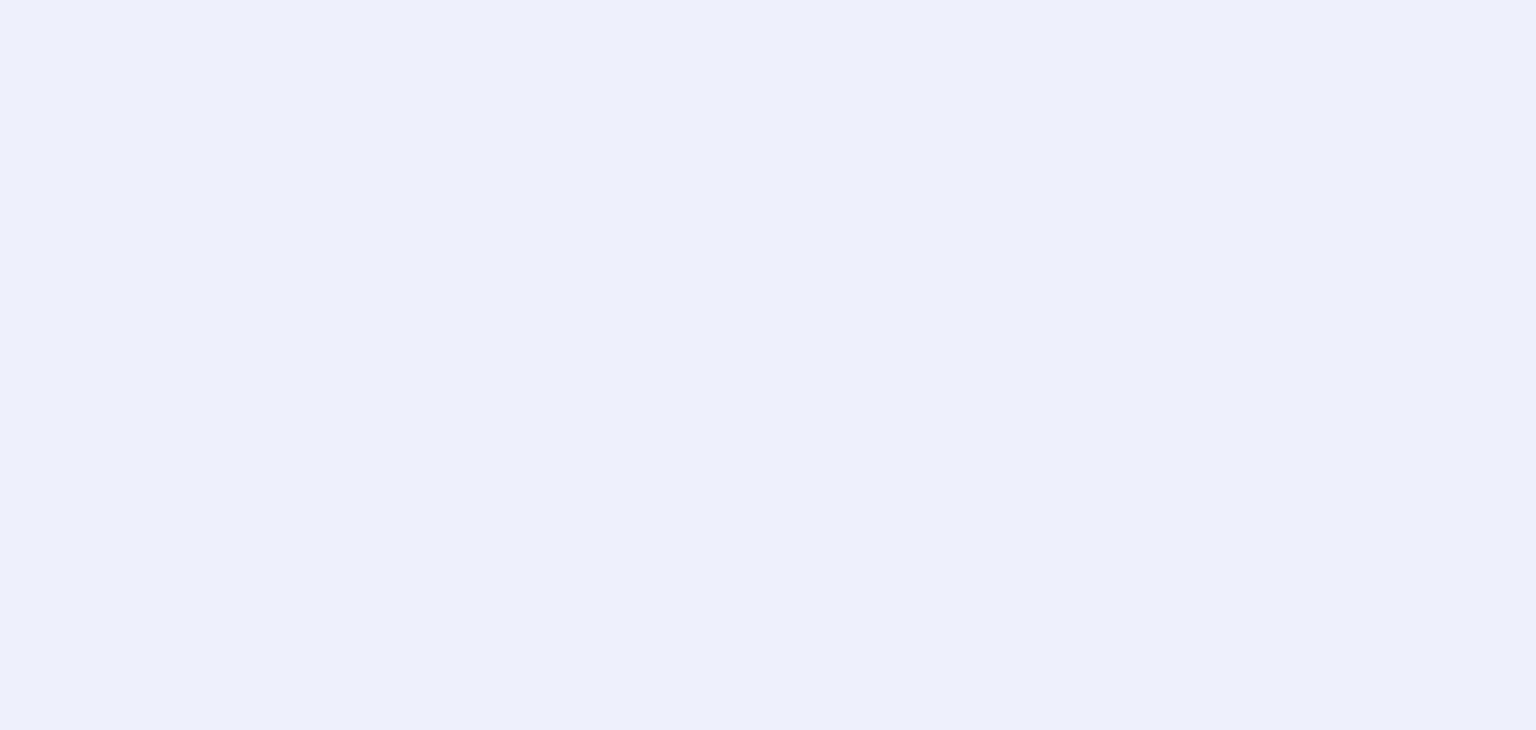scroll, scrollTop: 0, scrollLeft: 0, axis: both 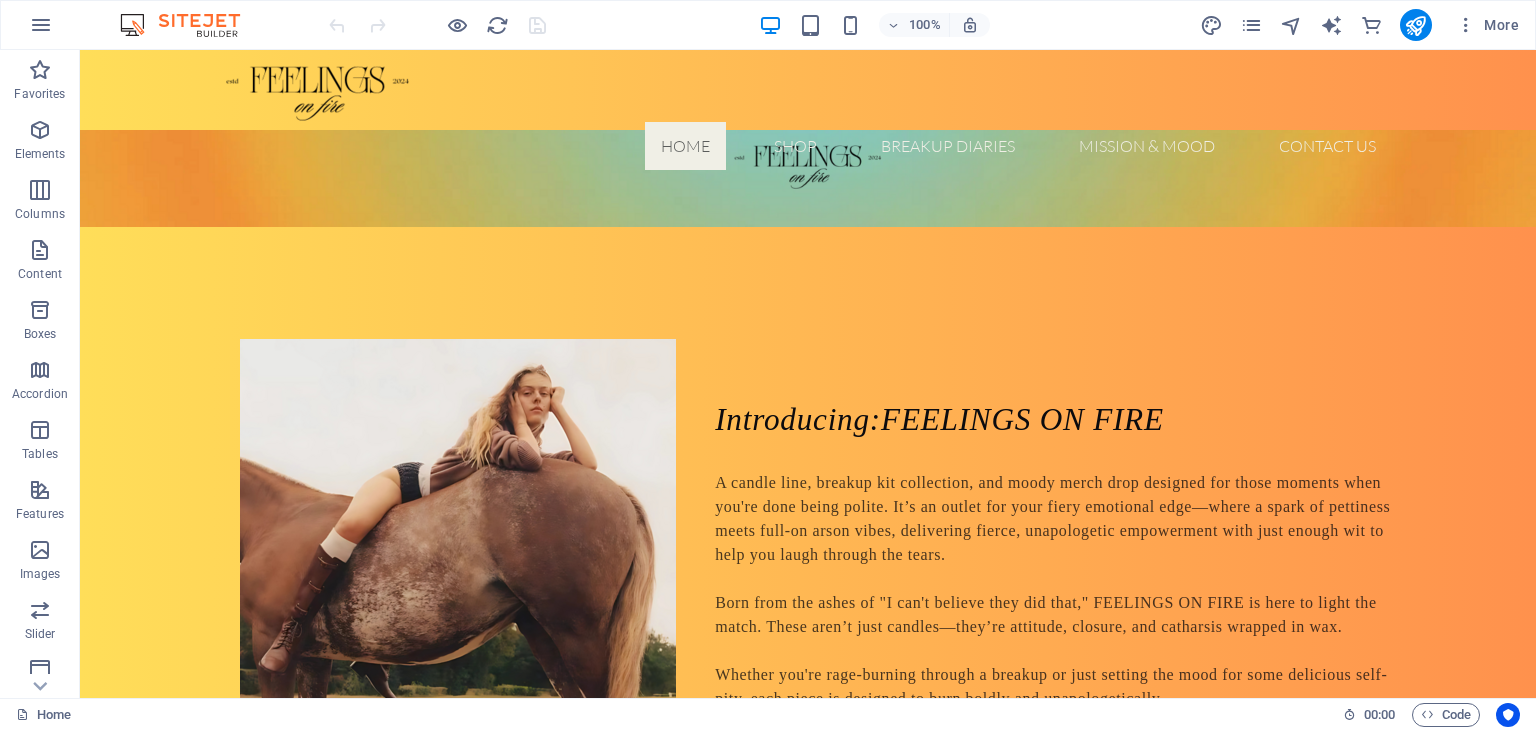 click on "More" at bounding box center [1363, 25] 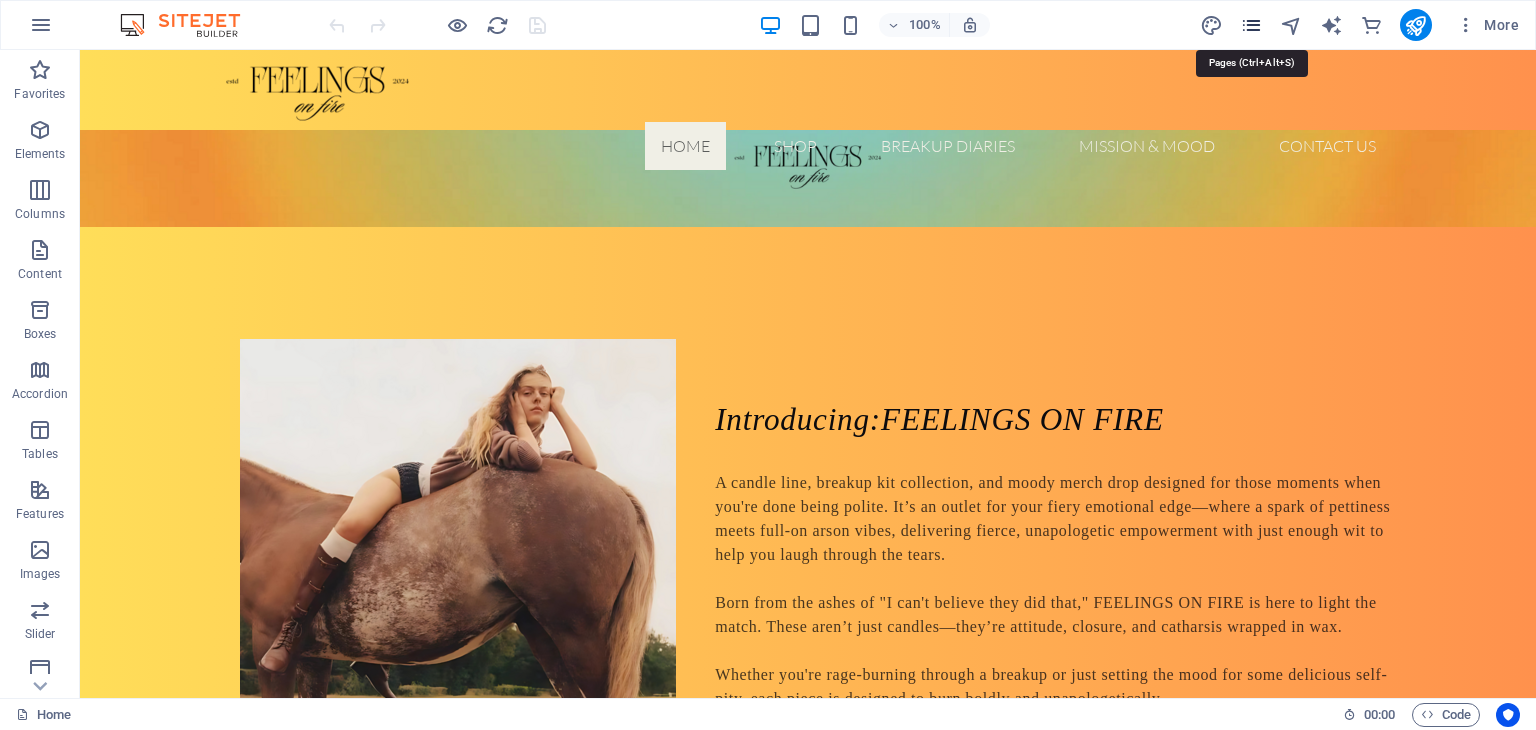 click at bounding box center [1251, 25] 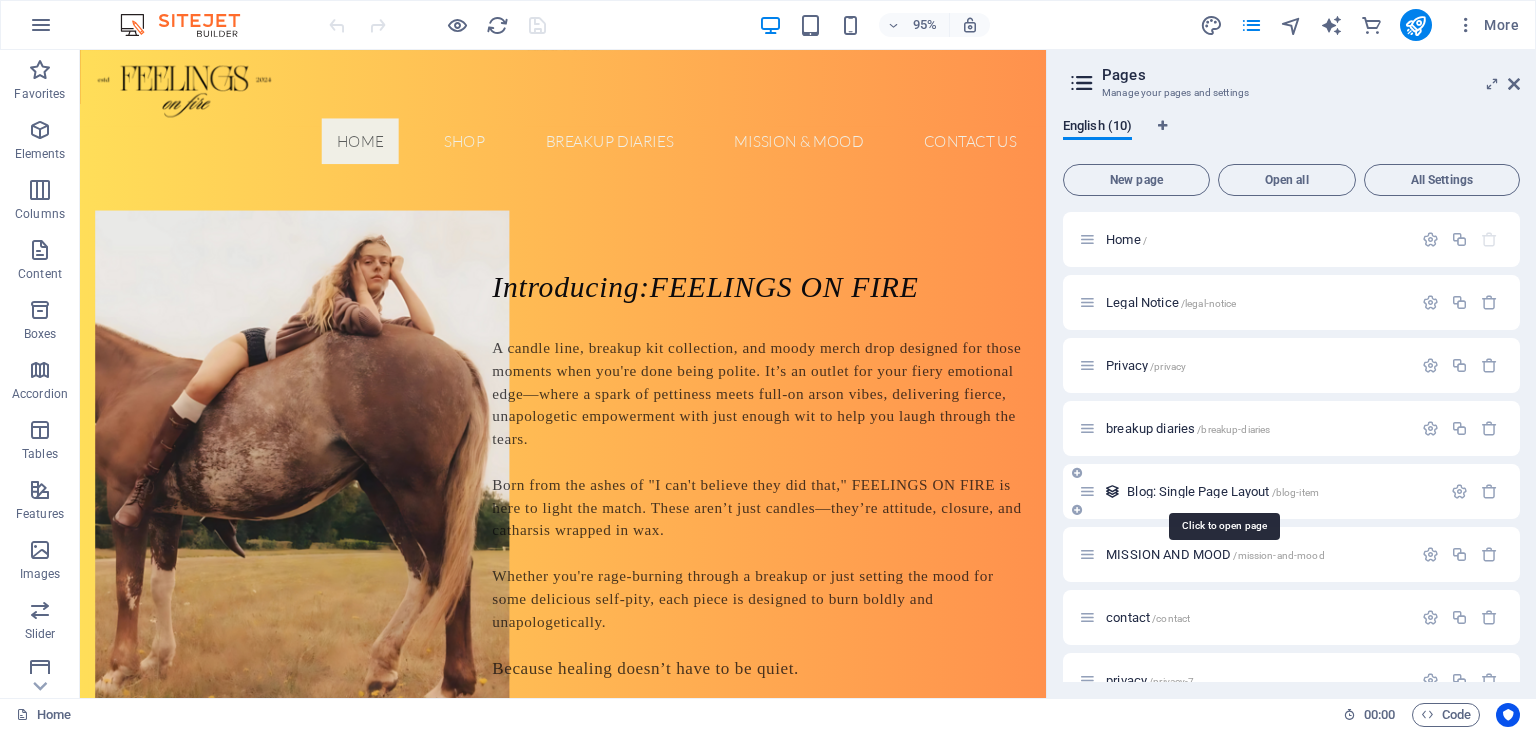 click on "Blog: Single Page Layout /blog-item" at bounding box center [1223, 491] 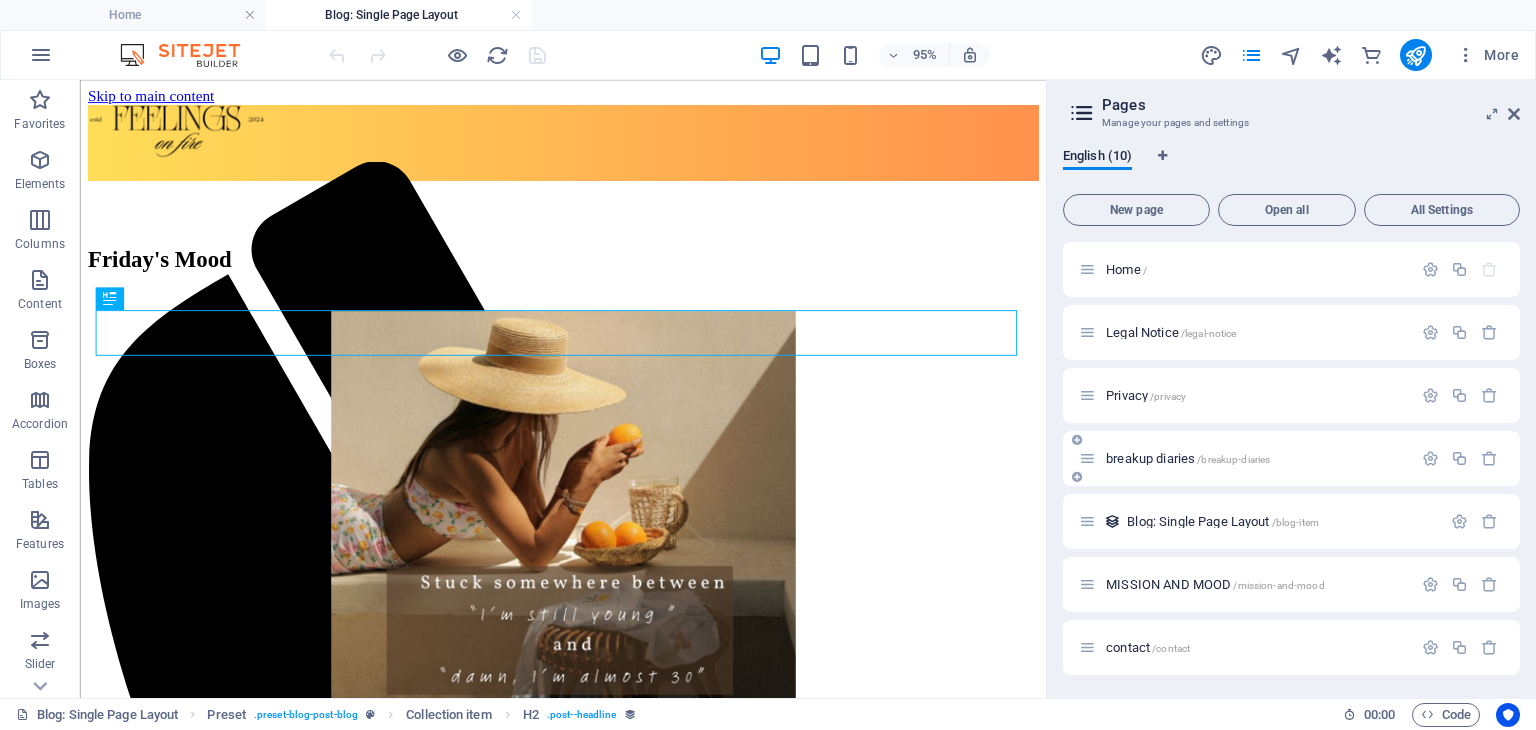 scroll, scrollTop: 0, scrollLeft: 0, axis: both 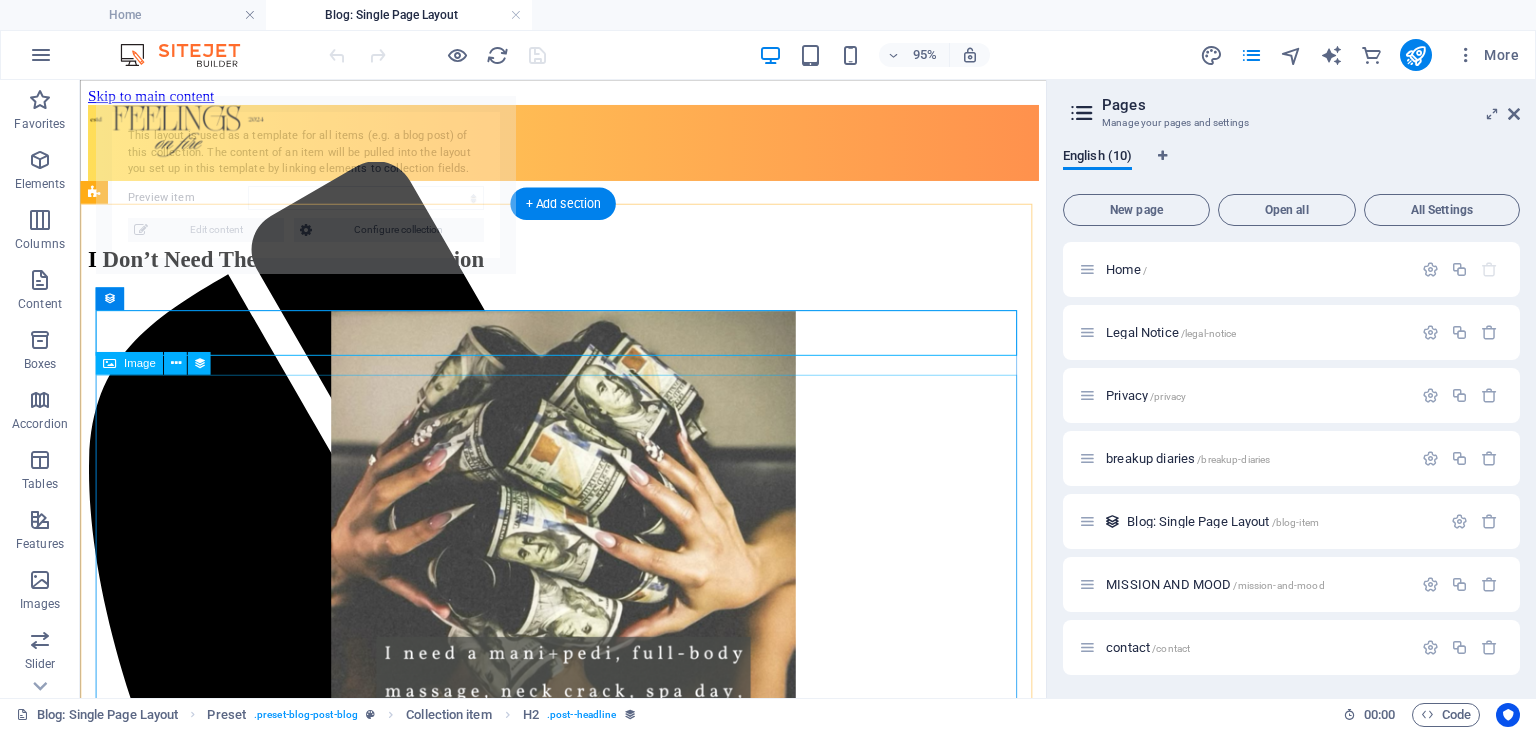 select on "[PHONE]" 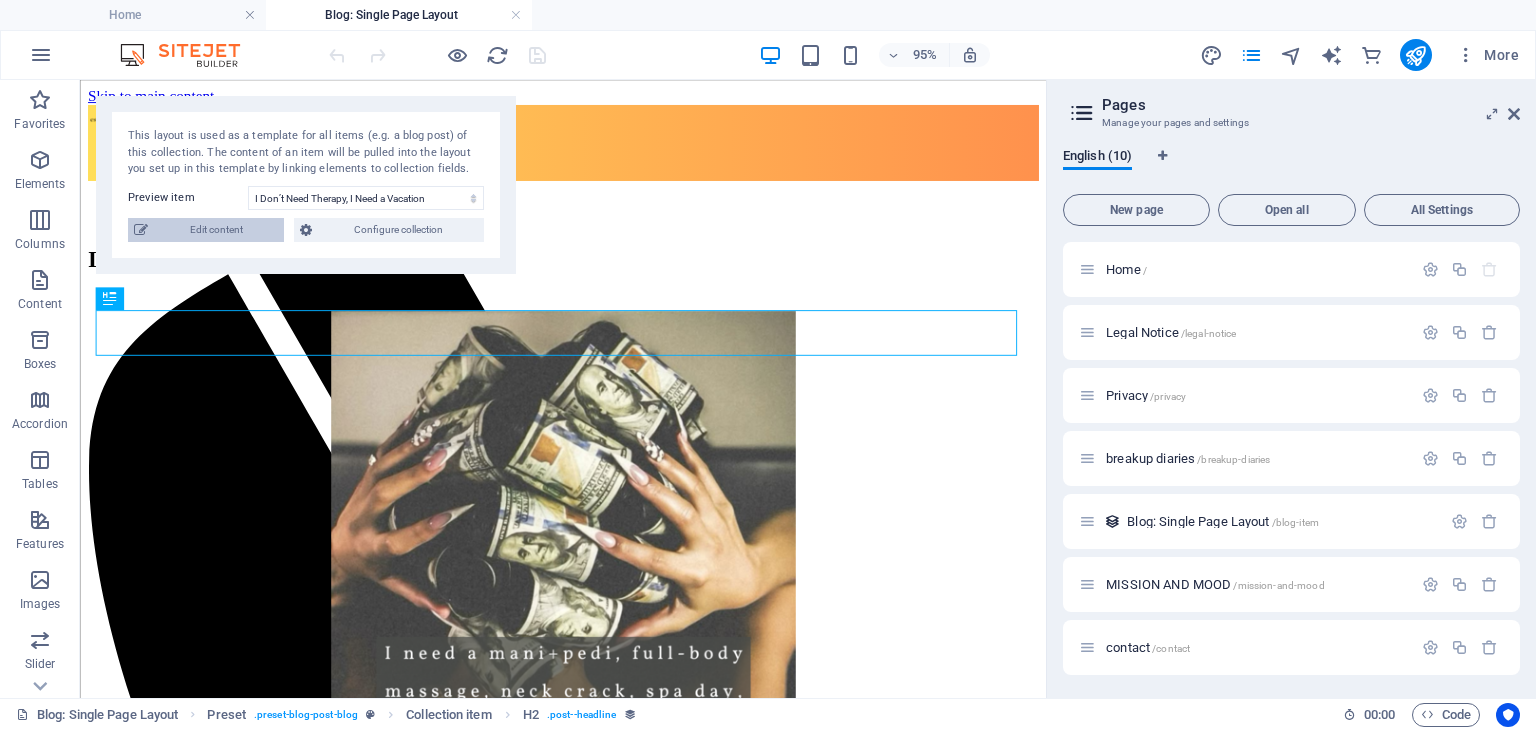 click on "Edit content" at bounding box center [216, 230] 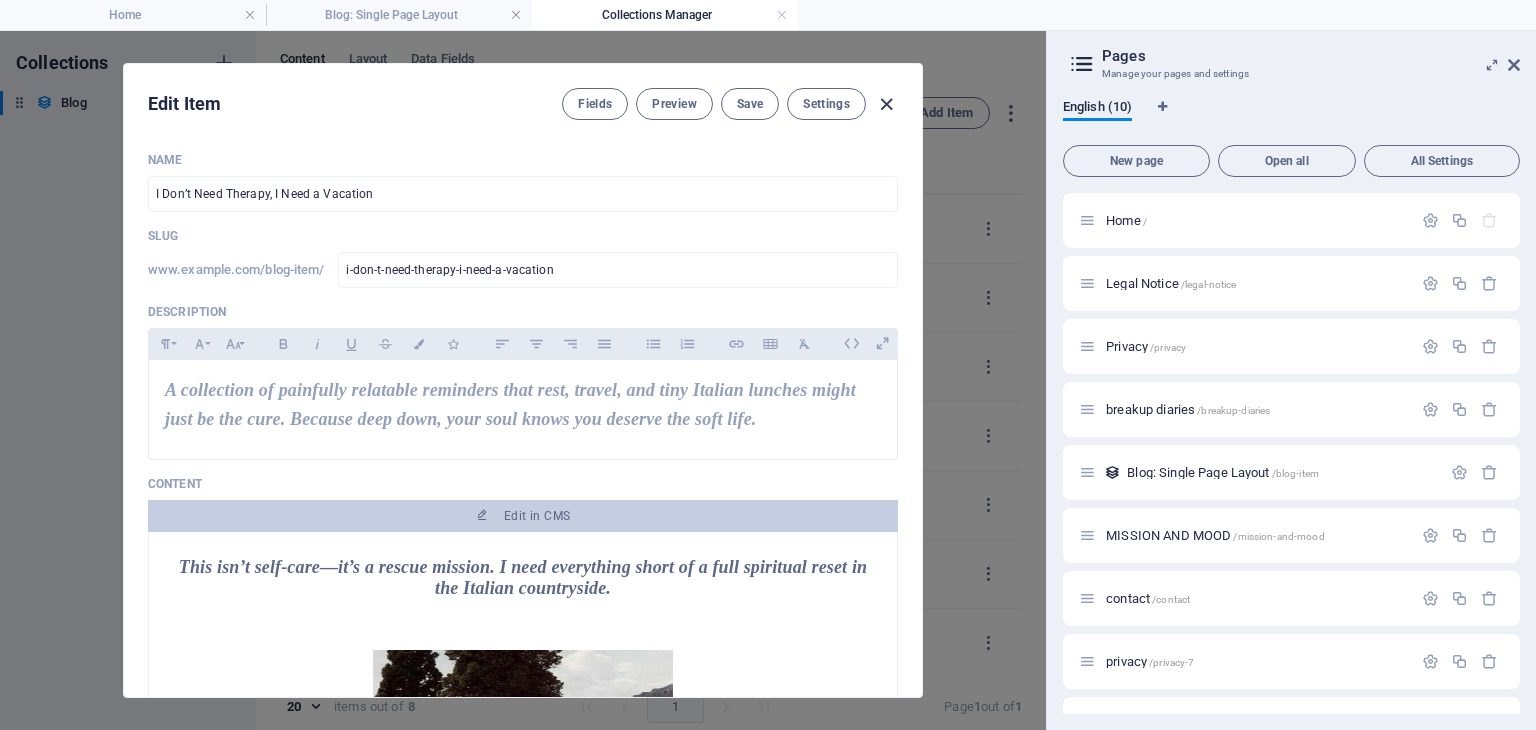 click at bounding box center [886, 104] 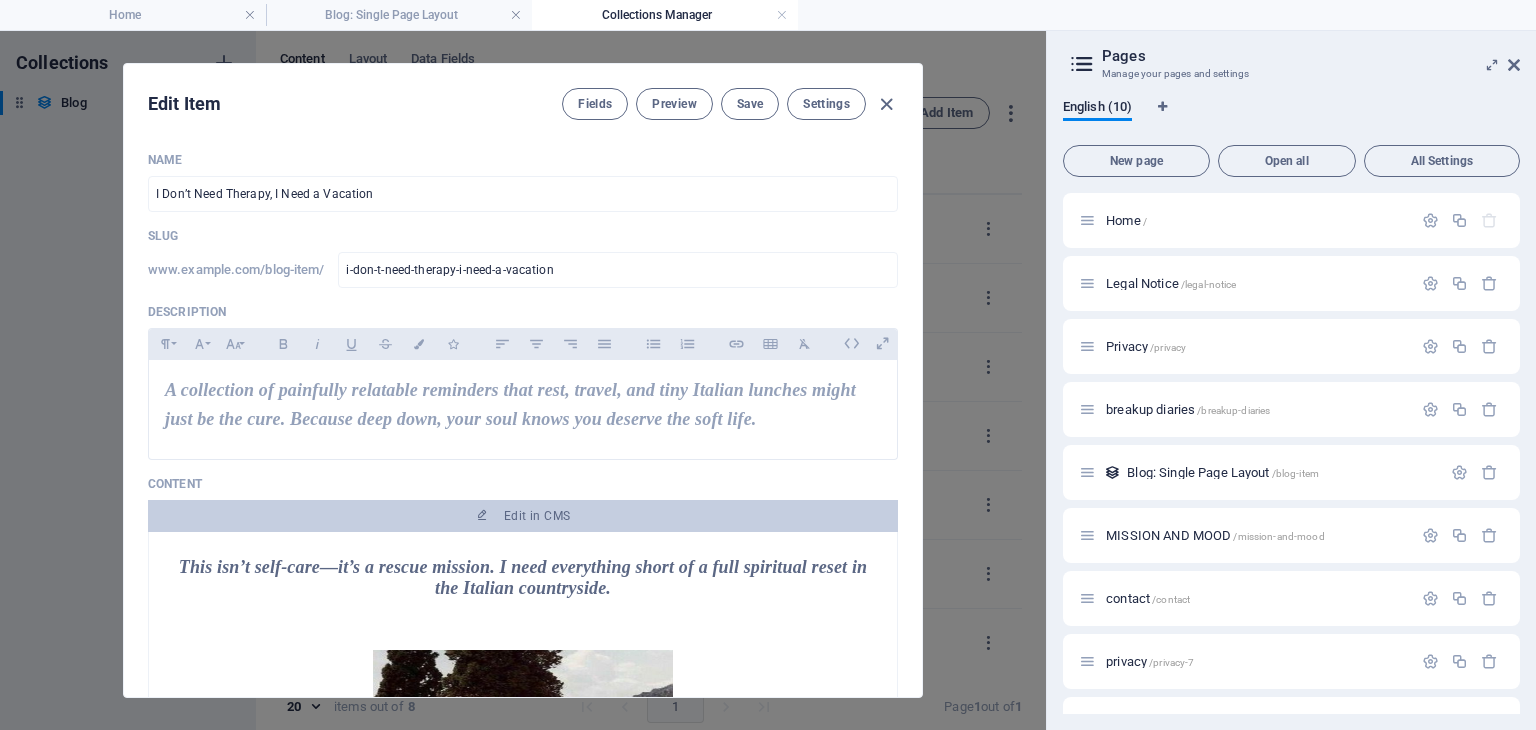 type on "i-don-t-need-therapy-i-need-a-vacation" 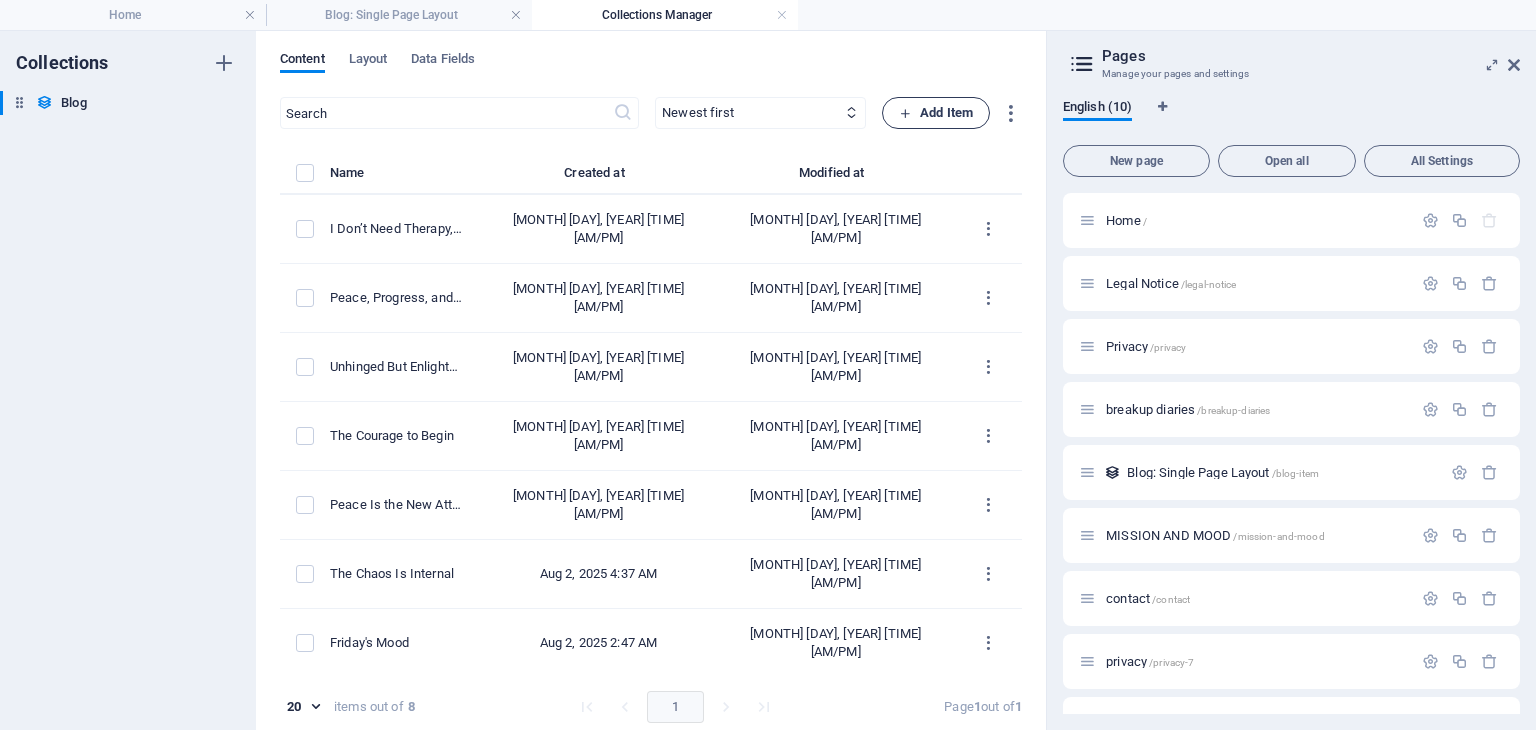 click at bounding box center [905, 113] 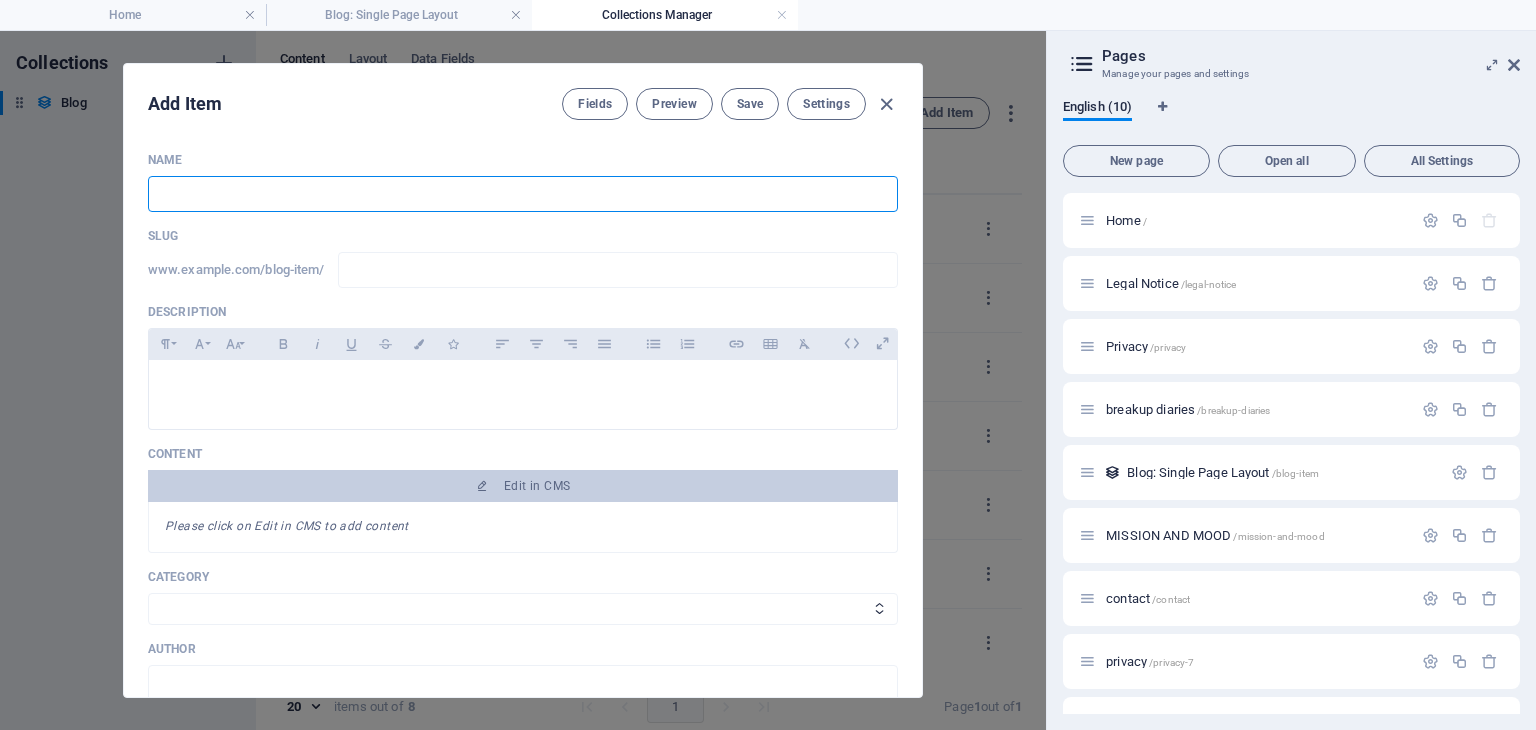 click at bounding box center (523, 194) 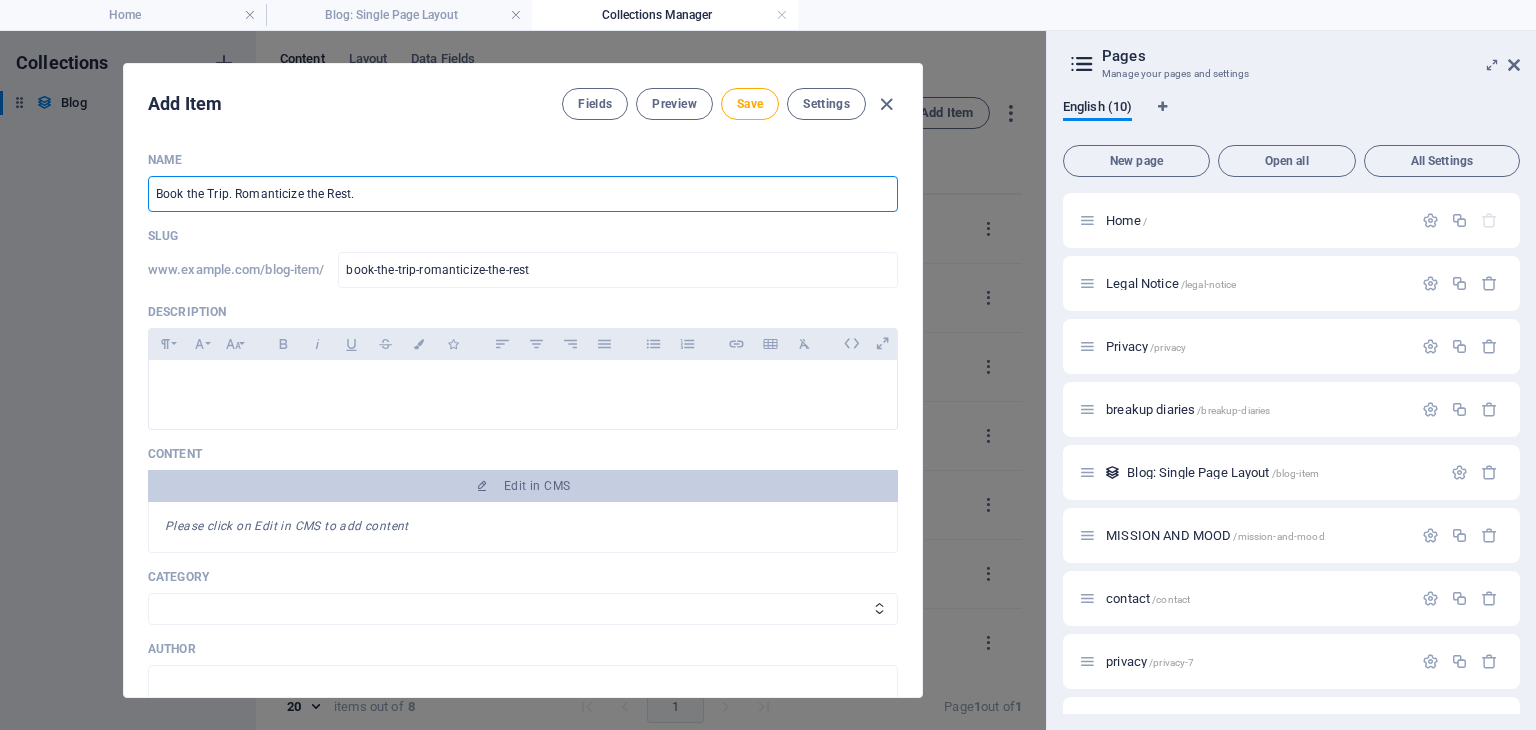 type on "Book the Trip. Romanticize the Rest." 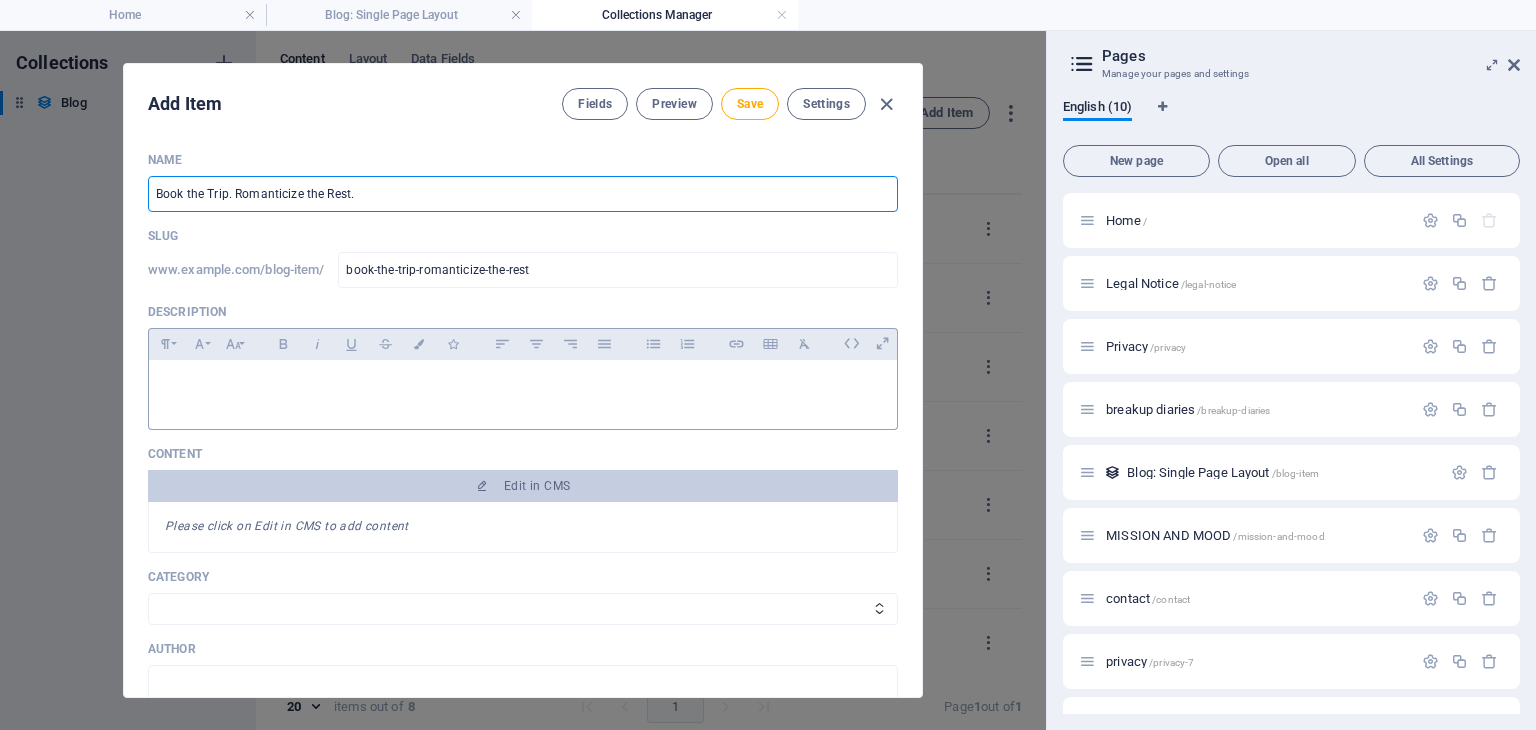 click at bounding box center [523, 385] 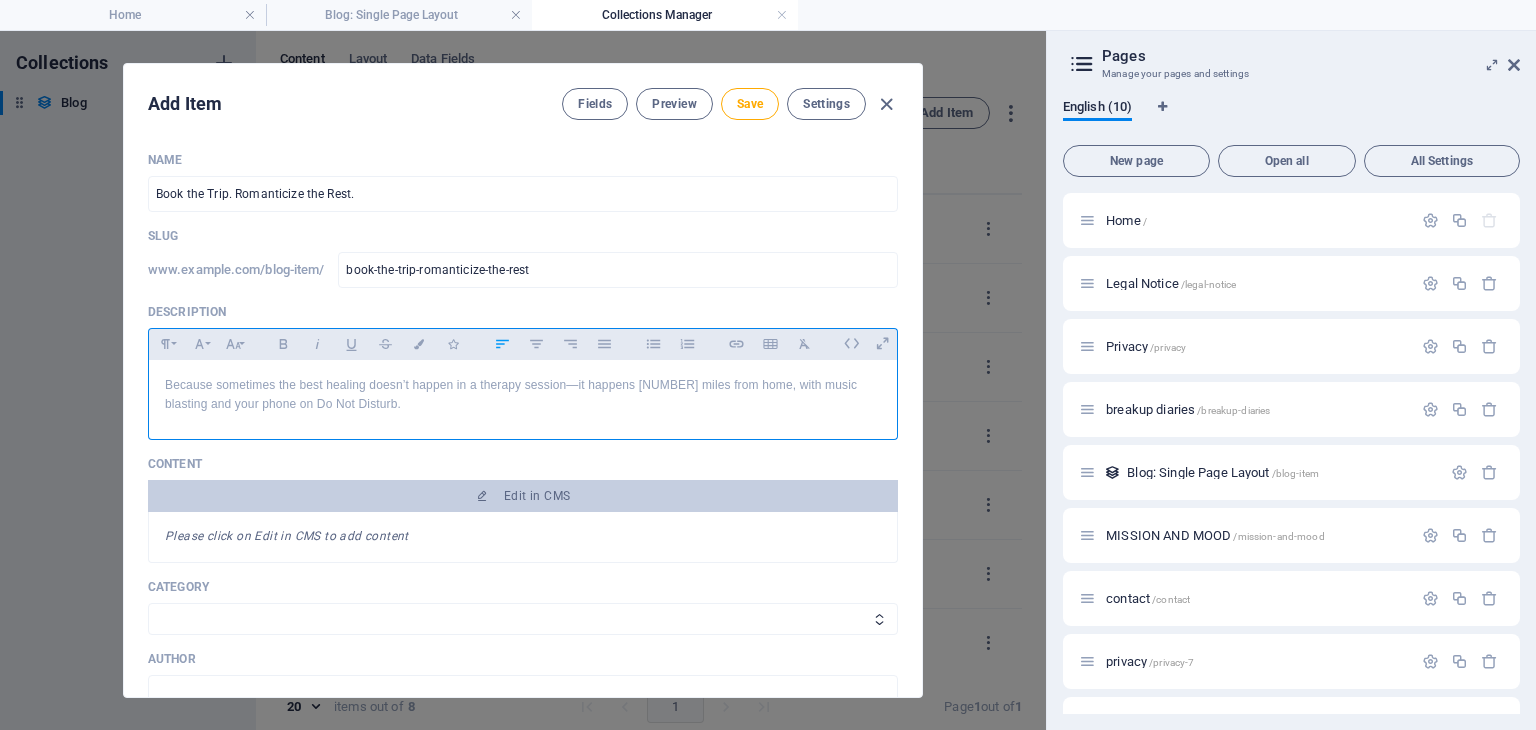 click on "Because sometimes the best healing doesn’t happen in a therapy session—it happens [NUMBER] miles from home, with music blasting and your phone on Do Not Disturb." at bounding box center (523, 395) 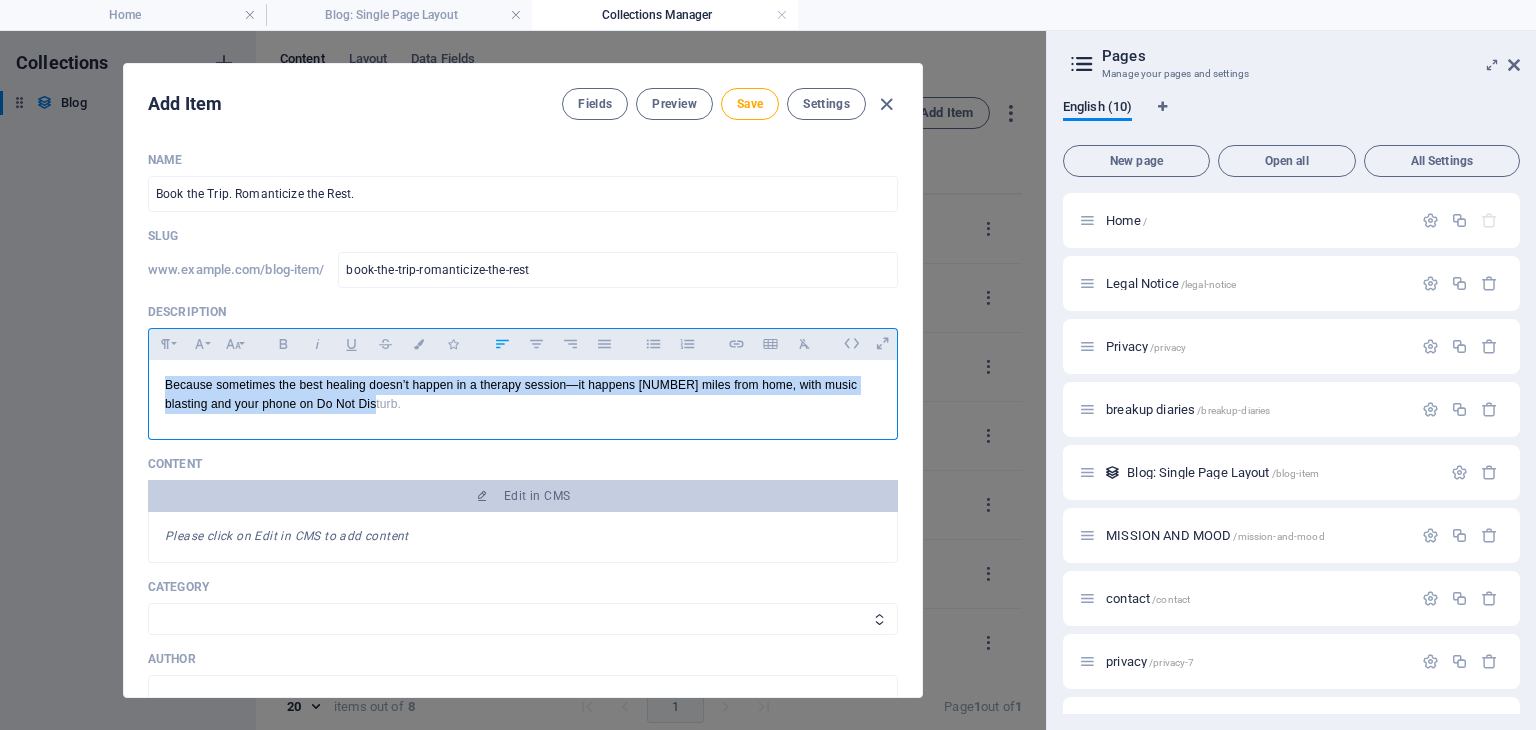 click on "Because sometimes the best healing doesn’t happen in a therapy session—it happens [NUMBER] miles from home, with music blasting and your phone on Do Not Disturb." at bounding box center (523, 395) 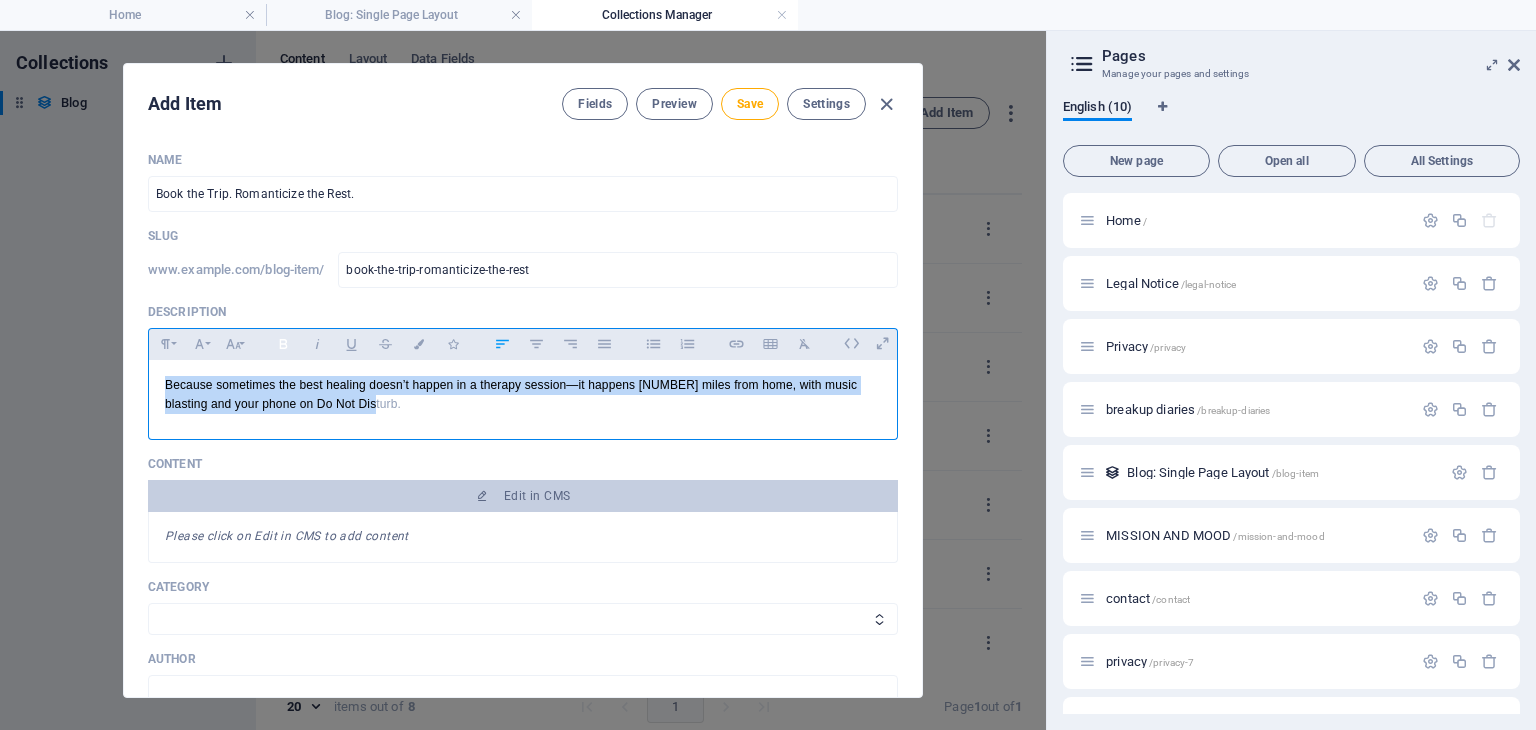 click 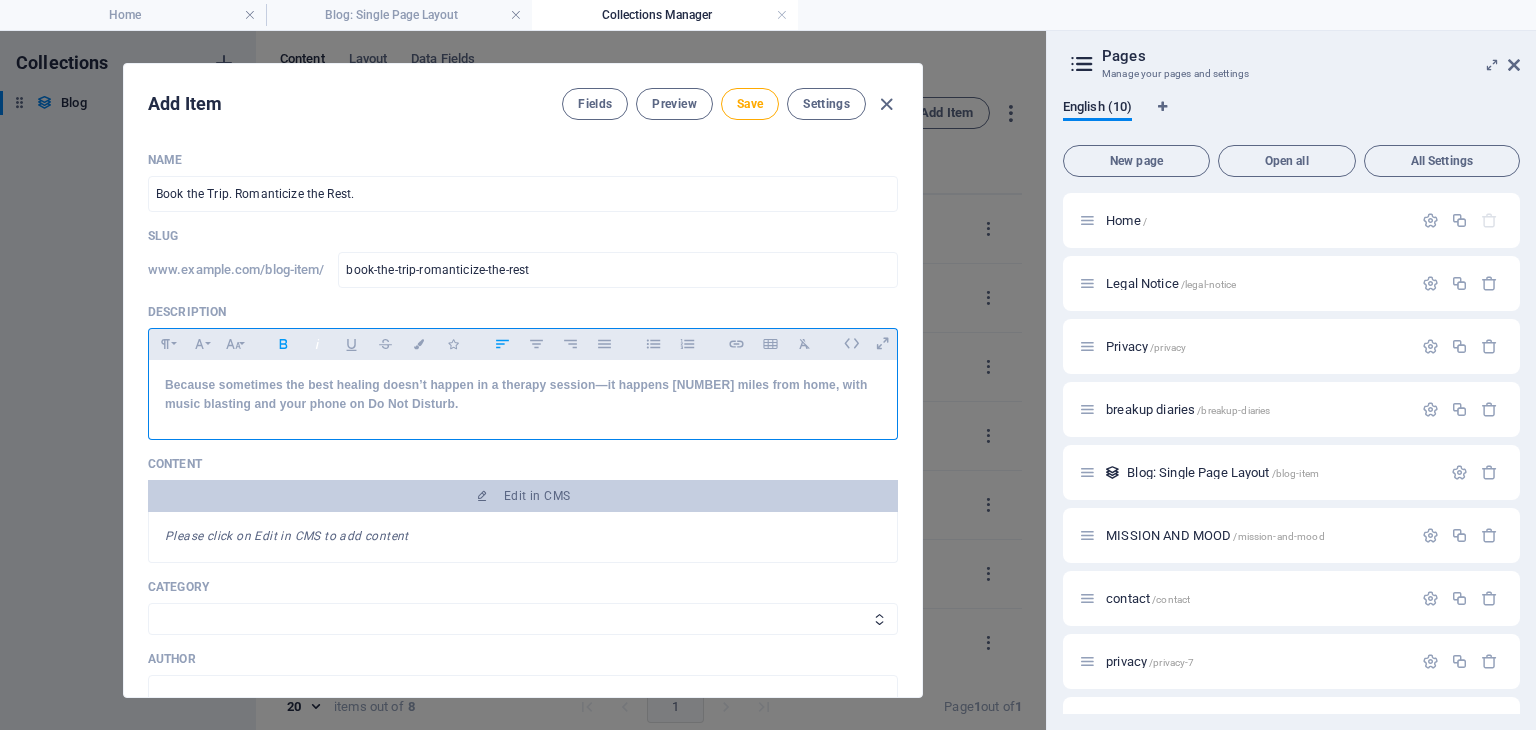 click 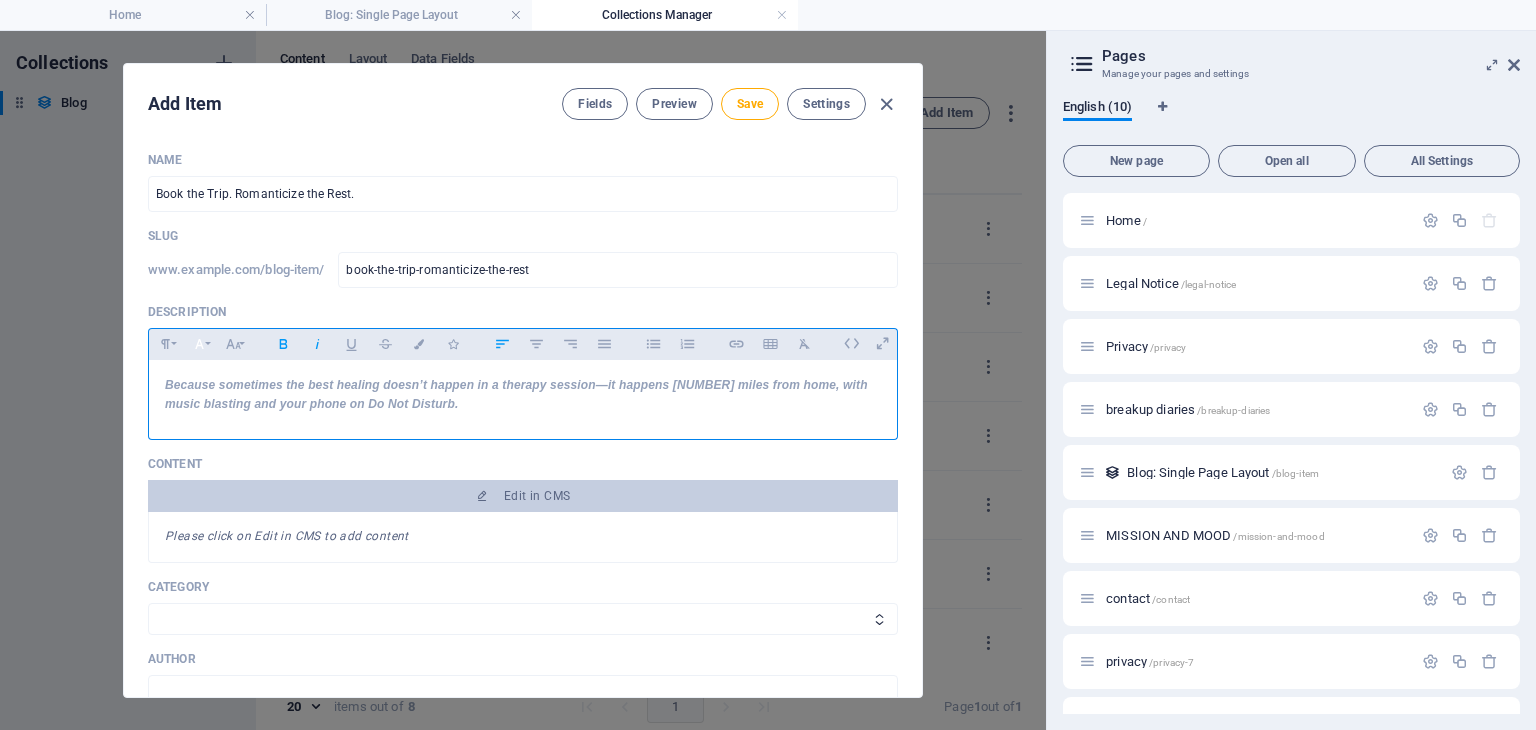 click 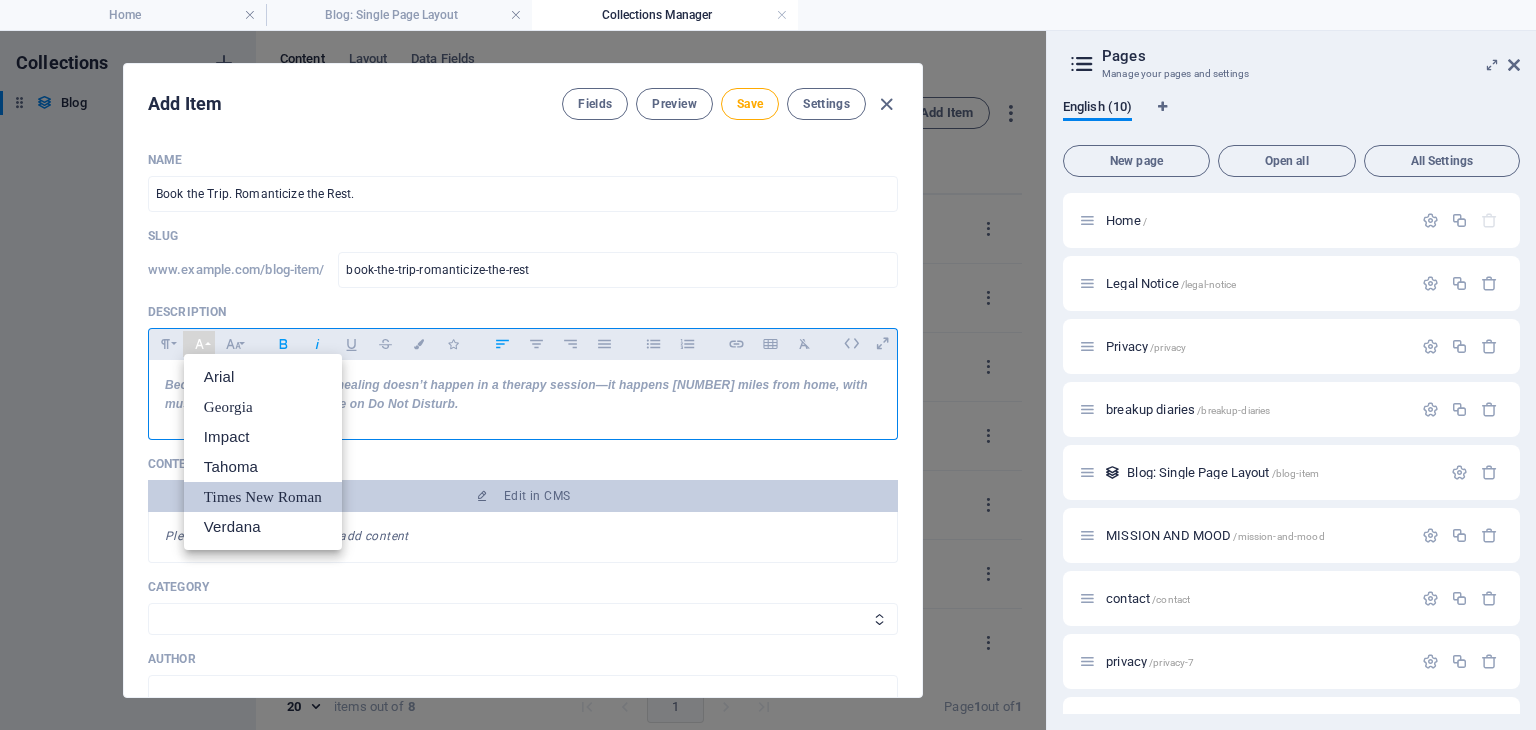 click on "Times New Roman" at bounding box center (263, 497) 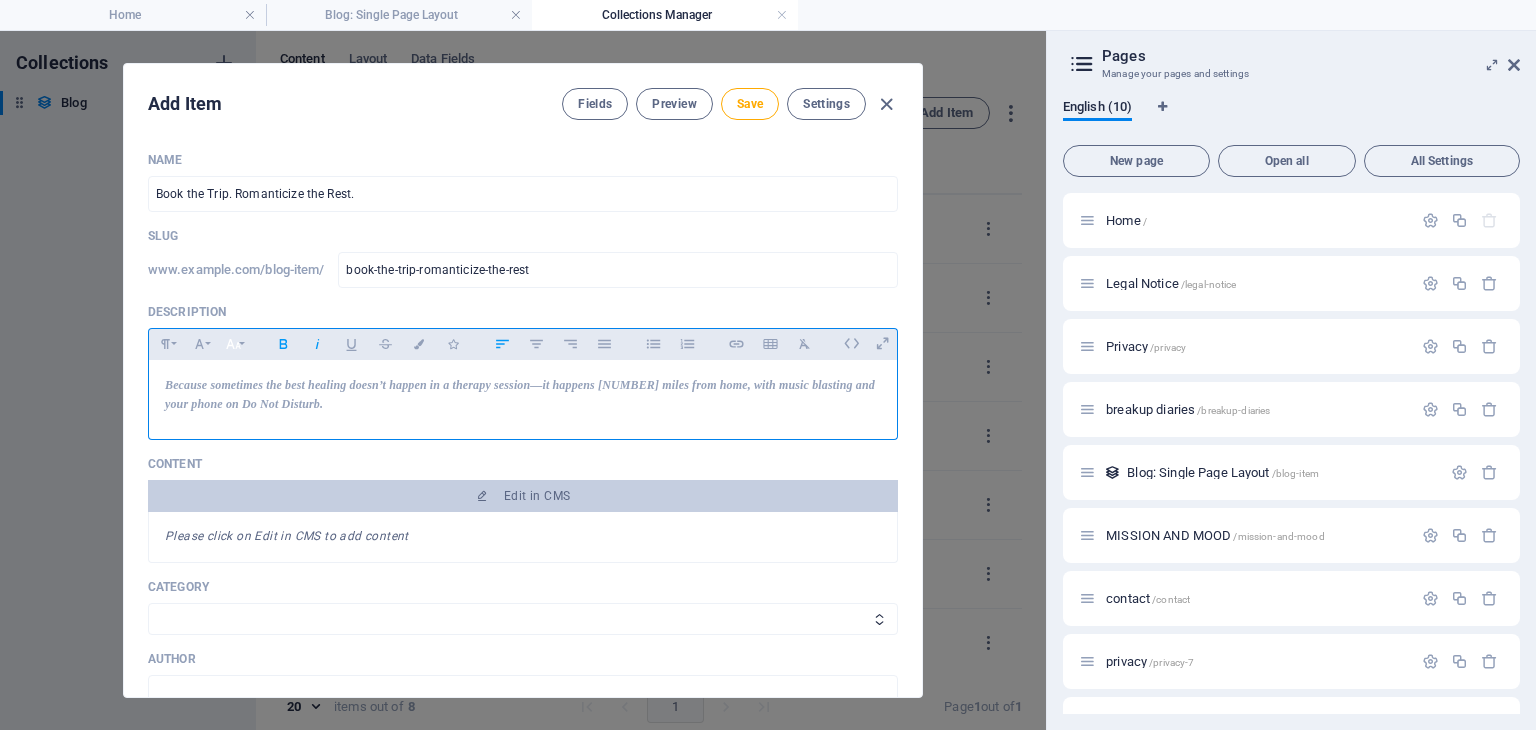 click 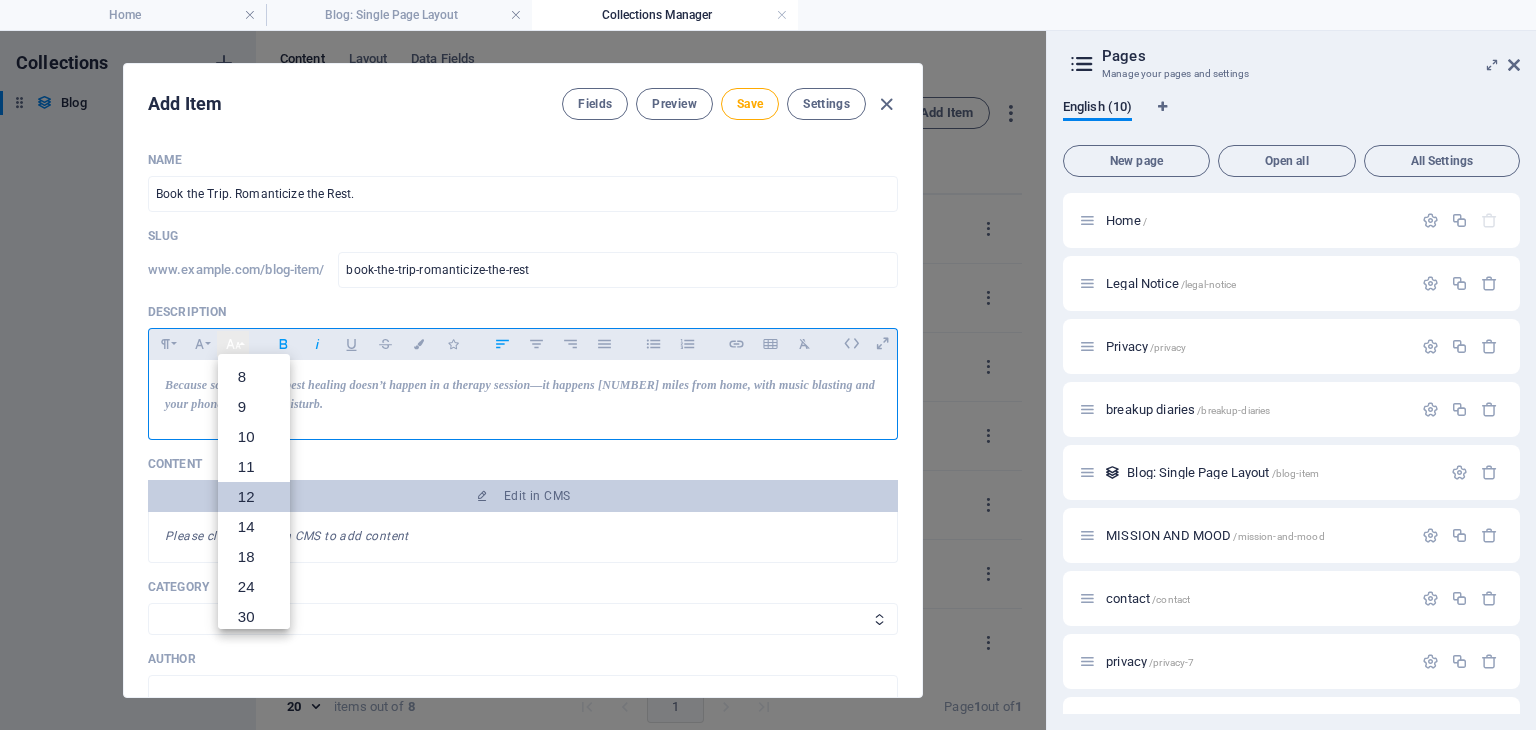 scroll, scrollTop: 143, scrollLeft: 0, axis: vertical 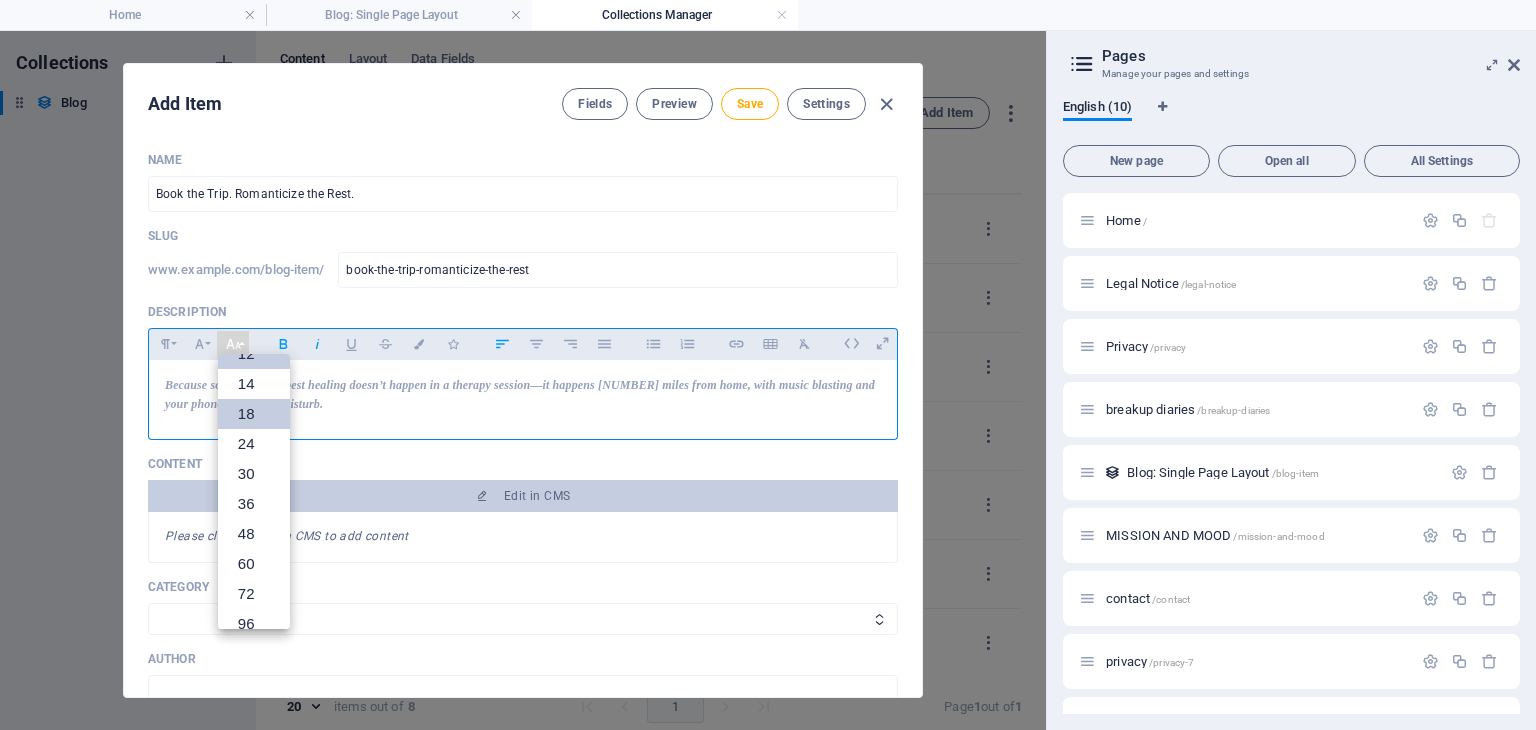 click on "18" at bounding box center (254, 414) 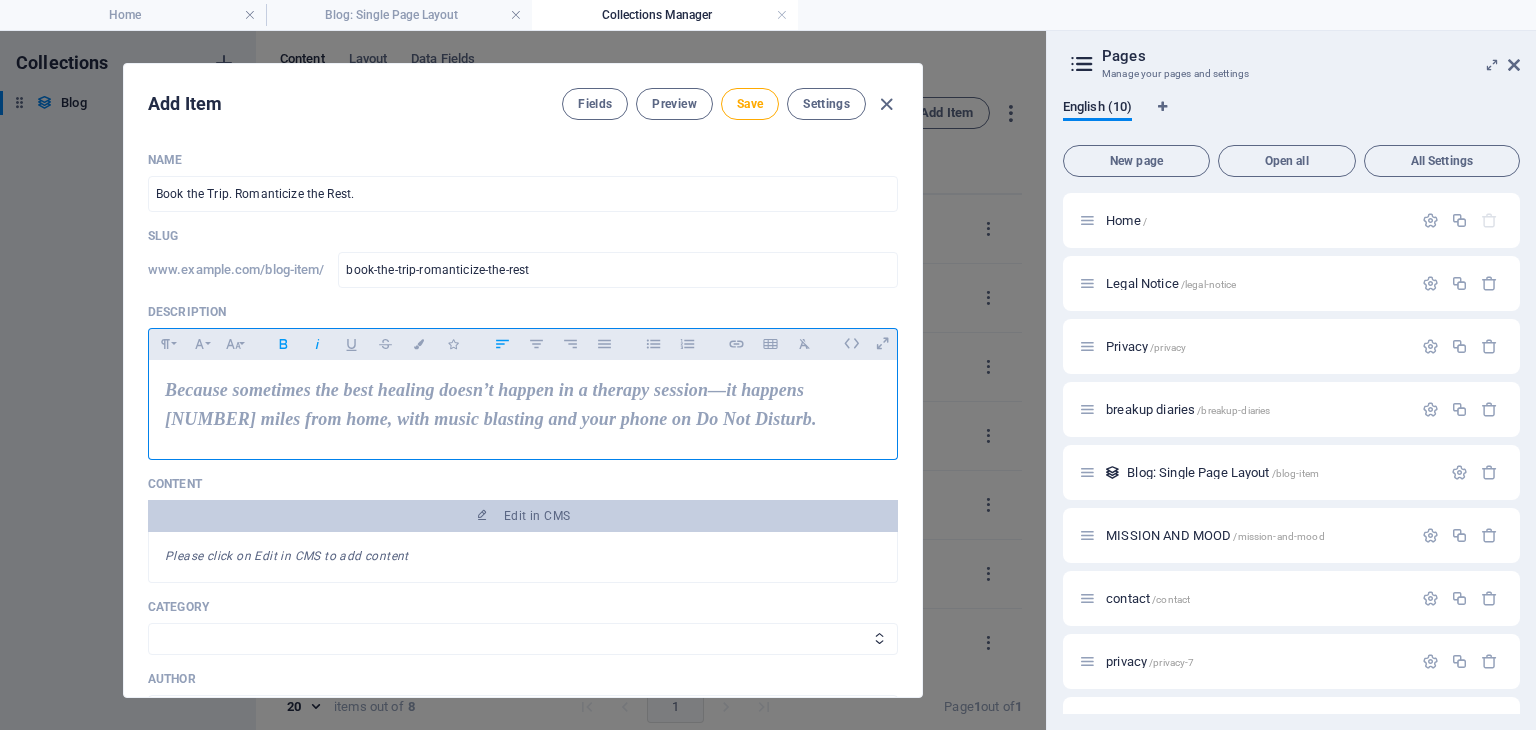 click on "Because sometimes the best healing doesn’t happen in a therapy session—it happens [NUMBER] miles from home, with music blasting and your phone on Do Not Disturb." at bounding box center [491, 404] 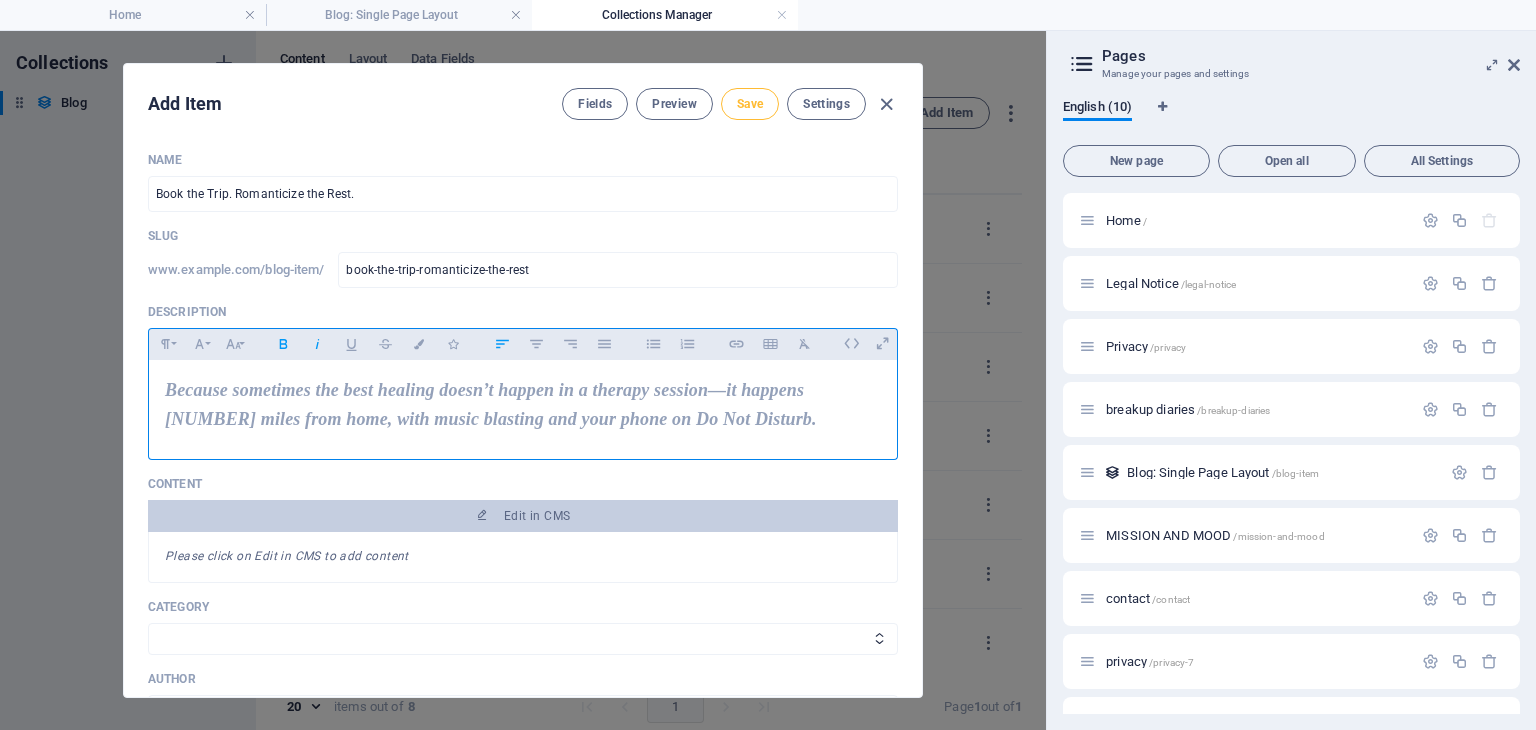 click on "Save" at bounding box center (750, 104) 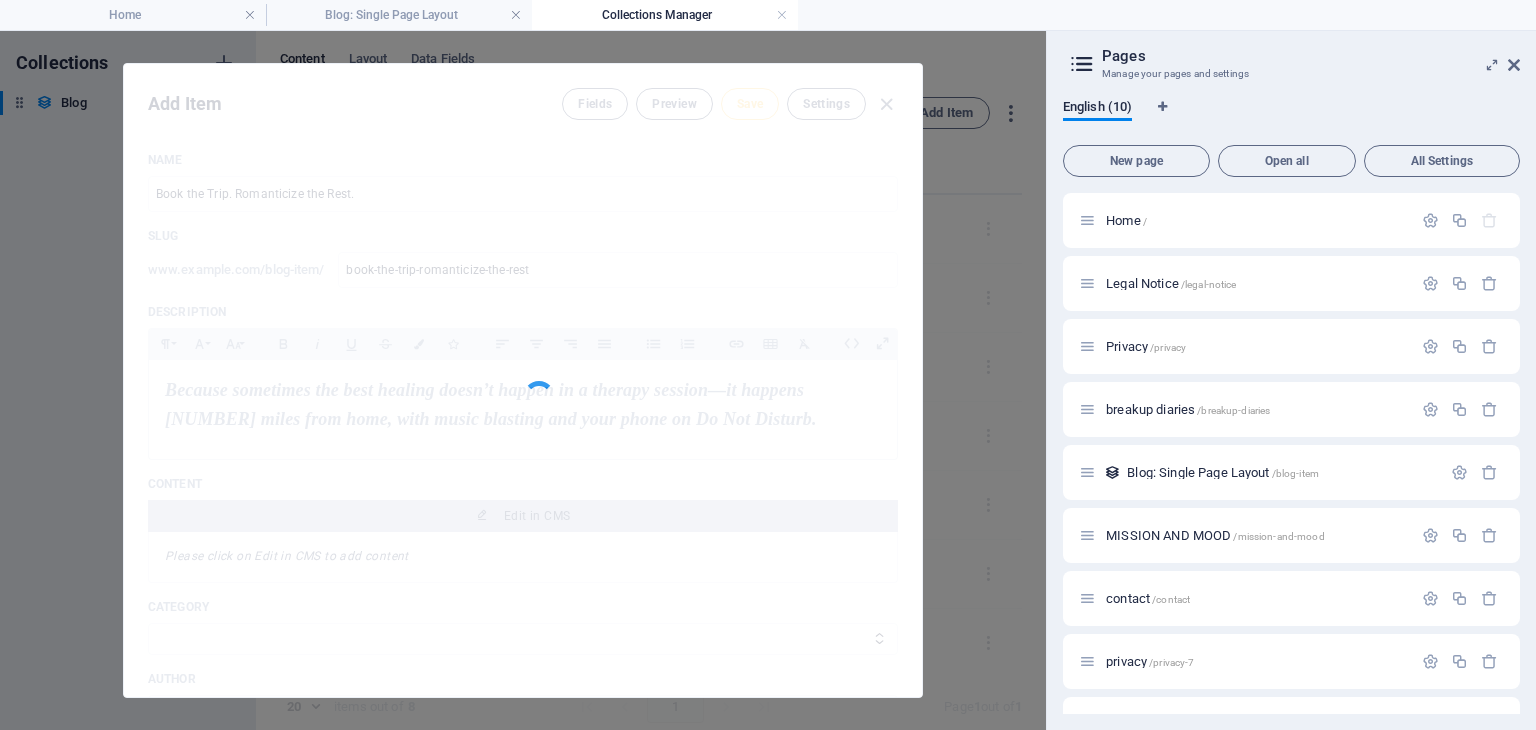 type on "book-the-trip-romanticize-the-rest" 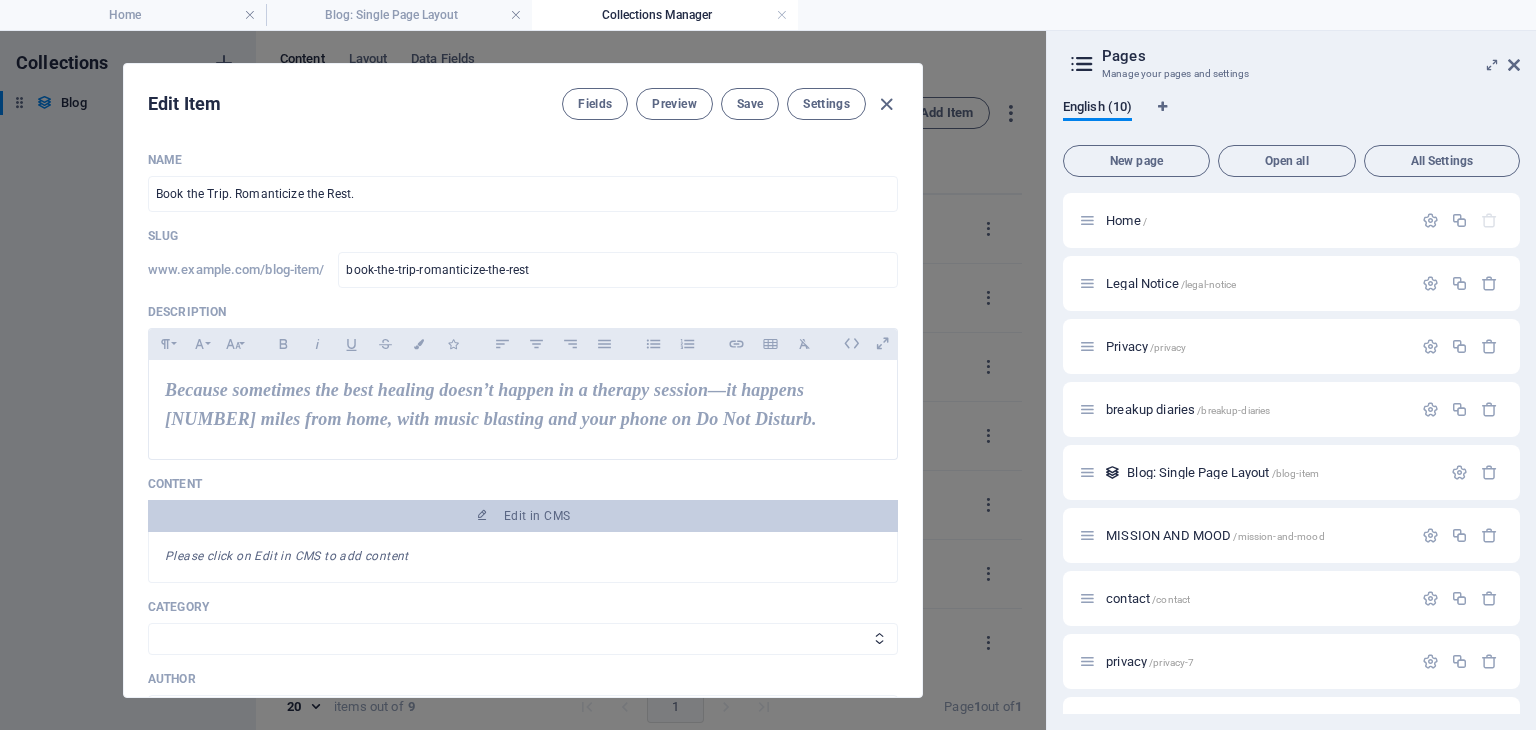 type 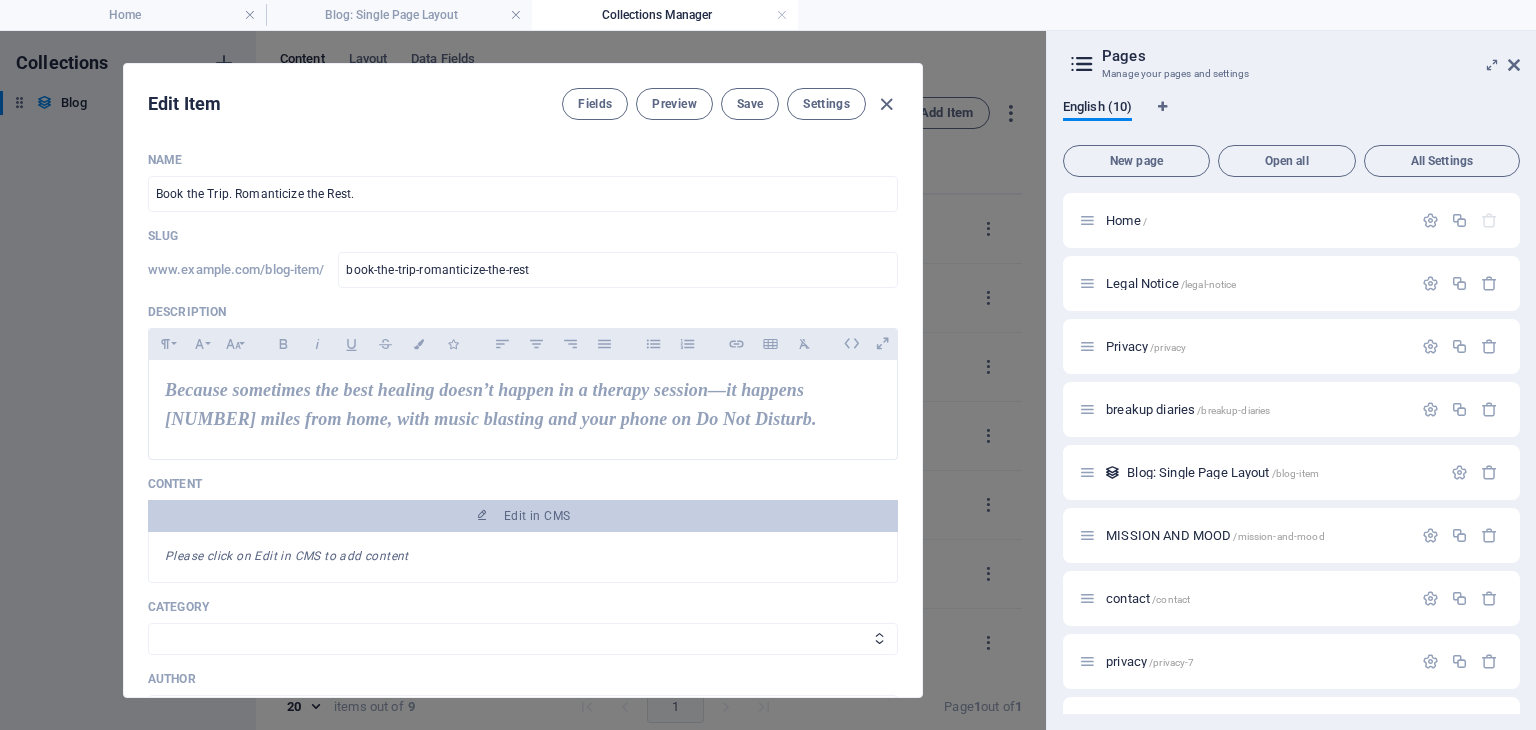 click on "Save" at bounding box center (750, 104) 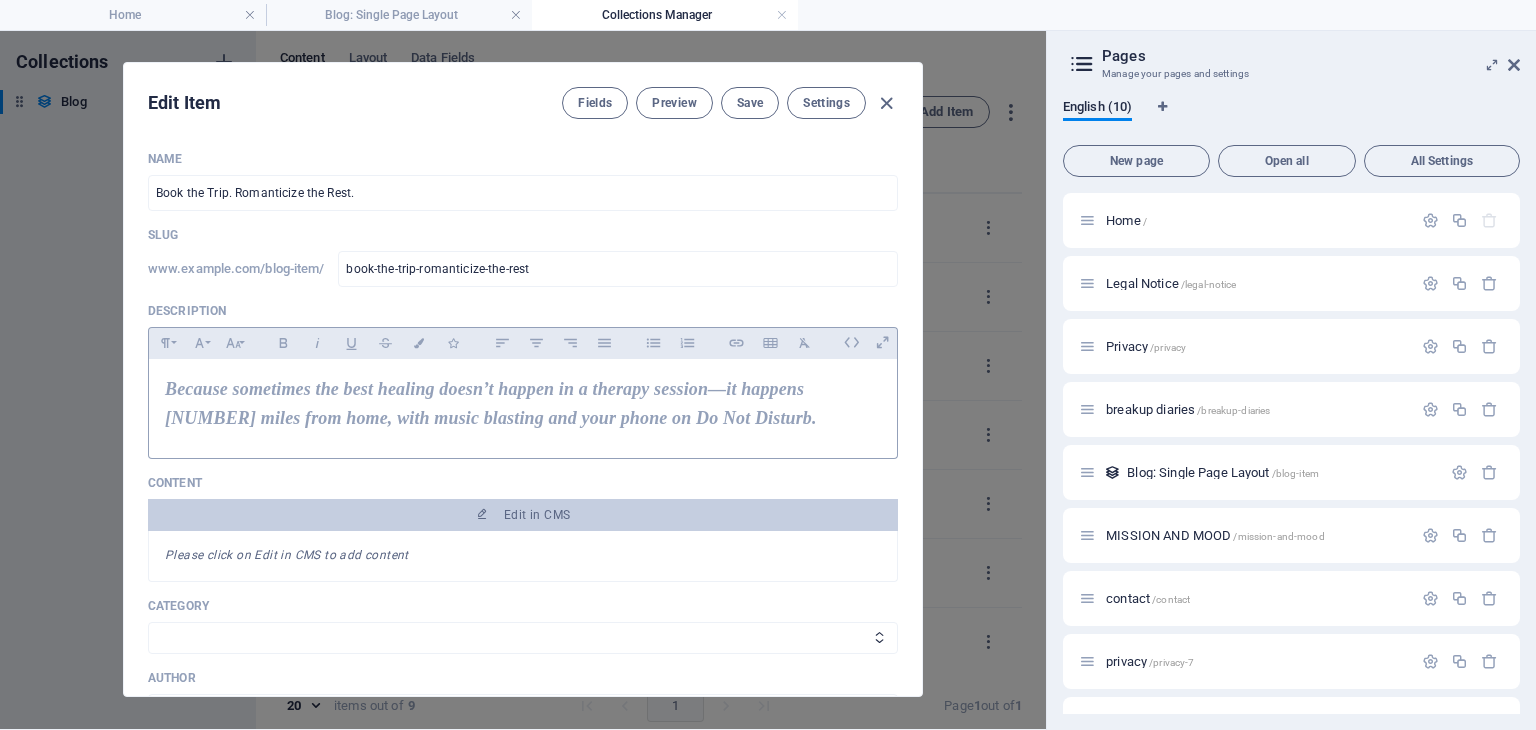 scroll, scrollTop: 0, scrollLeft: 0, axis: both 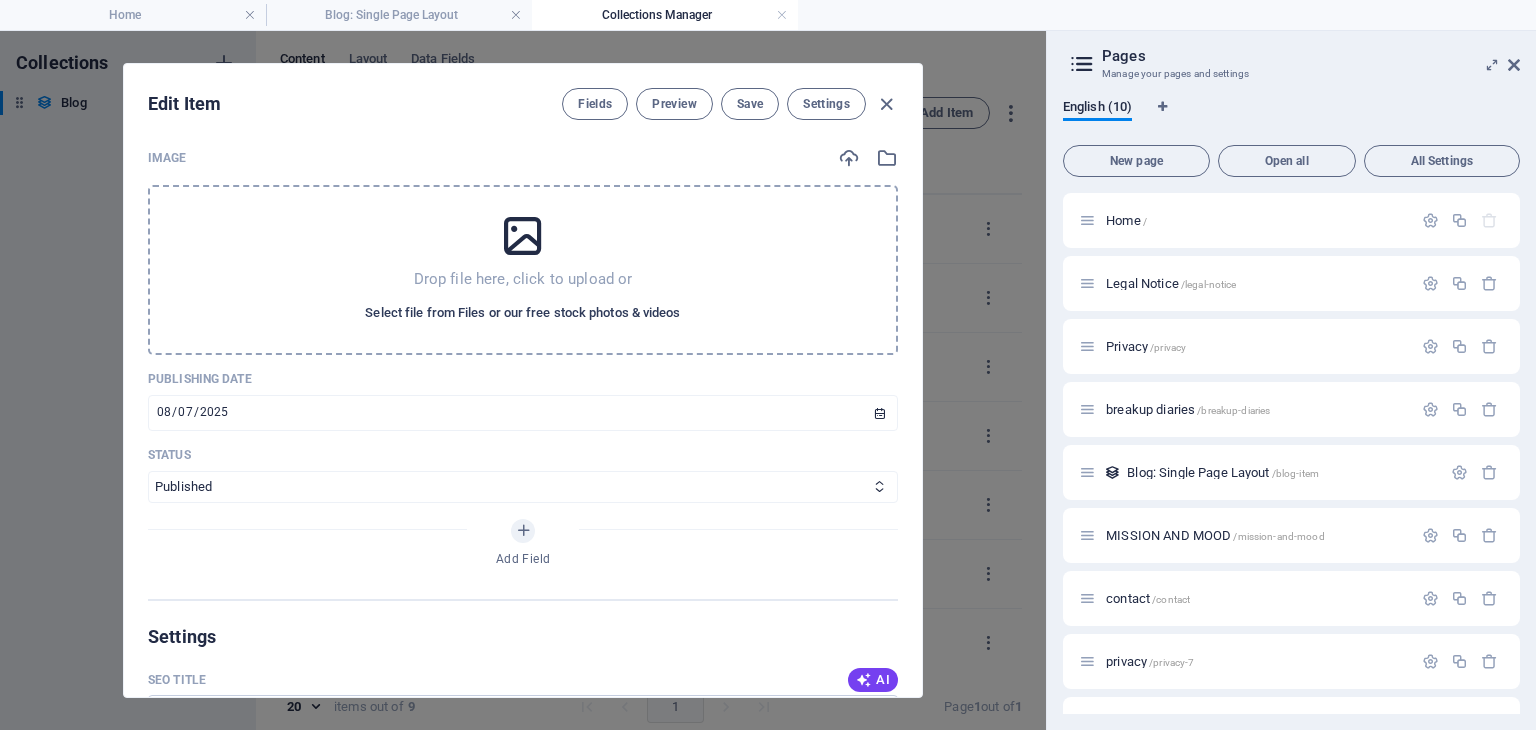 click on "Select file from Files or our free stock photos & videos" at bounding box center [522, 313] 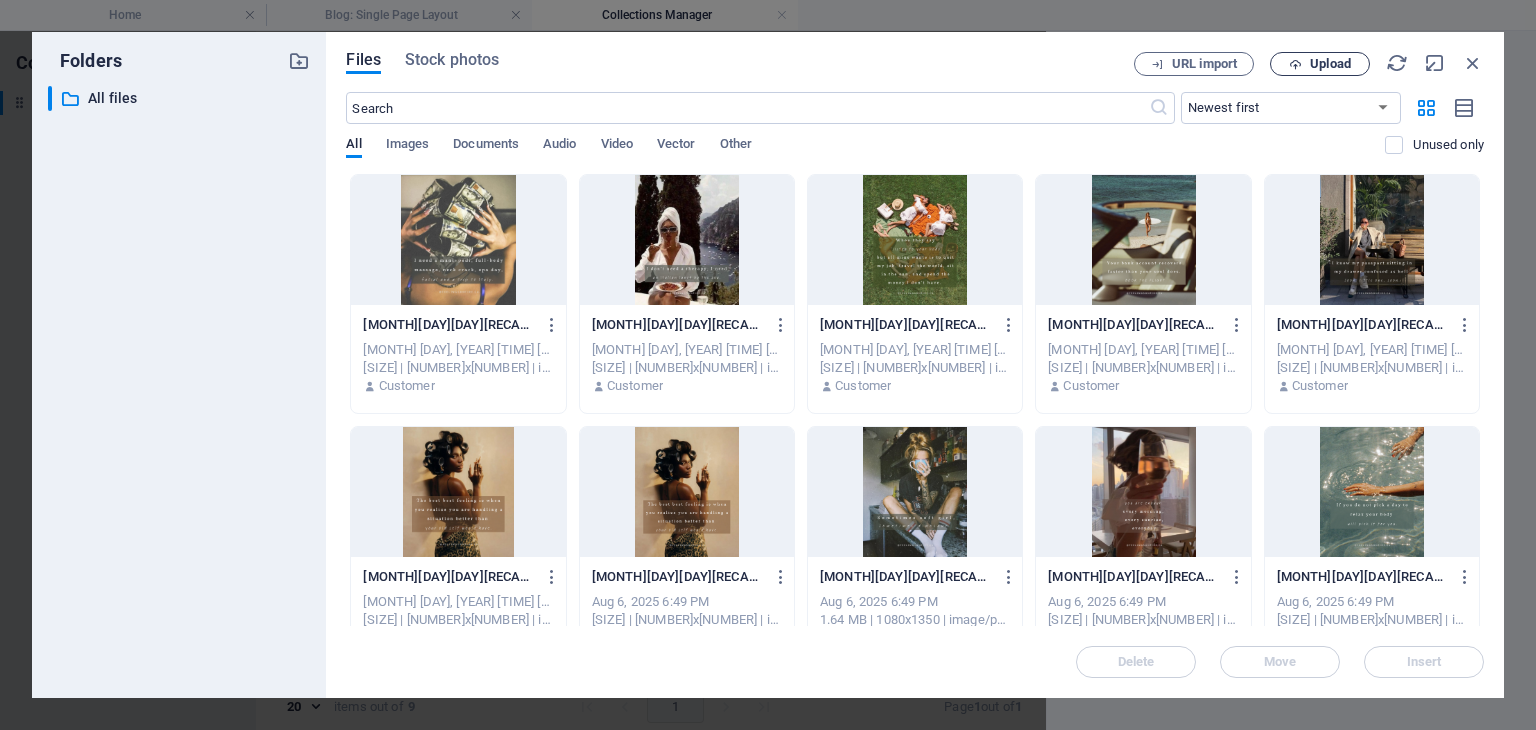 click on "Upload" at bounding box center [1320, 64] 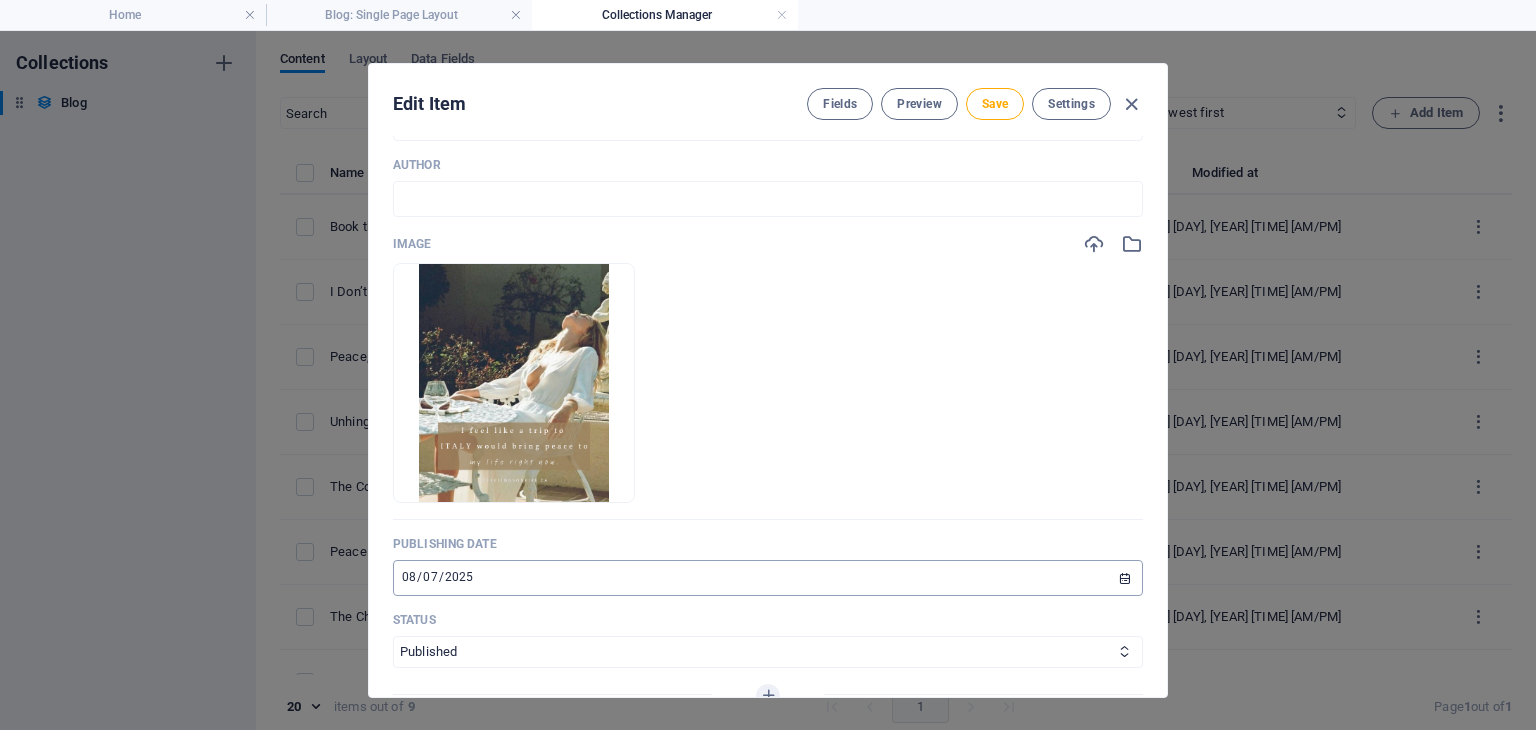 scroll, scrollTop: 600, scrollLeft: 0, axis: vertical 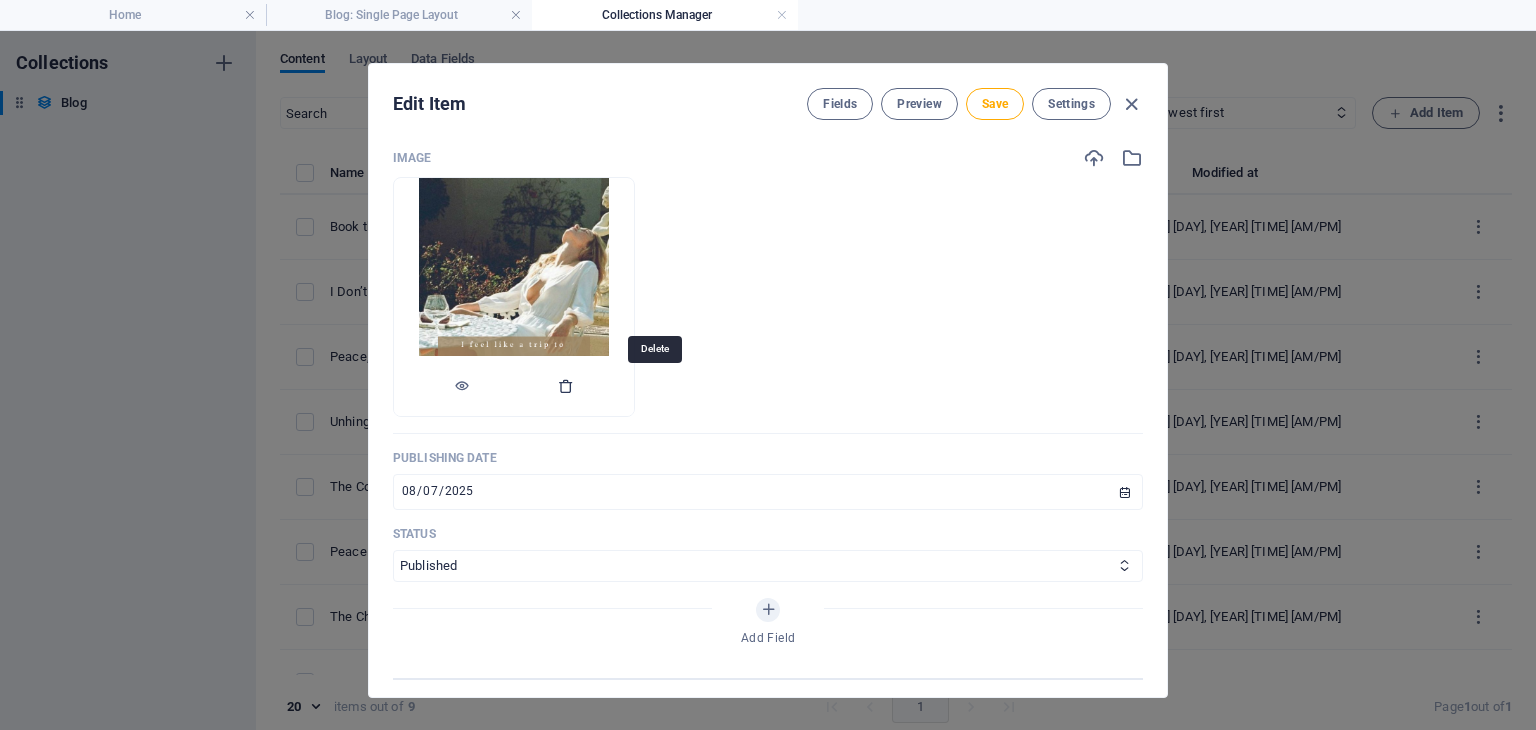 click at bounding box center [566, 386] 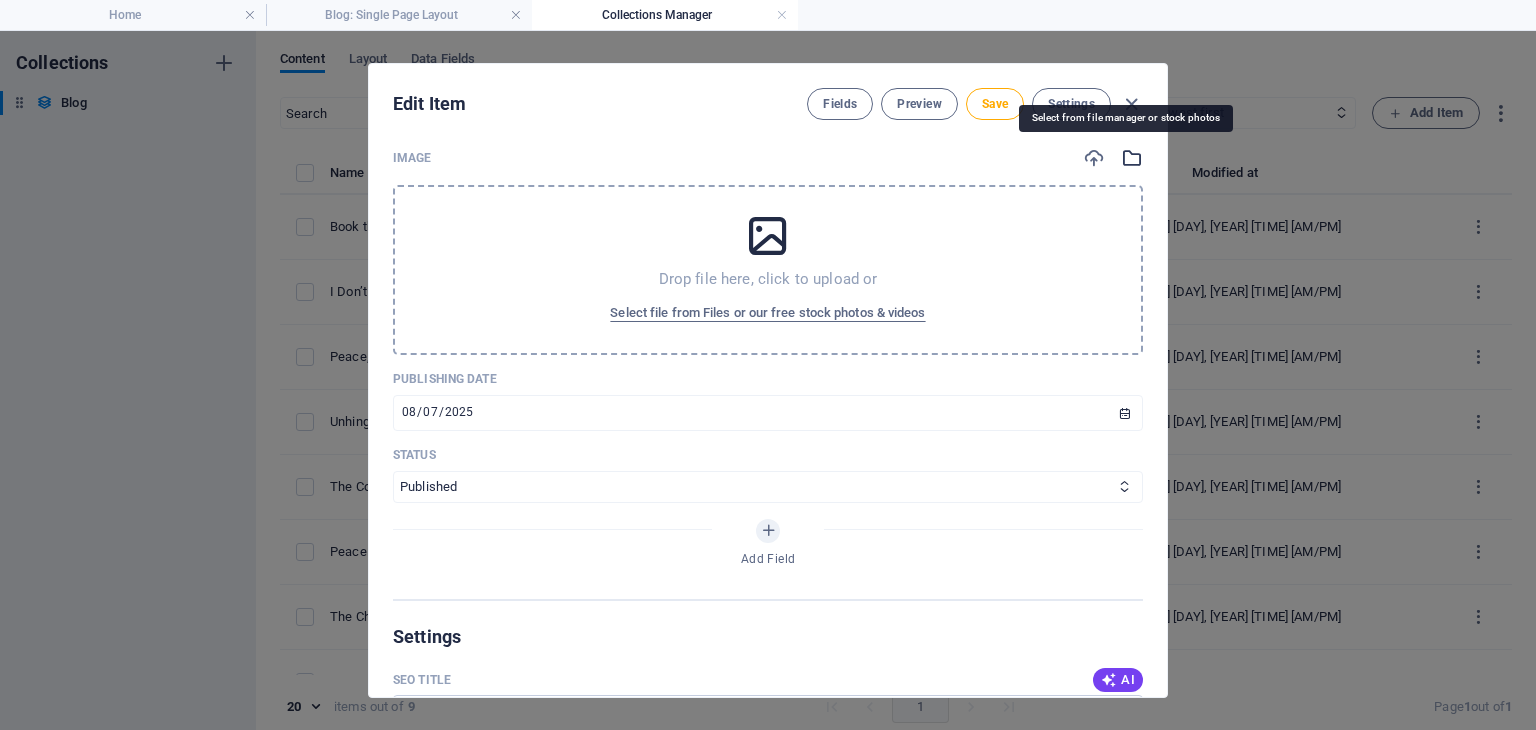 click at bounding box center [1132, 158] 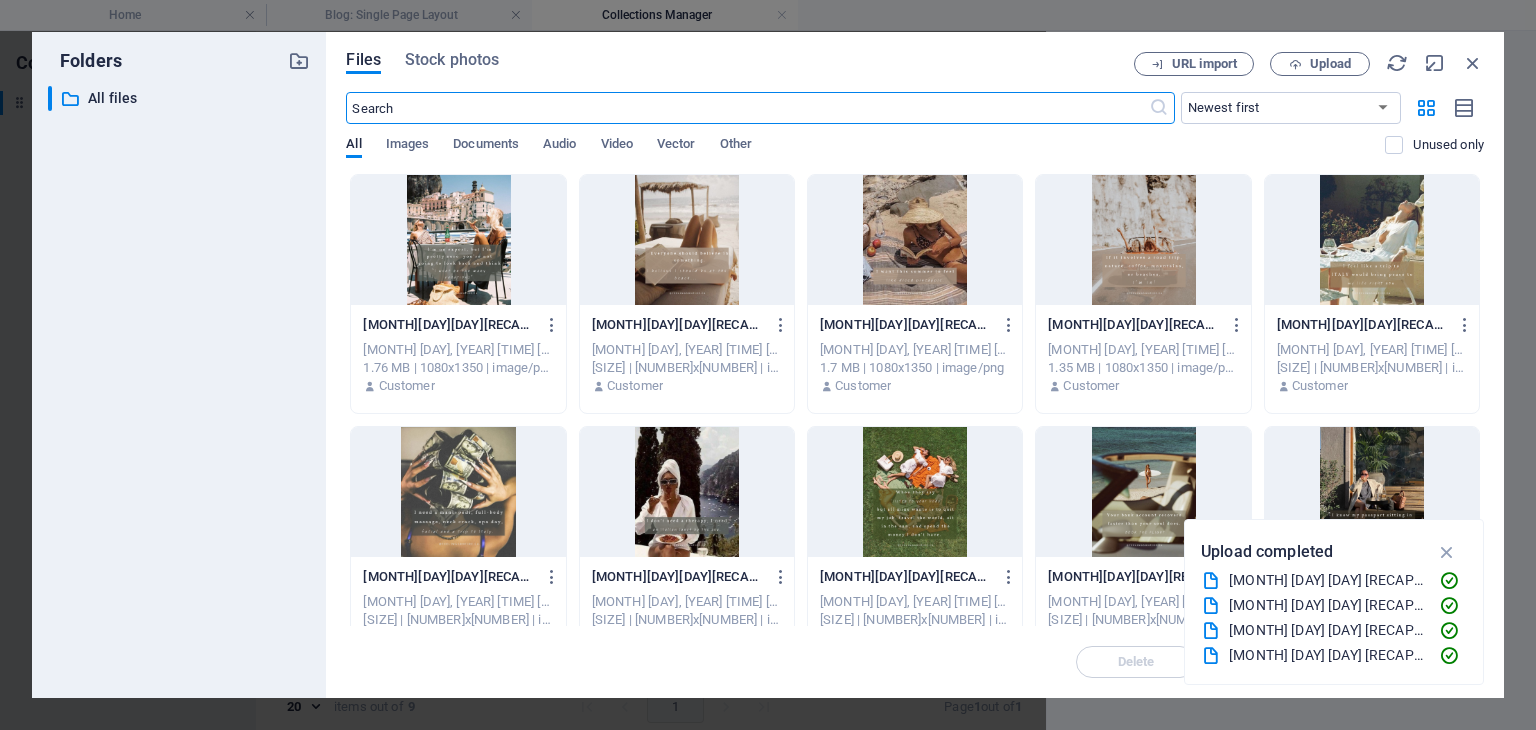 click at bounding box center [458, 240] 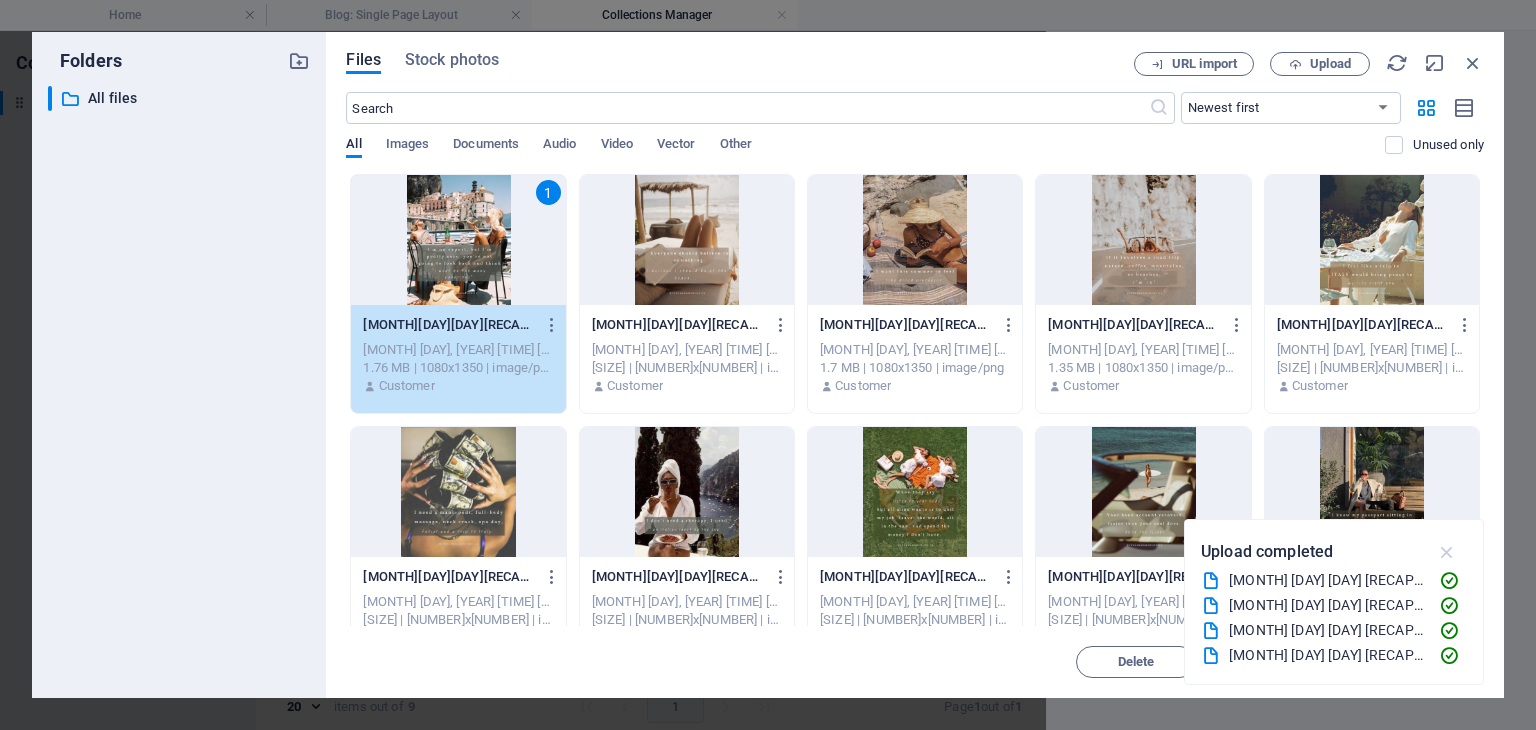 click at bounding box center [1447, 552] 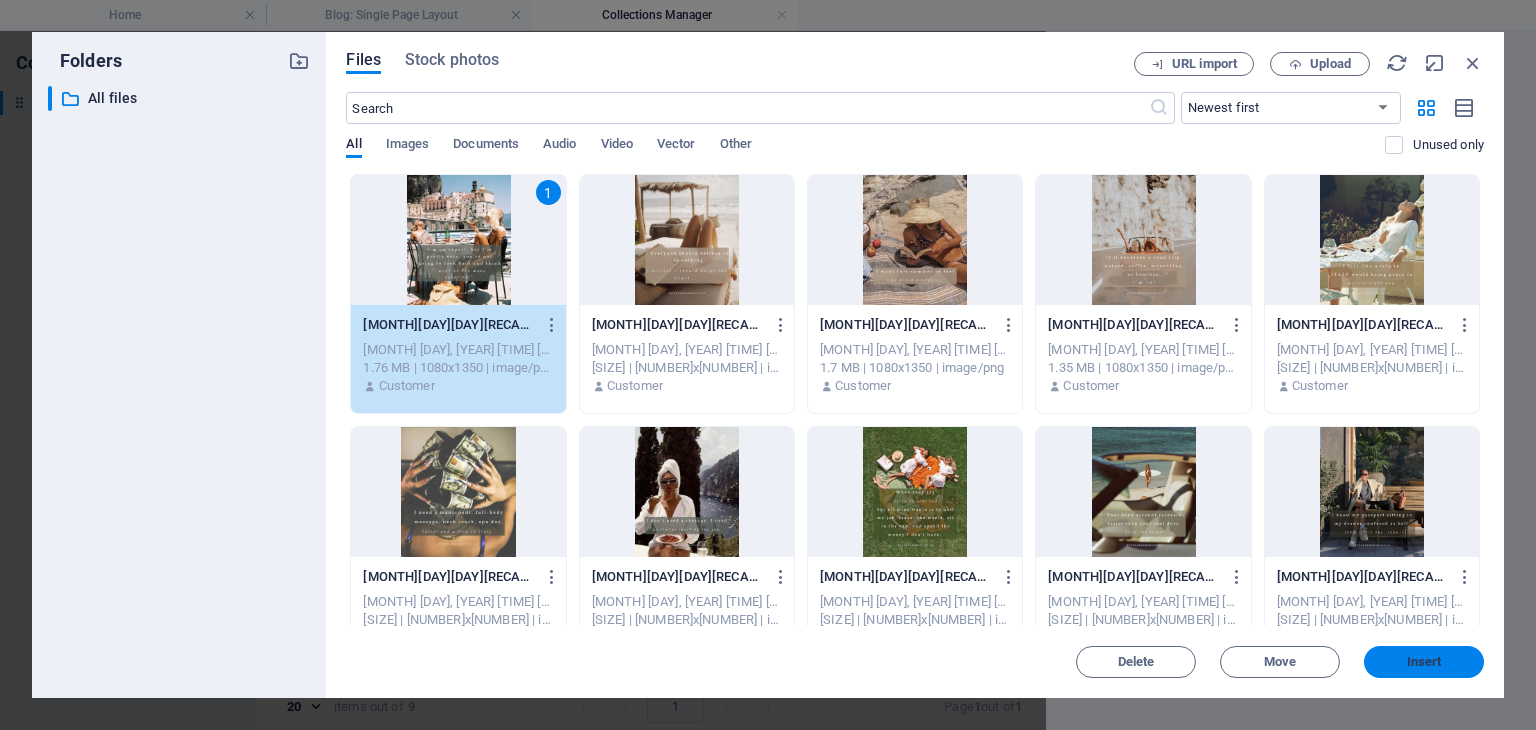 click on "Insert" at bounding box center (1424, 662) 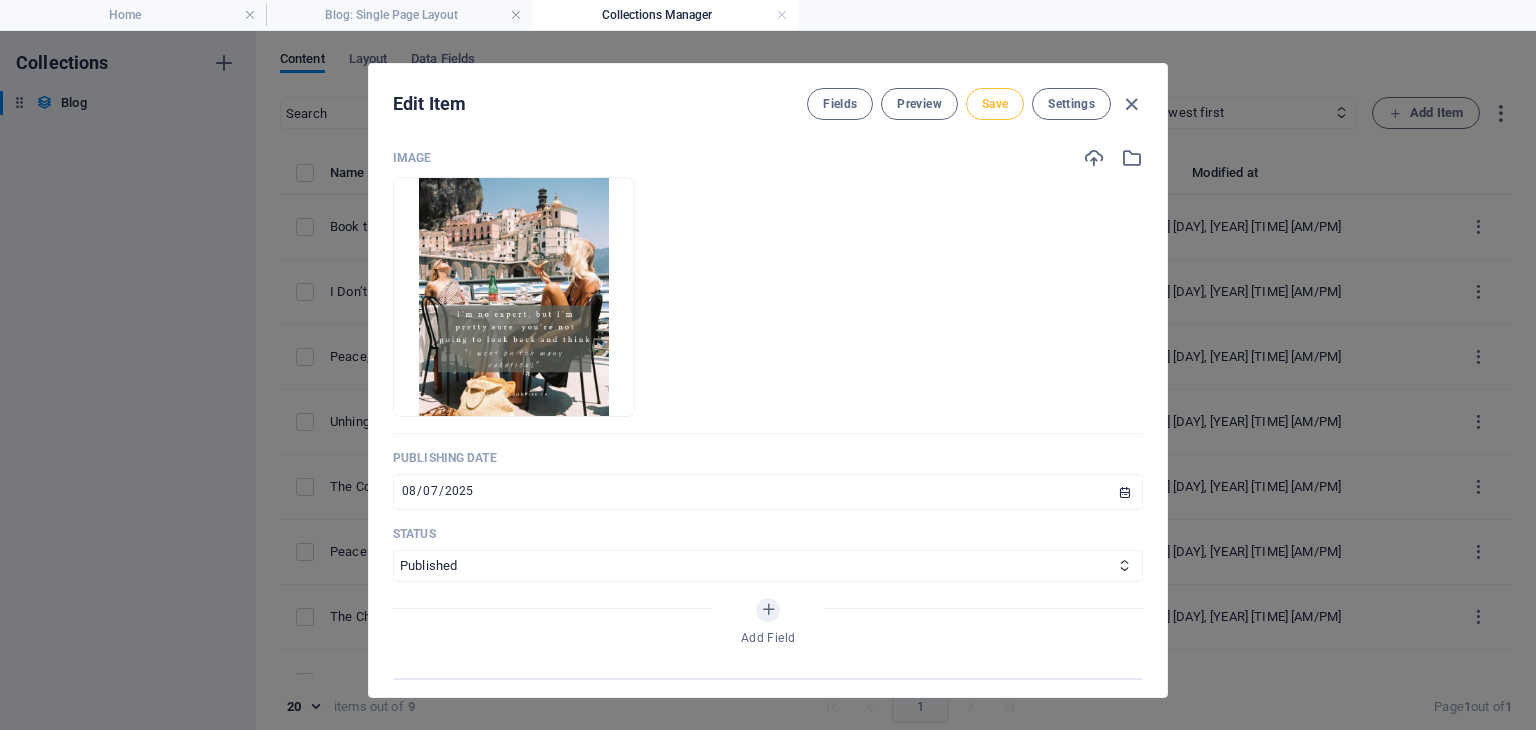 click on "Save" at bounding box center (995, 104) 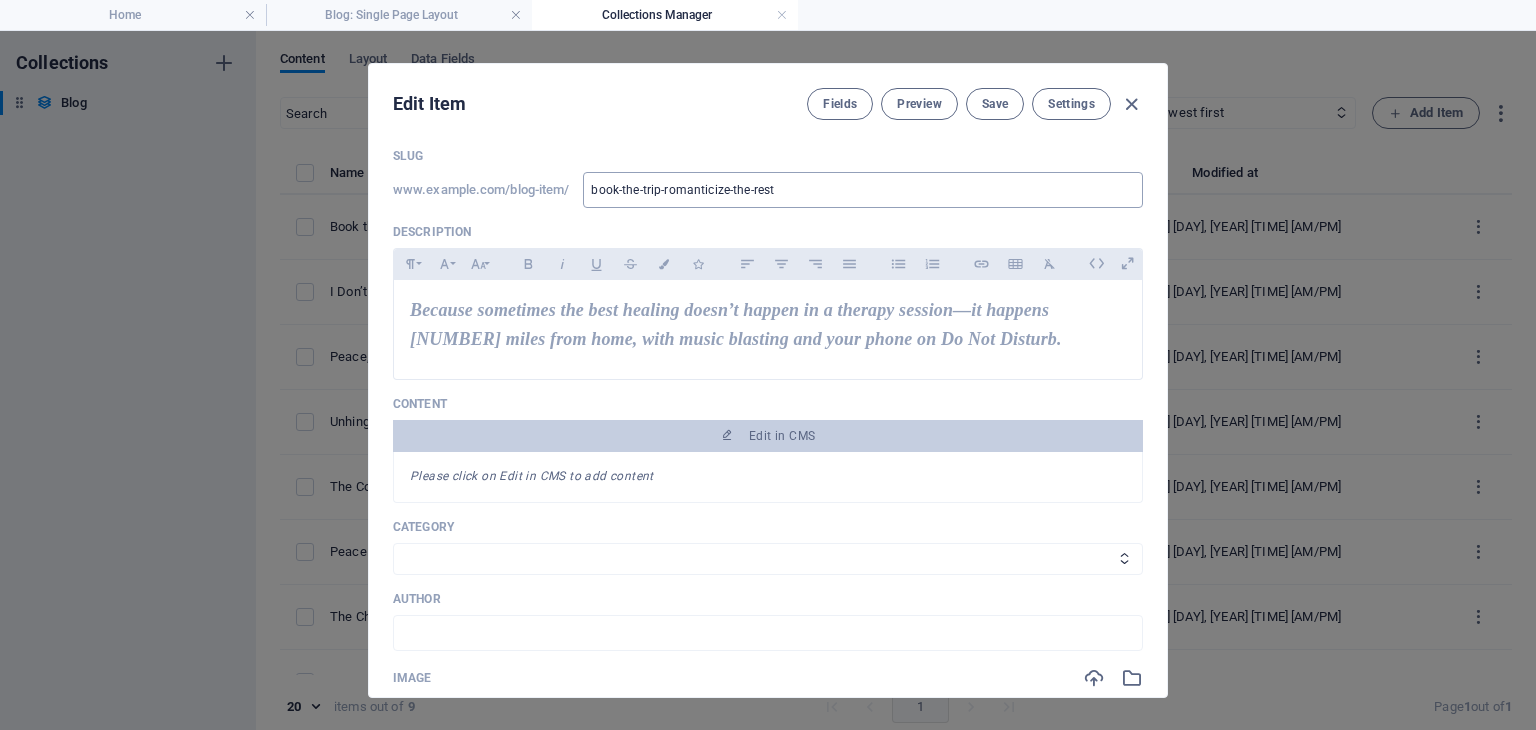 scroll, scrollTop: 0, scrollLeft: 0, axis: both 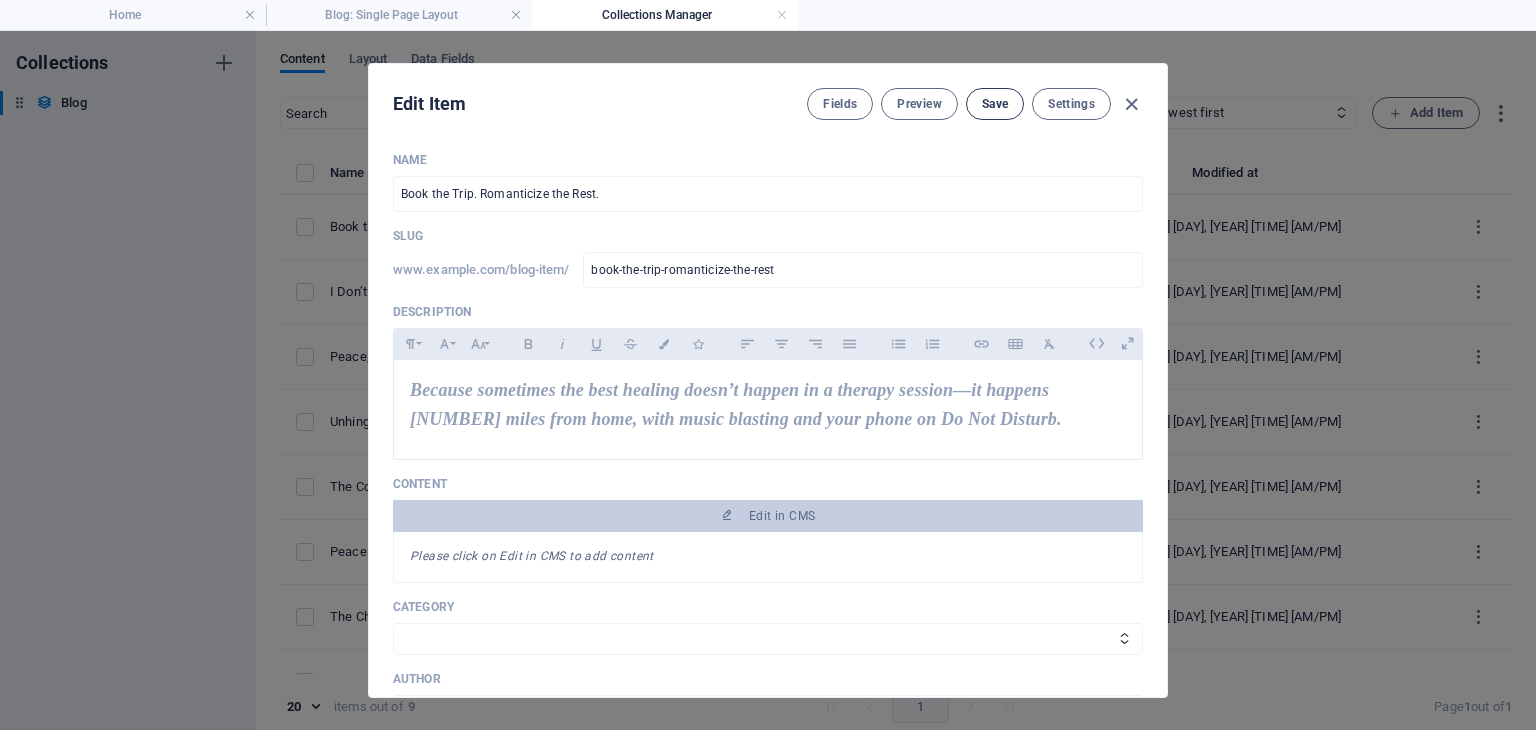 click on "Save" at bounding box center [995, 104] 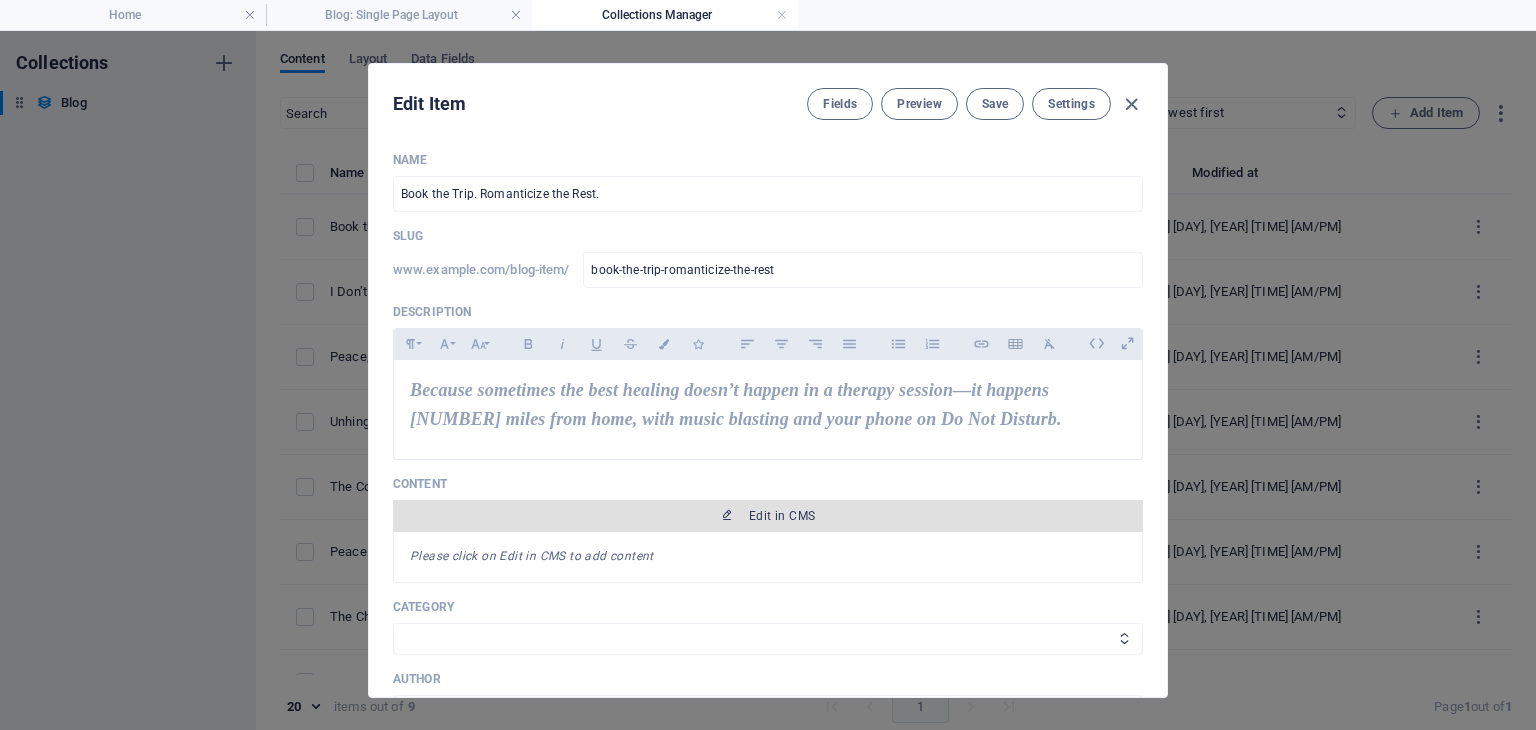 click on "Edit in CMS" at bounding box center [768, 516] 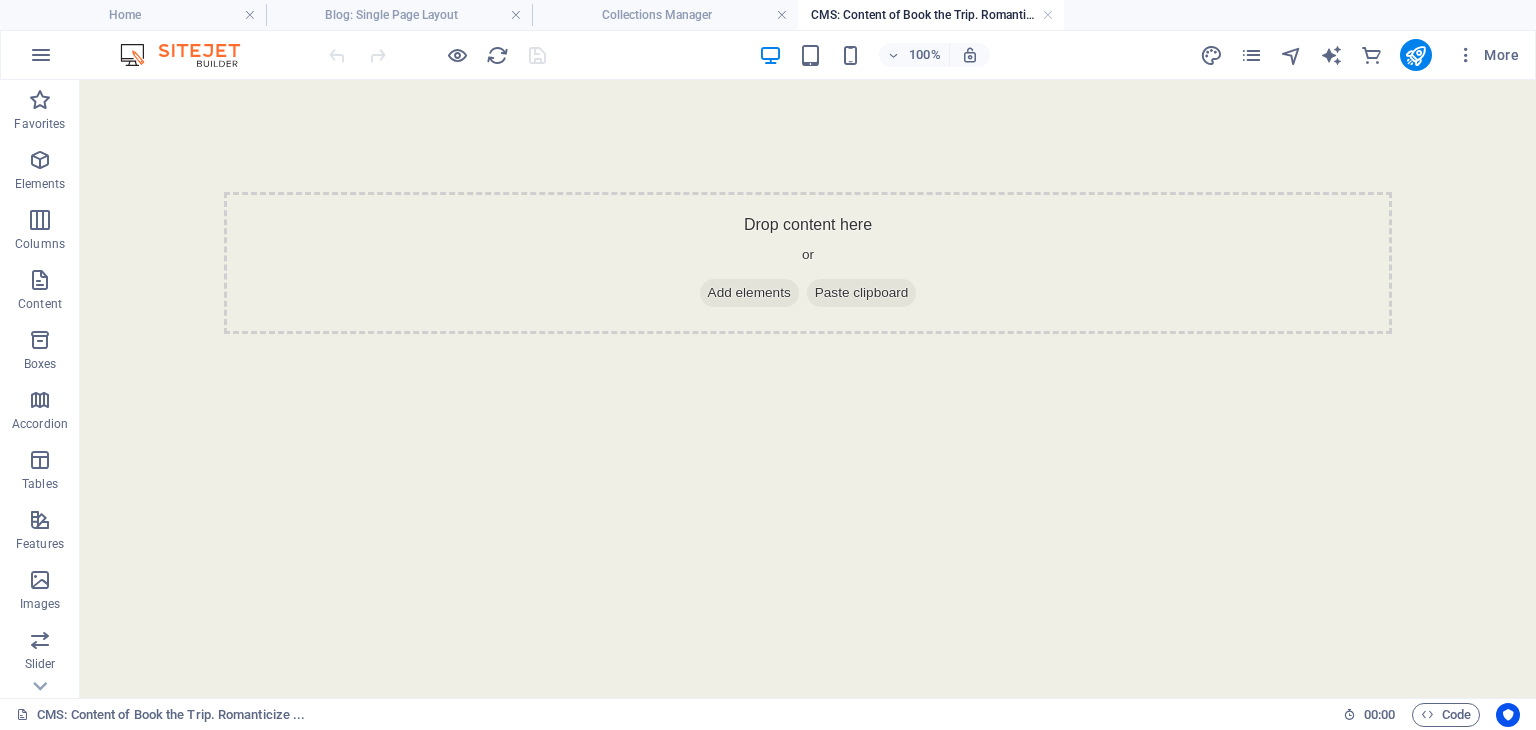 scroll, scrollTop: 0, scrollLeft: 0, axis: both 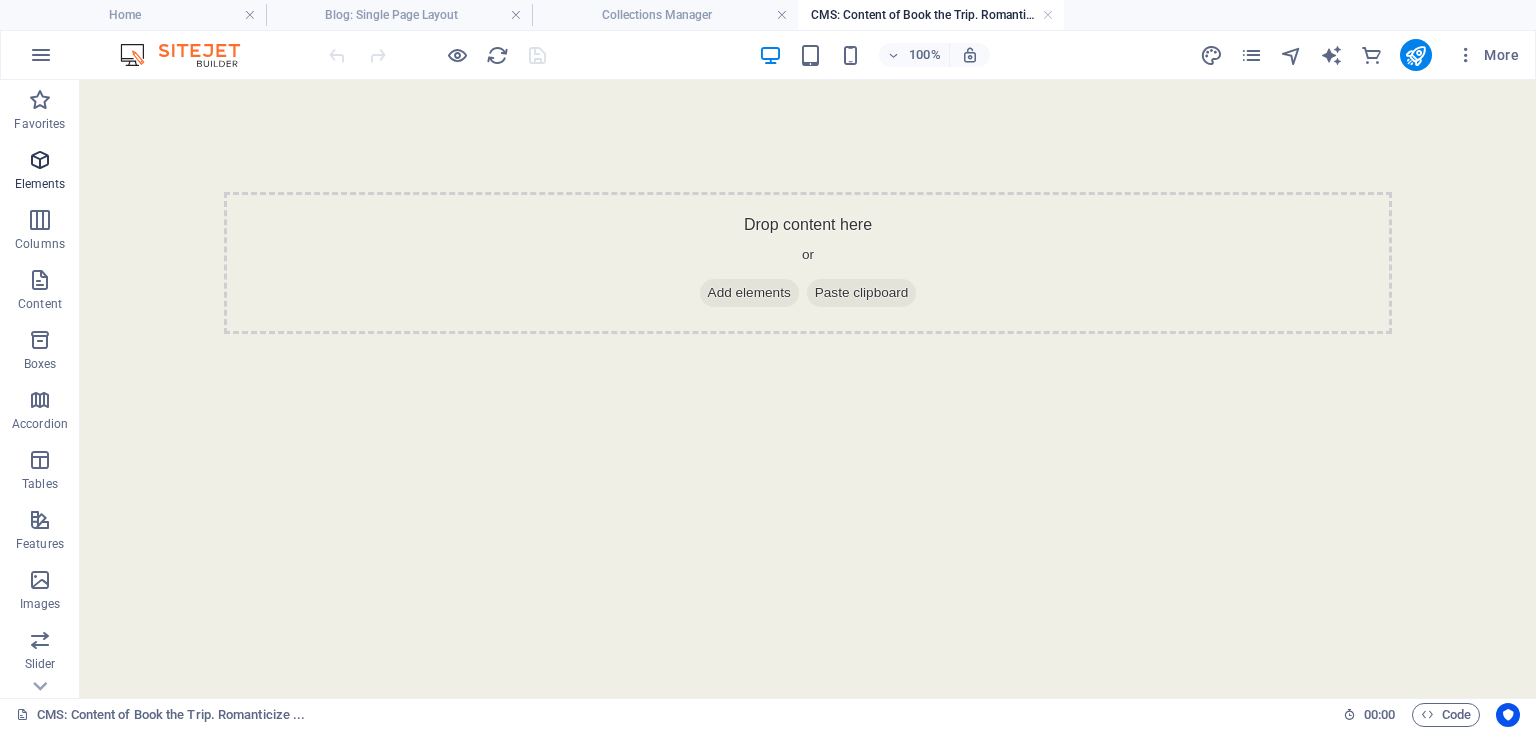 click at bounding box center (40, 160) 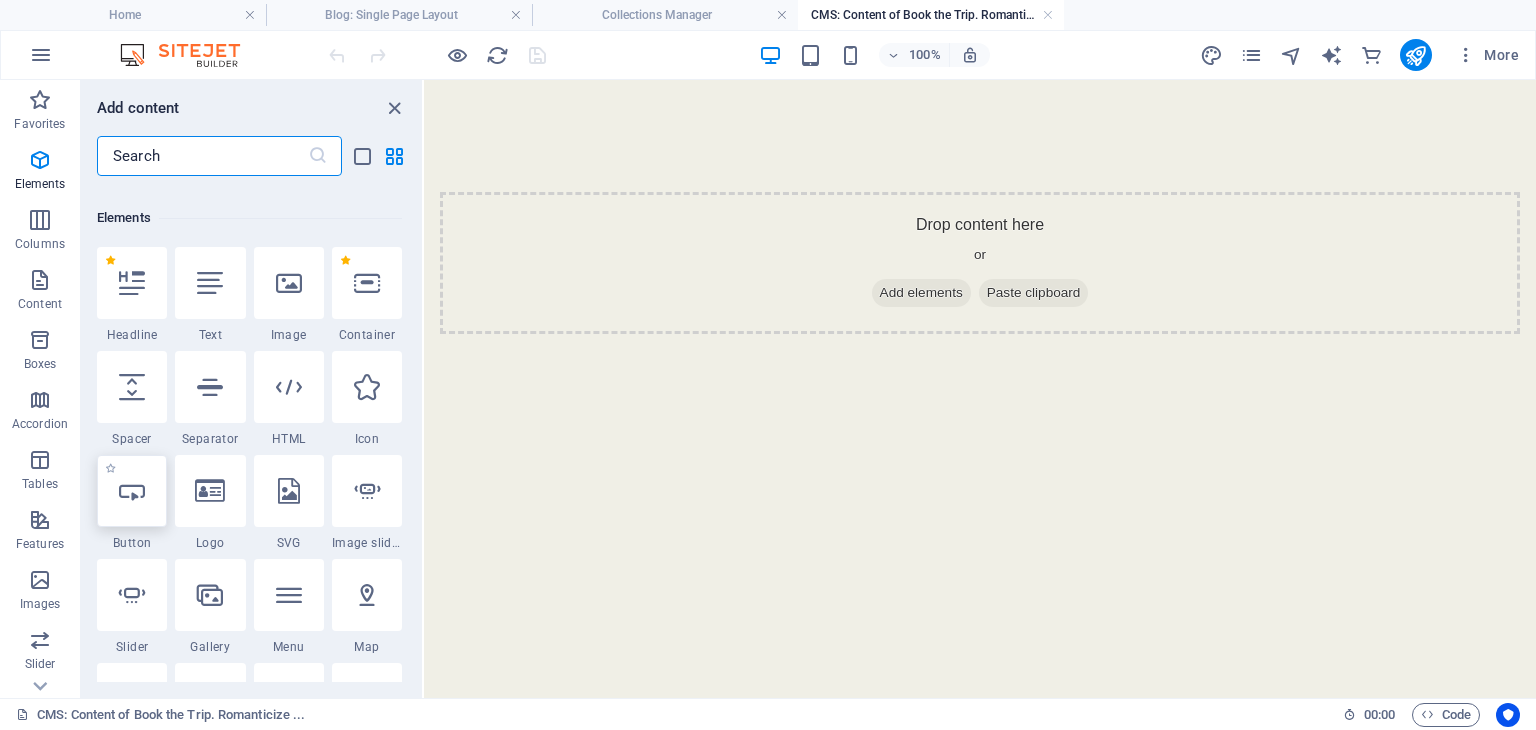 scroll, scrollTop: 212, scrollLeft: 0, axis: vertical 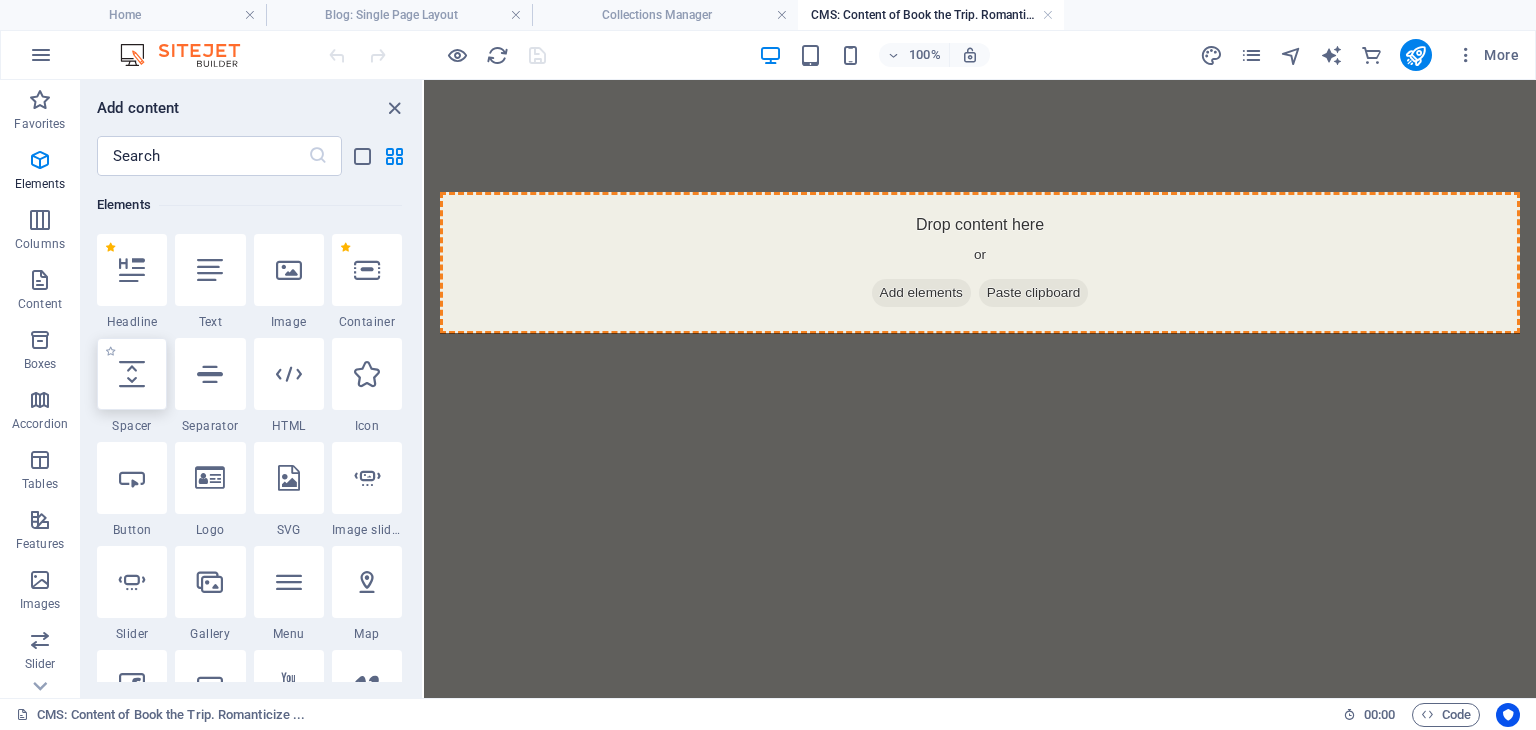 select on "px" 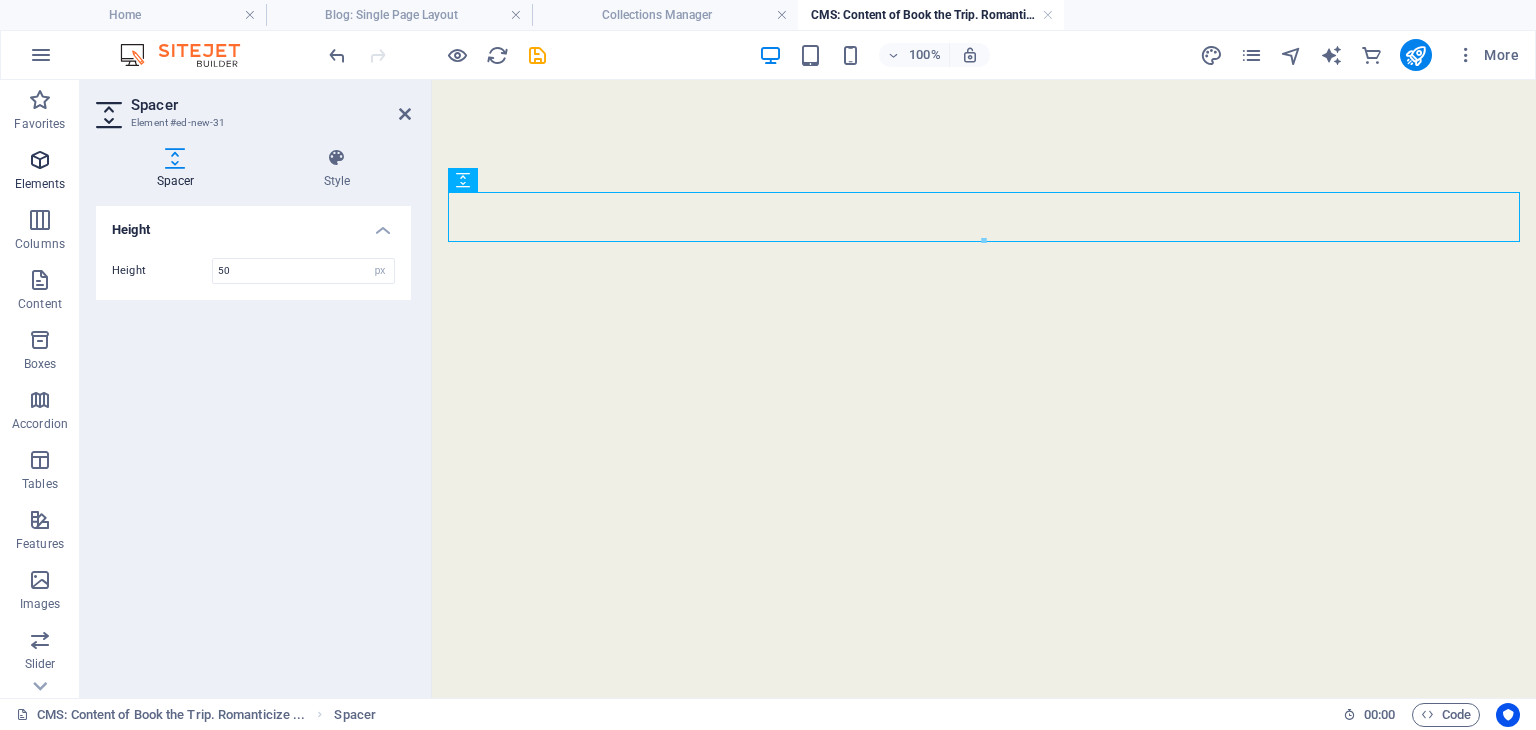 click at bounding box center [40, 160] 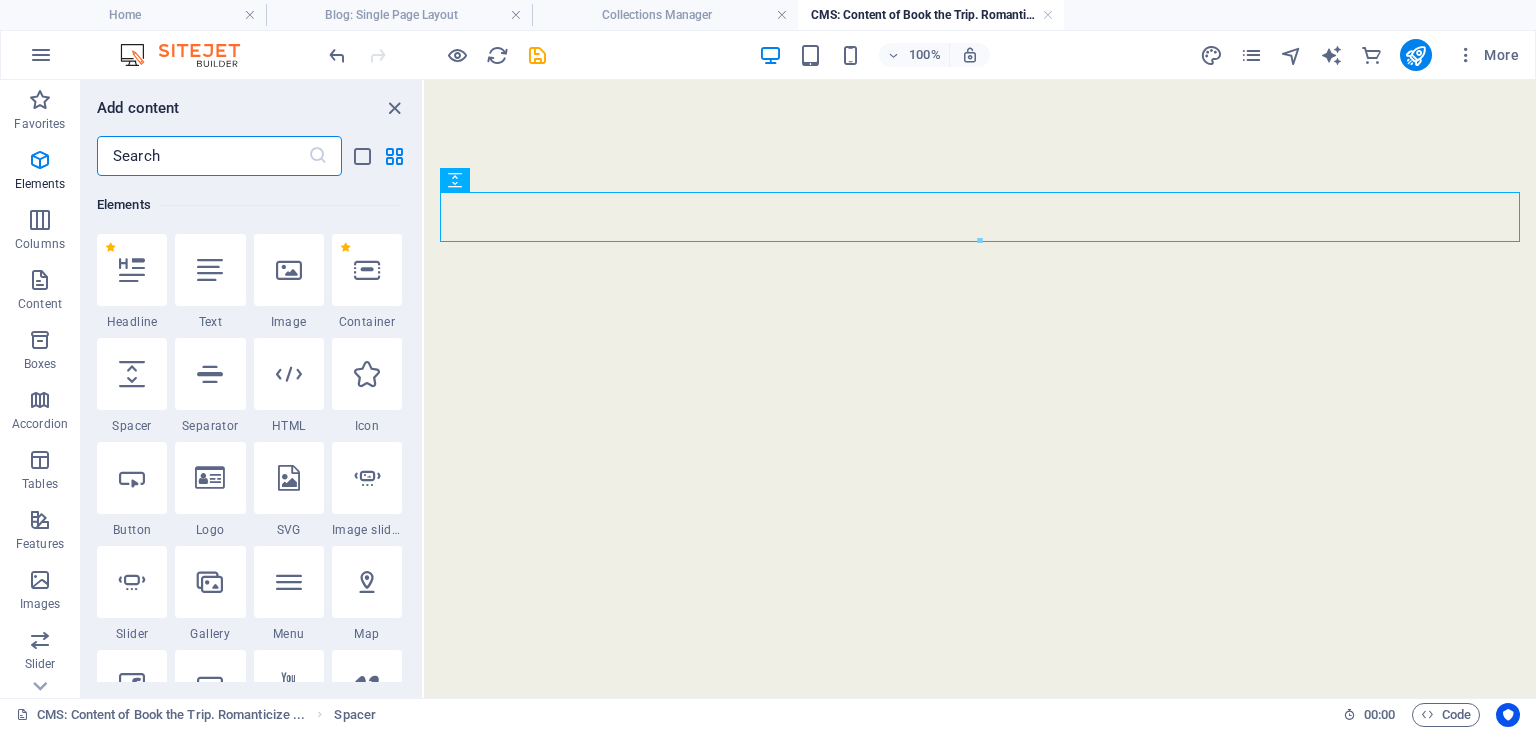 scroll, scrollTop: 212, scrollLeft: 0, axis: vertical 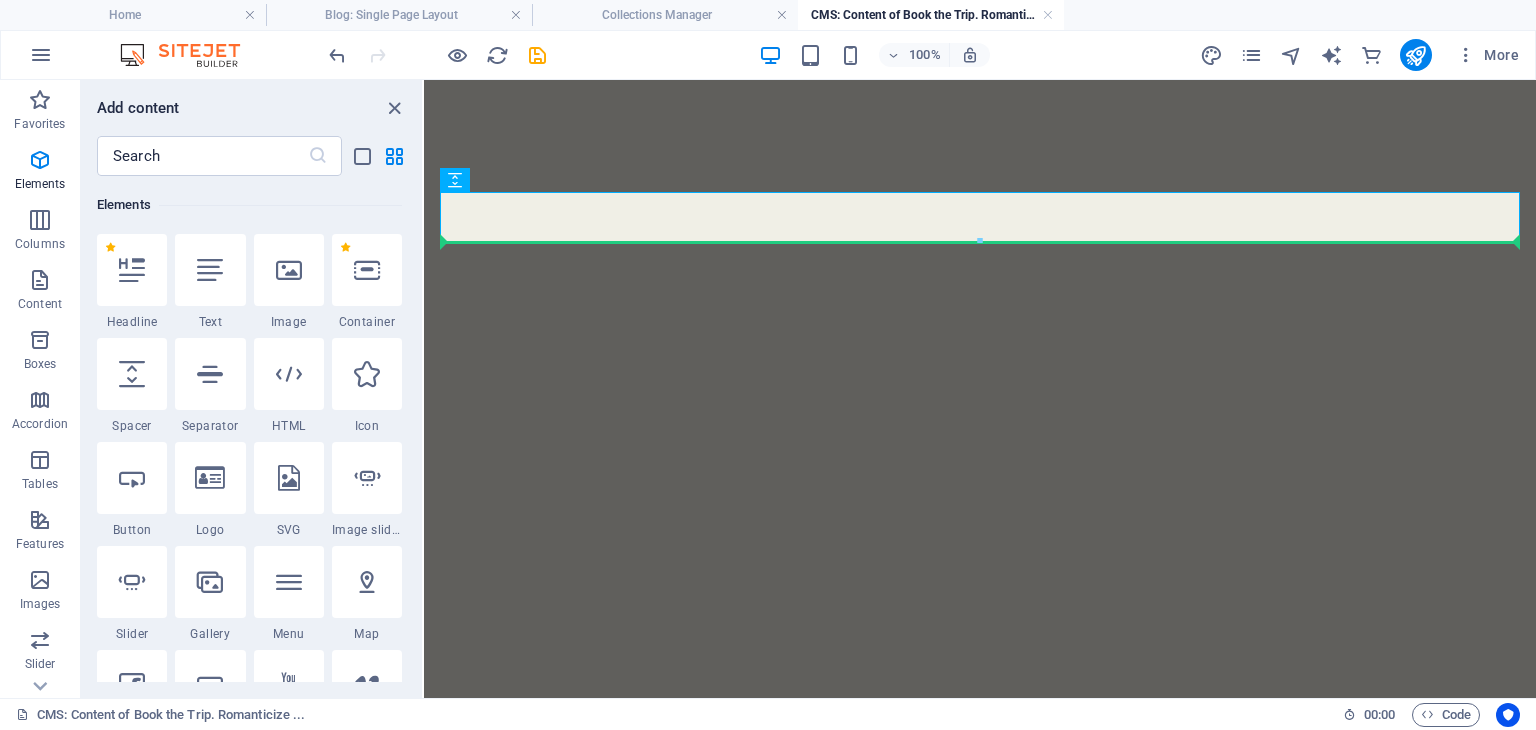 select on "px" 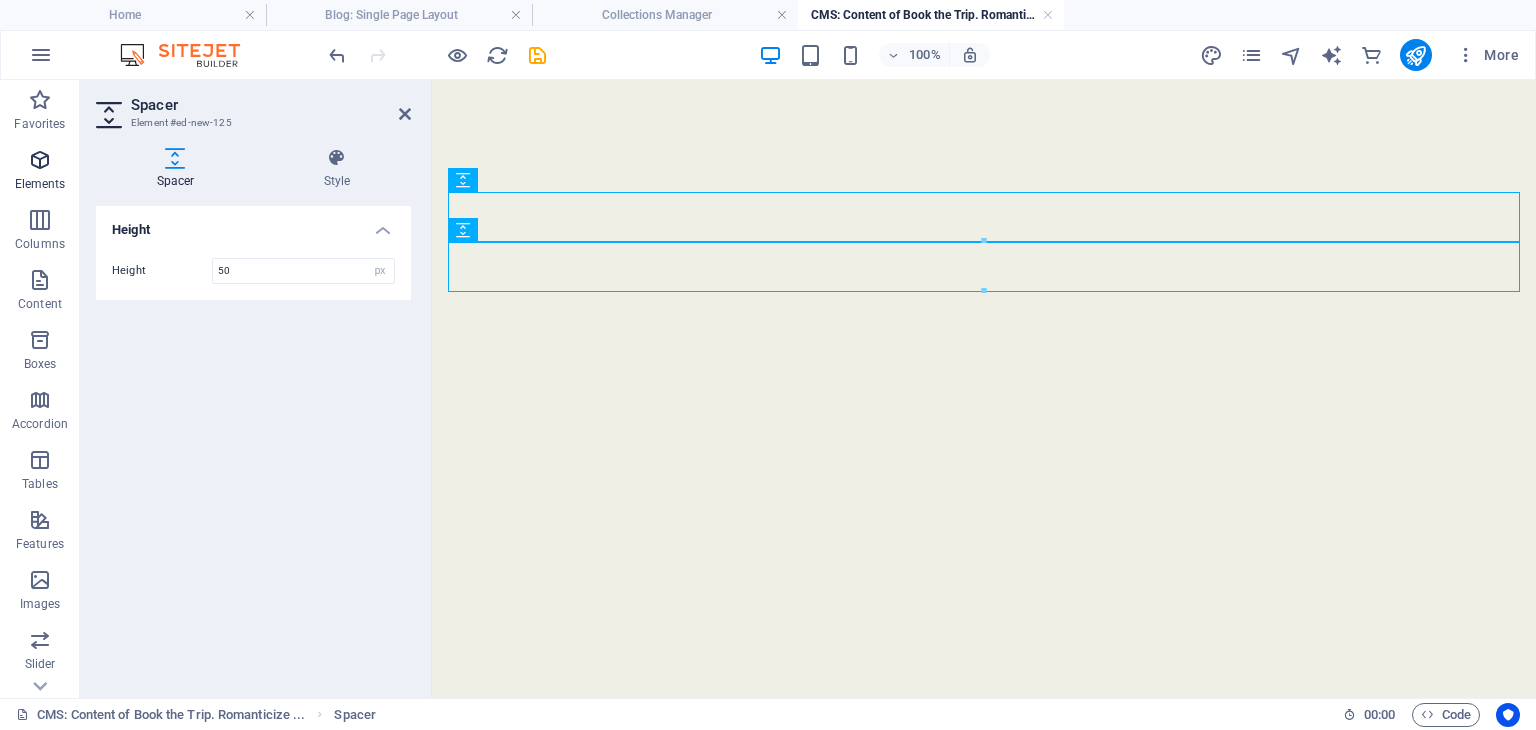 click at bounding box center (40, 160) 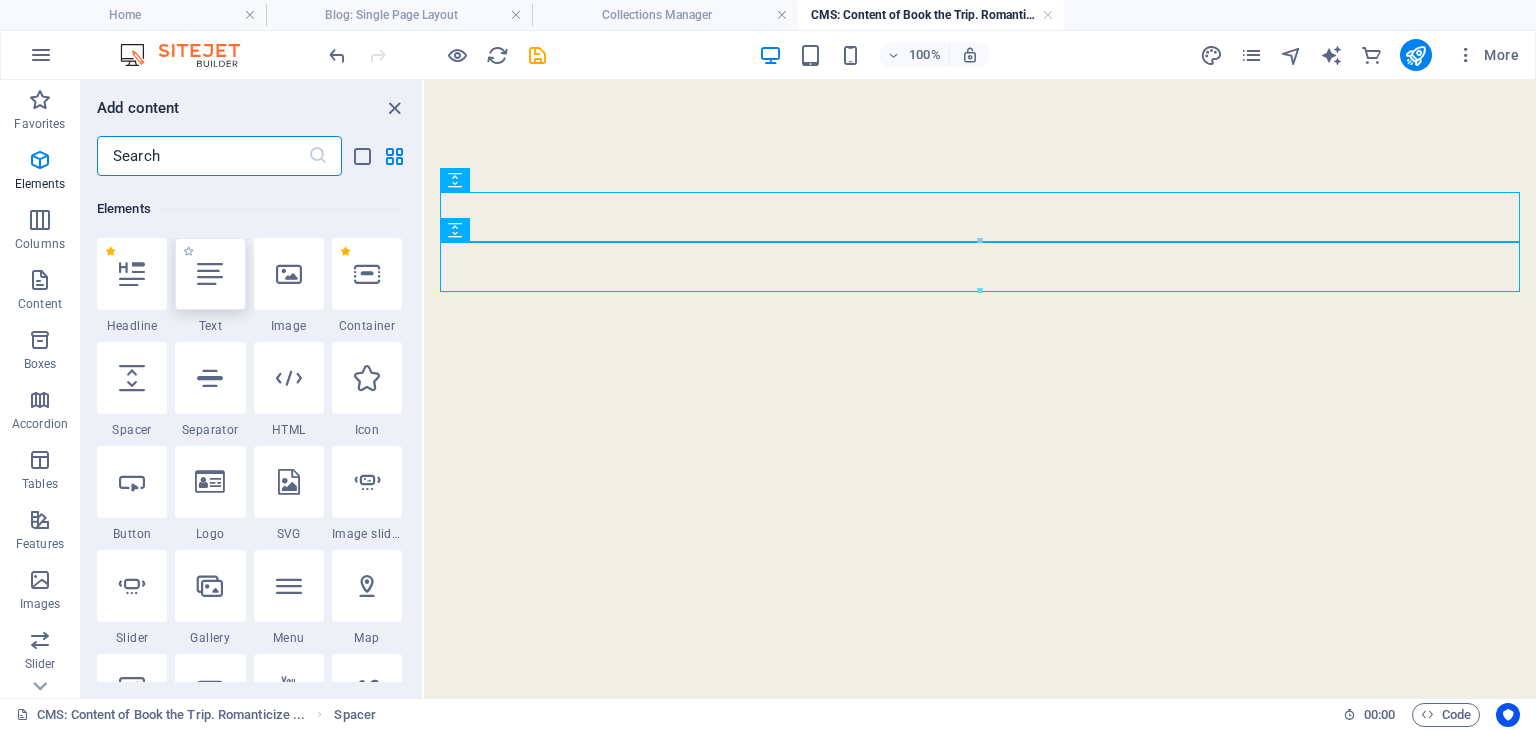 scroll, scrollTop: 212, scrollLeft: 0, axis: vertical 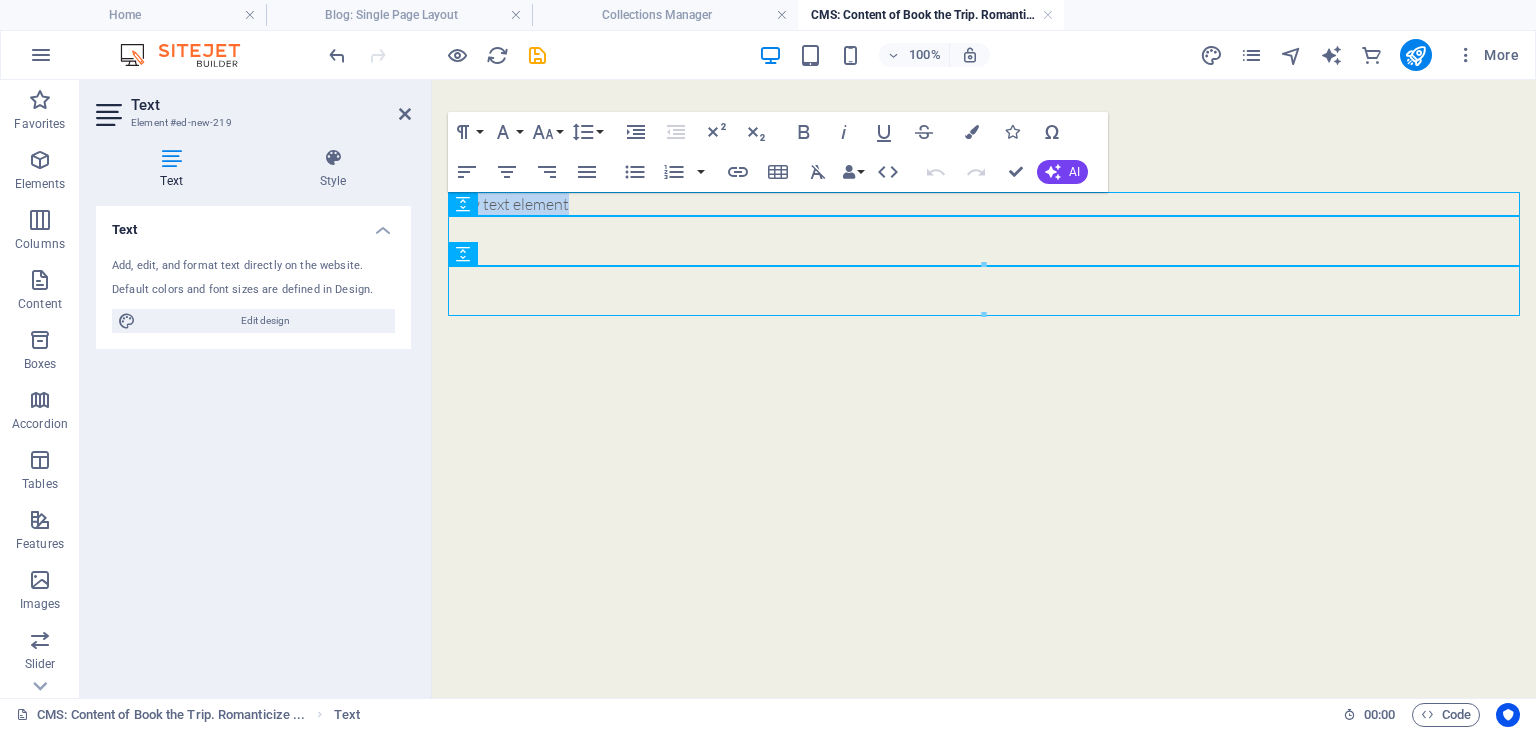 click on "New text element" at bounding box center (984, 254) 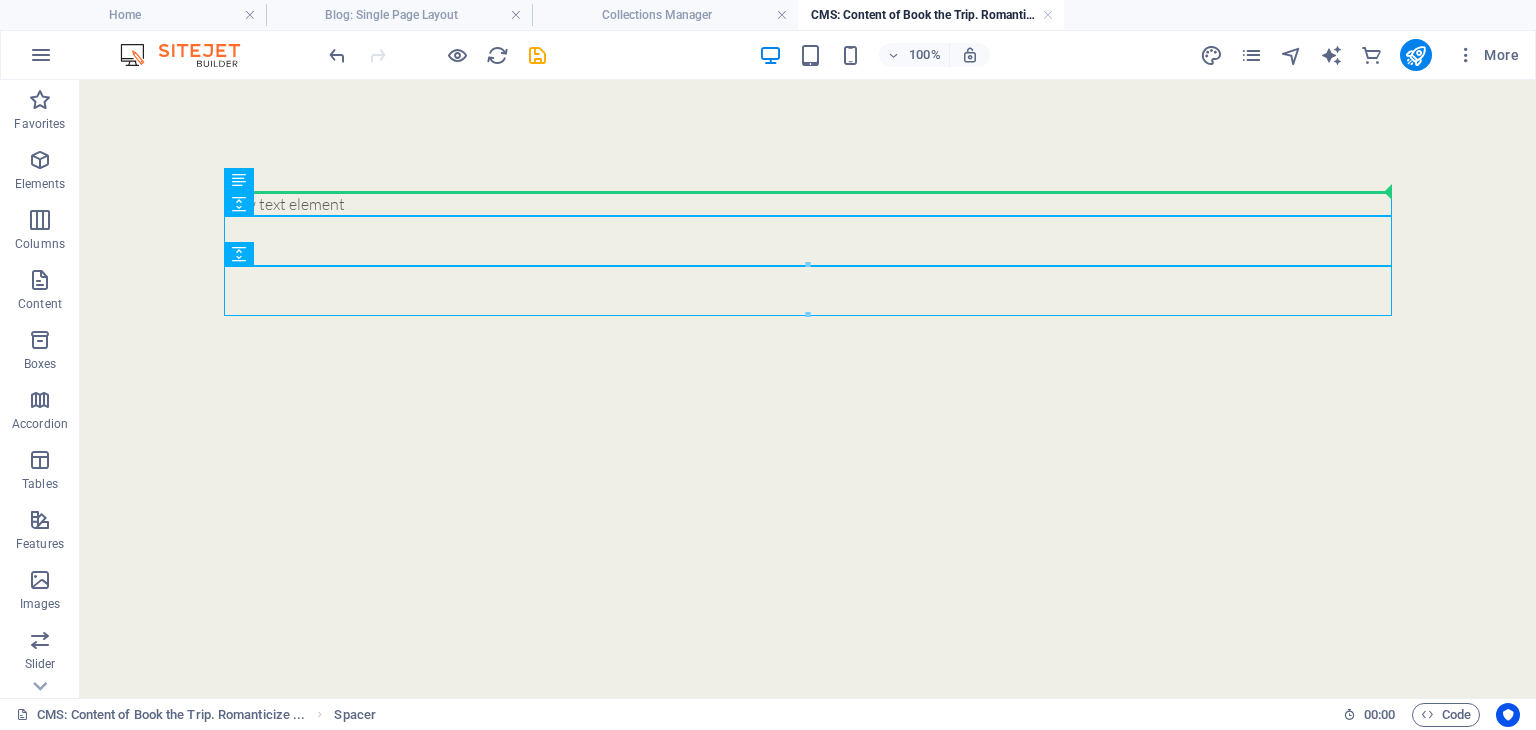 drag, startPoint x: 233, startPoint y: 241, endPoint x: 592, endPoint y: 191, distance: 362.46518 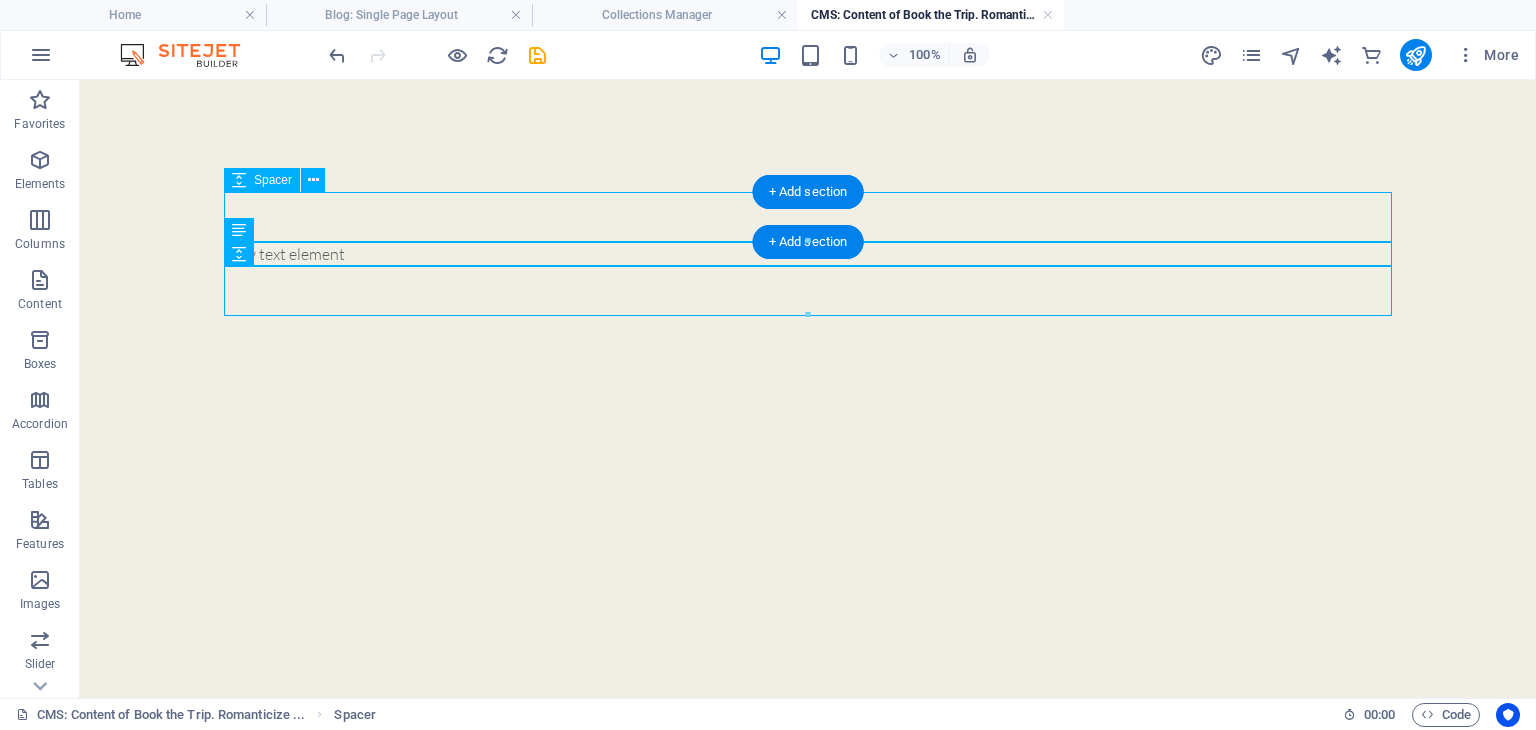 click at bounding box center (808, 217) 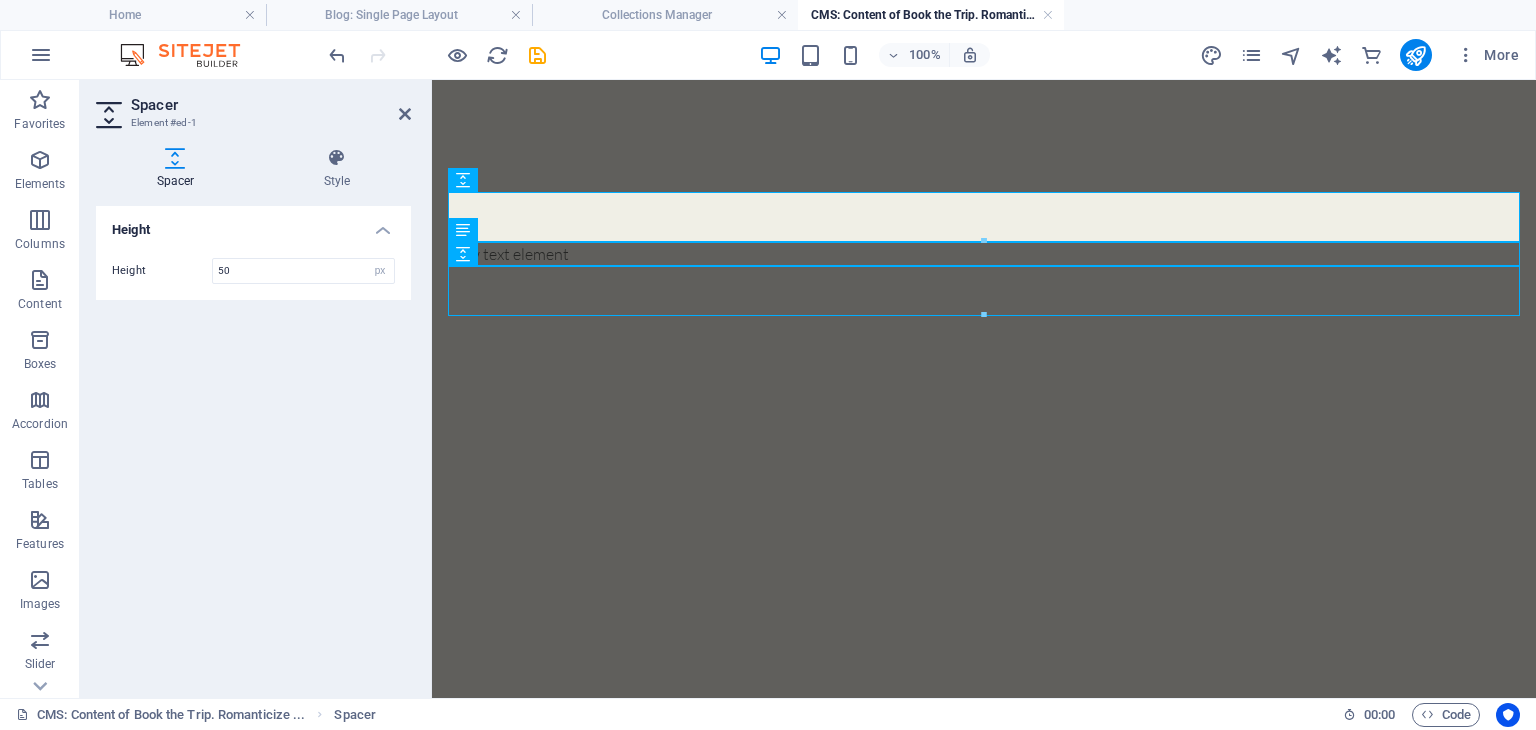 click on "Height" at bounding box center [162, 270] 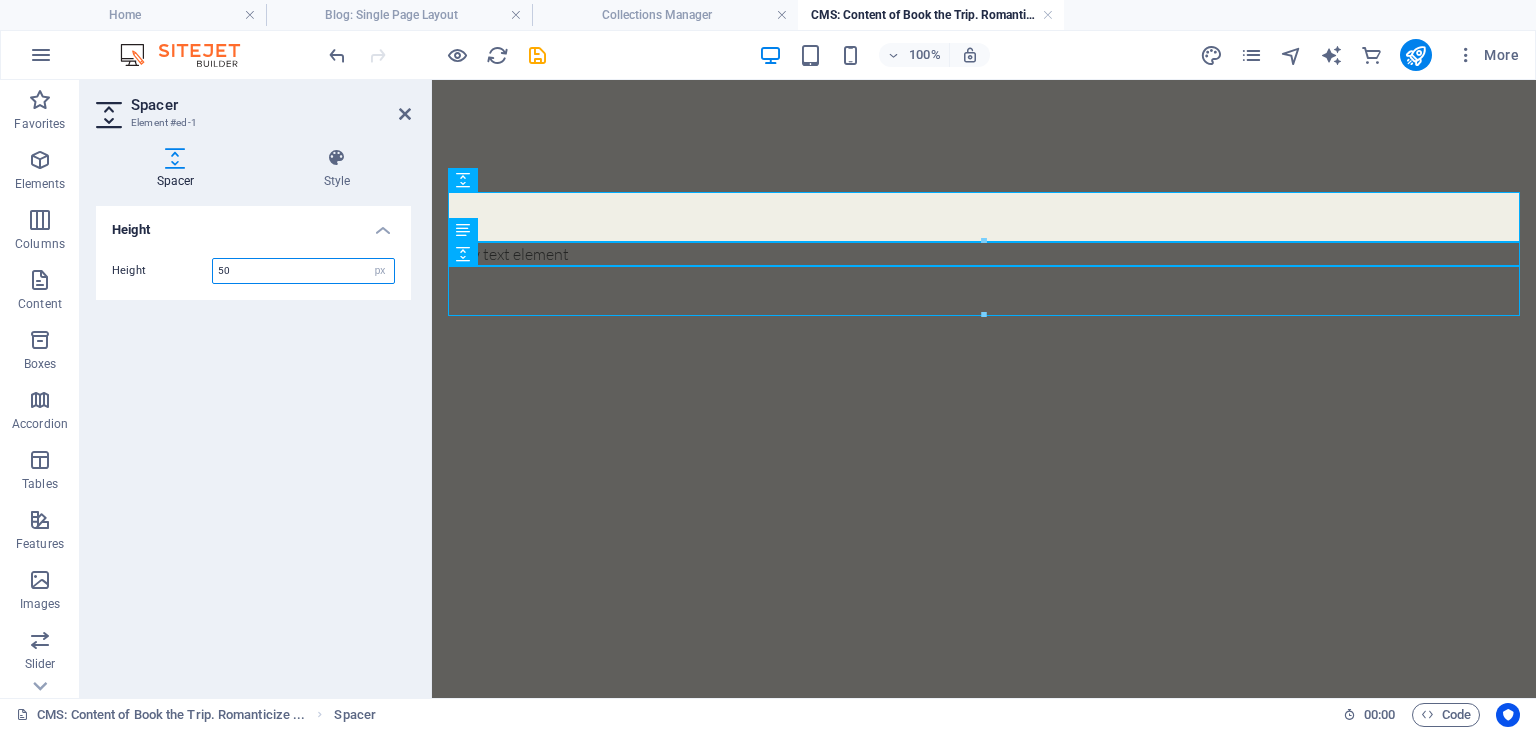 click on "50" at bounding box center [303, 271] 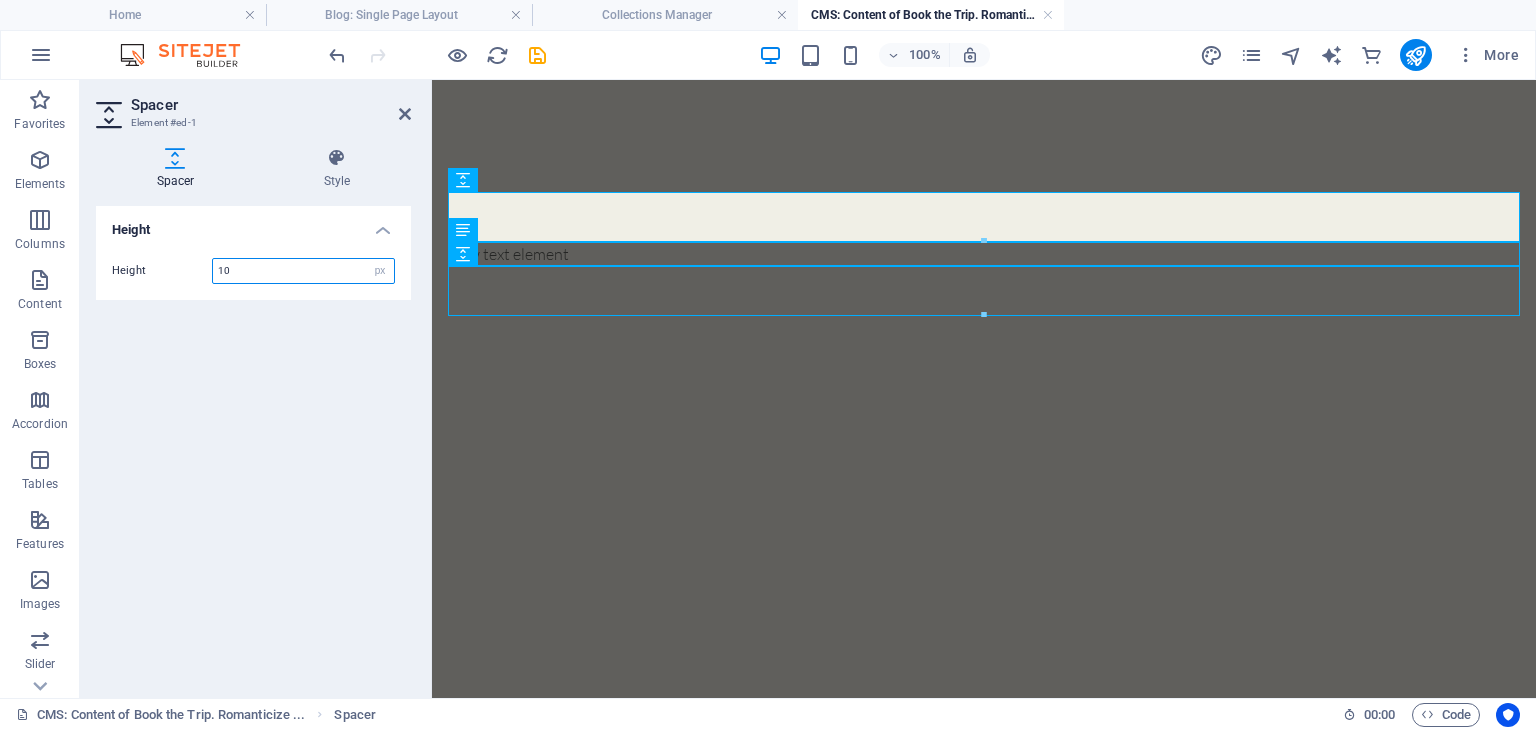 type on "10" 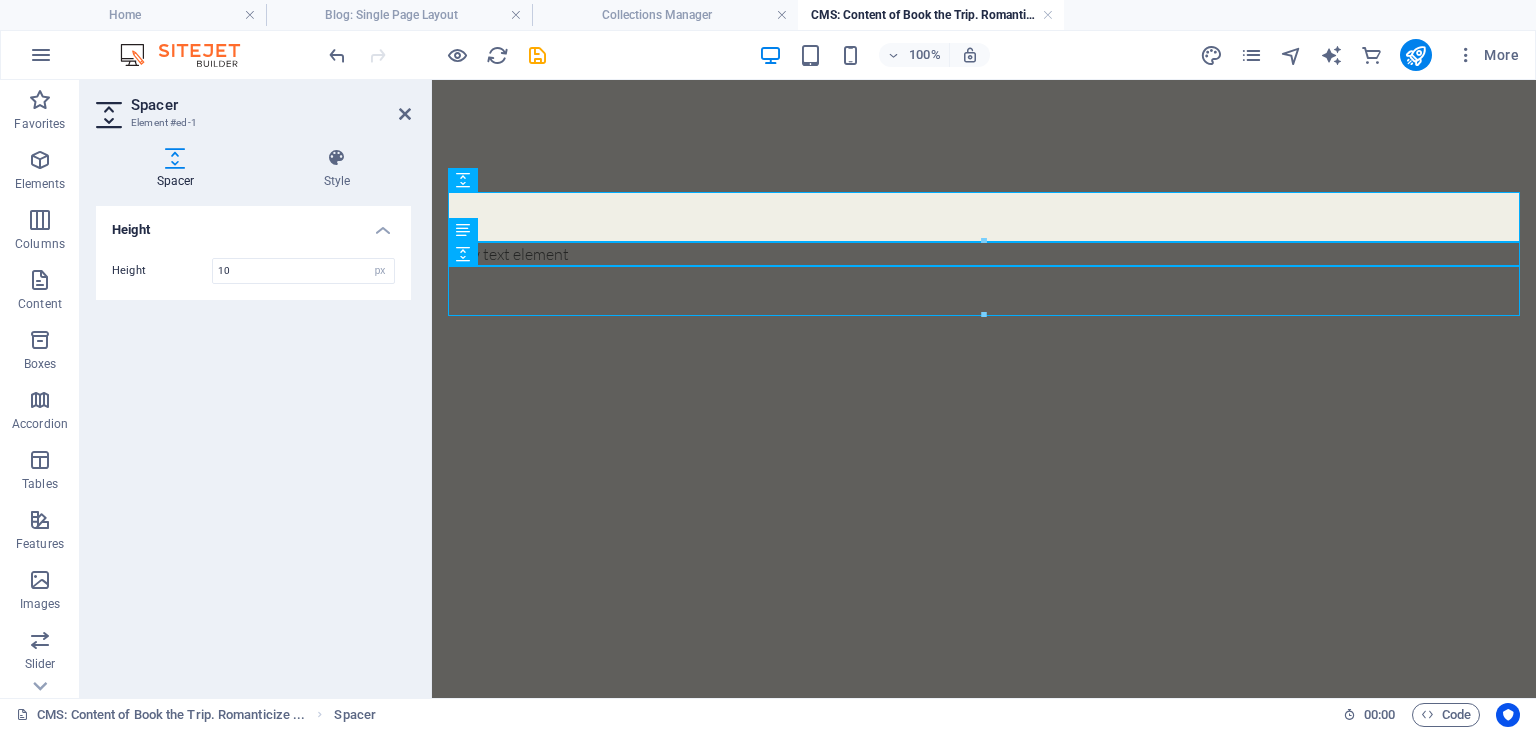 click on "Height Height 10 px rem vh vw" at bounding box center [253, 444] 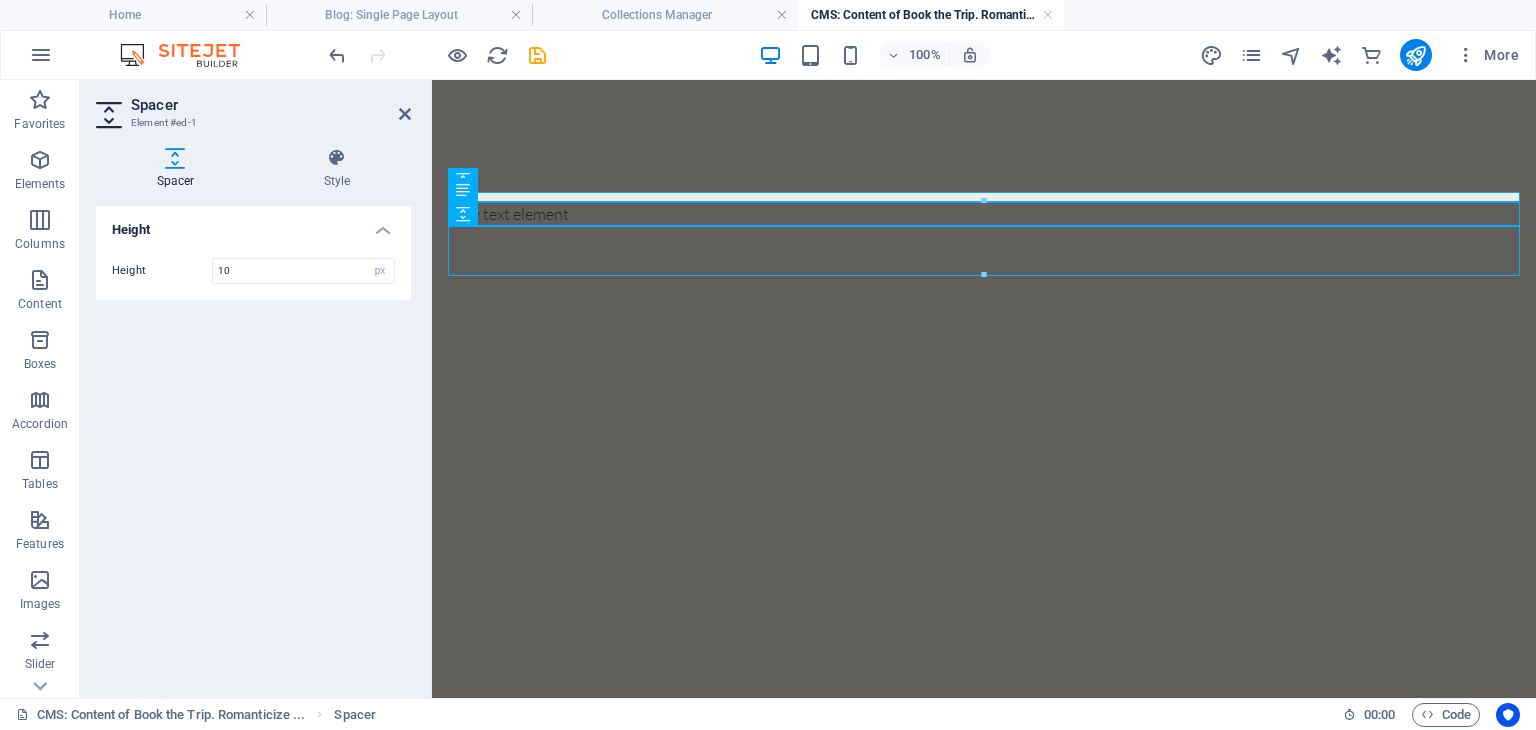 click on "100% More" at bounding box center [926, 55] 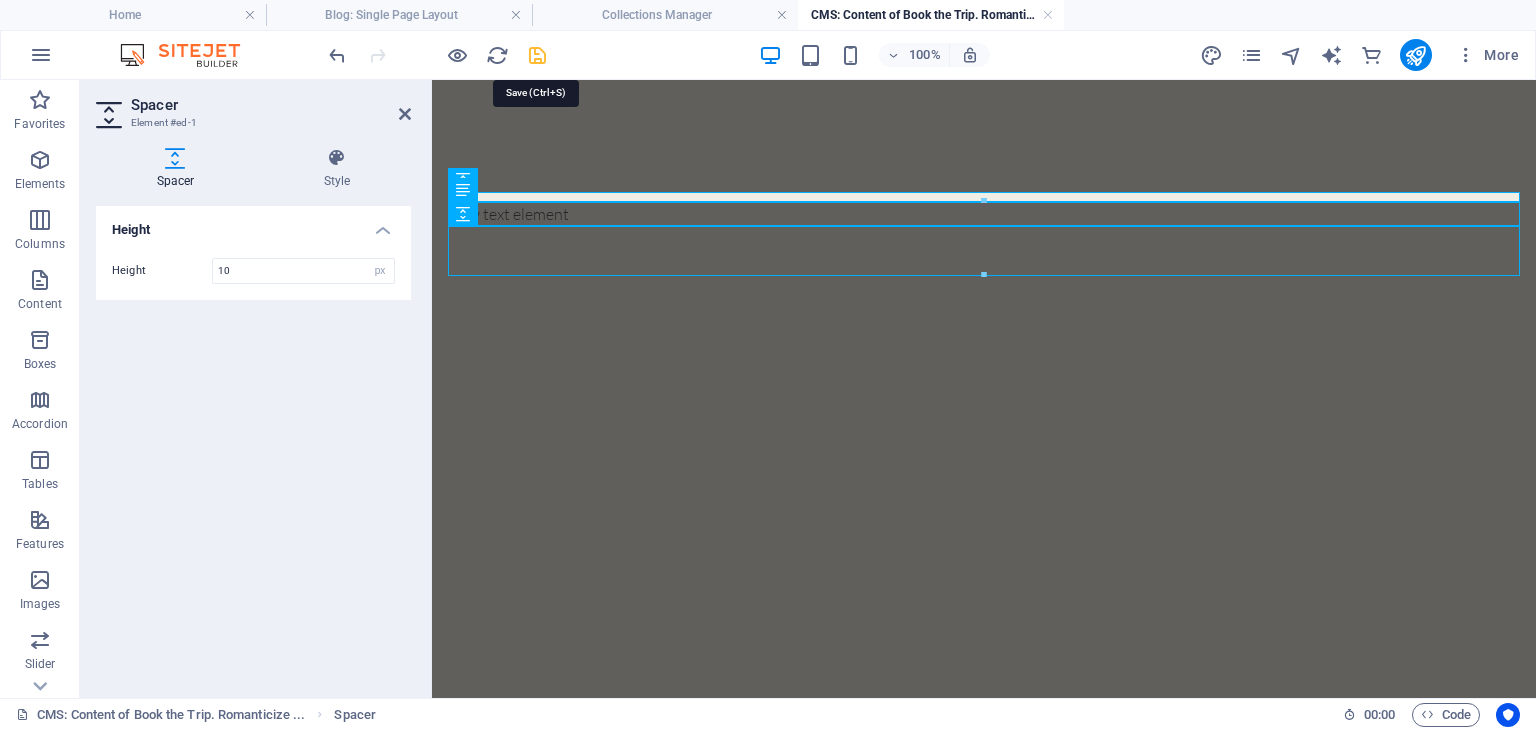 click at bounding box center (537, 55) 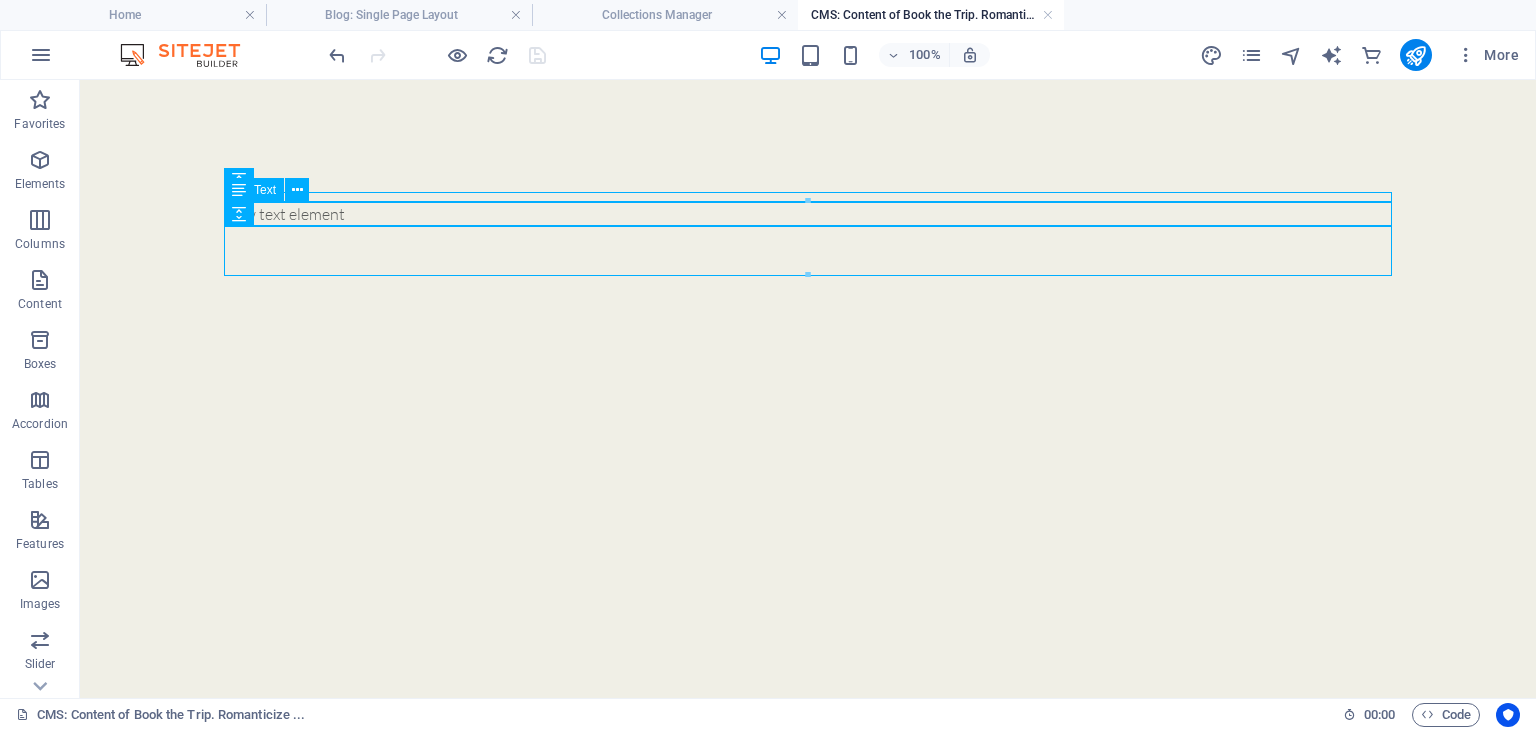 click on "New text element" at bounding box center (808, 214) 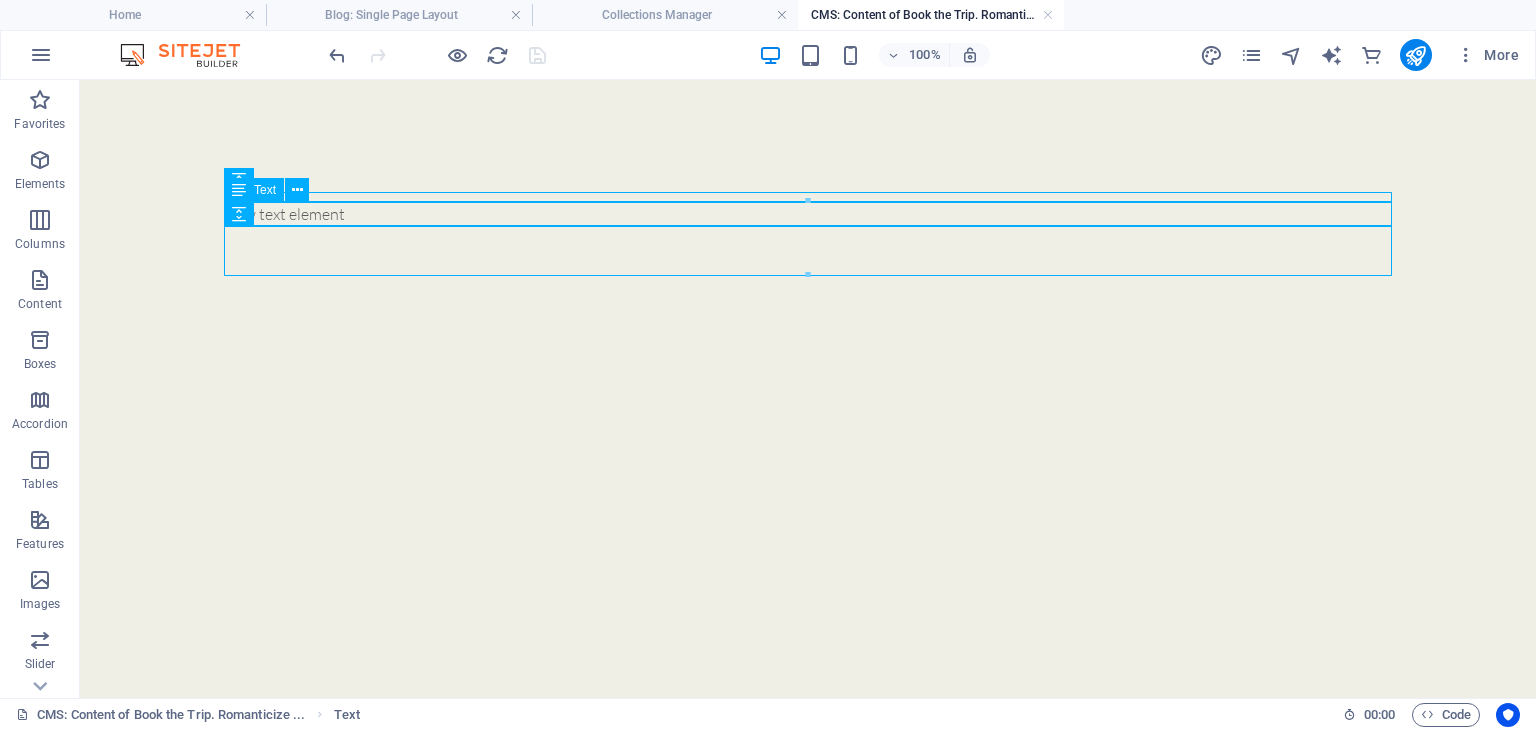 click on "New text element" at bounding box center [808, 214] 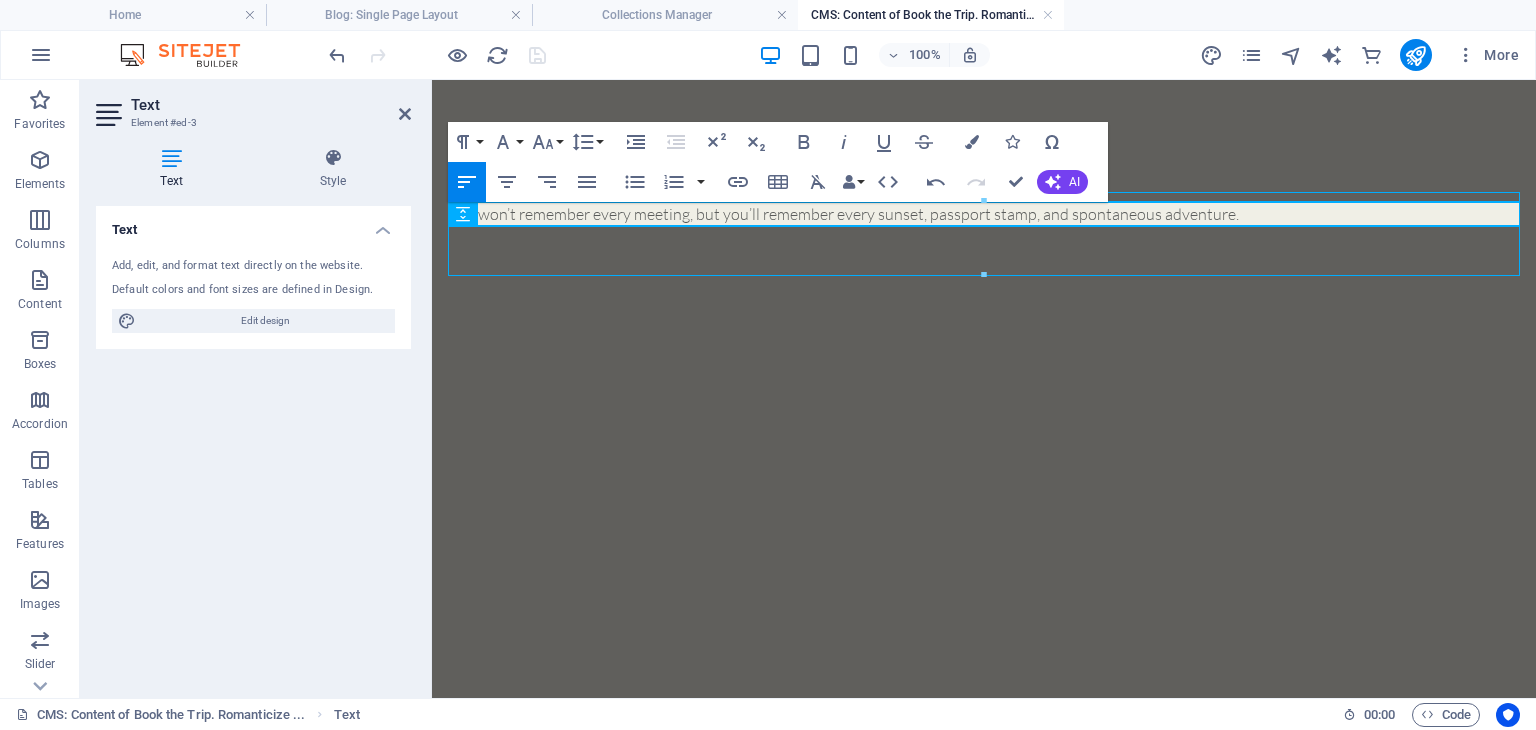 click on "You won’t remember every meeting, but you’ll remember every sunset, passport stamp, and spontaneous adventure." at bounding box center (984, 214) 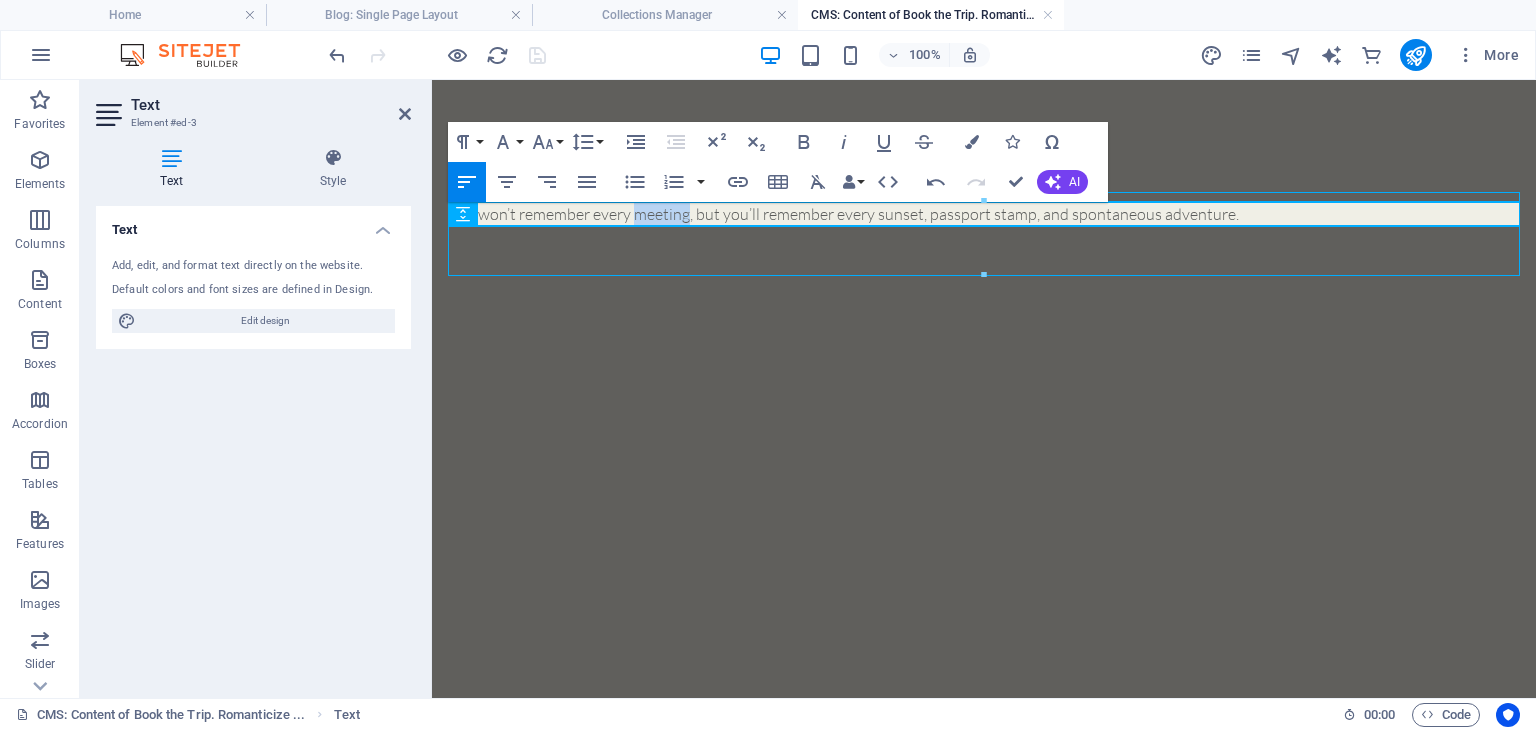 click on "You won’t remember every meeting, but you’ll remember every sunset, passport stamp, and spontaneous adventure." at bounding box center (984, 214) 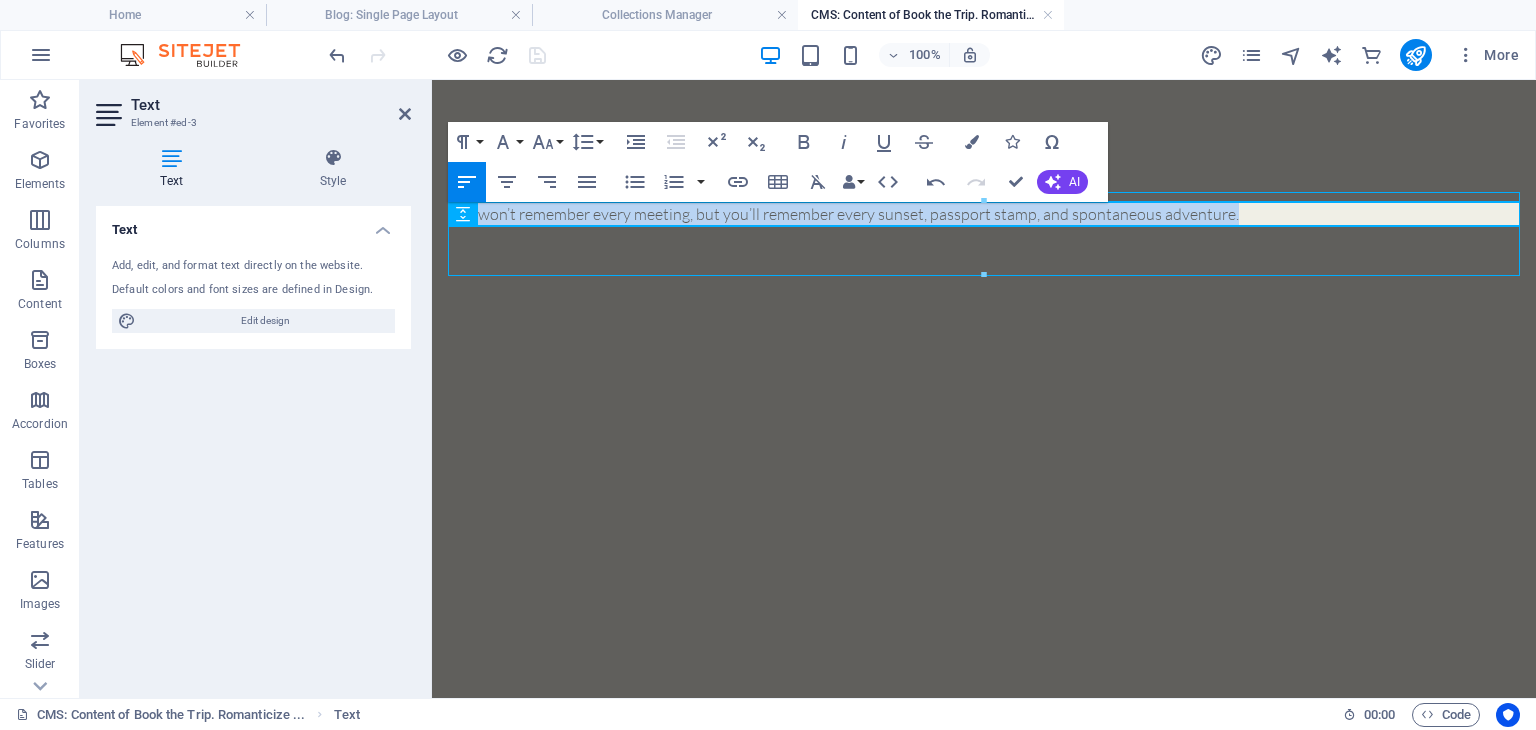 click on "You won’t remember every meeting, but you’ll remember every sunset, passport stamp, and spontaneous adventure." at bounding box center (984, 214) 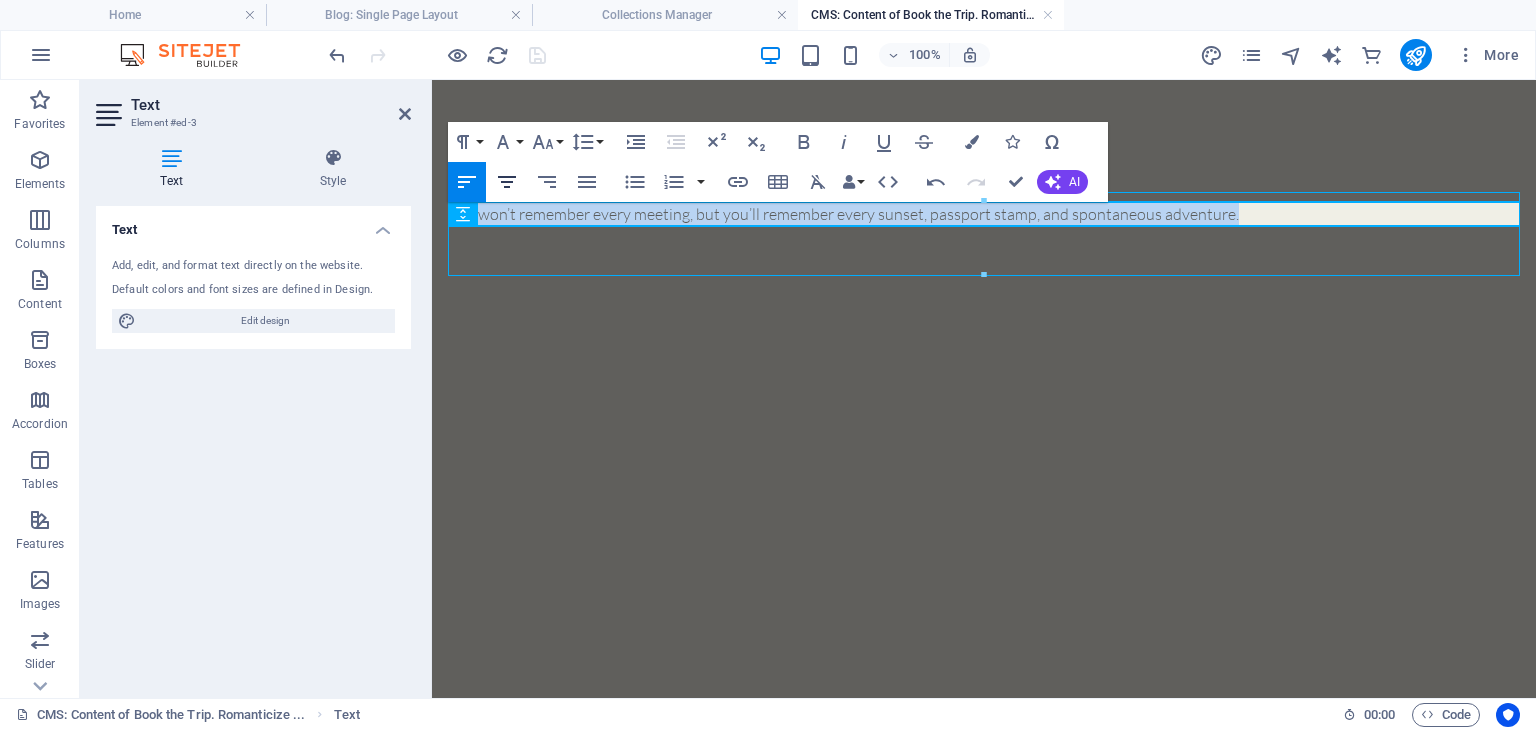 click 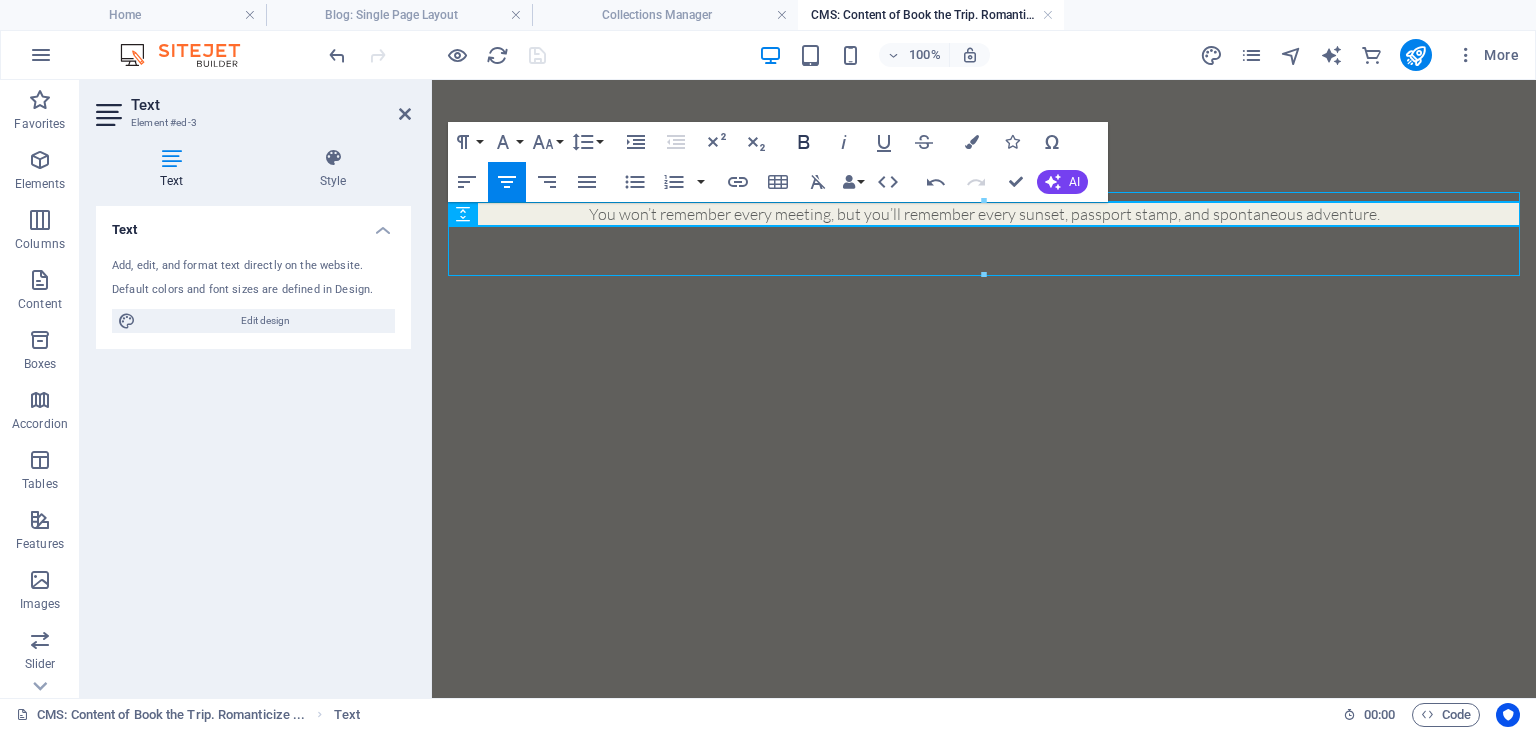 click 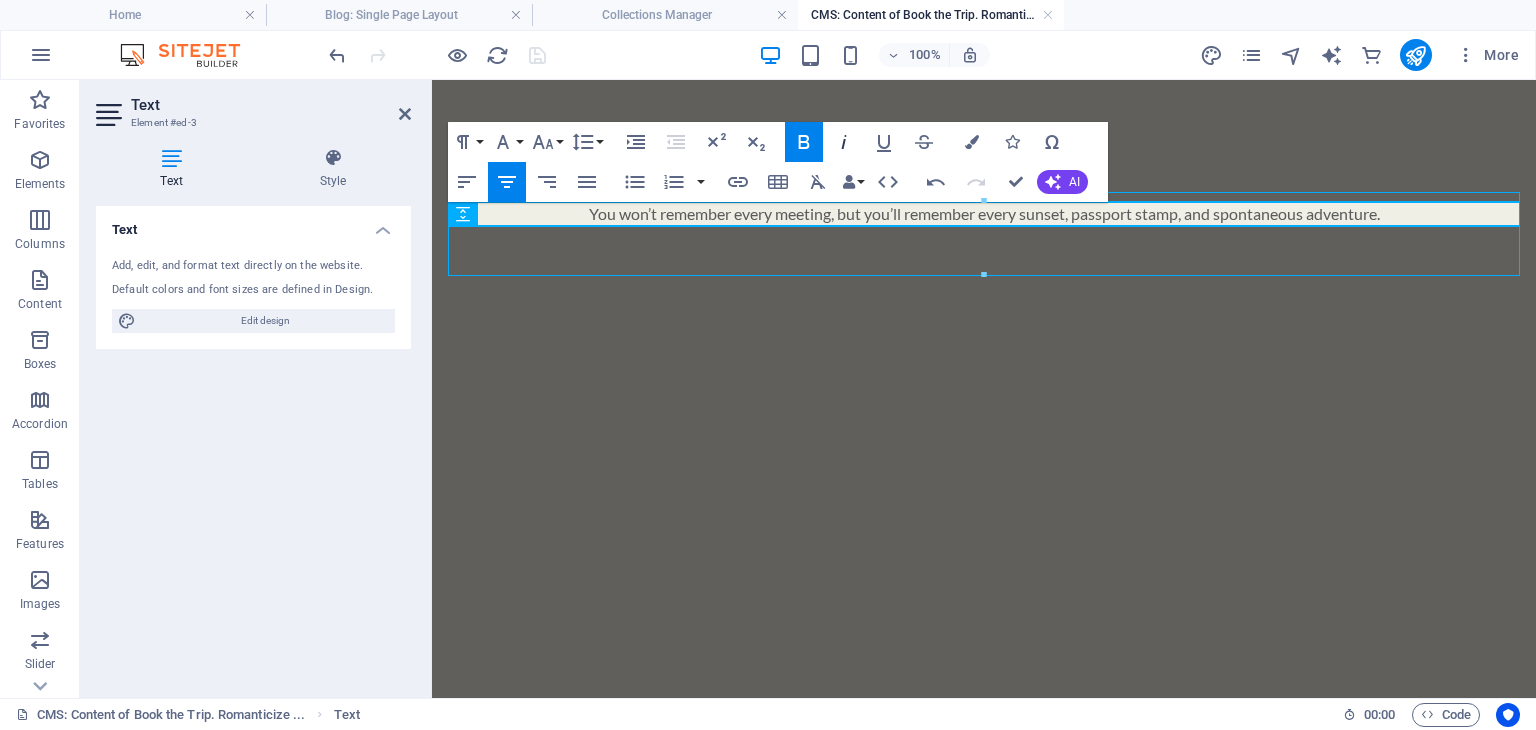 click 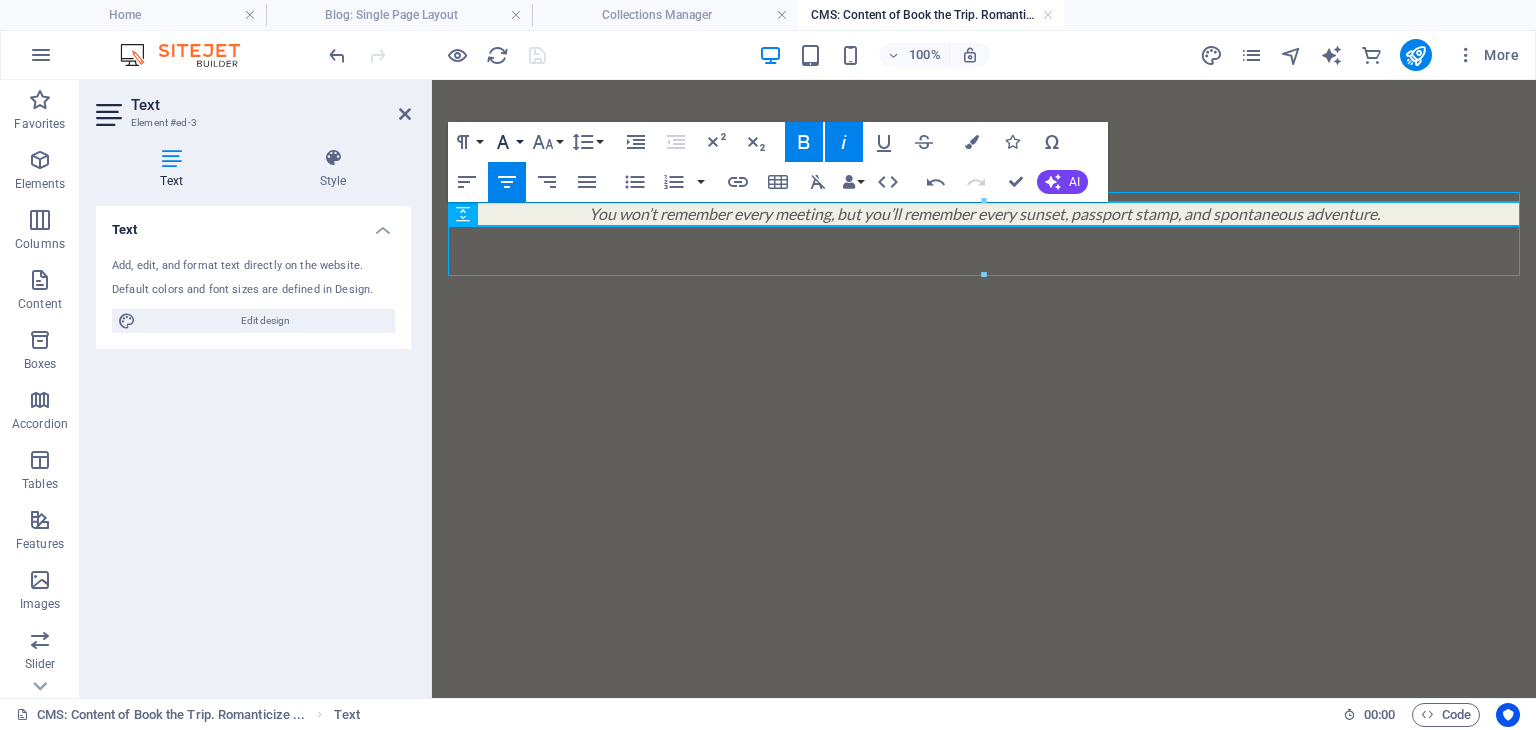 click 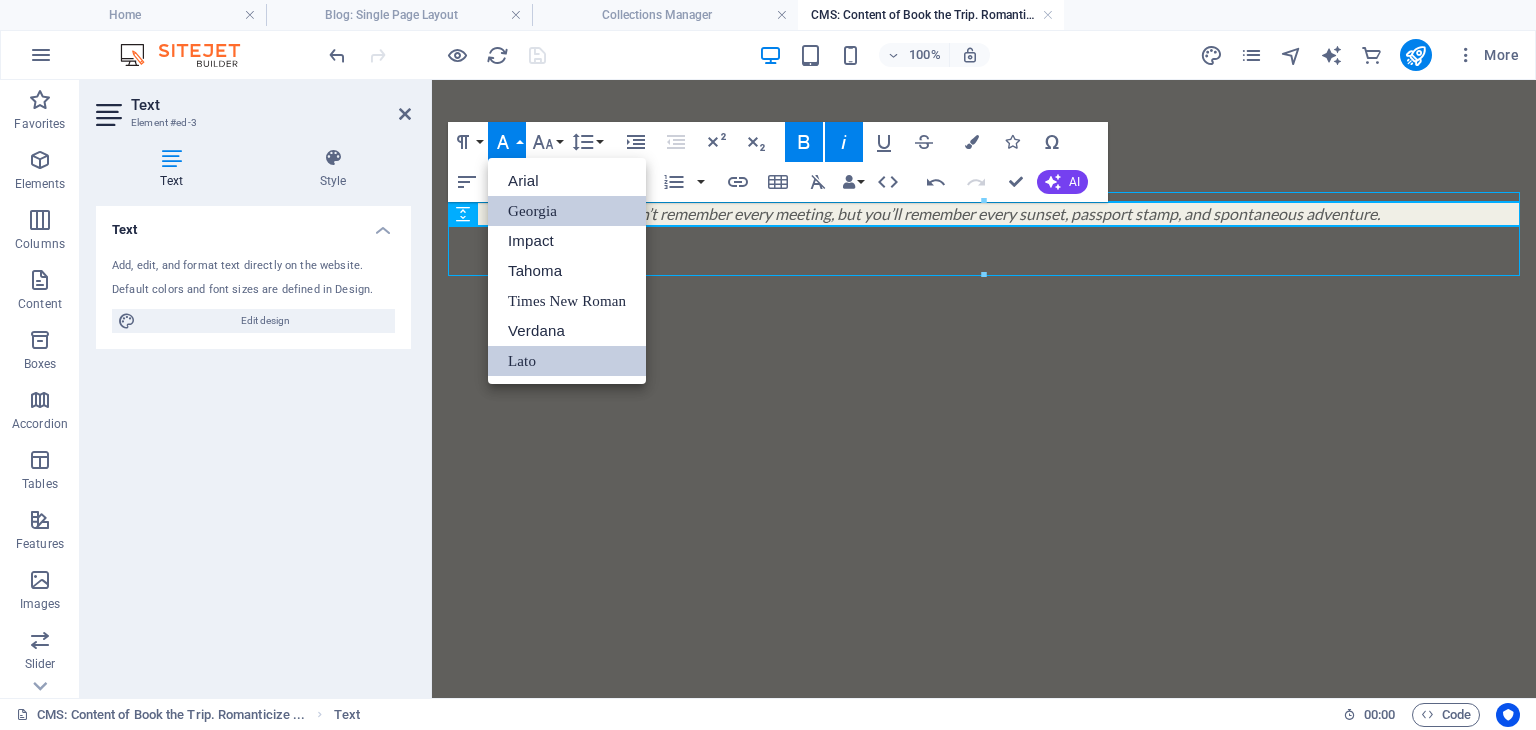 scroll, scrollTop: 0, scrollLeft: 0, axis: both 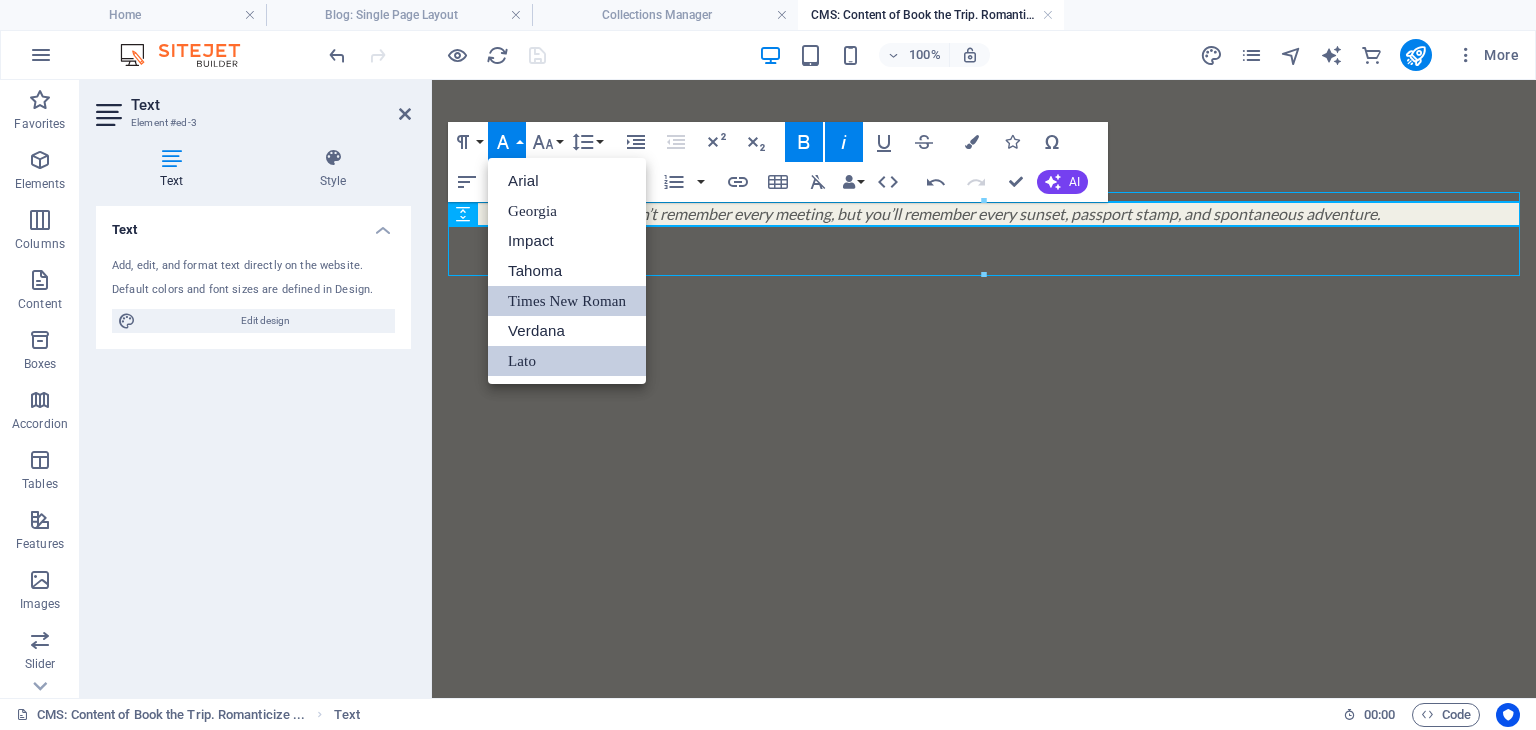 click on "Times New Roman" at bounding box center (567, 301) 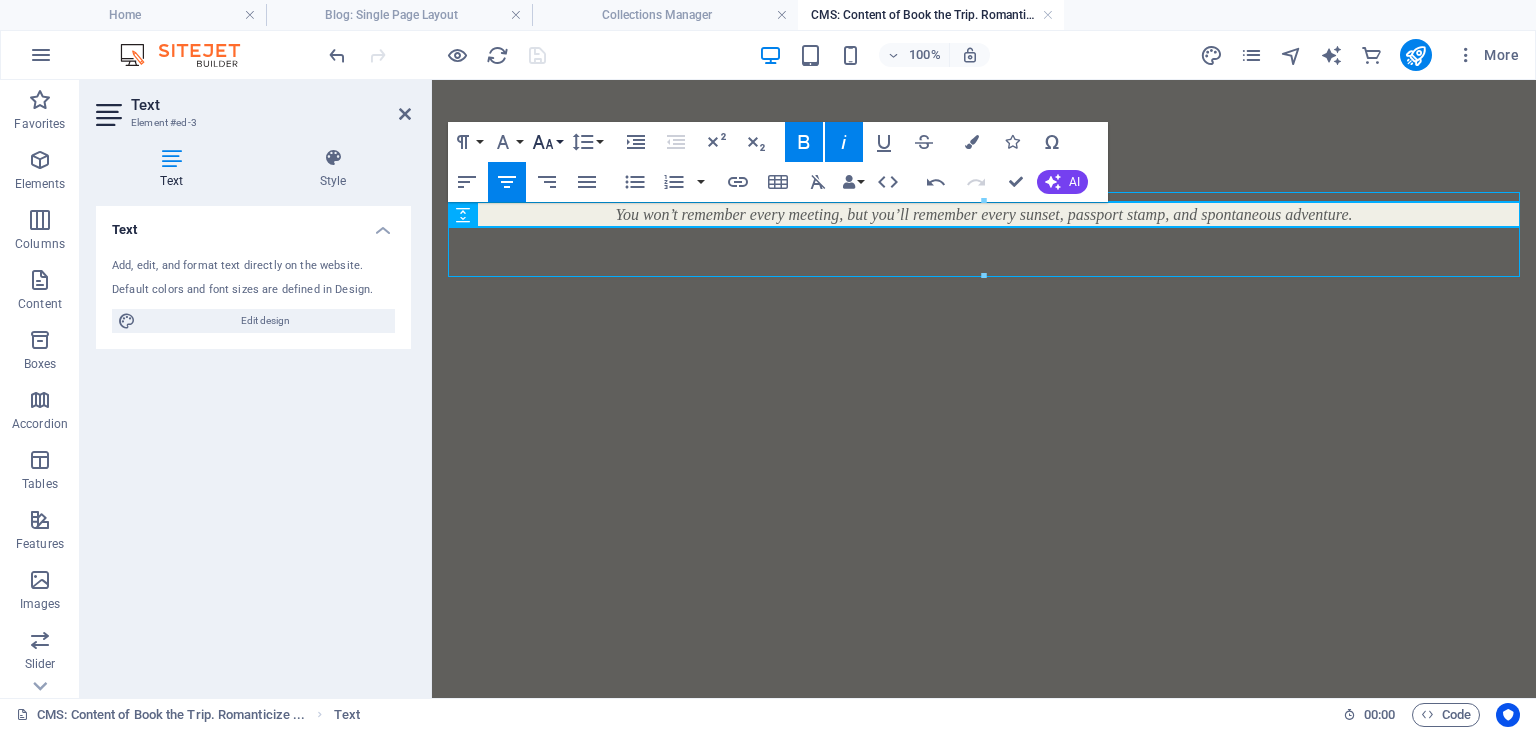 click 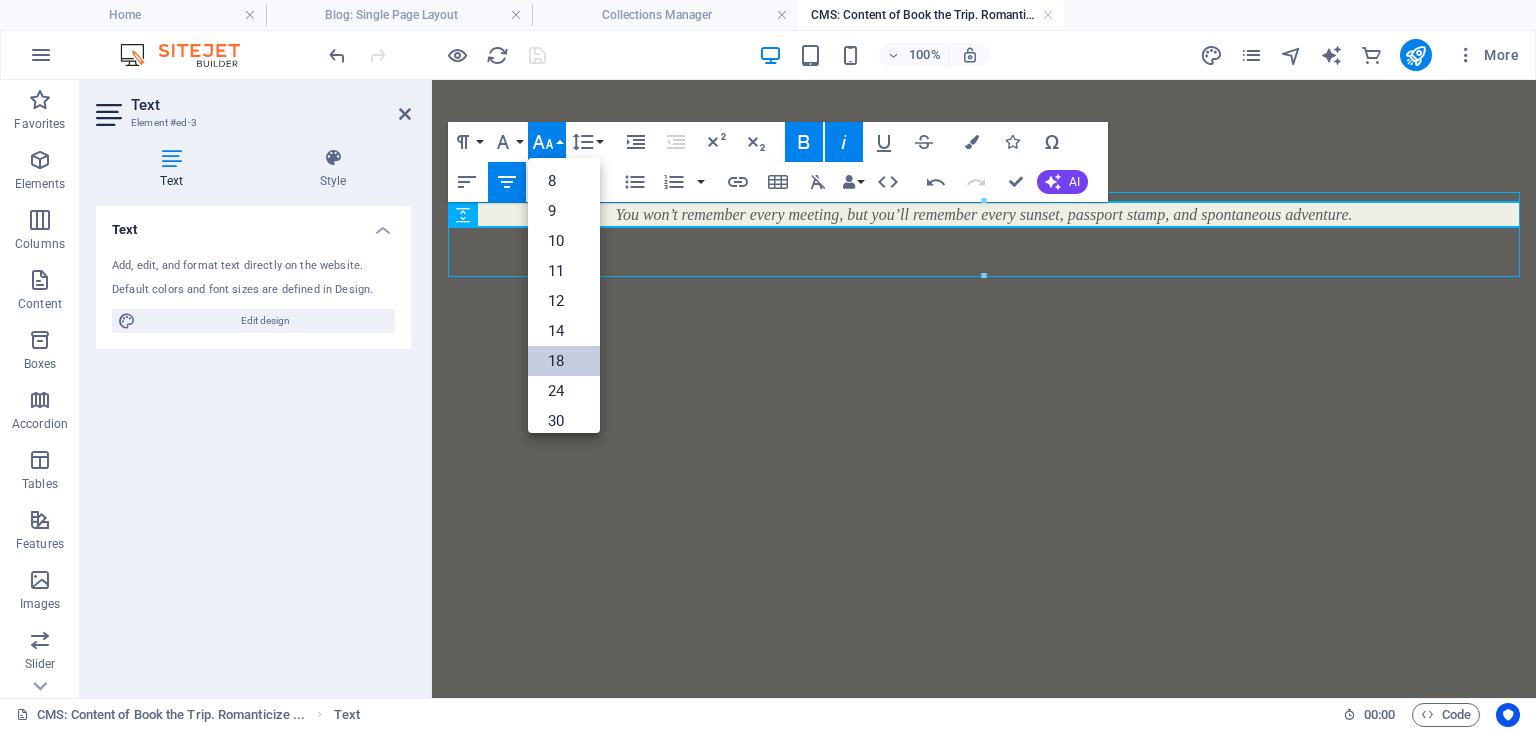 click on "18" at bounding box center (564, 361) 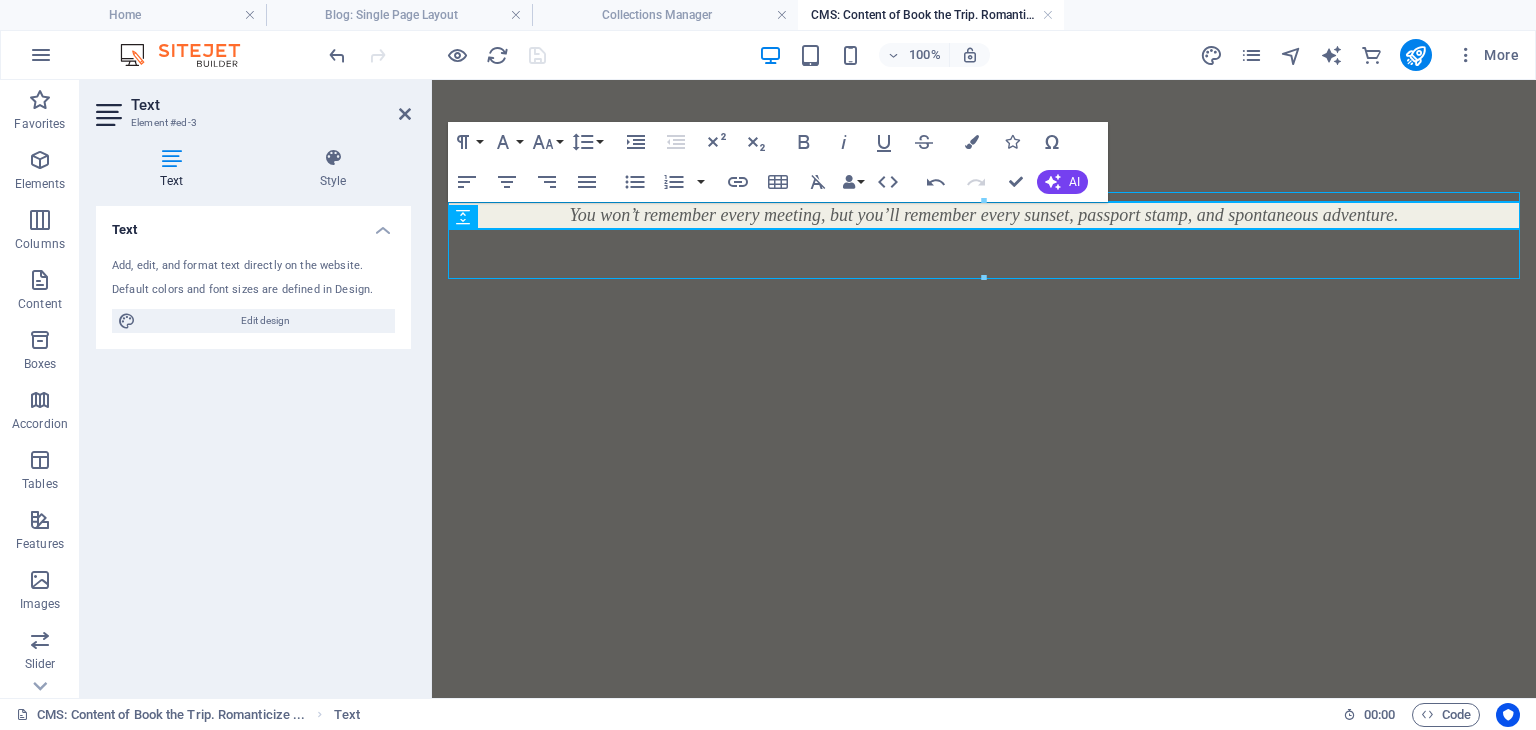 click on "You won’t remember every meeting, but you’ll remember every sunset, passport stamp, and spontaneous adventure." at bounding box center [984, 235] 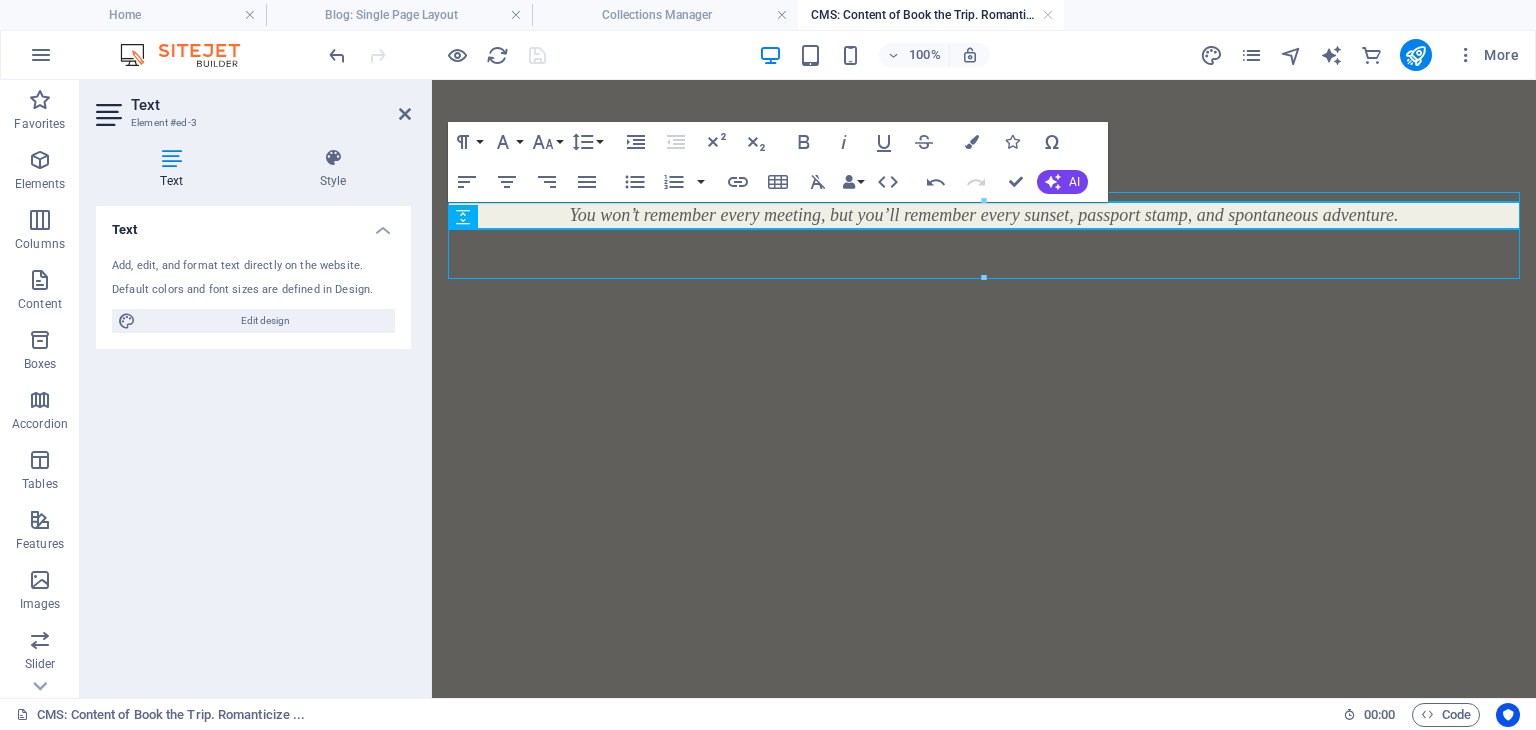click on "You won’t remember every meeting, but you’ll remember every sunset, passport stamp, and spontaneous adventure." at bounding box center [984, 235] 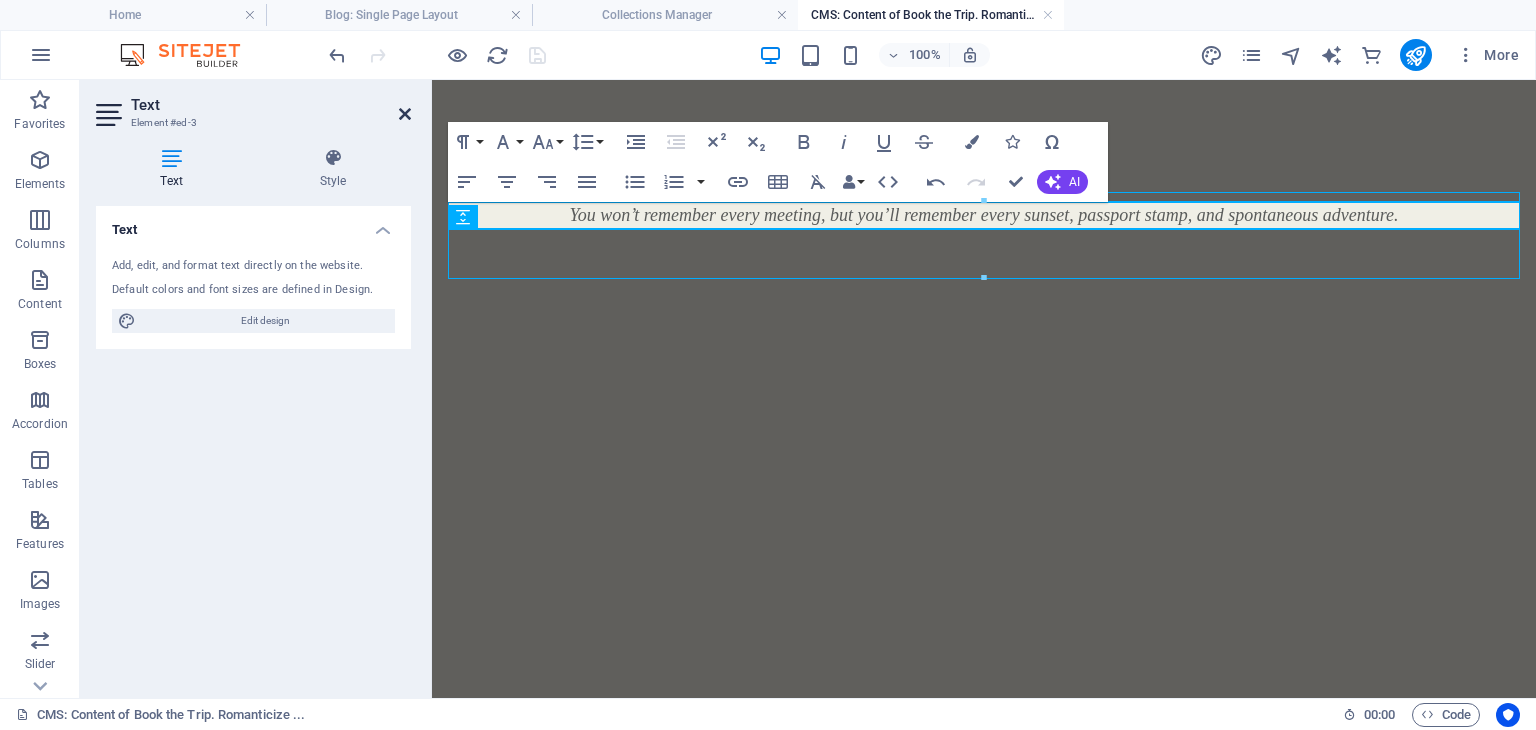 click at bounding box center (405, 114) 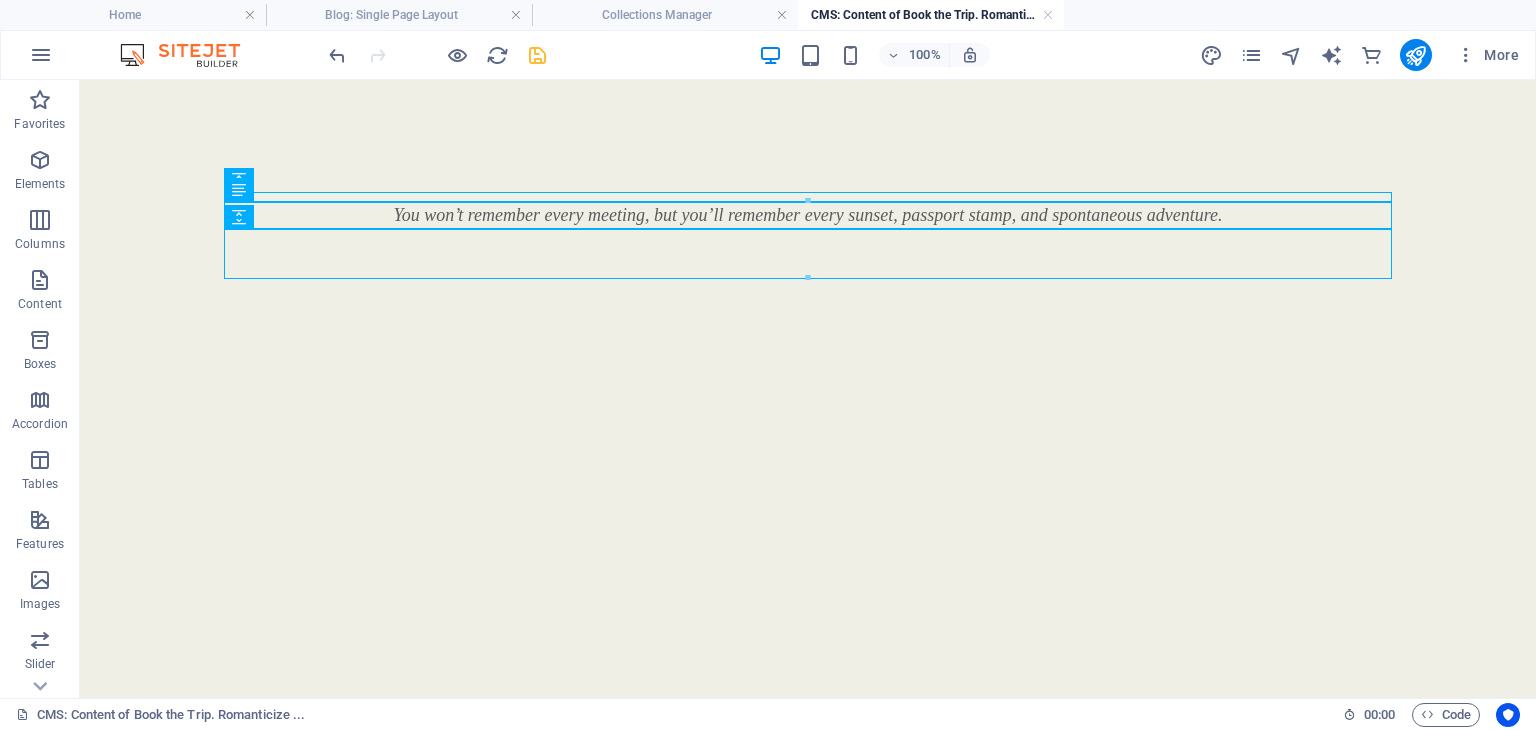 click on "Skip to main content
You won’t remember every meeting, but you’ll remember every sunset, passport stamp, and spontaneous adventure." at bounding box center [808, 235] 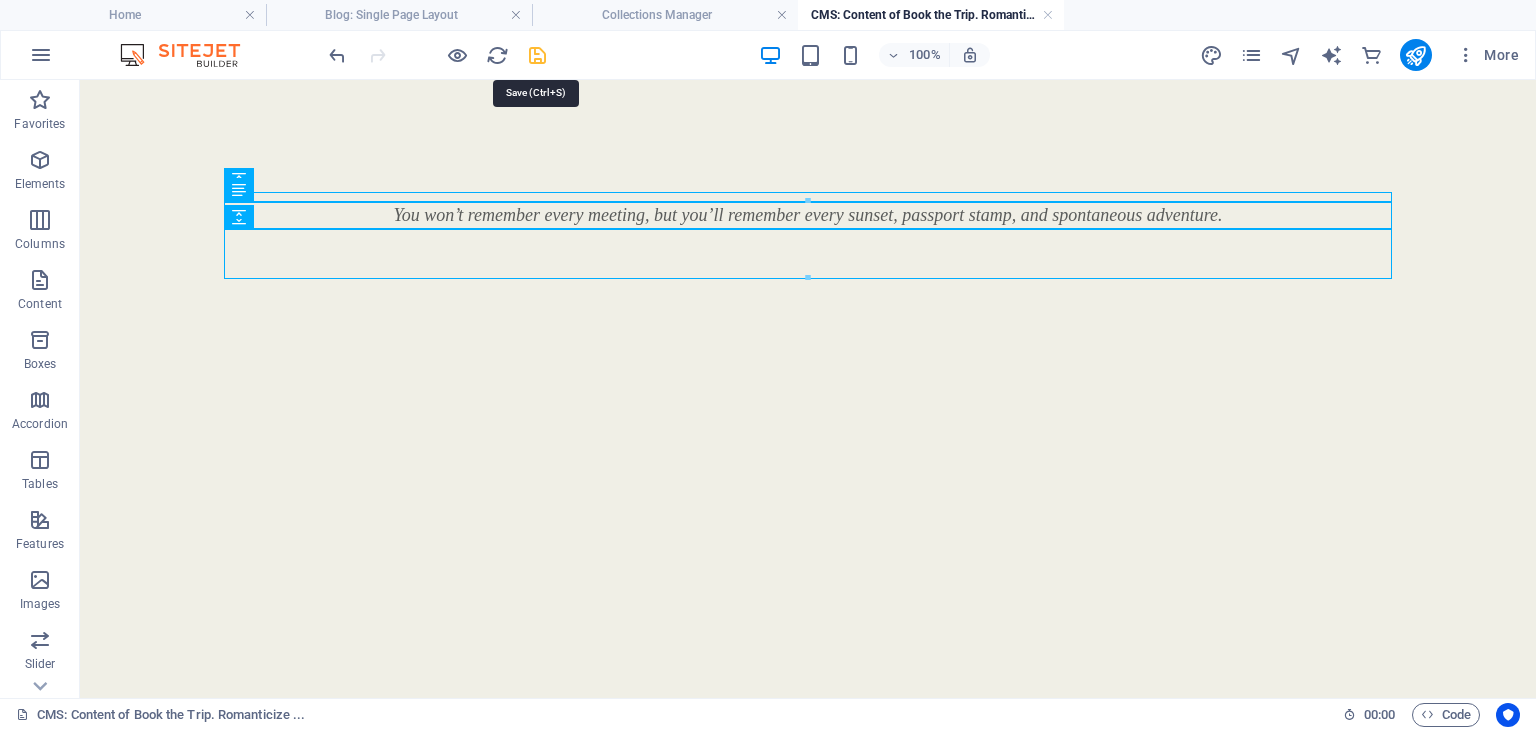 click at bounding box center [537, 55] 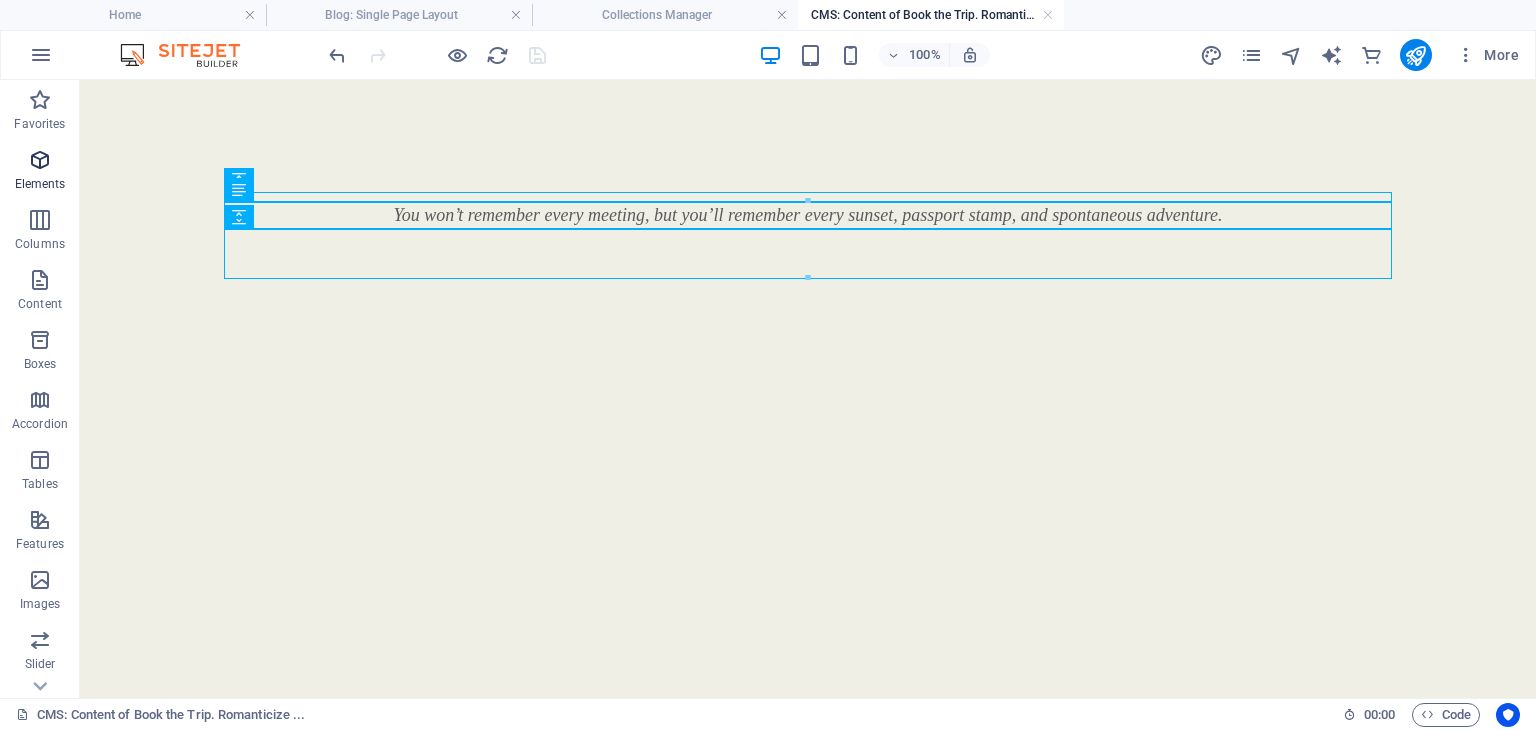 click on "Elements" at bounding box center (40, 172) 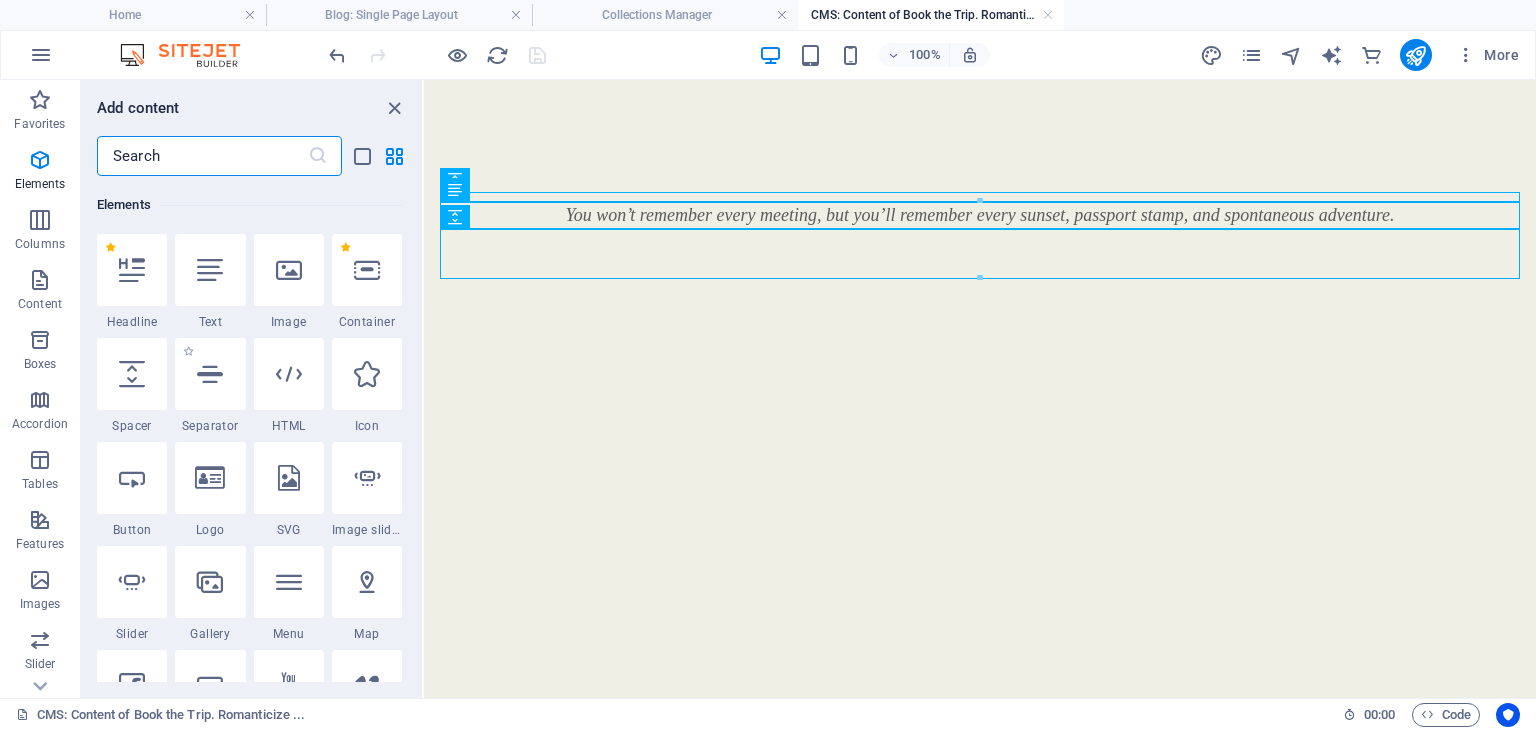 scroll, scrollTop: 212, scrollLeft: 0, axis: vertical 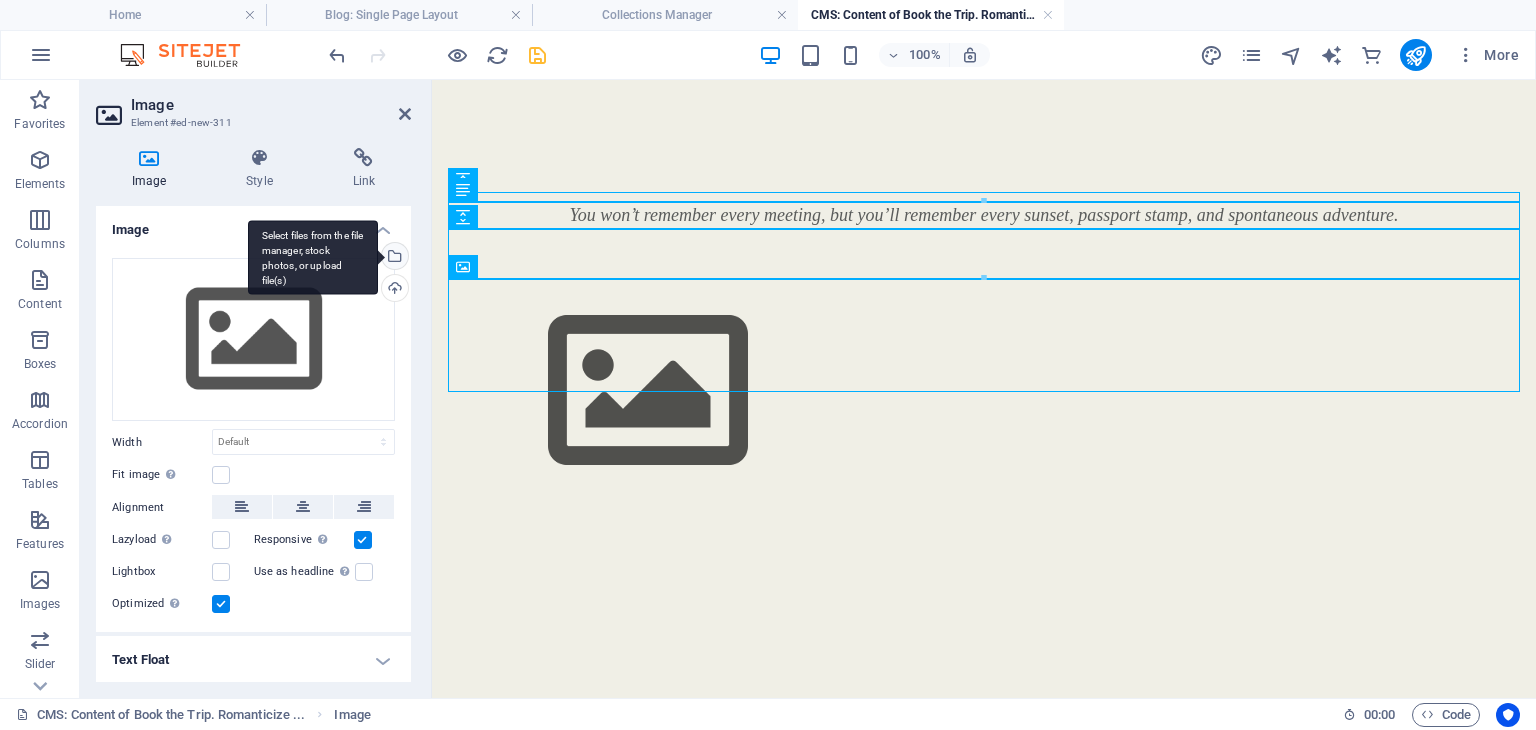 click on "Select files from the file manager, stock photos, or upload file(s)" at bounding box center (313, 257) 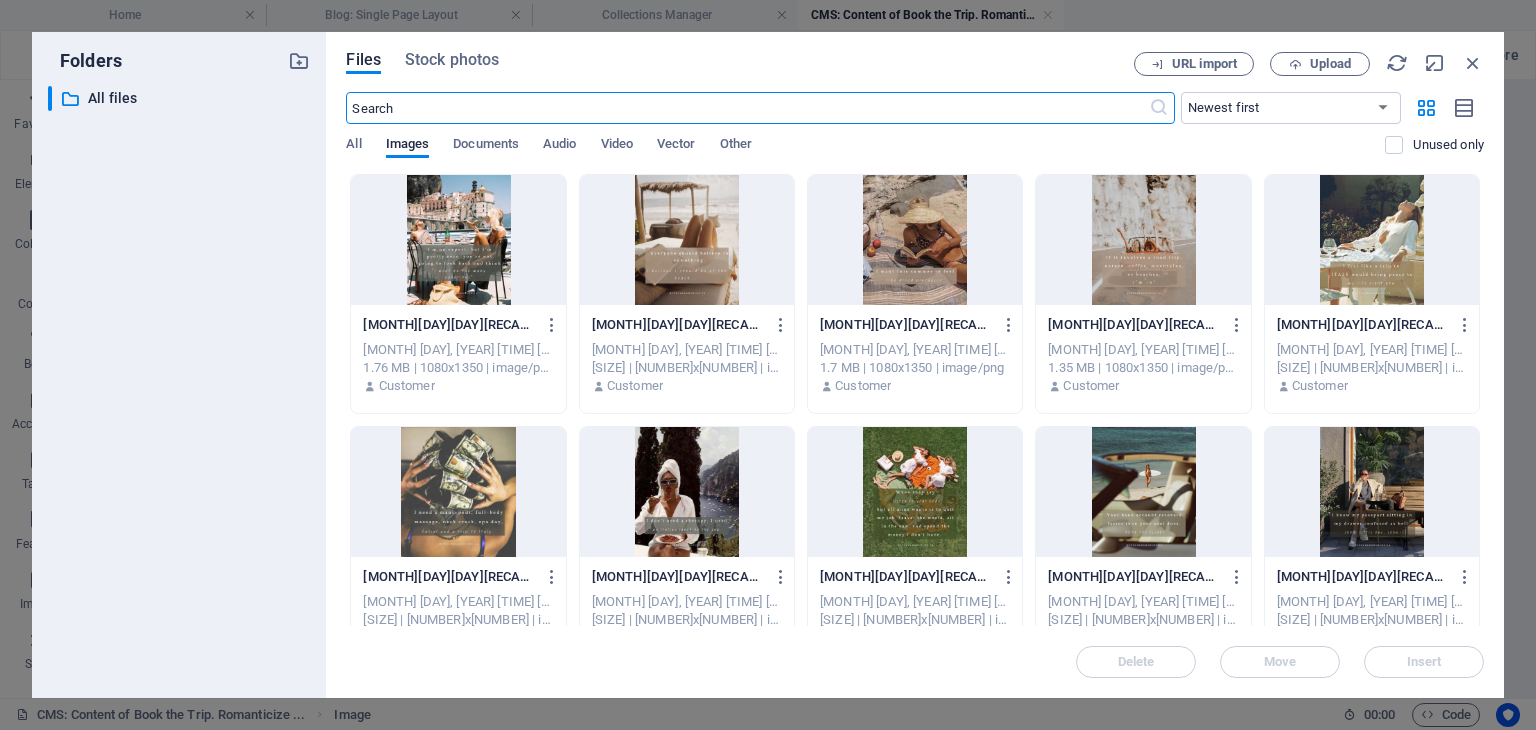 click at bounding box center [687, 240] 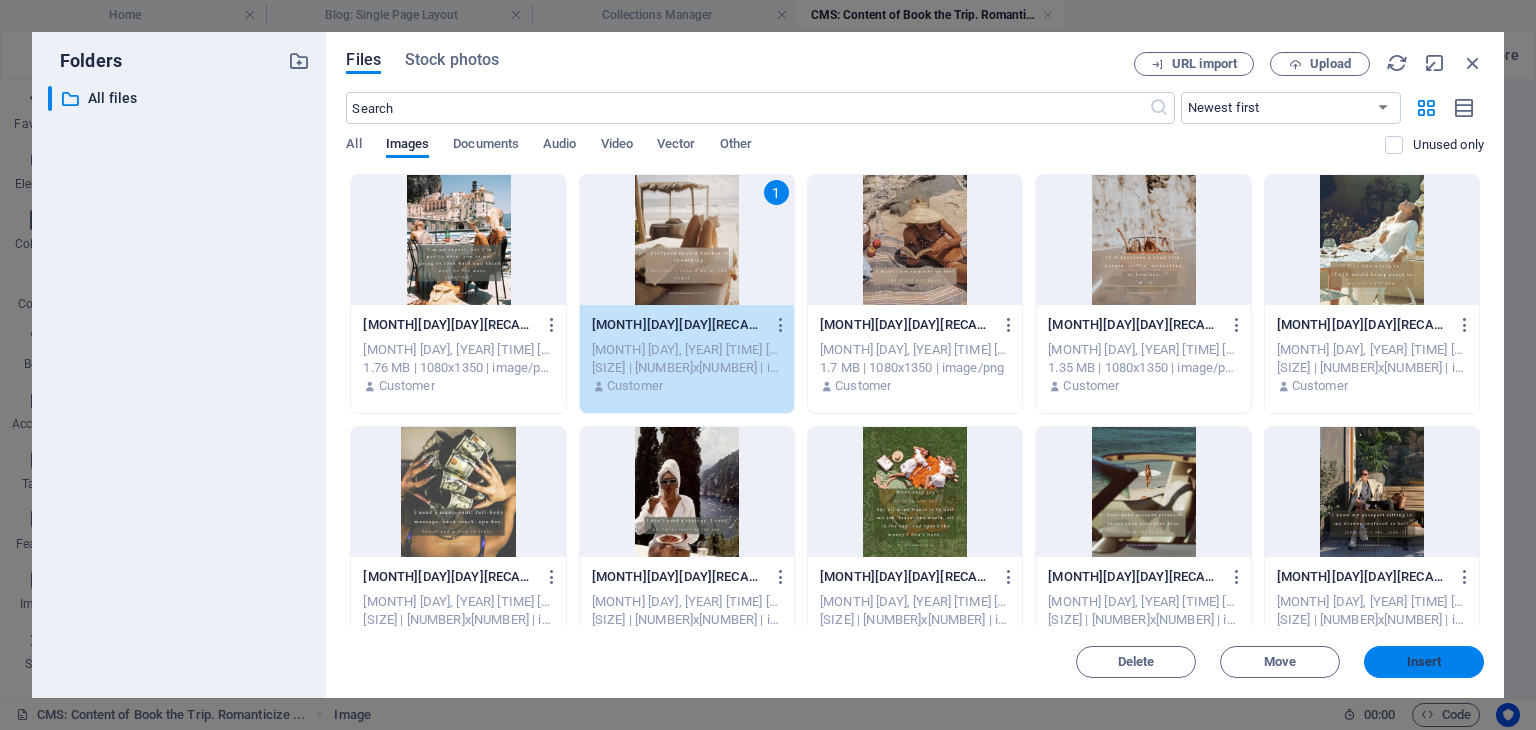 drag, startPoint x: 1418, startPoint y: 649, endPoint x: 984, endPoint y: 569, distance: 441.31168 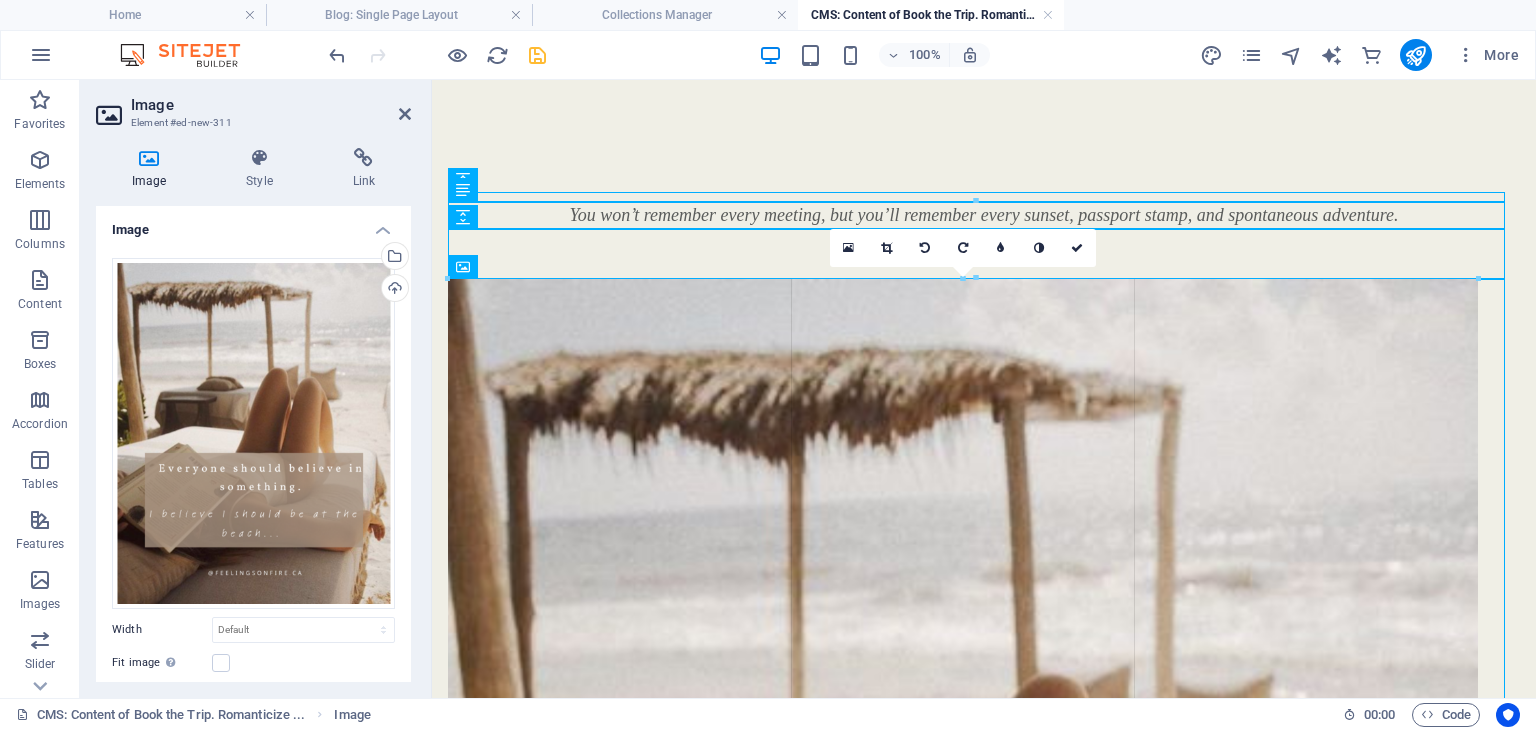 drag, startPoint x: 447, startPoint y: 280, endPoint x: 500, endPoint y: 337, distance: 77.83315 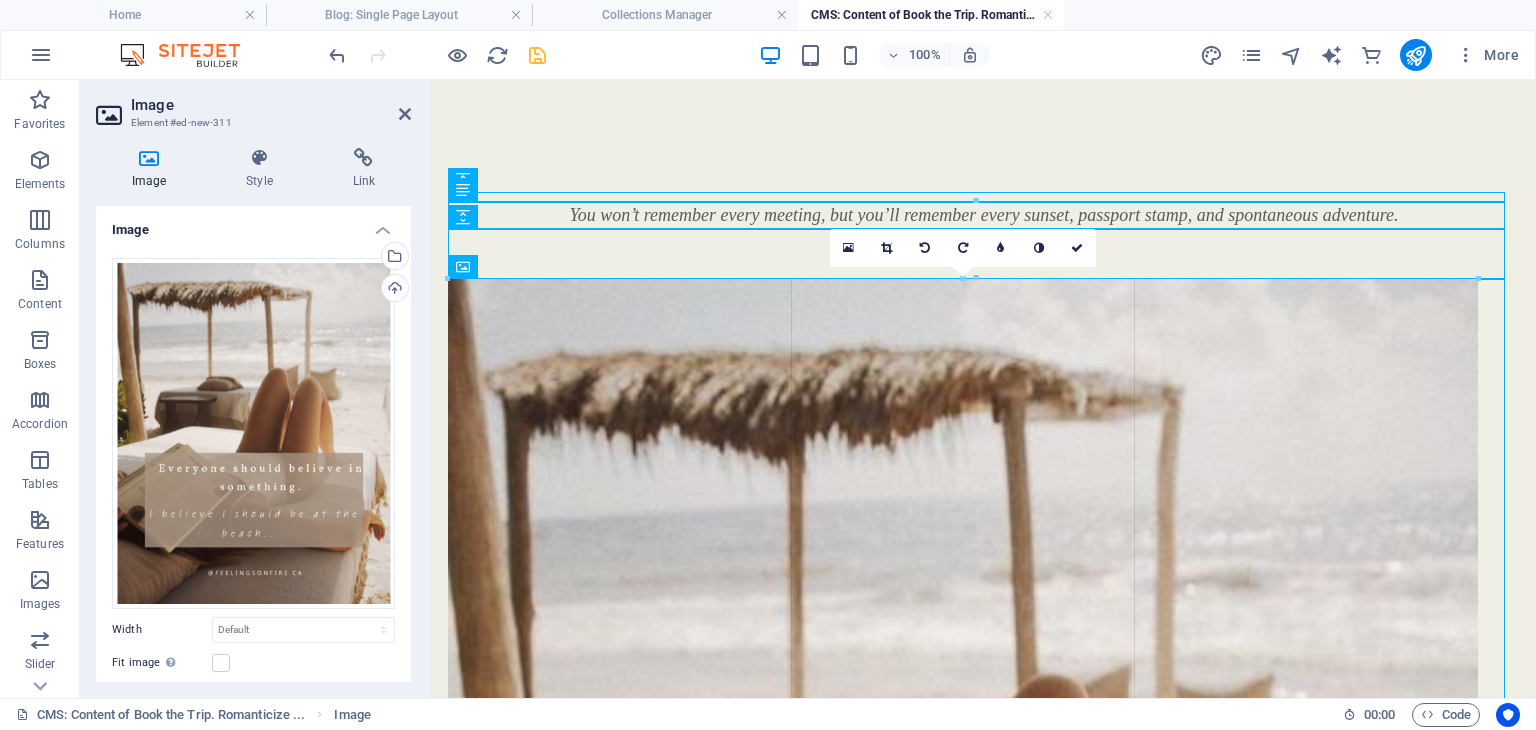 type on "1011" 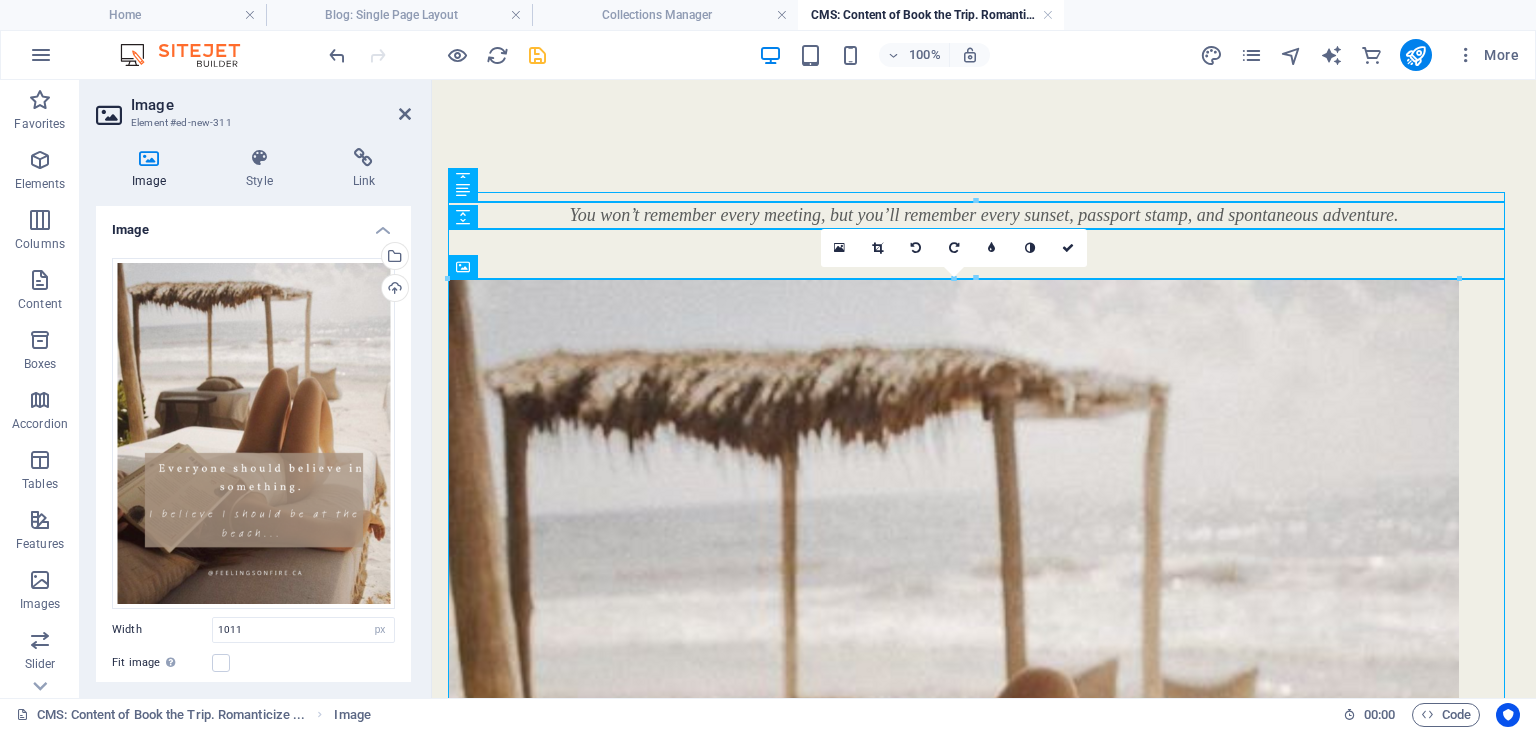 scroll, scrollTop: 236, scrollLeft: 0, axis: vertical 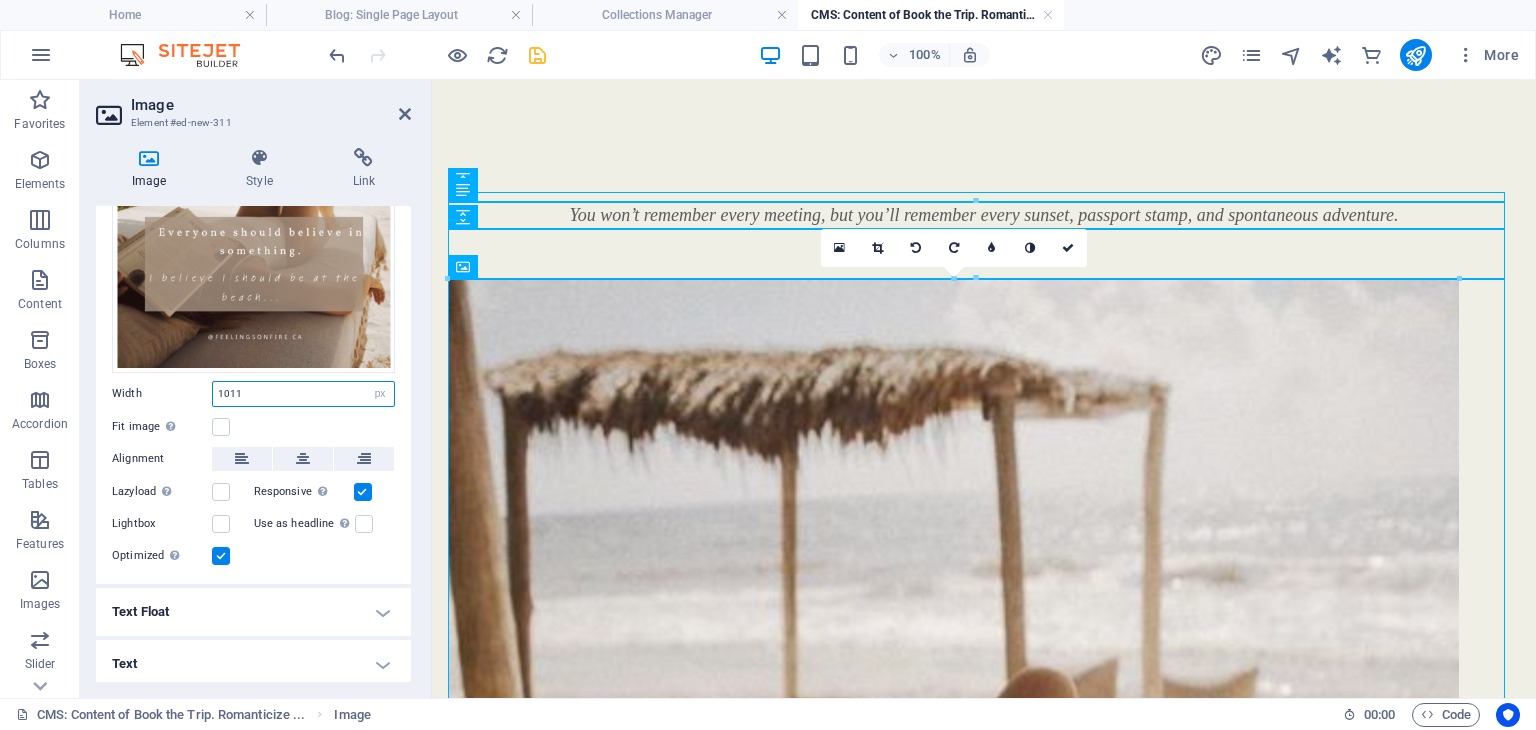 click on "1011" at bounding box center [303, 394] 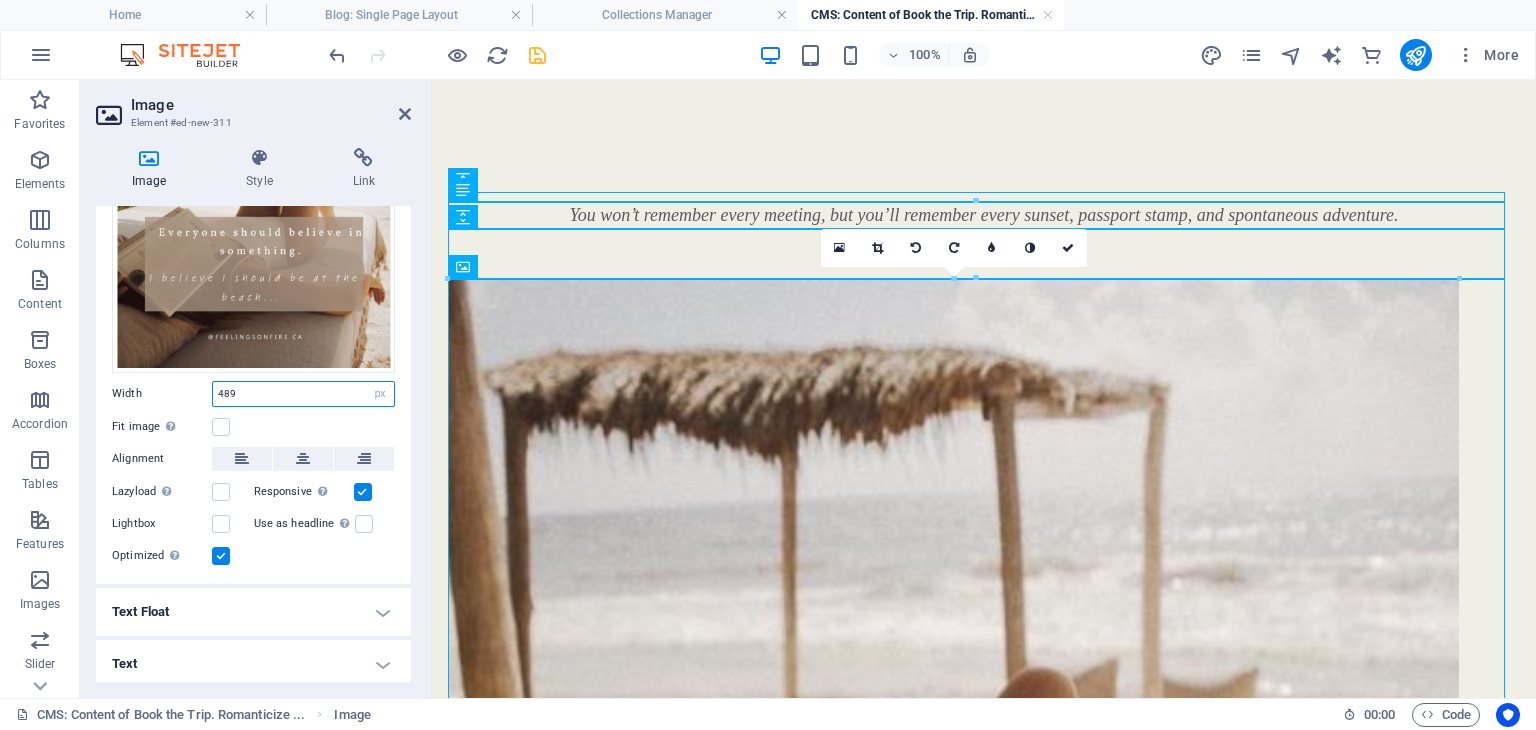 type on "489" 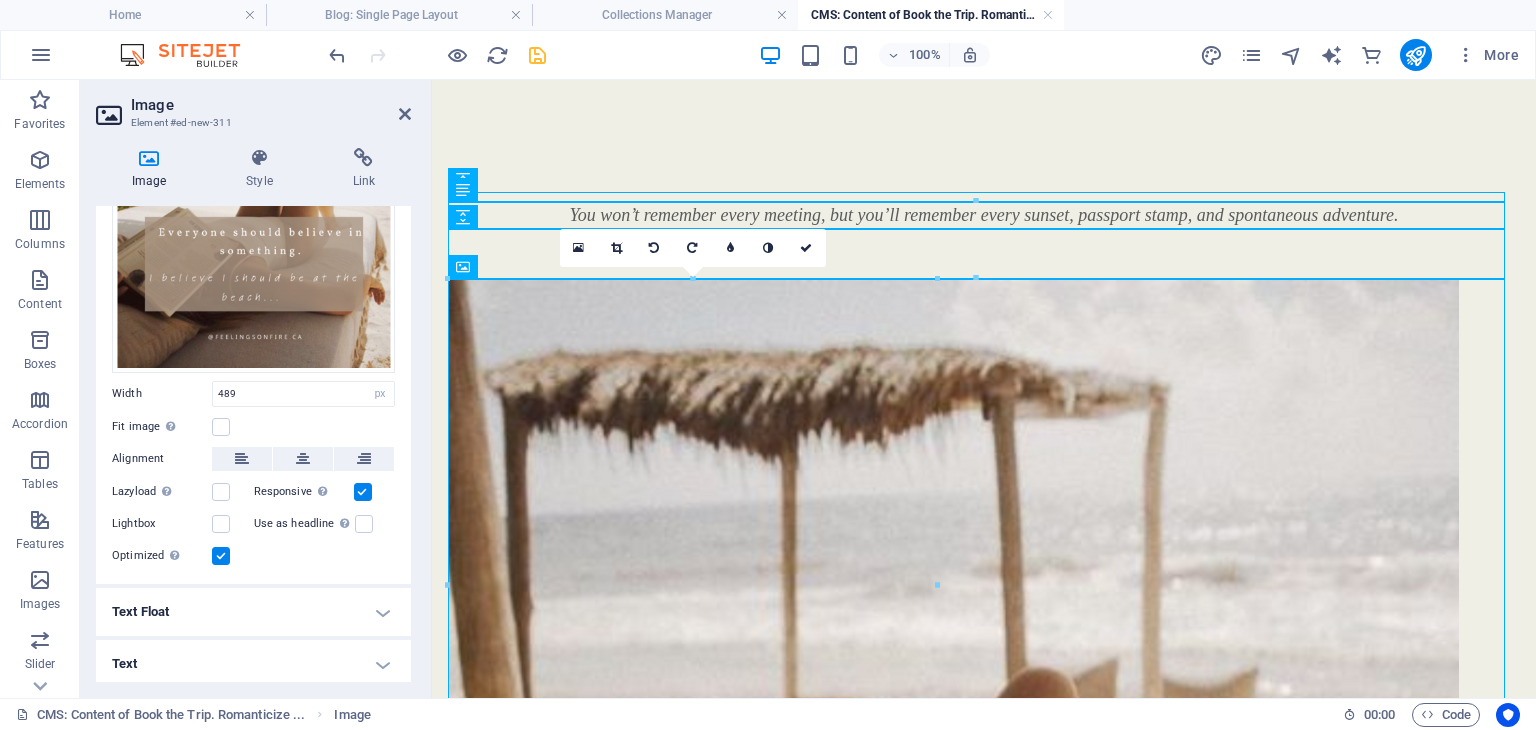 click on "Width" at bounding box center (162, 393) 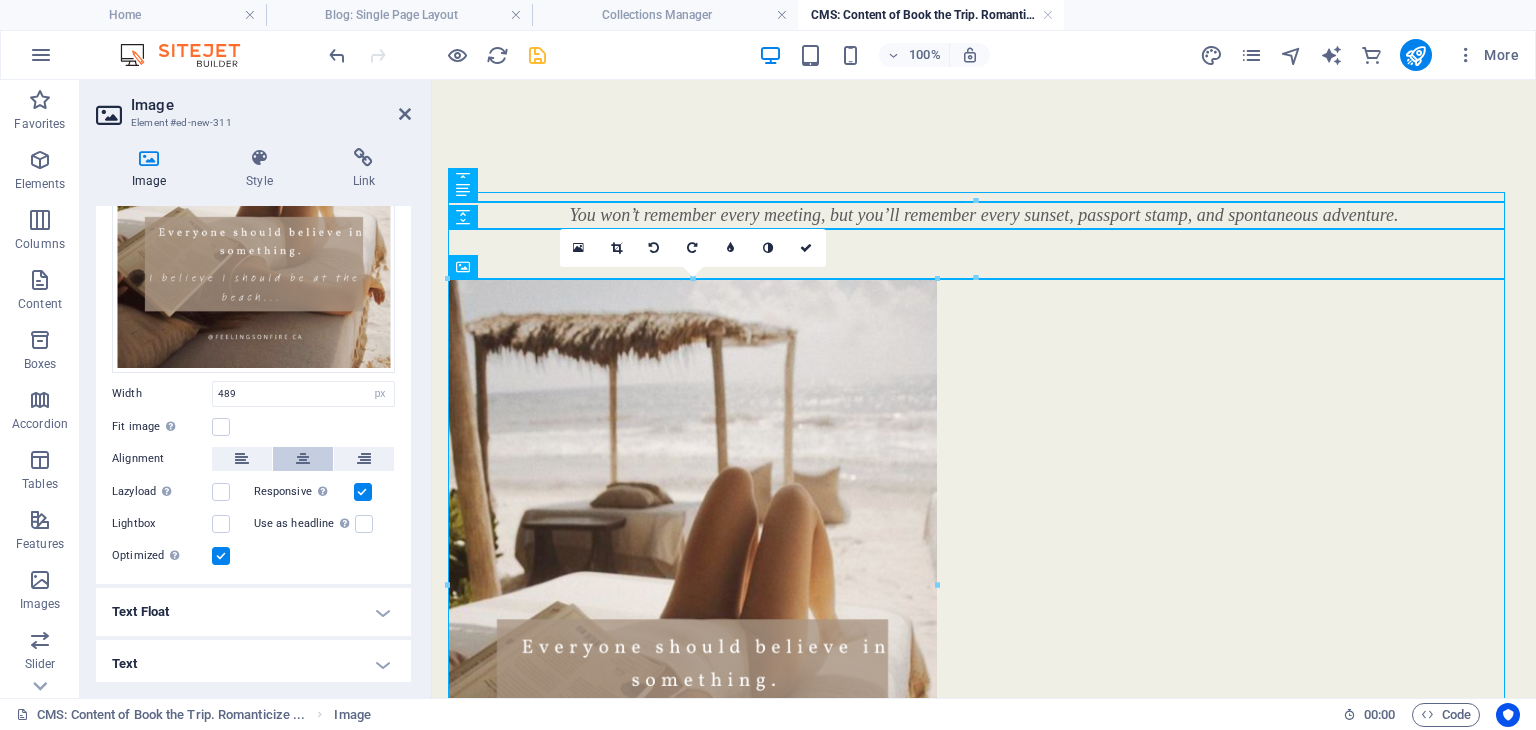 click at bounding box center (303, 459) 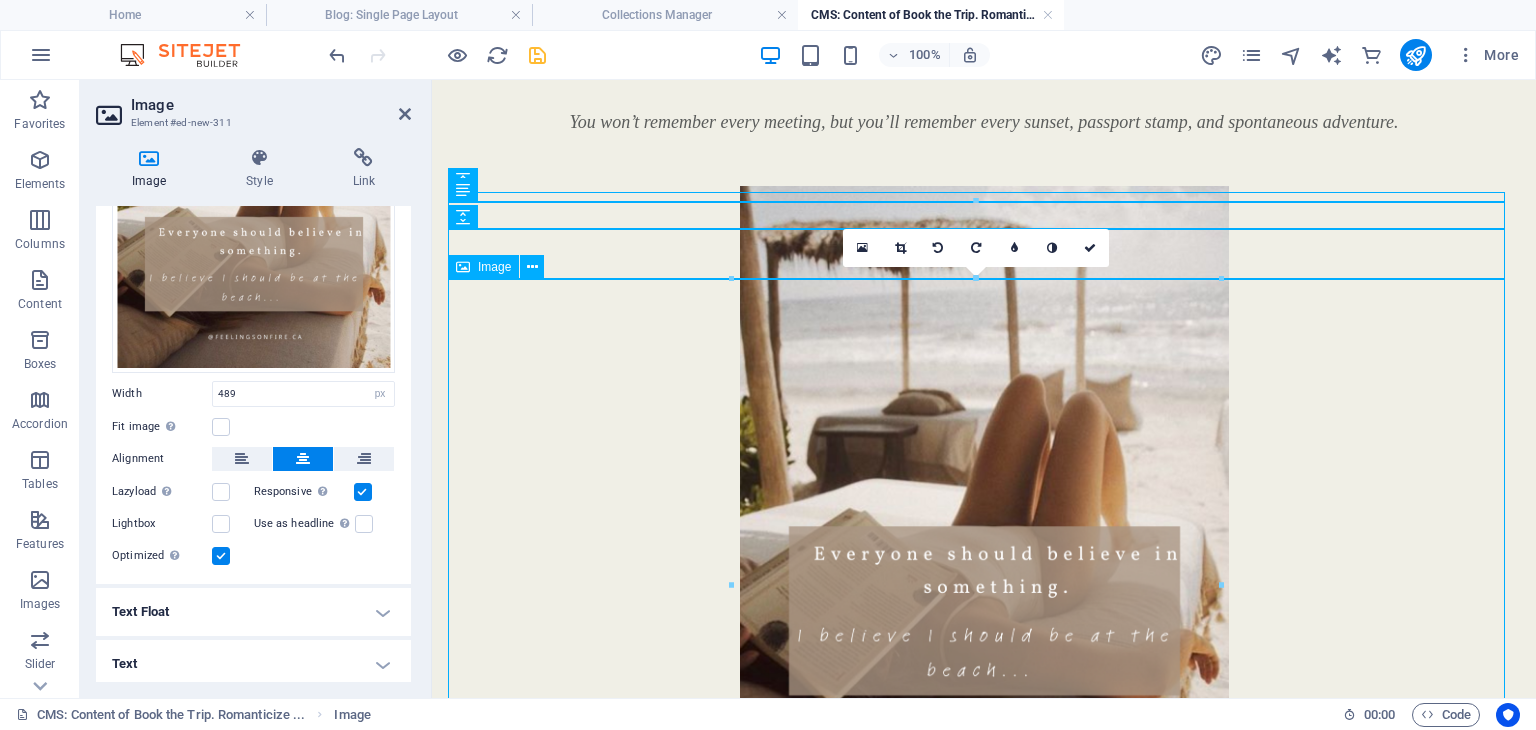 scroll, scrollTop: 304, scrollLeft: 0, axis: vertical 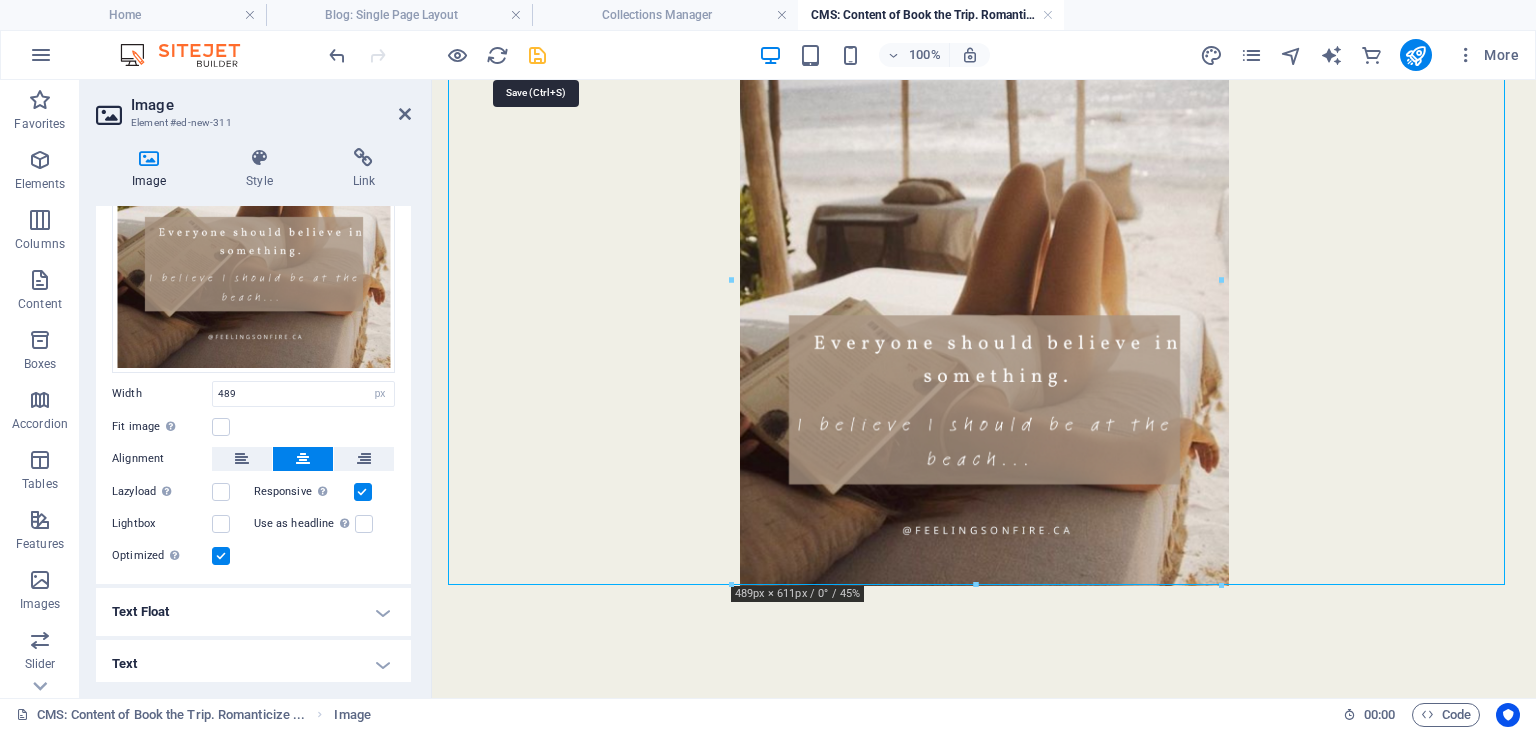 click at bounding box center (537, 55) 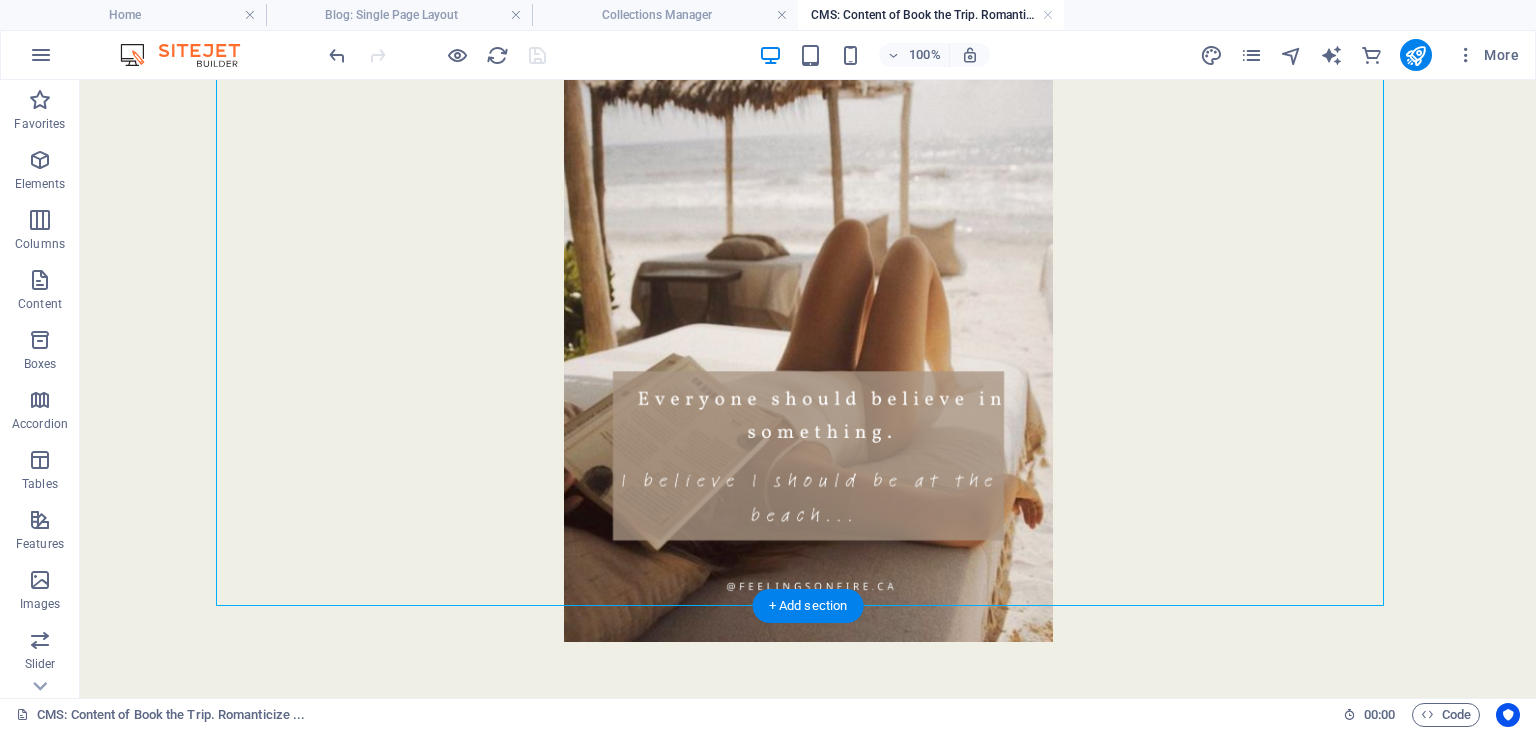 scroll, scrollTop: 304, scrollLeft: 0, axis: vertical 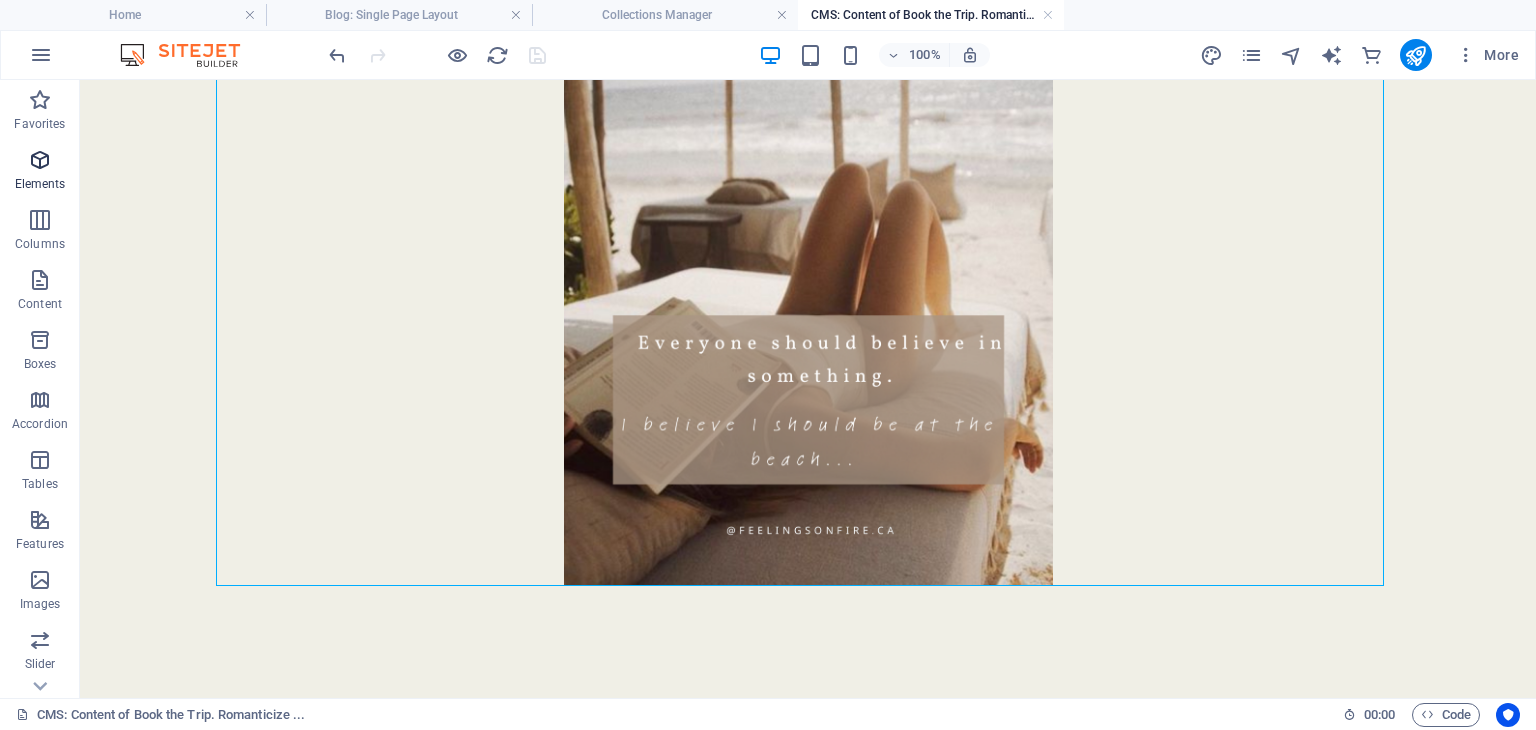 click at bounding box center (40, 160) 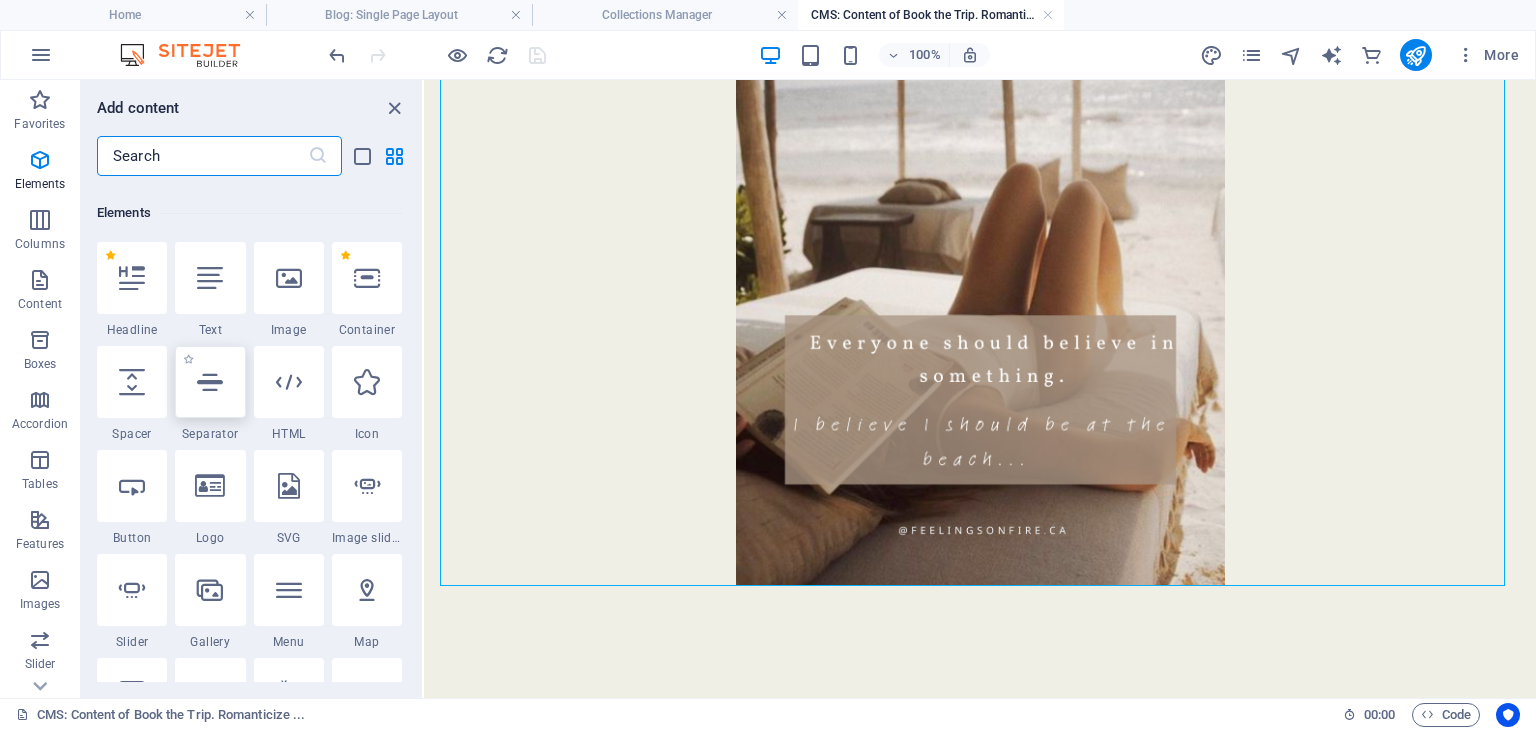 scroll, scrollTop: 212, scrollLeft: 0, axis: vertical 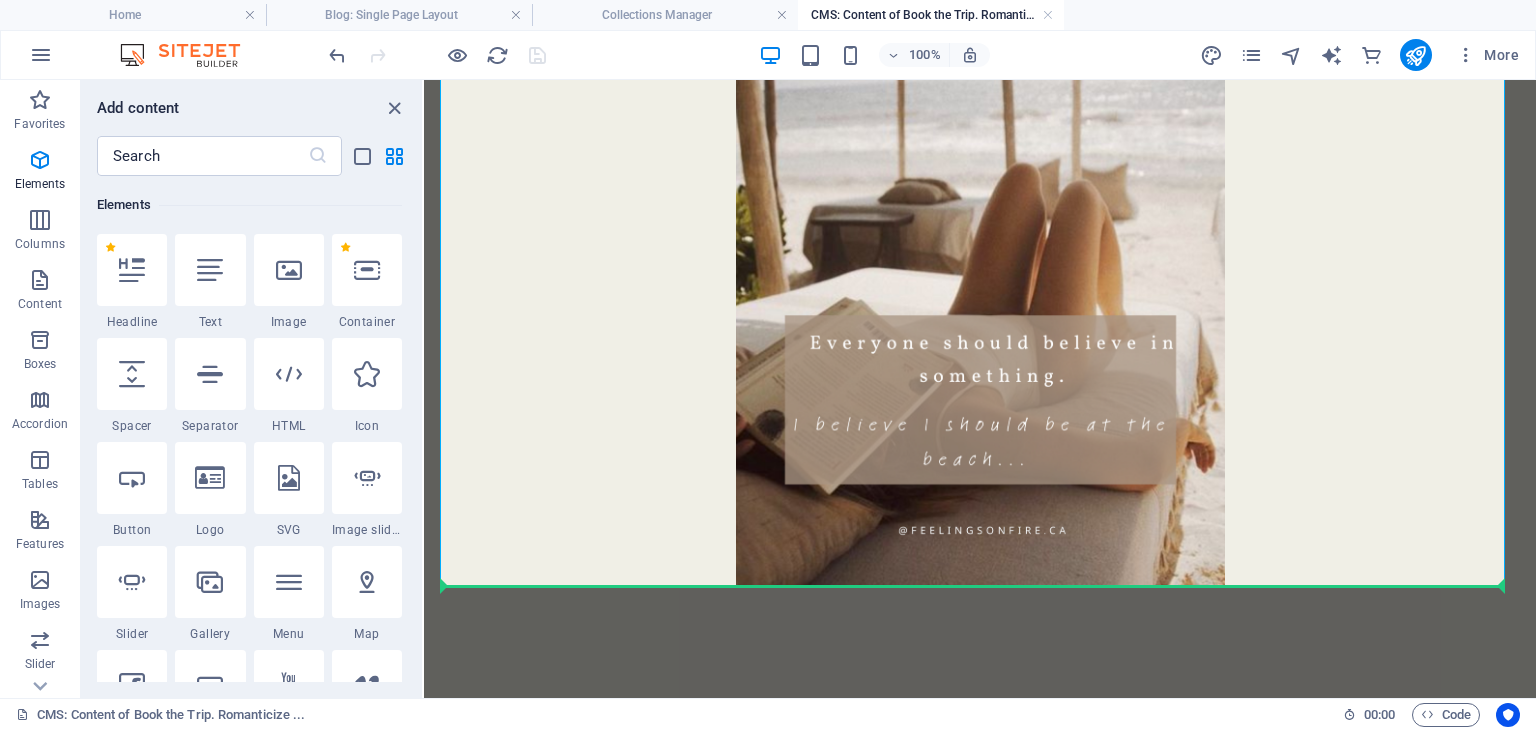 select on "px" 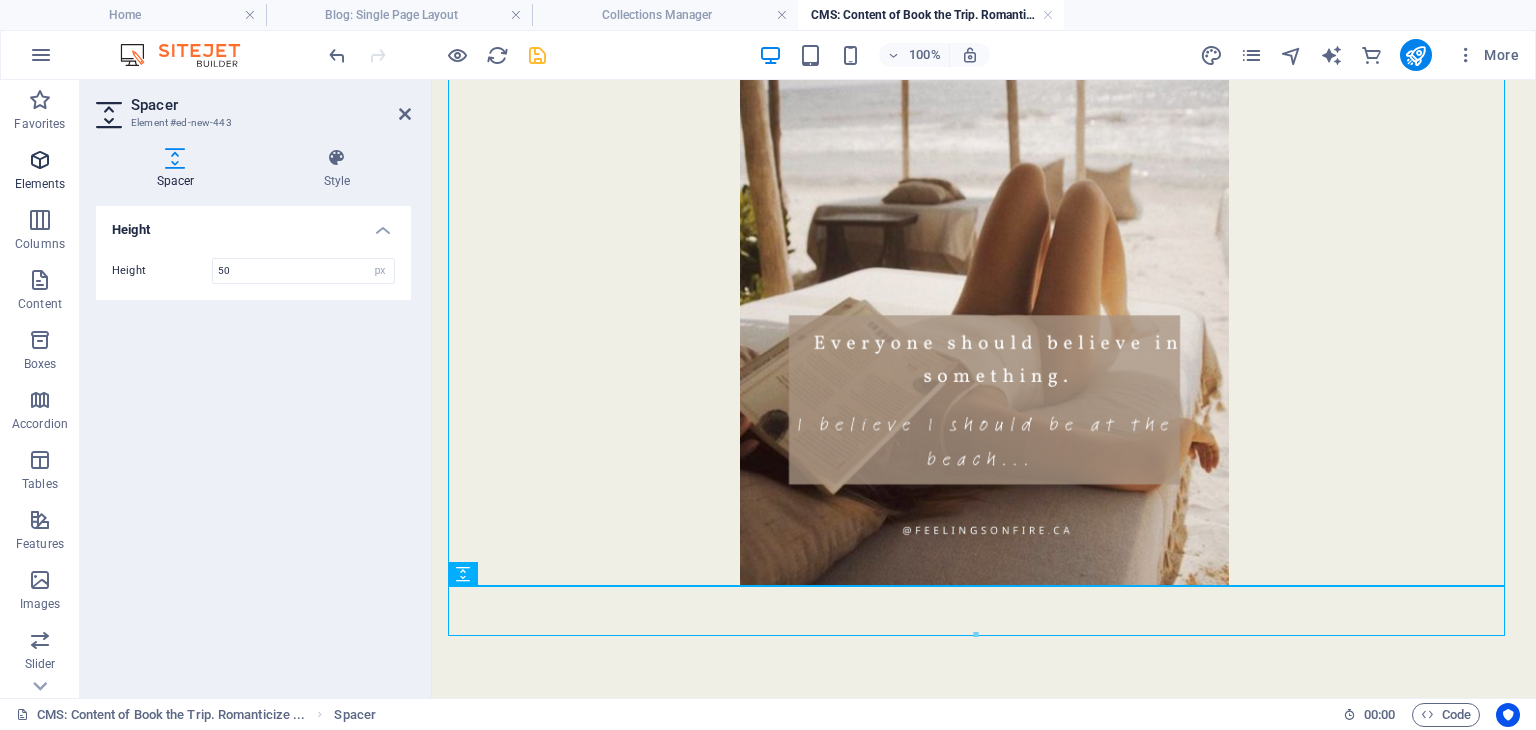 click at bounding box center [40, 160] 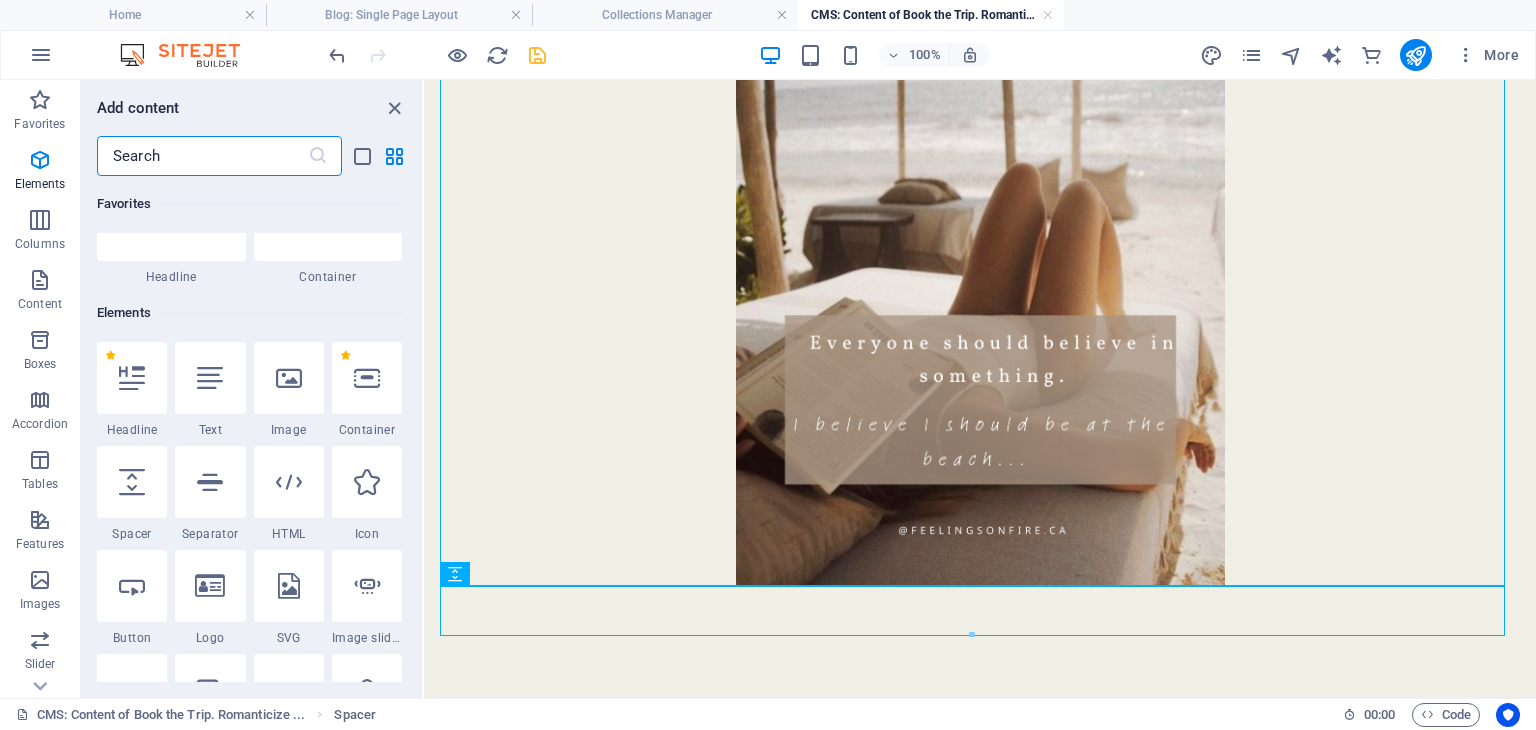 scroll, scrollTop: 212, scrollLeft: 0, axis: vertical 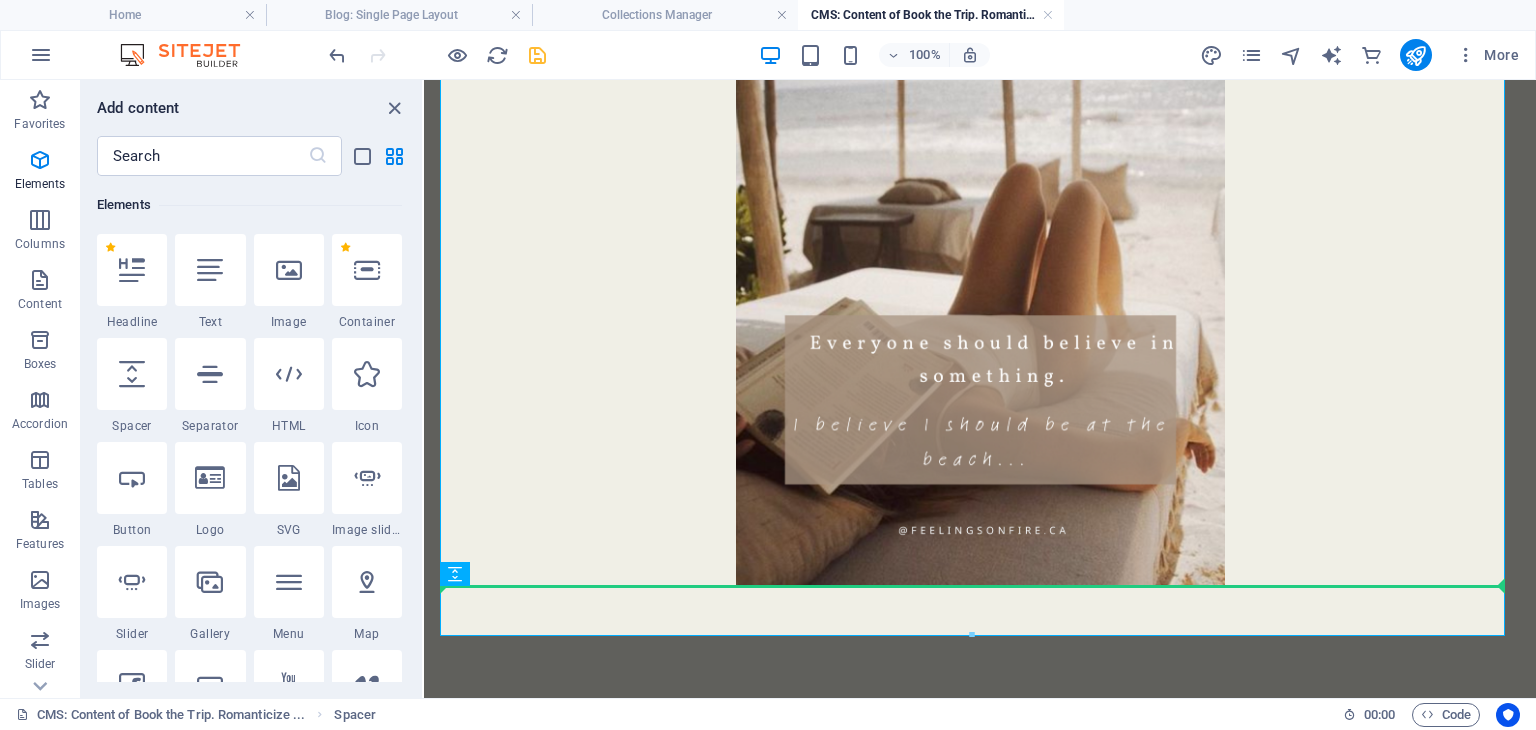 select on "px" 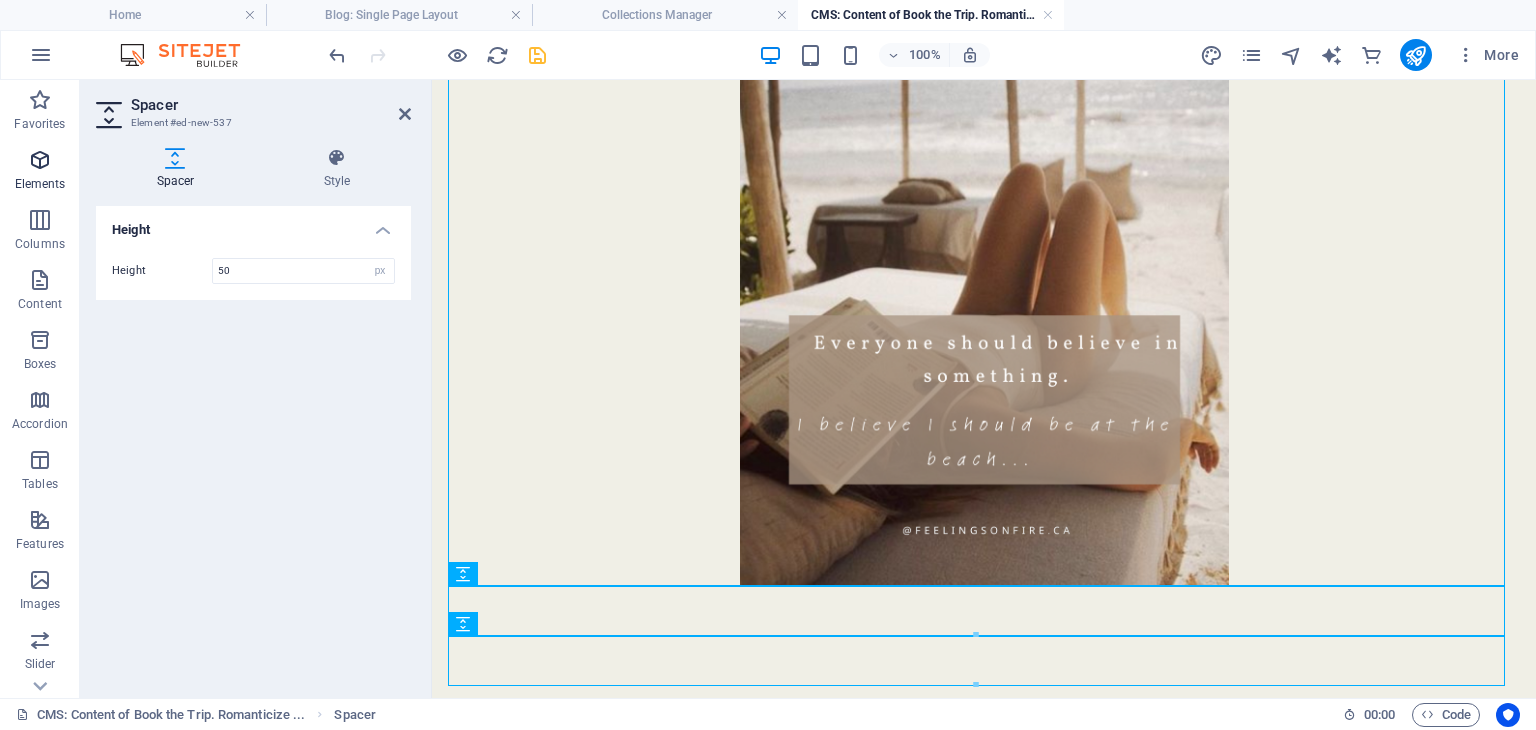click on "Elements" at bounding box center [40, 172] 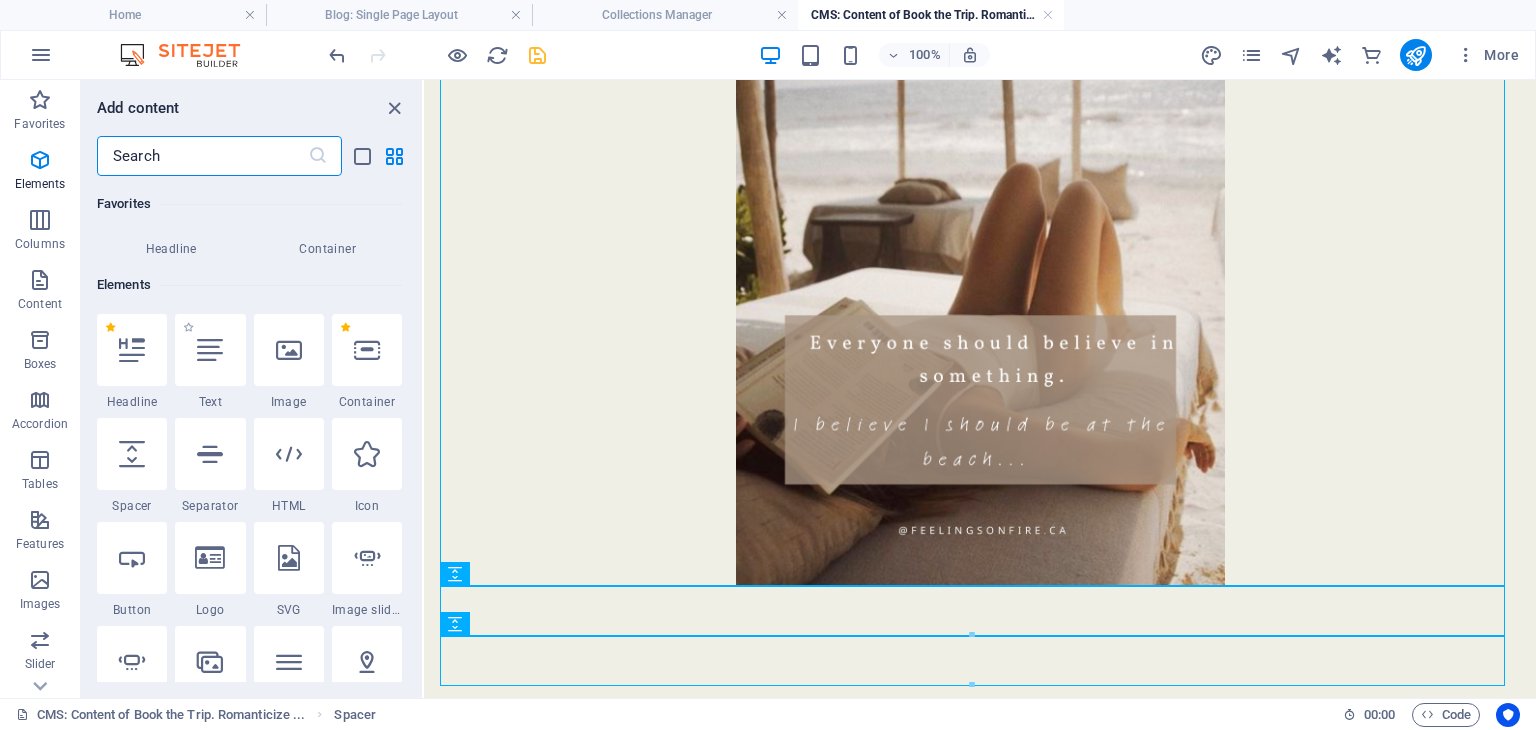 scroll, scrollTop: 212, scrollLeft: 0, axis: vertical 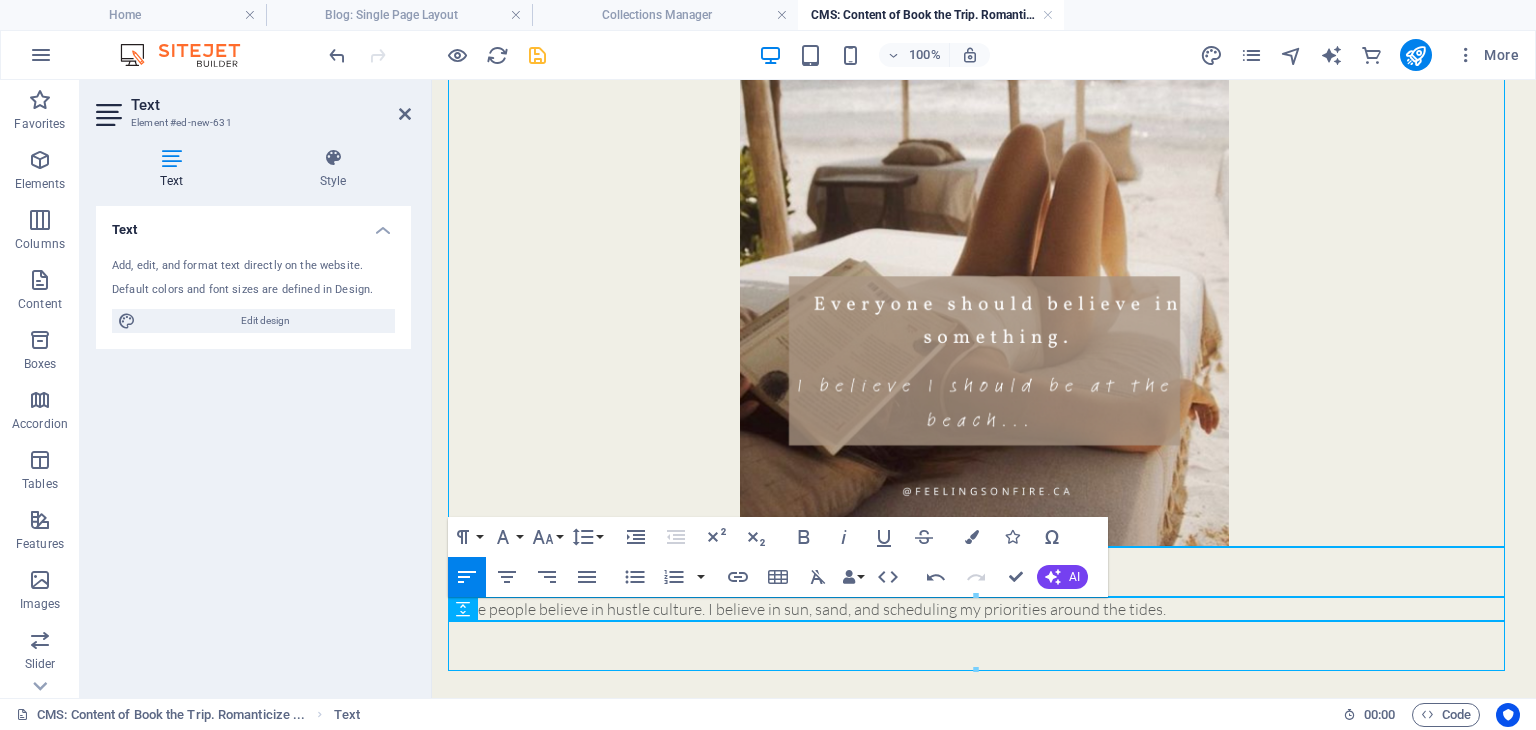 click on "Some people believe in hustle culture. I believe in sun, sand, and scheduling my priorities around the tides." at bounding box center (984, 609) 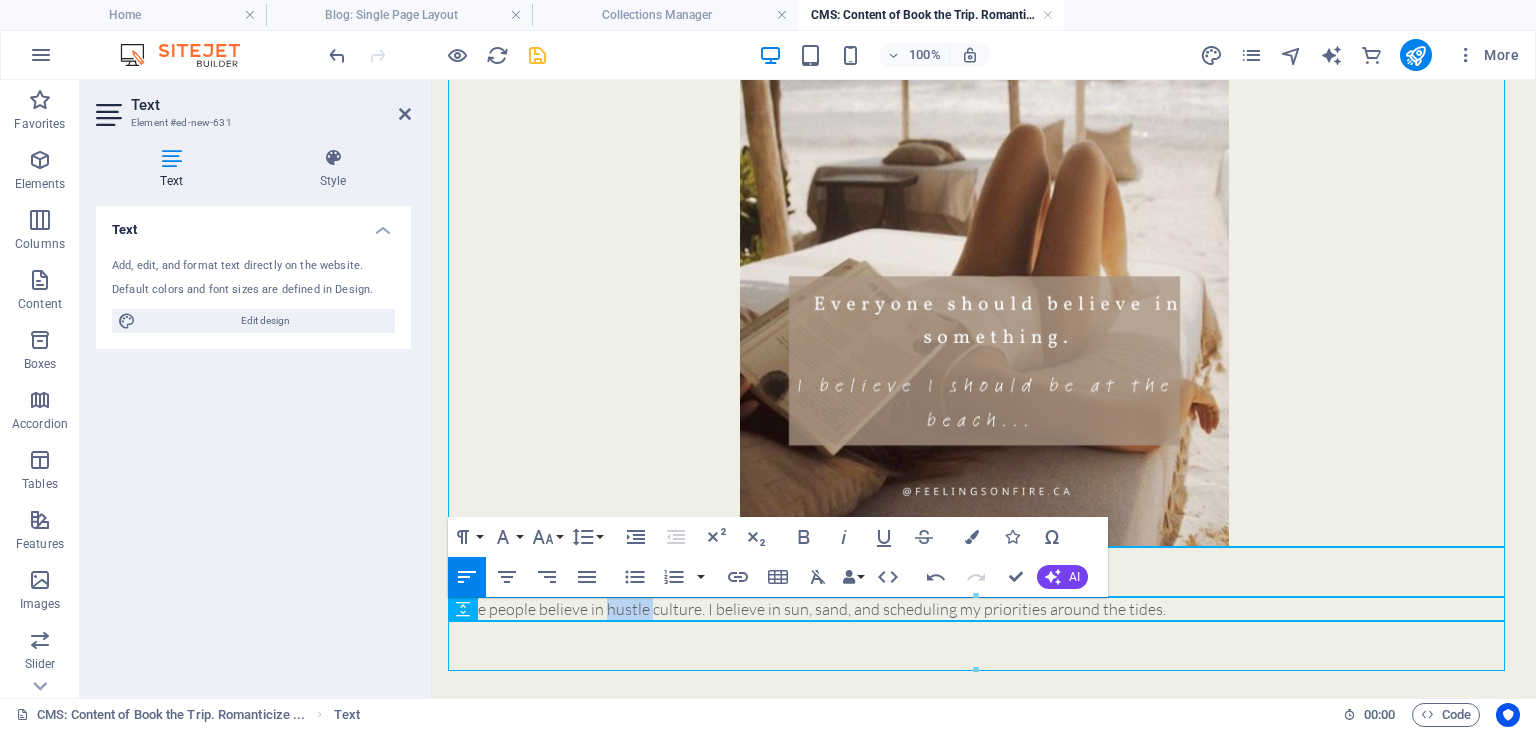 click on "Some people believe in hustle culture. I believe in sun, sand, and scheduling my priorities around the tides." at bounding box center [984, 609] 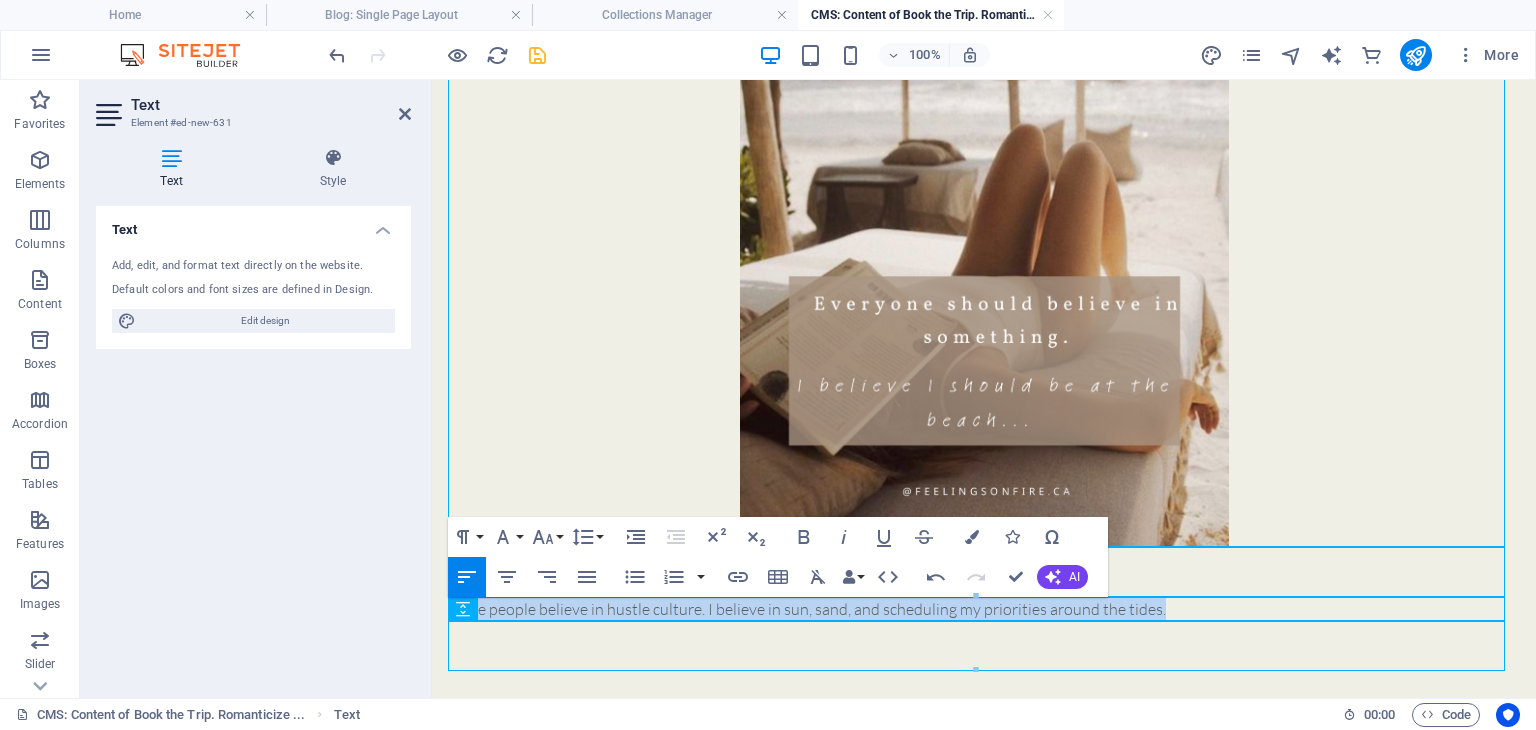 click on "Some people believe in hustle culture. I believe in sun, sand, and scheduling my priorities around the tides." at bounding box center [984, 609] 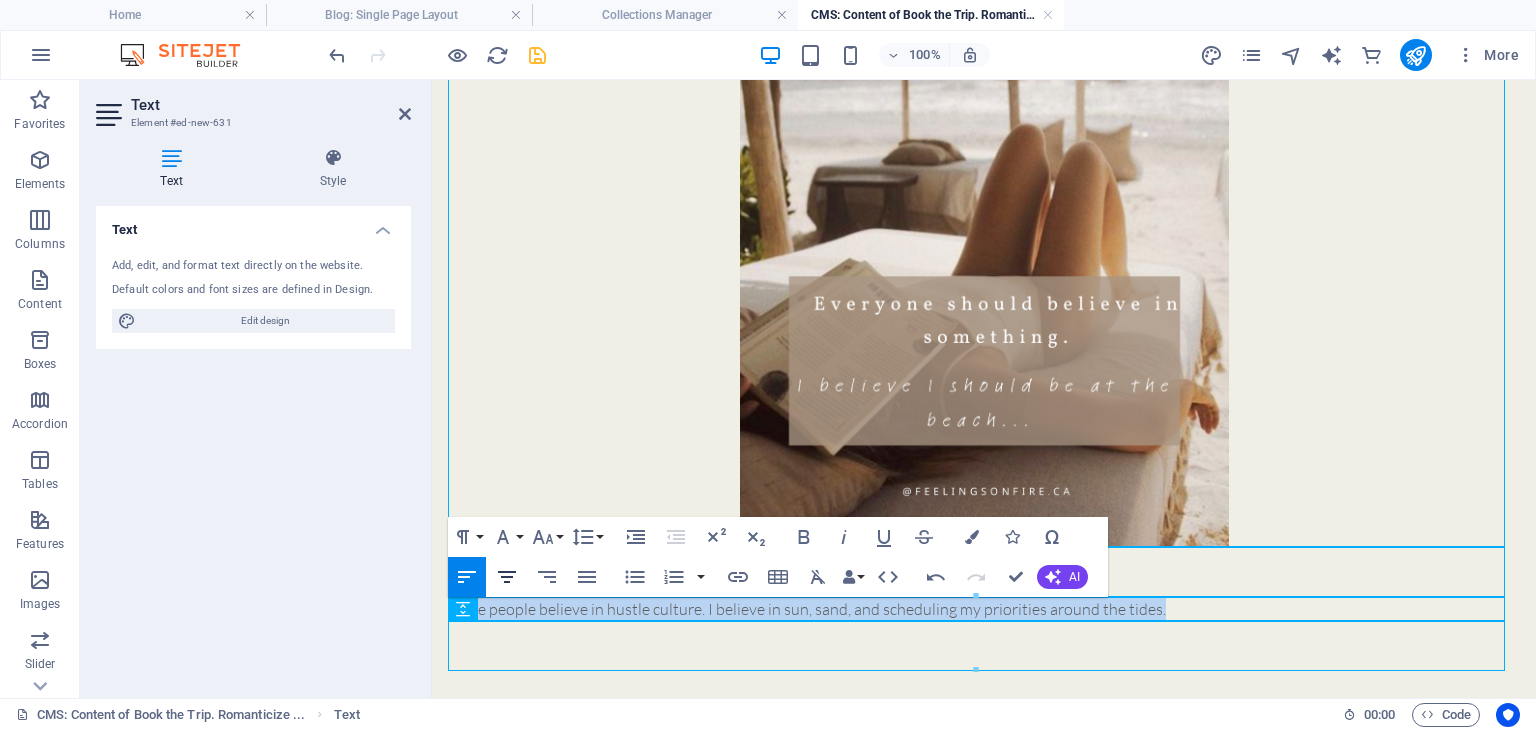 click 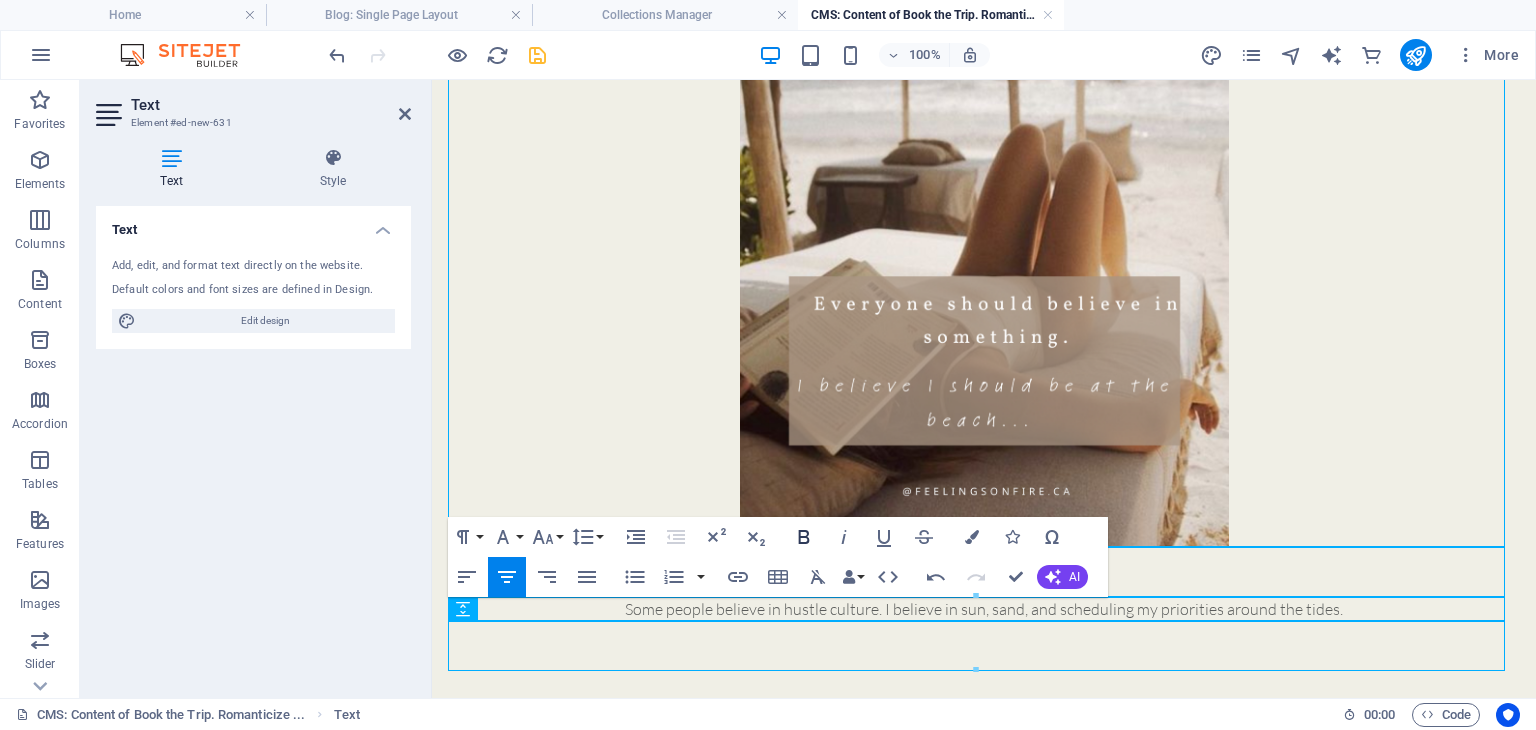 click 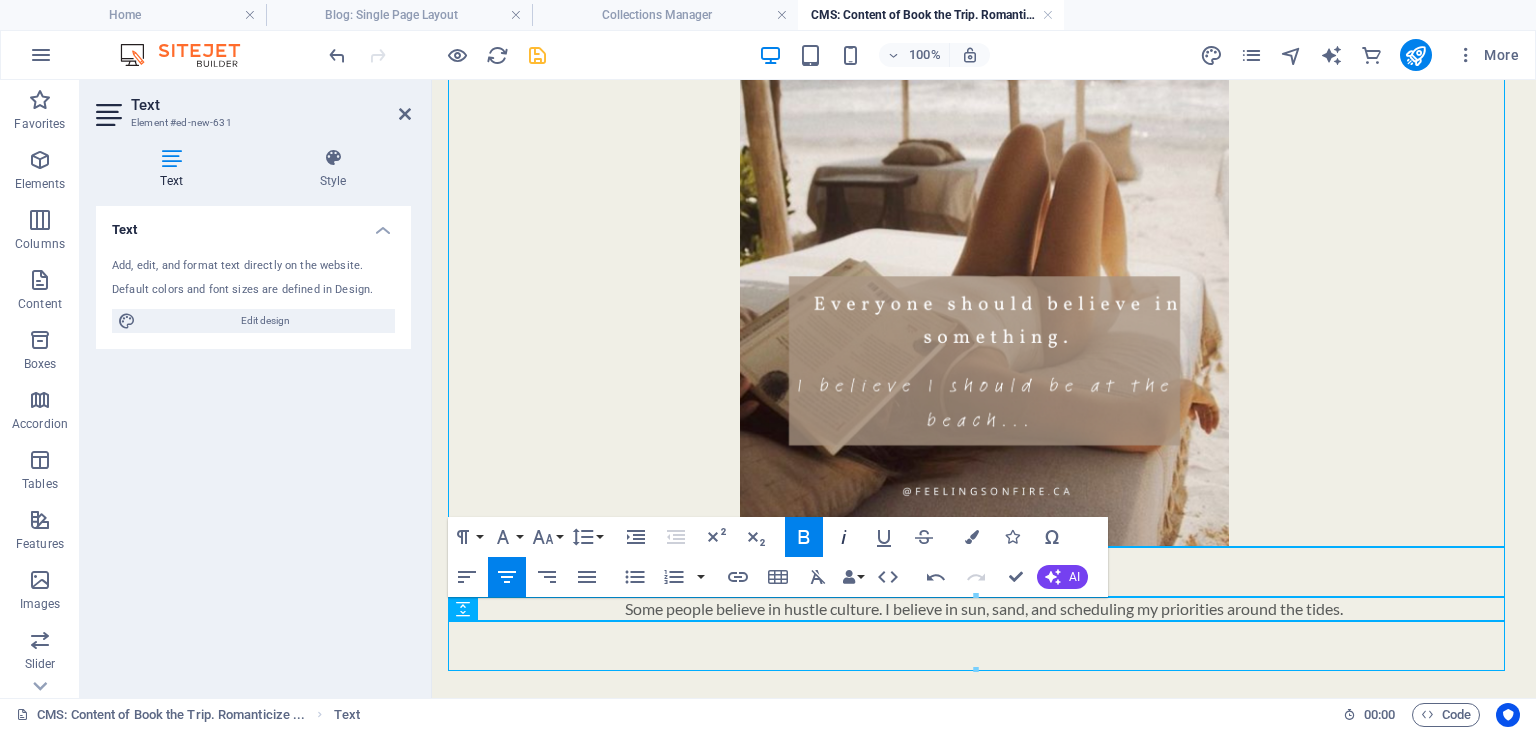 click 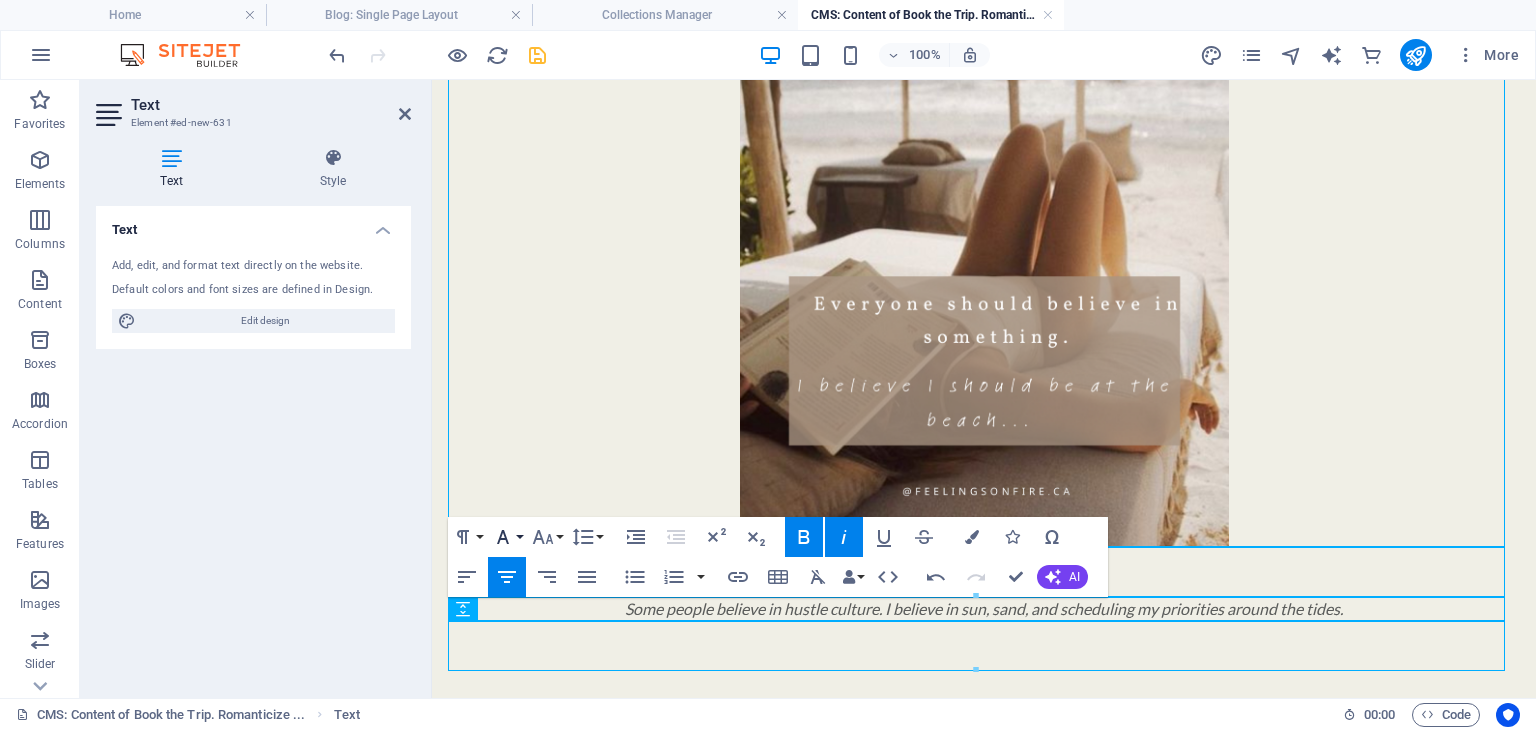 click on "Font Family" at bounding box center [507, 537] 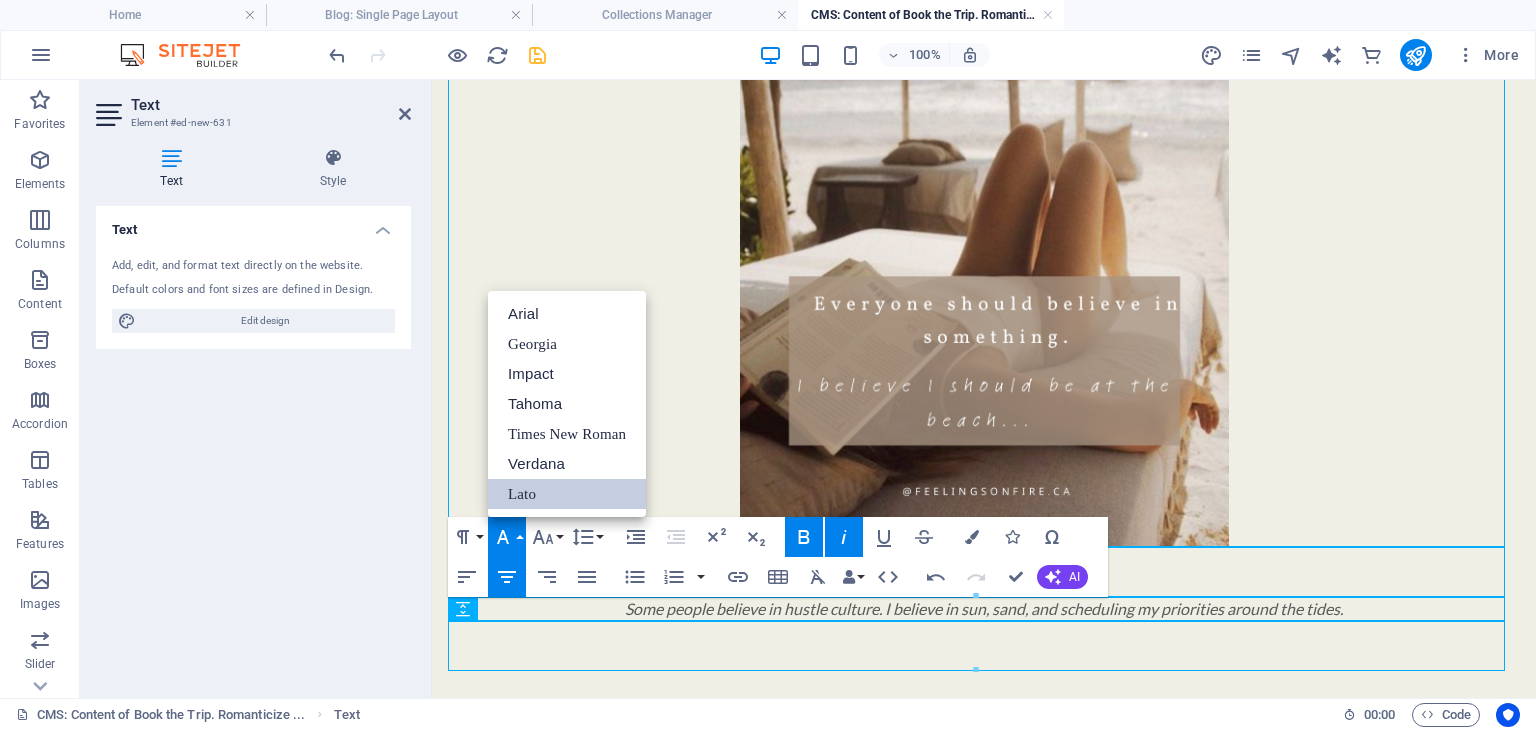 scroll, scrollTop: 0, scrollLeft: 0, axis: both 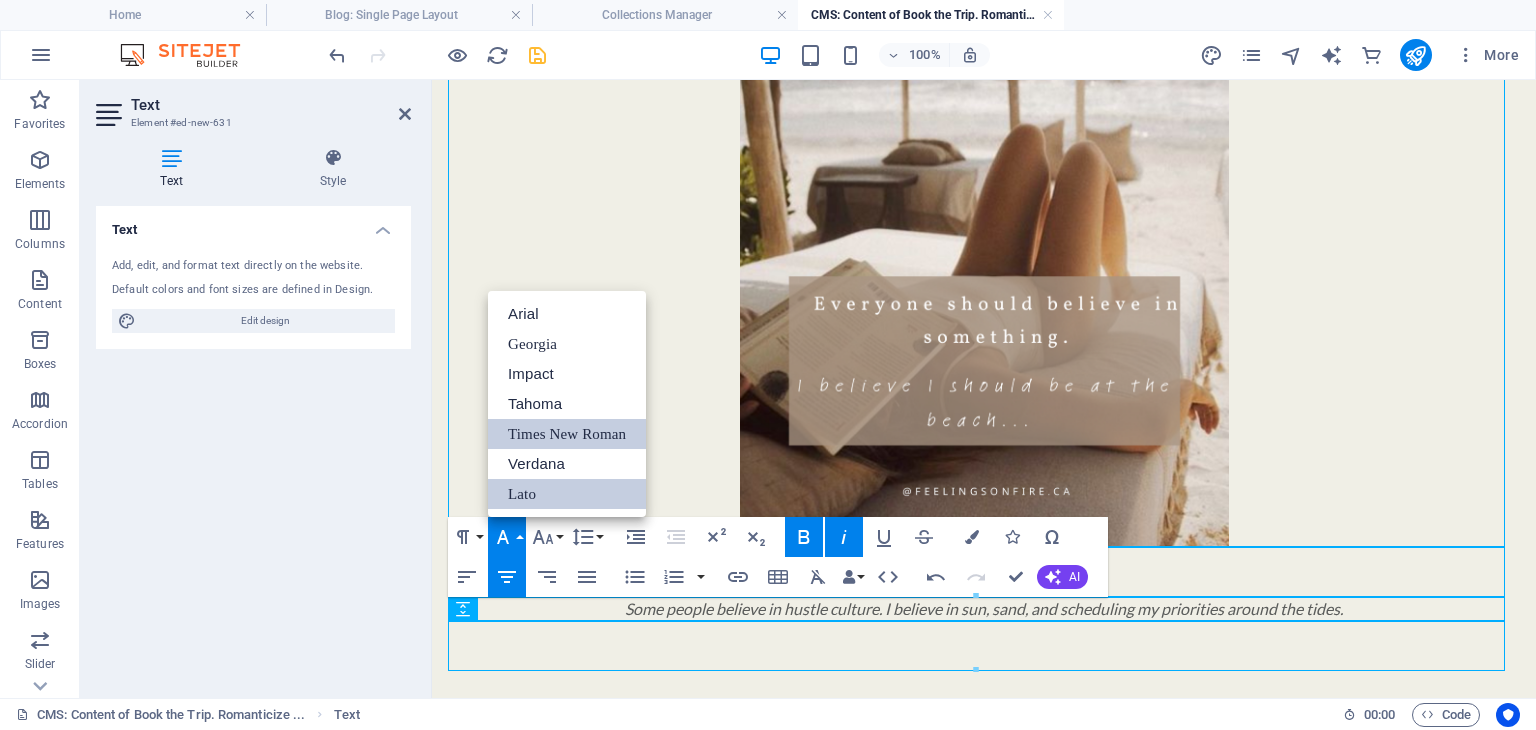 click on "Times New Roman" at bounding box center [567, 434] 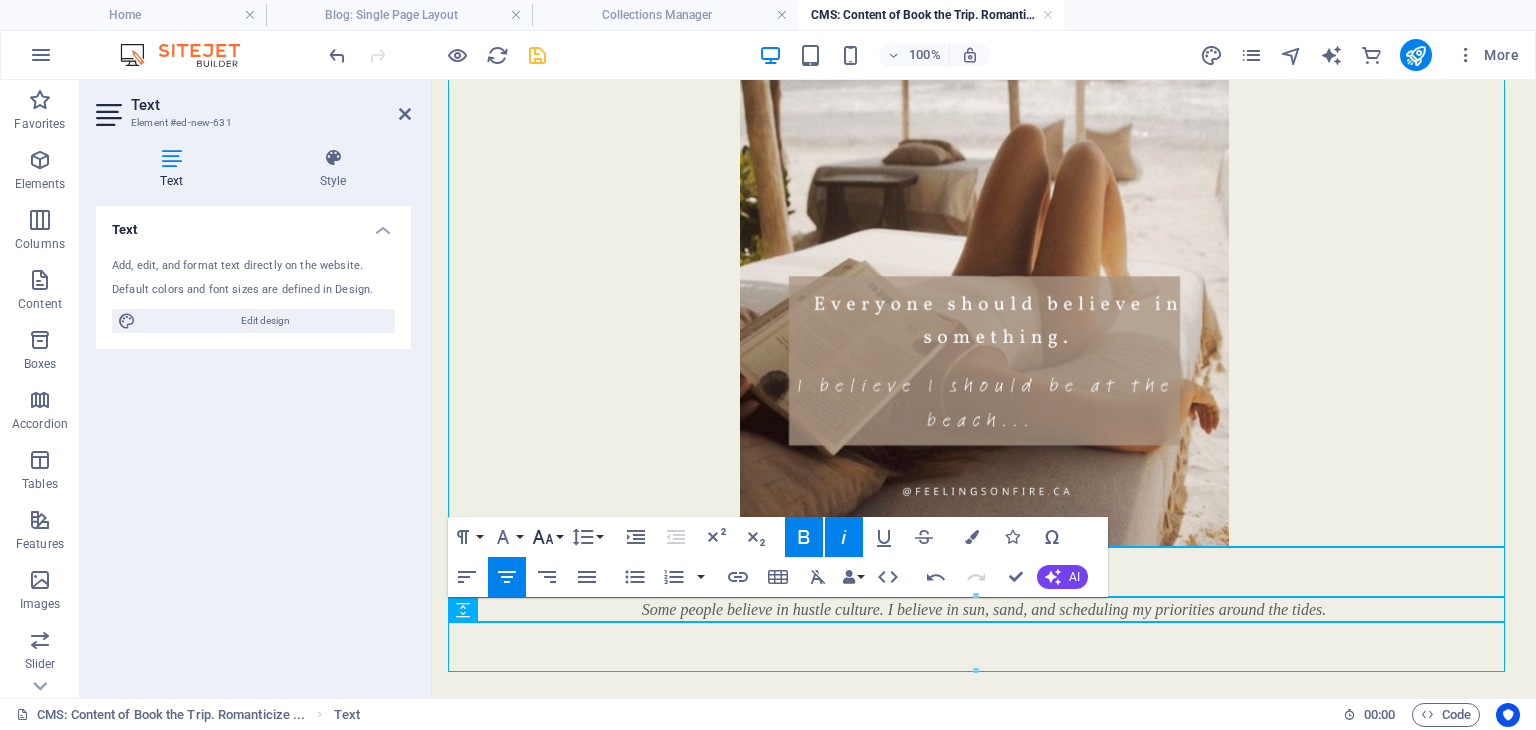 click 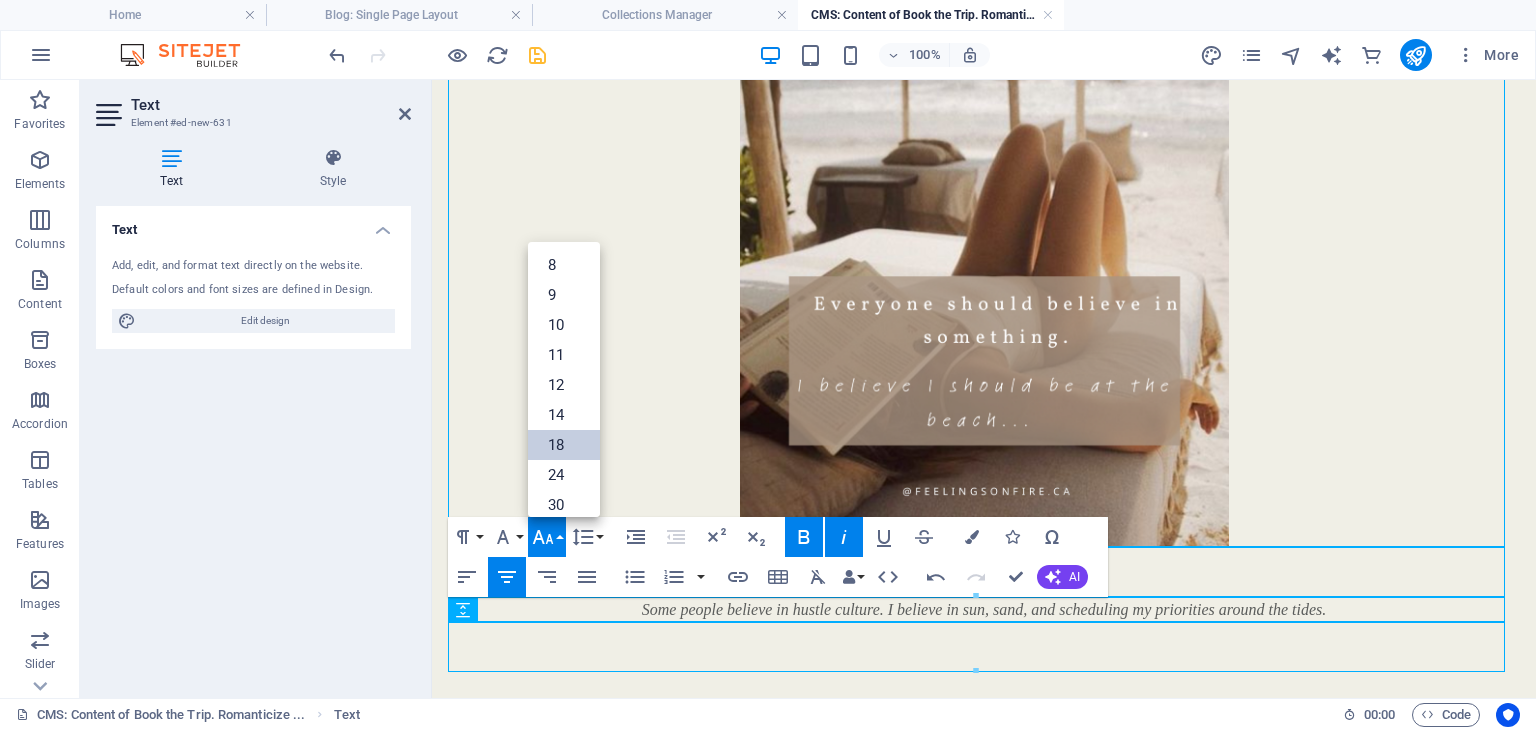 click on "18" at bounding box center (564, 445) 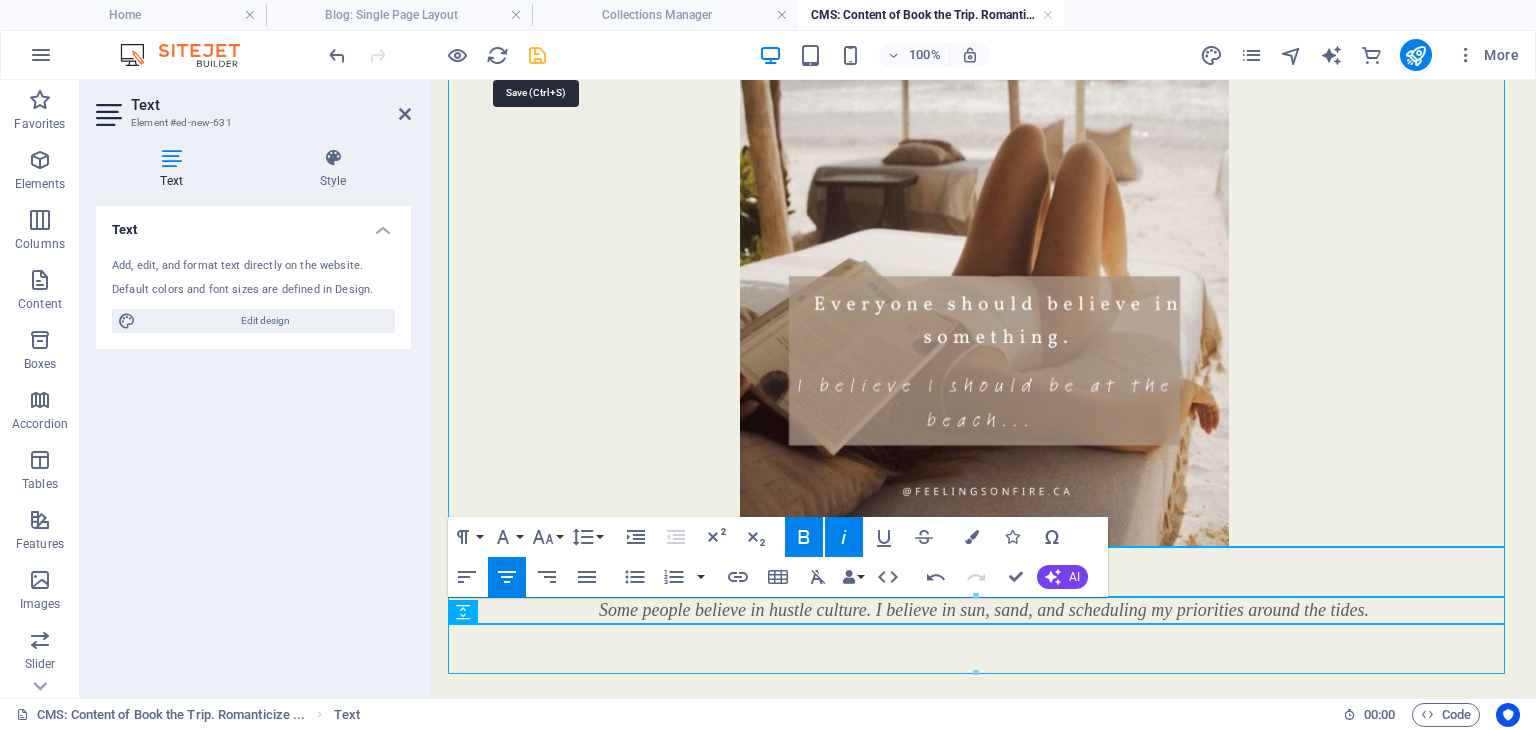 click at bounding box center [537, 55] 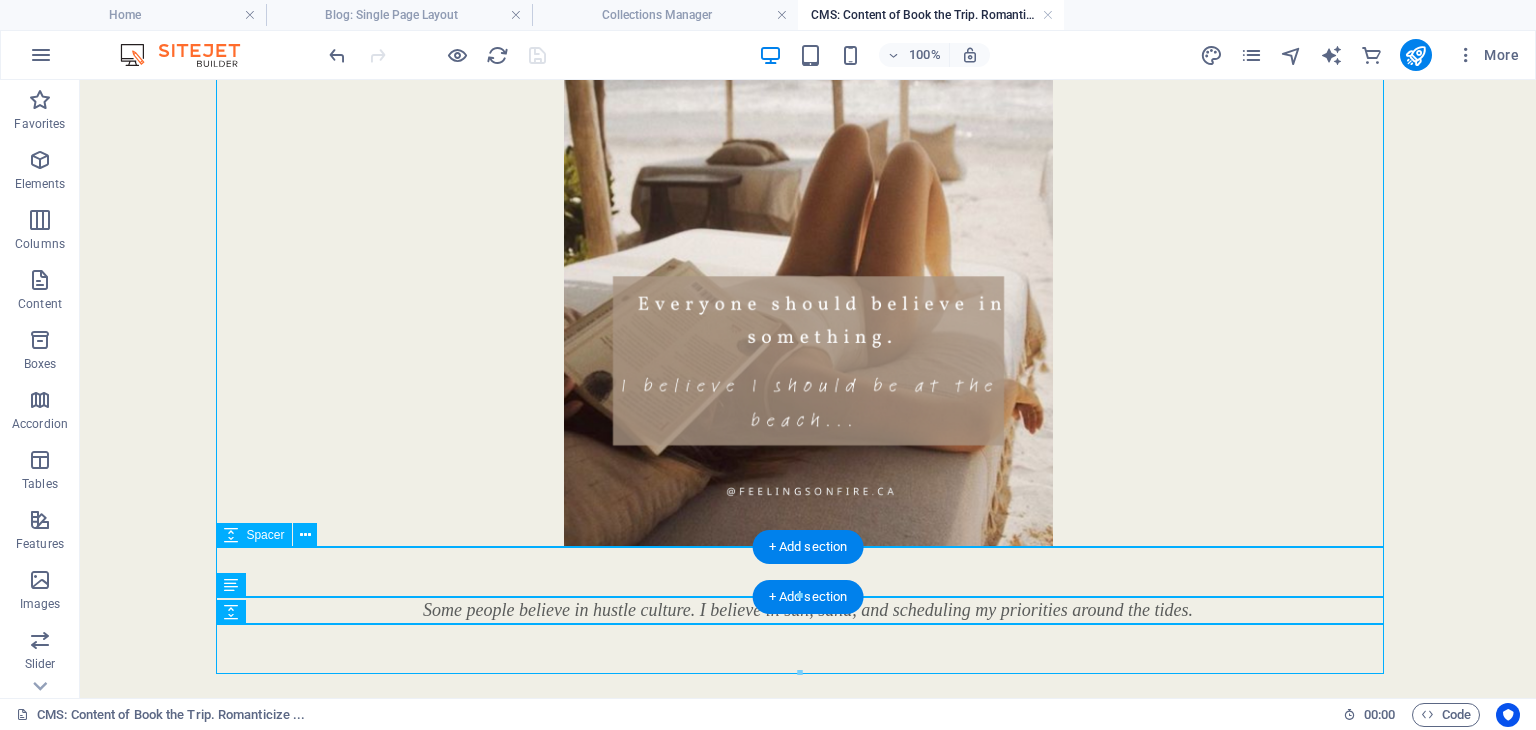 click at bounding box center (808, 572) 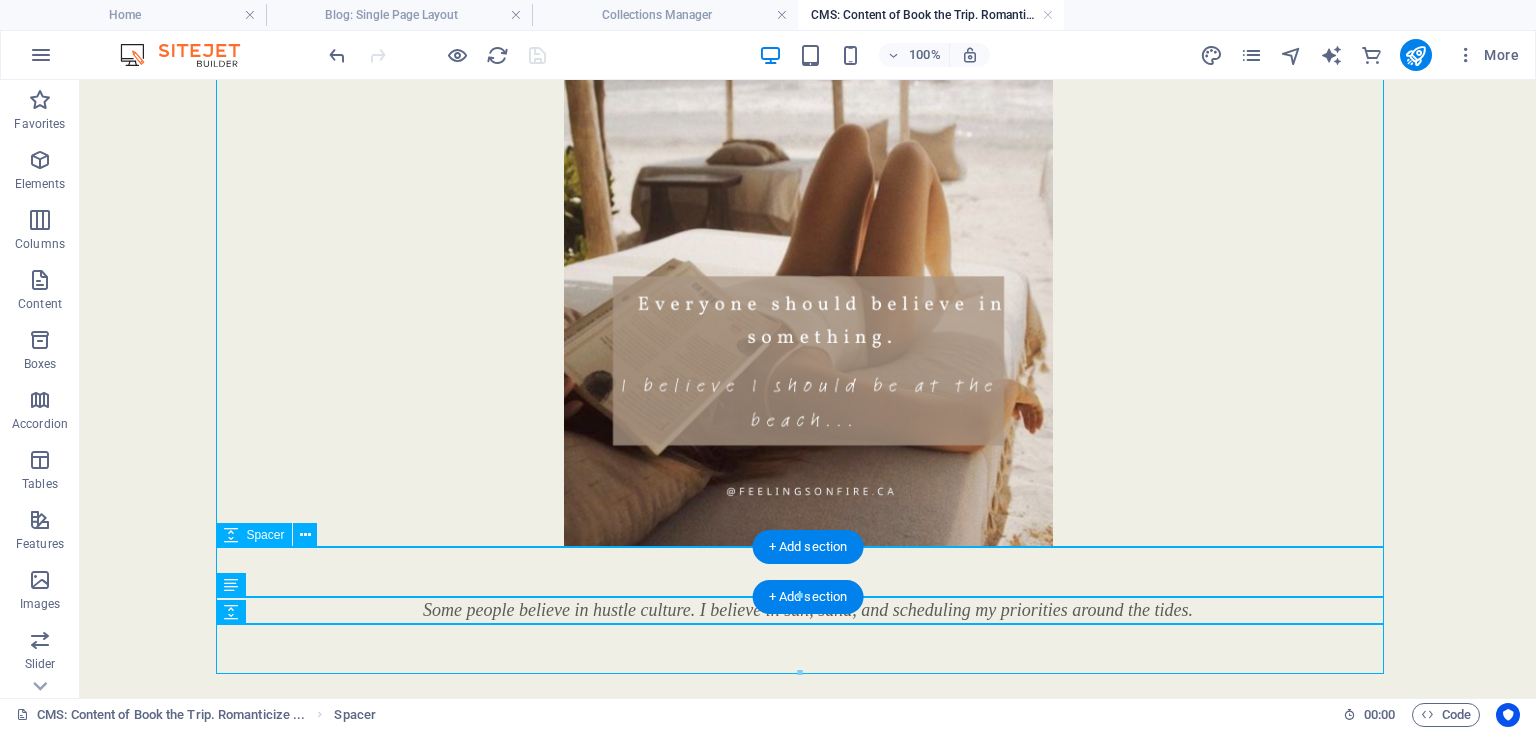 click at bounding box center (808, 572) 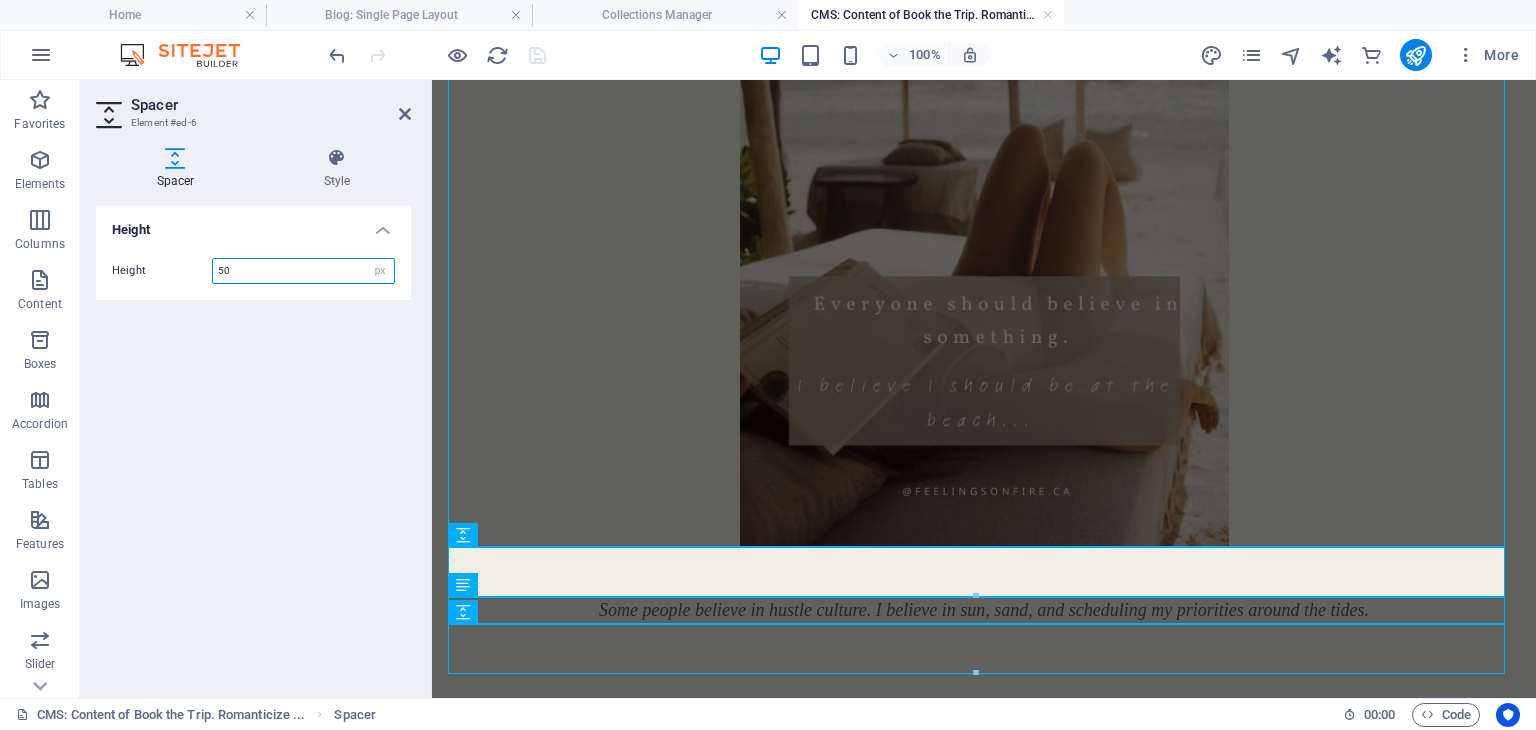 click on "50" at bounding box center [303, 271] 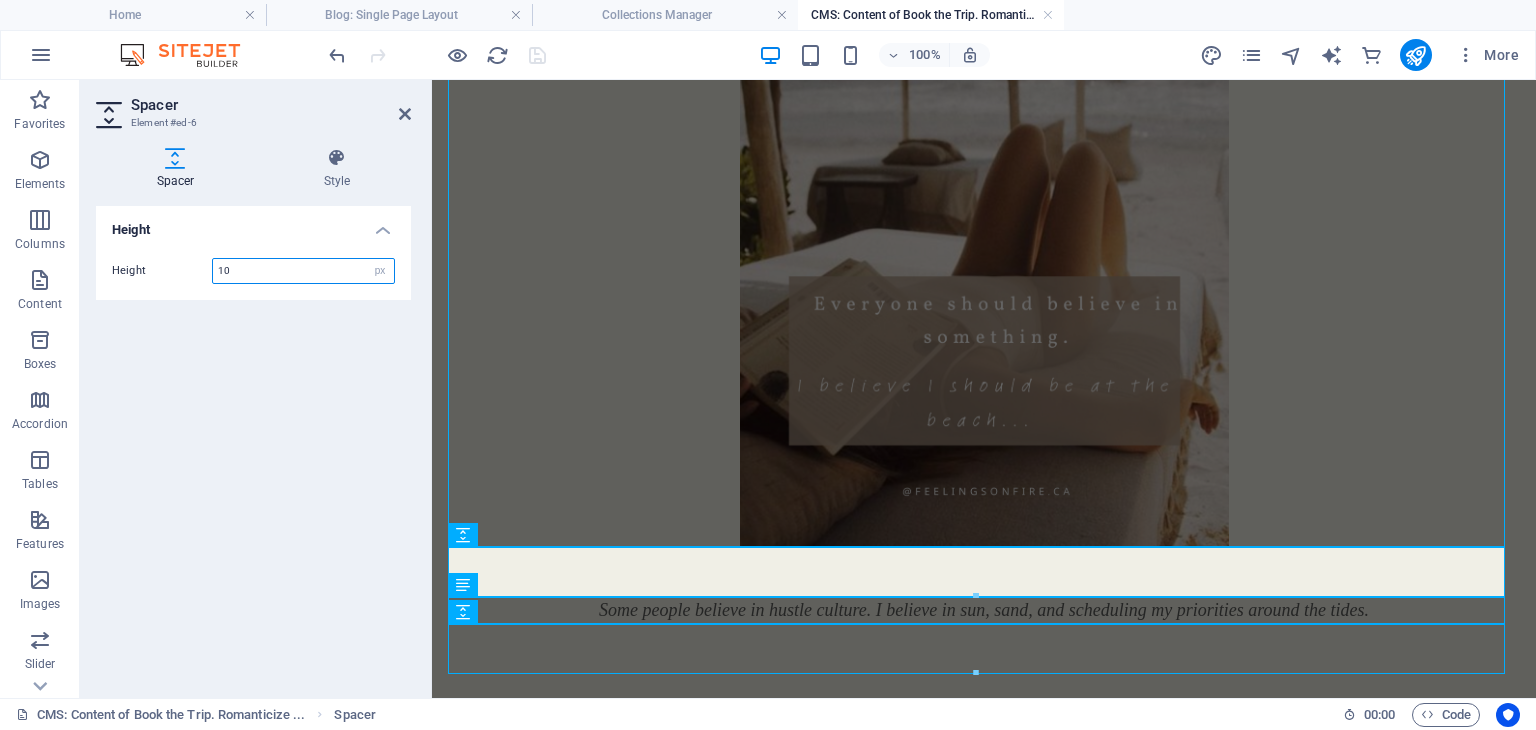 type on "10" 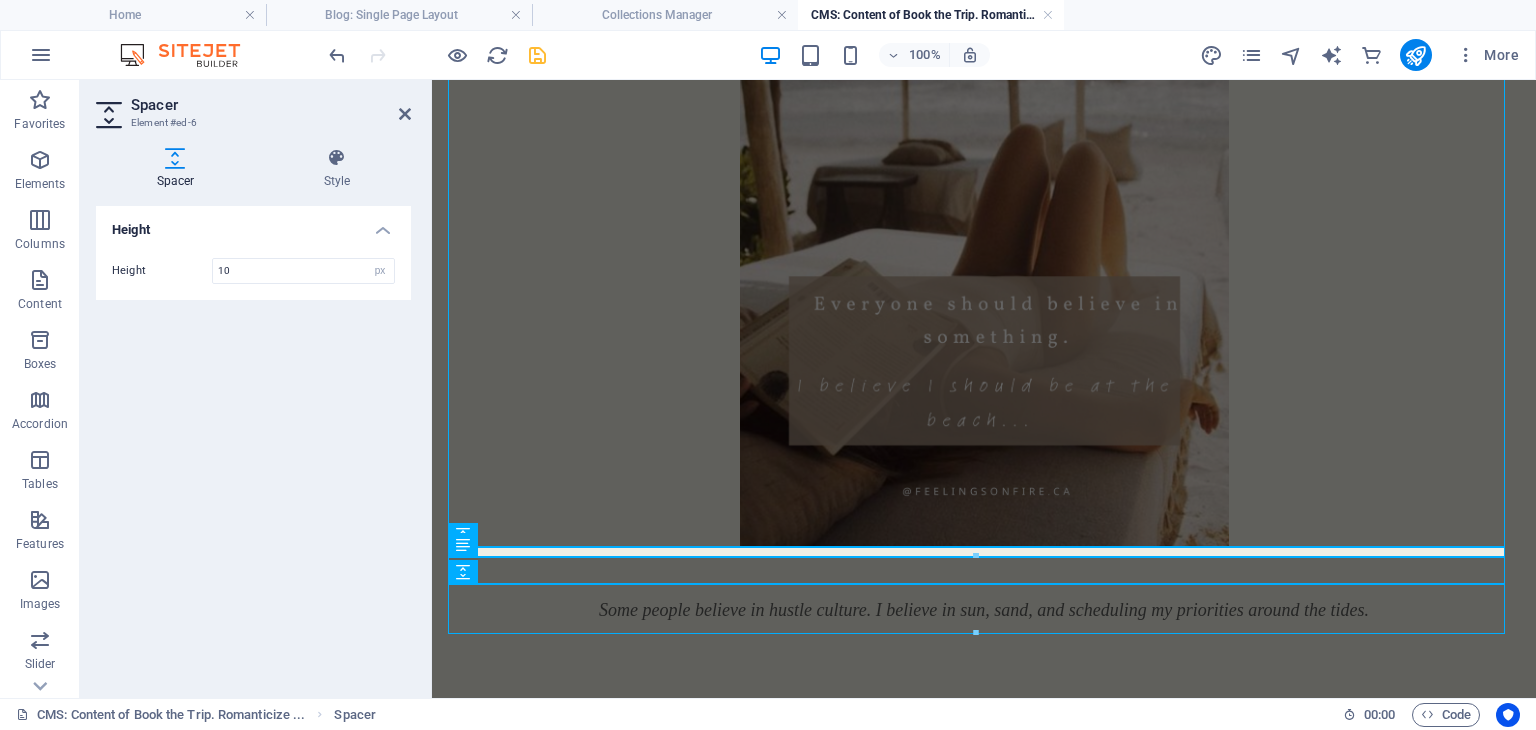 click on "Height Height 10 px rem vh vw" at bounding box center (253, 444) 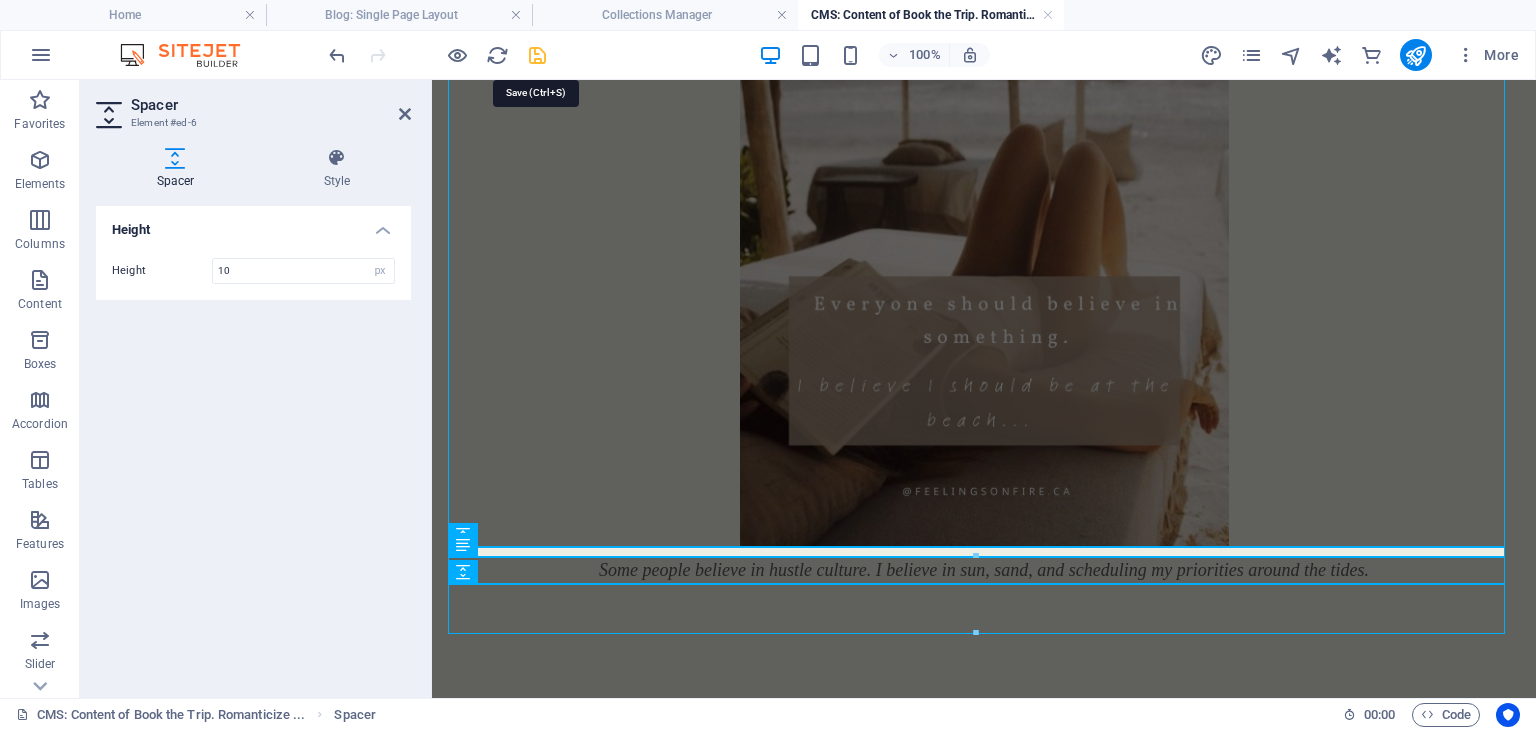 click at bounding box center (537, 55) 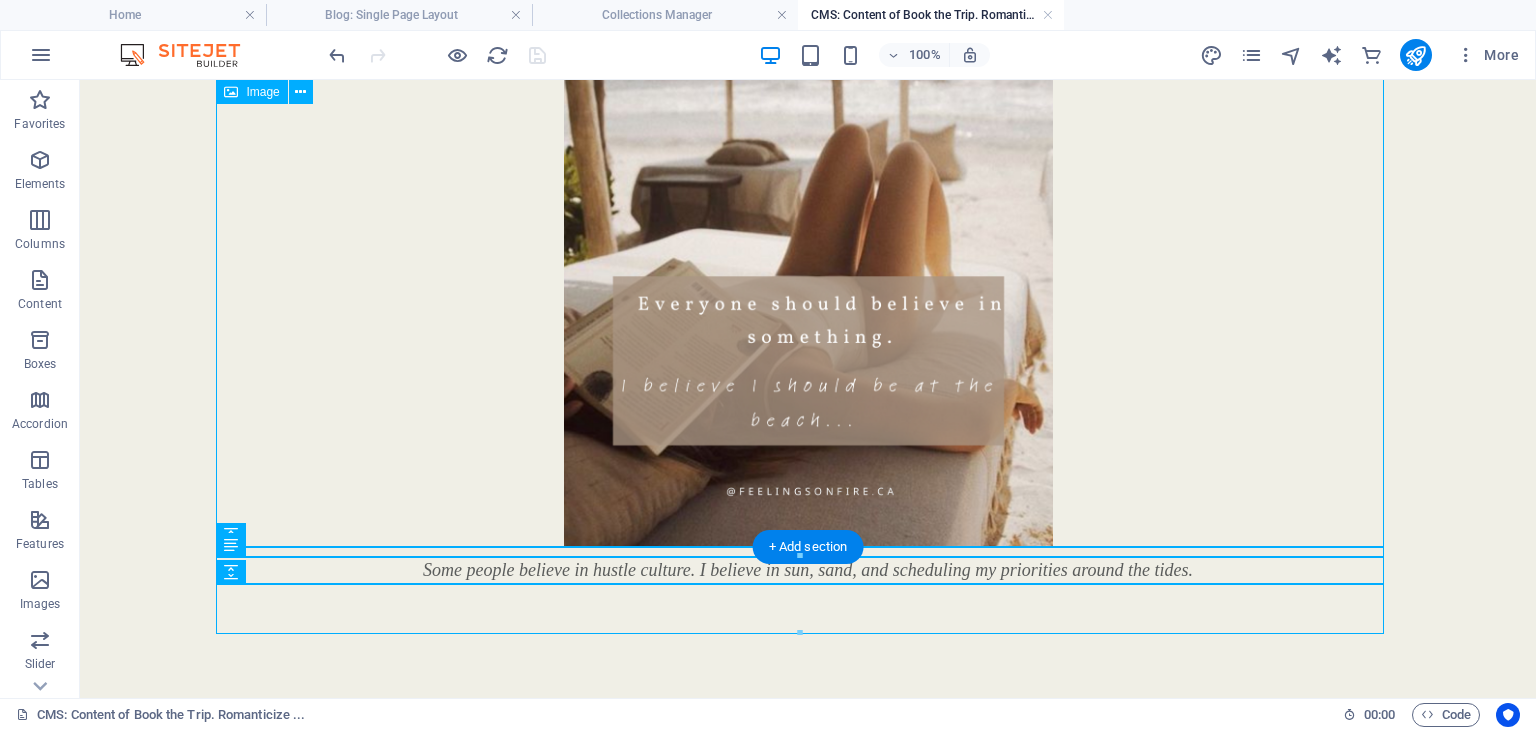 click at bounding box center [808, 241] 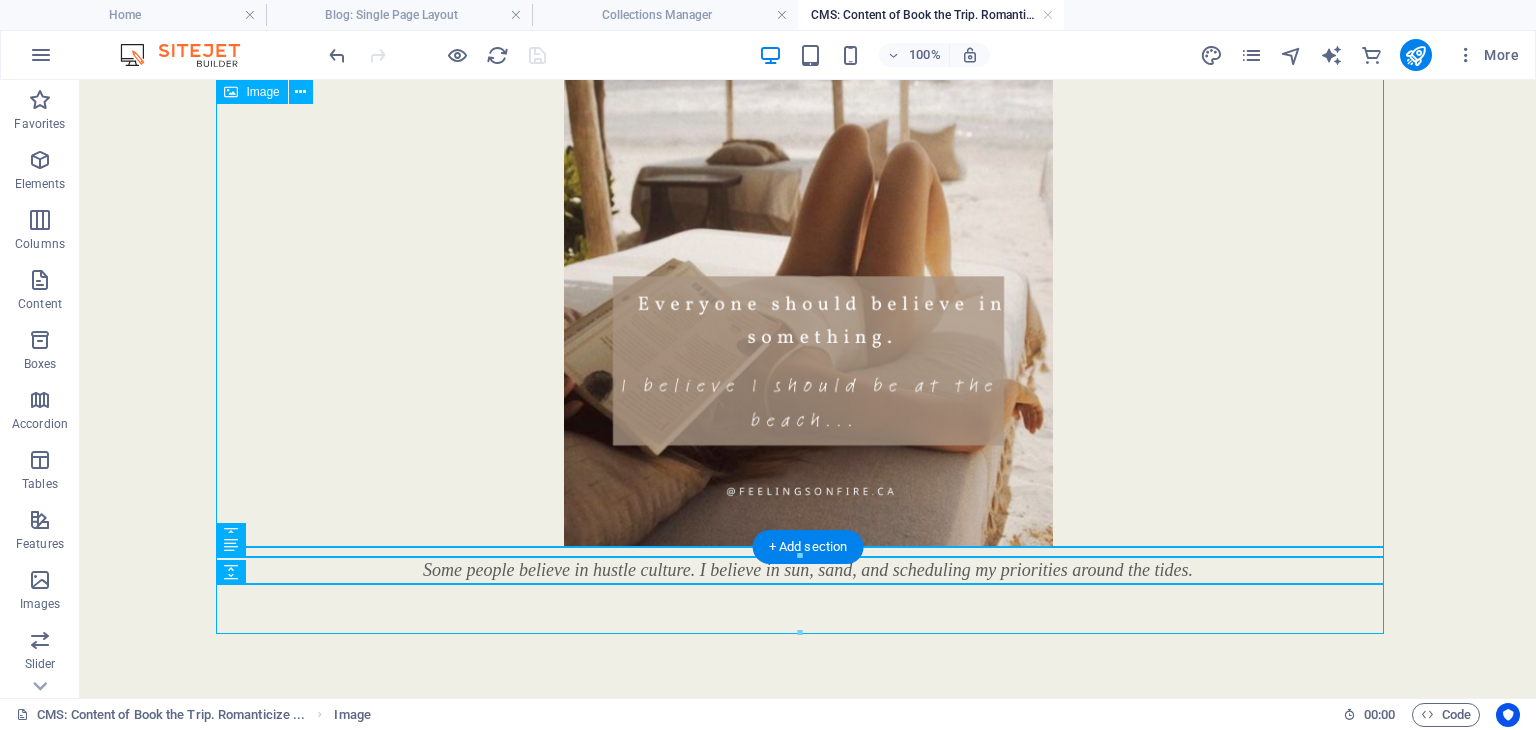 click at bounding box center (808, 241) 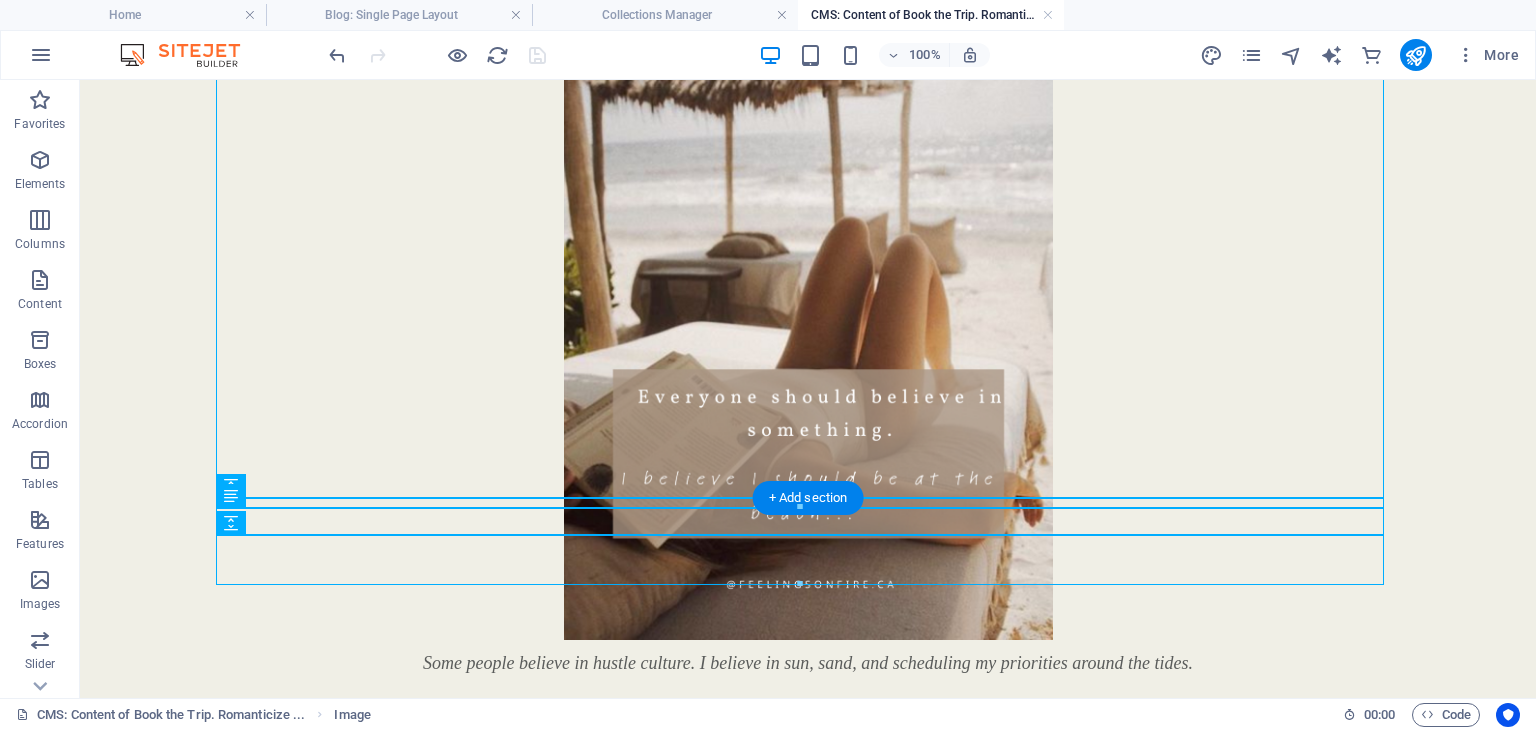 scroll, scrollTop: 392, scrollLeft: 0, axis: vertical 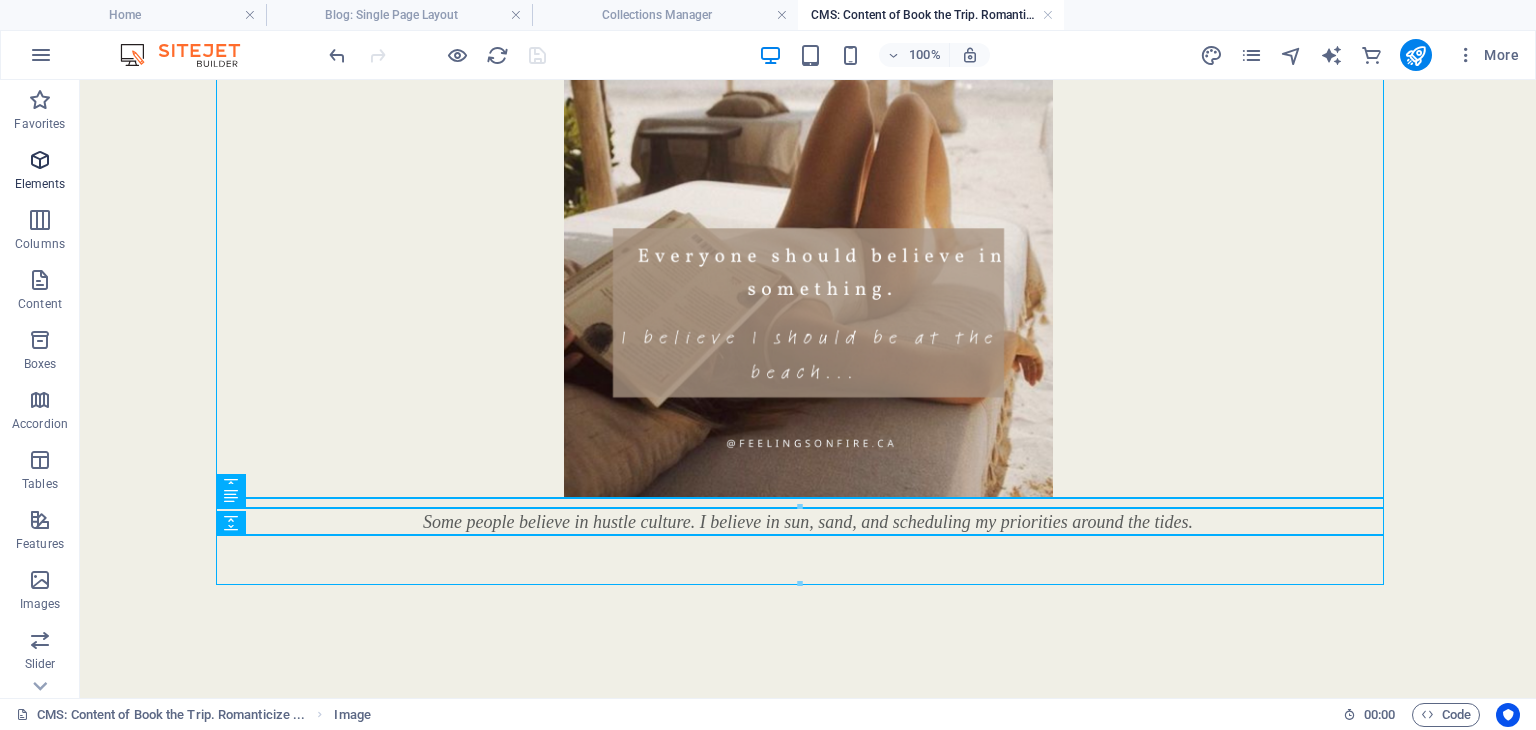 click at bounding box center (40, 160) 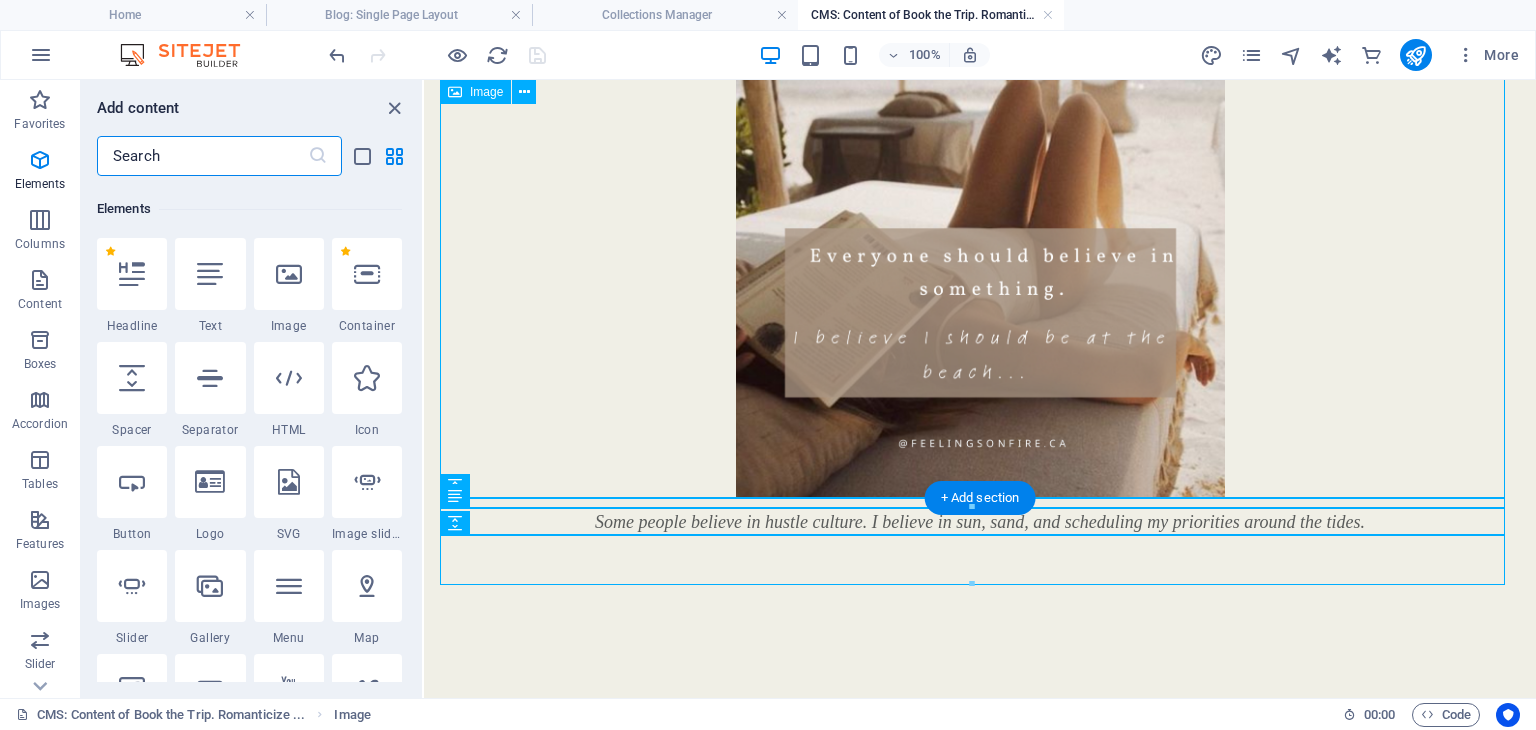 scroll, scrollTop: 212, scrollLeft: 0, axis: vertical 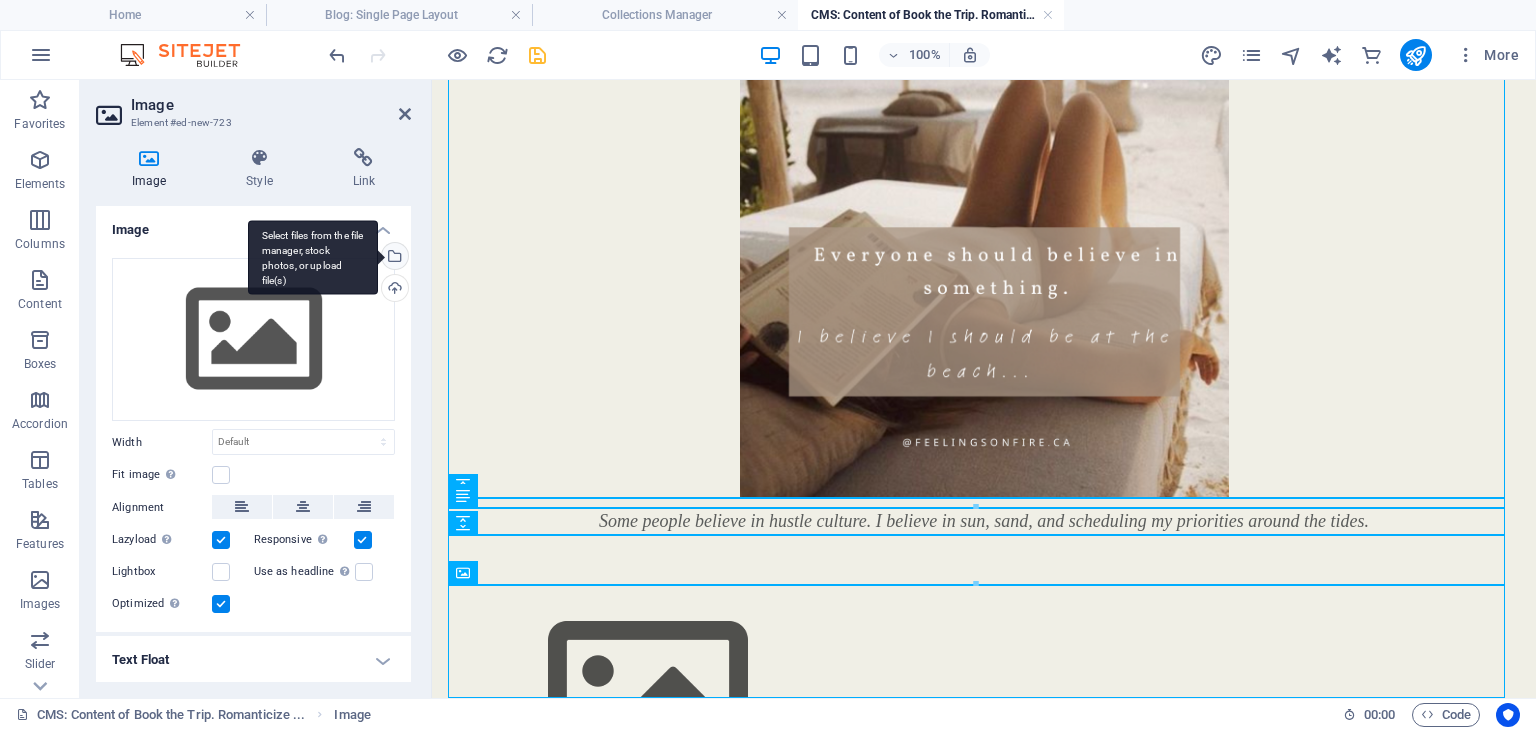 click on "Select files from the file manager, stock photos, or upload file(s)" at bounding box center [393, 258] 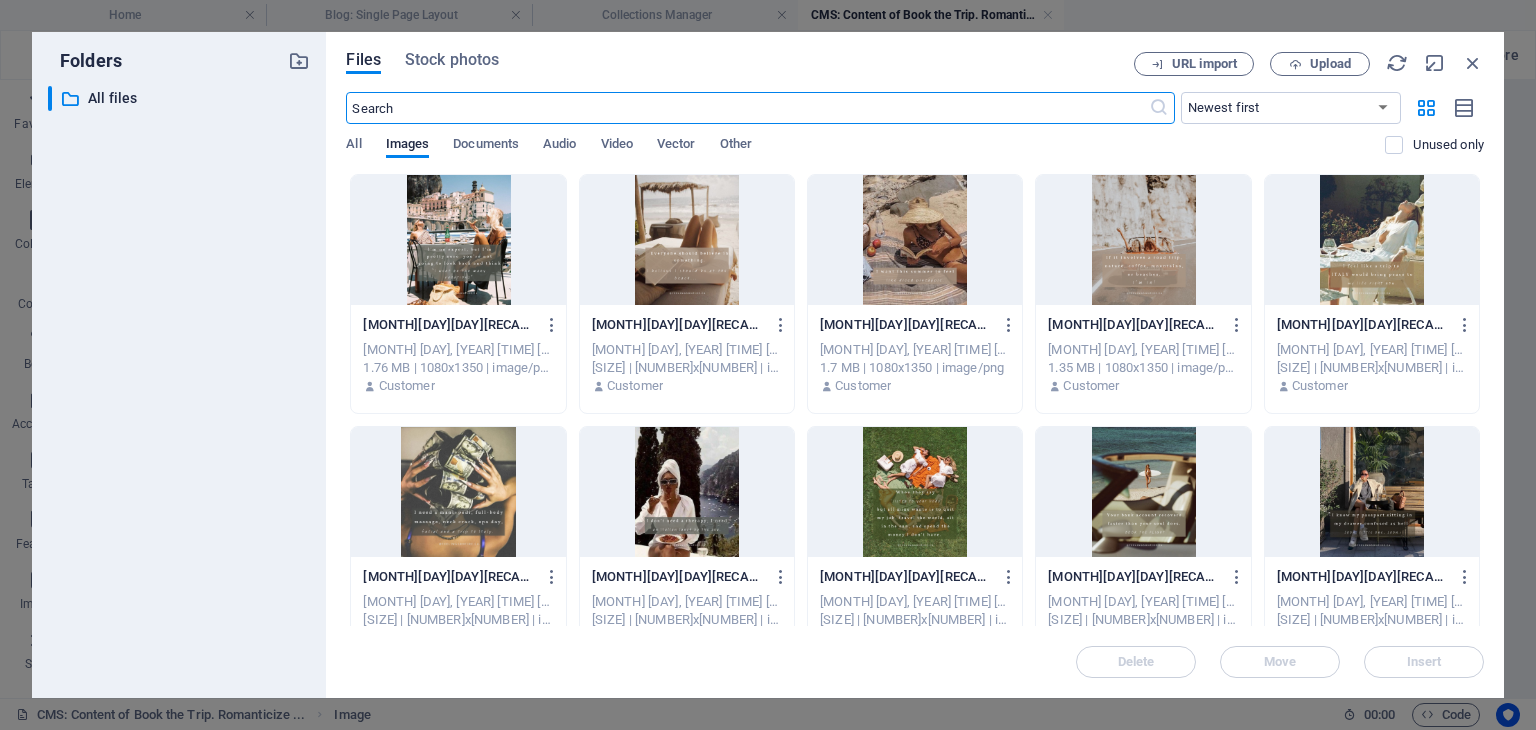 scroll, scrollTop: 92, scrollLeft: 0, axis: vertical 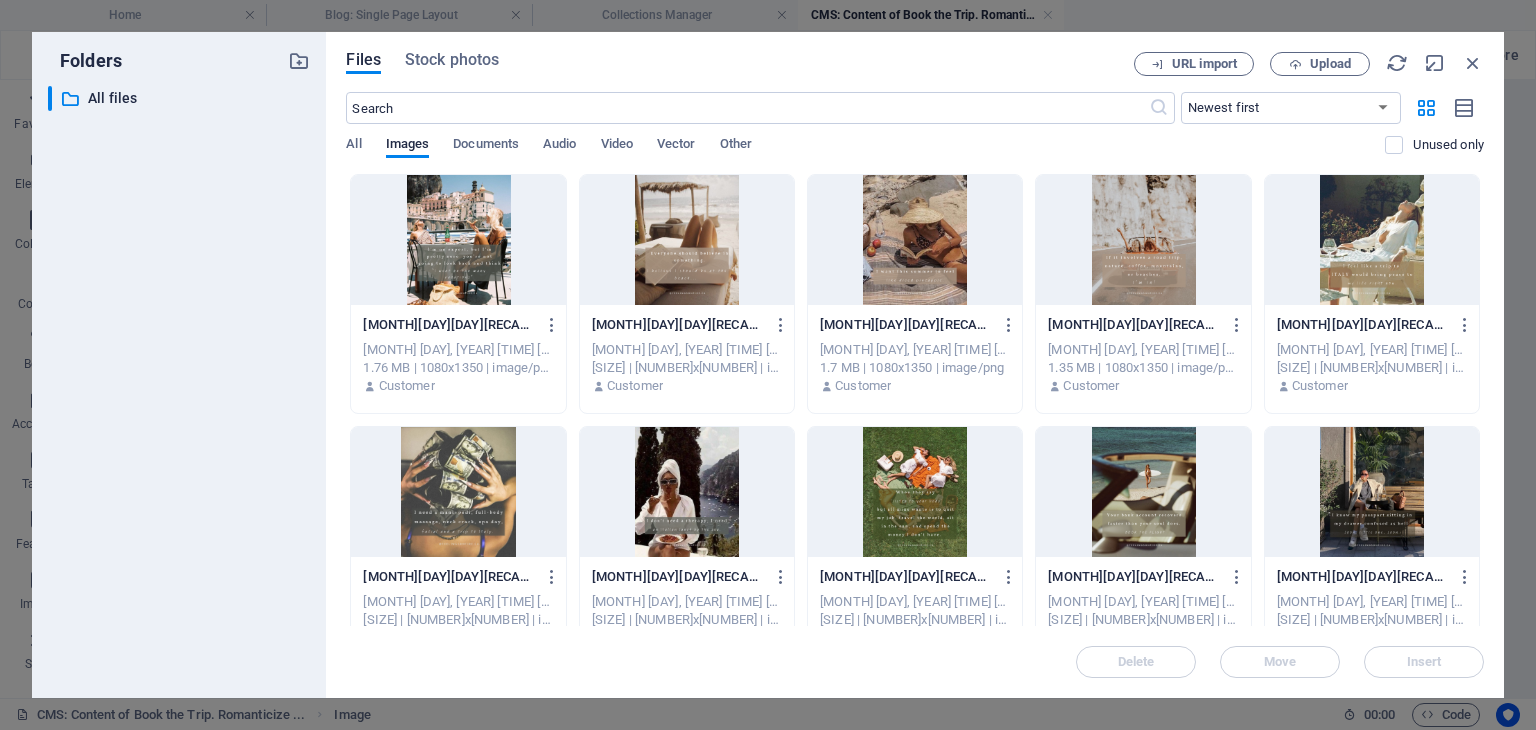 click at bounding box center (915, 240) 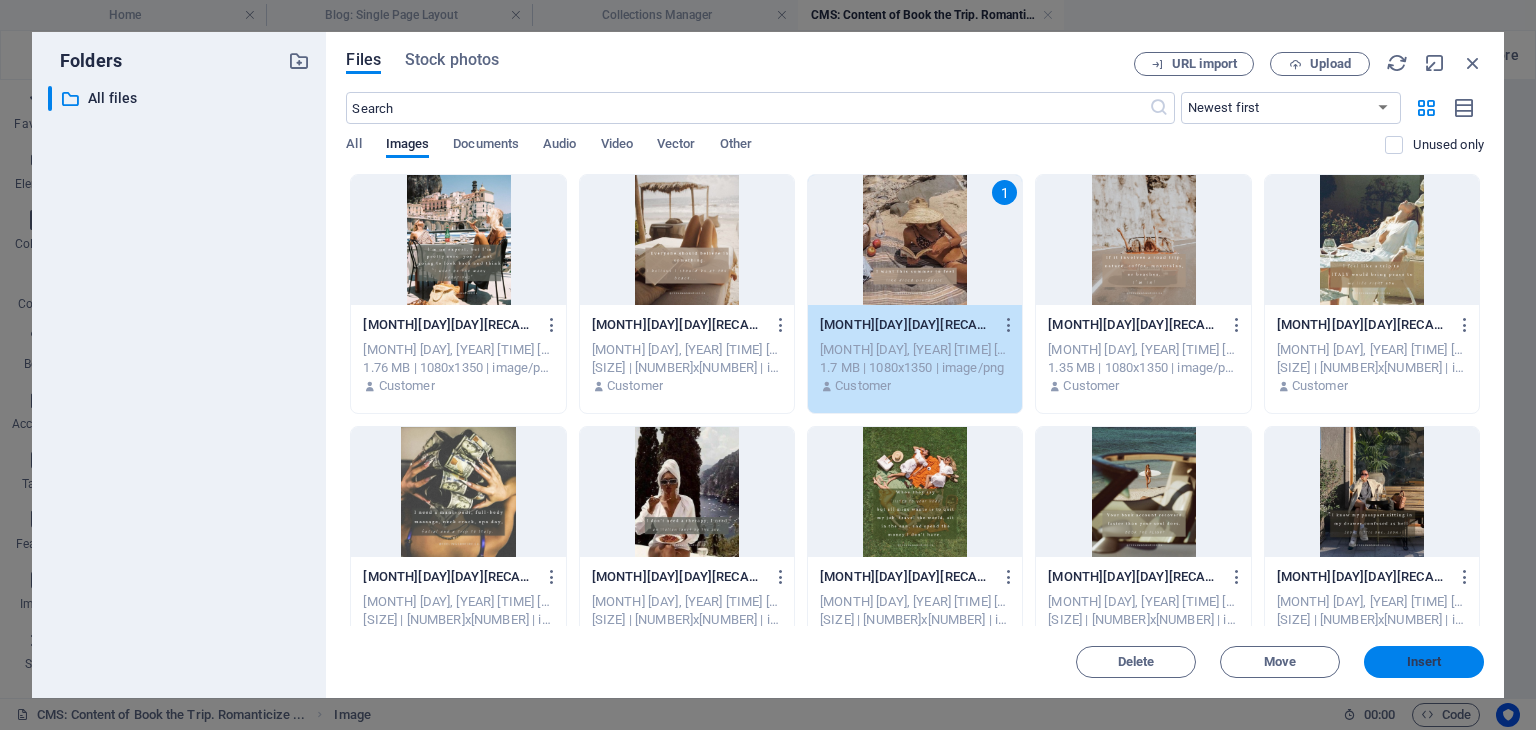 drag, startPoint x: 1433, startPoint y: 653, endPoint x: 927, endPoint y: 565, distance: 513.59515 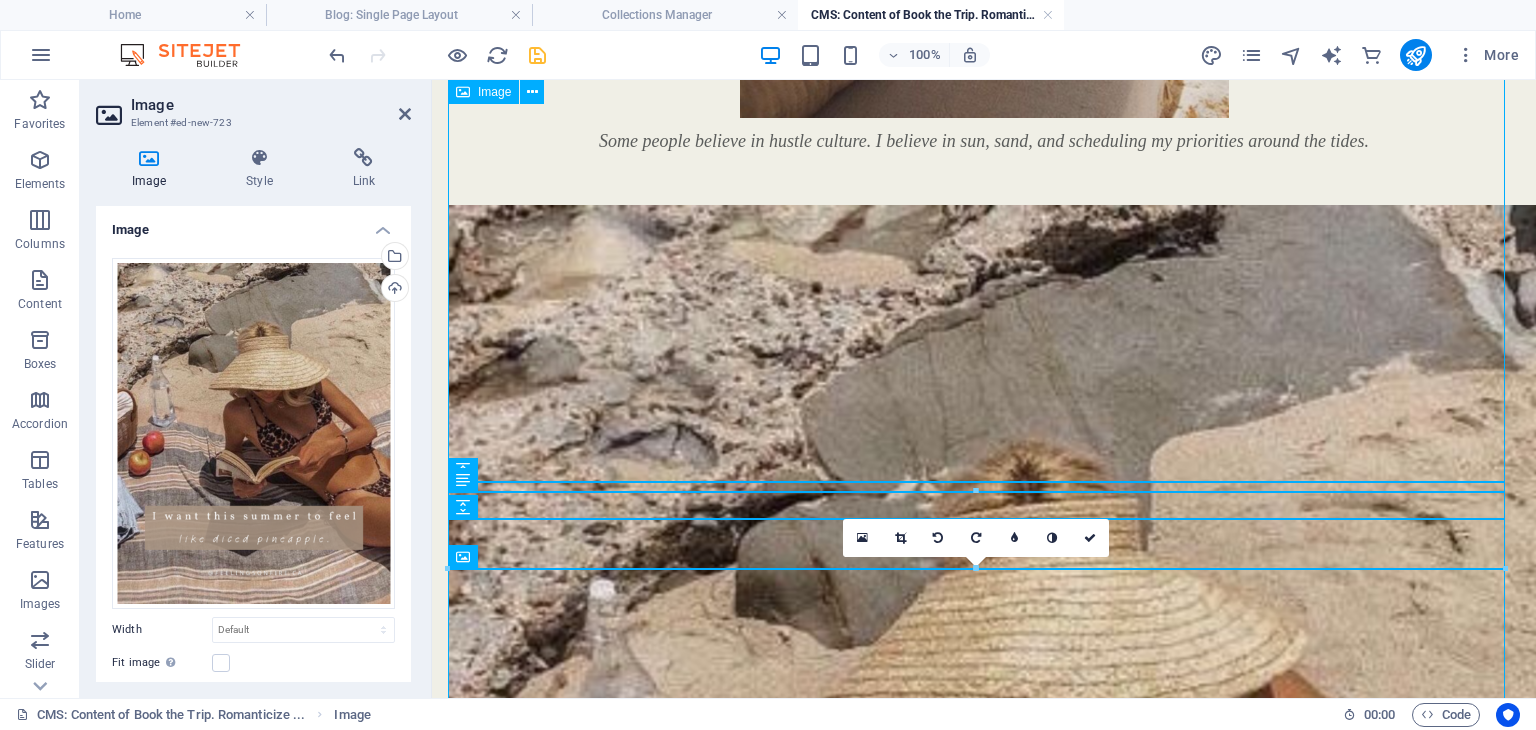 scroll, scrollTop: 792, scrollLeft: 0, axis: vertical 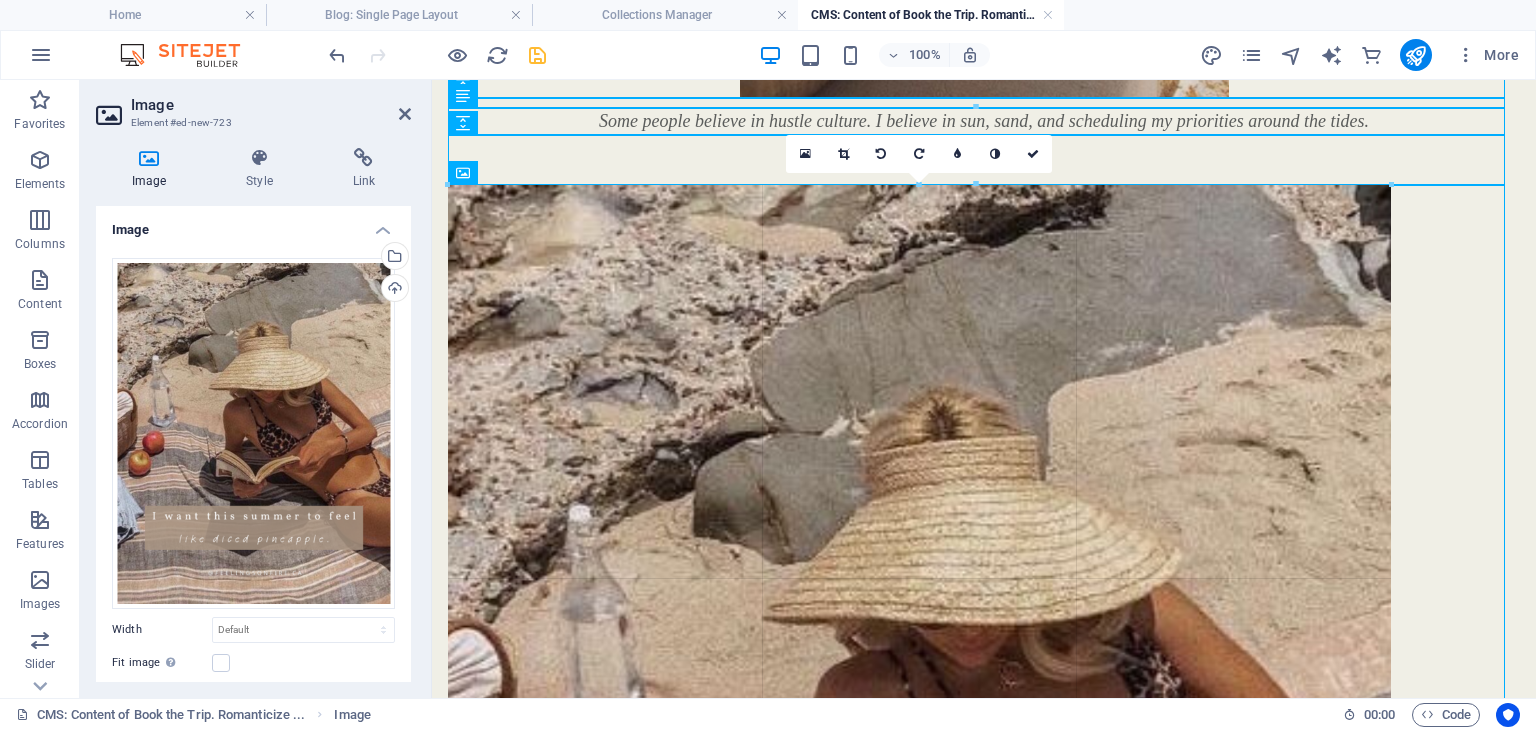 drag, startPoint x: 446, startPoint y: 183, endPoint x: 573, endPoint y: 355, distance: 213.80598 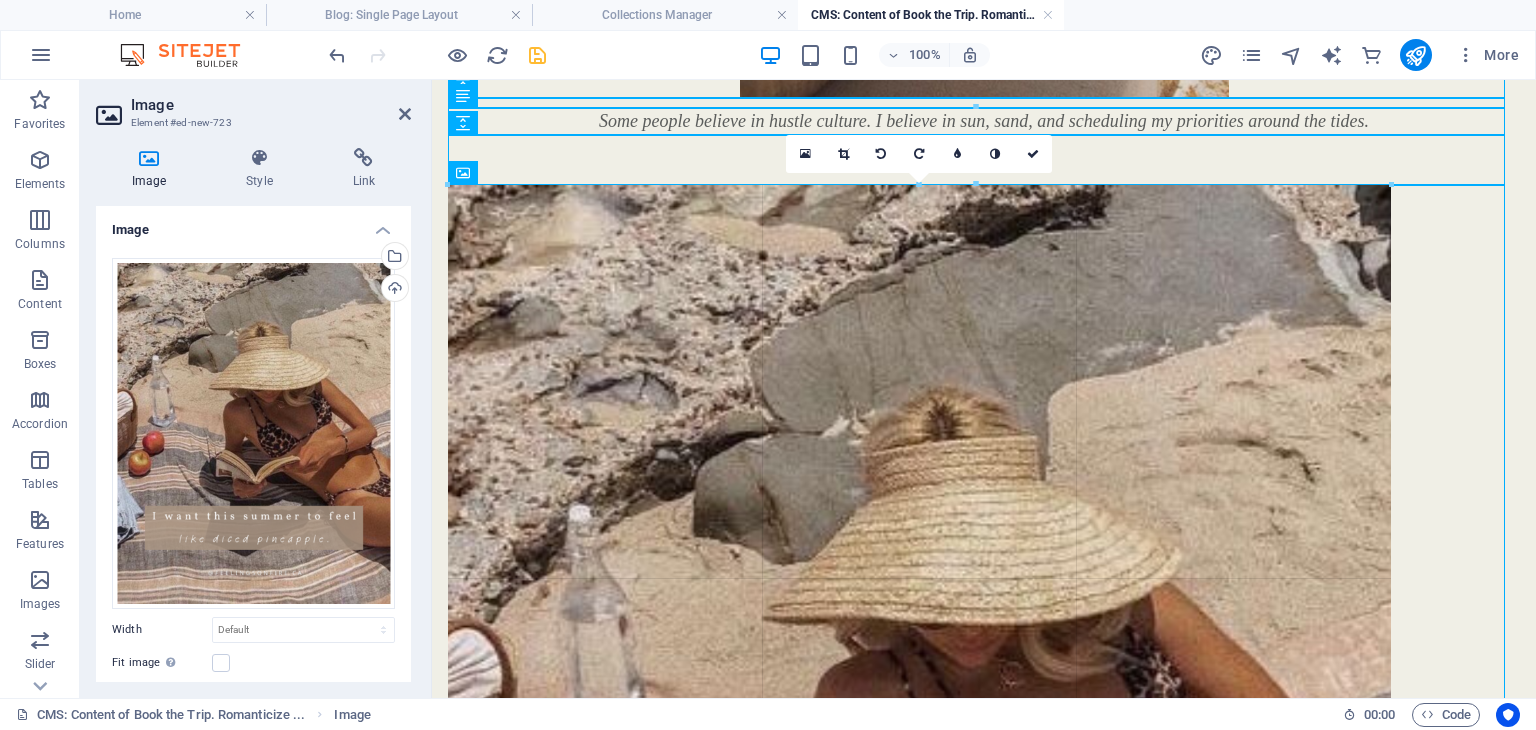 type on "932" 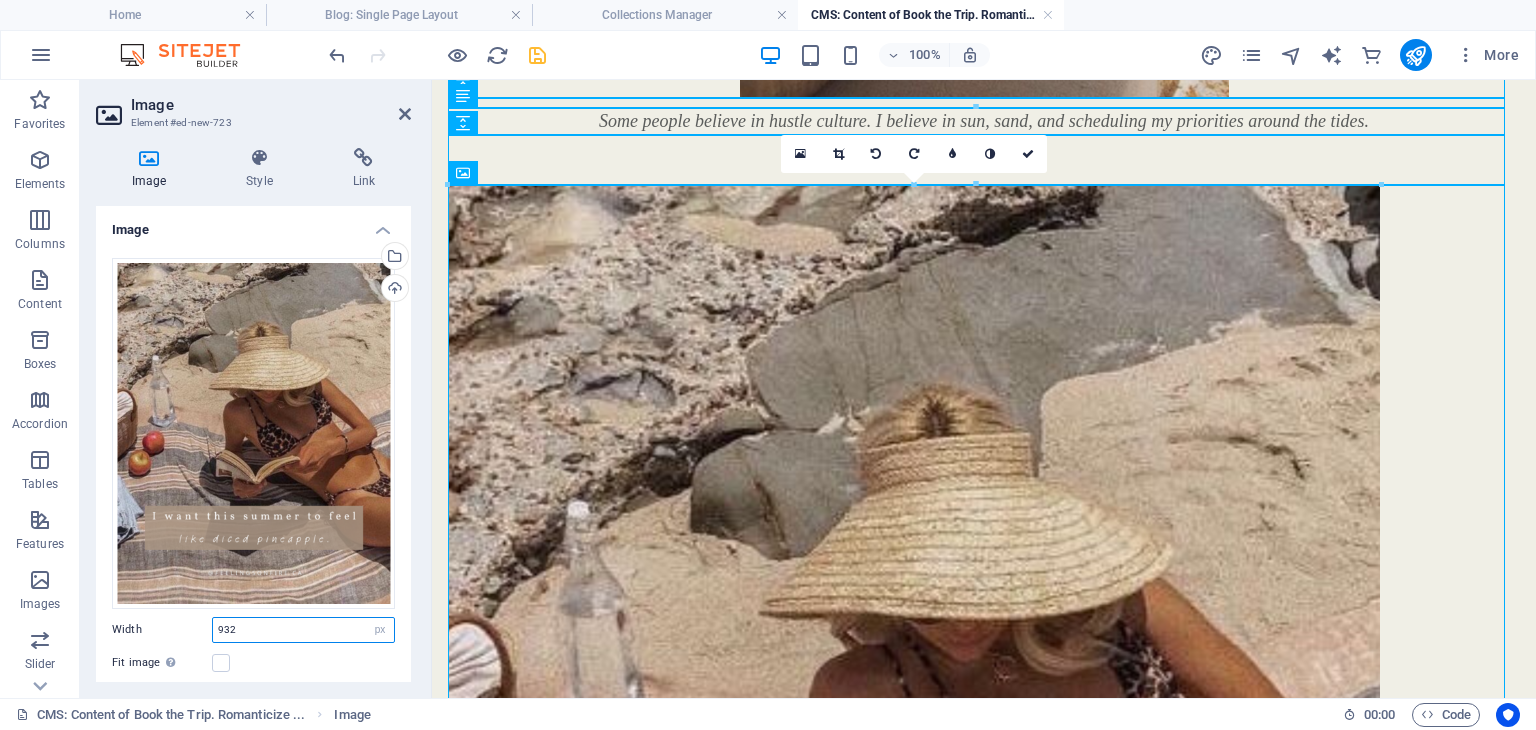 click on "932" at bounding box center (303, 630) 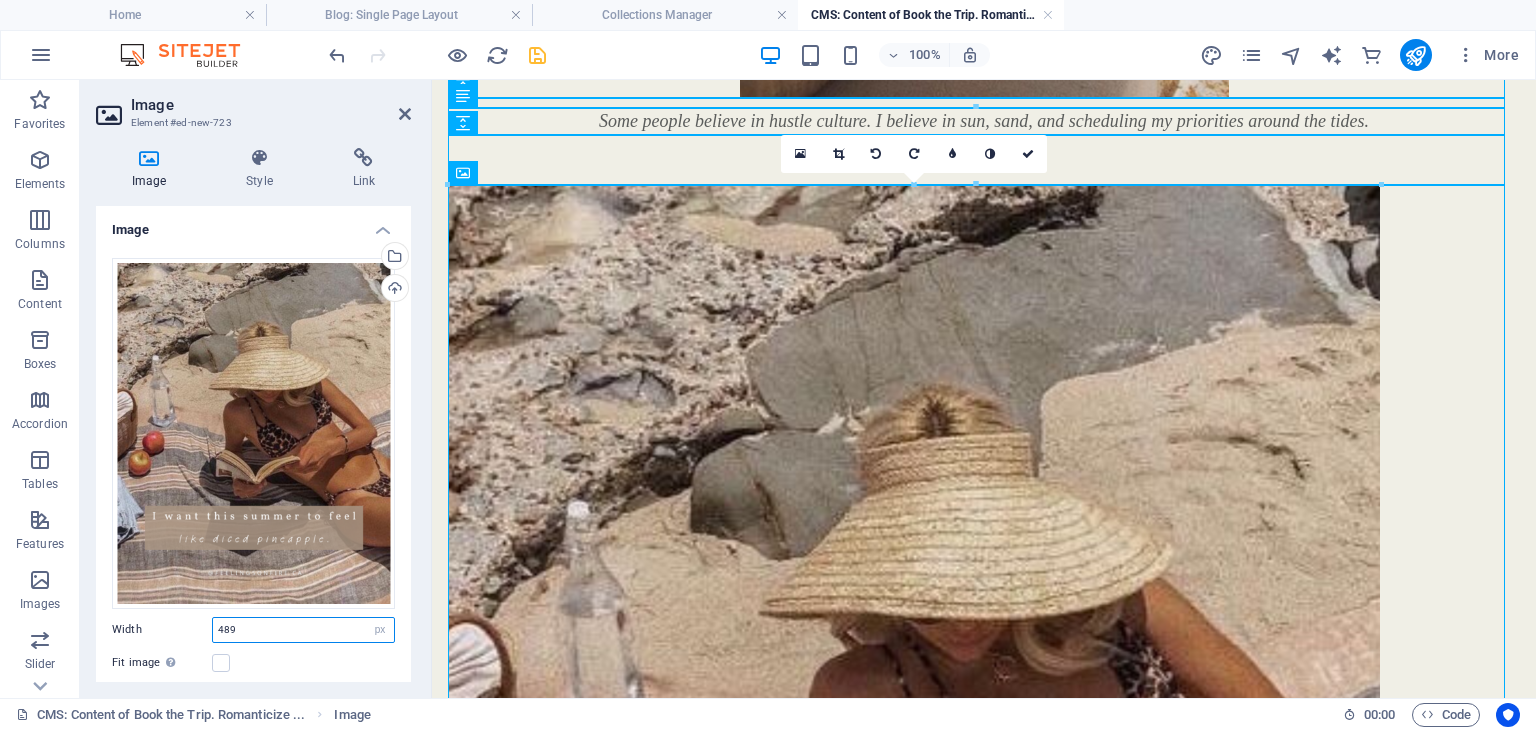 type on "489" 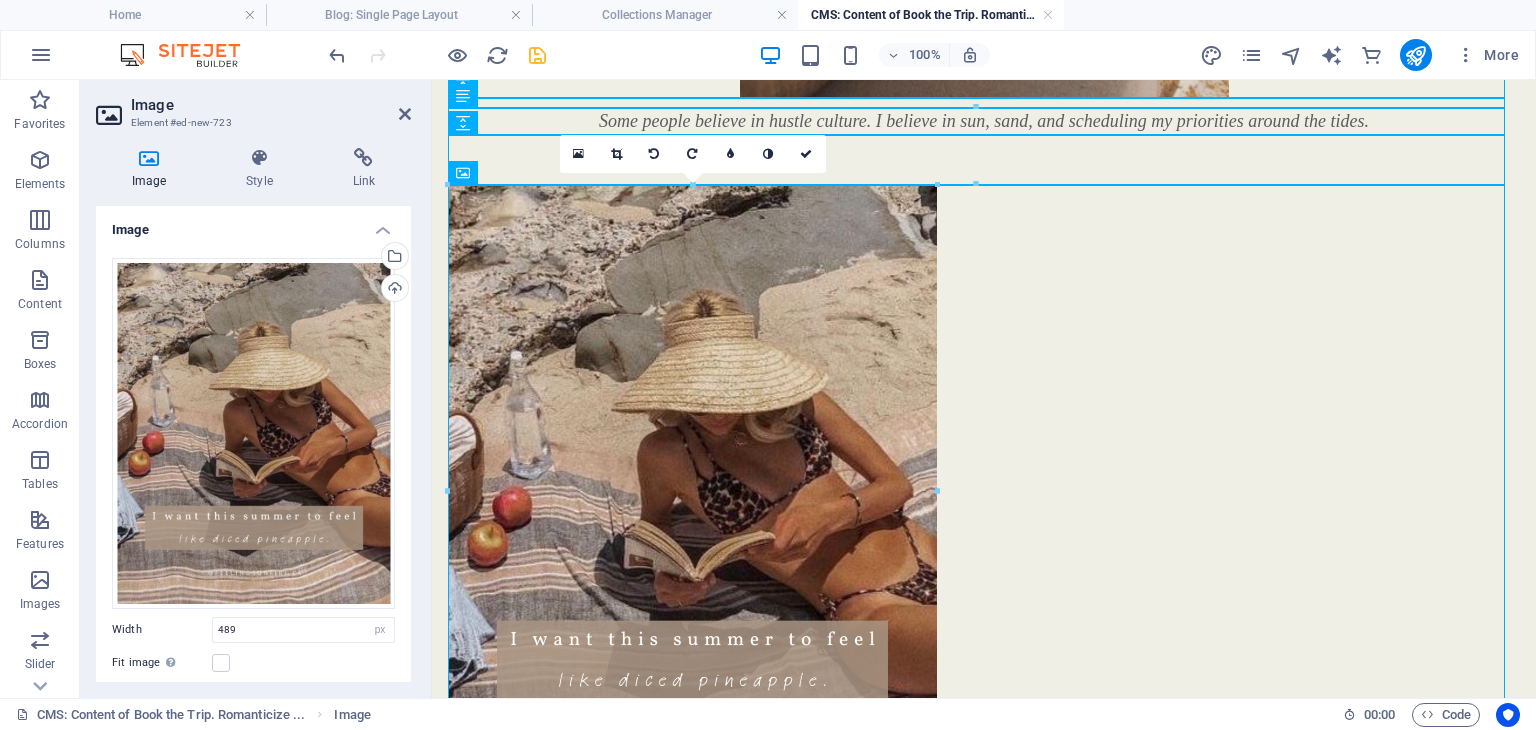 click on "Width 489 Default auto px rem % em vh vw" at bounding box center (253, 630) 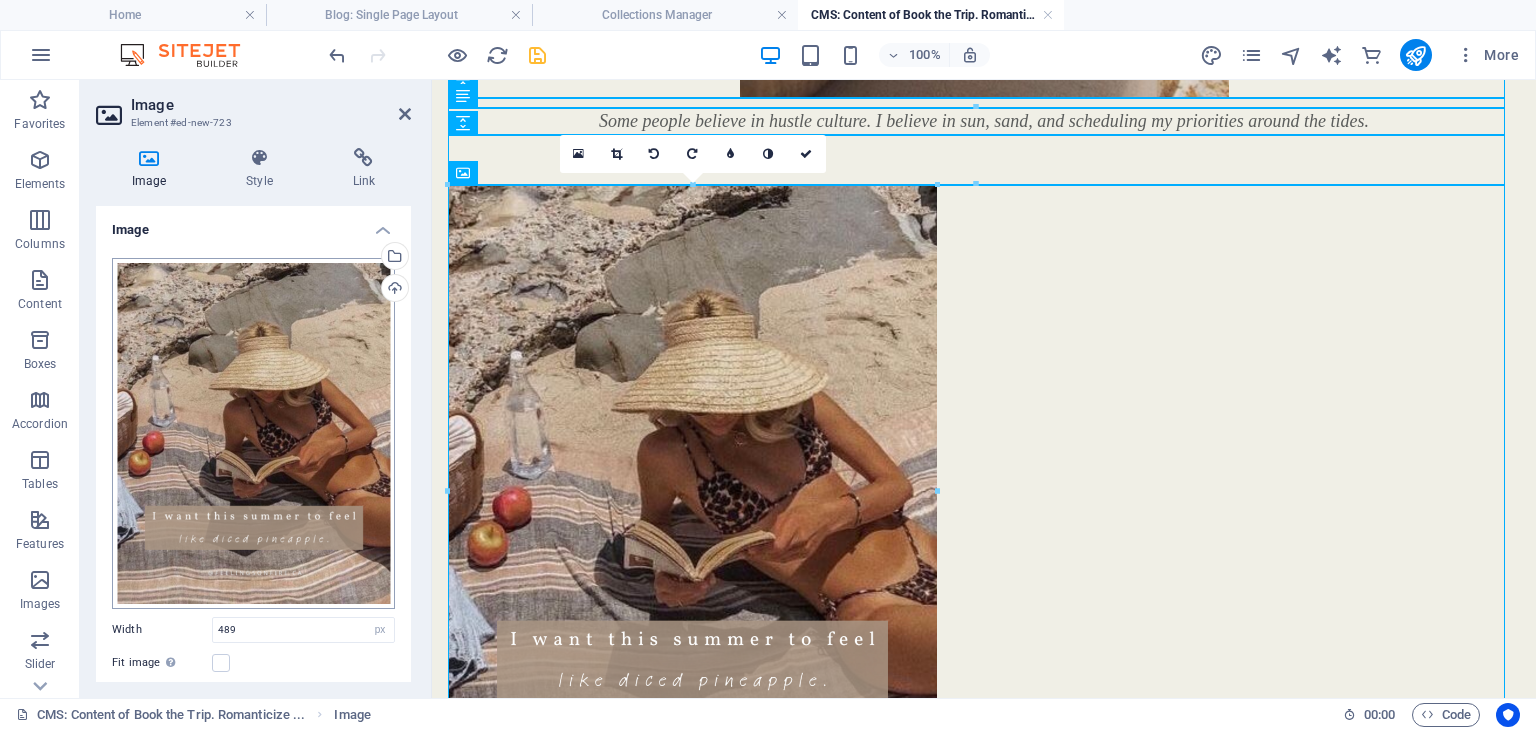 scroll, scrollTop: 200, scrollLeft: 0, axis: vertical 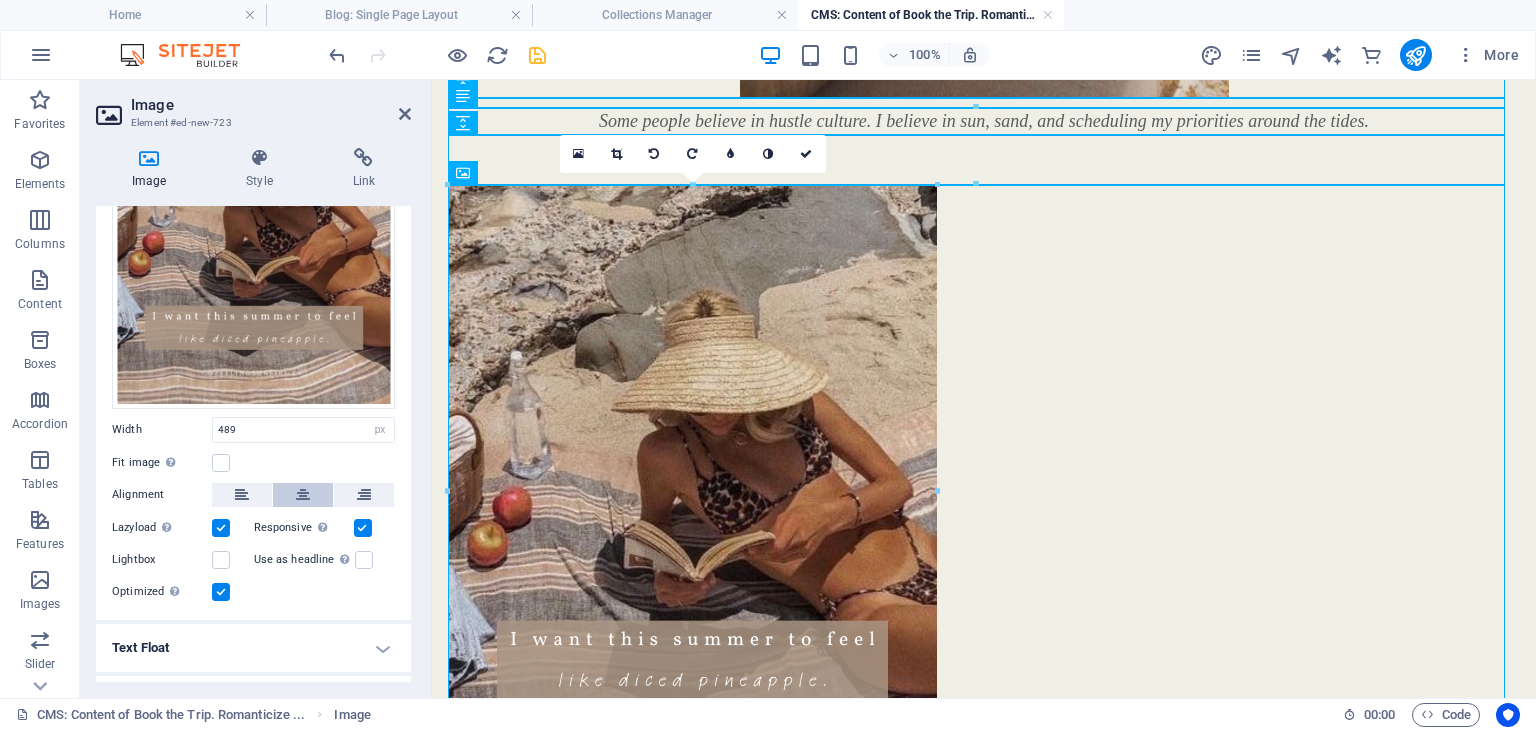 click at bounding box center (303, 495) 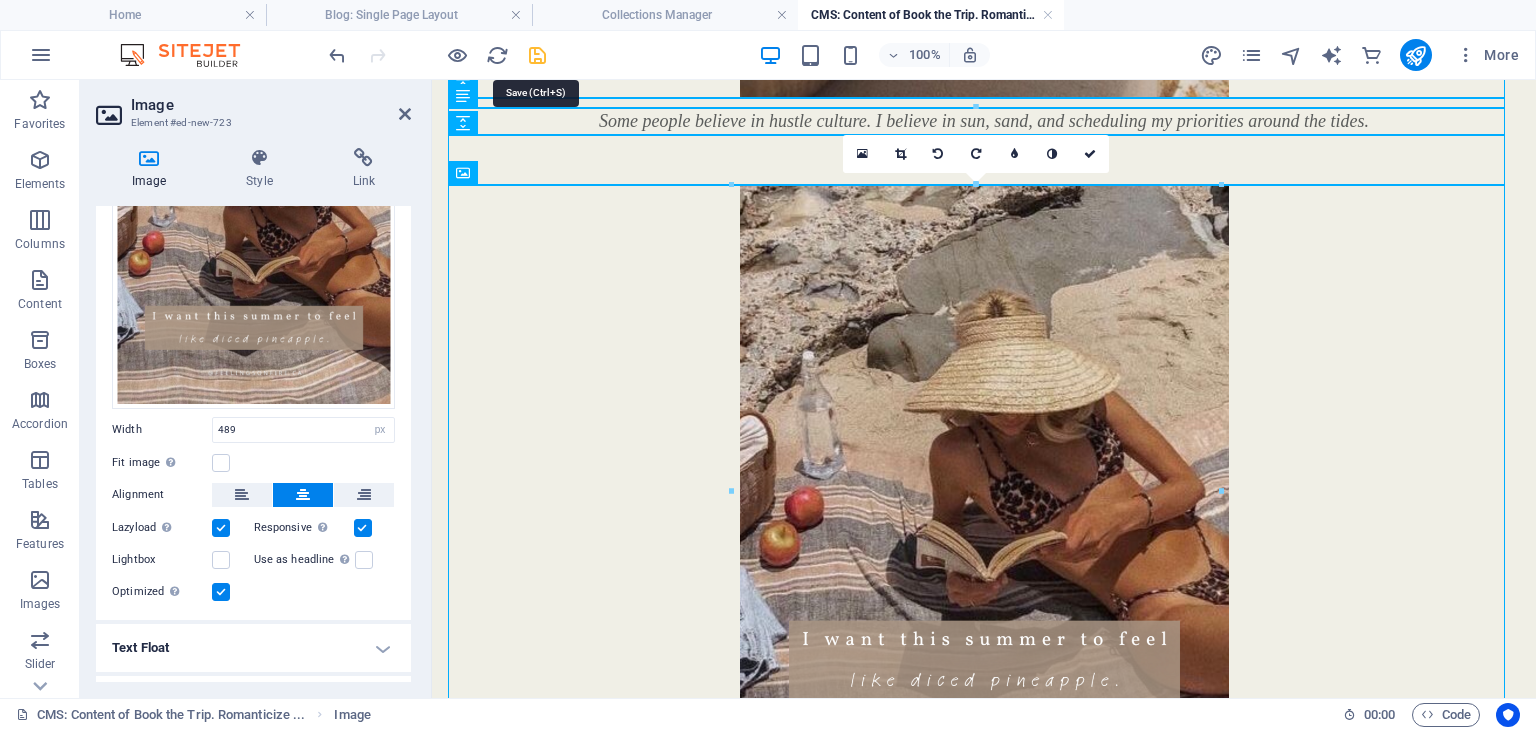 click at bounding box center (537, 55) 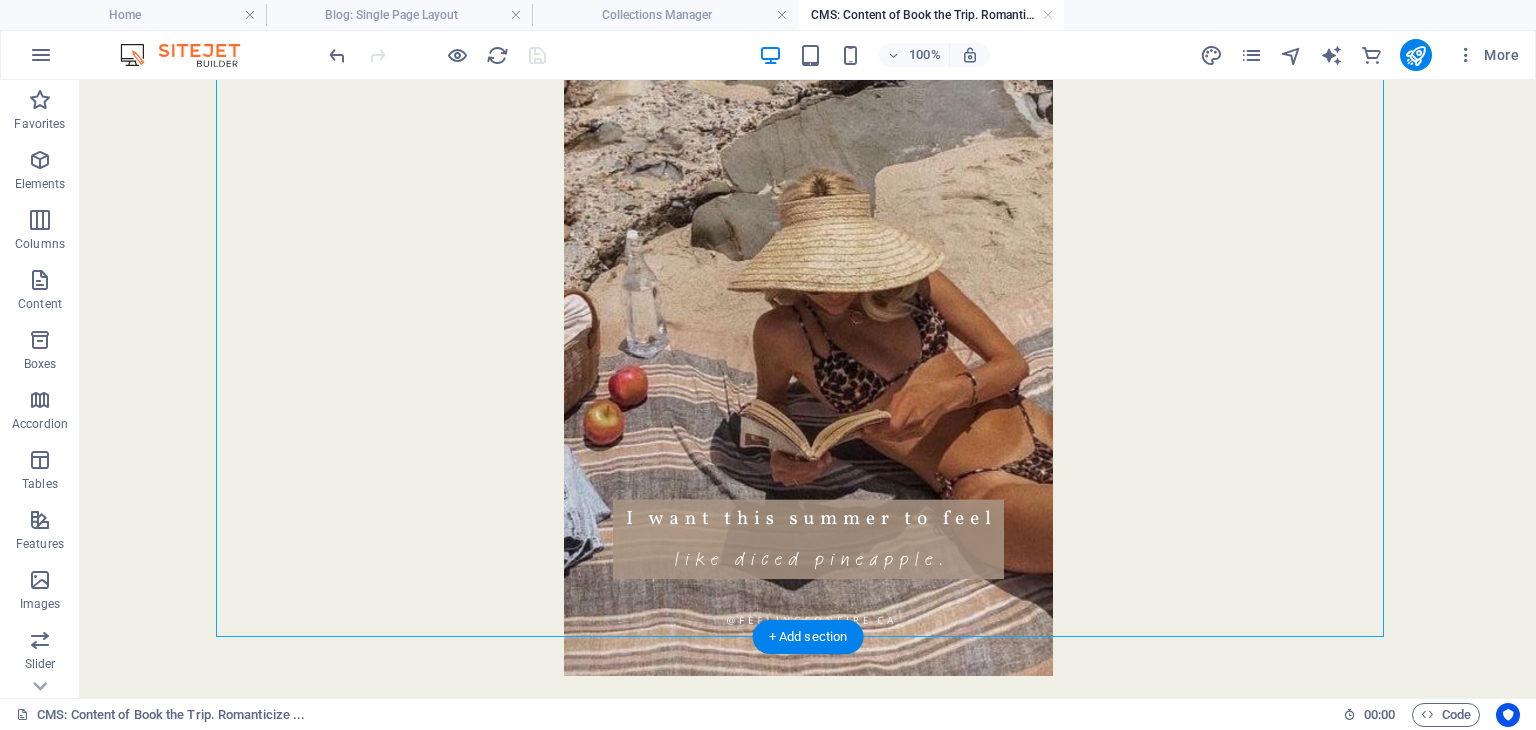 scroll, scrollTop: 992, scrollLeft: 0, axis: vertical 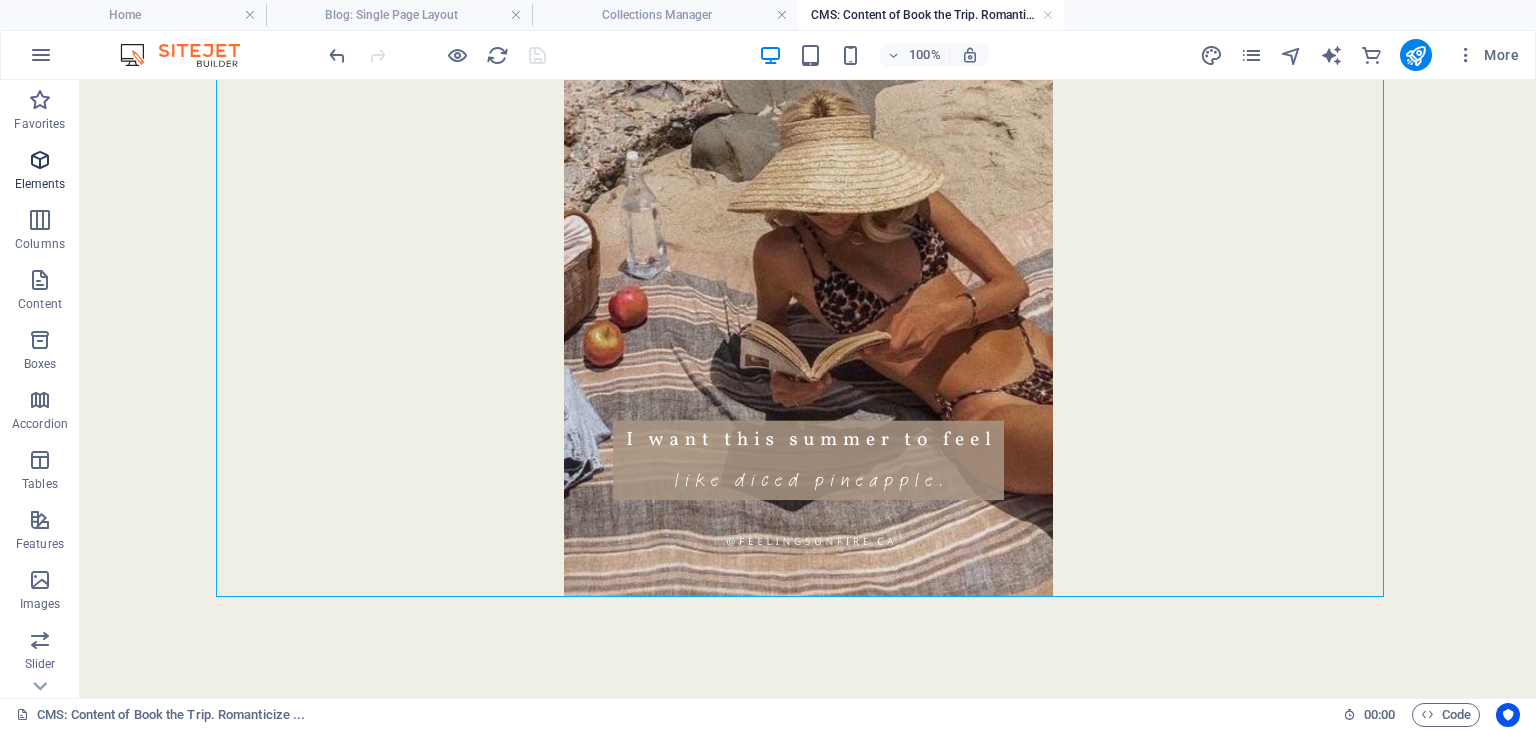 click at bounding box center (40, 160) 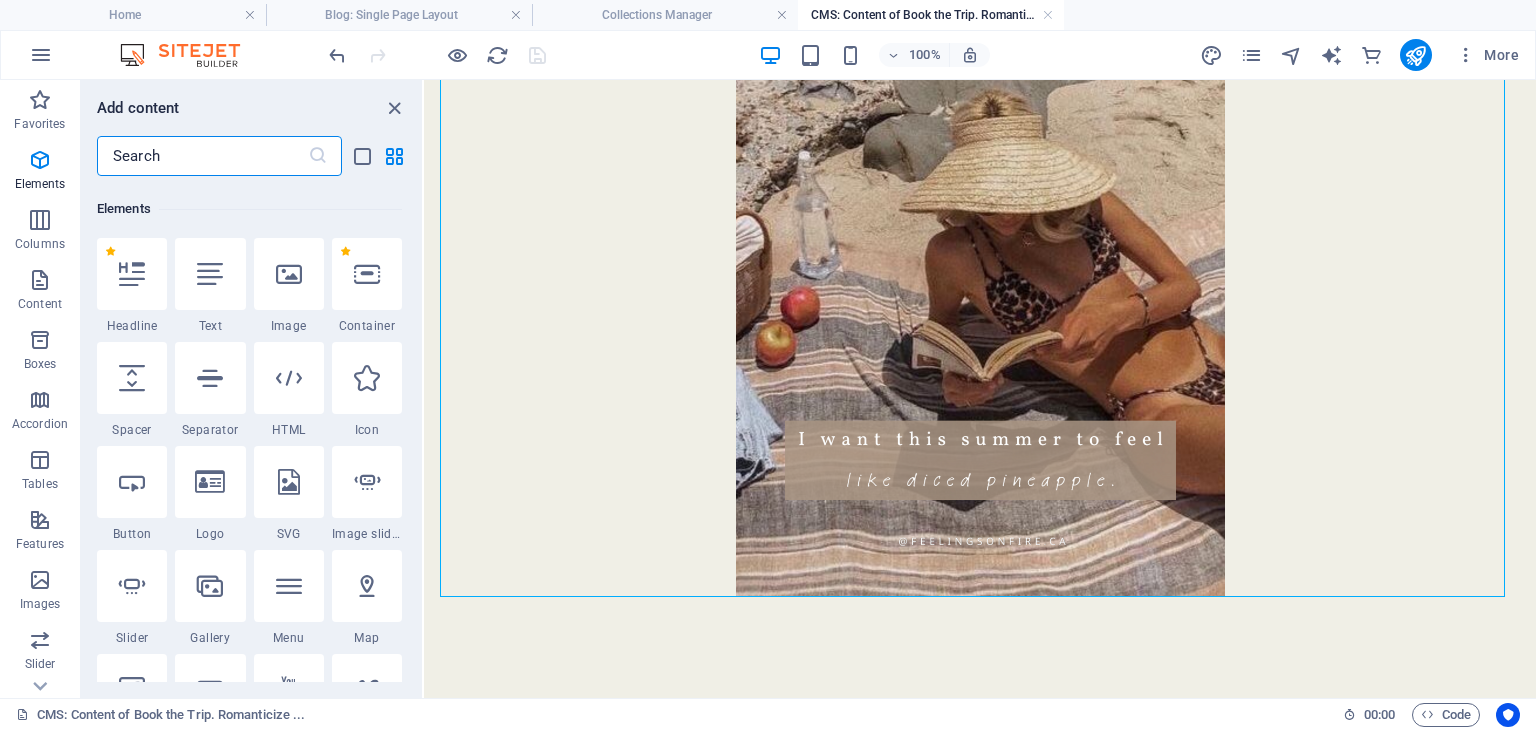 scroll, scrollTop: 212, scrollLeft: 0, axis: vertical 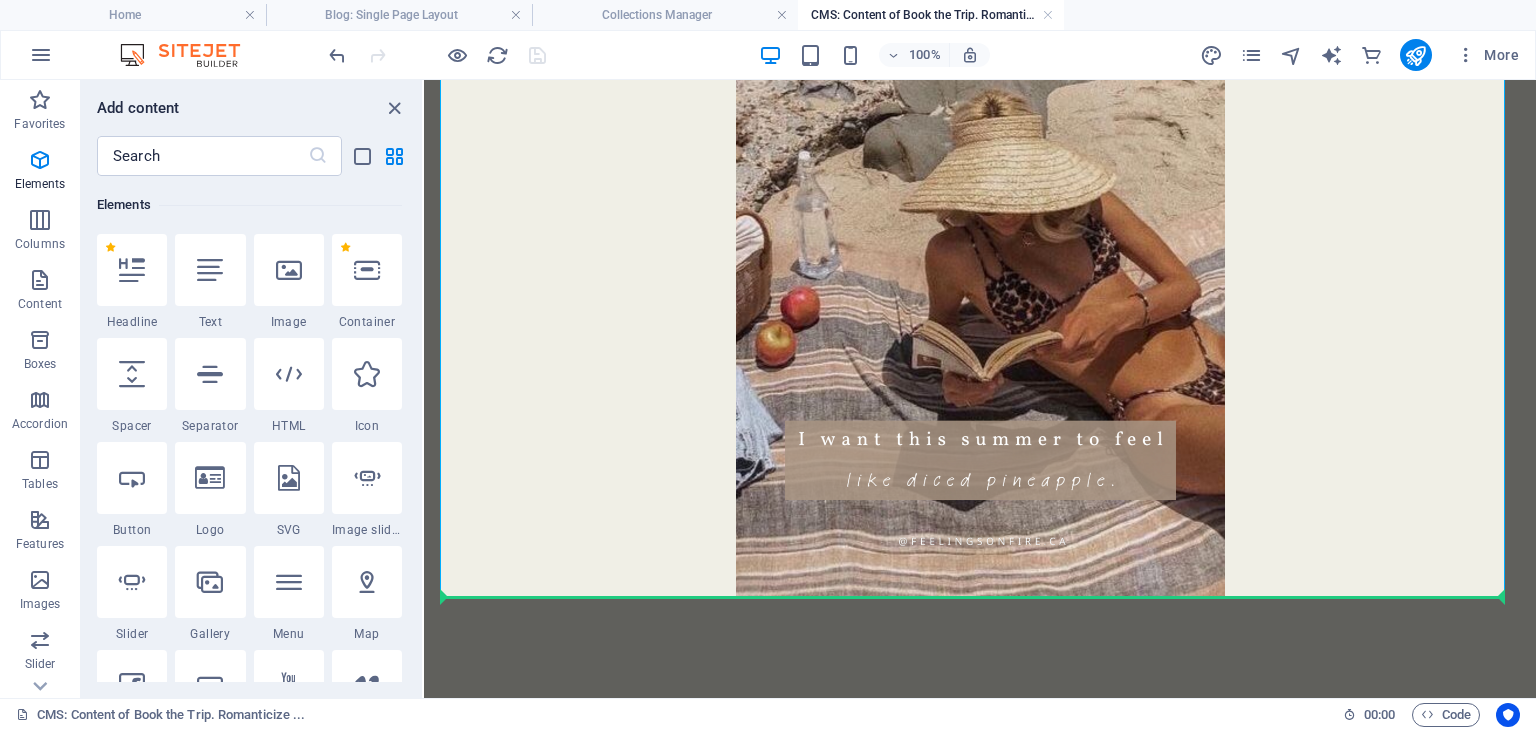 select on "px" 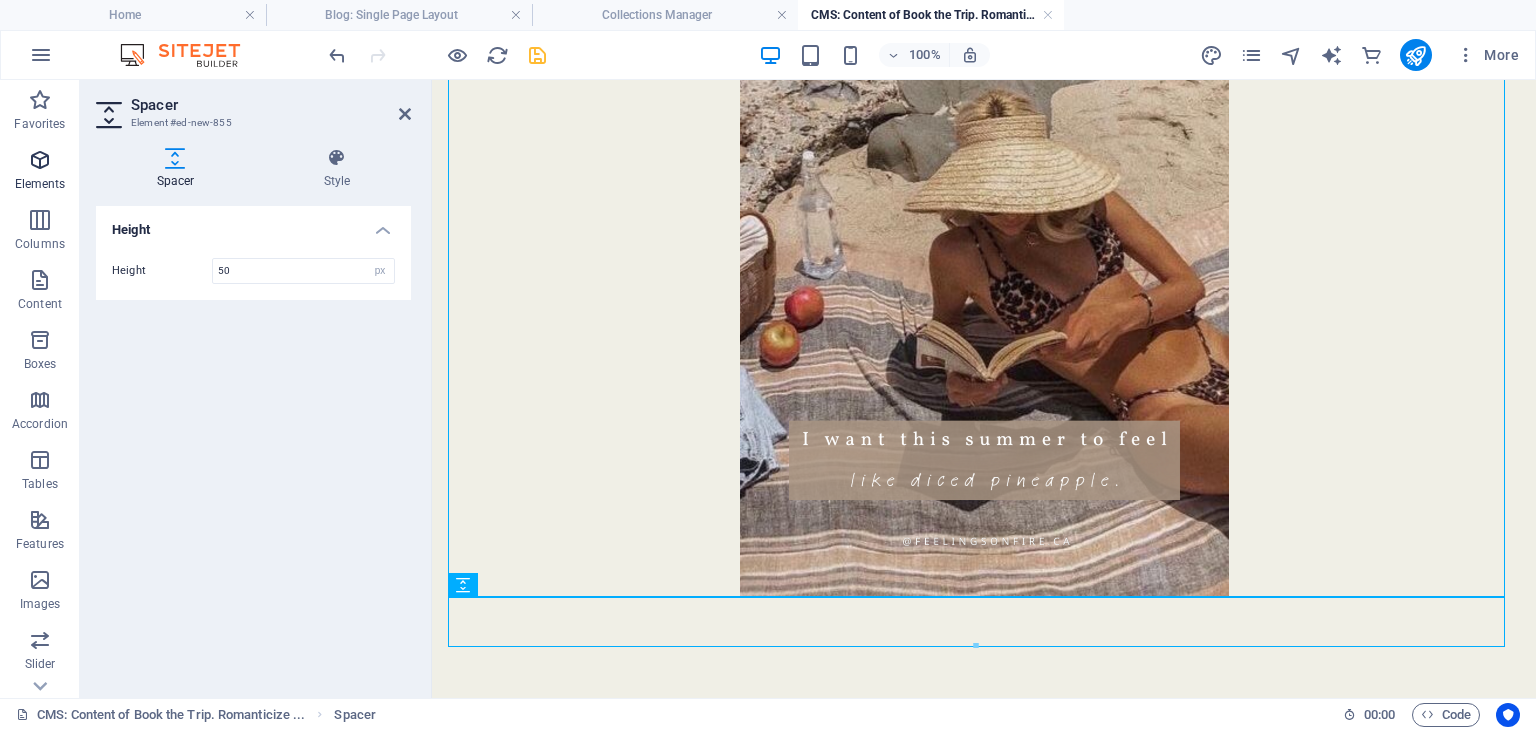 click at bounding box center [40, 160] 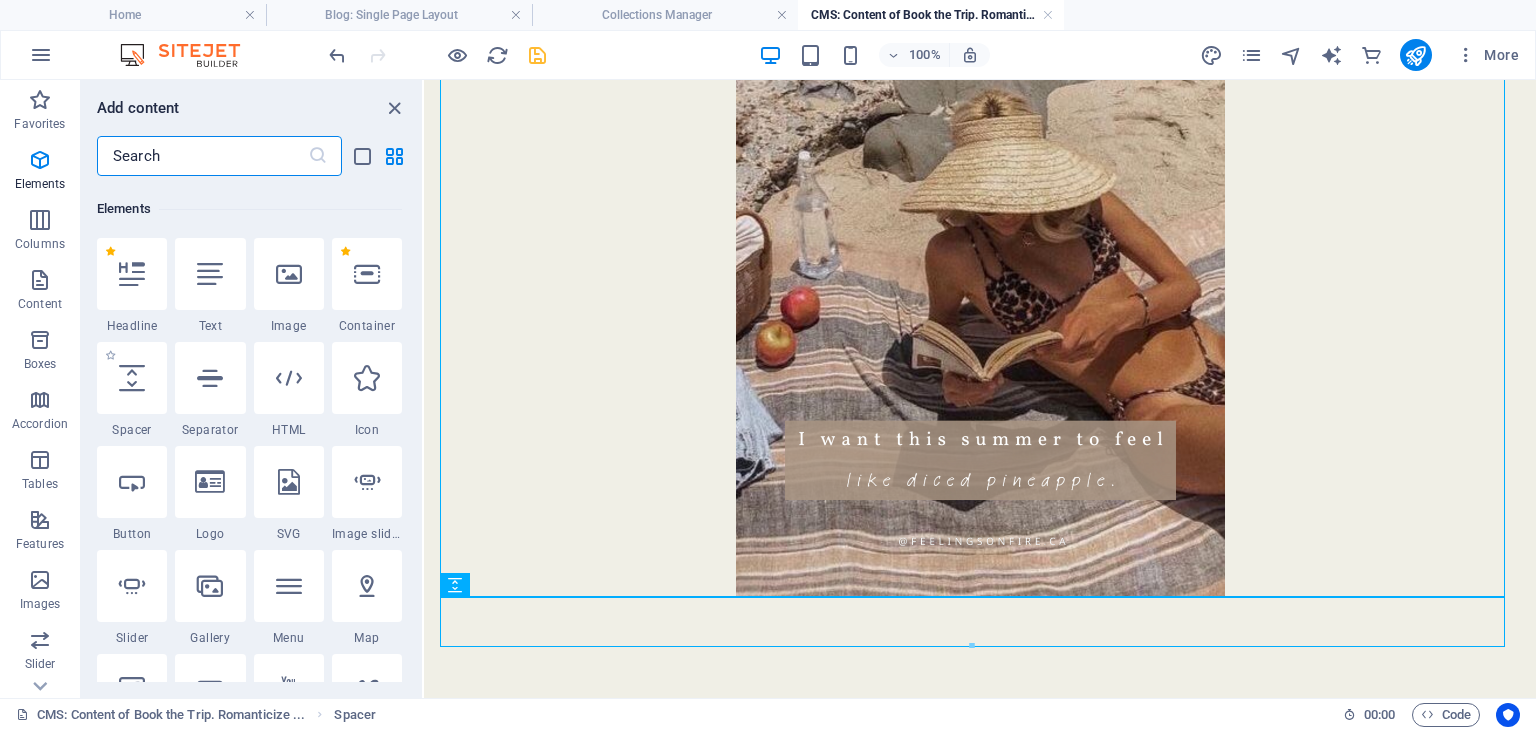scroll, scrollTop: 212, scrollLeft: 0, axis: vertical 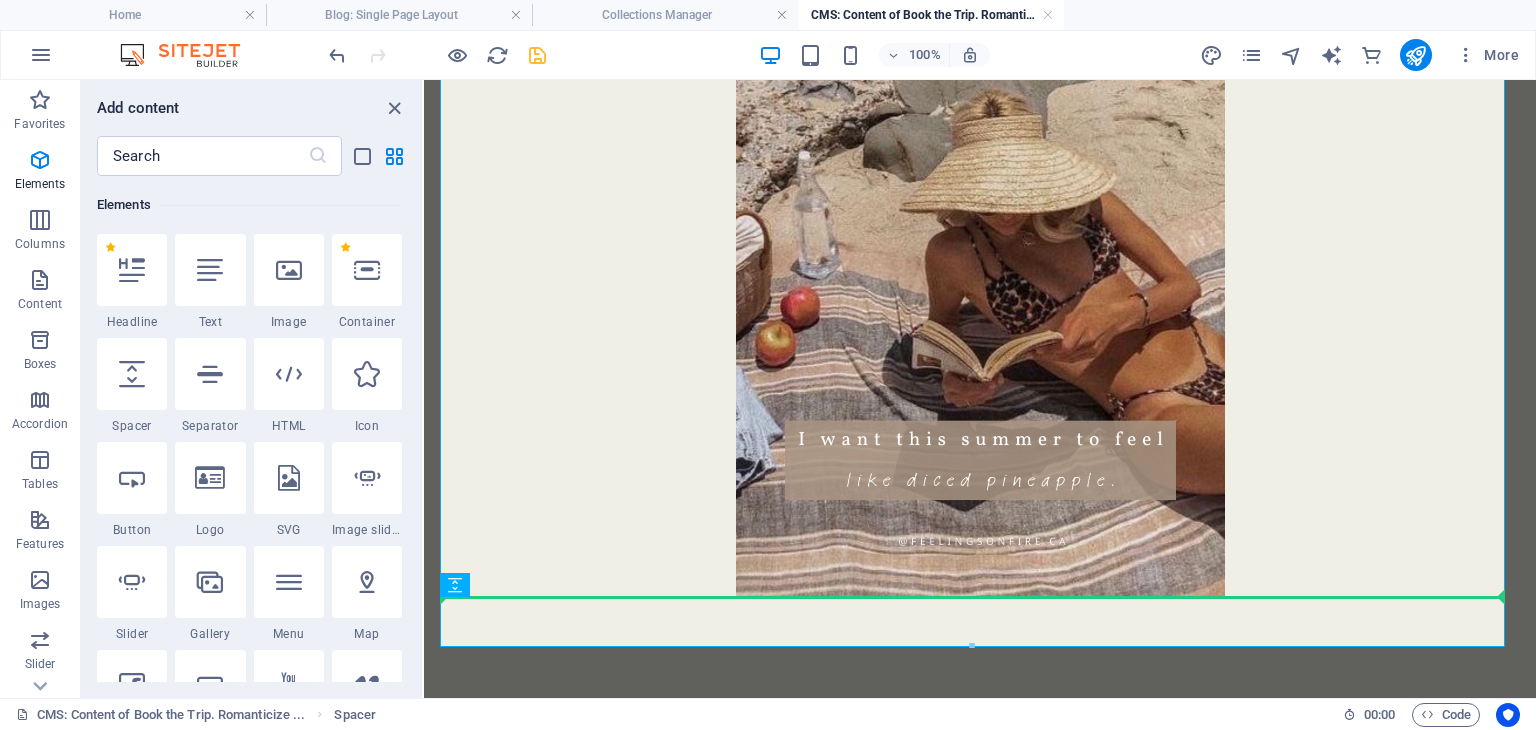 select on "px" 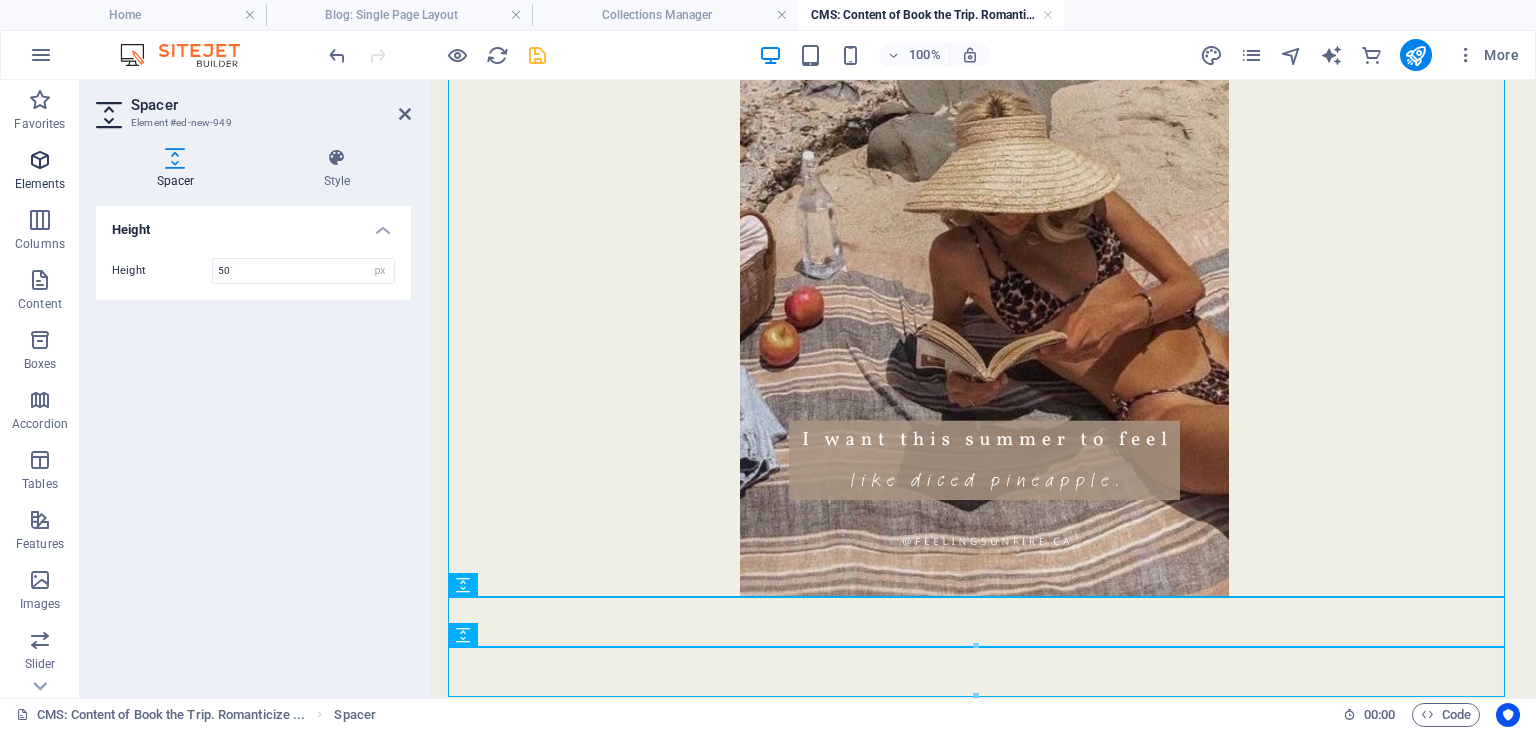 click on "Elements" at bounding box center (40, 184) 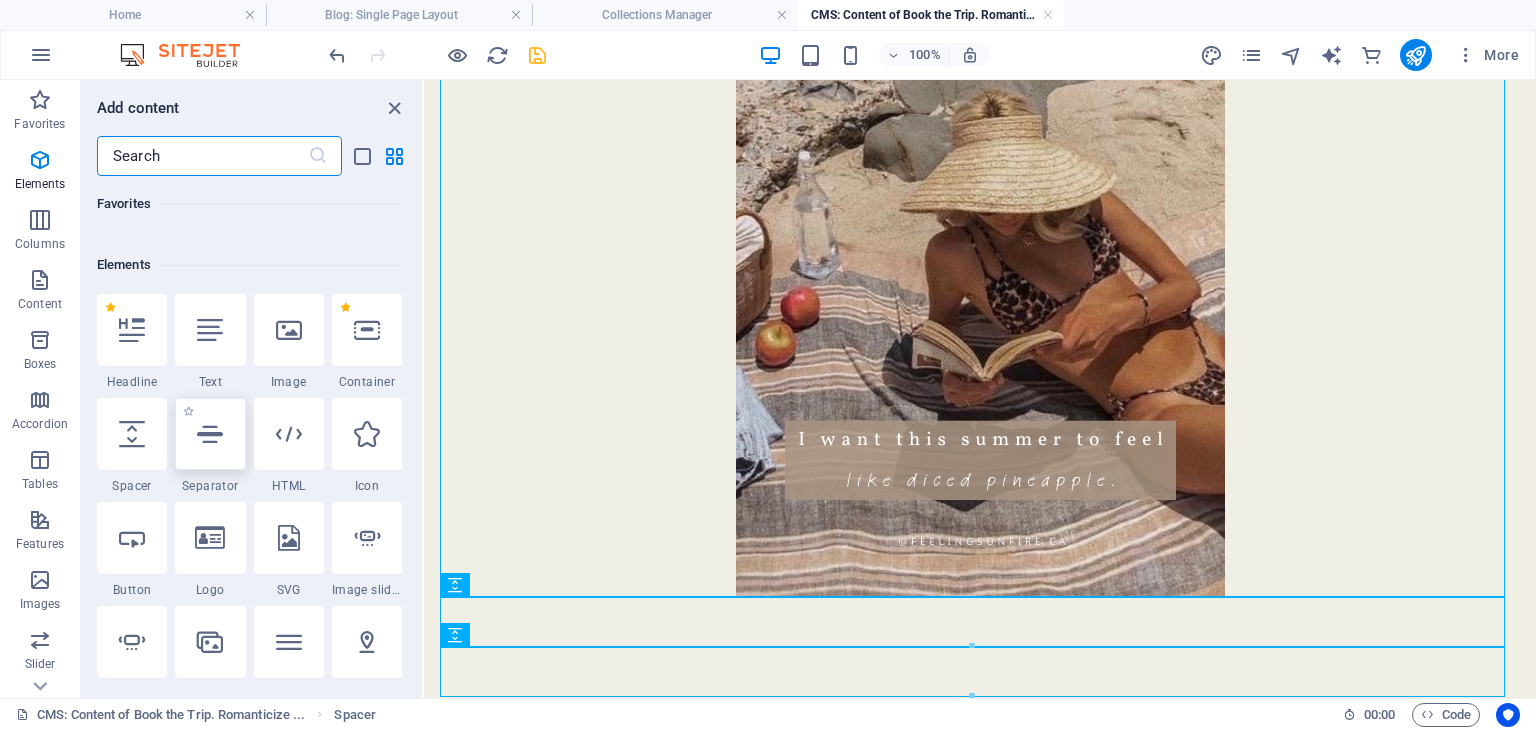 scroll, scrollTop: 212, scrollLeft: 0, axis: vertical 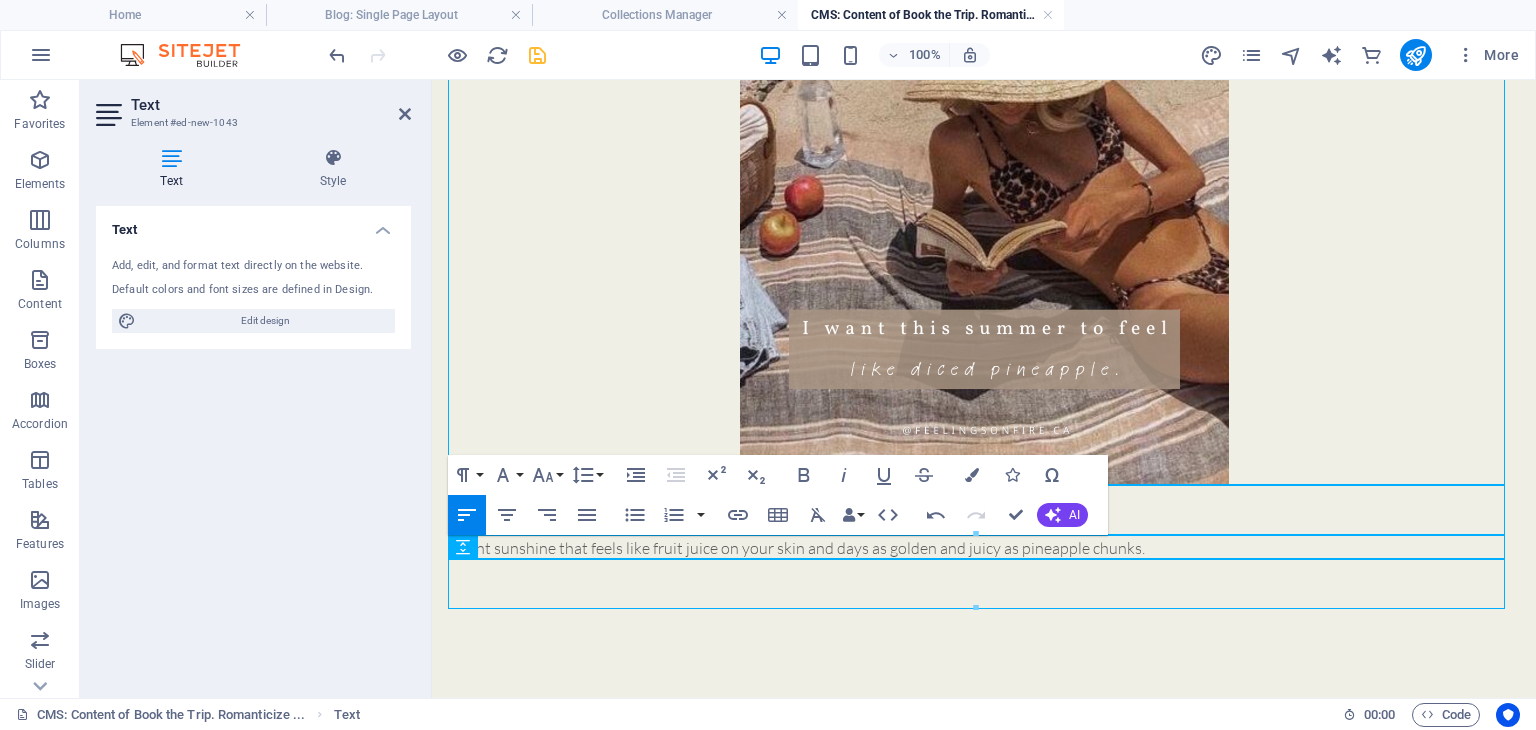 click on "I want sunshine that feels like fruit juice on your skin and days as golden and juicy as pineapple chunks." at bounding box center (984, 548) 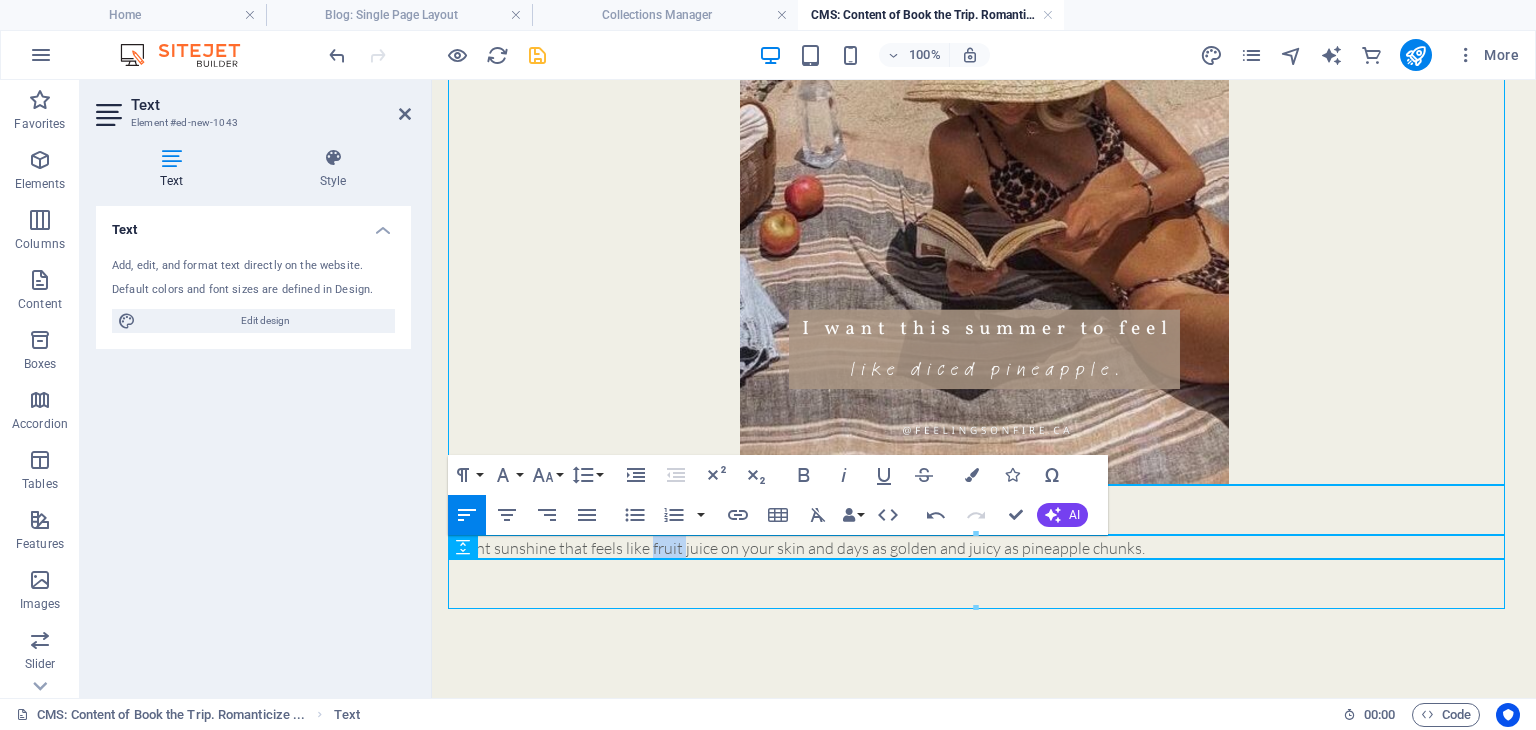 click on "I want sunshine that feels like fruit juice on your skin and days as golden and juicy as pineapple chunks." at bounding box center (984, 548) 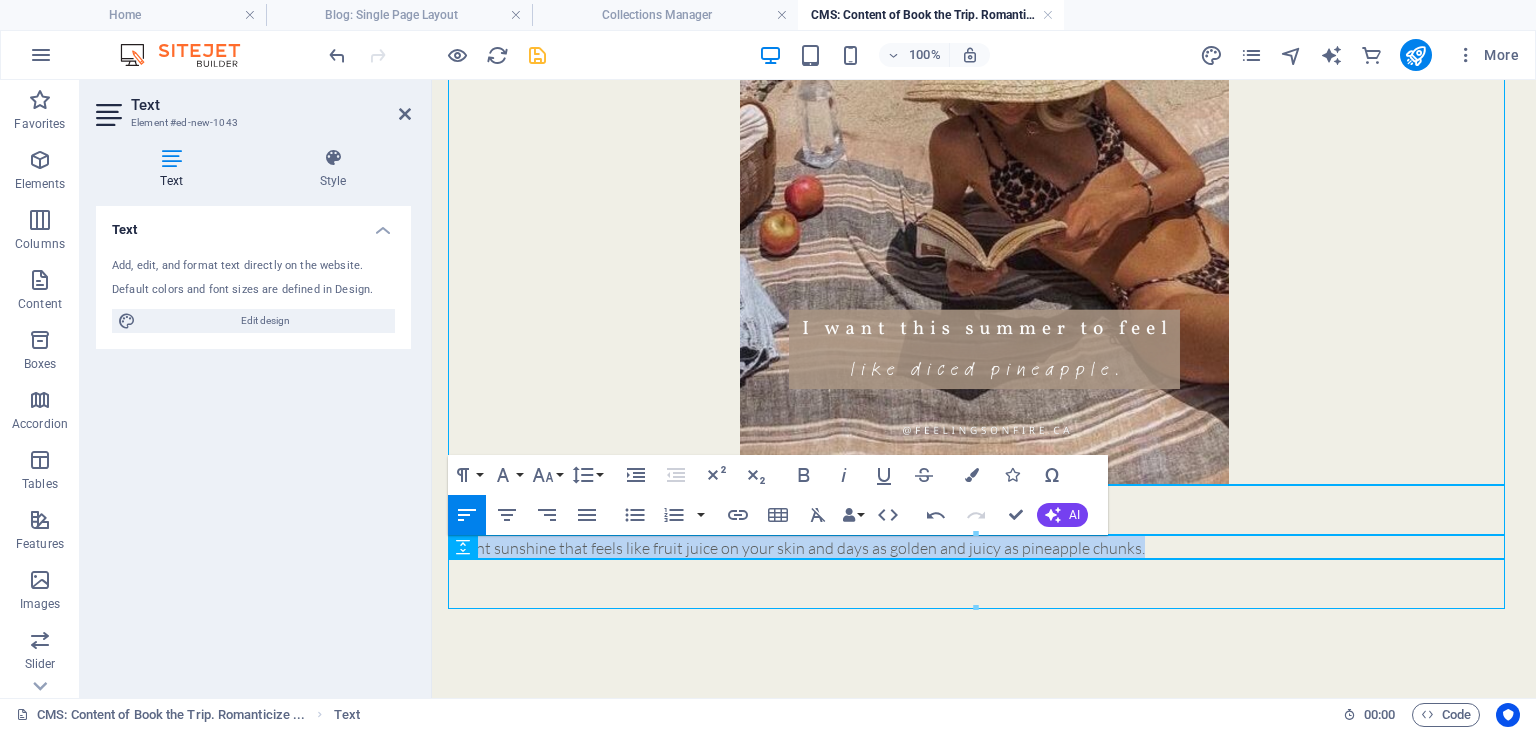 click on "I want sunshine that feels like fruit juice on your skin and days as golden and juicy as pineapple chunks." at bounding box center [984, 548] 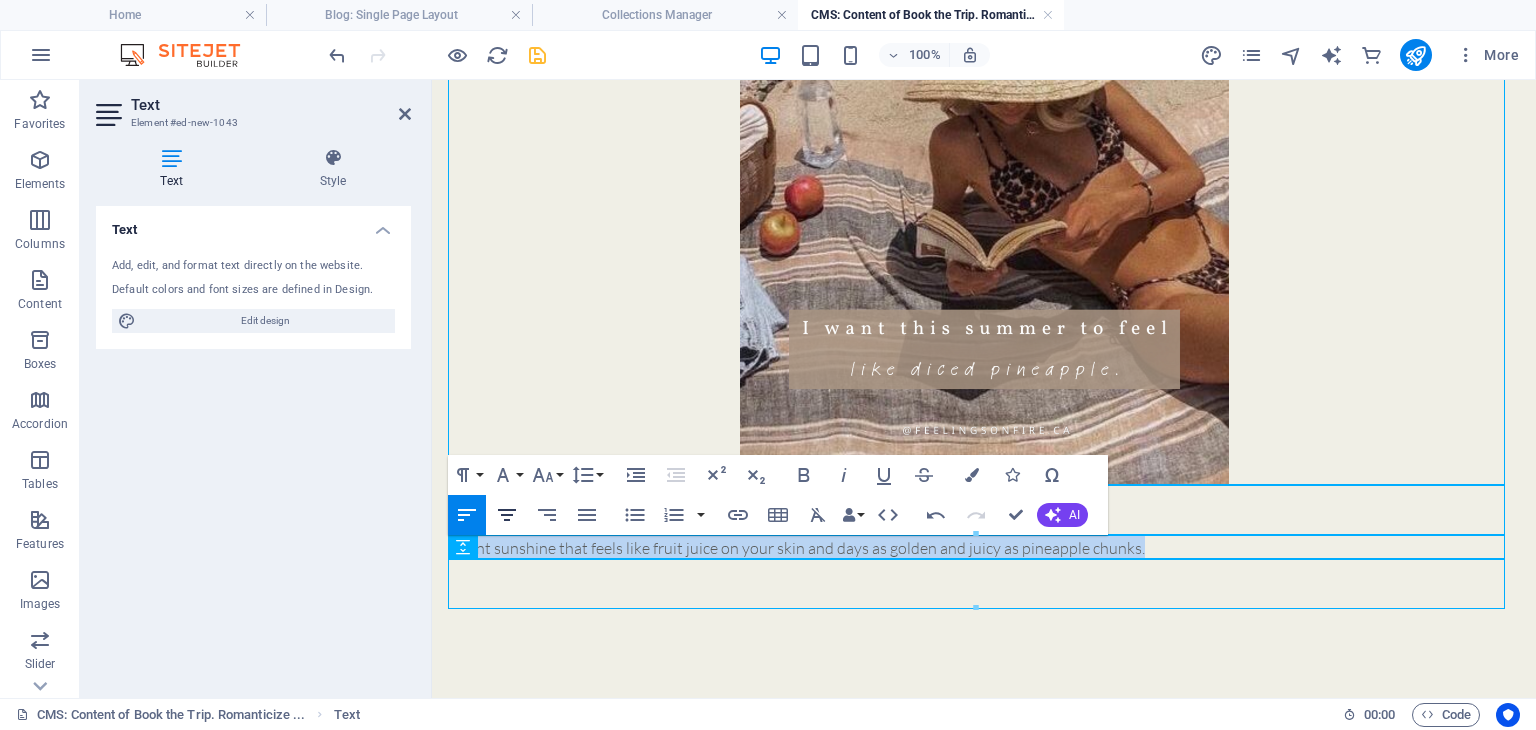click 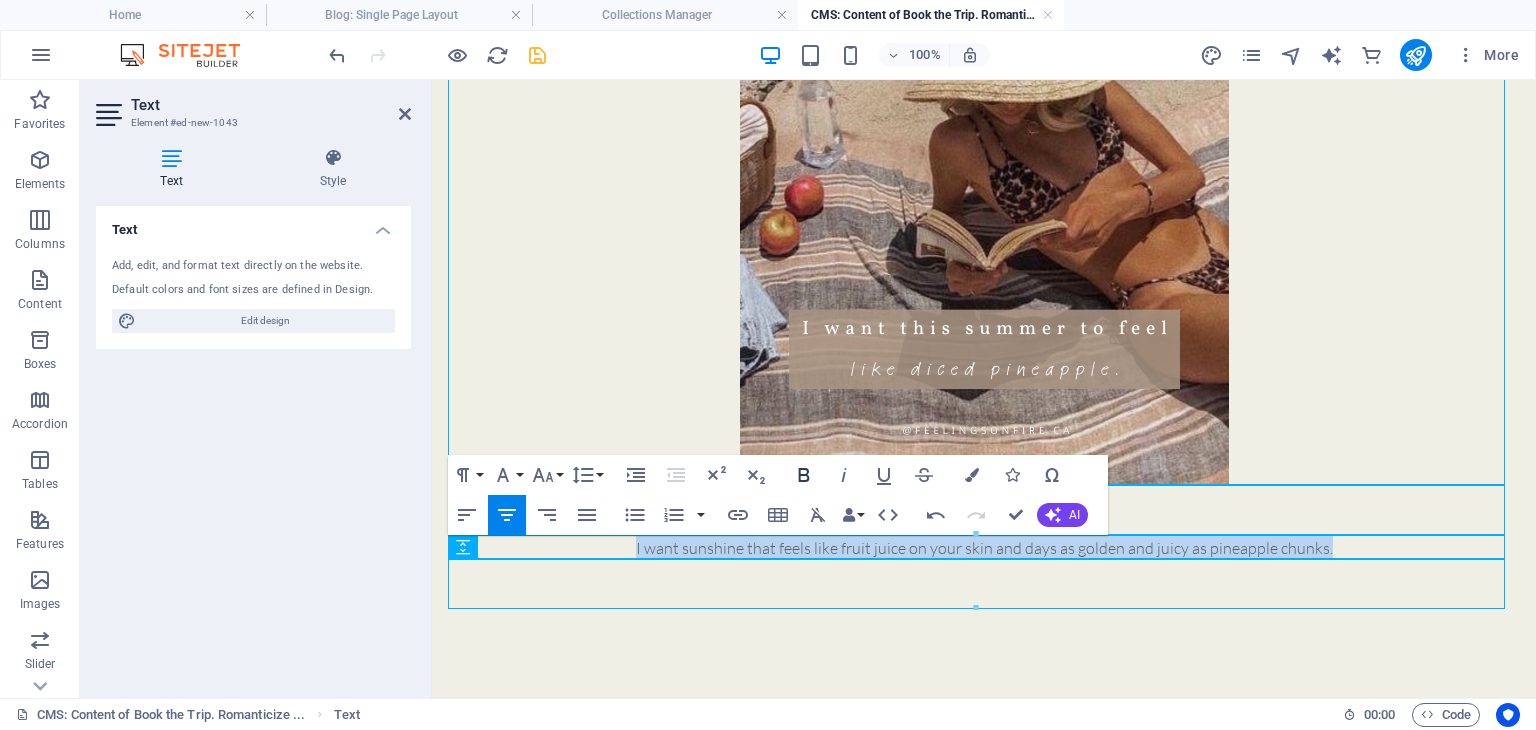 click 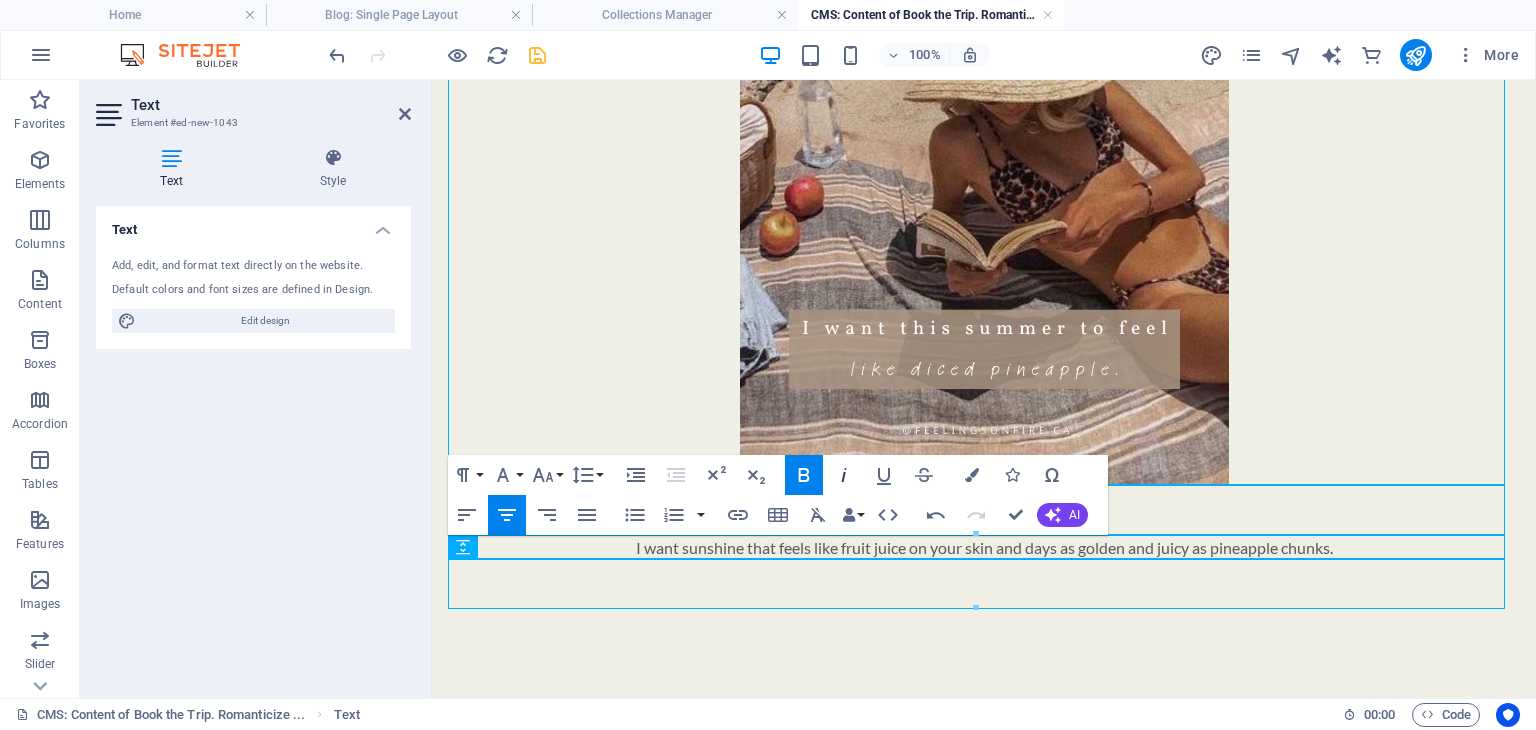 click 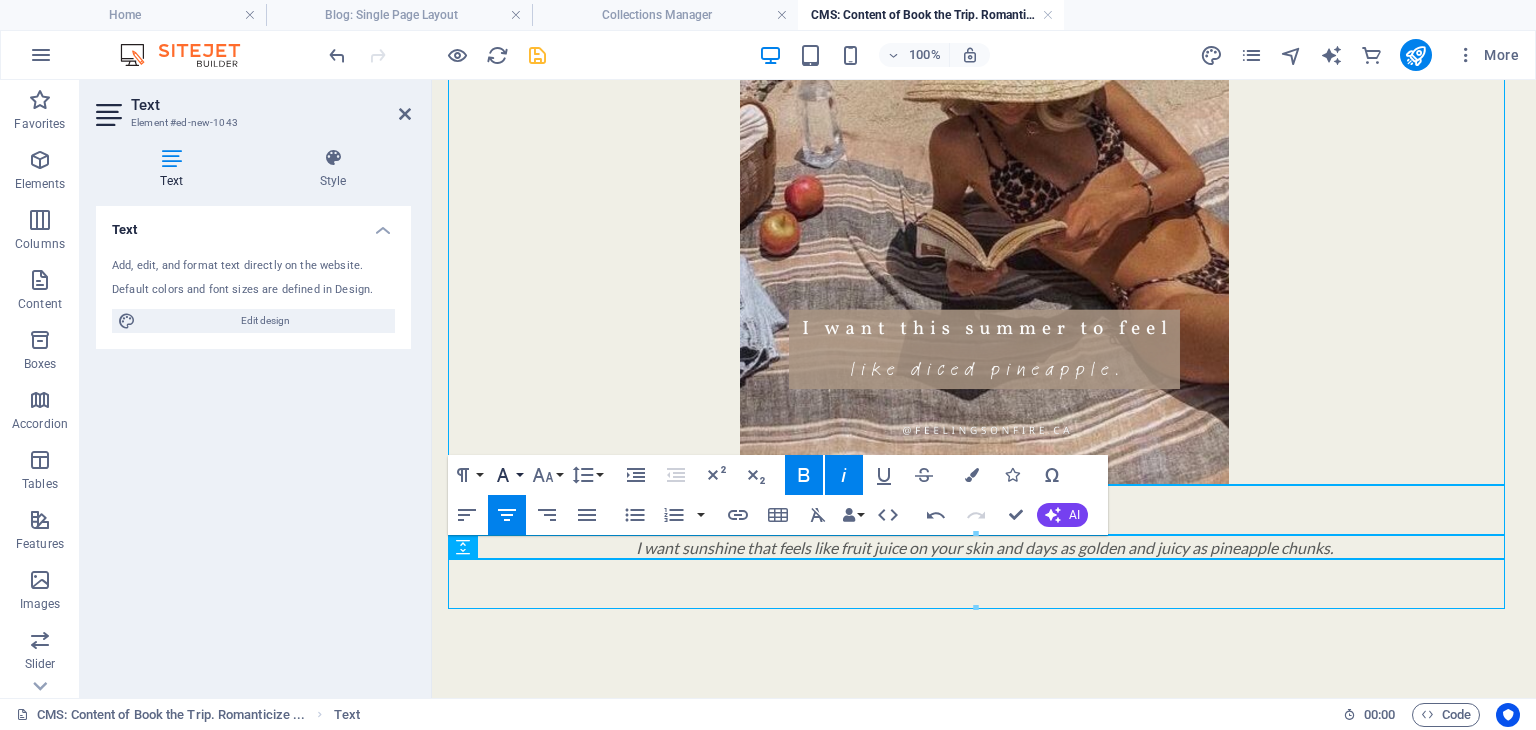 click on "Font Family" at bounding box center (507, 475) 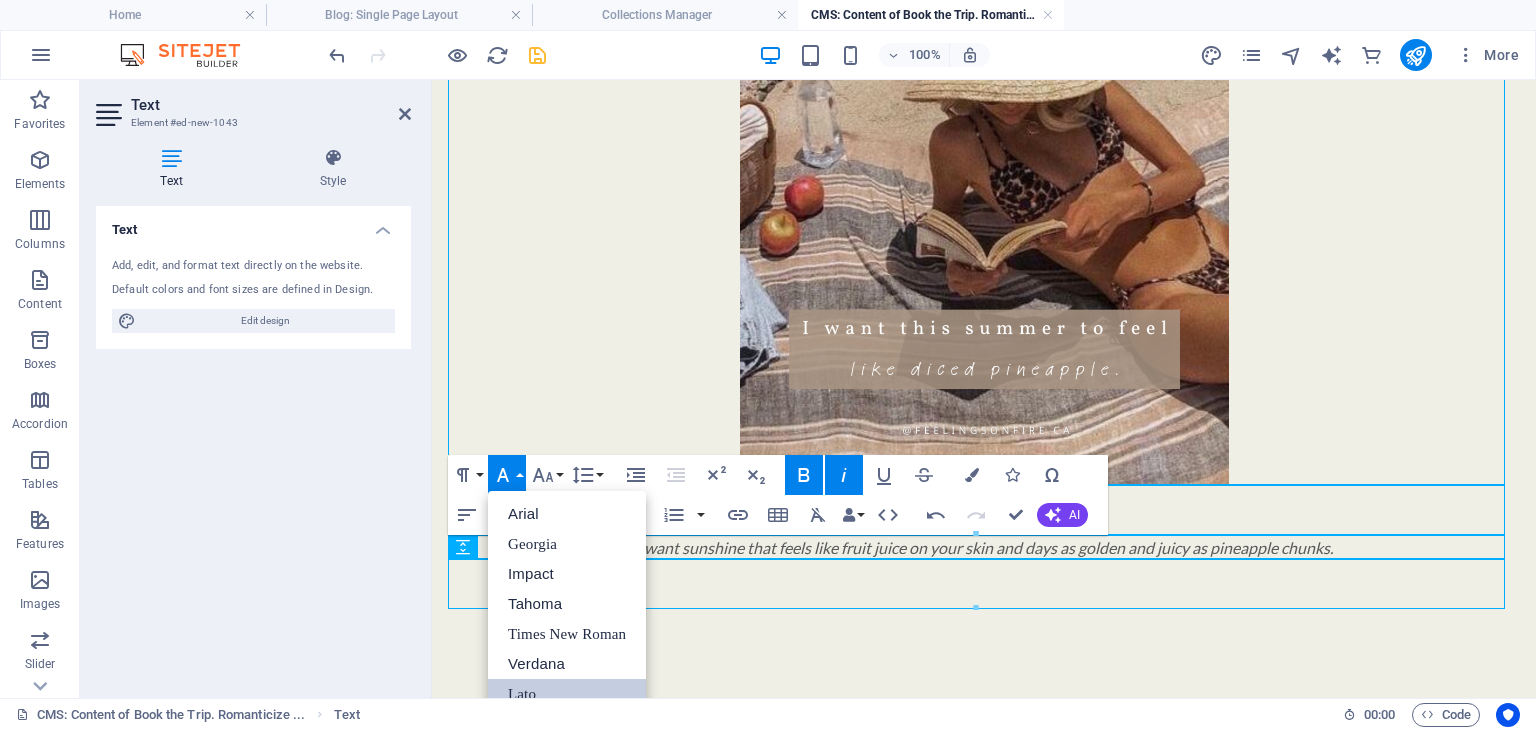 scroll, scrollTop: 0, scrollLeft: 0, axis: both 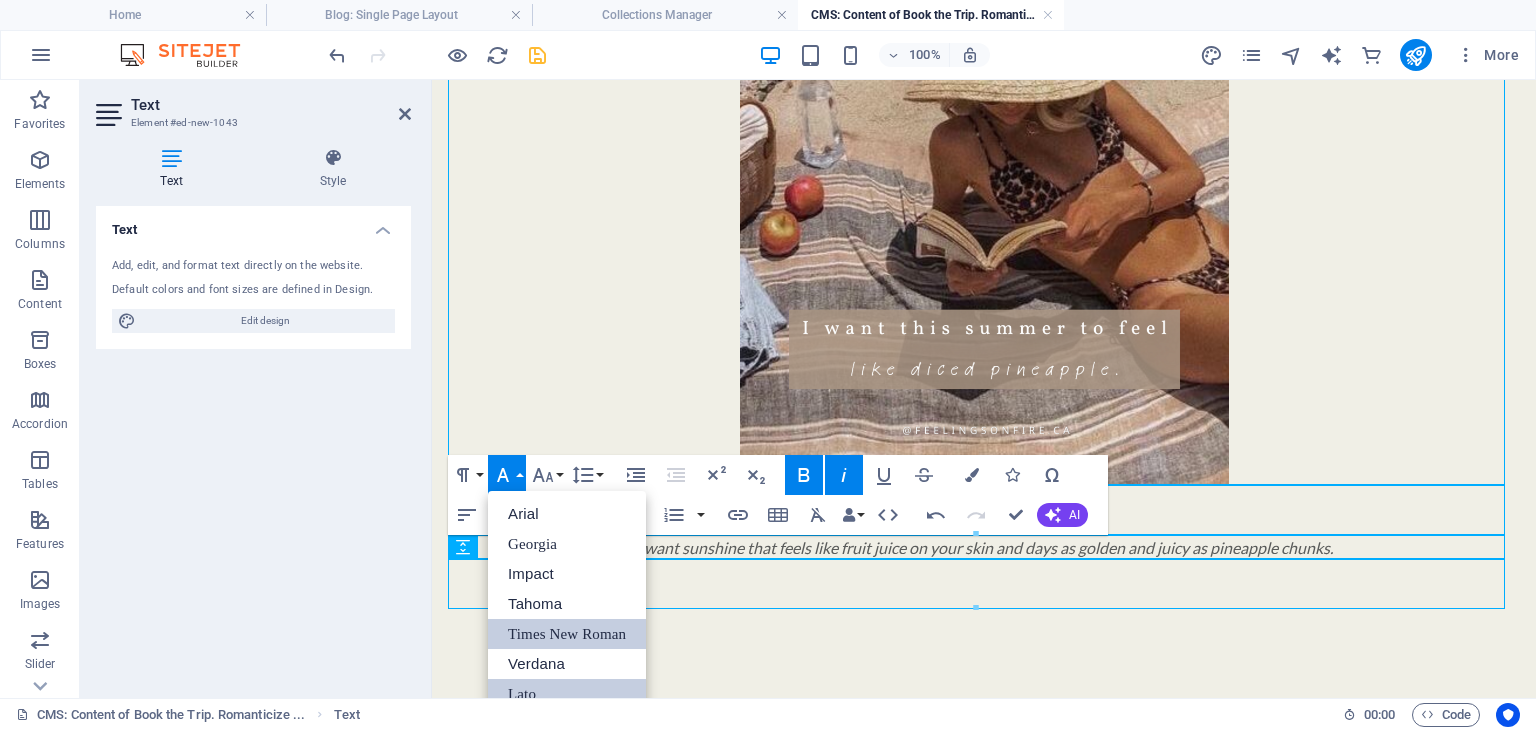 click on "Times New Roman" at bounding box center [567, 634] 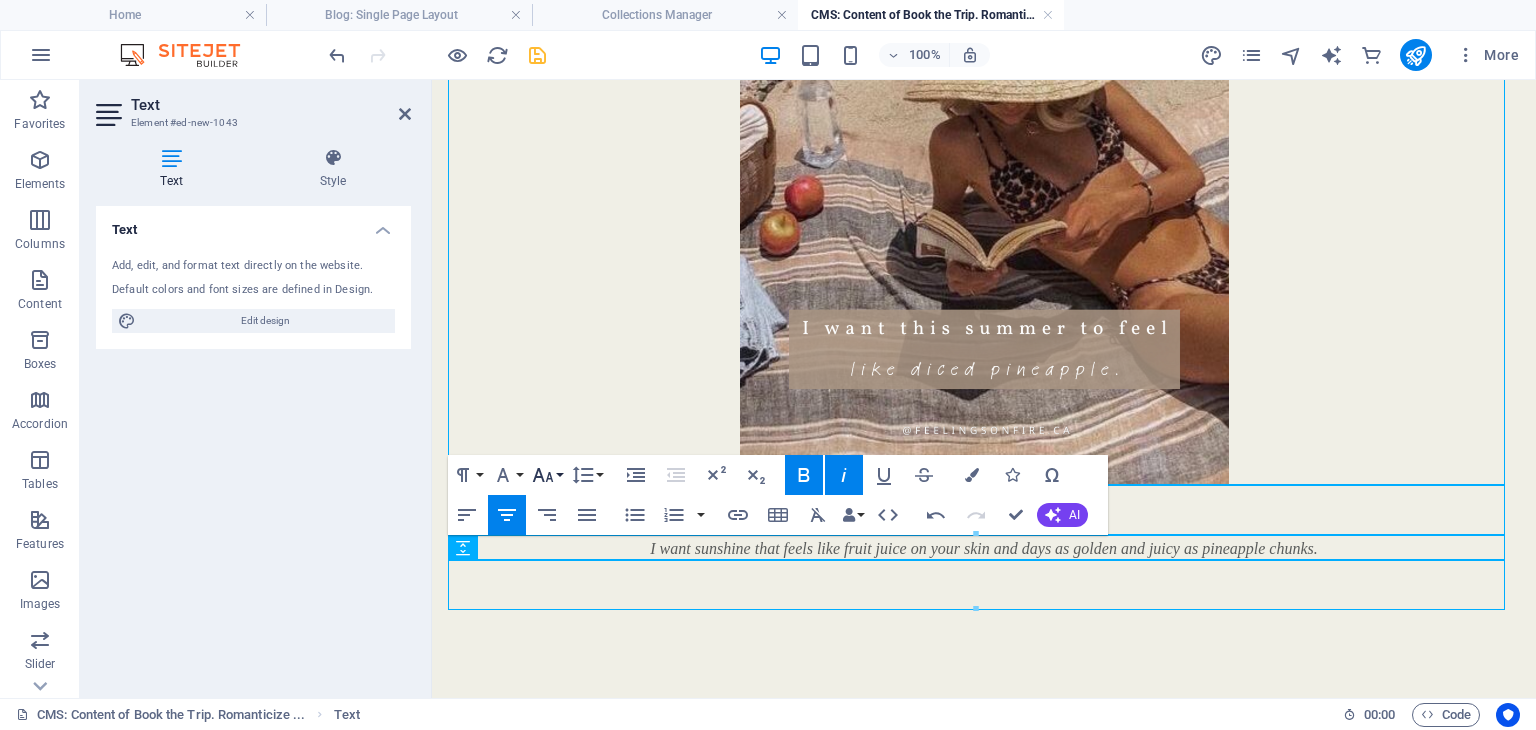 click 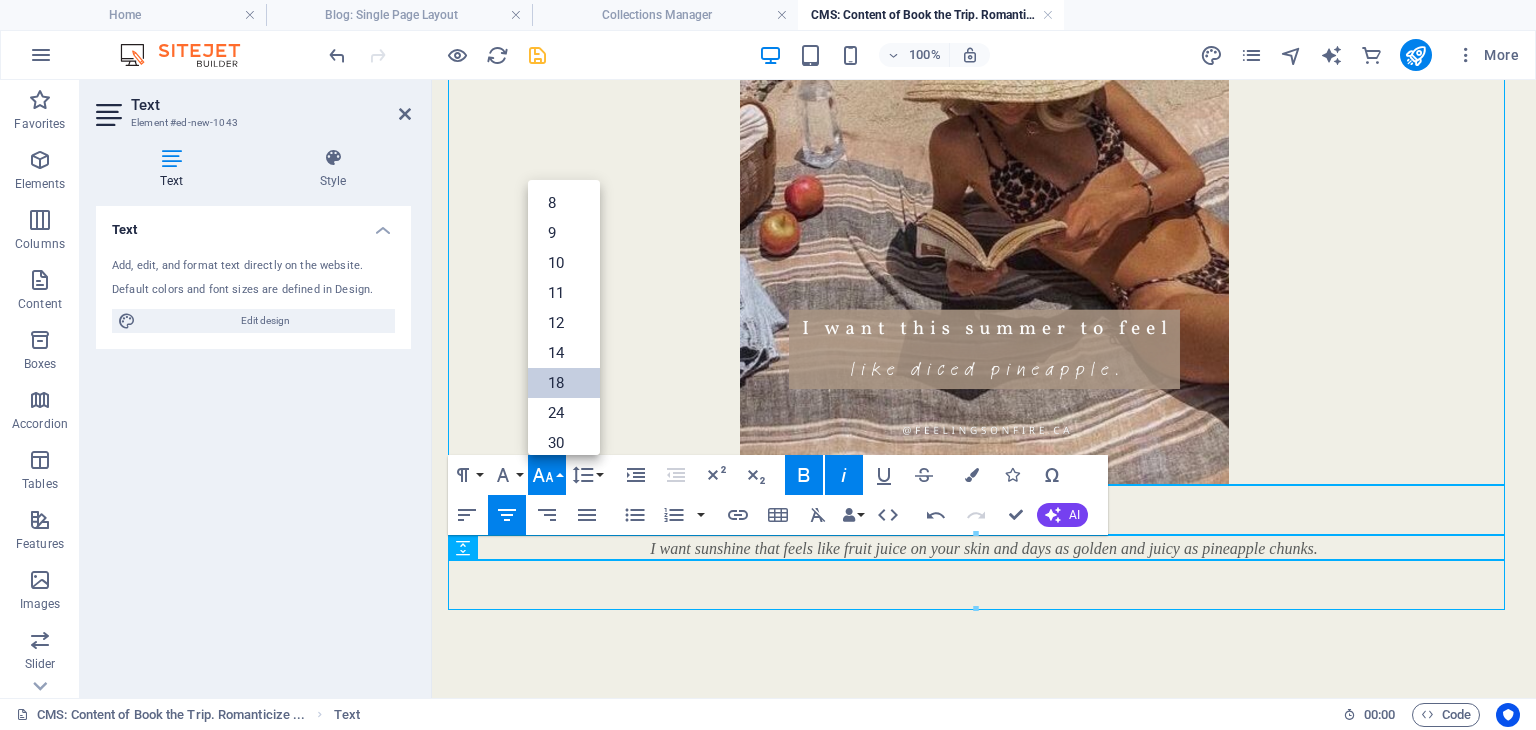 click on "18" at bounding box center [564, 383] 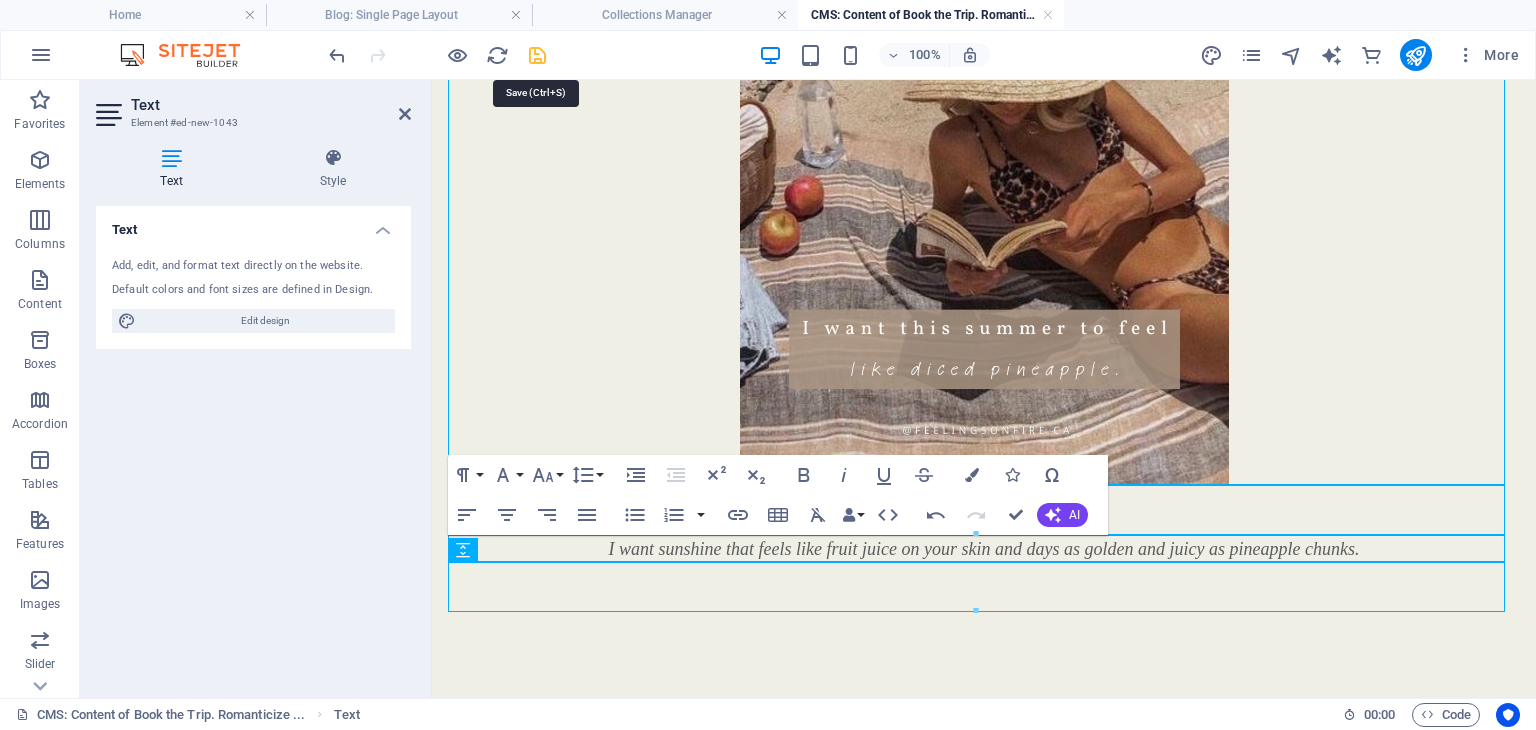 drag, startPoint x: 544, startPoint y: 60, endPoint x: 474, endPoint y: 167, distance: 127.863205 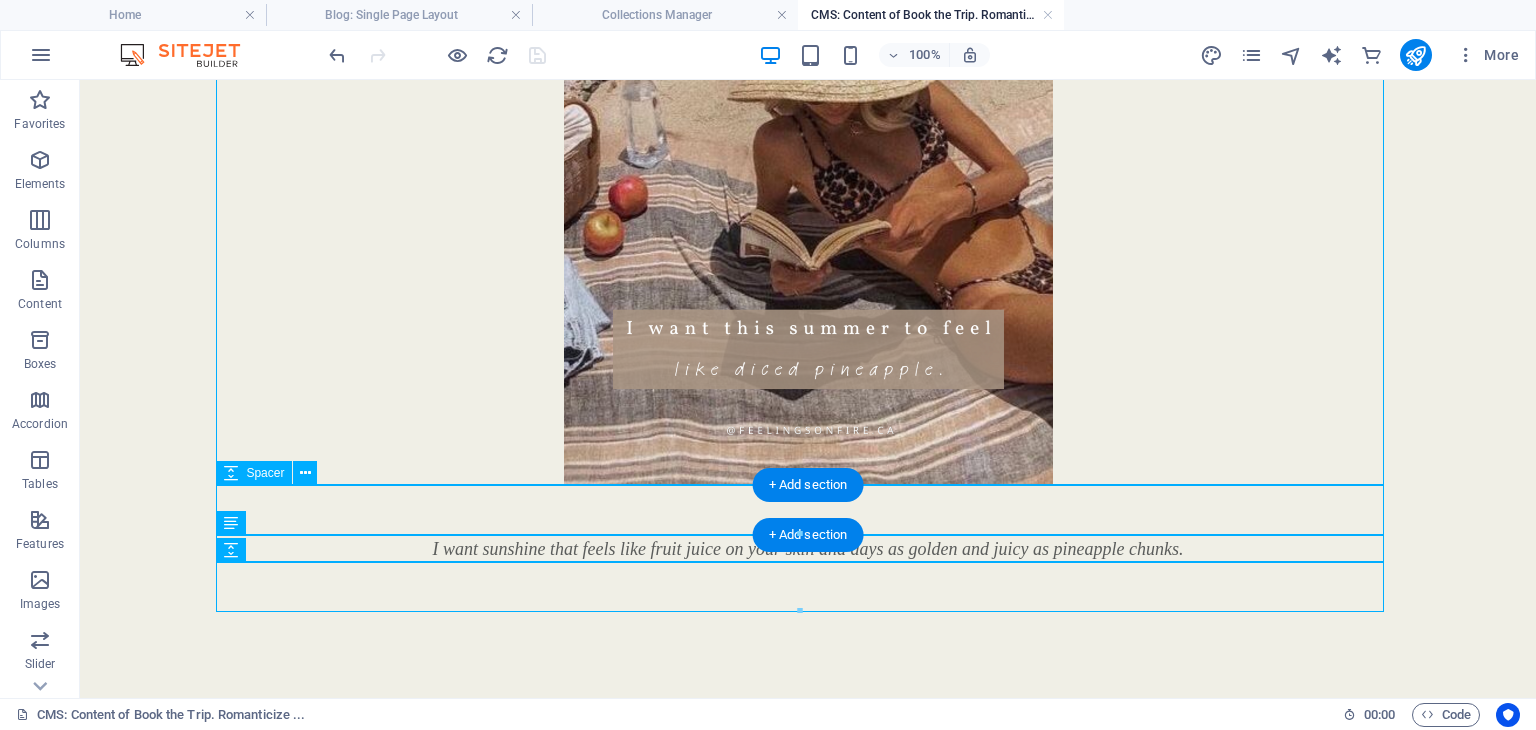 click at bounding box center (808, 511) 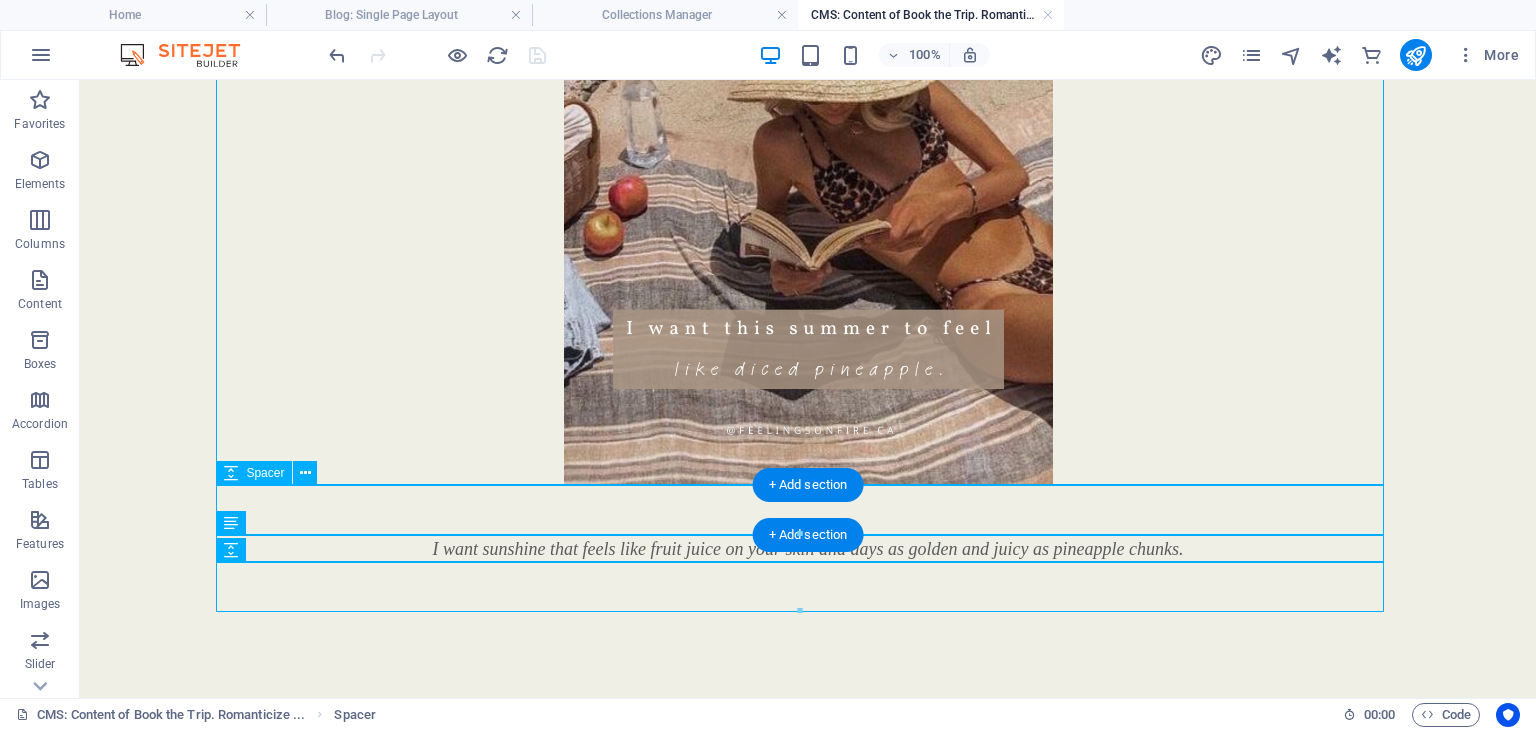 click at bounding box center (808, 511) 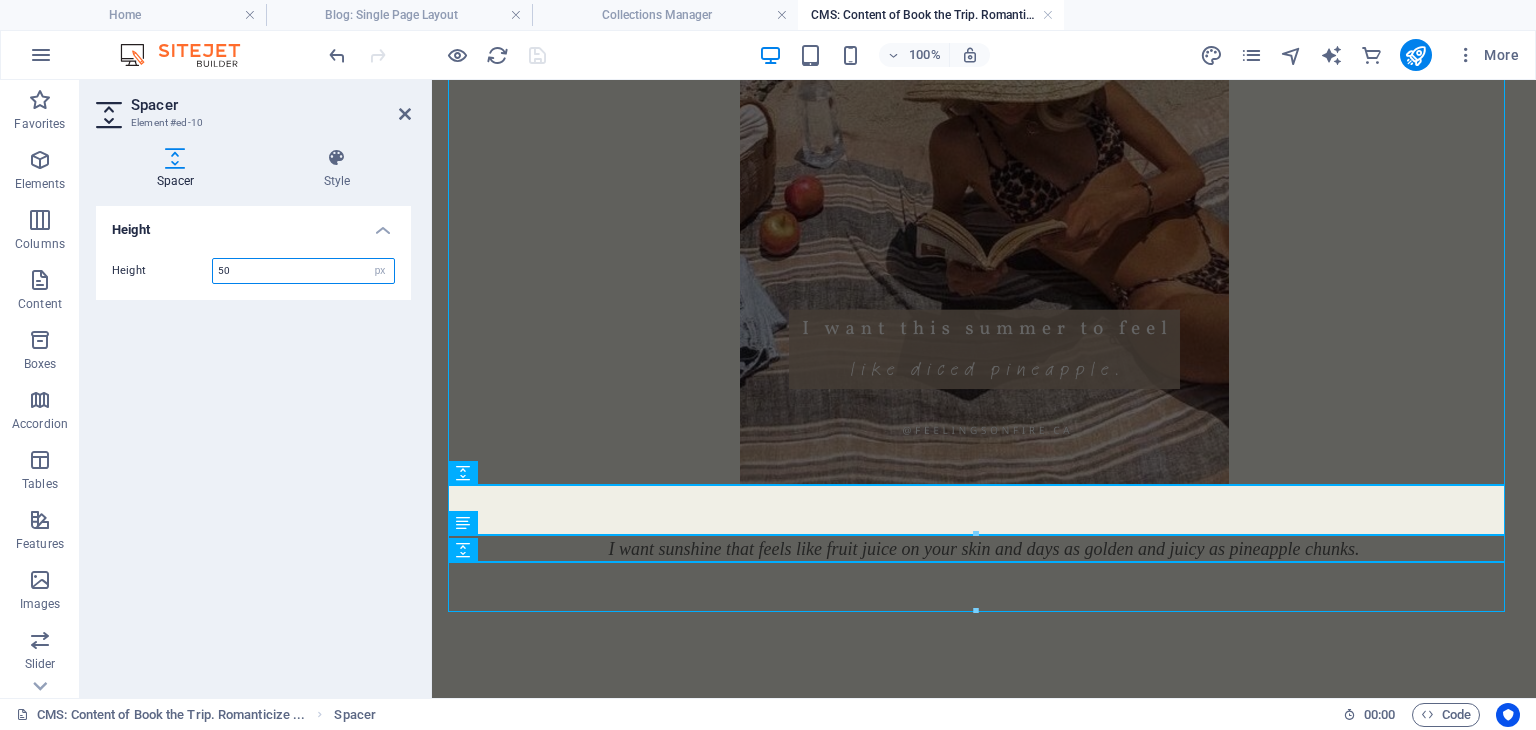 click on "50" at bounding box center (303, 271) 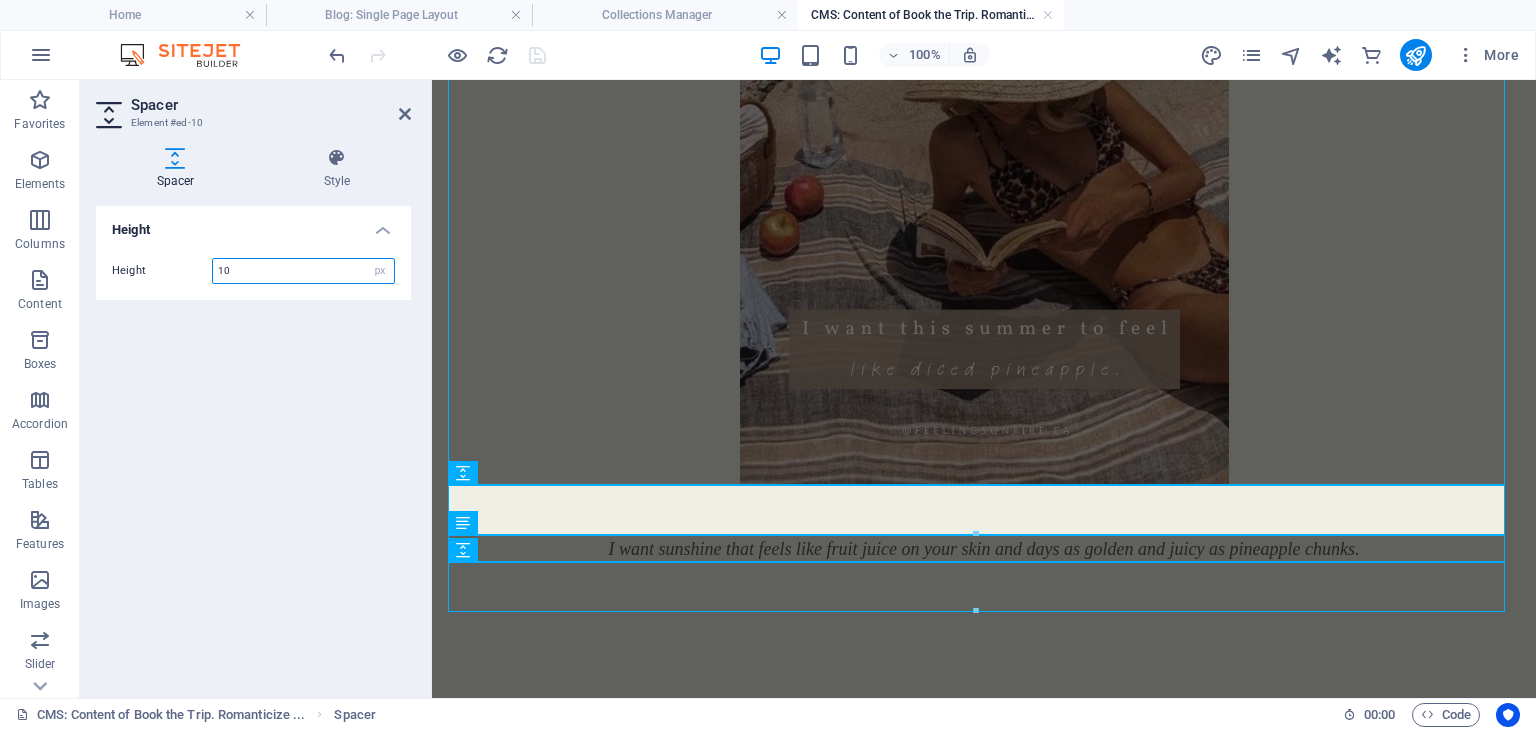 type on "10" 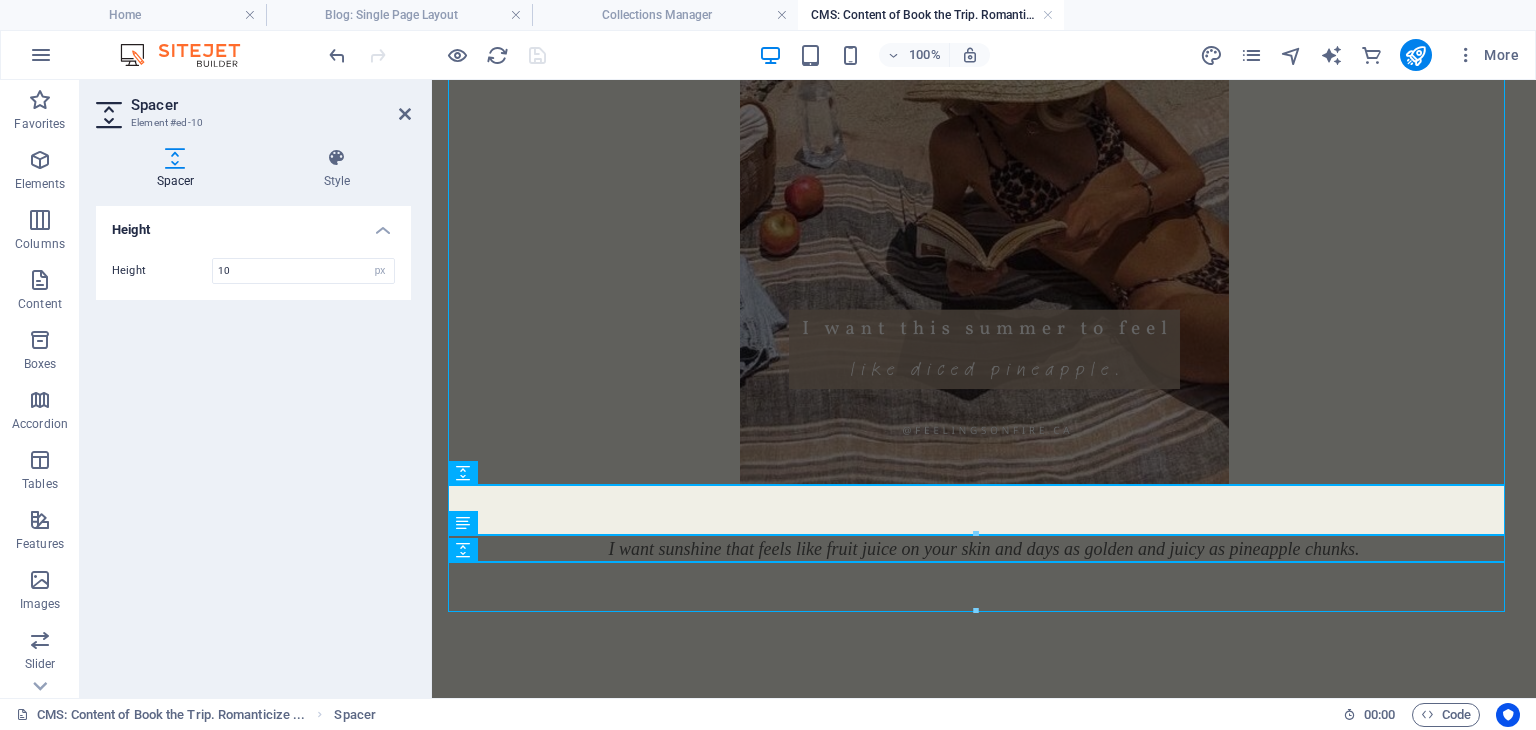 click on "Height Height 10 px rem vh vw" at bounding box center [253, 444] 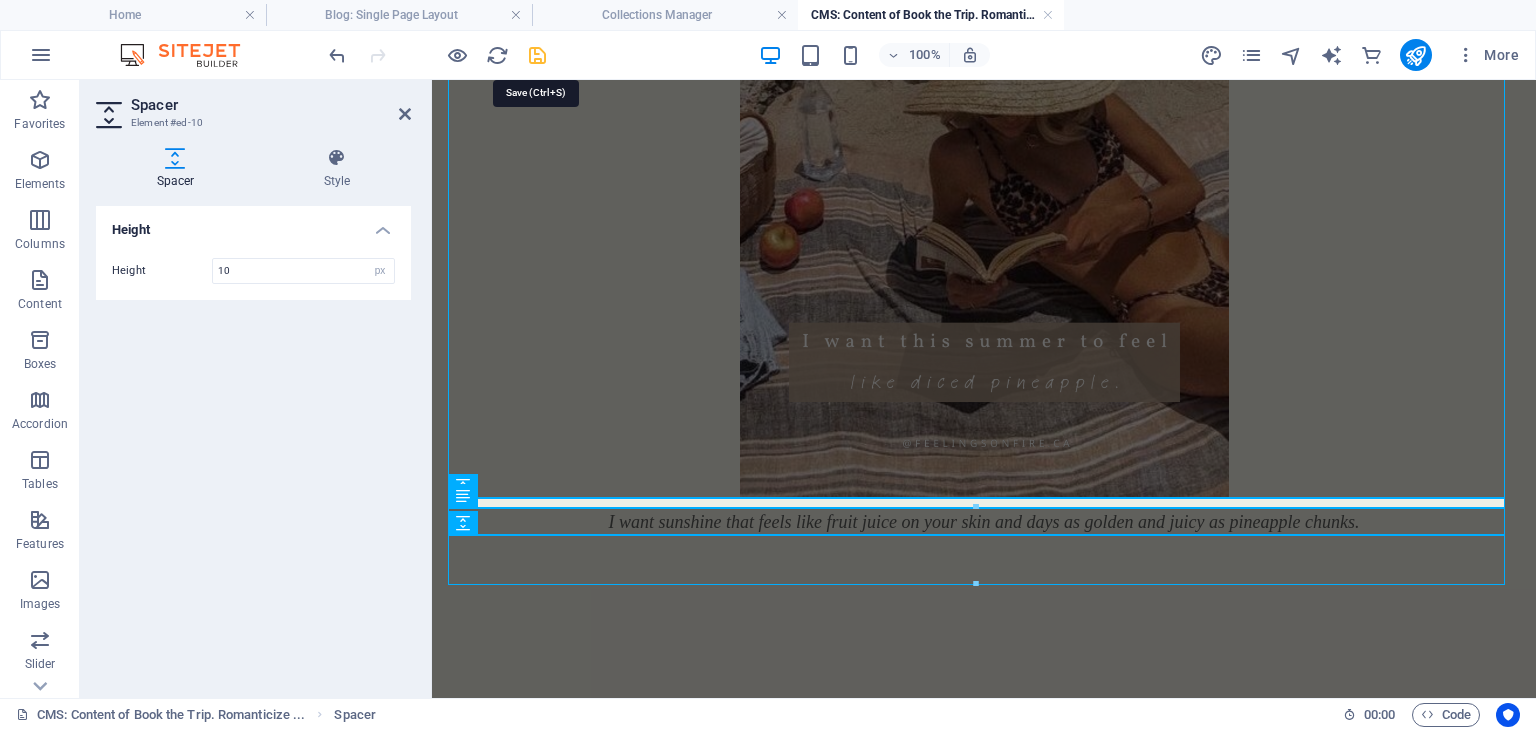 click at bounding box center (537, 55) 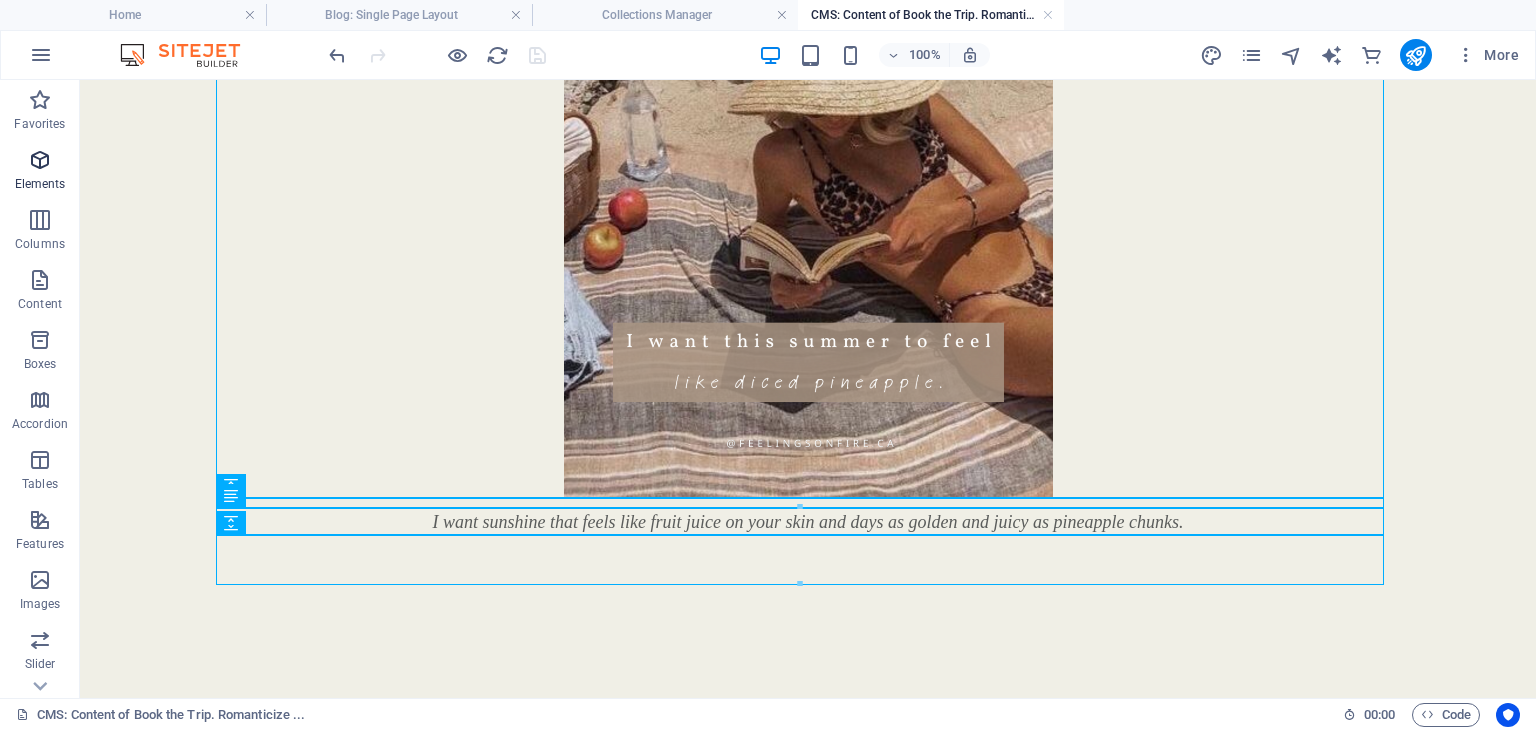 click on "Elements" at bounding box center (40, 184) 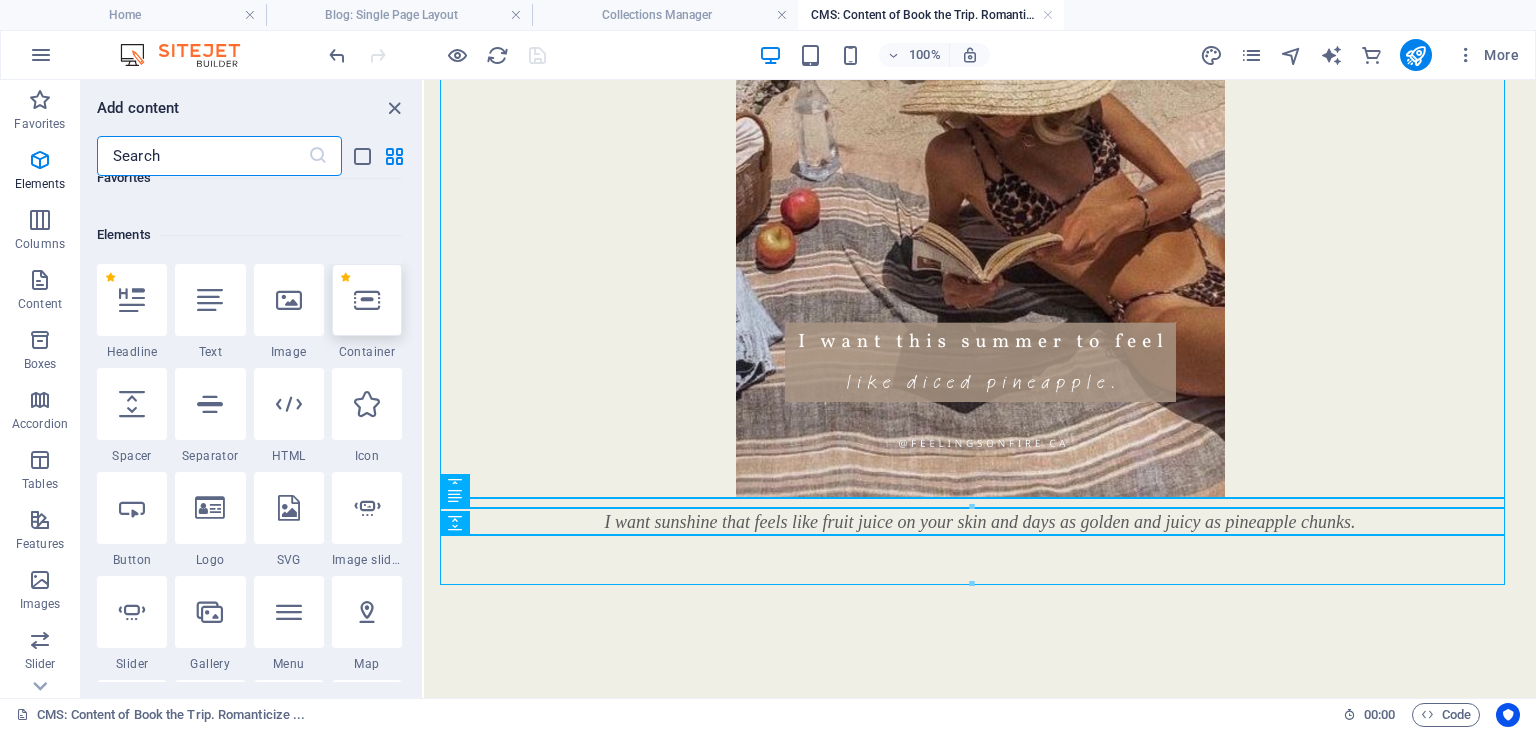 scroll, scrollTop: 212, scrollLeft: 0, axis: vertical 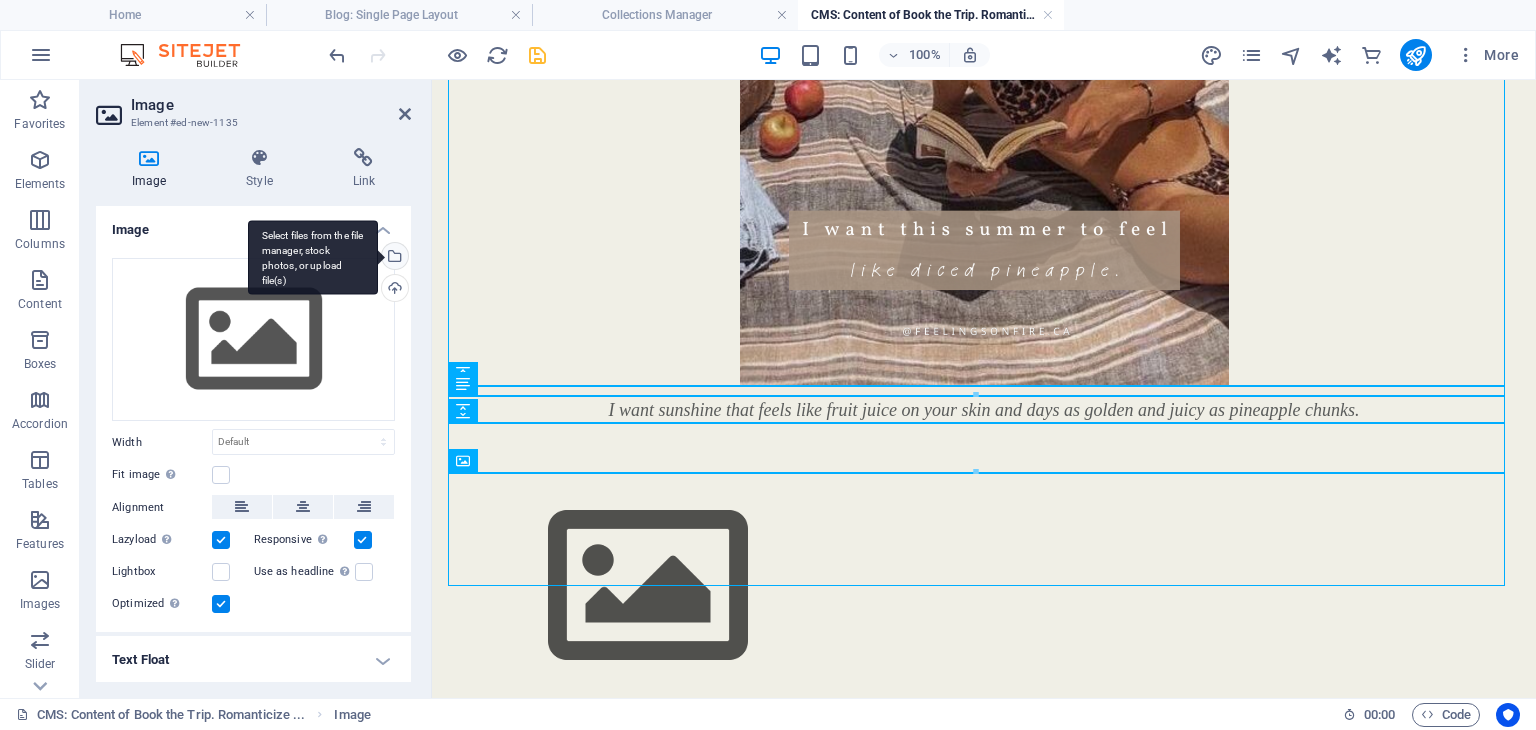 click on "Select files from the file manager, stock photos, or upload file(s)" at bounding box center [393, 258] 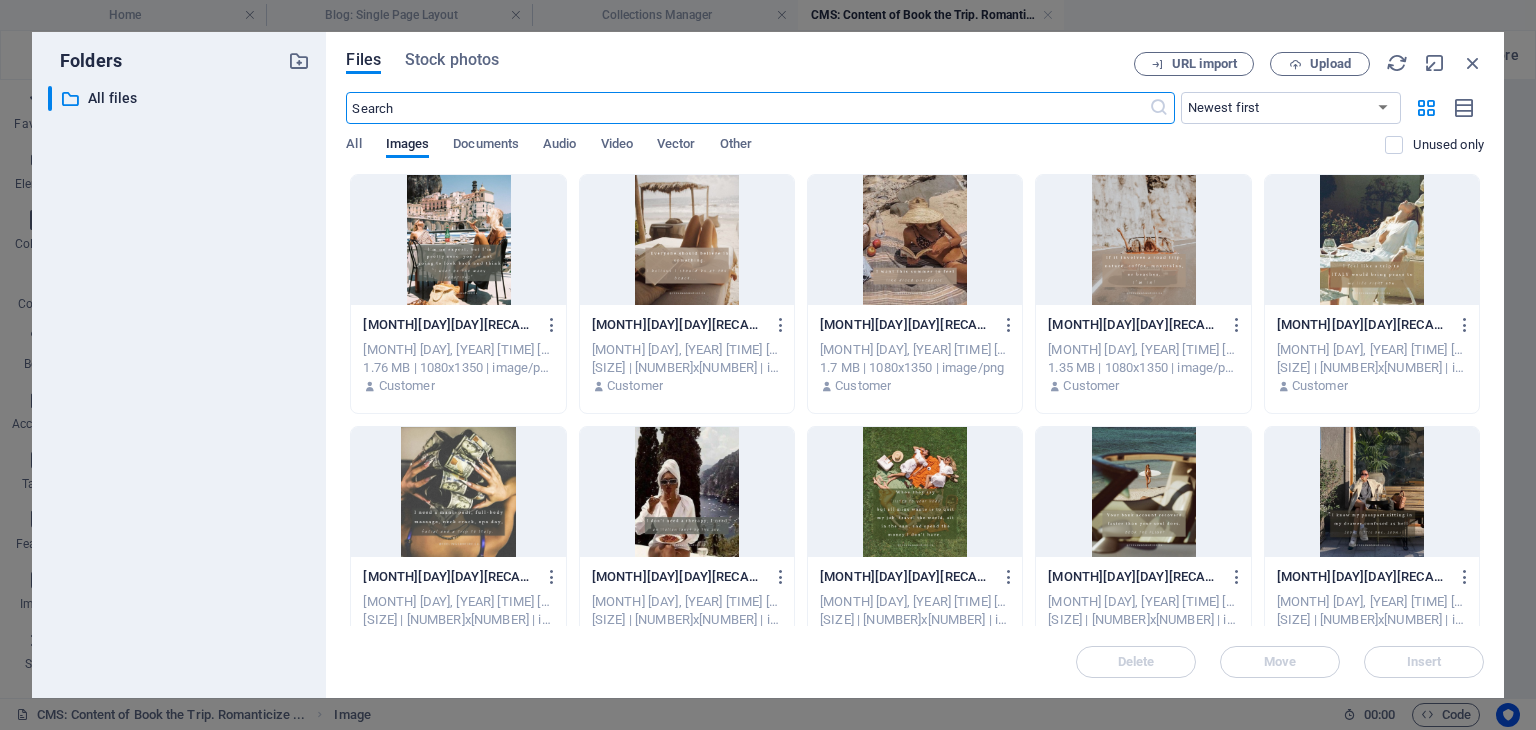 scroll, scrollTop: 790, scrollLeft: 0, axis: vertical 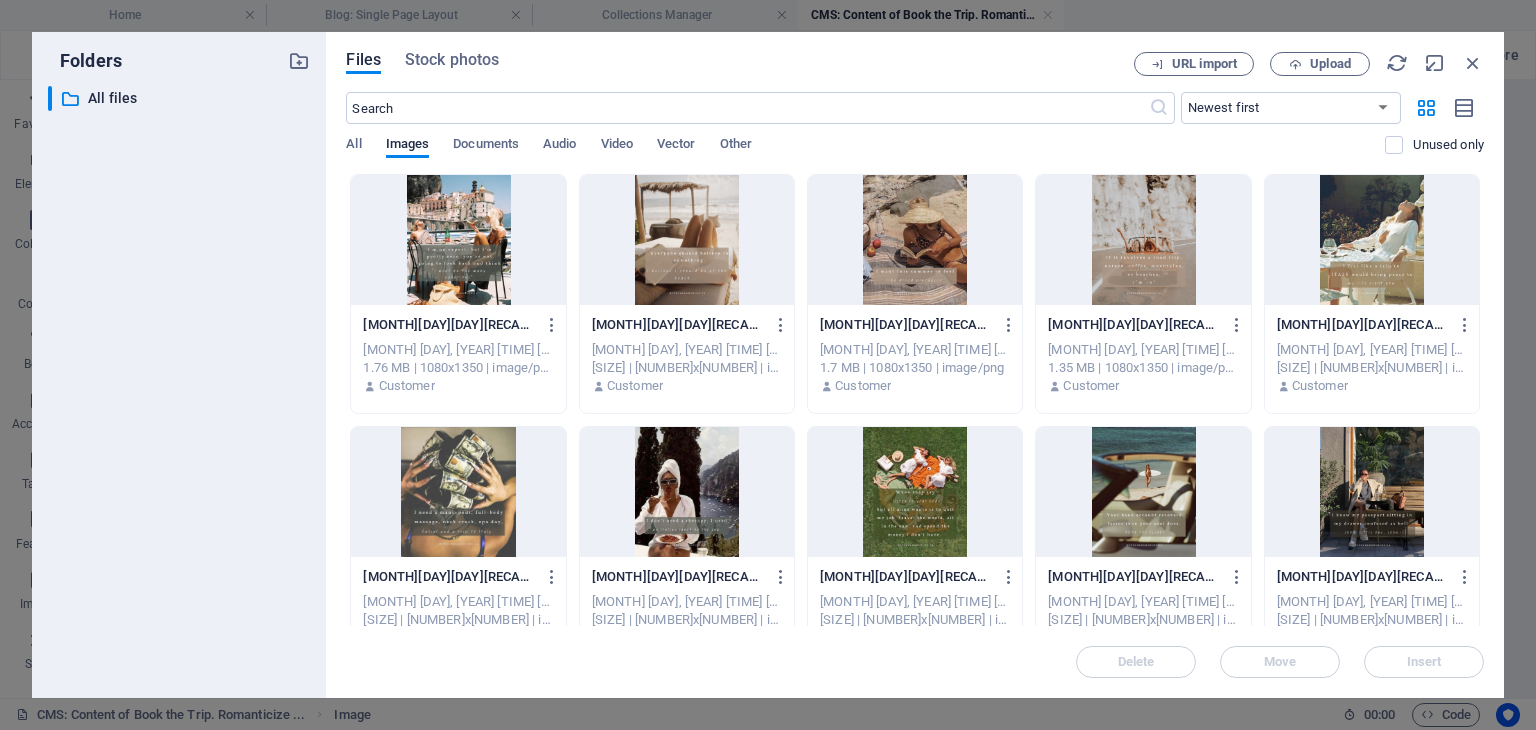click at bounding box center [1143, 240] 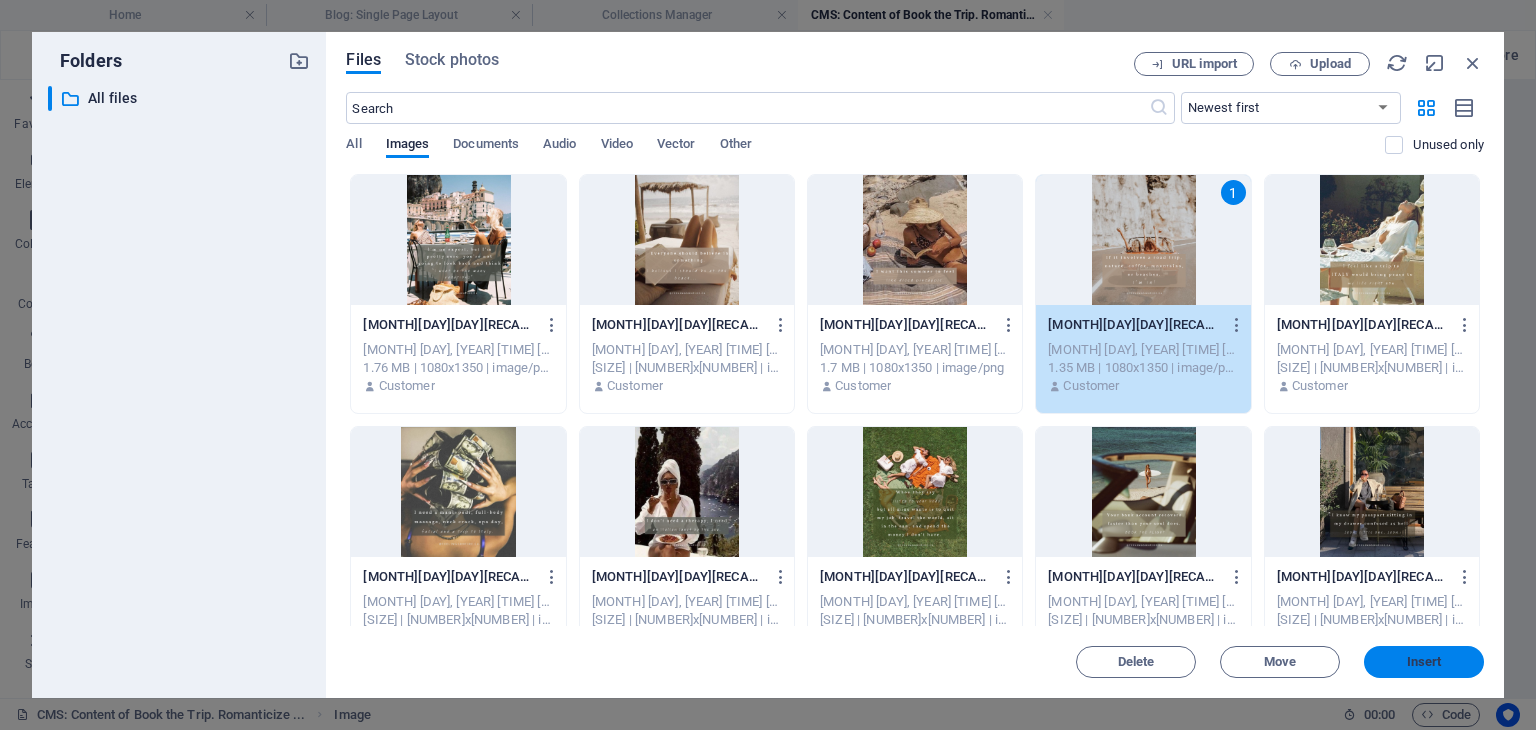 click on "Insert" at bounding box center (1424, 662) 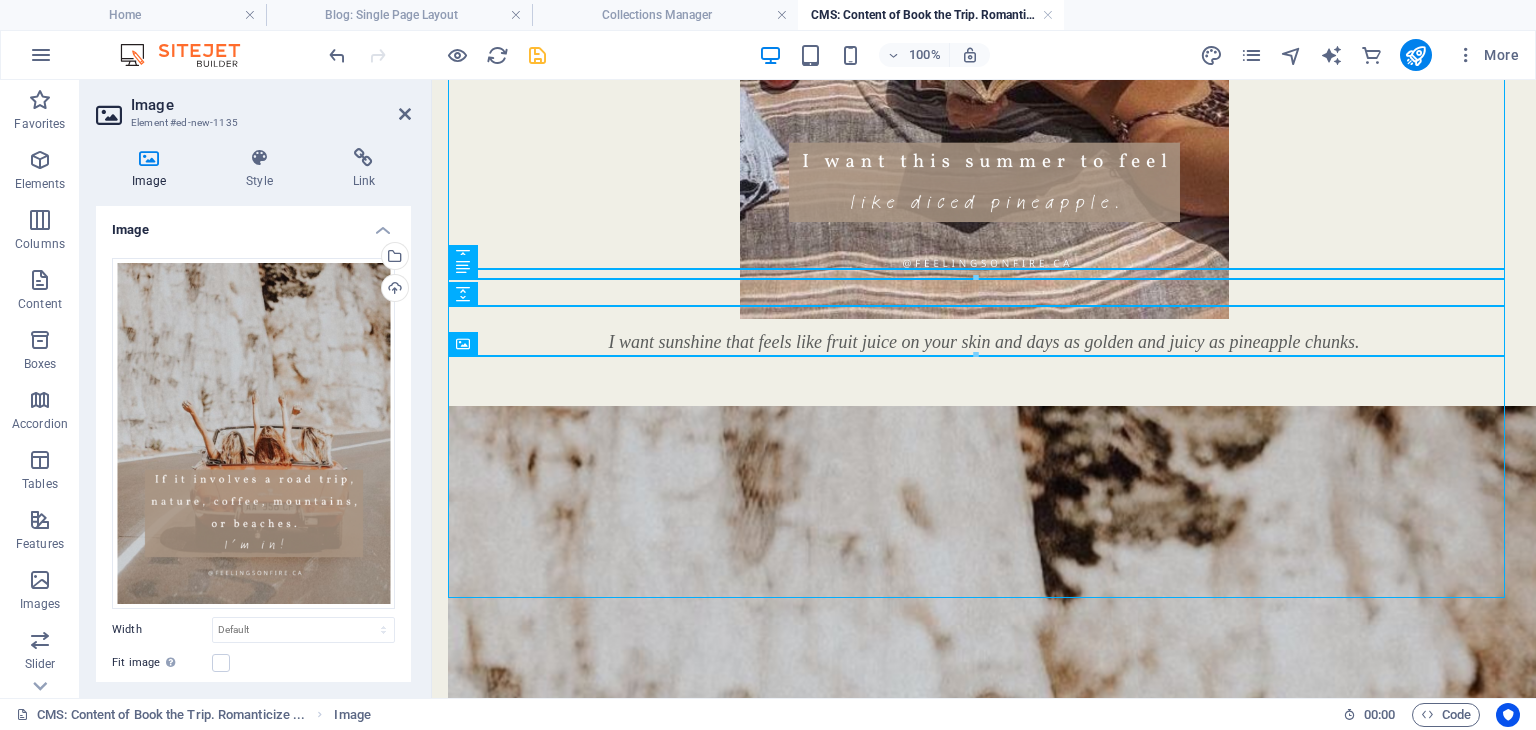 scroll, scrollTop: 1332, scrollLeft: 0, axis: vertical 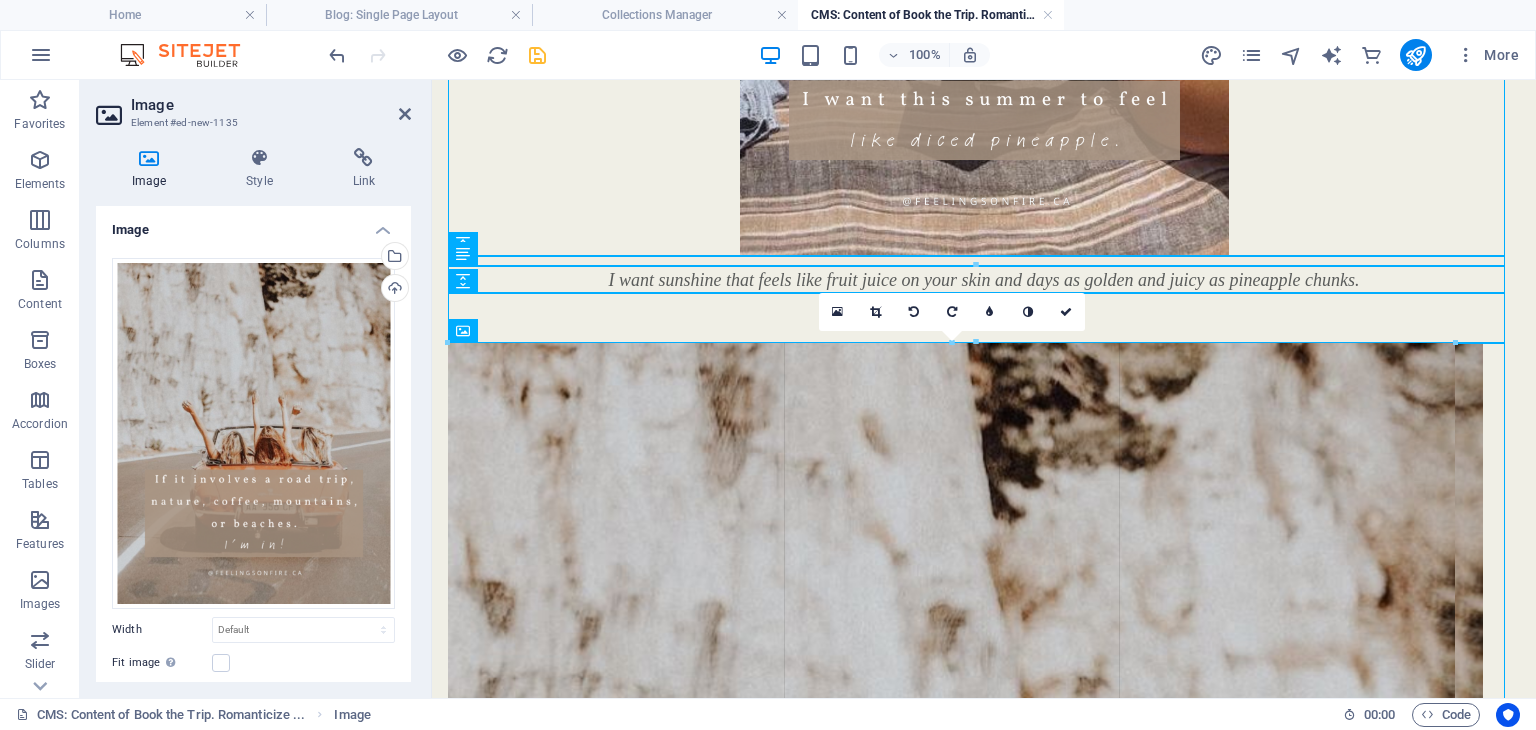 drag, startPoint x: 454, startPoint y: 341, endPoint x: 58, endPoint y: 343, distance: 396.00504 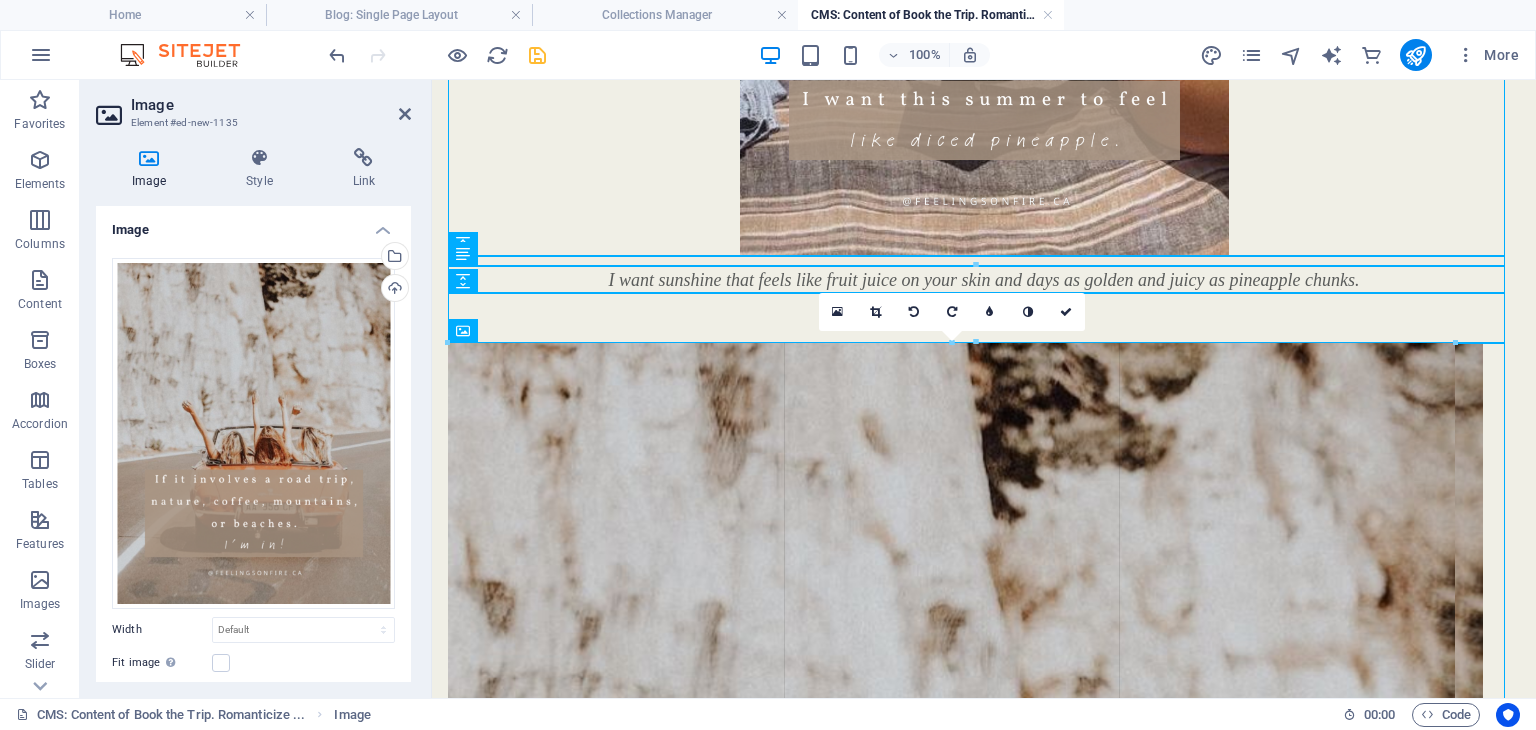 type on "1007" 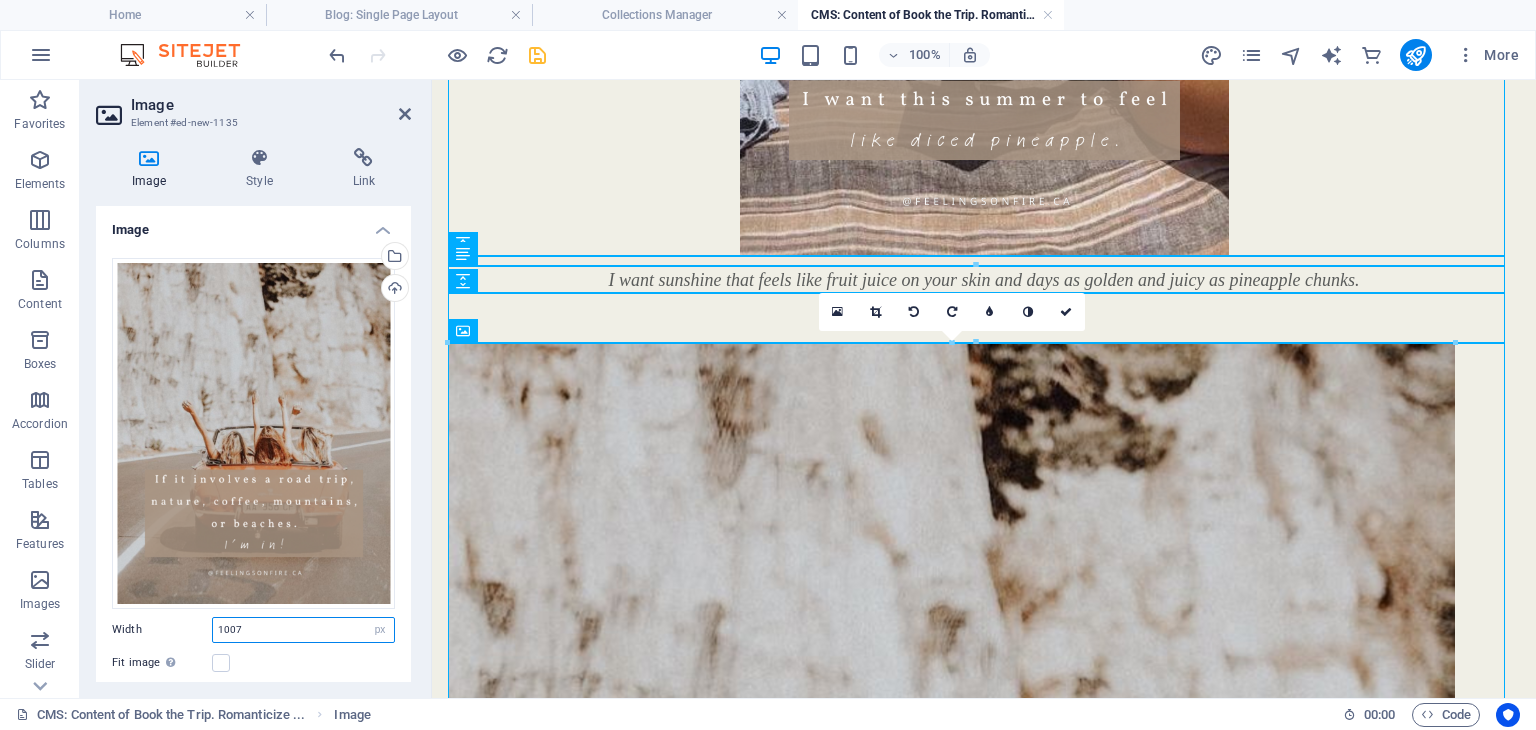 click on "1007" at bounding box center [303, 630] 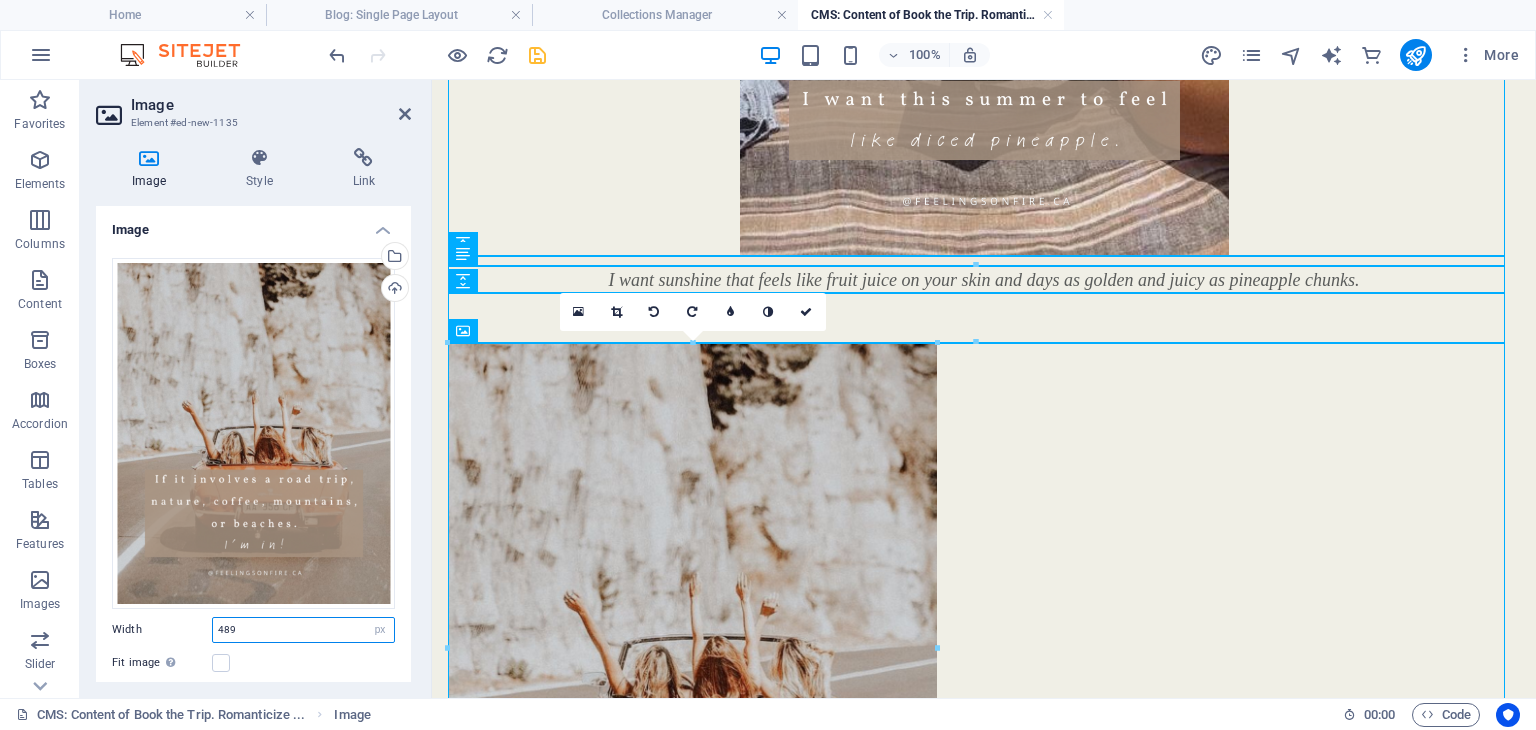 type on "489" 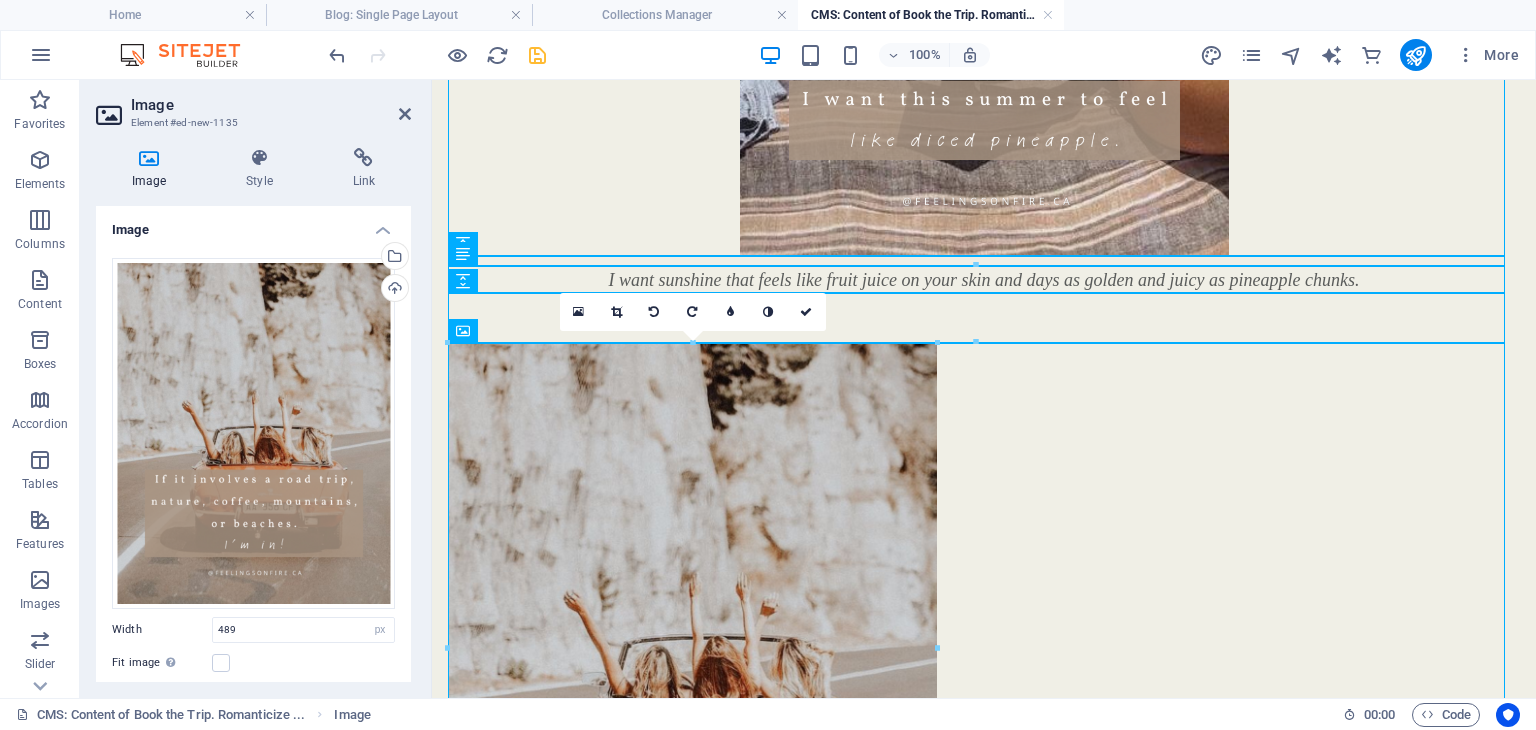 click on "Width 489 Default auto px rem % em vh vw" at bounding box center [253, 630] 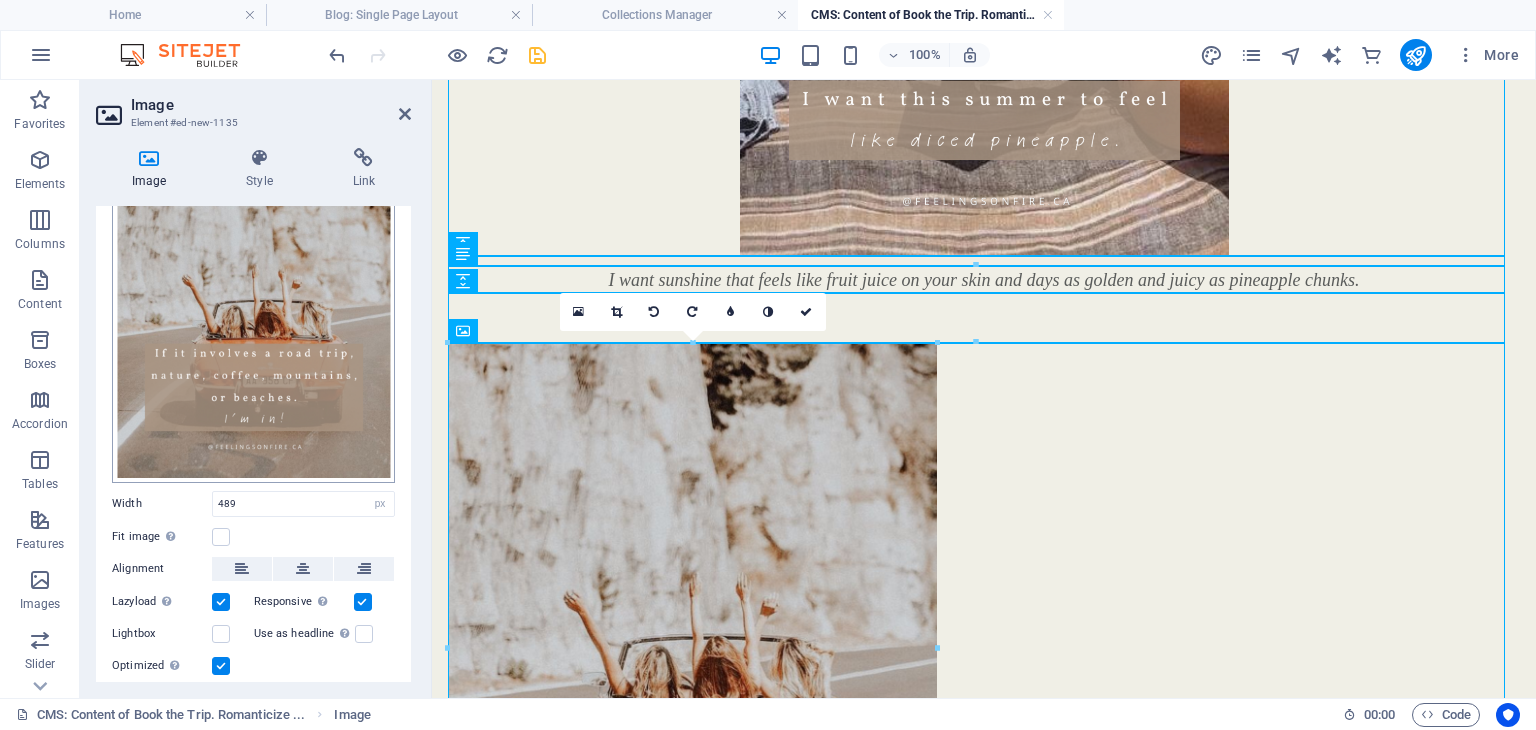 scroll, scrollTop: 236, scrollLeft: 0, axis: vertical 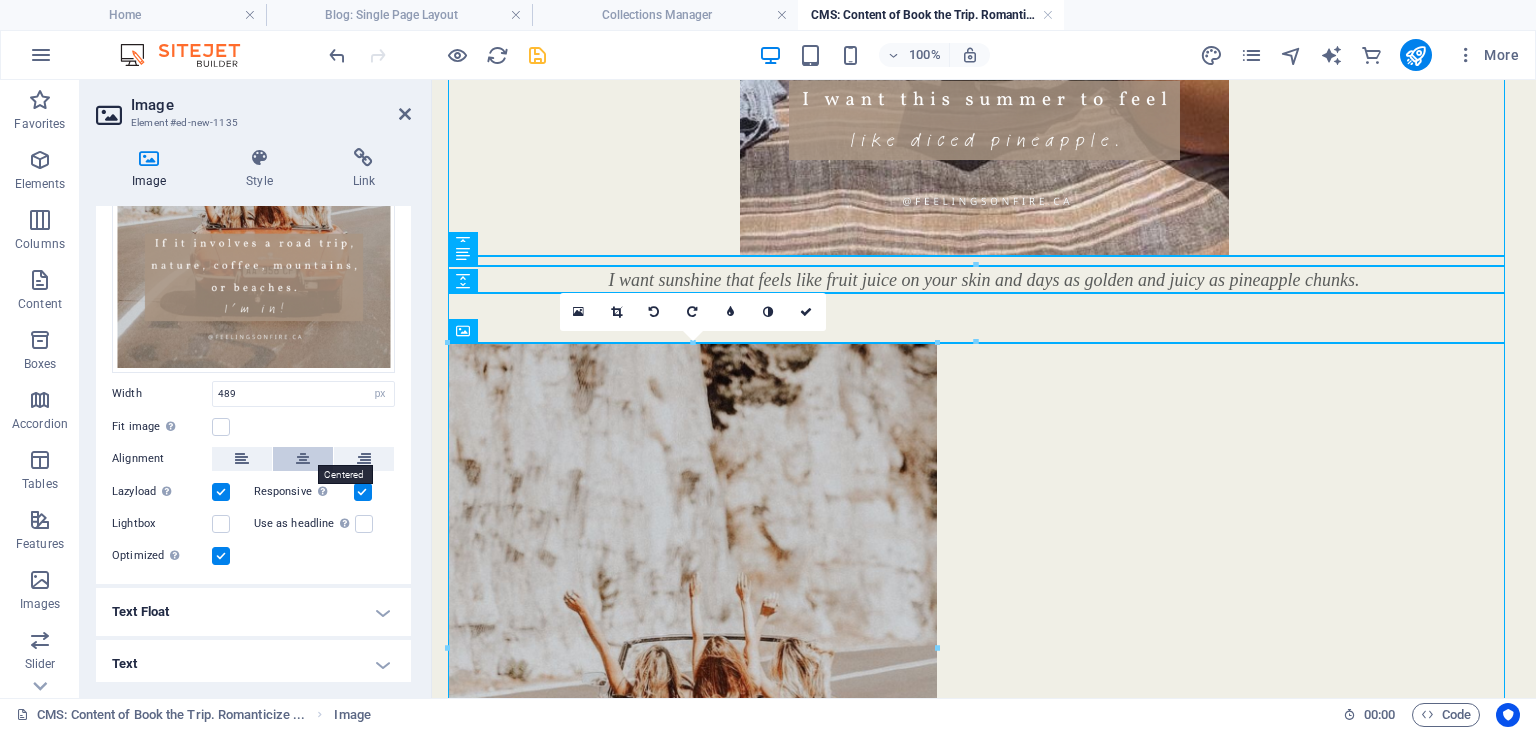 click at bounding box center (303, 459) 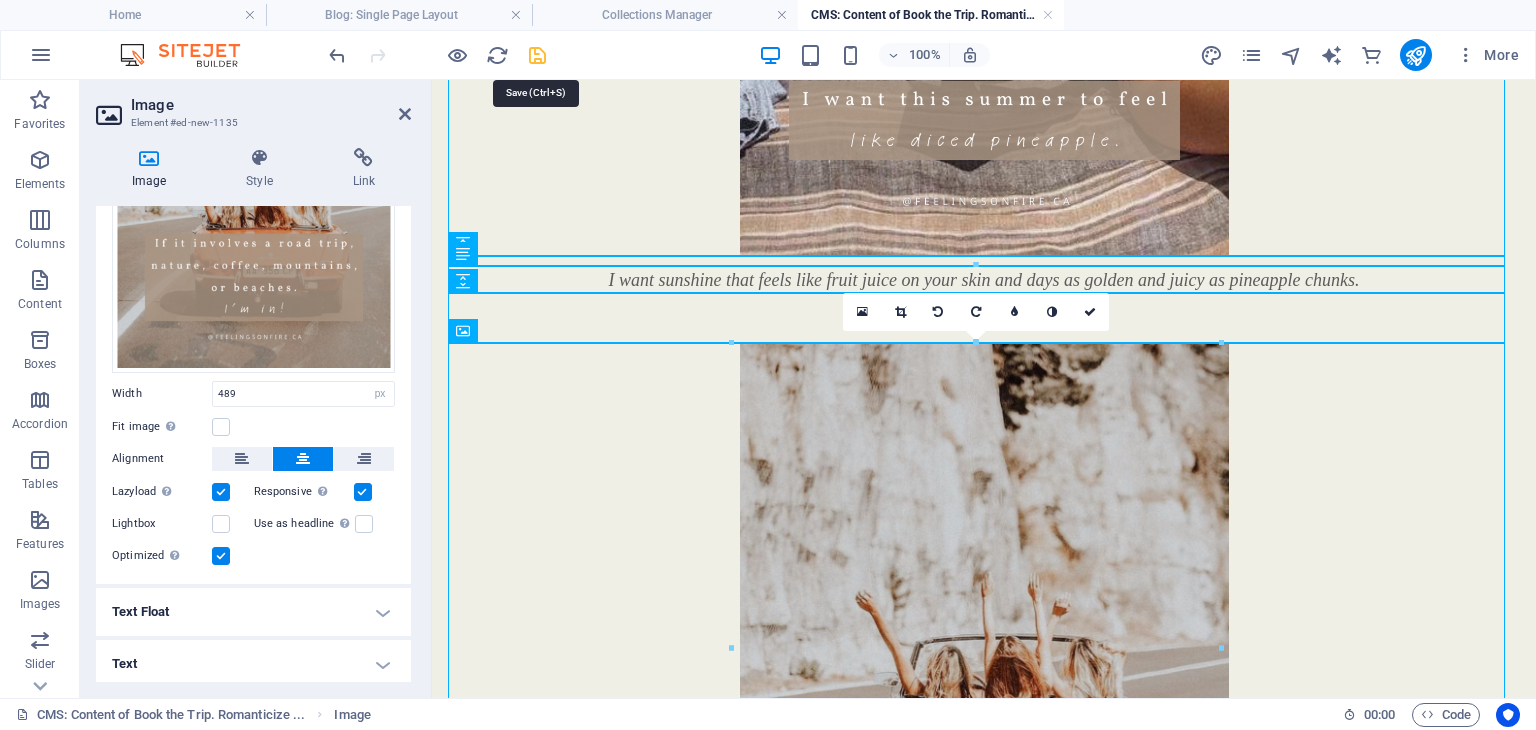 click at bounding box center [537, 55] 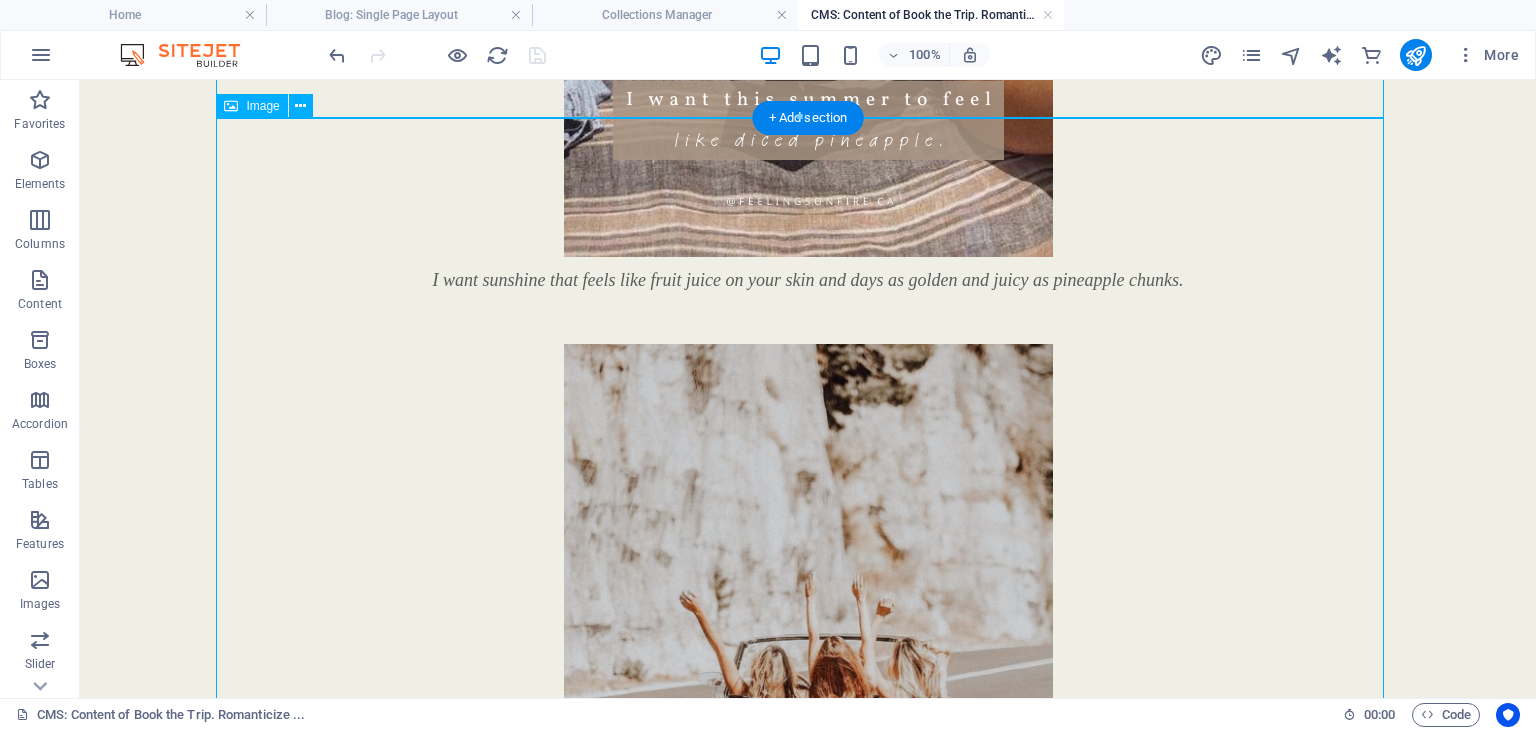 scroll, scrollTop: 1701, scrollLeft: 0, axis: vertical 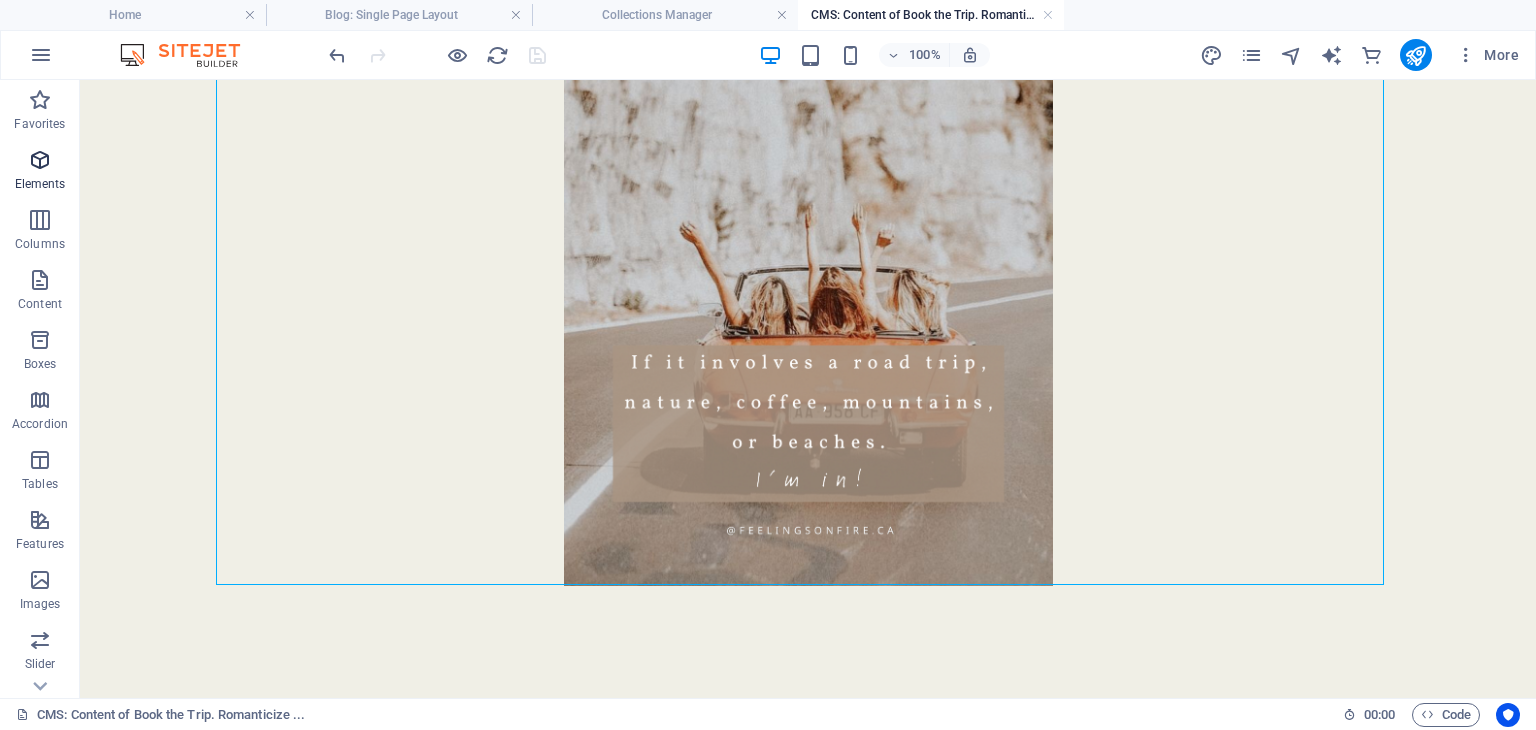 click at bounding box center (40, 160) 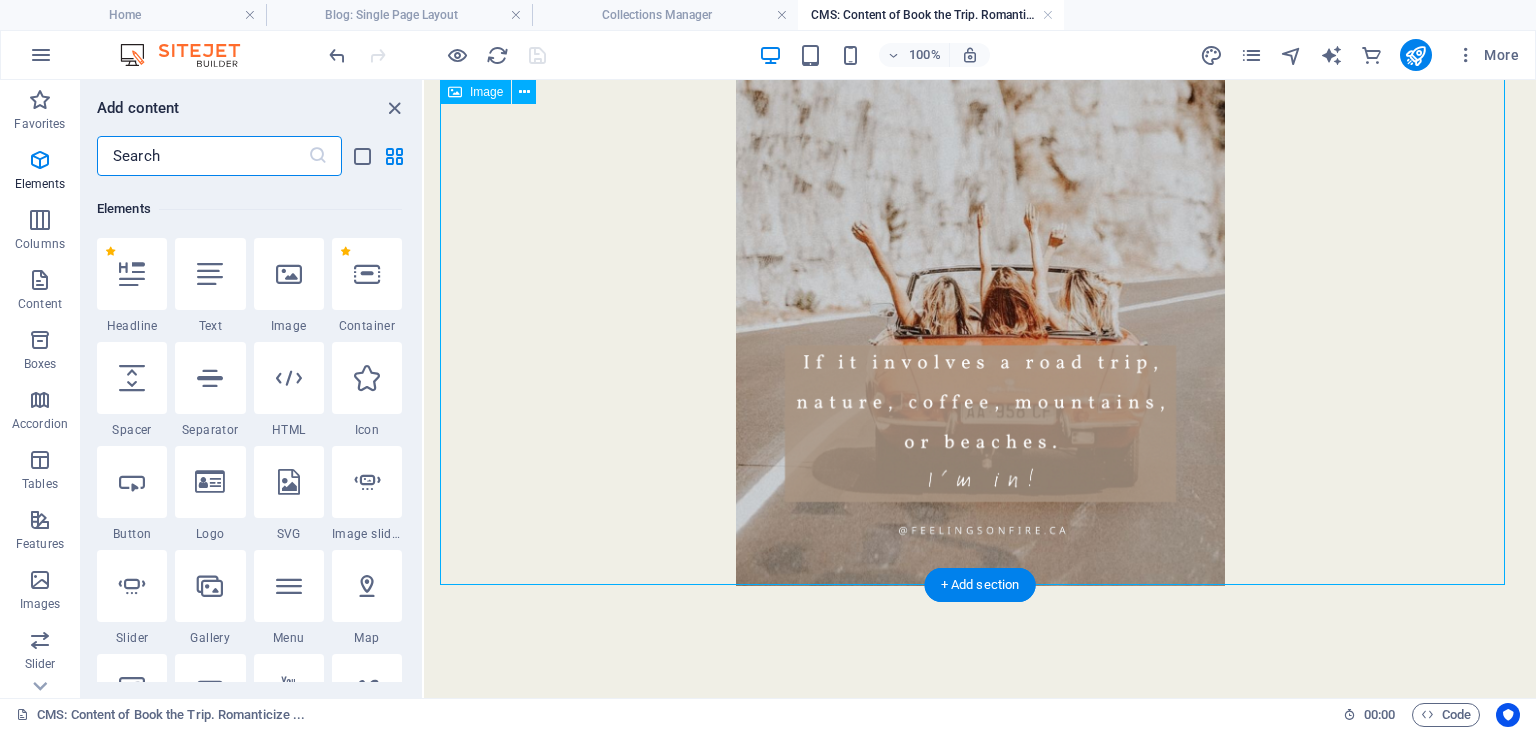 scroll, scrollTop: 212, scrollLeft: 0, axis: vertical 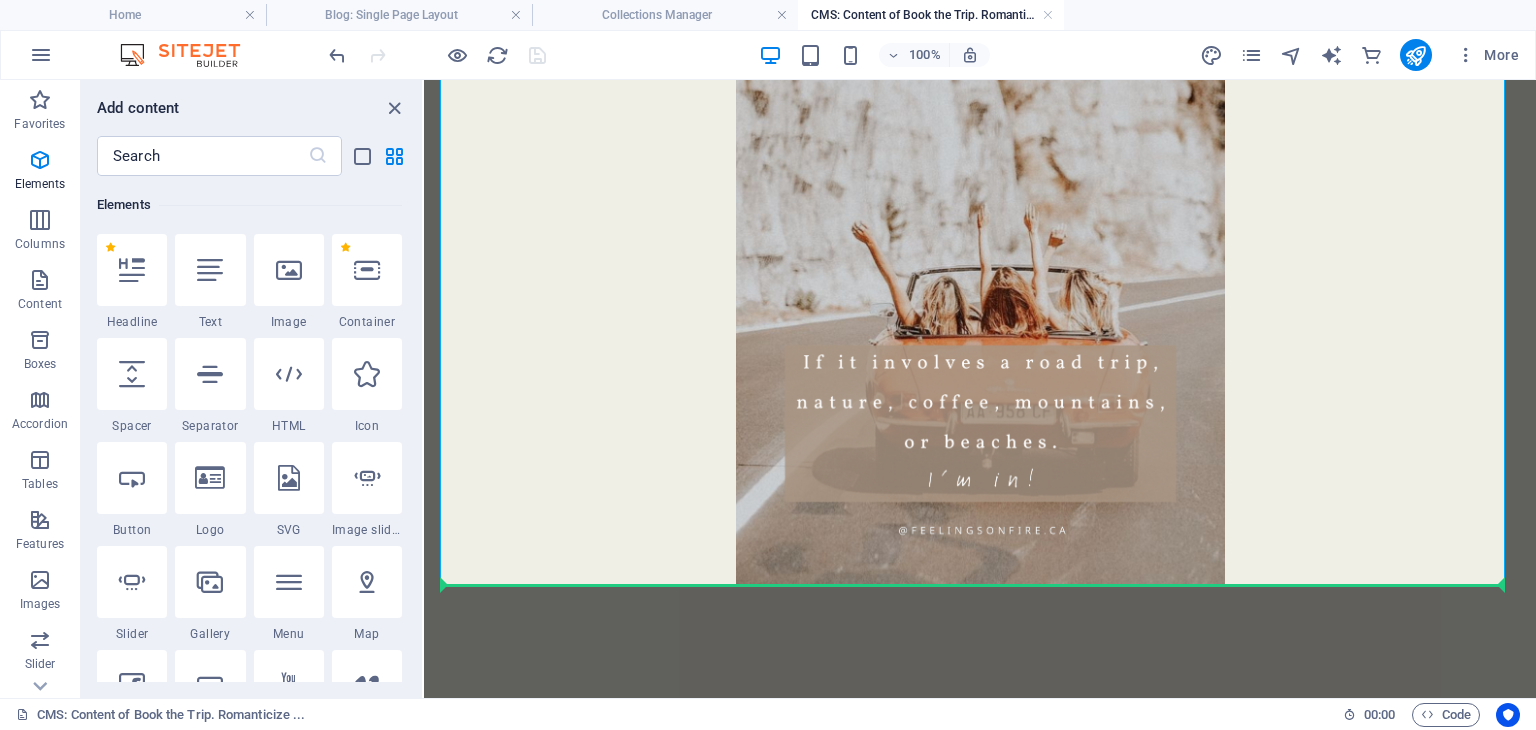 select on "px" 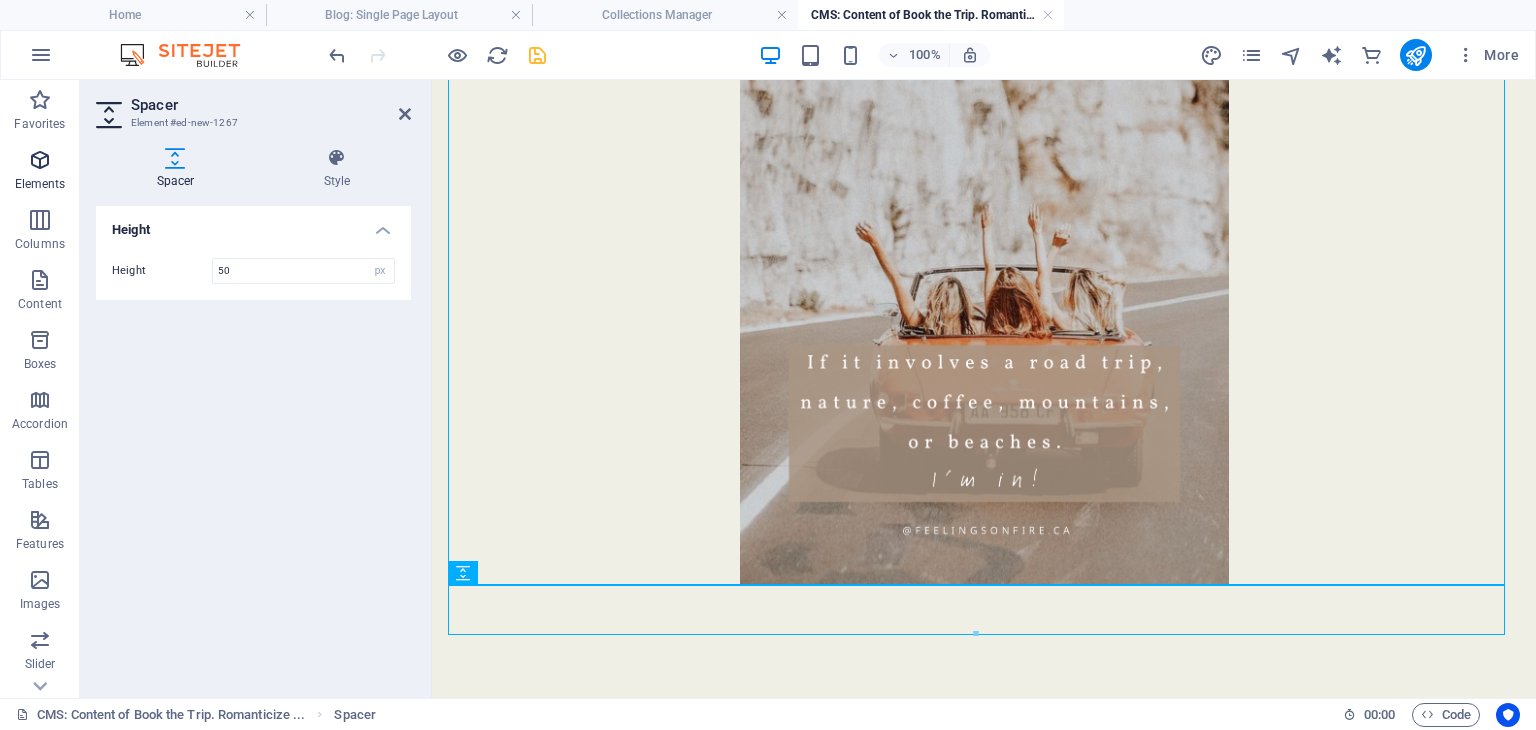 click at bounding box center [40, 160] 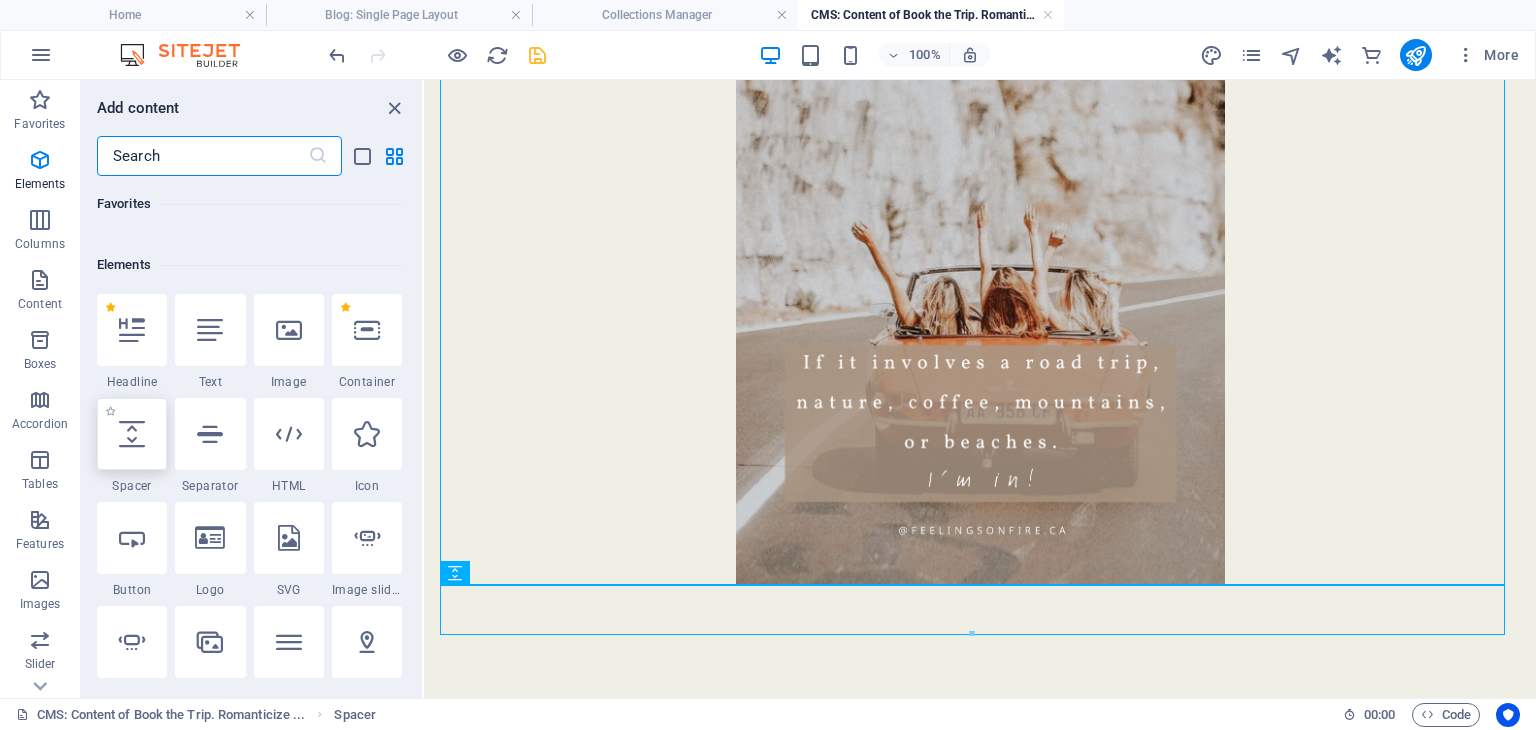 scroll, scrollTop: 212, scrollLeft: 0, axis: vertical 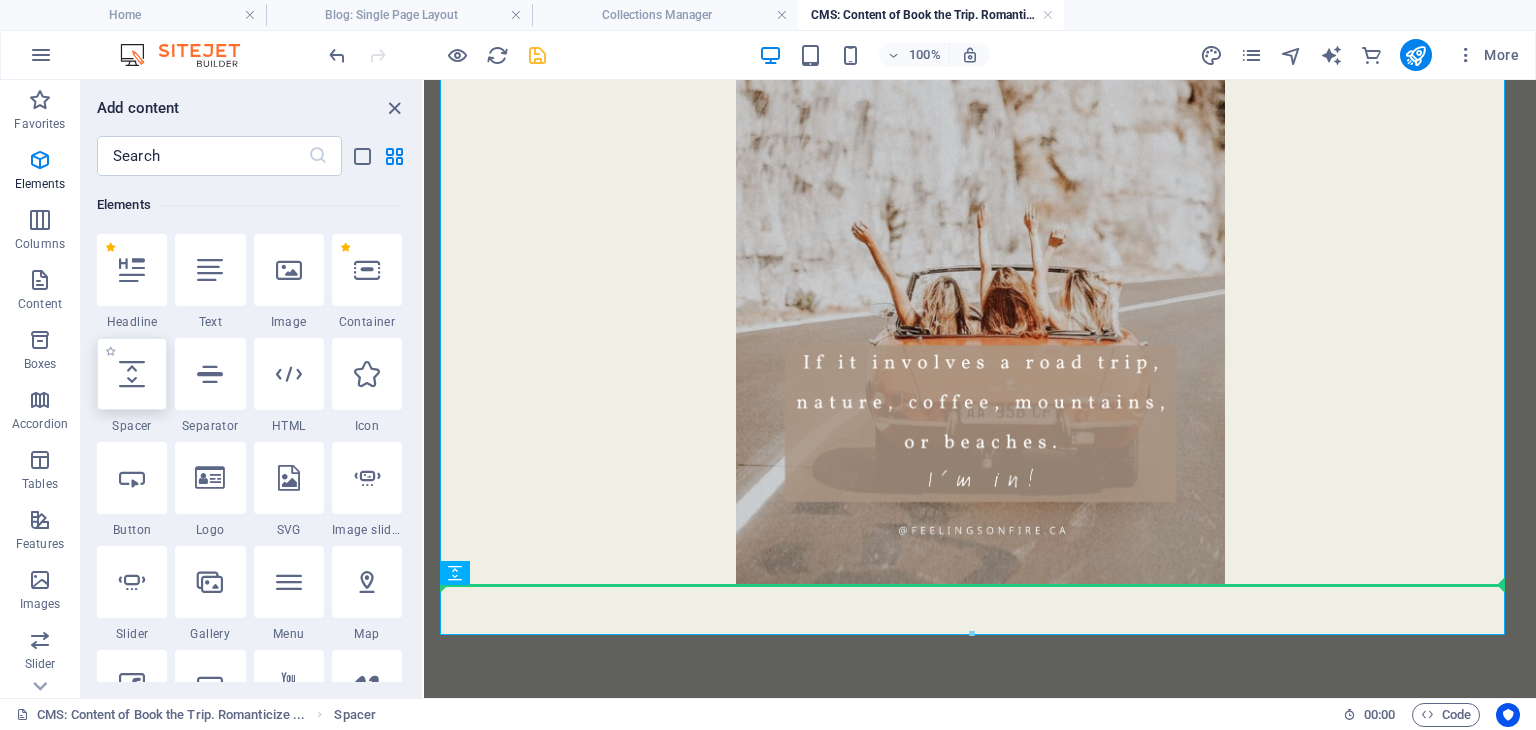 select on "px" 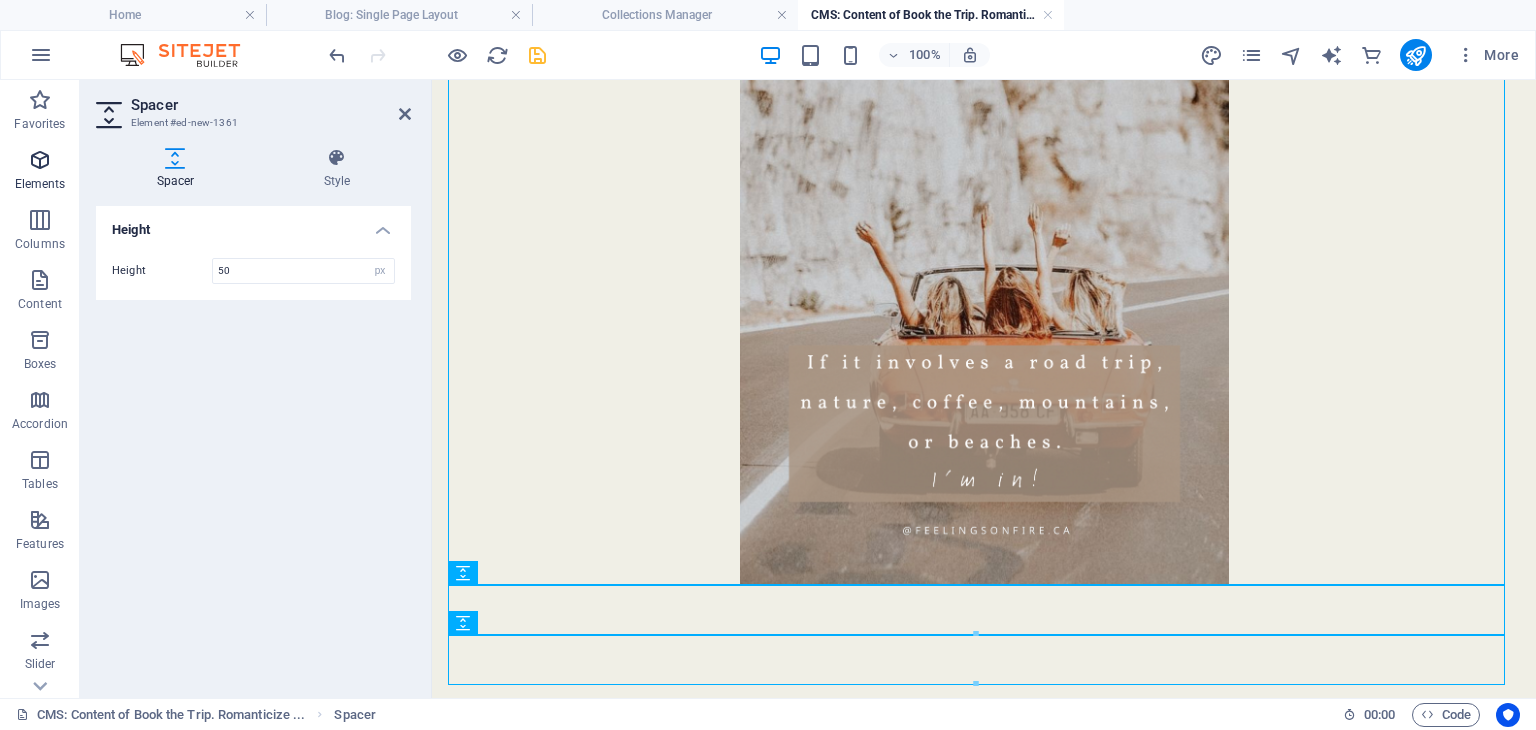click on "Elements" at bounding box center (40, 172) 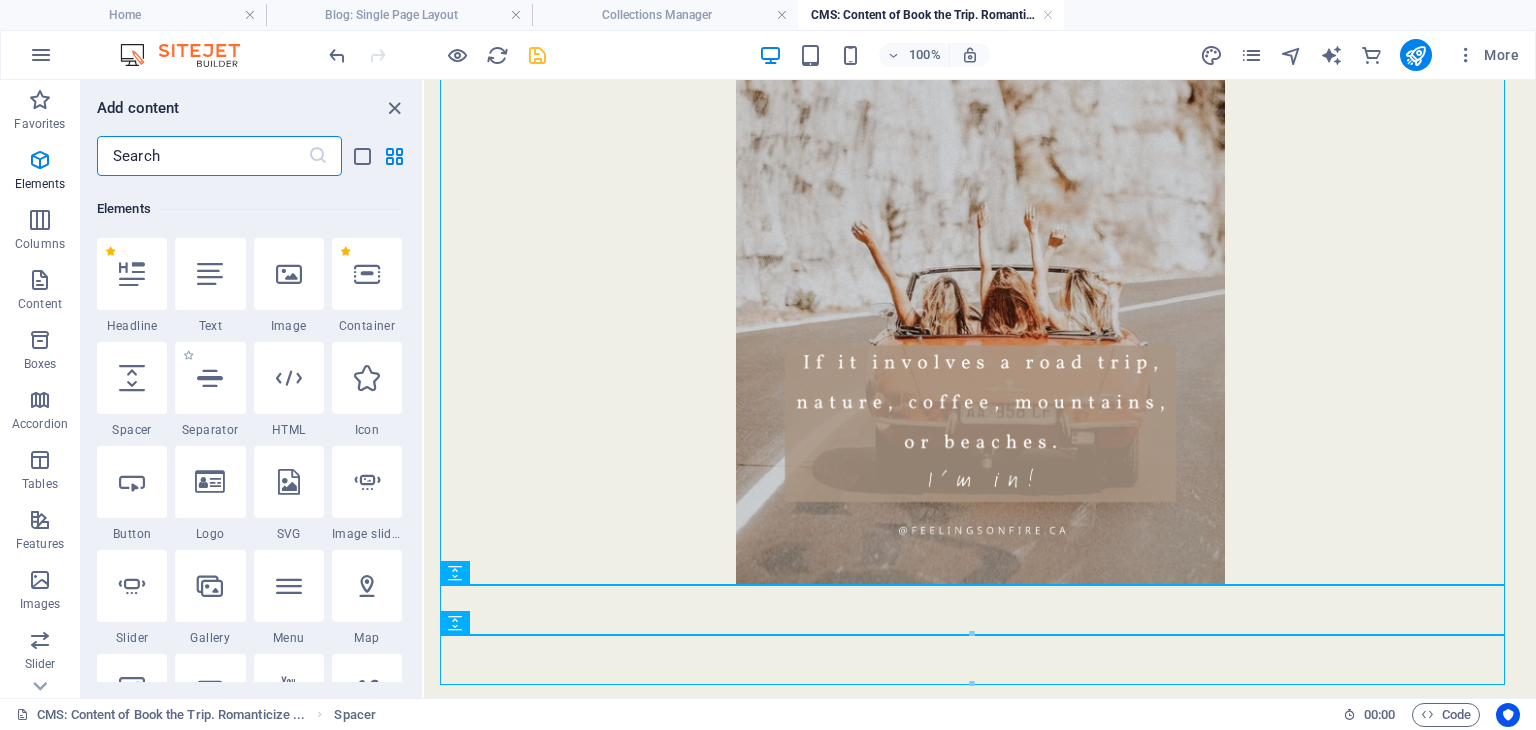scroll, scrollTop: 212, scrollLeft: 0, axis: vertical 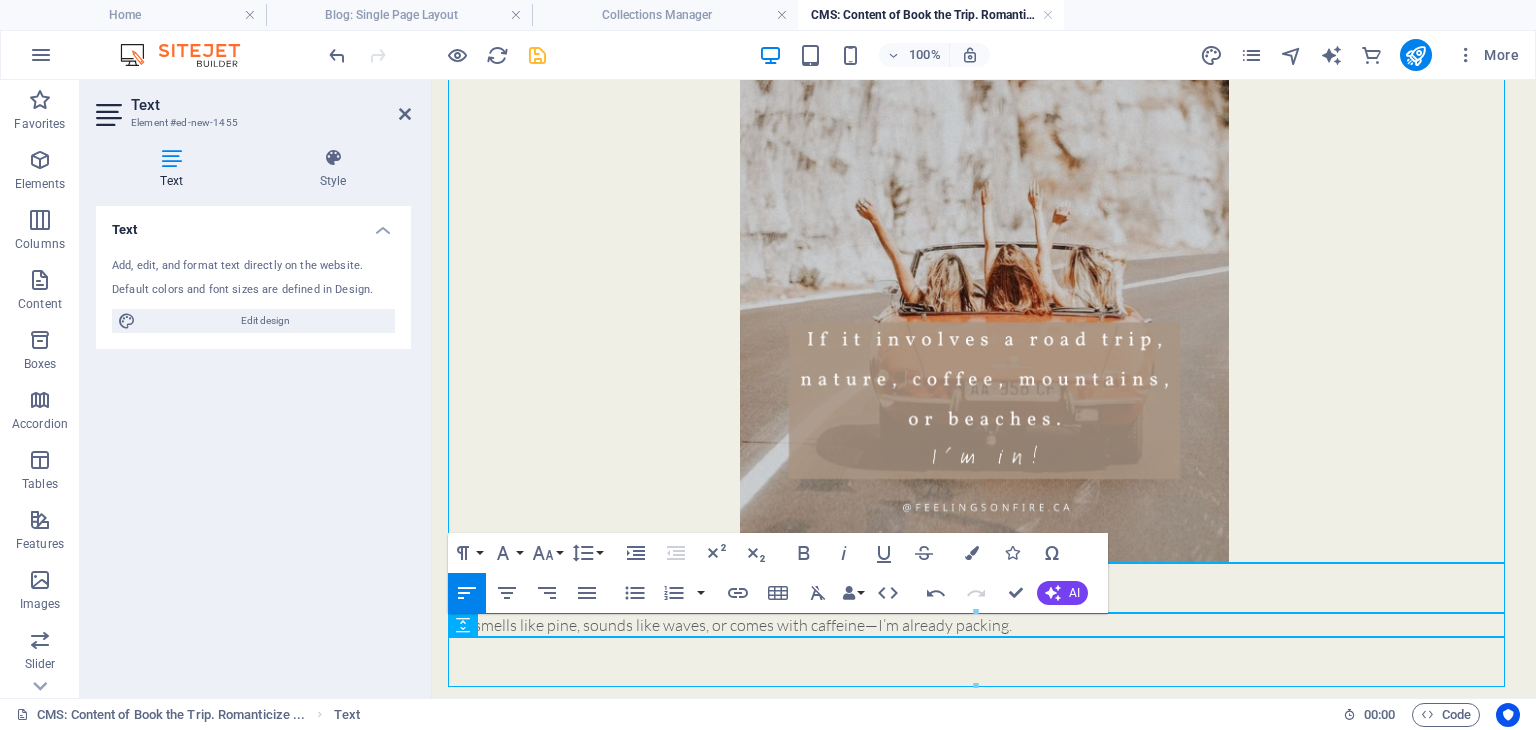 click on "If it smells like pine, sounds like waves, or comes with caffeine—I’m already packing." at bounding box center (984, 625) 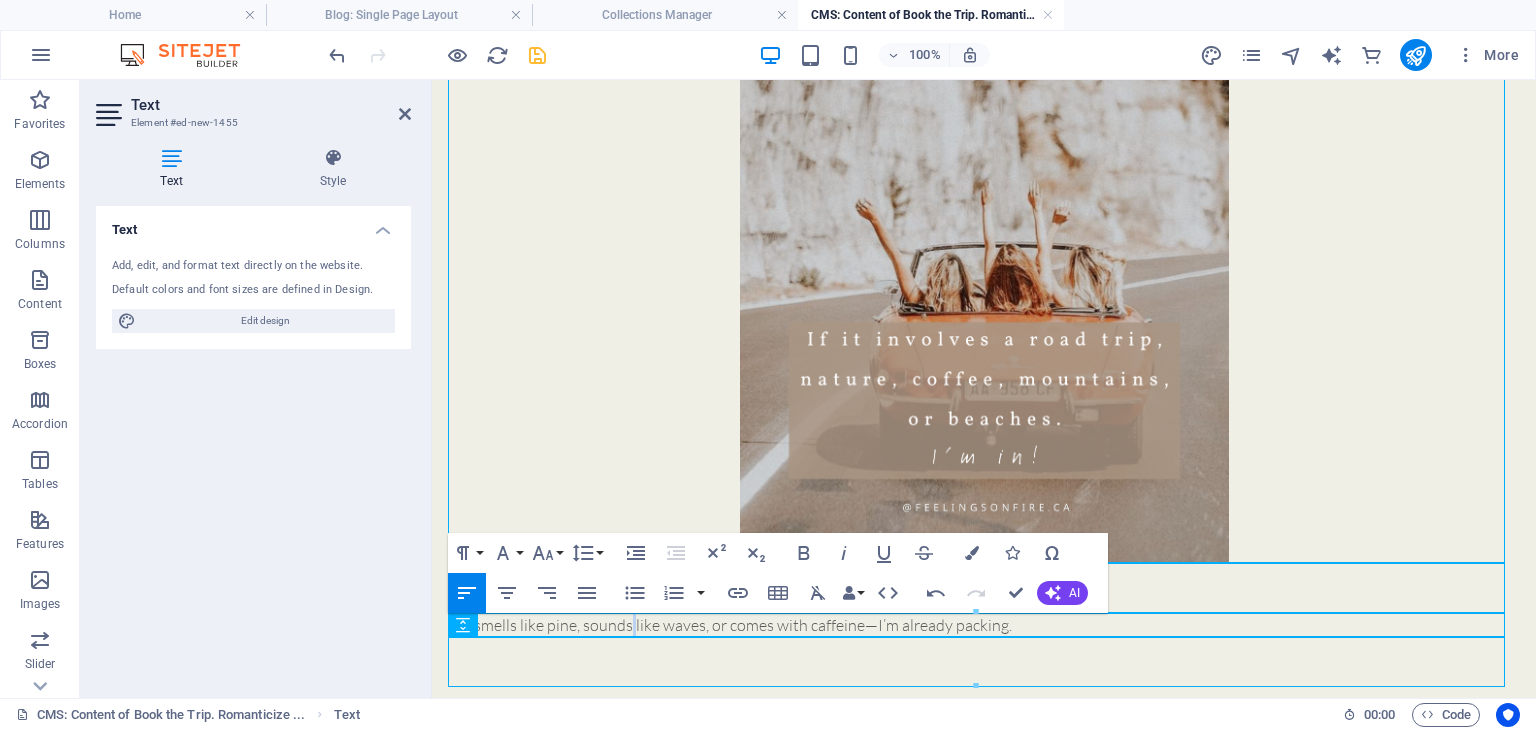 click on "If it smells like pine, sounds like waves, or comes with caffeine—I’m already packing." at bounding box center [984, 625] 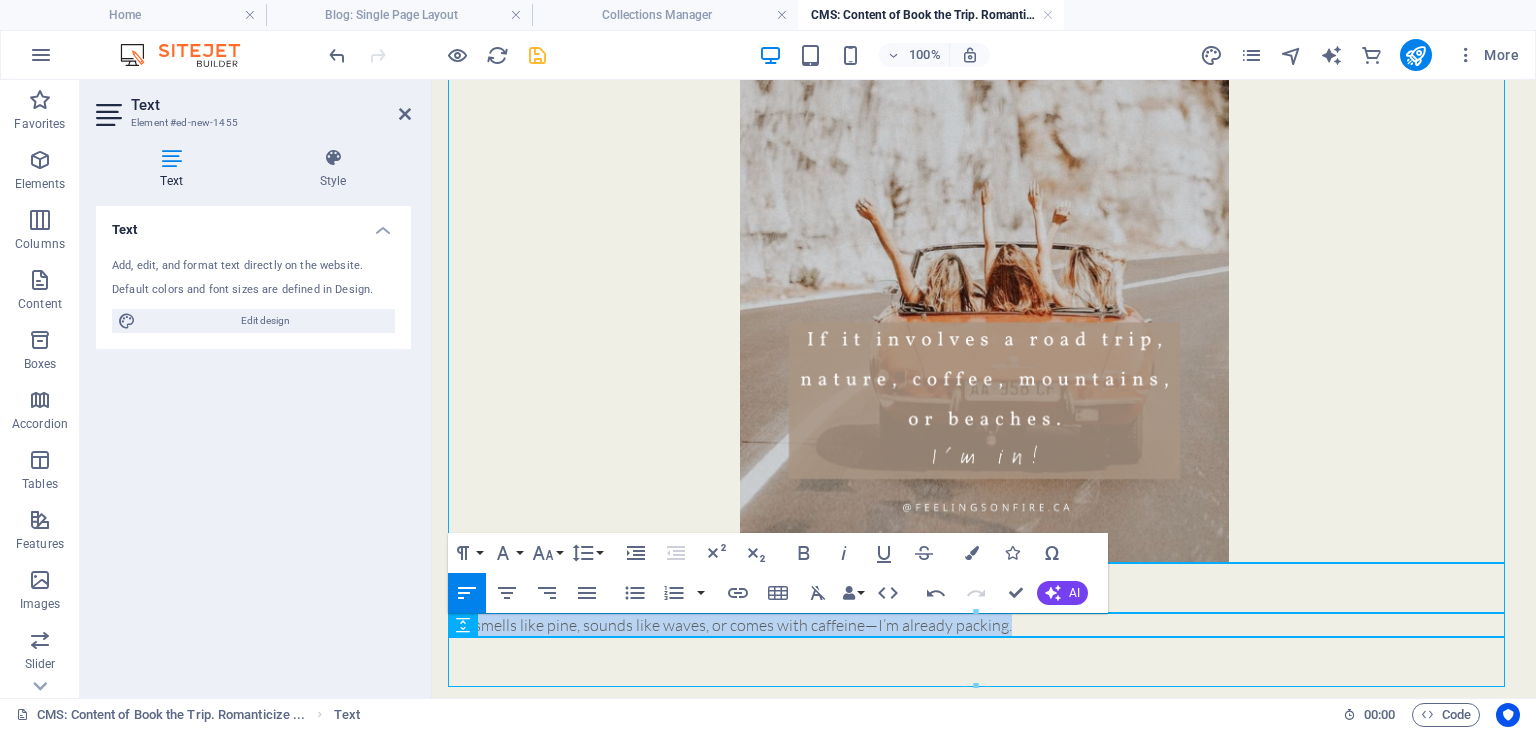 click on "If it smells like pine, sounds like waves, or comes with caffeine—I’m already packing." at bounding box center [984, 625] 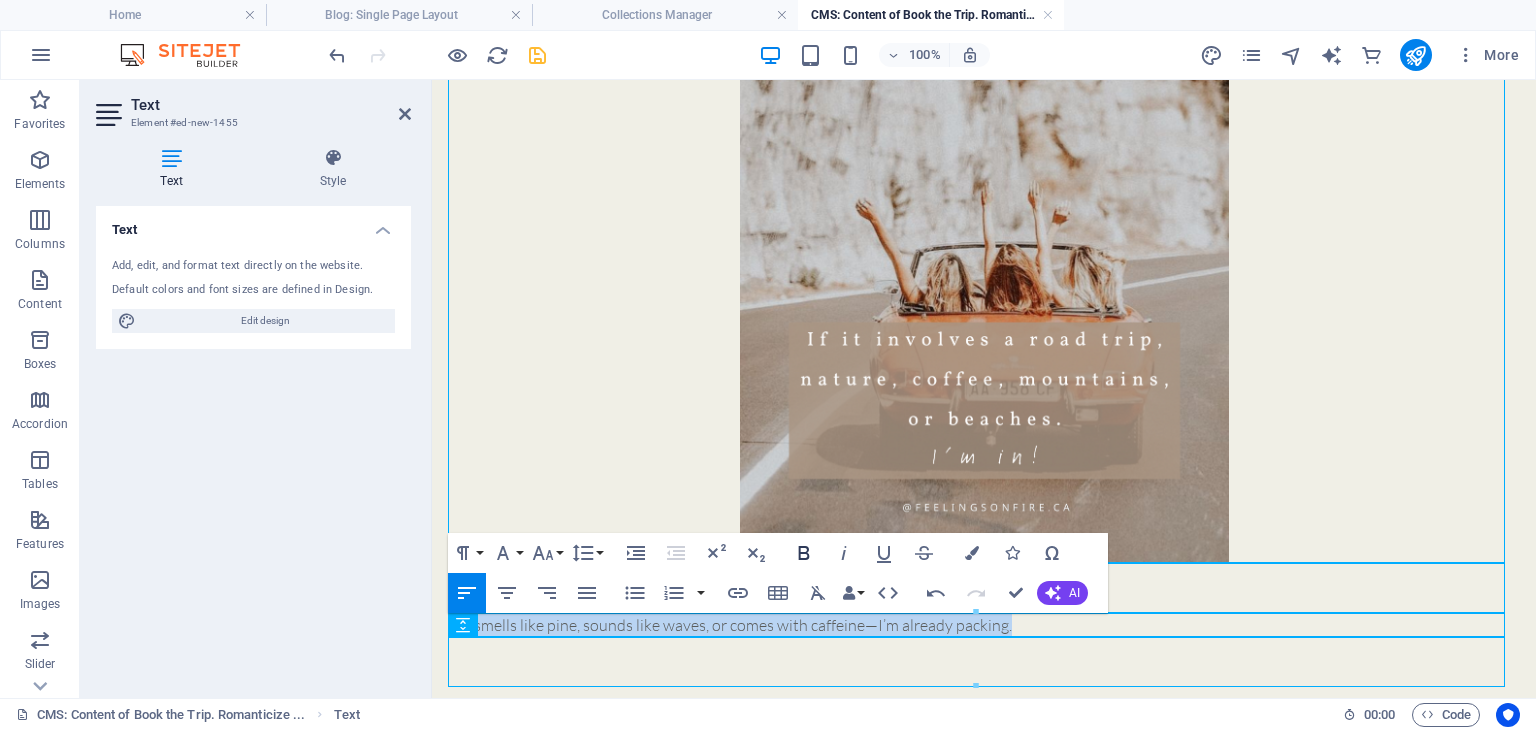 click 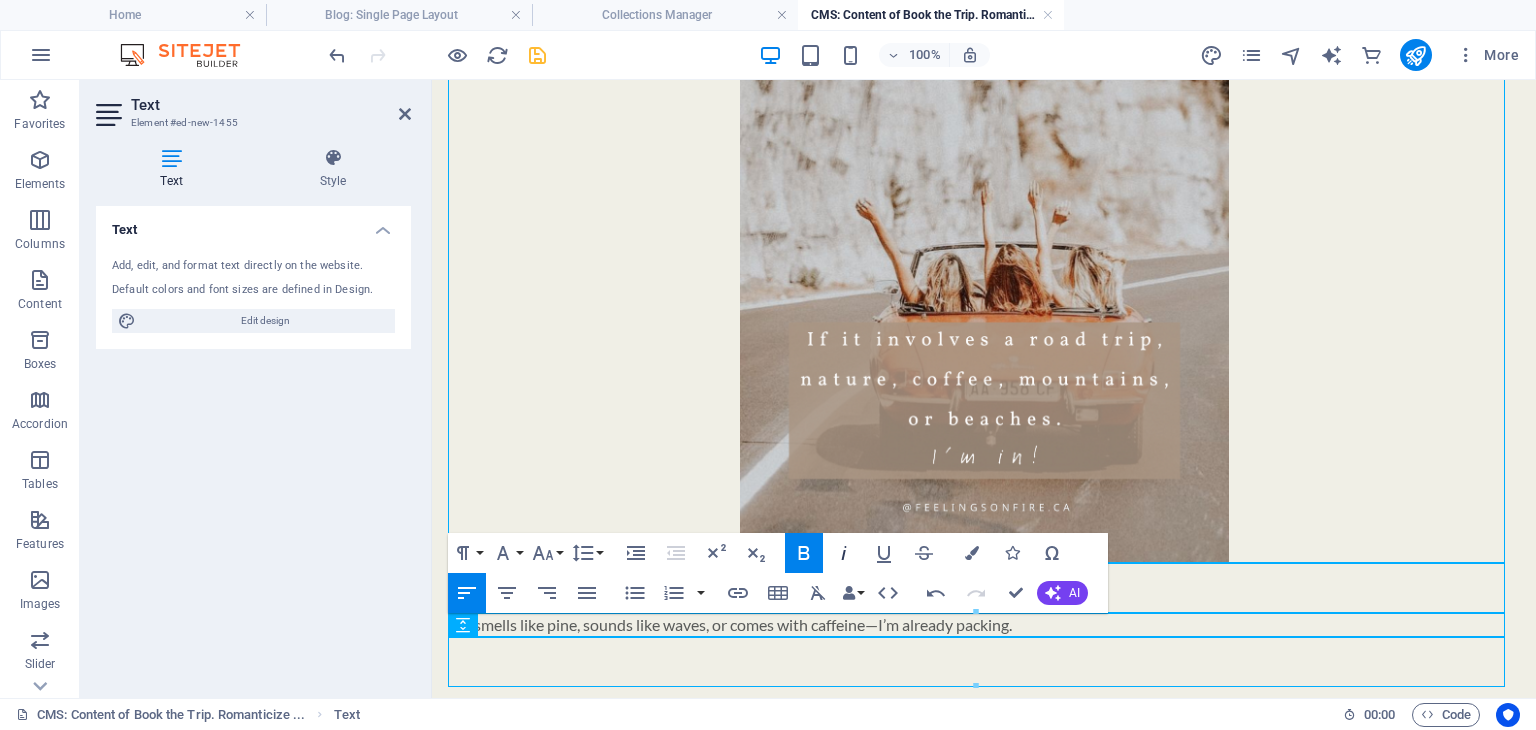 click 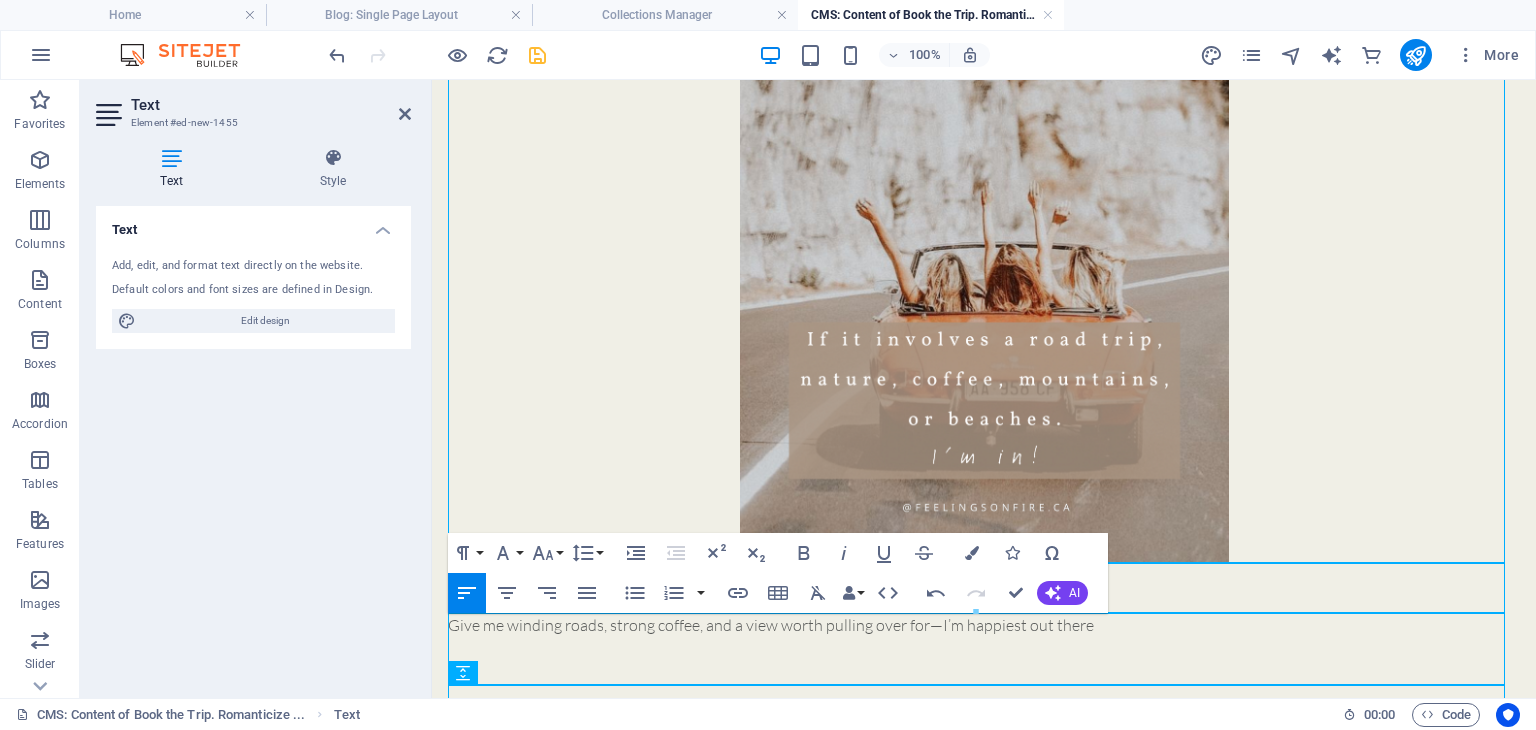click at bounding box center (984, 649) 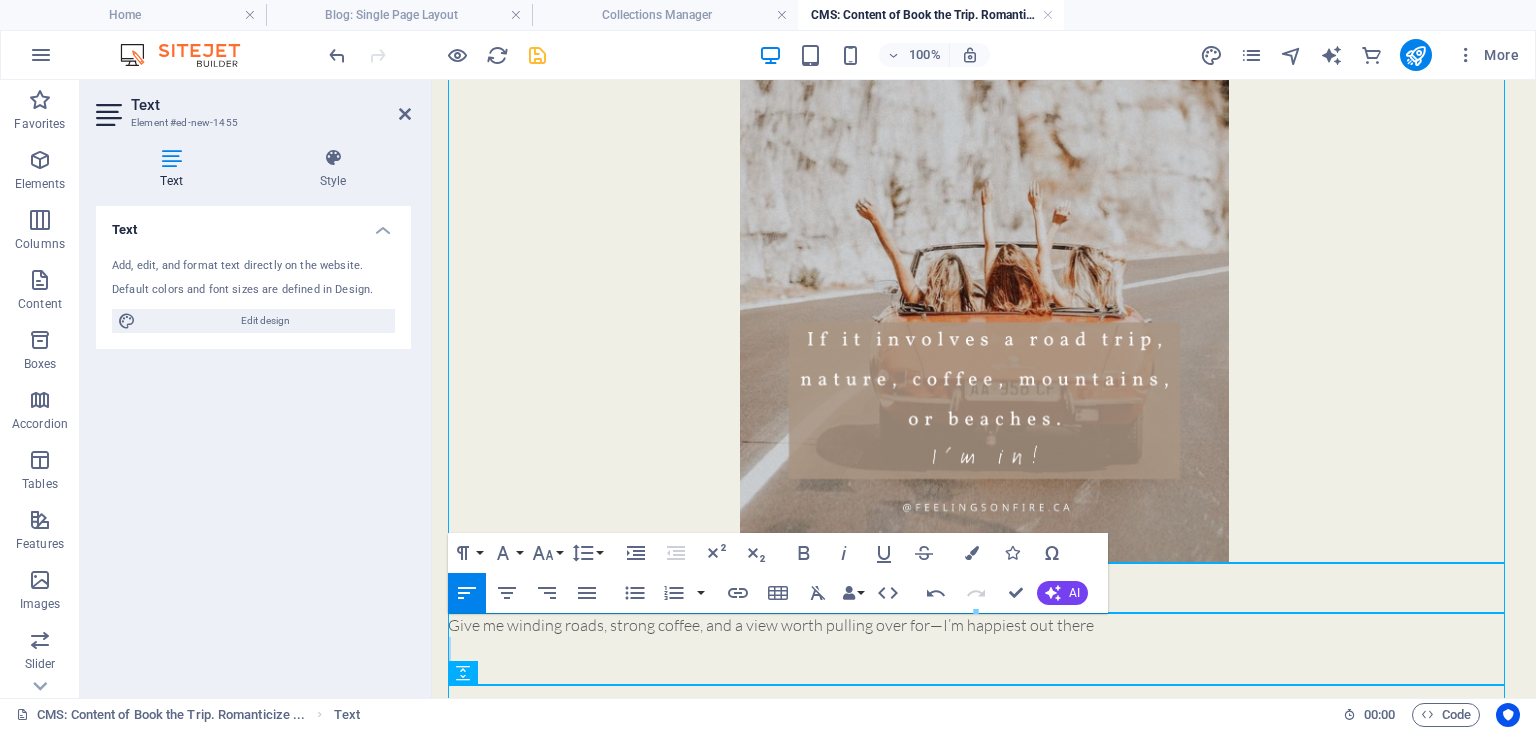 click at bounding box center (984, 649) 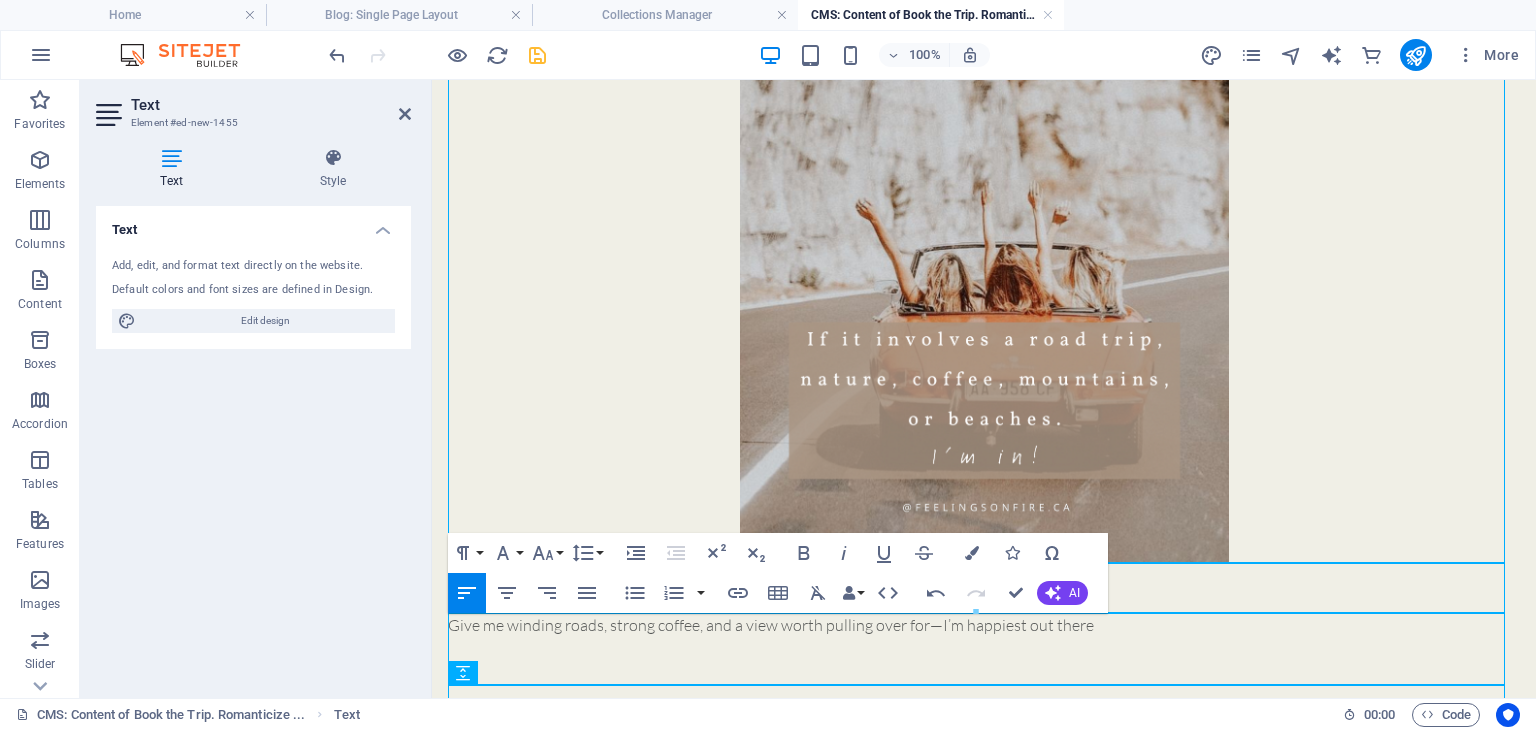 click at bounding box center (984, 673) 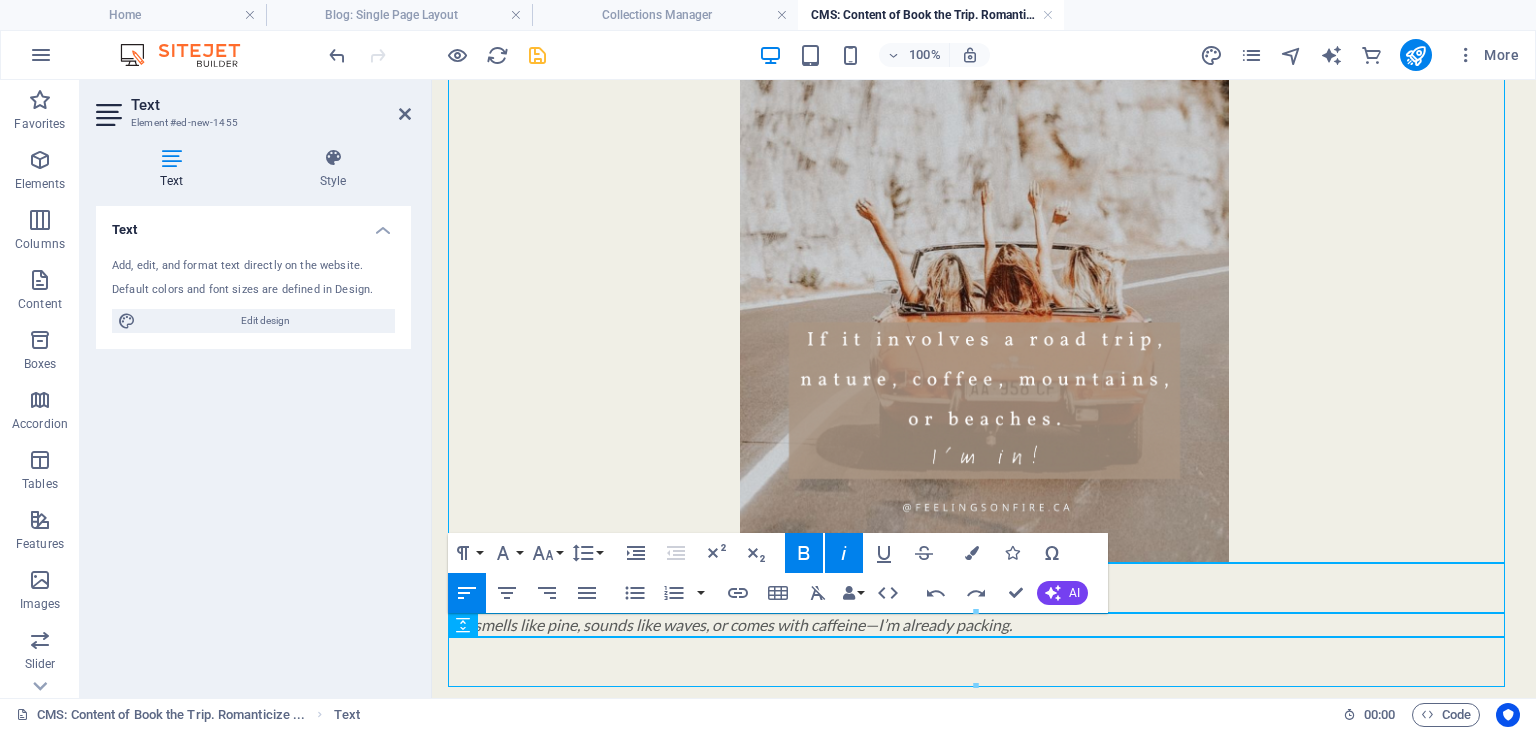 click on "If it smells like pine, sounds like waves, or comes with caffeine—I’m already packing." at bounding box center [730, 624] 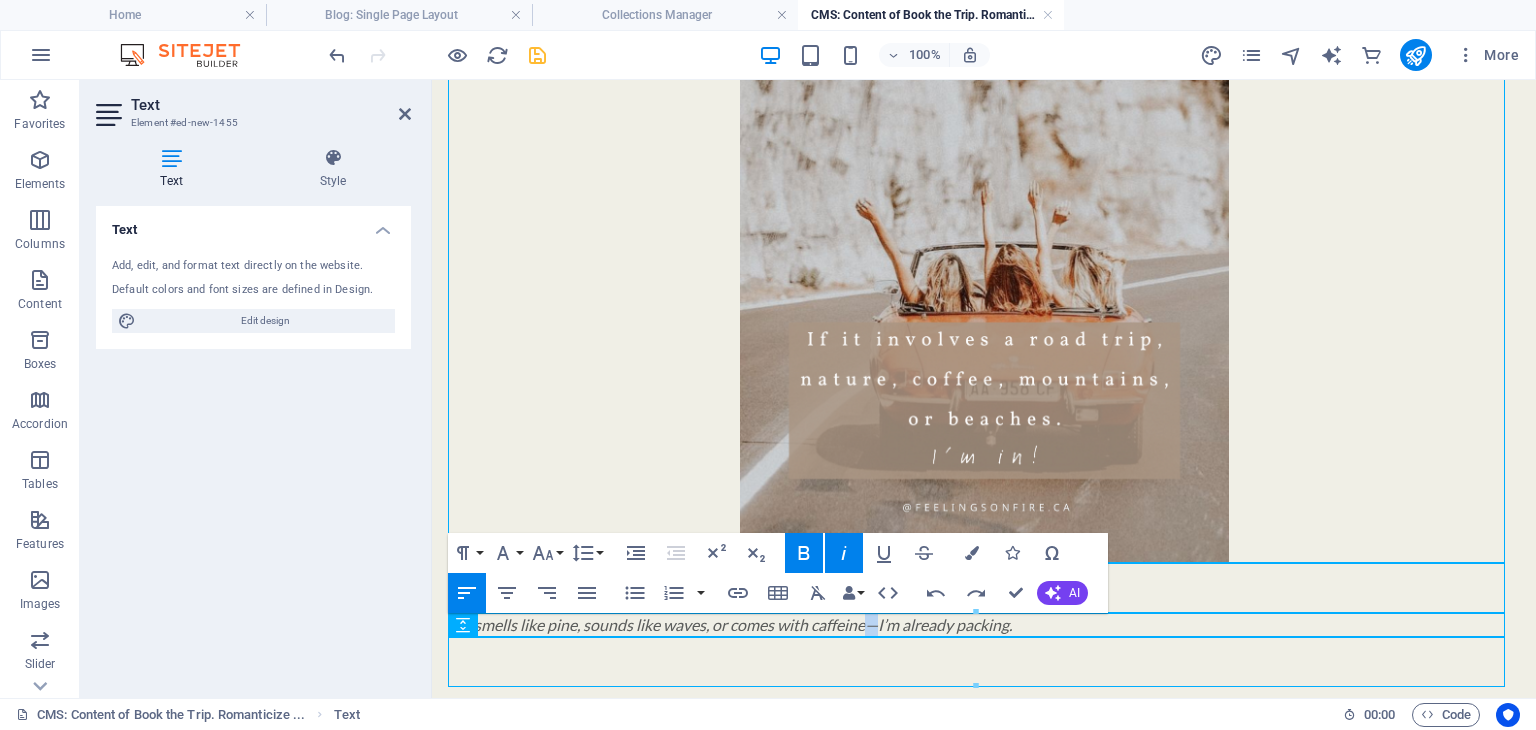 click on "If it smells like pine, sounds like waves, or comes with caffeine—I’m already packing." at bounding box center (730, 624) 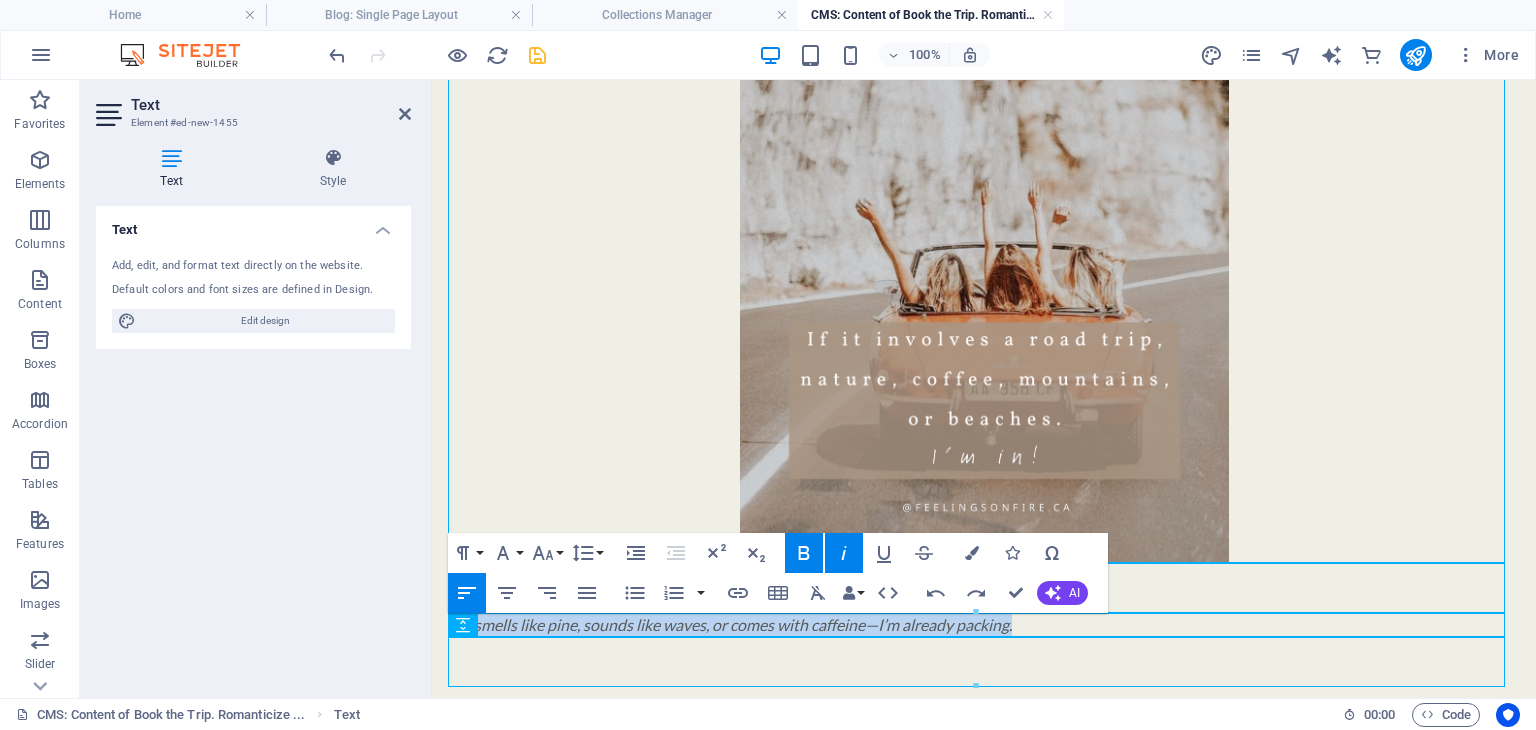 click on "If it smells like pine, sounds like waves, or comes with caffeine—I’m already packing." at bounding box center (730, 624) 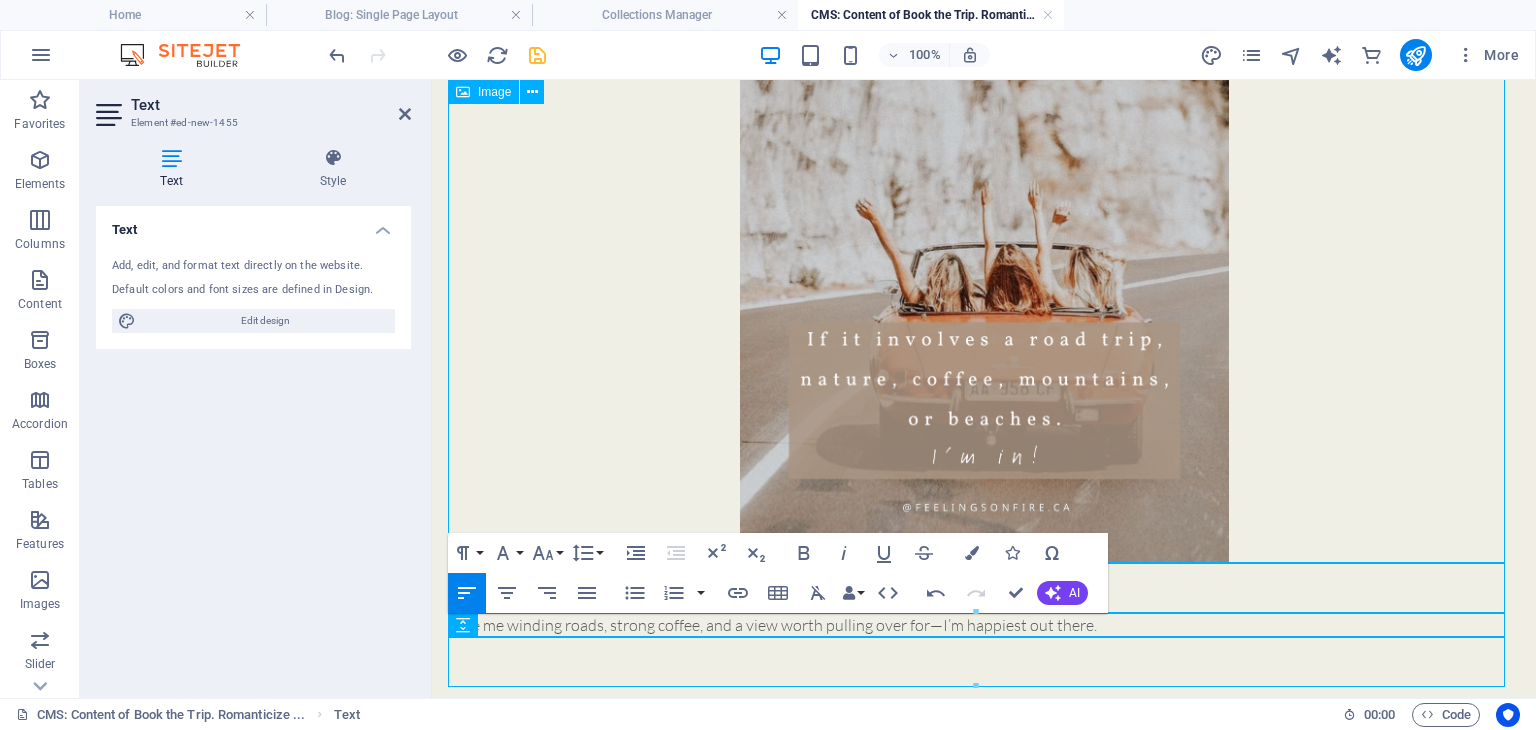 scroll, scrollTop: 1195, scrollLeft: 0, axis: vertical 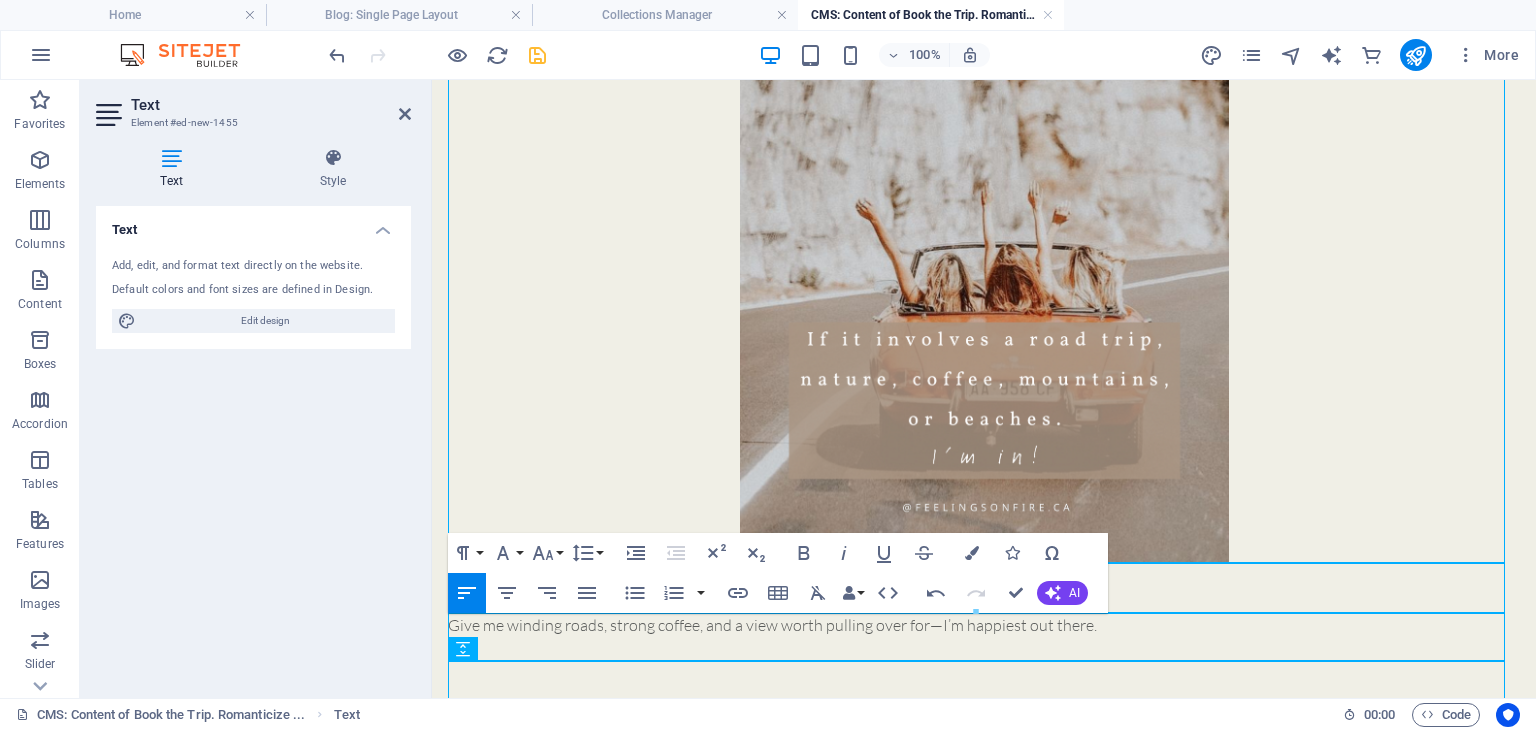 click on "Give me winding roads, strong coffee, and a view worth pulling over for—I’m happiest out there." at bounding box center [984, 625] 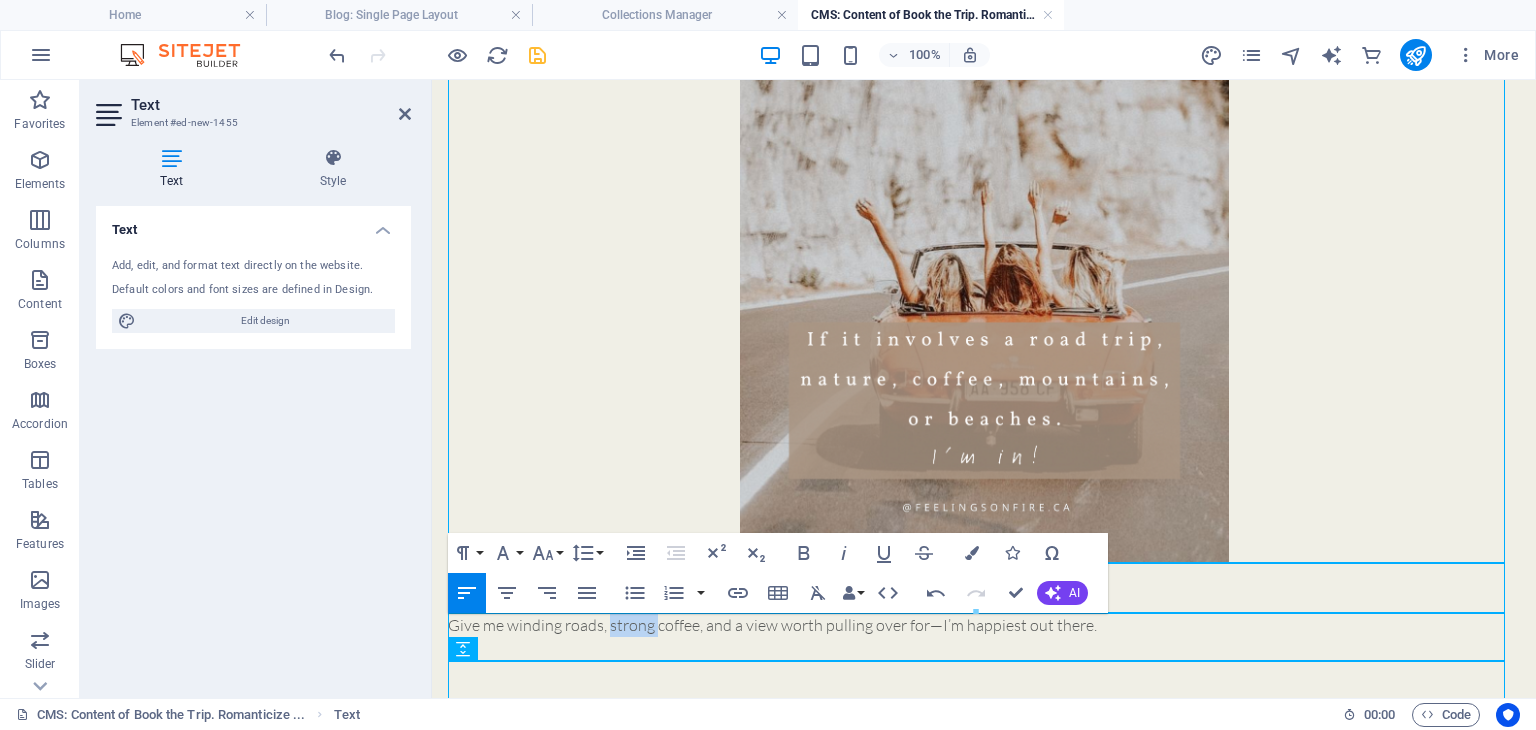 click on "Give me winding roads, strong coffee, and a view worth pulling over for—I’m happiest out there." at bounding box center [984, 625] 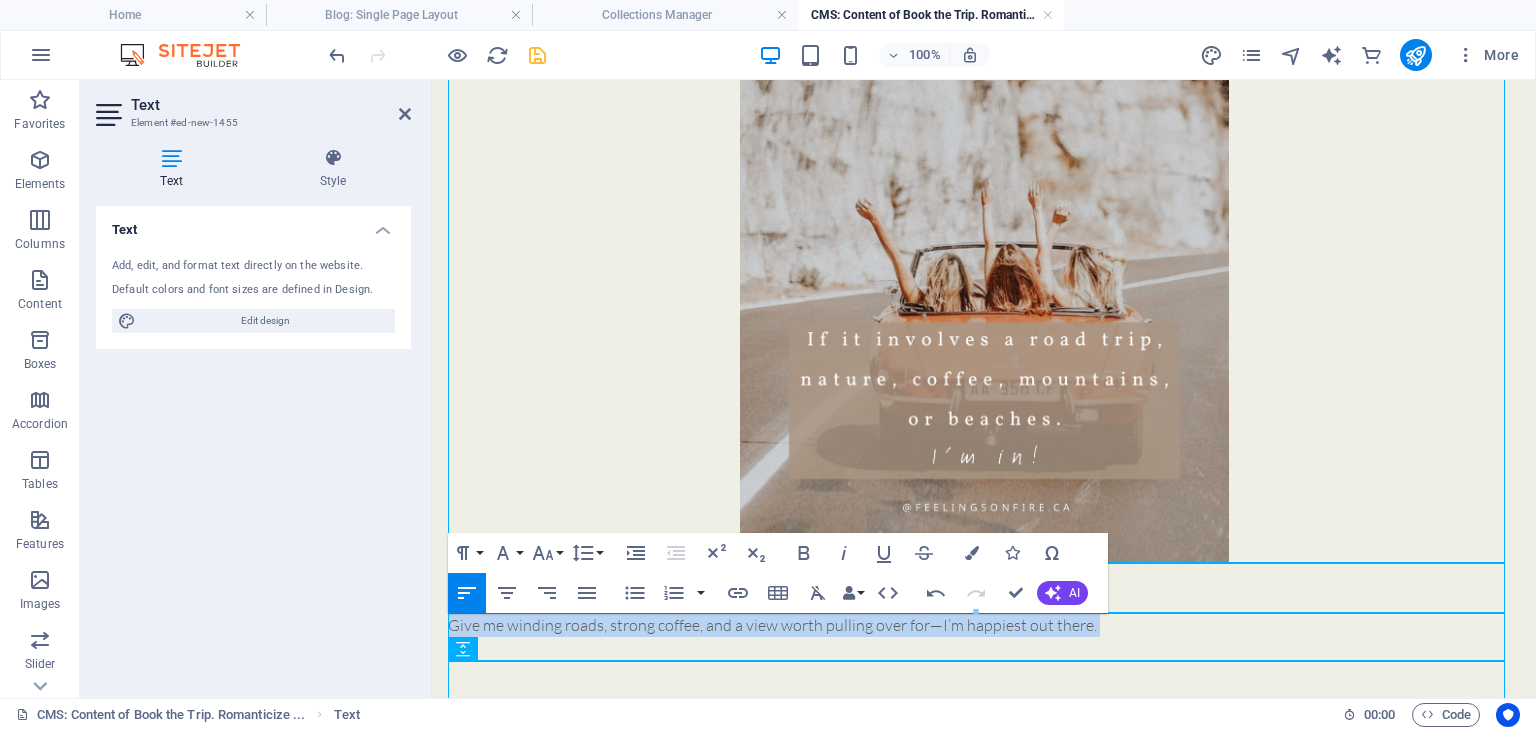 click on "Give me winding roads, strong coffee, and a view worth pulling over for—I’m happiest out there." at bounding box center [984, 625] 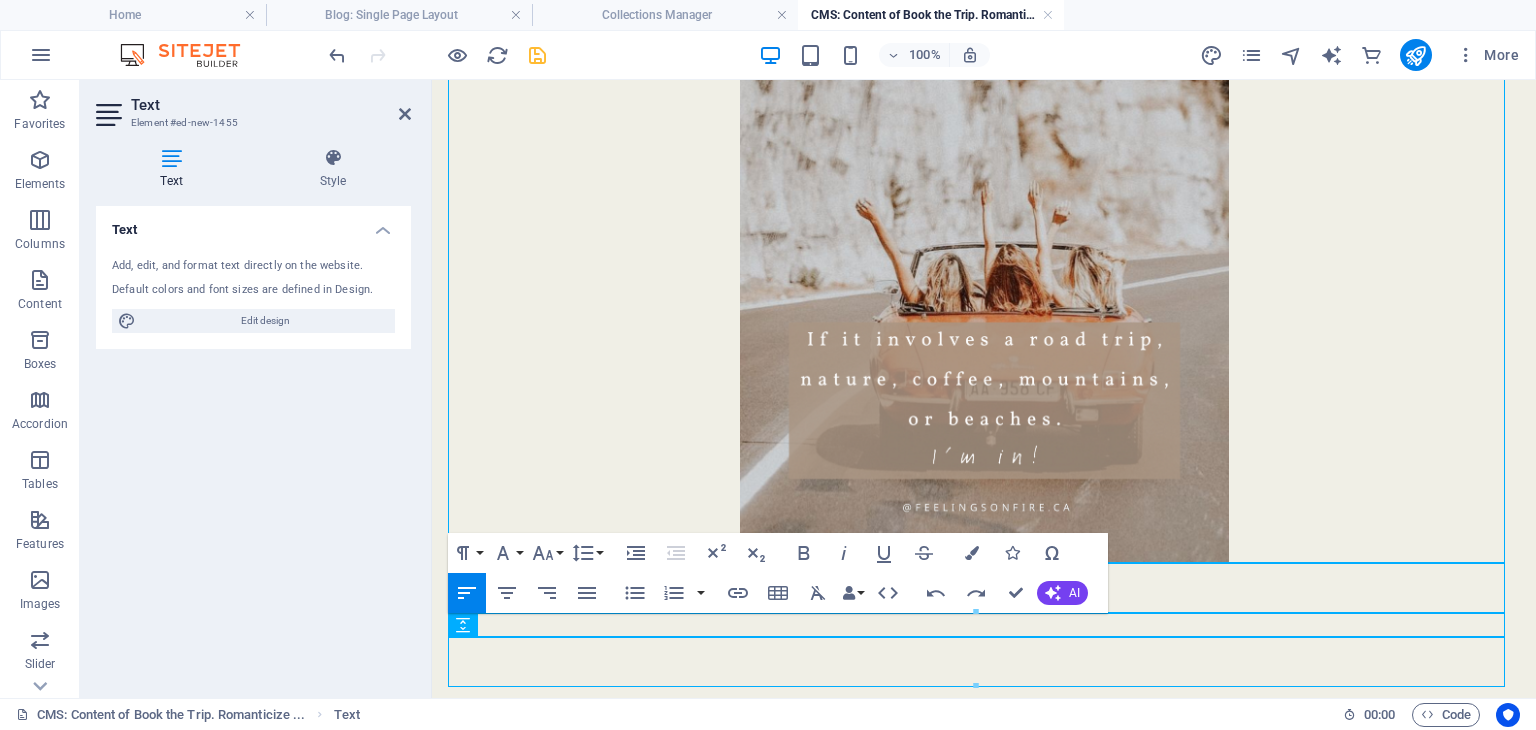 click at bounding box center (984, 625) 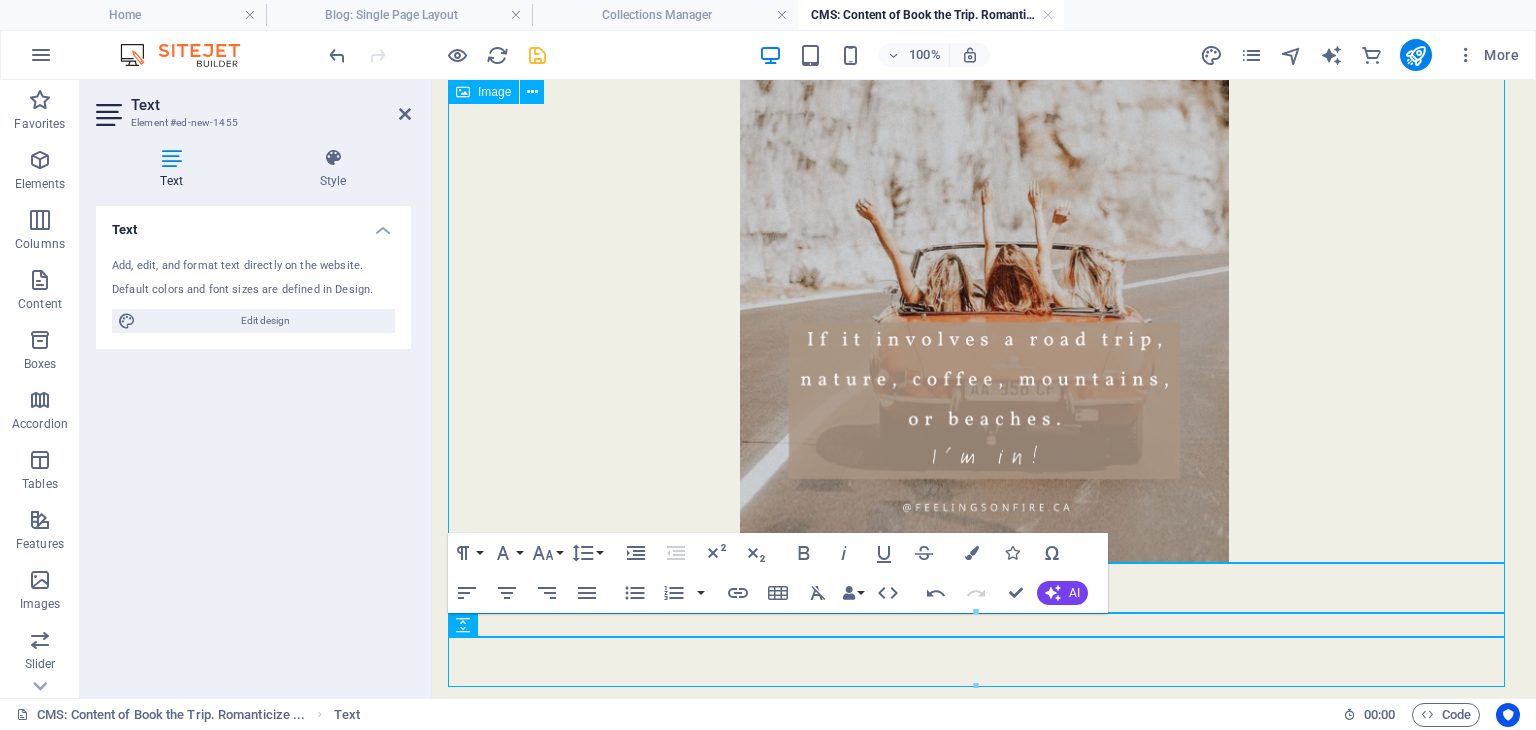 click at bounding box center [984, 257] 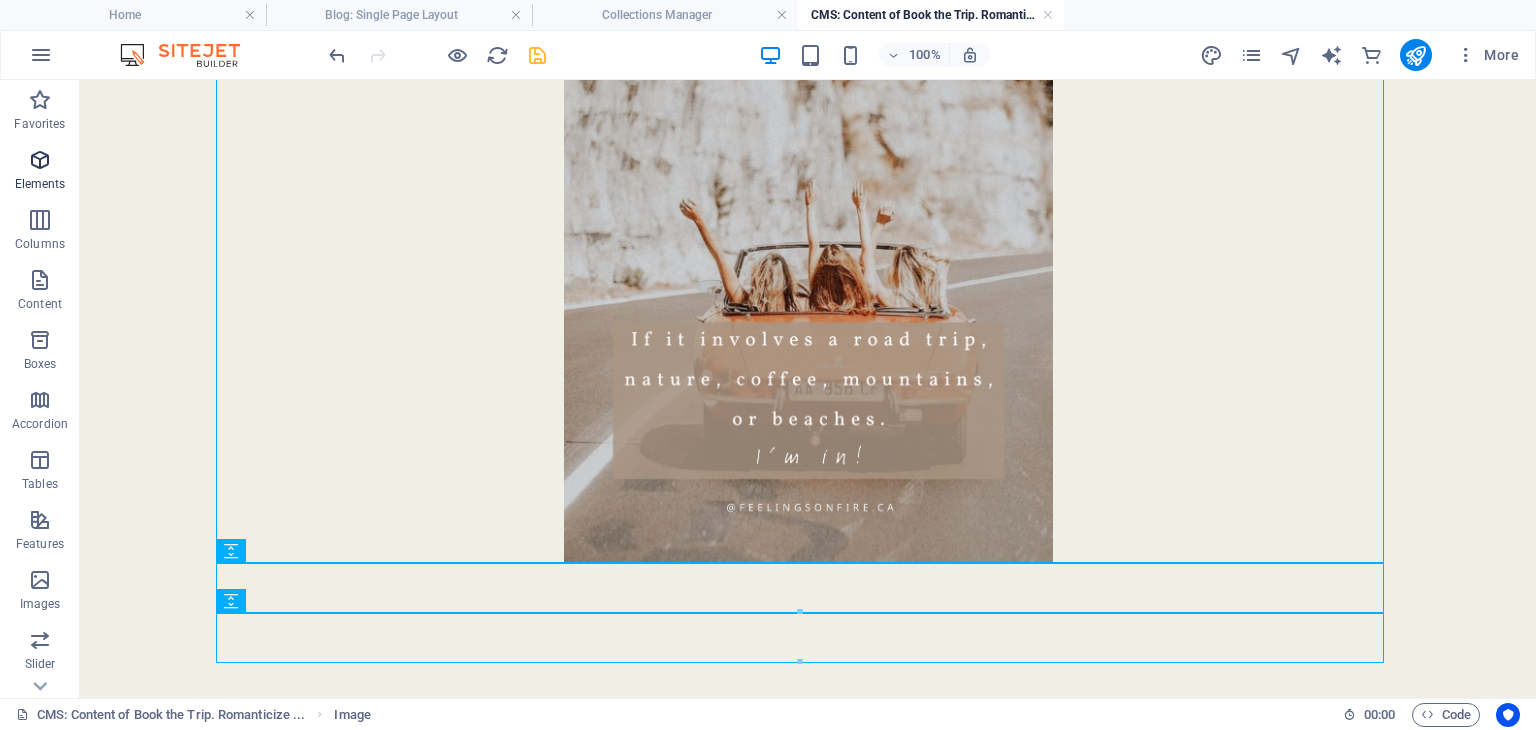 click at bounding box center (40, 160) 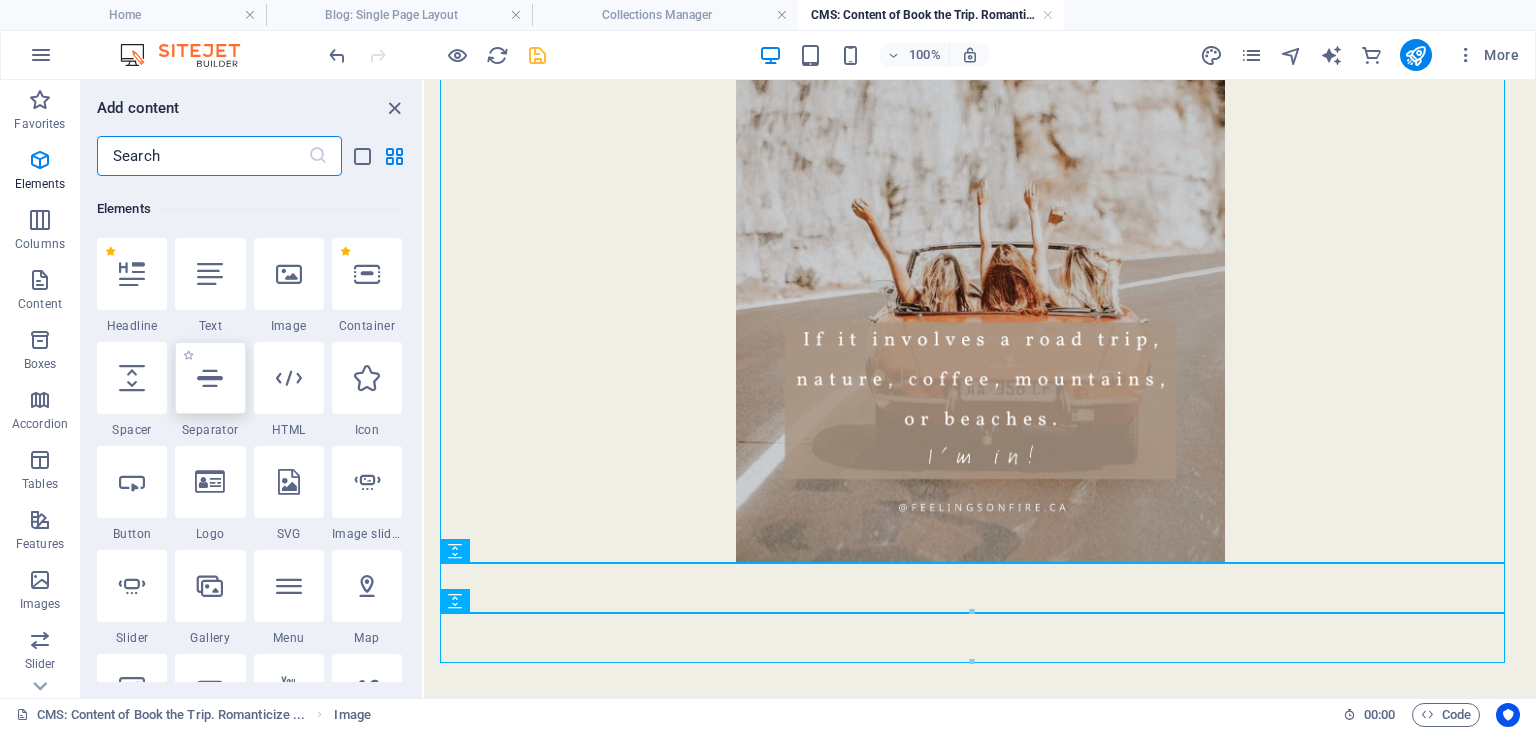 scroll, scrollTop: 212, scrollLeft: 0, axis: vertical 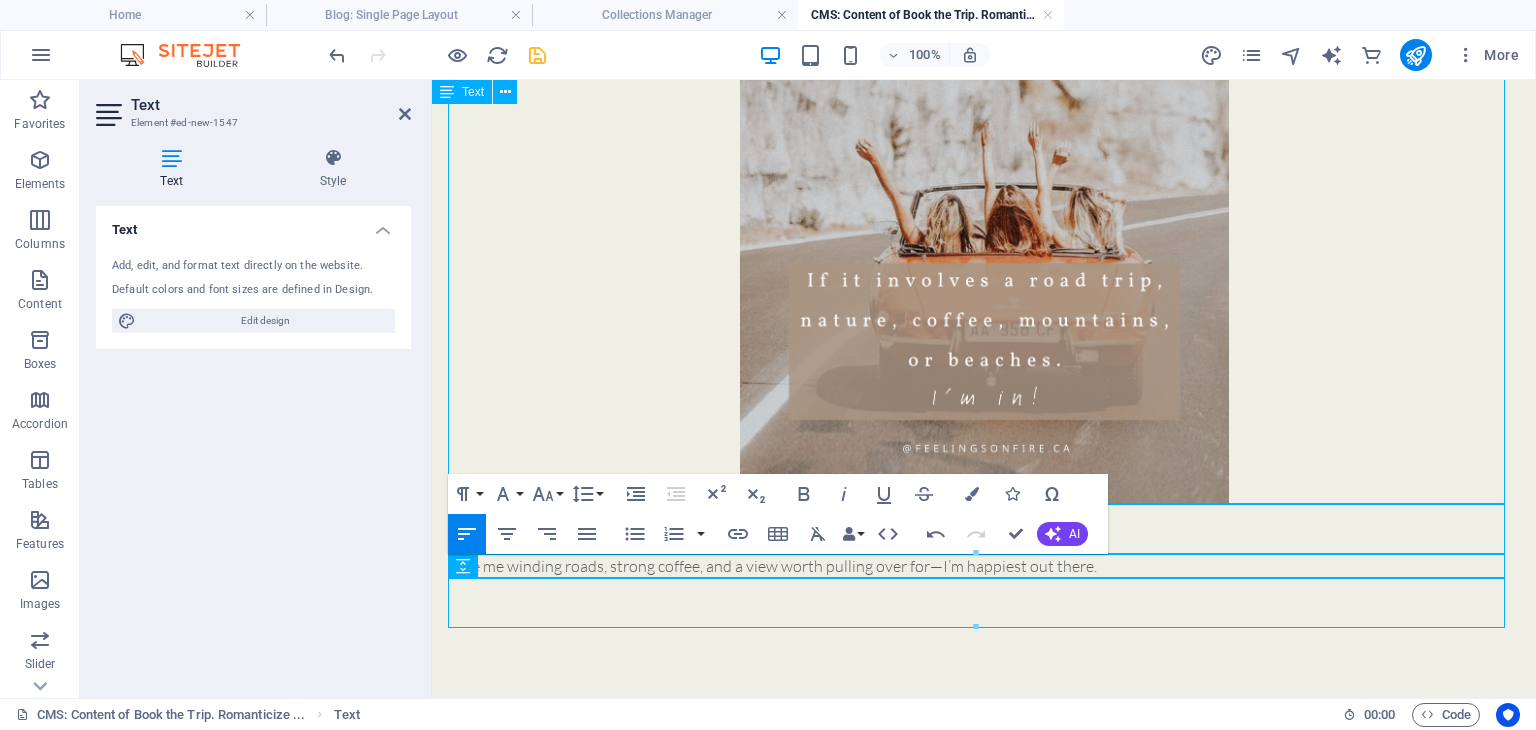 click on "Give me winding roads, strong coffee, and a view worth pulling over for—I’m happiest out there." at bounding box center [984, 566] 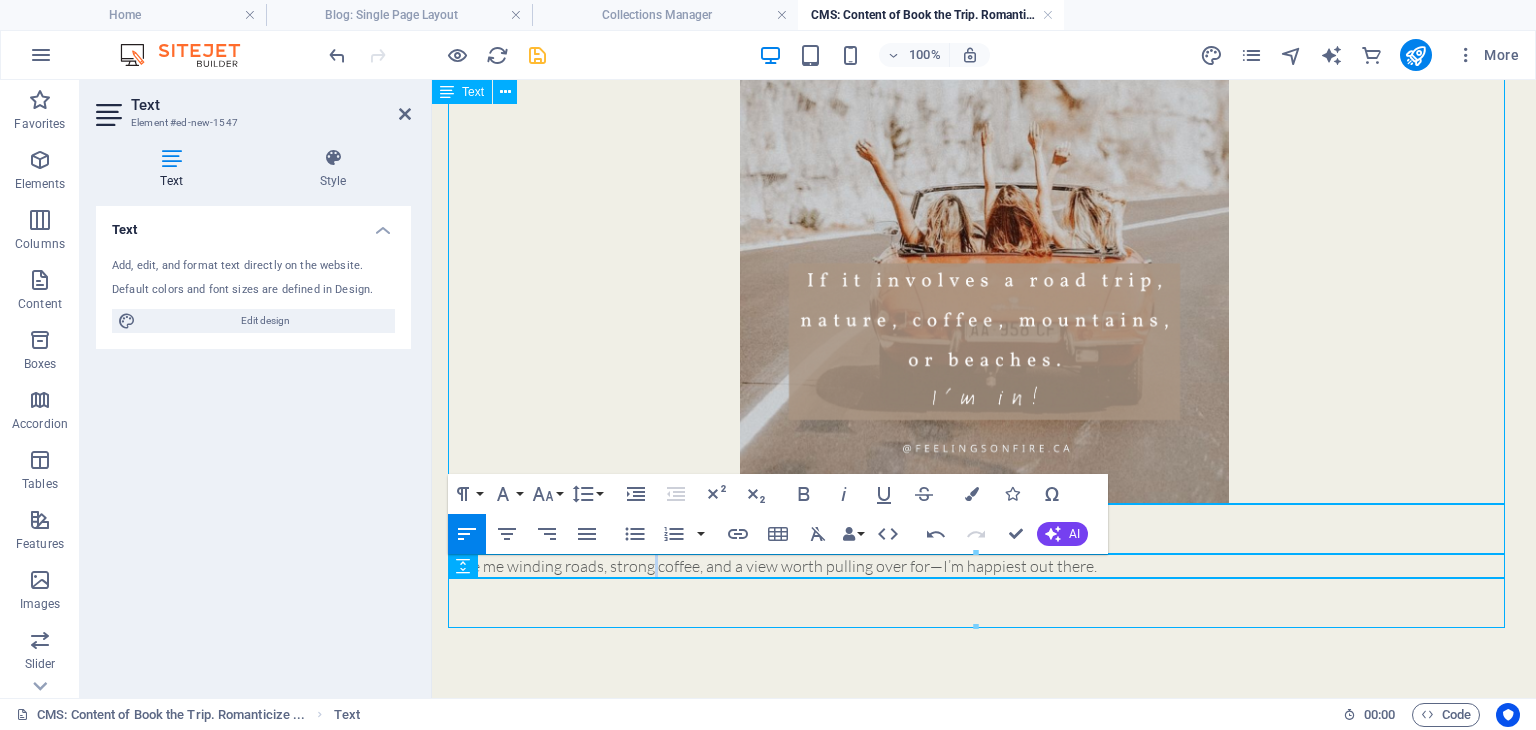 click on "Give me winding roads, strong coffee, and a view worth pulling over for—I’m happiest out there." at bounding box center (984, 566) 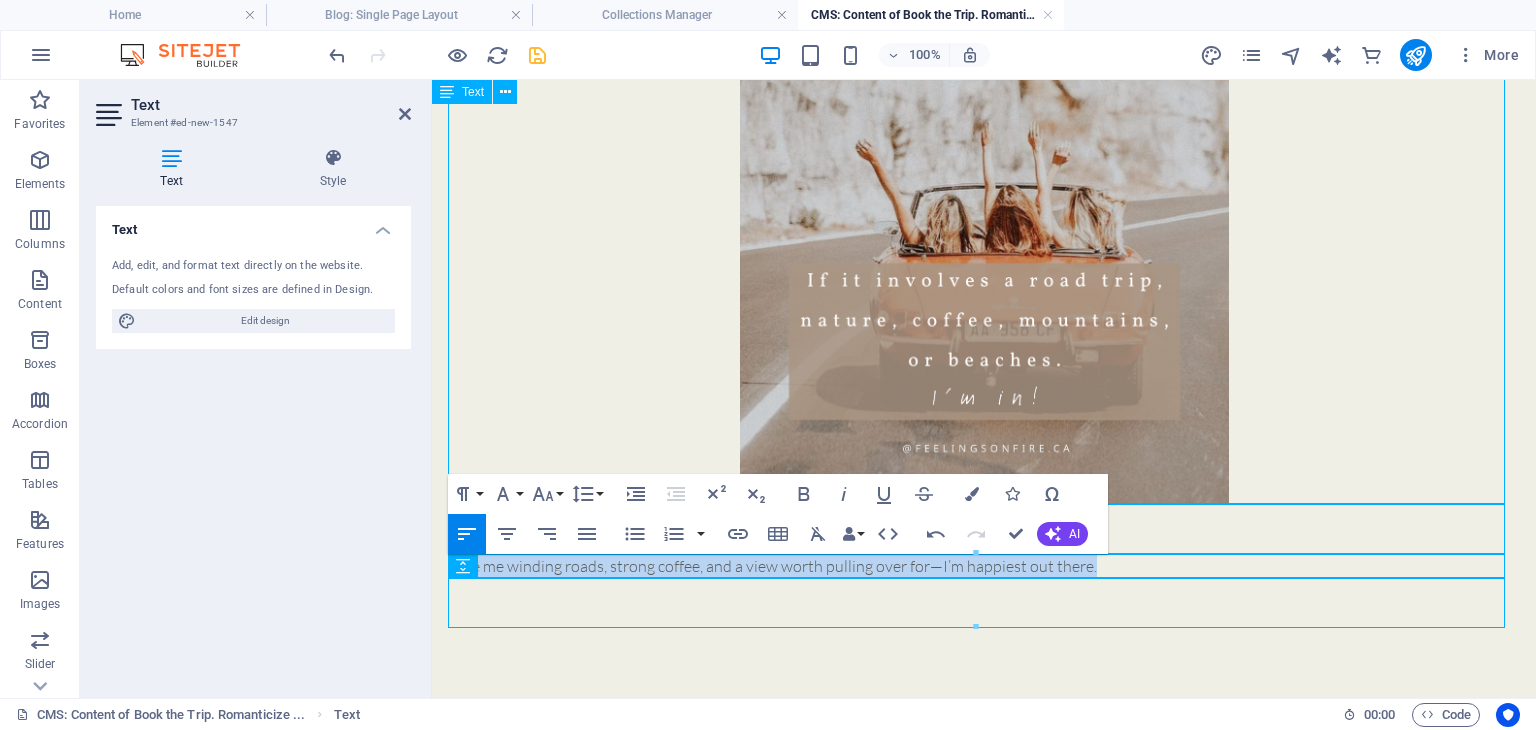 click on "Give me winding roads, strong coffee, and a view worth pulling over for—I’m happiest out there." at bounding box center [984, 566] 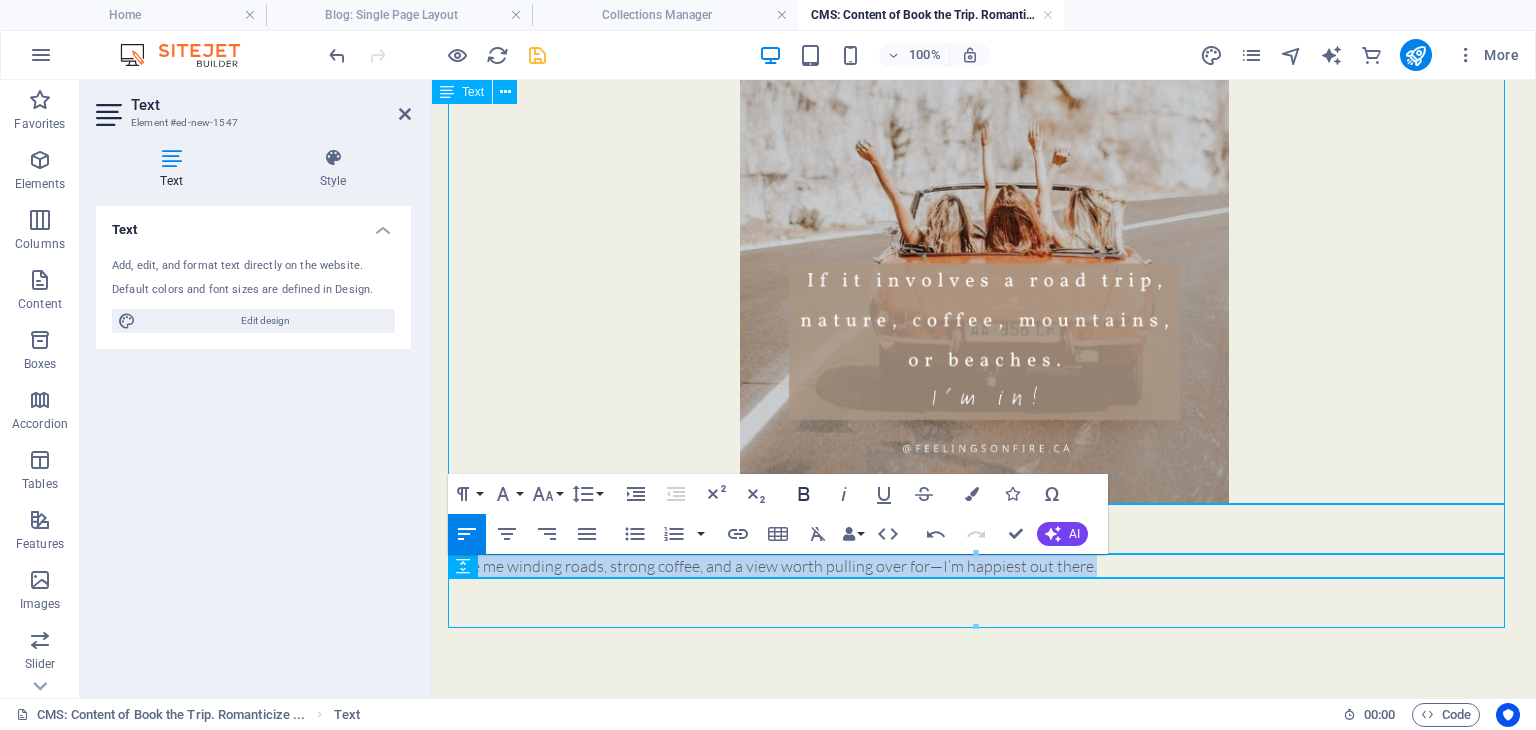 click 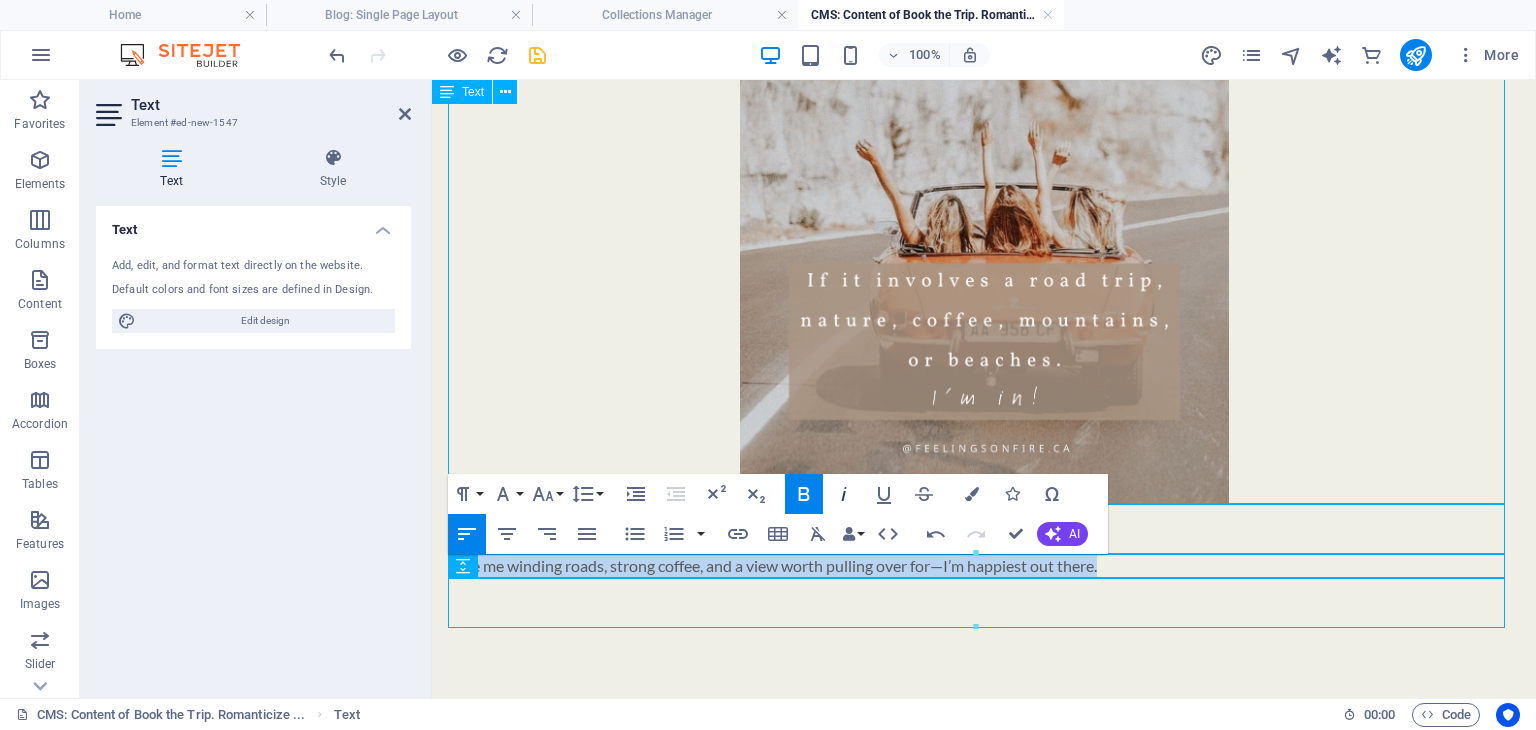 click 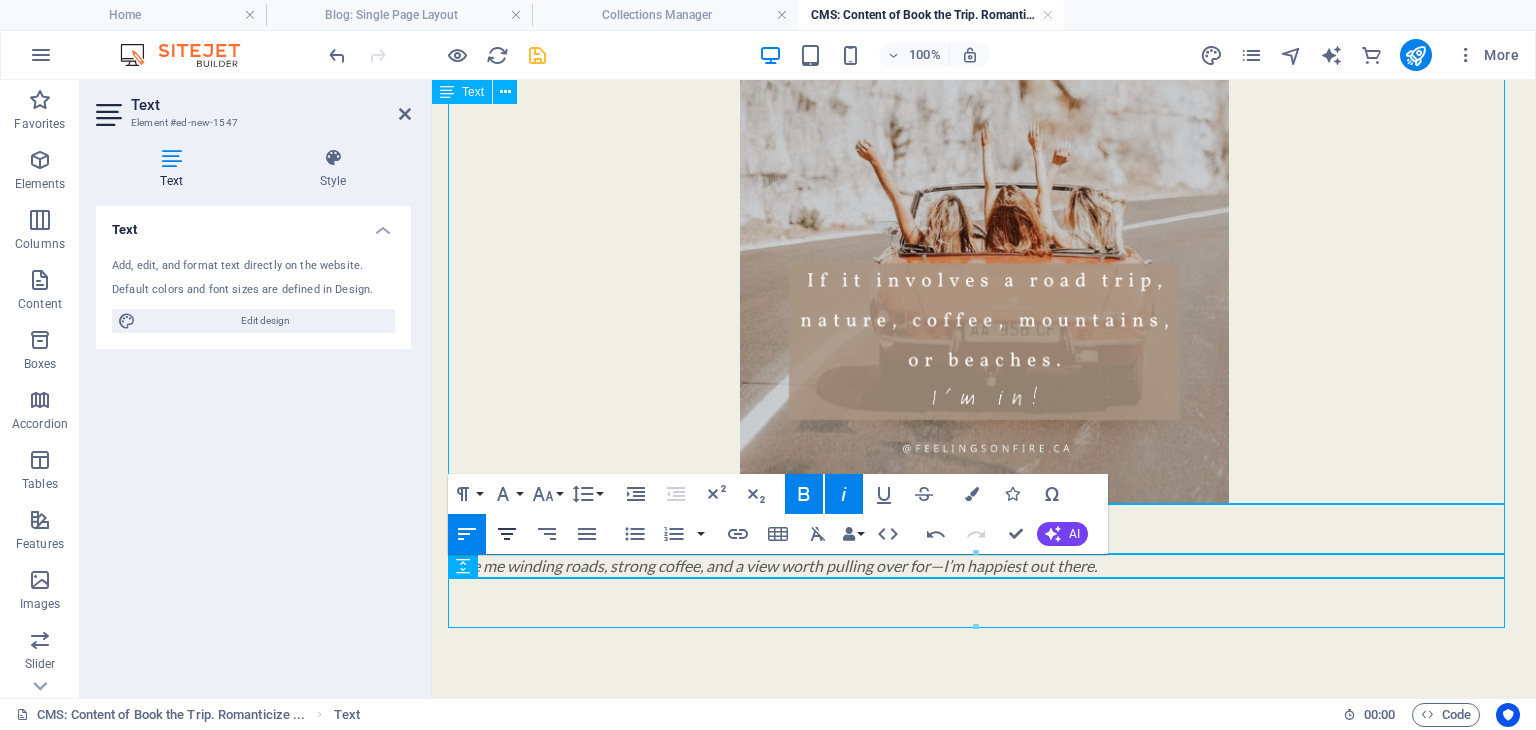 click 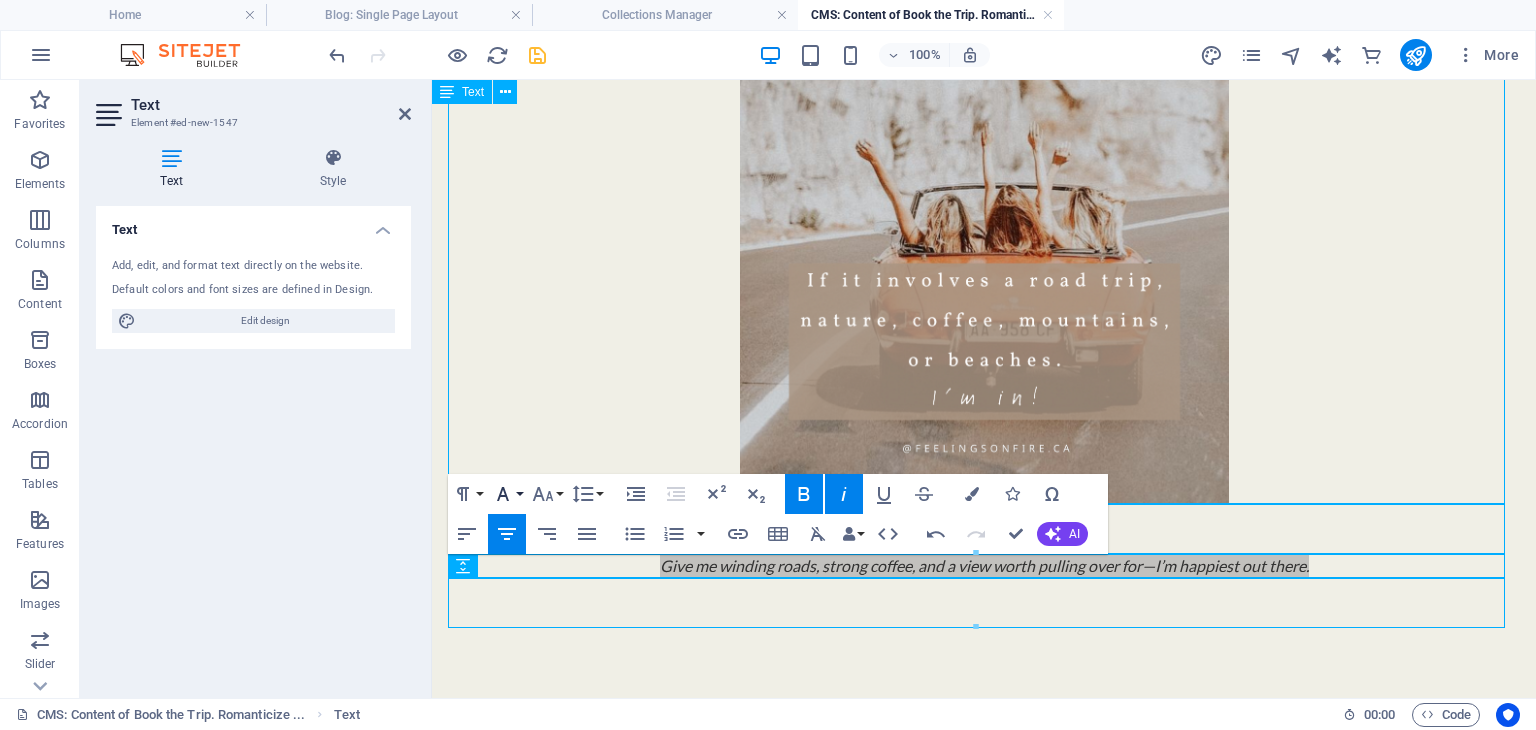 click on "Font Family" at bounding box center [507, 494] 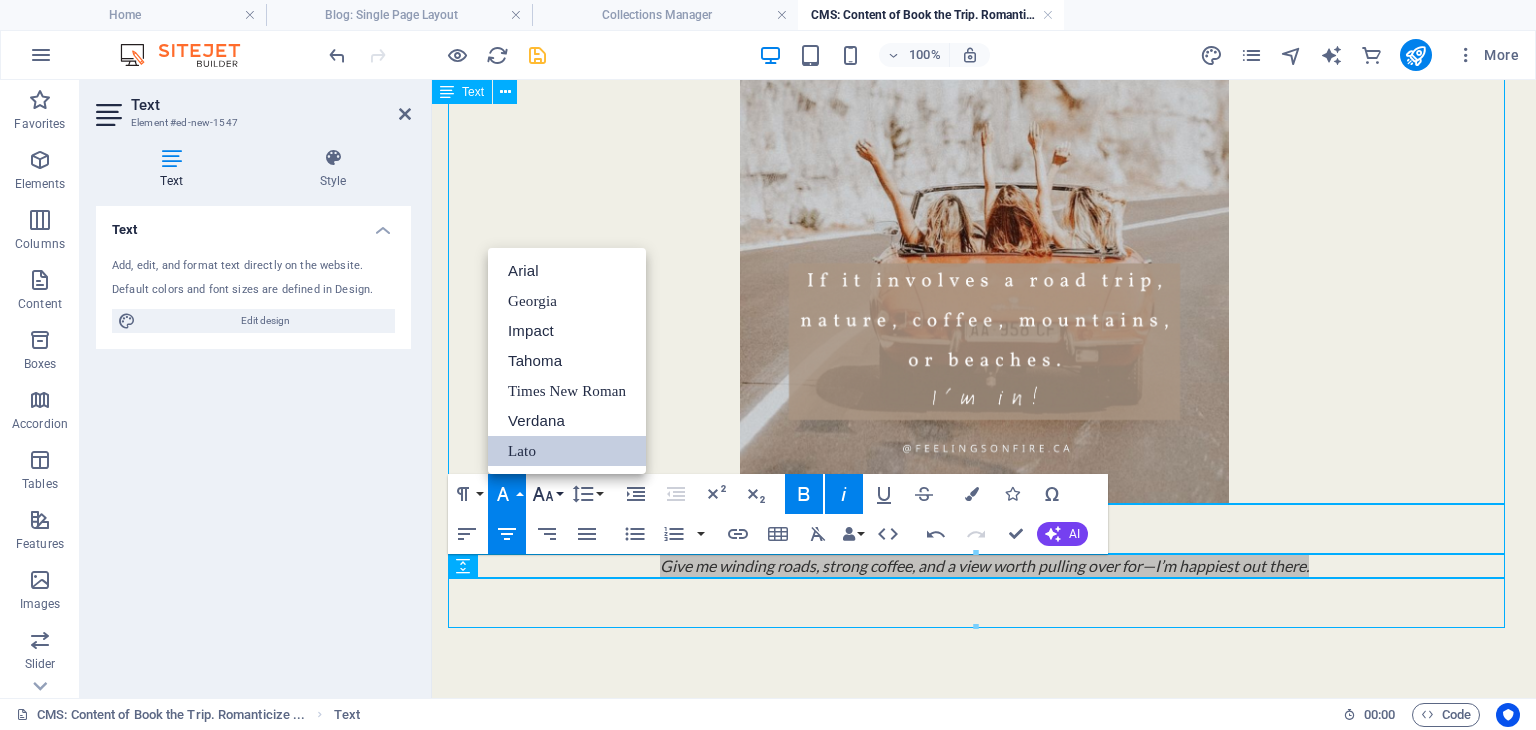 scroll, scrollTop: 0, scrollLeft: 0, axis: both 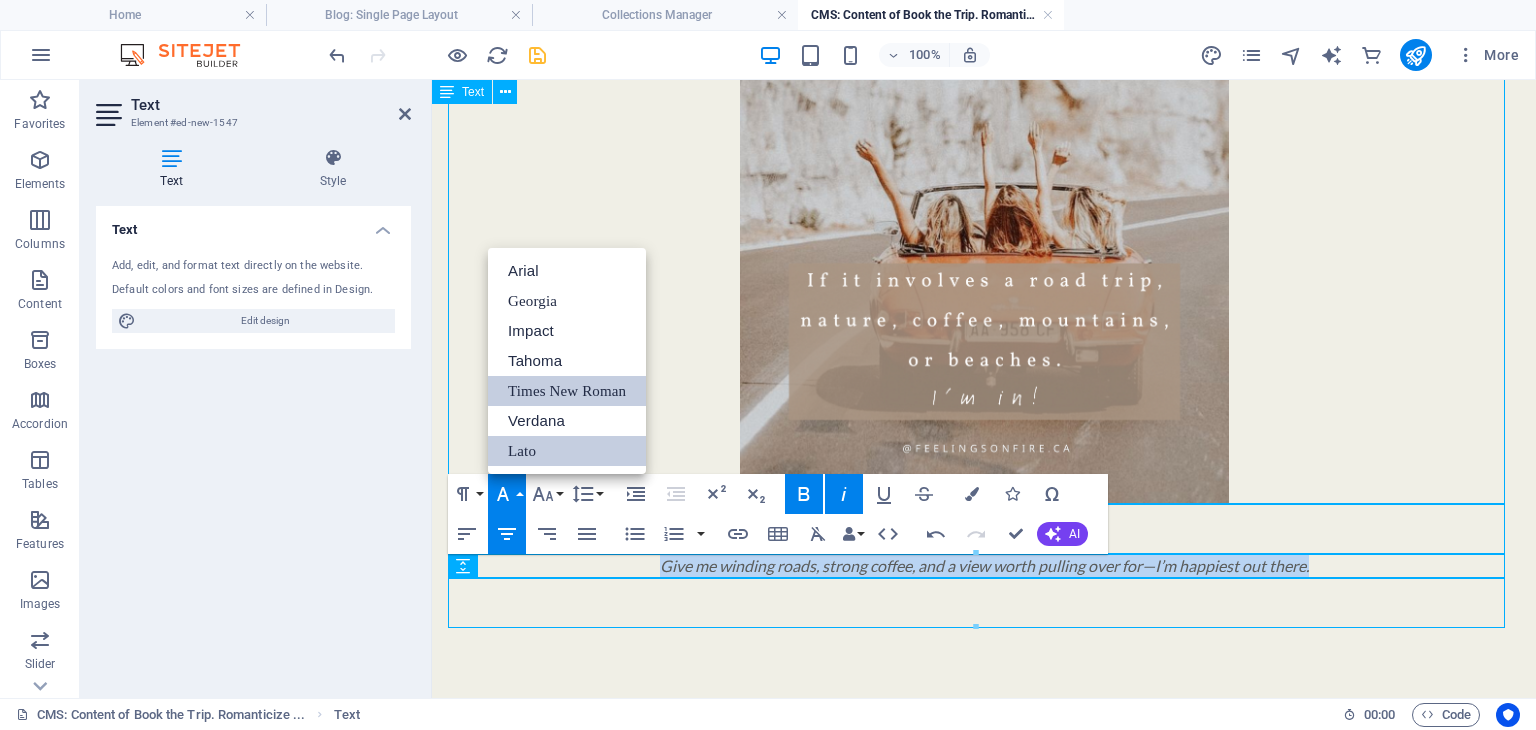 click on "Times New Roman" at bounding box center [567, 391] 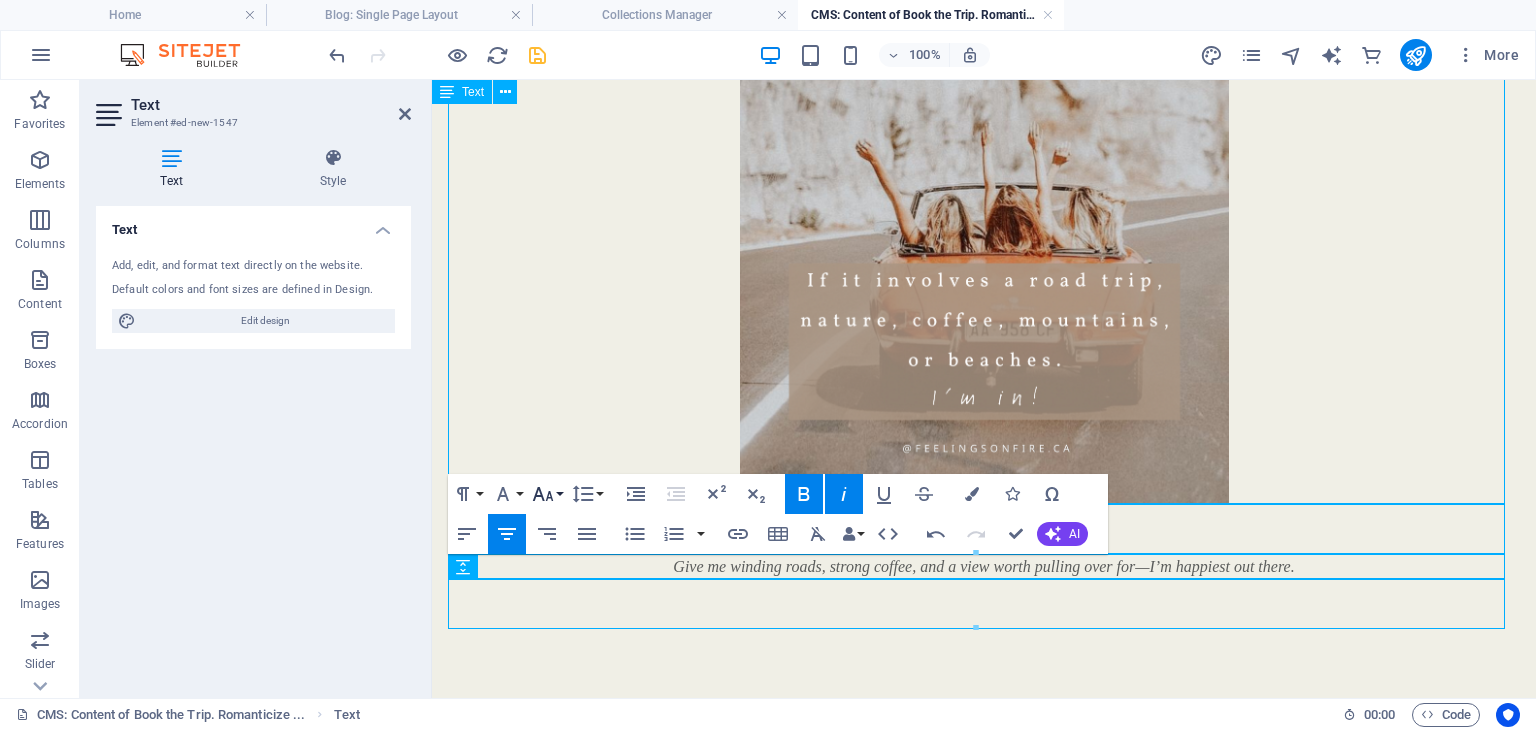 click 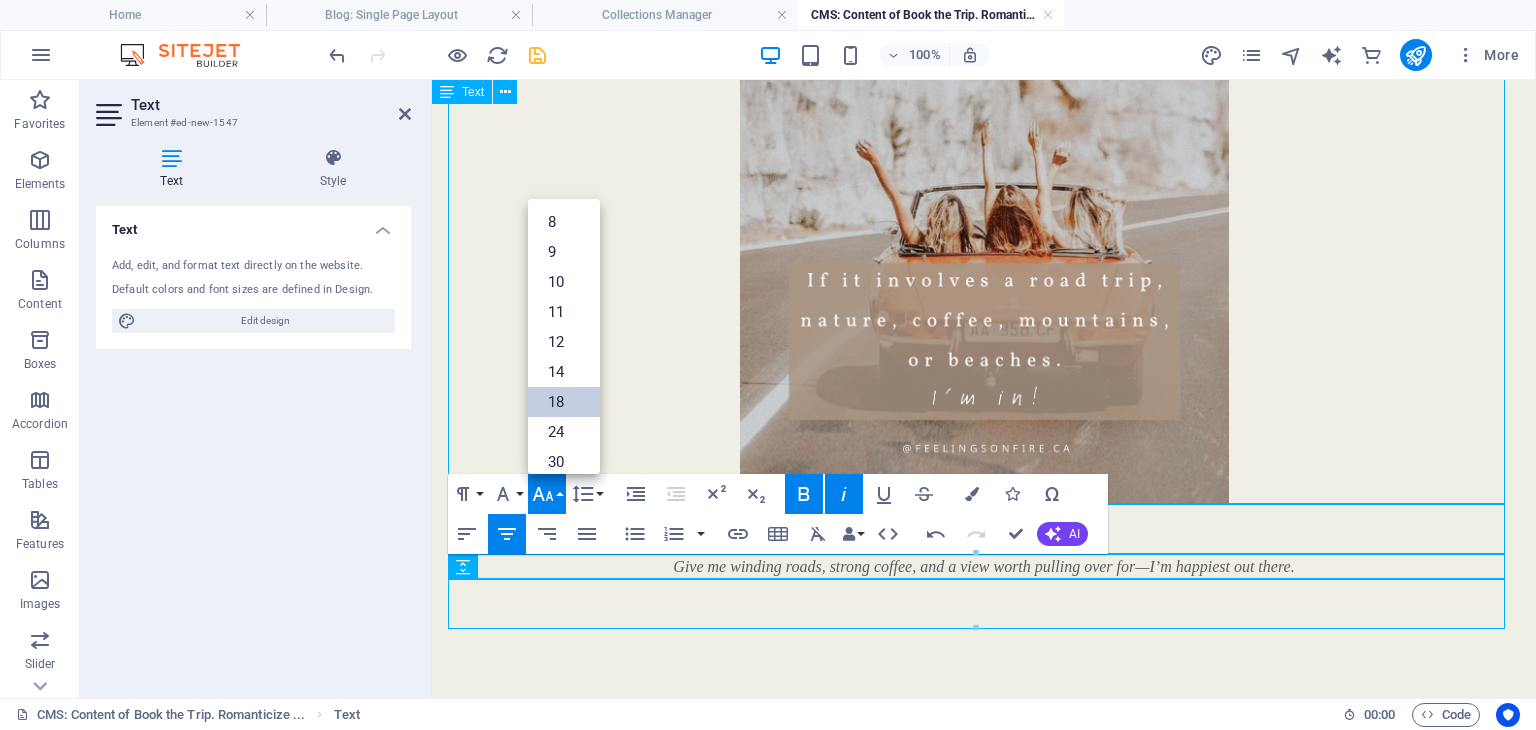 click on "18" at bounding box center (564, 402) 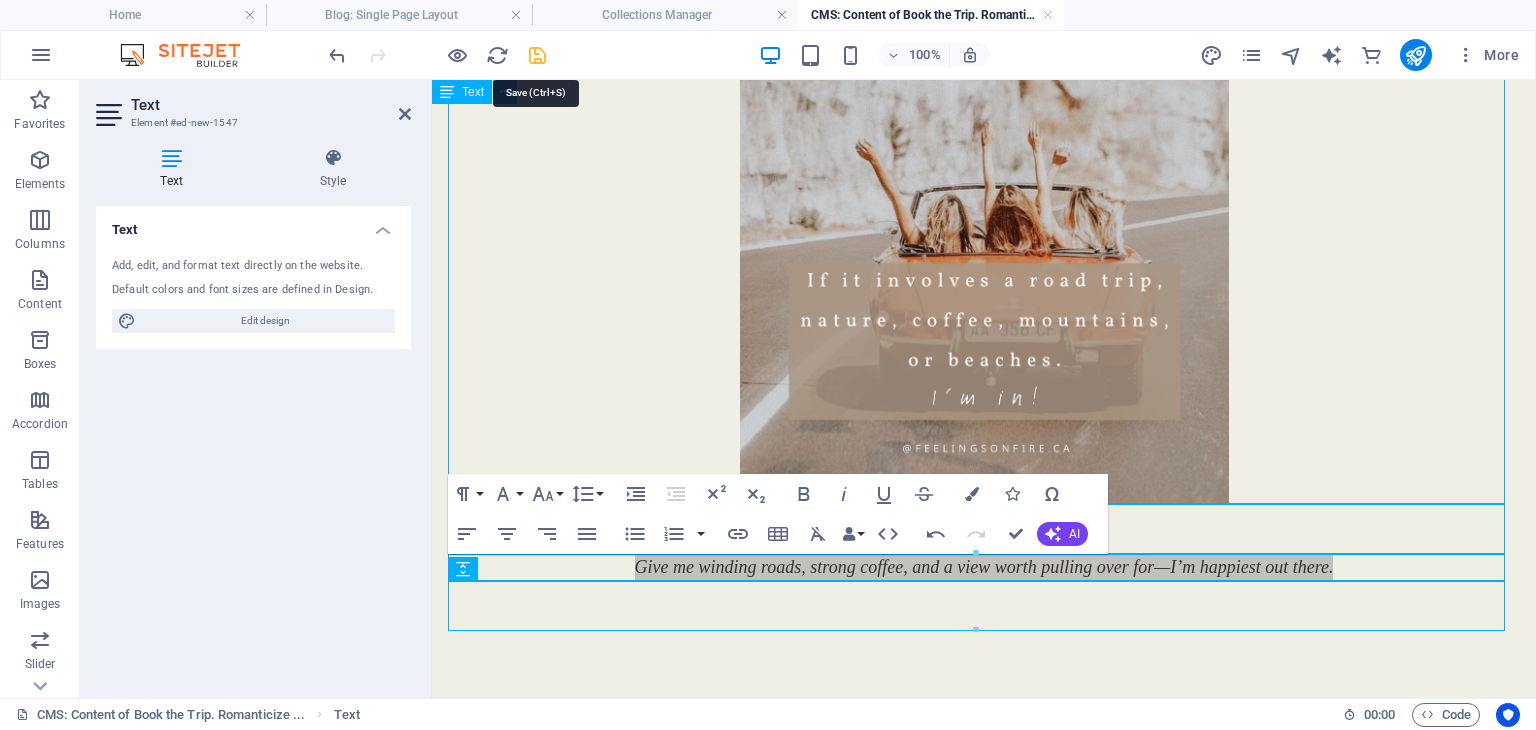 click at bounding box center (537, 55) 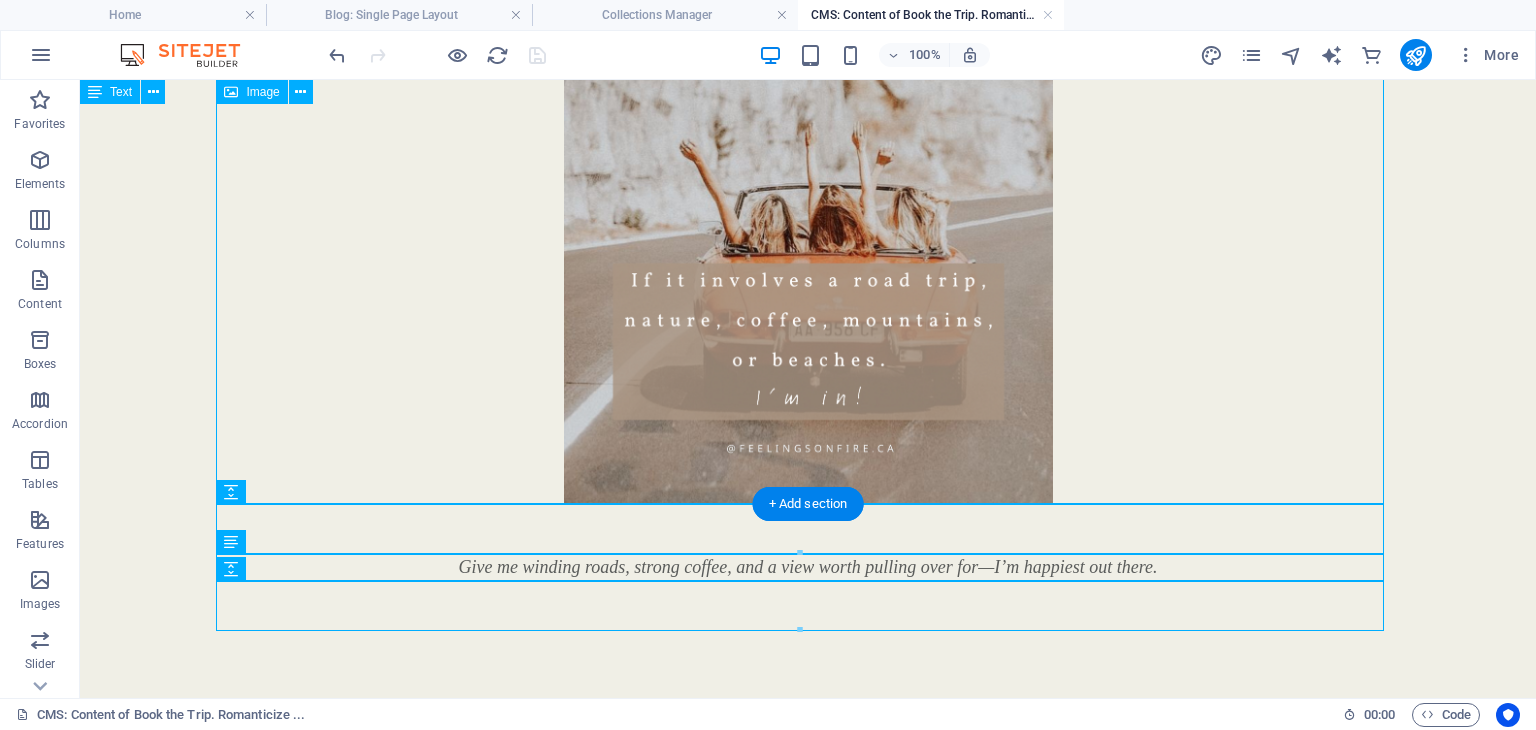 click at bounding box center (808, 198) 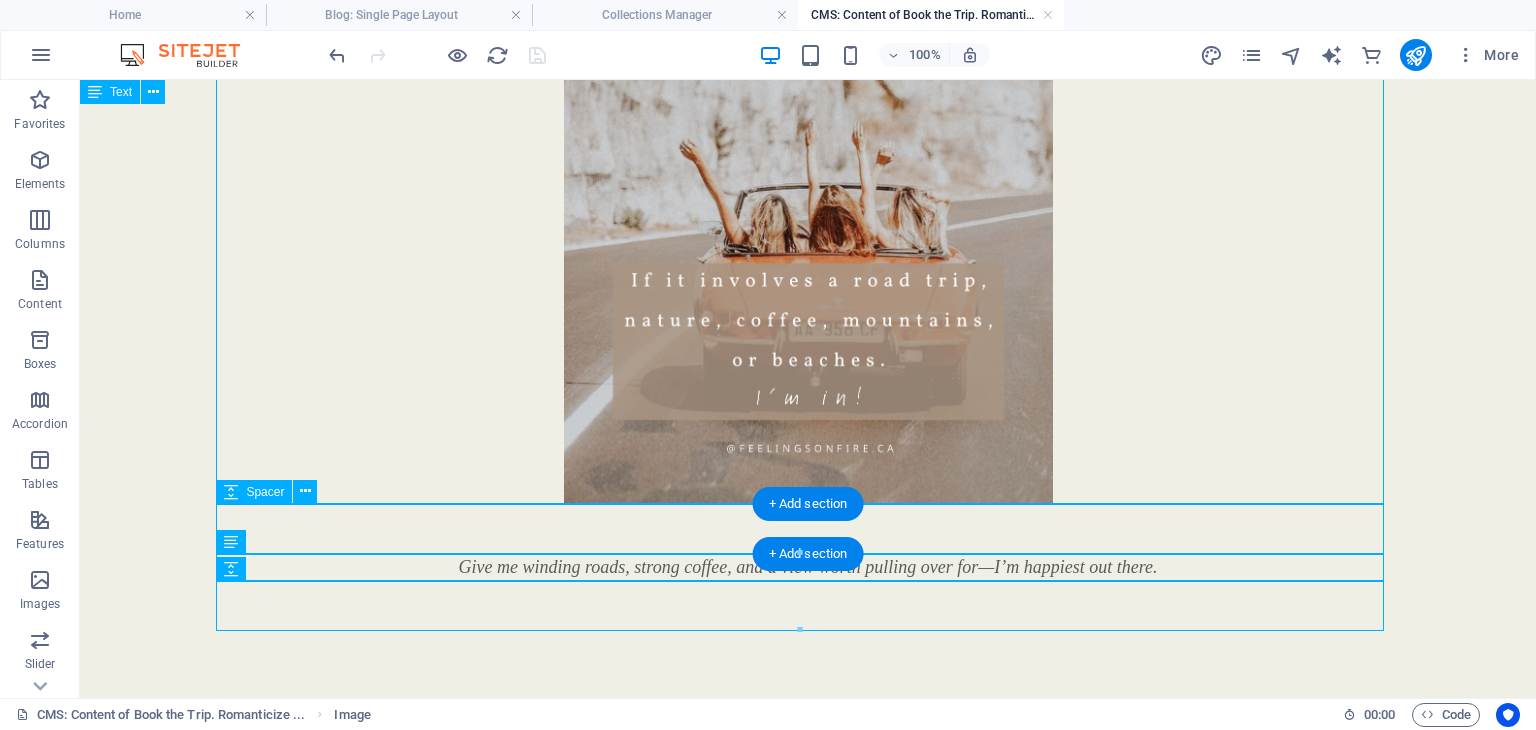click at bounding box center [808, 529] 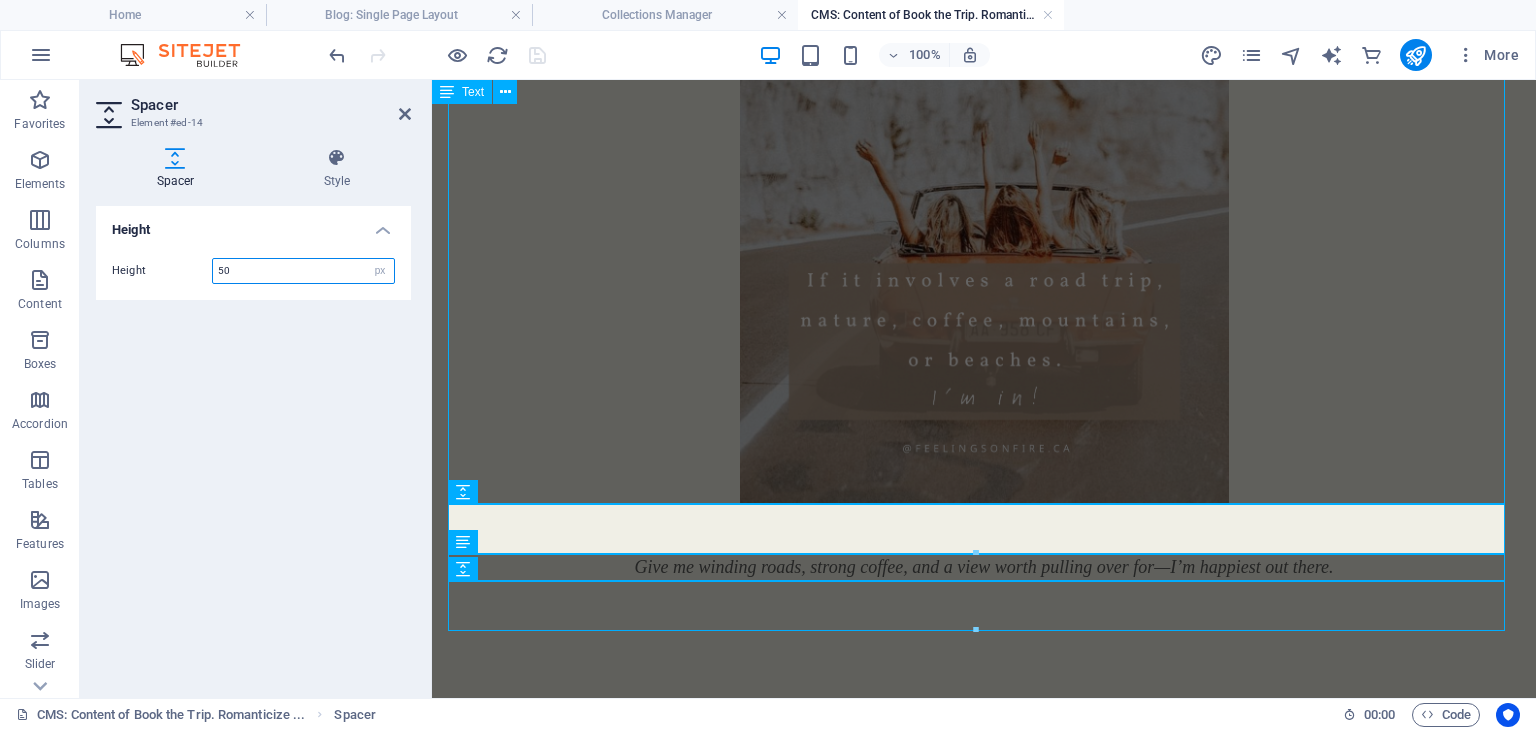 click on "50" at bounding box center [303, 271] 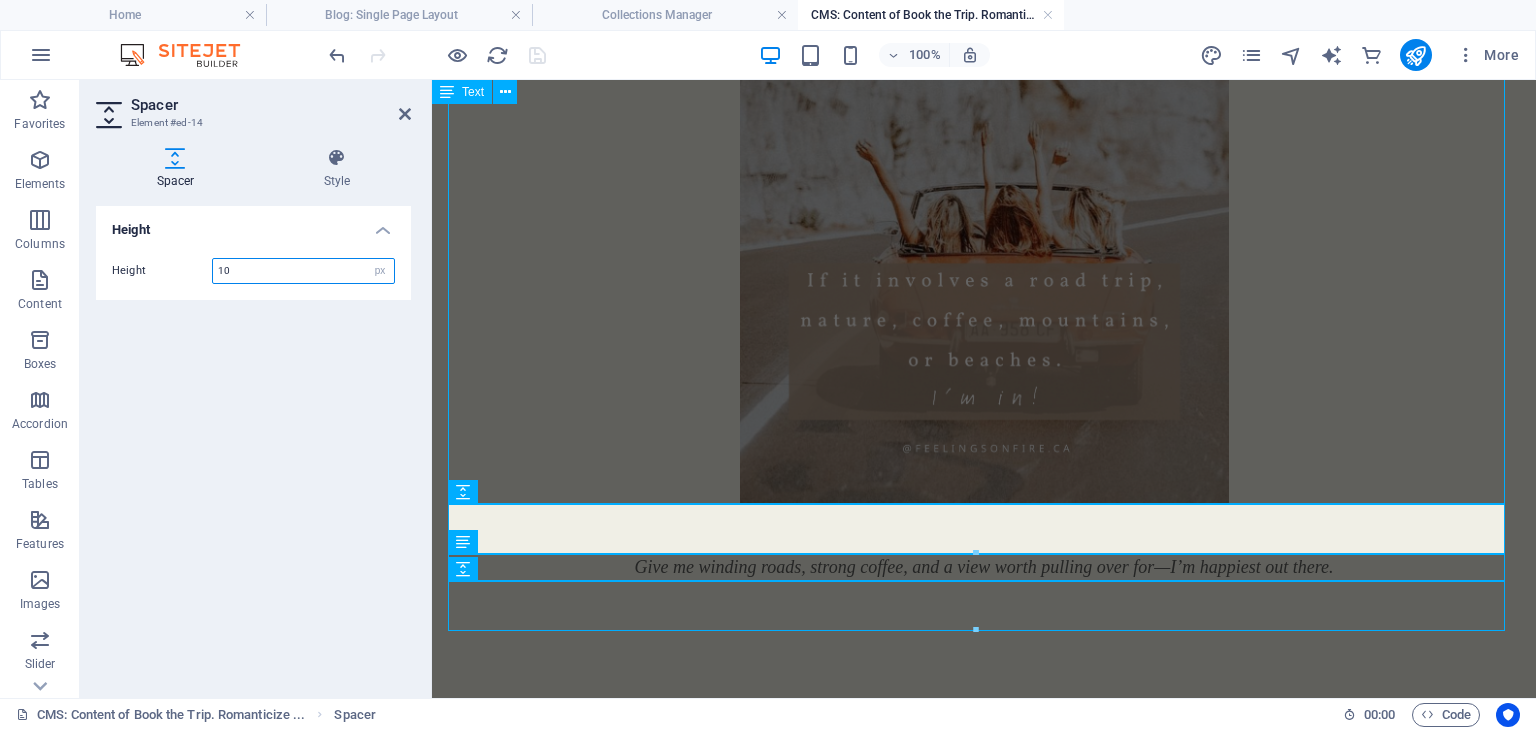 type on "10" 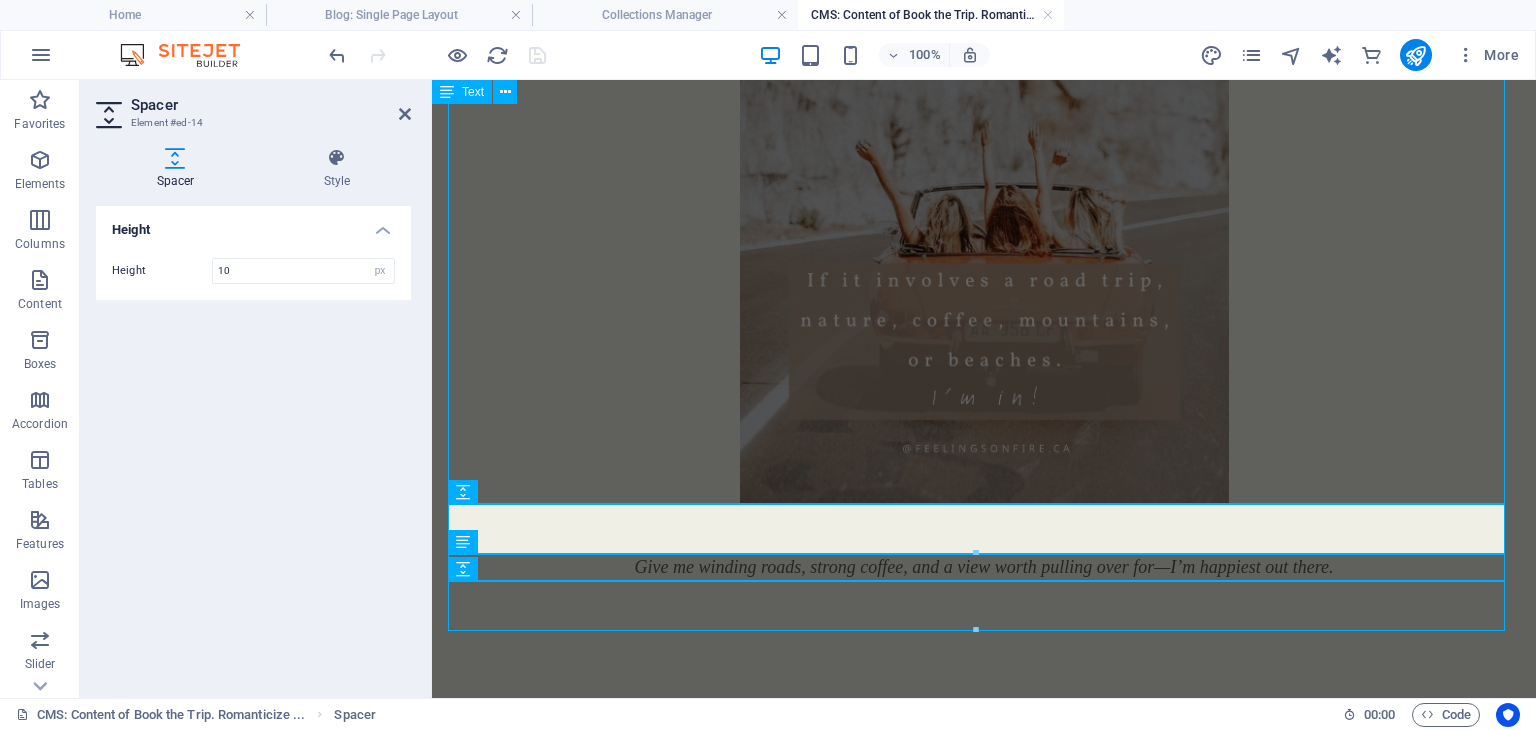 click on "Height Height 10 px rem vh vw" at bounding box center (253, 444) 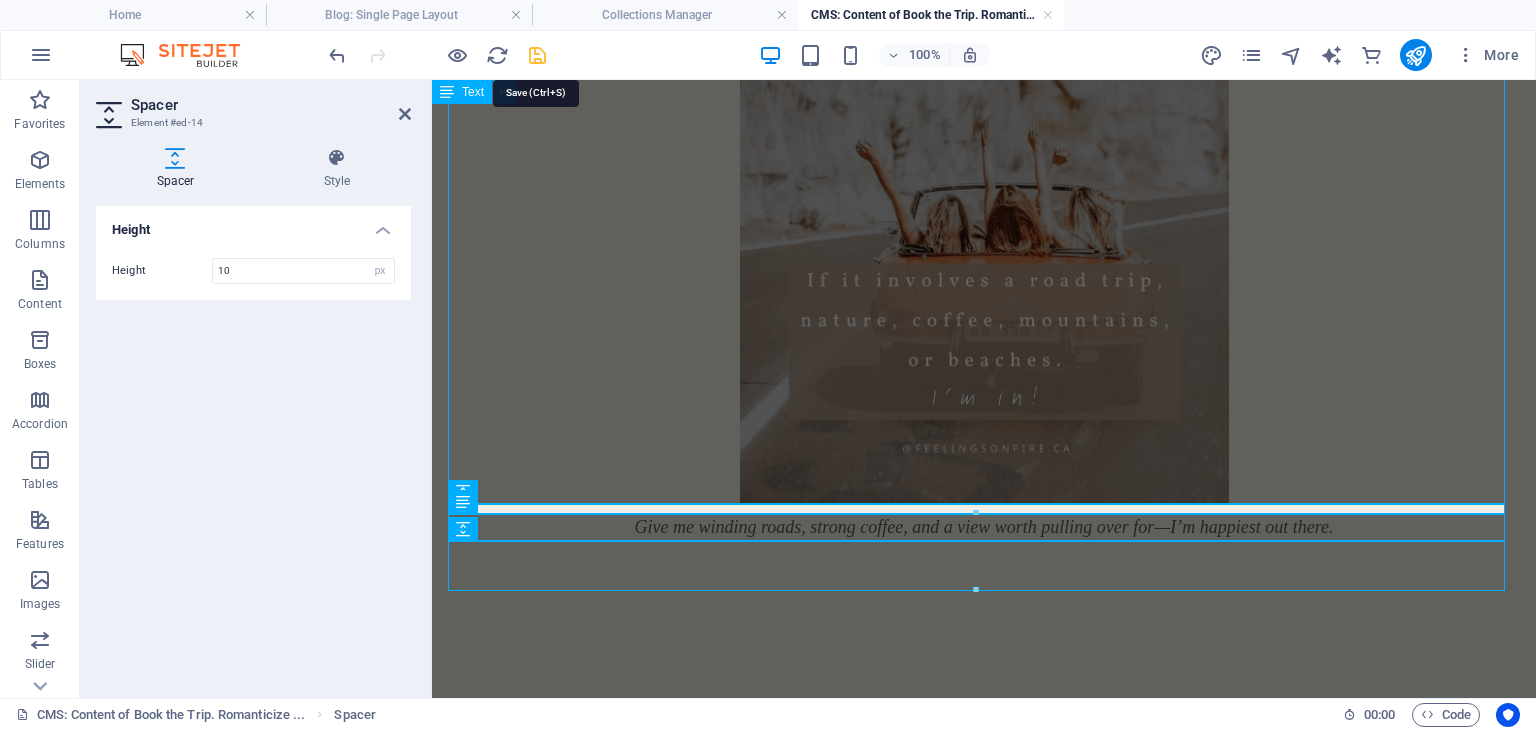 drag, startPoint x: 529, startPoint y: 51, endPoint x: 457, endPoint y: 62, distance: 72.835434 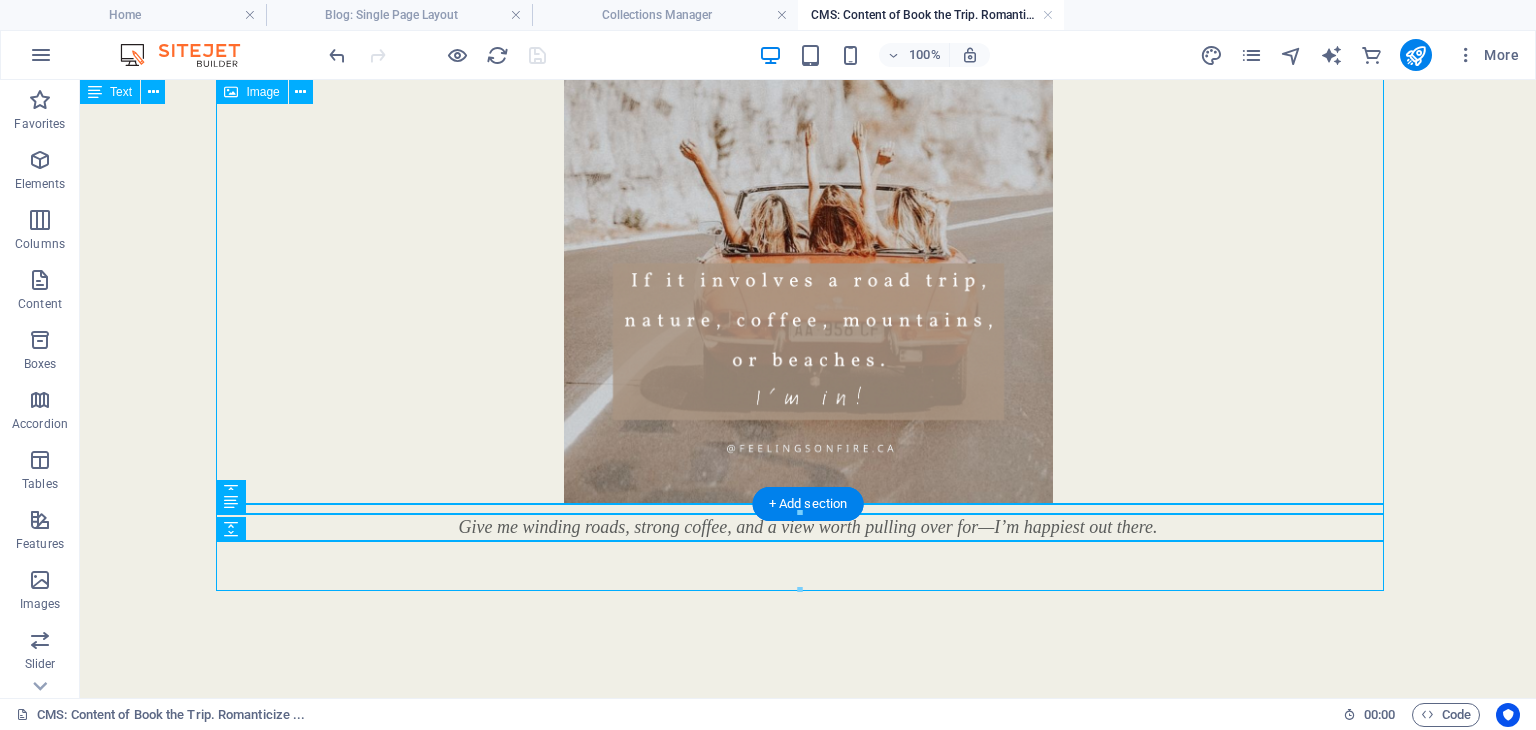 click at bounding box center [808, 198] 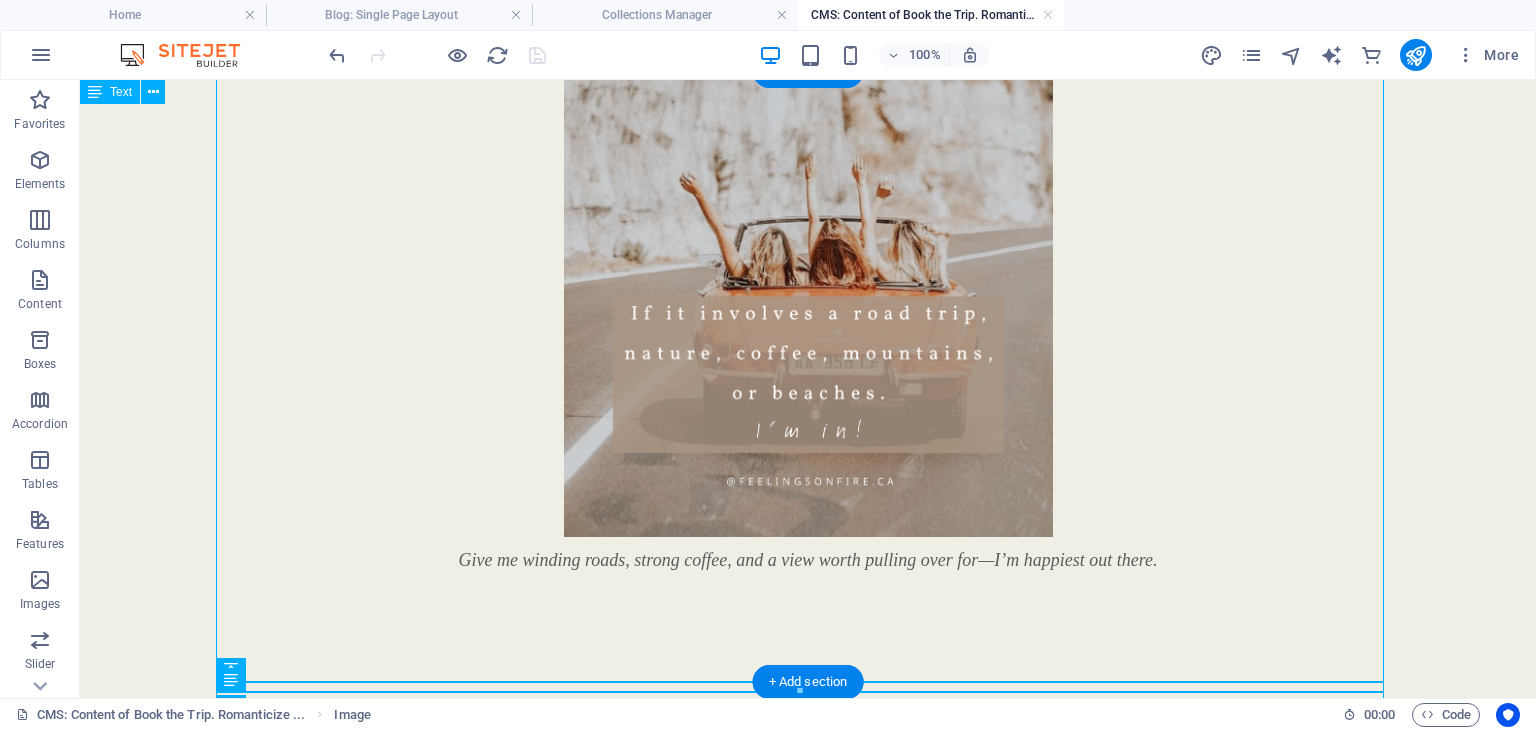 scroll, scrollTop: 1783, scrollLeft: 0, axis: vertical 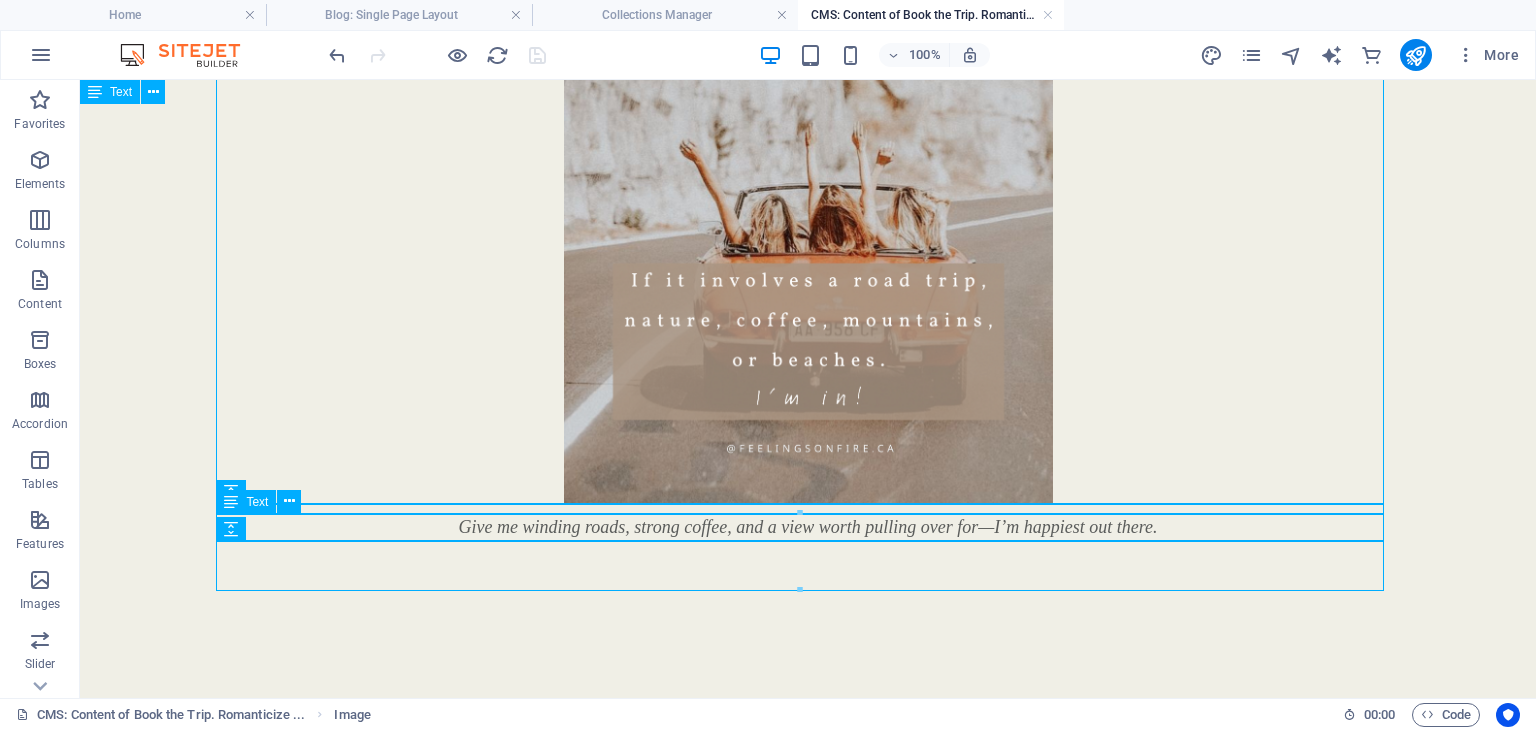 click on "Give me winding roads, strong coffee, and a view worth pulling over for—I’m happiest out there." at bounding box center [808, 527] 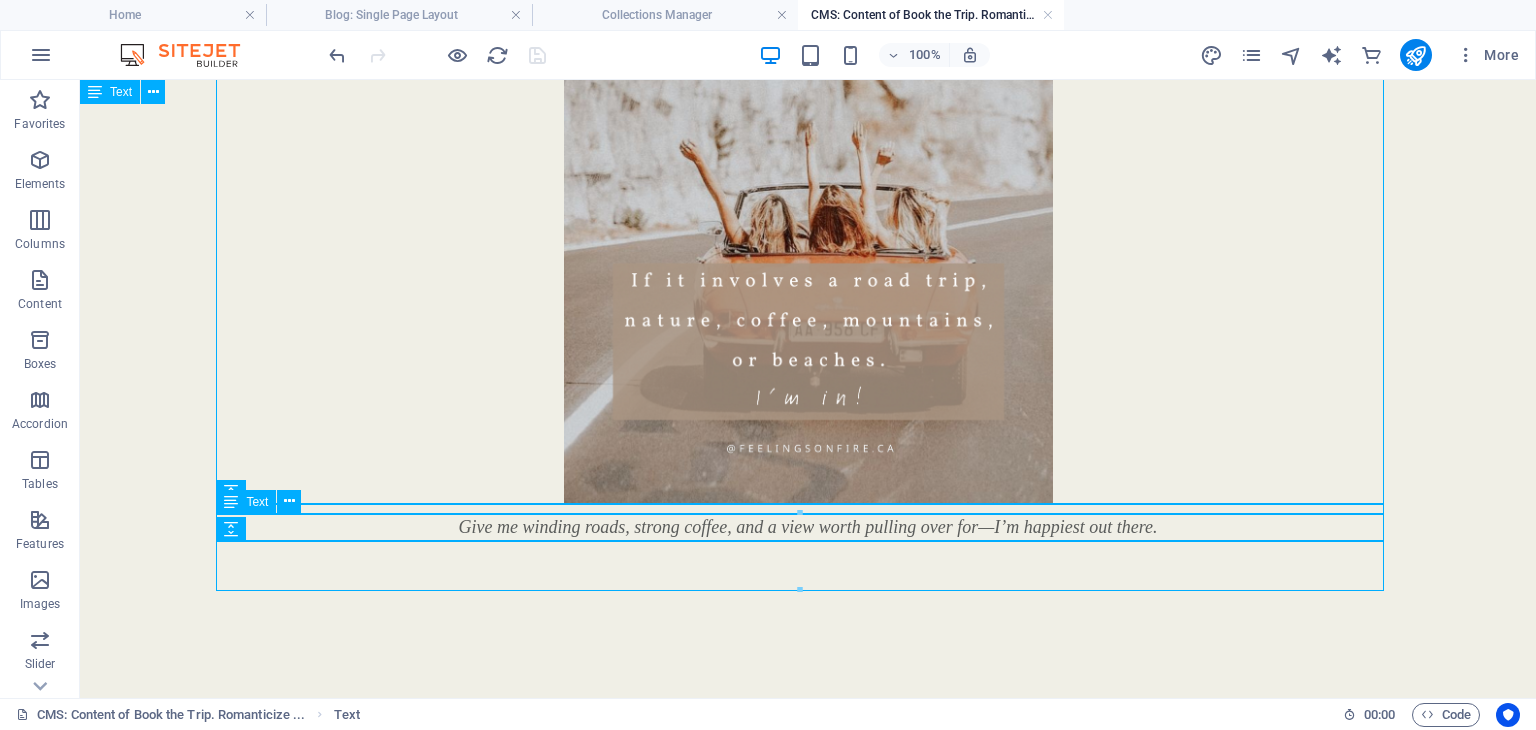 click on "Give me winding roads, strong coffee, and a view worth pulling over for—I’m happiest out there." at bounding box center [808, 527] 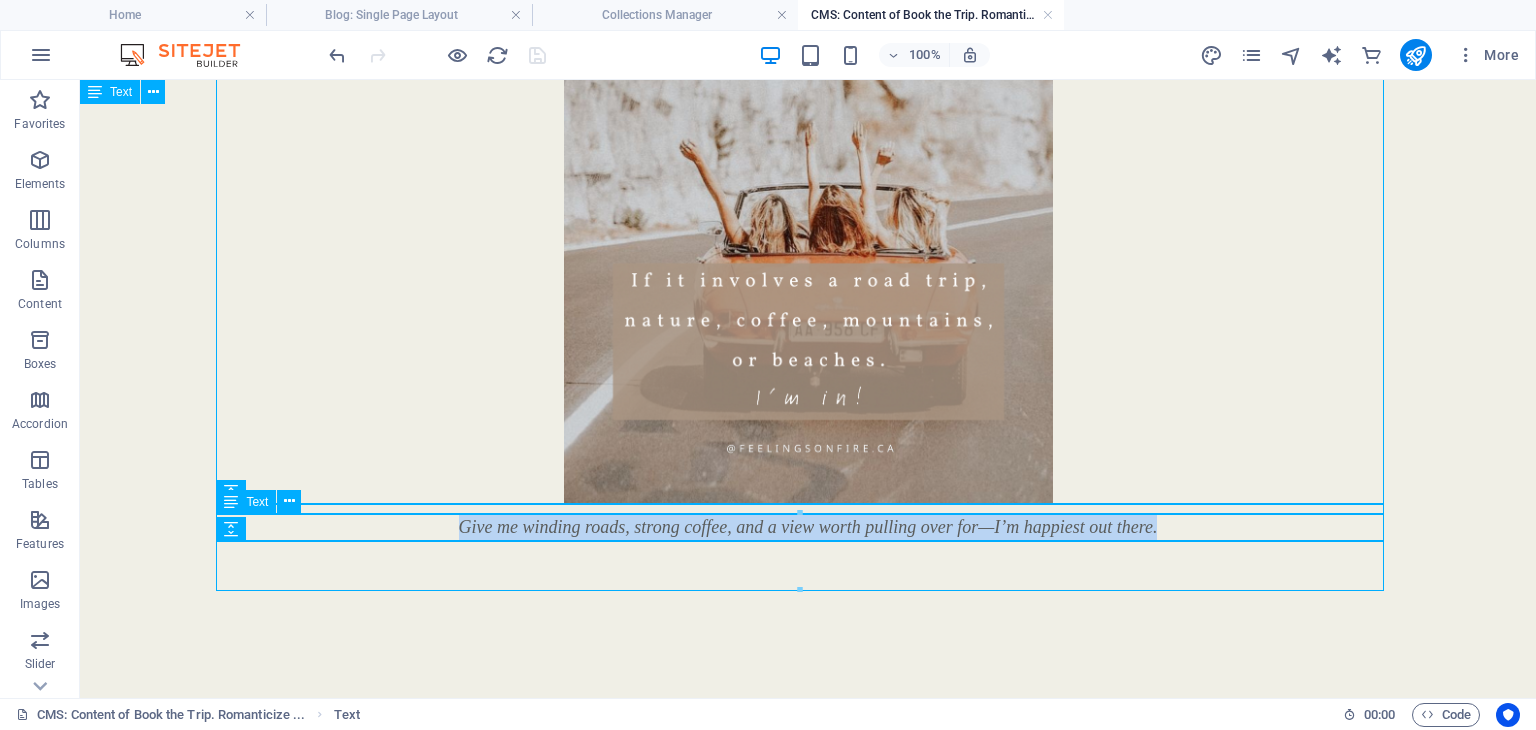 click on "Give me winding roads, strong coffee, and a view worth pulling over for—I’m happiest out there." at bounding box center (808, 527) 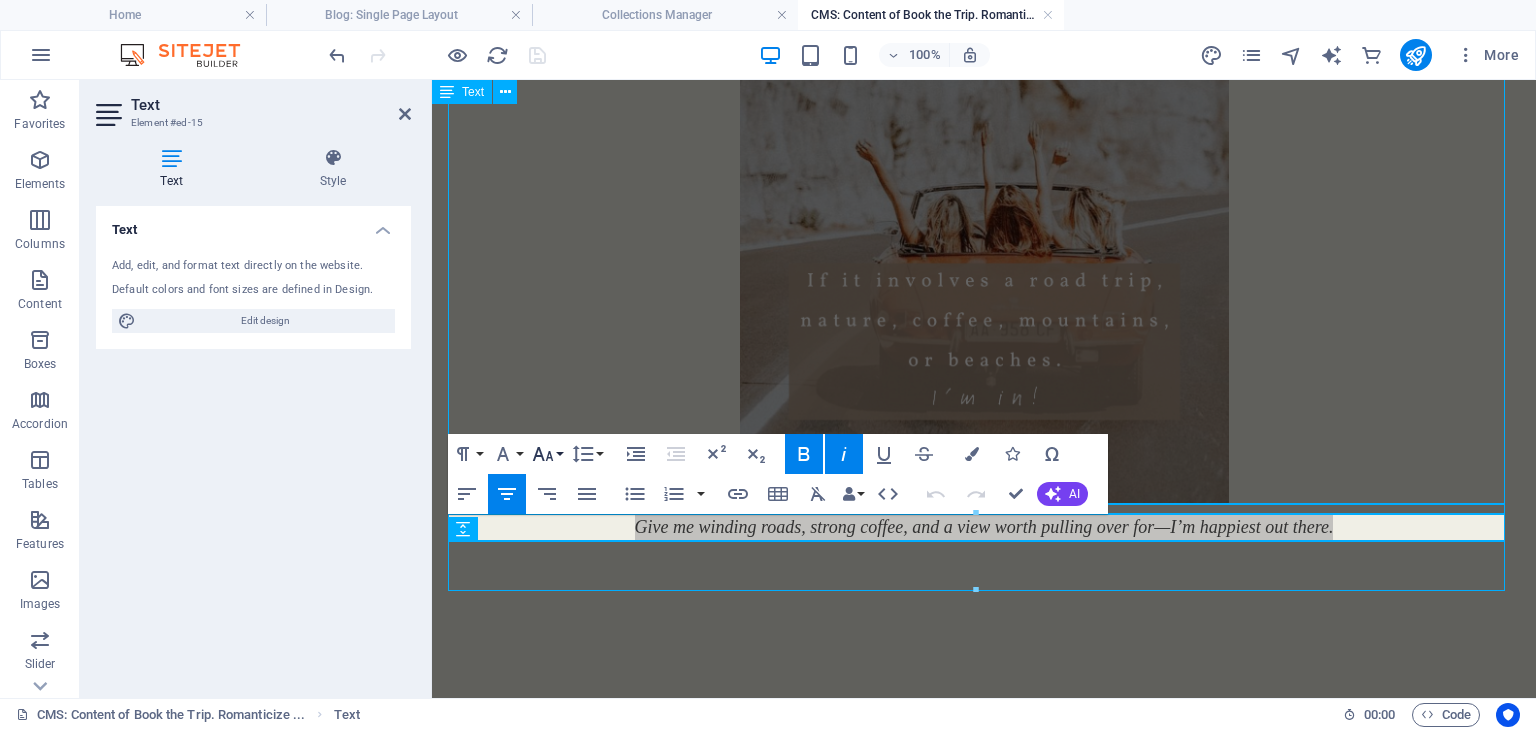 click 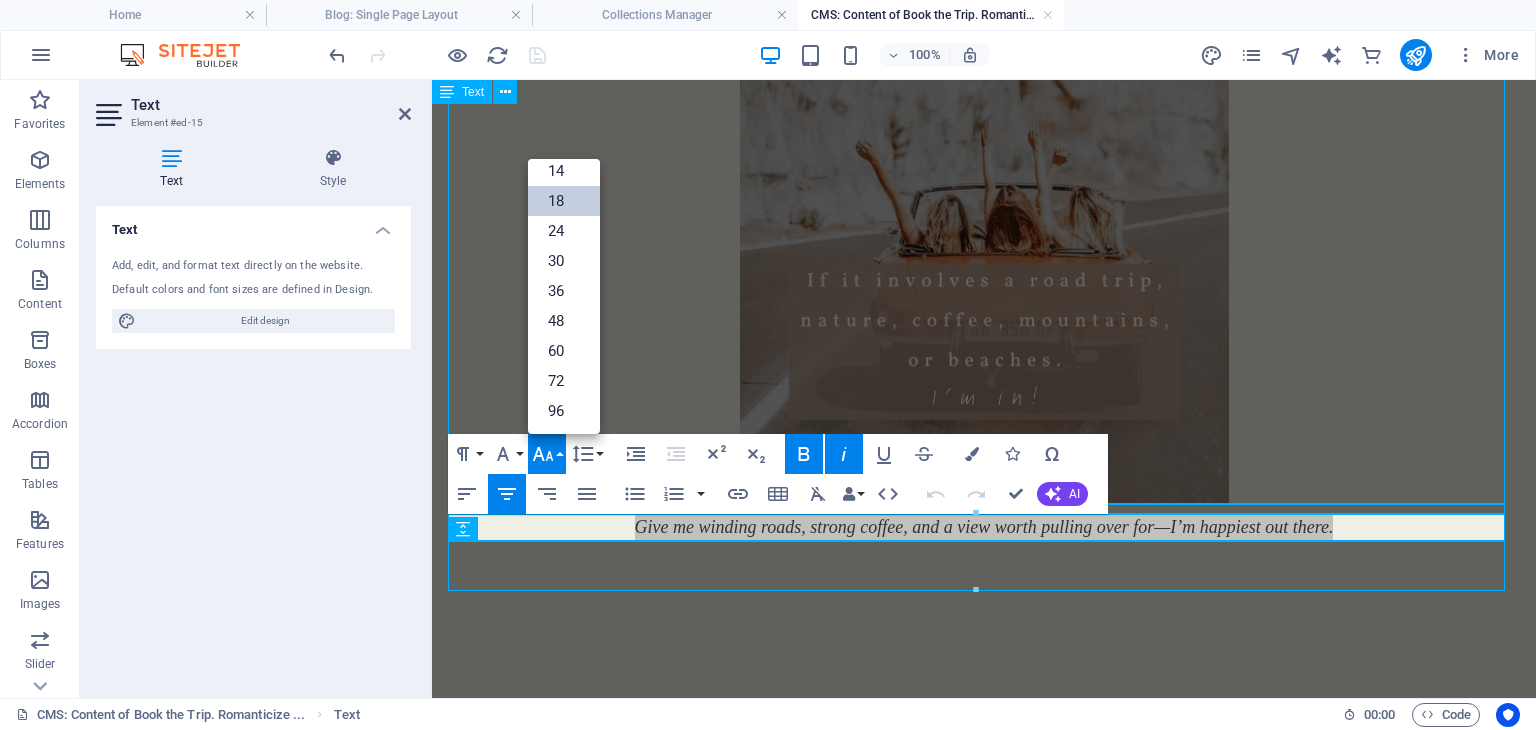 scroll, scrollTop: 160, scrollLeft: 0, axis: vertical 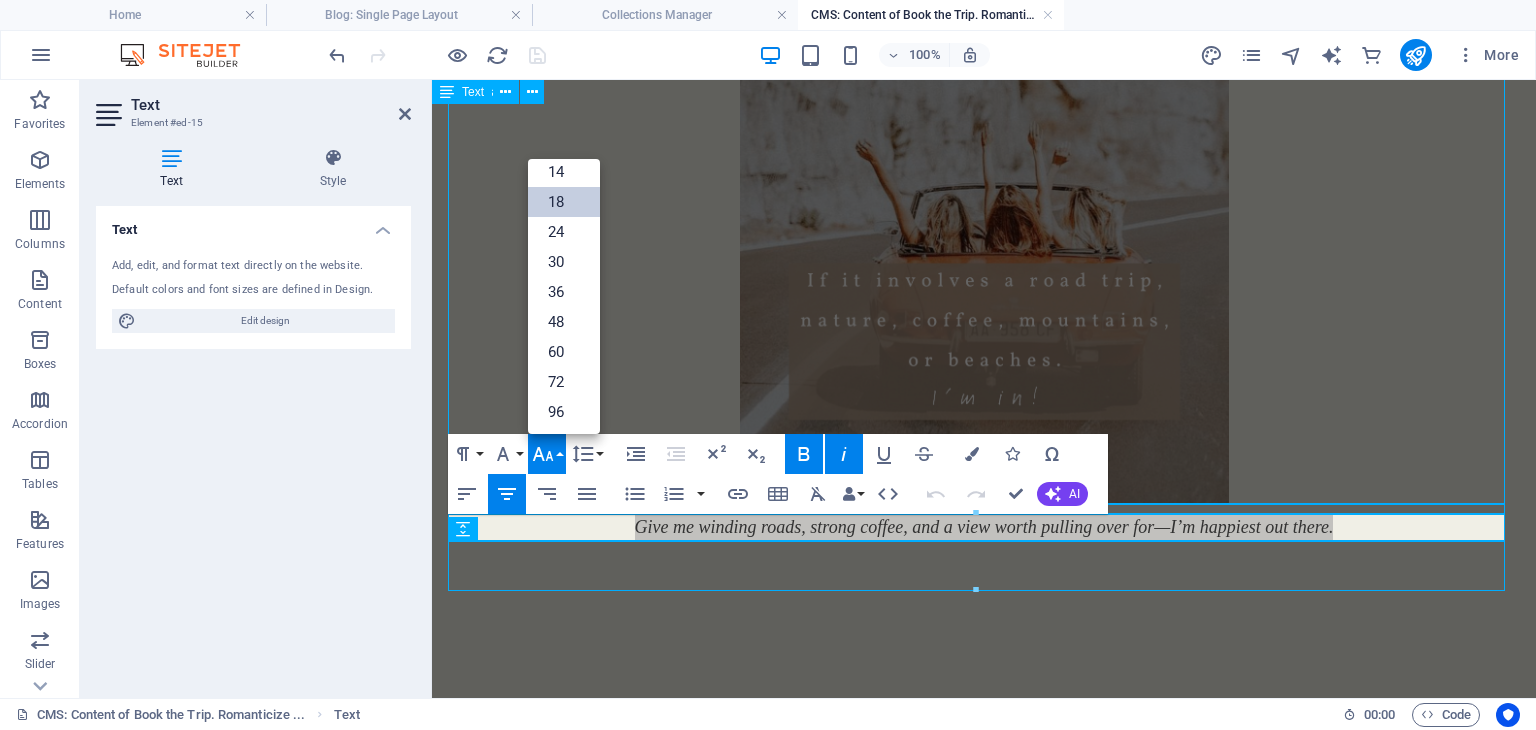 click at bounding box center (984, 198) 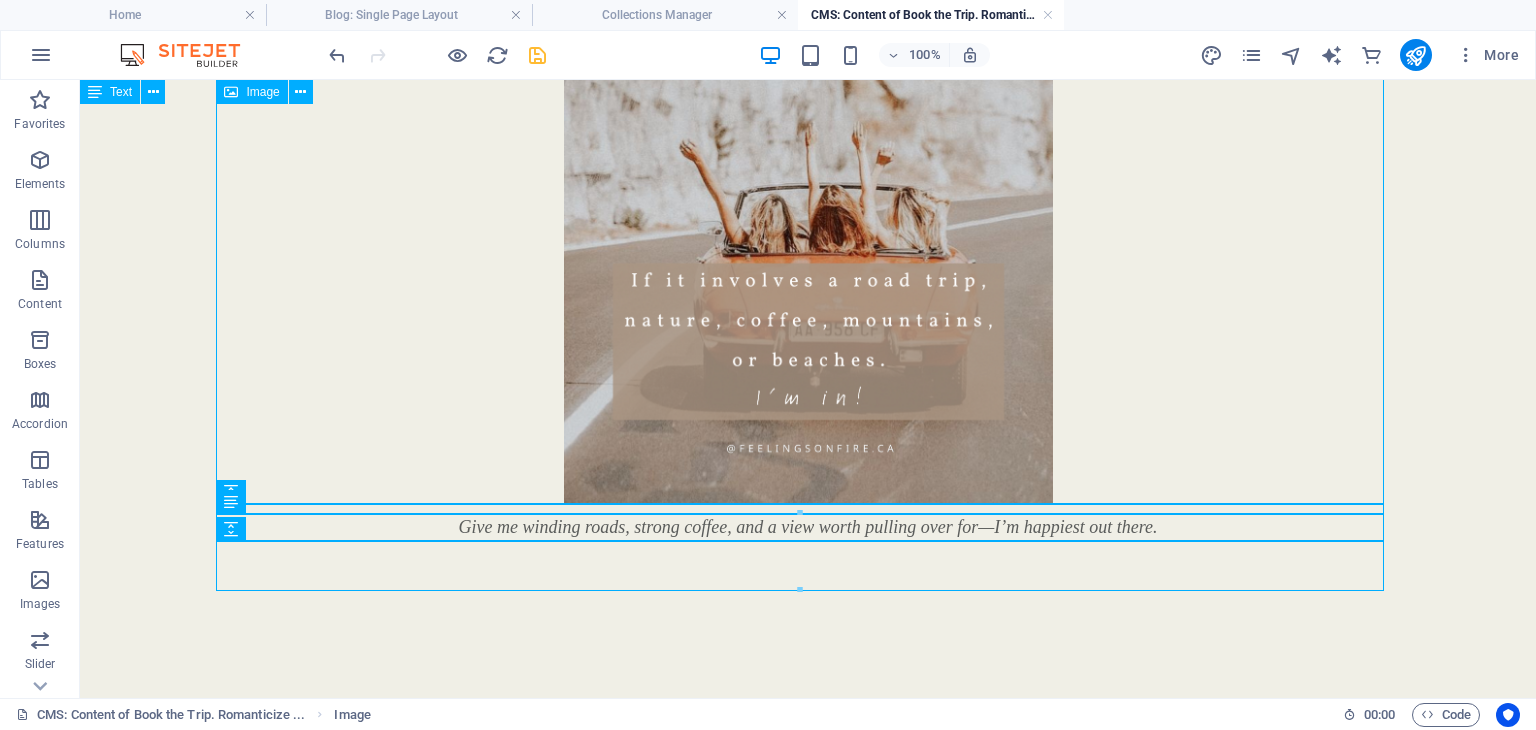 click at bounding box center (808, 198) 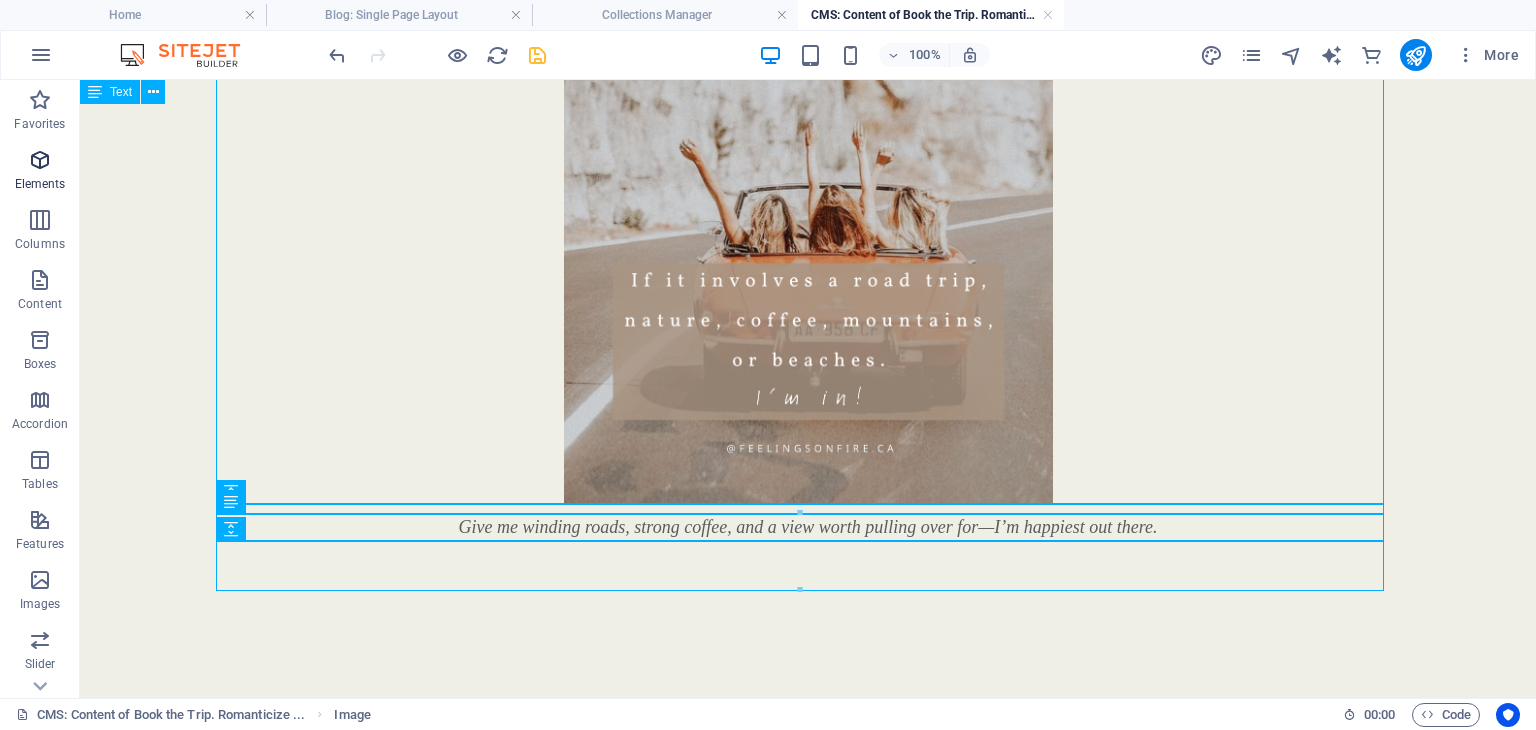 click at bounding box center [40, 160] 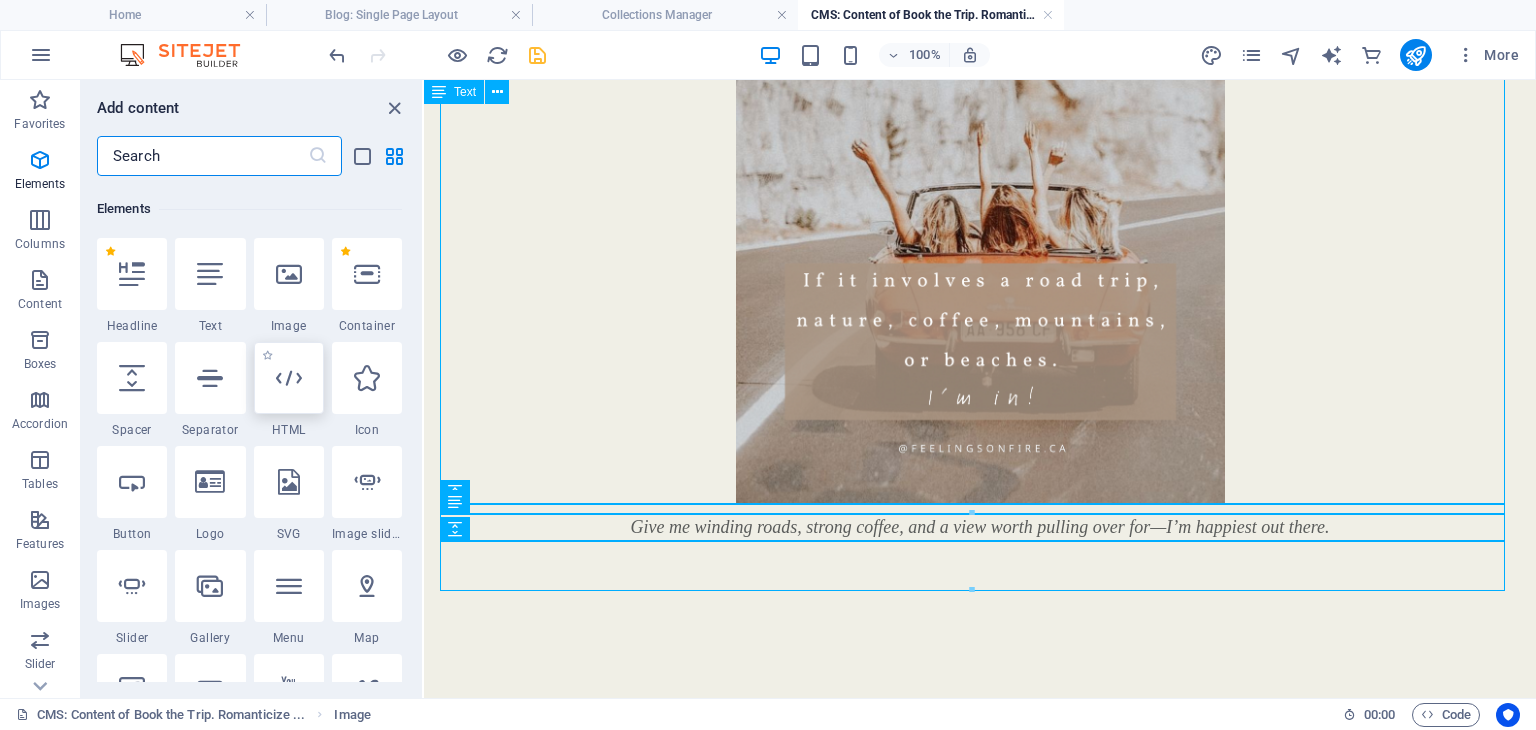 scroll, scrollTop: 212, scrollLeft: 0, axis: vertical 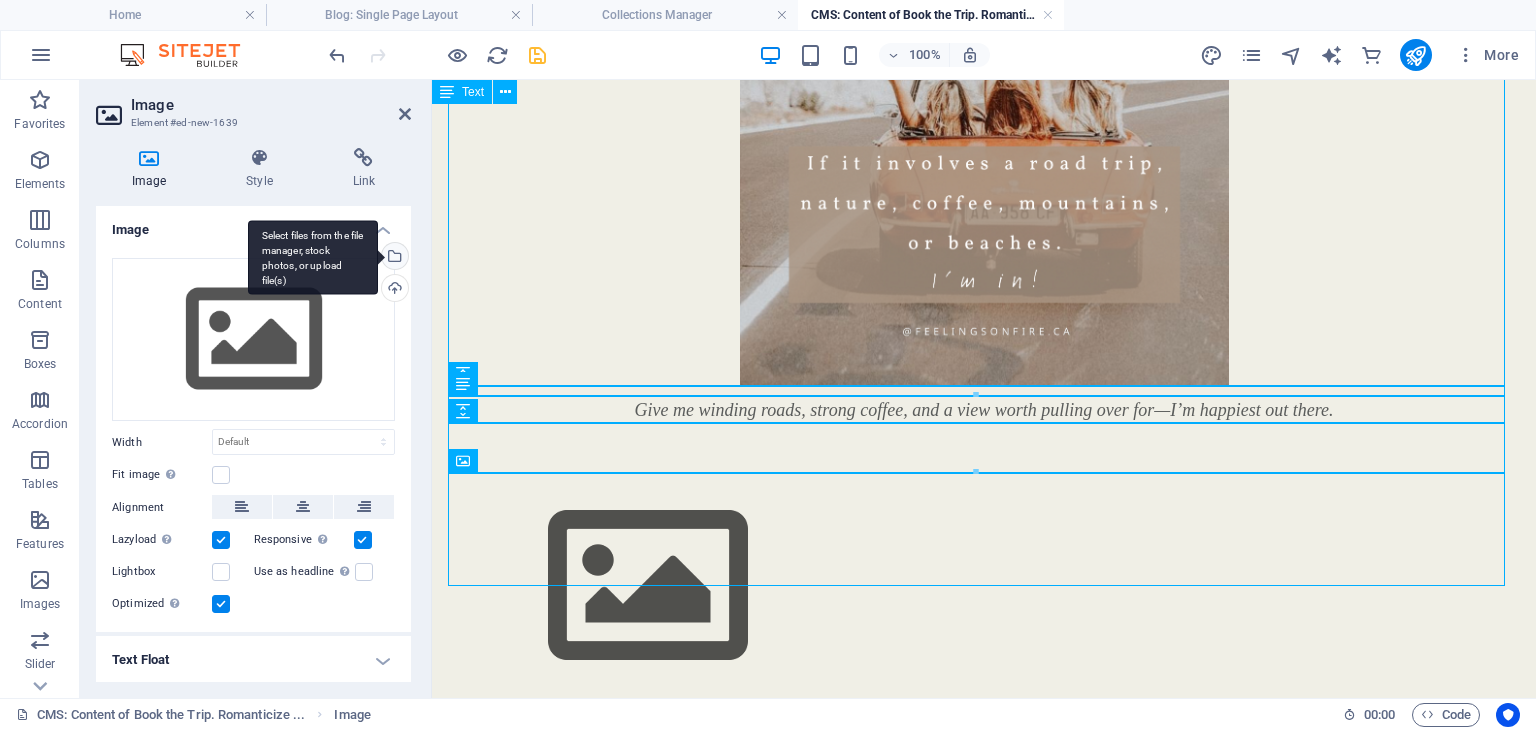 click on "Select files from the file manager, stock photos, or upload file(s)" at bounding box center (393, 258) 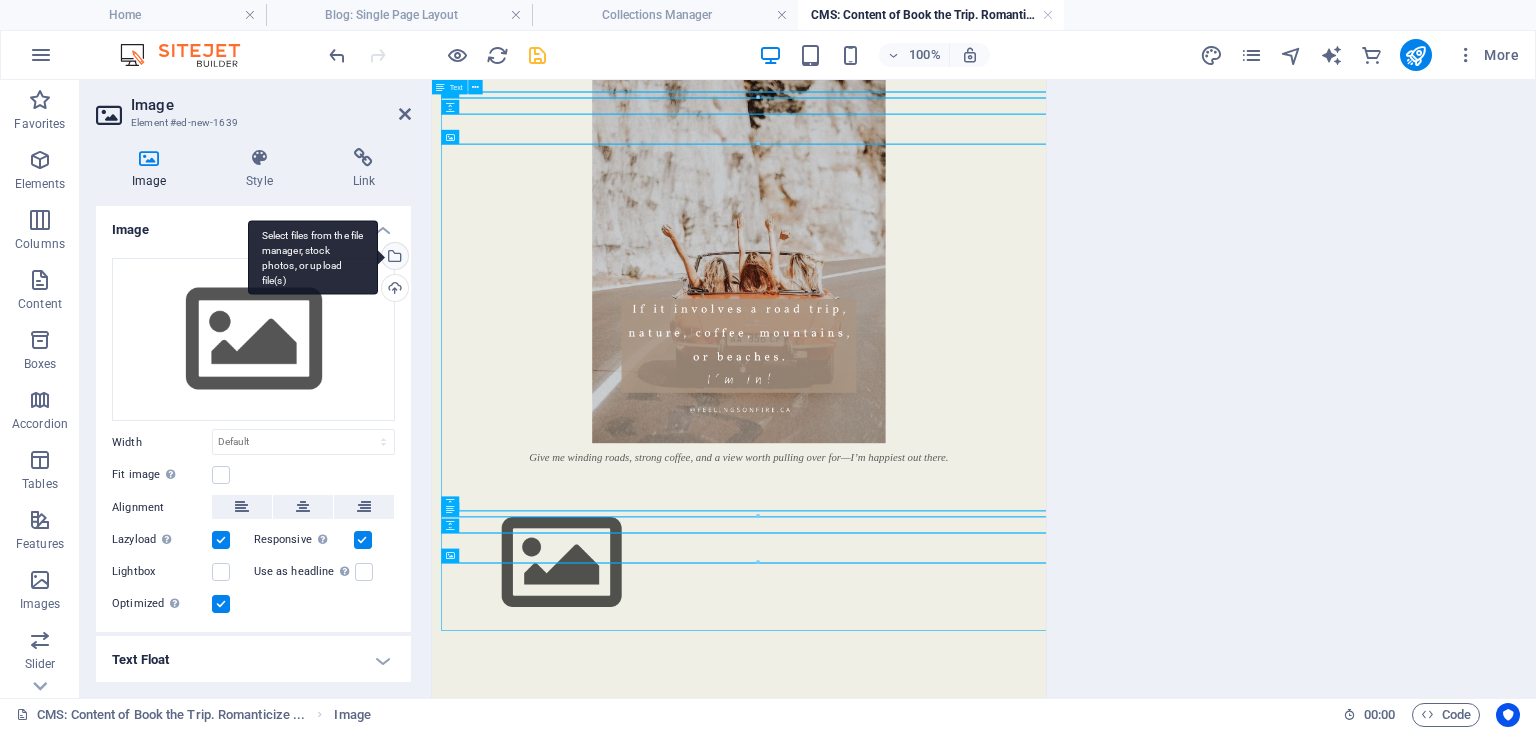 scroll, scrollTop: 1488, scrollLeft: 0, axis: vertical 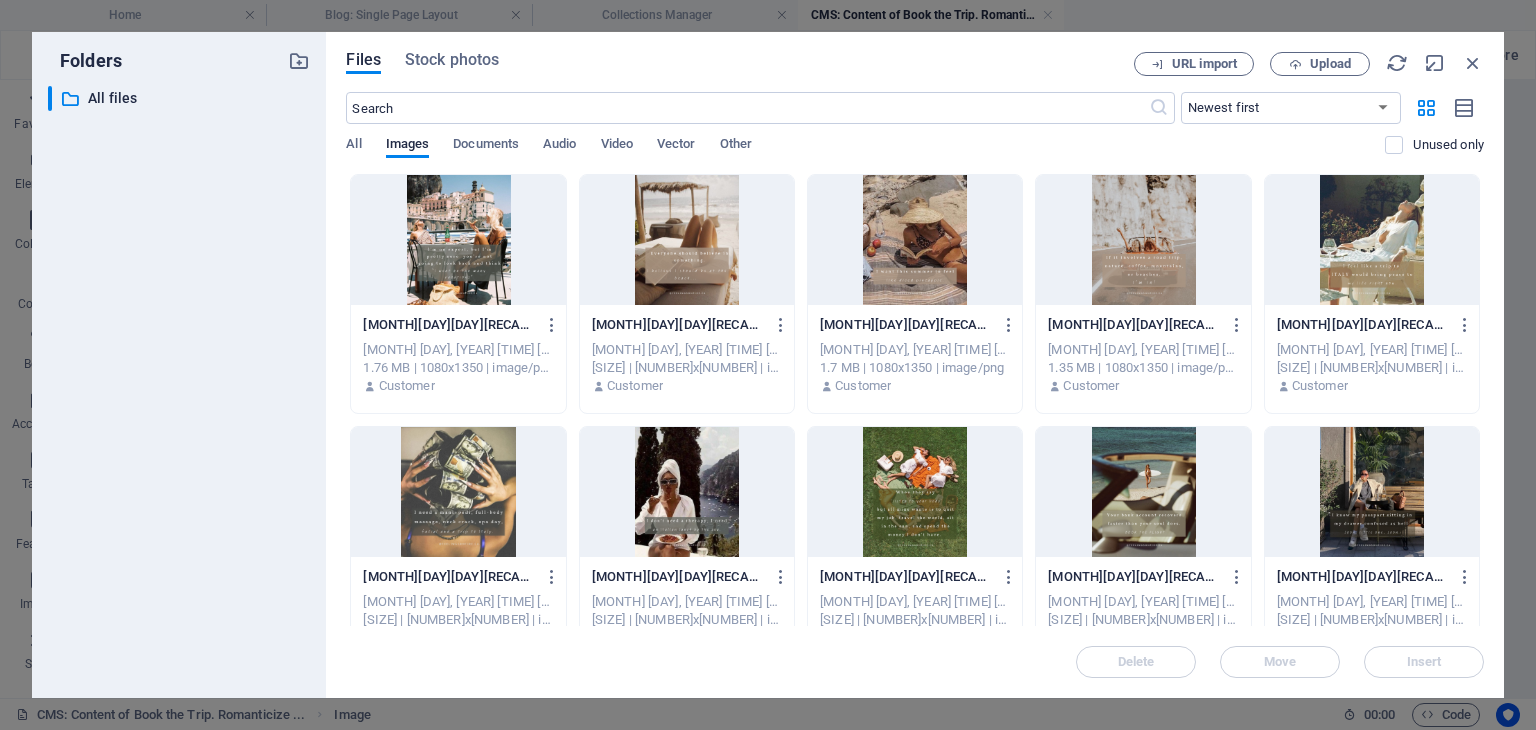 click at bounding box center [1372, 240] 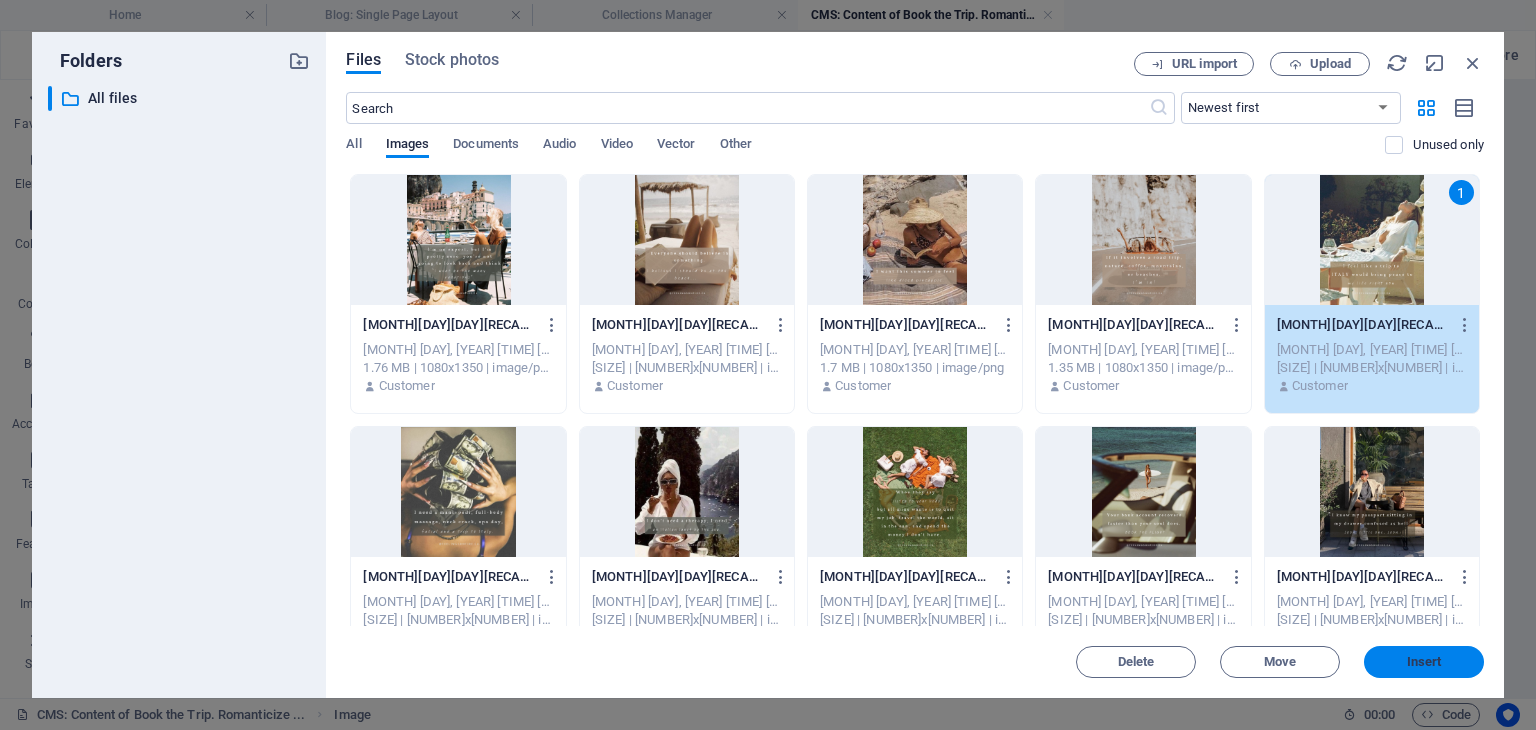 click on "Insert" at bounding box center [1424, 662] 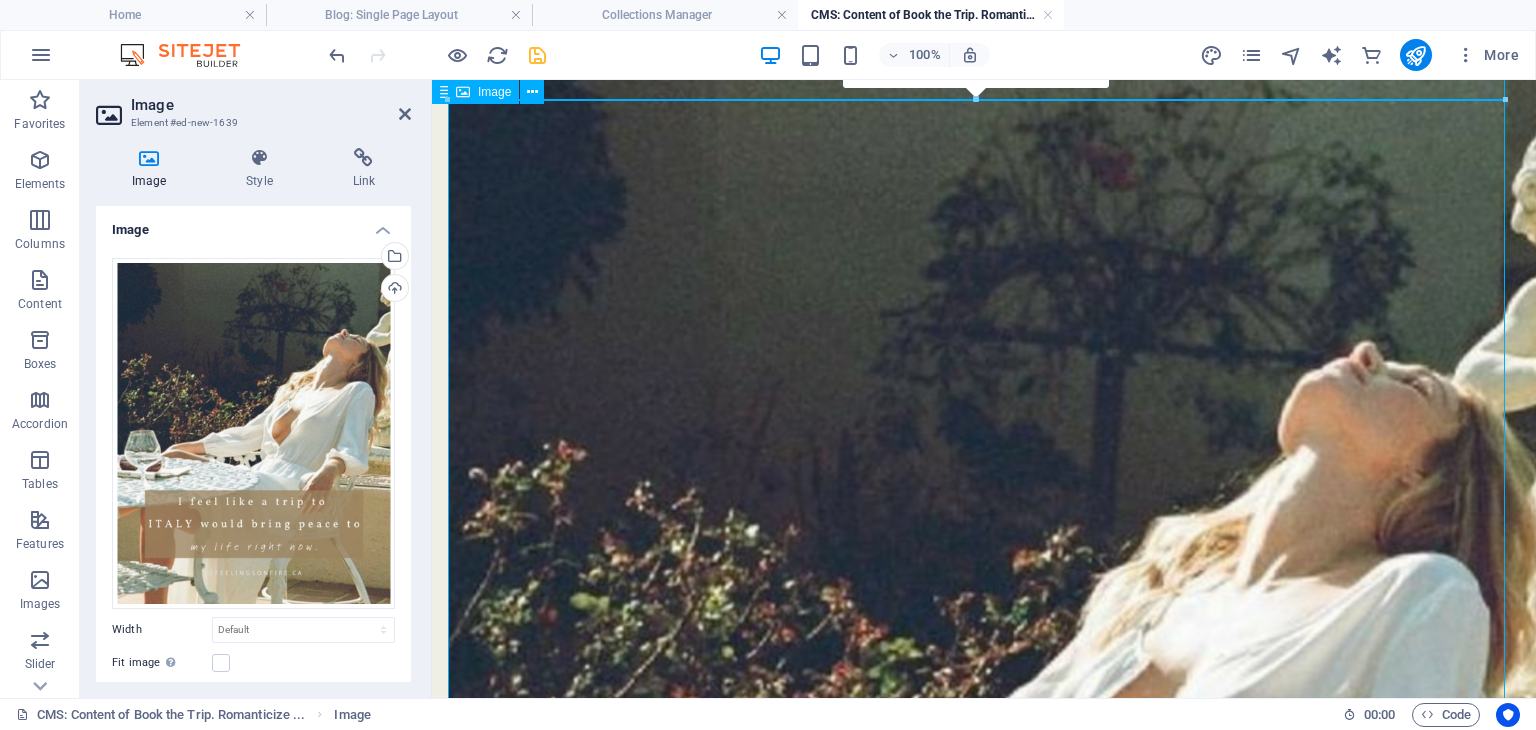 scroll, scrollTop: 2100, scrollLeft: 0, axis: vertical 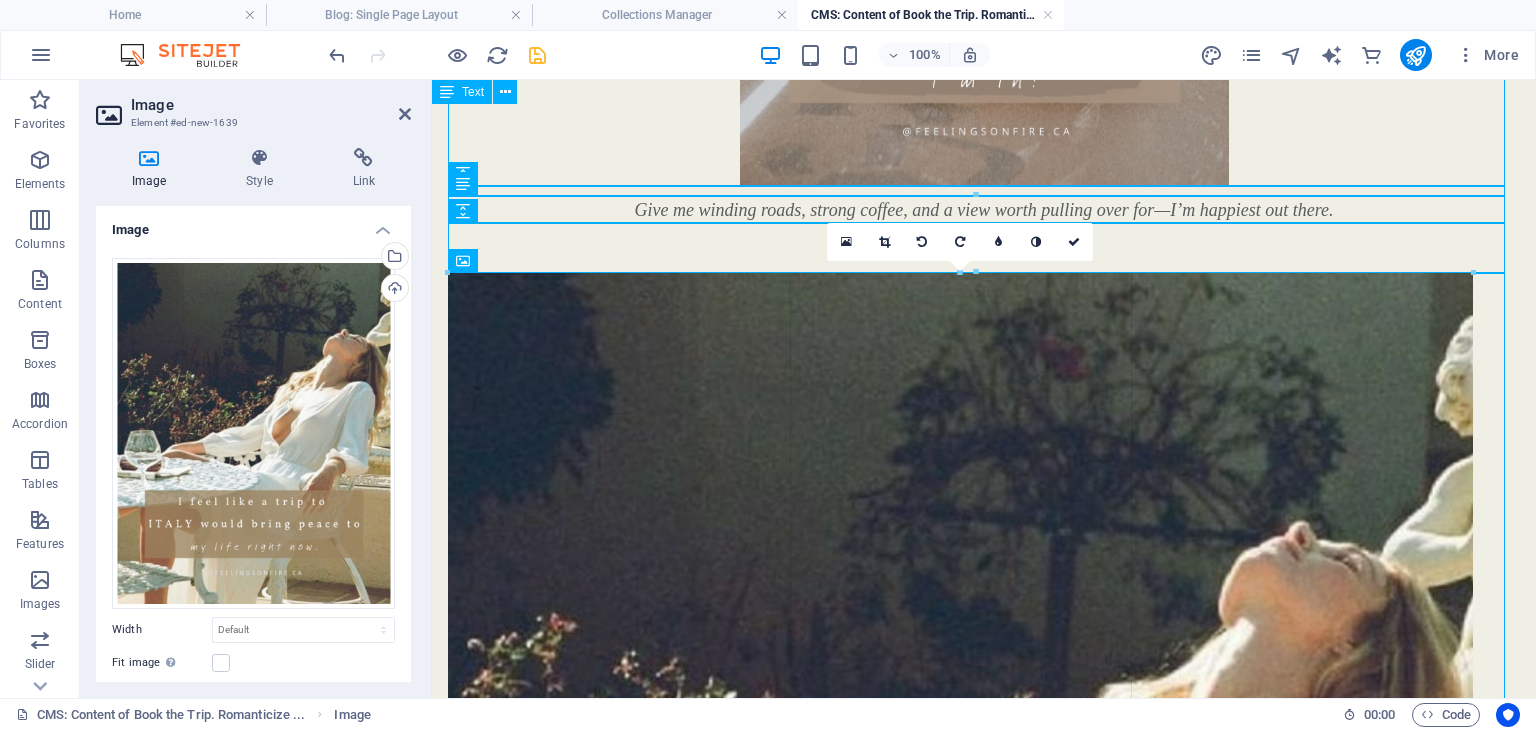 drag, startPoint x: 446, startPoint y: 272, endPoint x: 45, endPoint y: 304, distance: 402.27478 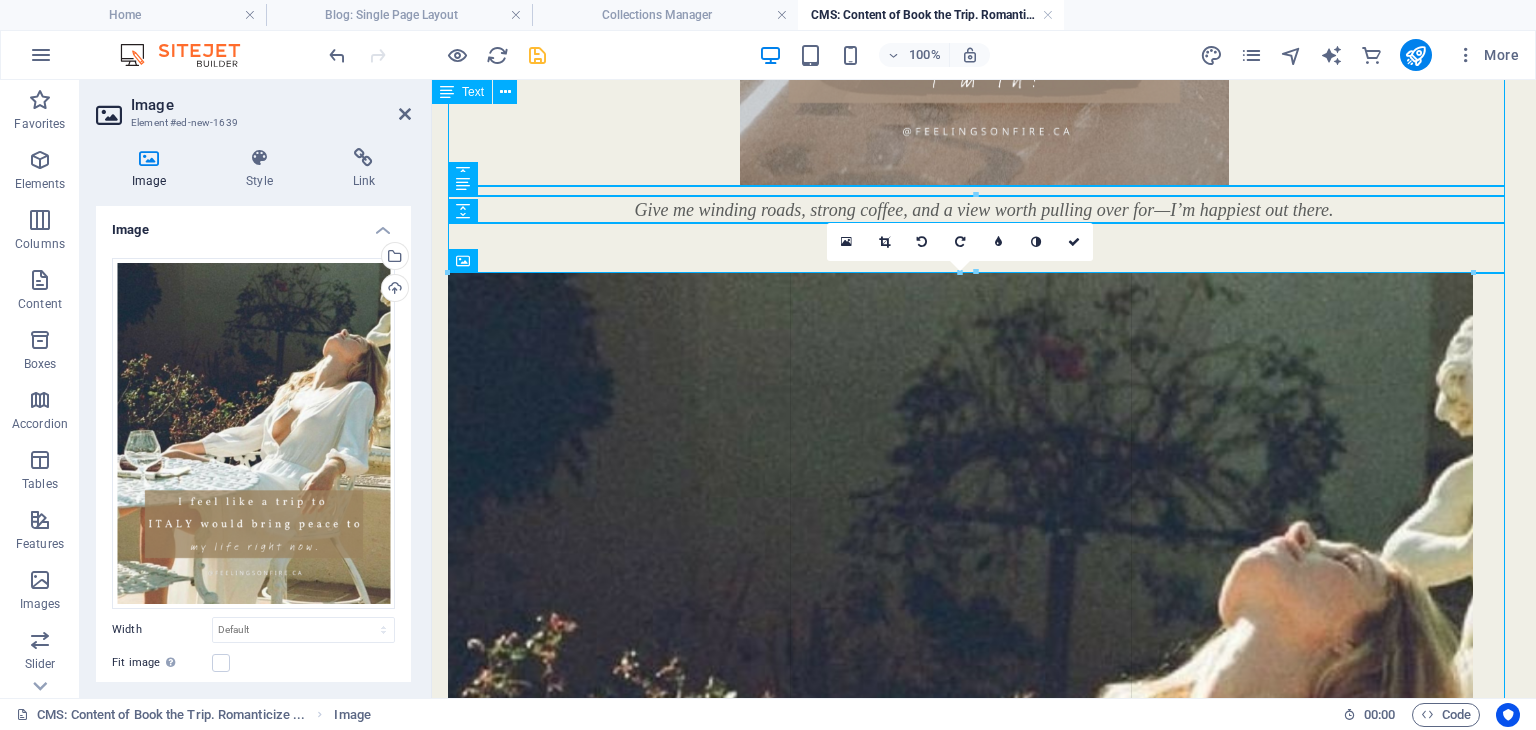 type on "1024" 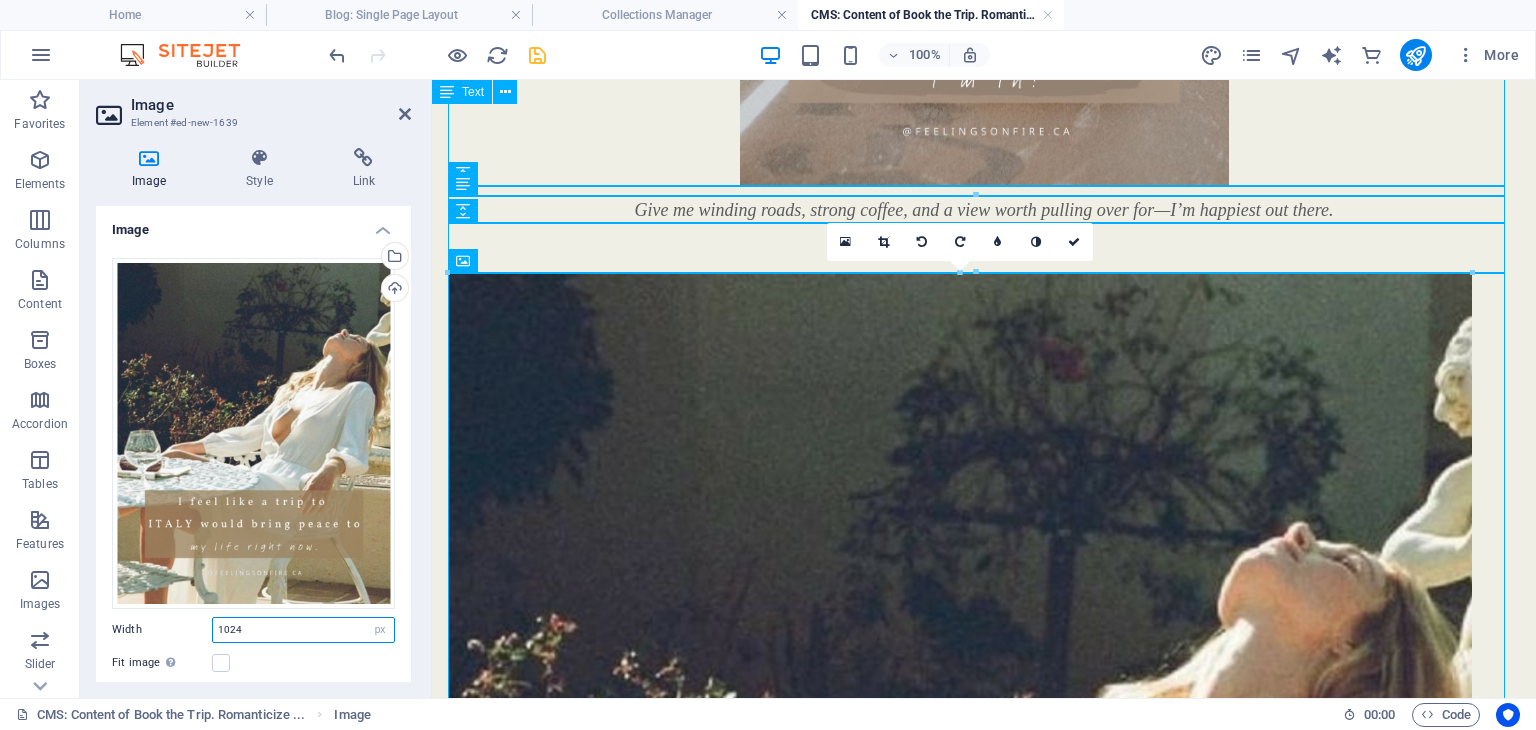 click on "1024" at bounding box center (303, 630) 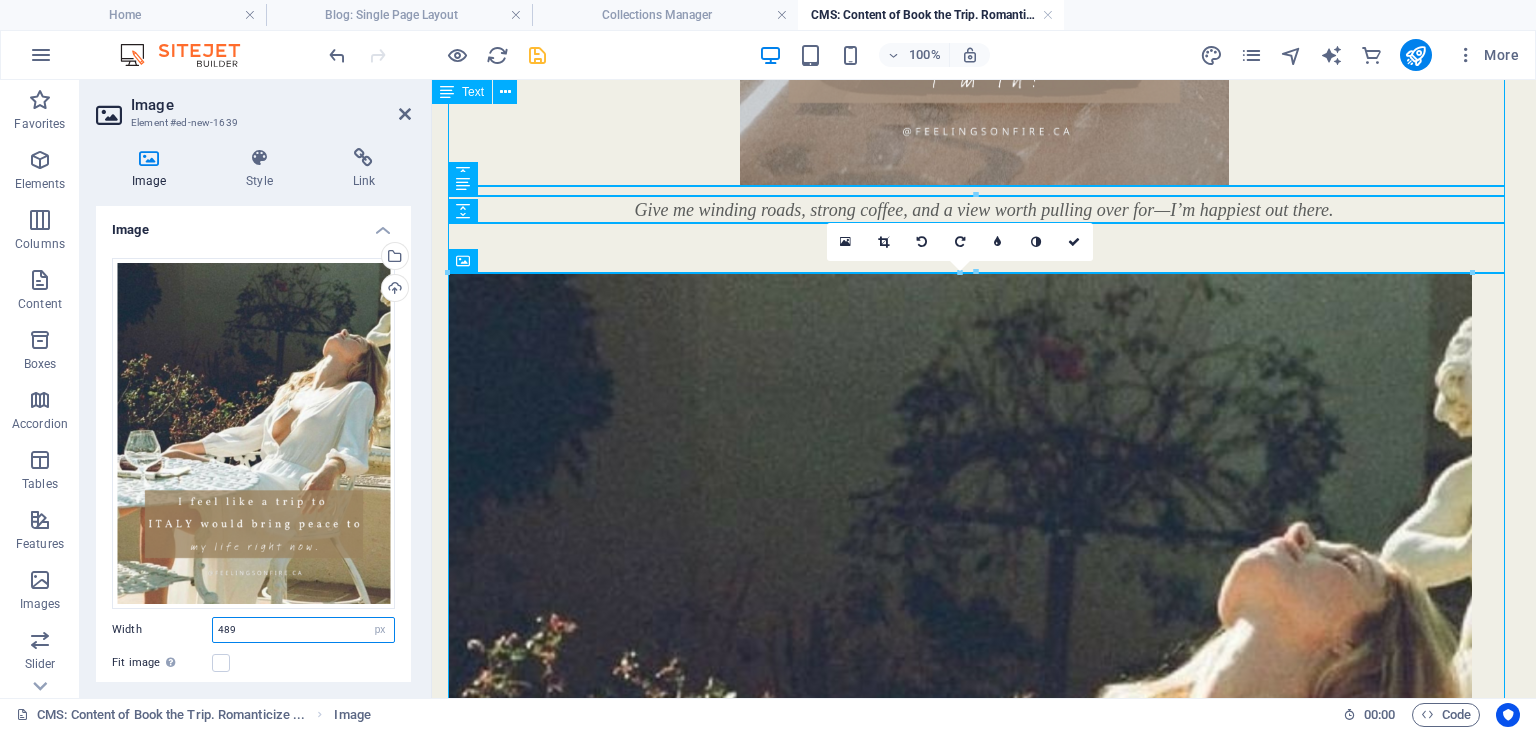 type on "489" 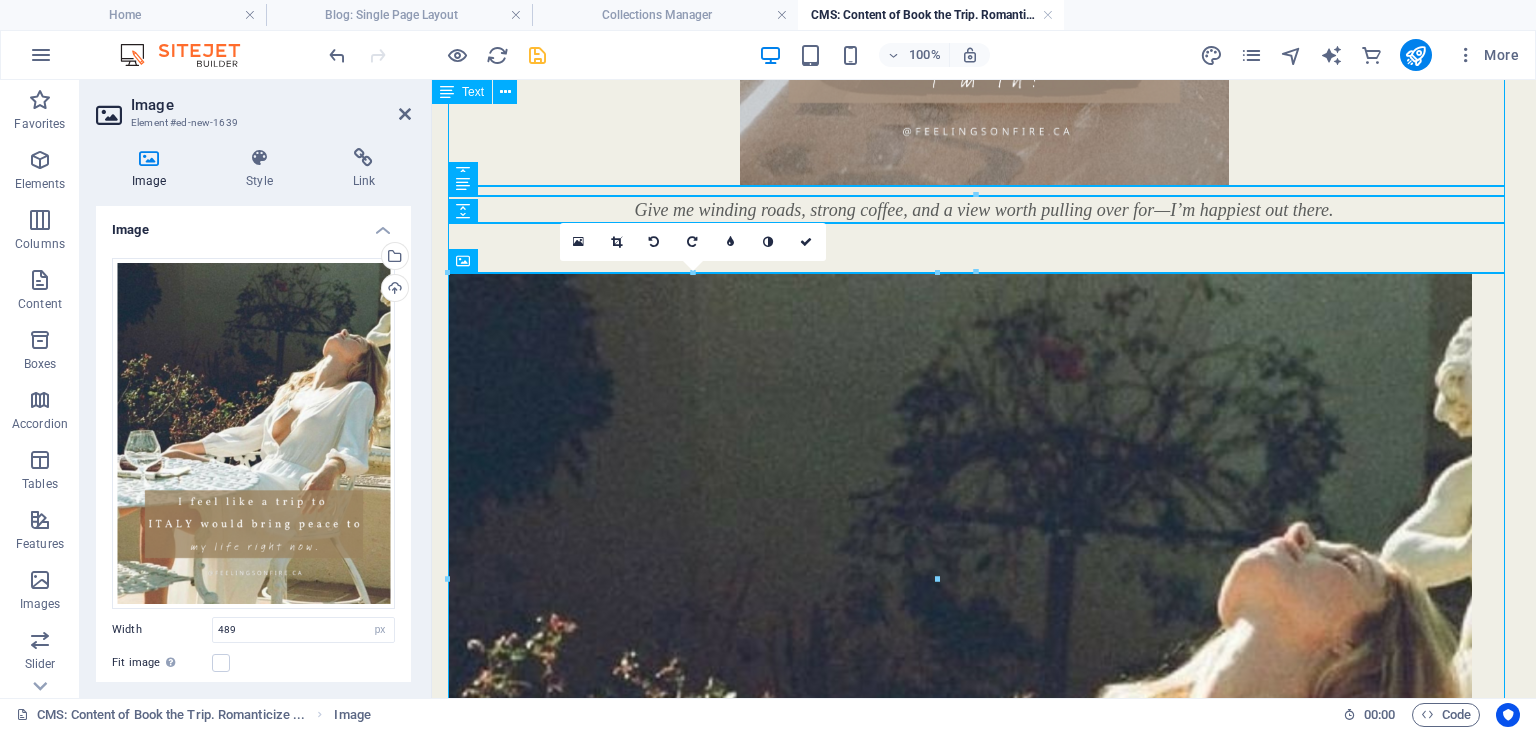 click on "Width" at bounding box center [162, 629] 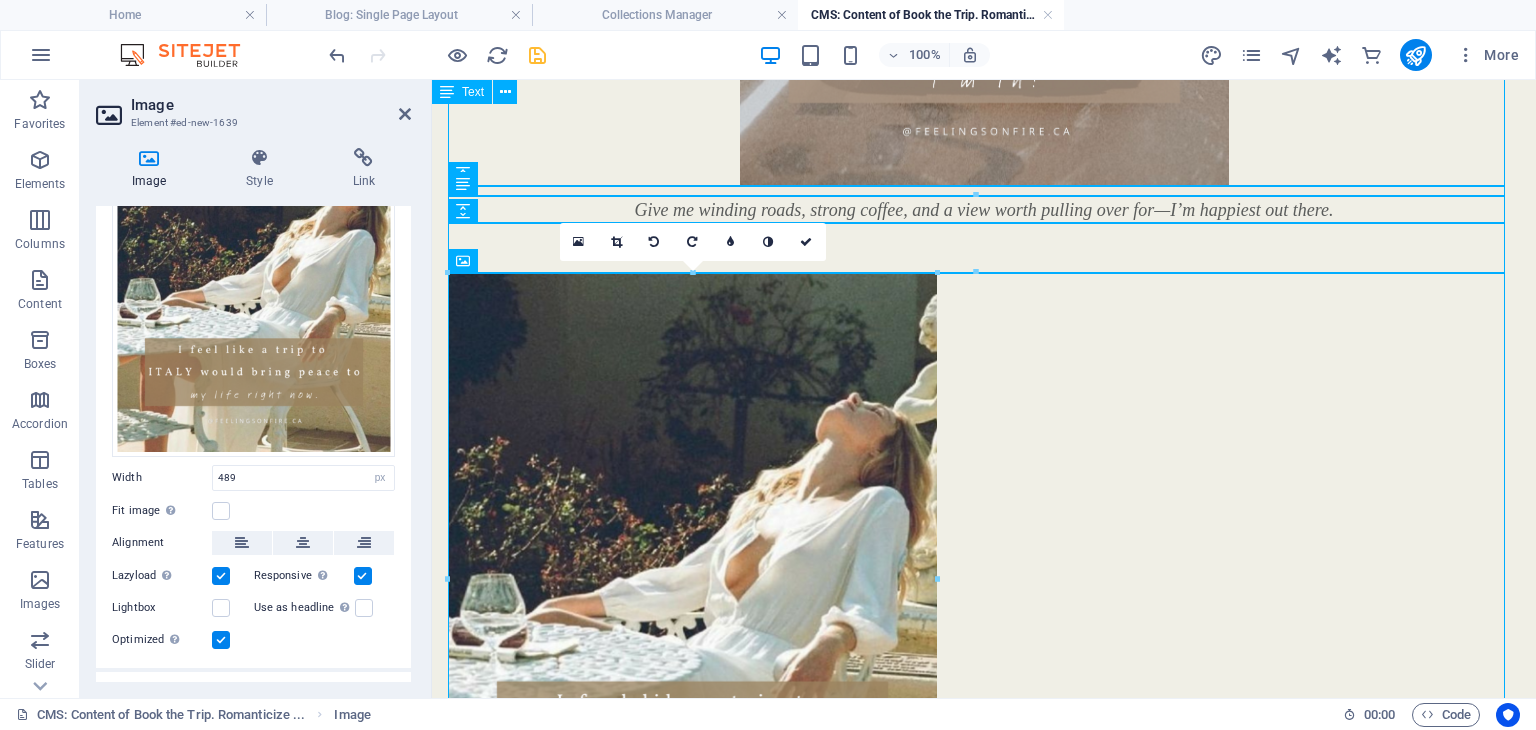 scroll, scrollTop: 236, scrollLeft: 0, axis: vertical 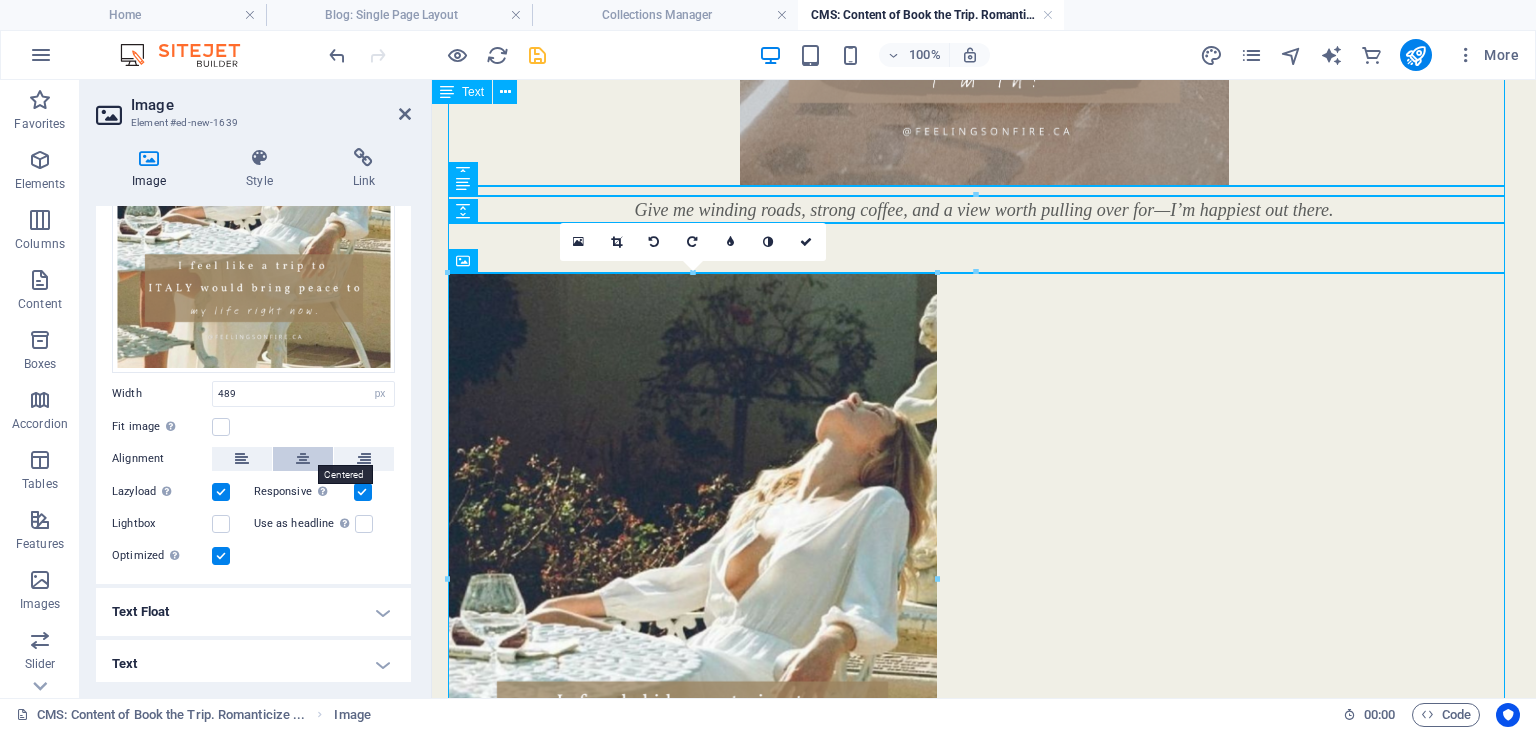 click at bounding box center [303, 459] 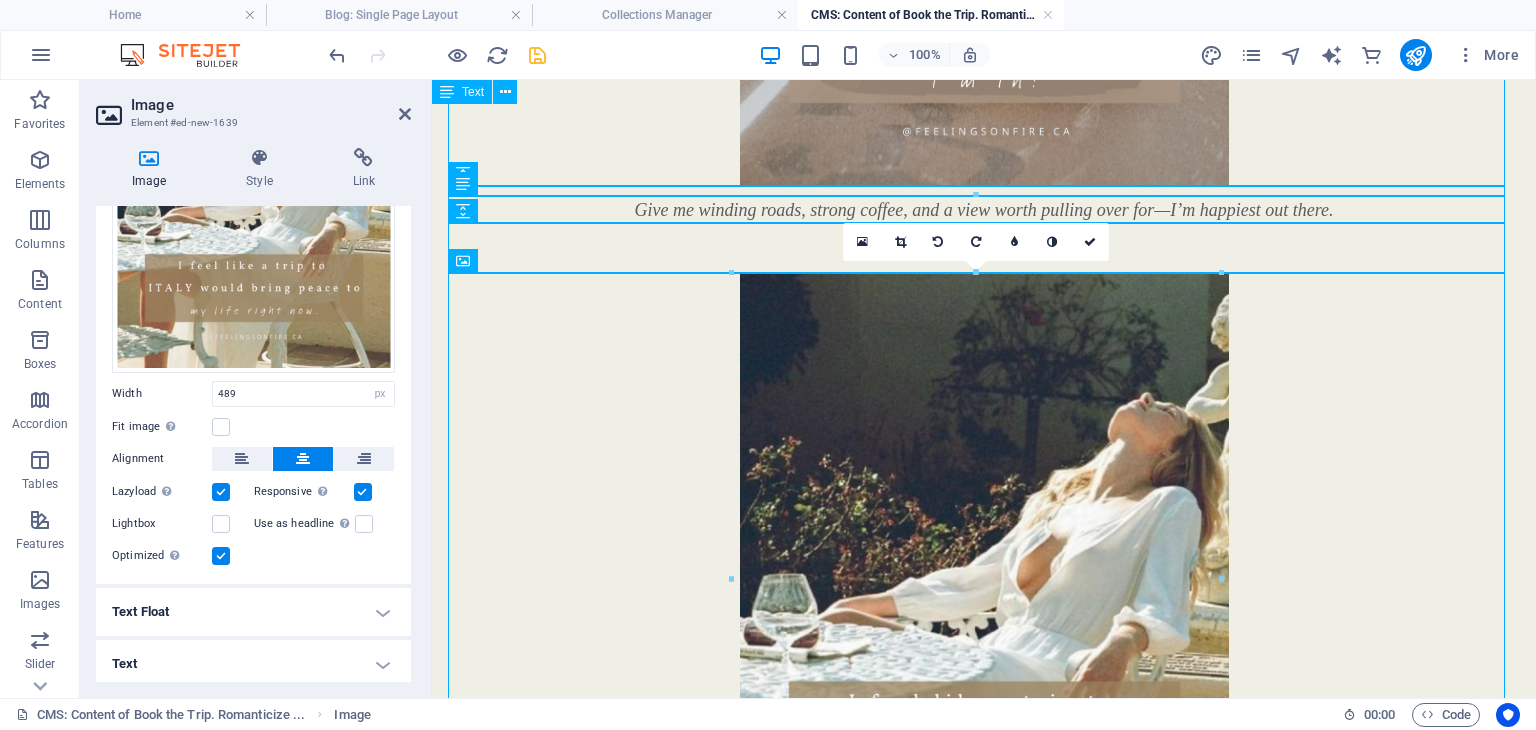 click at bounding box center (537, 55) 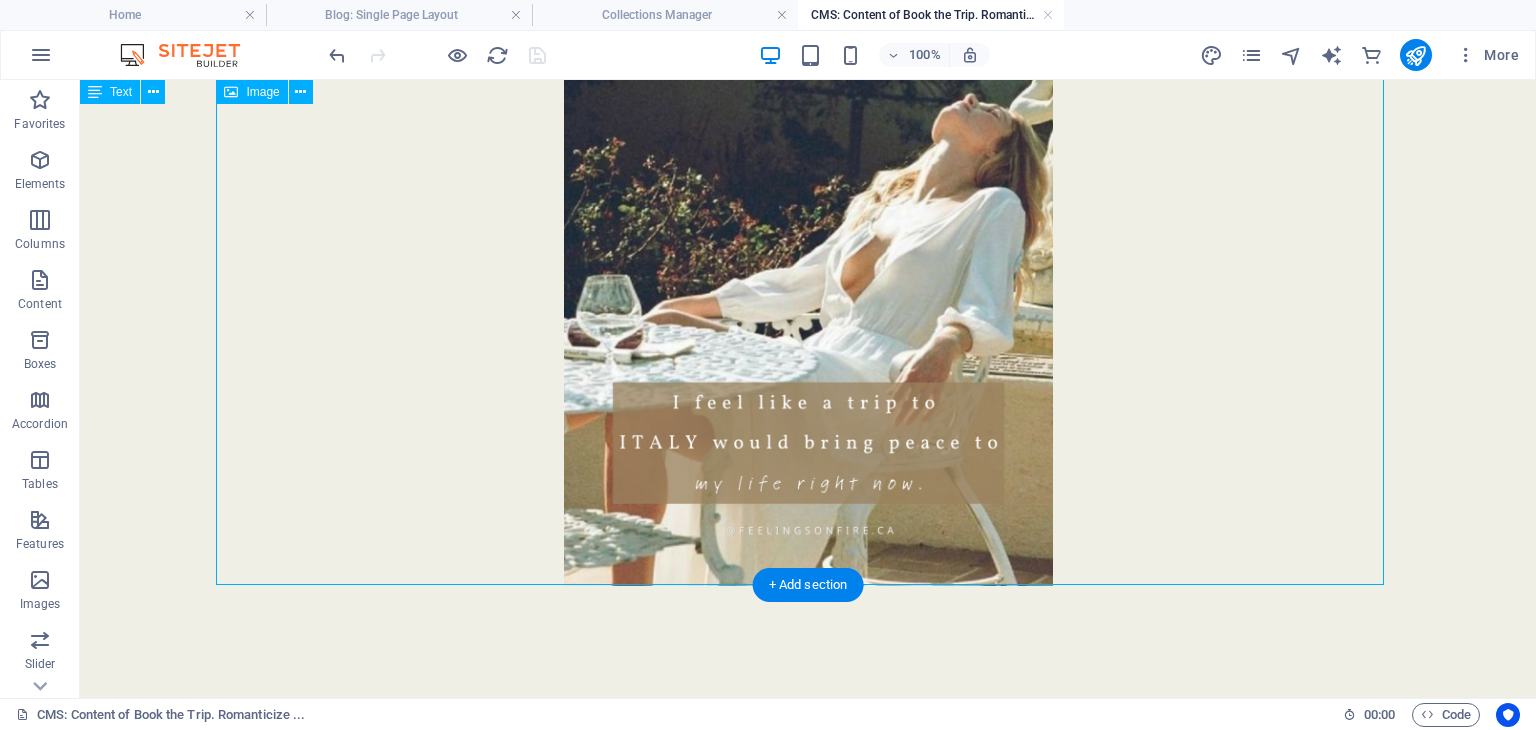 scroll, scrollTop: 2400, scrollLeft: 0, axis: vertical 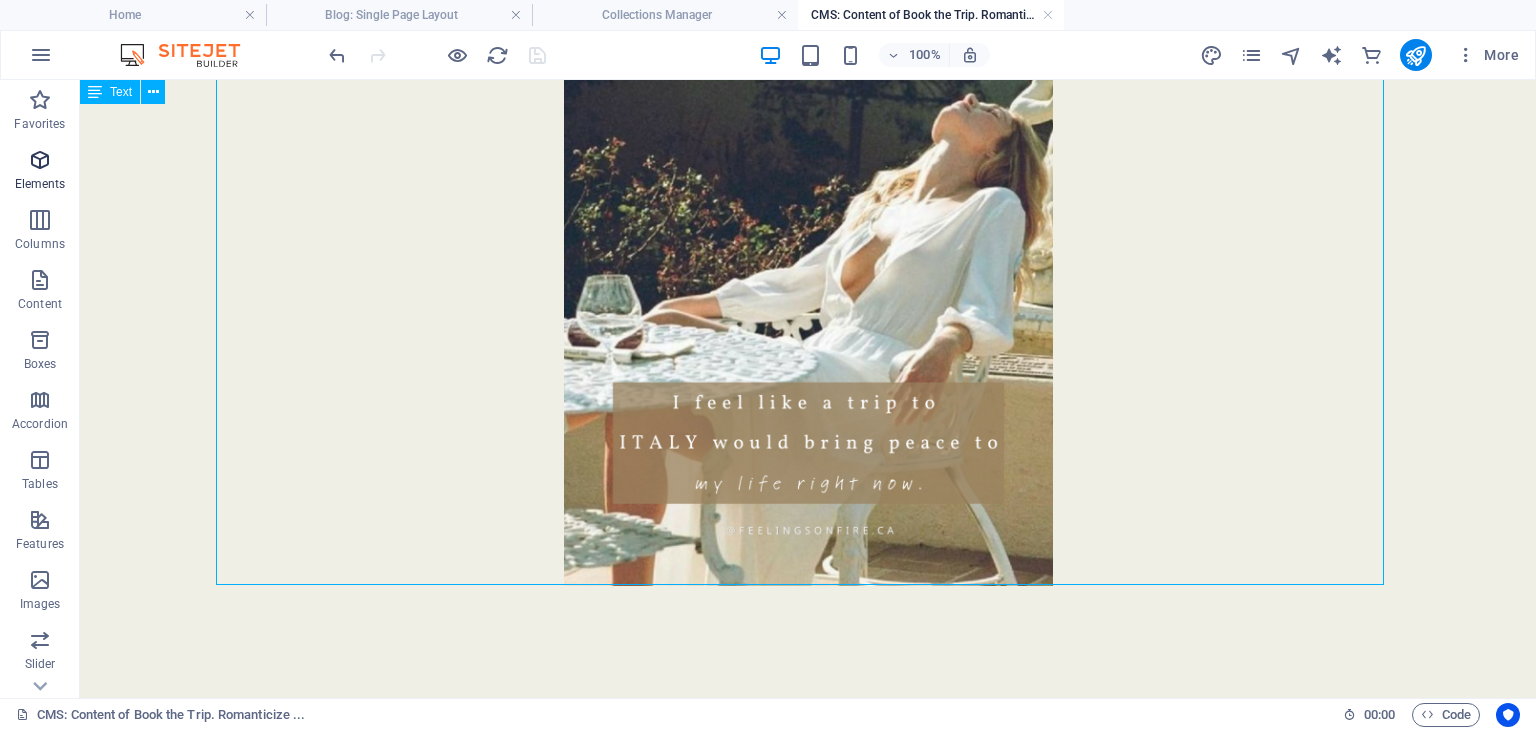 click on "Elements" at bounding box center (40, 184) 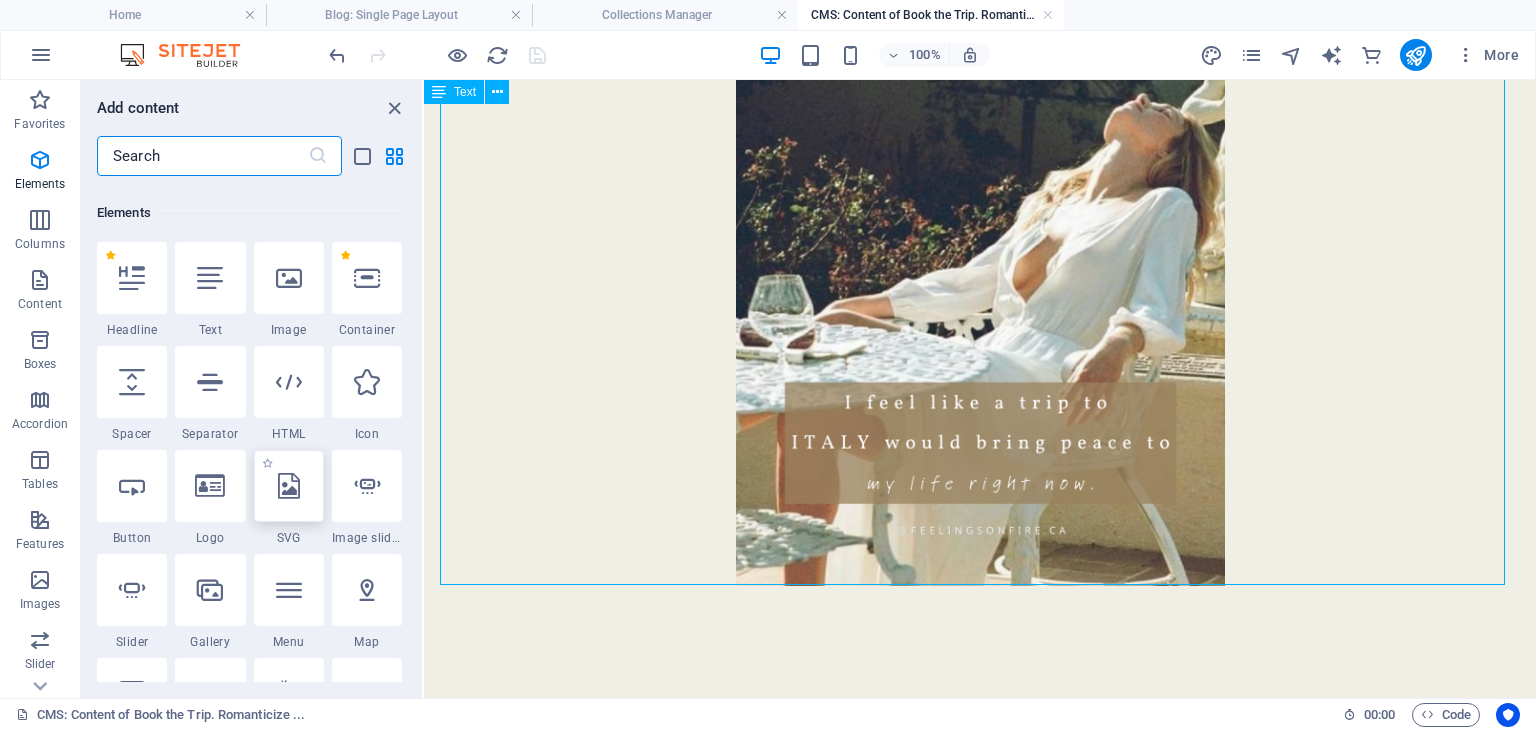 scroll, scrollTop: 212, scrollLeft: 0, axis: vertical 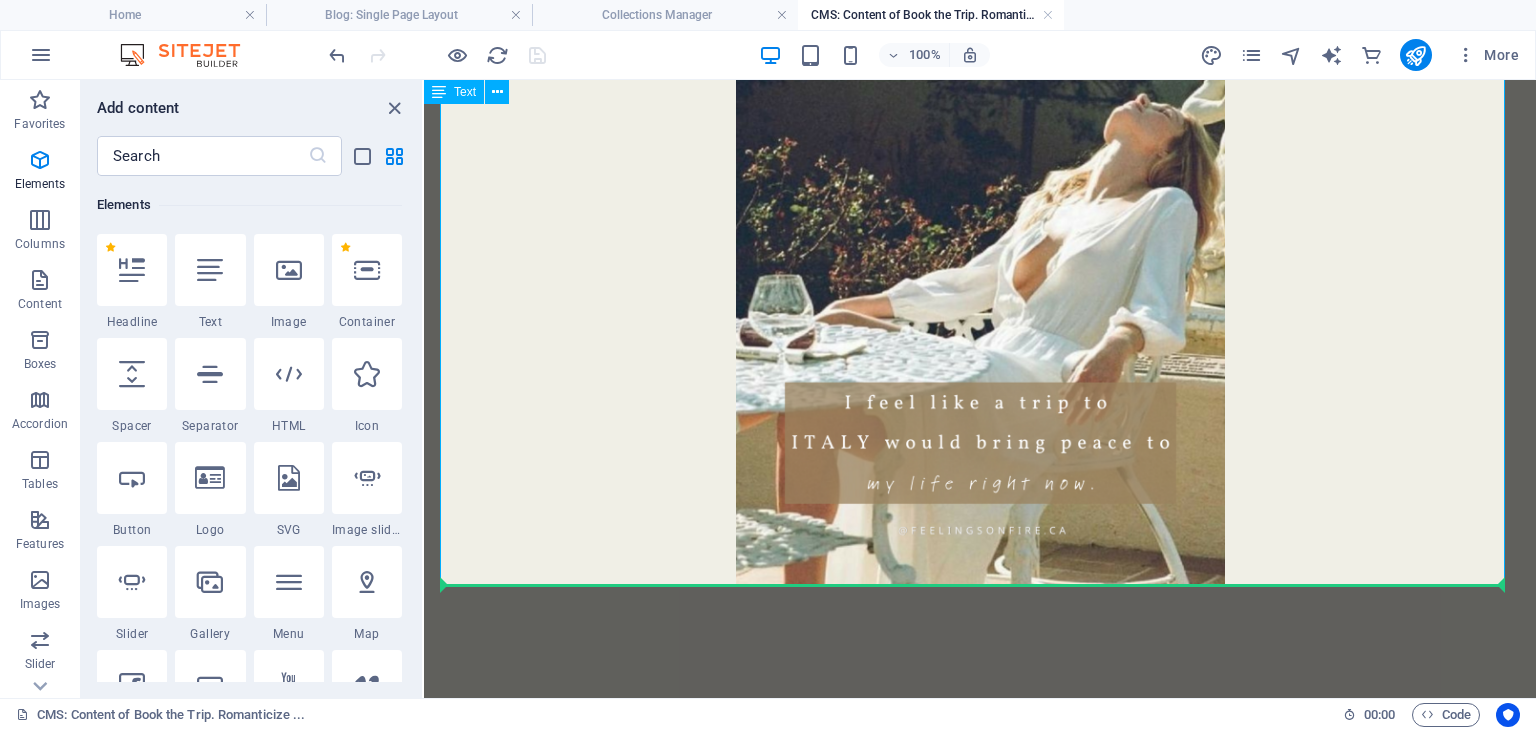 select on "px" 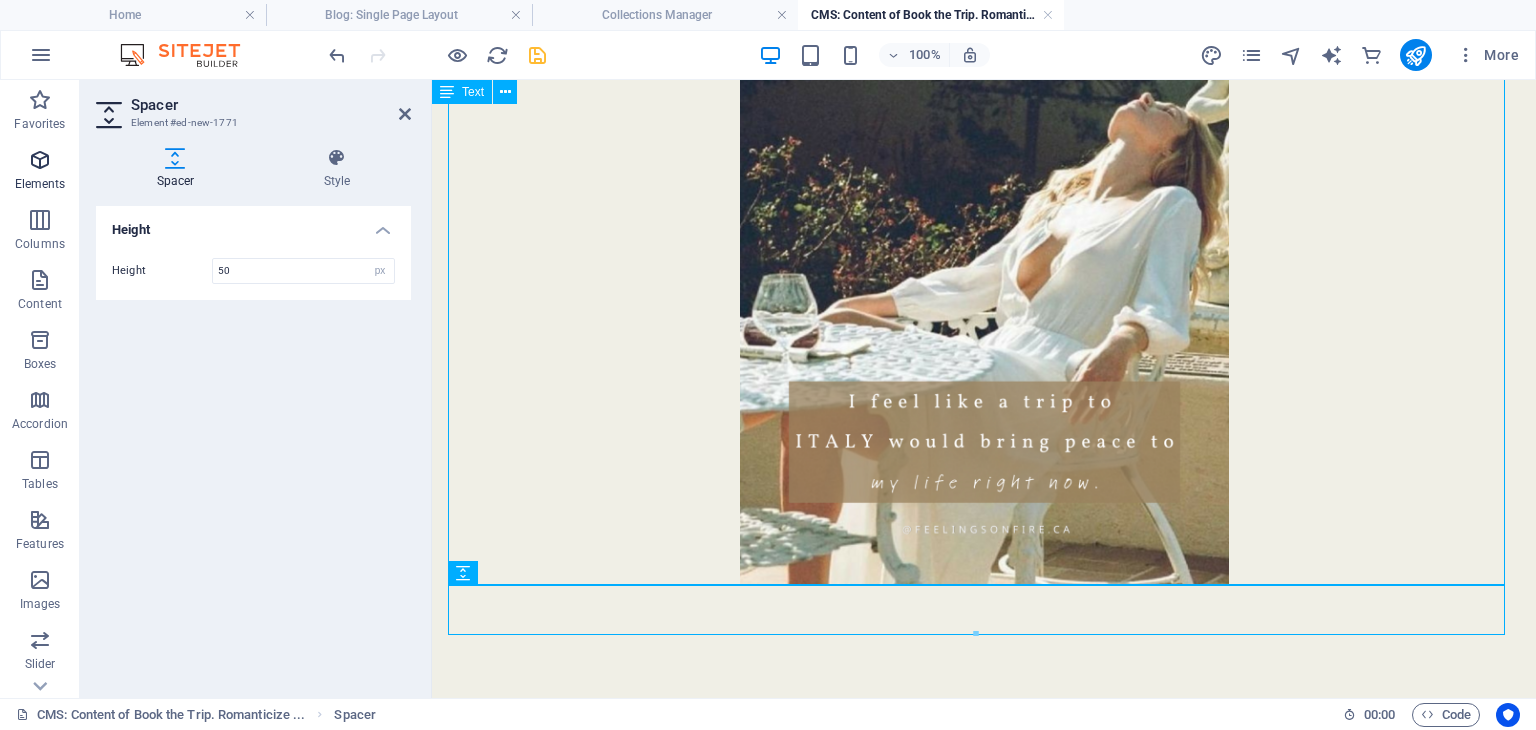 click on "Elements" at bounding box center [40, 184] 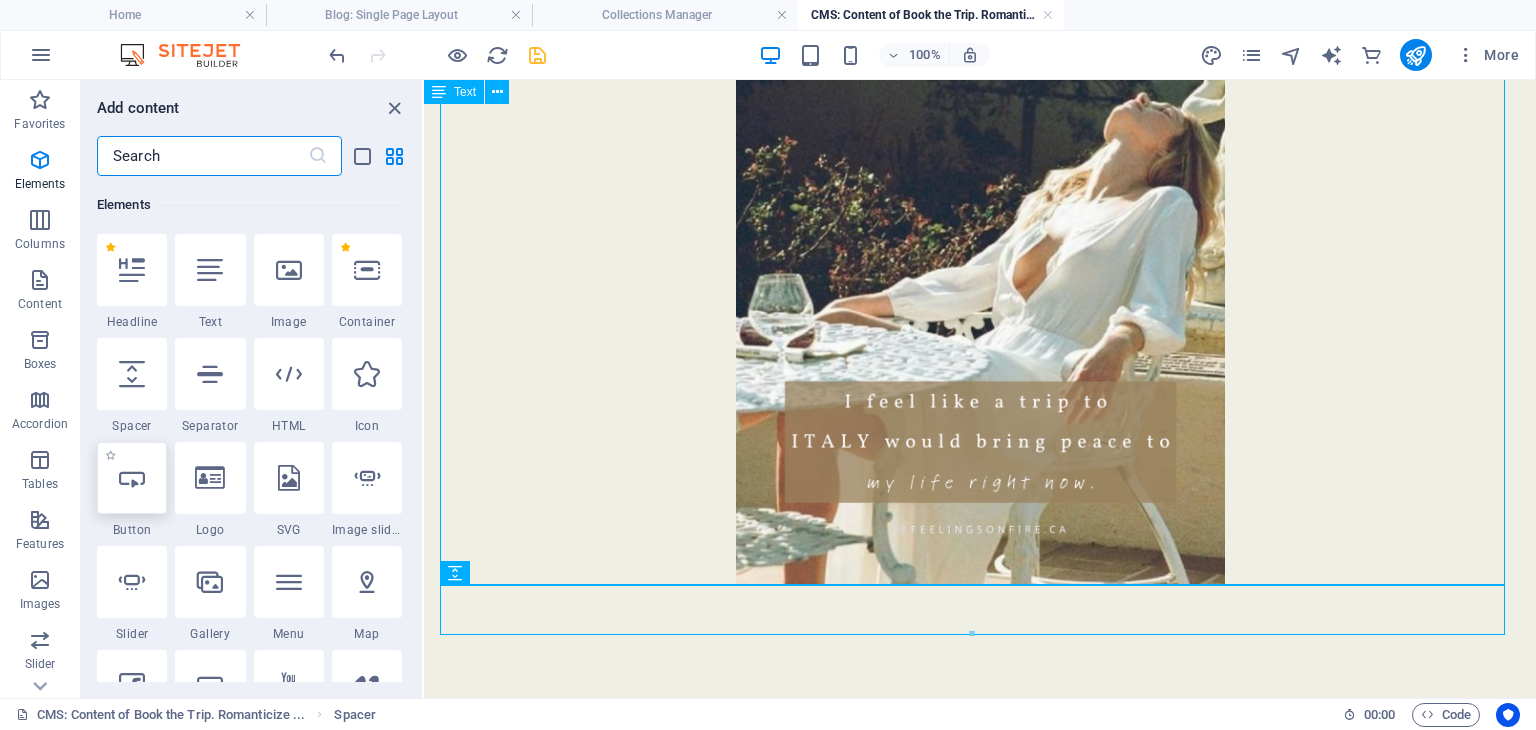 scroll, scrollTop: 212, scrollLeft: 0, axis: vertical 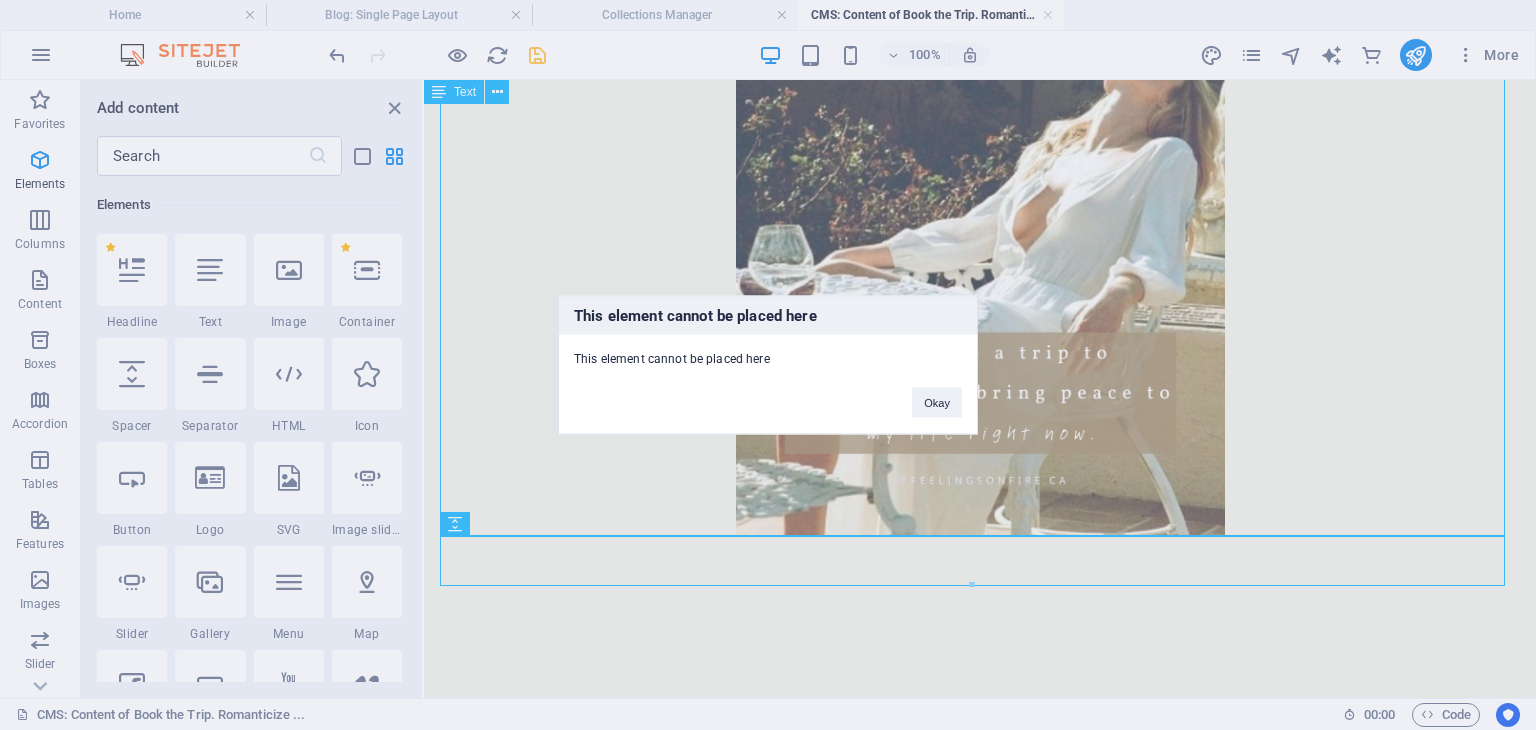 drag, startPoint x: 118, startPoint y: 371, endPoint x: 254, endPoint y: 449, distance: 156.7801 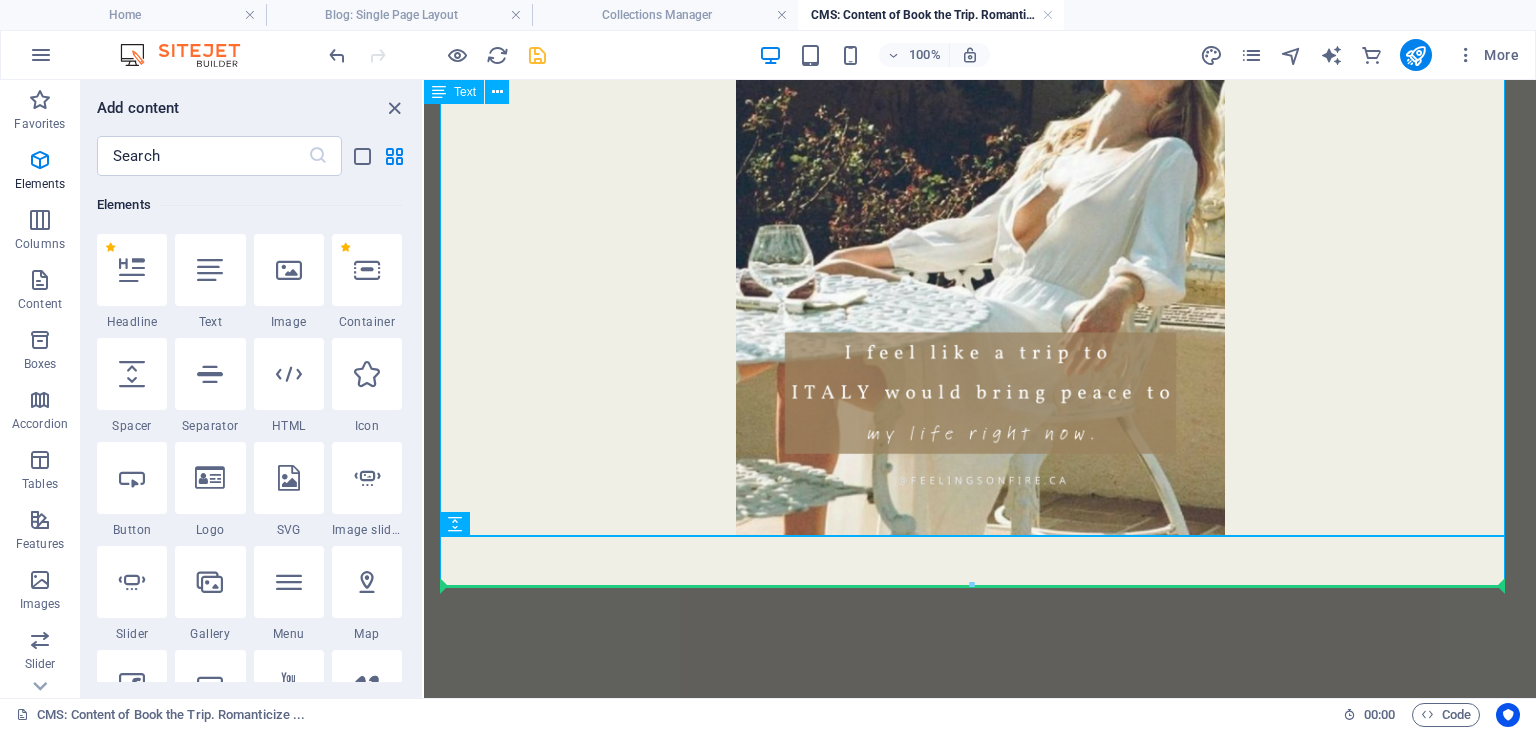 select on "px" 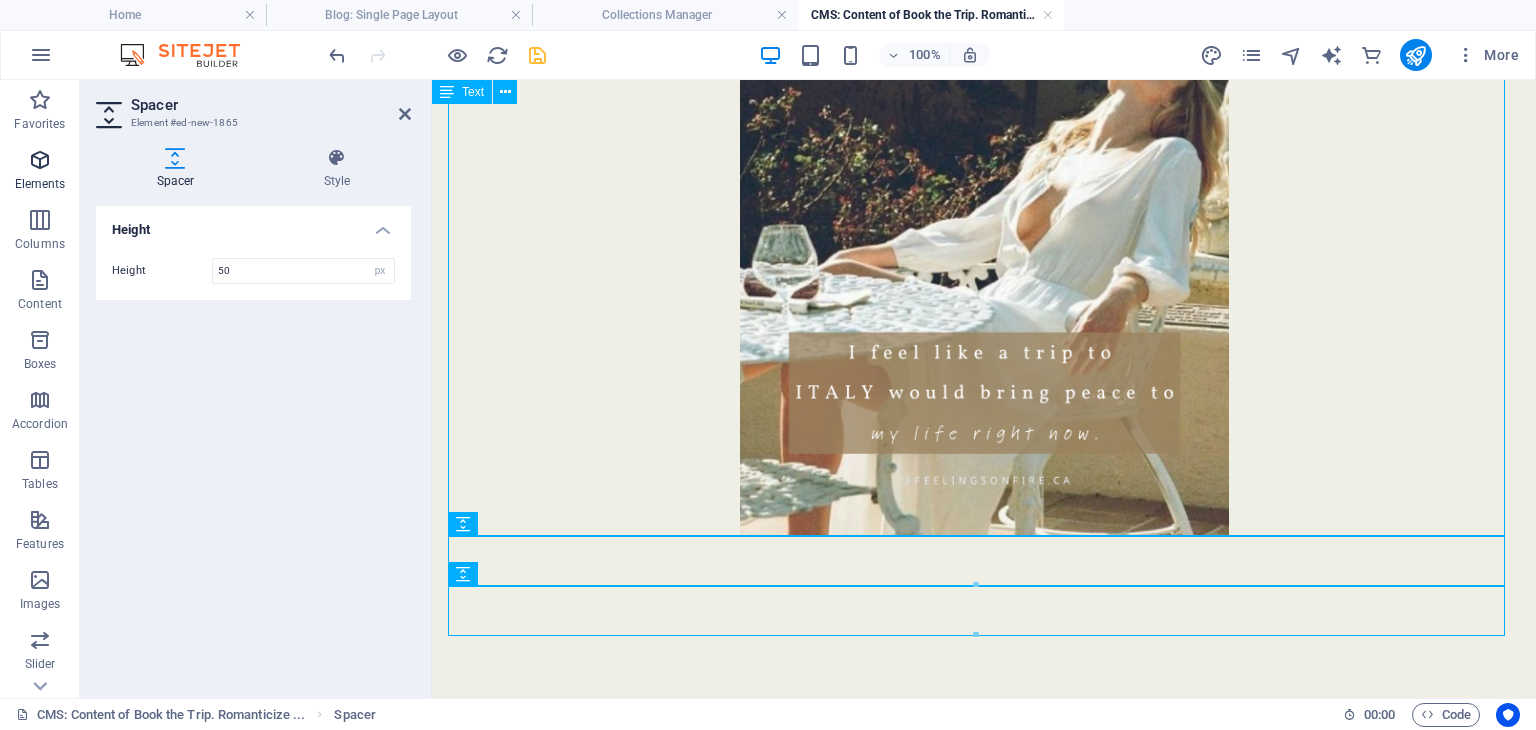 click at bounding box center (40, 160) 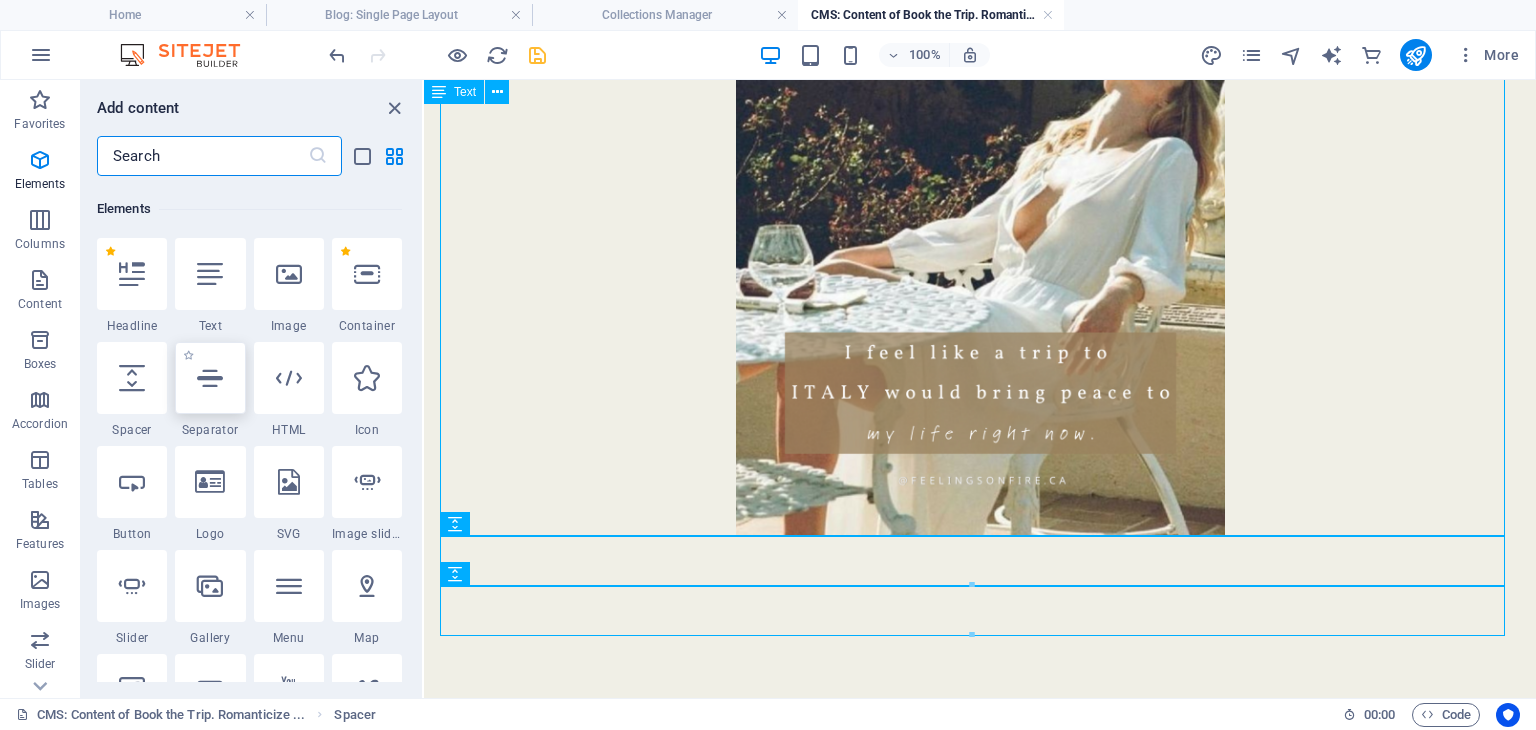 scroll, scrollTop: 212, scrollLeft: 0, axis: vertical 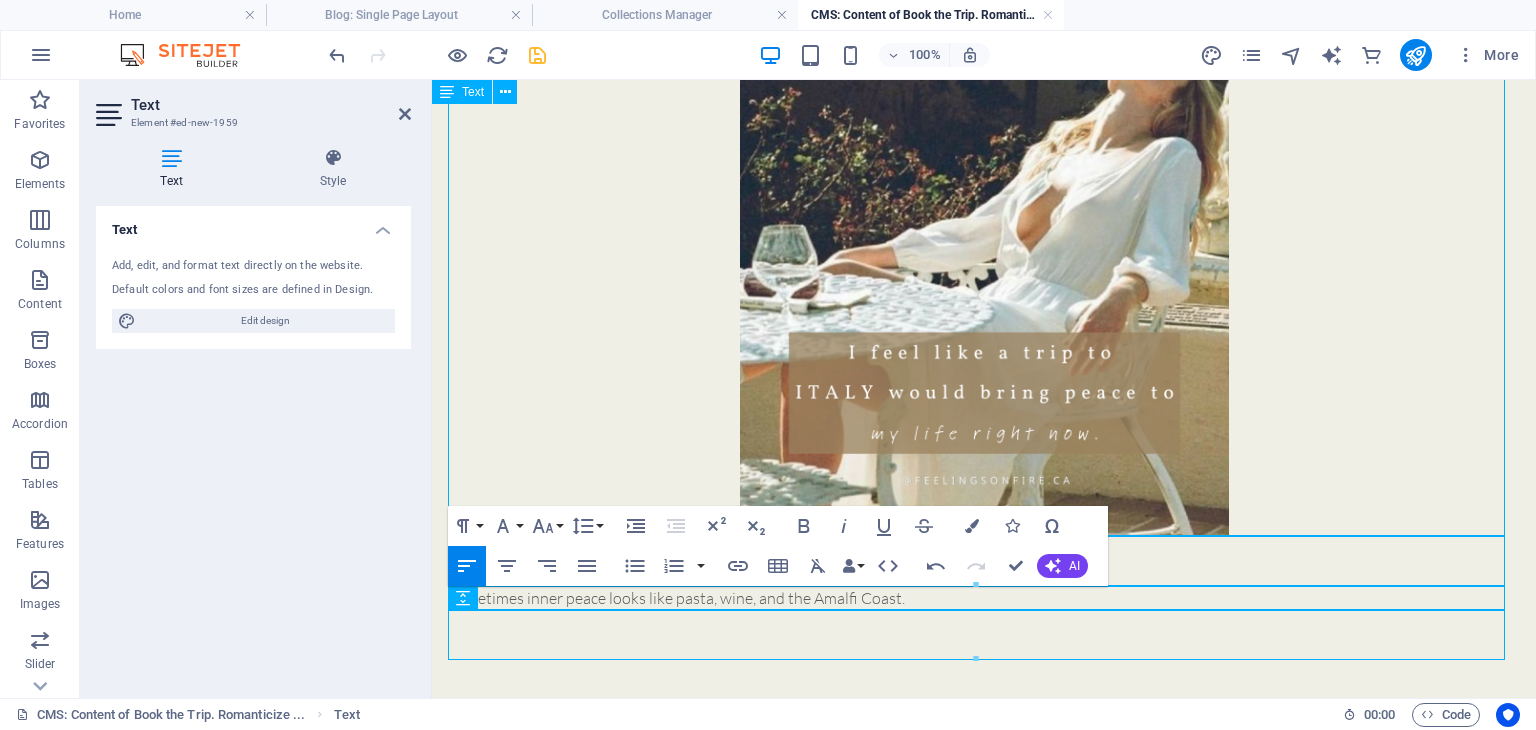 click on "Sometimes inner peace looks like pasta, wine, and the Amalfi Coast." at bounding box center [984, 598] 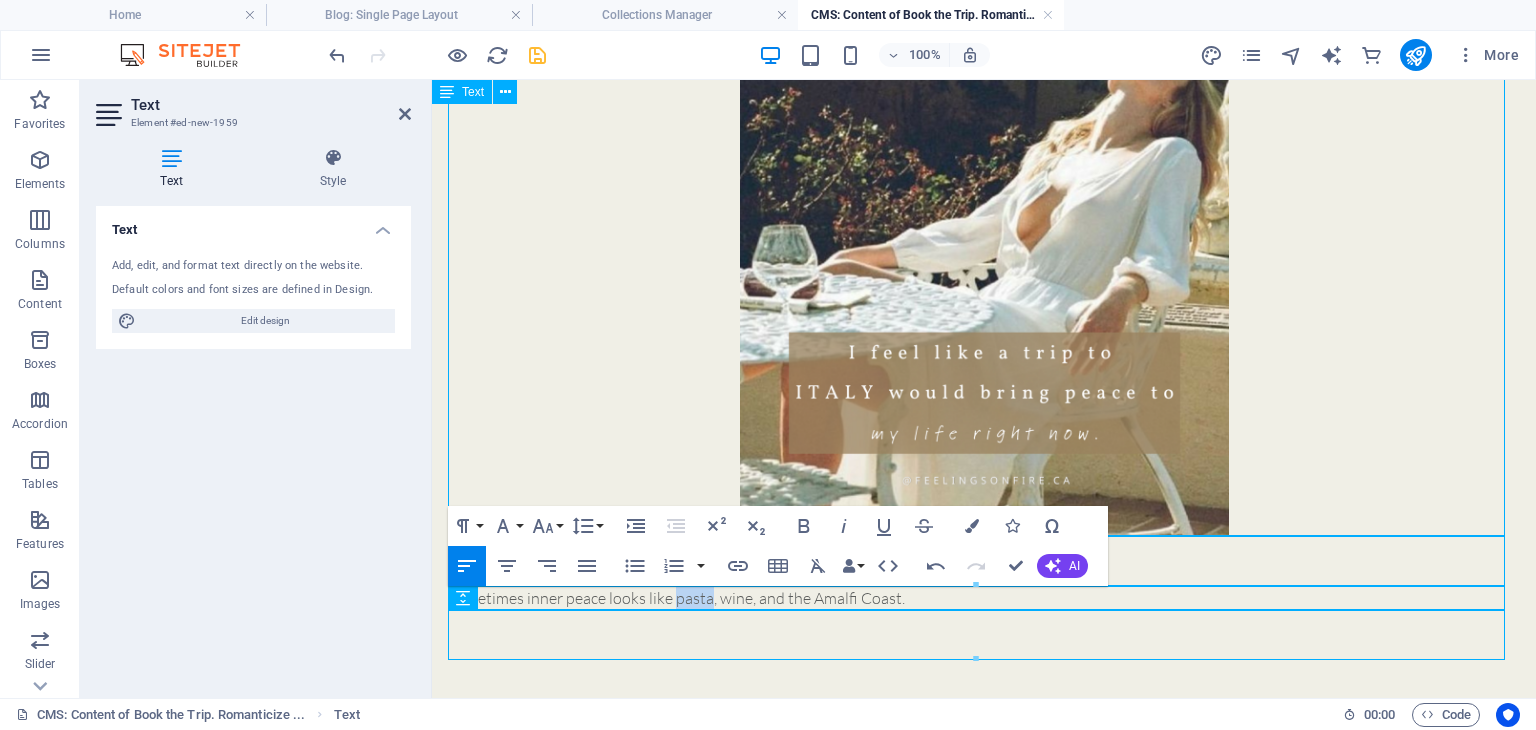 click on "Sometimes inner peace looks like pasta, wine, and the Amalfi Coast." at bounding box center (984, 598) 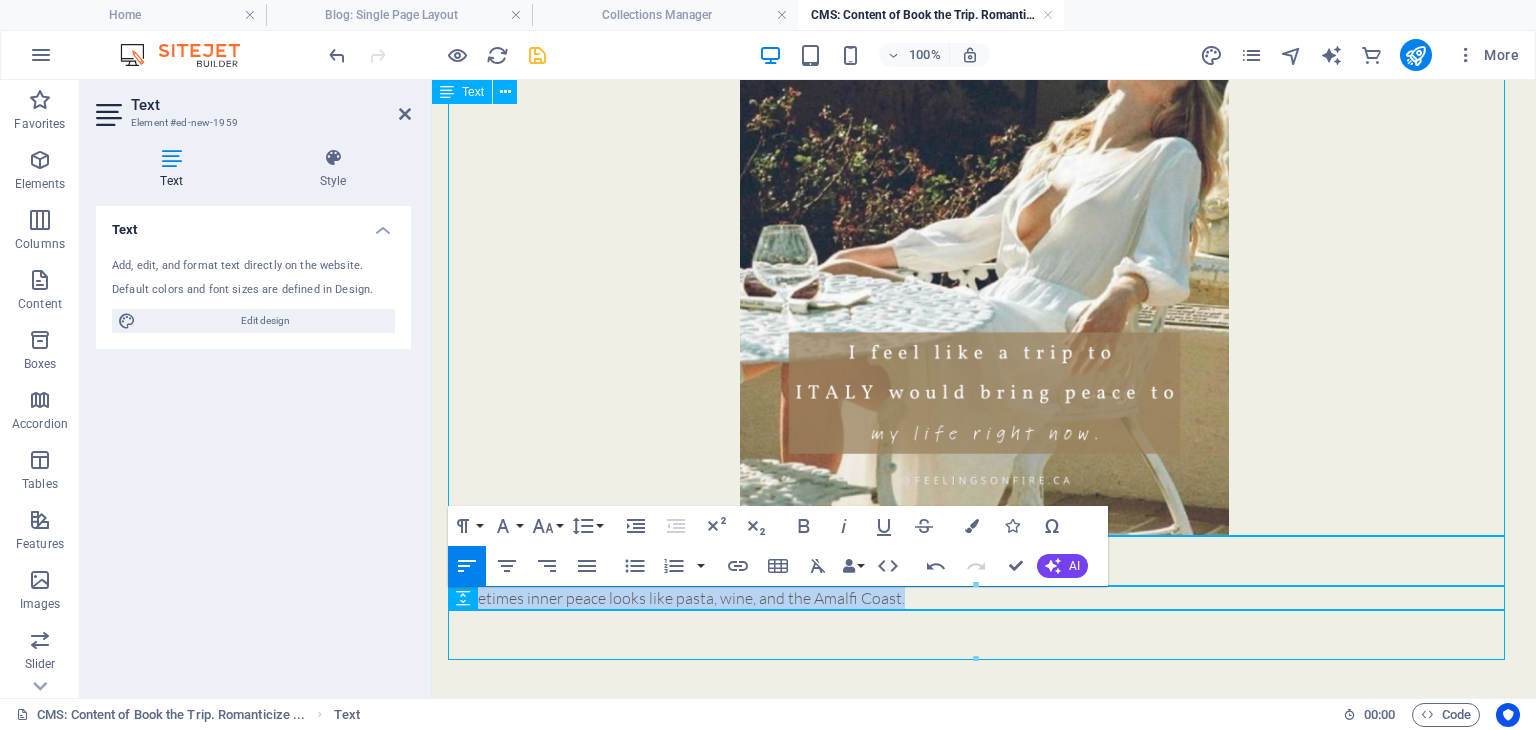 click on "Sometimes inner peace looks like pasta, wine, and the Amalfi Coast." at bounding box center (984, 598) 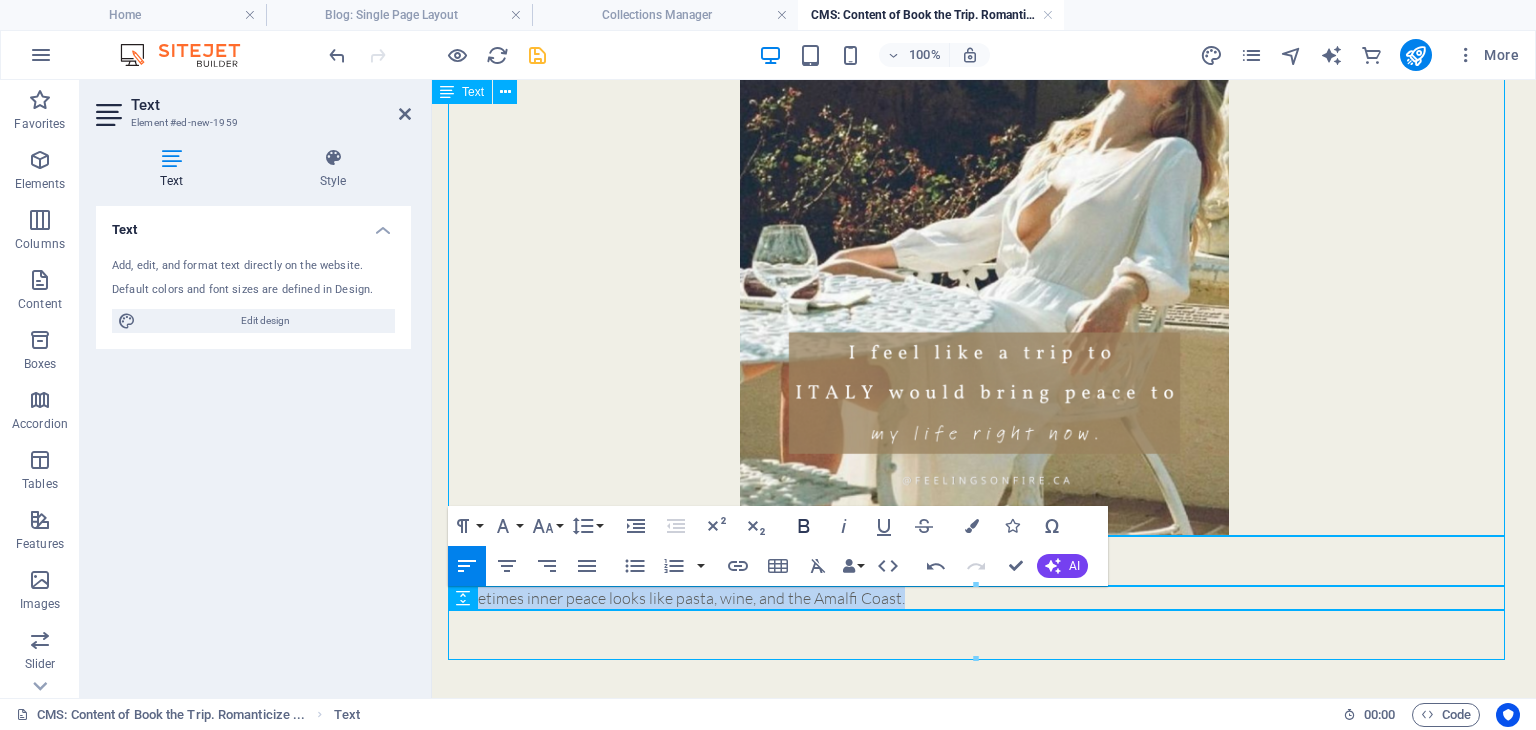 click 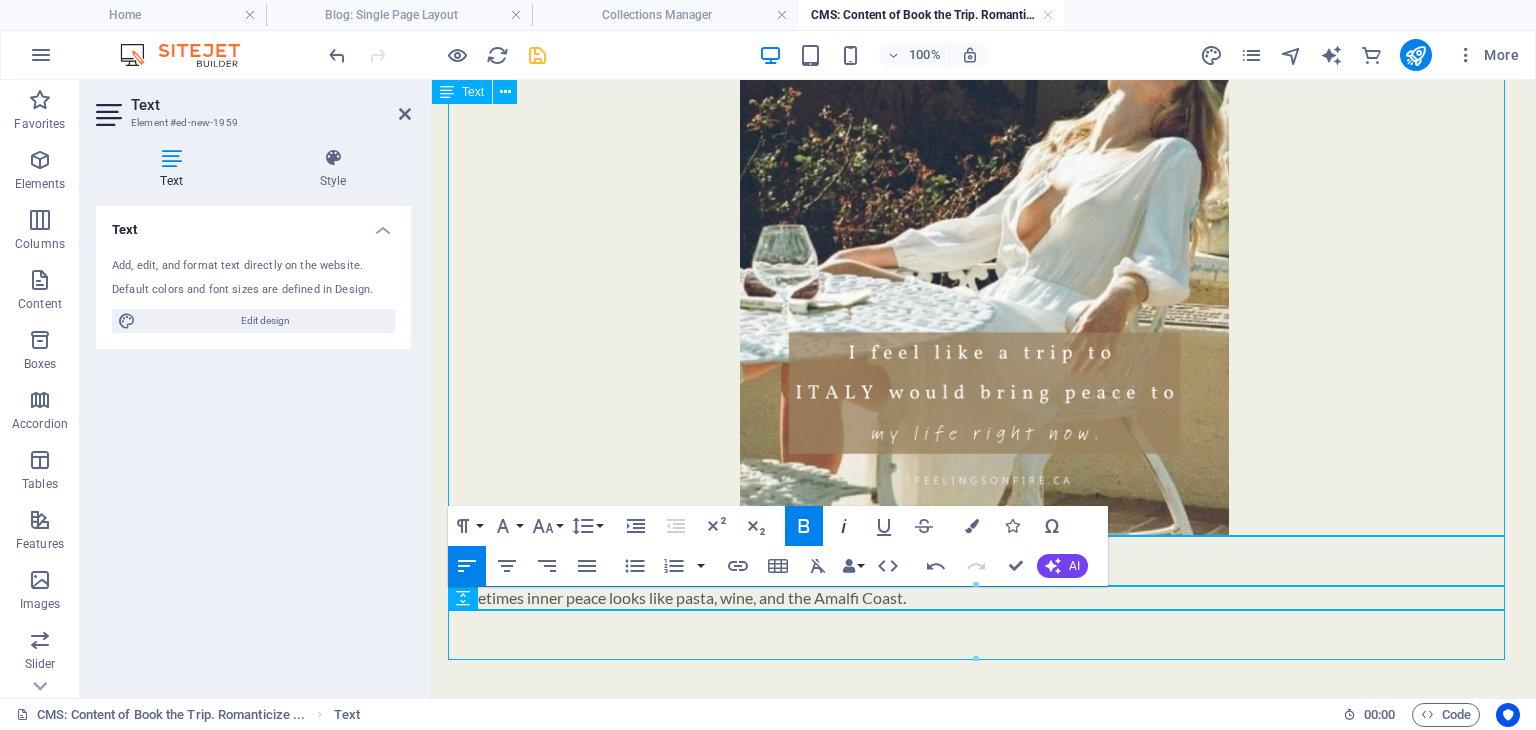 click 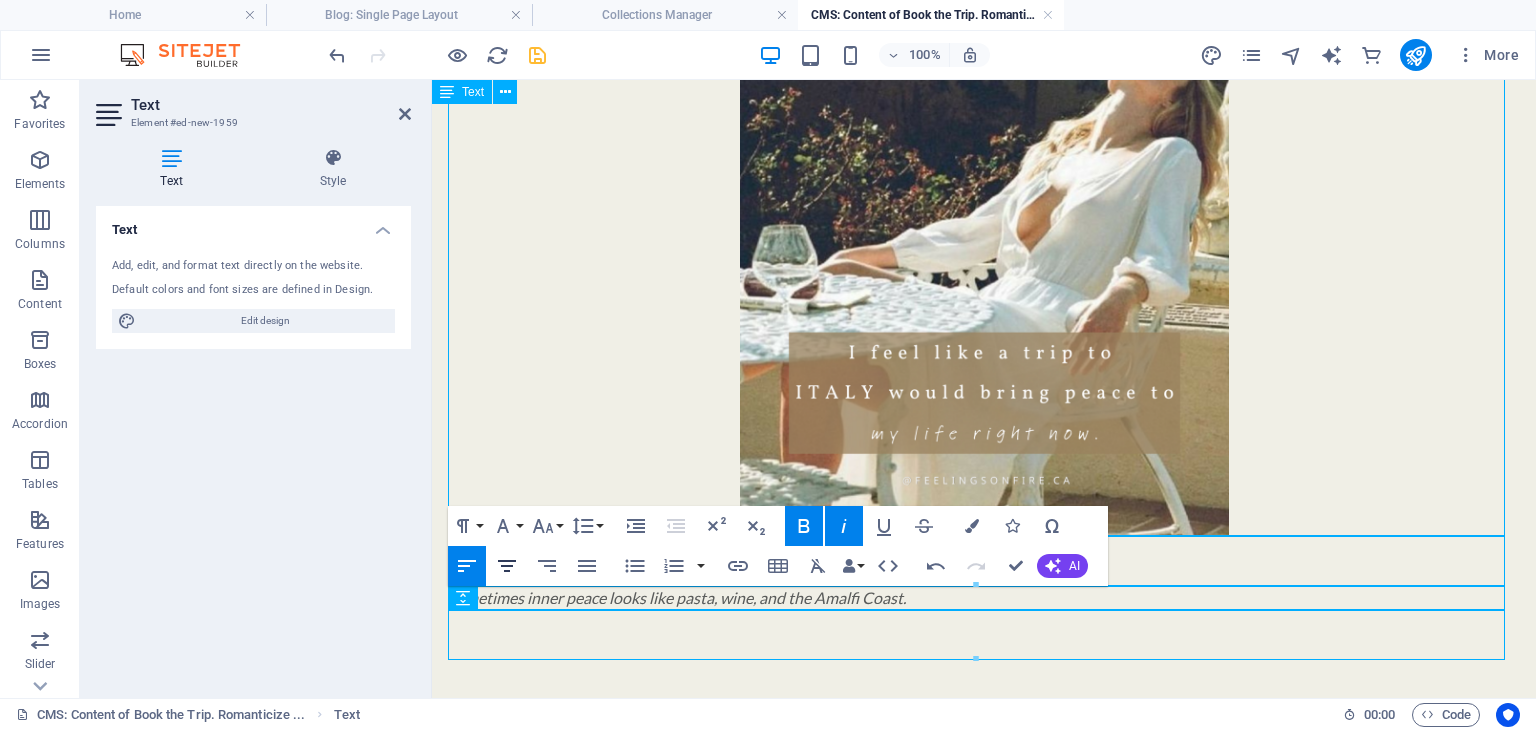 click 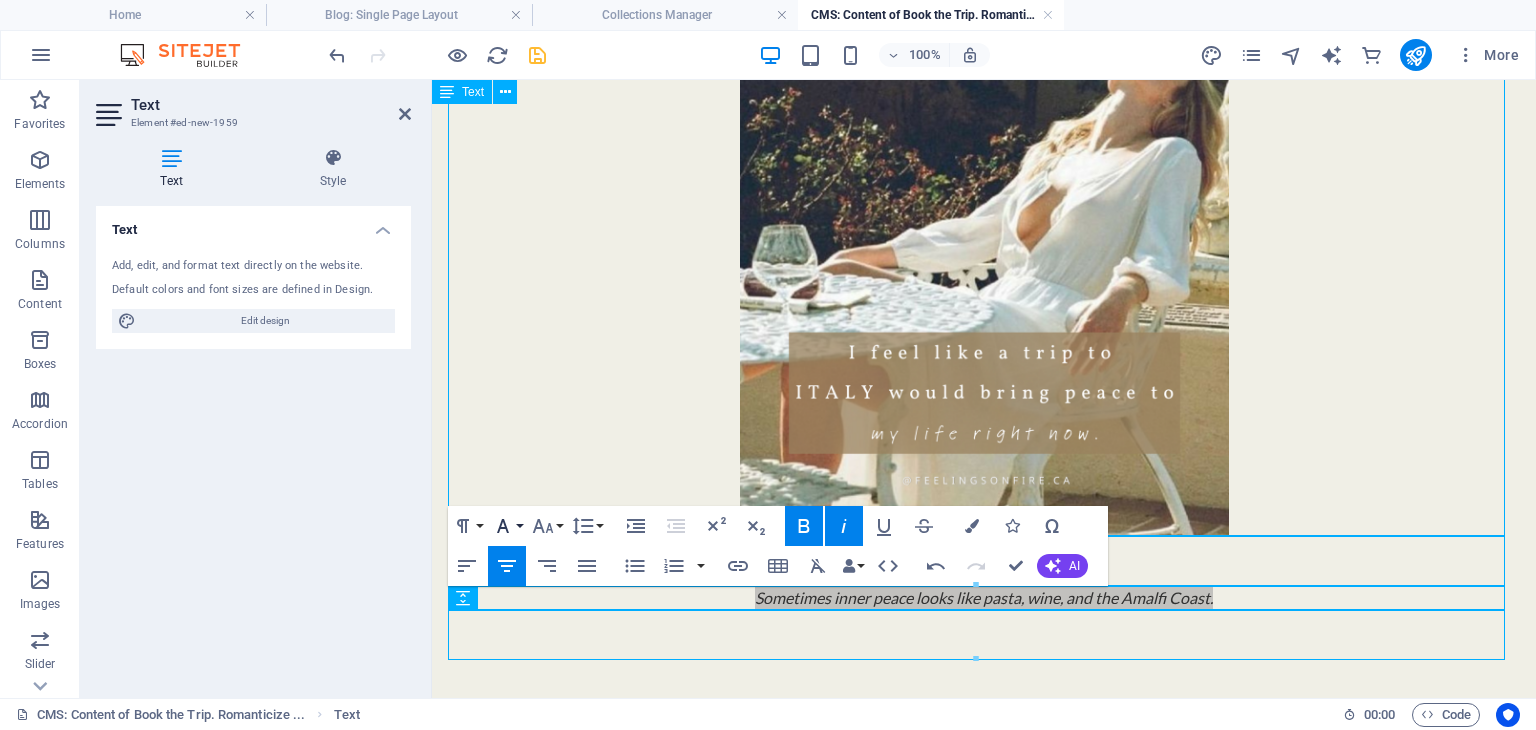 click 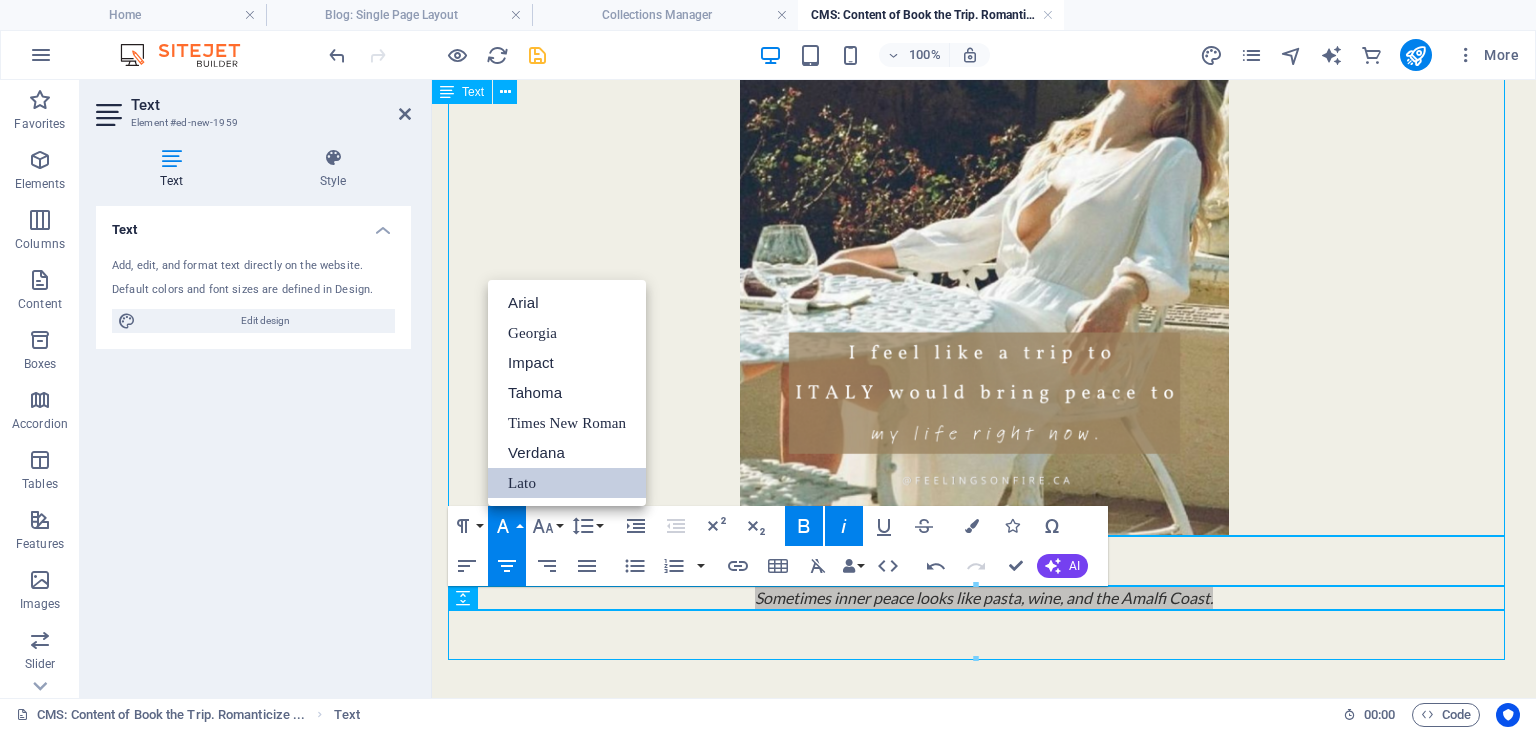scroll, scrollTop: 0, scrollLeft: 0, axis: both 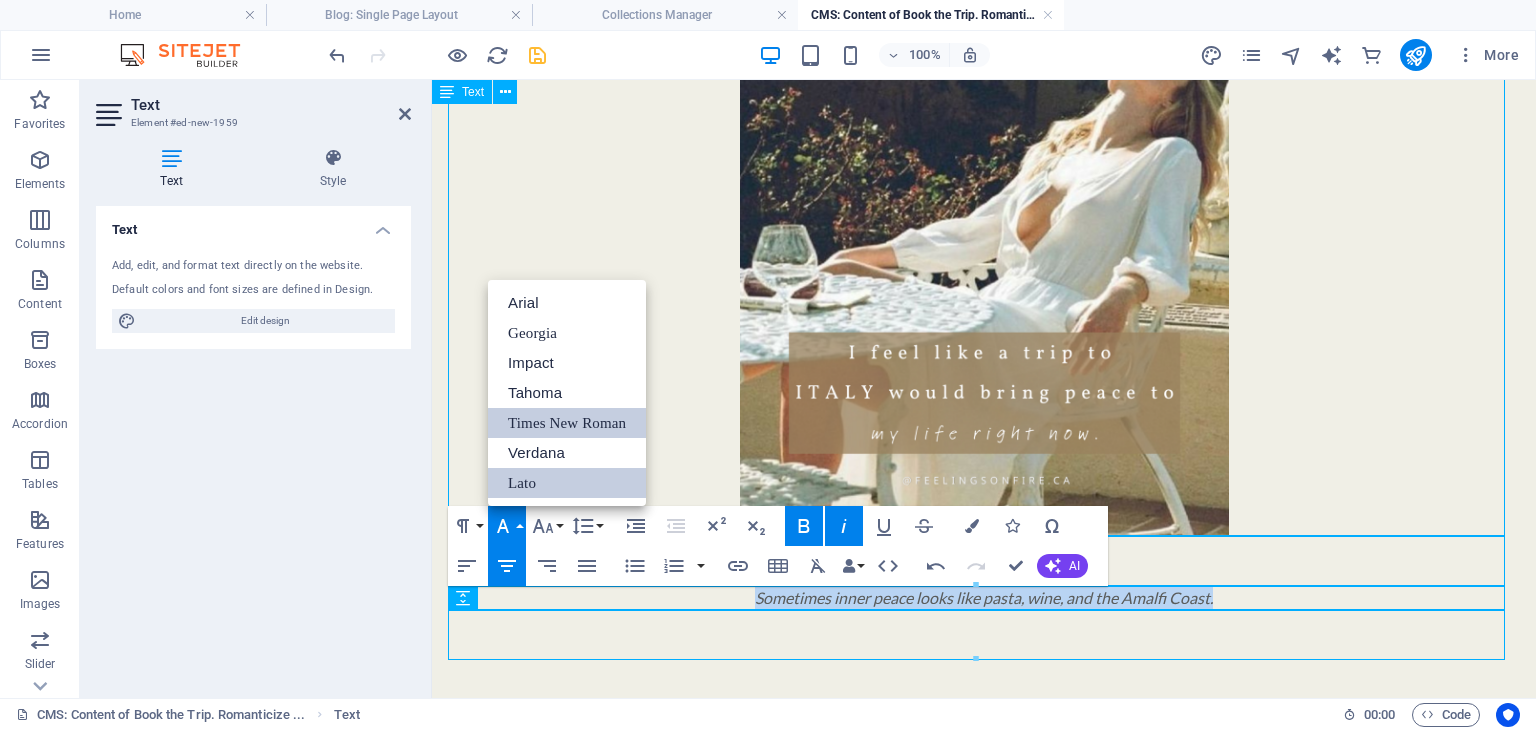 click on "Times New Roman" at bounding box center [567, 423] 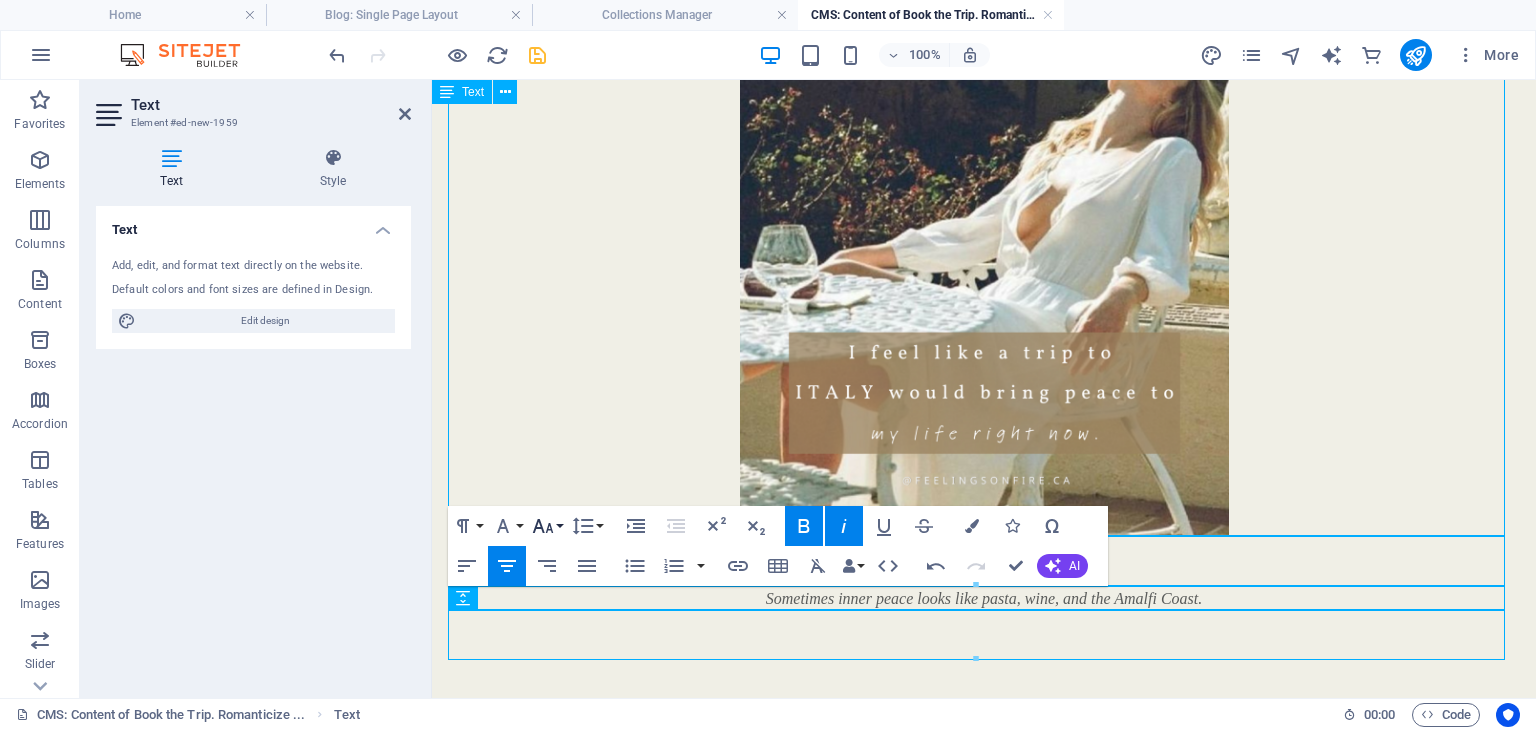 click 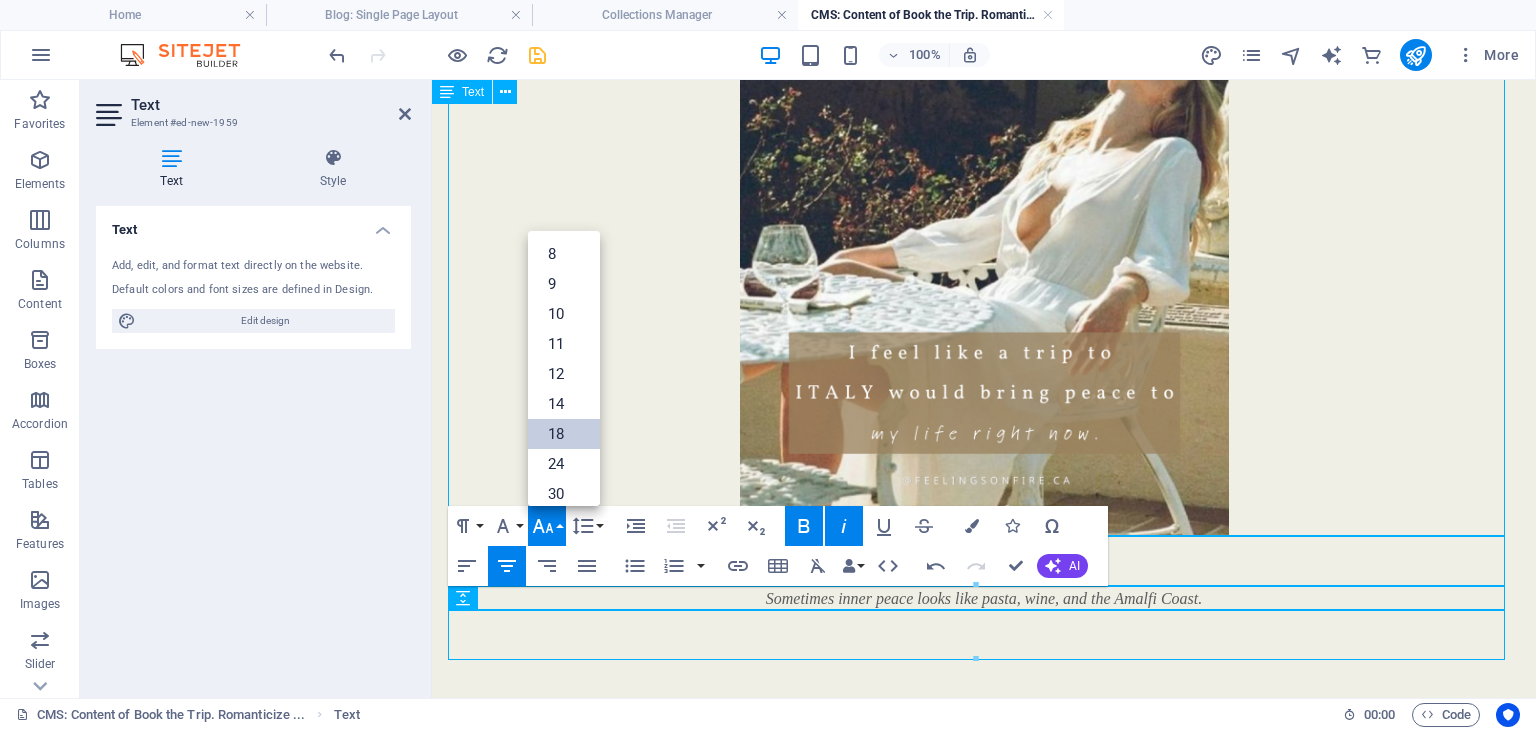 click on "18" at bounding box center [564, 434] 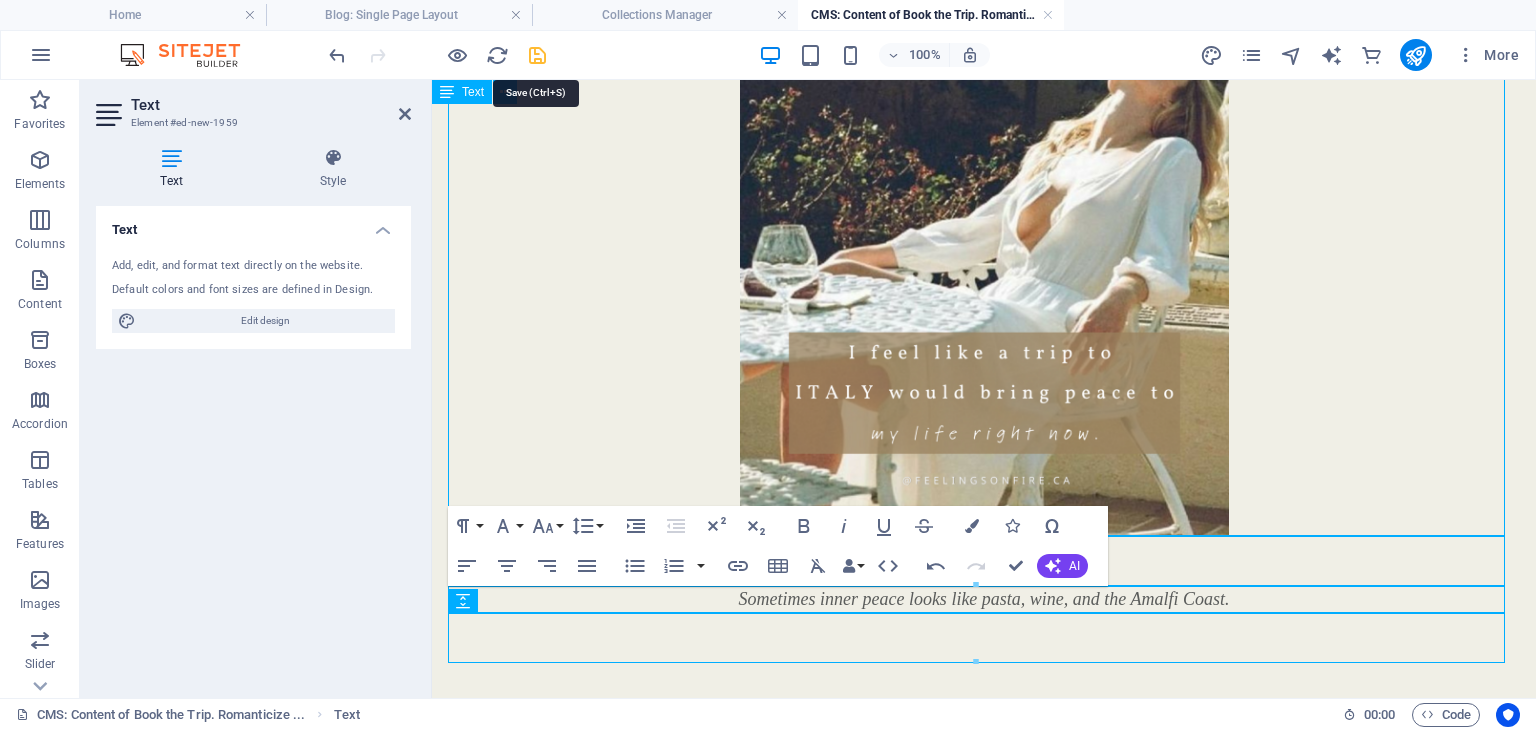 click at bounding box center [537, 55] 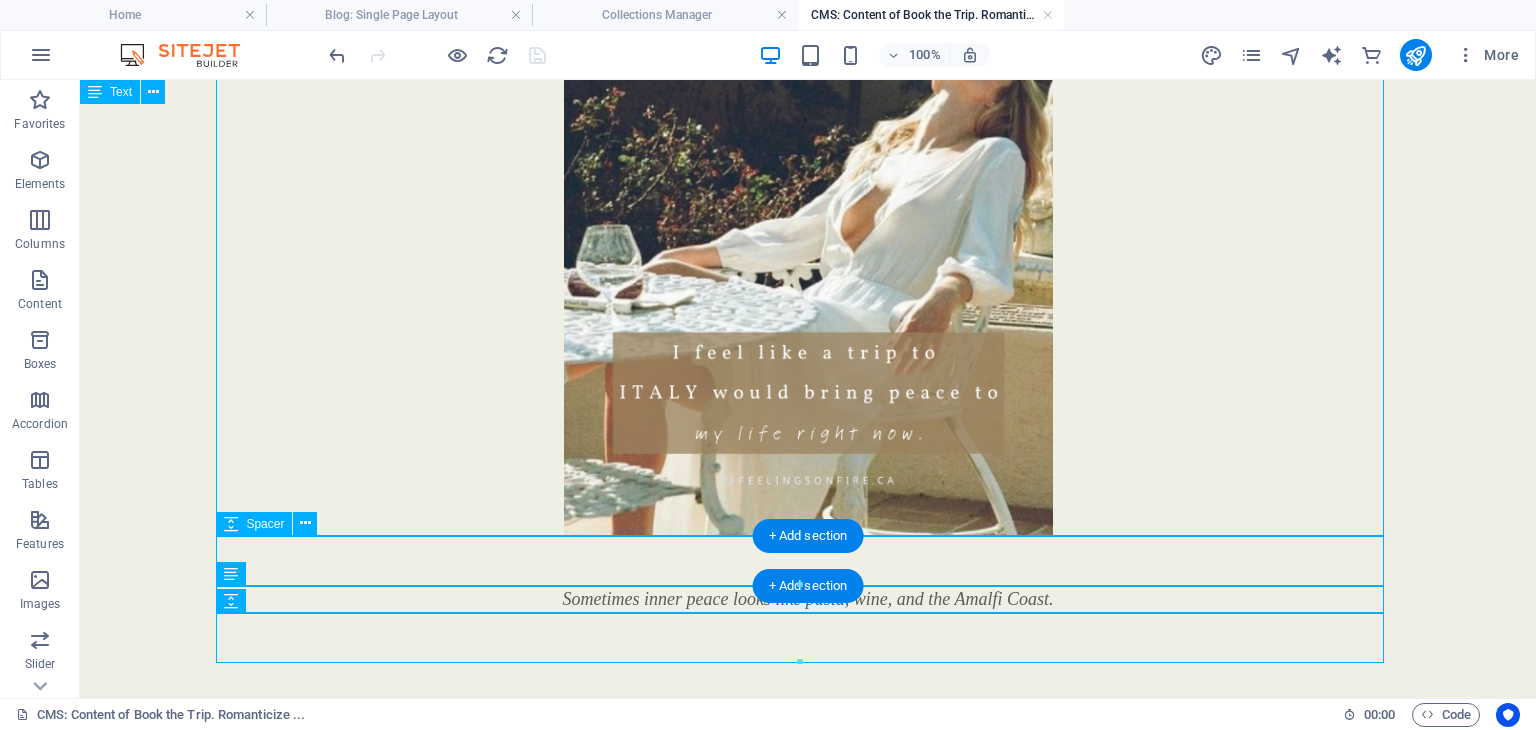 click at bounding box center (808, 561) 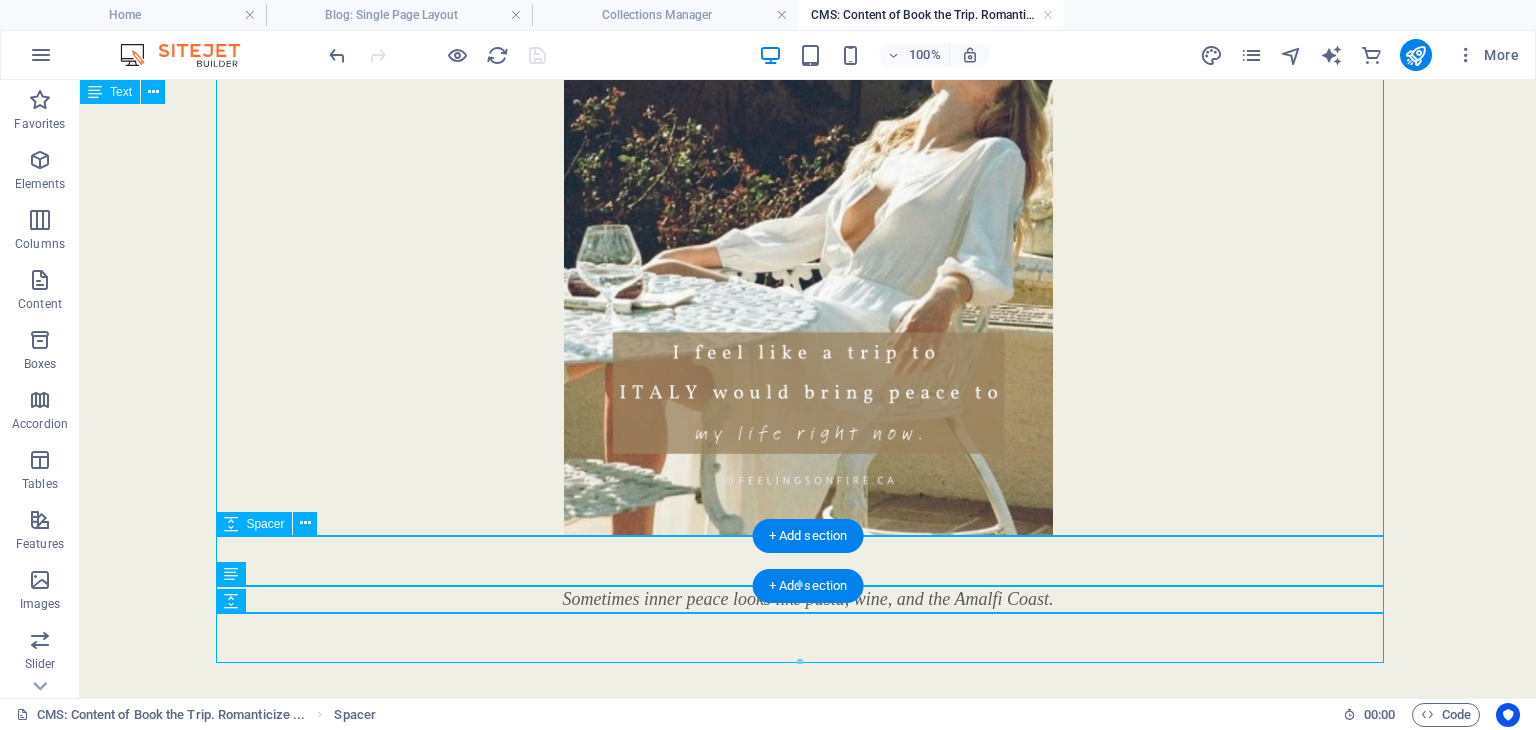 click at bounding box center (808, 561) 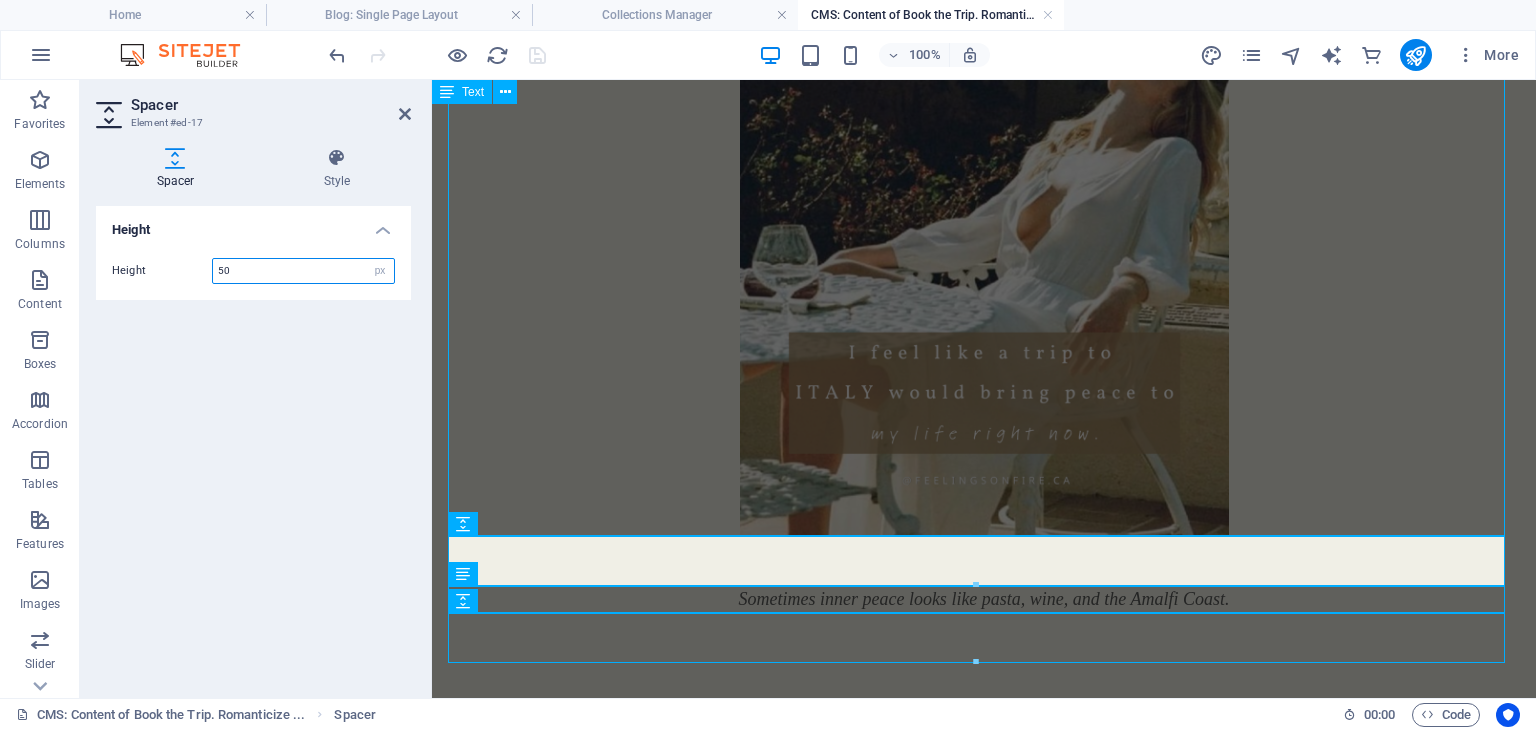 click on "50" at bounding box center (303, 271) 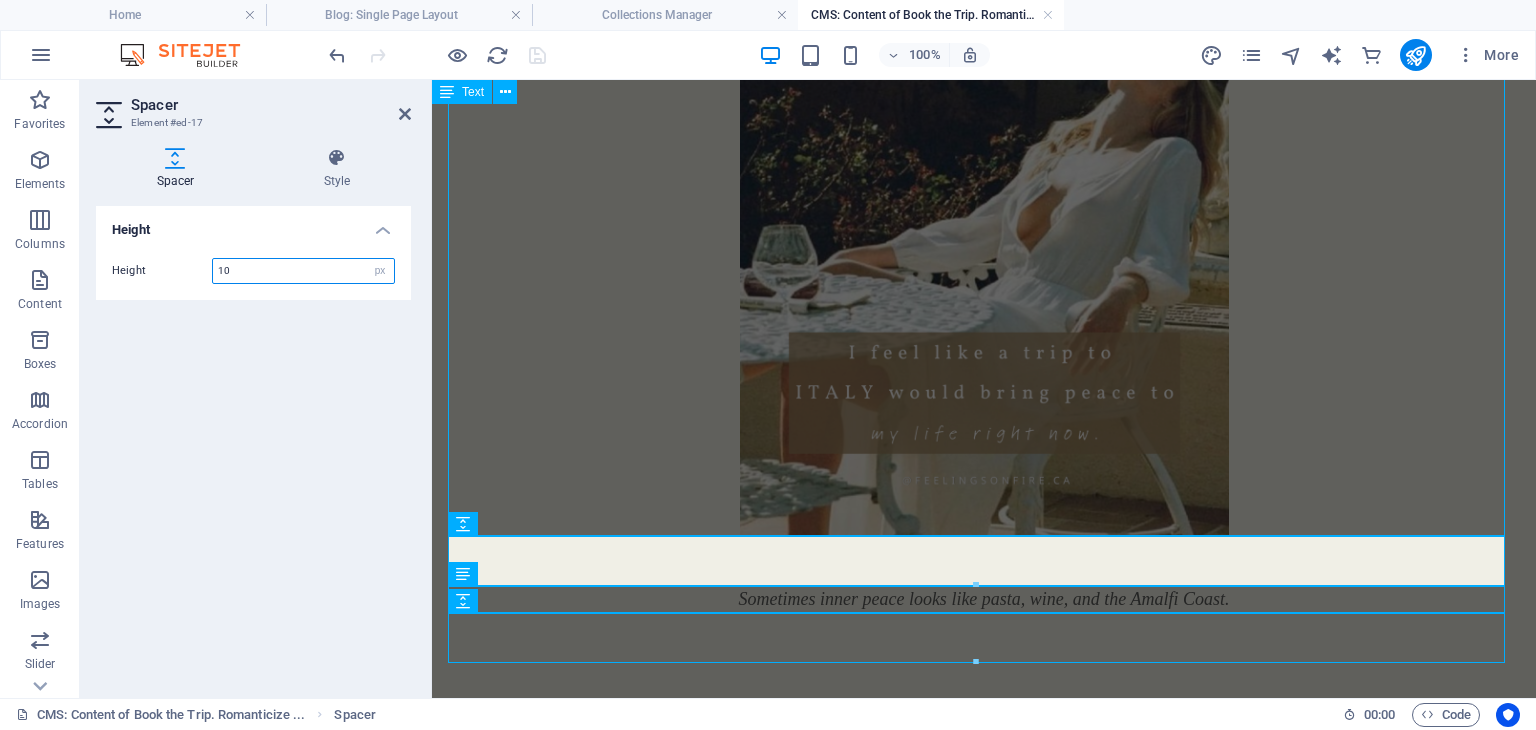 type on "10" 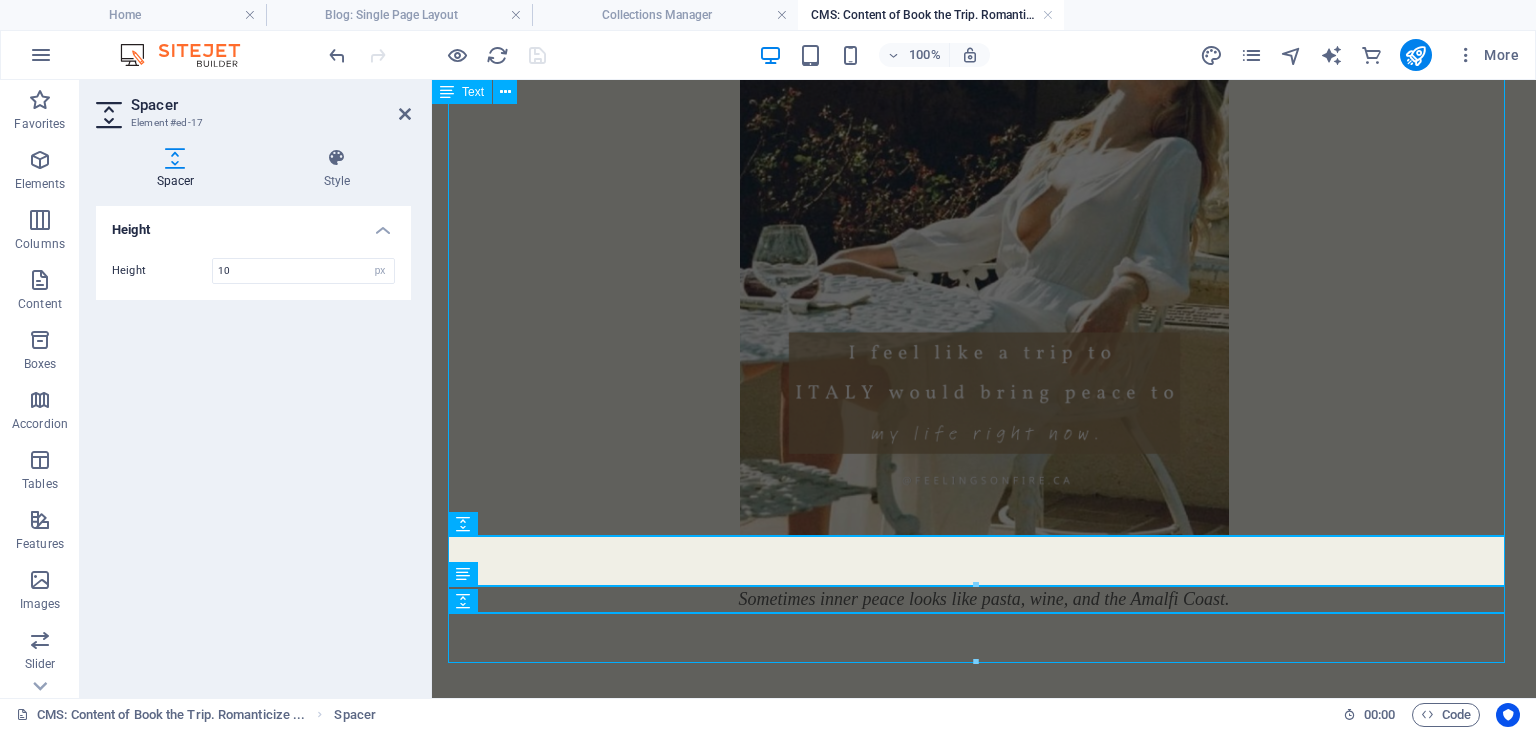 click on "Height Height 10 px rem vh vw" at bounding box center (253, 444) 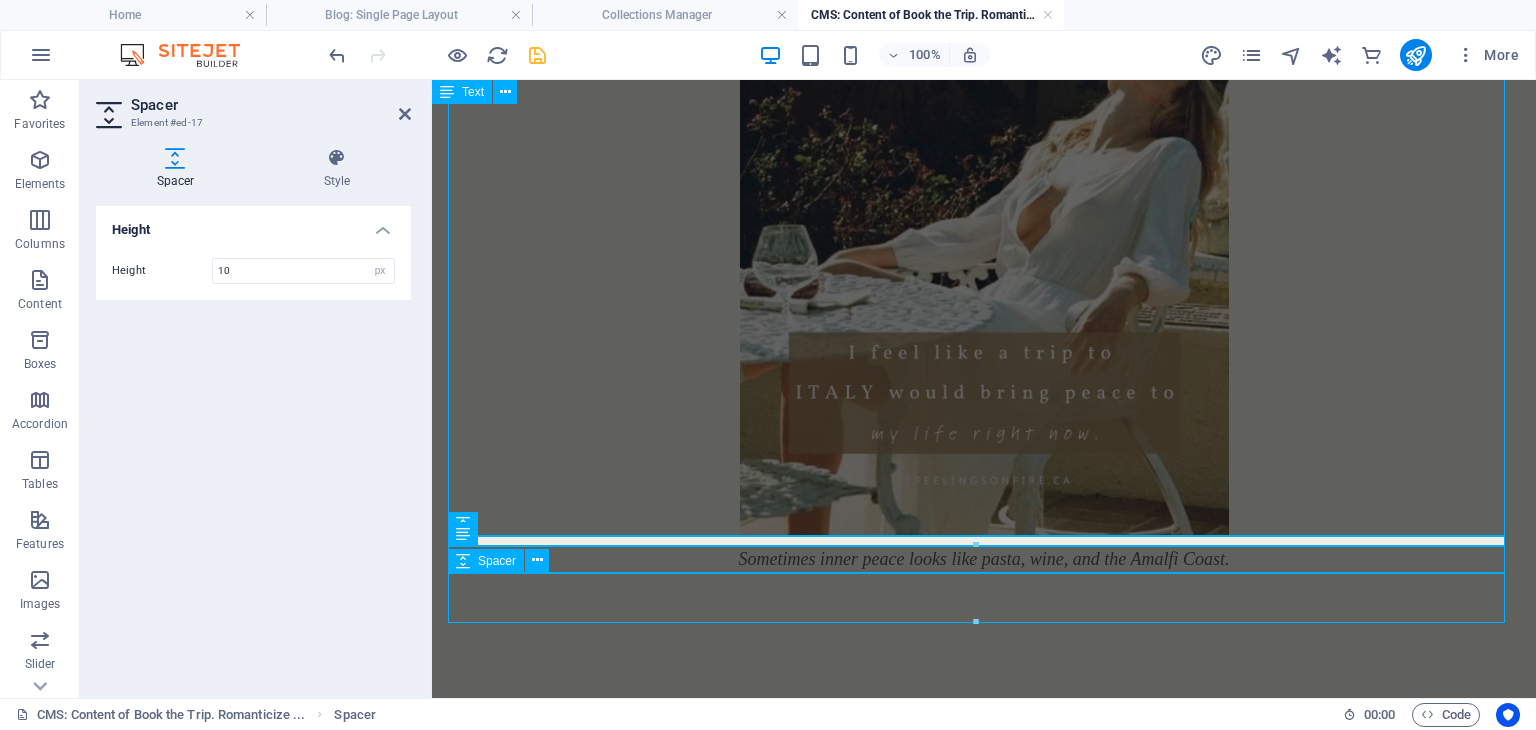 click at bounding box center [984, 598] 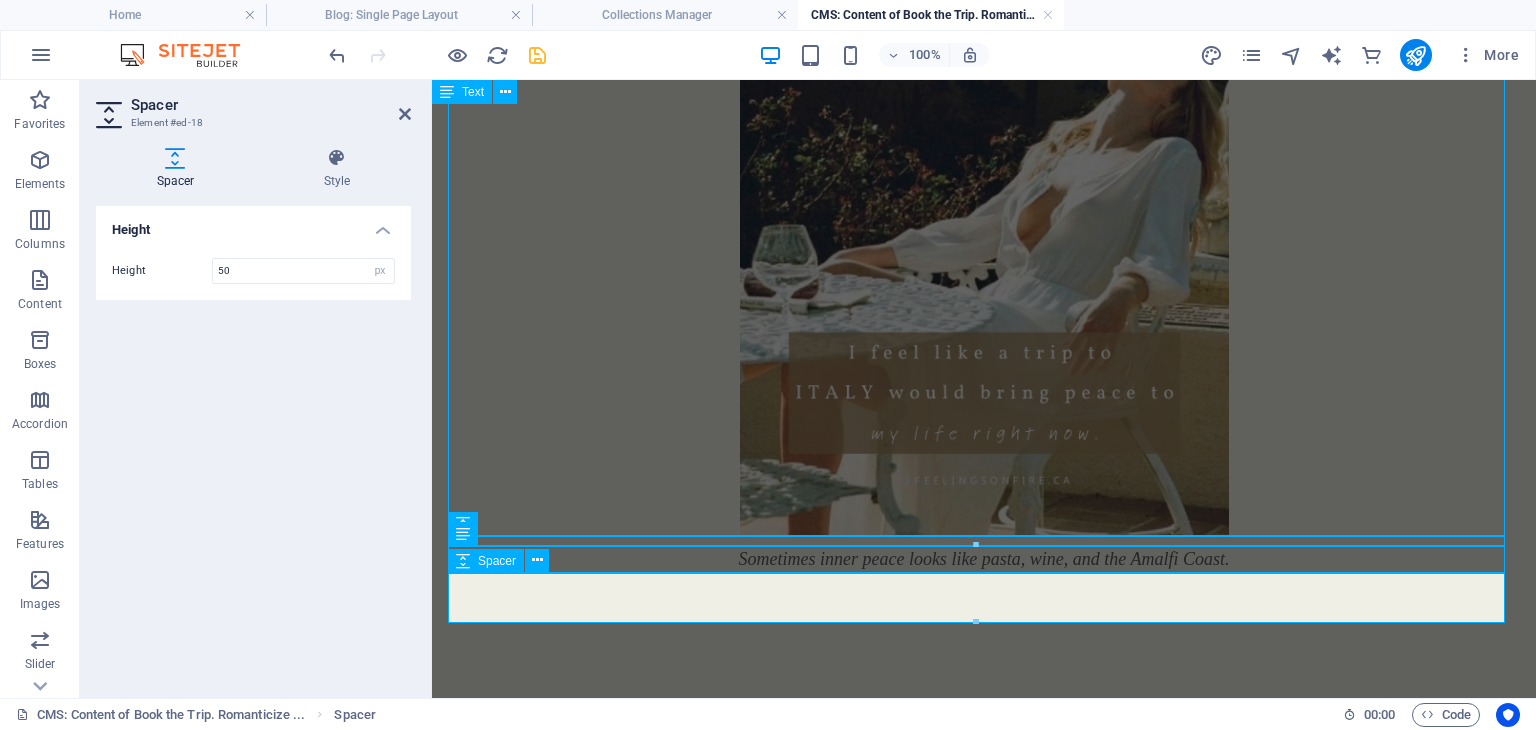 click at bounding box center (984, 598) 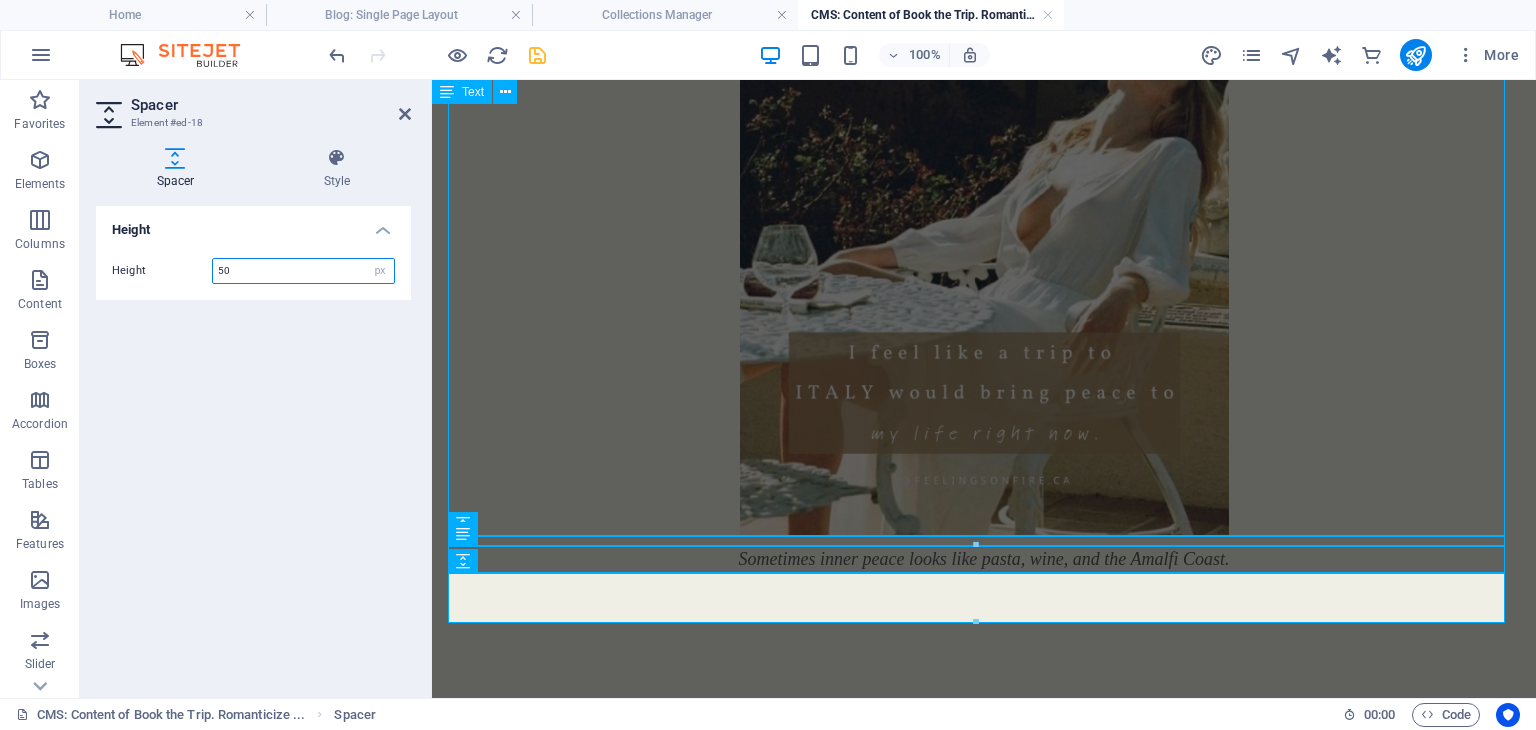 drag, startPoint x: 272, startPoint y: 268, endPoint x: 142, endPoint y: 265, distance: 130.0346 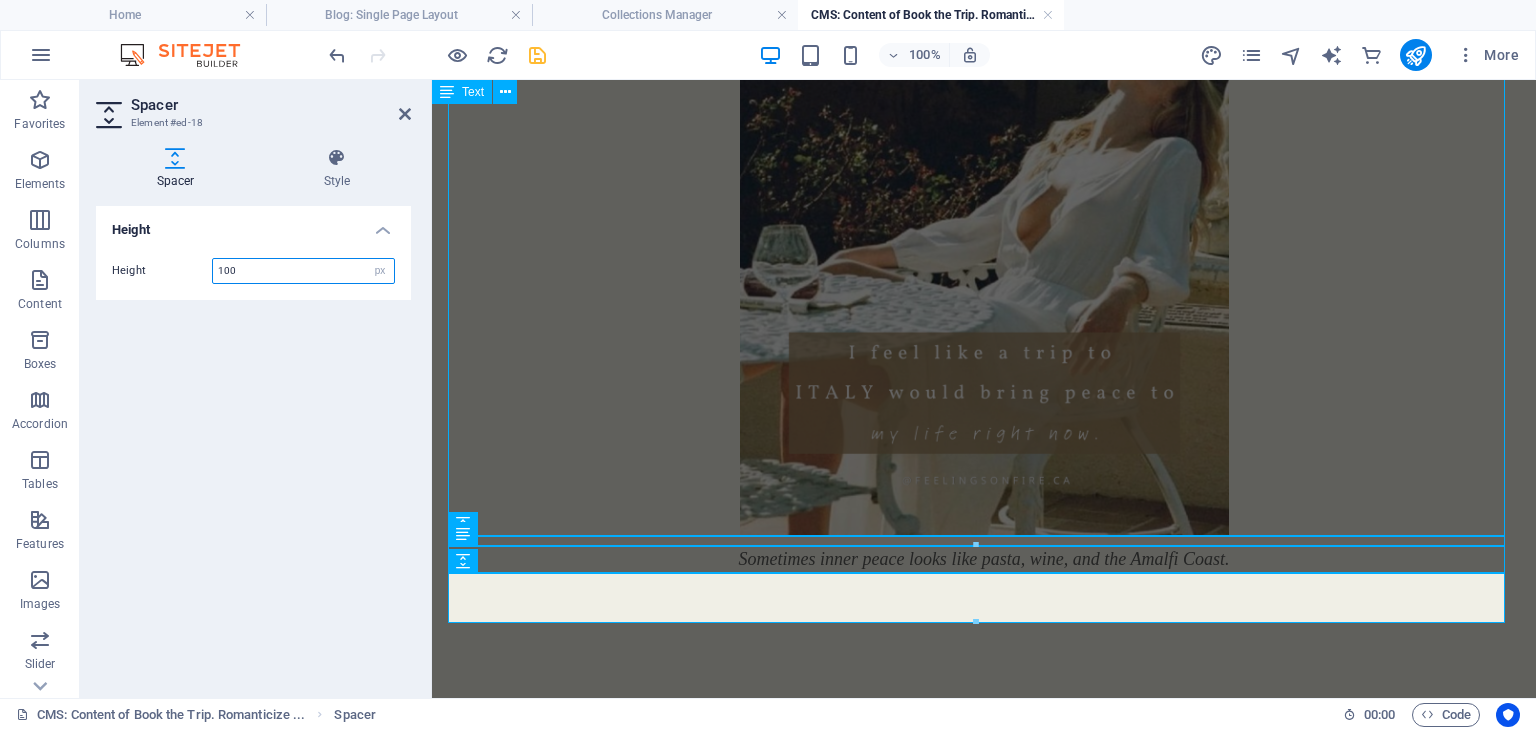 type on "100" 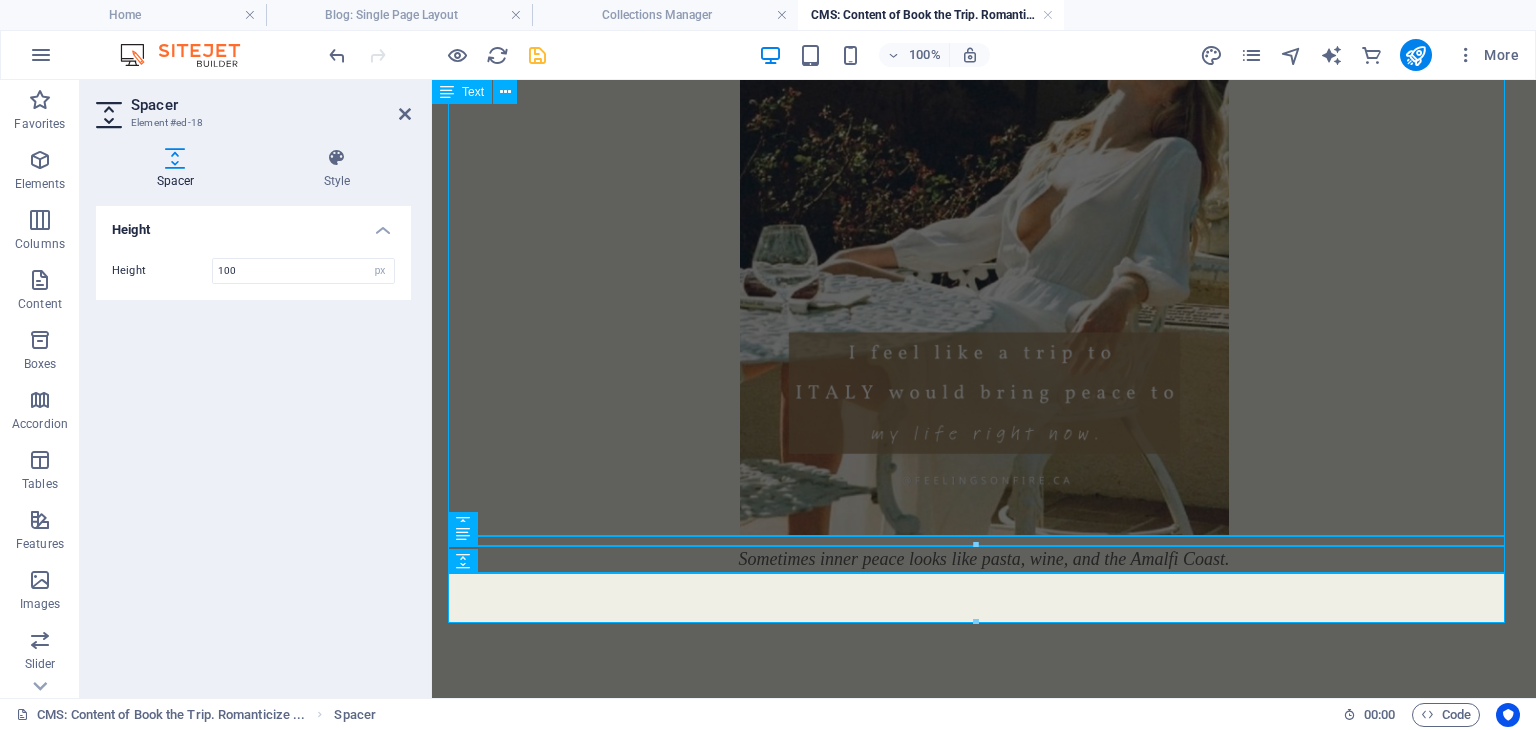 click on "Height Height 100 px rem vh vw" at bounding box center [253, 444] 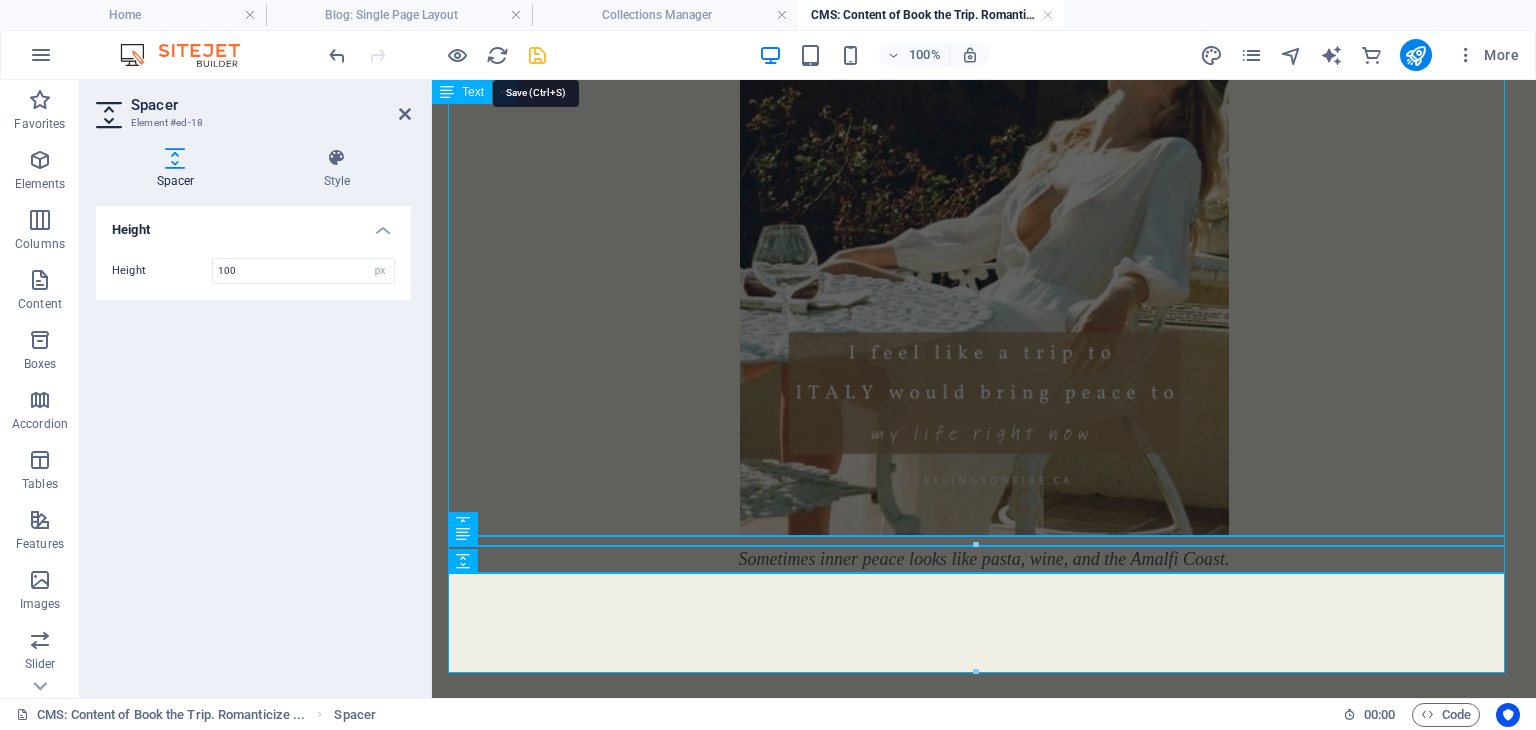click at bounding box center (537, 55) 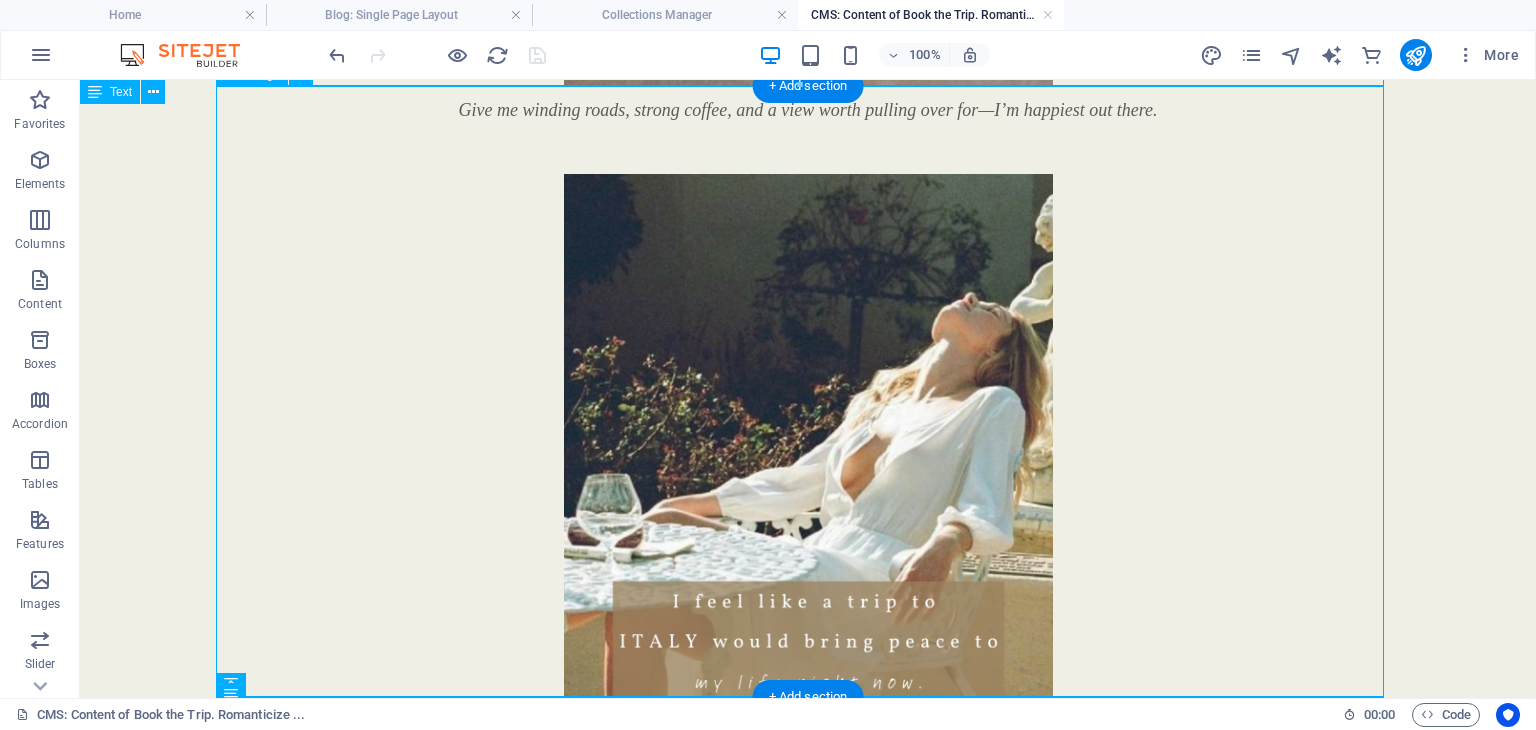 scroll, scrollTop: 2536, scrollLeft: 0, axis: vertical 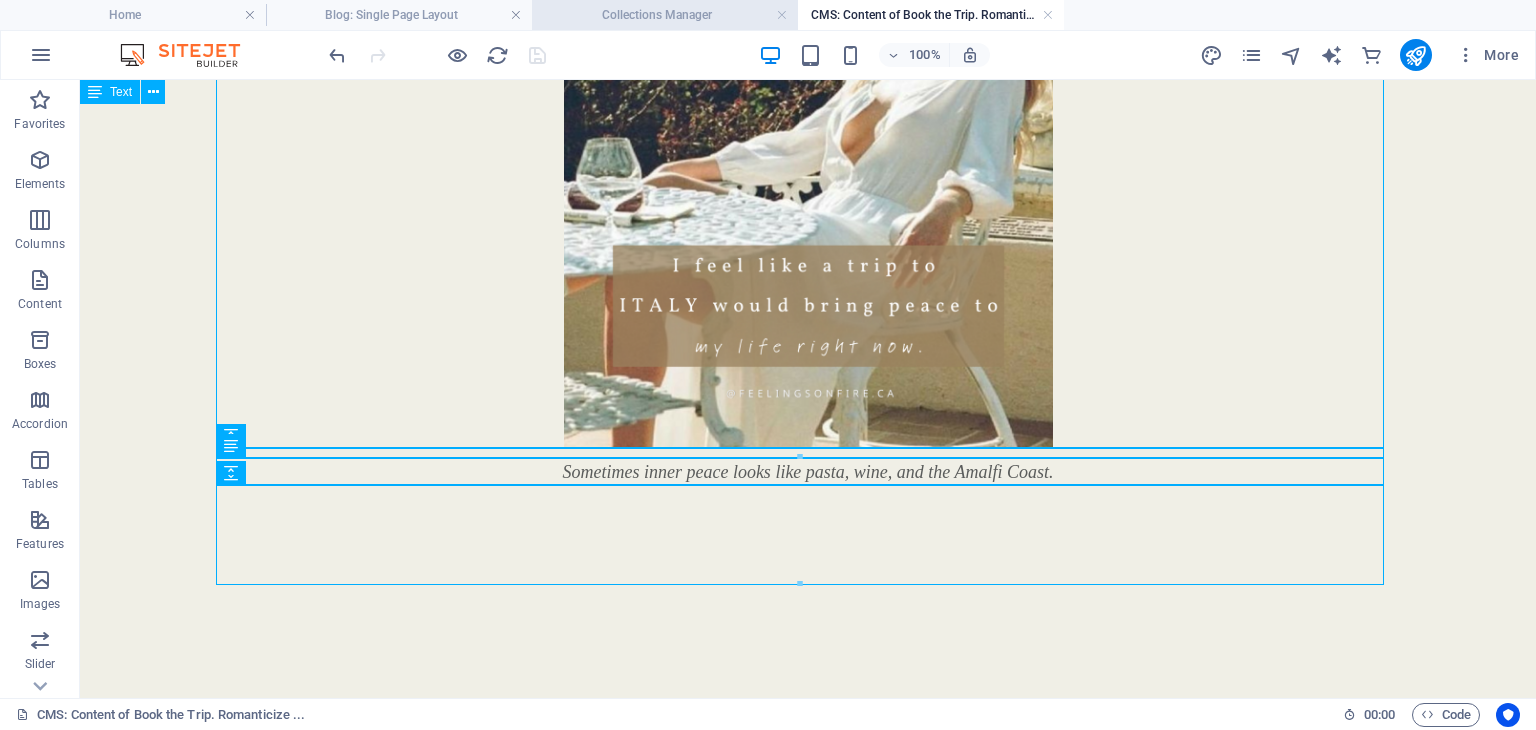 click on "Collections Manager" at bounding box center [665, 15] 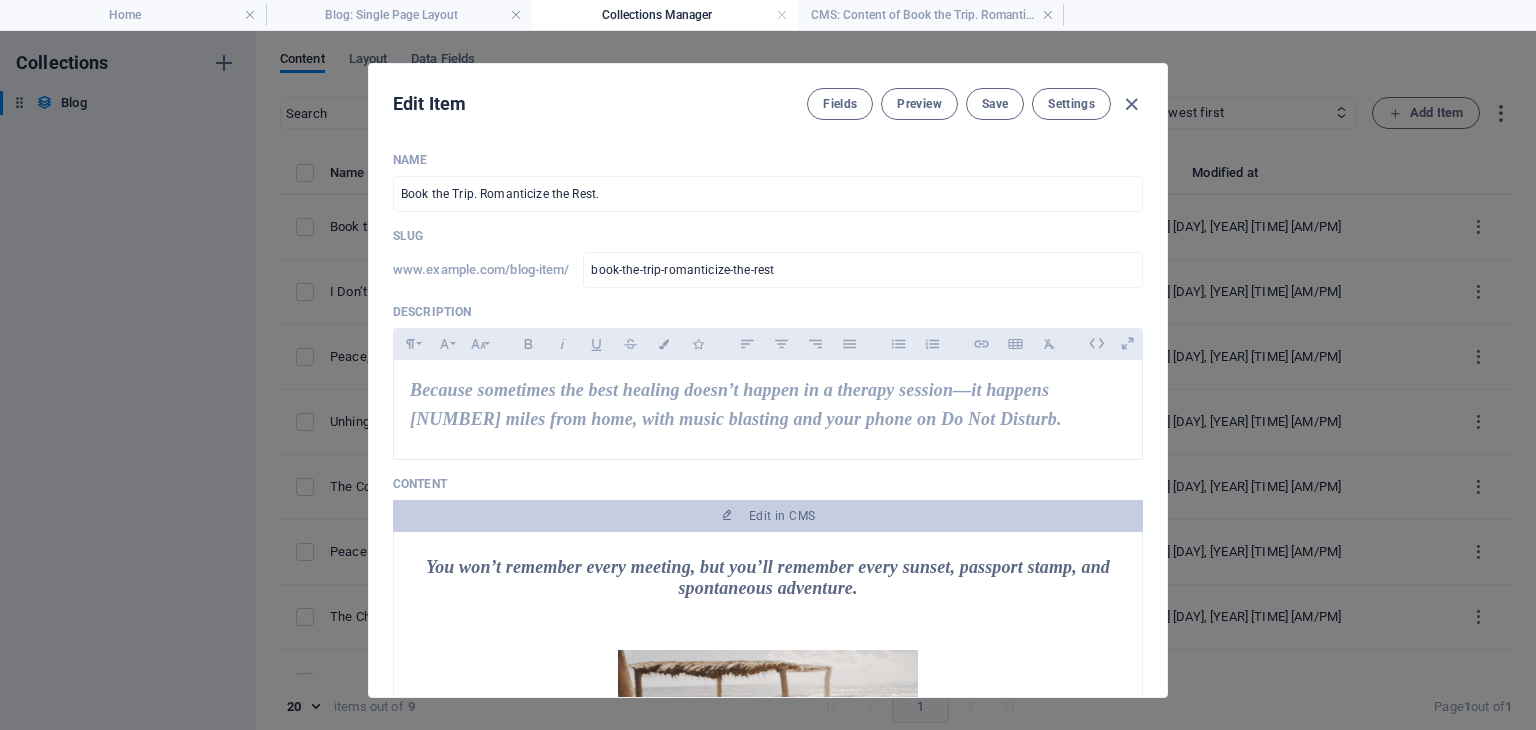 scroll, scrollTop: 0, scrollLeft: 0, axis: both 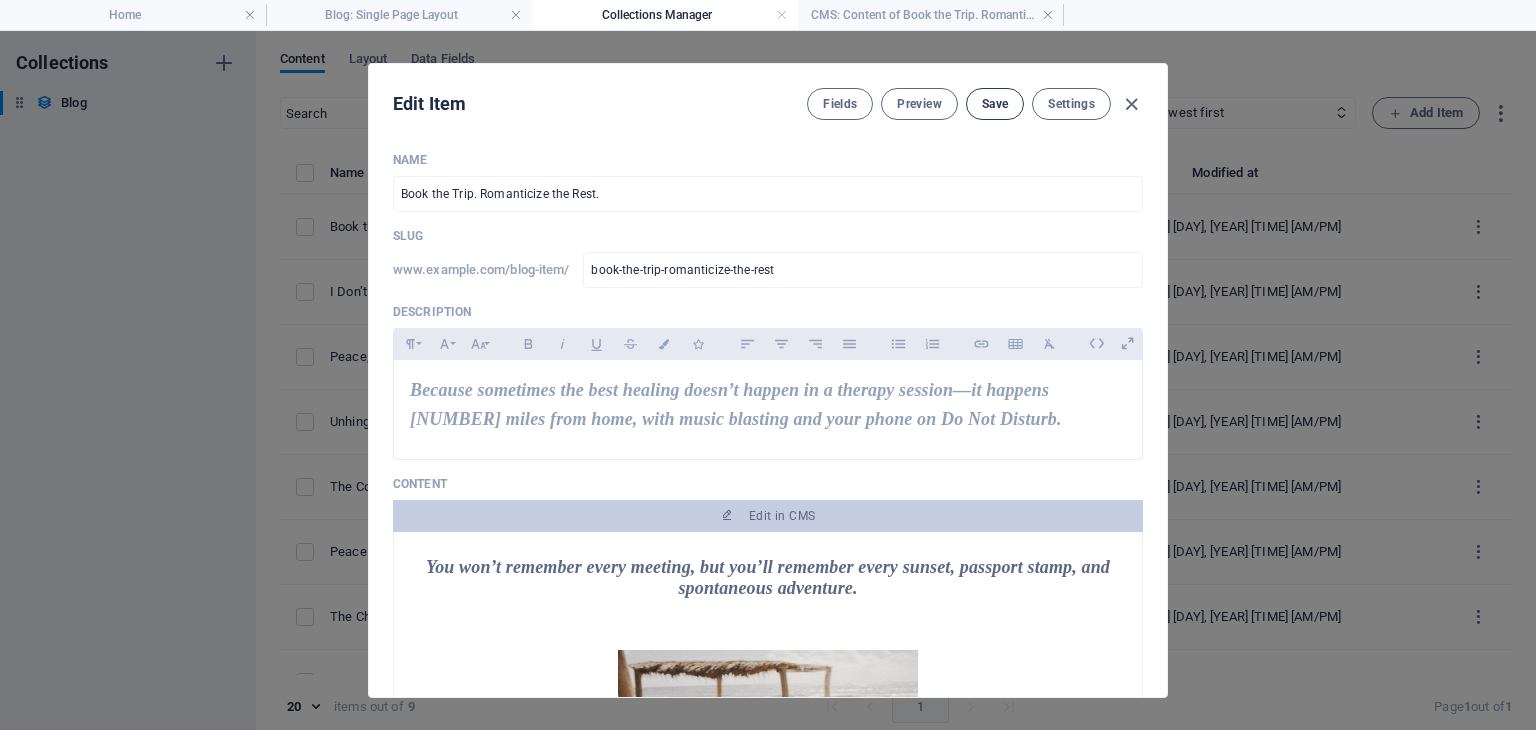 click on "Save" at bounding box center [995, 104] 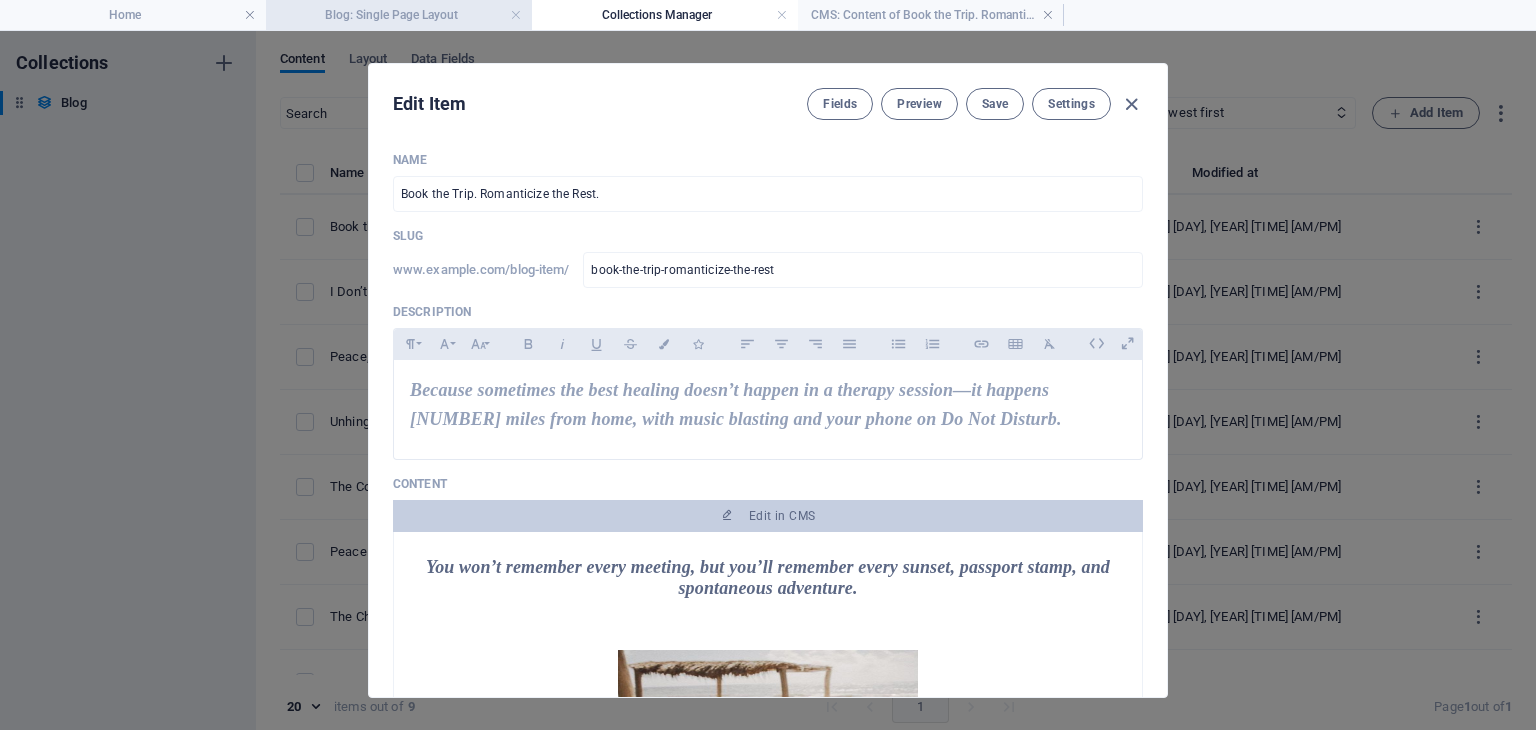 click on "Blog: Single Page Layout" at bounding box center [399, 15] 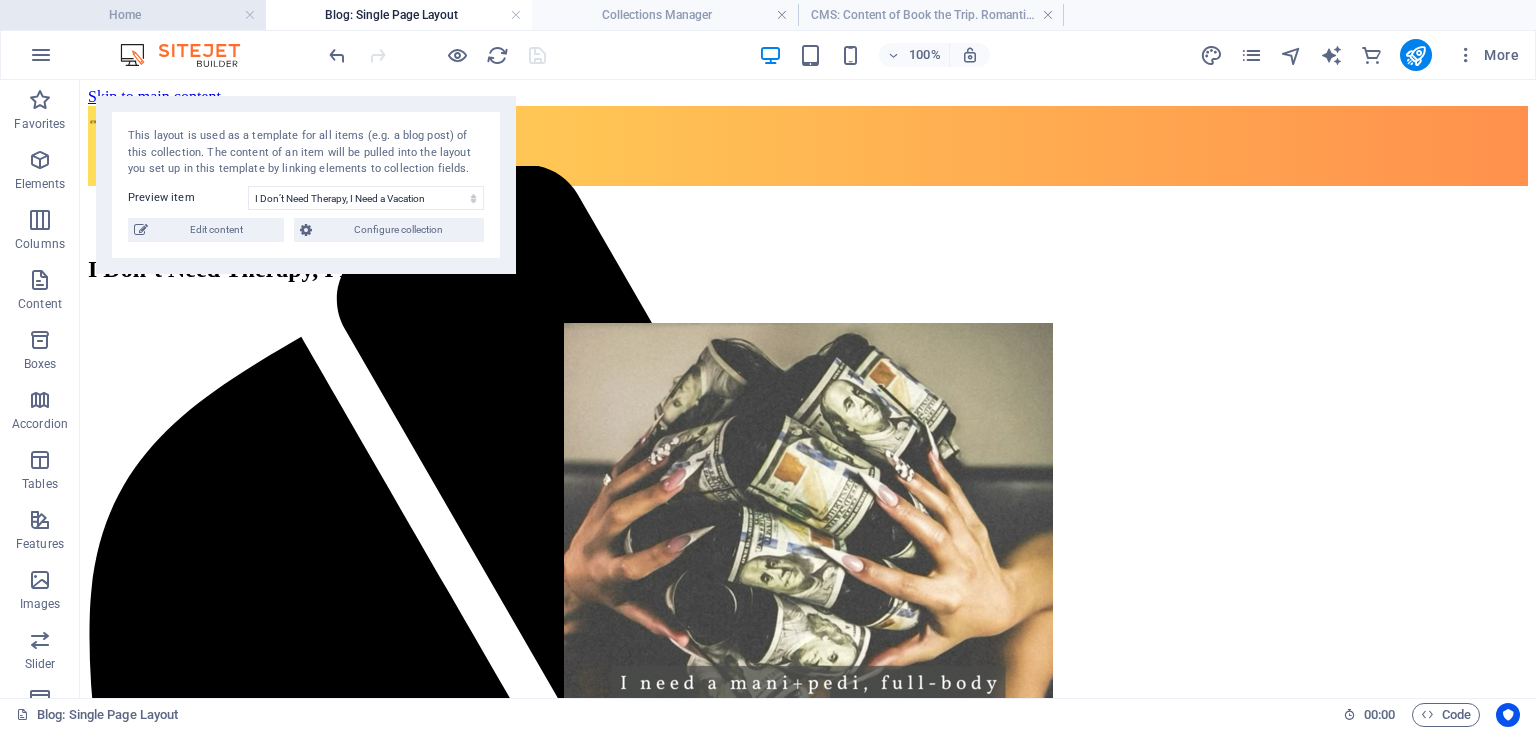 click on "Home" at bounding box center [133, 15] 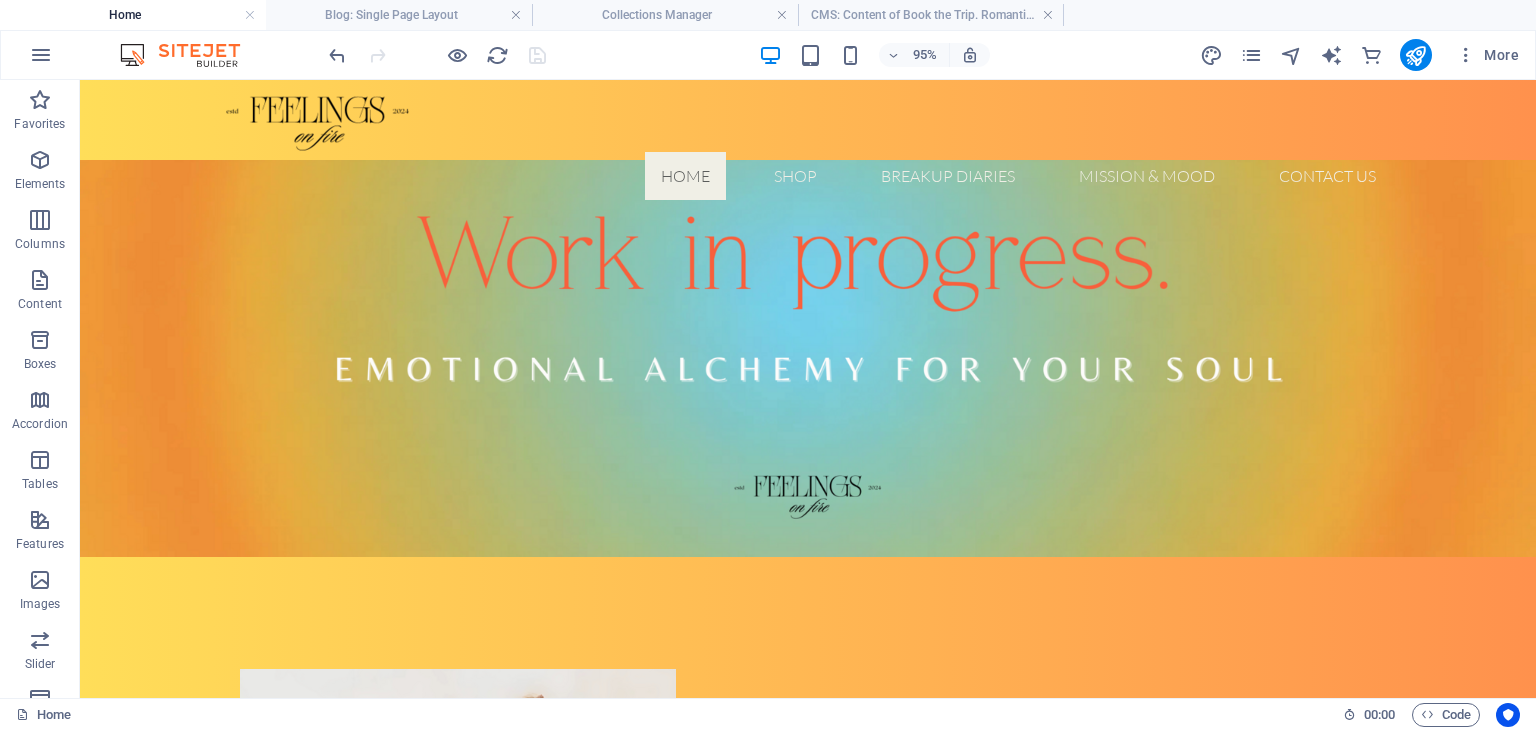 scroll, scrollTop: 300, scrollLeft: 0, axis: vertical 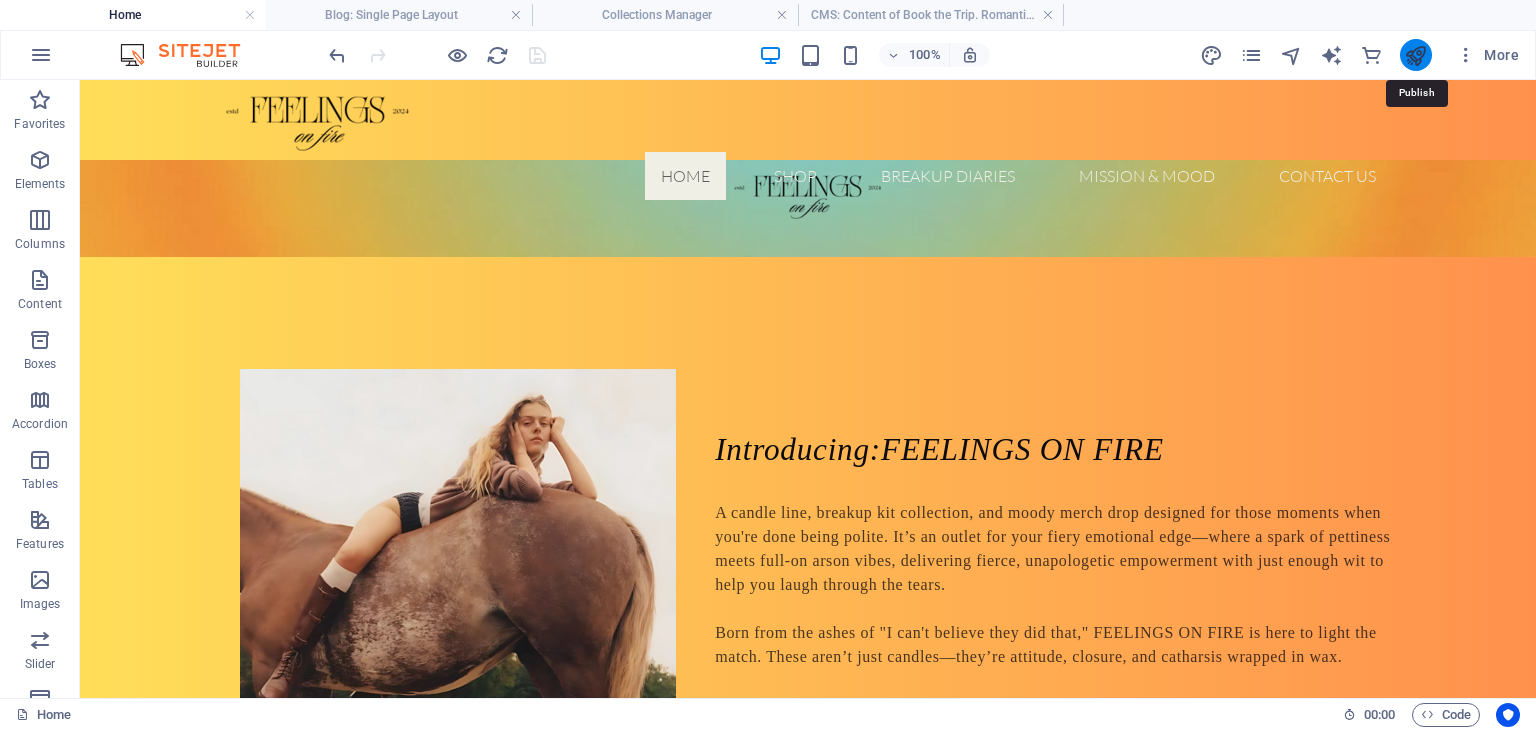 click at bounding box center [1415, 55] 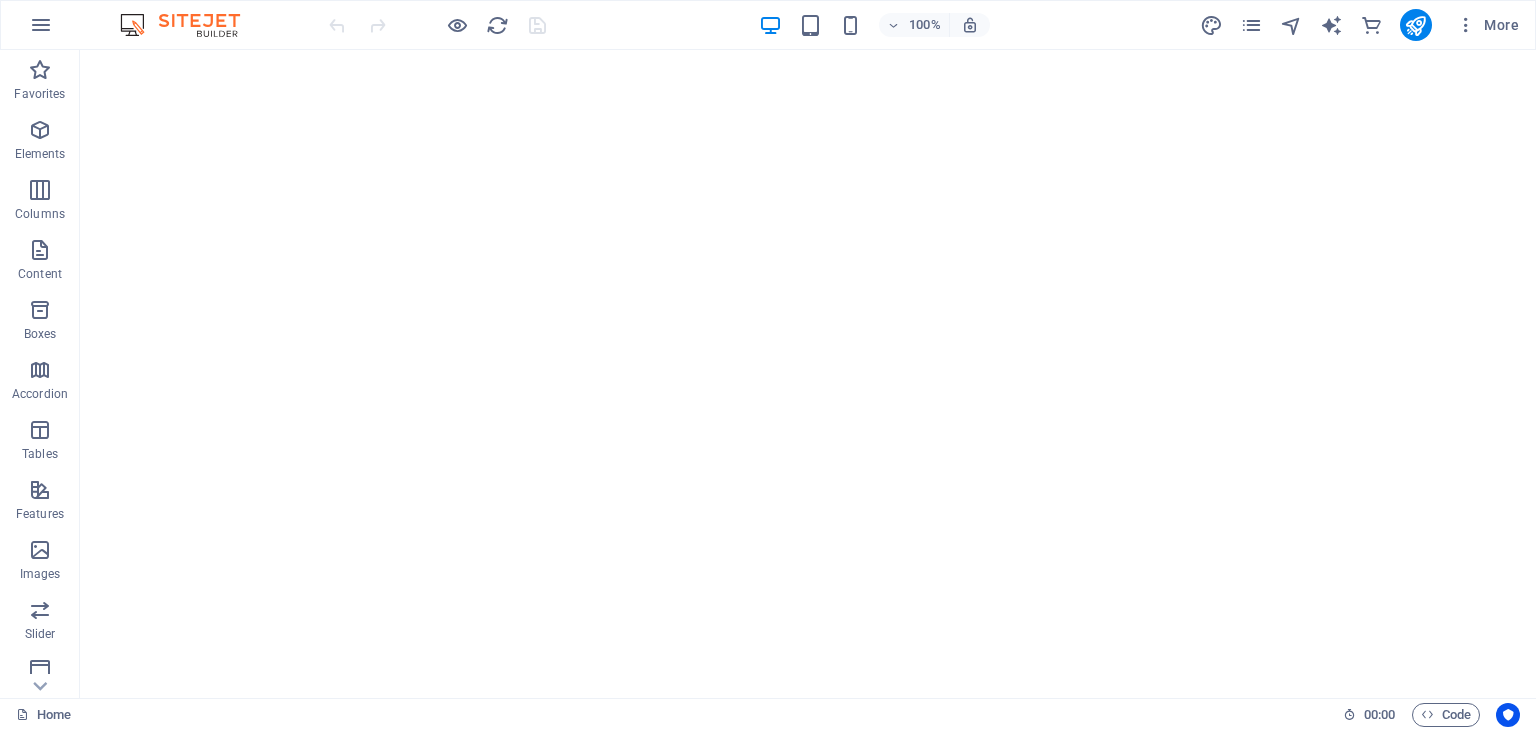 scroll, scrollTop: 0, scrollLeft: 0, axis: both 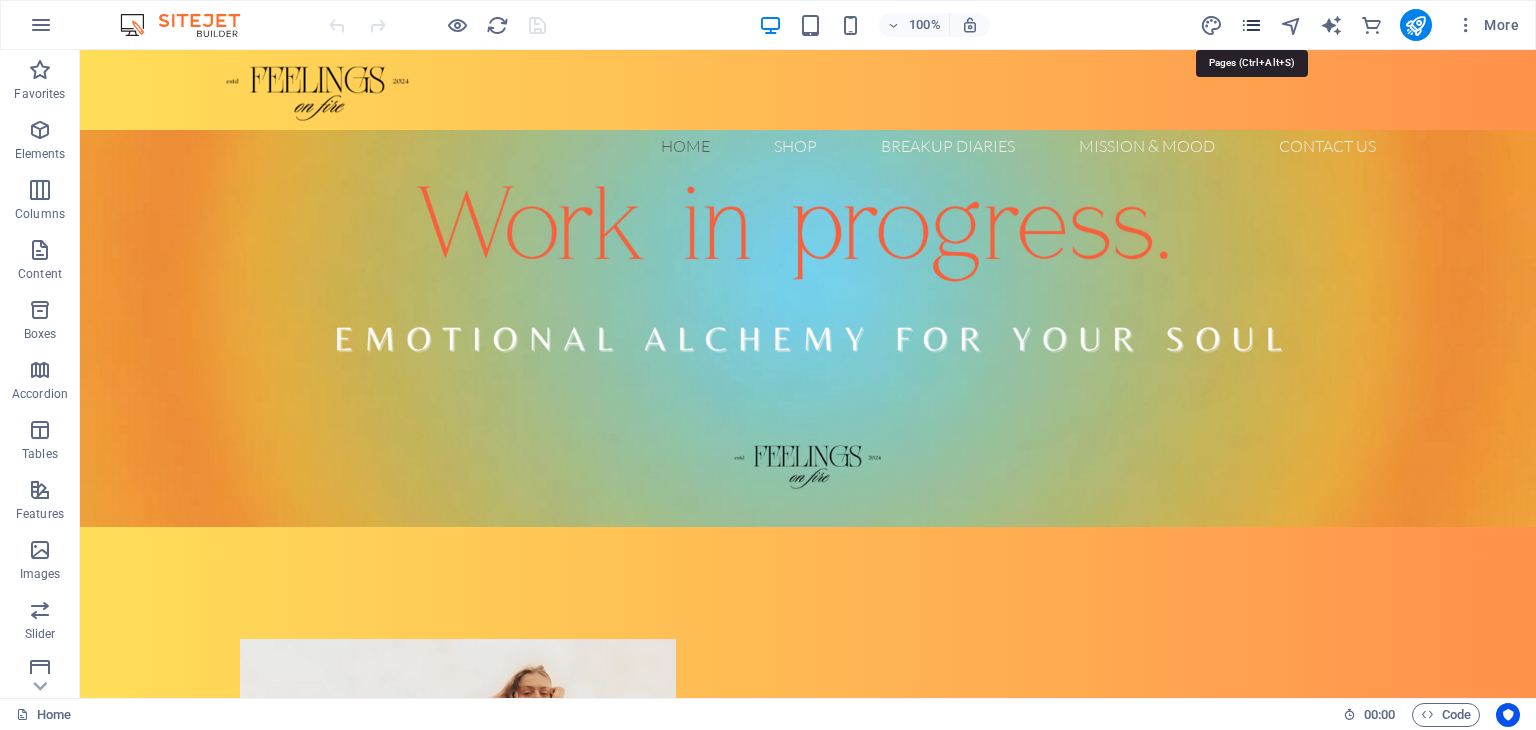 click at bounding box center (1251, 25) 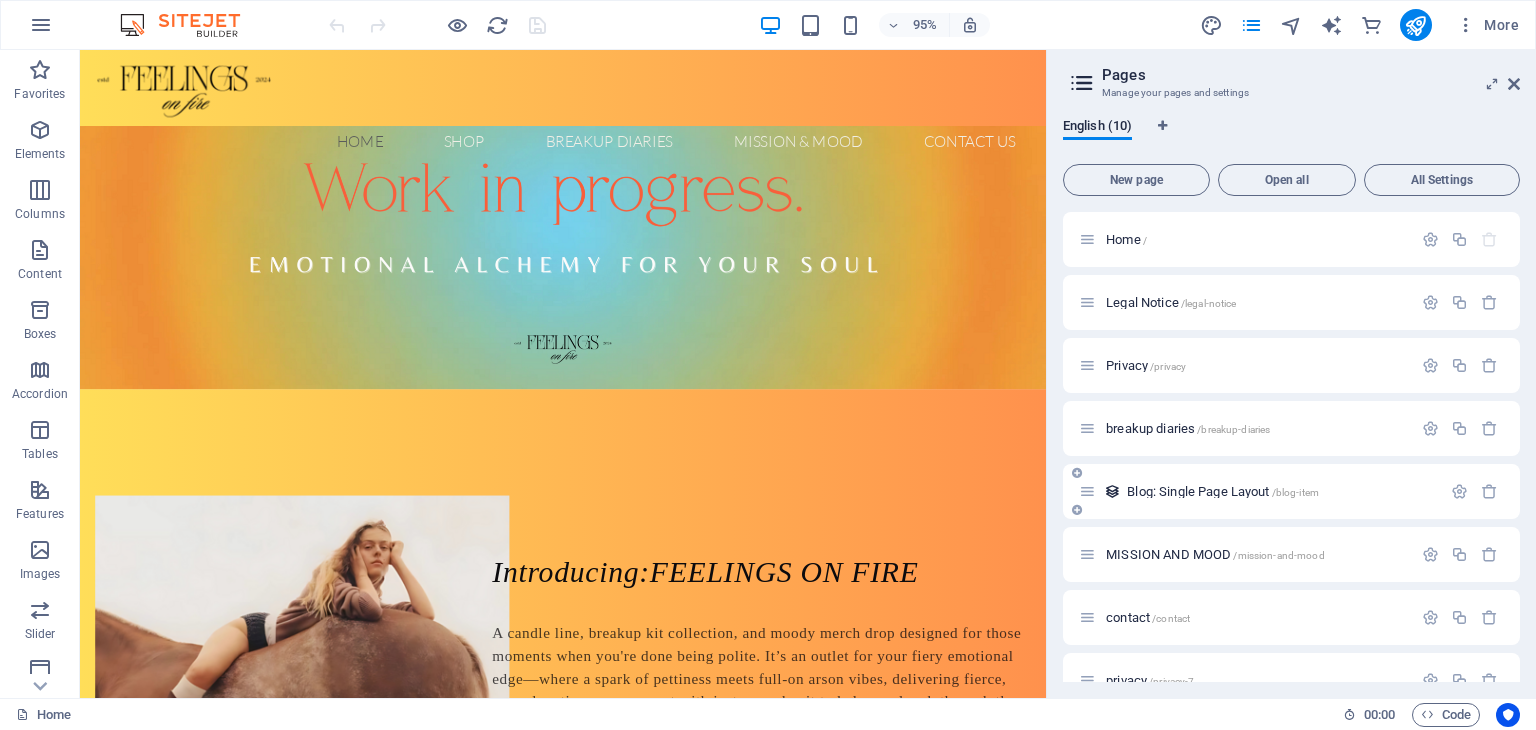 click on "Blog: Single Page Layout /blog-item" at bounding box center [1223, 491] 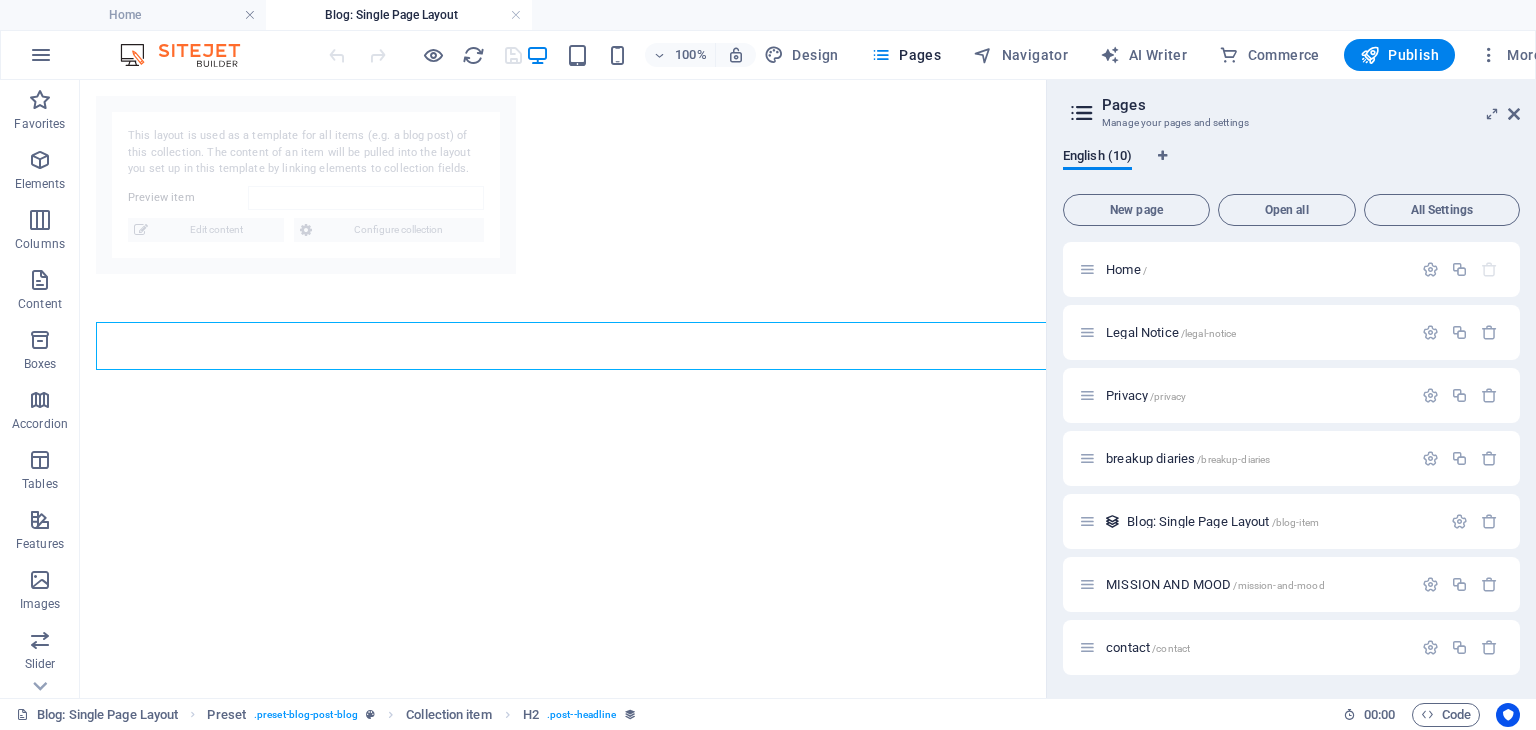 select on "[PHONE]" 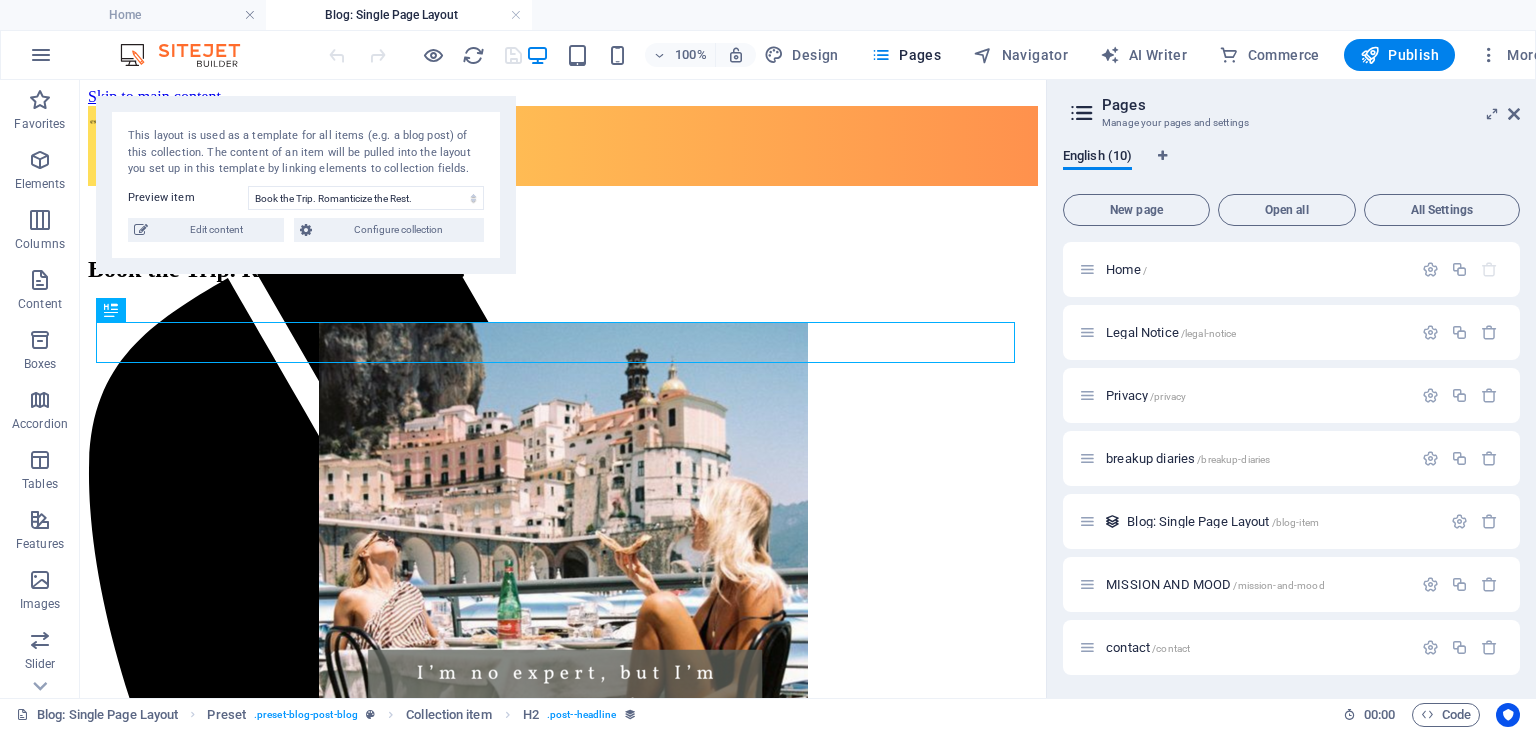 scroll, scrollTop: 0, scrollLeft: 0, axis: both 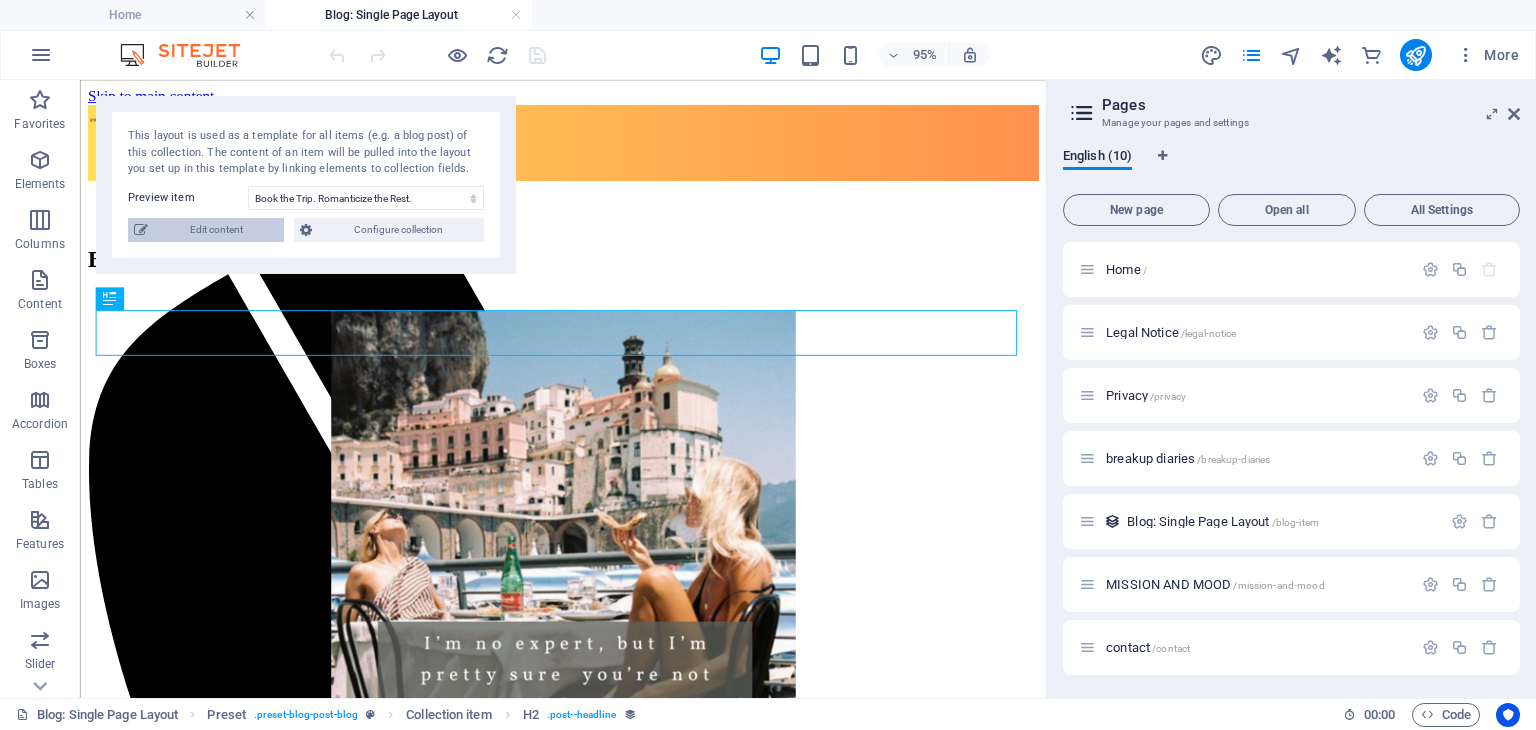 click on "Edit content" at bounding box center (216, 230) 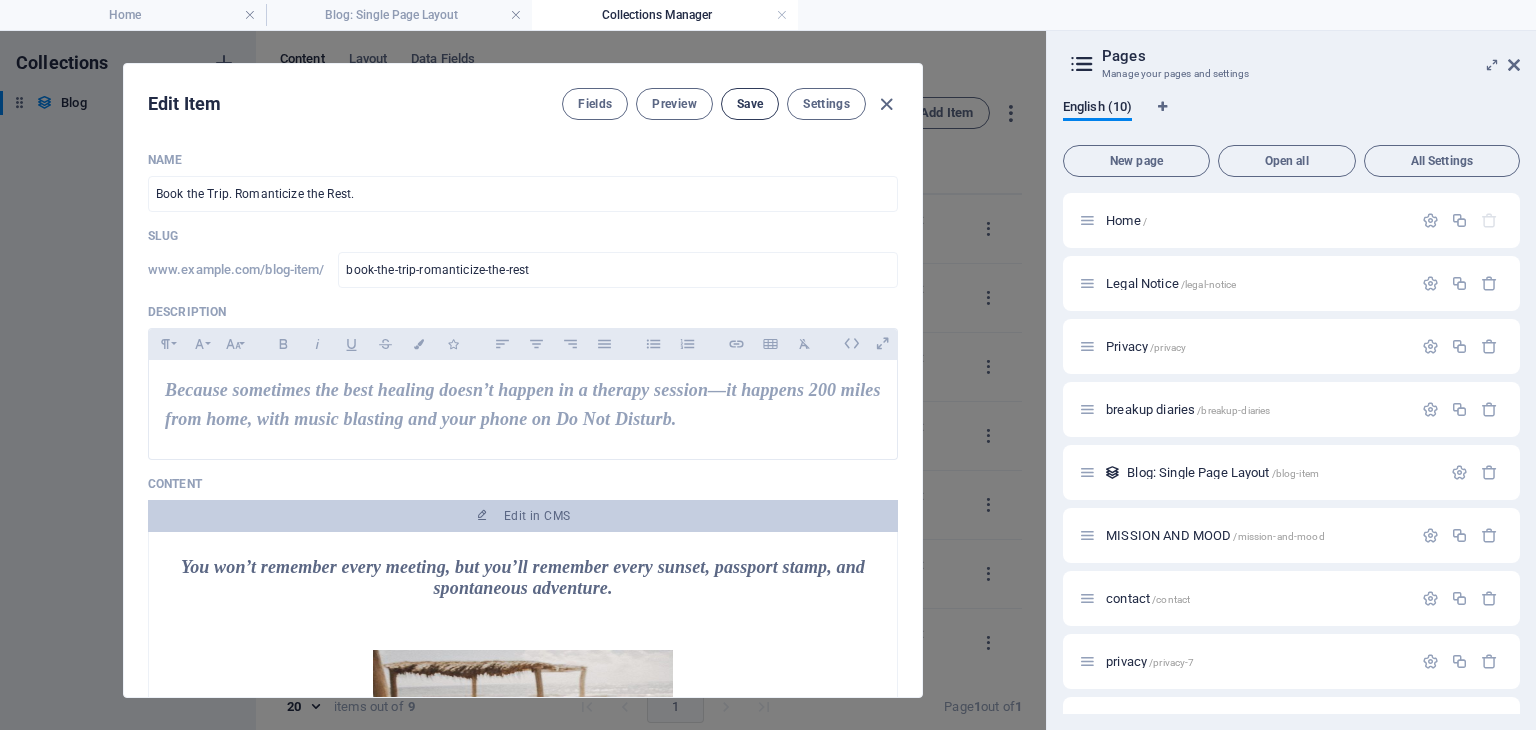 click on "Save" at bounding box center (750, 104) 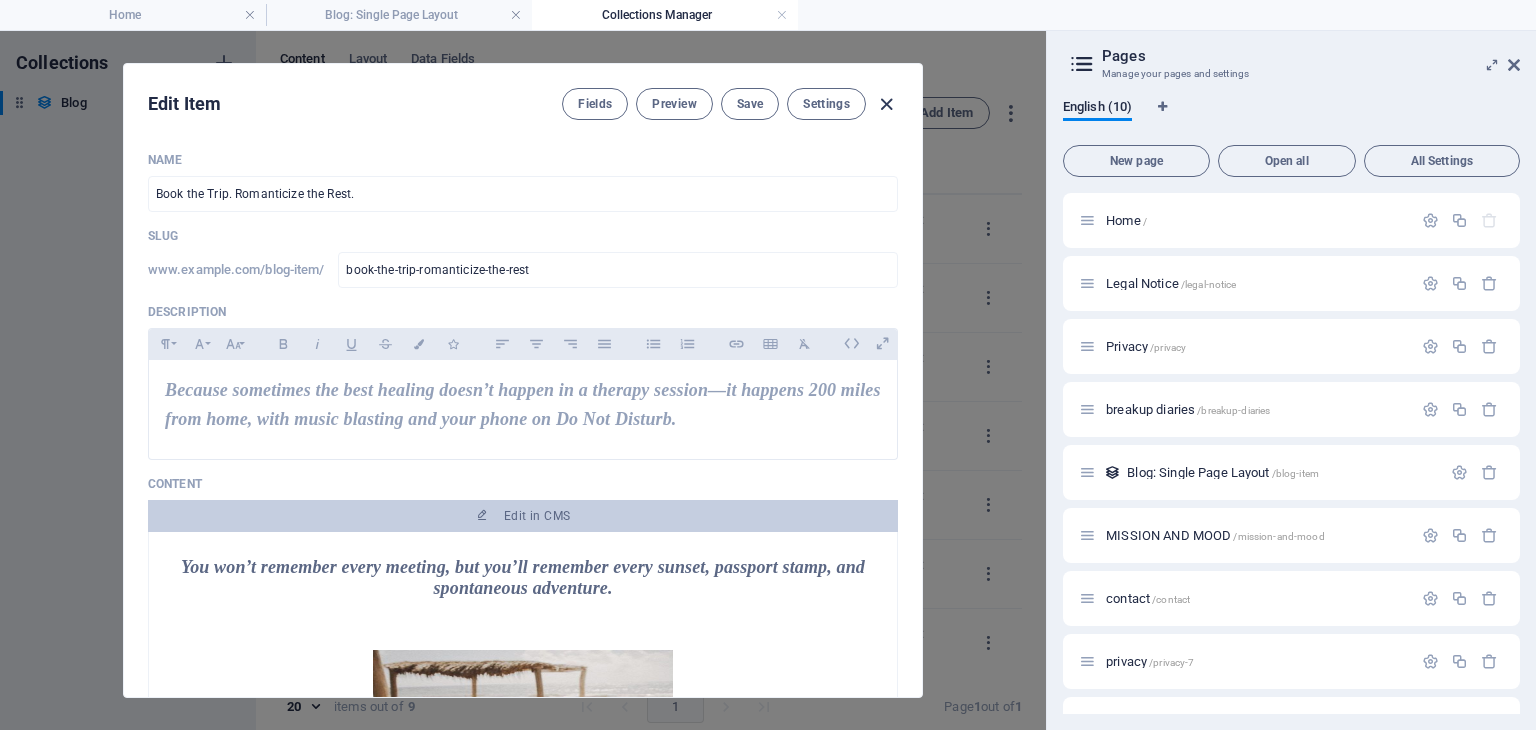 click at bounding box center [886, 104] 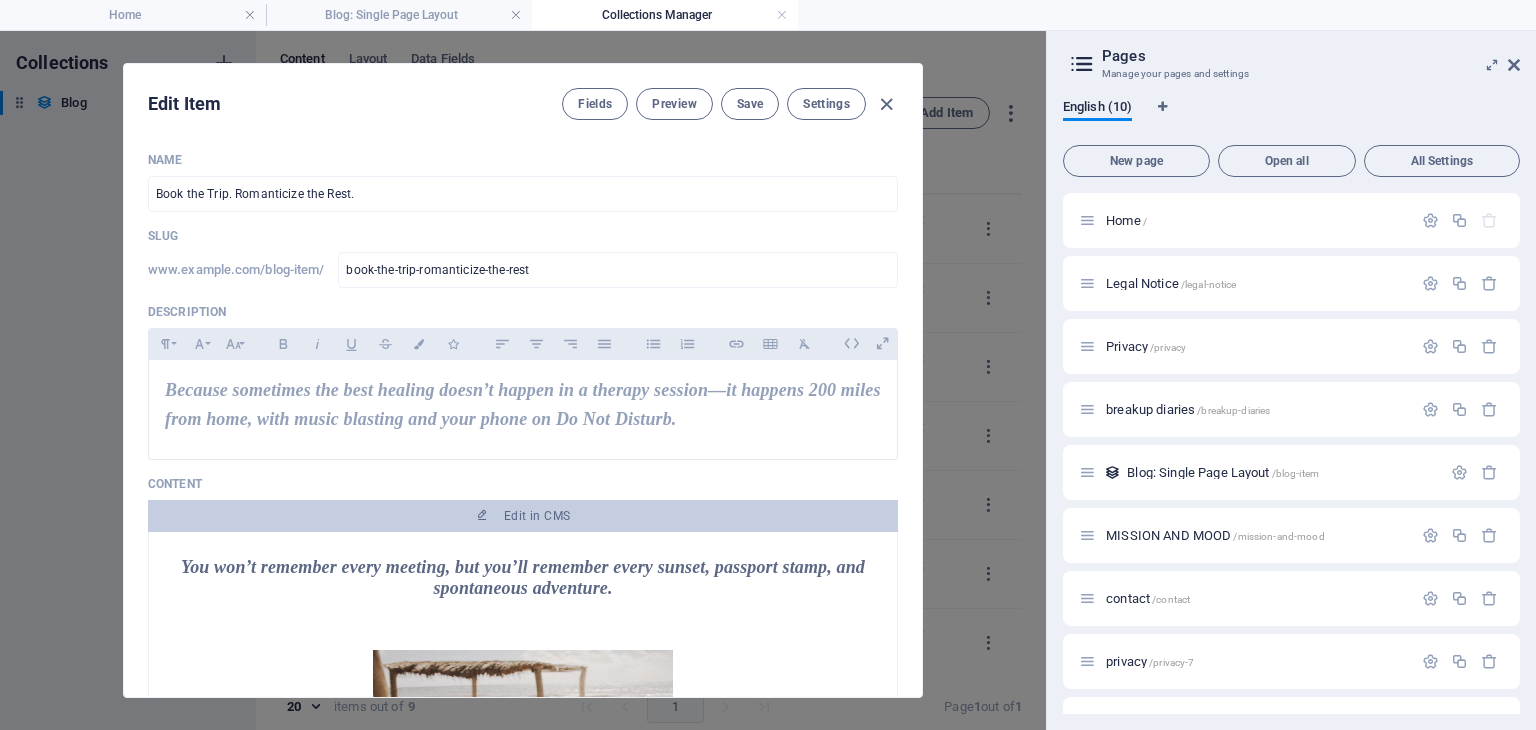 type on "book-the-trip-romanticize-the-rest" 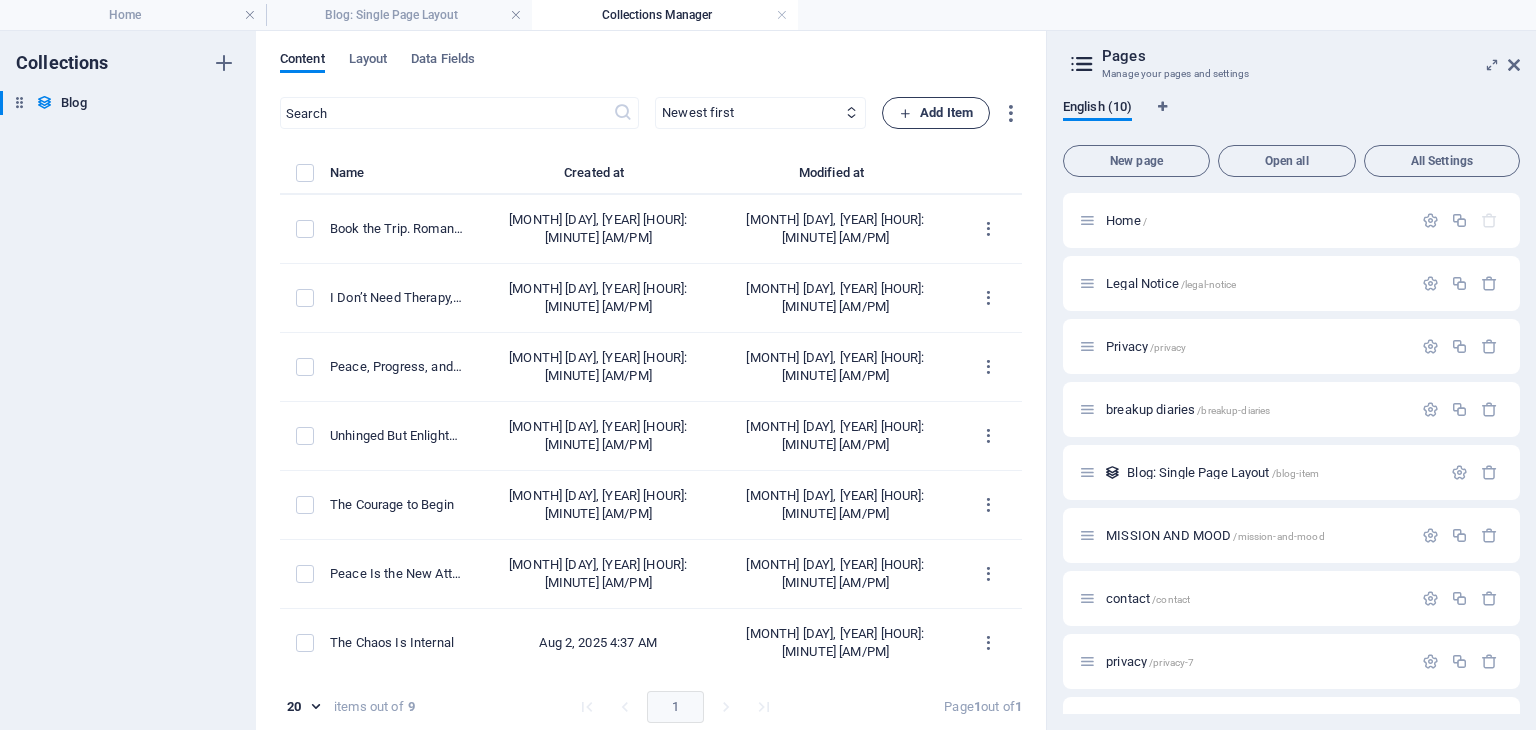 click on "Add Item" at bounding box center [936, 113] 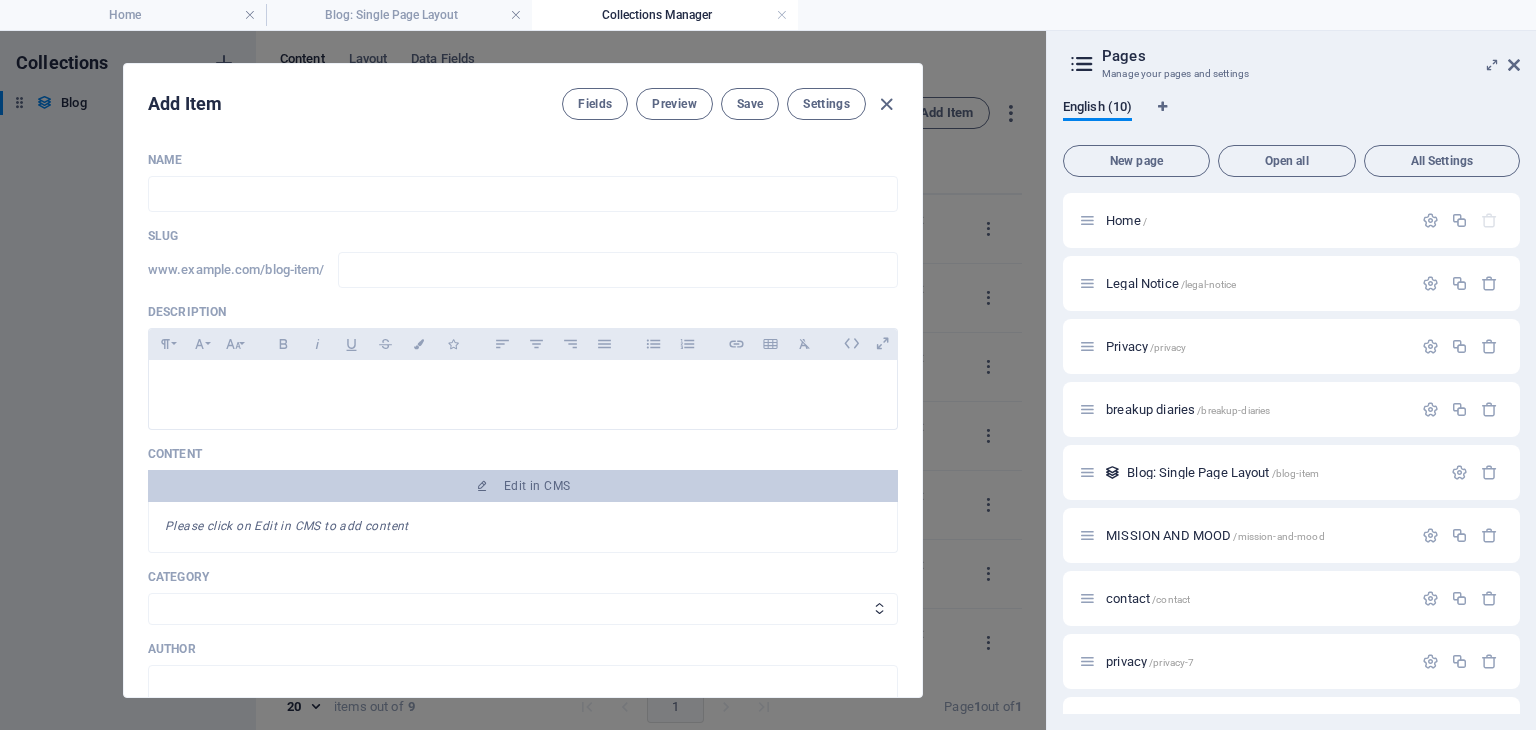 click on "Name ​ Slug www.example.com/blog-item/ ​ Description Paragraph Format Normal Heading 1 Heading 2 Heading 3 Heading 4 Heading 5 Heading 6 Code Font Family Arial Georgia Impact Tahoma Times New Roman Verdana Font Size 8 9 10 11 12 14 18 24 30 36 48 60 72 96 Bold Italic Underline Strikethrough Colors Icons Align Left Align Center Align Right Align Justify Unordered List Ordered List Insert Link Insert Table Clear Formatting Content Edit in CMS Please click on Edit in CMS to add content Category Category 1 Category 2 Author ​ Image Drop file here, click to upload or Select file from Files or our free stock photos & videos Publishing Date 2025-08-07 ​ Status Published Draft Add Field" at bounding box center (523, 660) 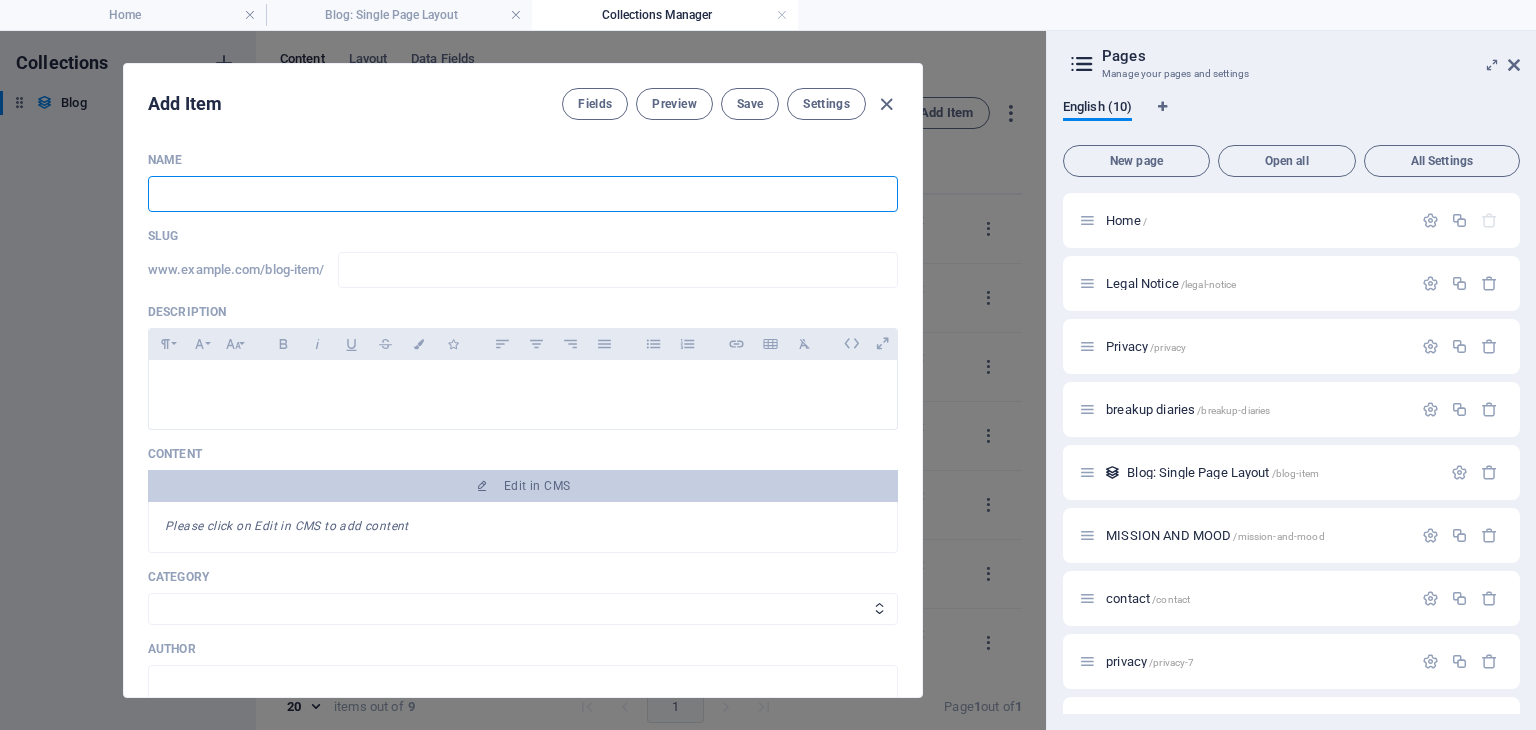 click at bounding box center (523, 194) 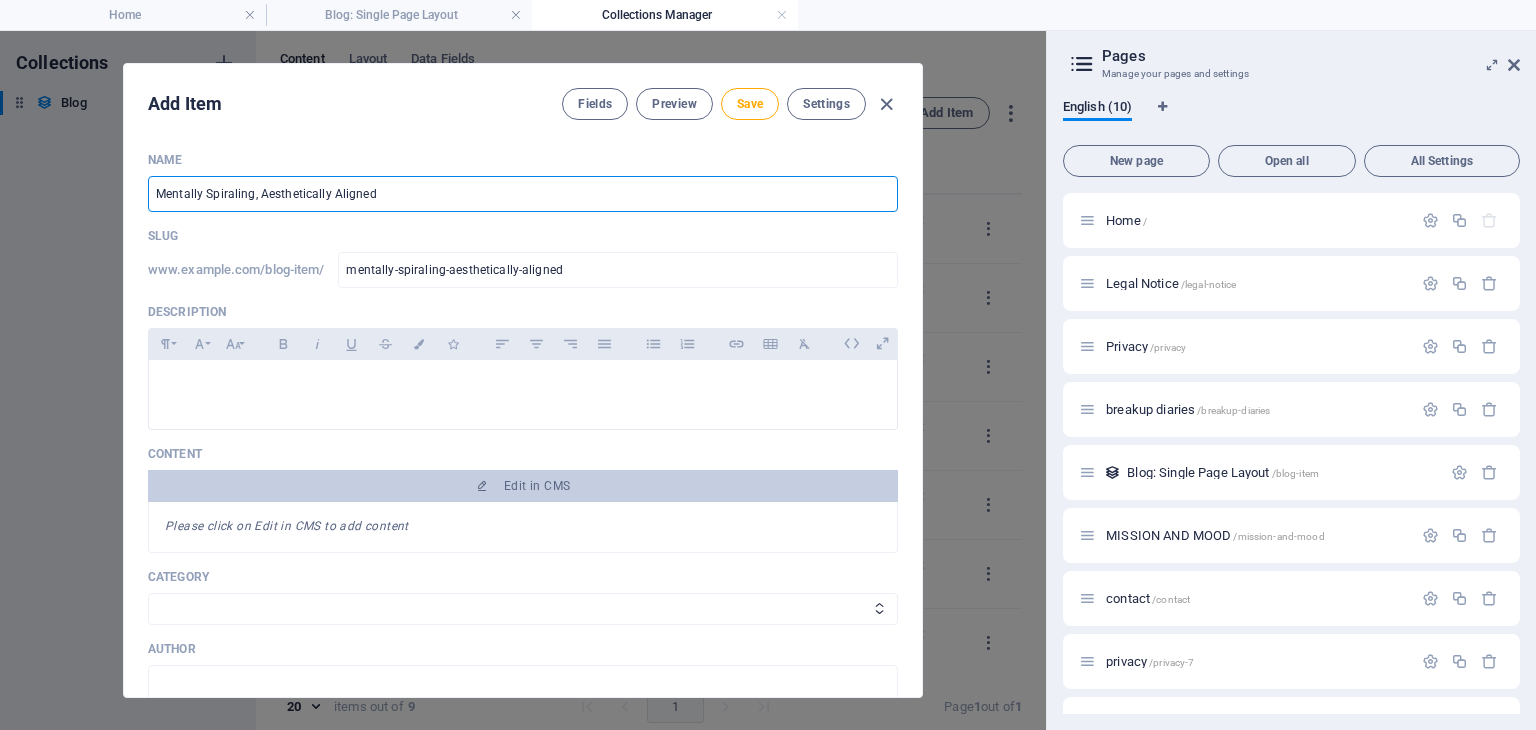 type on "Mentally Spiraling, Aesthetically Aligned" 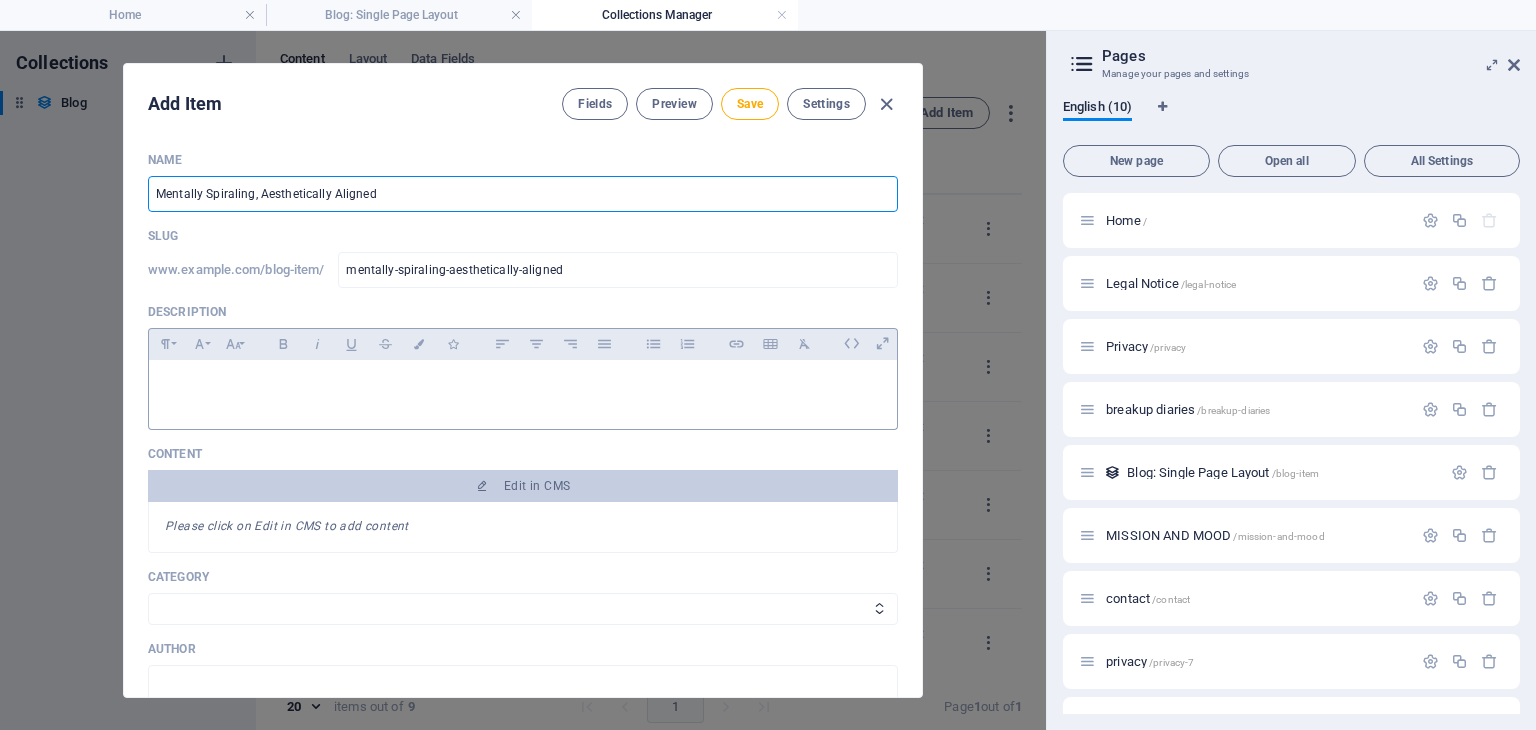 click at bounding box center (523, 390) 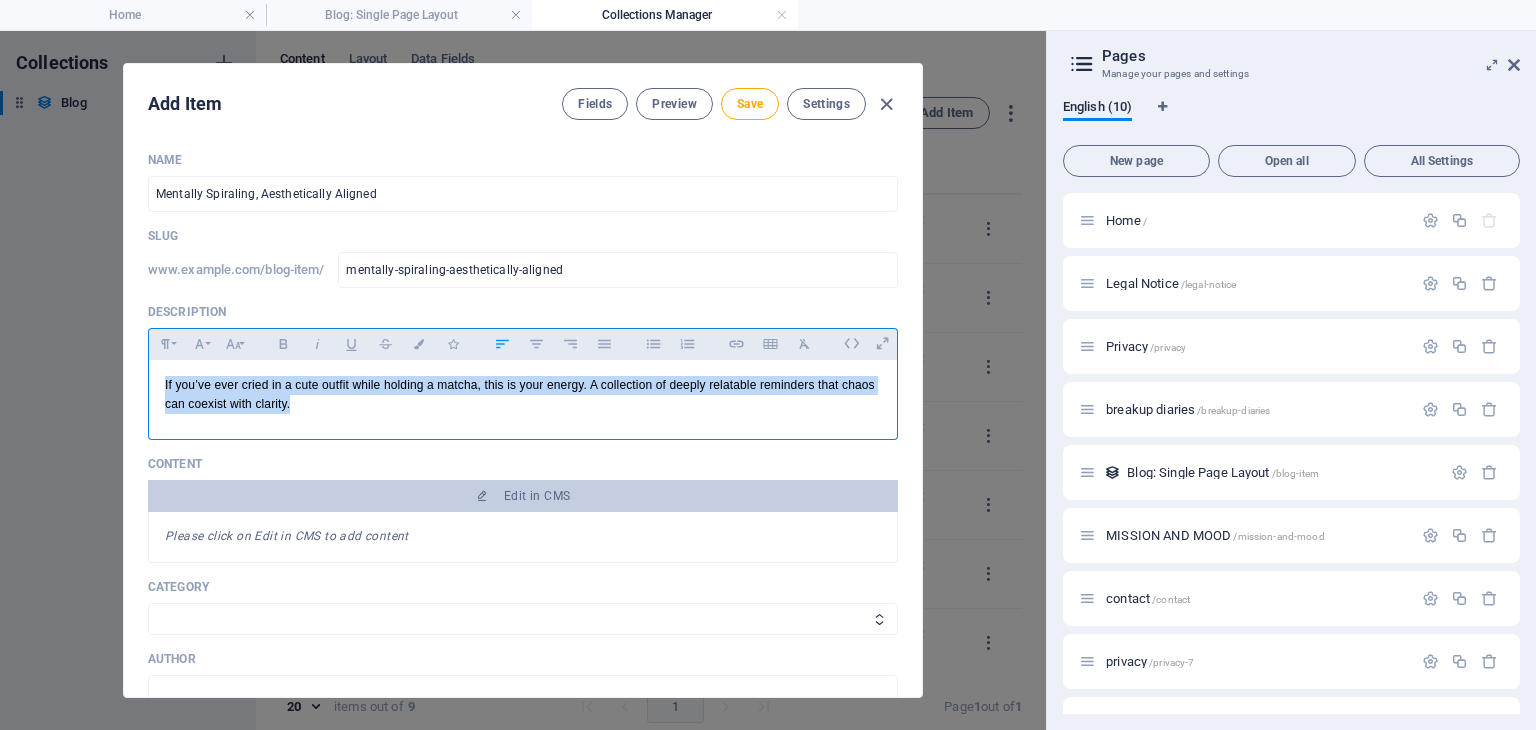 drag, startPoint x: 337, startPoint y: 418, endPoint x: 88, endPoint y: 389, distance: 250.68306 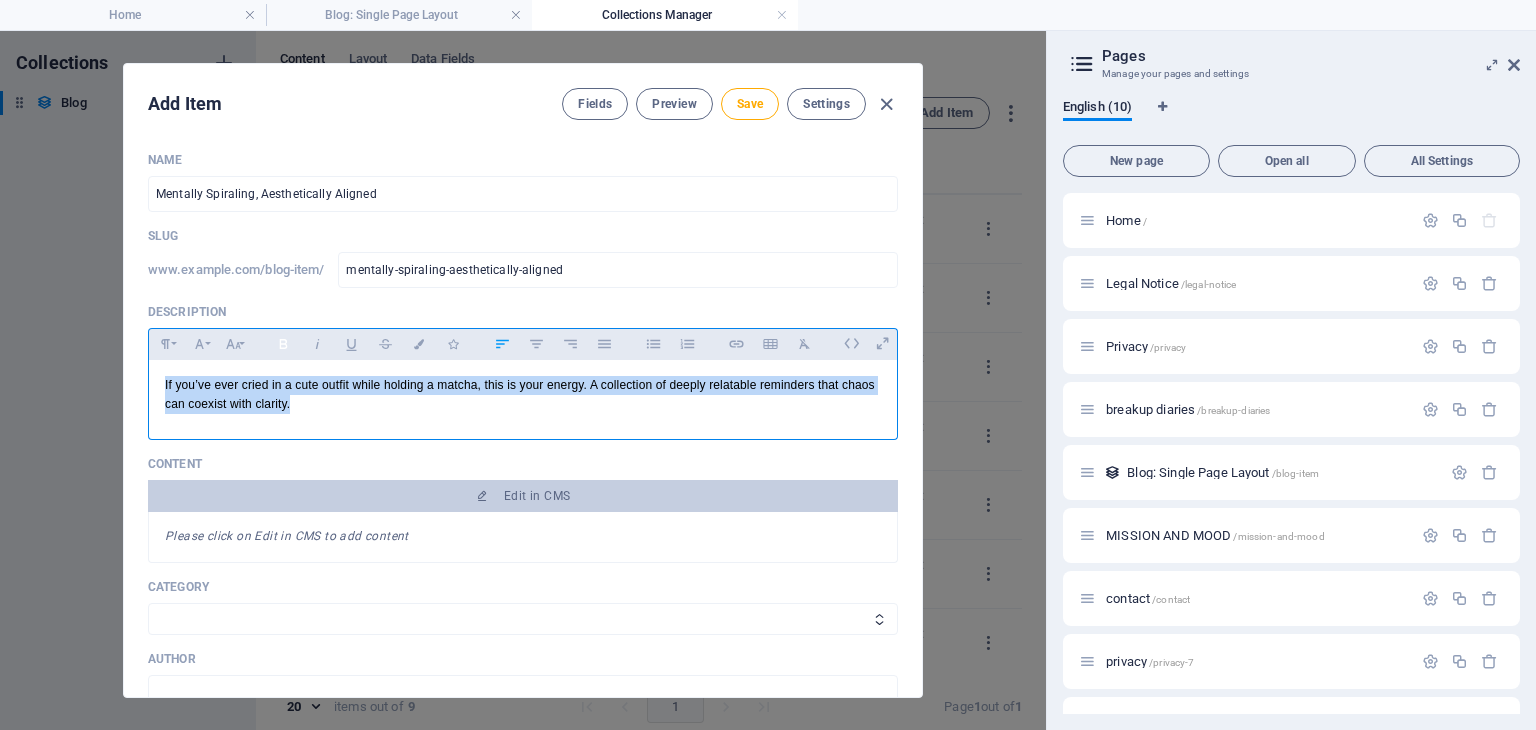 click 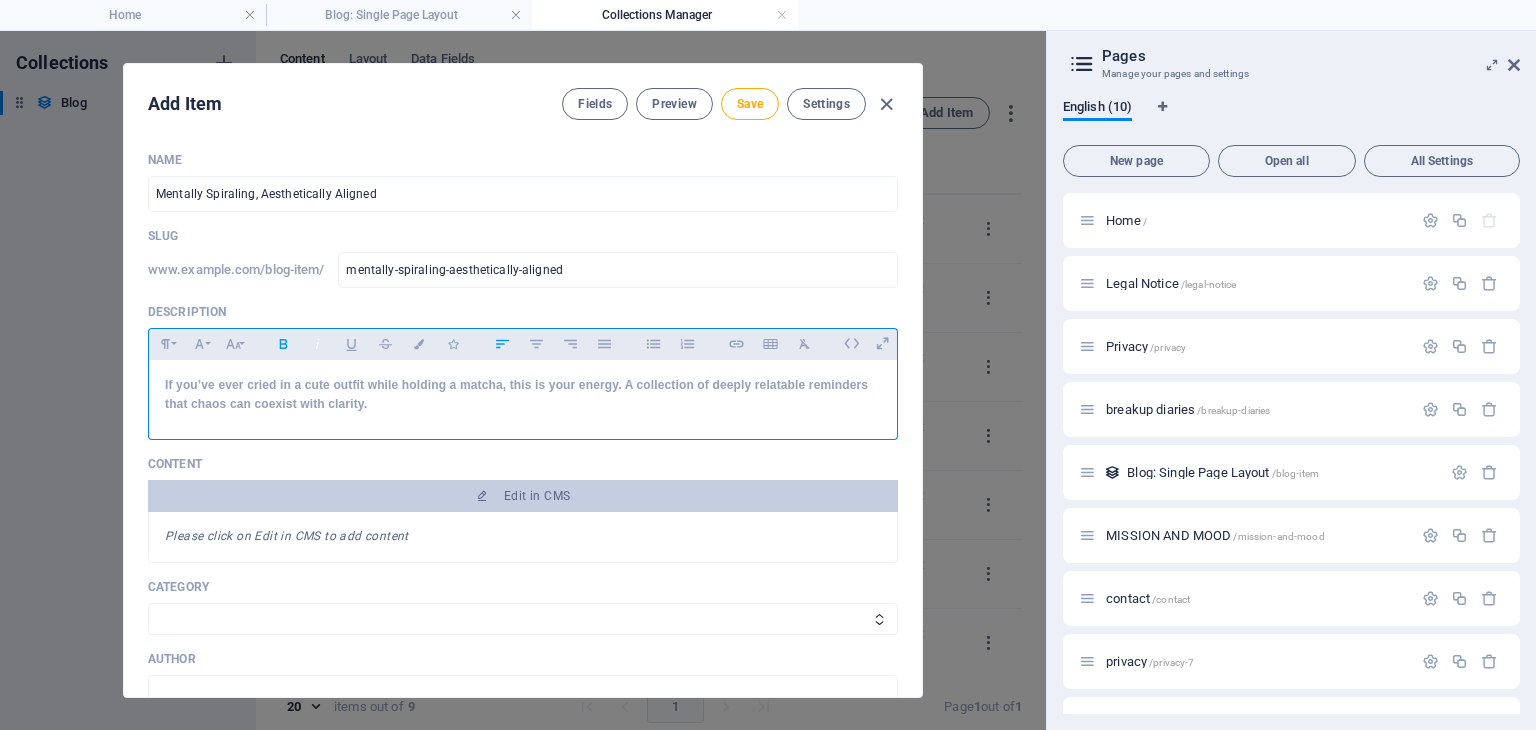 click 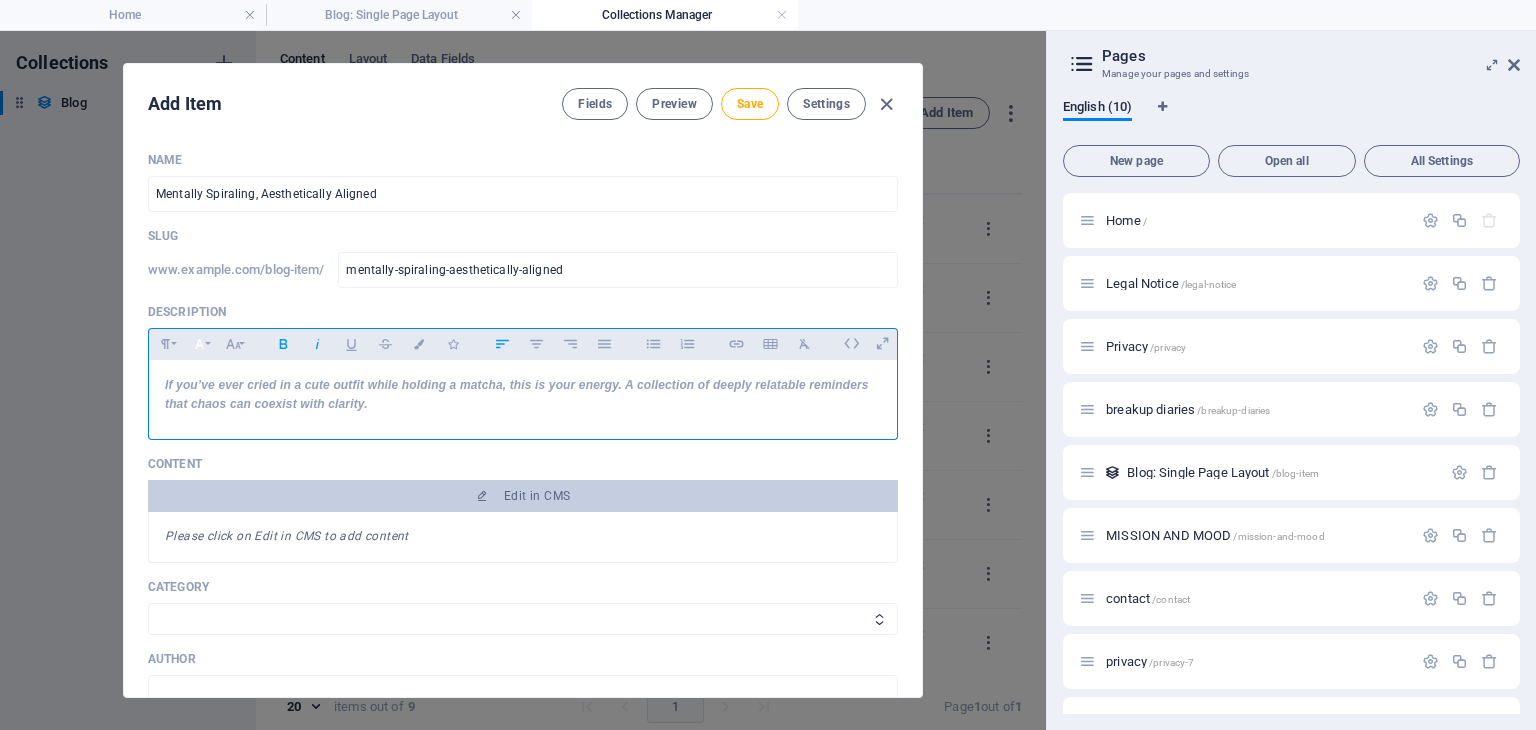 click 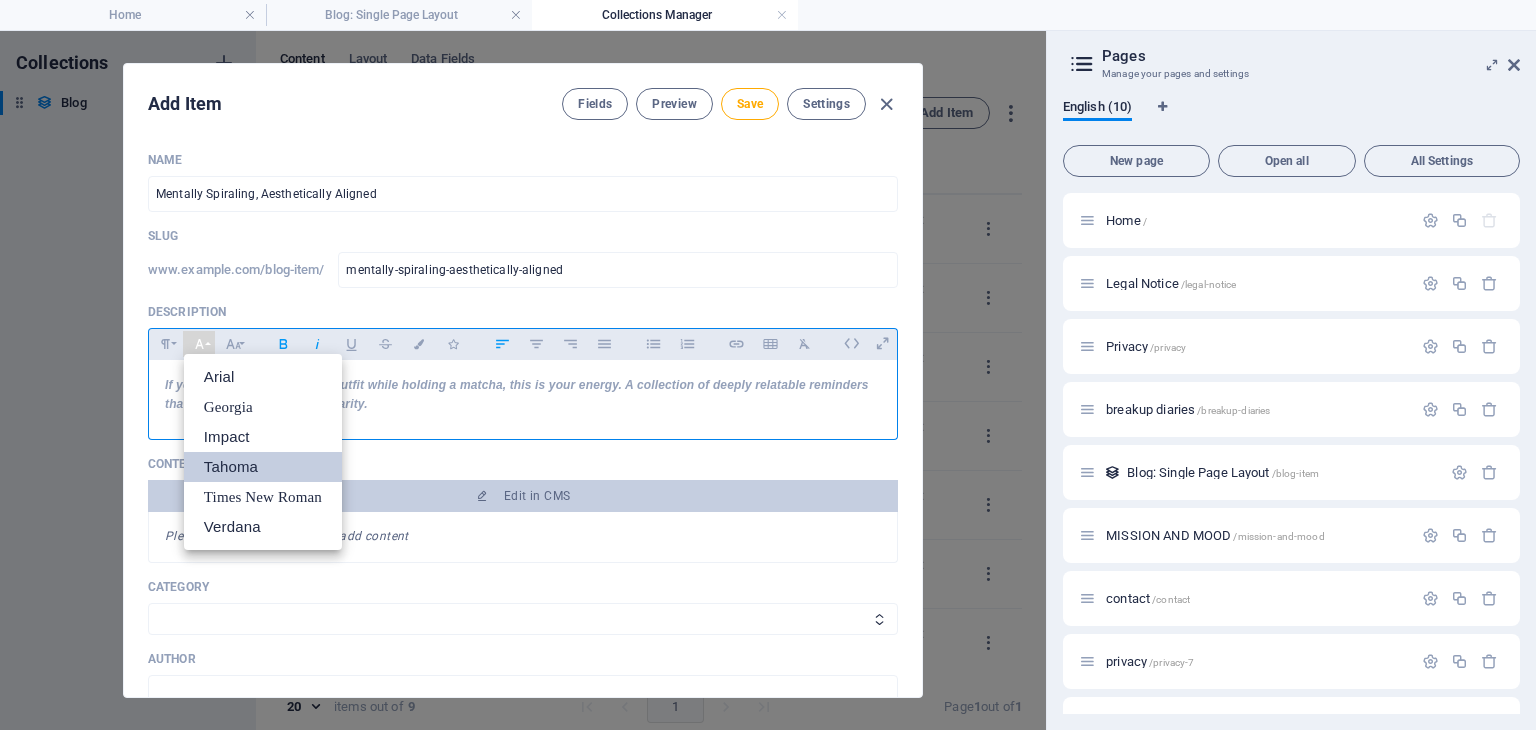 click on "Tahoma" at bounding box center (263, 467) 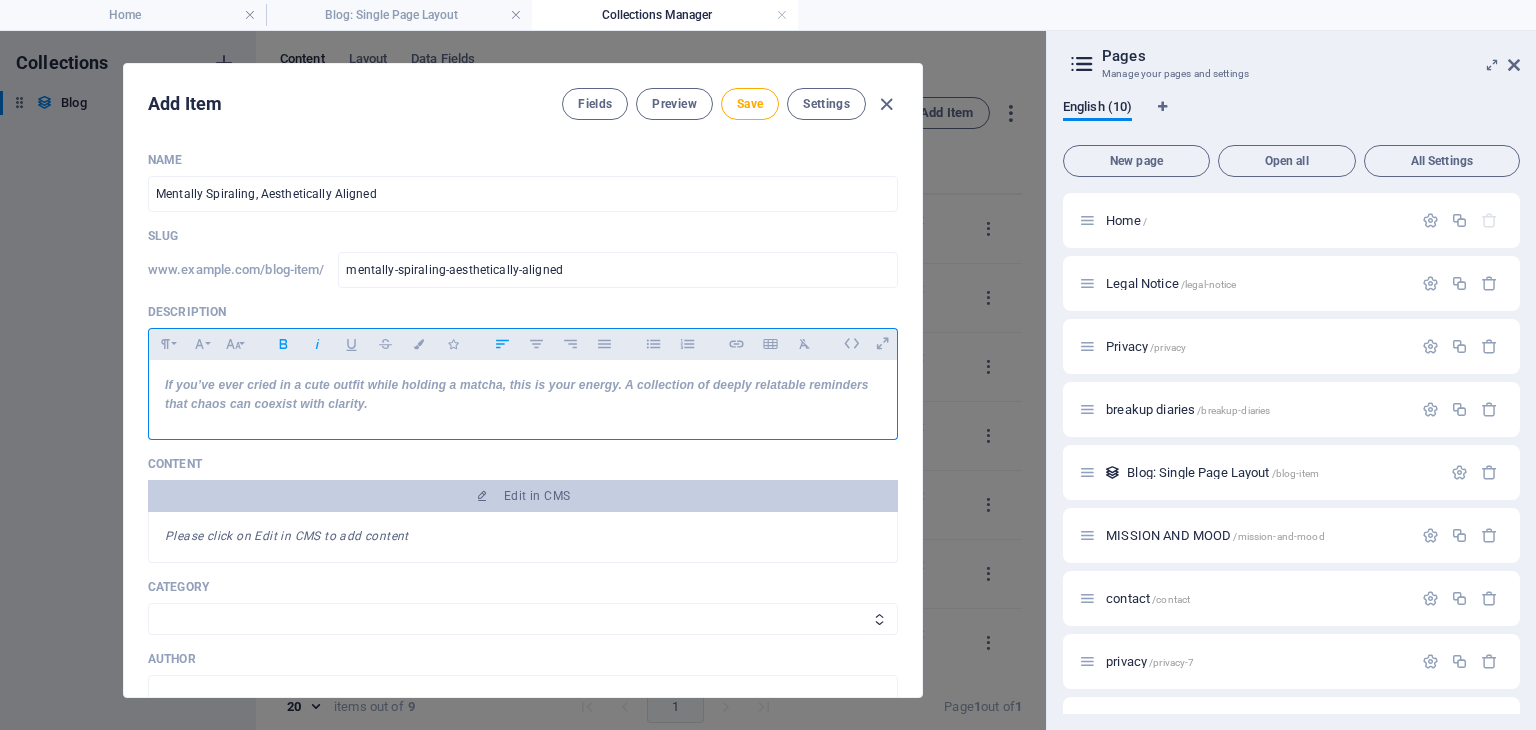 click on "If you’ve ever cried in a cute outfit while holding a matcha, this is your energy. A collection of deeply relatable reminders that chaos can coexist with clarity." at bounding box center (523, 395) 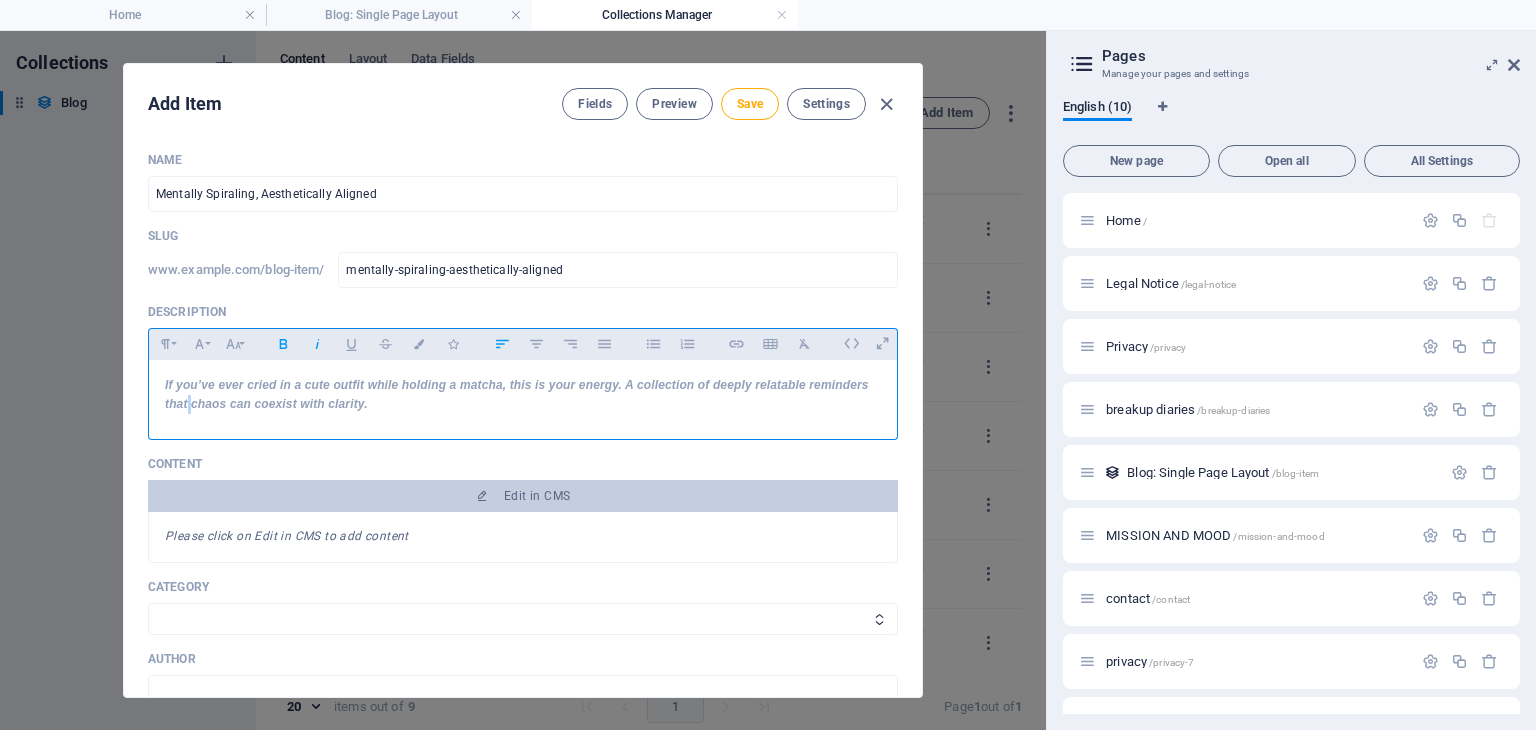 click on "If you’ve ever cried in a cute outfit while holding a matcha, this is your energy. A collection of deeply relatable reminders that chaos can coexist with clarity." at bounding box center [523, 395] 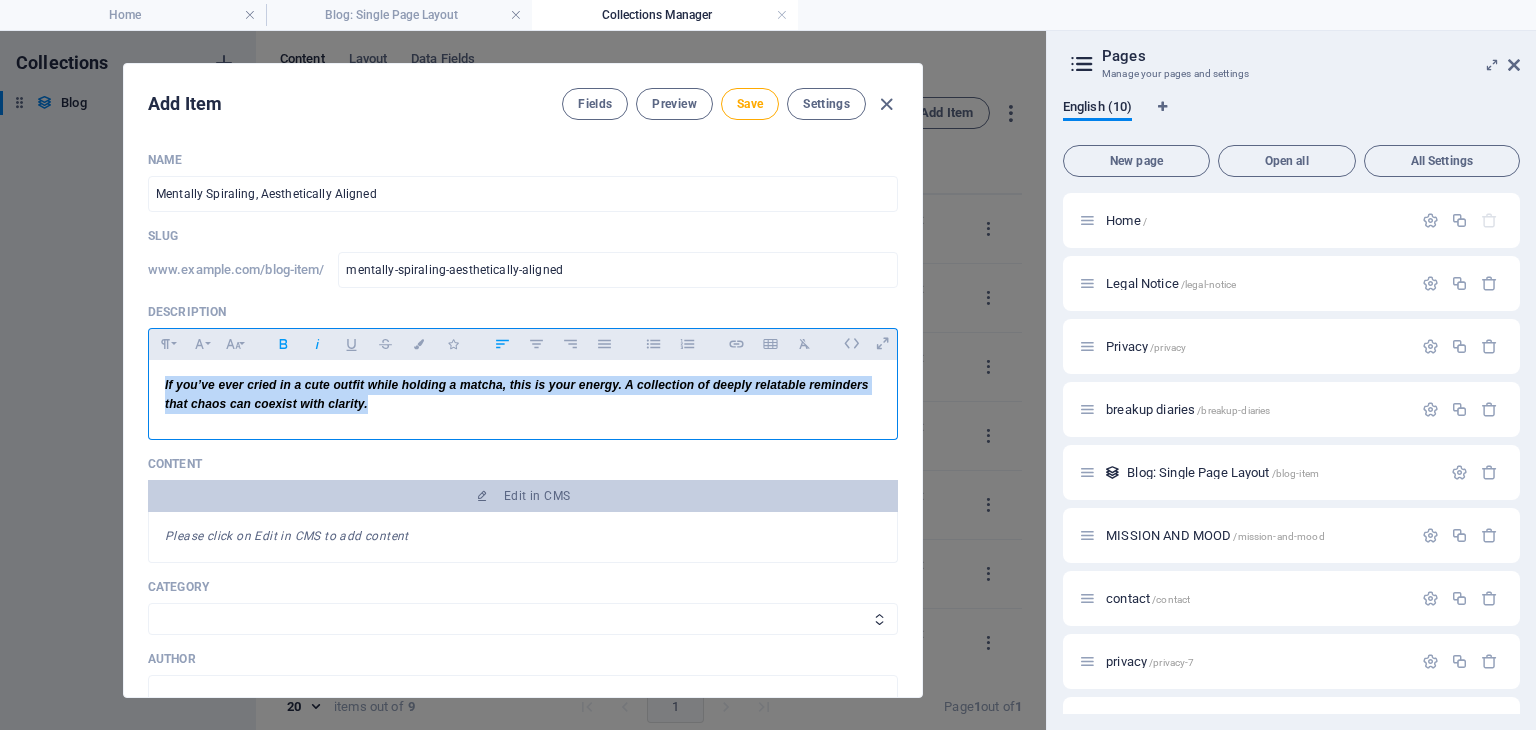click on "If you’ve ever cried in a cute outfit while holding a matcha, this is your energy. A collection of deeply relatable reminders that chaos can coexist with clarity." at bounding box center (523, 395) 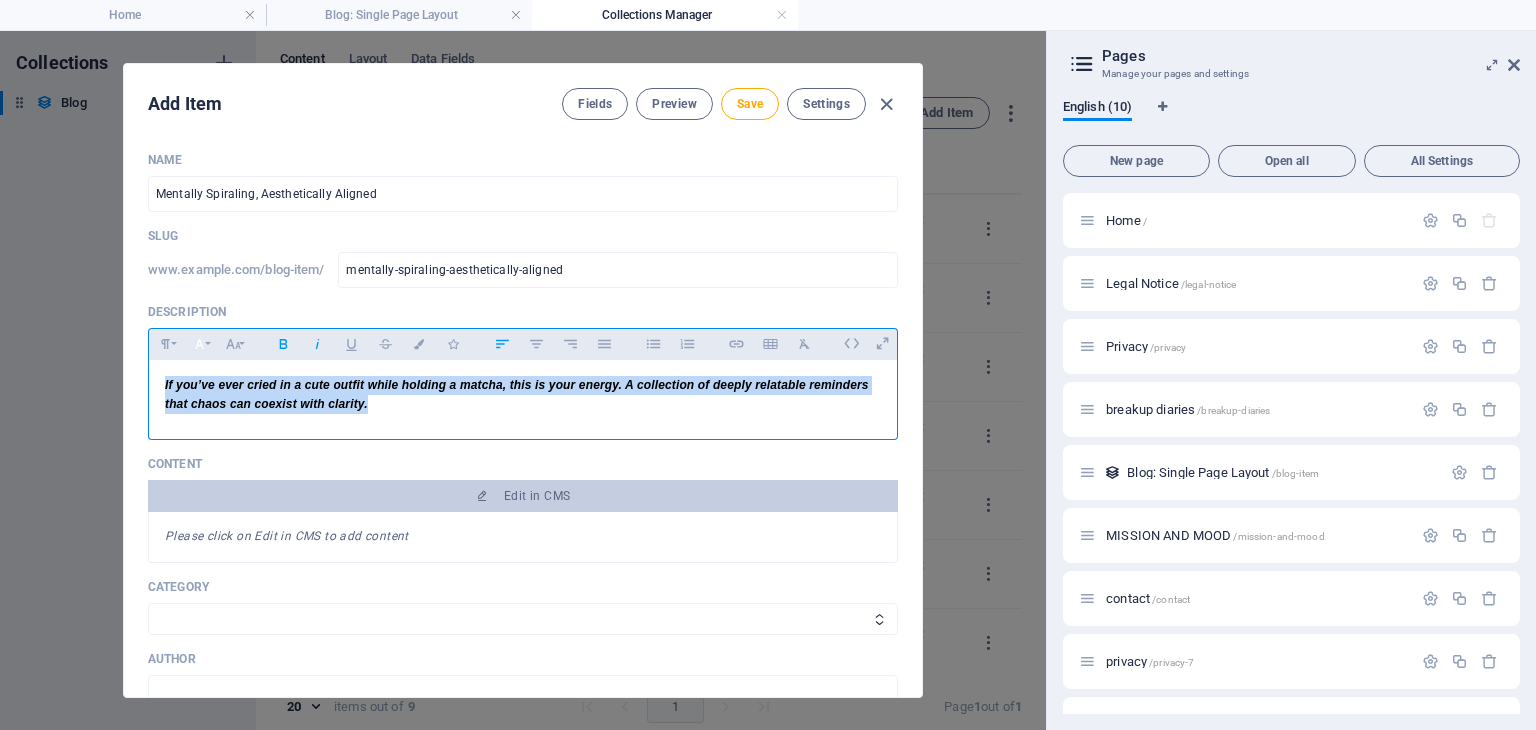 click 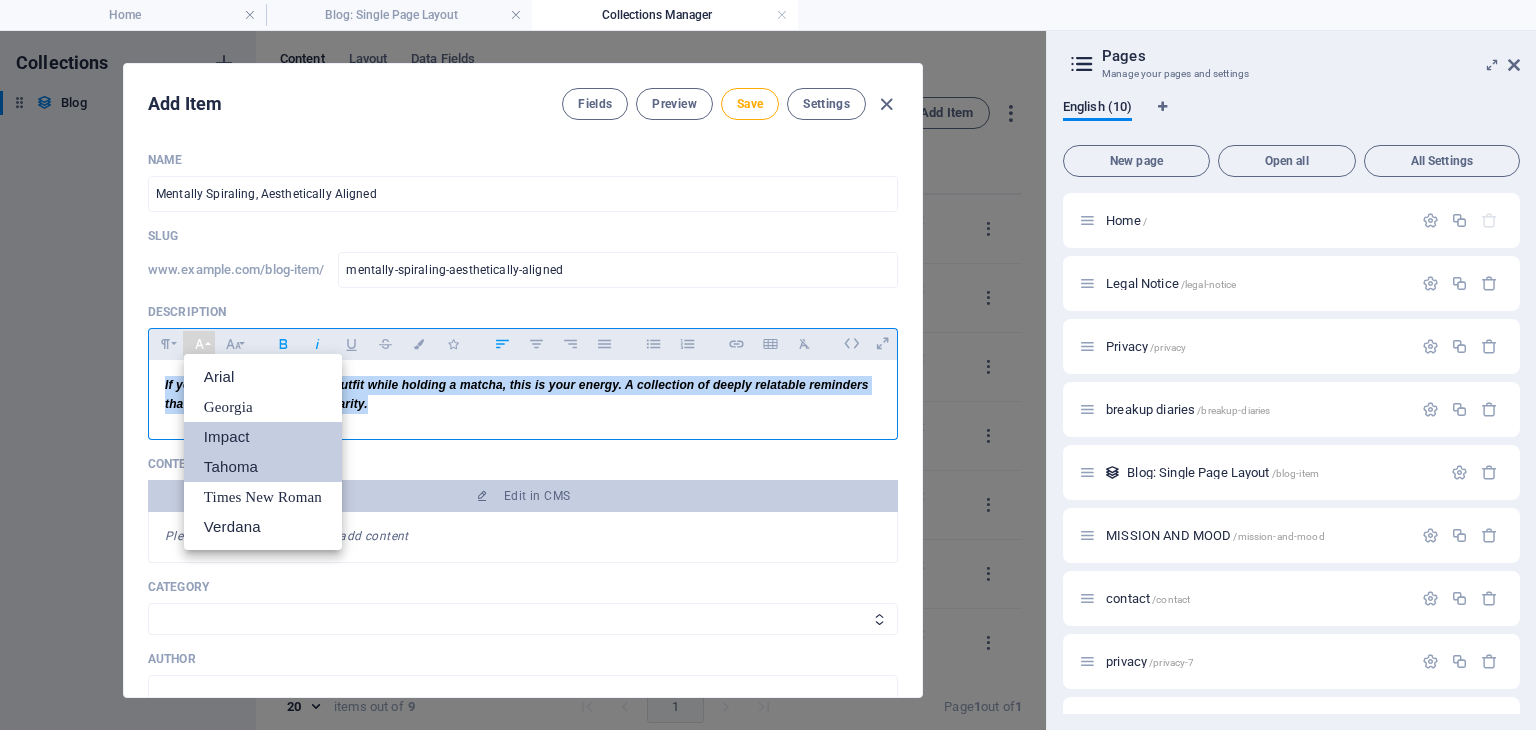 scroll, scrollTop: 0, scrollLeft: 0, axis: both 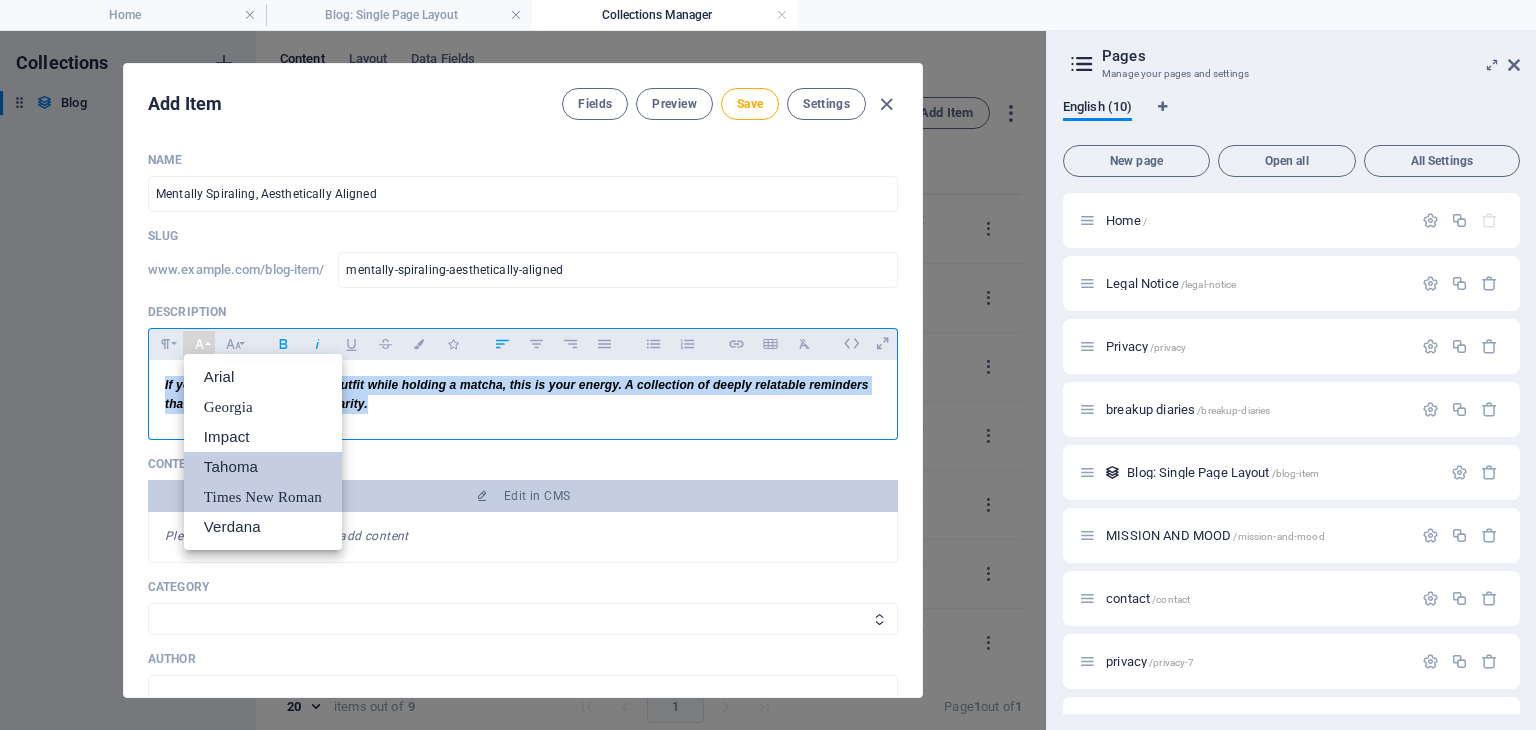 click on "Times New Roman" at bounding box center (263, 497) 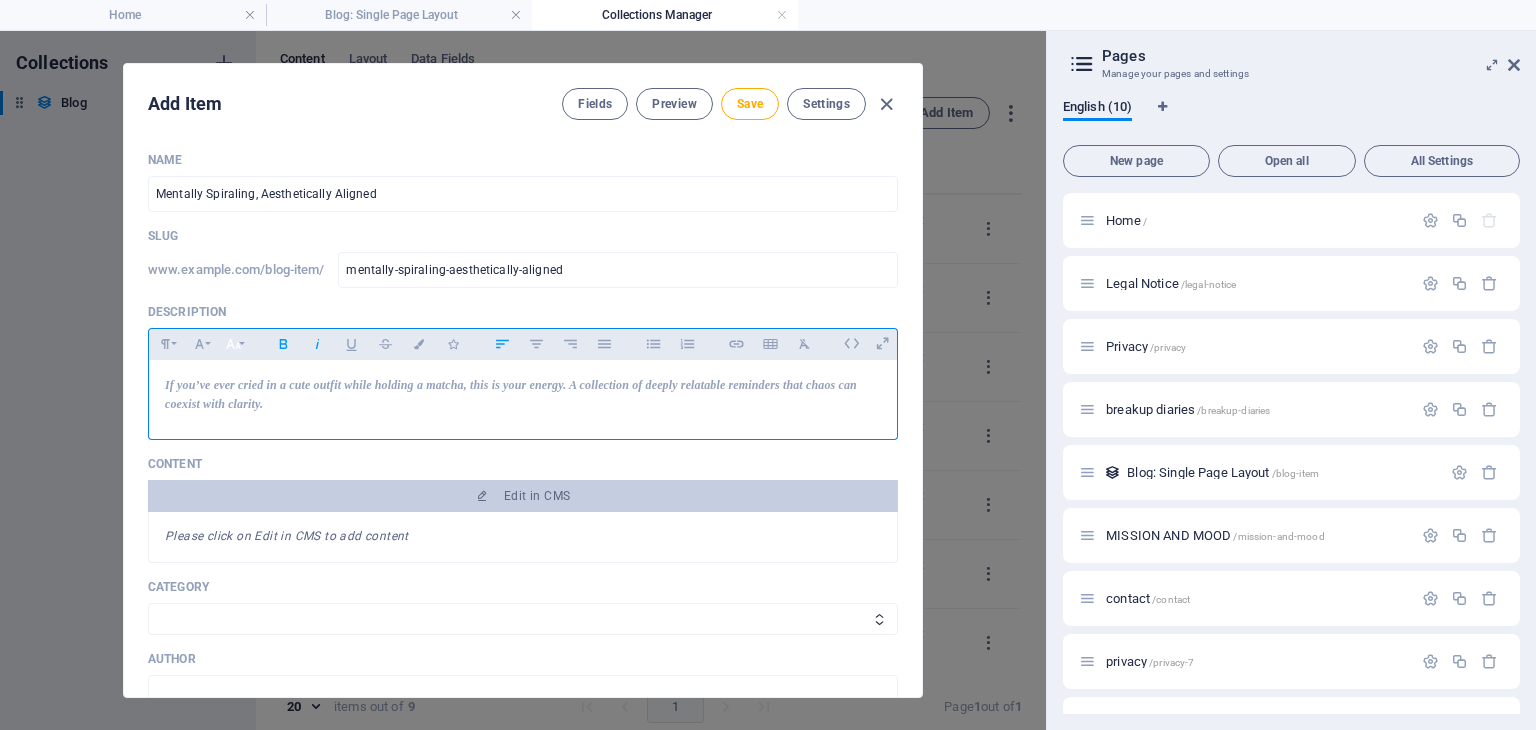 click on "Font Size" at bounding box center [233, 344] 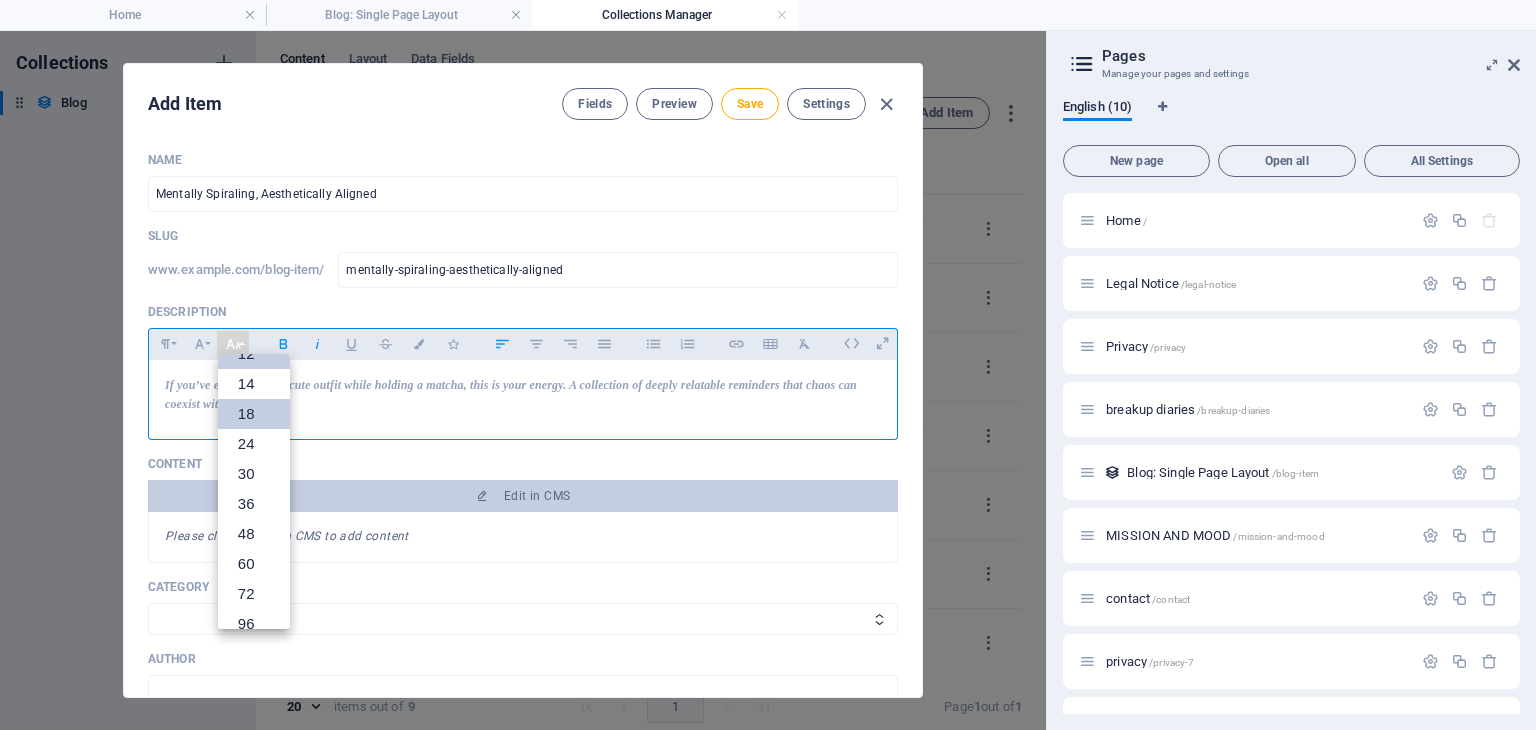 click on "18" at bounding box center [254, 414] 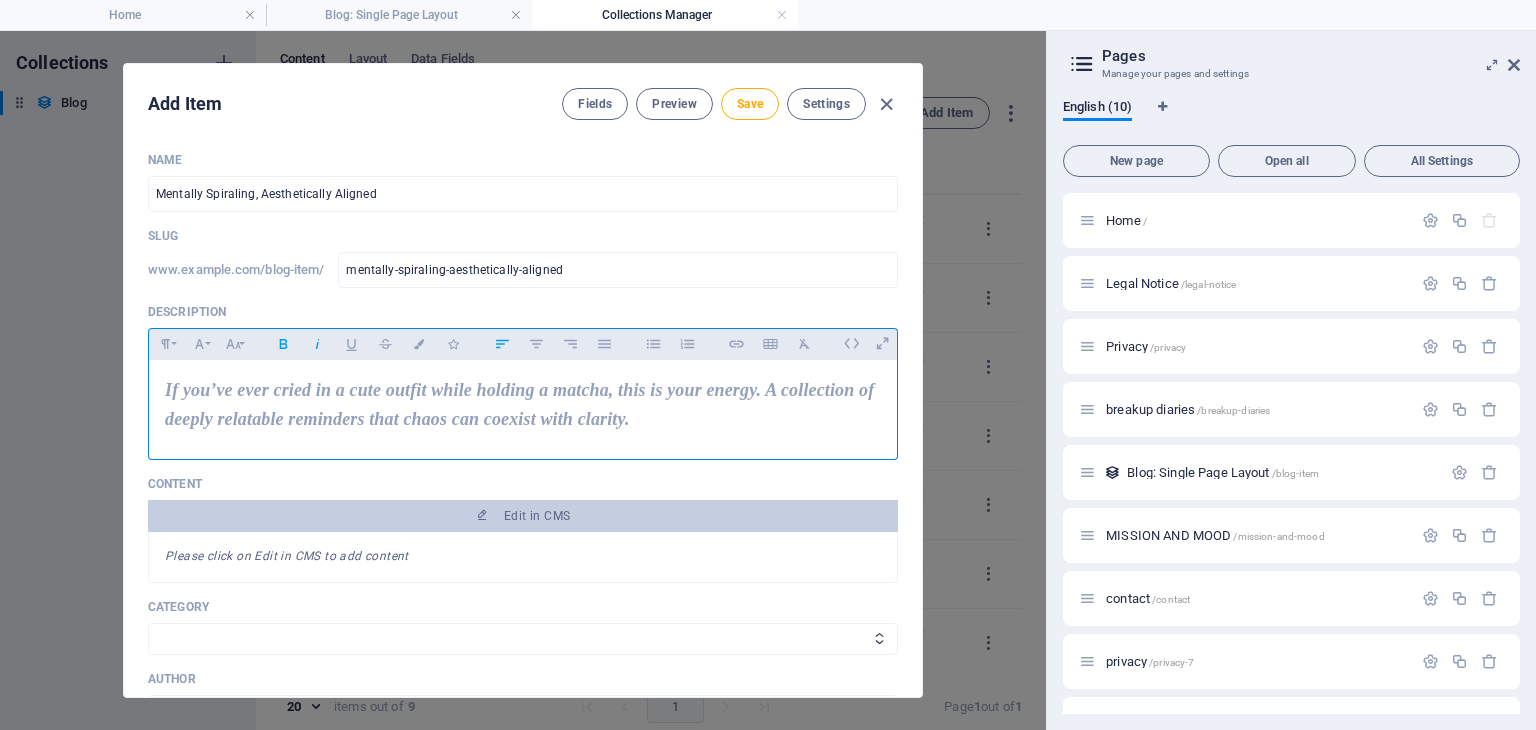 click on "If you’ve ever cried in a cute outfit while holding a matcha, this is your energy. A collection of deeply relatable reminders that chaos can coexist with clarity." at bounding box center [519, 404] 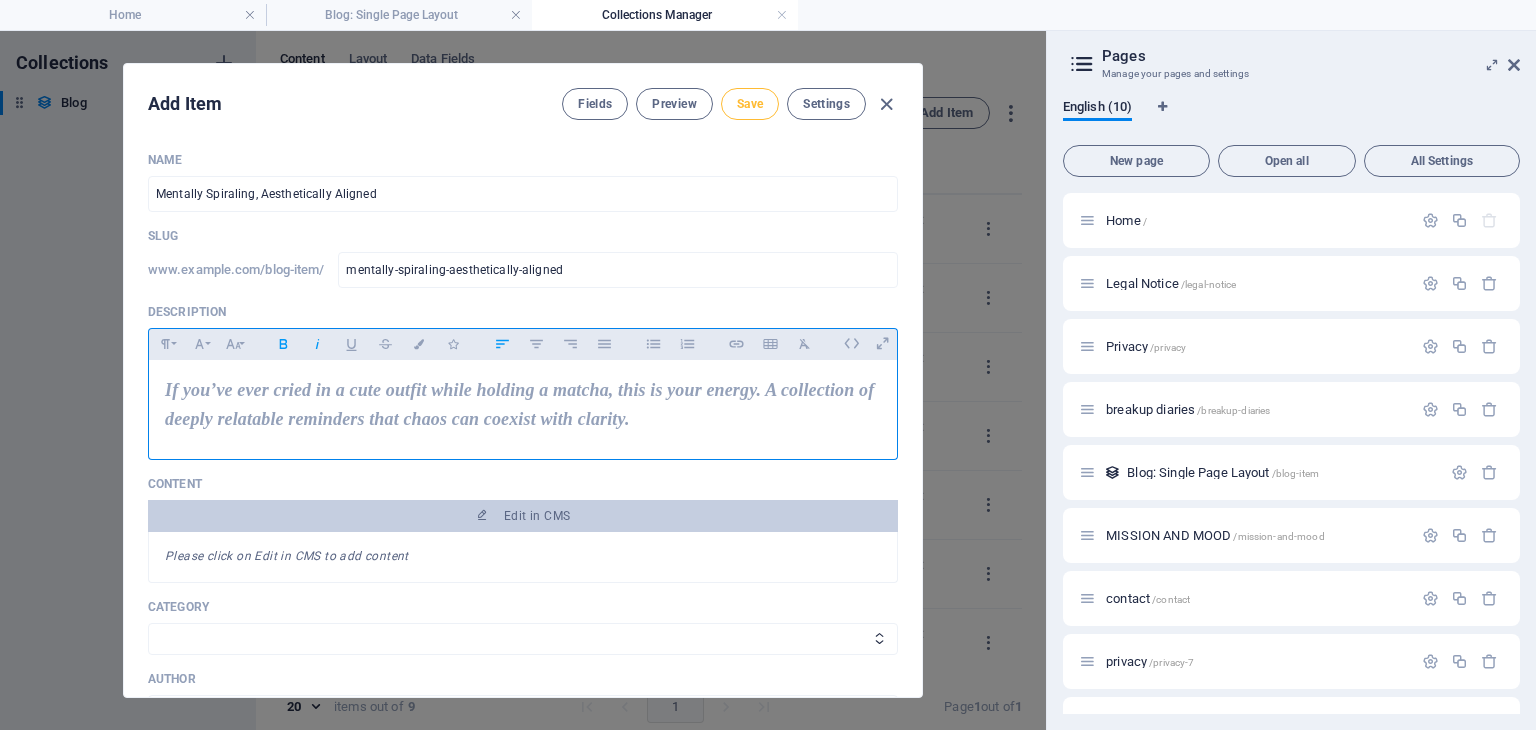 click on "Save" at bounding box center [750, 104] 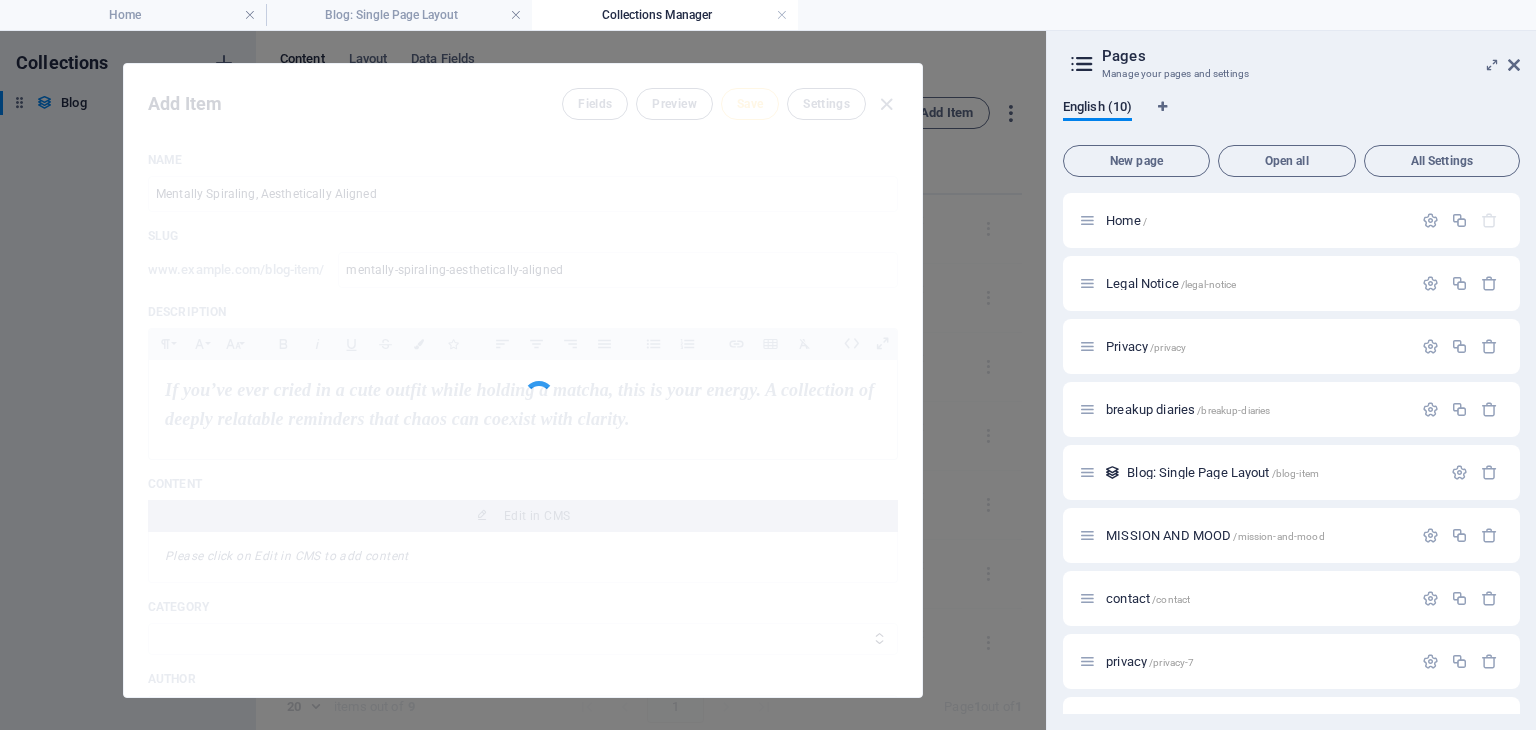 type on "mentally-spiraling-aesthetically-aligned" 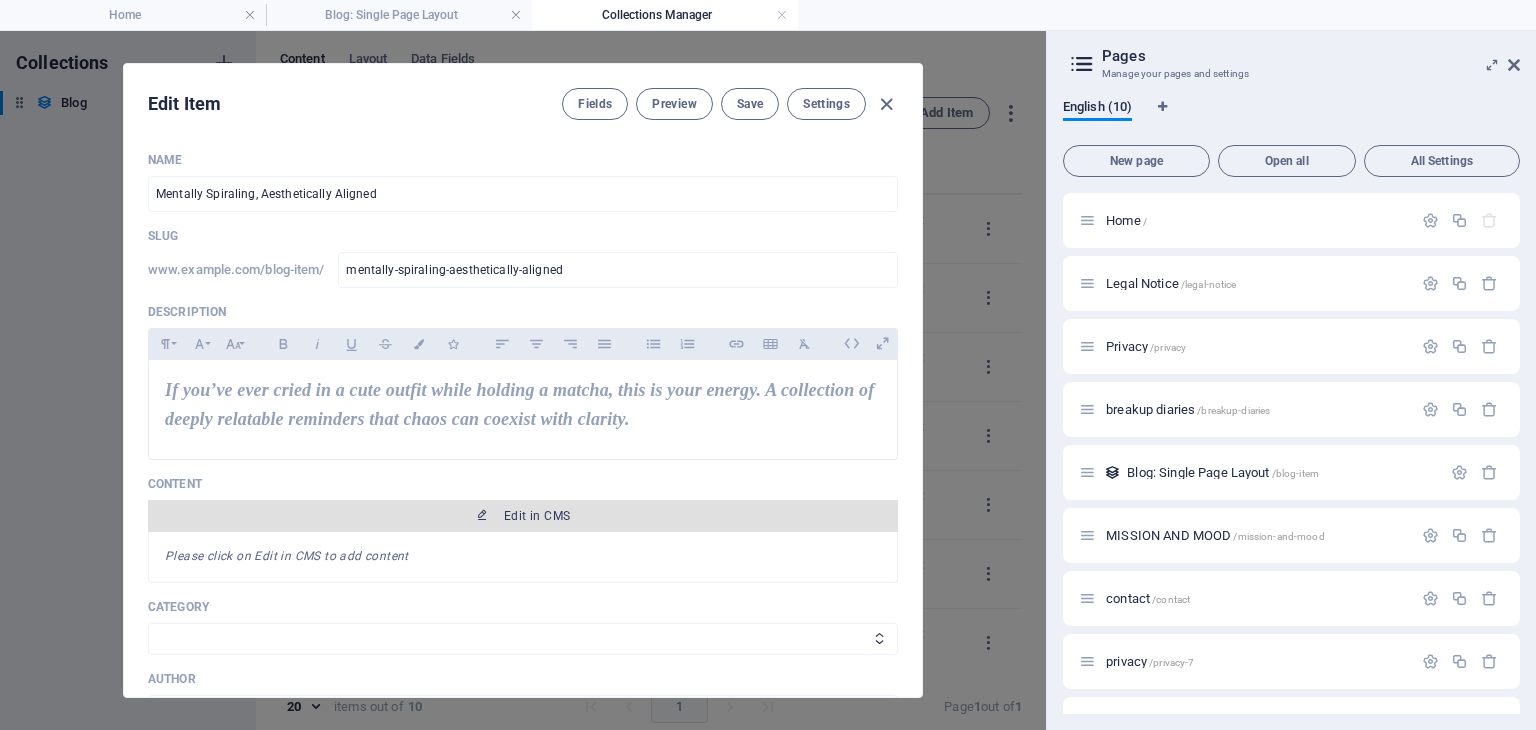 click on "Edit in CMS" at bounding box center [537, 516] 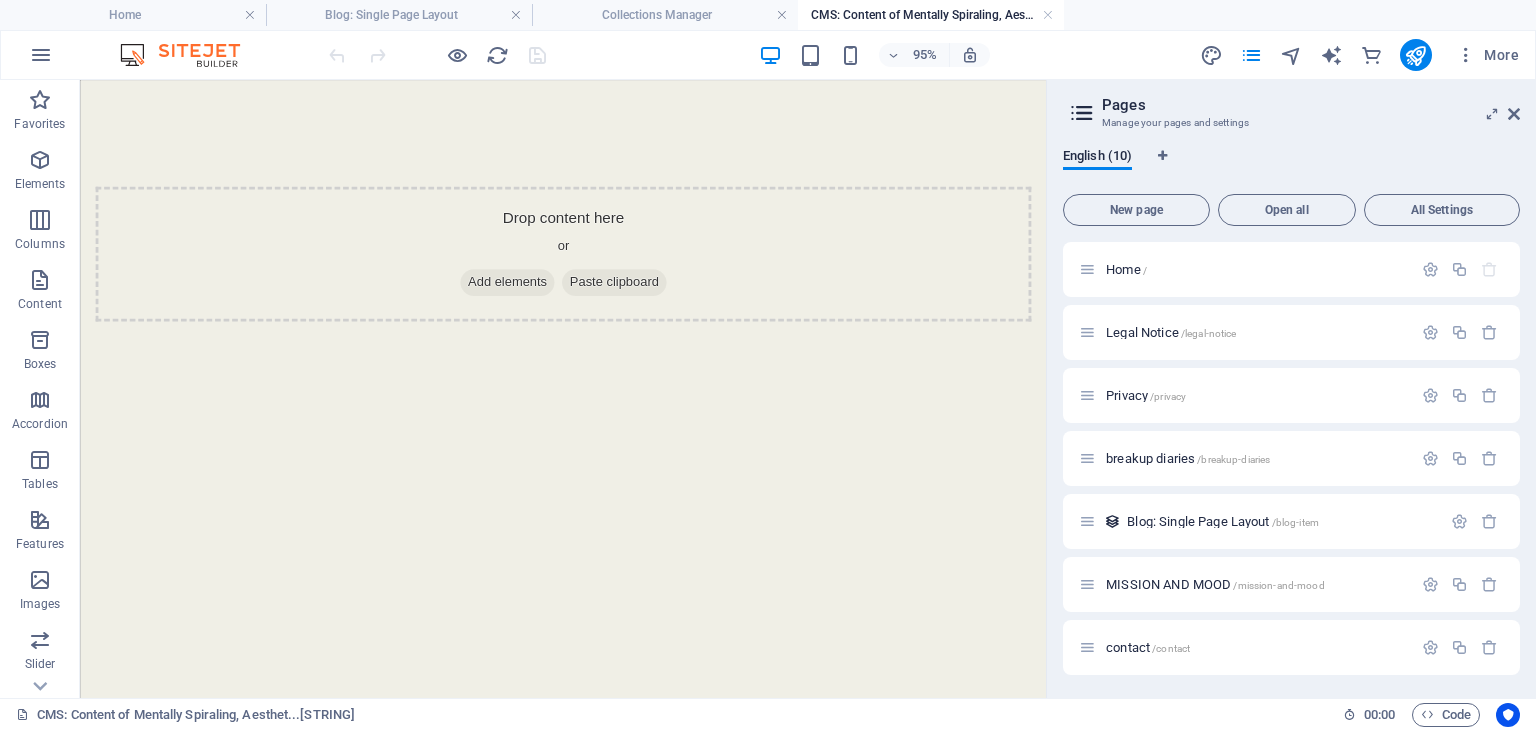 scroll, scrollTop: 0, scrollLeft: 0, axis: both 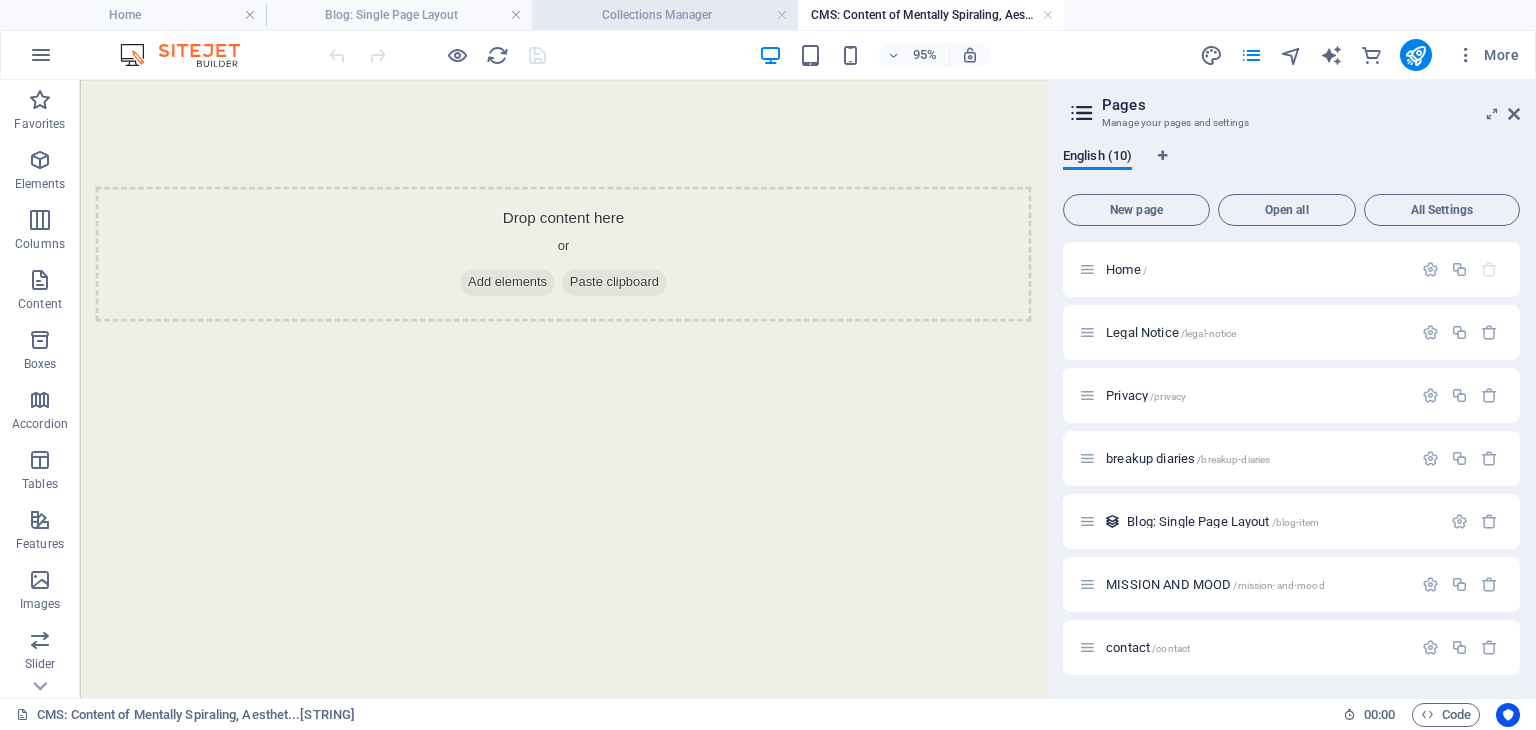 click on "Collections Manager" at bounding box center [665, 15] 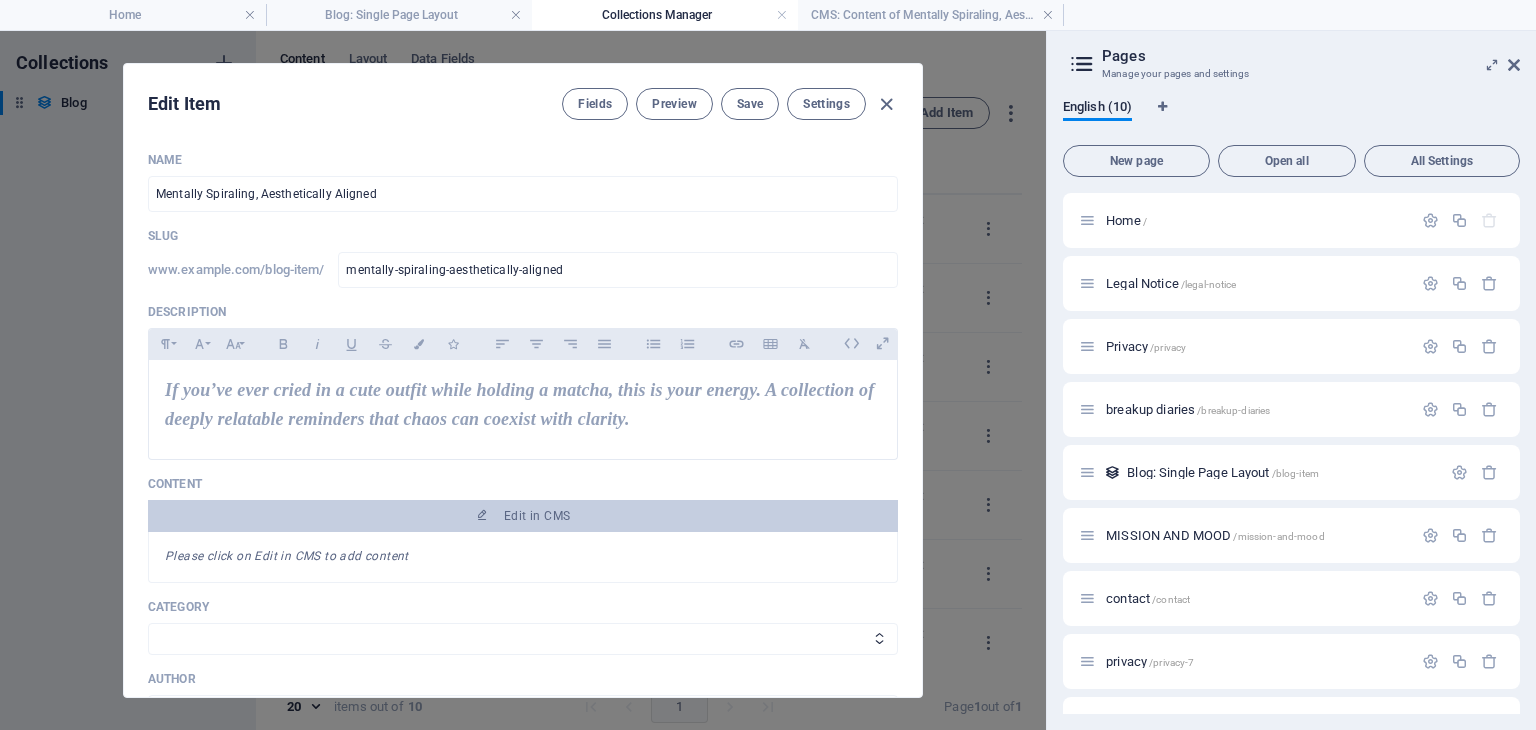 scroll, scrollTop: 400, scrollLeft: 0, axis: vertical 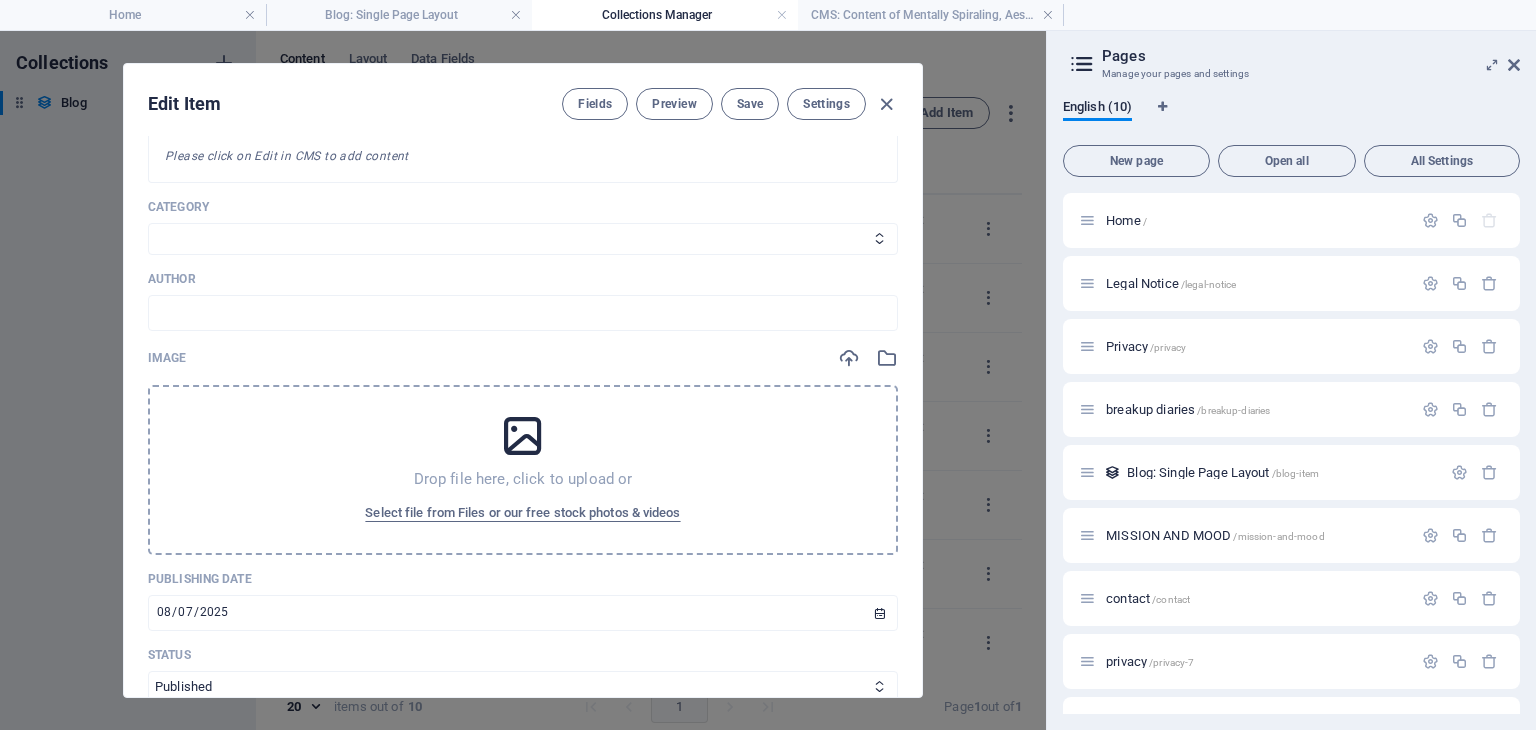 click on "Drop file here, click to upload or Select file from Files or our free stock photos & videos" at bounding box center [523, 470] 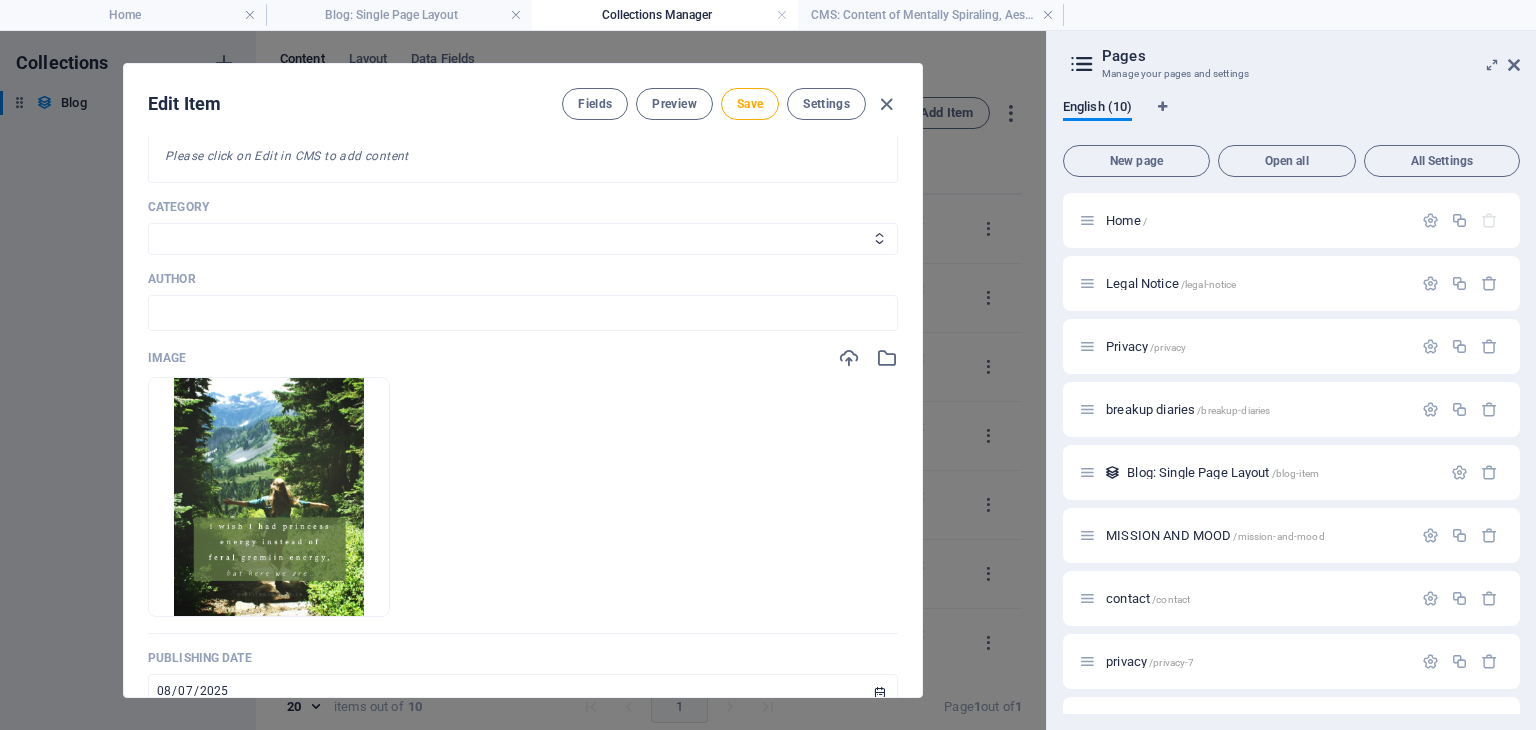 scroll, scrollTop: 200, scrollLeft: 0, axis: vertical 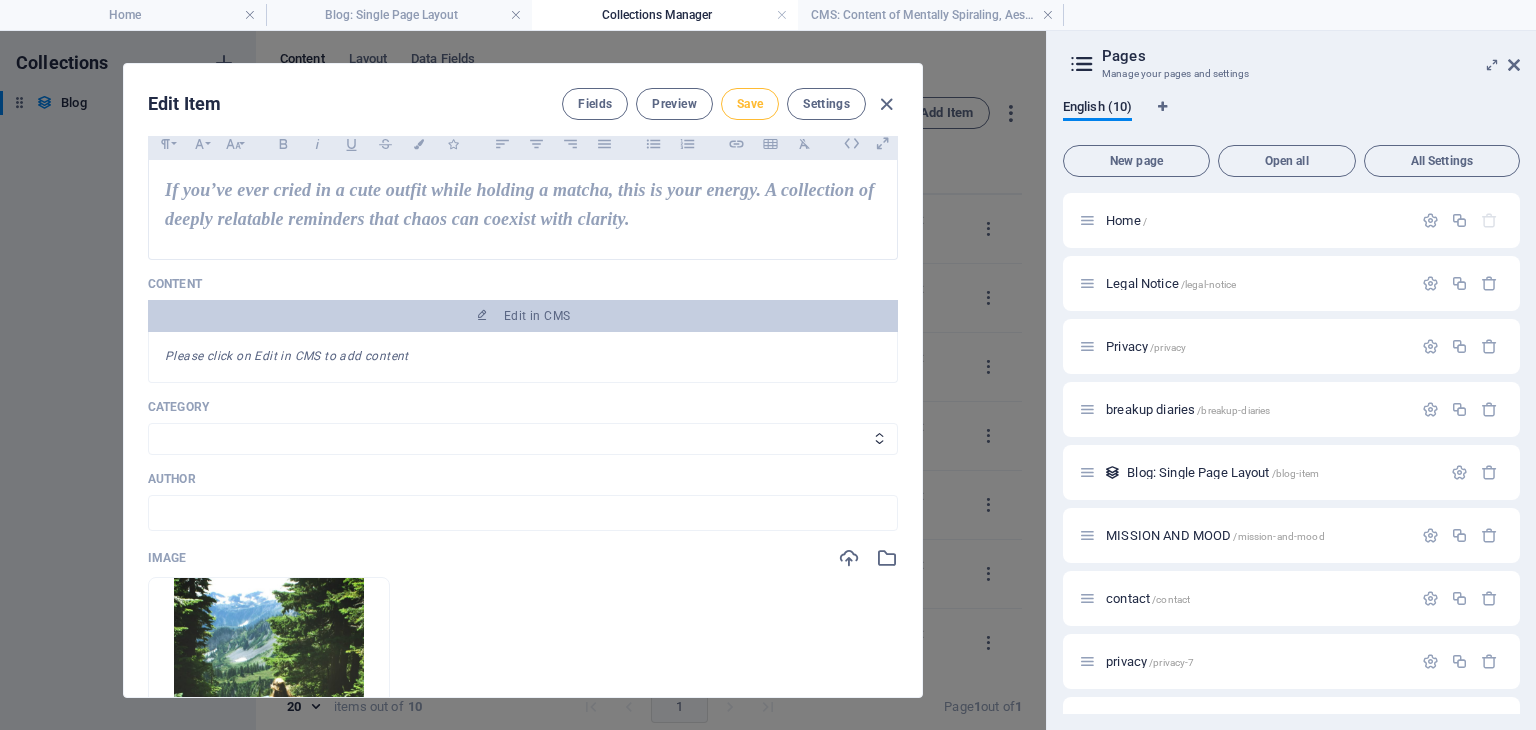 click on "Save" at bounding box center (750, 104) 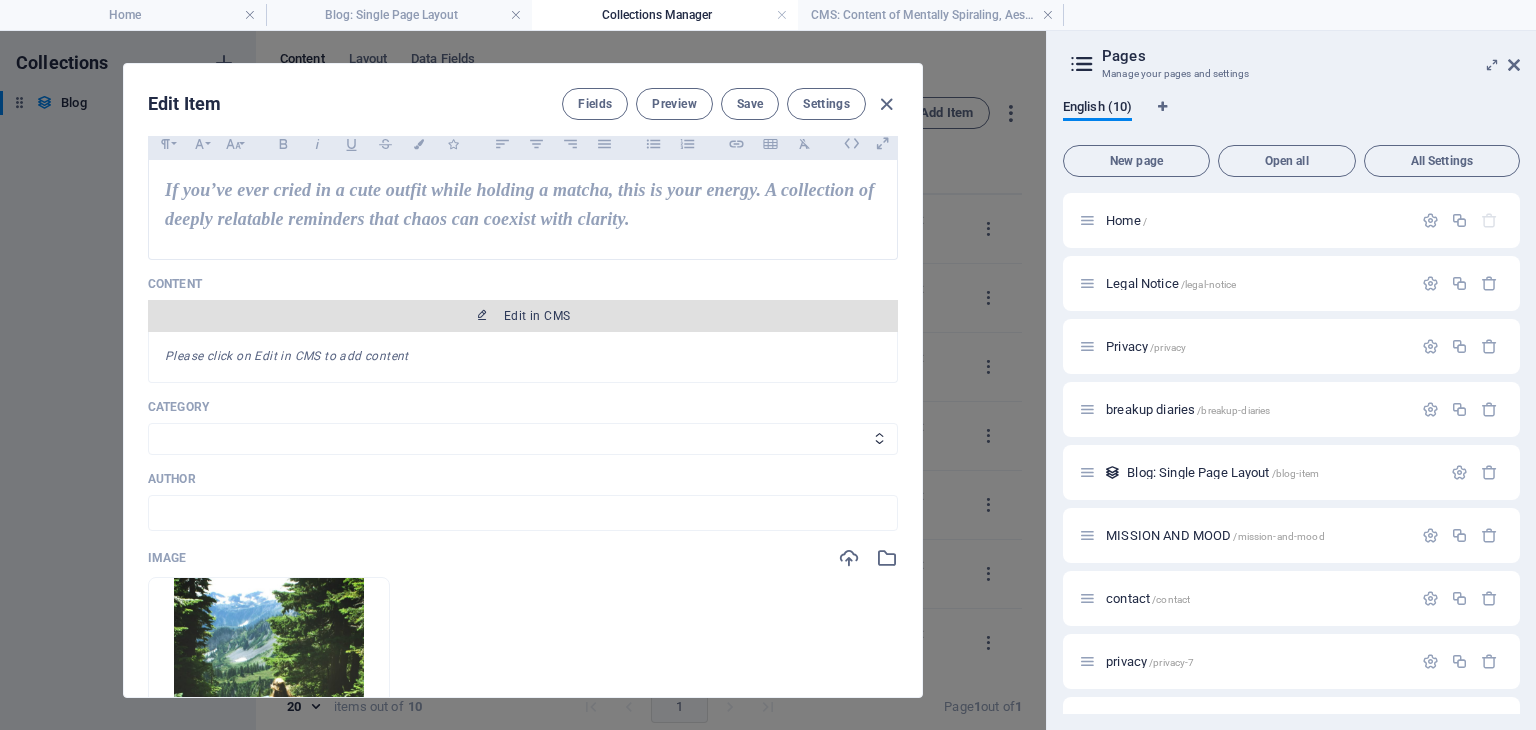 click on "Edit in CMS" at bounding box center [523, 316] 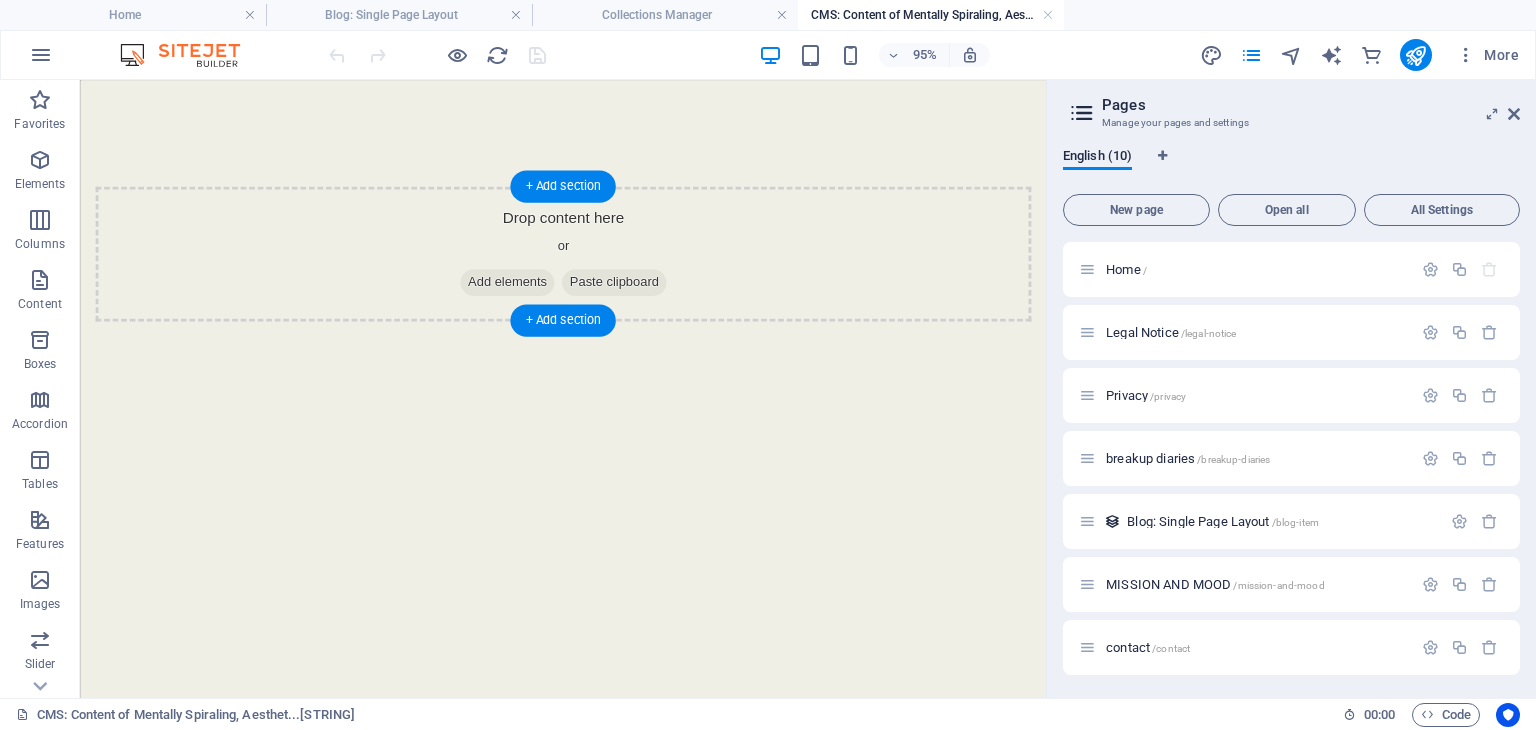 scroll, scrollTop: 0, scrollLeft: 0, axis: both 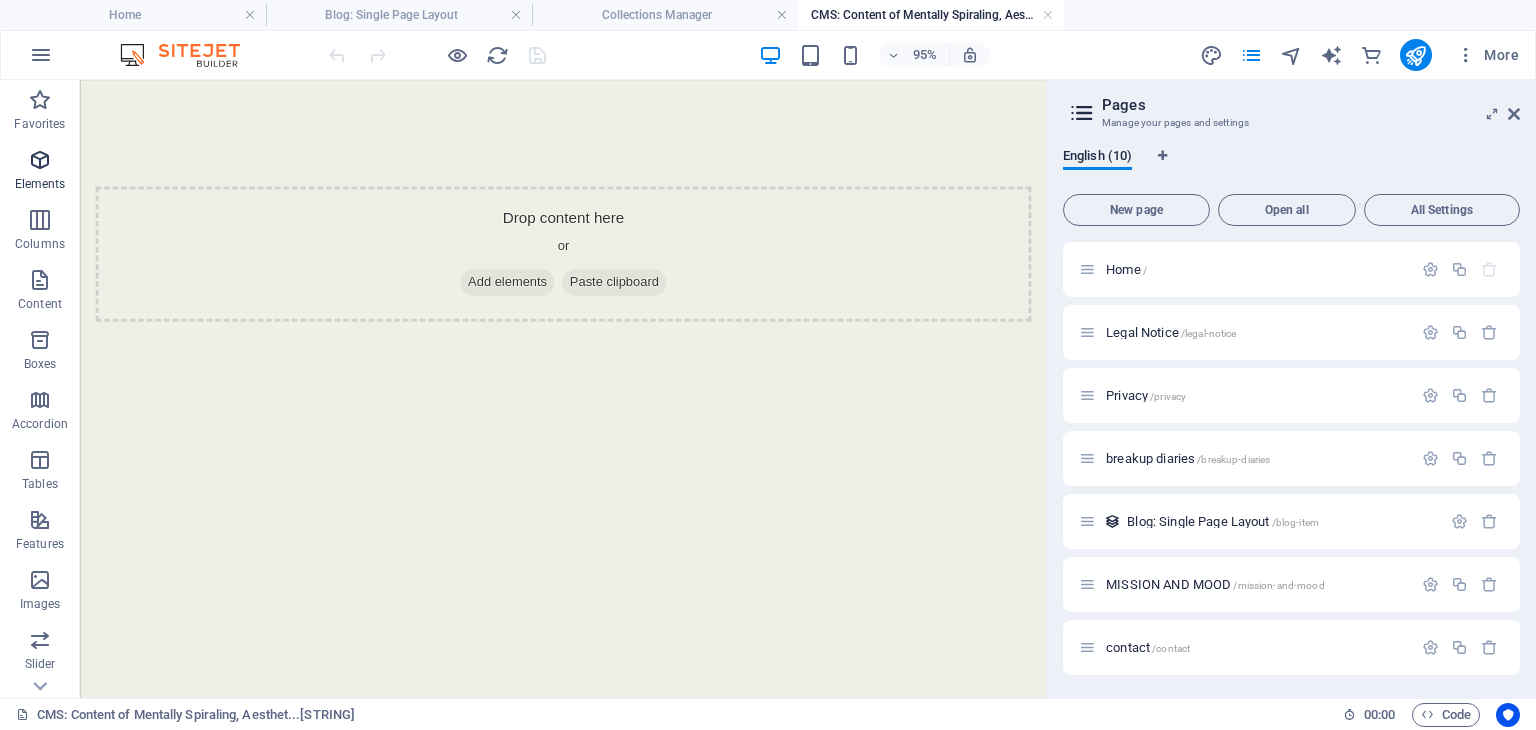 click at bounding box center [40, 160] 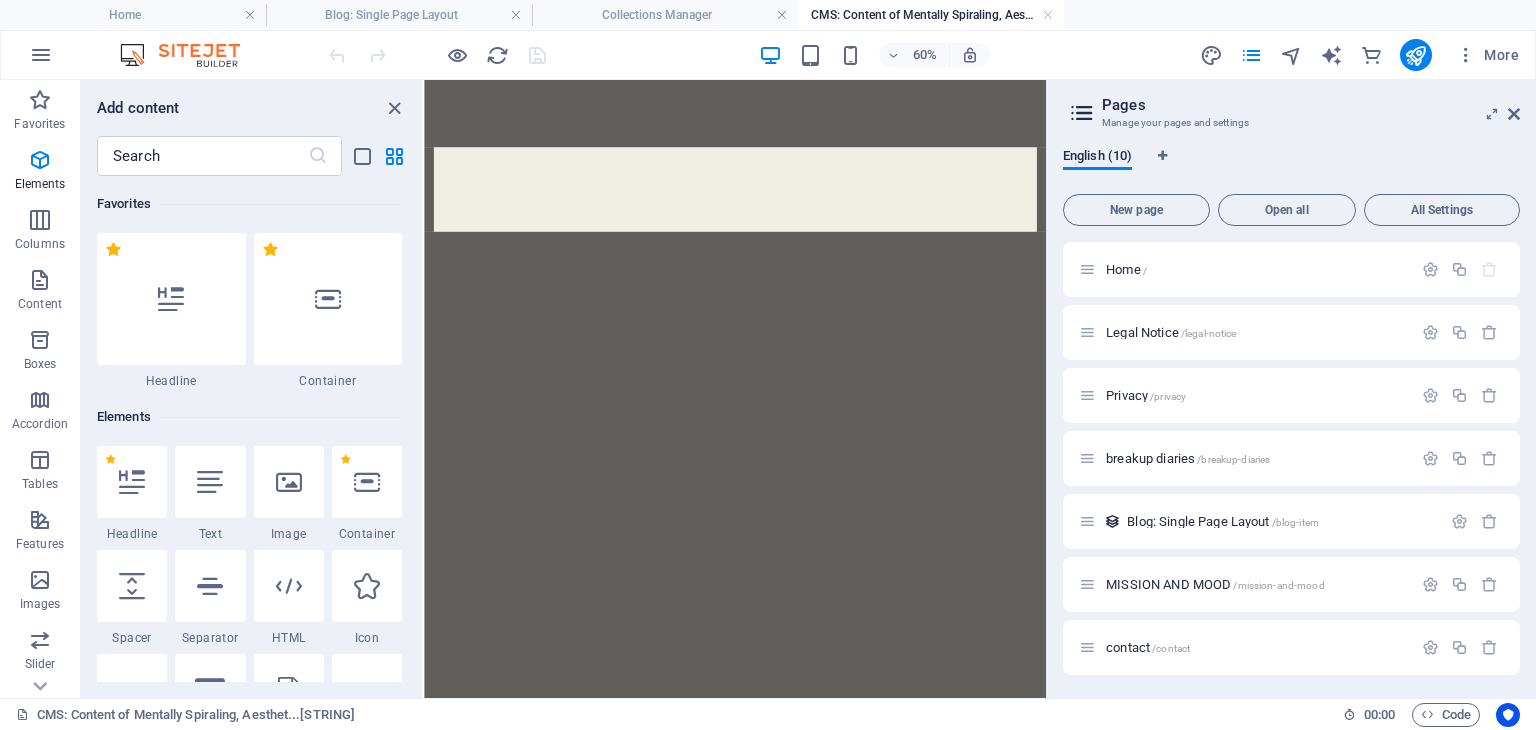 select on "px" 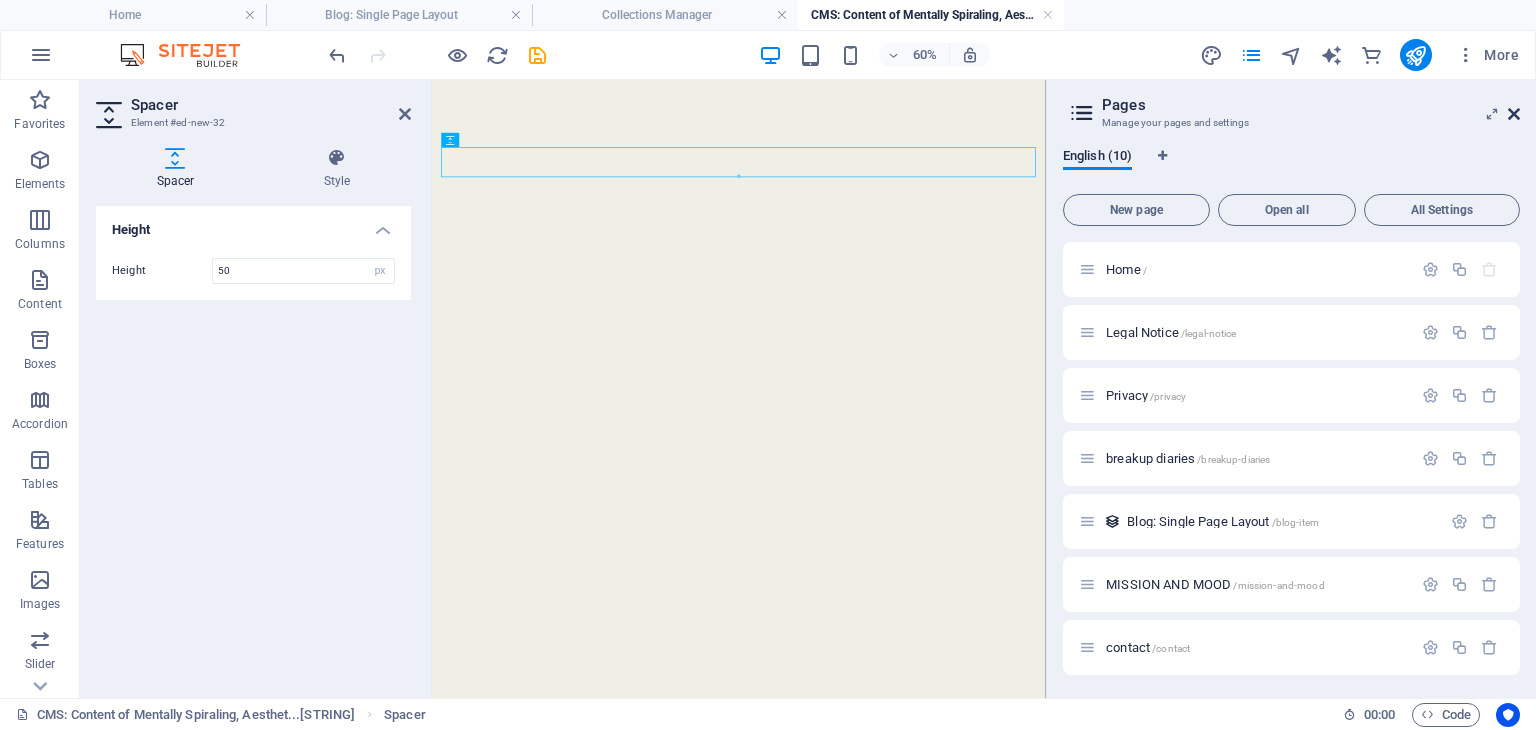 click at bounding box center (1514, 114) 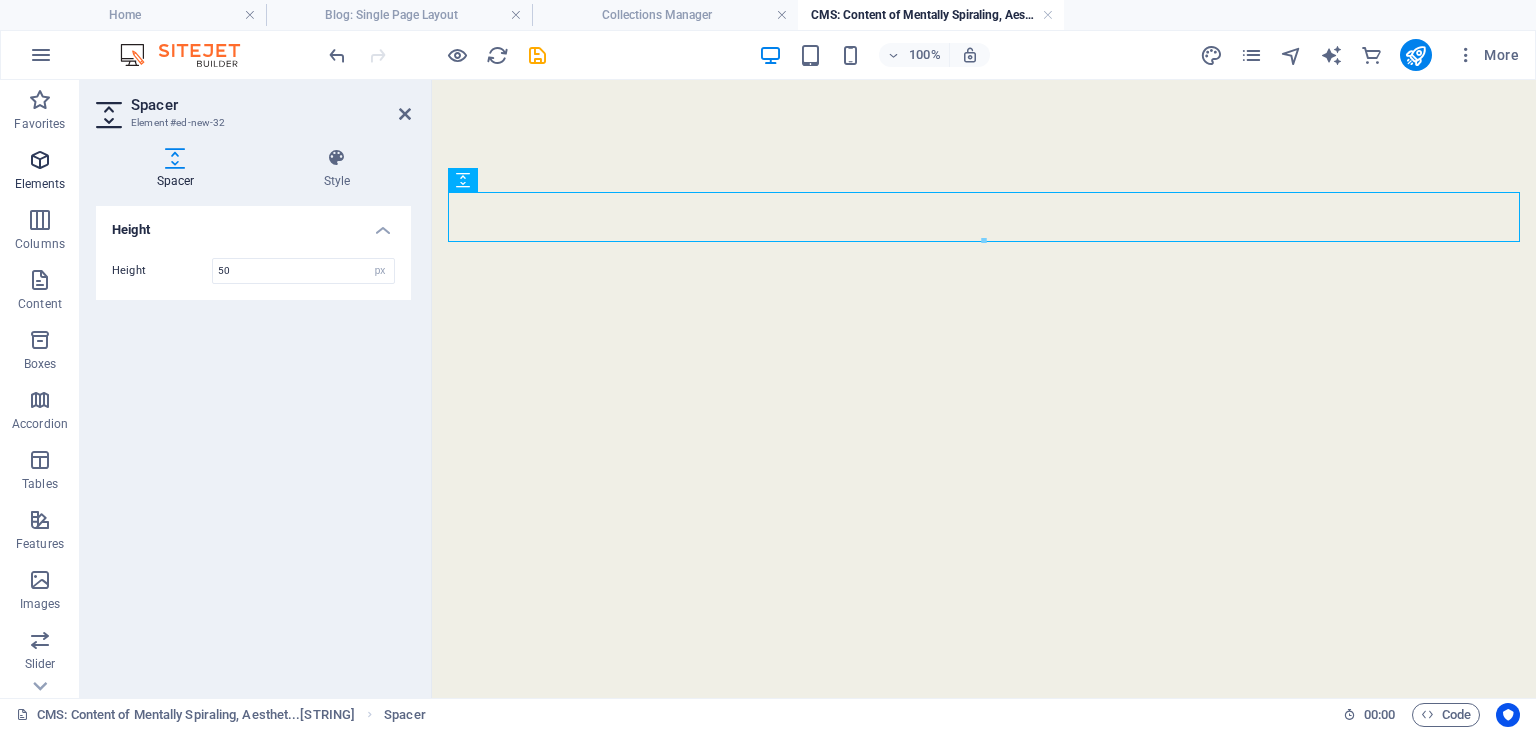 click at bounding box center [40, 160] 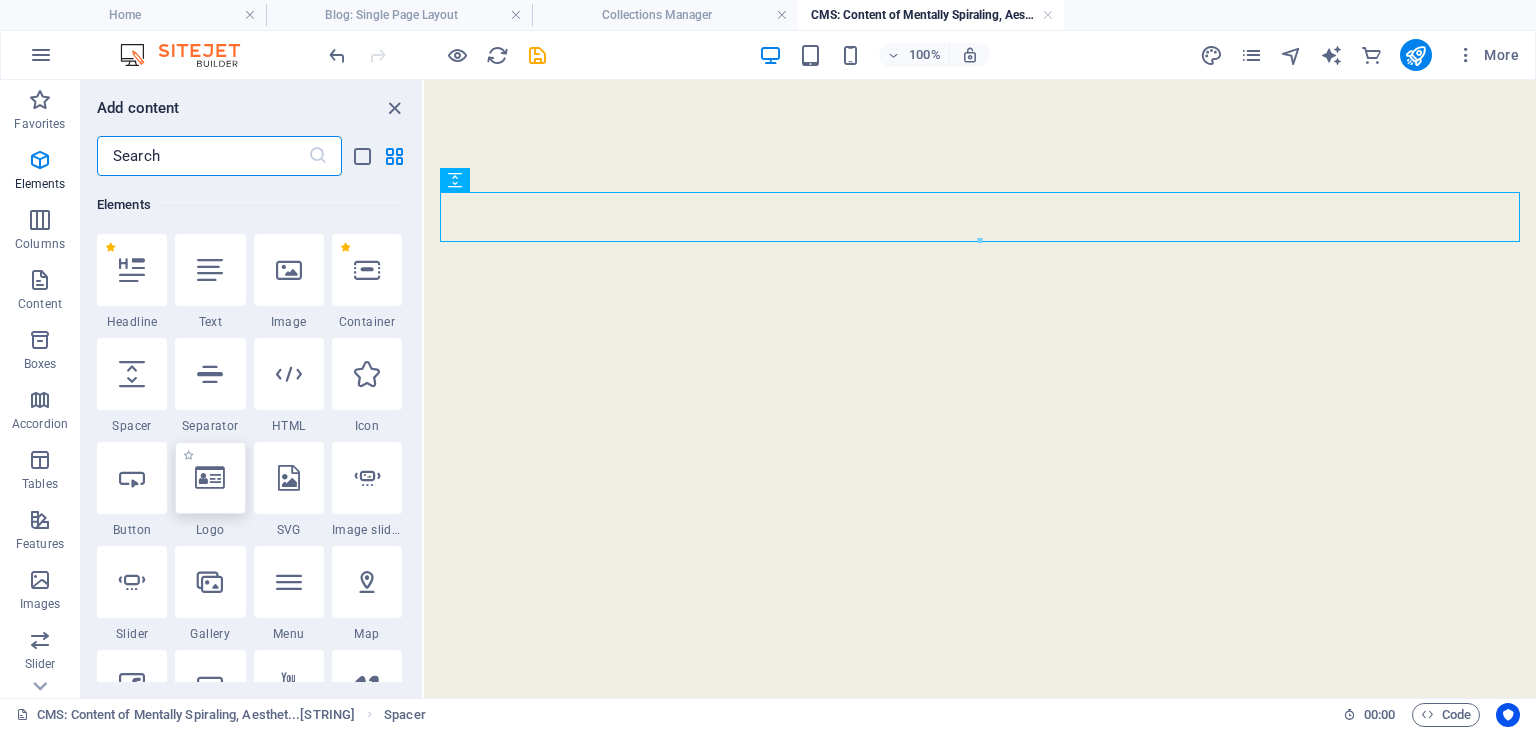 scroll, scrollTop: 212, scrollLeft: 0, axis: vertical 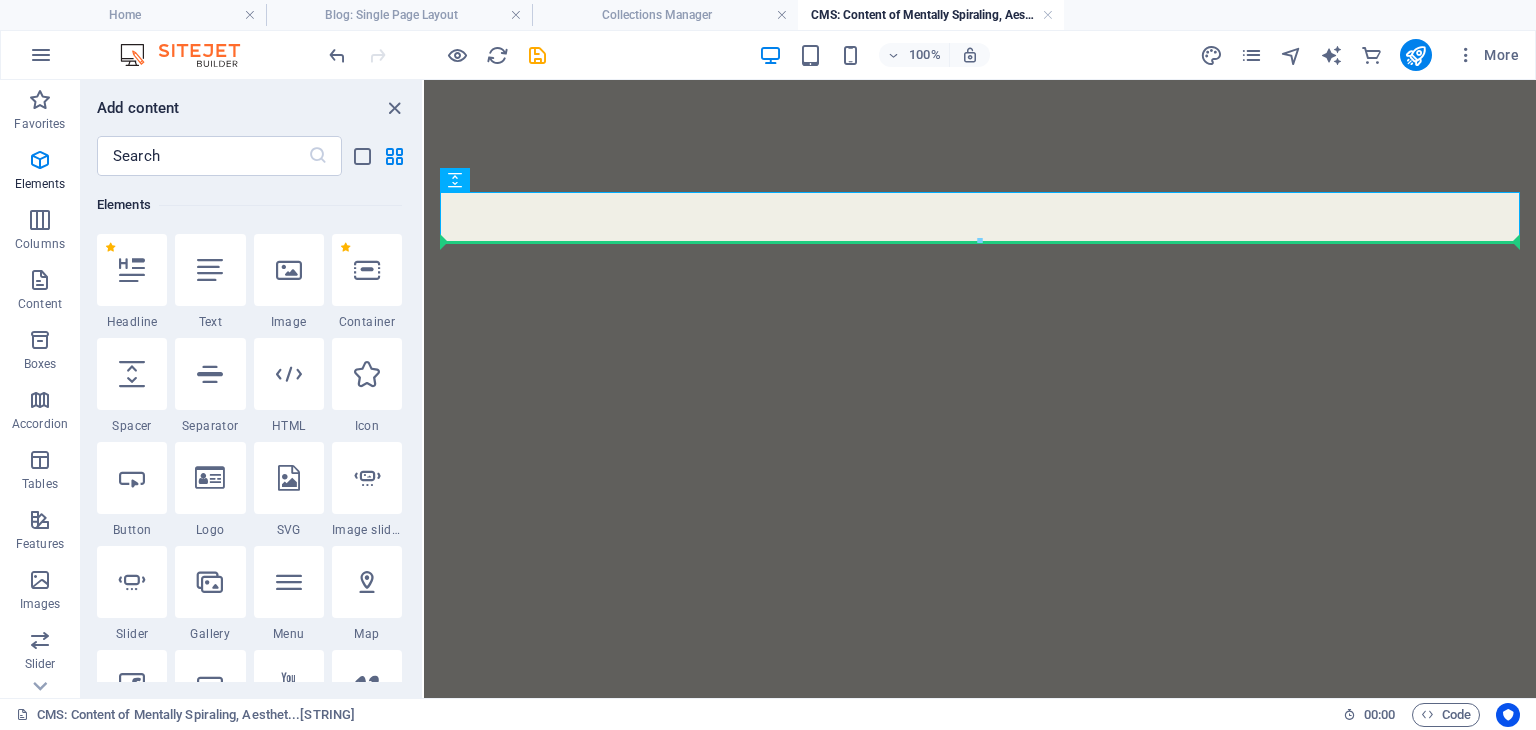 select on "px" 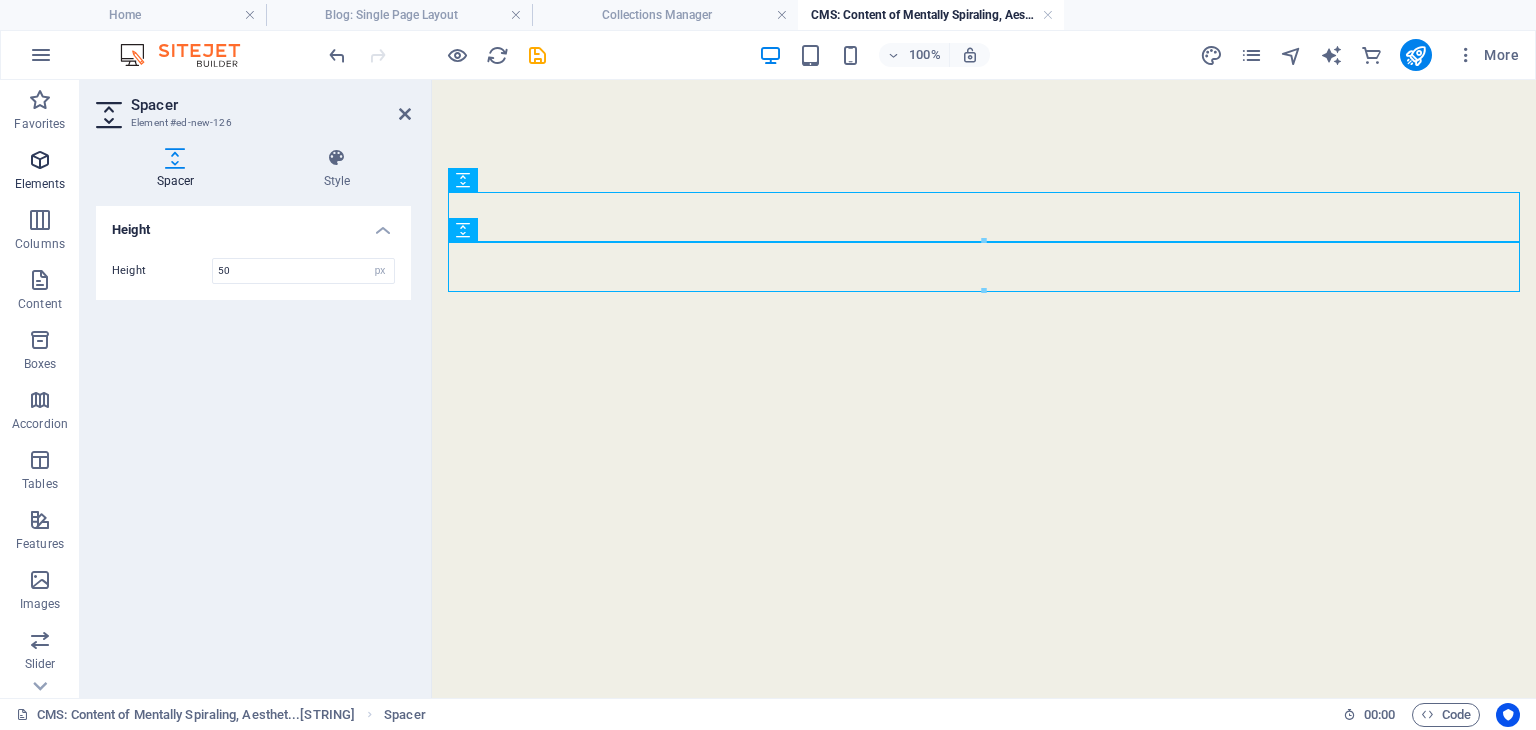 drag, startPoint x: 28, startPoint y: 167, endPoint x: 28, endPoint y: 358, distance: 191 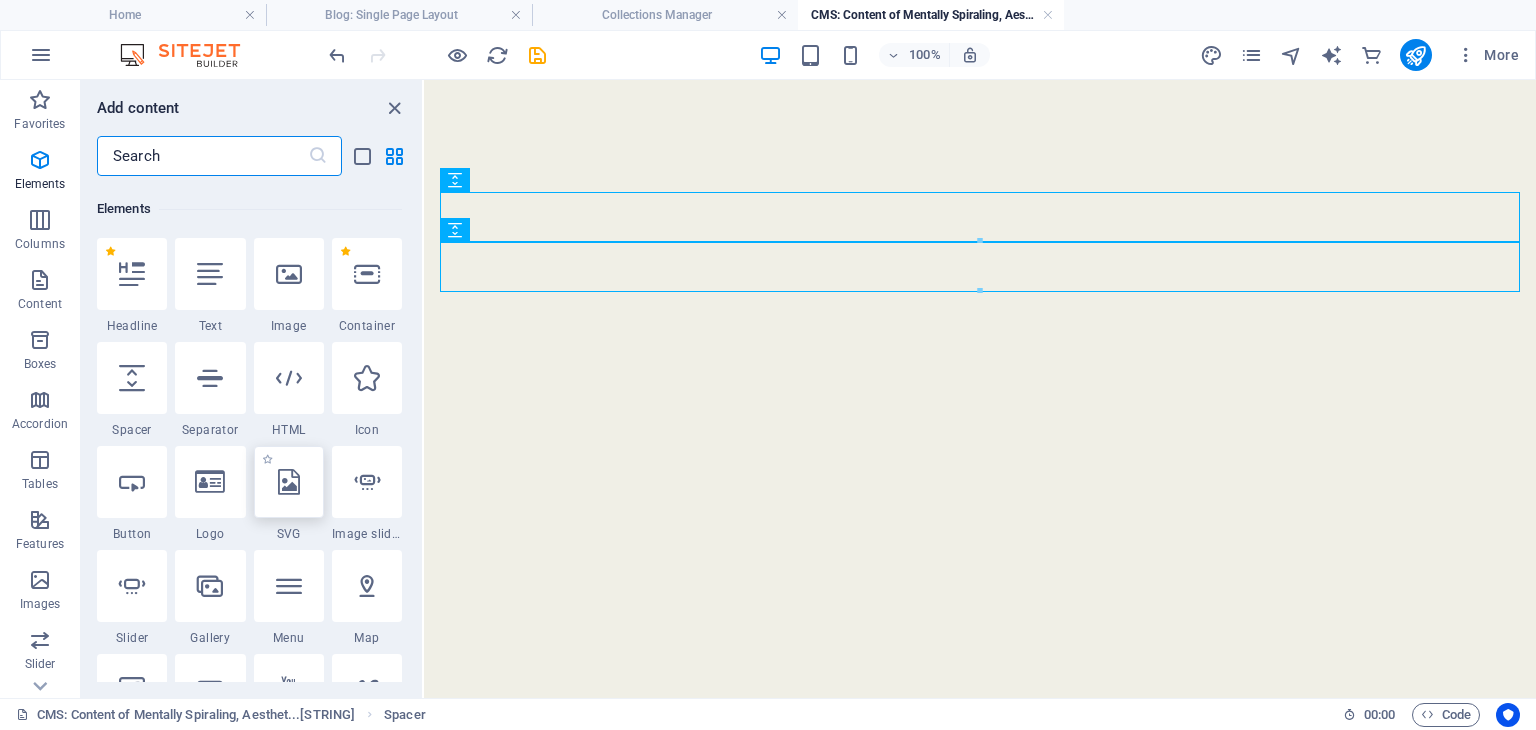 scroll, scrollTop: 212, scrollLeft: 0, axis: vertical 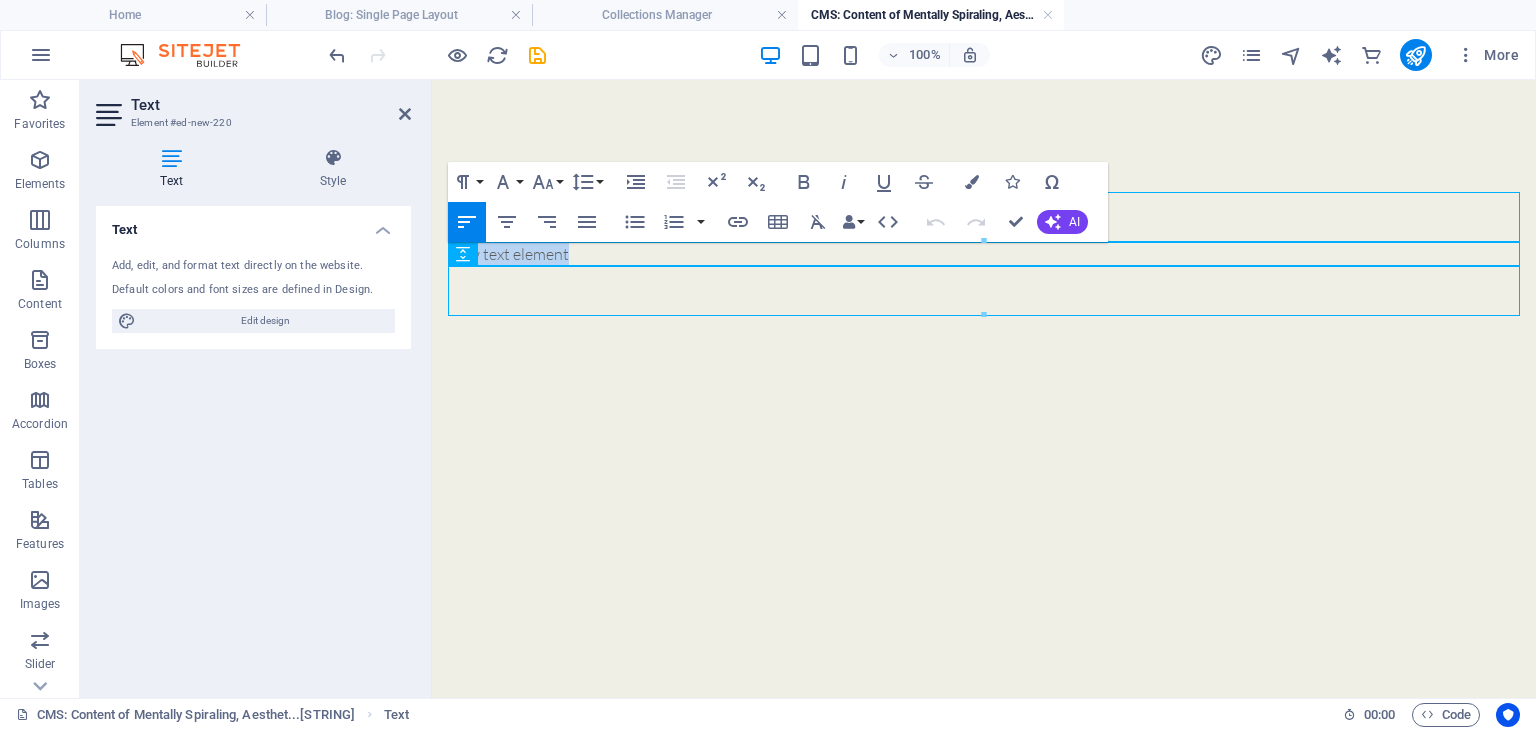 click on "New text element" at bounding box center [984, 254] 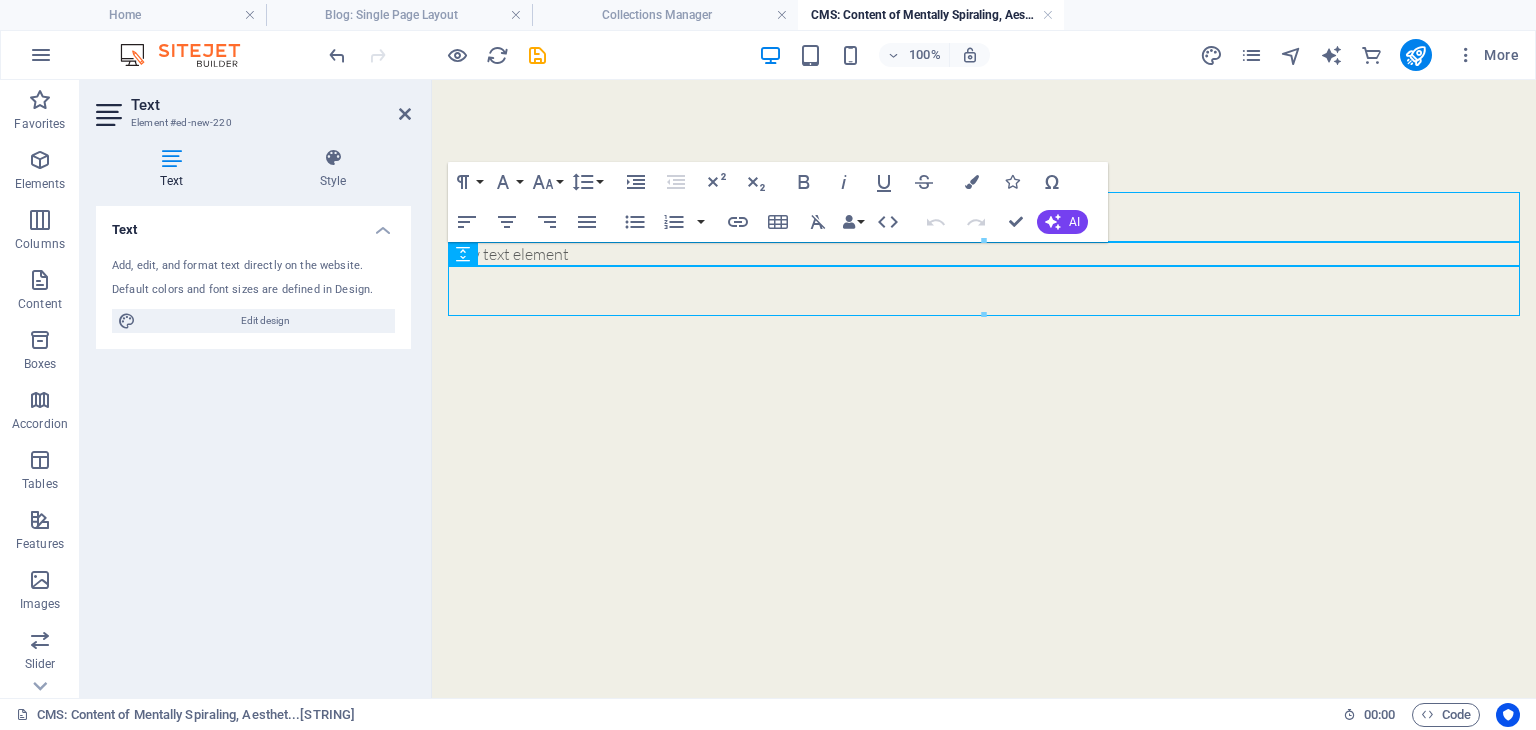 click on "Skip to main content
New text element" at bounding box center (984, 254) 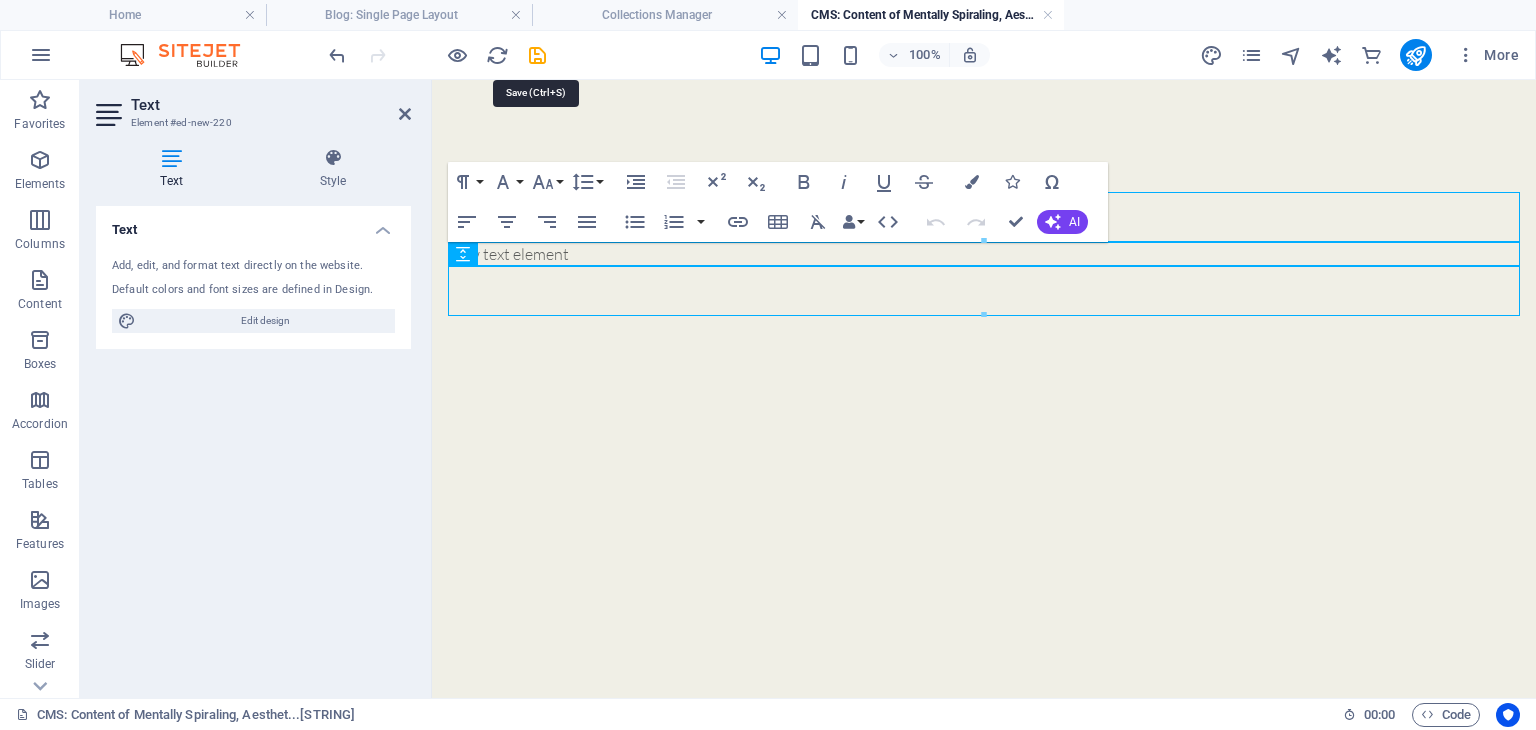 click at bounding box center (537, 55) 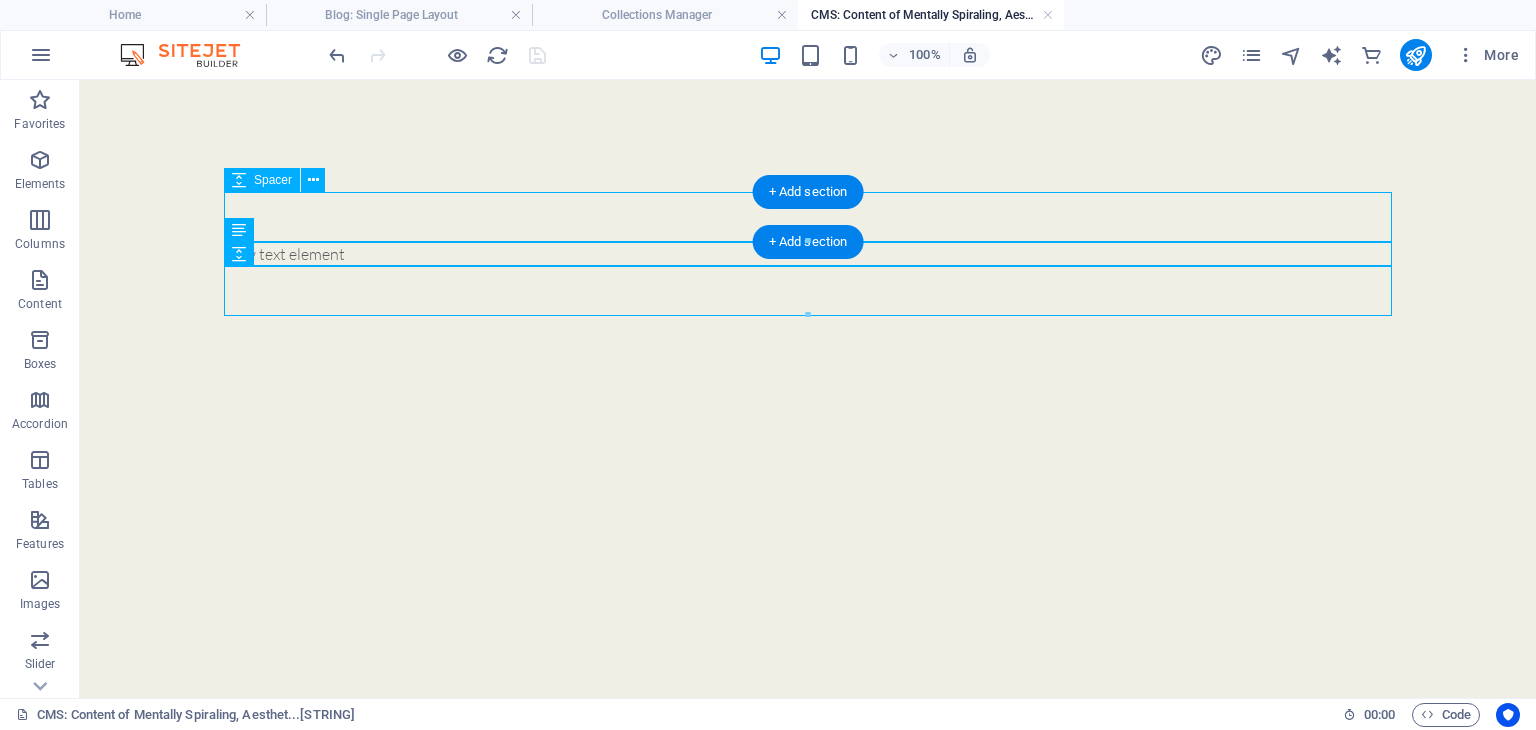 click at bounding box center (808, 217) 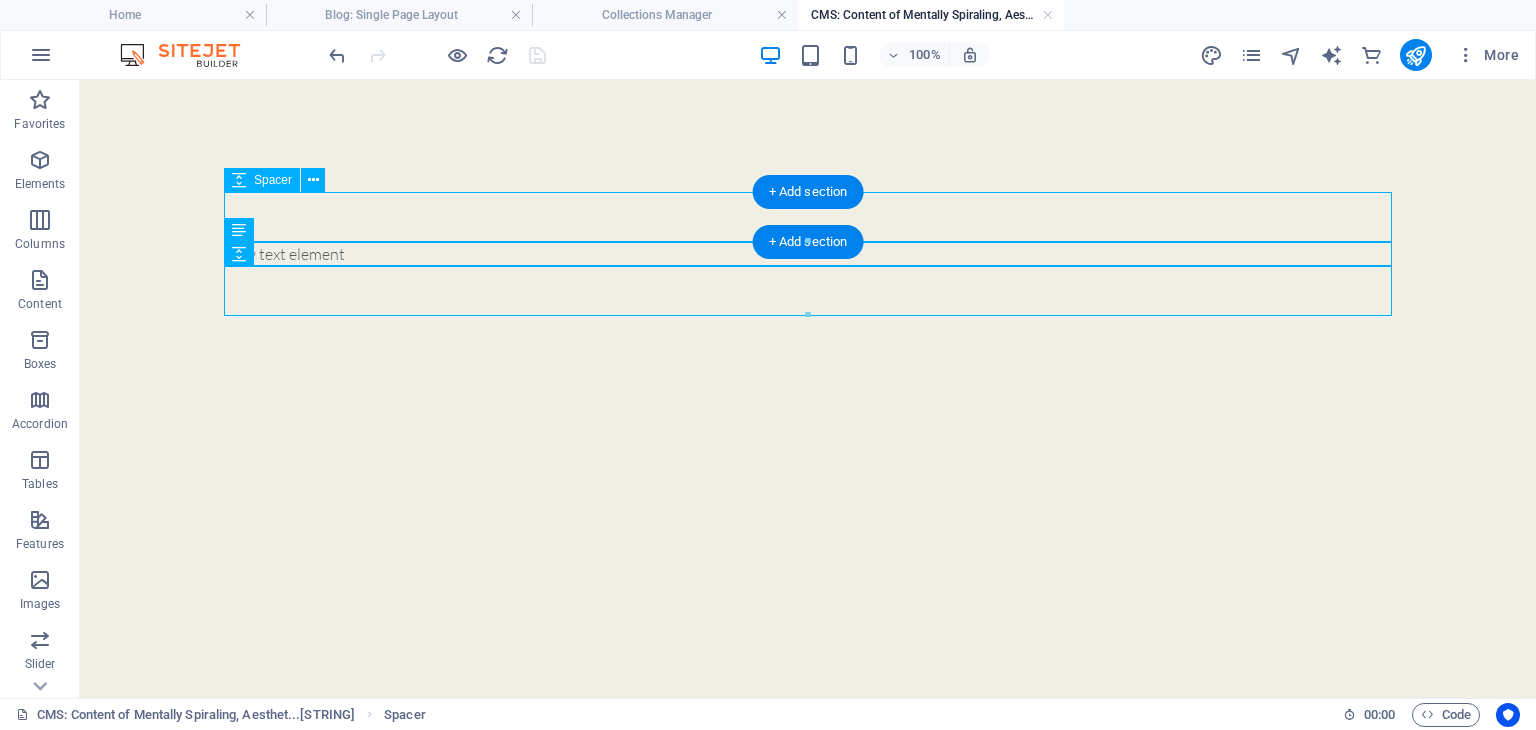 click at bounding box center (808, 217) 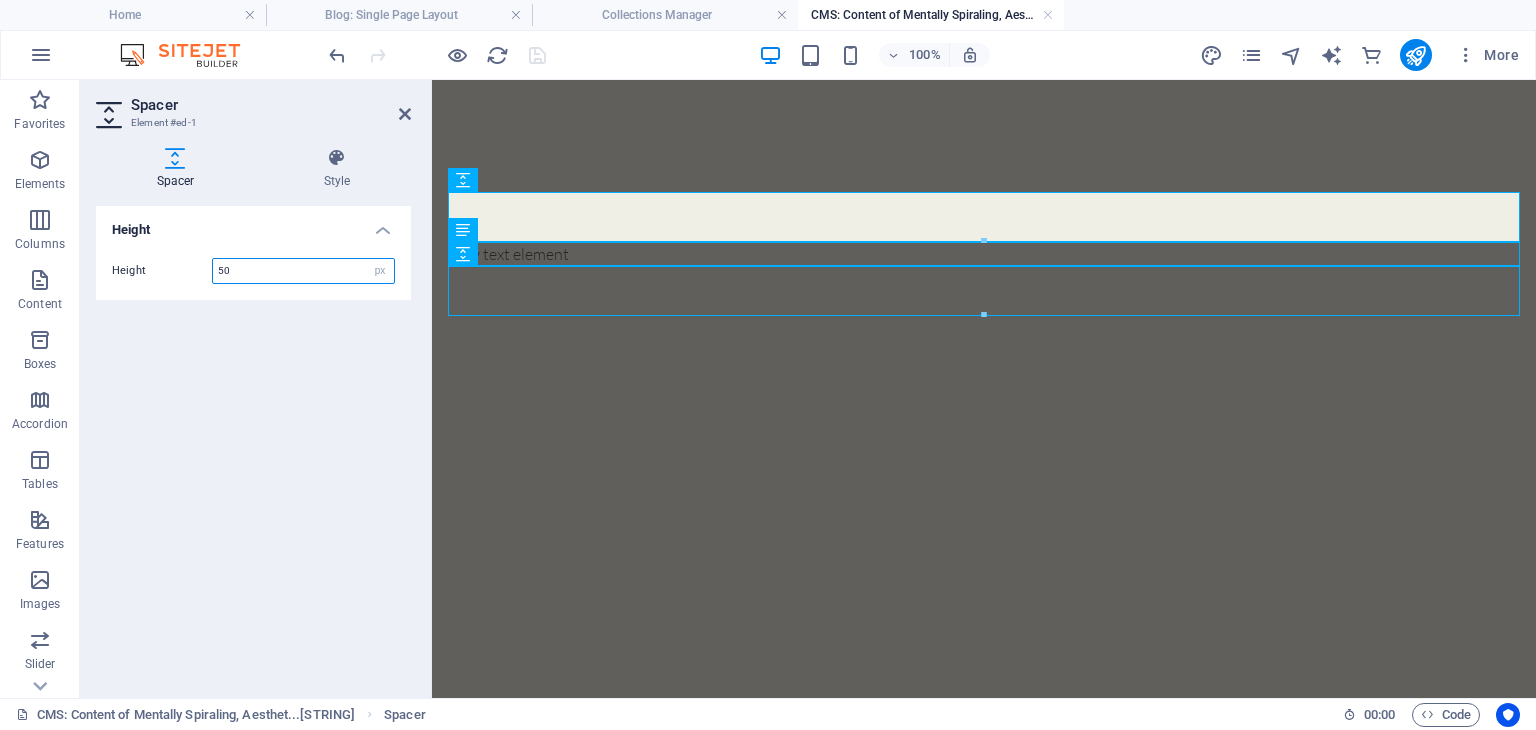 click on "50" at bounding box center [303, 271] 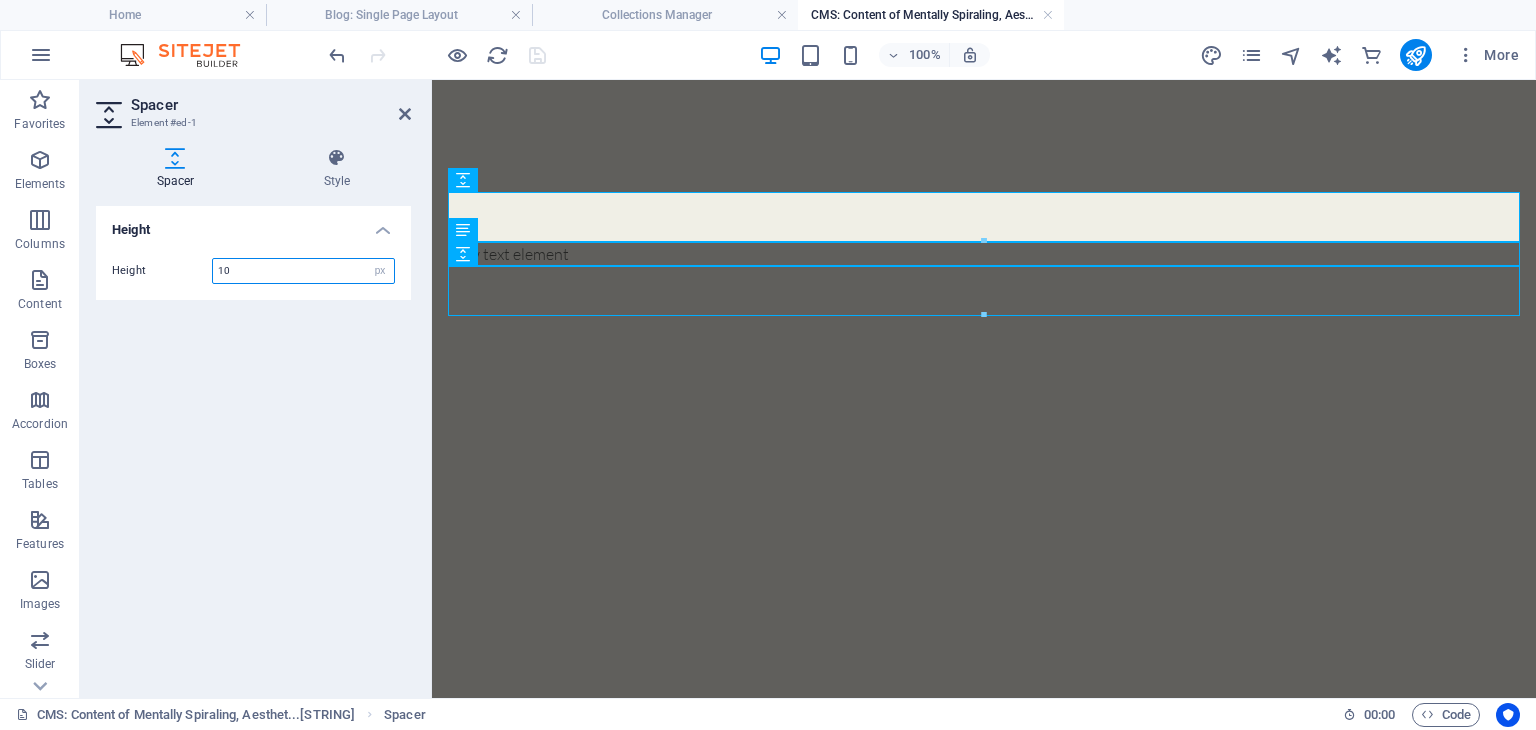 type on "10" 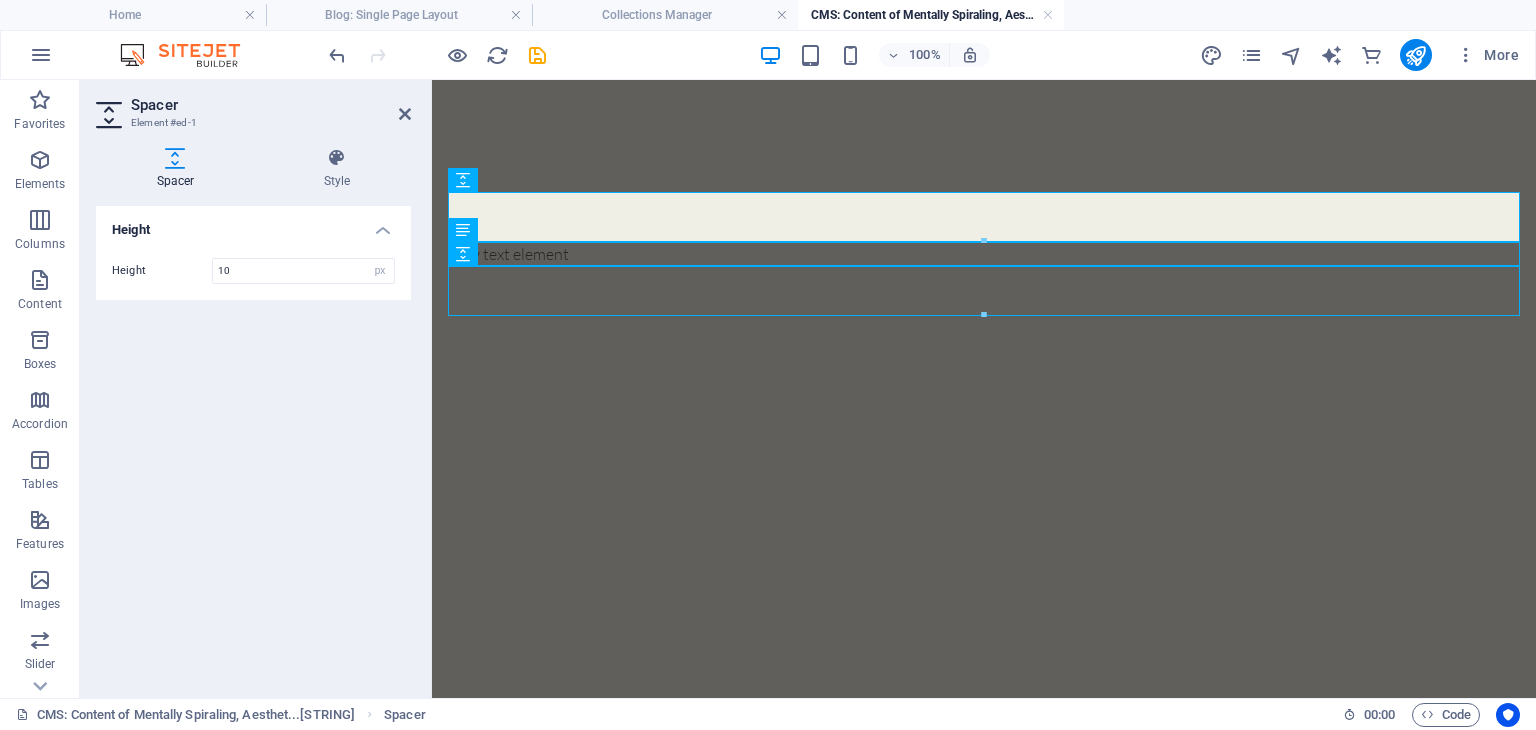 click on "Height Height 10 px rem vh vw" at bounding box center (253, 444) 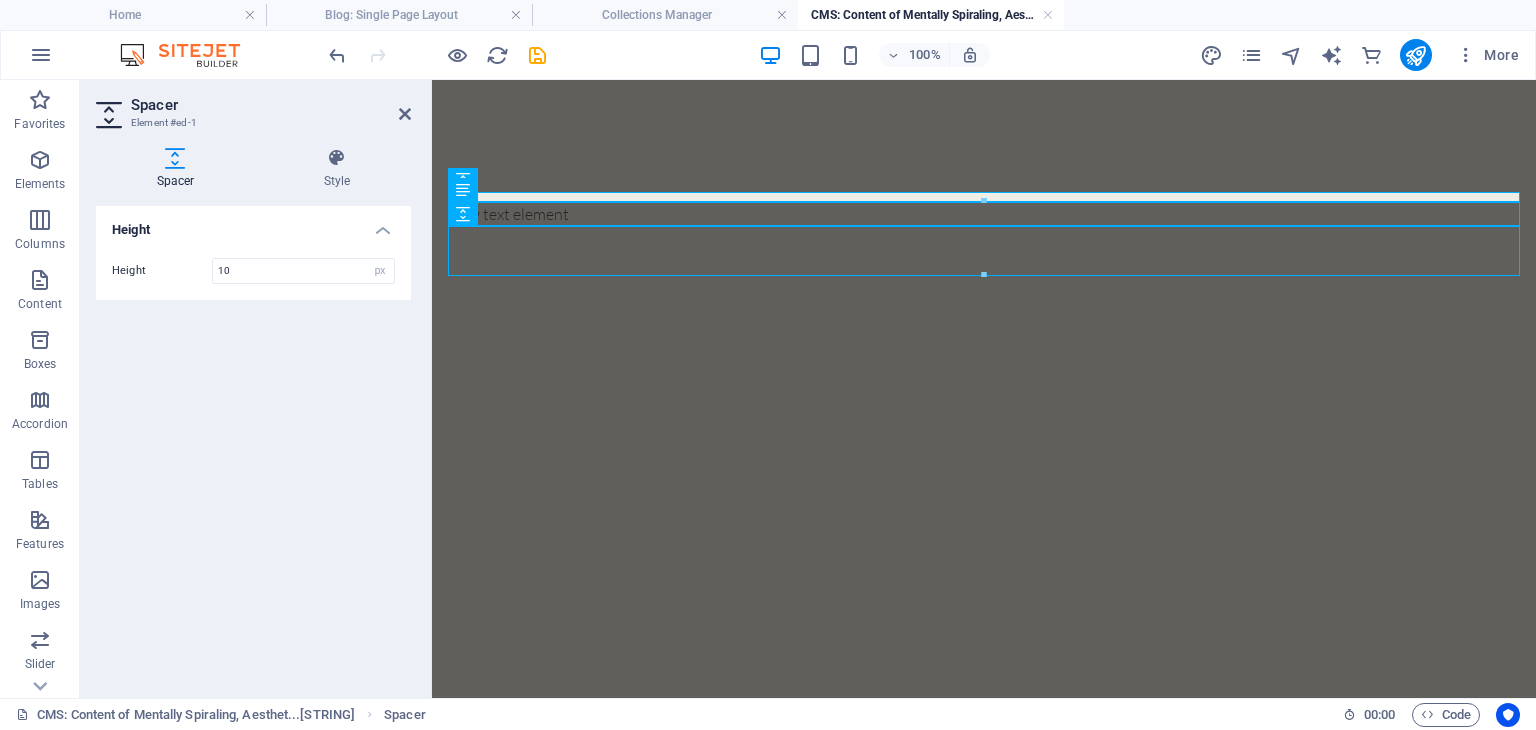 click on "Skip to main content
New text element" at bounding box center (984, 234) 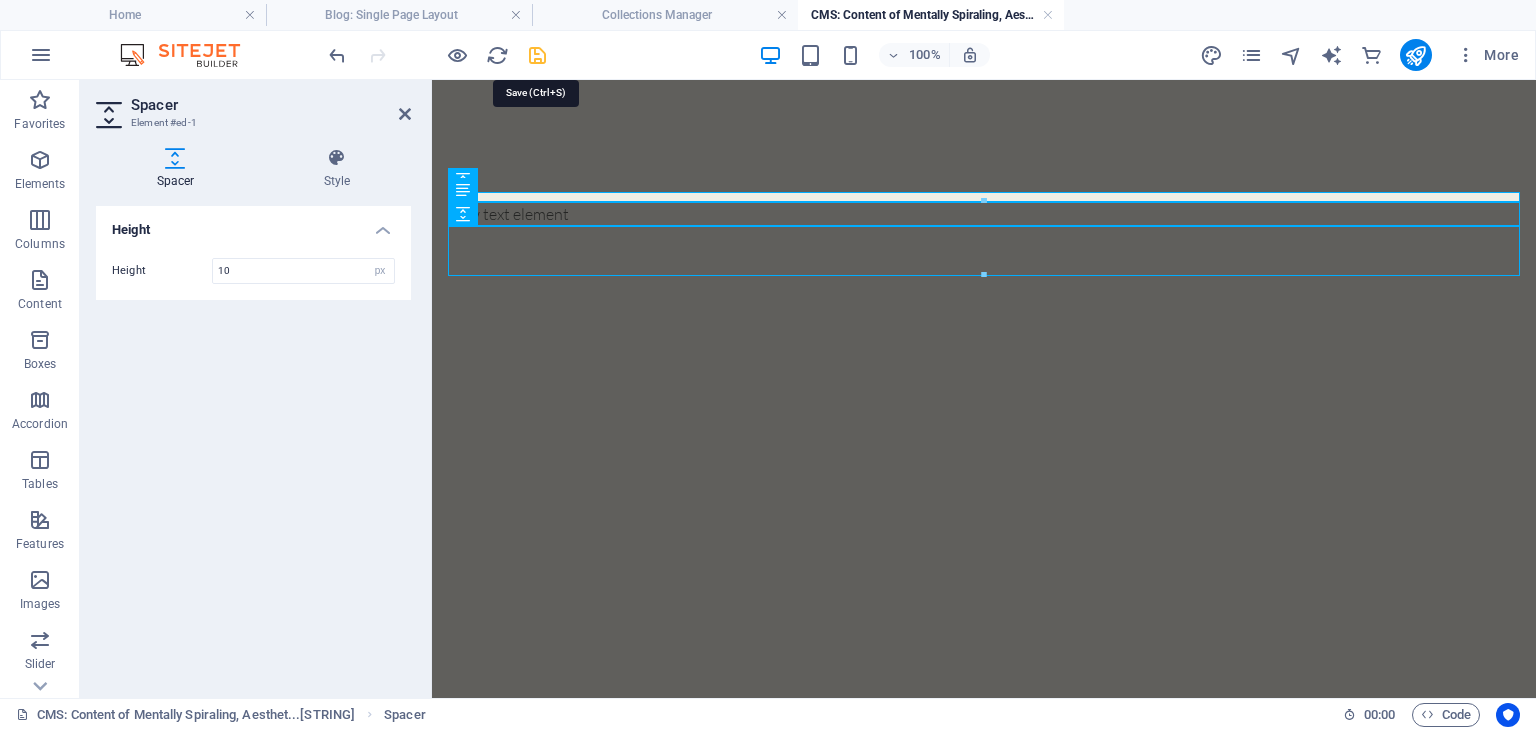 click at bounding box center [537, 55] 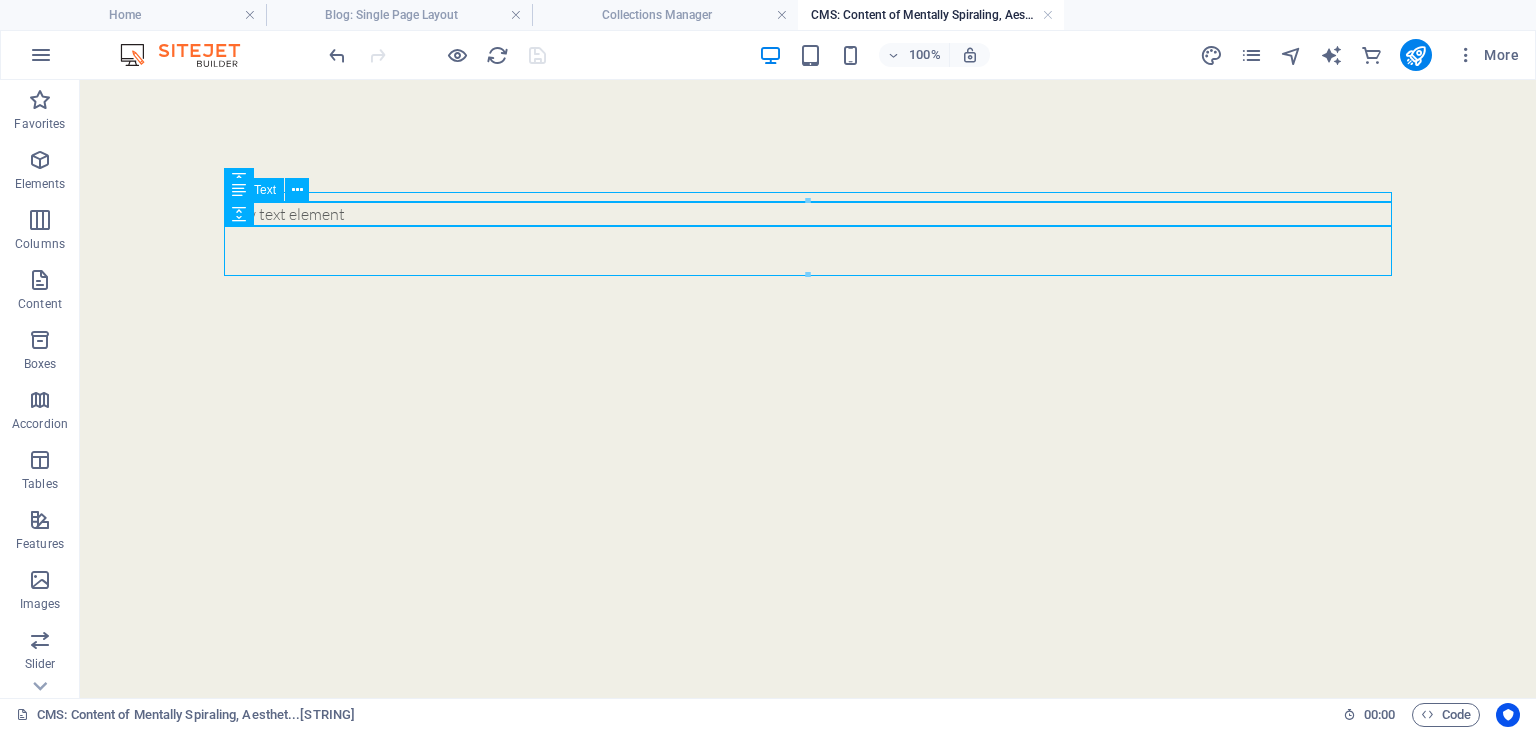 click on "New text element" at bounding box center (808, 214) 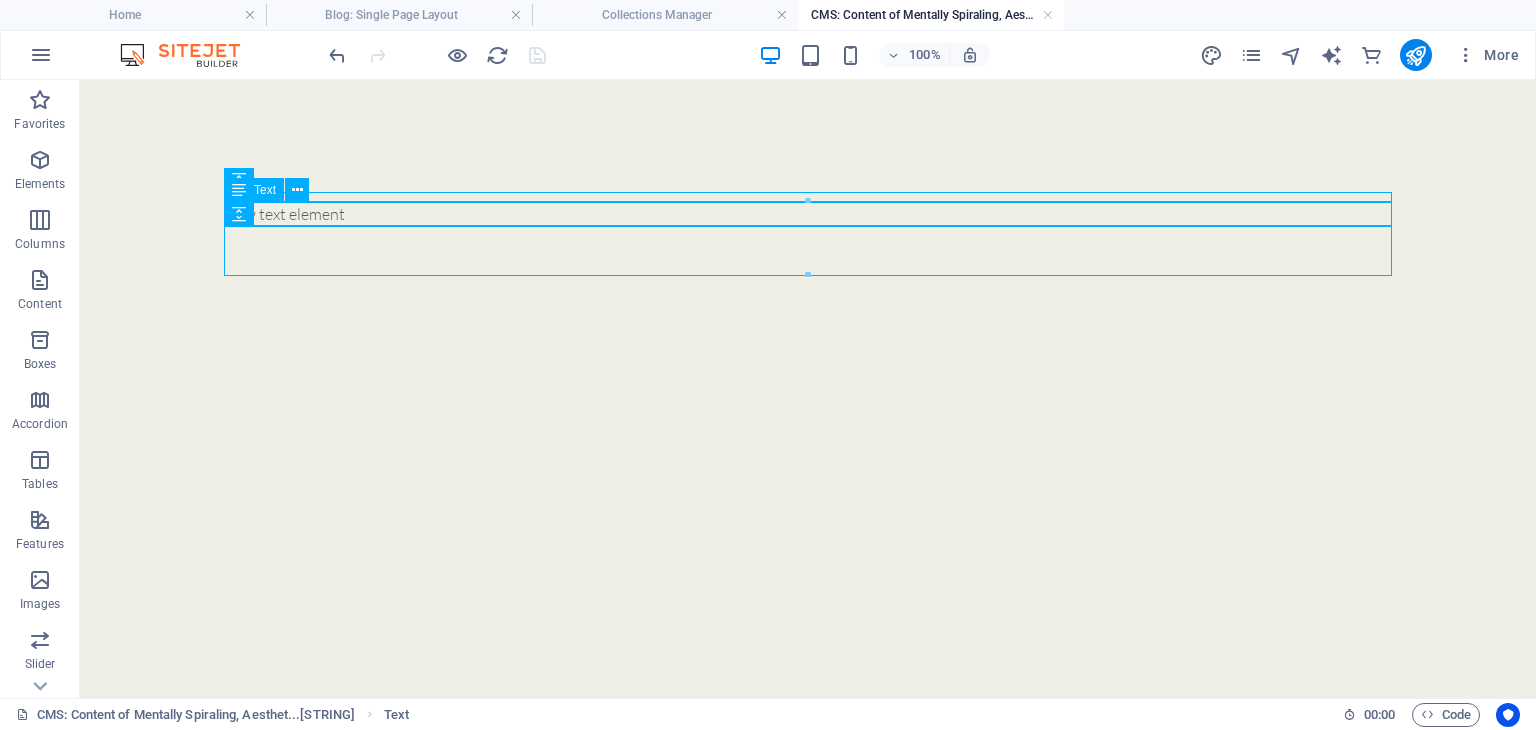 click on "New text element" at bounding box center [808, 214] 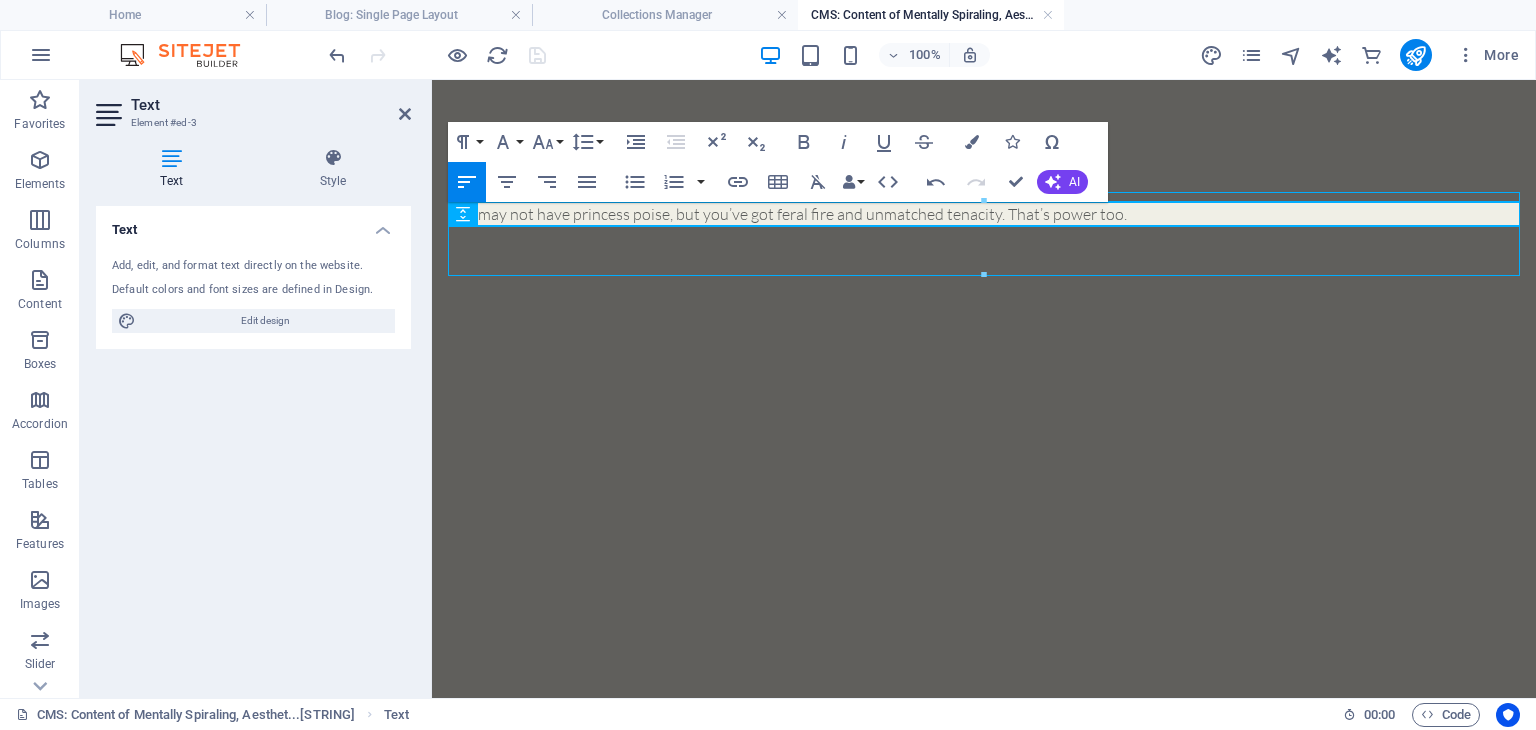 click on "You may not have princess poise, but you’ve got feral fire and unmatched tenacity. That’s power too." at bounding box center [984, 214] 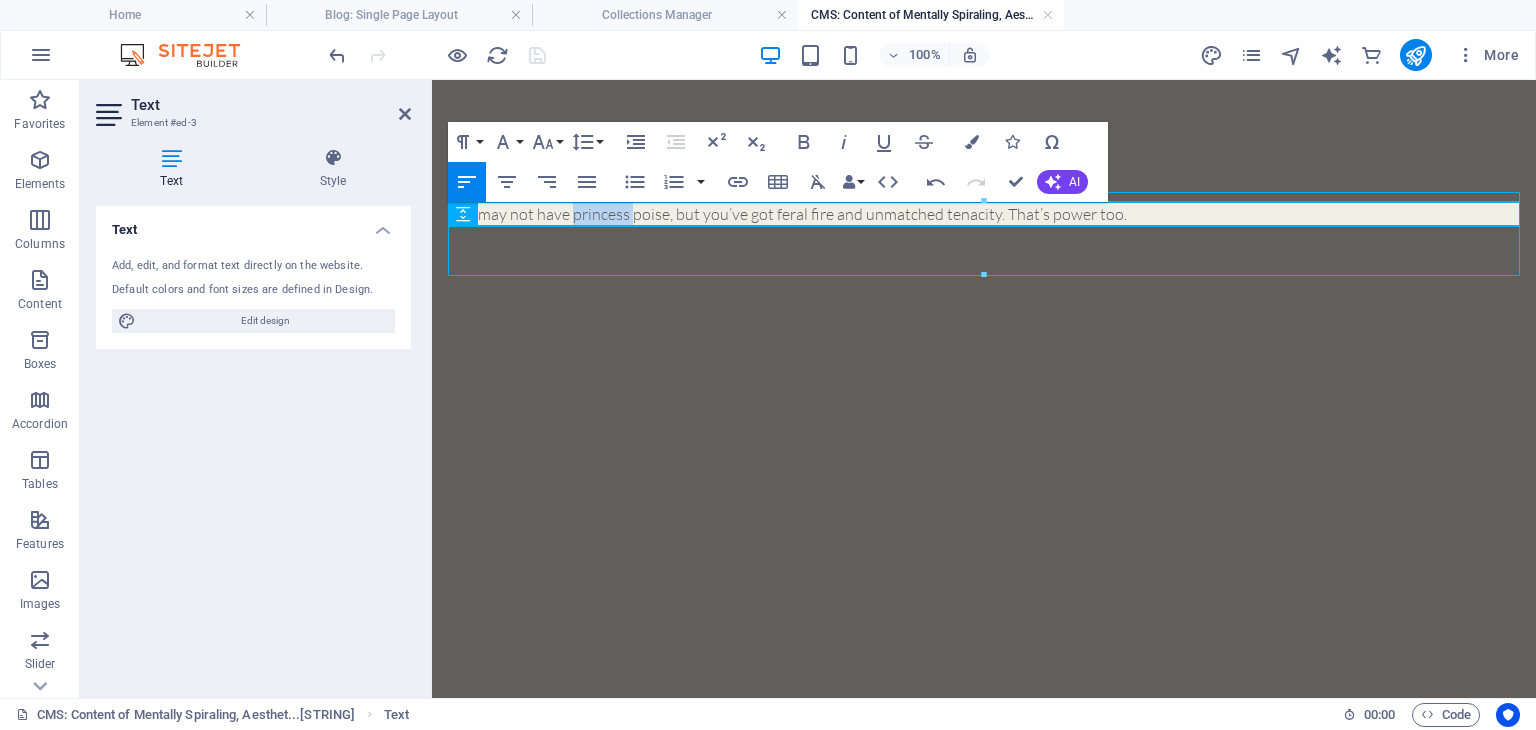 click on "You may not have princess poise, but you’ve got feral fire and unmatched tenacity. That’s power too." at bounding box center [984, 214] 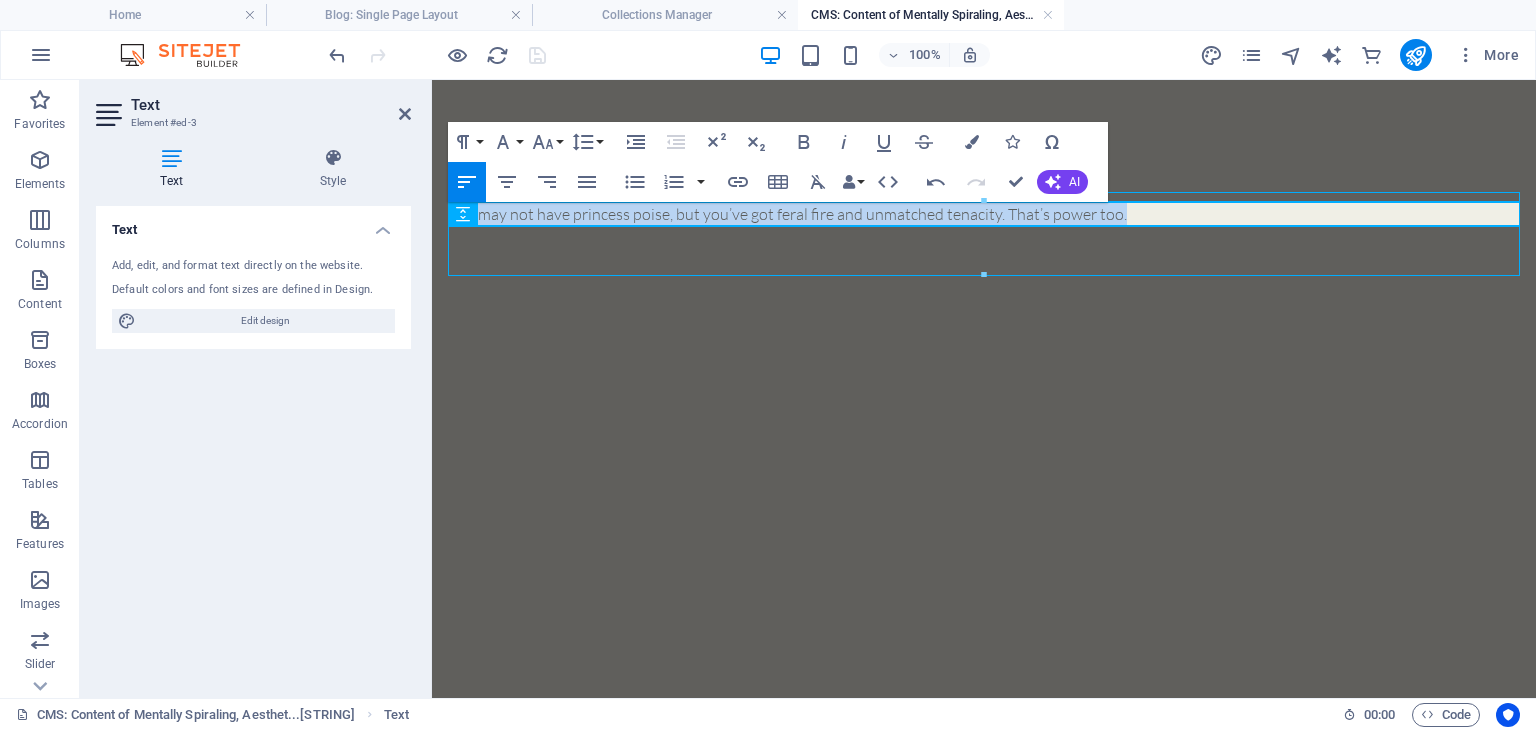 click on "You may not have princess poise, but you’ve got feral fire and unmatched tenacity. That’s power too." at bounding box center [984, 214] 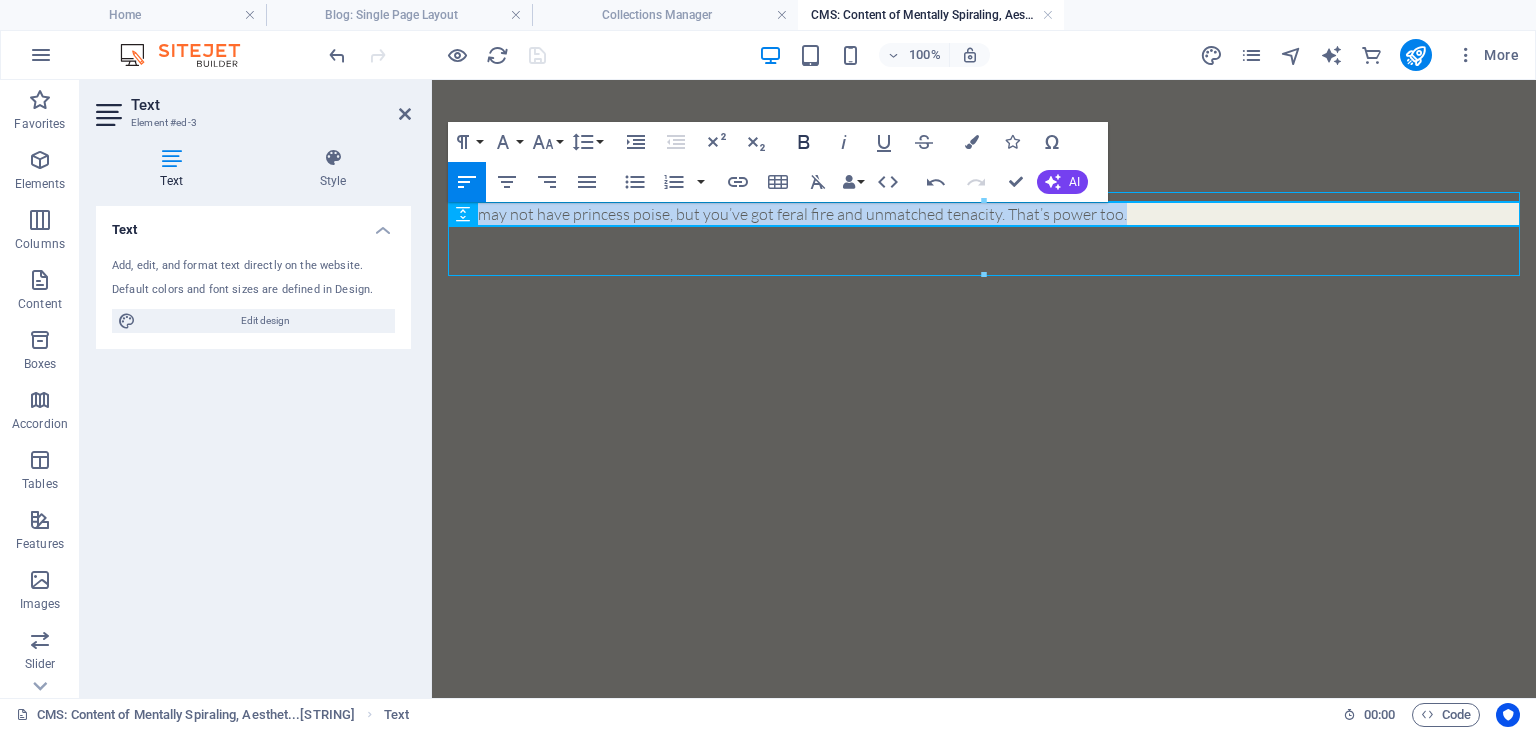 click 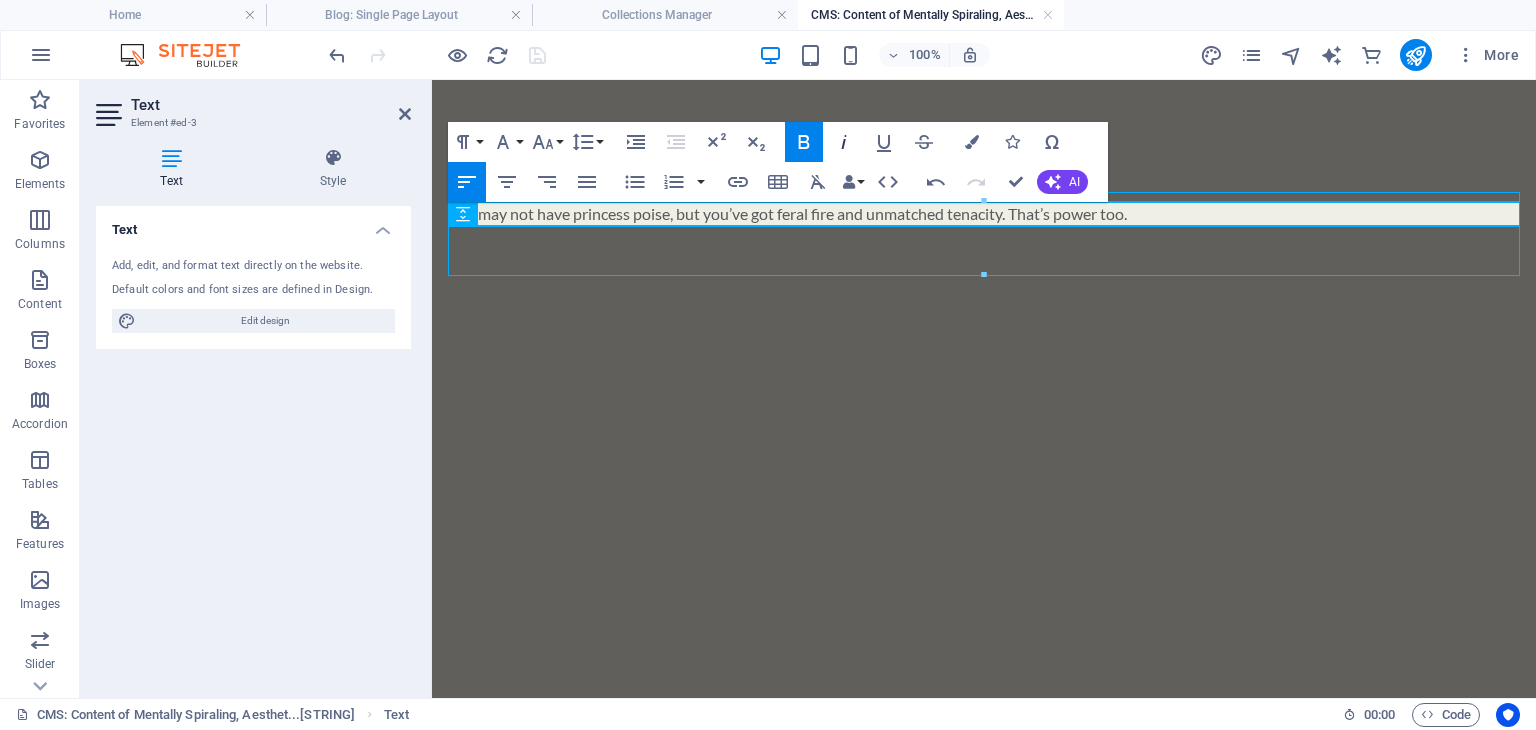 click 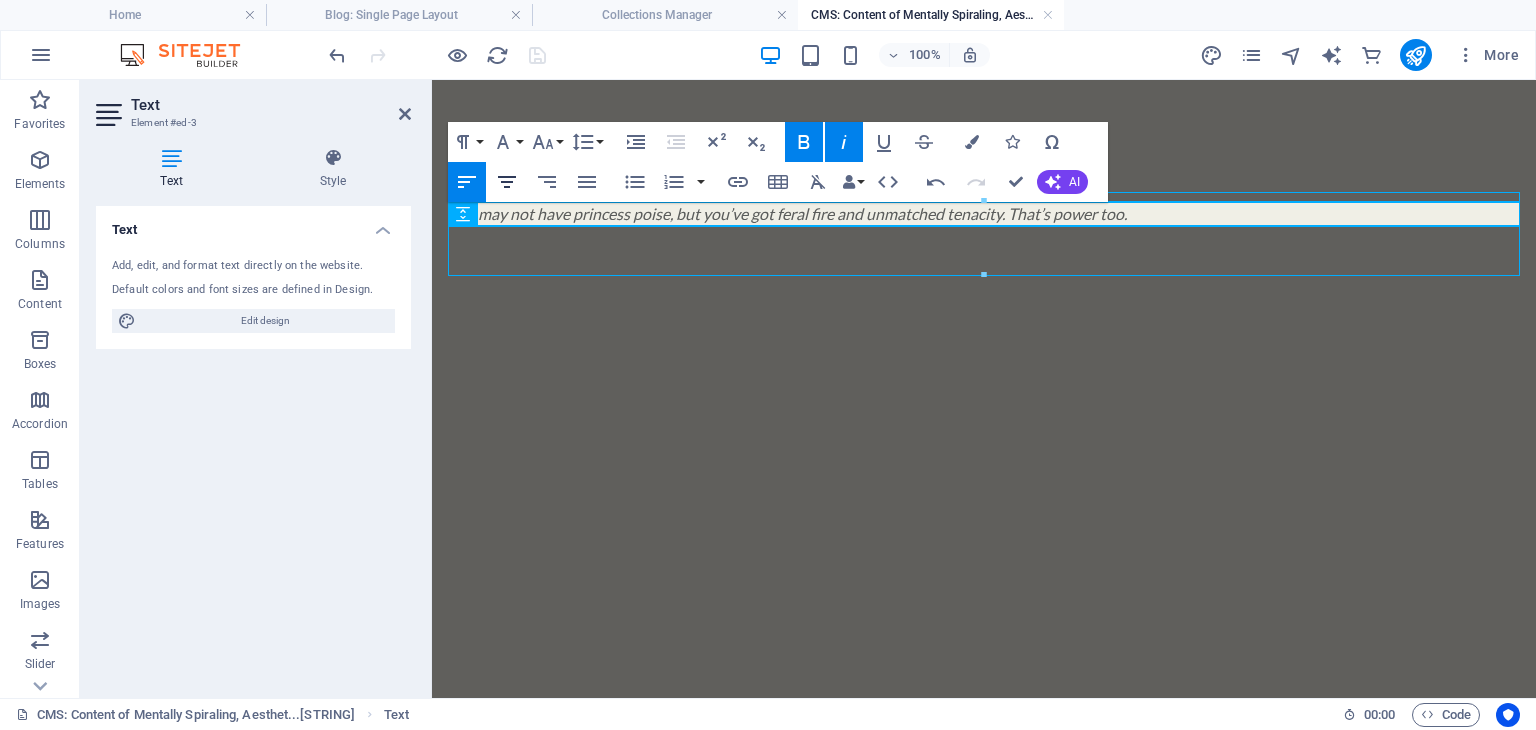 click 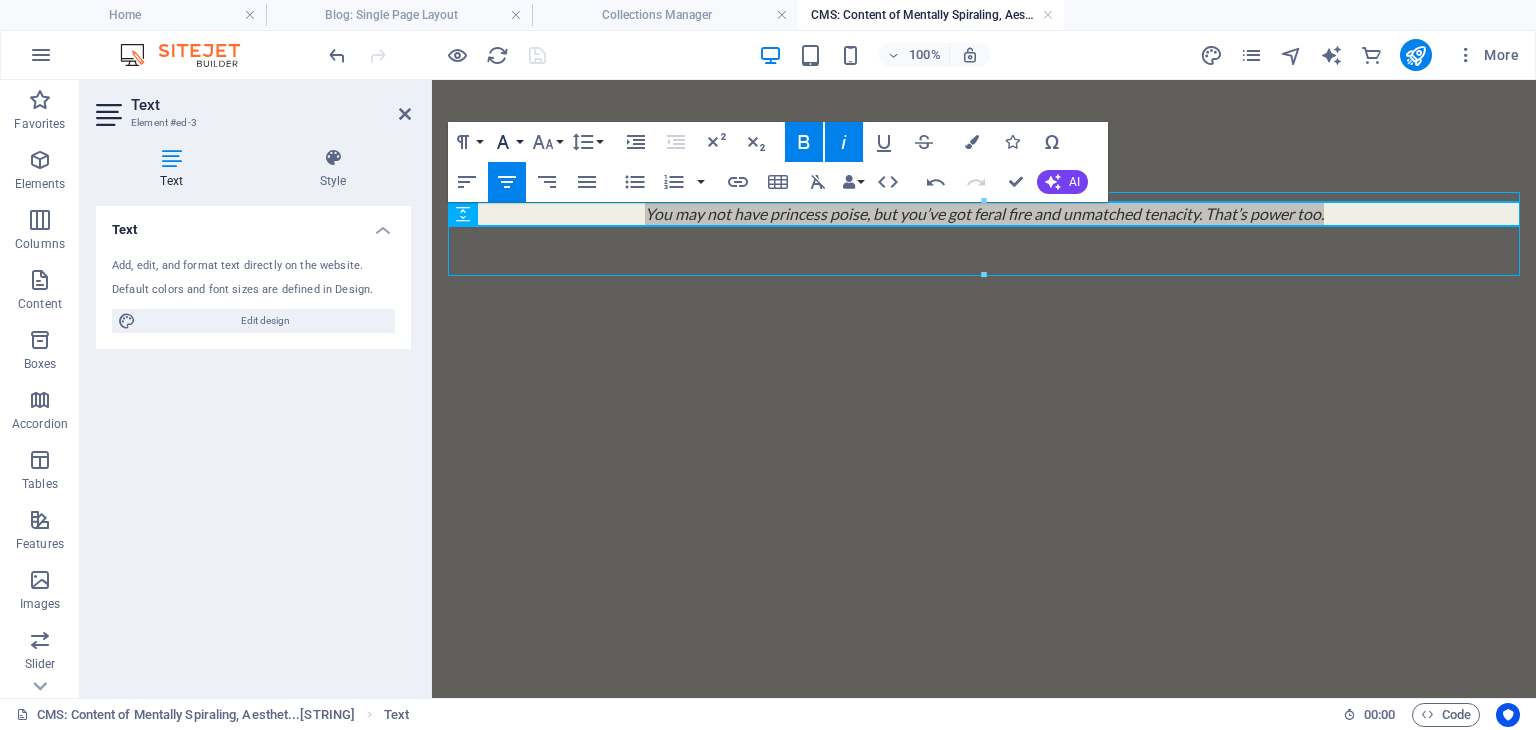 click 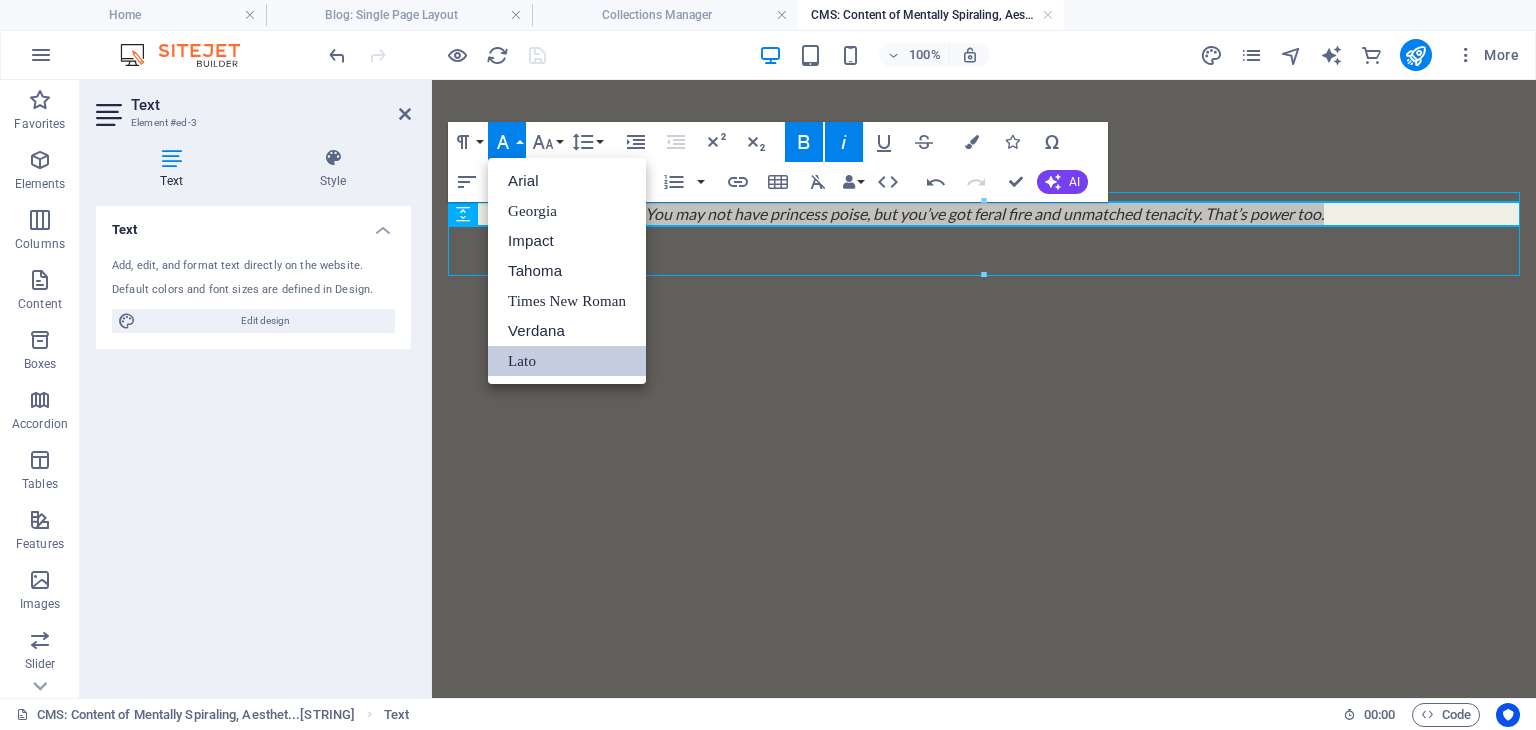 scroll, scrollTop: 0, scrollLeft: 0, axis: both 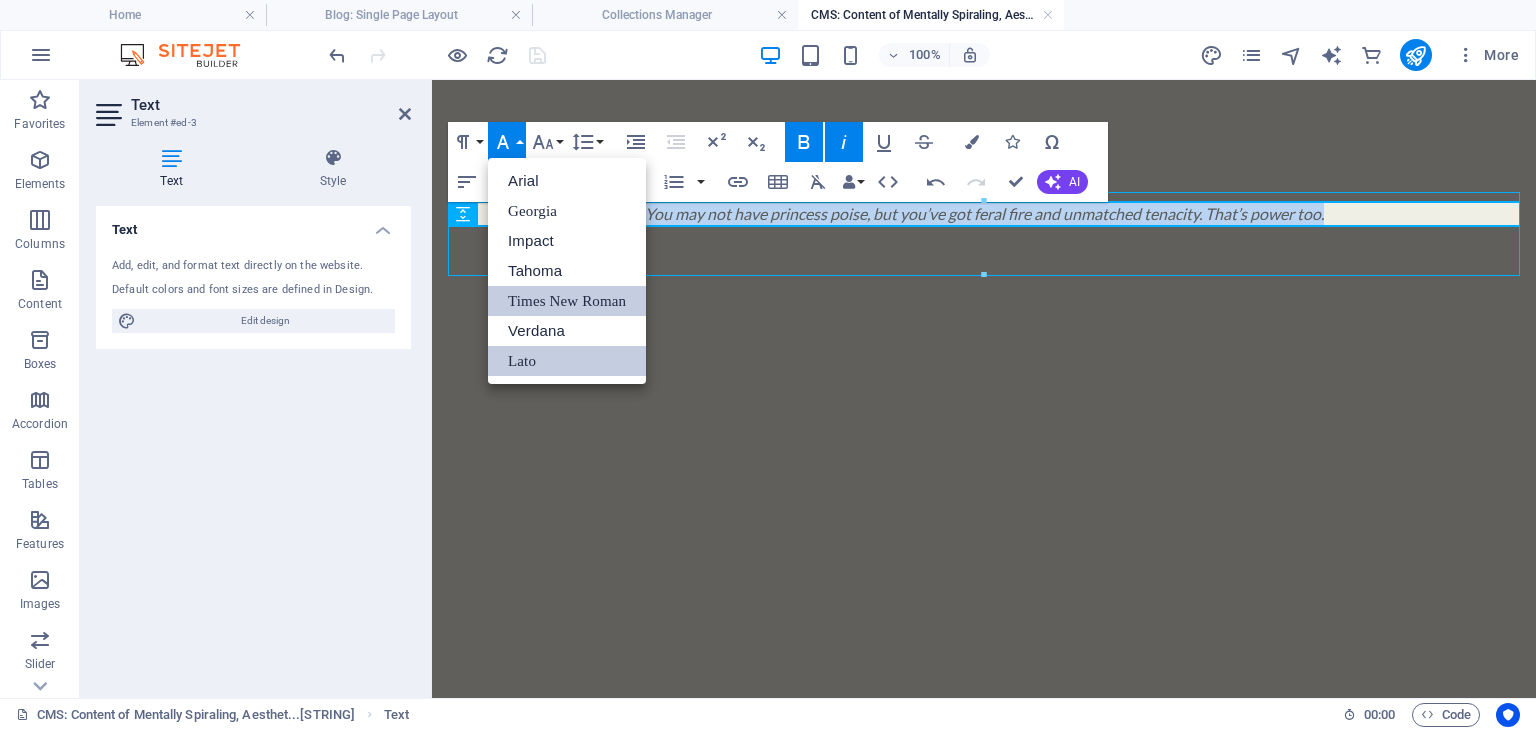 click on "Times New Roman" at bounding box center [567, 301] 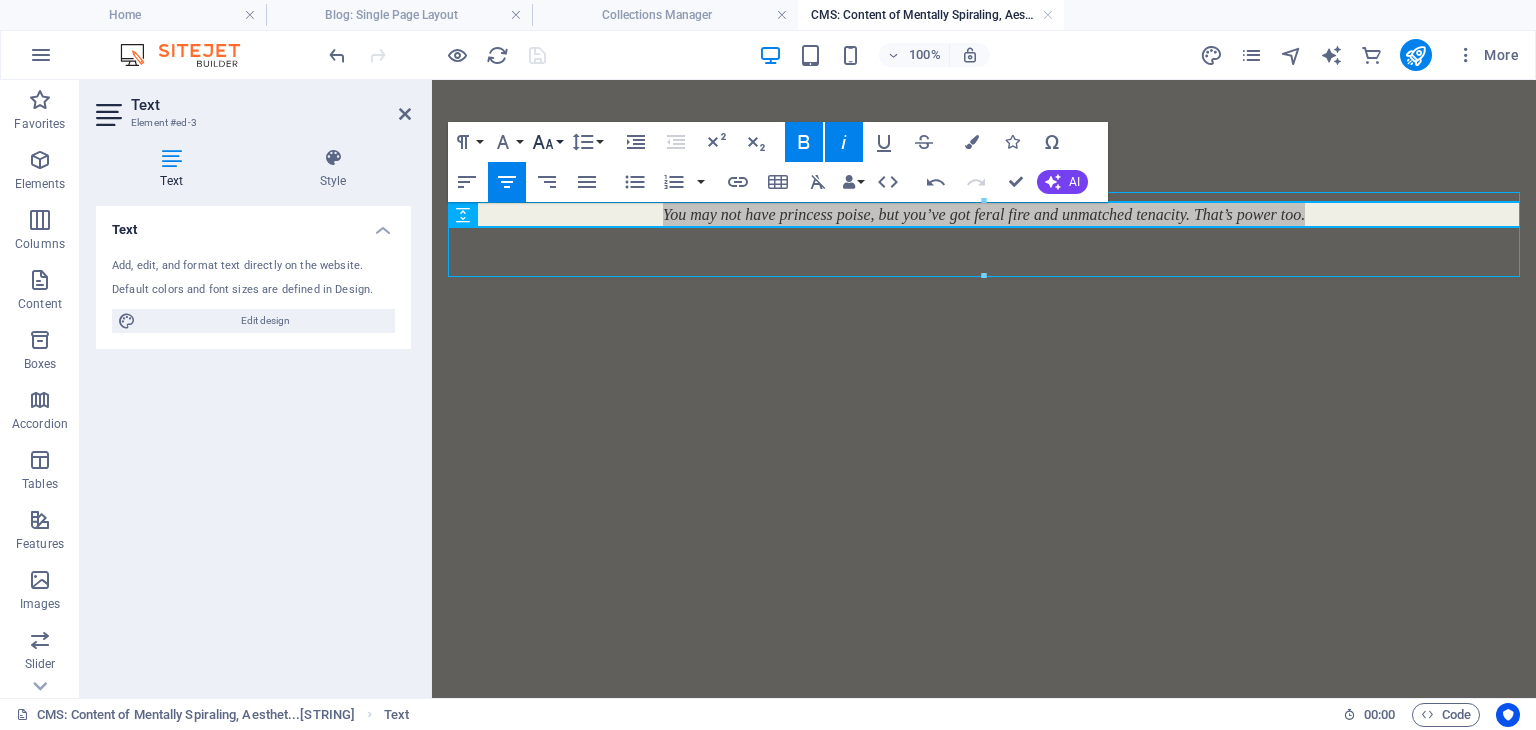 click on "Font Size" at bounding box center [547, 142] 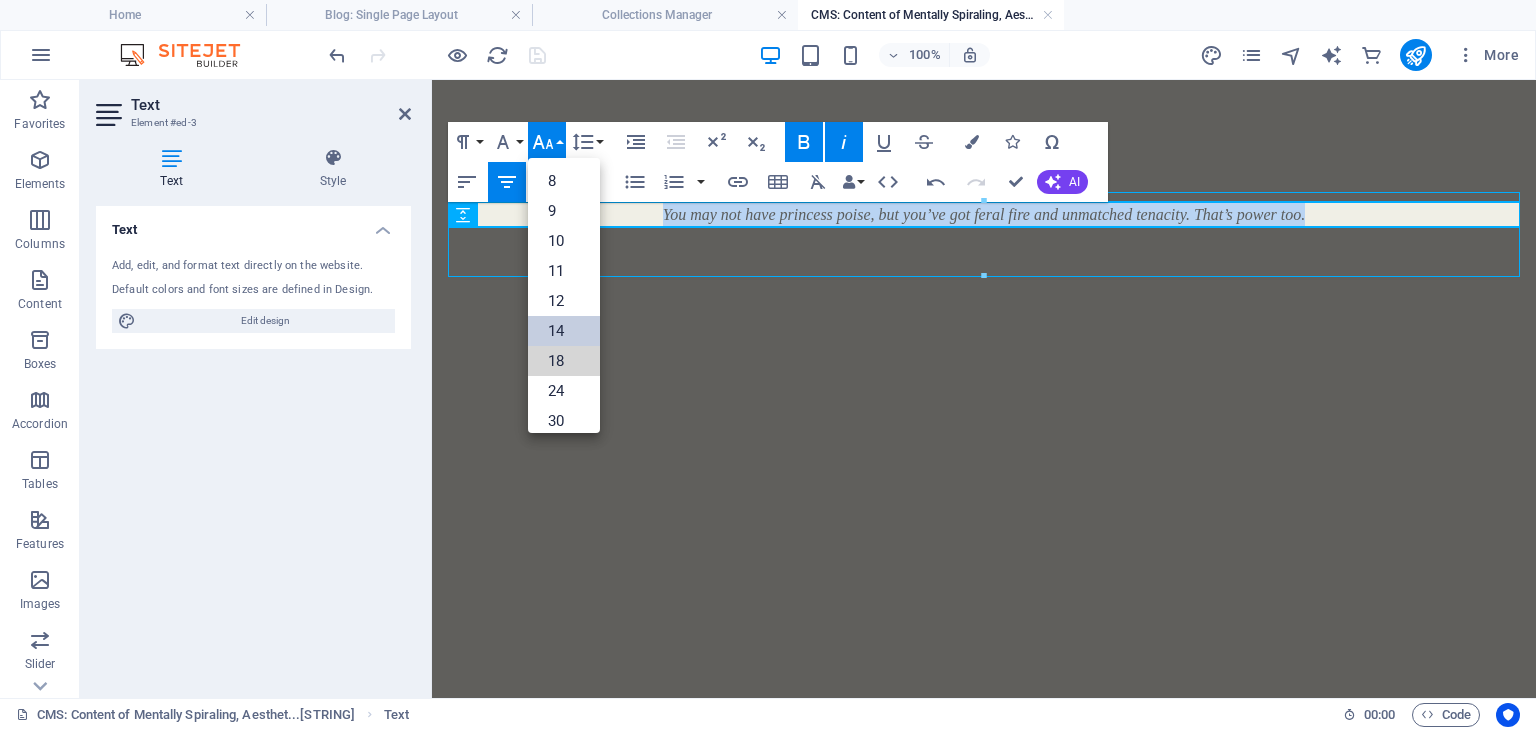 click on "18" at bounding box center [564, 361] 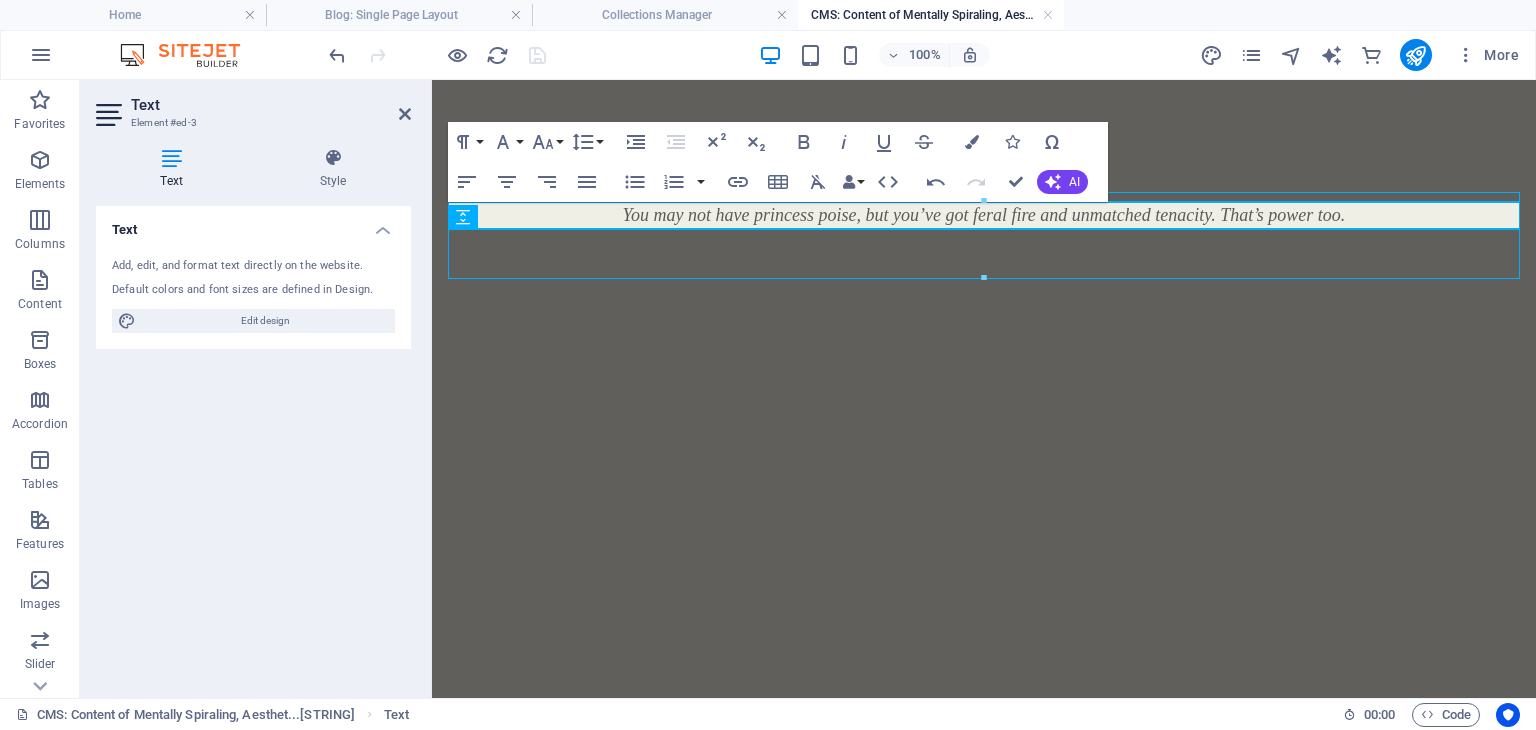 click on "You may not have princess poise, but you’ve got feral fire and unmatched tenacity. That’s power too." at bounding box center [984, 235] 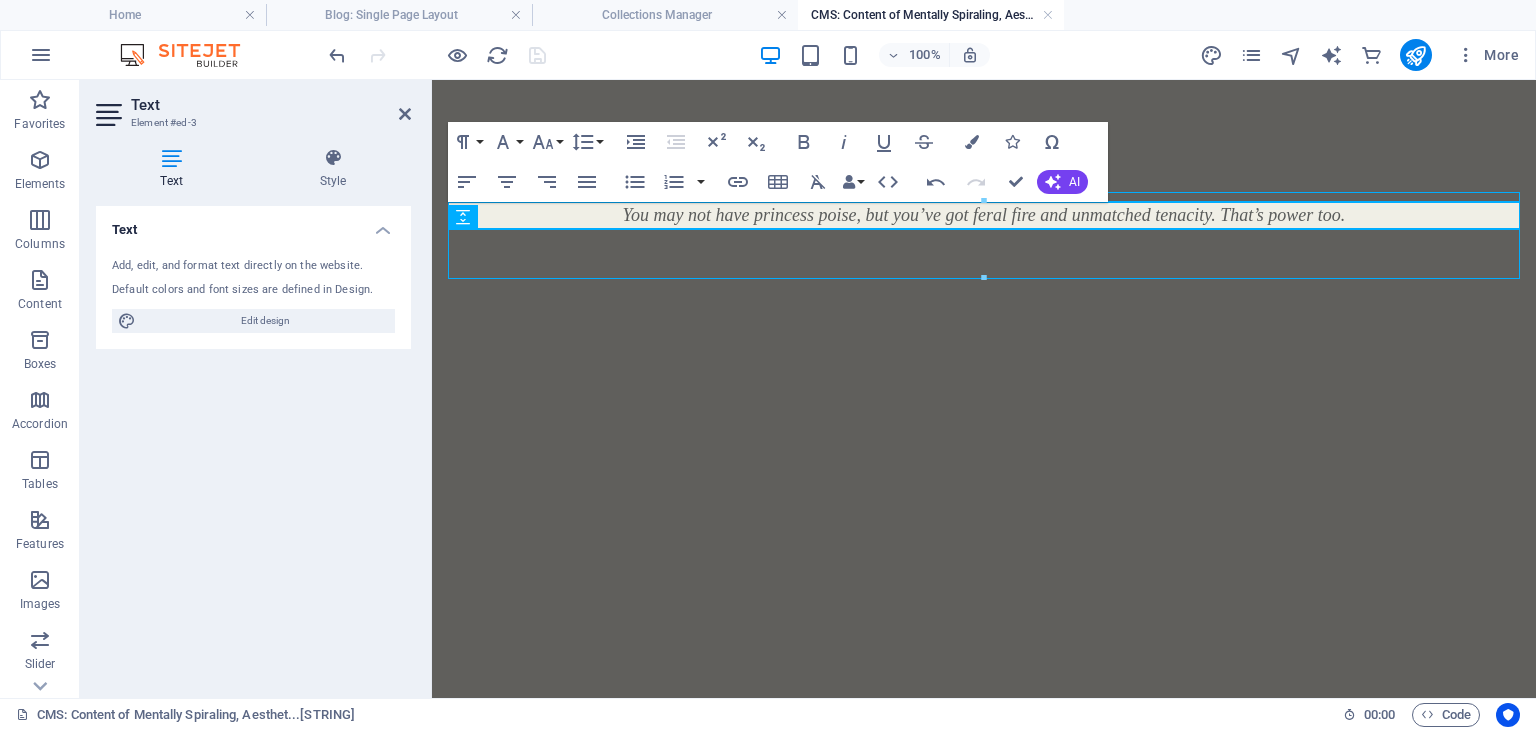 click on "You may not have princess poise, but you’ve got feral fire and unmatched tenacity. That’s power too." at bounding box center [984, 235] 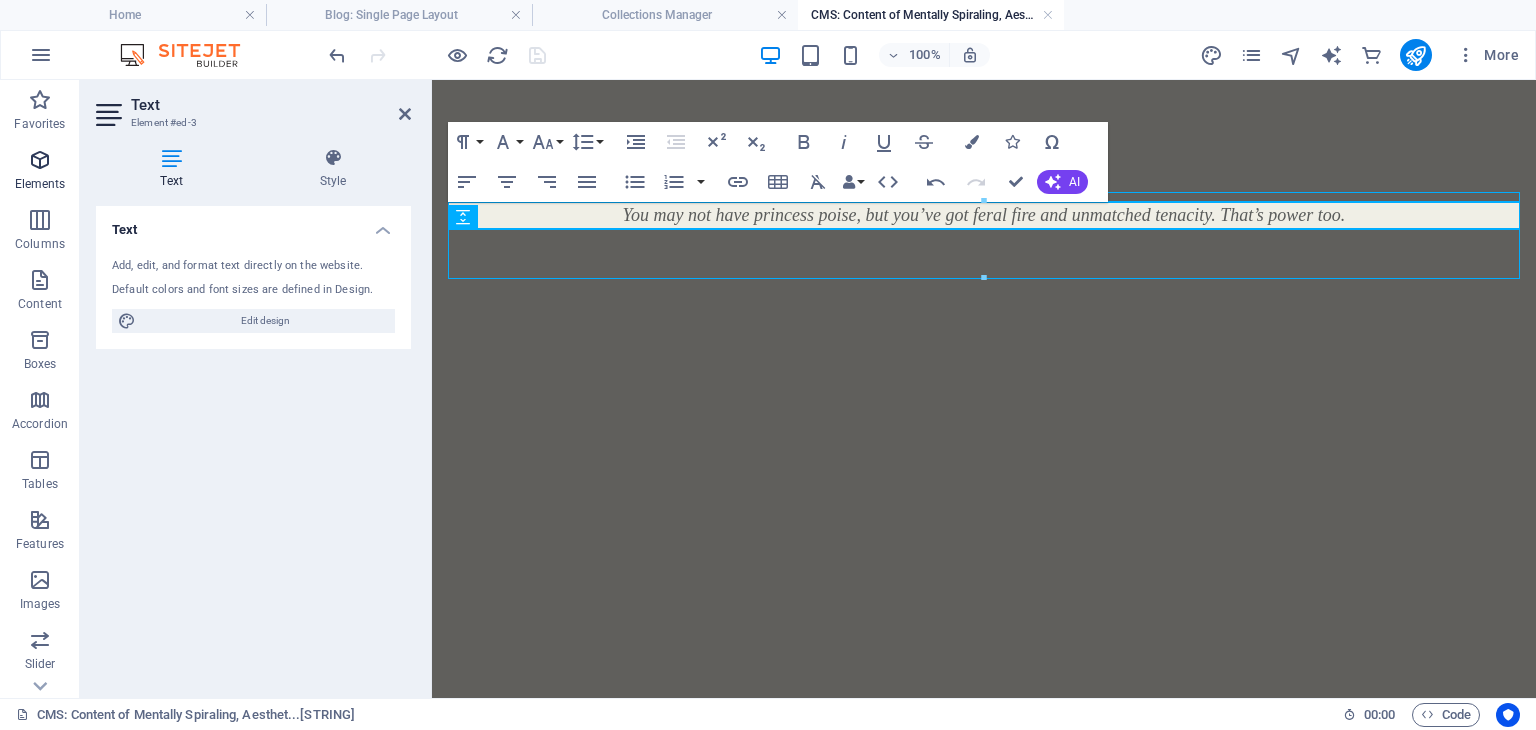 click at bounding box center (40, 160) 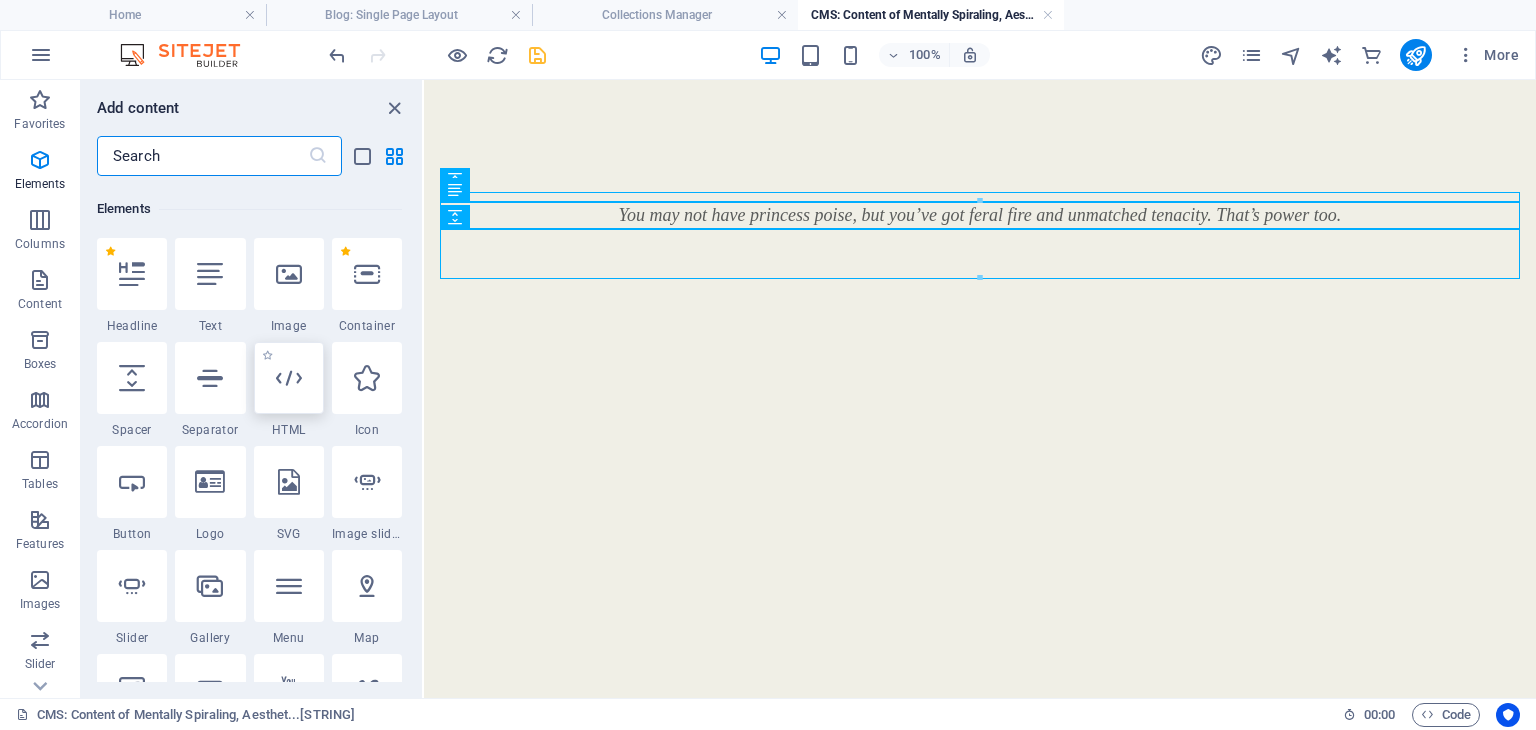 scroll, scrollTop: 212, scrollLeft: 0, axis: vertical 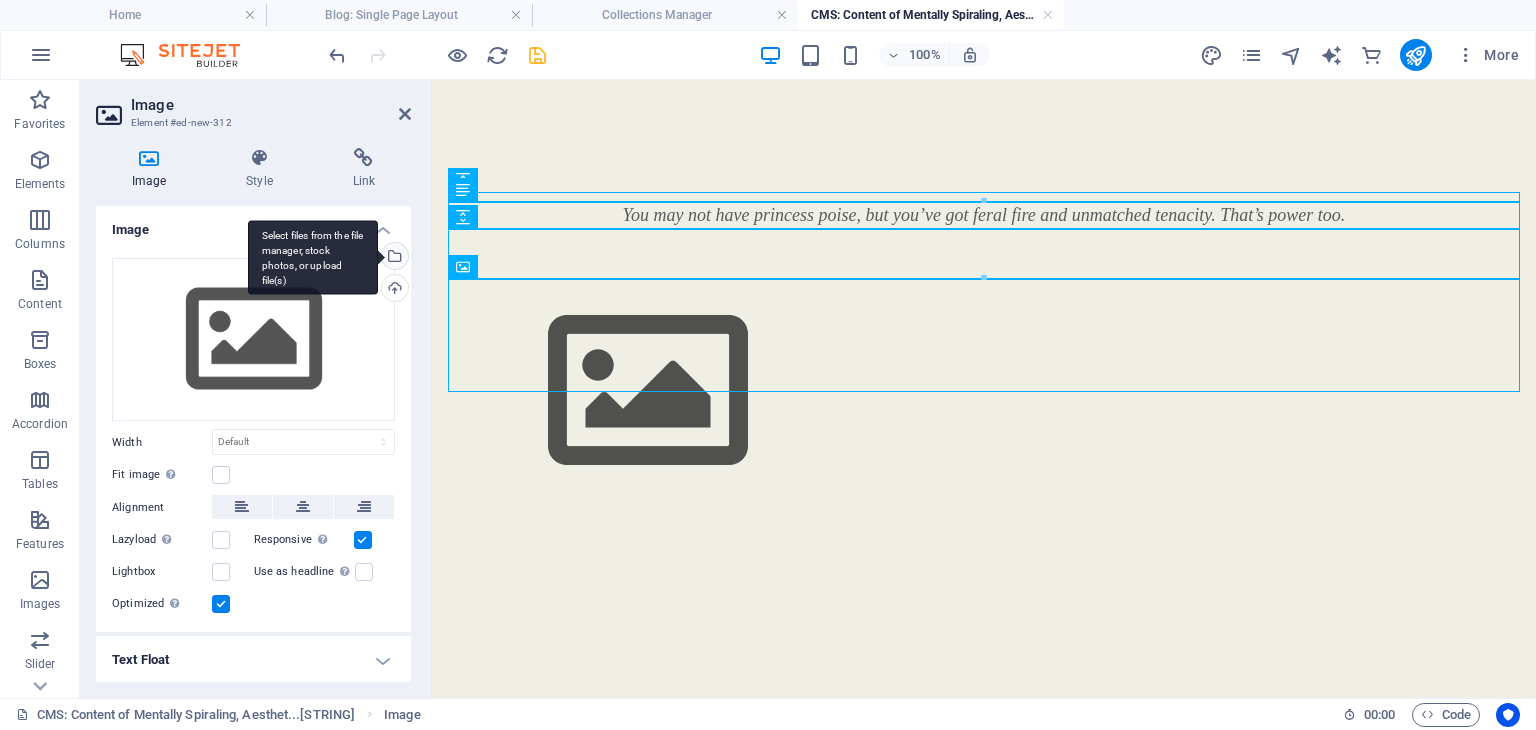 click on "Select files from the file manager, stock photos, or upload file(s)" at bounding box center (313, 257) 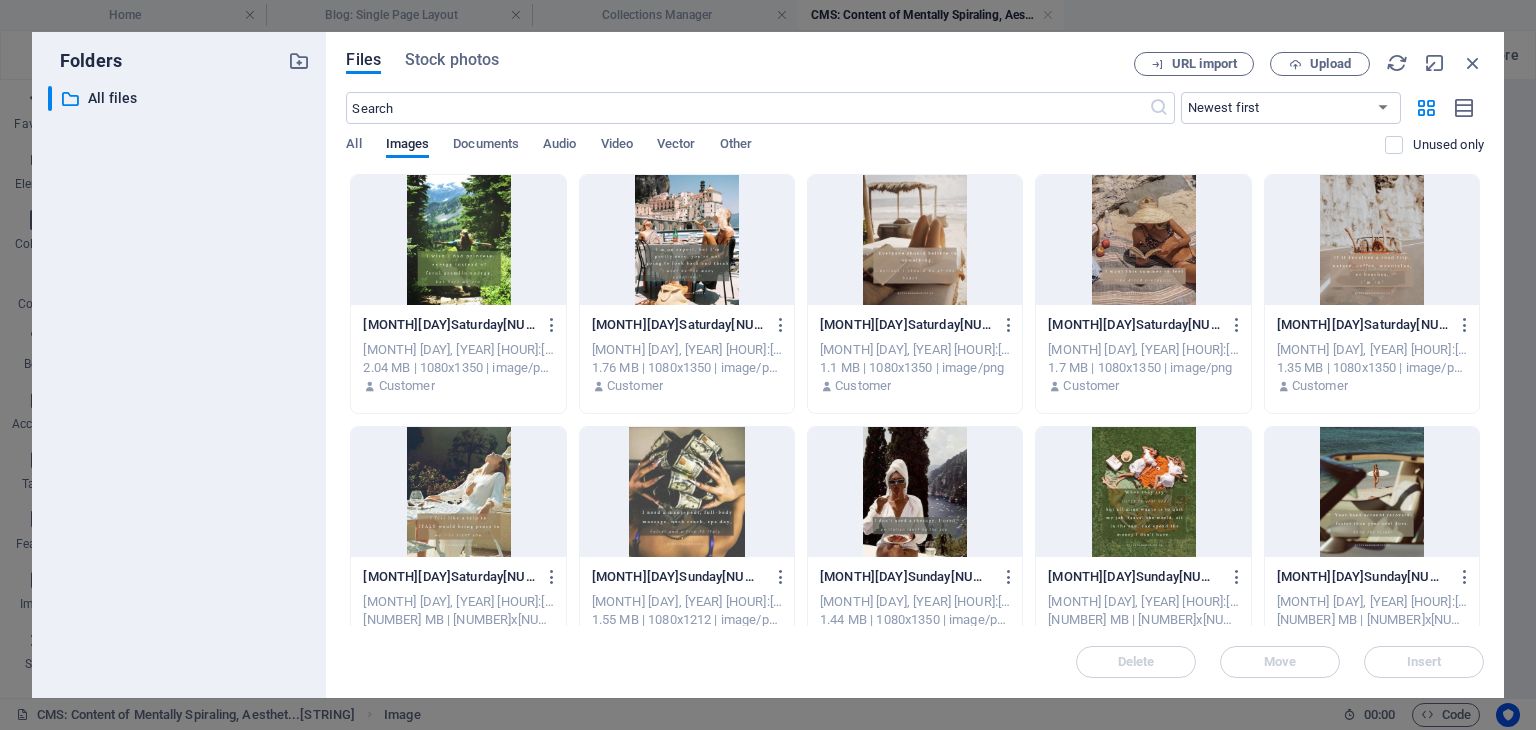 click on "Files Stock photos URL import Upload ​ Newest first Oldest first Name (A-Z) Name (Z-A) Size (0-9) Size (9-0) Resolution (0-9) Resolution (9-0) All Images Documents Audio Video Vector Other Unused only Drop files here to upload them instantly May31Saturday1recap1-mz6ZjStD9aK3ONl2pet3OA.png May31Saturday1recap1-mz6ZjStD9aK3ONl2pet3OA.png Aug 6, 2025 11:18 PM 2.04 MB | 1080x1350 | image/png Customer June7Saturday2recap1-kA4X0zqYuVLTVKYN0_l60g.png June7Saturday2recap1-kA4X0zqYuVLTVKYN0_l60g.png Aug 6, 2025 10:52 PM 1.76 MB | 1080x1350 | image/png Customer June7Saturday2recap2-fu7s-KEpIR7aTF3Ley2UIA.png June7Saturday2recap2-fu7s-KEpIR7aTF3Ley2UIA.png Aug 6, 2025 10:52 PM 1.1 MB | 1080x1350 | image/png Customer June7Saturday2recap3-F-OzjefOSf3AJkE1fGhxuQ.png June7Saturday2recap3-F-OzjefOSf3AJkE1fGhxuQ.png Aug 6, 2025 10:52 PM 1.7 MB | 1080x1350 | image/png Customer June7Saturday2recap4-DsMYSE7vJZu9O9NBK_kvFw.png June7Saturday2recap4-DsMYSE7vJZu9O9NBK_kvFw.png Aug 6, 2025 10:52 PM 1.35 MB | 1080x1350 | image/png" at bounding box center [915, 365] 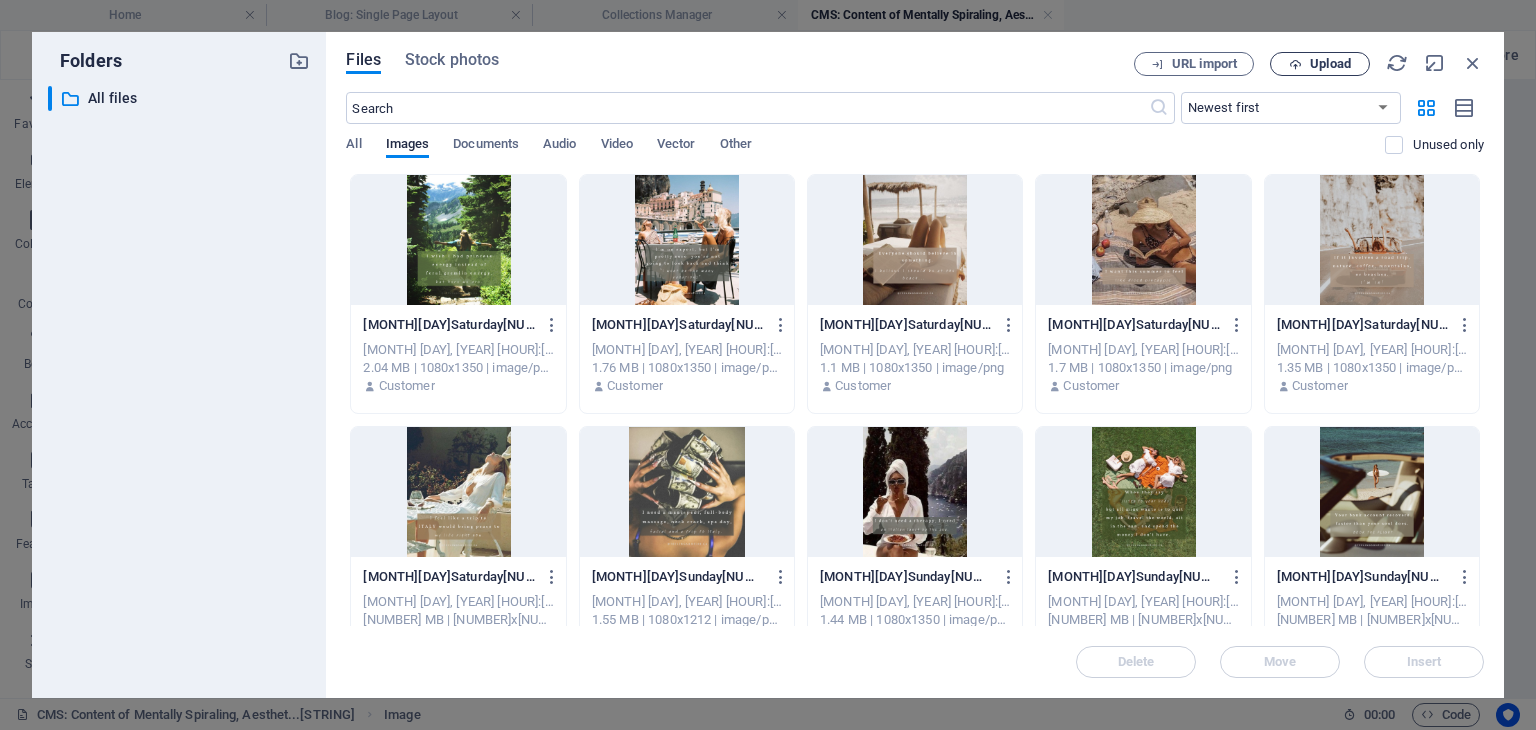 click on "Upload" at bounding box center (1320, 64) 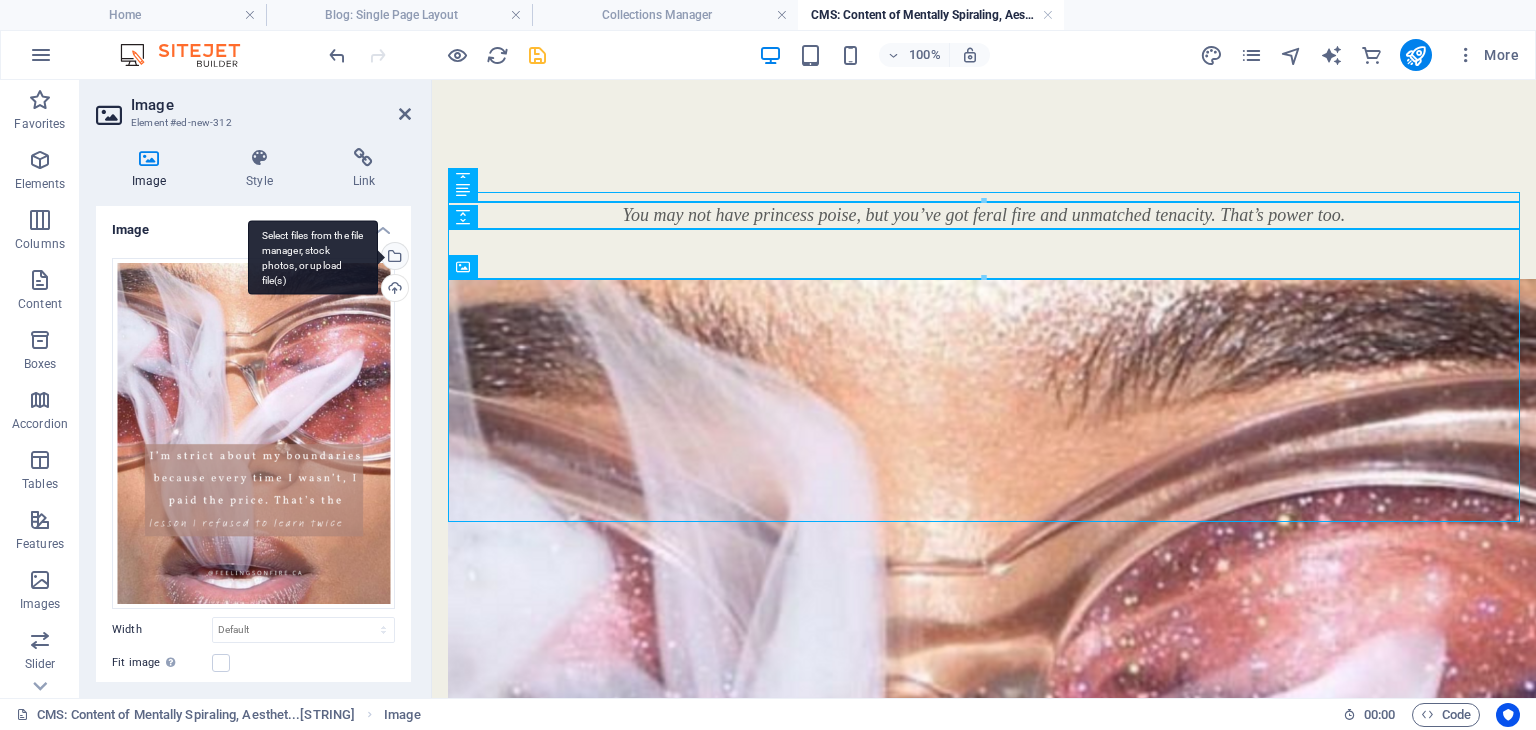 click on "Select files from the file manager, stock photos, or upload file(s)" at bounding box center (393, 258) 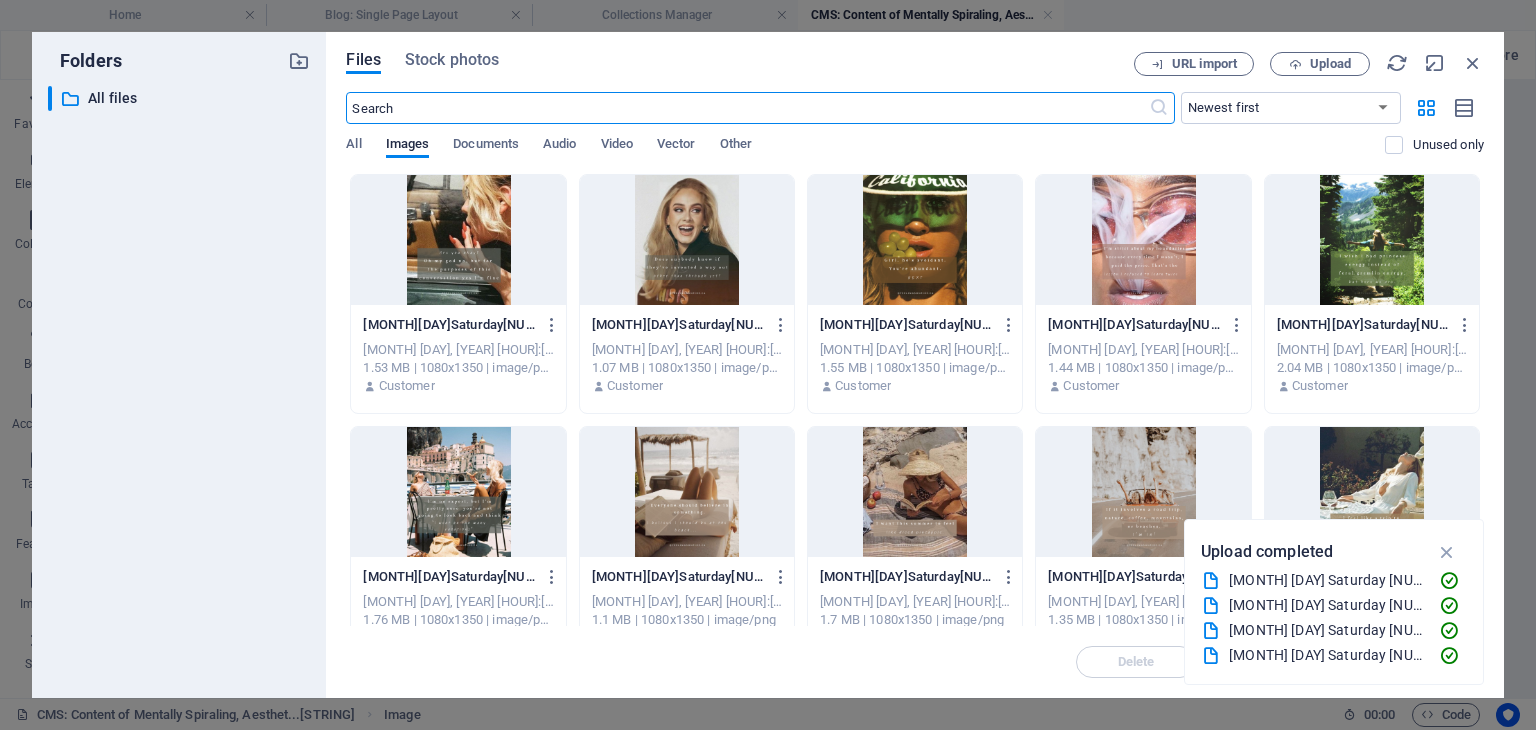 click at bounding box center [458, 240] 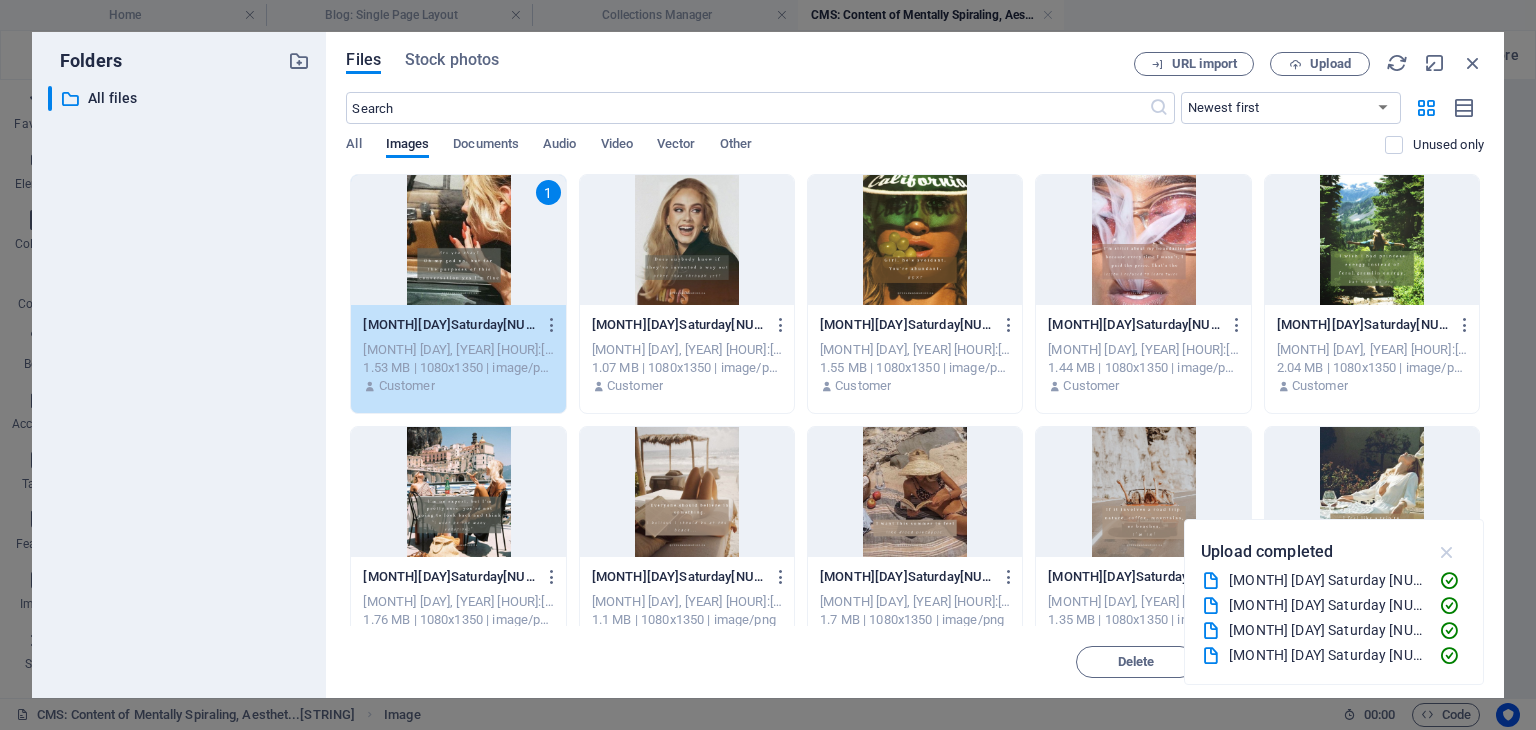 click at bounding box center (1447, 552) 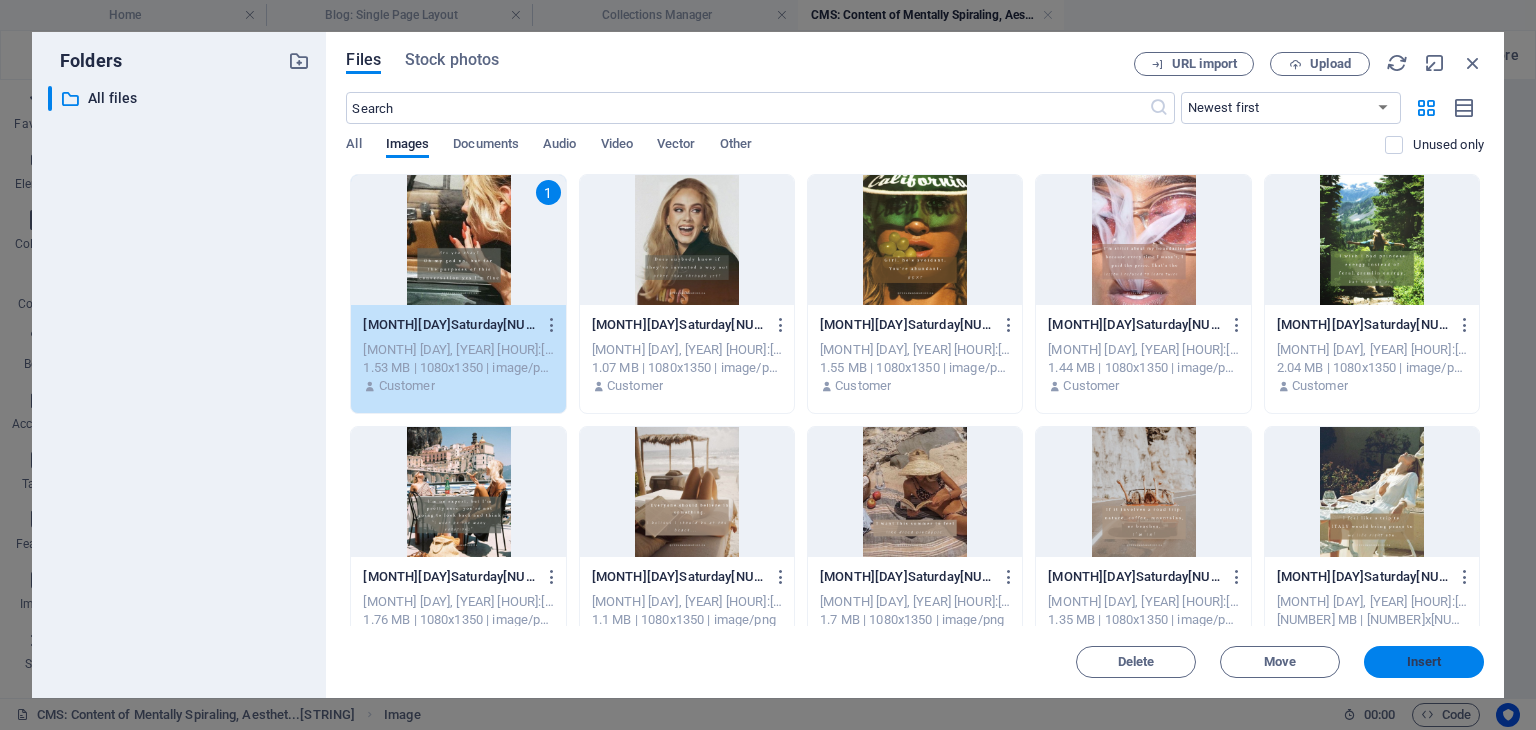 click on "Insert" at bounding box center [1424, 662] 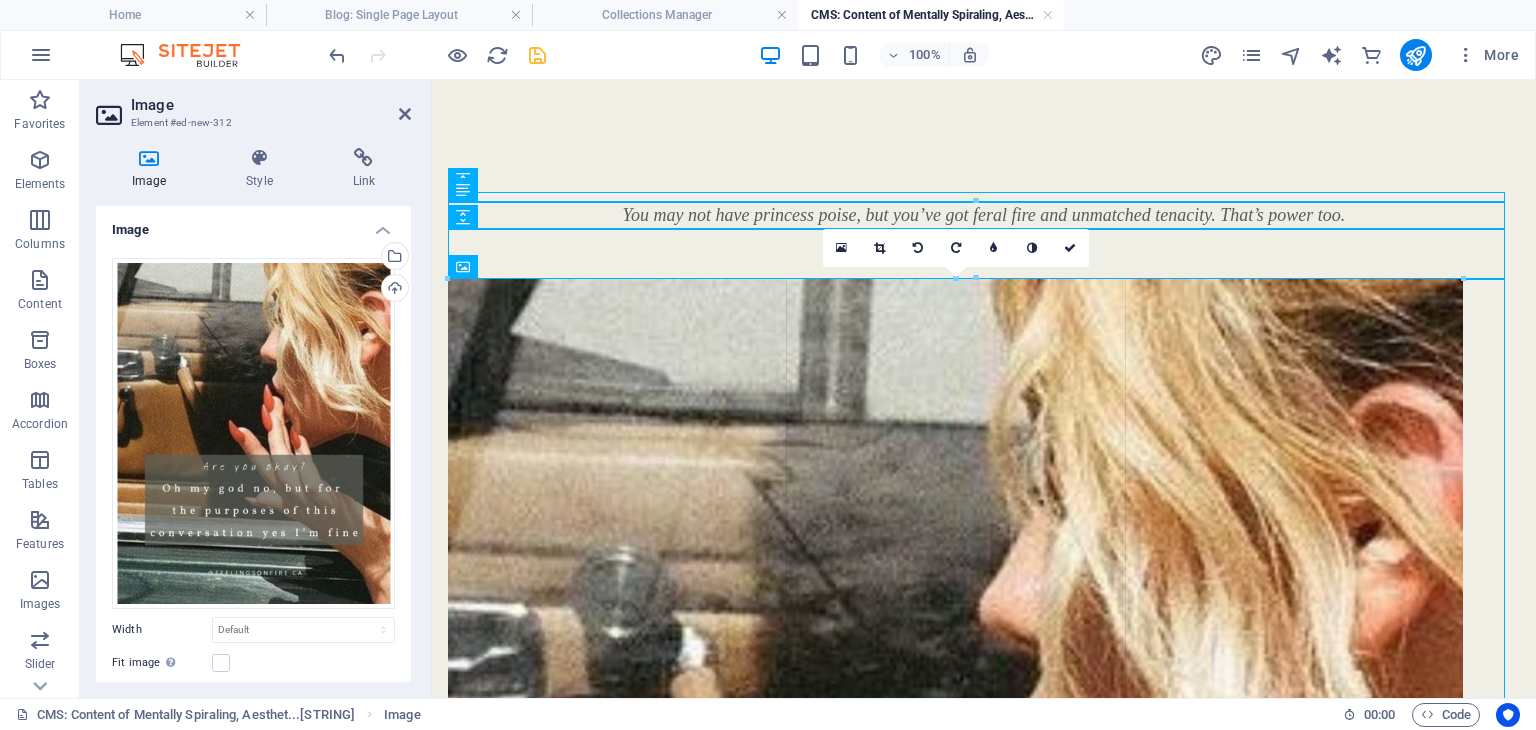 drag, startPoint x: 448, startPoint y: 277, endPoint x: 524, endPoint y: 331, distance: 93.230896 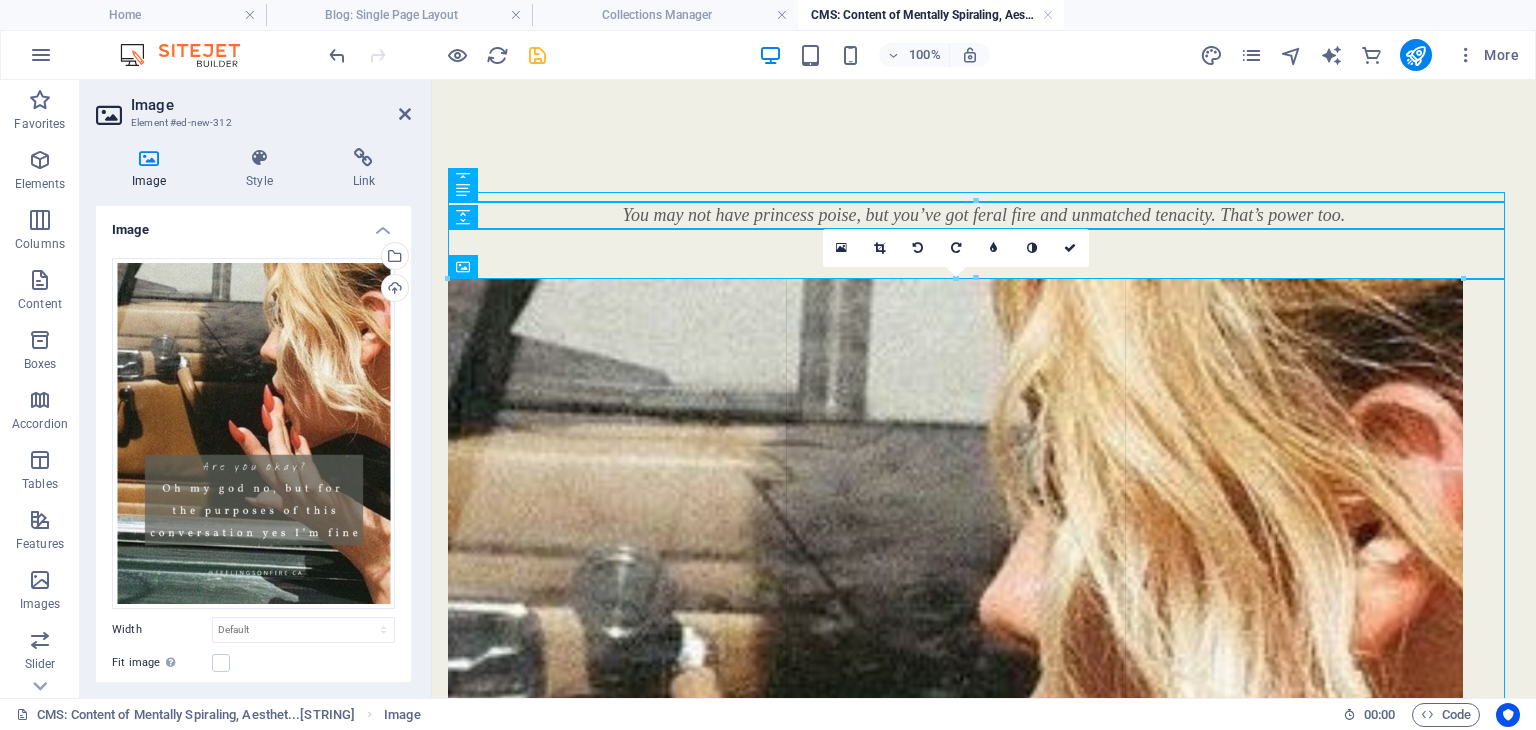 type on "1015" 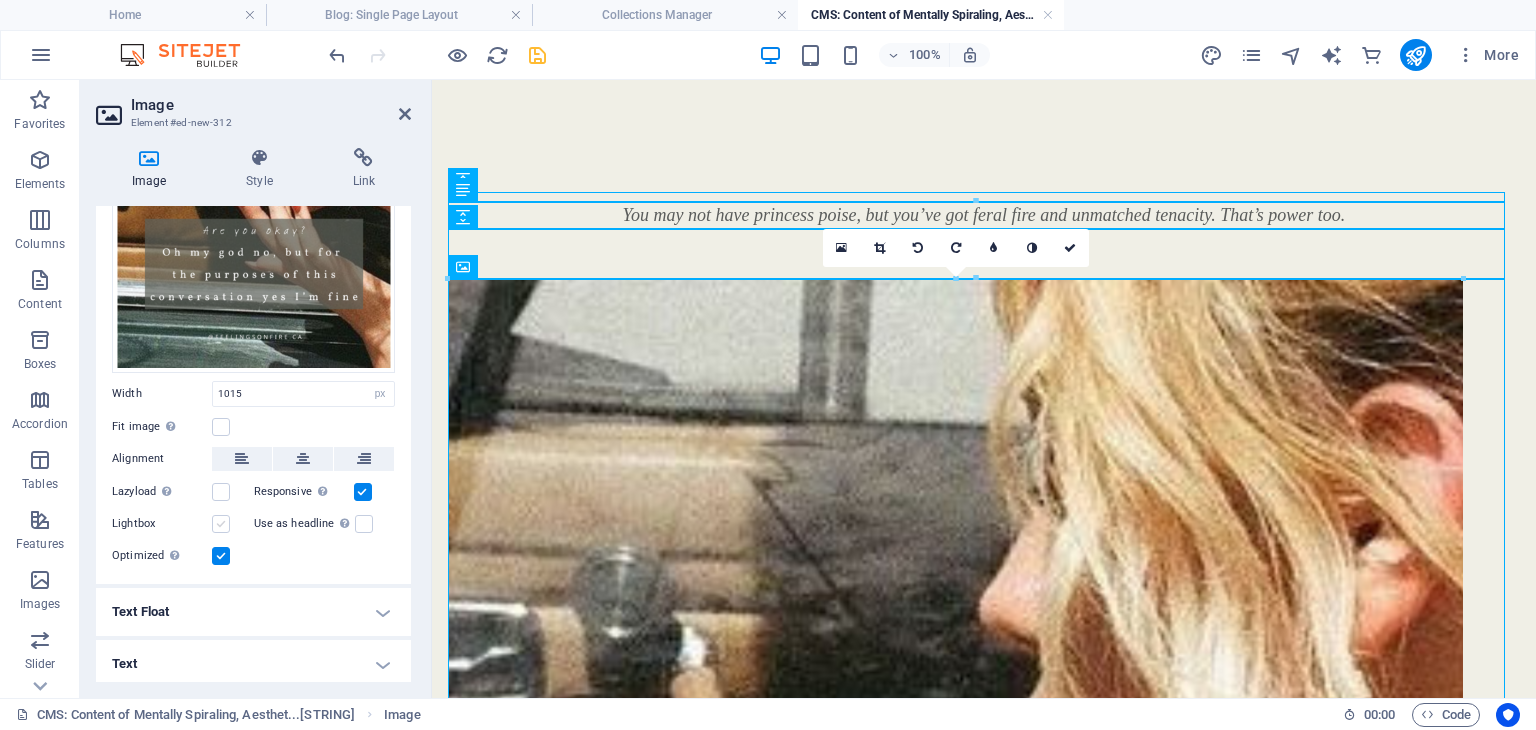 scroll, scrollTop: 236, scrollLeft: 0, axis: vertical 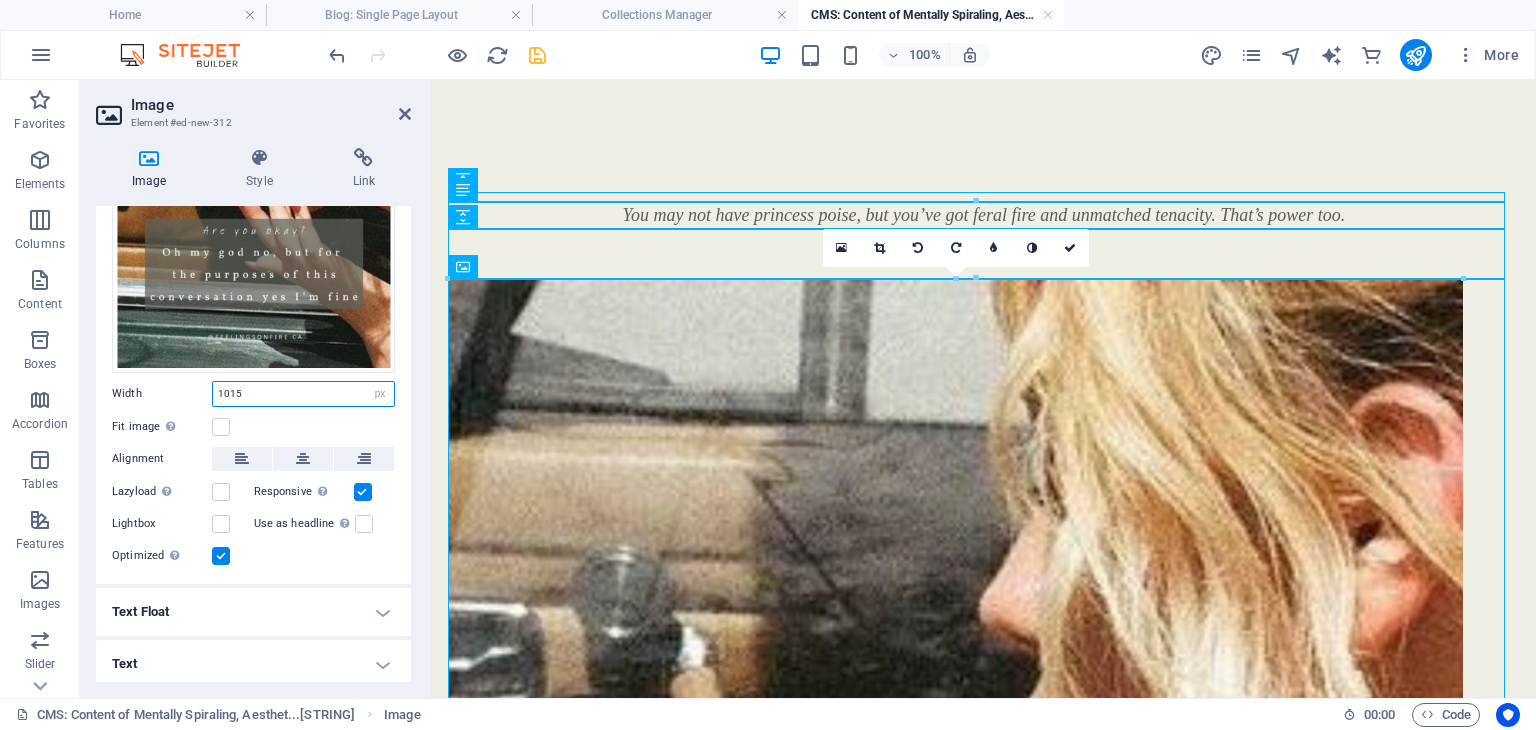 click on "1015" at bounding box center [303, 394] 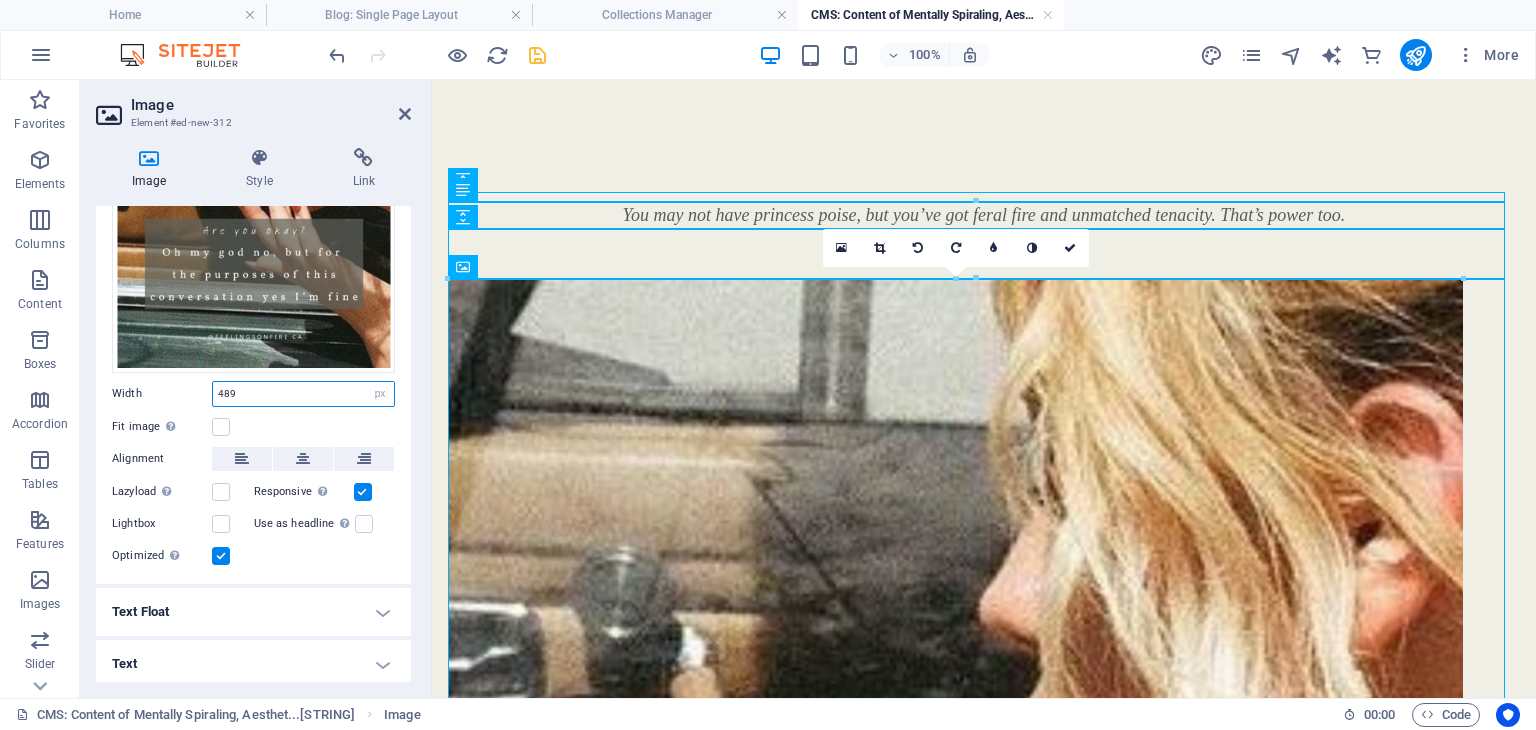 type on "489" 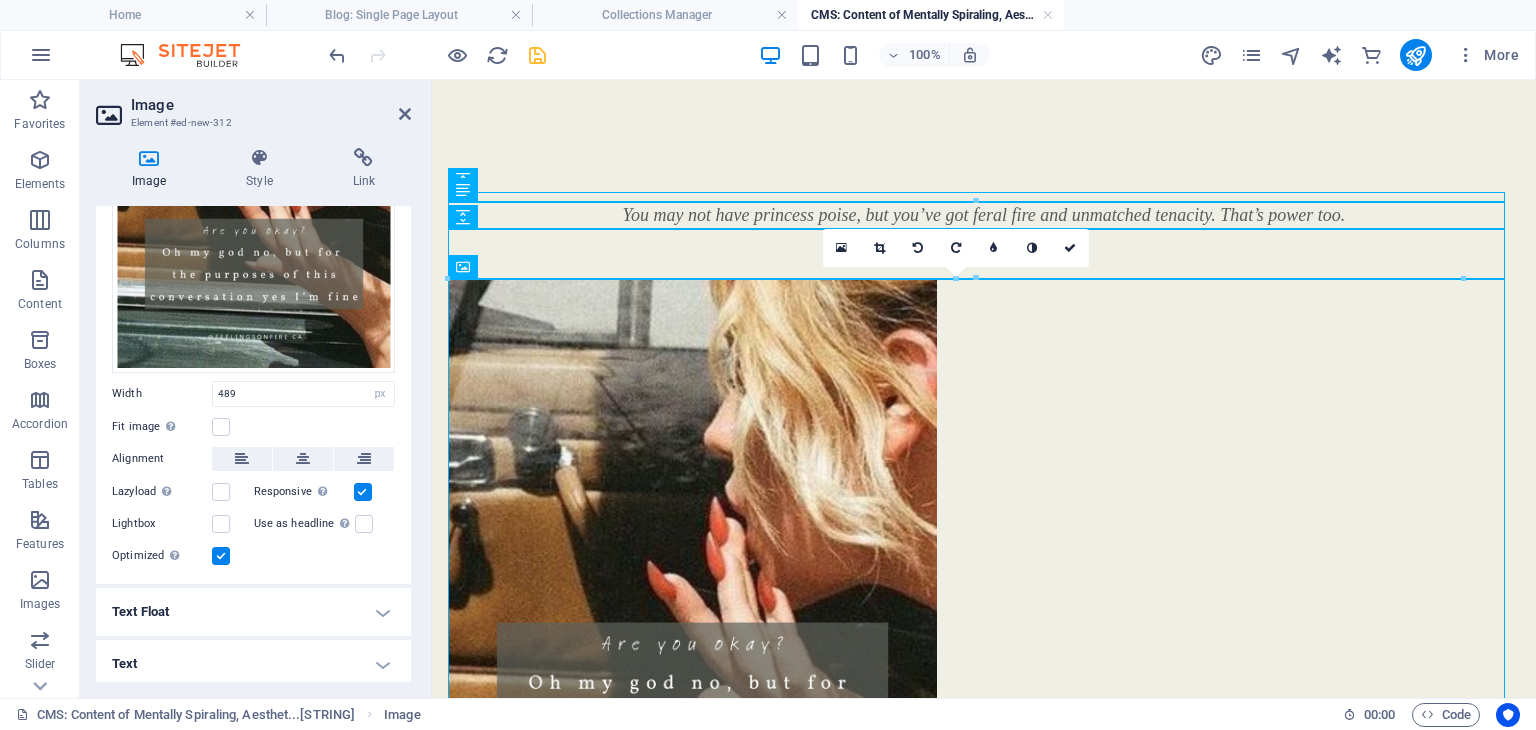 click on "Width 489 Default auto px rem % em vh vw" at bounding box center [253, 394] 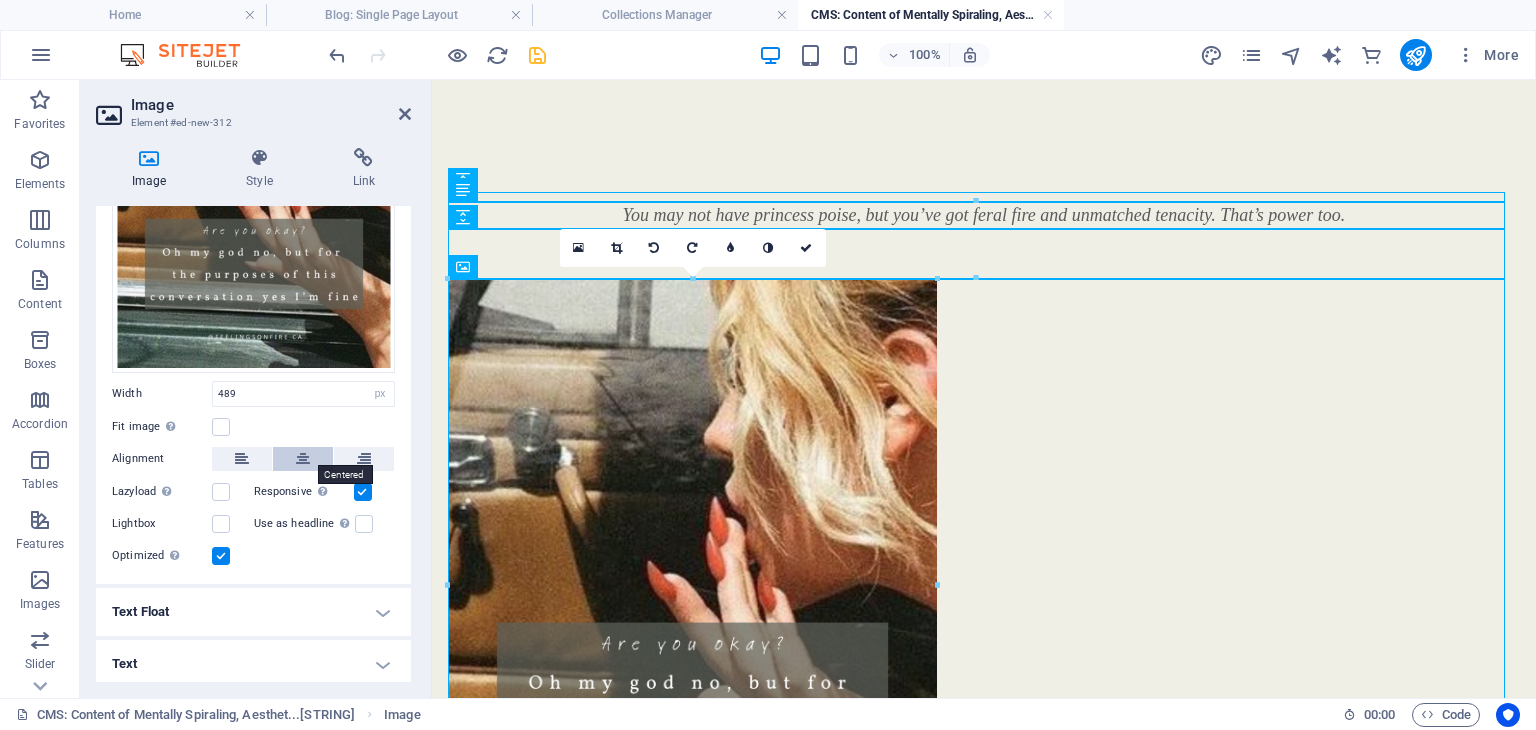 click at bounding box center [303, 459] 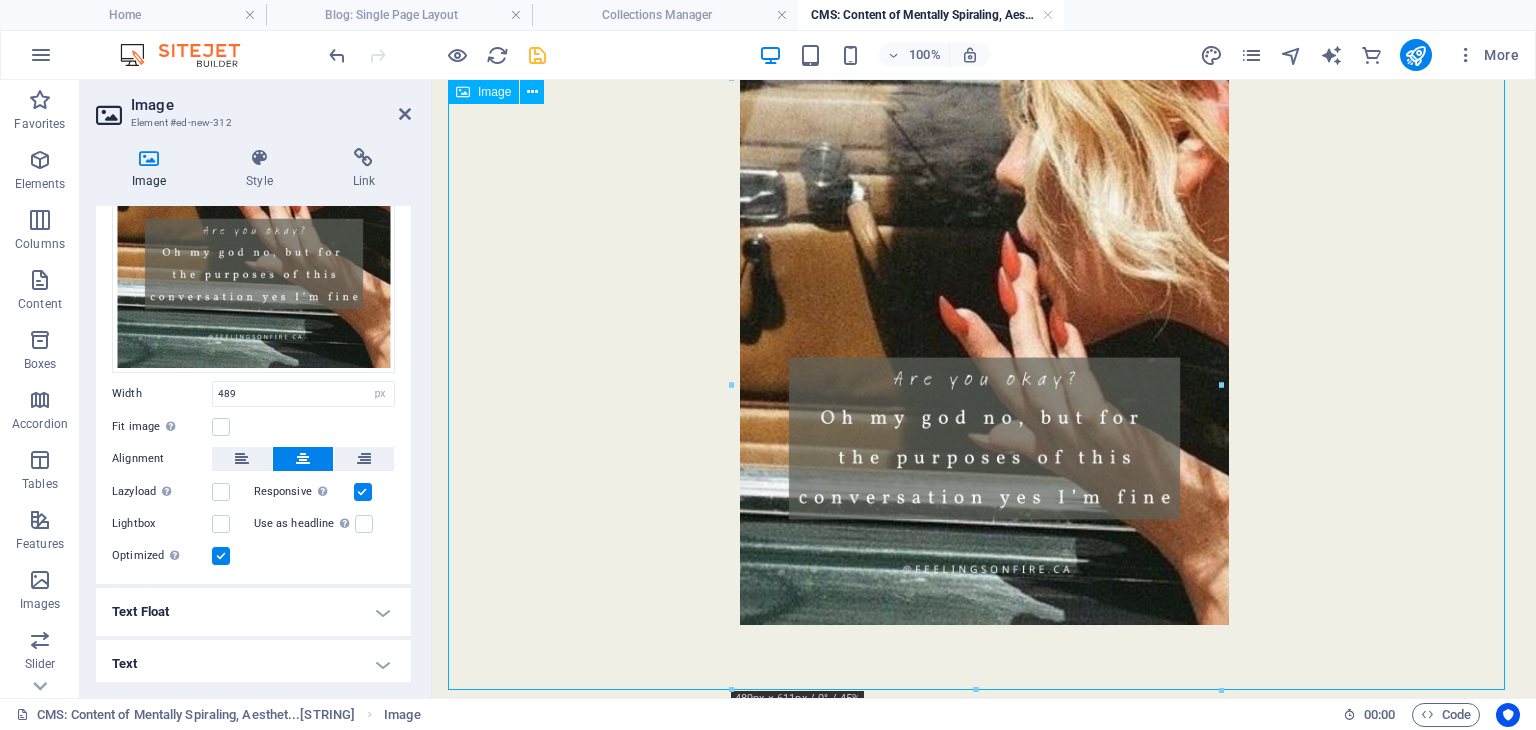 scroll, scrollTop: 304, scrollLeft: 0, axis: vertical 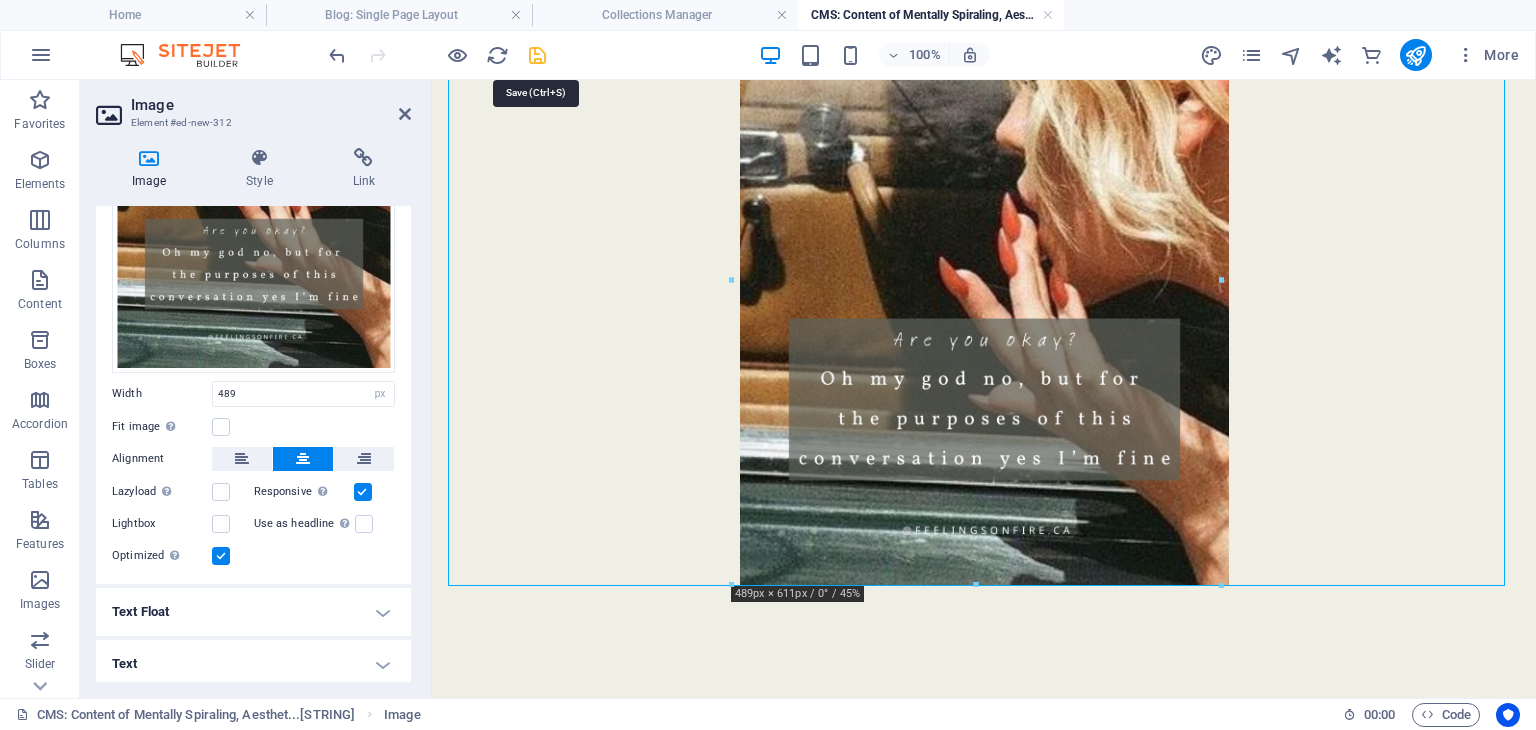 drag, startPoint x: 541, startPoint y: 51, endPoint x: 62, endPoint y: 73, distance: 479.50494 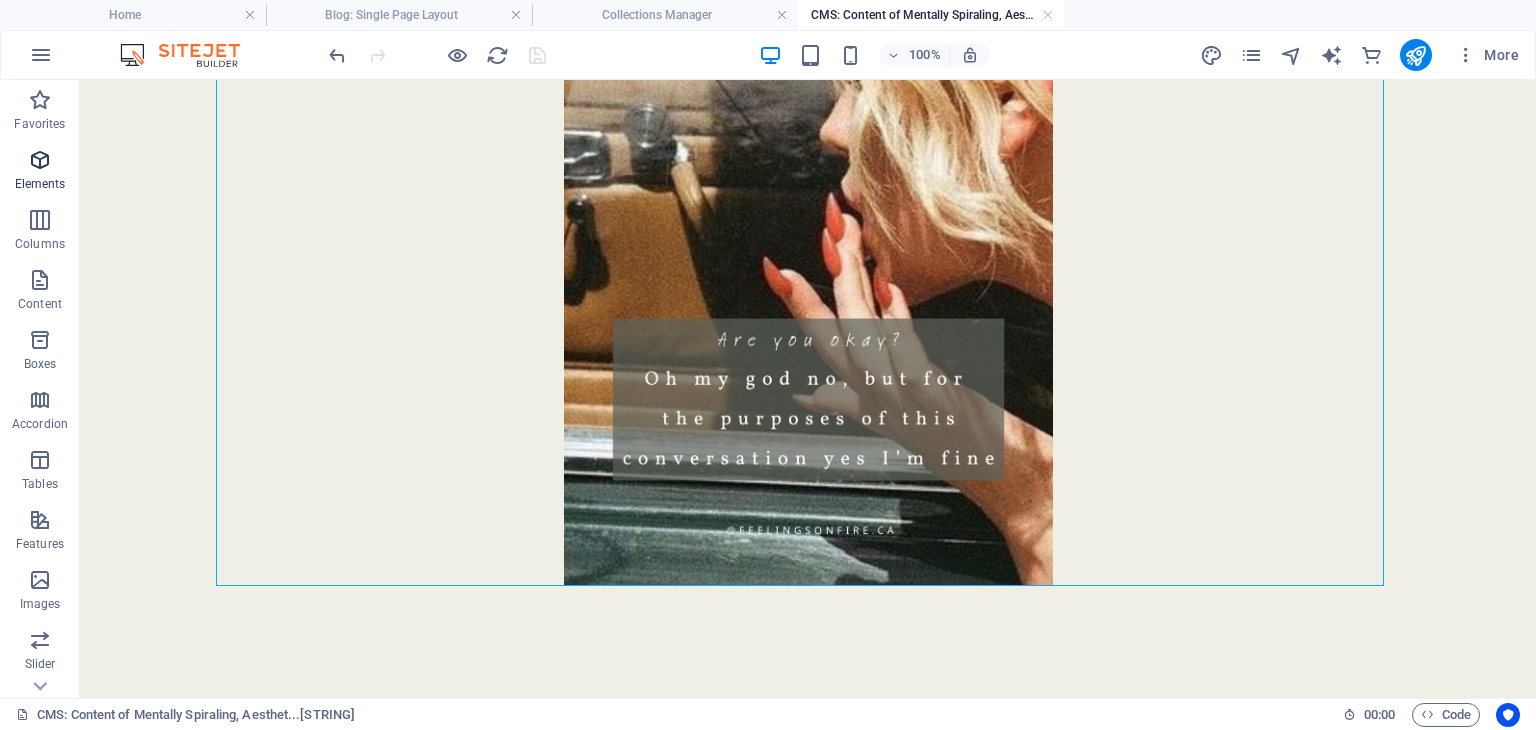 drag, startPoint x: 390, startPoint y: 344, endPoint x: 51, endPoint y: 170, distance: 381.04724 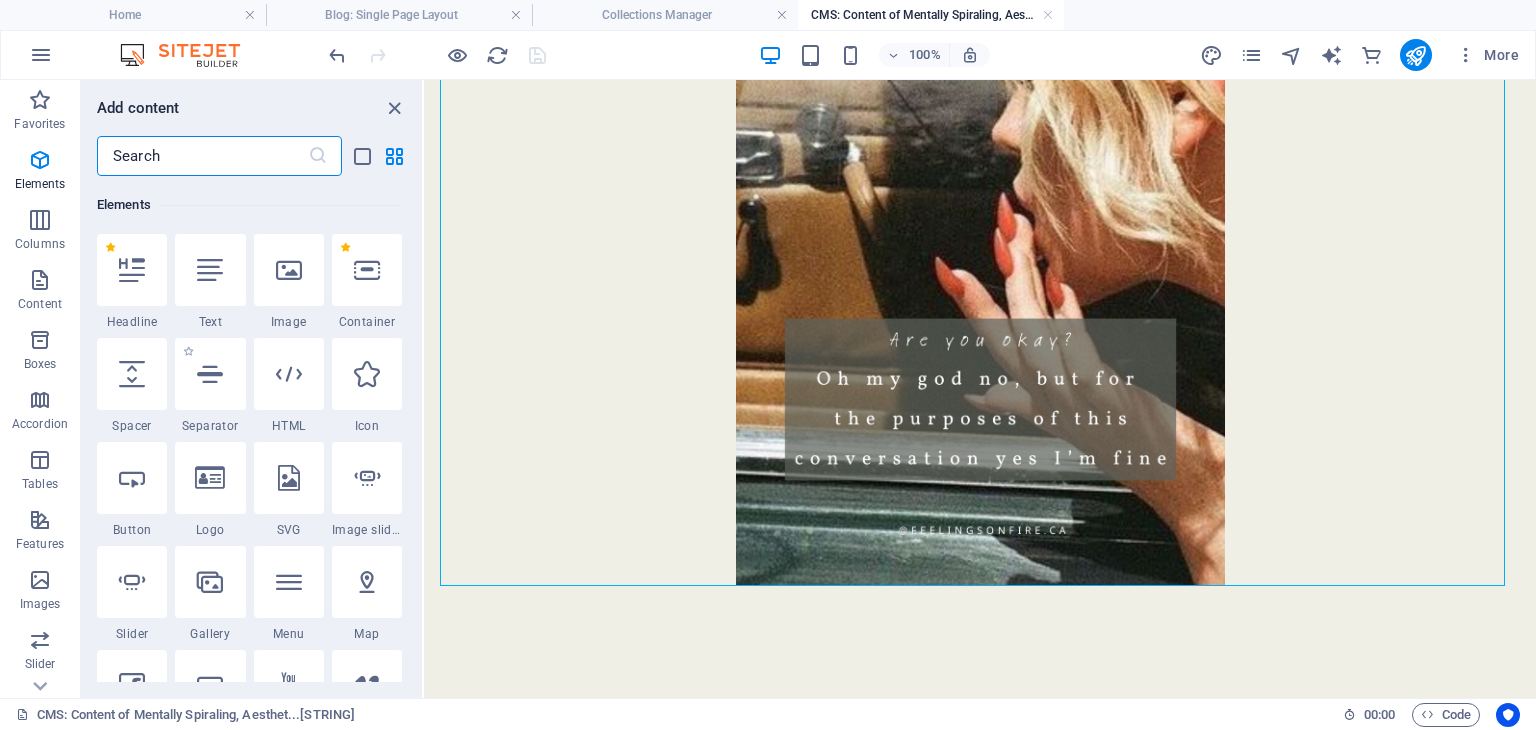 scroll, scrollTop: 212, scrollLeft: 0, axis: vertical 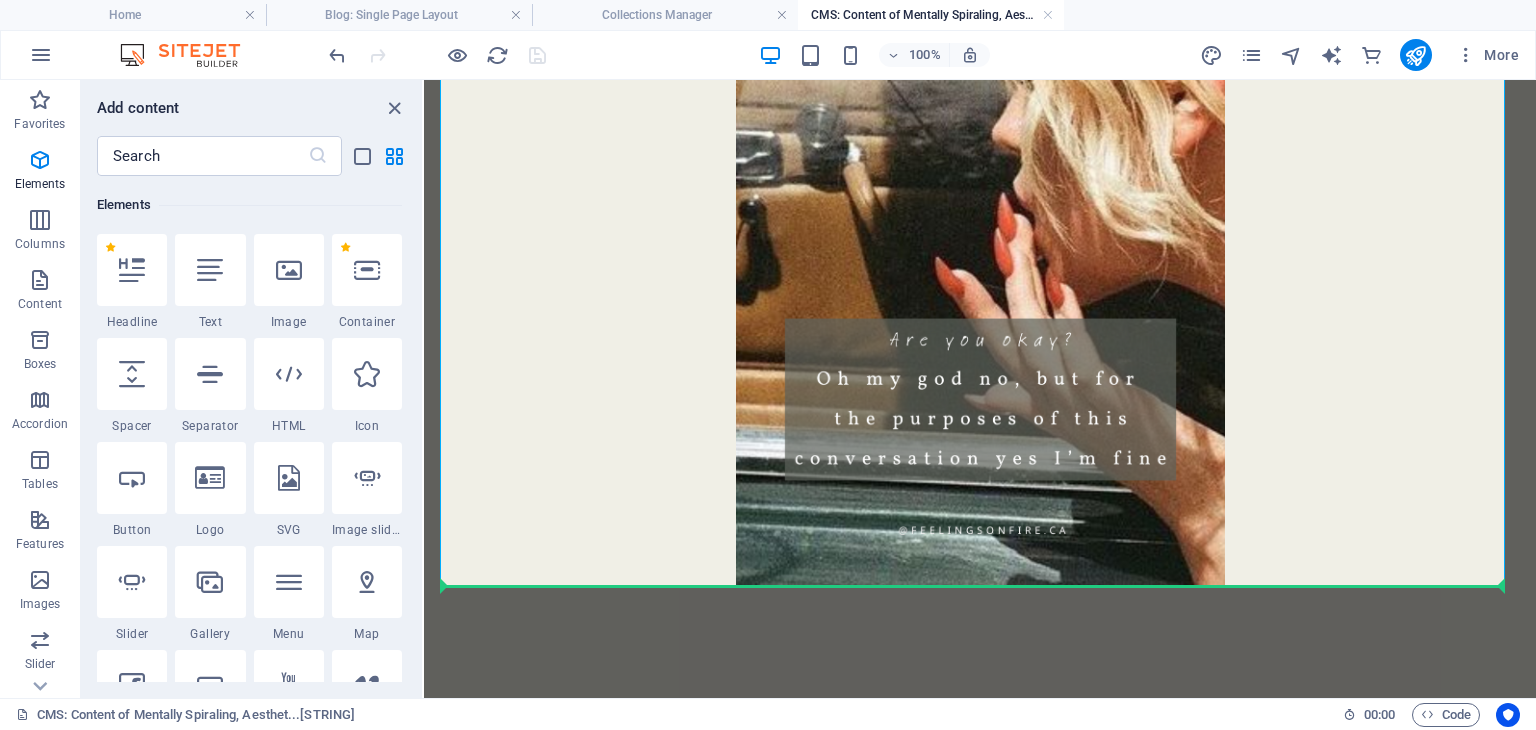 select on "px" 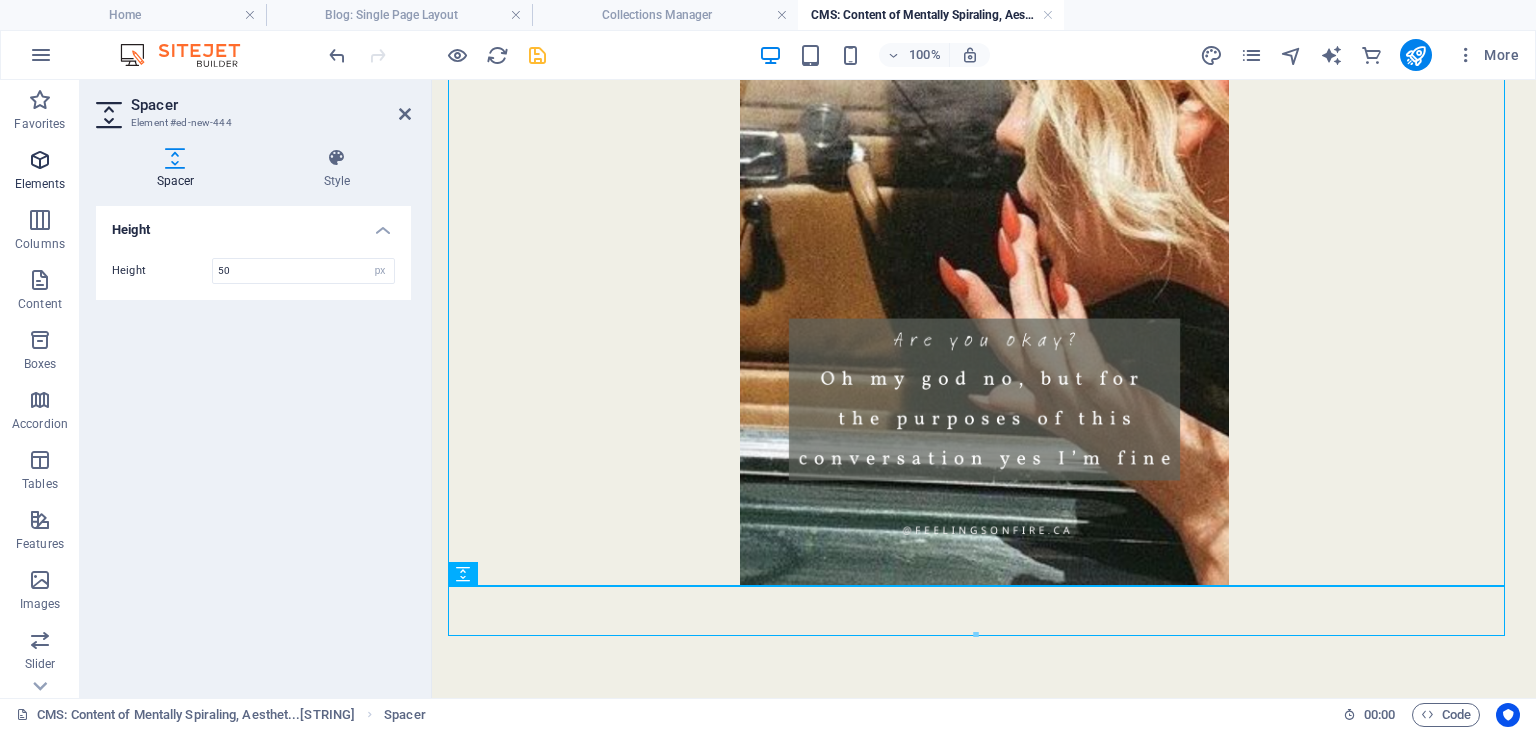 click at bounding box center [40, 160] 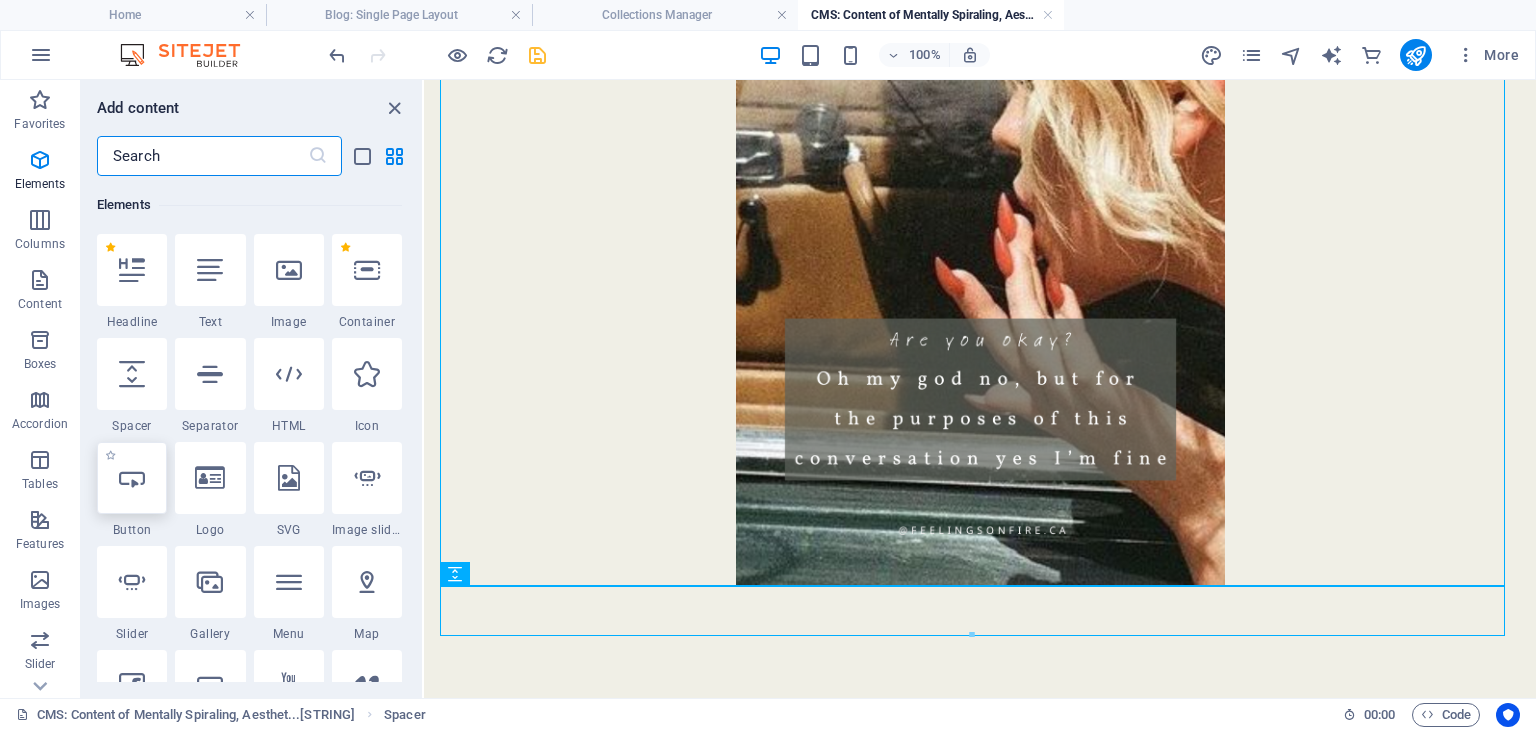 scroll, scrollTop: 212, scrollLeft: 0, axis: vertical 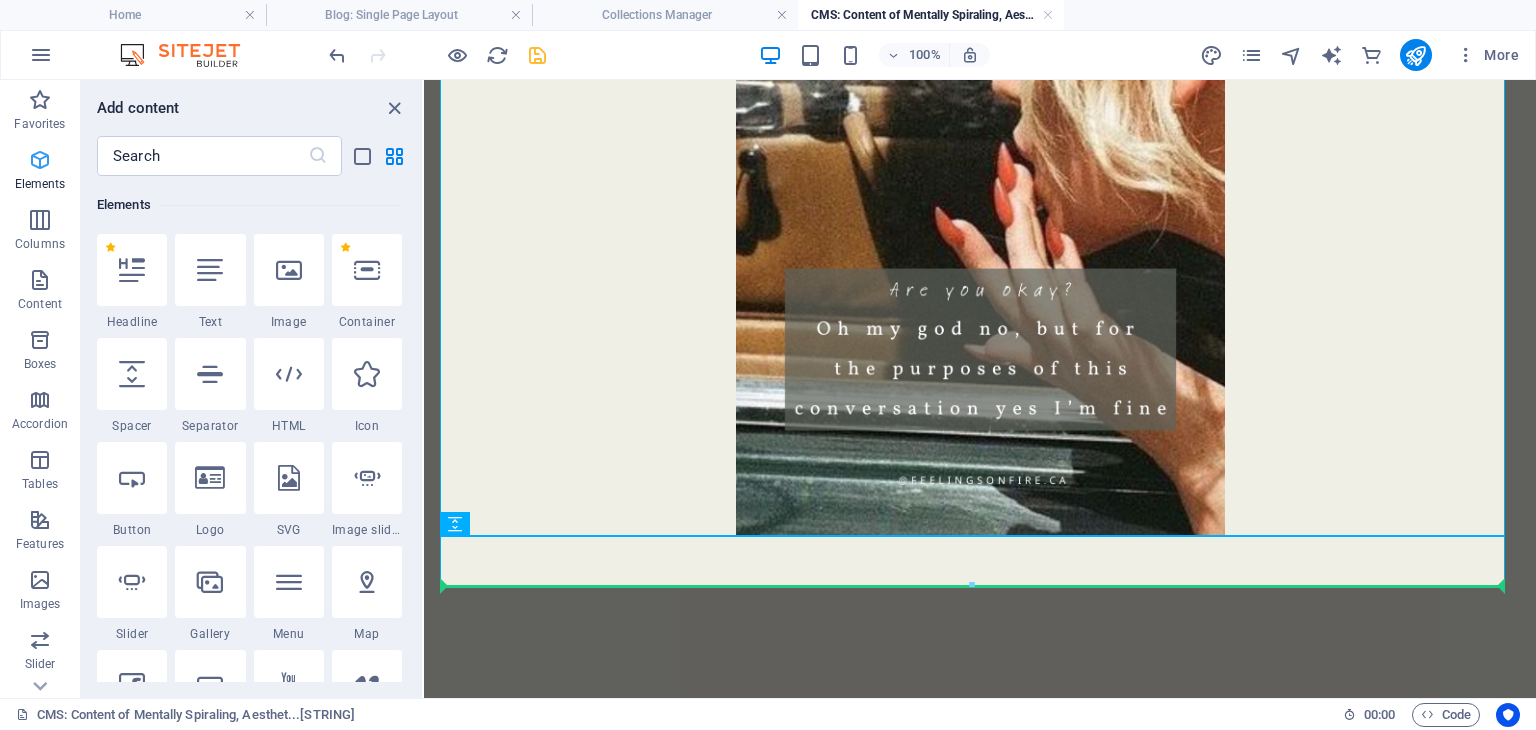 select on "px" 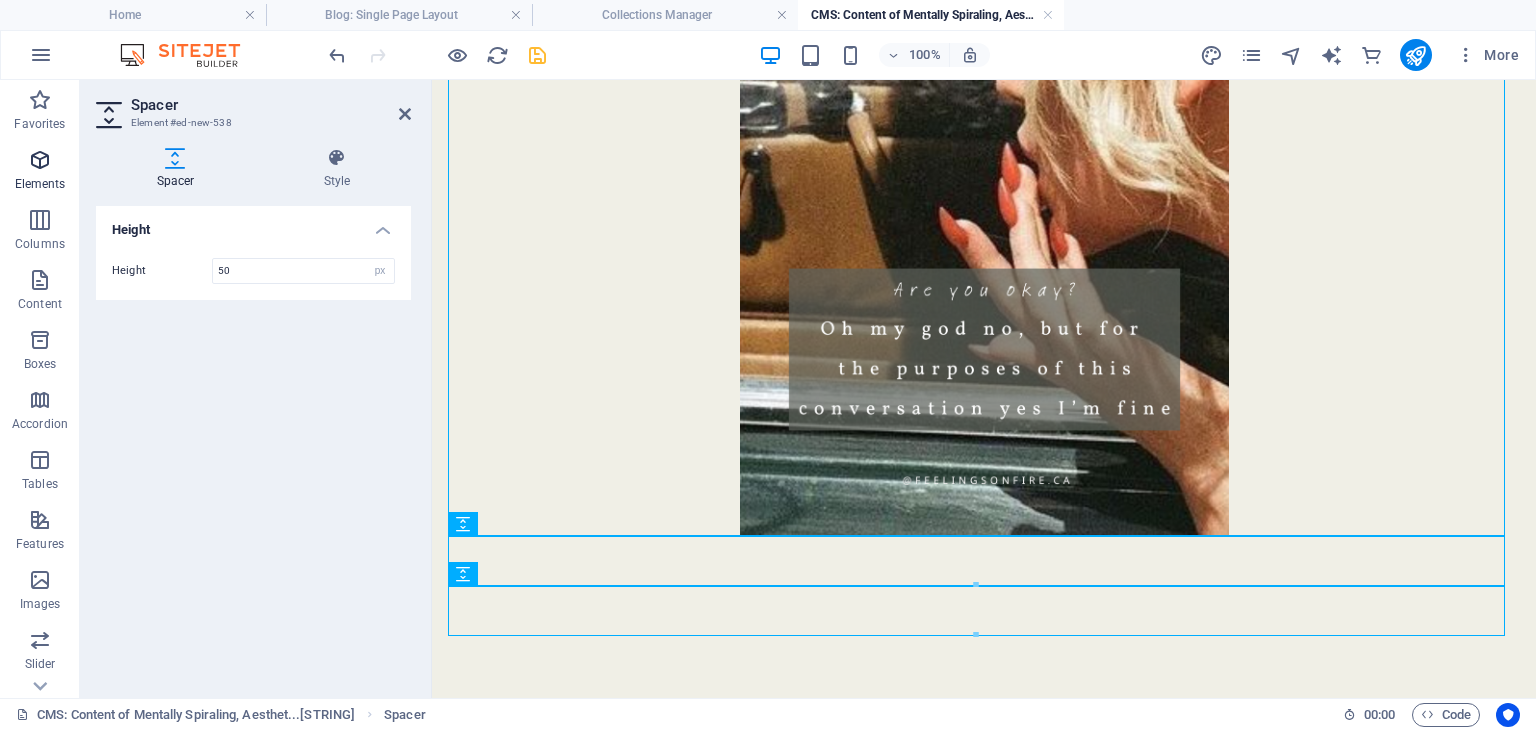 click on "Elements" at bounding box center (40, 172) 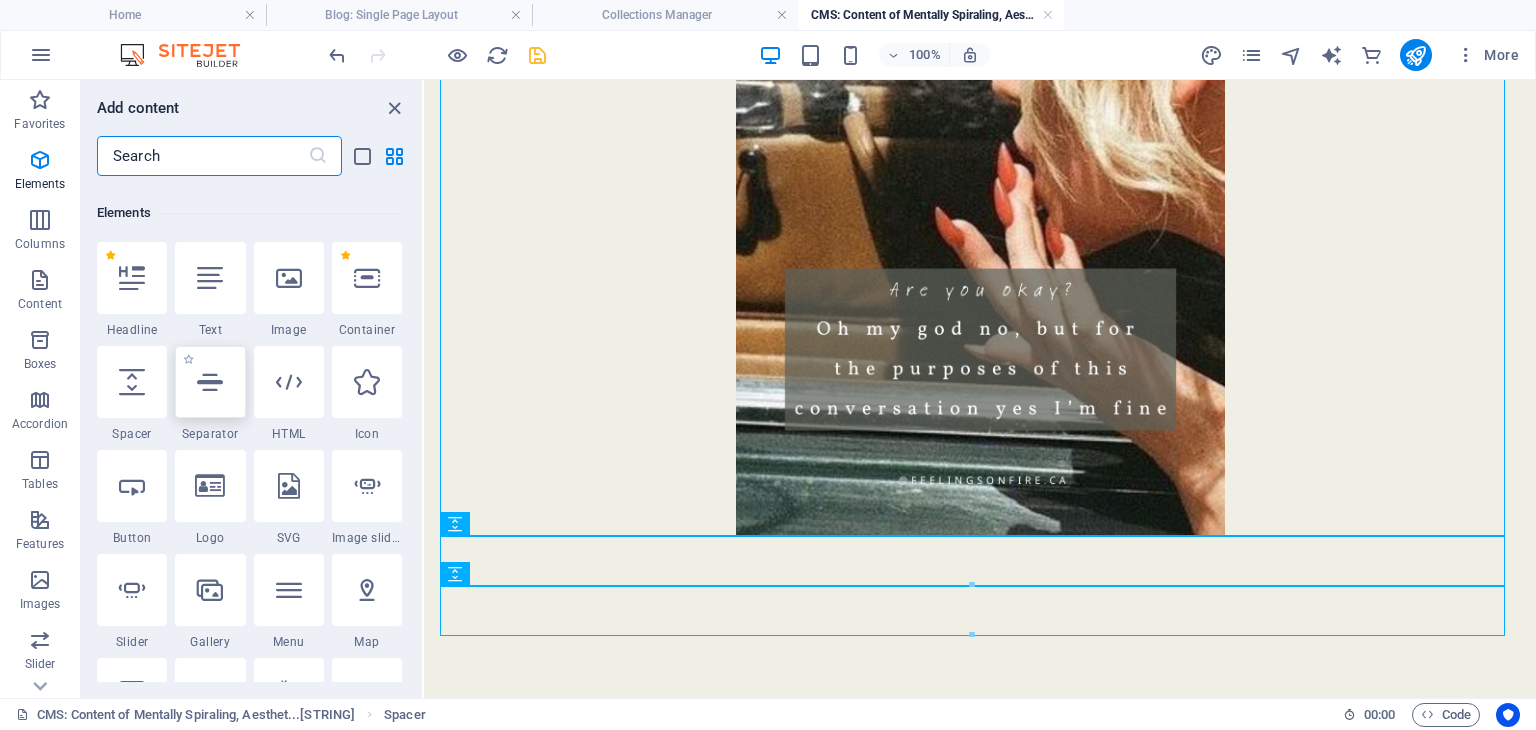 scroll, scrollTop: 212, scrollLeft: 0, axis: vertical 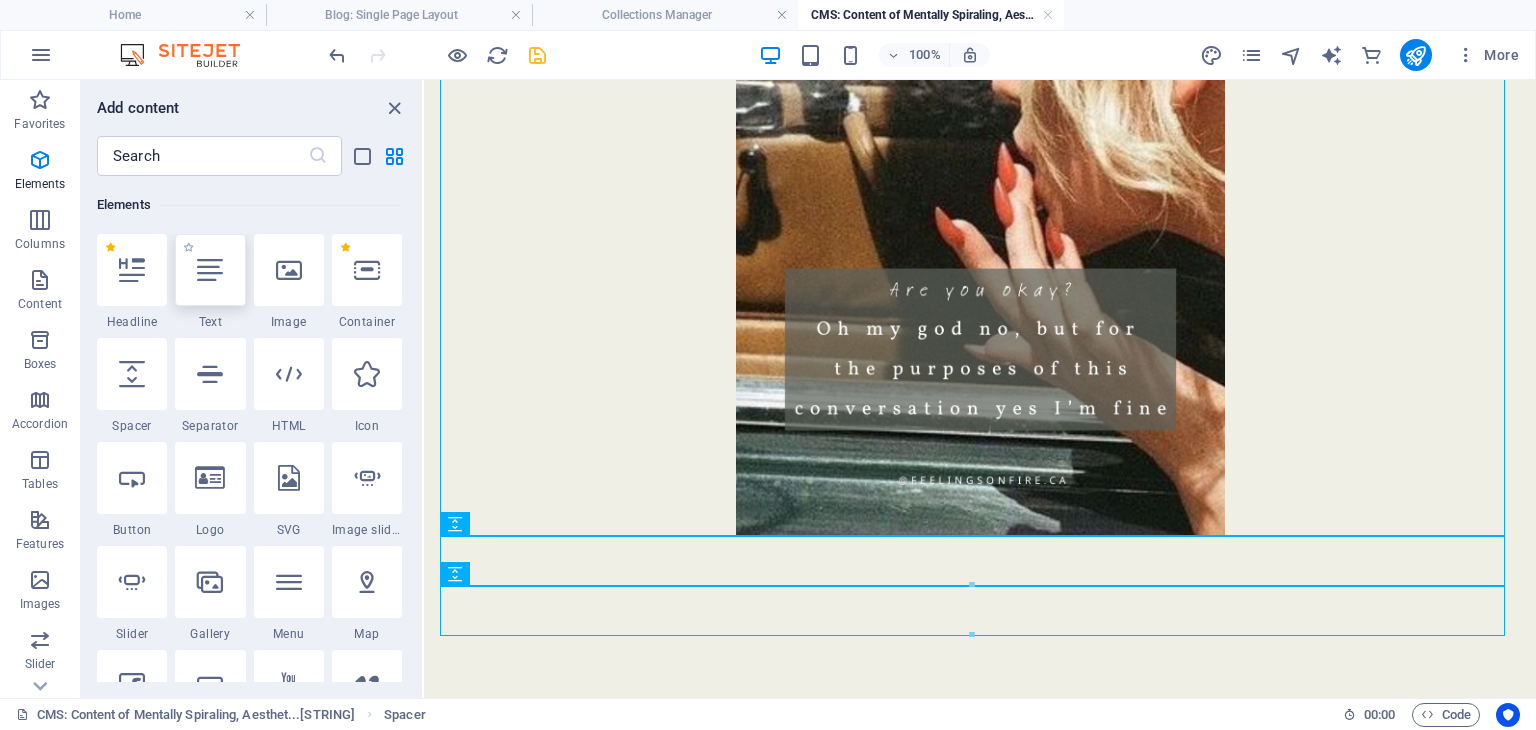 click at bounding box center [210, 270] 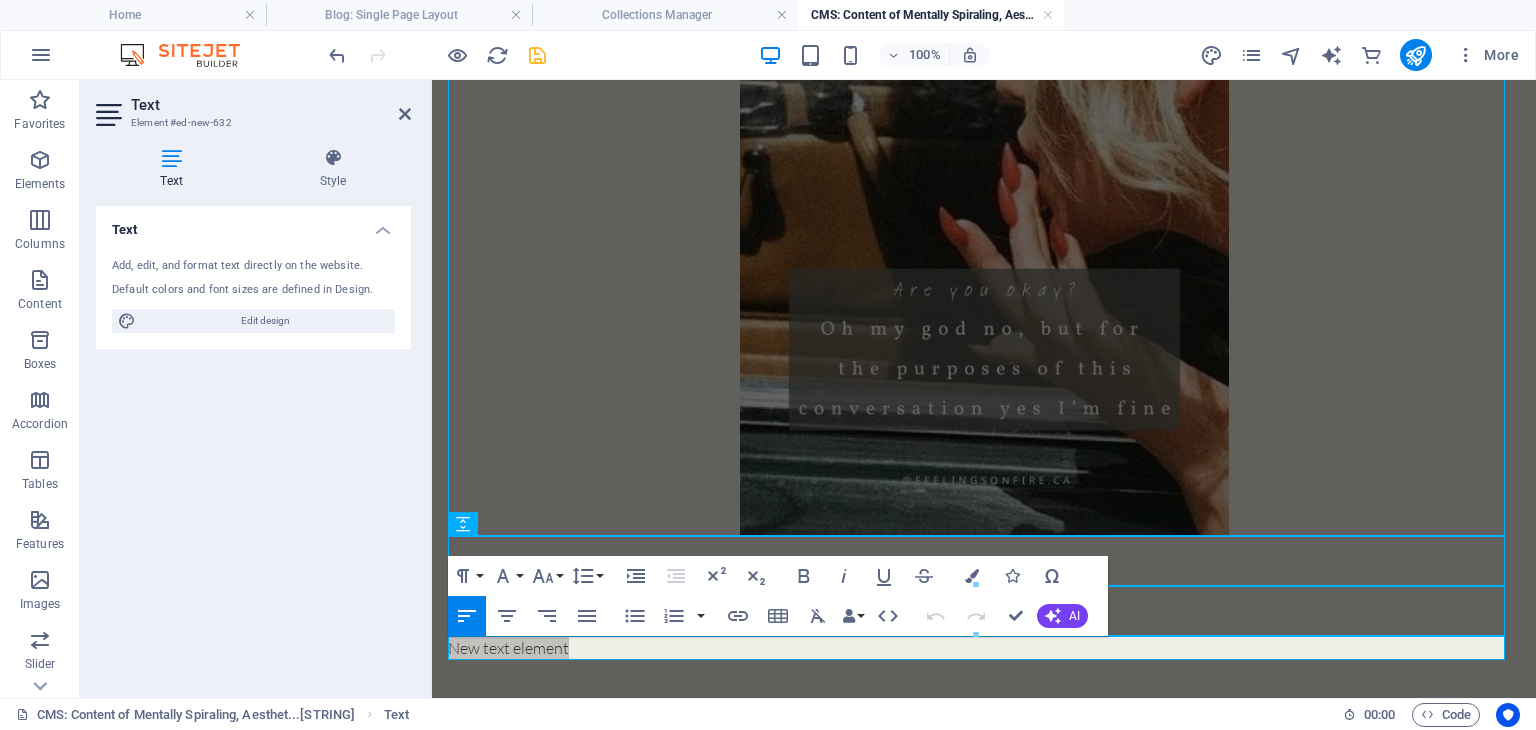 click on "CMS: Content of Mentally Spiraling, Aesthet... Text 00 : 00 Code" at bounding box center (768, 714) 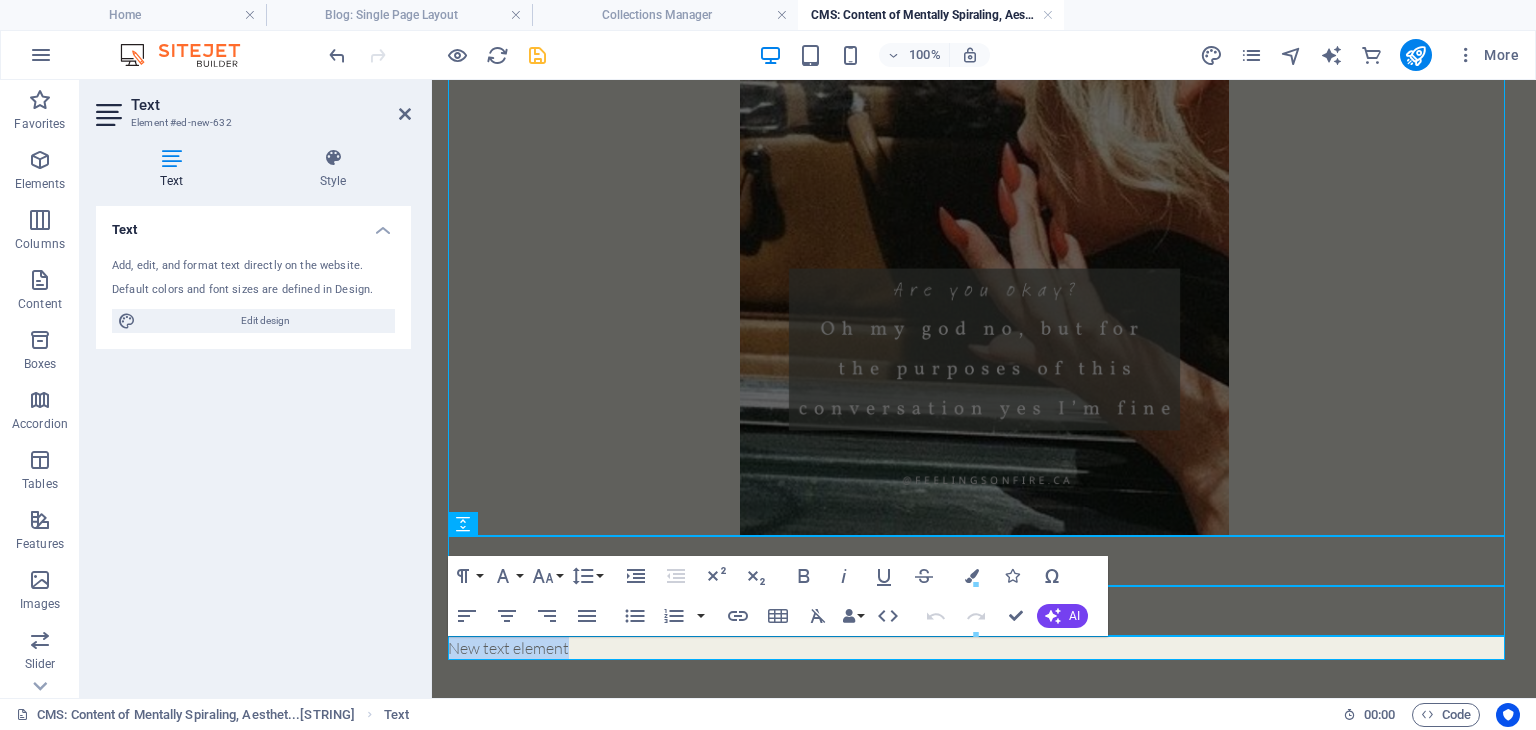 click on "You may not have princess poise, but you’ve got feral fire and unmatched tenacity. That’s power too. New text element" at bounding box center (984, 249) 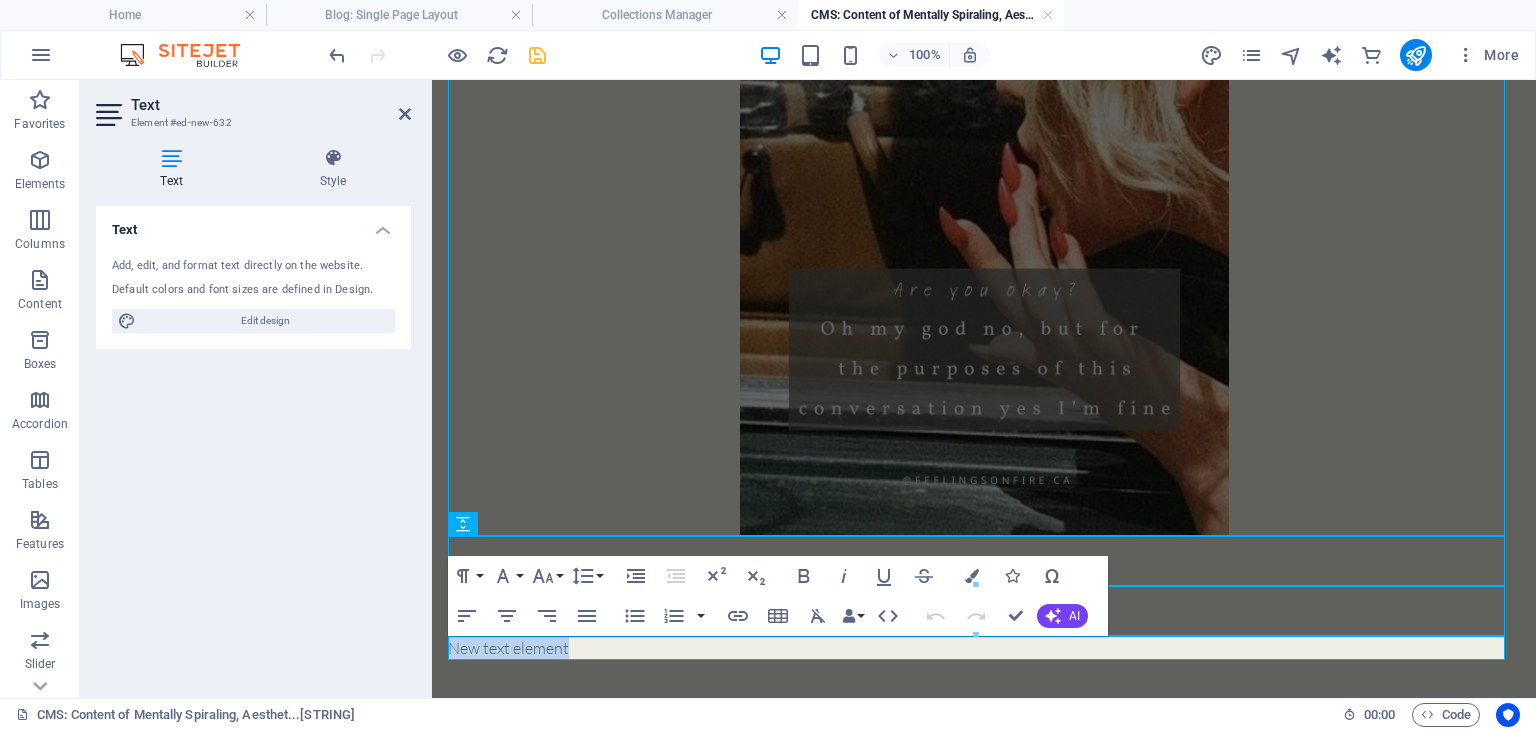 click on "You may not have princess poise, but you’ve got feral fire and unmatched tenacity. That’s power too. New text element" at bounding box center [984, 249] 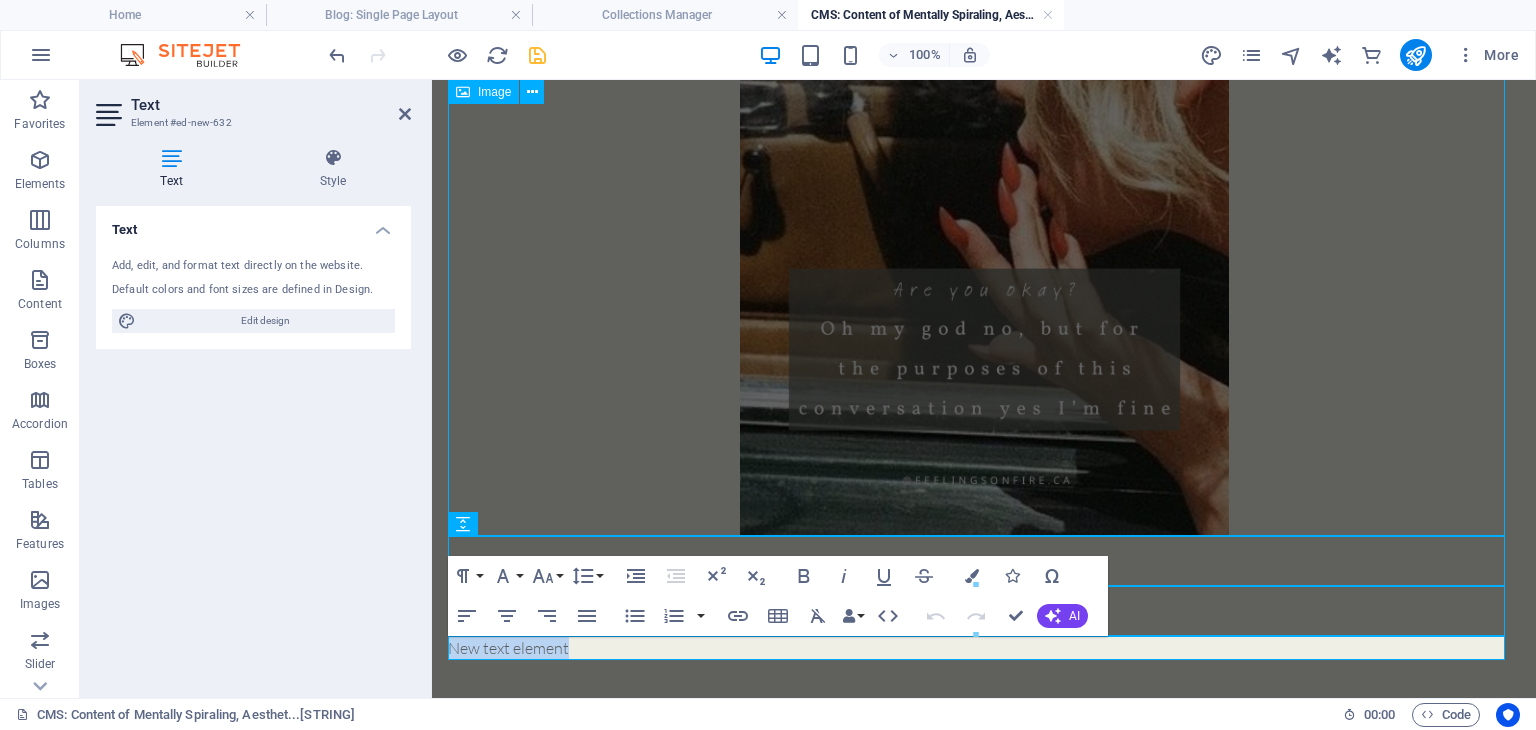 click at bounding box center [984, 230] 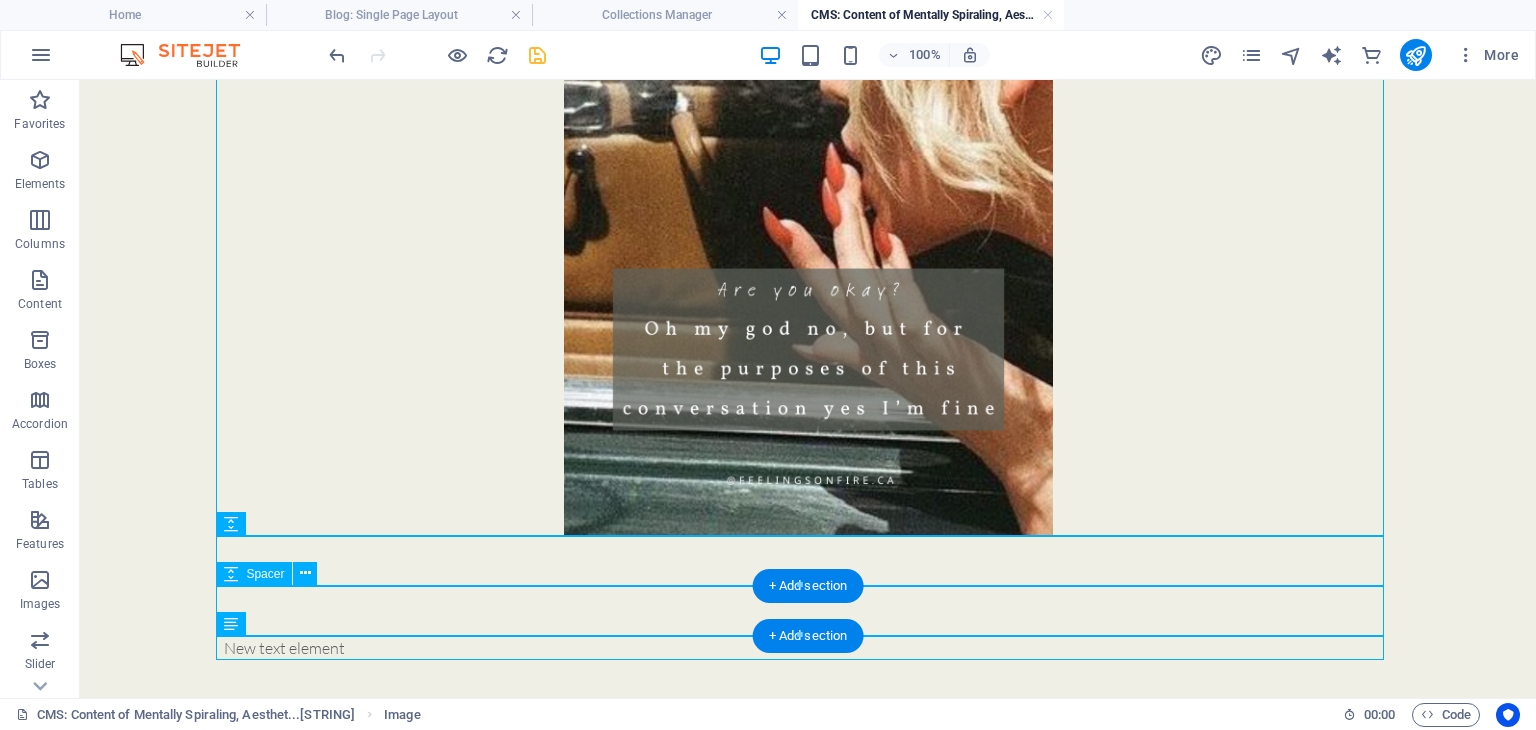 scroll, scrollTop: 428, scrollLeft: 0, axis: vertical 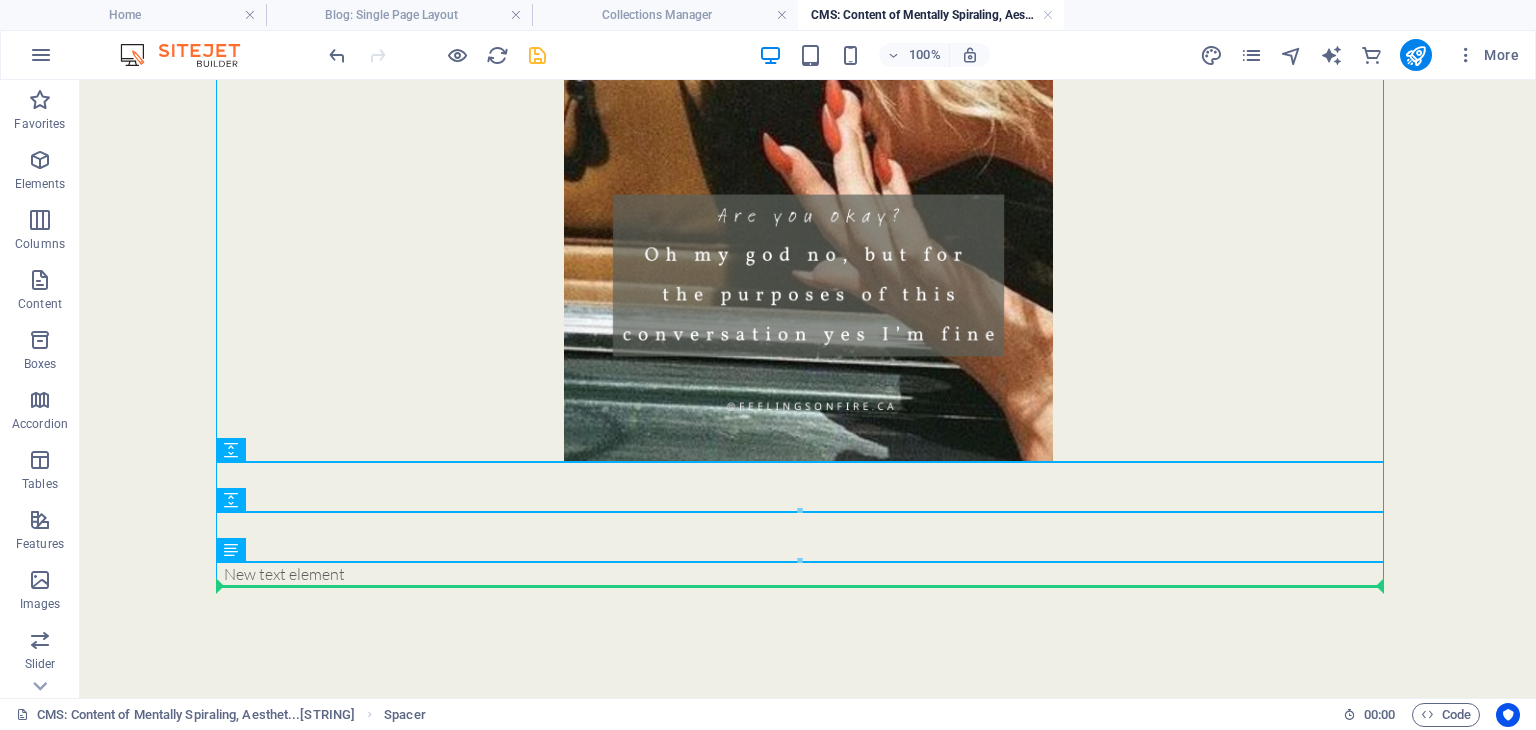 drag, startPoint x: 308, startPoint y: 609, endPoint x: 312, endPoint y: 576, distance: 33.24154 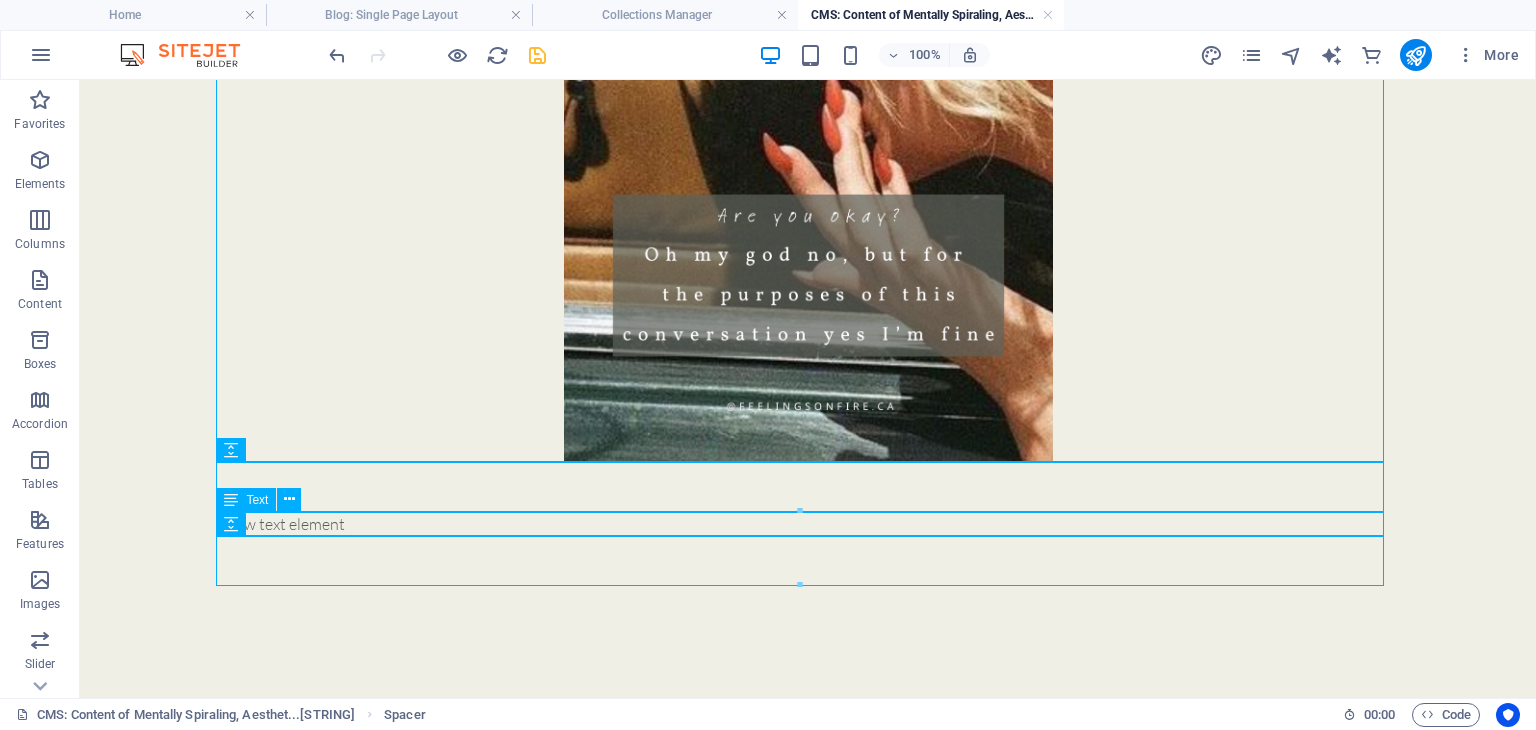 click on "New text element" at bounding box center (808, 524) 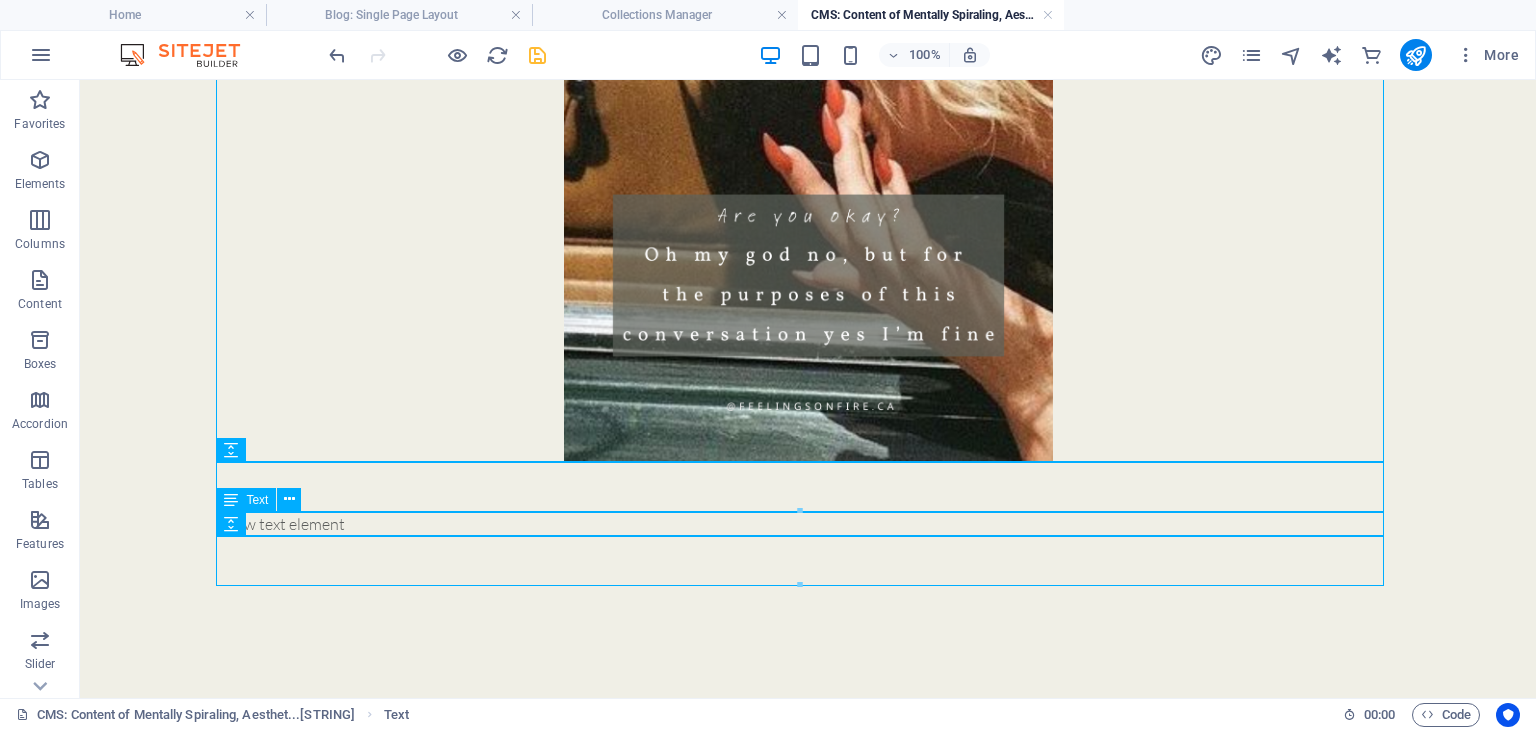 click on "New text element" at bounding box center [808, 524] 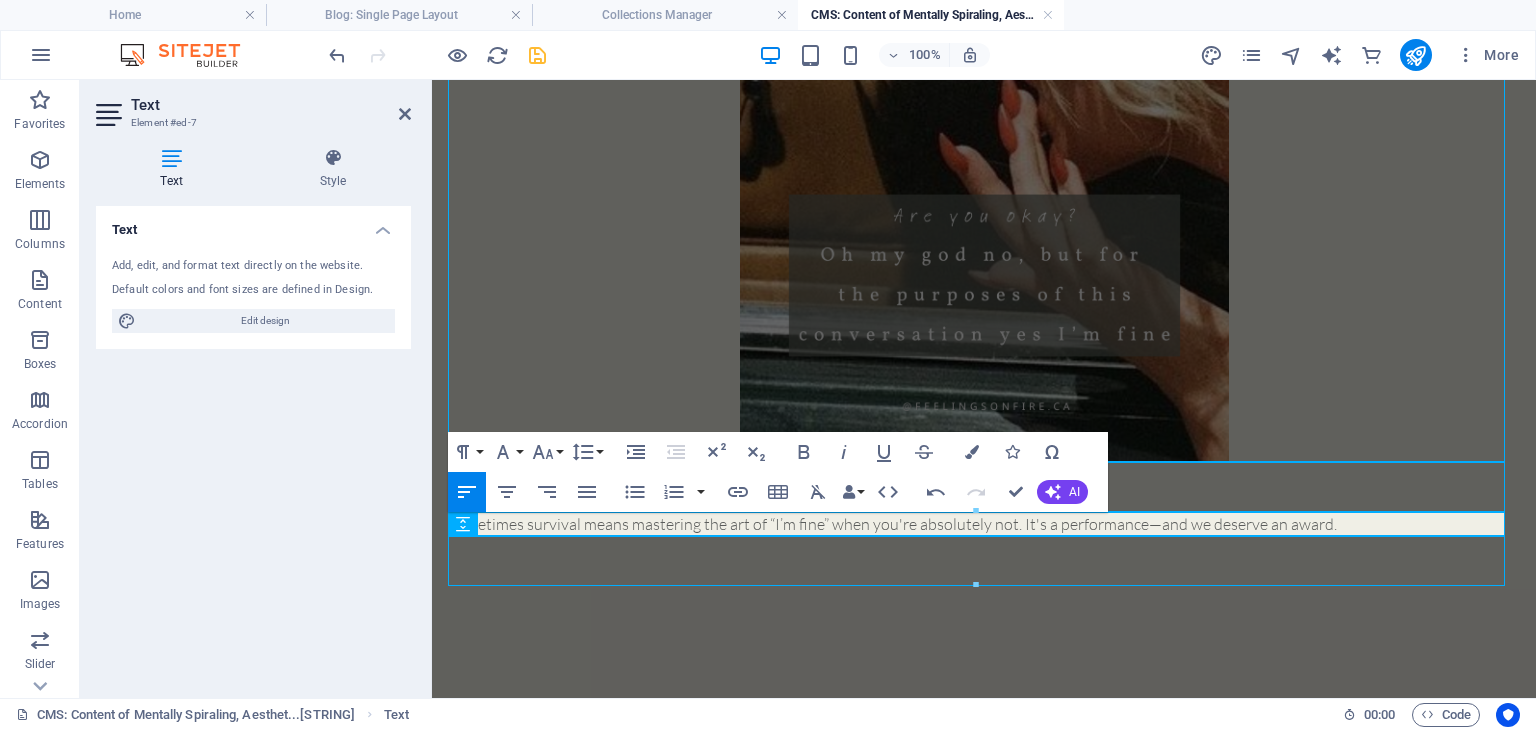click on "Sometimes survival means mastering the art of “I’m fine” when you're absolutely not. It's a performance—and we deserve an award." at bounding box center [984, 524] 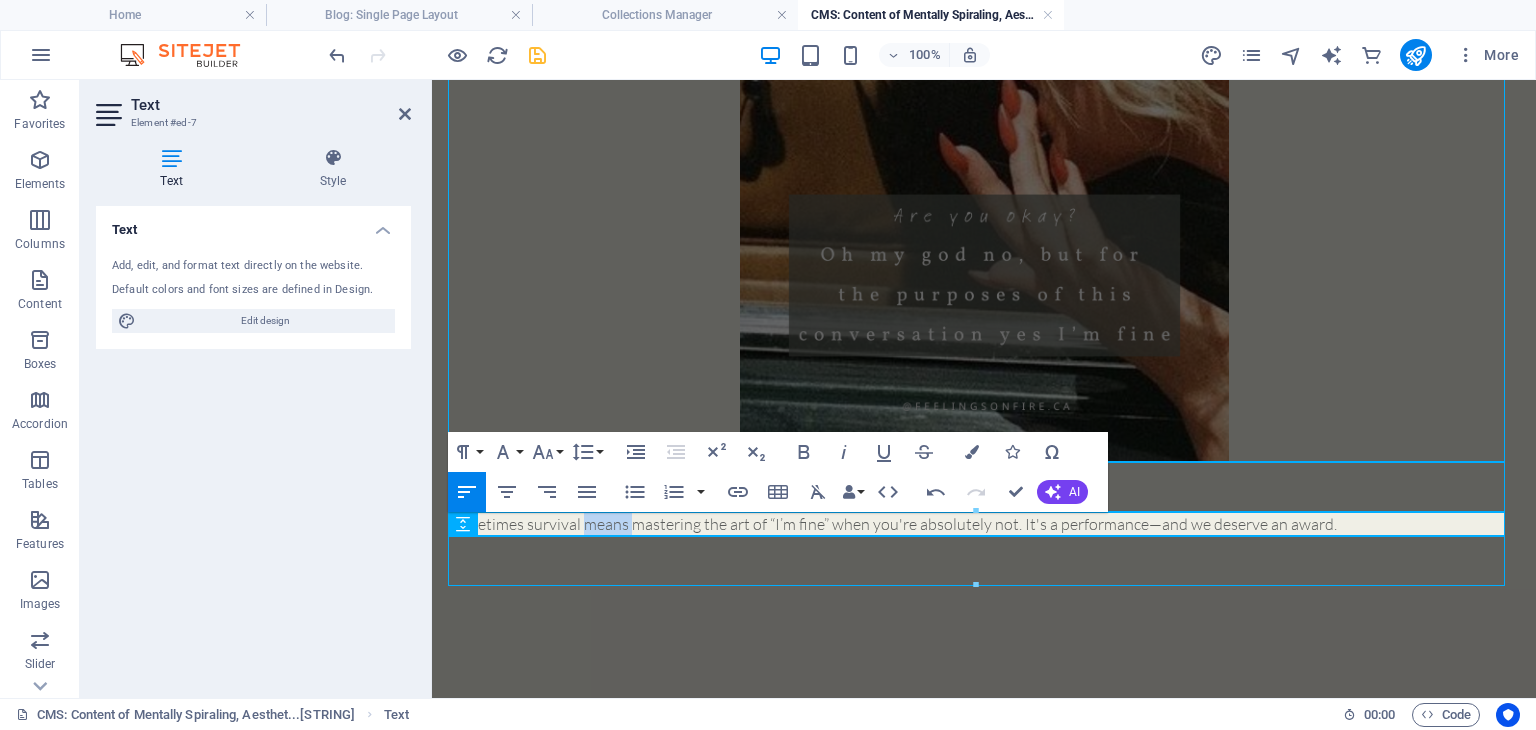 click on "Sometimes survival means mastering the art of “I’m fine” when you're absolutely not. It's a performance—and we deserve an award." at bounding box center [984, 524] 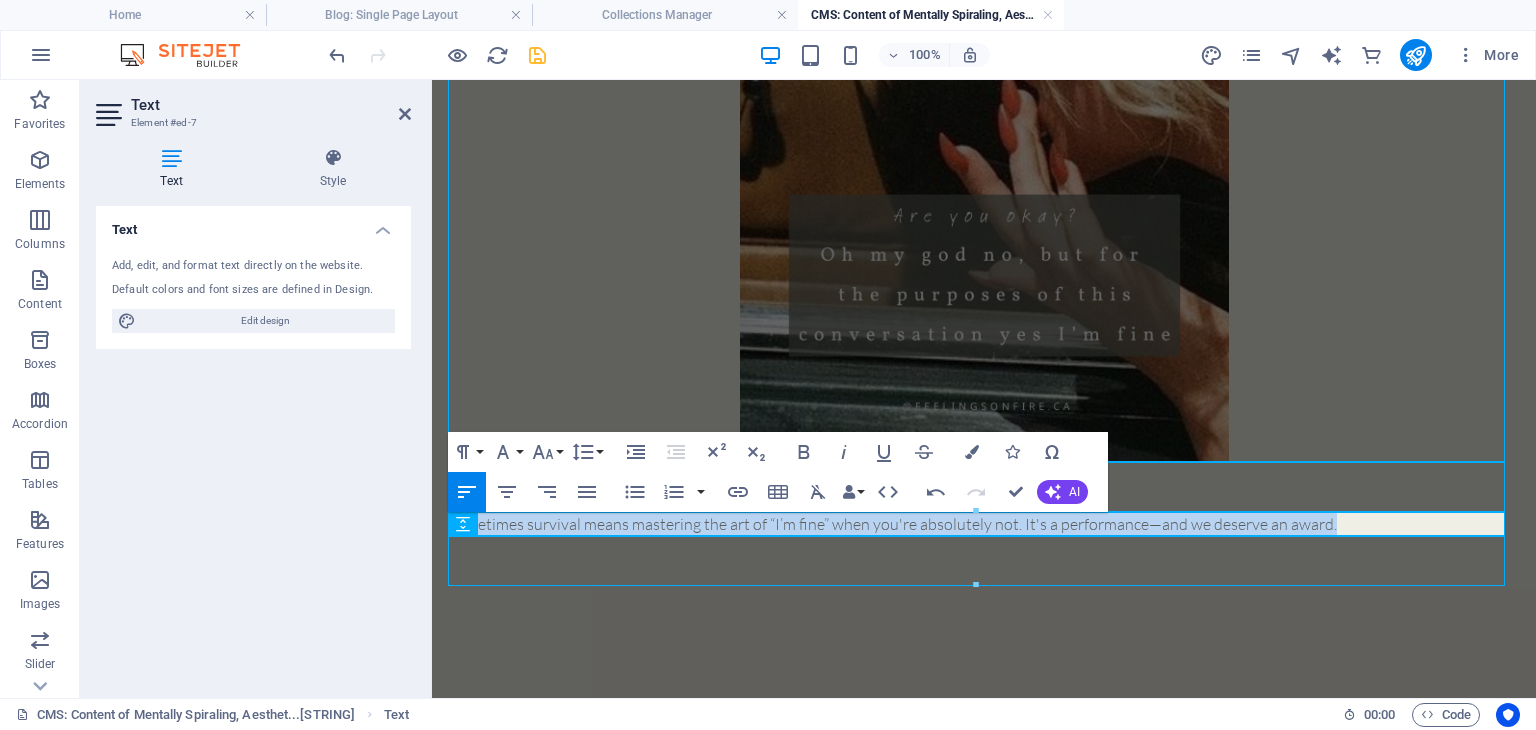 click on "Sometimes survival means mastering the art of “I’m fine” when you're absolutely not. It's a performance—and we deserve an award." at bounding box center (984, 524) 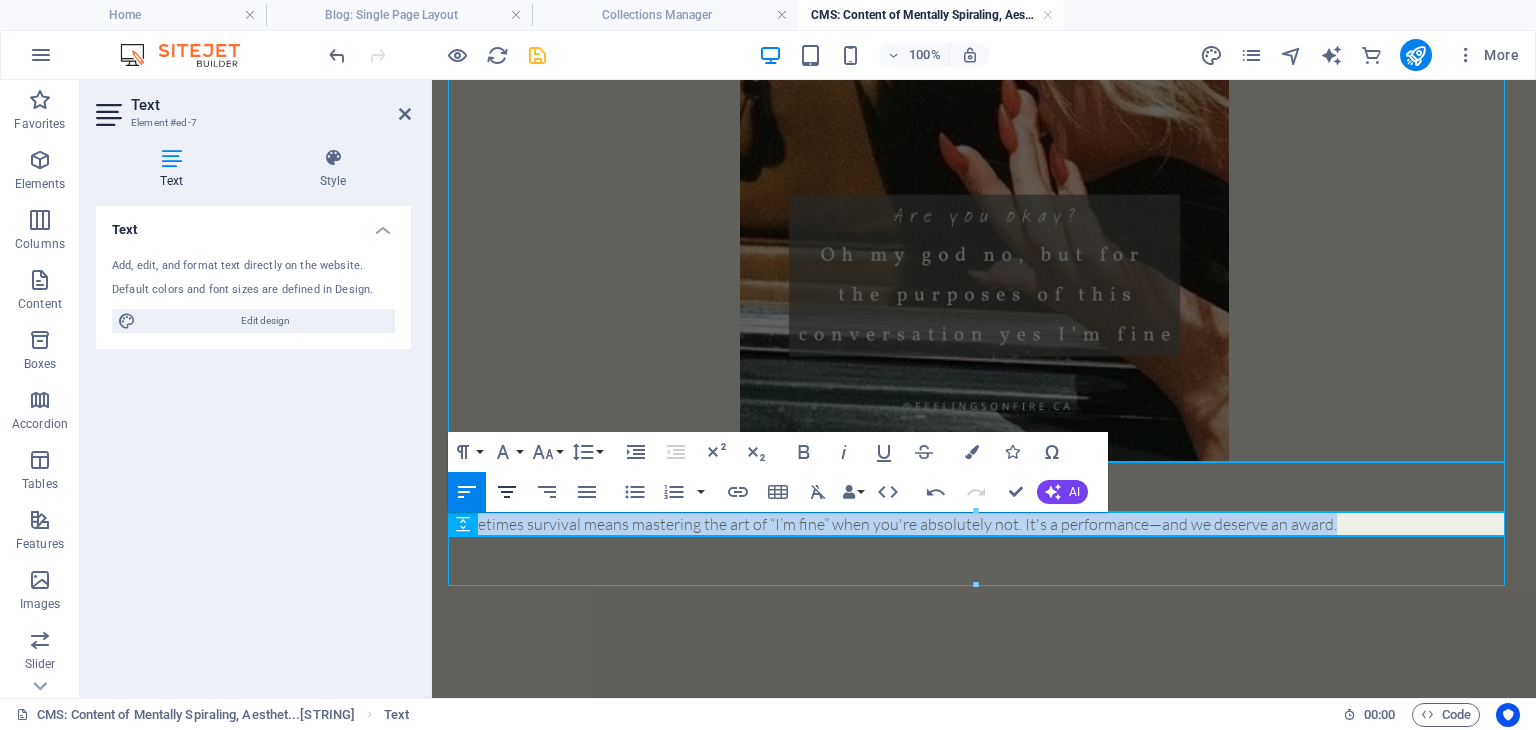 click 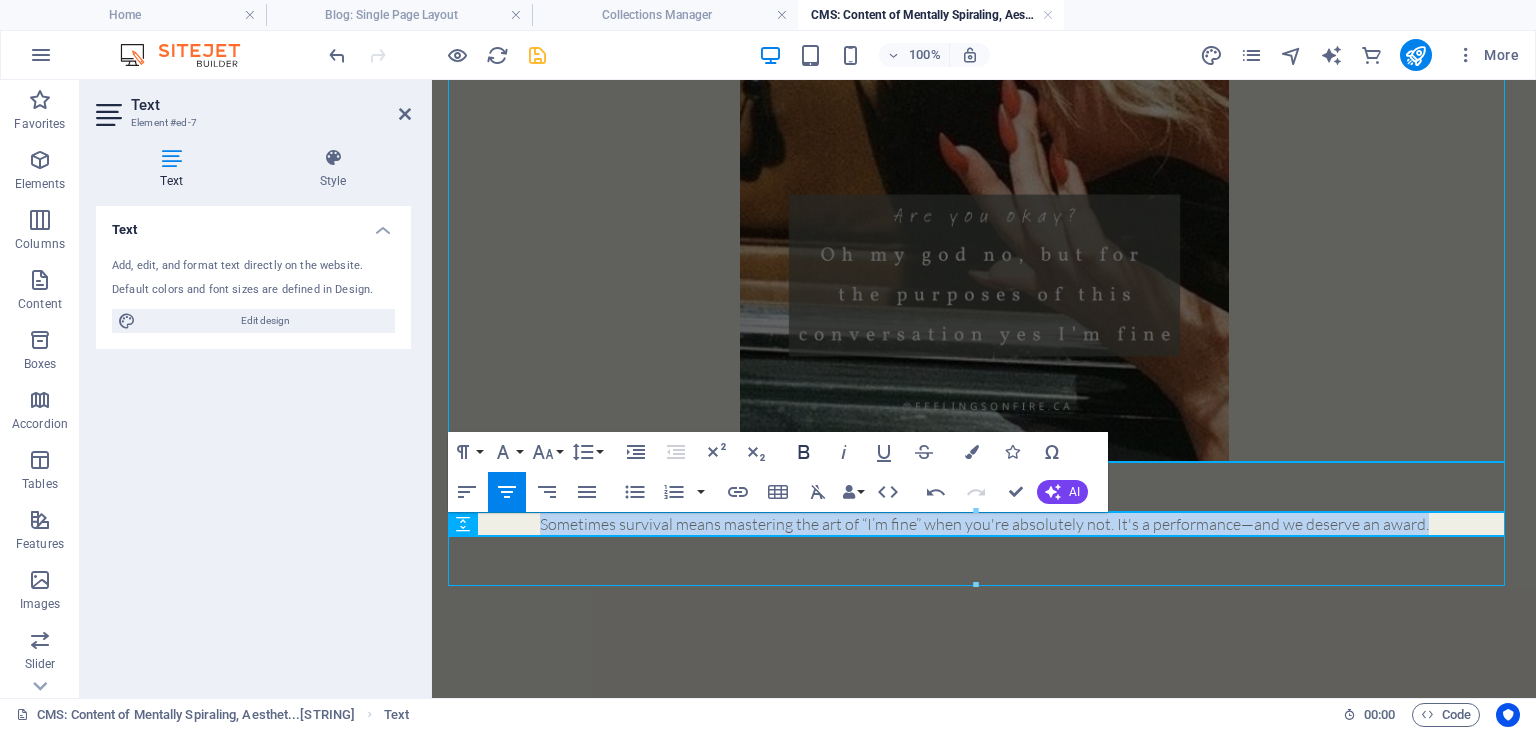 click on "Bold" at bounding box center (804, 452) 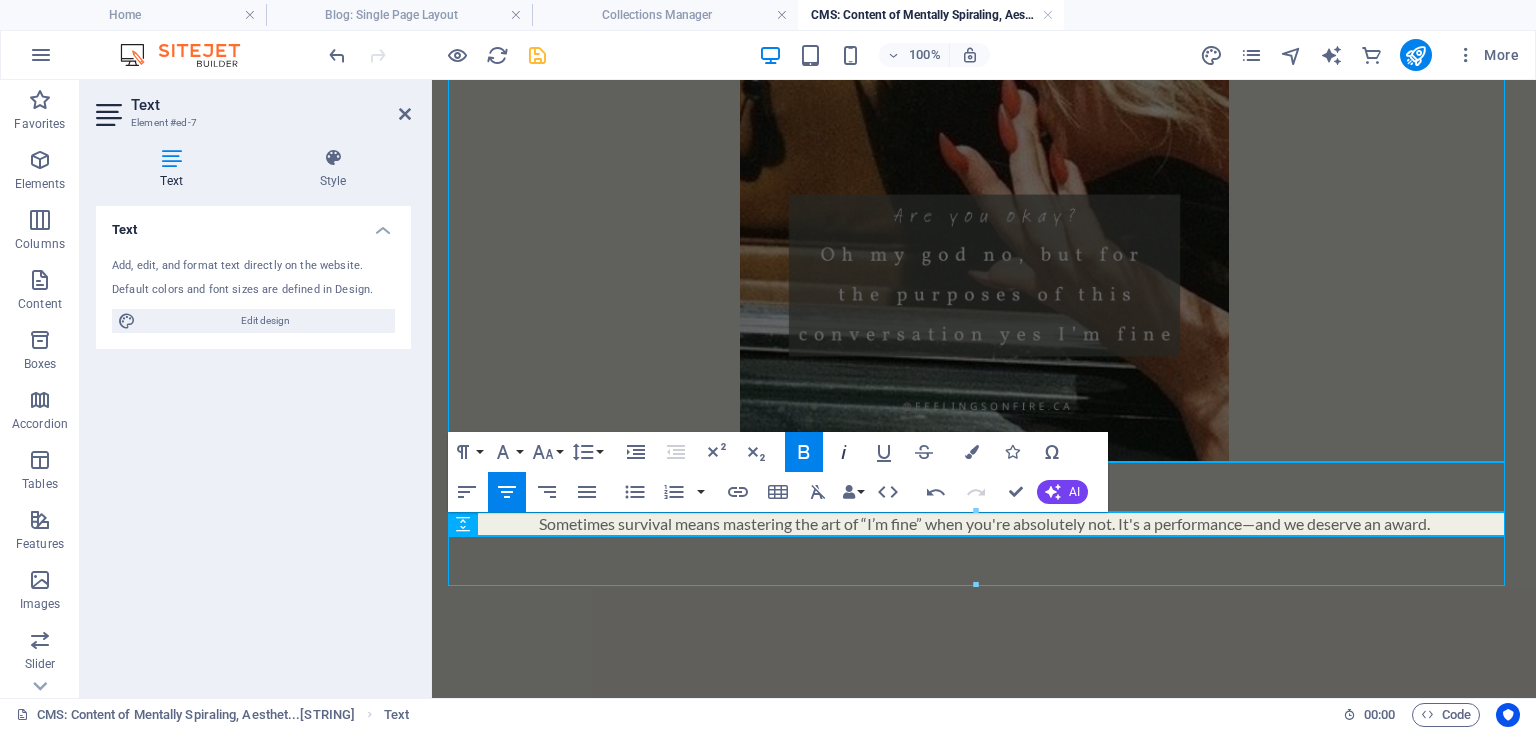 click 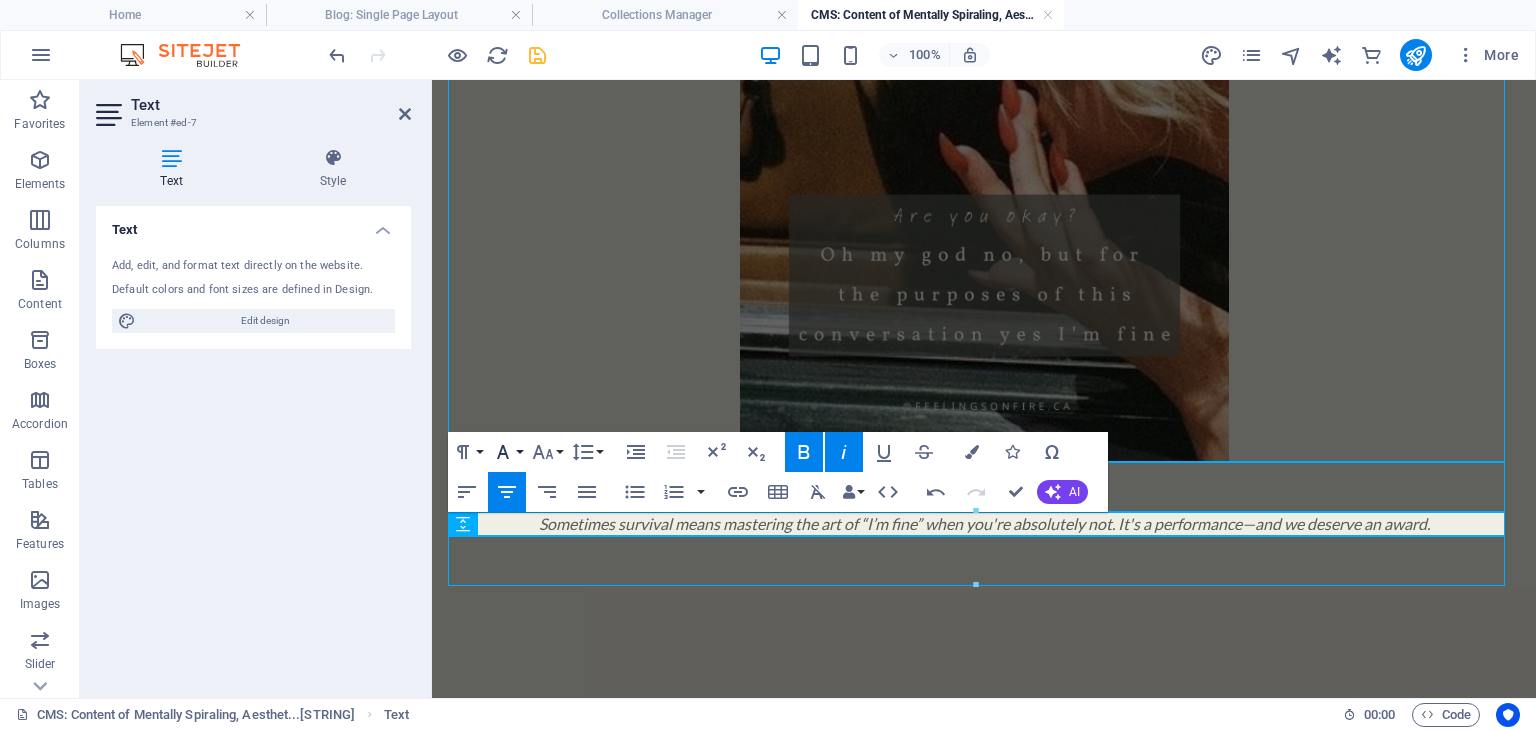 click on "Font Family" at bounding box center [507, 452] 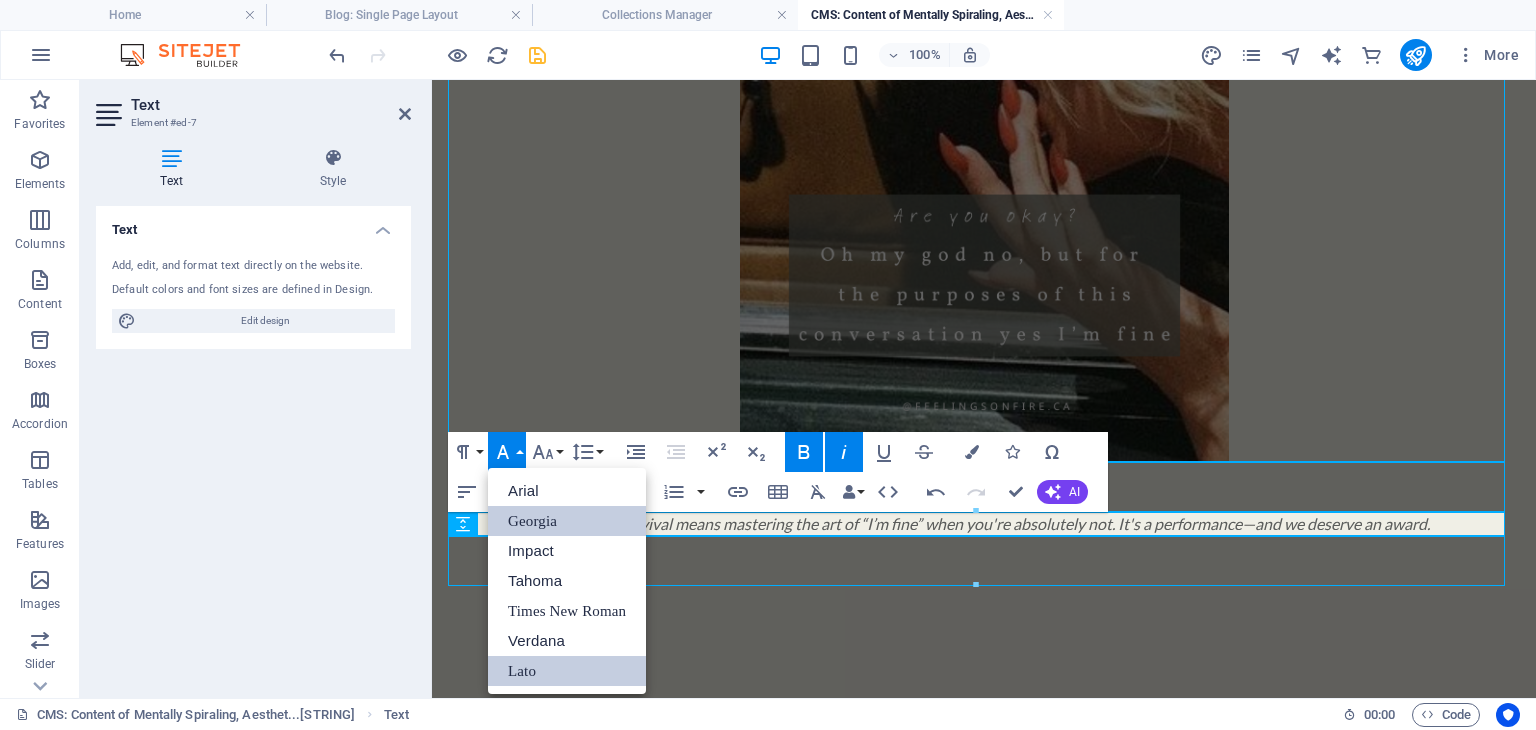 scroll, scrollTop: 0, scrollLeft: 0, axis: both 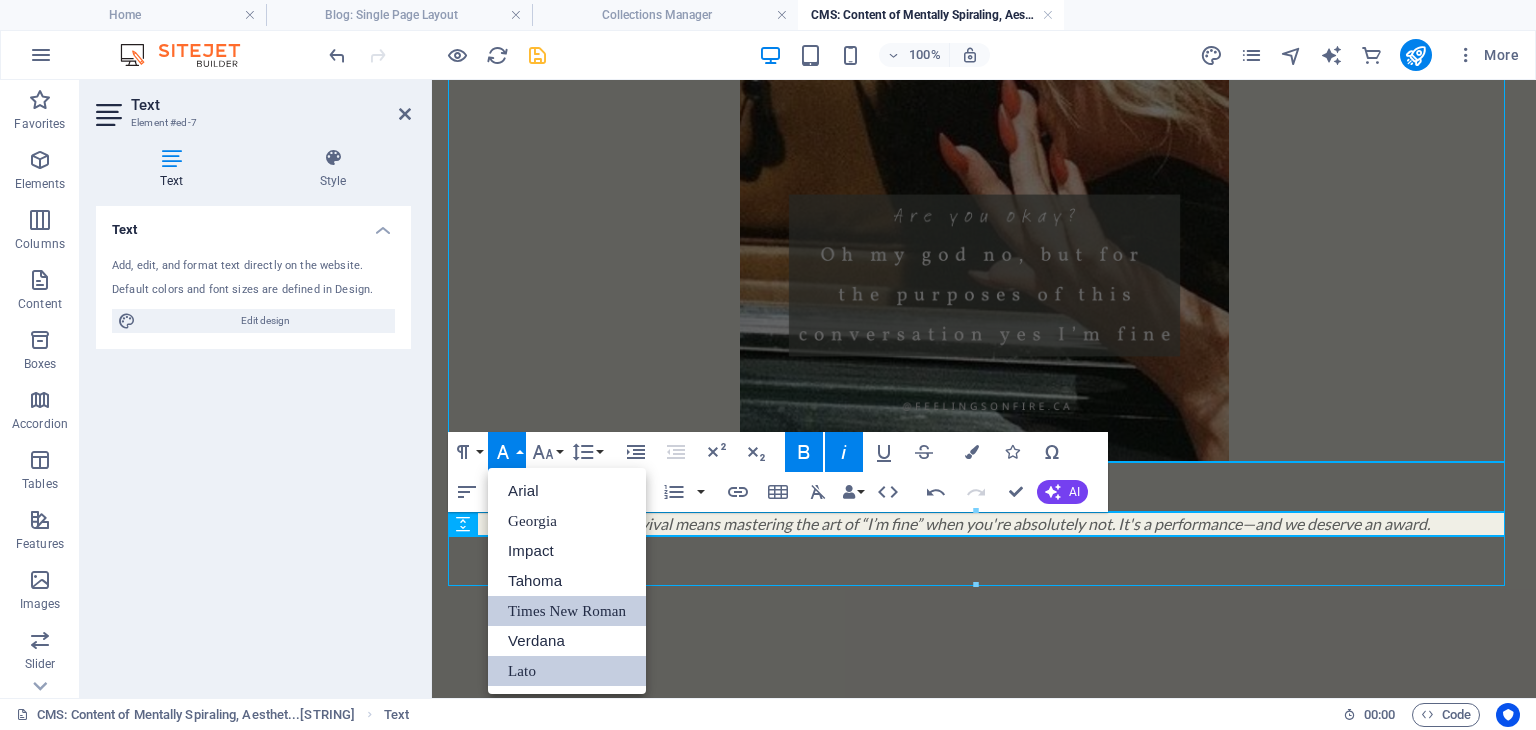 drag, startPoint x: 541, startPoint y: 602, endPoint x: 111, endPoint y: 516, distance: 438.5157 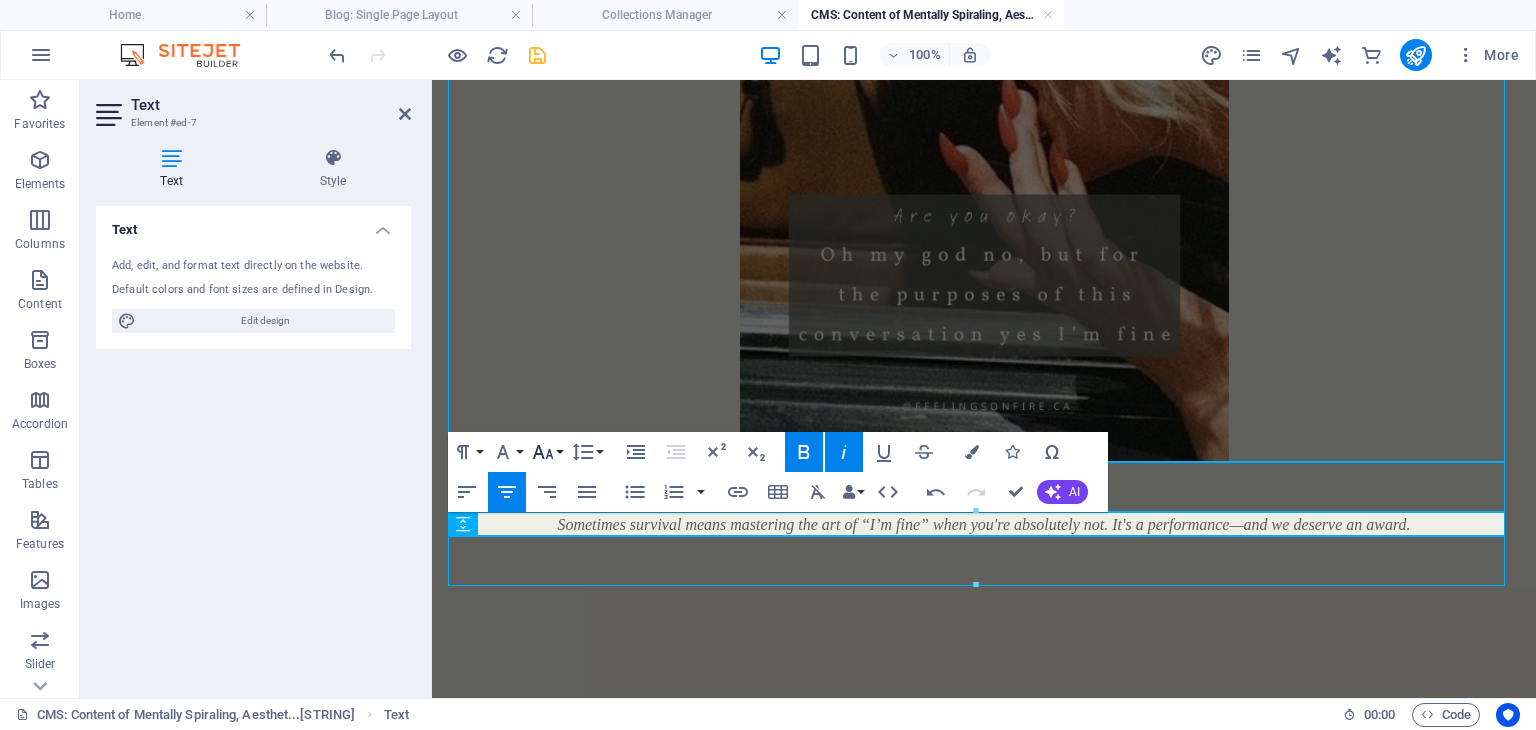 click 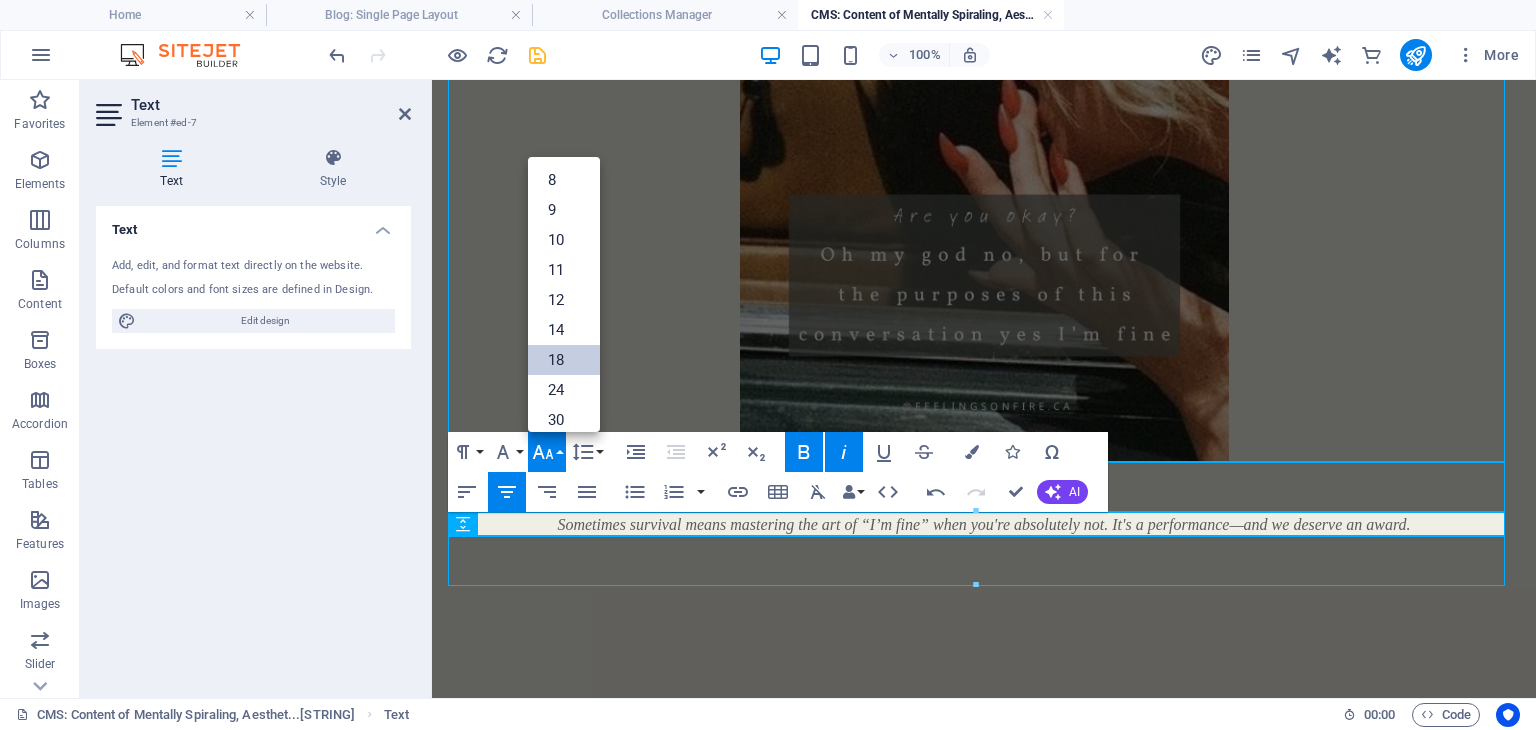 click on "18" at bounding box center (564, 360) 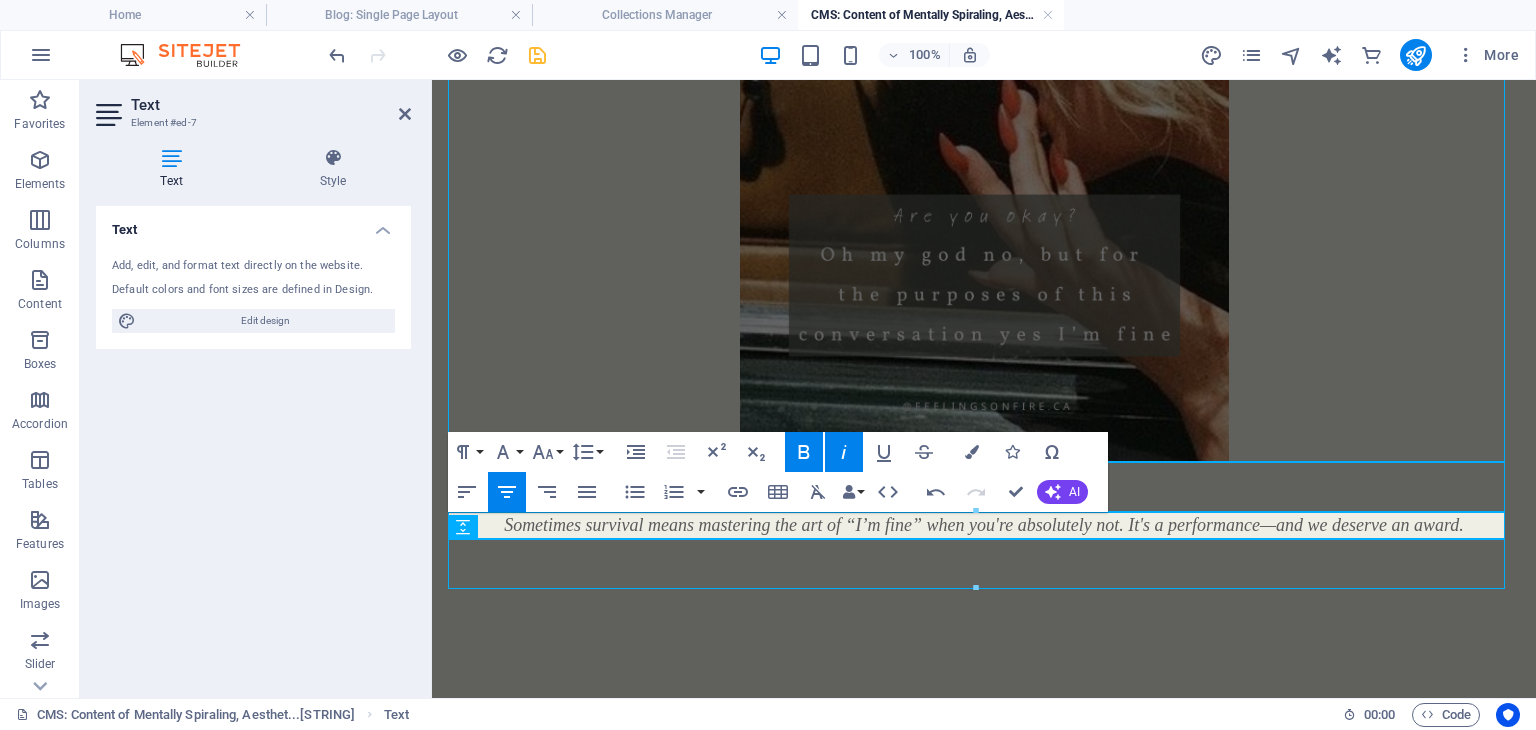 click at bounding box center [537, 55] 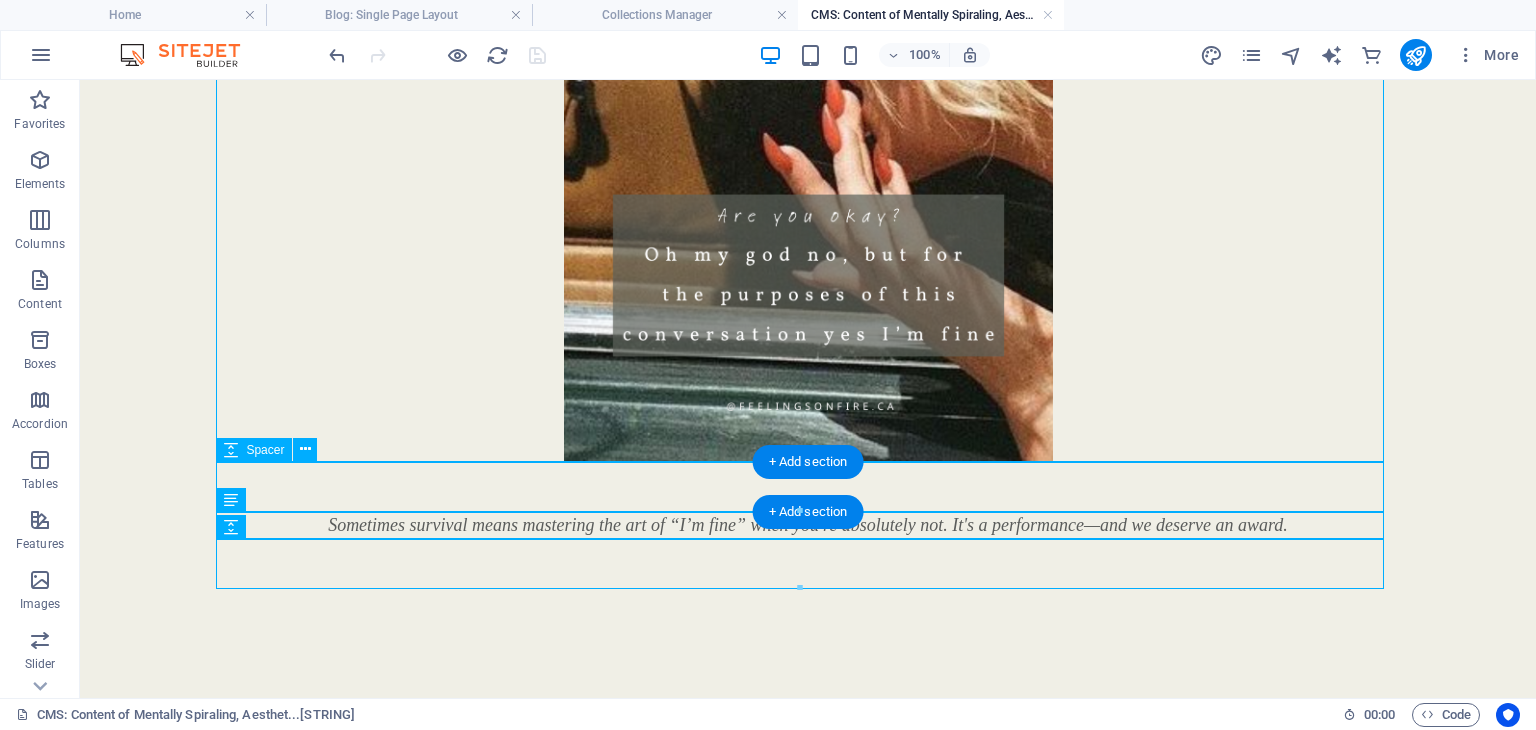 click at bounding box center [808, 487] 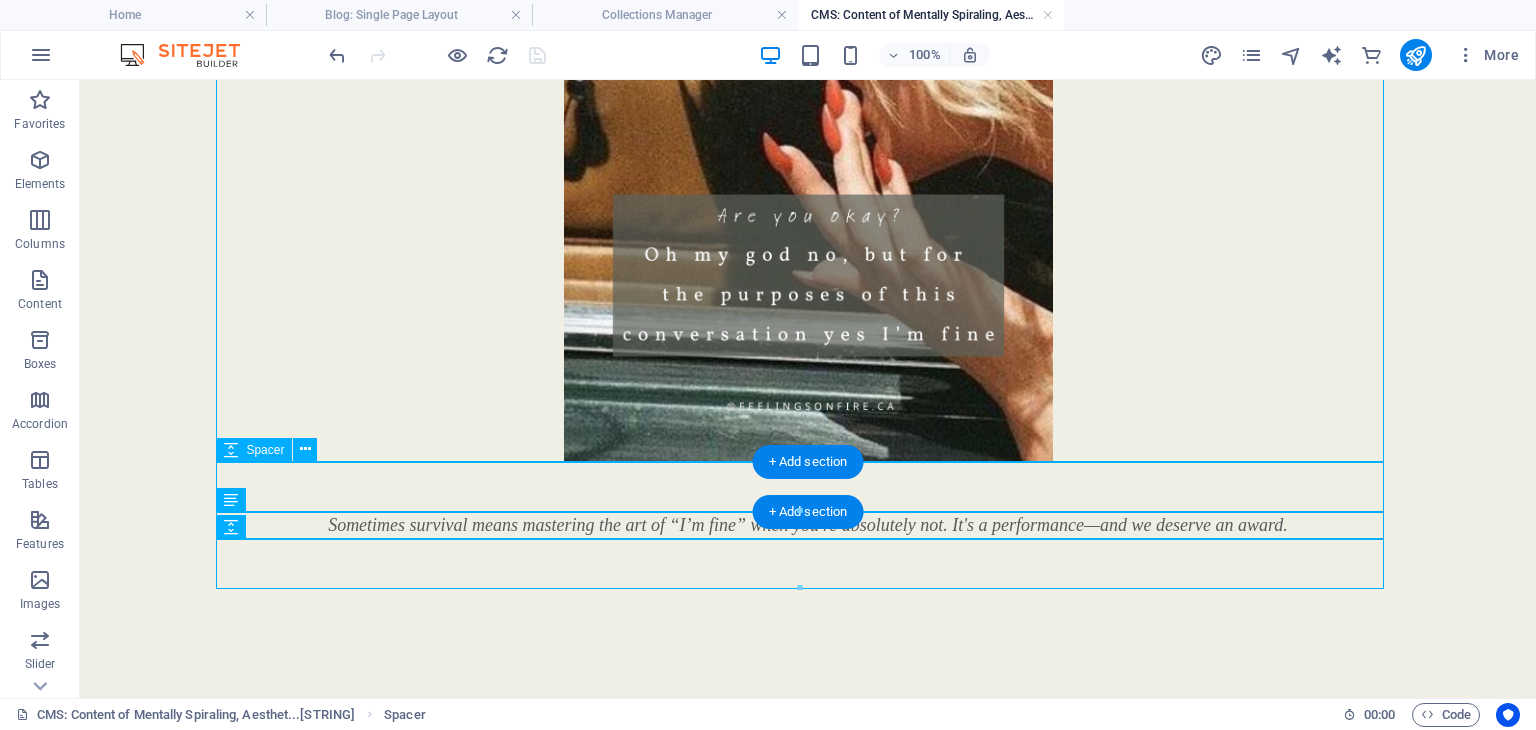 click at bounding box center (808, 487) 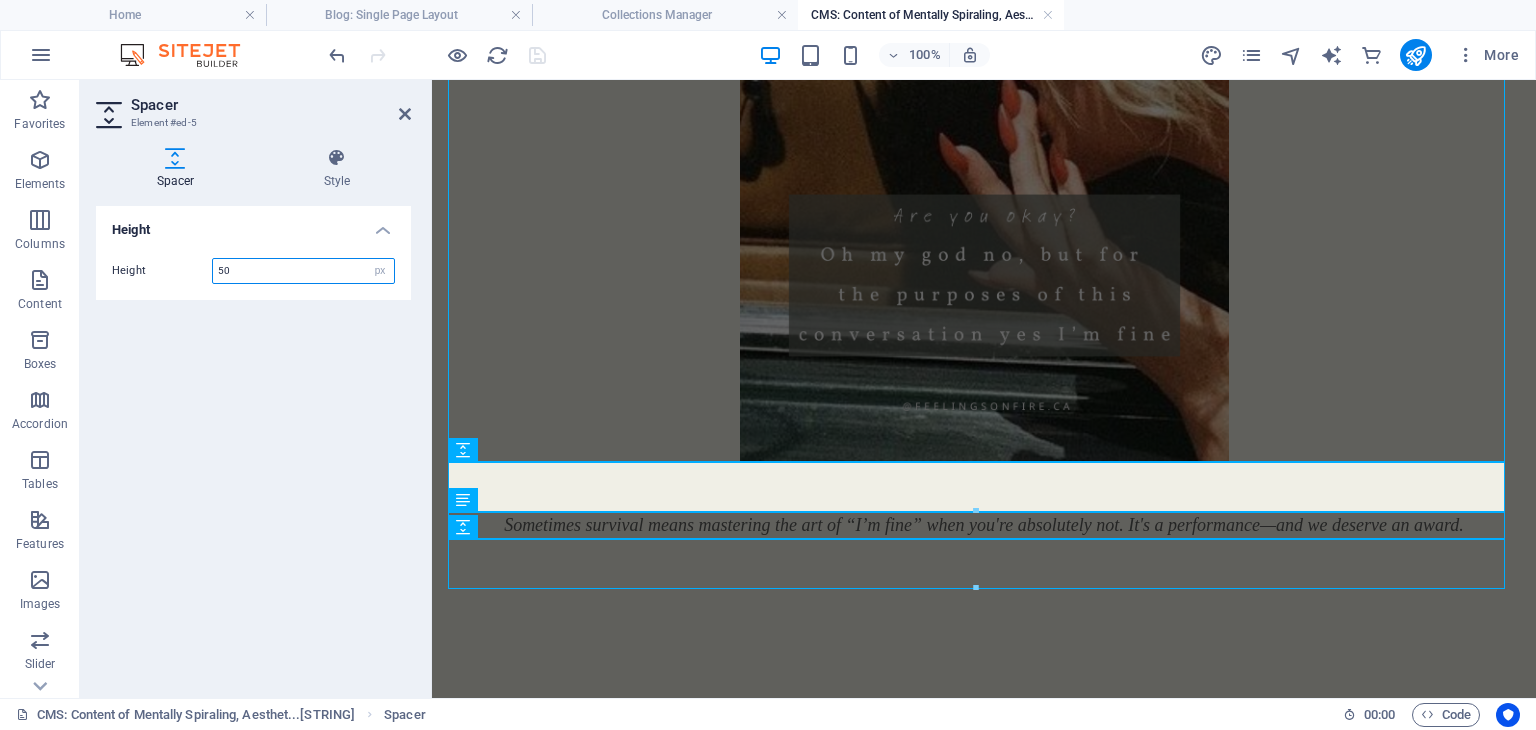 click on "50" at bounding box center (303, 271) 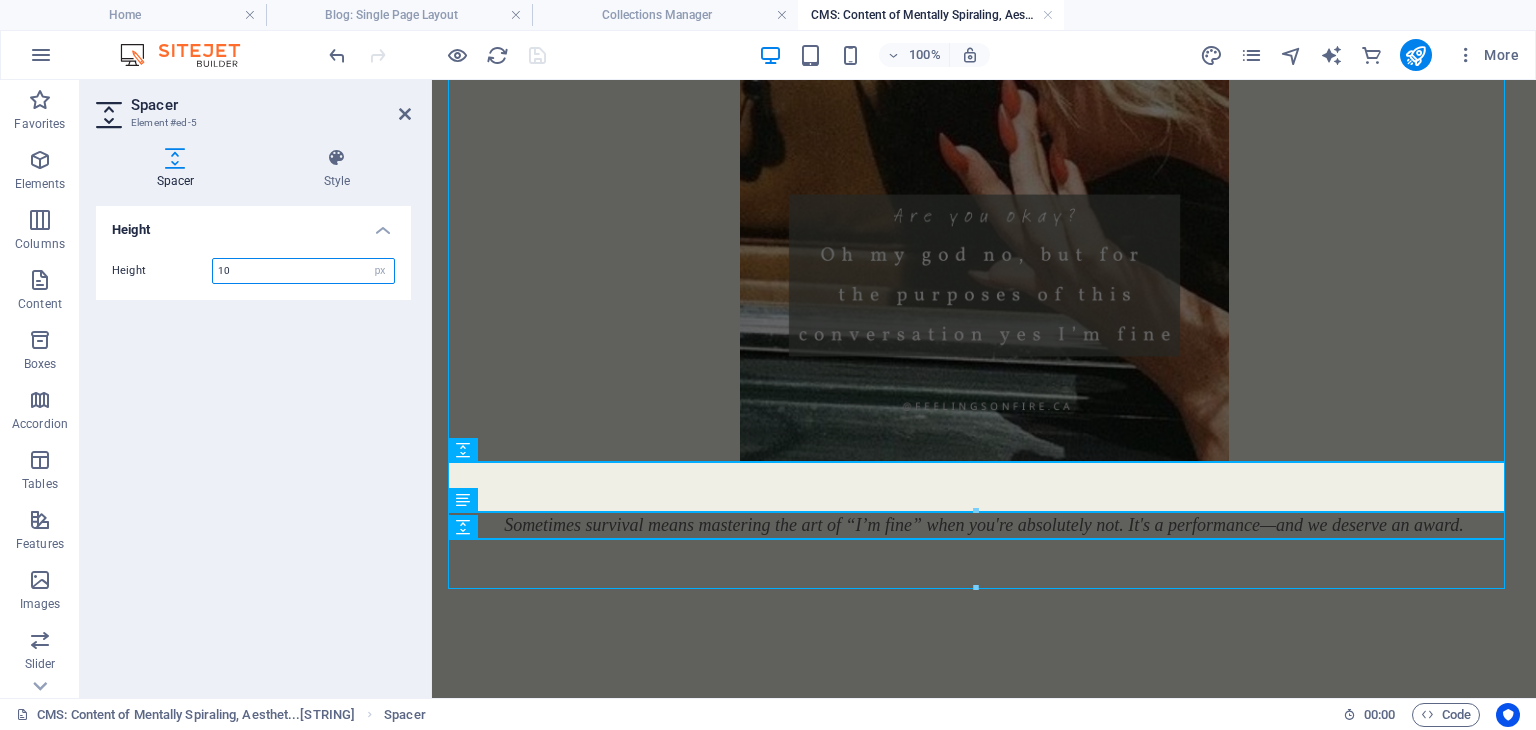 type on "10" 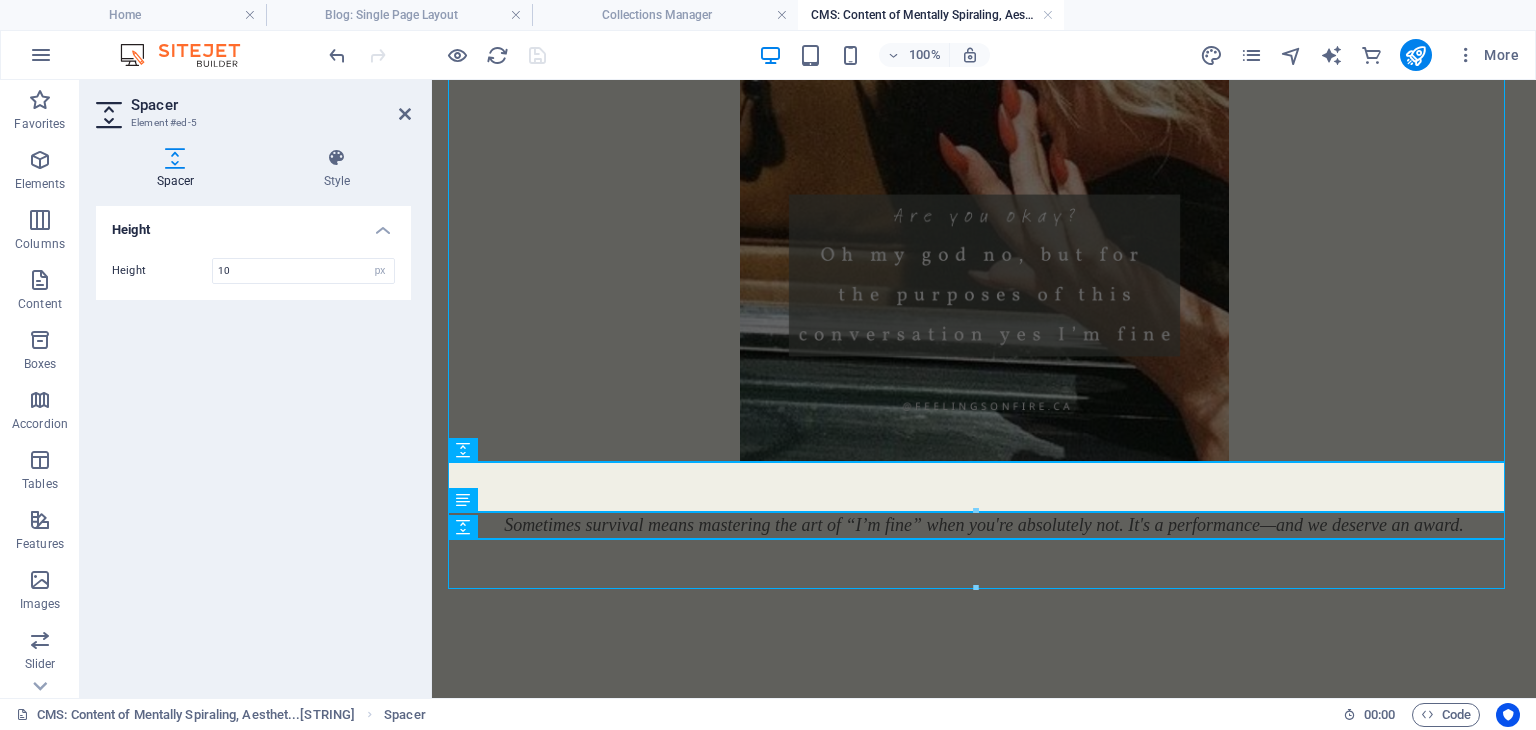 scroll, scrollTop: 392, scrollLeft: 0, axis: vertical 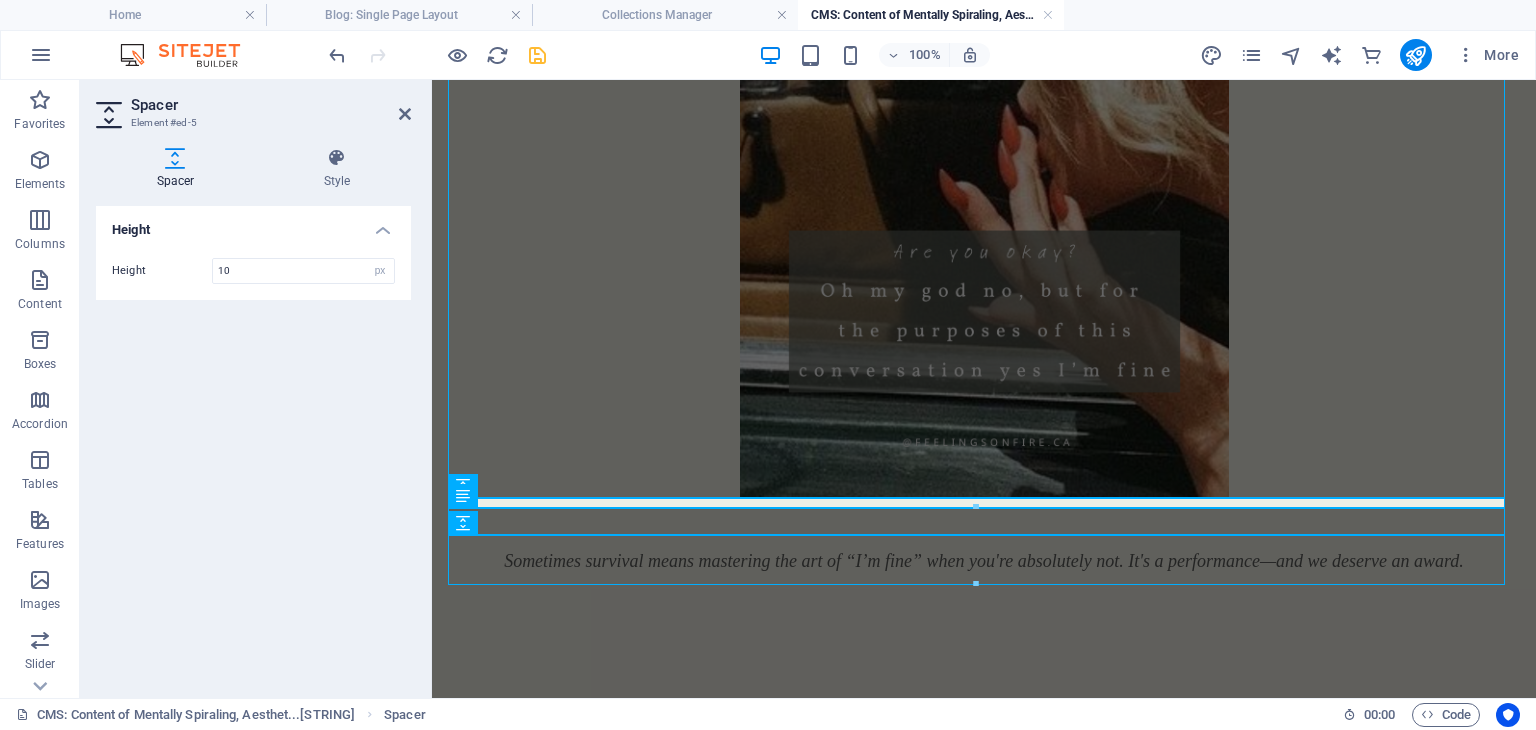 click on "Height Height 10 px rem vh vw" at bounding box center [253, 444] 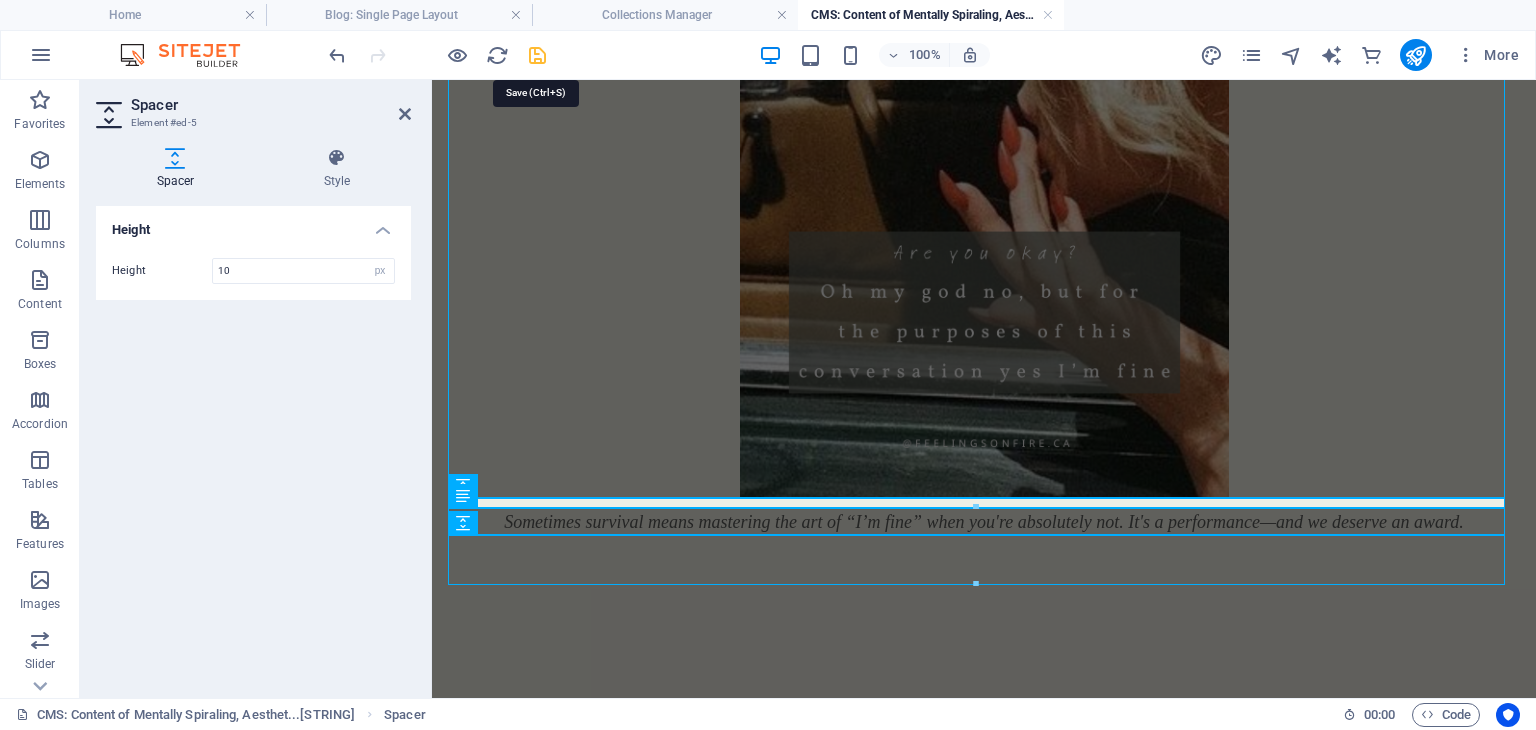 click at bounding box center [537, 55] 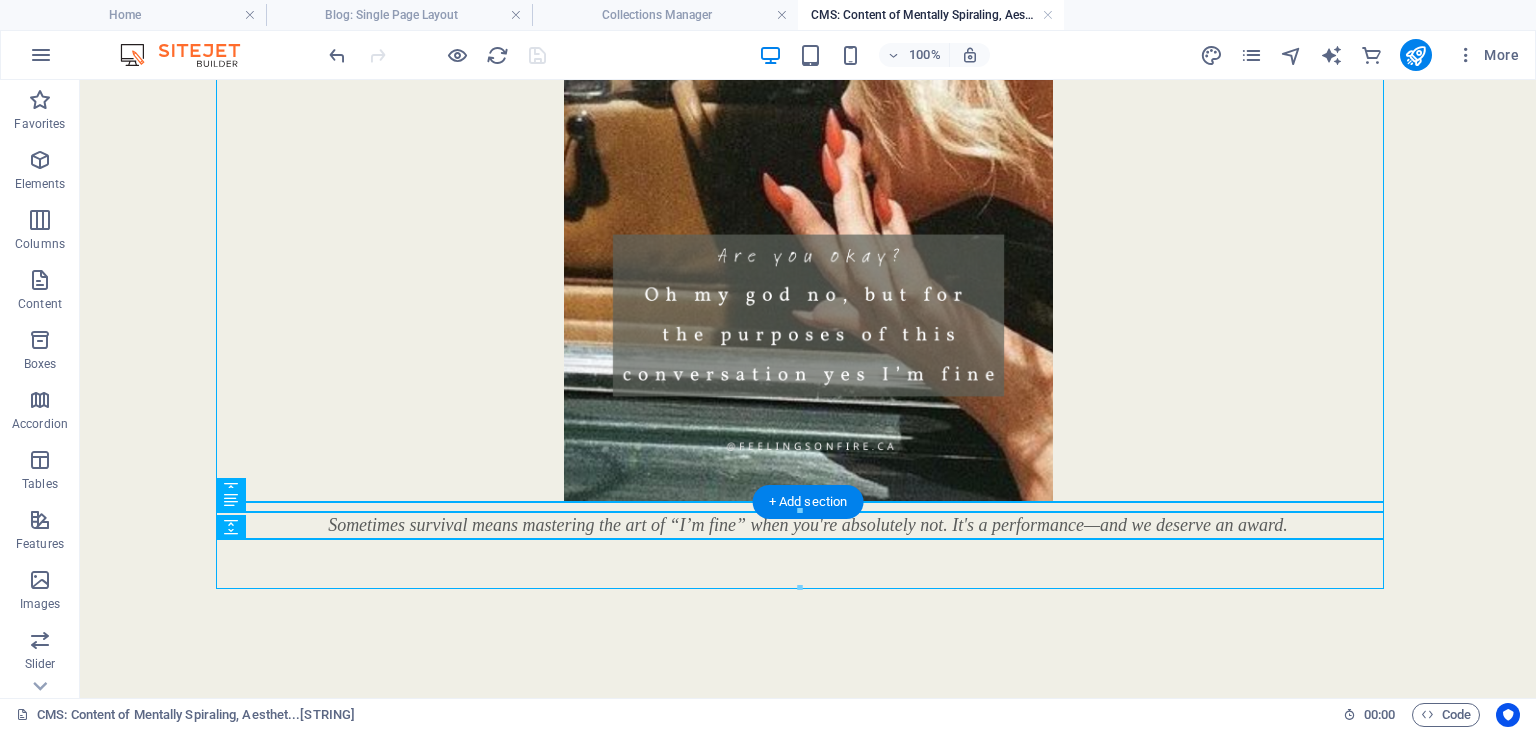 scroll, scrollTop: 392, scrollLeft: 0, axis: vertical 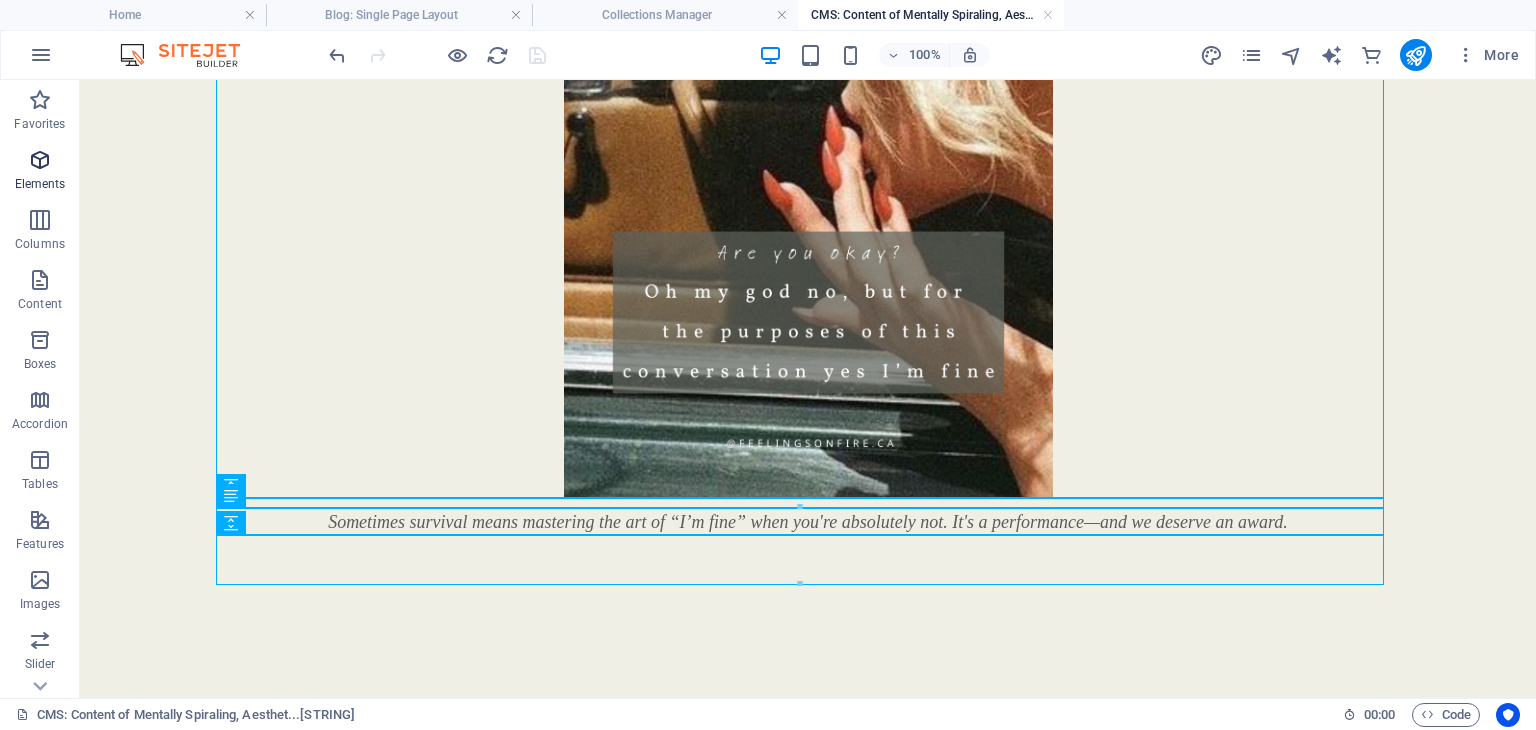click on "Elements" at bounding box center [40, 172] 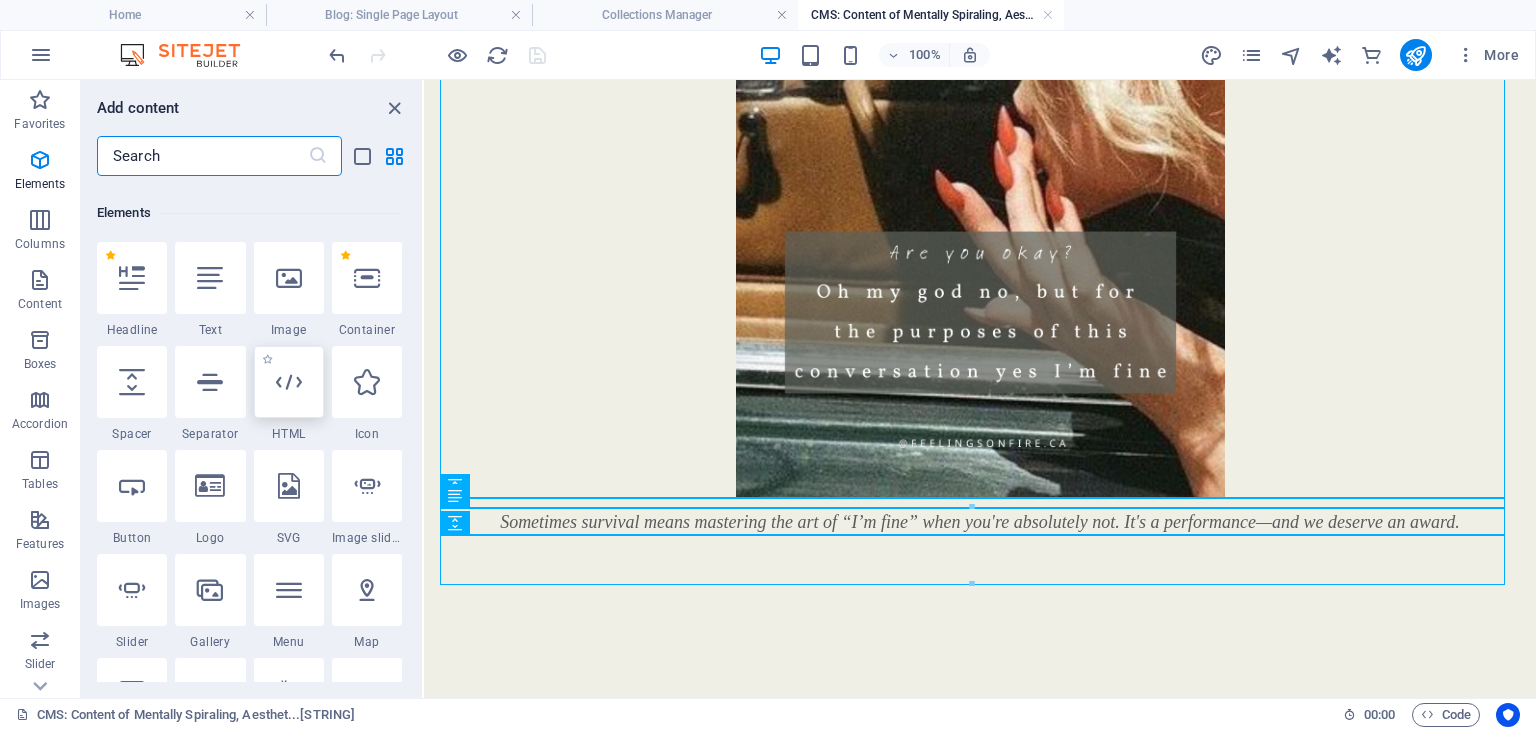 scroll, scrollTop: 212, scrollLeft: 0, axis: vertical 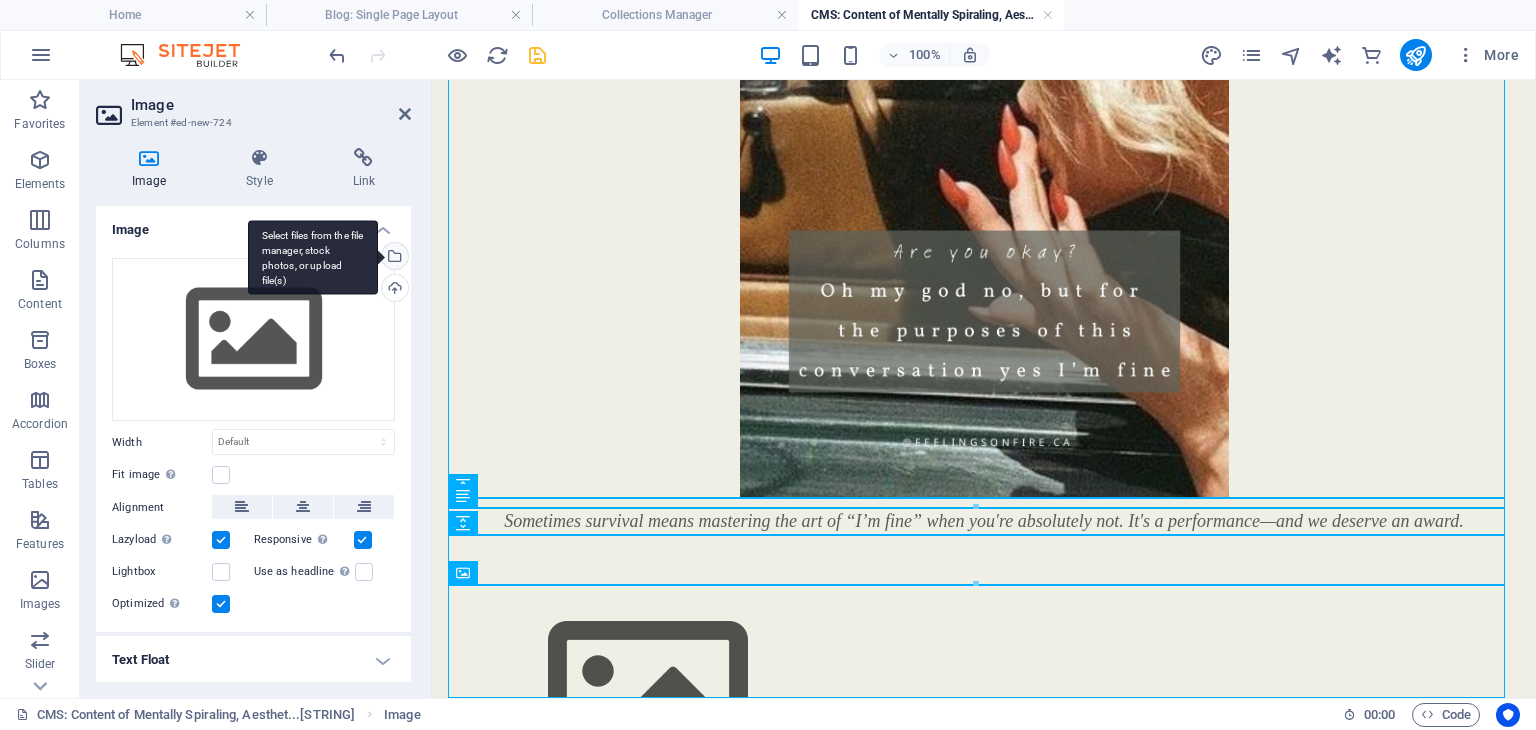 click on "Select files from the file manager, stock photos, or upload file(s)" at bounding box center (313, 257) 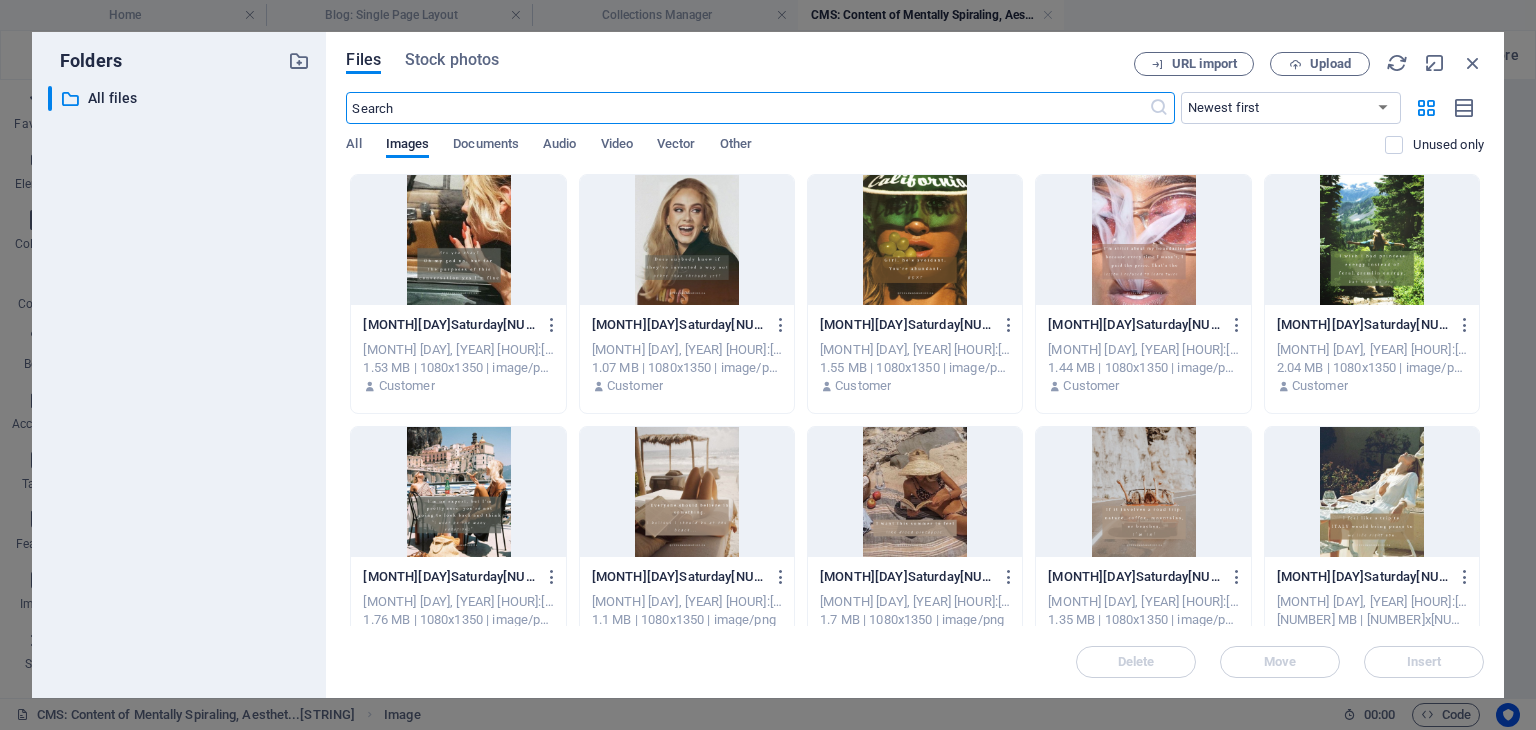 scroll, scrollTop: 92, scrollLeft: 0, axis: vertical 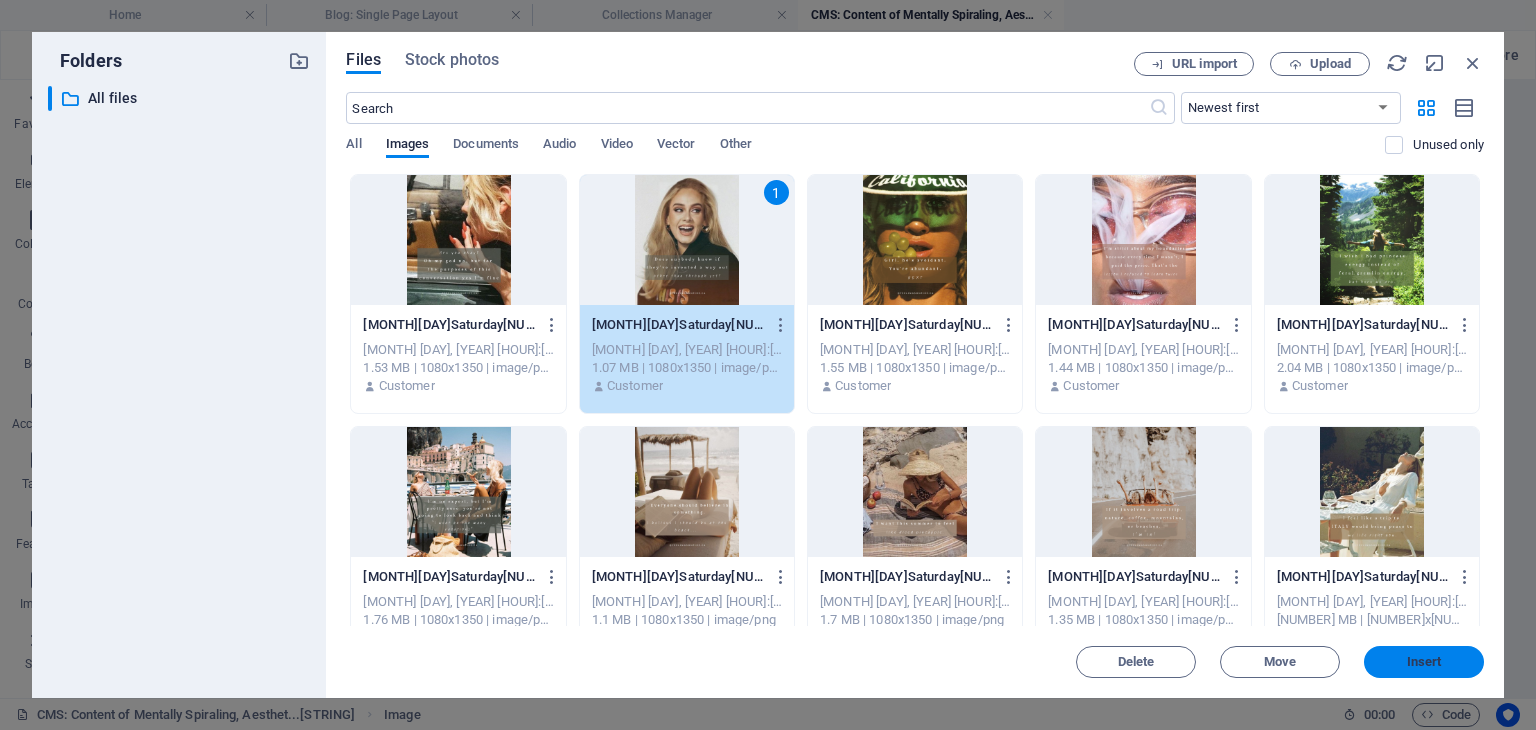 drag, startPoint x: 1405, startPoint y: 660, endPoint x: 913, endPoint y: 493, distance: 519.57 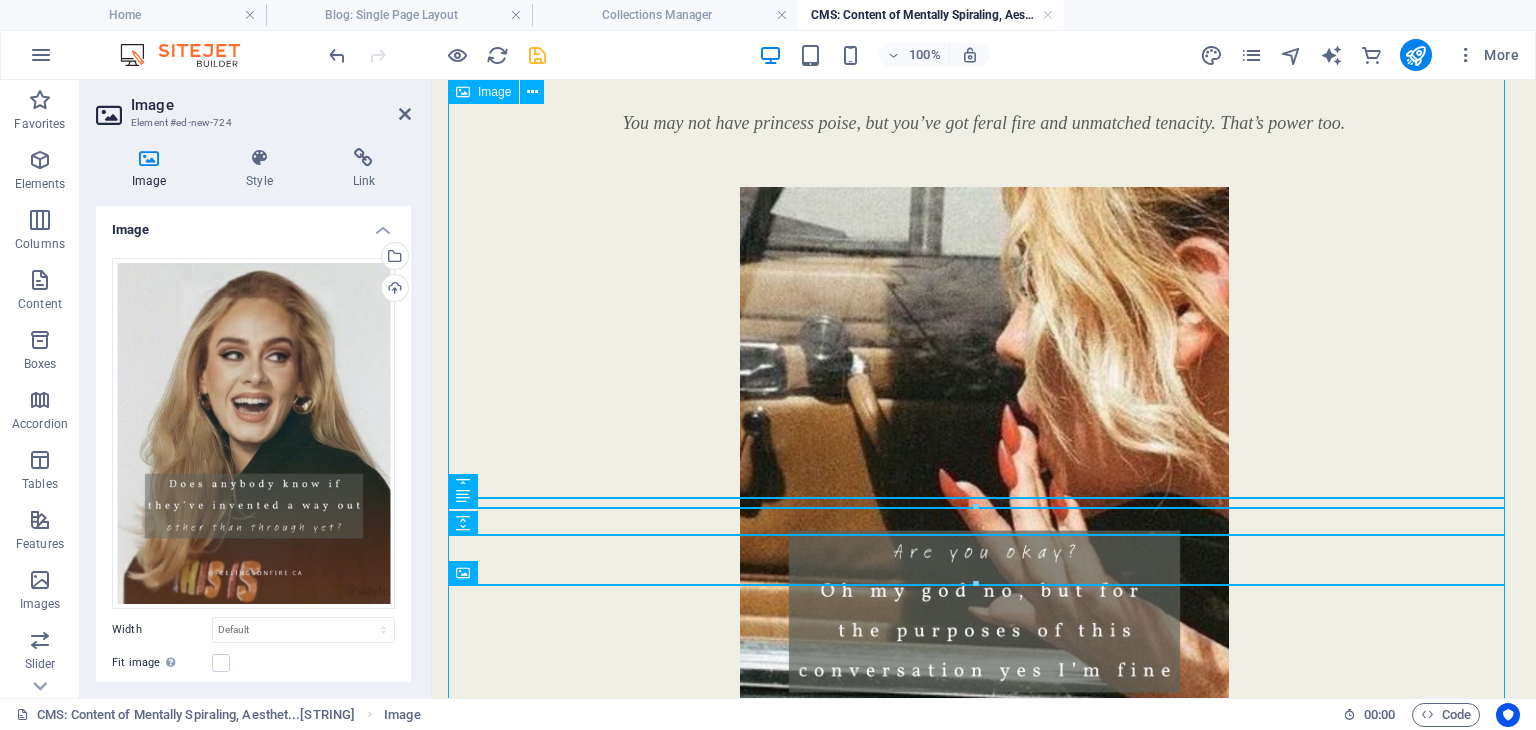 scroll, scrollTop: 392, scrollLeft: 0, axis: vertical 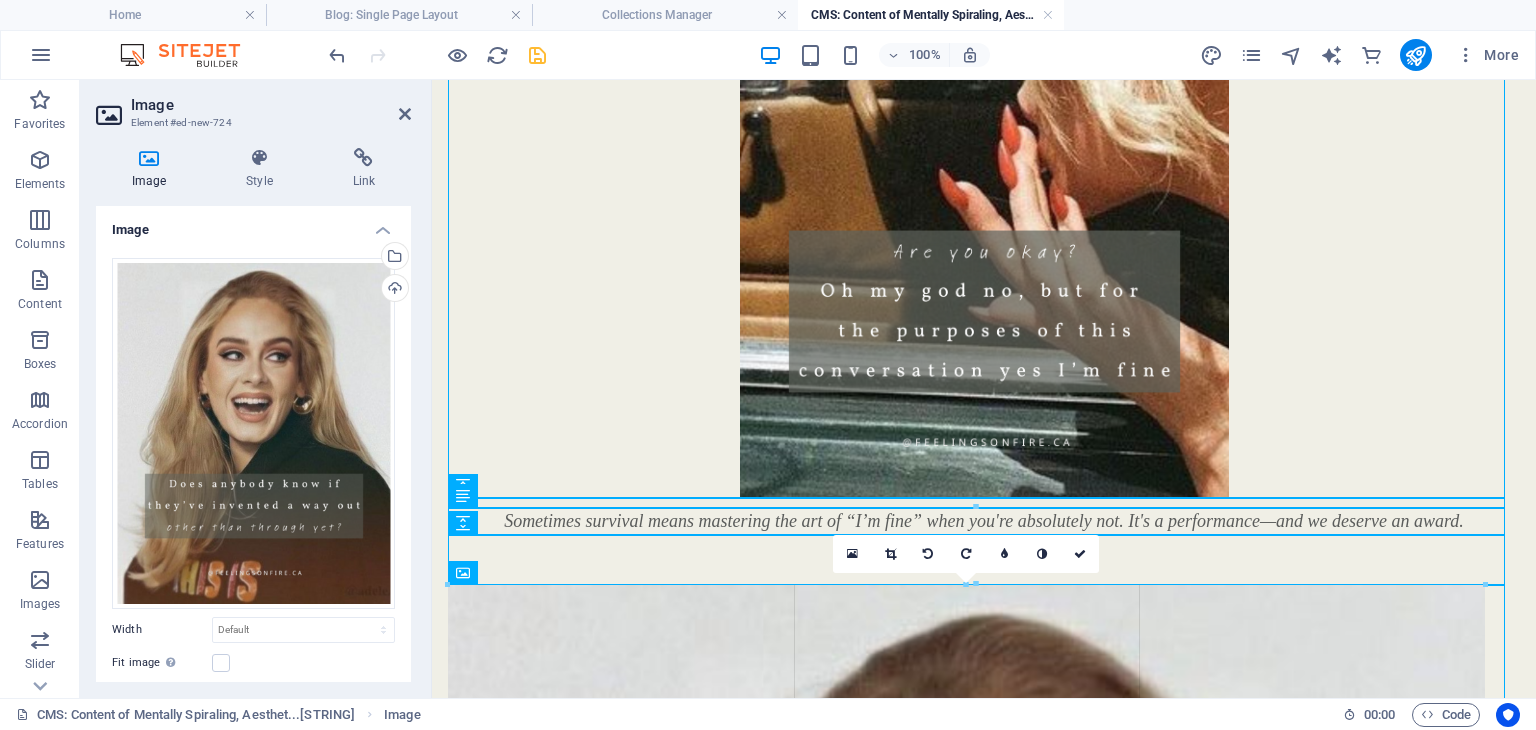 drag, startPoint x: 446, startPoint y: 585, endPoint x: 509, endPoint y: 621, distance: 72.56032 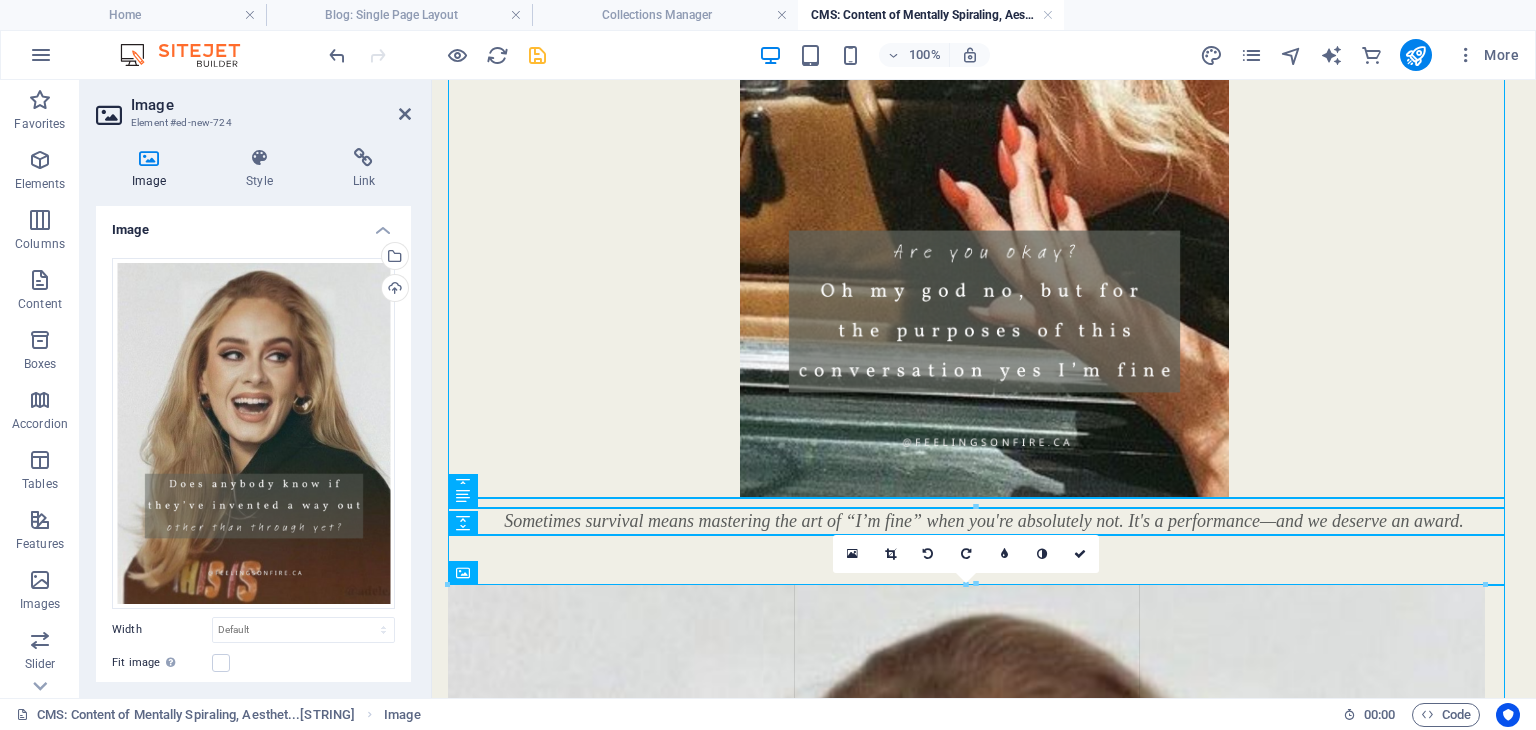 type on "1031" 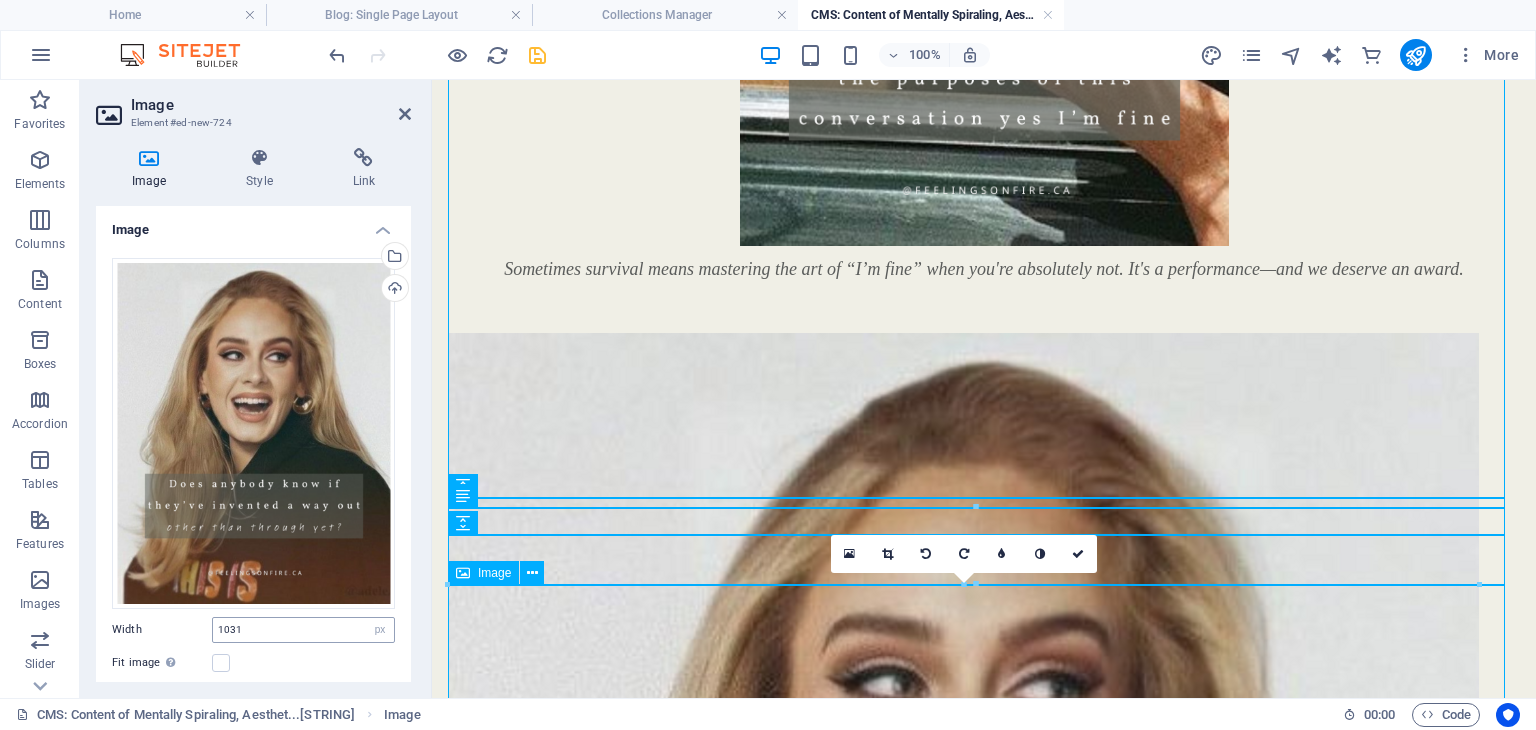 scroll, scrollTop: 792, scrollLeft: 0, axis: vertical 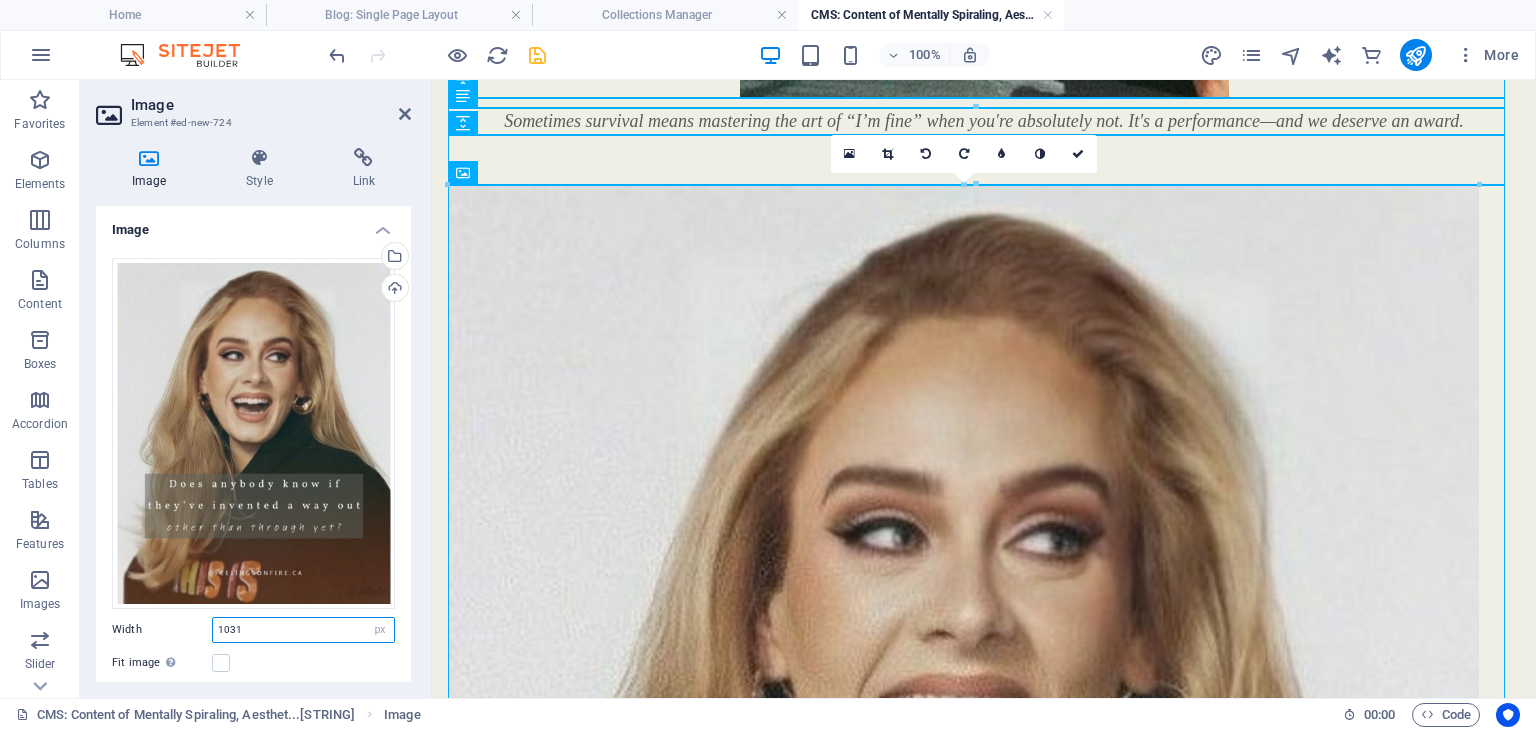 click on "1031" at bounding box center (303, 630) 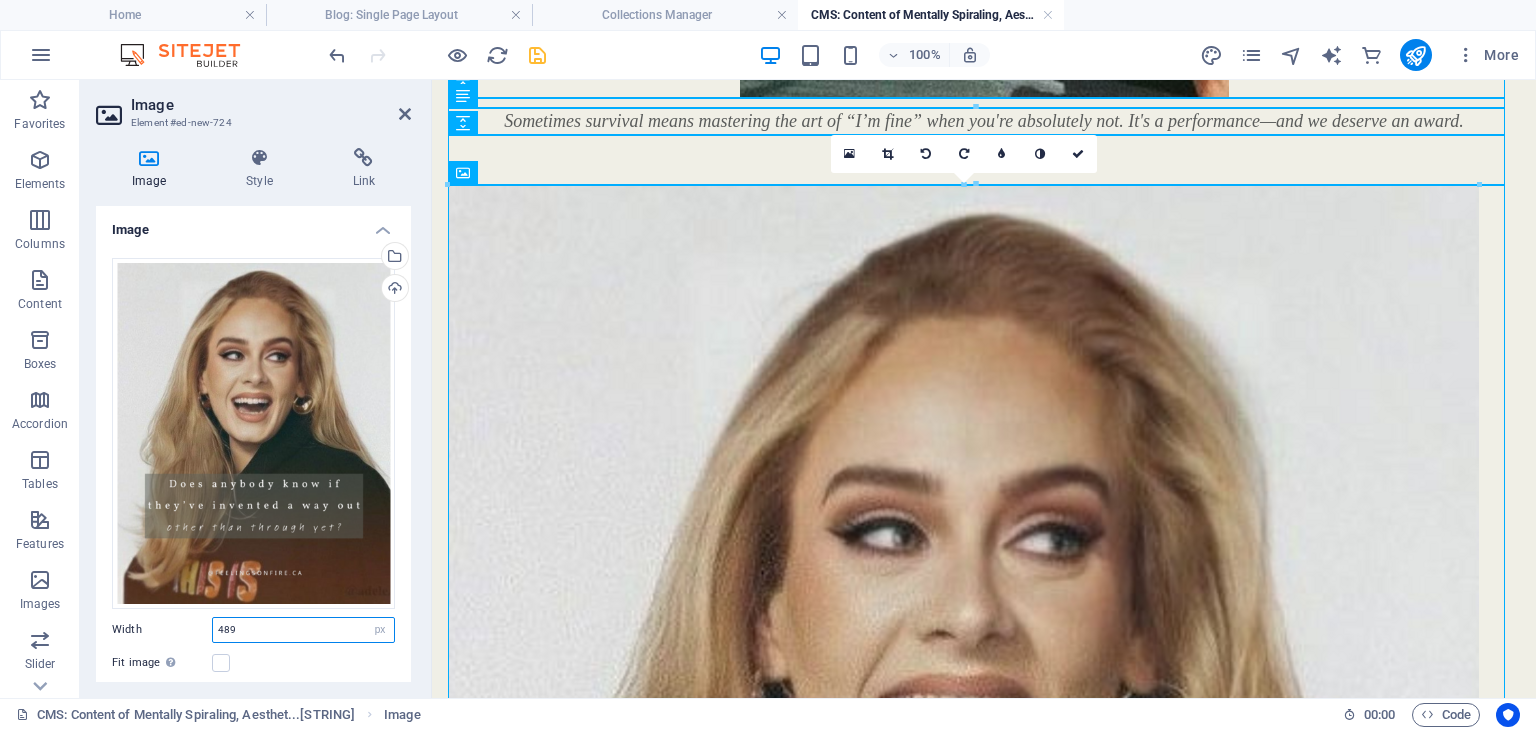 type on "489" 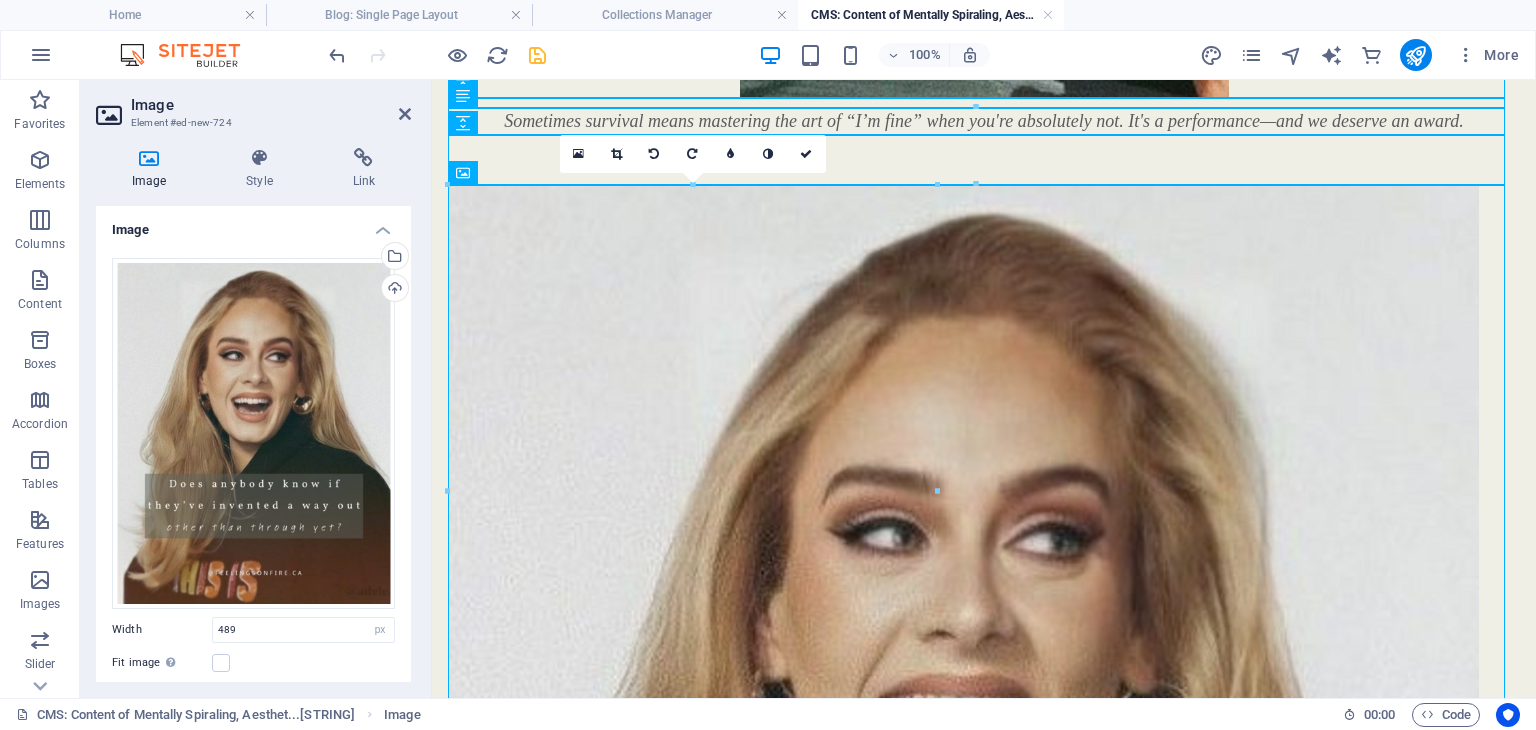 click on "Width 489 Default auto px rem % em vh vw" at bounding box center (253, 630) 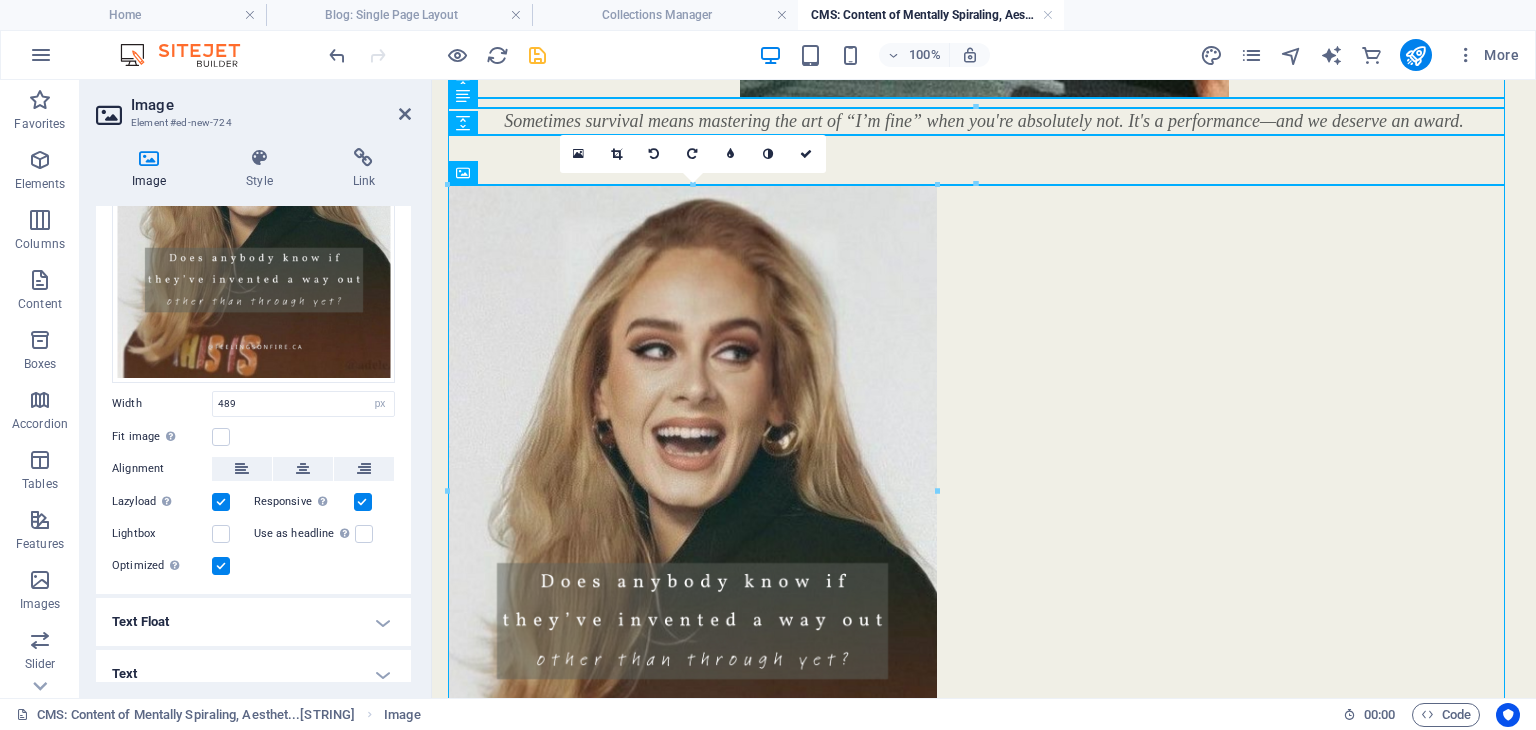 scroll, scrollTop: 236, scrollLeft: 0, axis: vertical 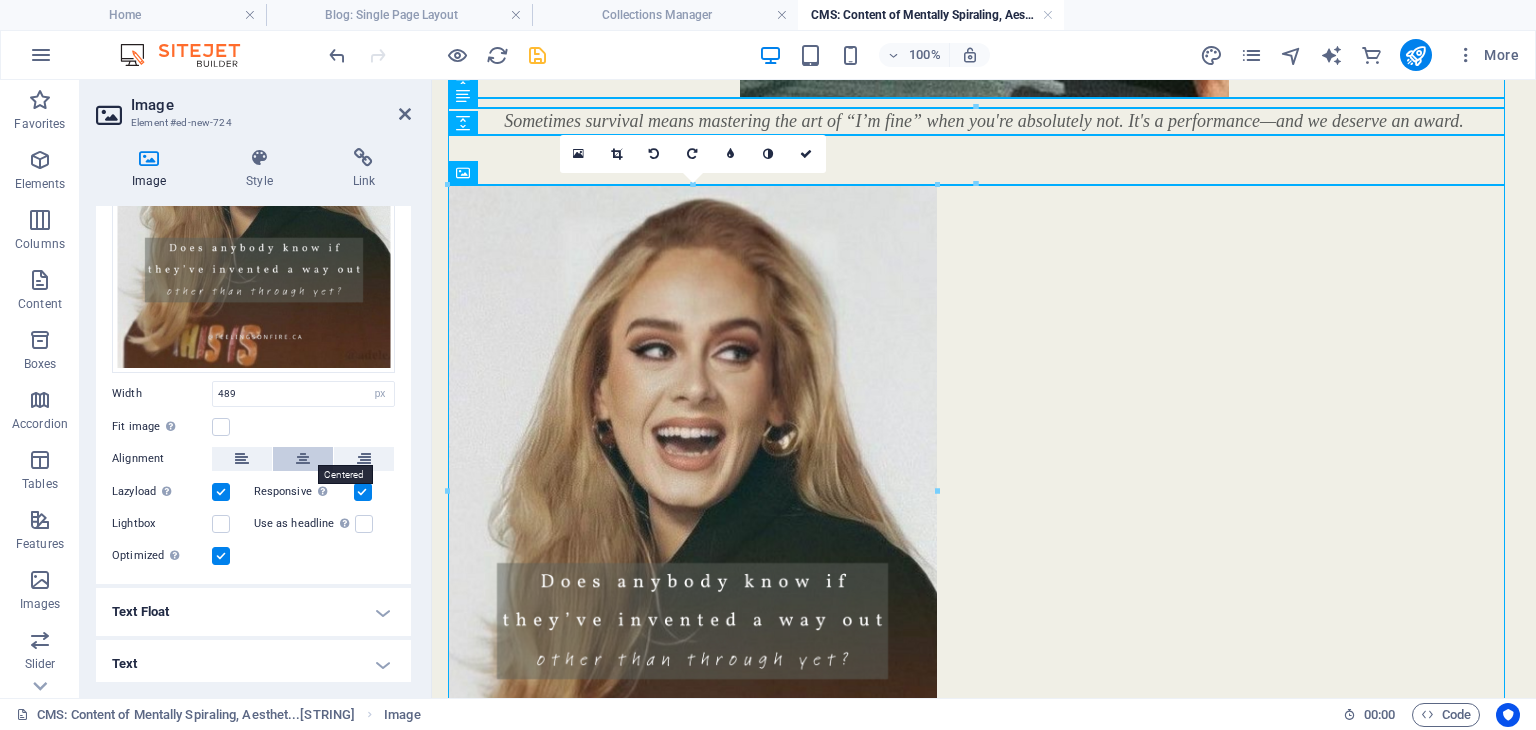click at bounding box center [303, 459] 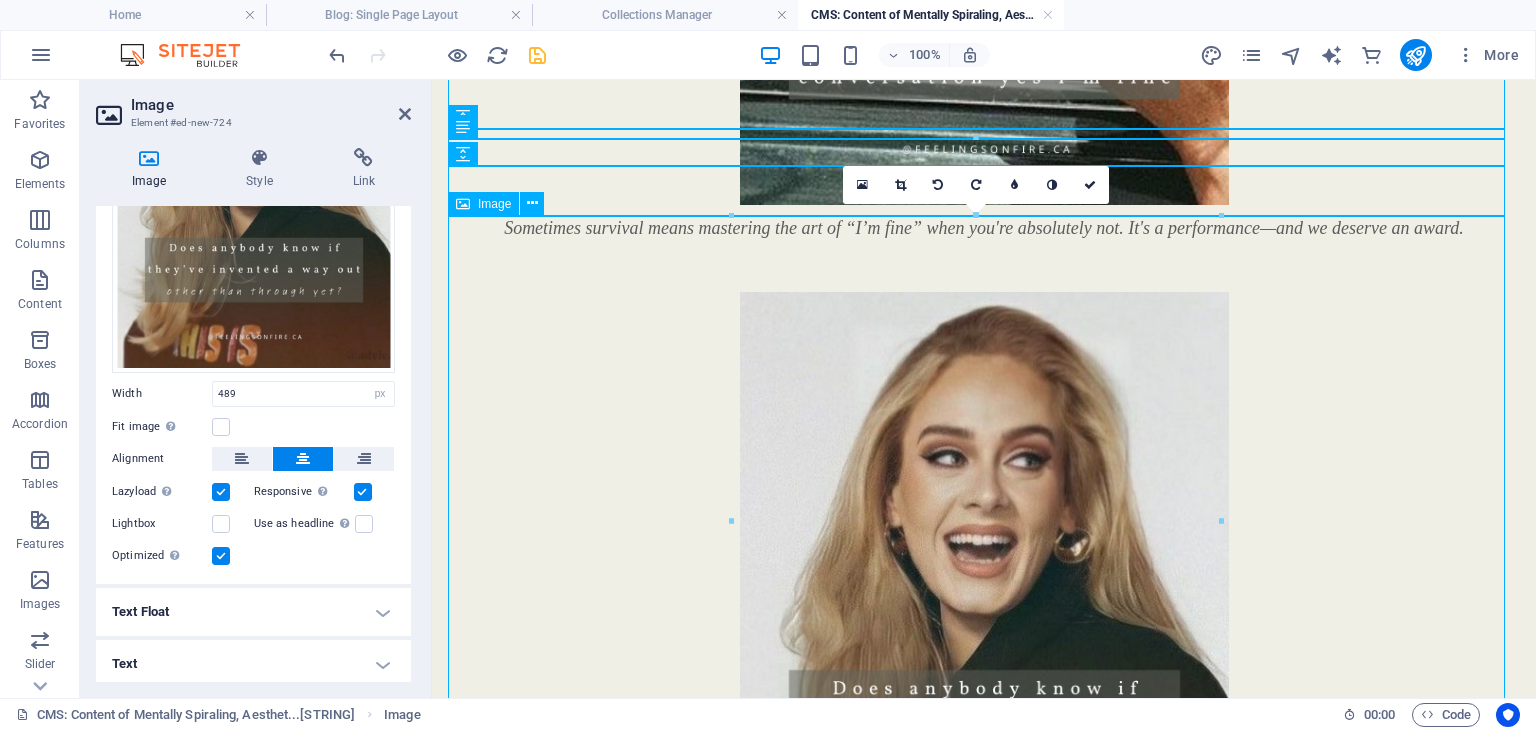 scroll, scrollTop: 592, scrollLeft: 0, axis: vertical 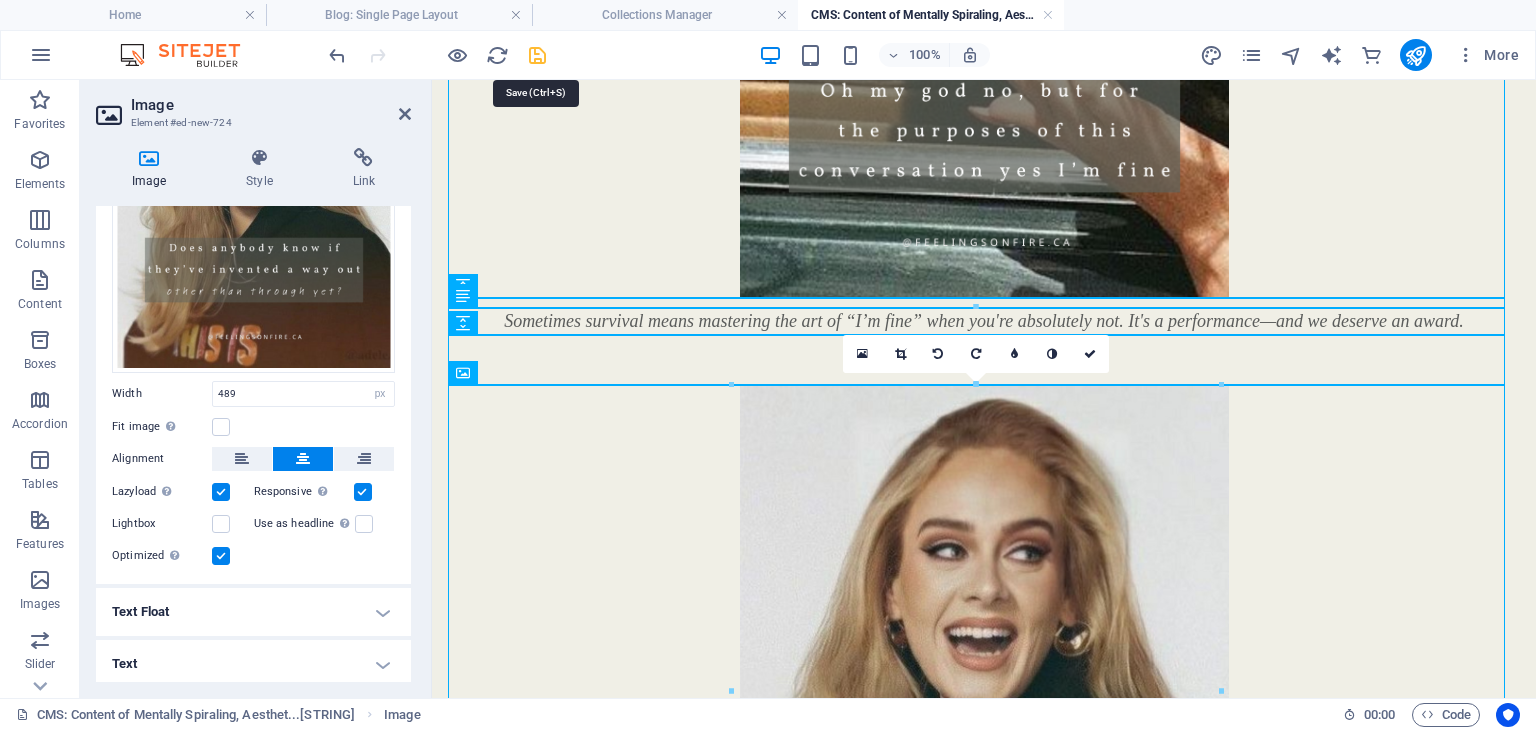 click at bounding box center [537, 55] 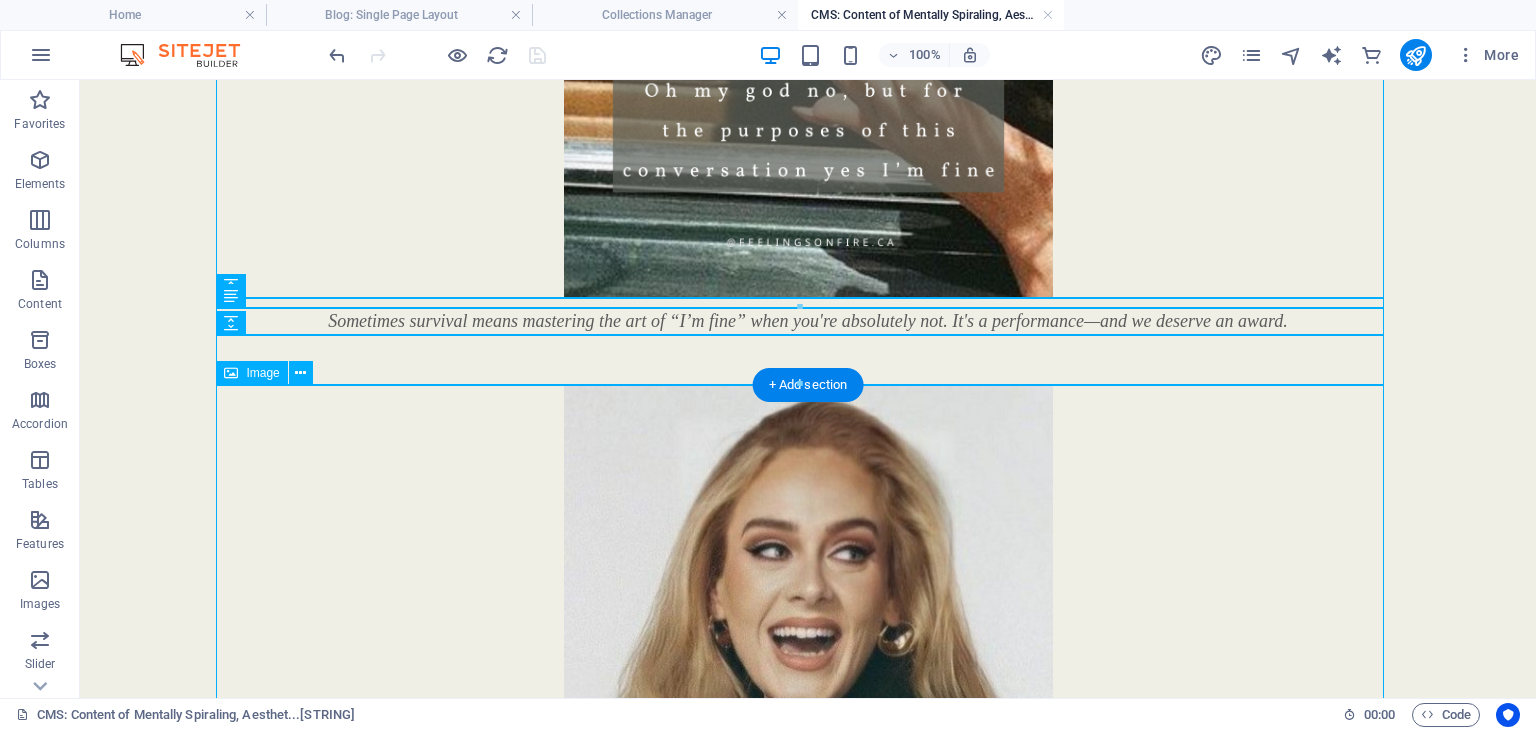 scroll, scrollTop: 1003, scrollLeft: 0, axis: vertical 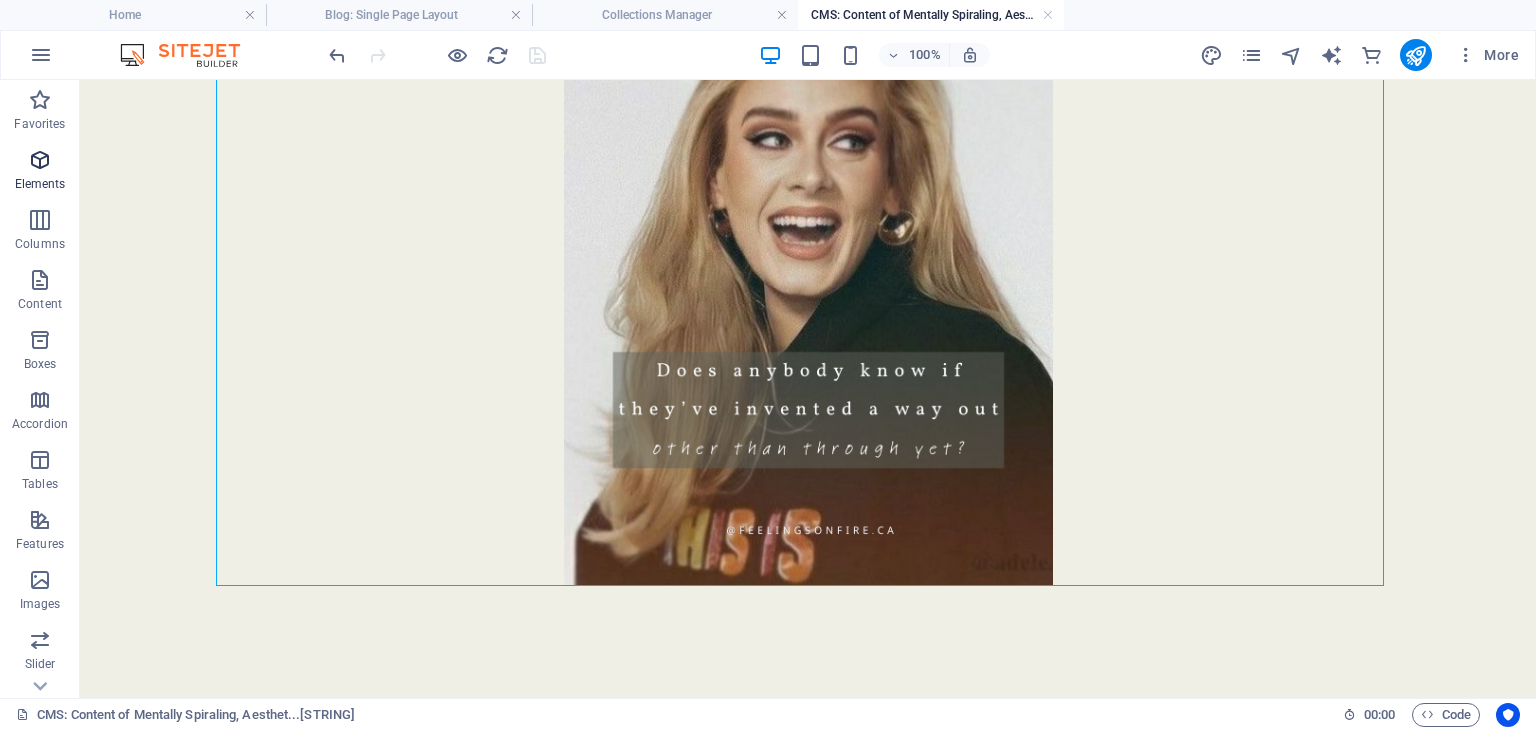 click at bounding box center [40, 160] 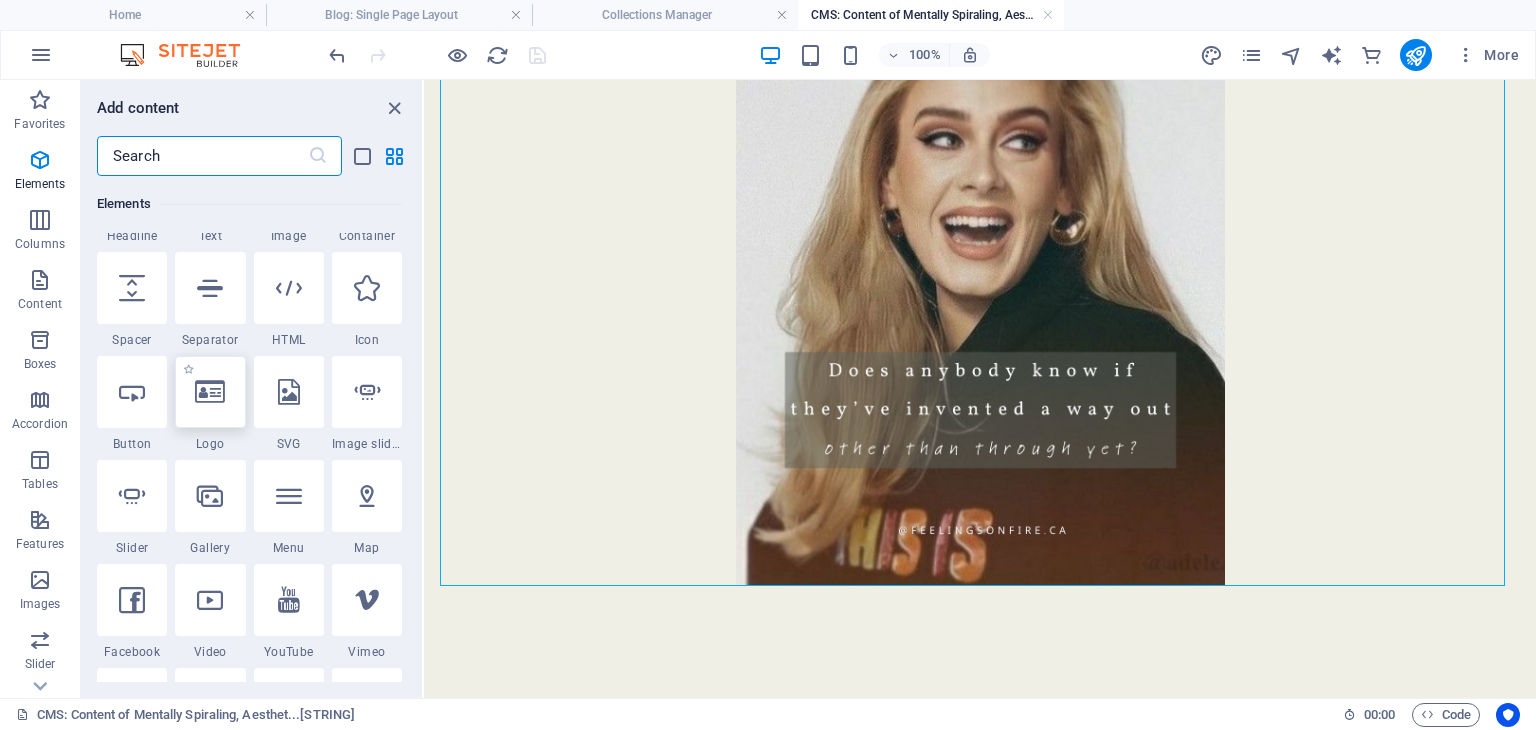 scroll, scrollTop: 312, scrollLeft: 0, axis: vertical 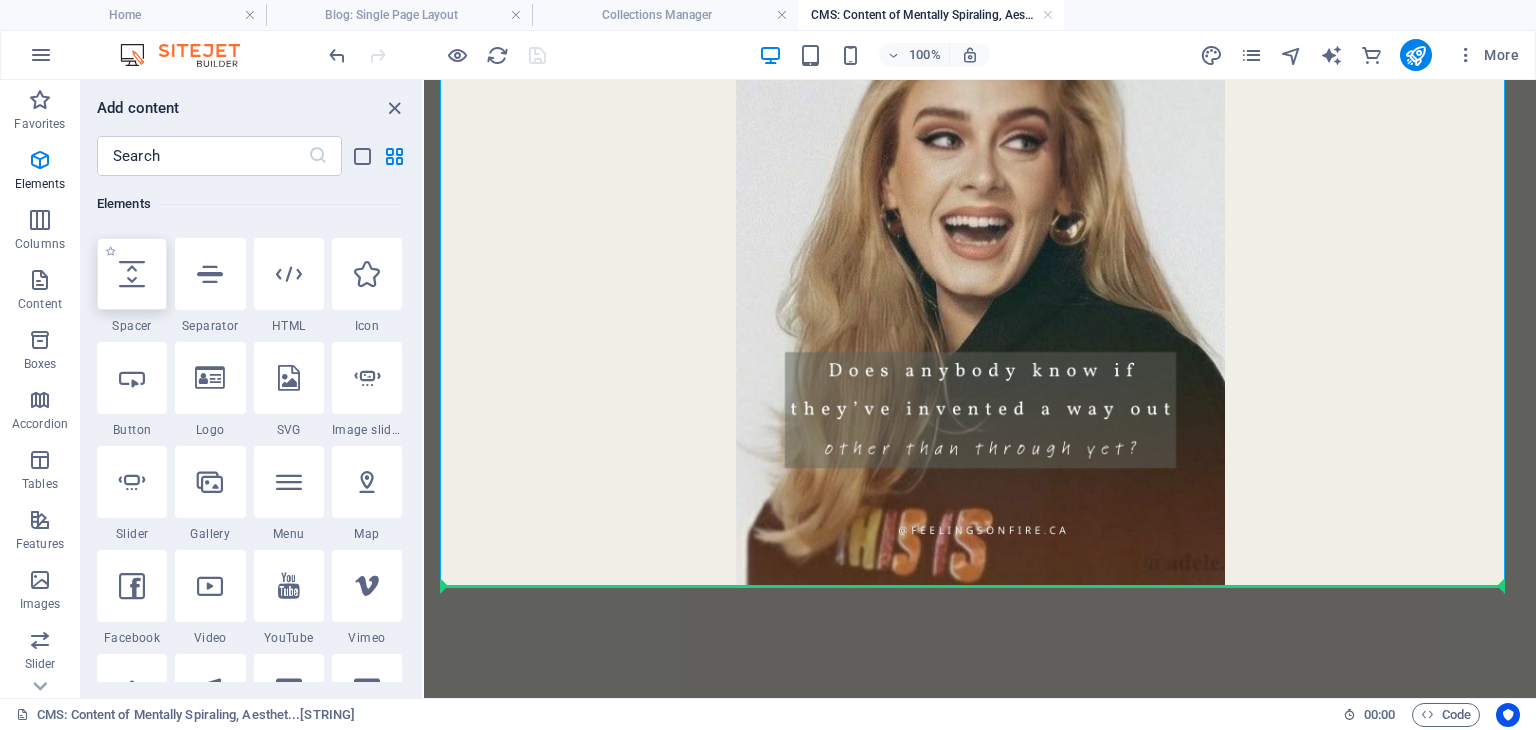 select on "px" 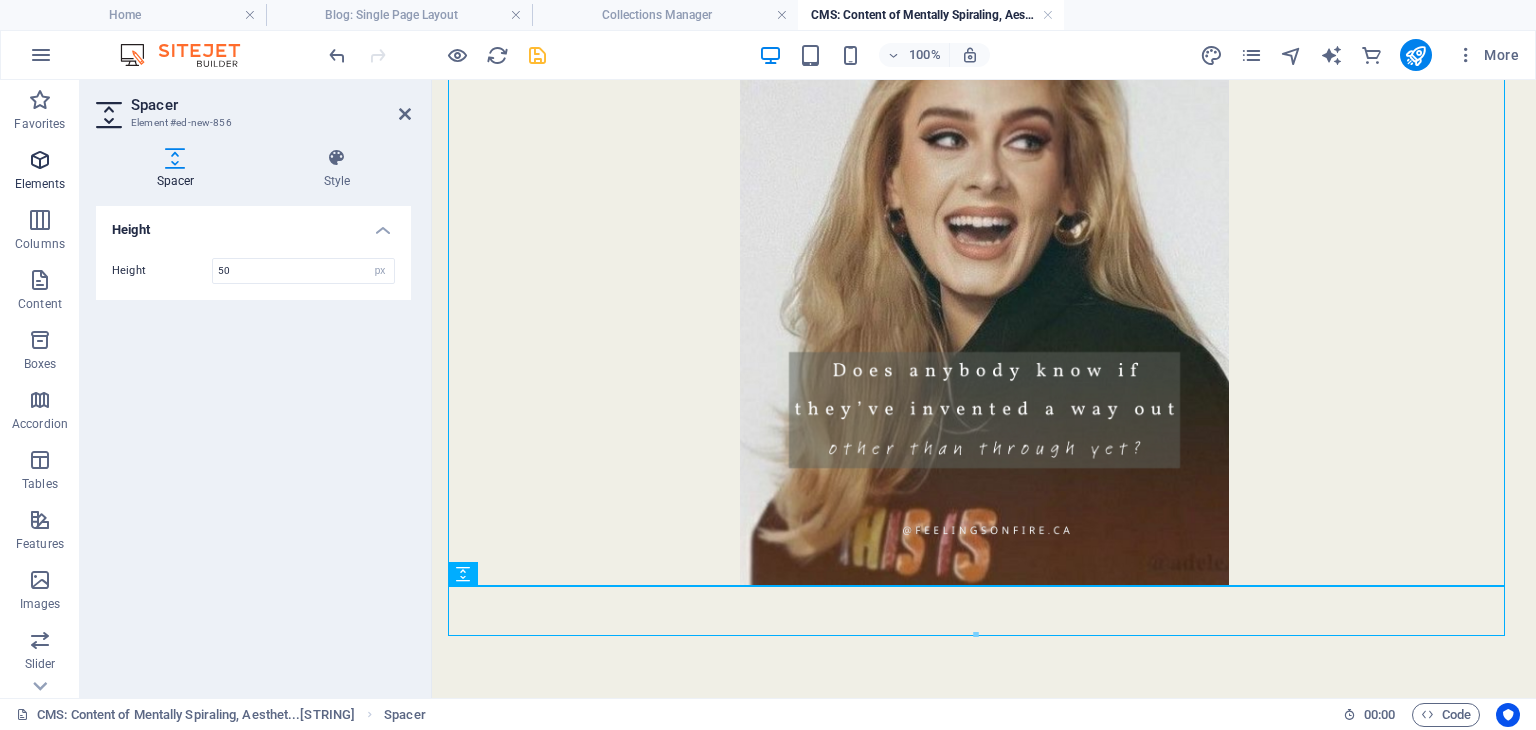 click on "Elements" at bounding box center (40, 184) 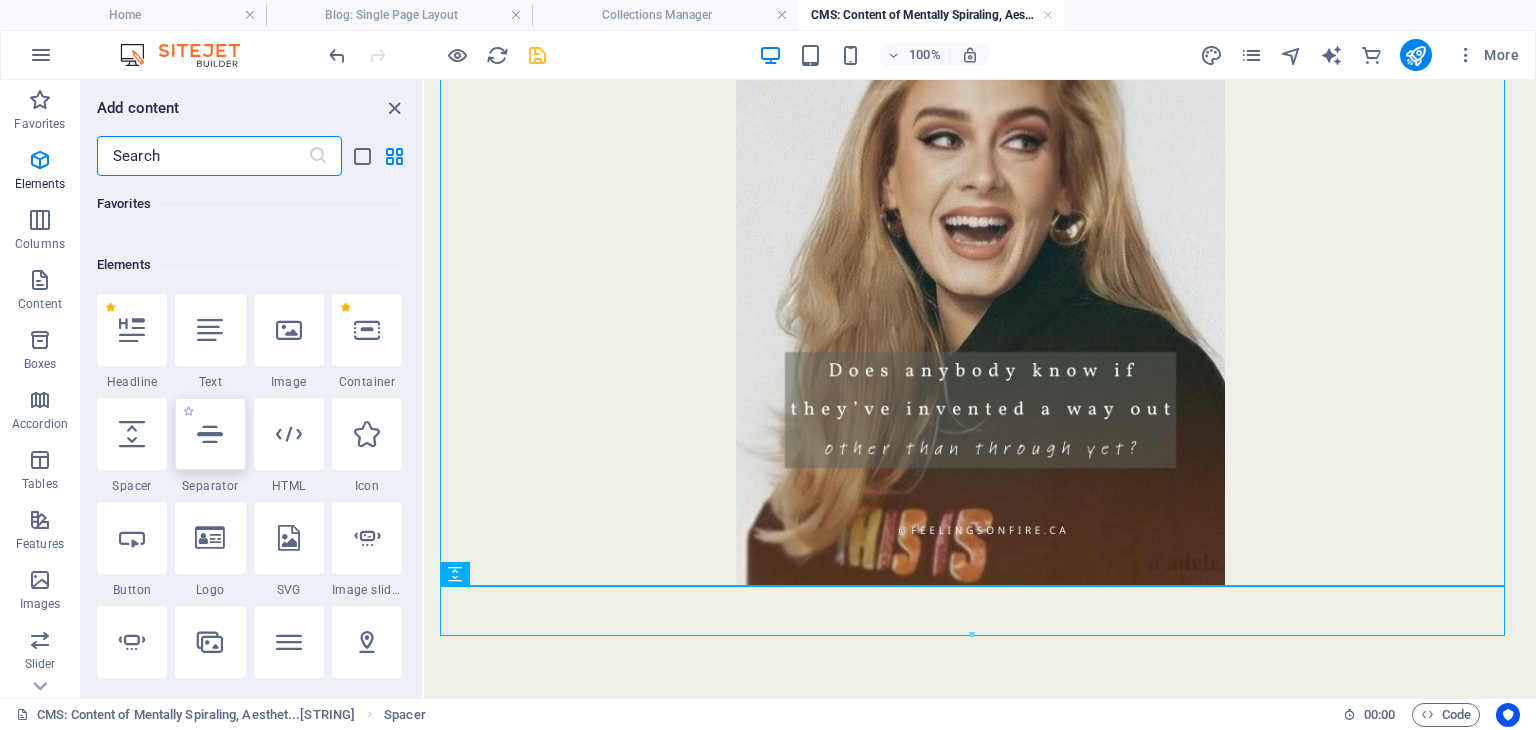 scroll, scrollTop: 212, scrollLeft: 0, axis: vertical 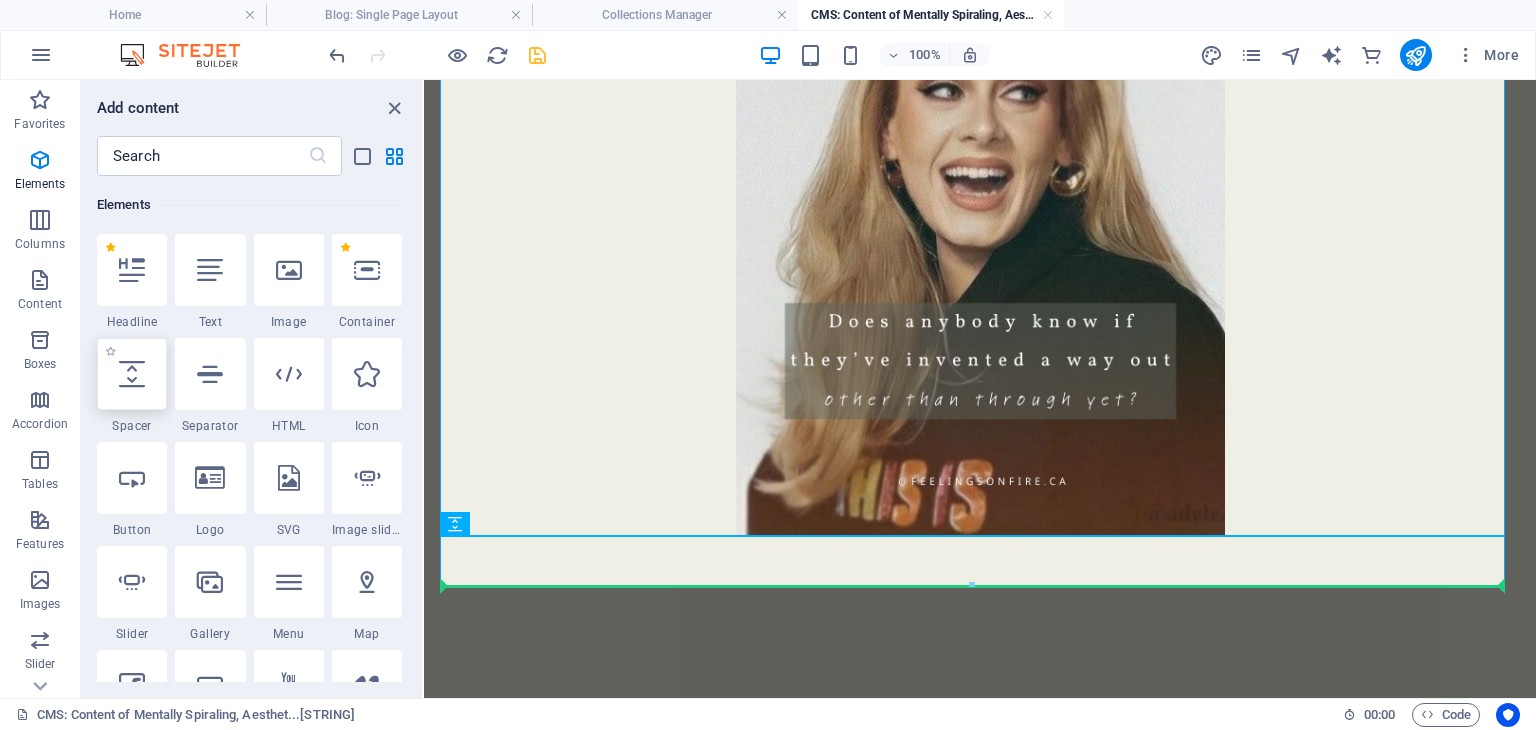 select on "px" 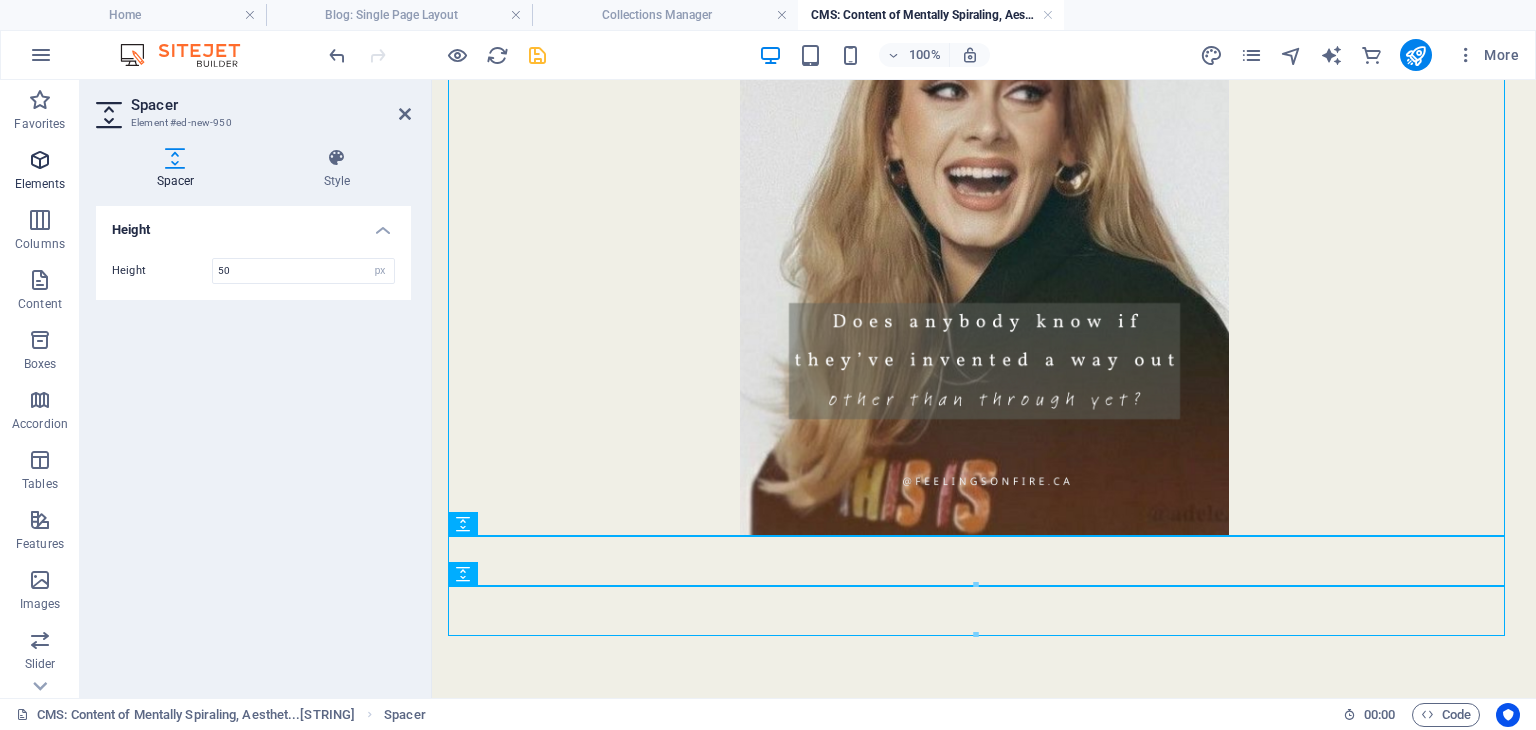 click at bounding box center (40, 160) 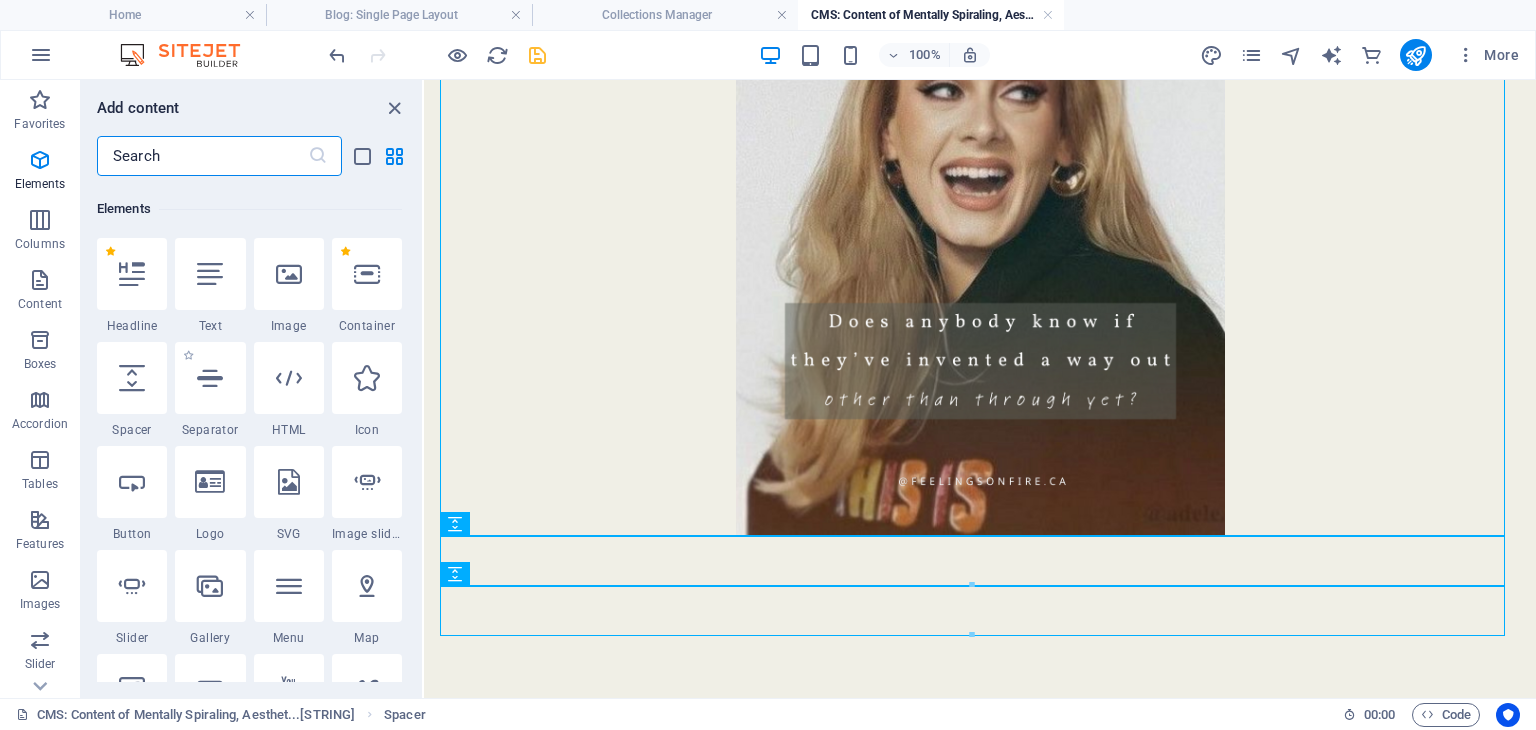 scroll, scrollTop: 212, scrollLeft: 0, axis: vertical 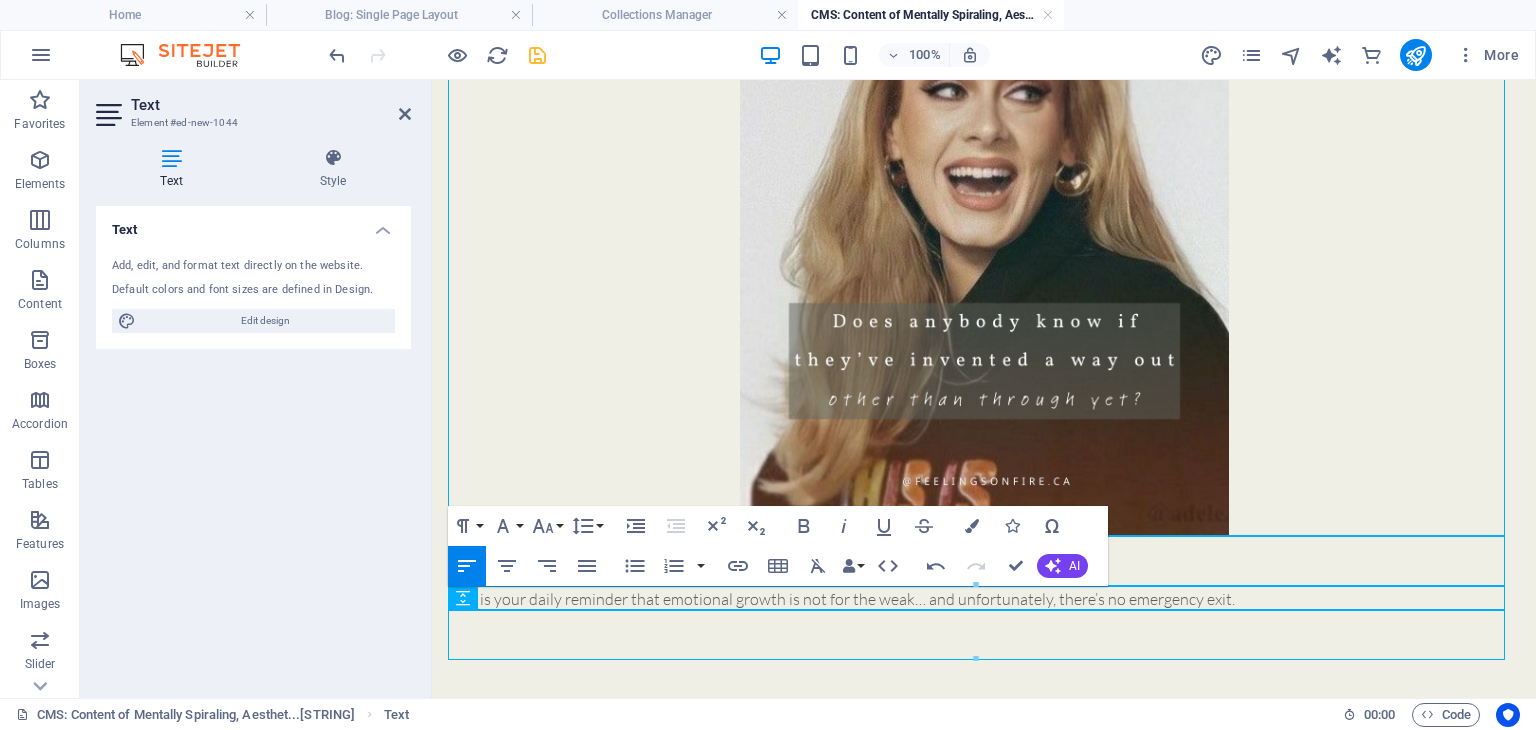 click on "This is your daily reminder that emotional growth is not for the weak… and unfortunately, there’s no emergency exit." at bounding box center [984, 599] 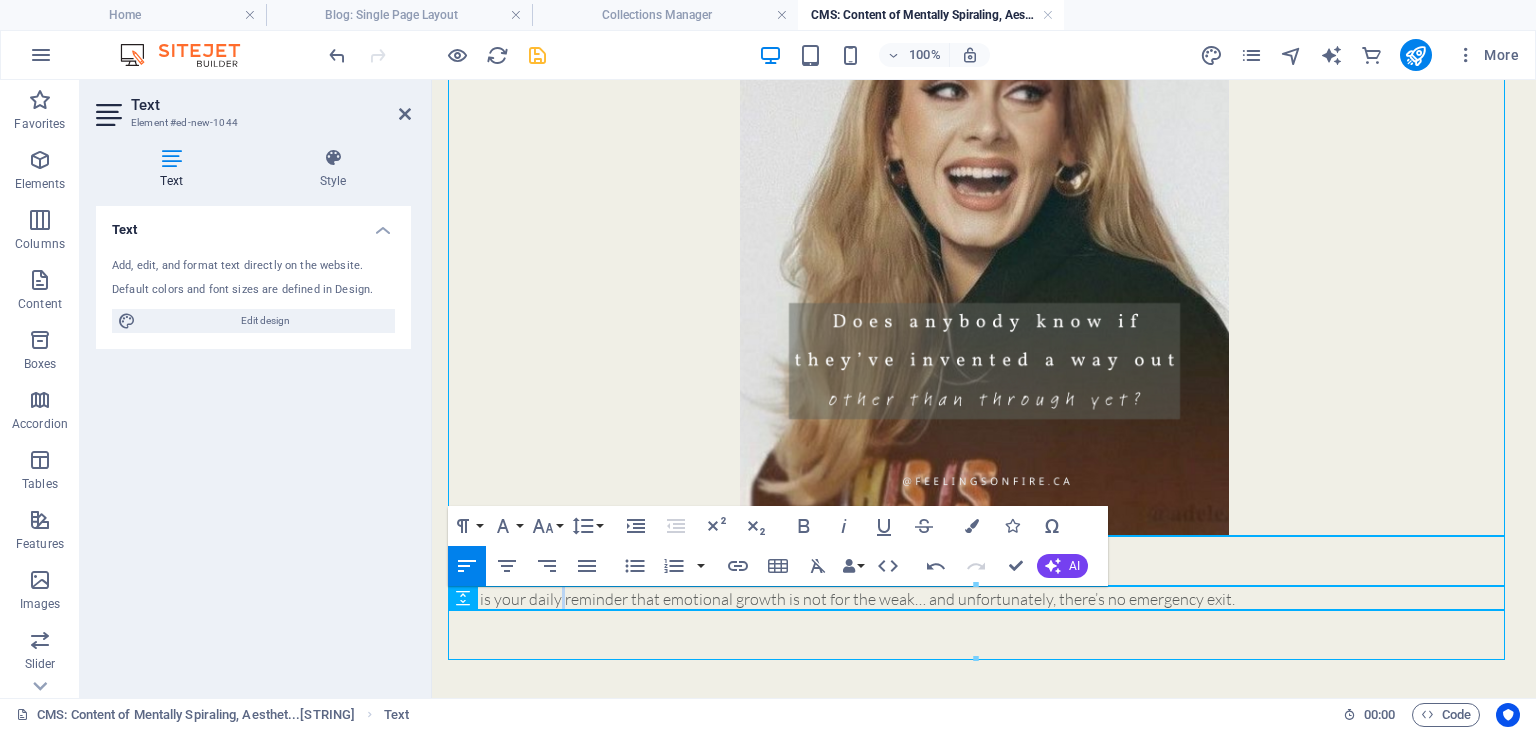 click on "This is your daily reminder that emotional growth is not for the weak… and unfortunately, there’s no emergency exit." at bounding box center (984, 599) 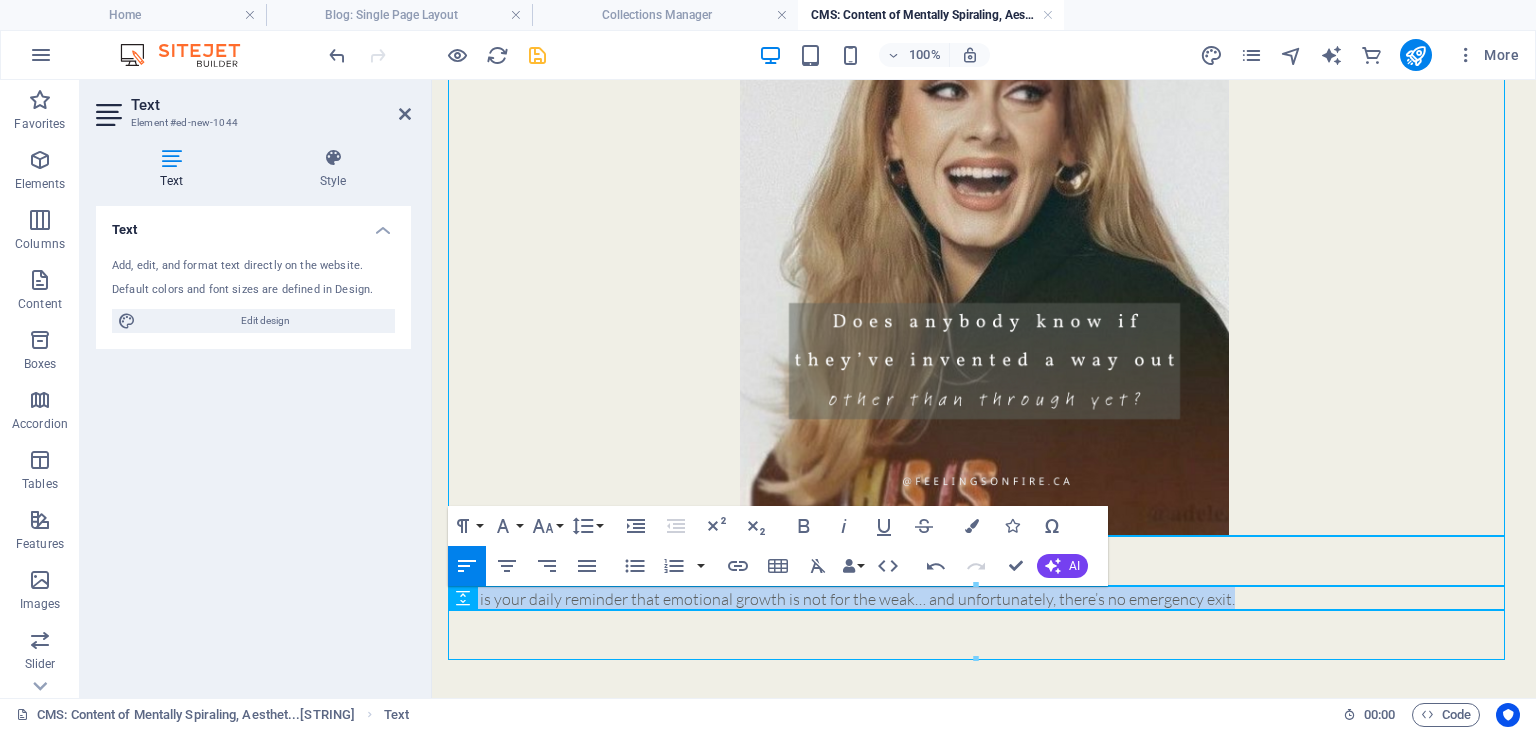 click on "This is your daily reminder that emotional growth is not for the weak… and unfortunately, there’s no emergency exit." at bounding box center [984, 599] 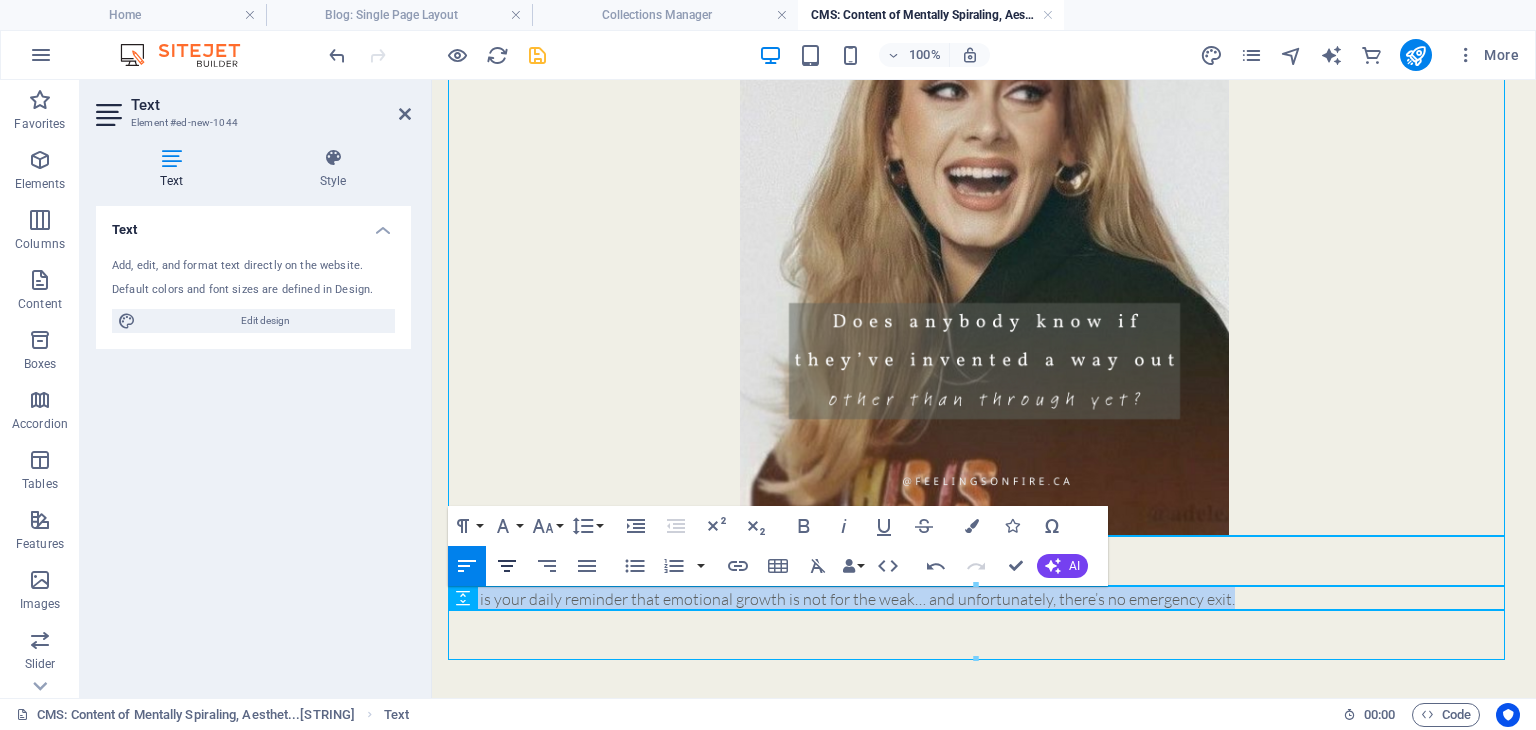click 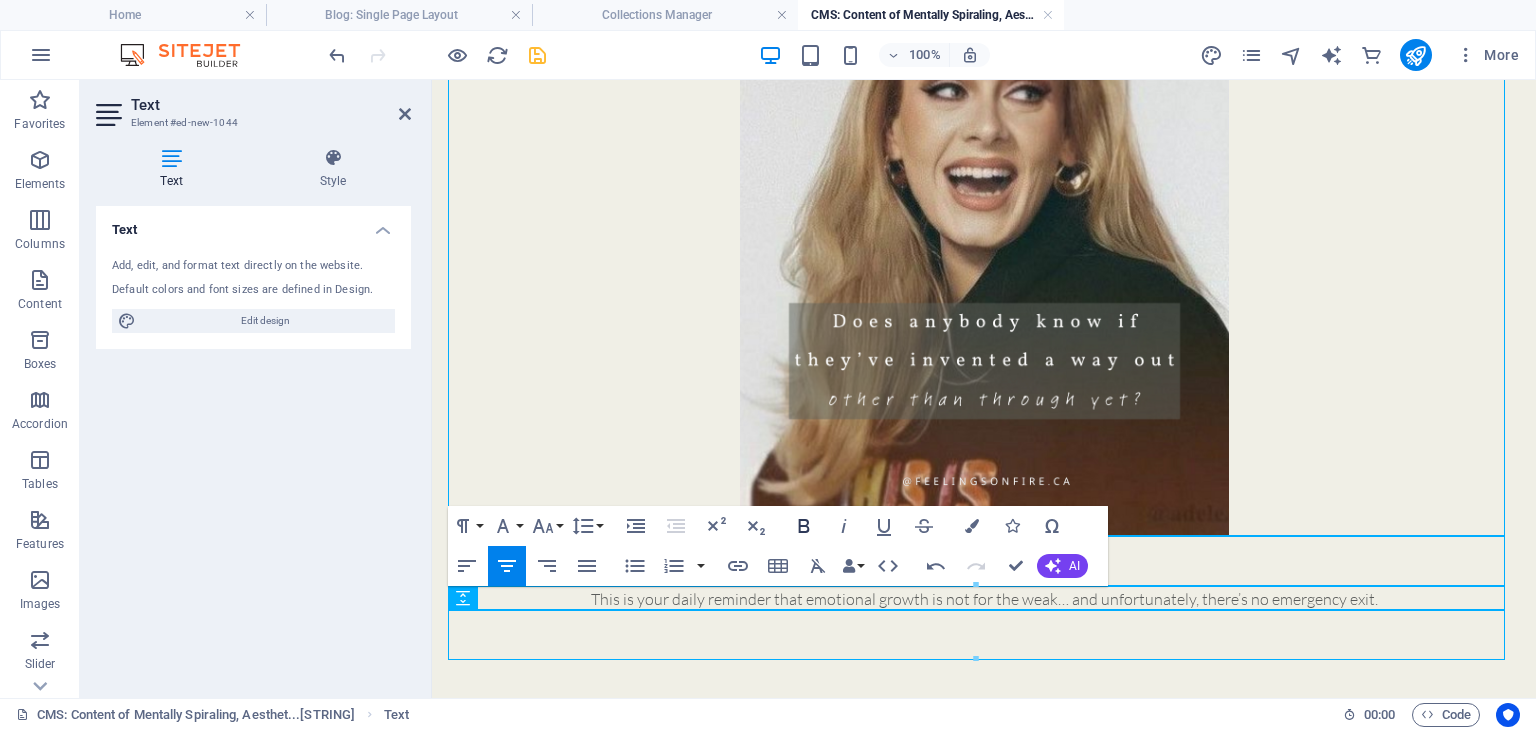 click 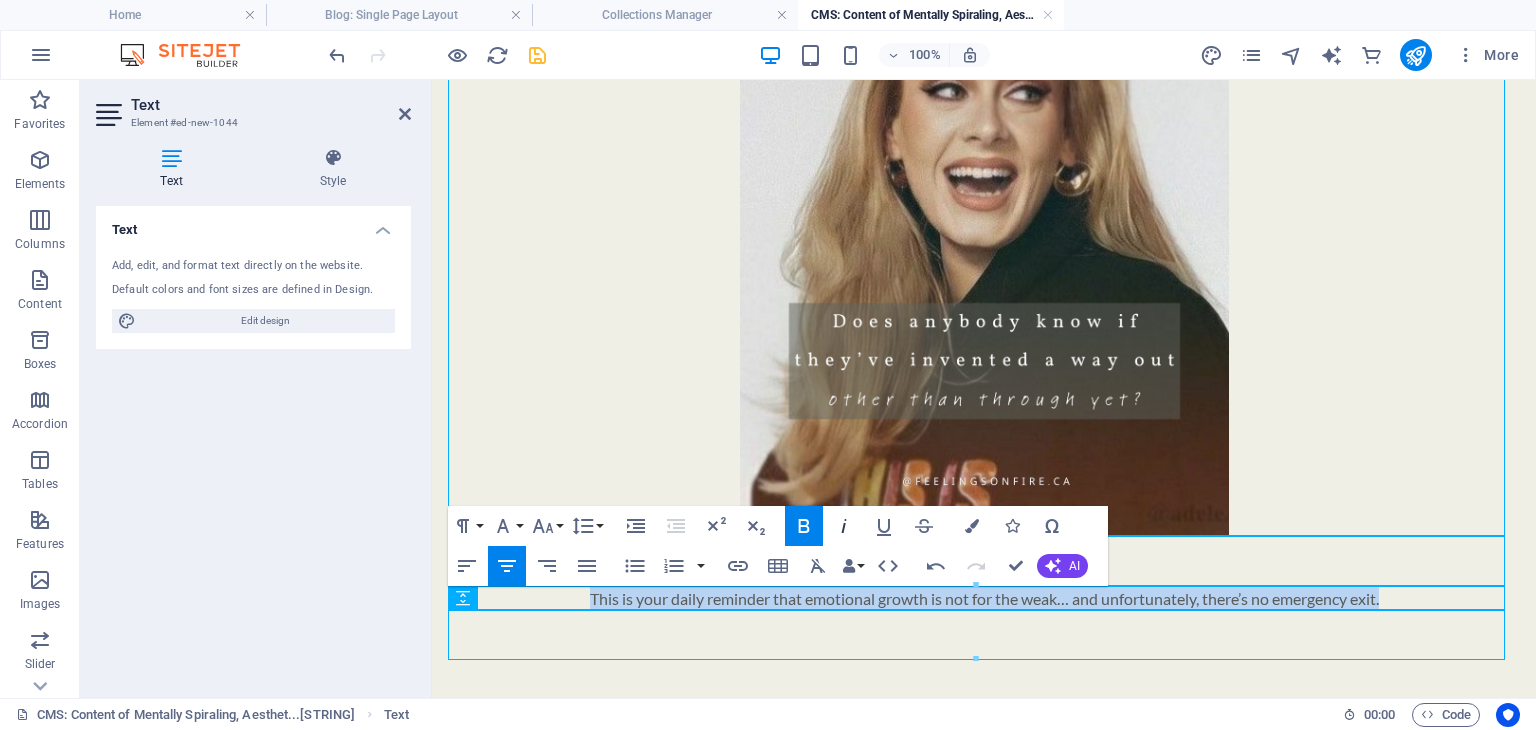 click 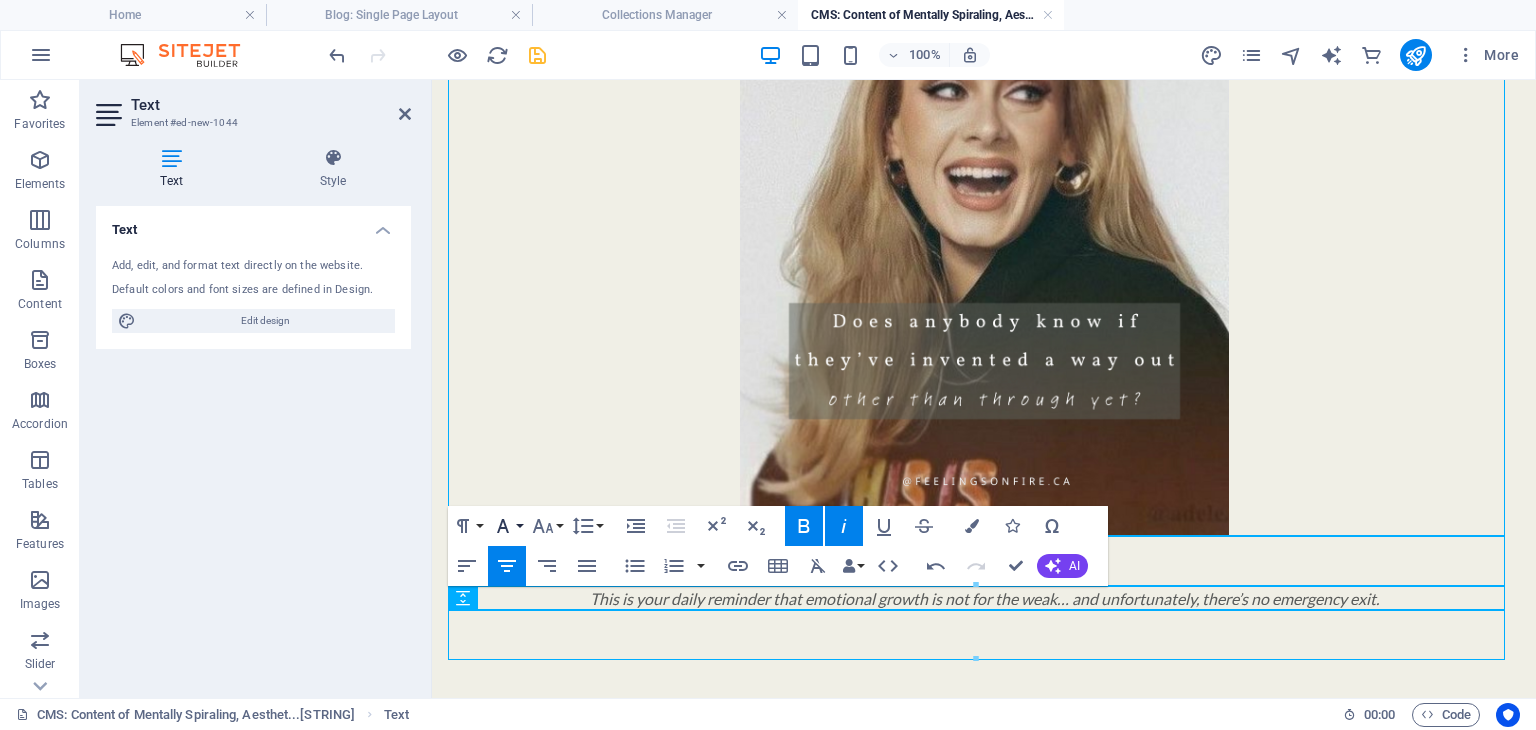 click 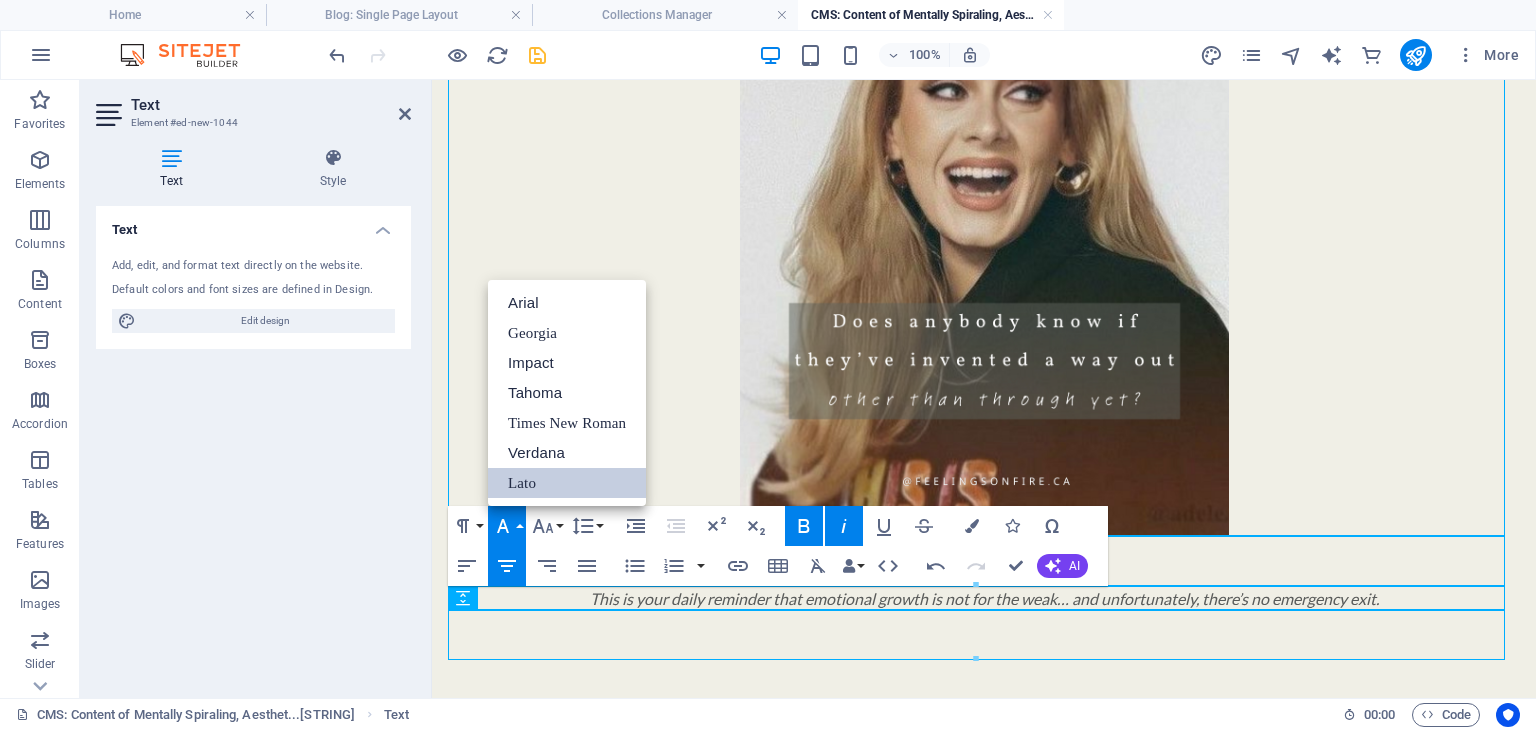 scroll, scrollTop: 0, scrollLeft: 0, axis: both 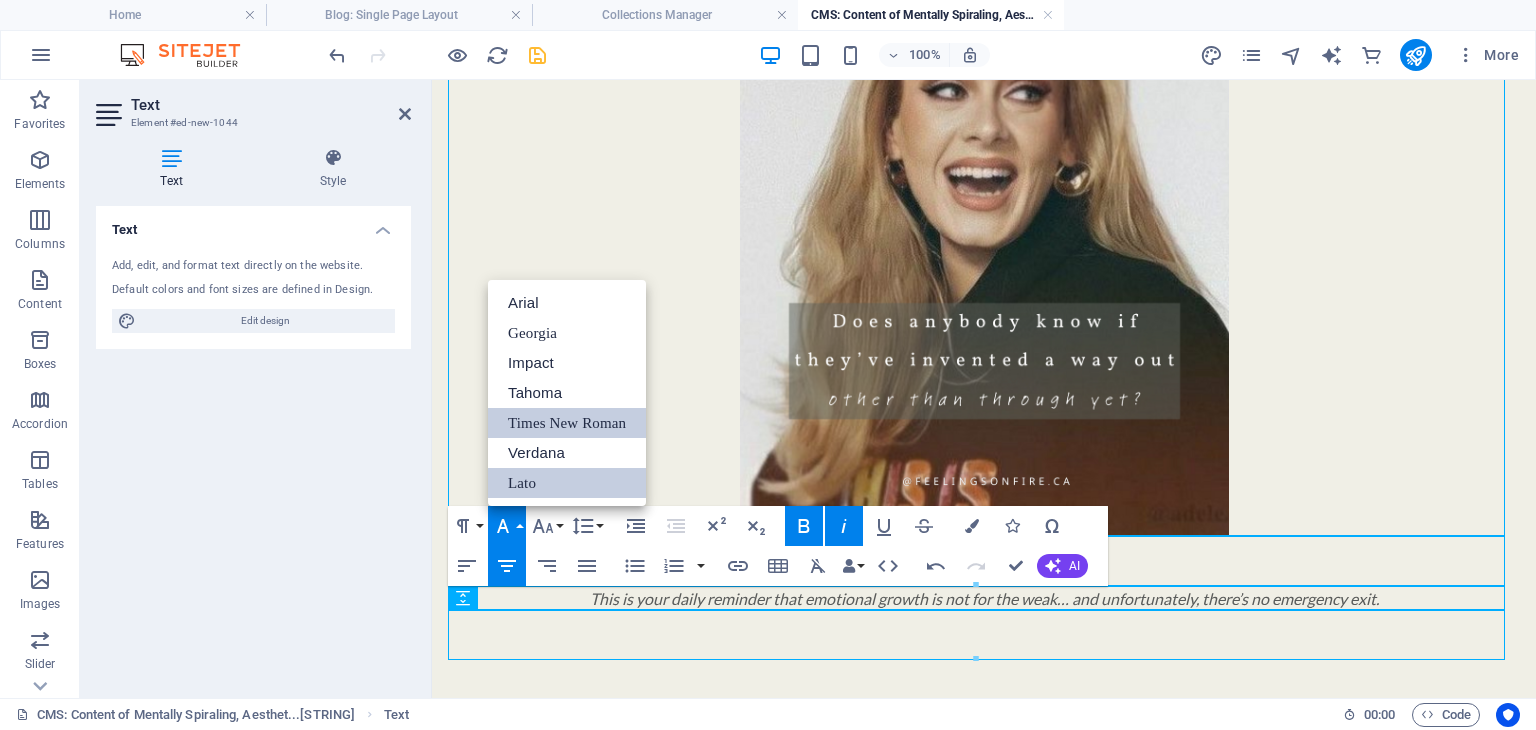 click on "Times New Roman" at bounding box center [567, 423] 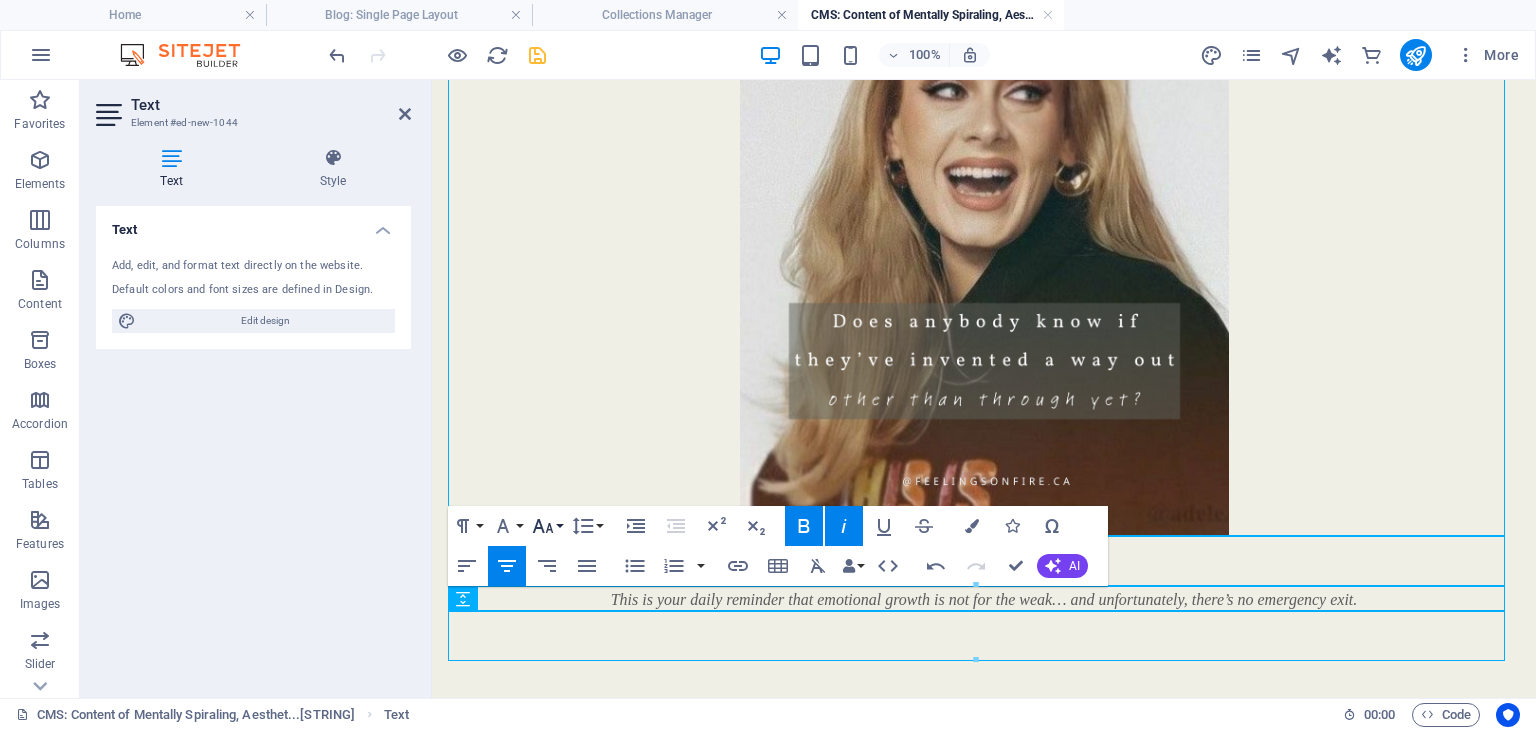click on "Font Size" at bounding box center [547, 526] 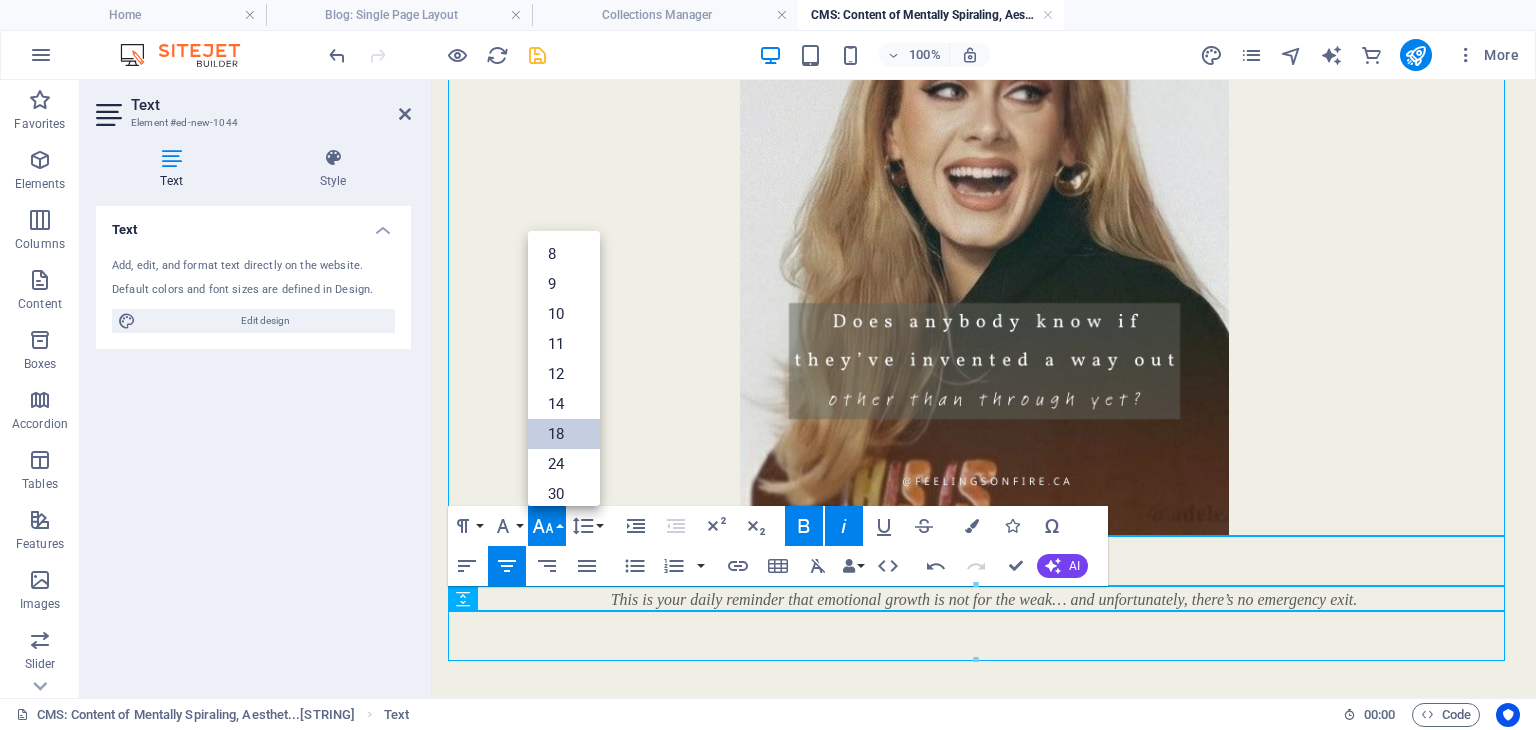 click on "18" at bounding box center [564, 434] 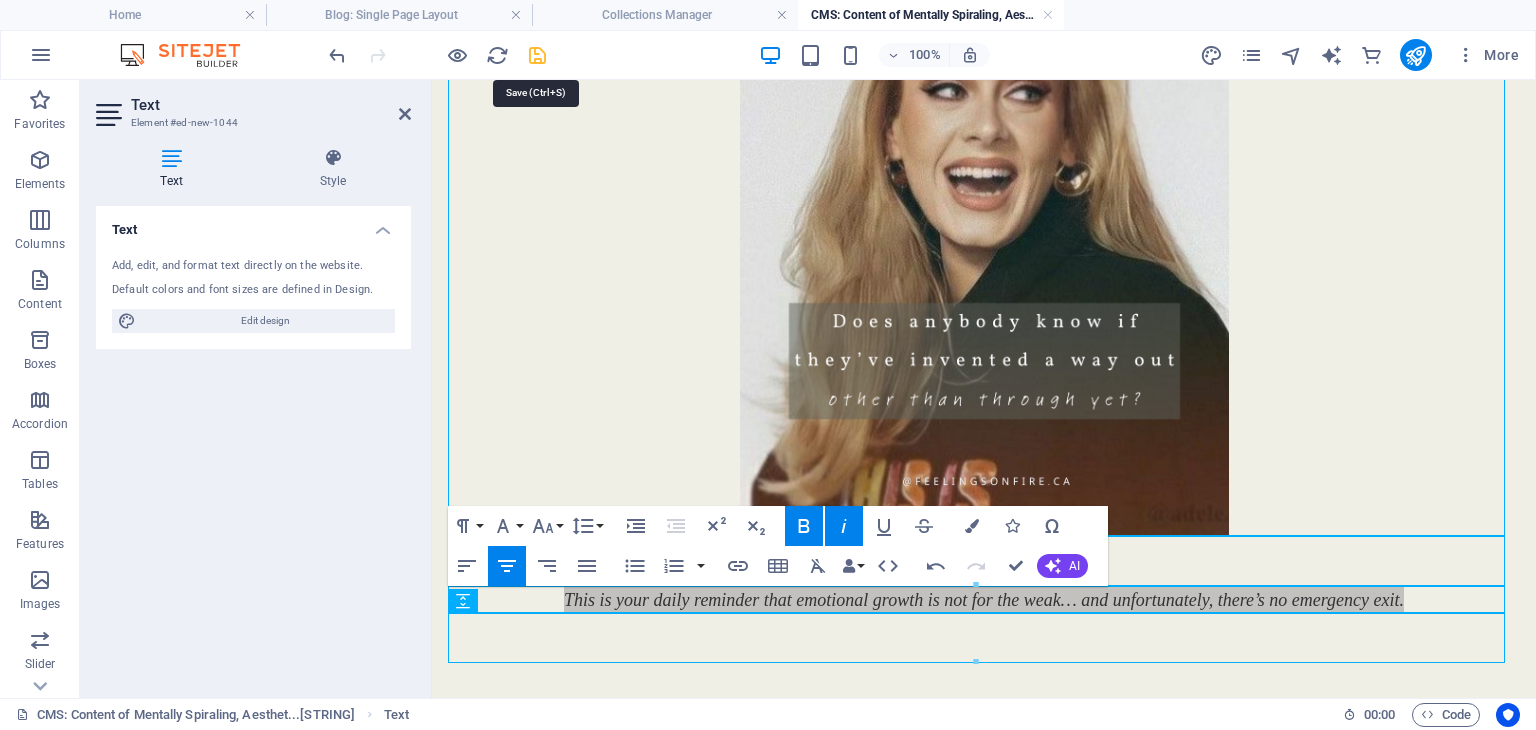 click at bounding box center [537, 55] 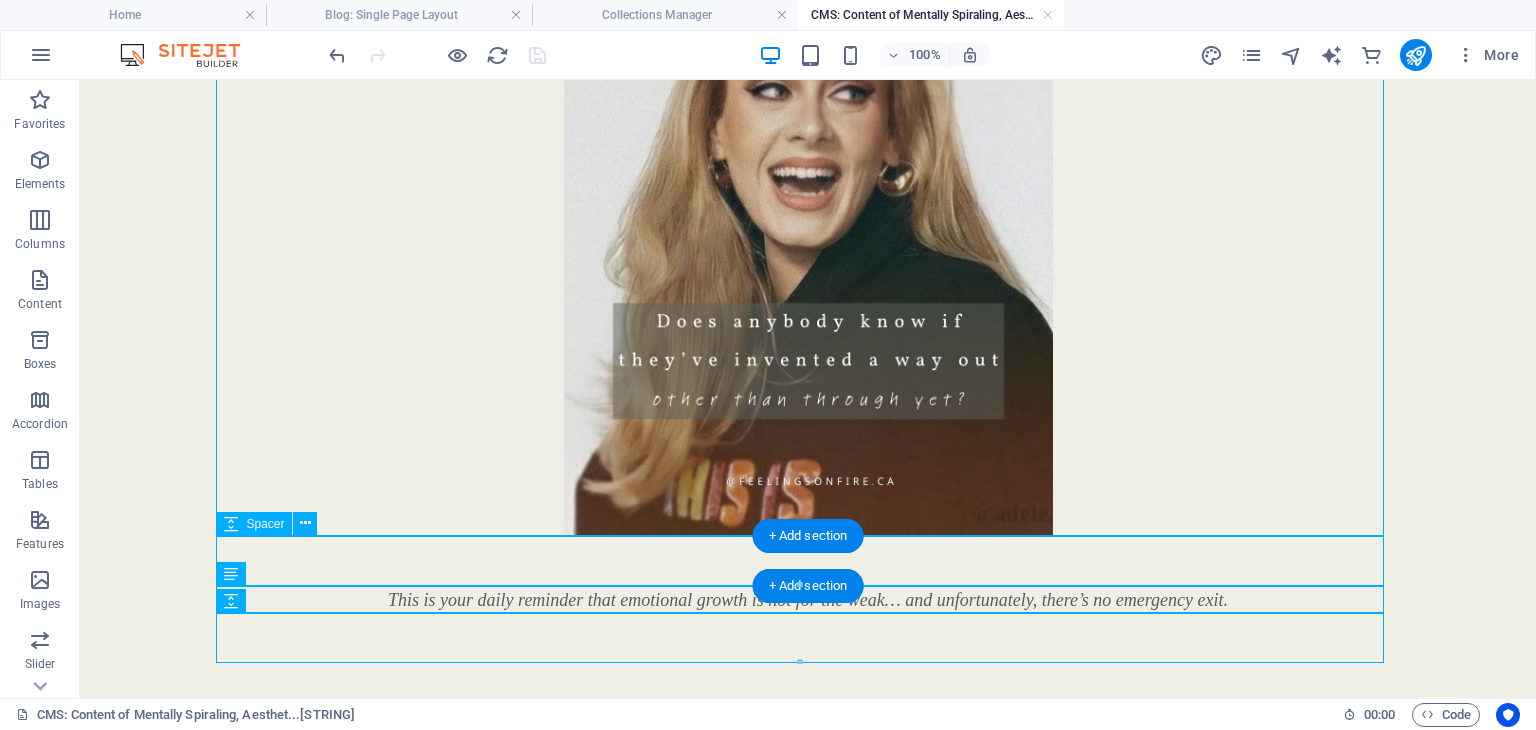 click at bounding box center [808, 562] 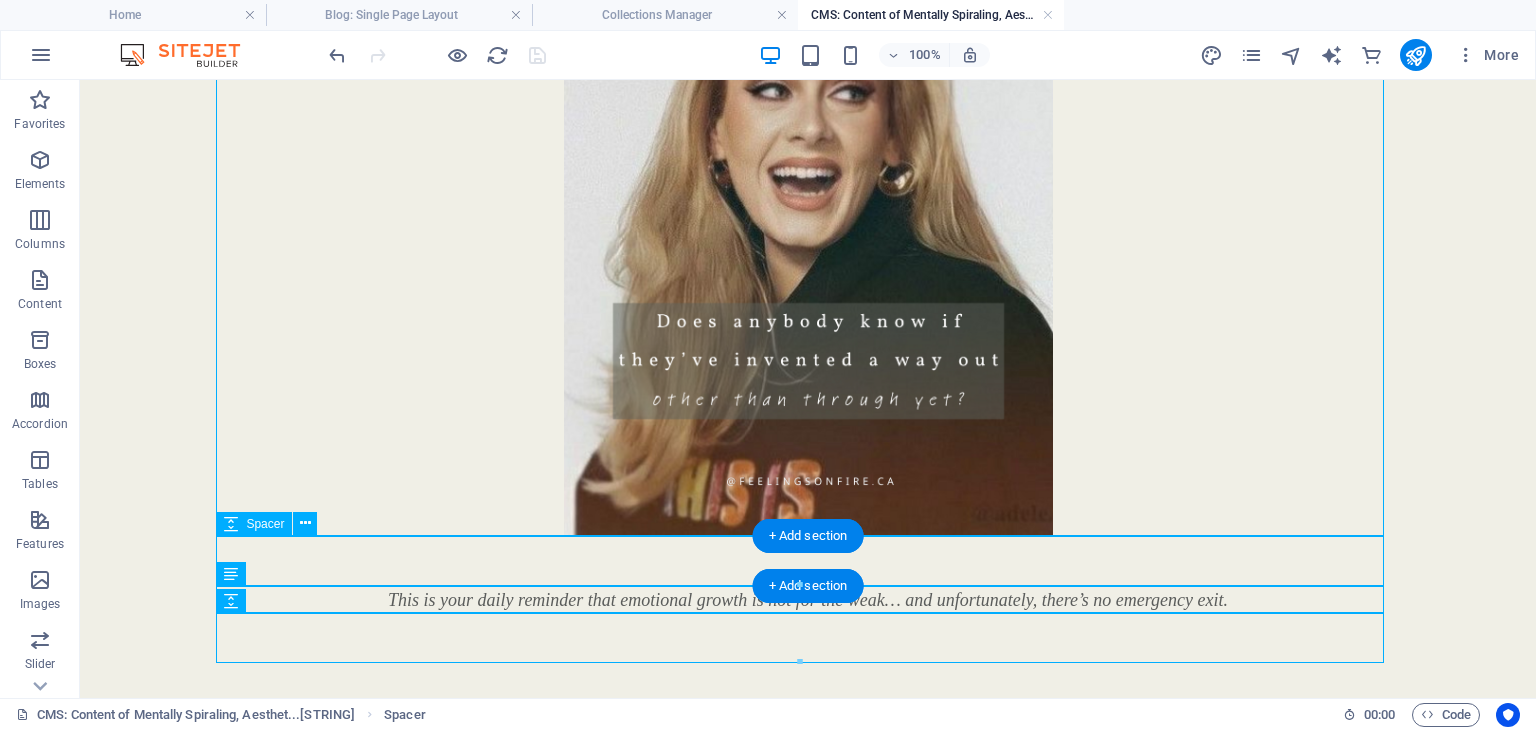 click at bounding box center (808, 562) 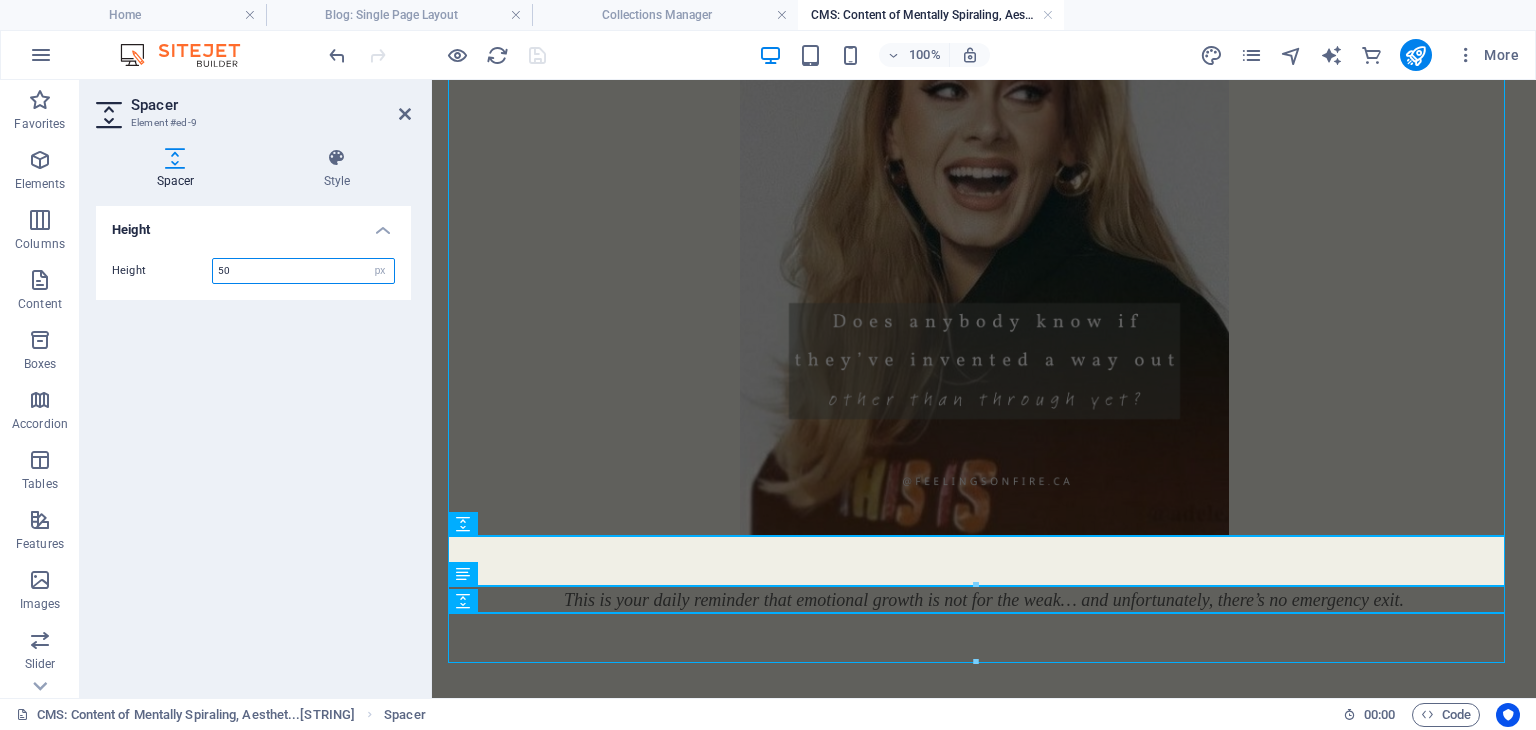 click on "50" at bounding box center [303, 271] 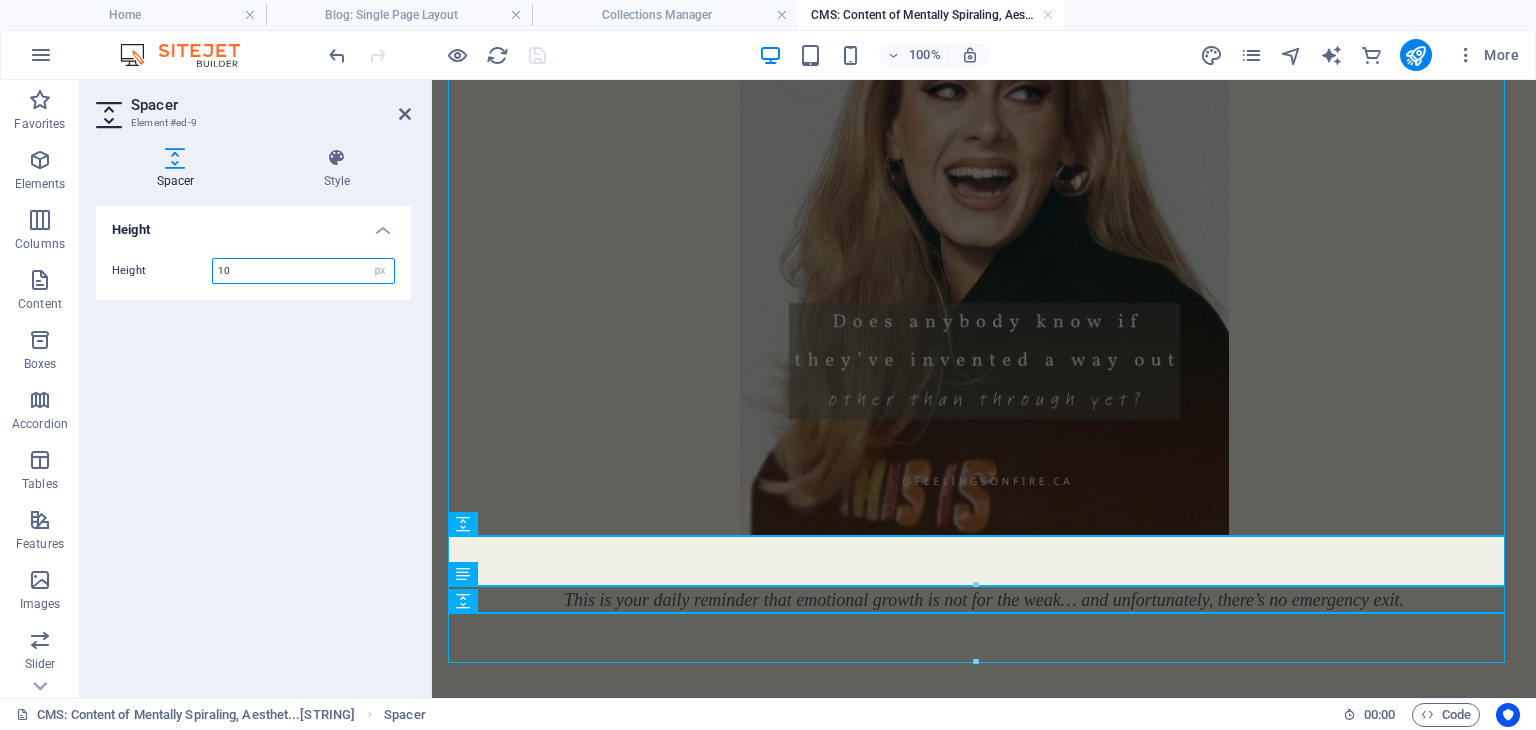 type on "10" 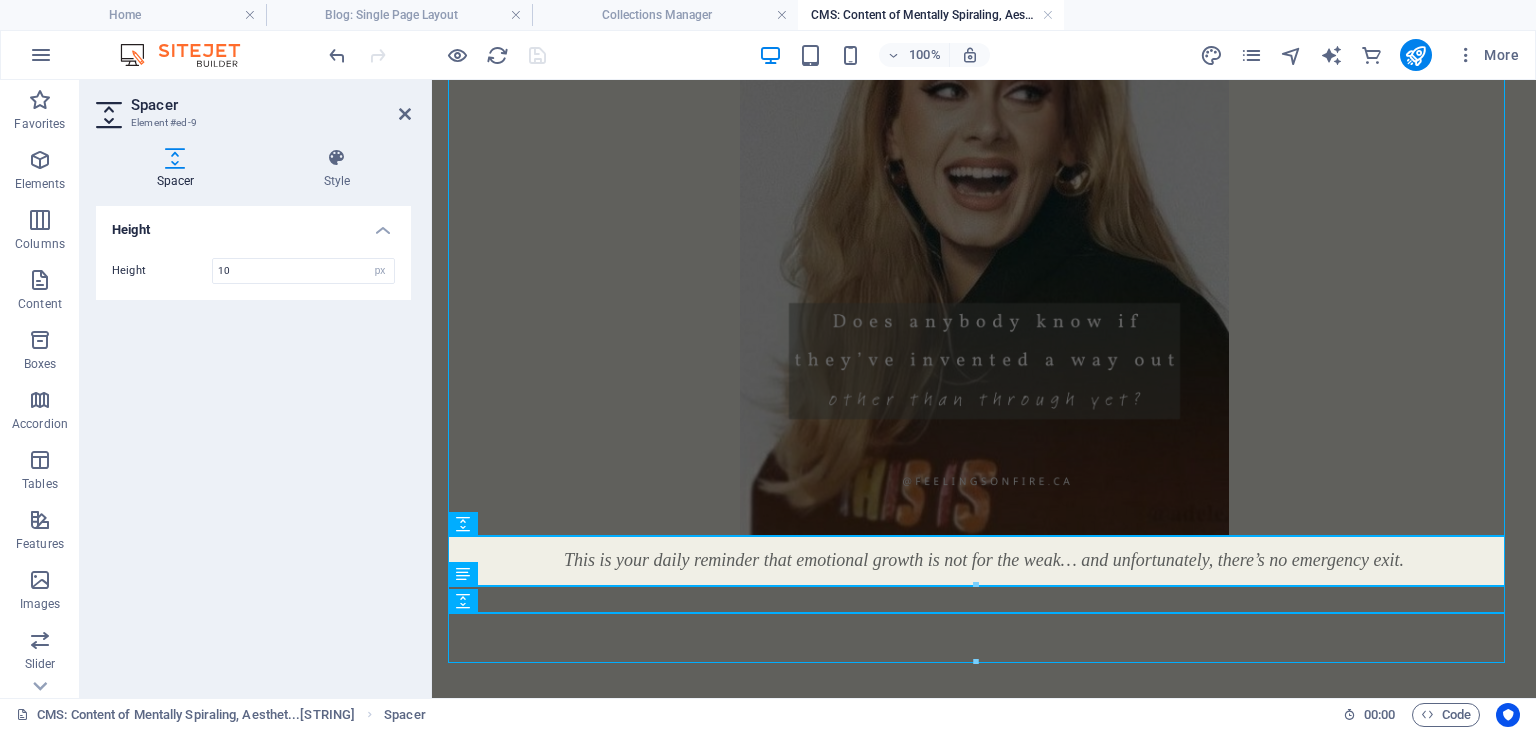 click on "Height Height 10 px rem vh vw" at bounding box center [253, 444] 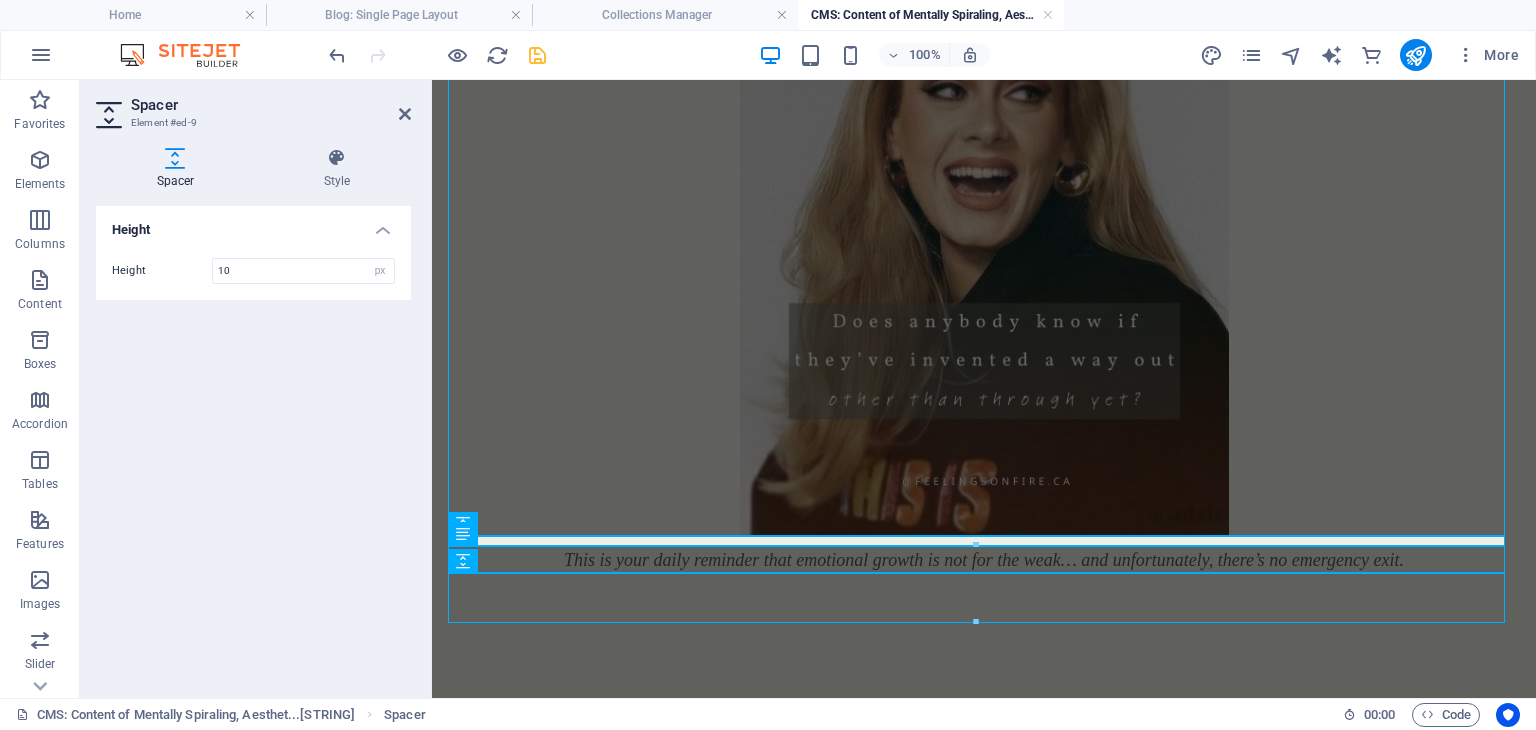 click at bounding box center [537, 55] 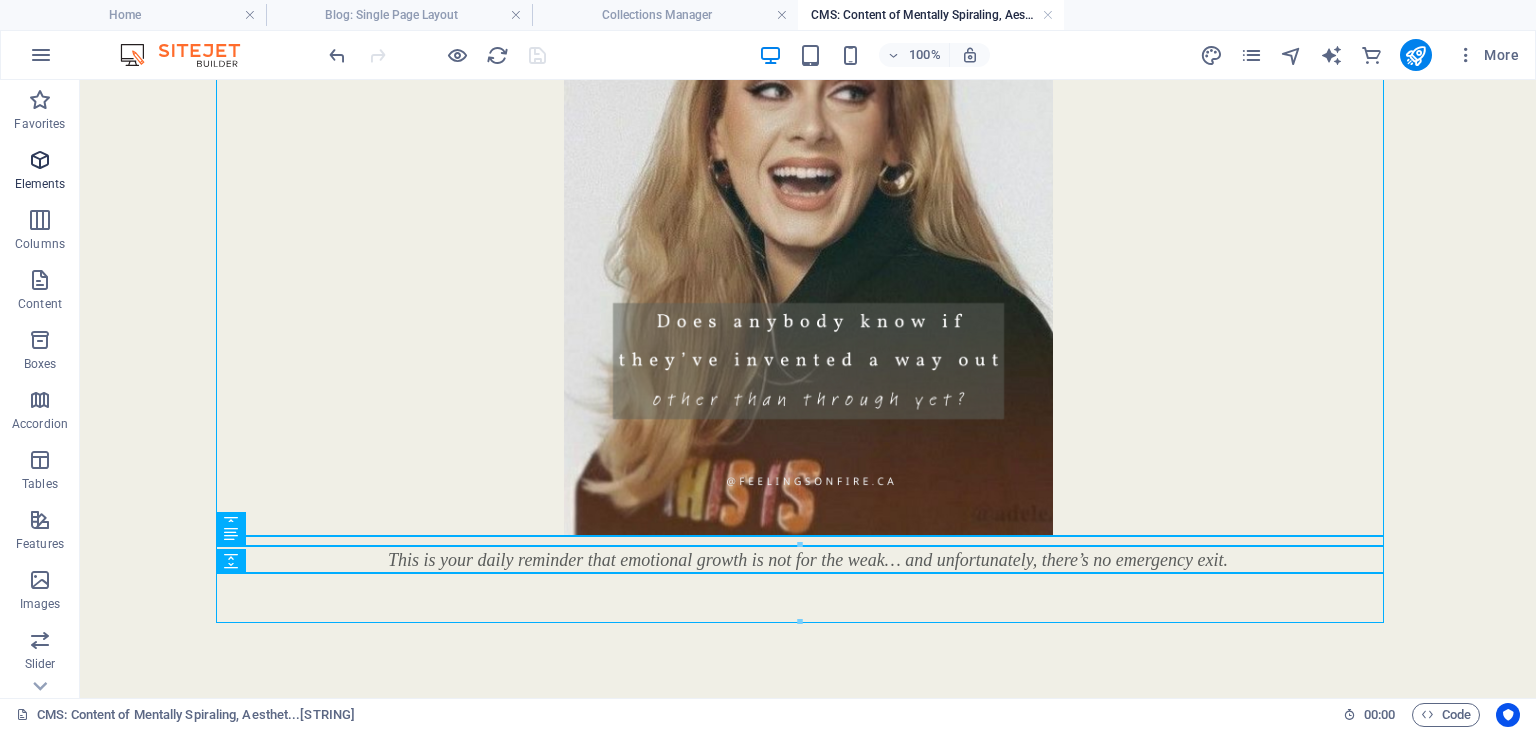 click at bounding box center [40, 160] 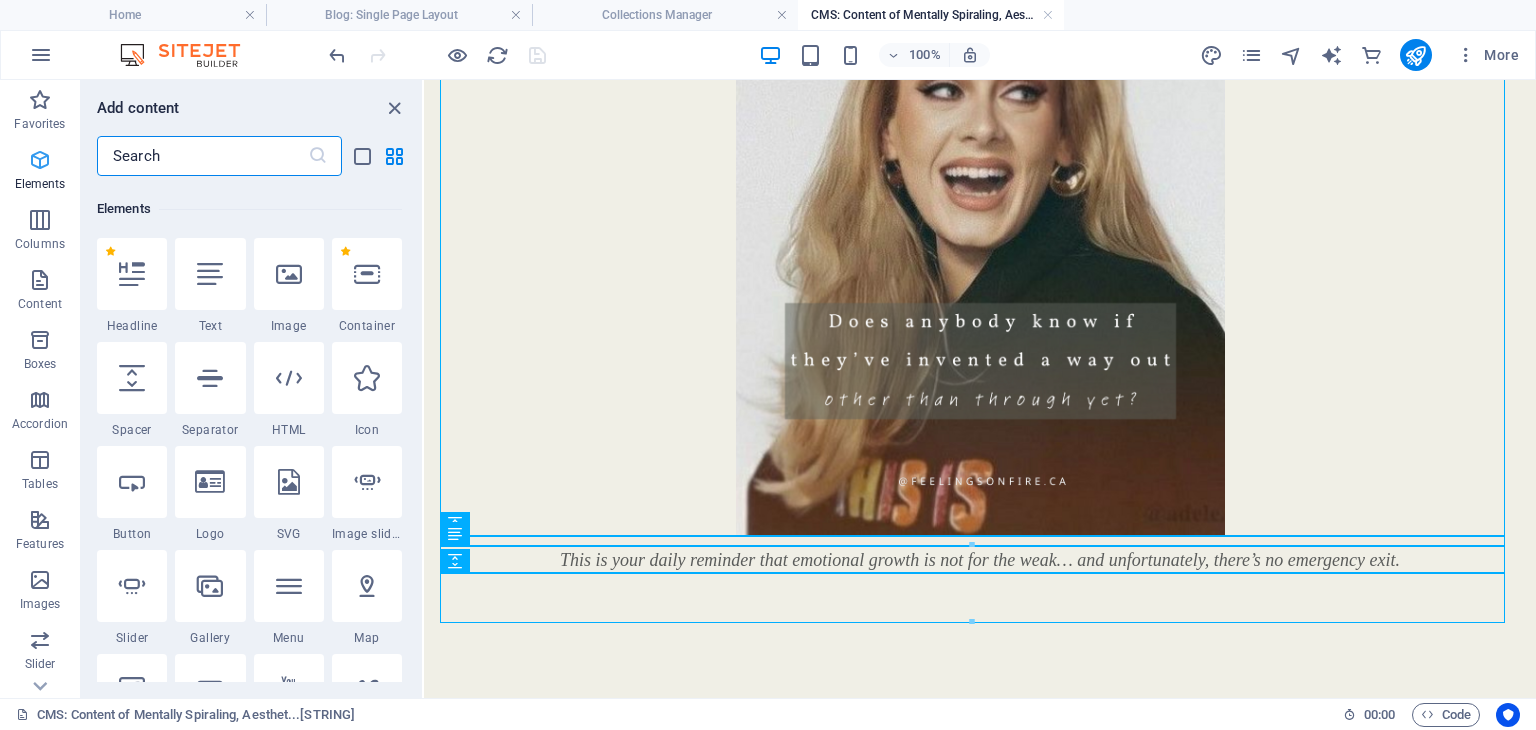 scroll, scrollTop: 212, scrollLeft: 0, axis: vertical 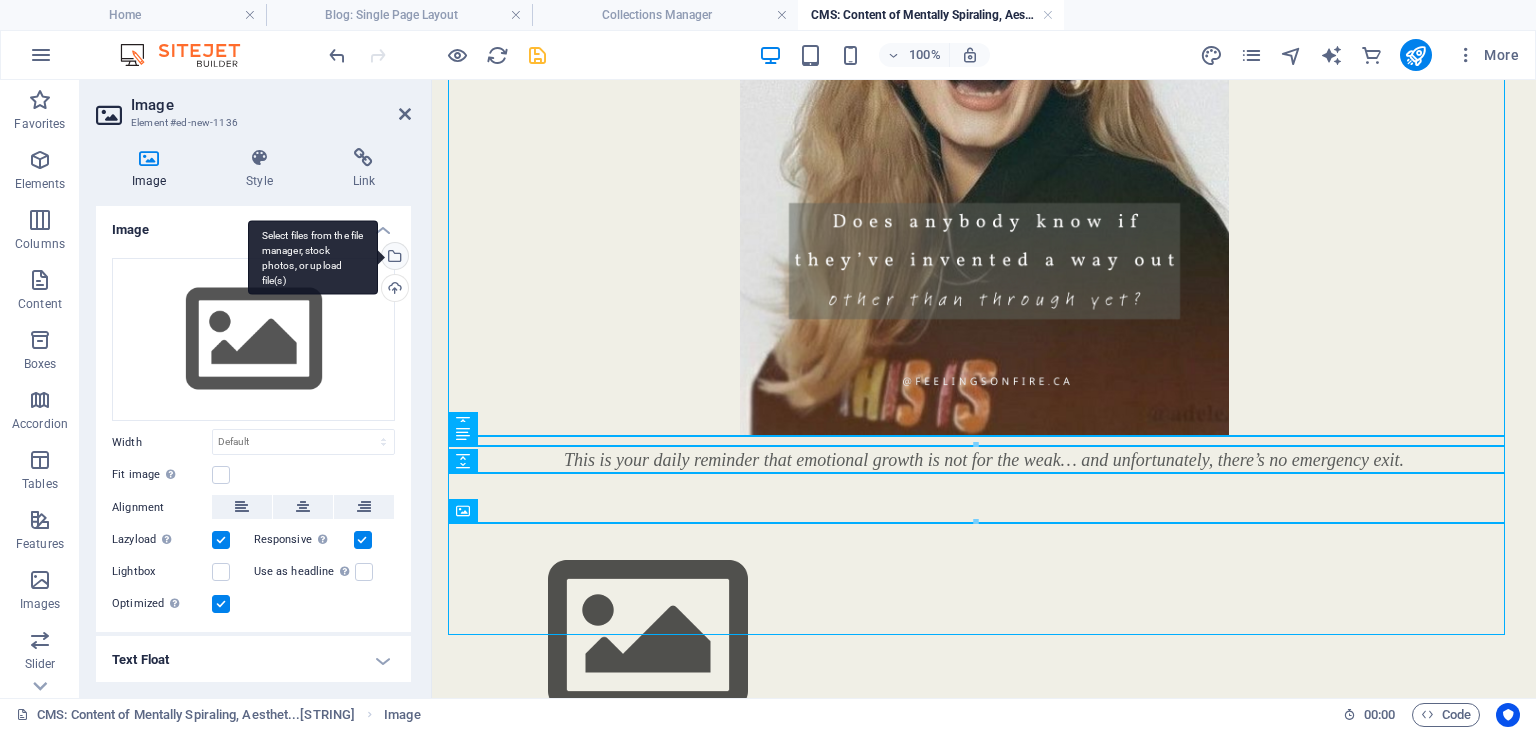 click on "Select files from the file manager, stock photos, or upload file(s)" at bounding box center (393, 258) 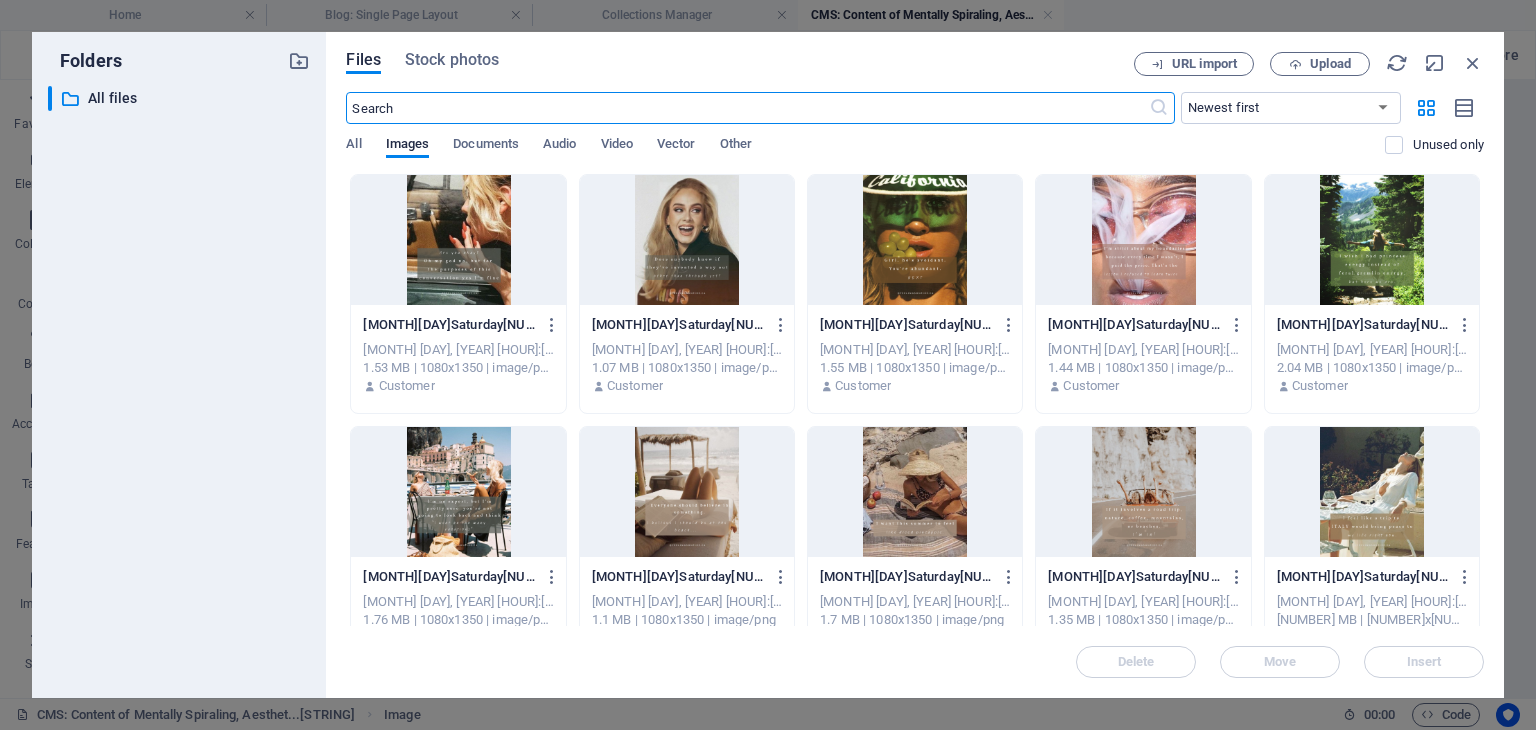 scroll, scrollTop: 790, scrollLeft: 0, axis: vertical 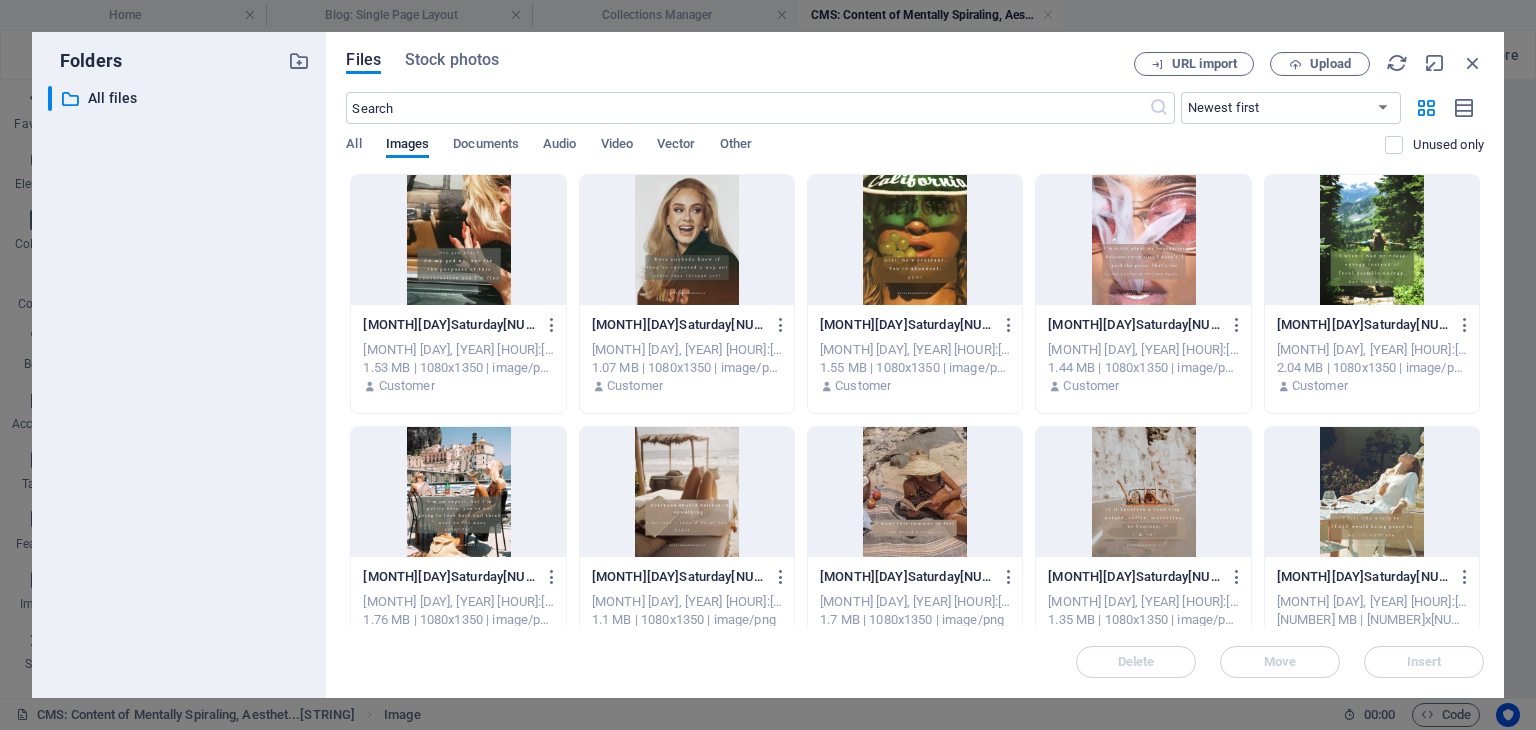 click at bounding box center (915, 240) 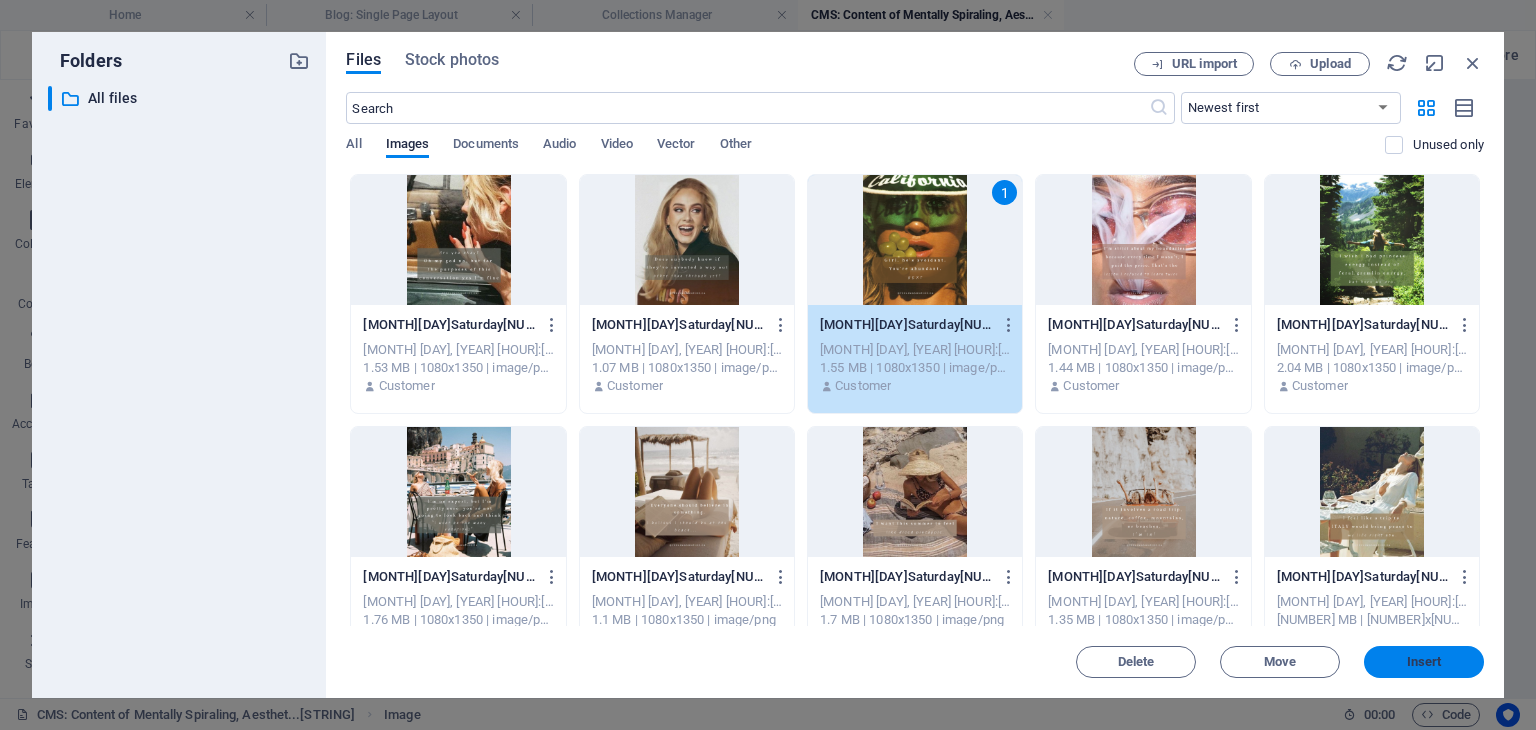 drag, startPoint x: 1380, startPoint y: 663, endPoint x: 887, endPoint y: 576, distance: 500.6176 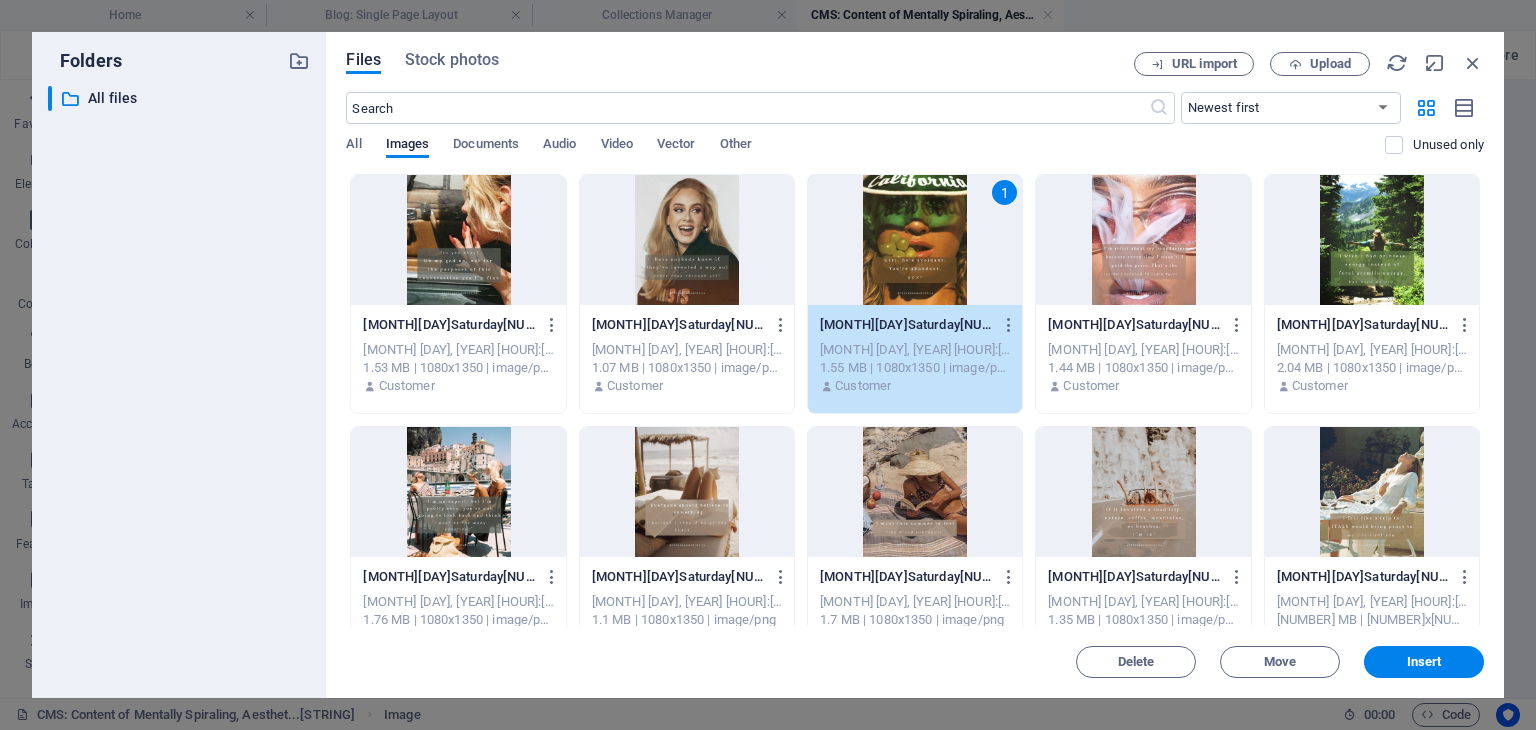 scroll, scrollTop: 1152, scrollLeft: 0, axis: vertical 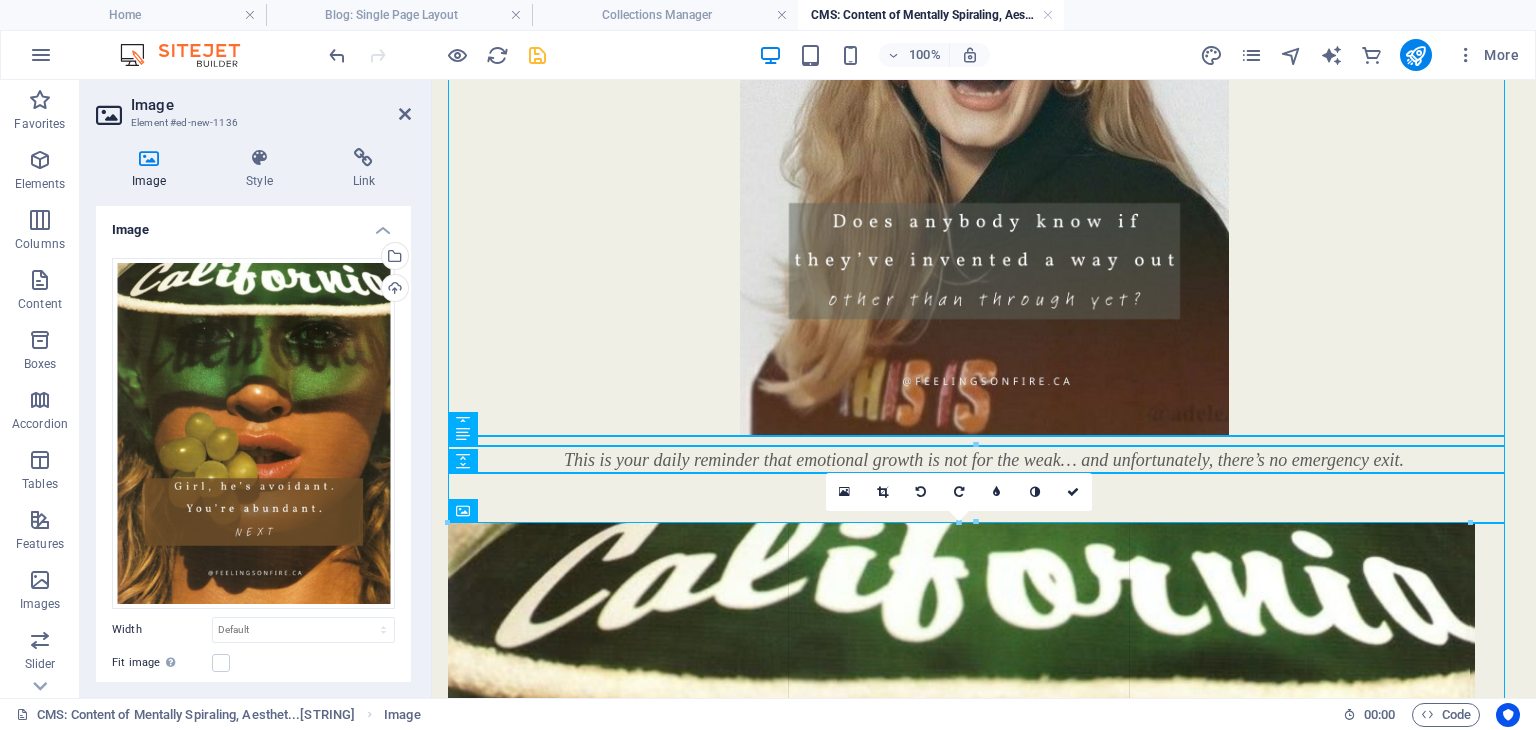 drag, startPoint x: 444, startPoint y: 522, endPoint x: 75, endPoint y: 489, distance: 370.47266 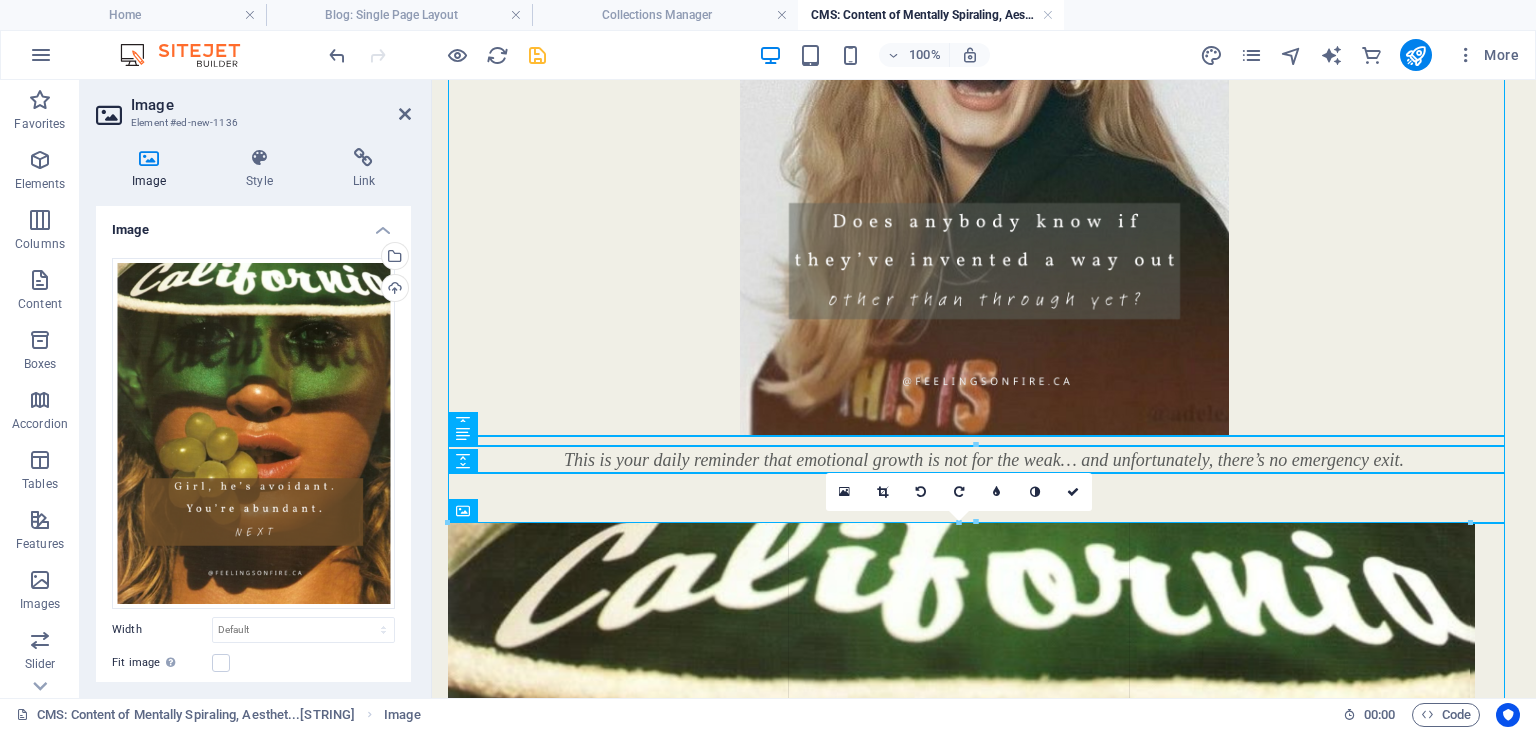 type on "1021" 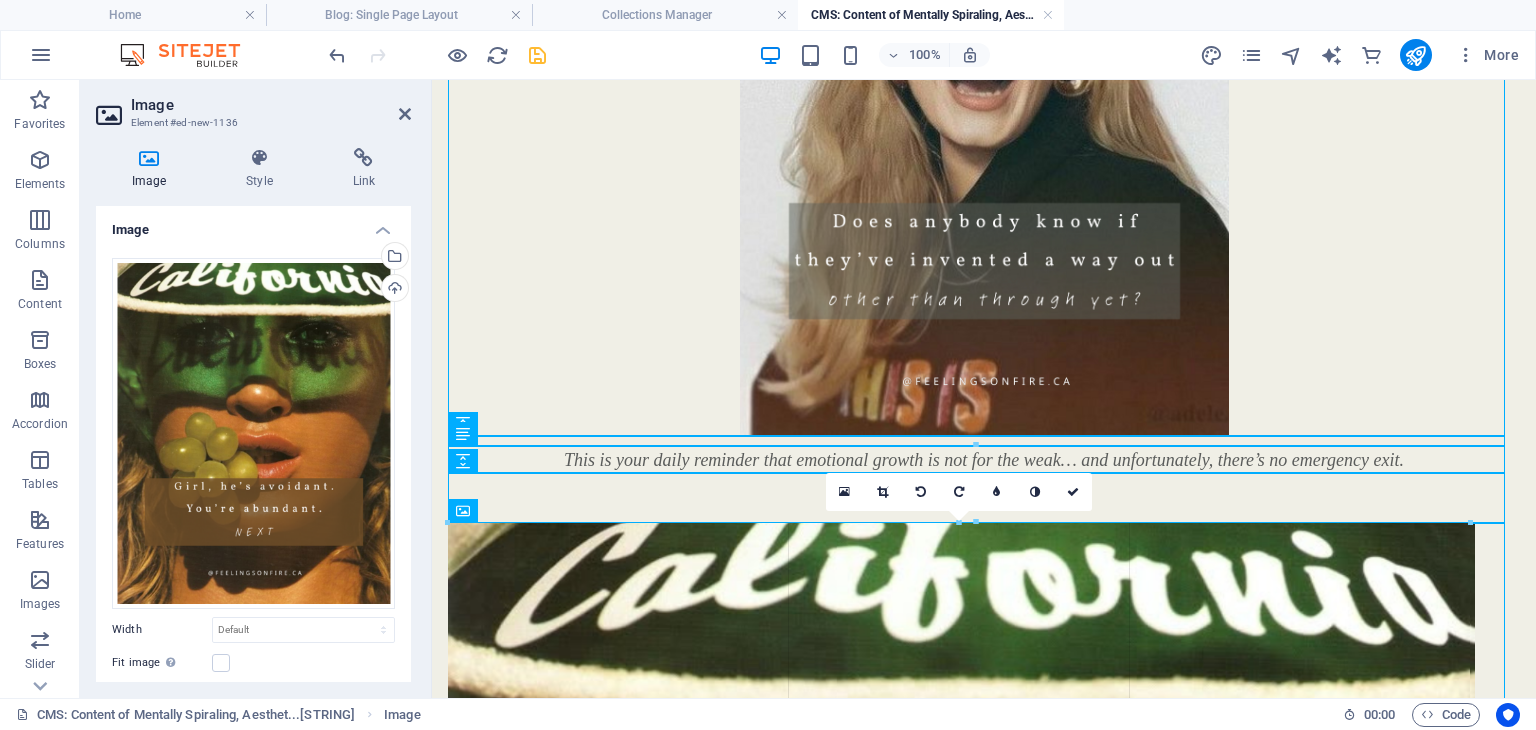 select on "px" 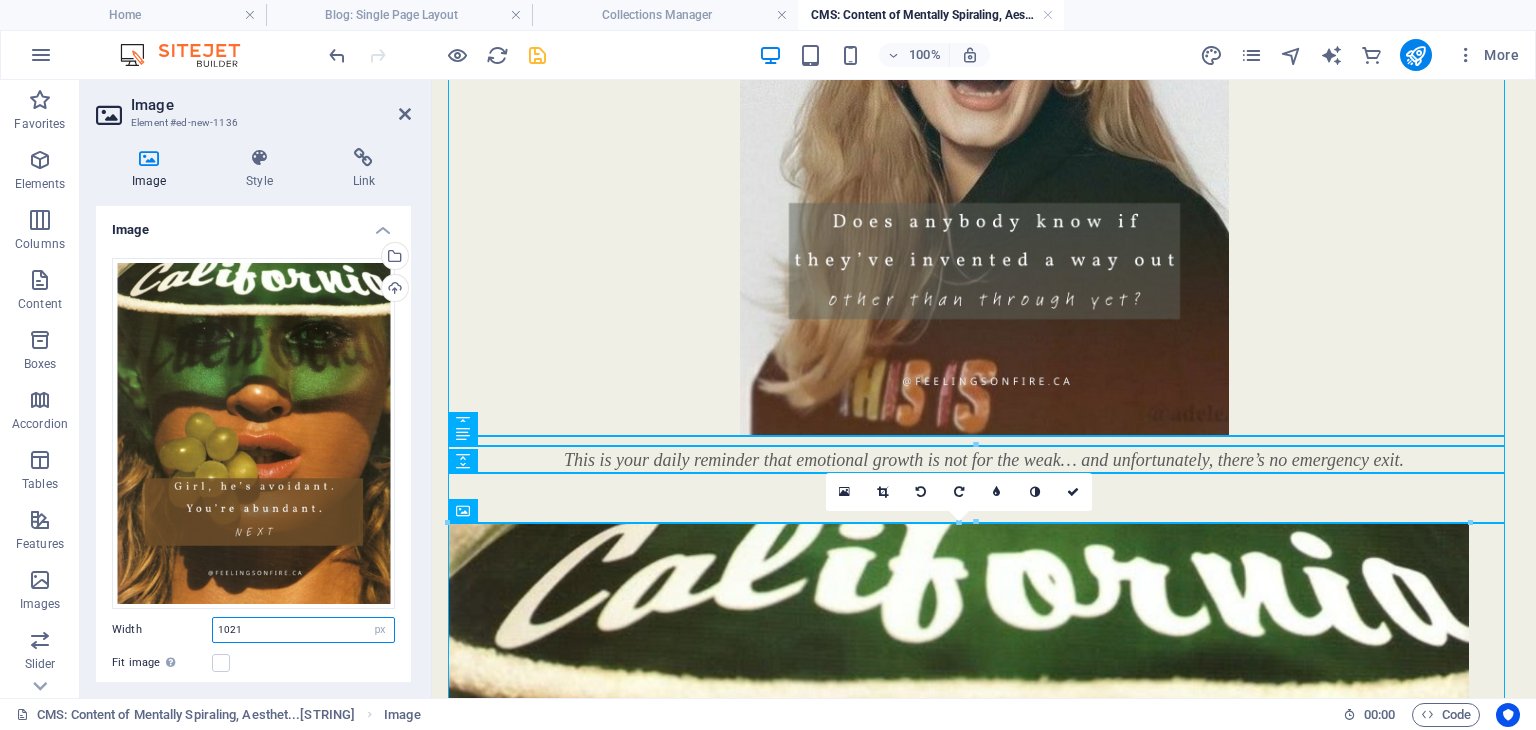 click on "1021" at bounding box center (303, 630) 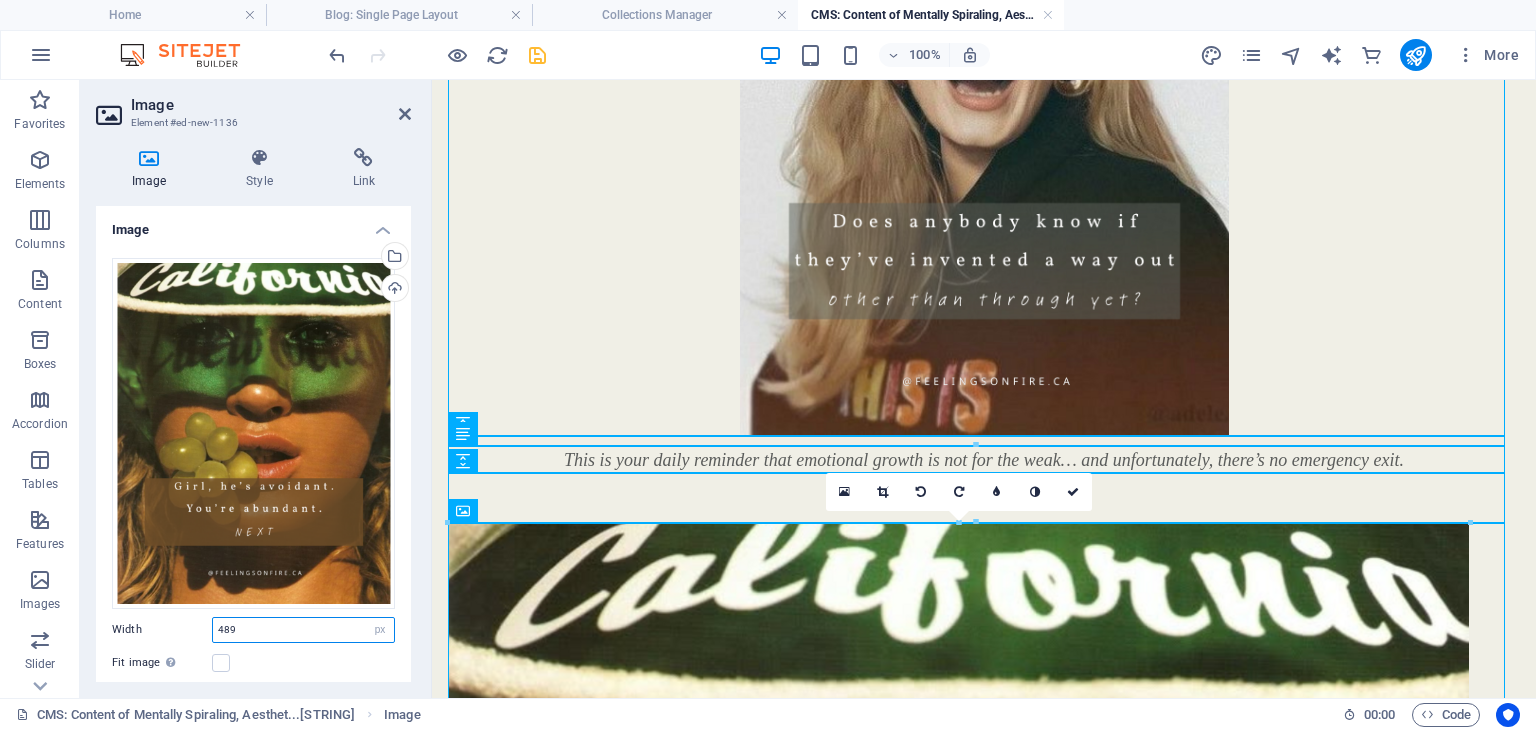 type on "489" 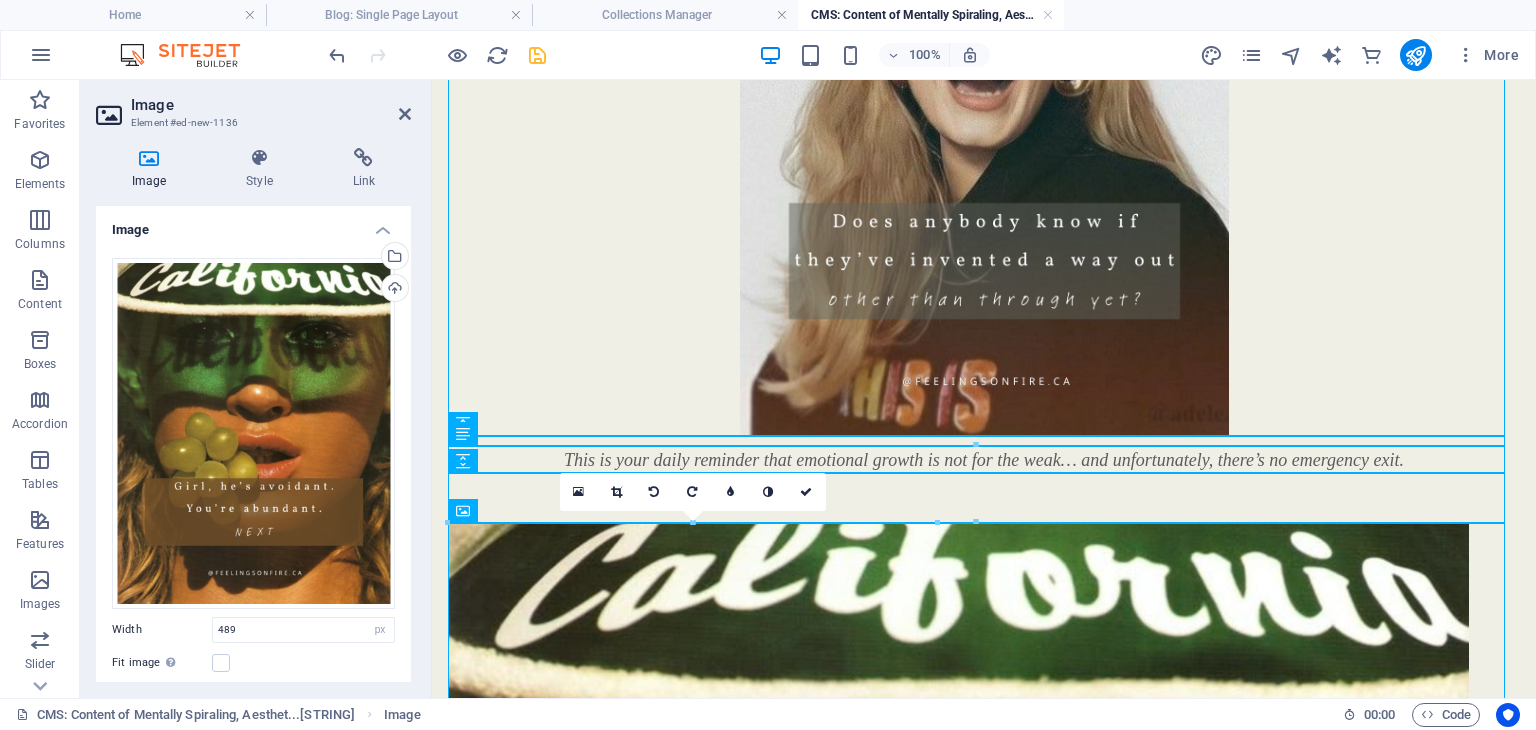 click on "Width" at bounding box center [162, 629] 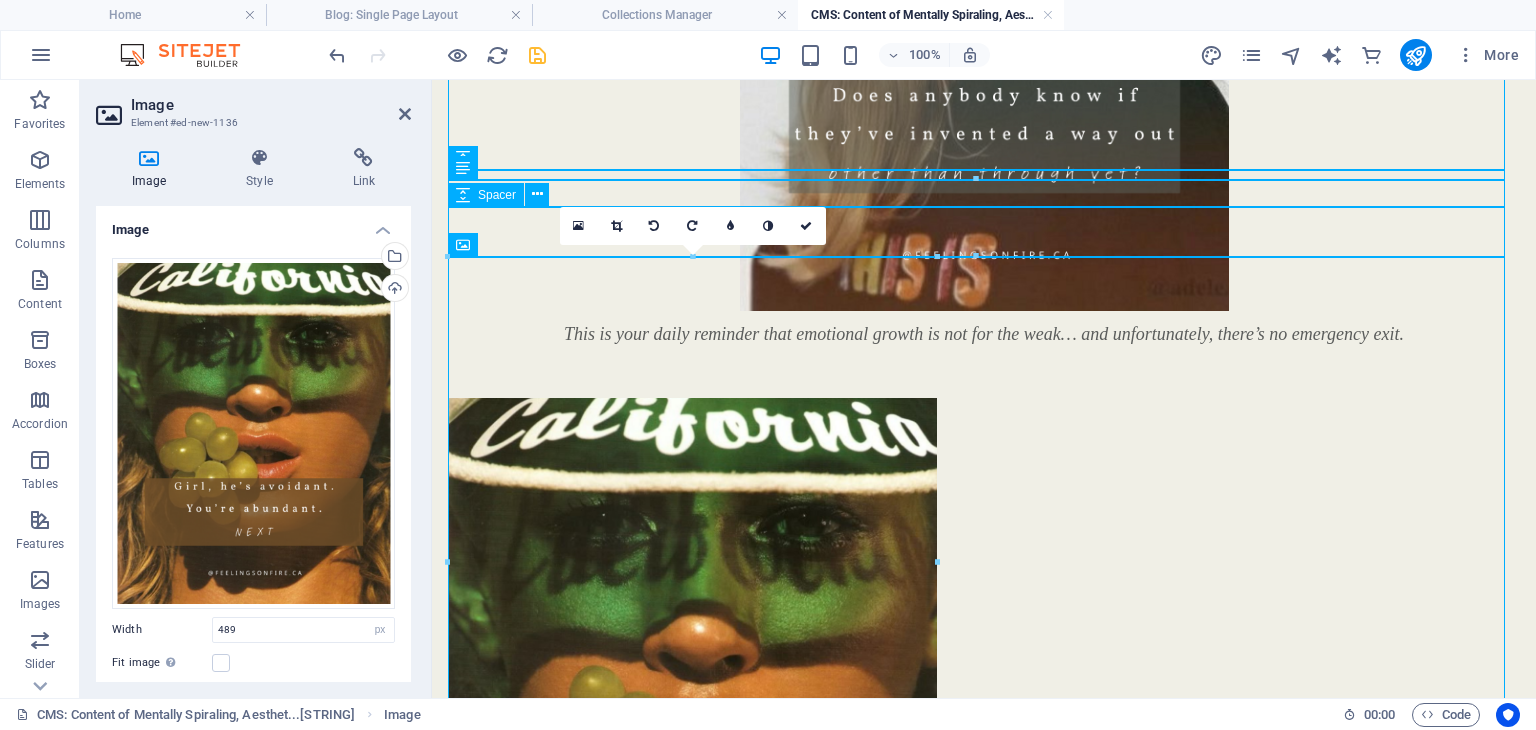 scroll, scrollTop: 1452, scrollLeft: 0, axis: vertical 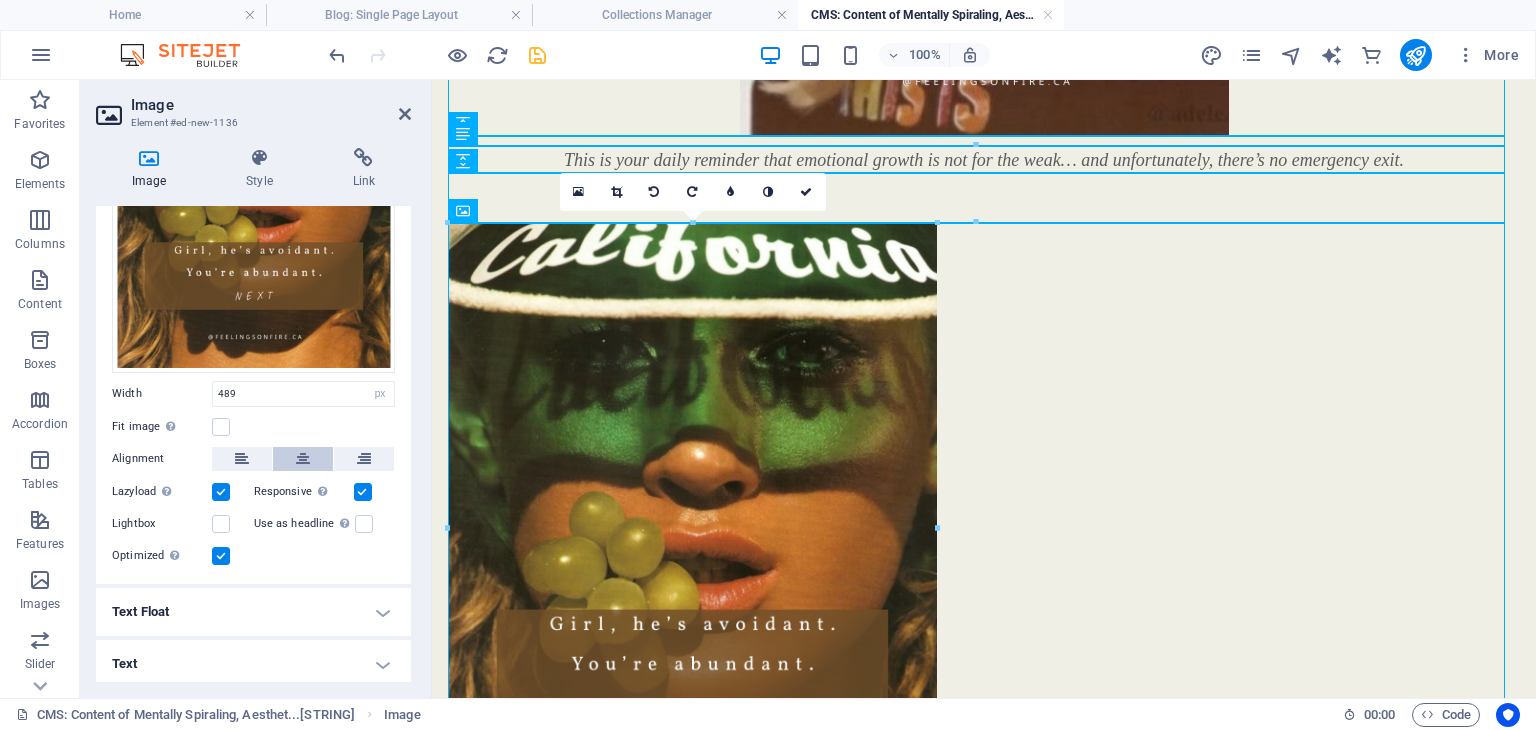 click at bounding box center [303, 459] 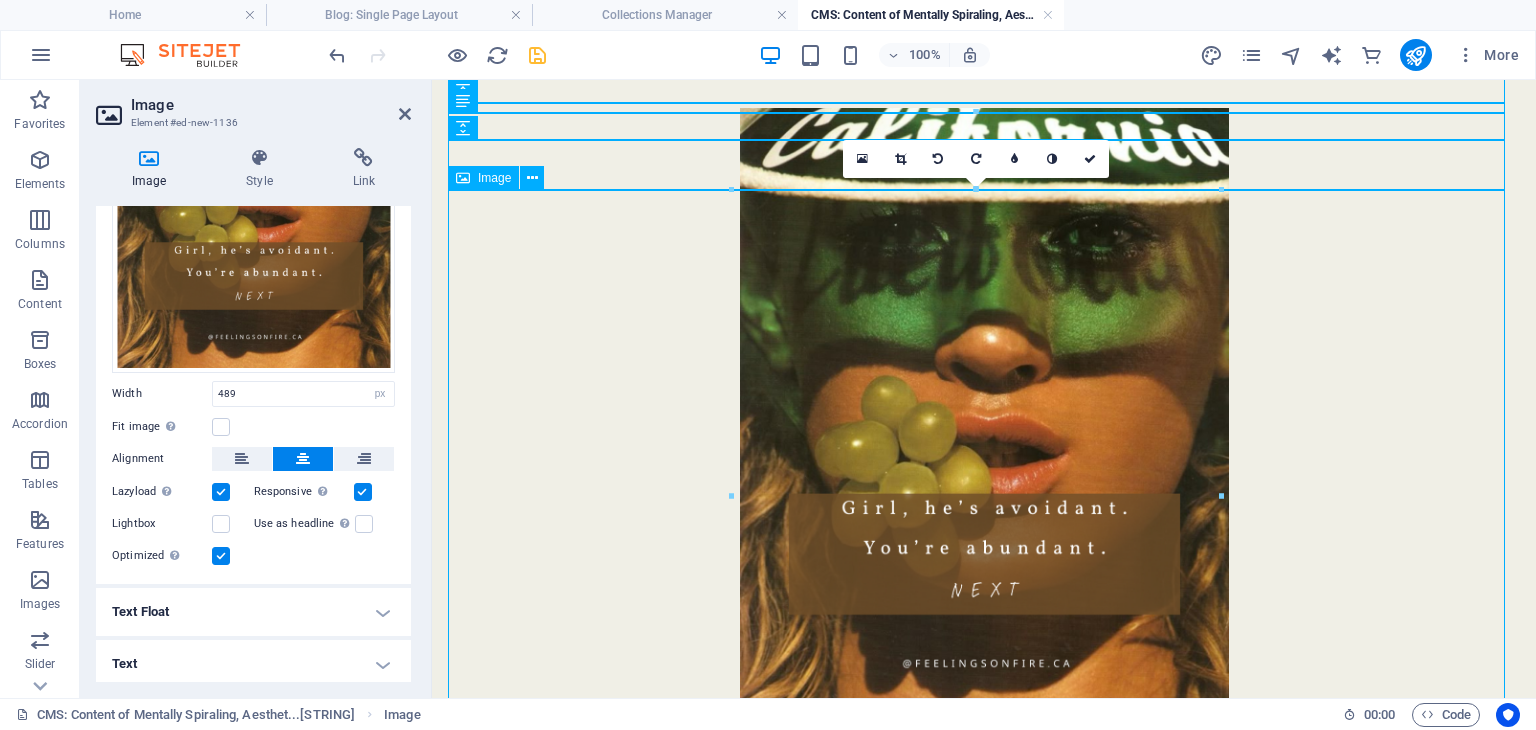 scroll, scrollTop: 1652, scrollLeft: 0, axis: vertical 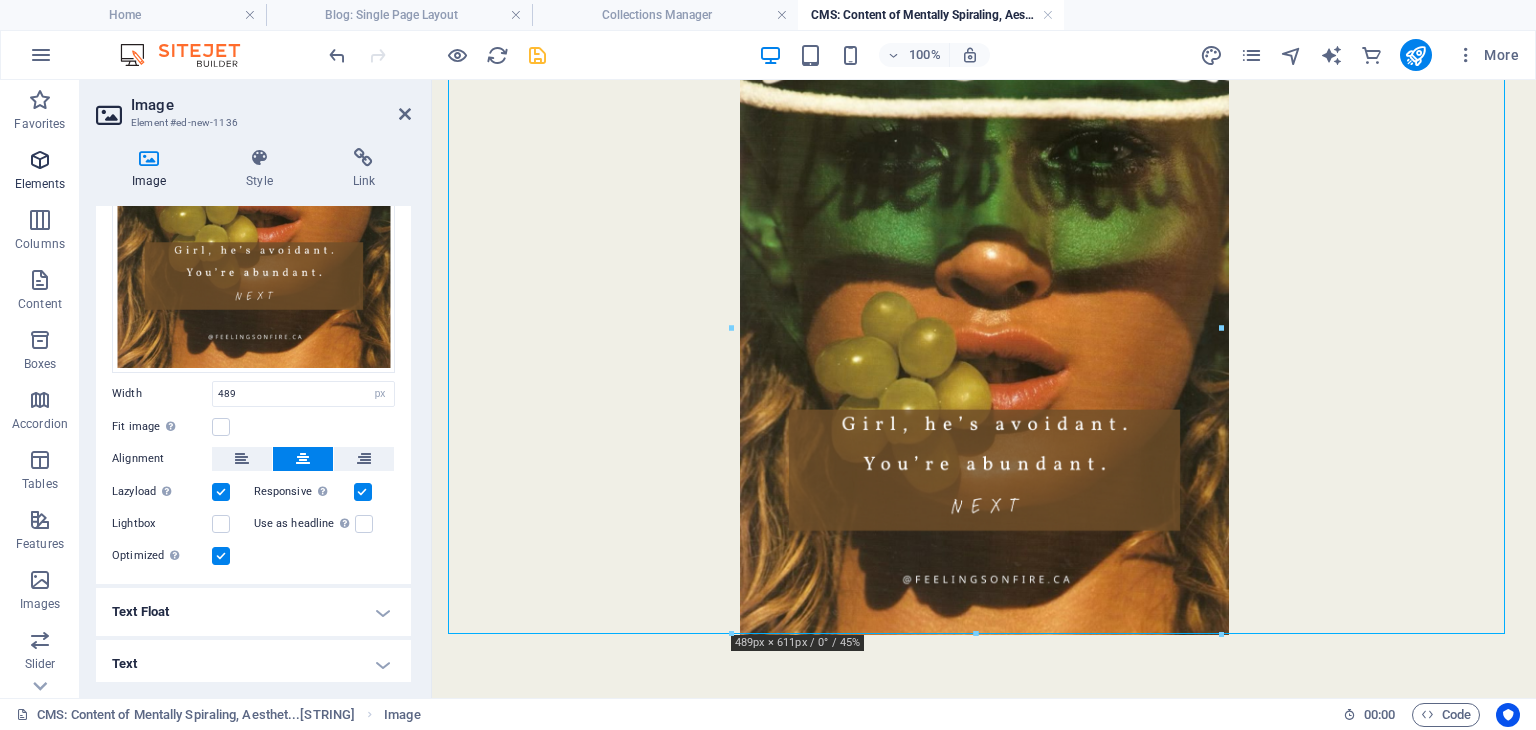 click at bounding box center (40, 160) 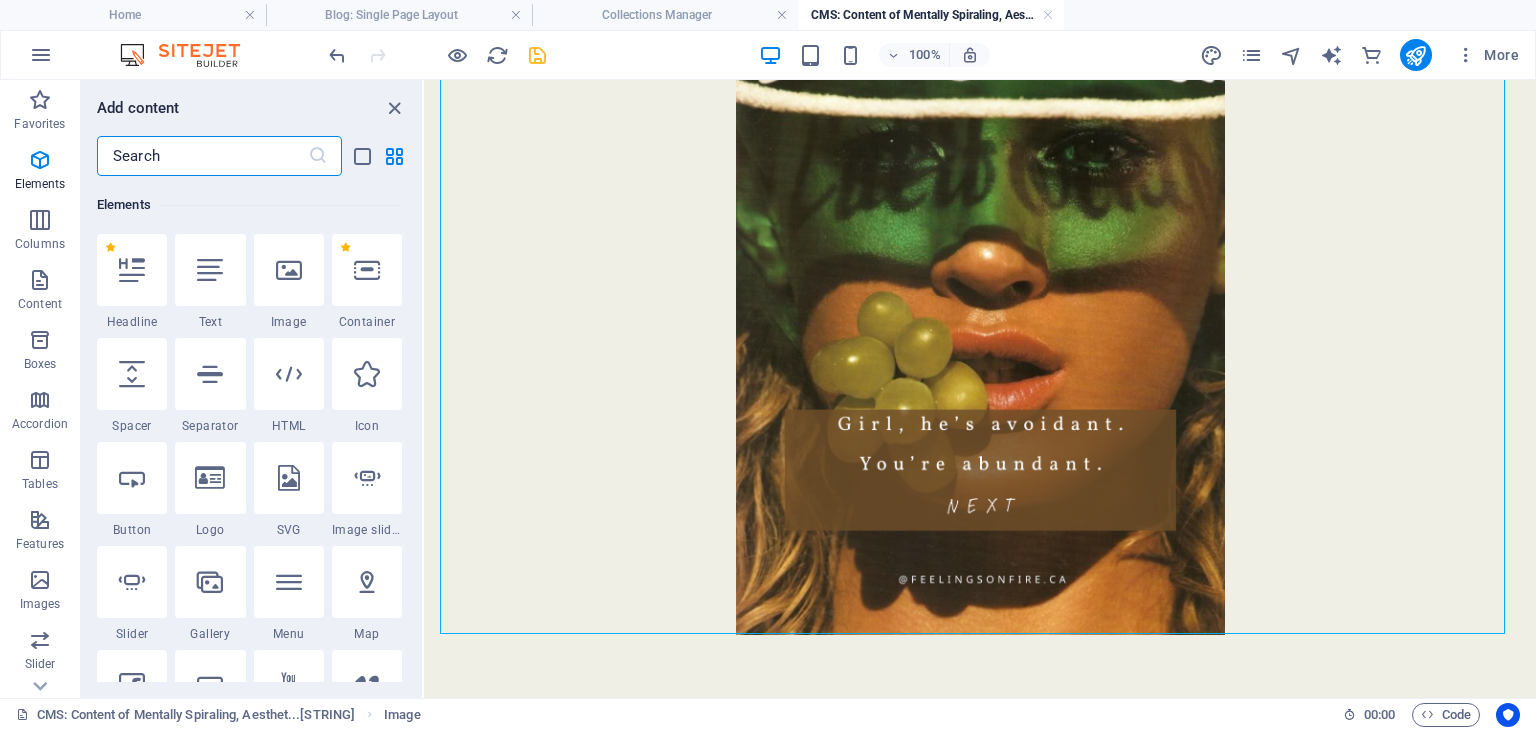 scroll, scrollTop: 212, scrollLeft: 0, axis: vertical 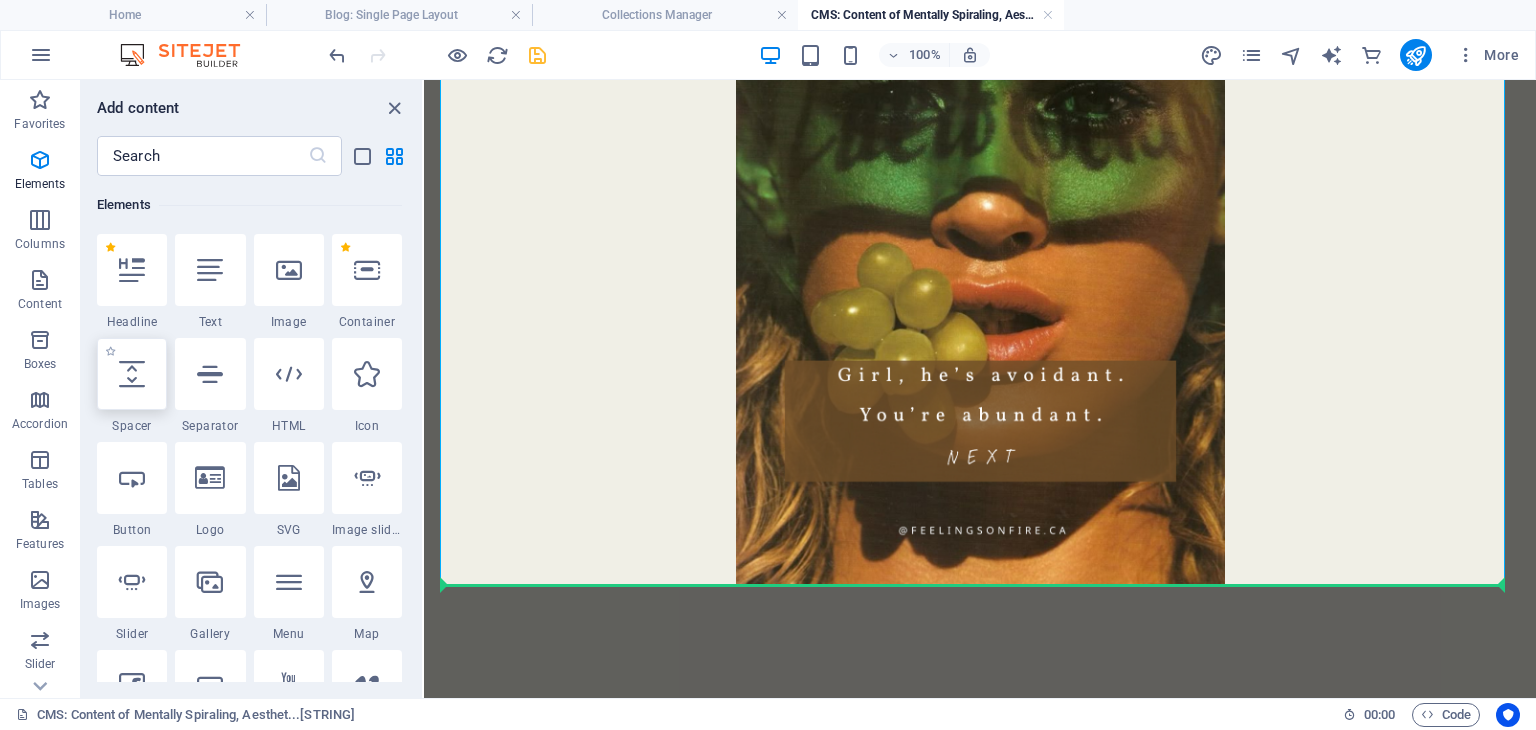 select on "px" 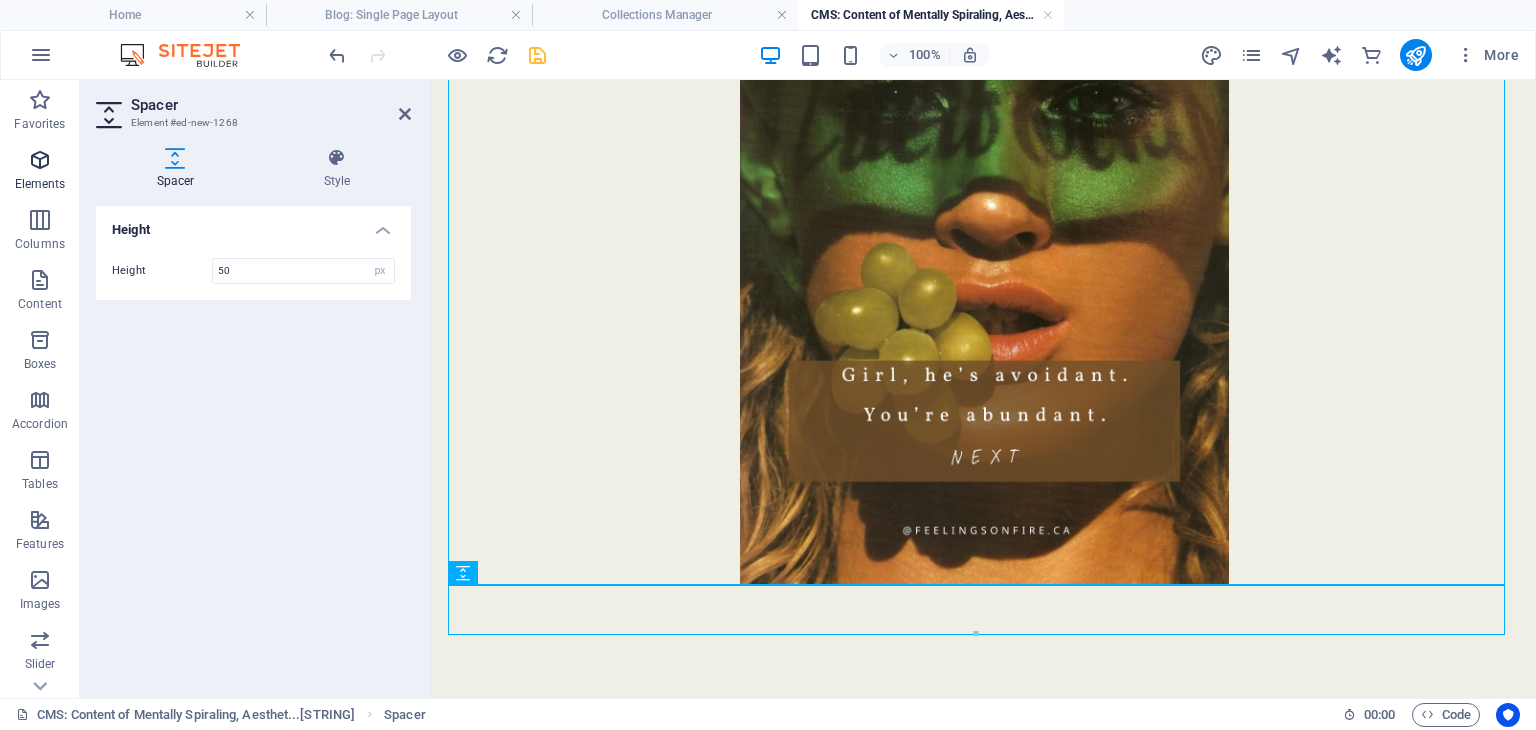 click at bounding box center [40, 160] 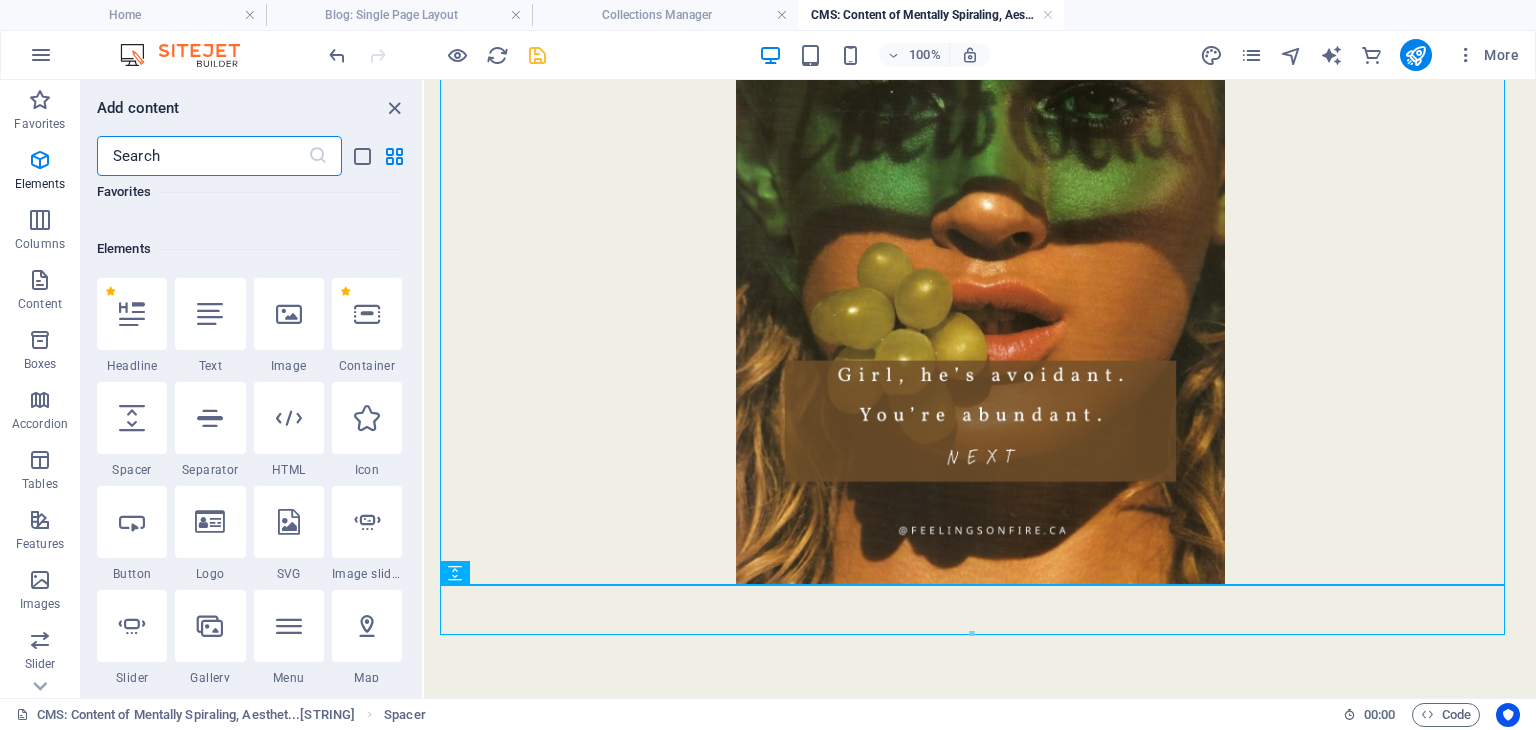 scroll, scrollTop: 212, scrollLeft: 0, axis: vertical 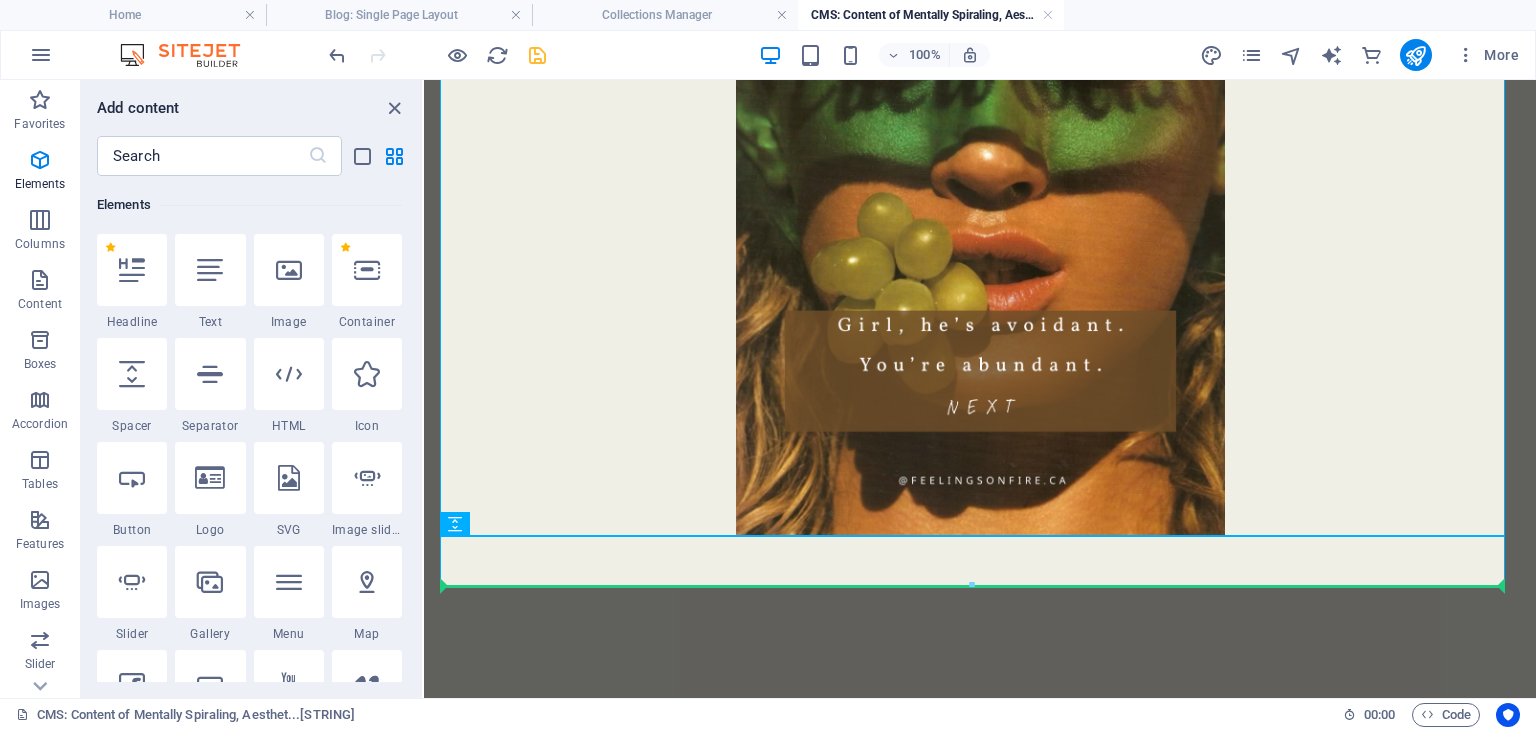 select on "px" 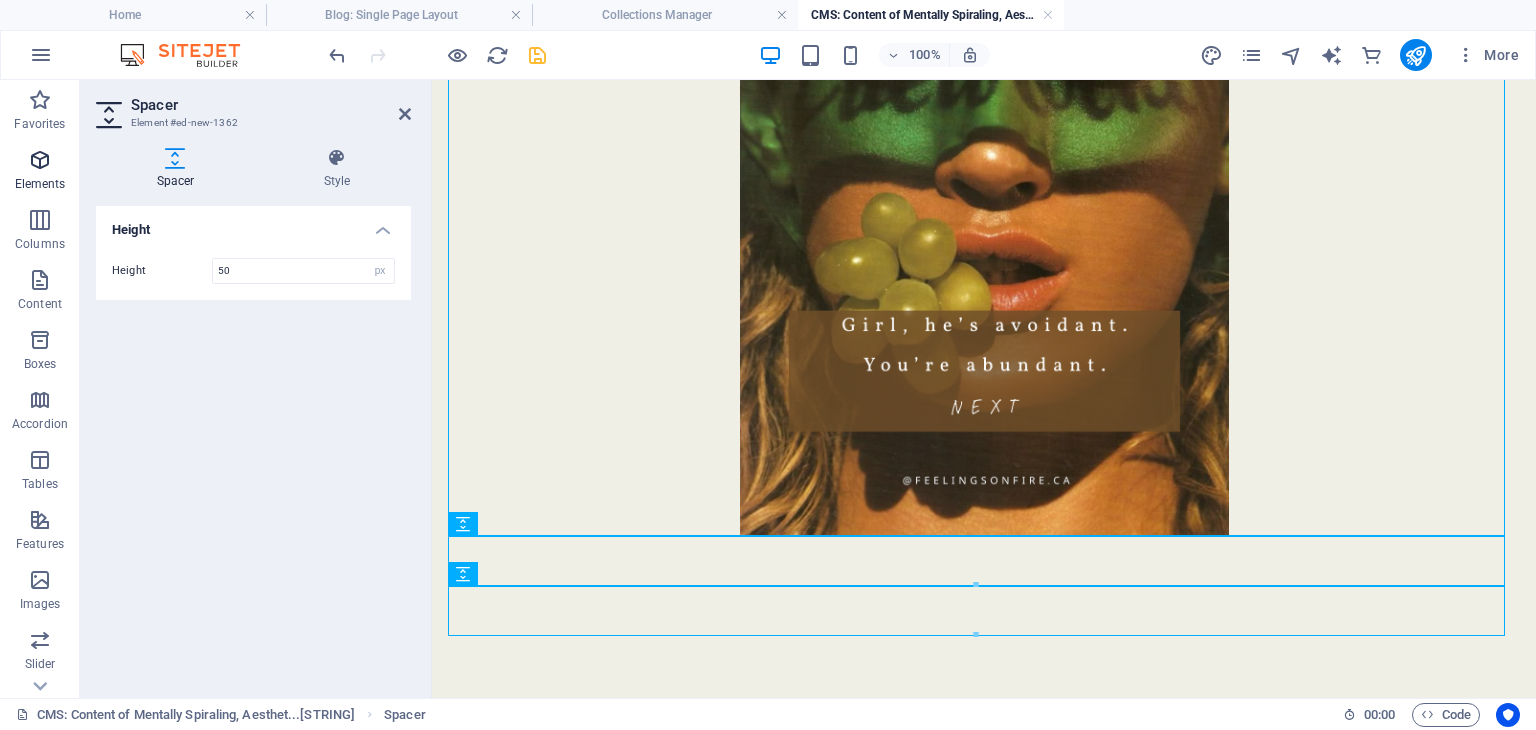 click on "Elements" at bounding box center (40, 172) 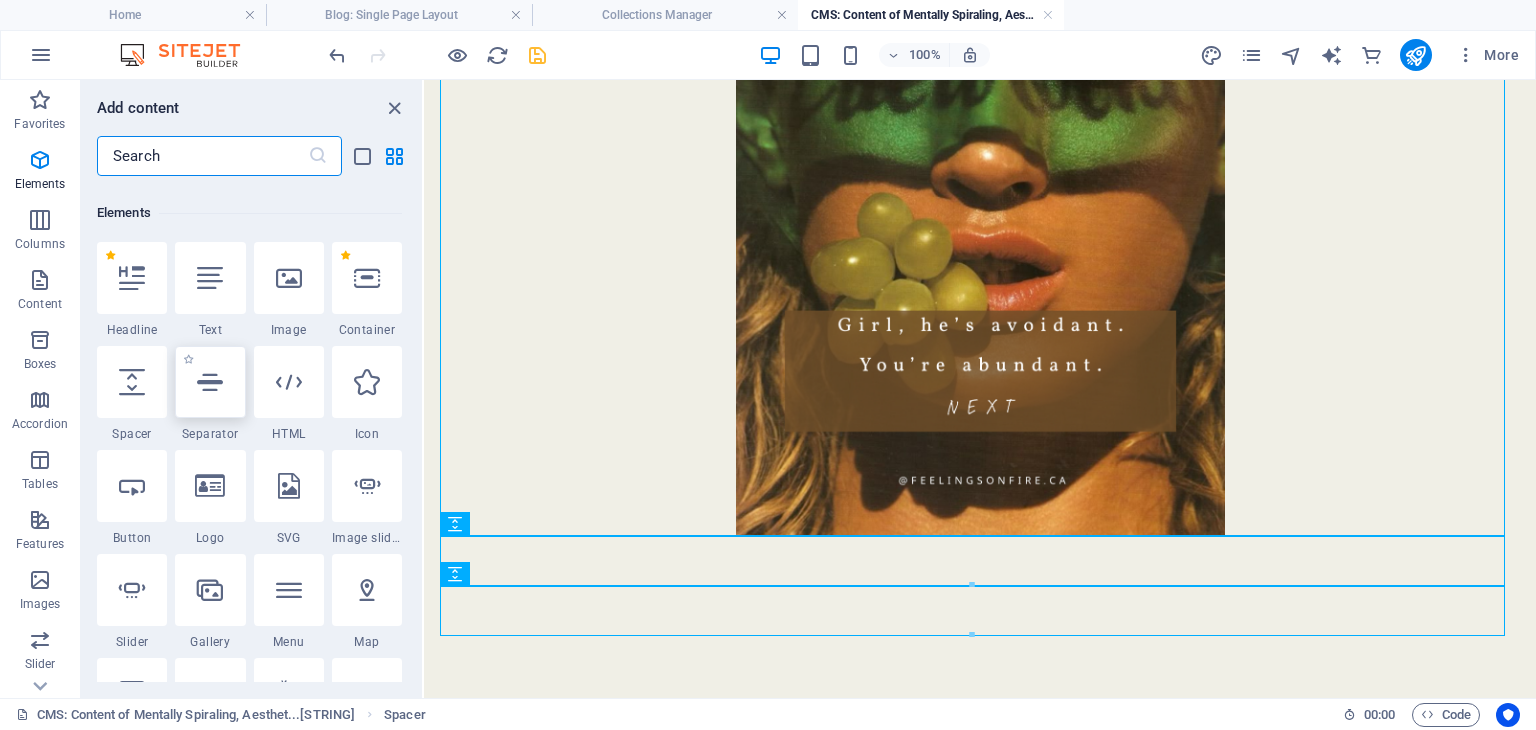 scroll, scrollTop: 212, scrollLeft: 0, axis: vertical 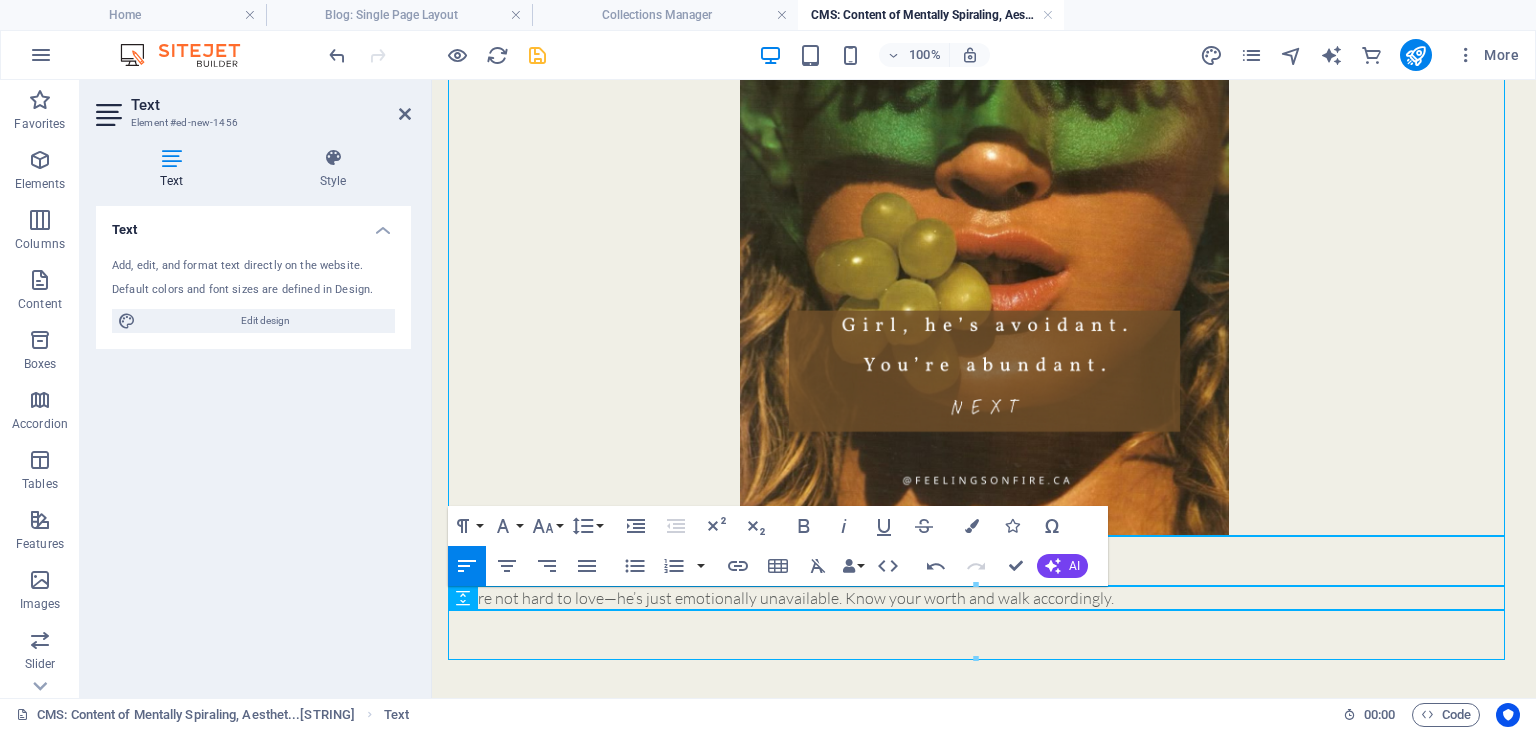 click on "You’re not hard to love—he’s just emotionally unavailable. Know your worth and walk accordingly." at bounding box center (984, 598) 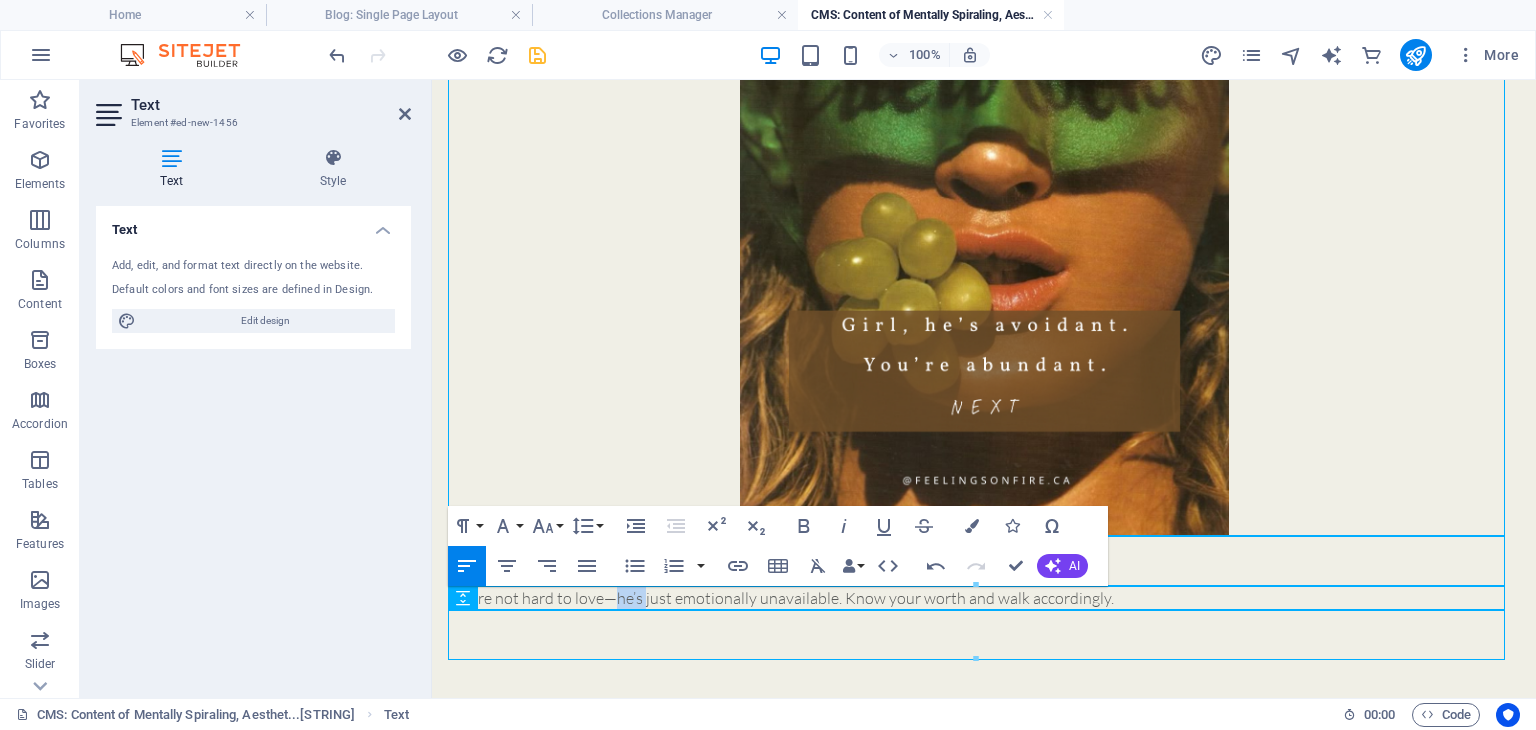 click on "You’re not hard to love—he’s just emotionally unavailable. Know your worth and walk accordingly." at bounding box center (984, 598) 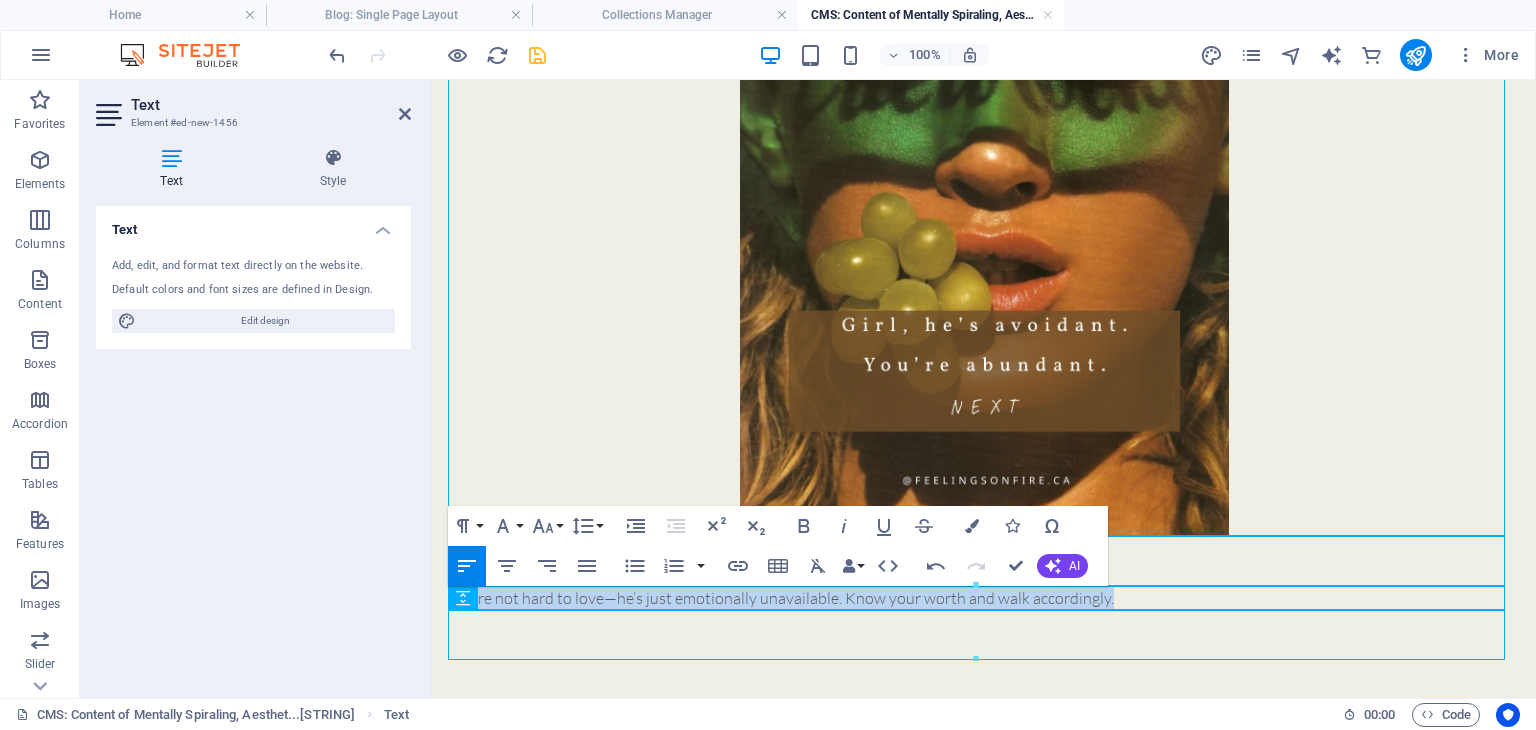 click on "You’re not hard to love—he’s just emotionally unavailable. Know your worth and walk accordingly." at bounding box center (984, 598) 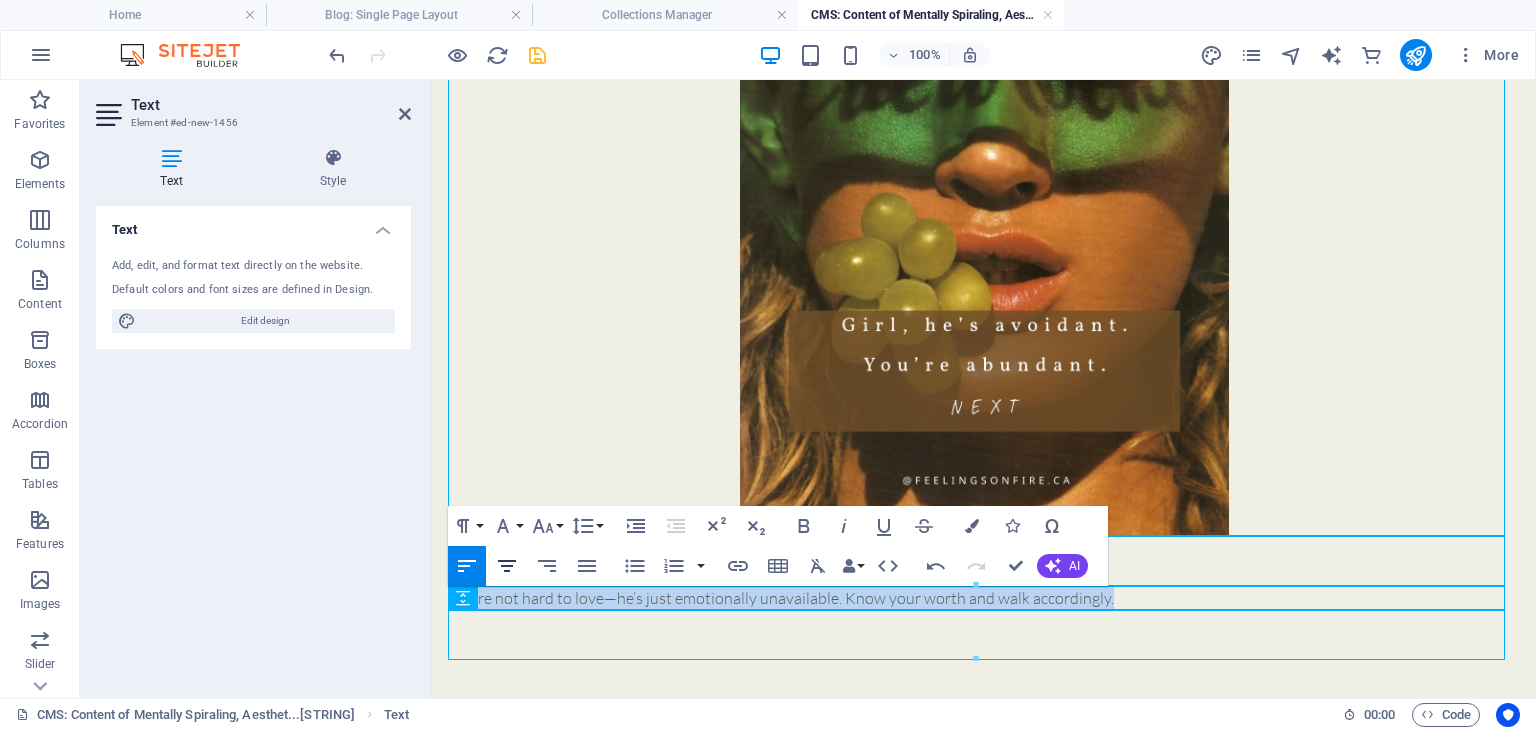 click 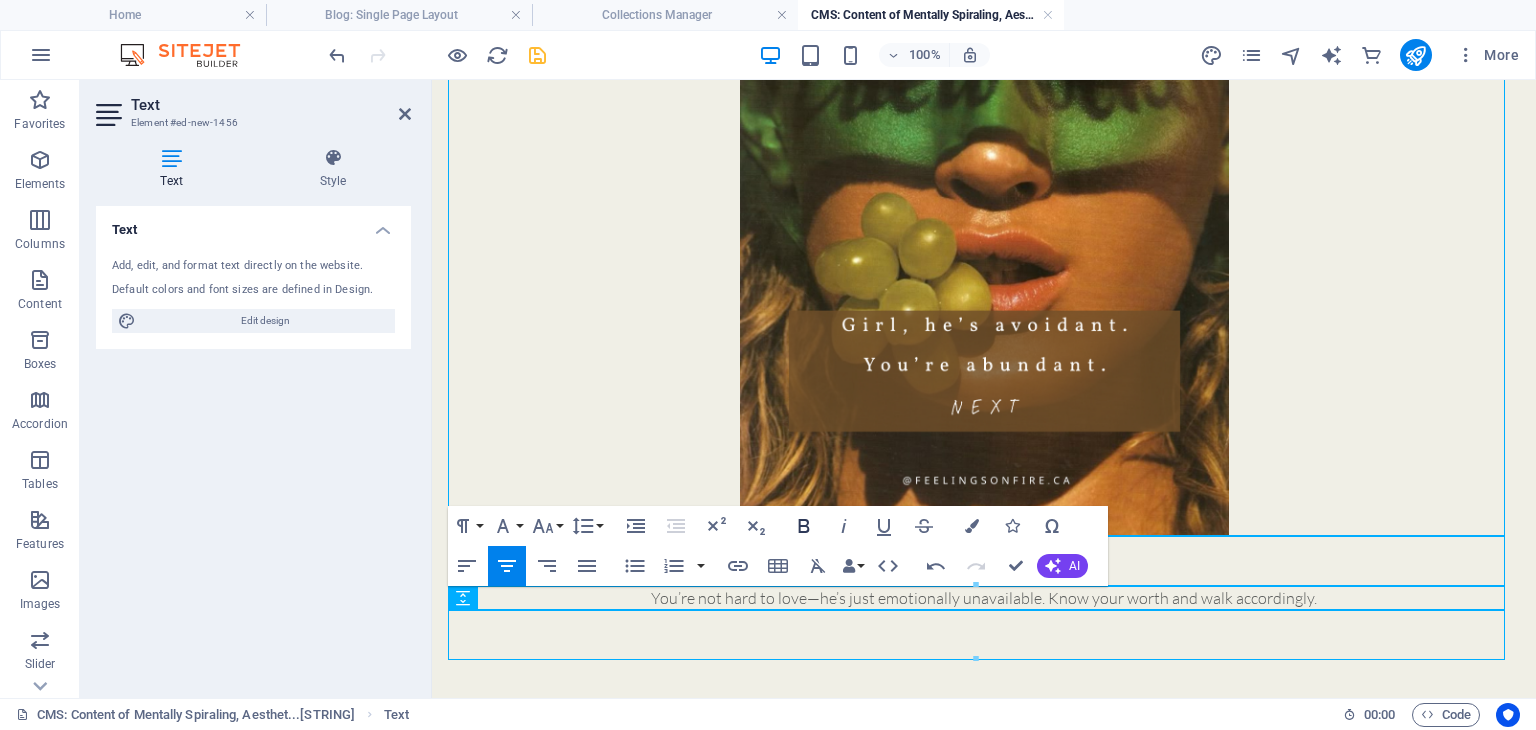 click 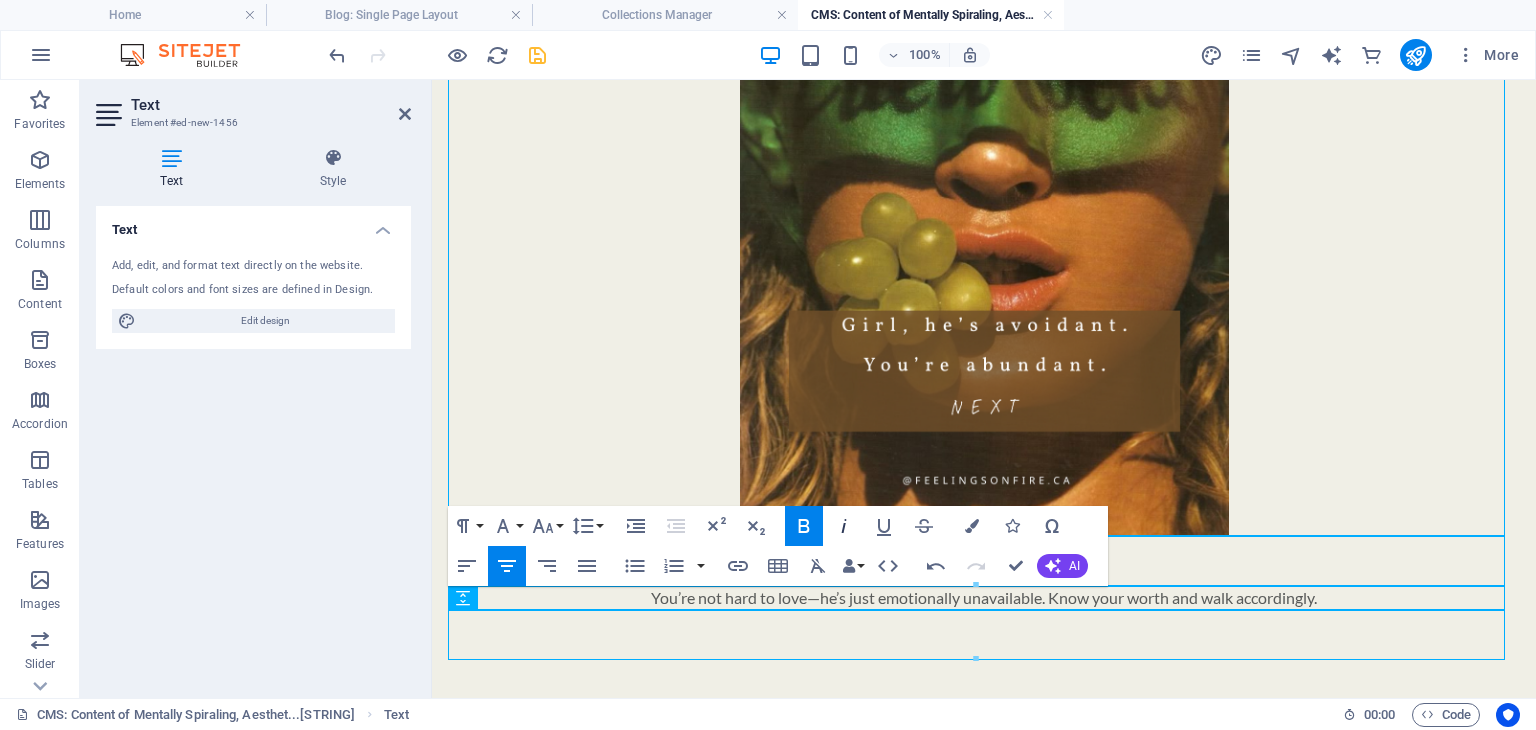 click 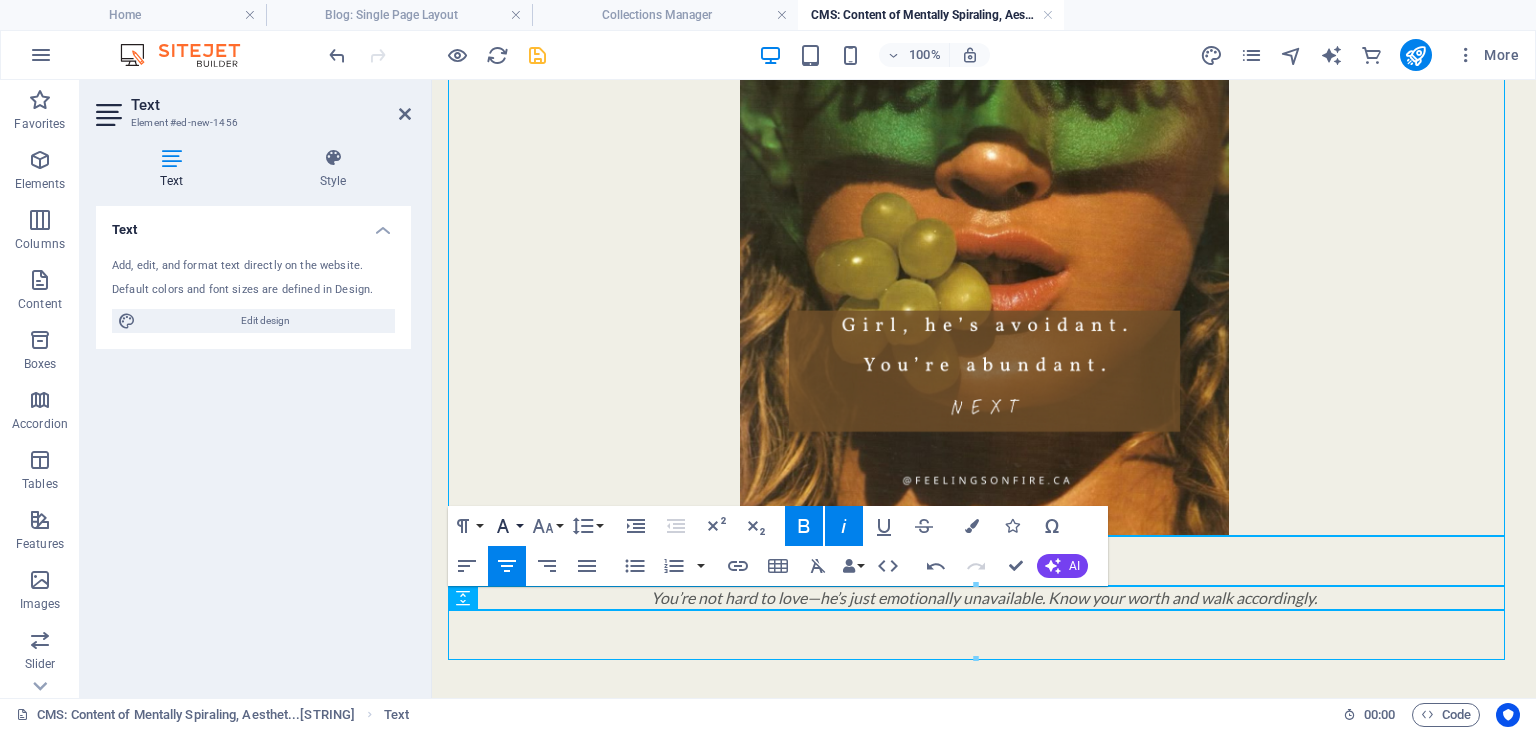 click 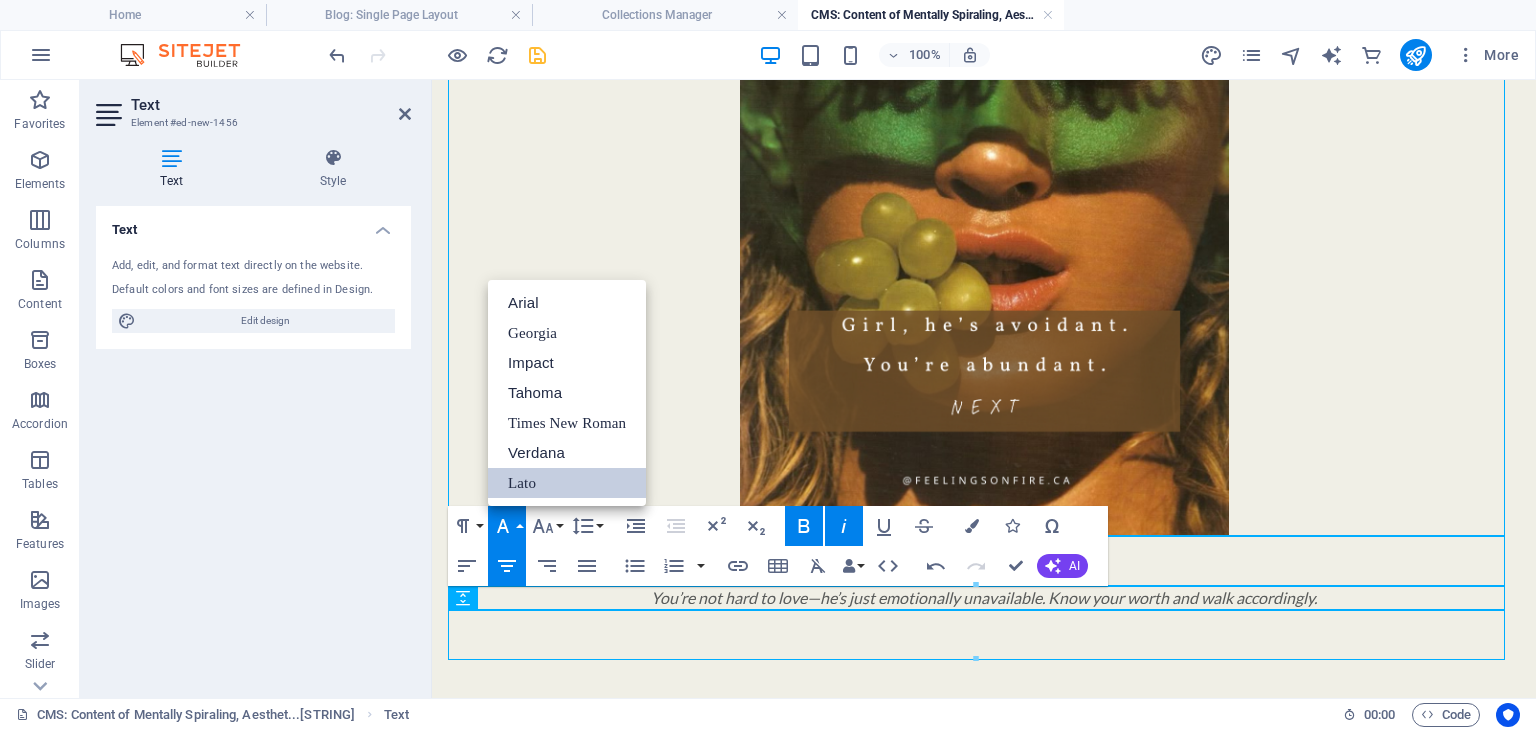 scroll, scrollTop: 0, scrollLeft: 0, axis: both 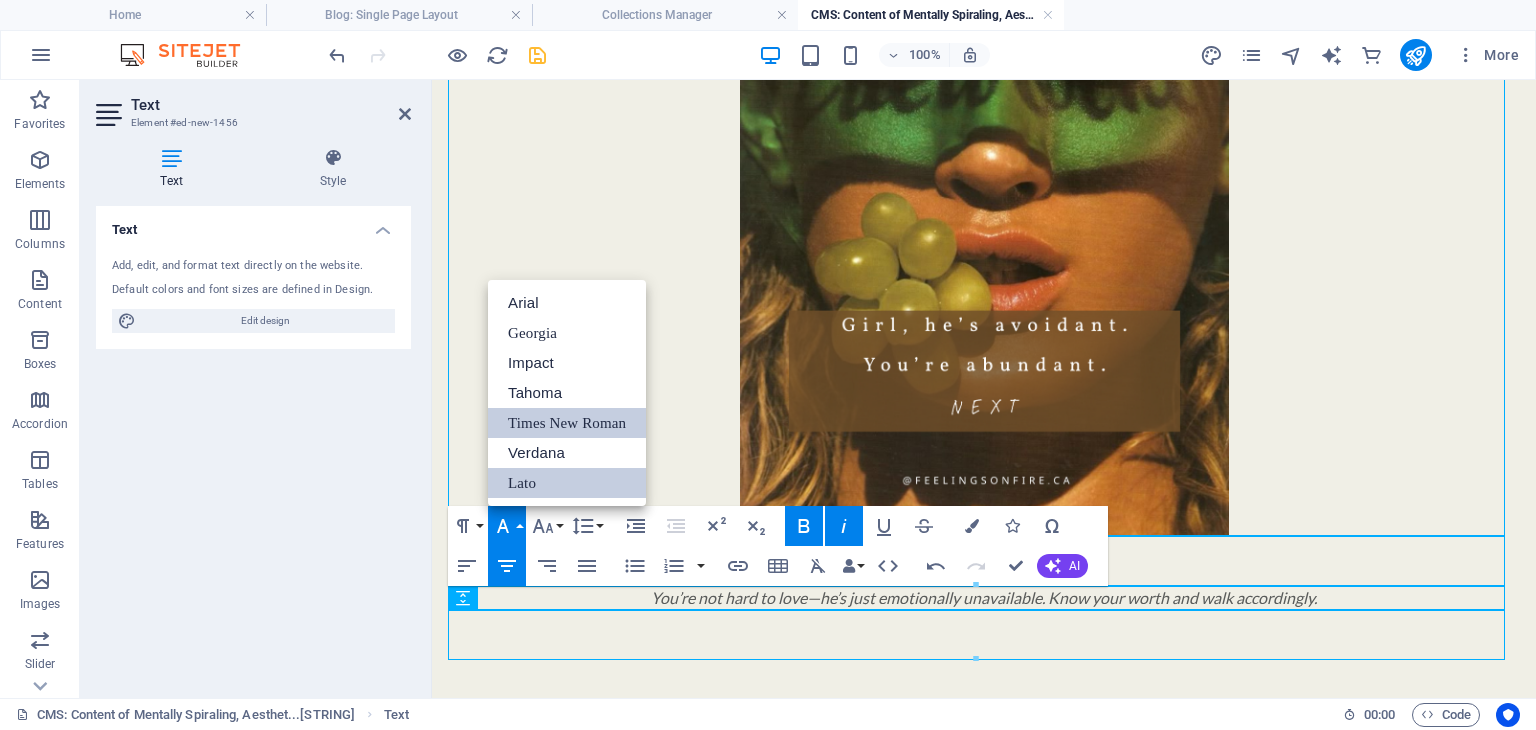 click on "Times New Roman" at bounding box center [567, 423] 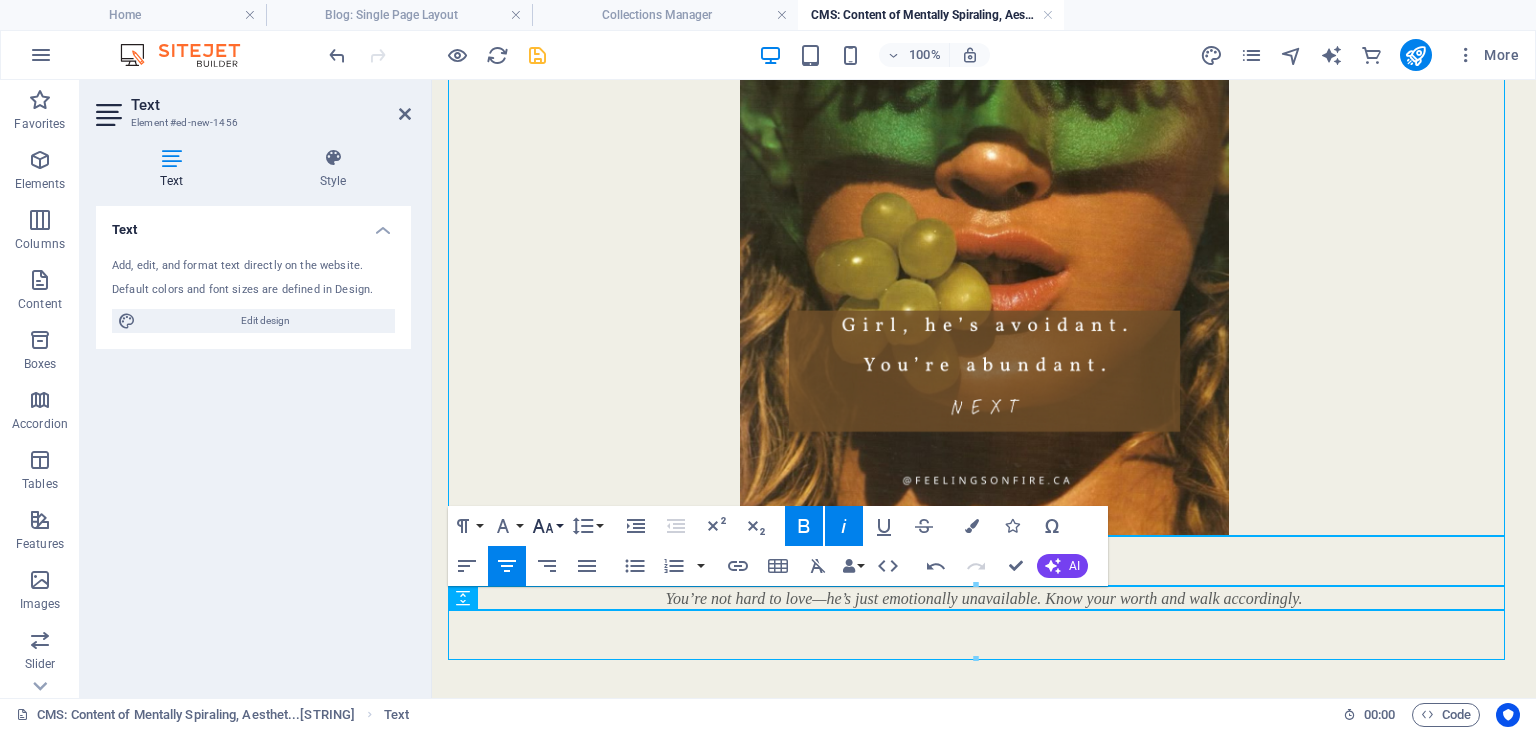 click 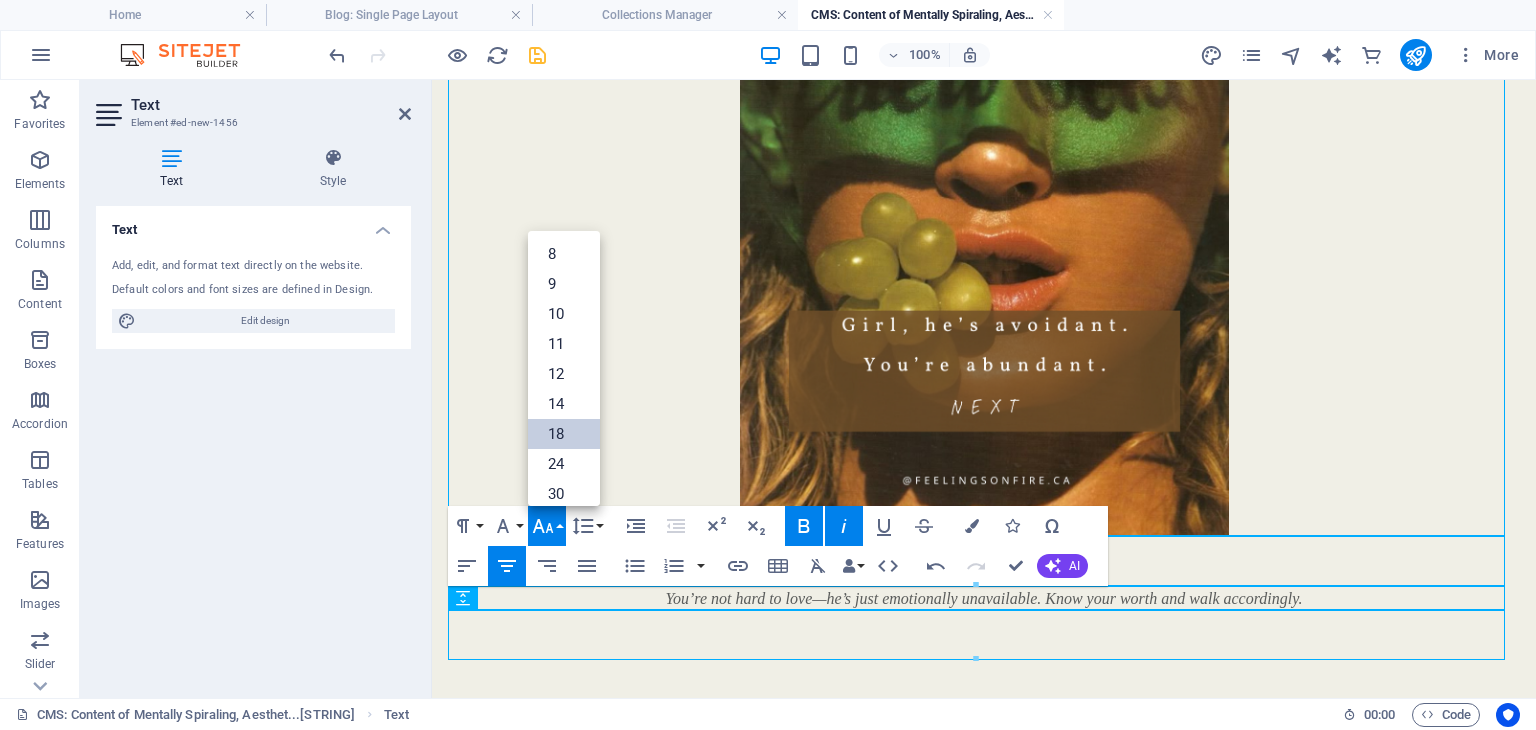 click on "18" at bounding box center (564, 434) 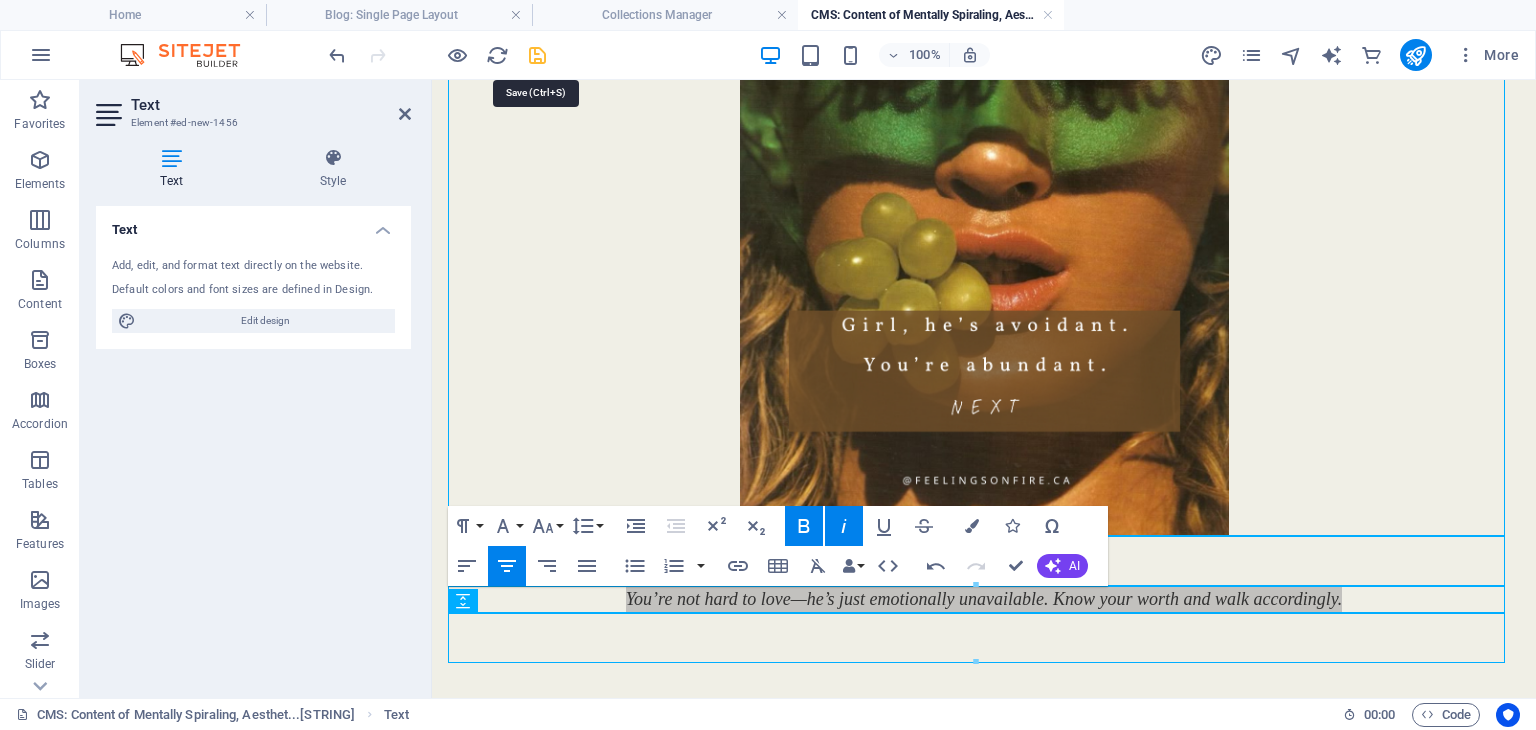 drag, startPoint x: 536, startPoint y: 53, endPoint x: 493, endPoint y: 165, distance: 119.97083 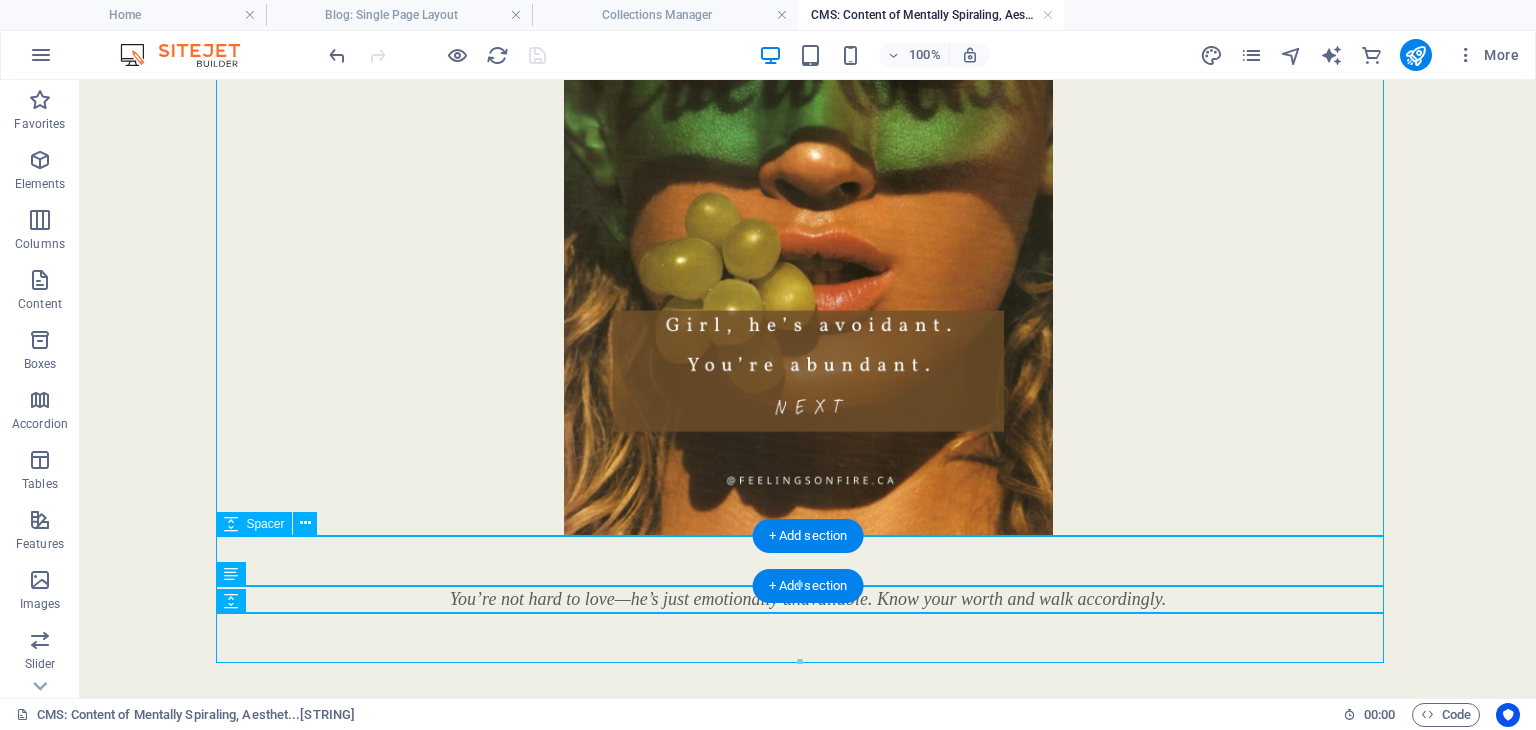 click at bounding box center [808, 561] 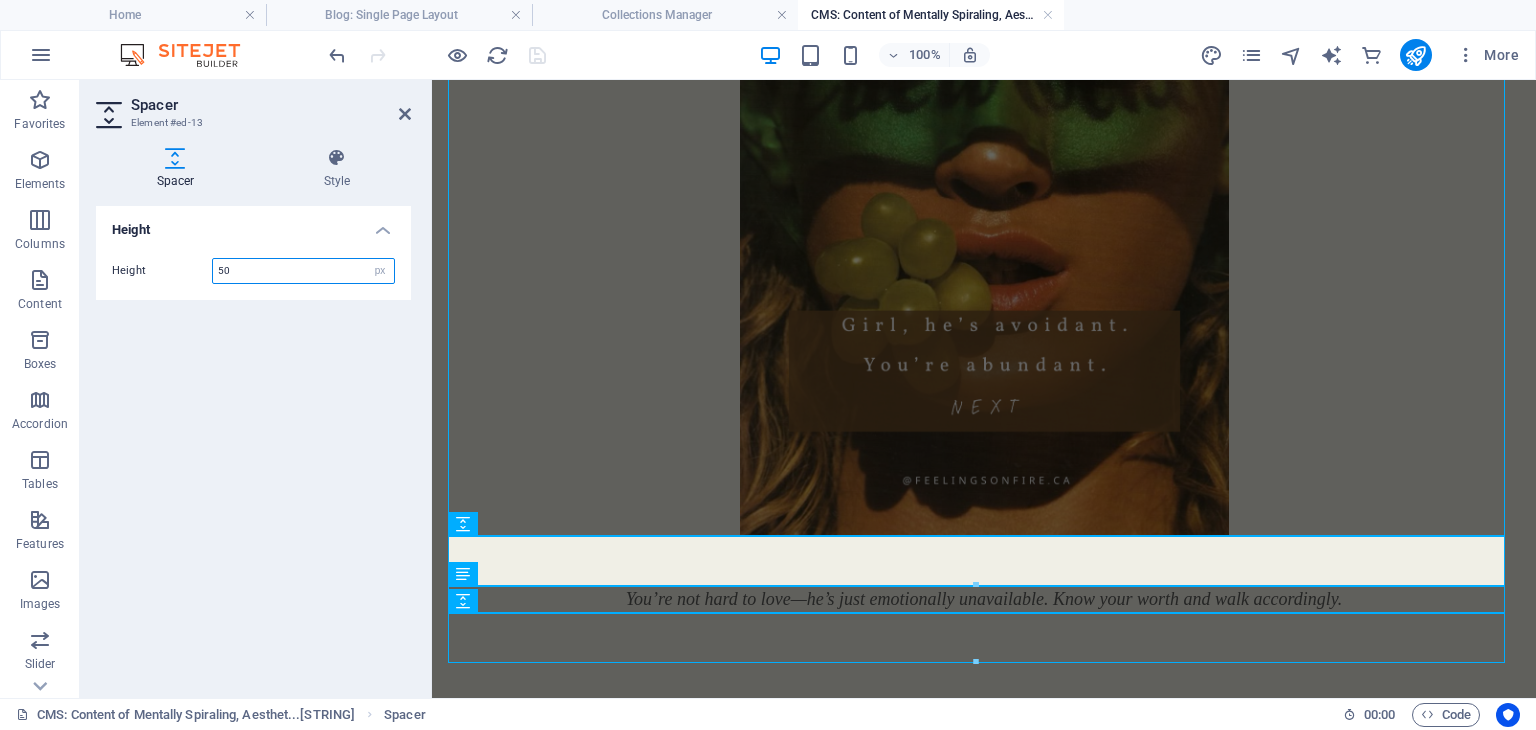 click on "50" at bounding box center [303, 271] 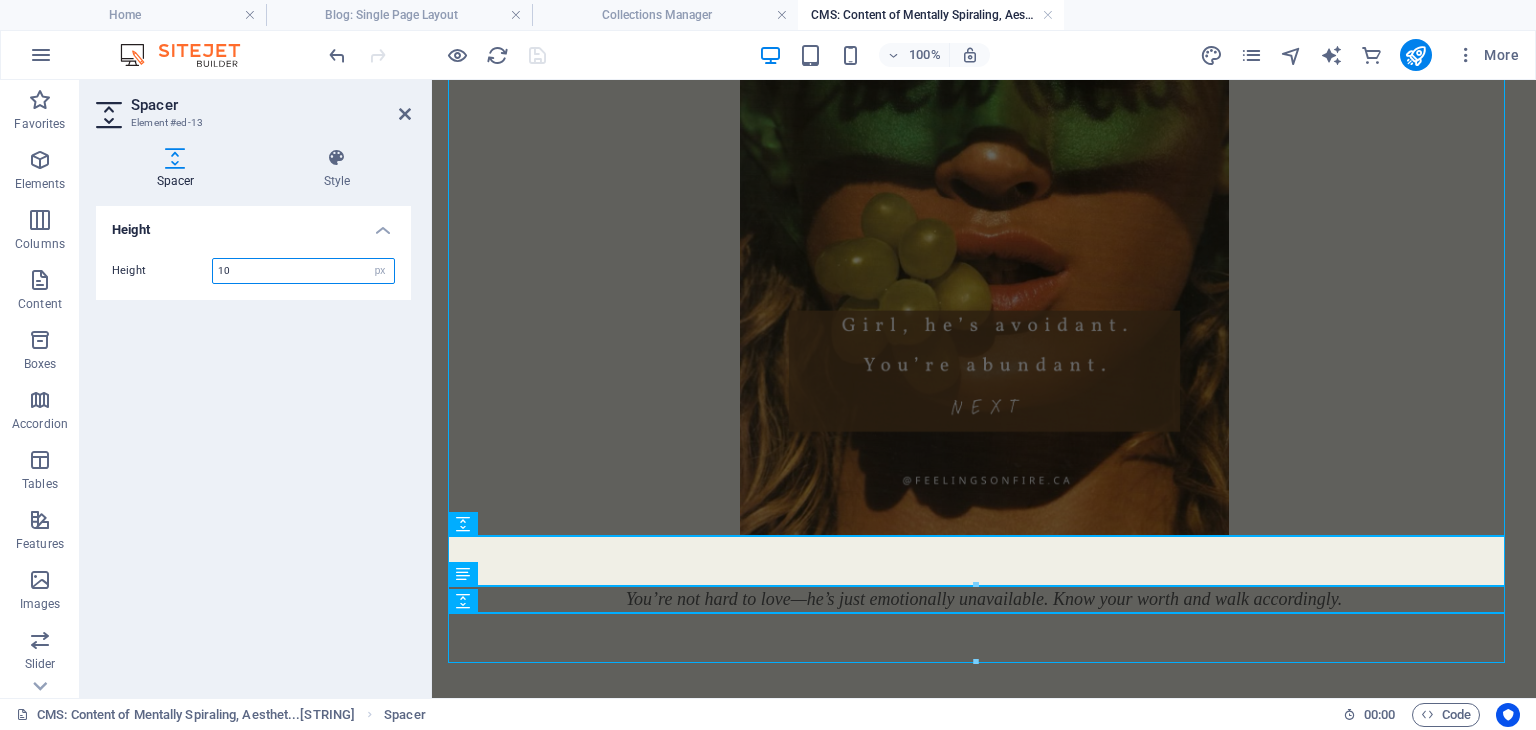 type on "10" 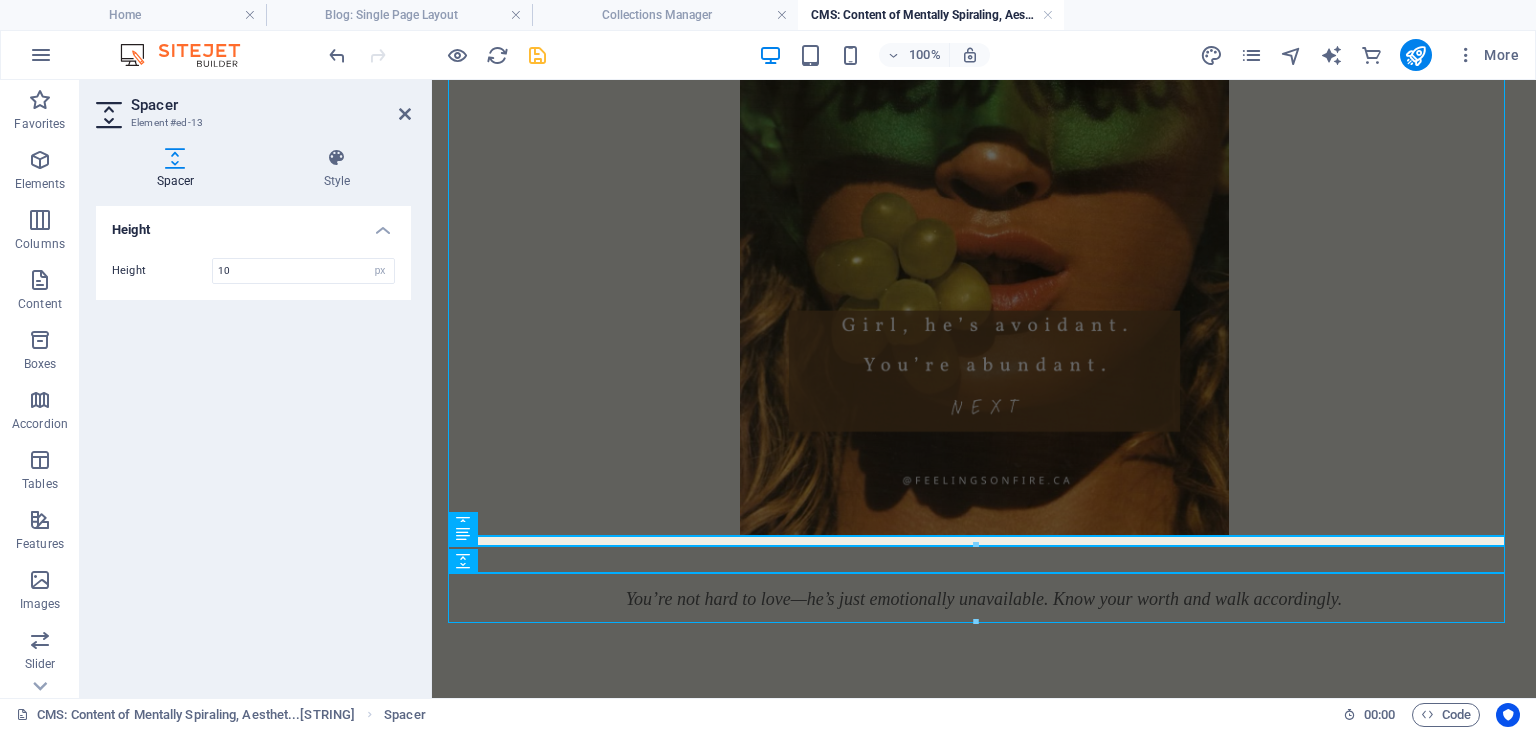 click on "Height Height 10 px rem vh vw" at bounding box center (253, 444) 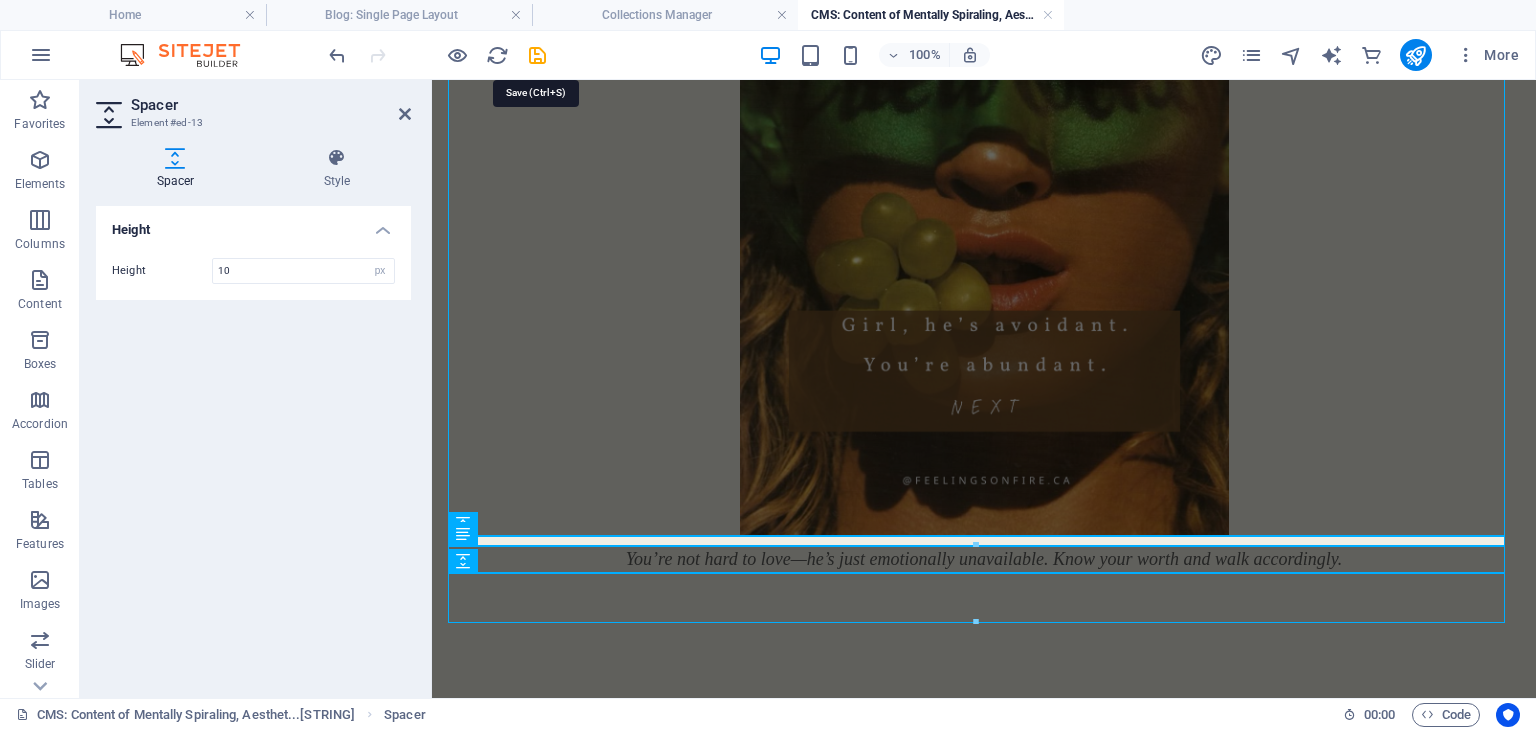click at bounding box center [537, 55] 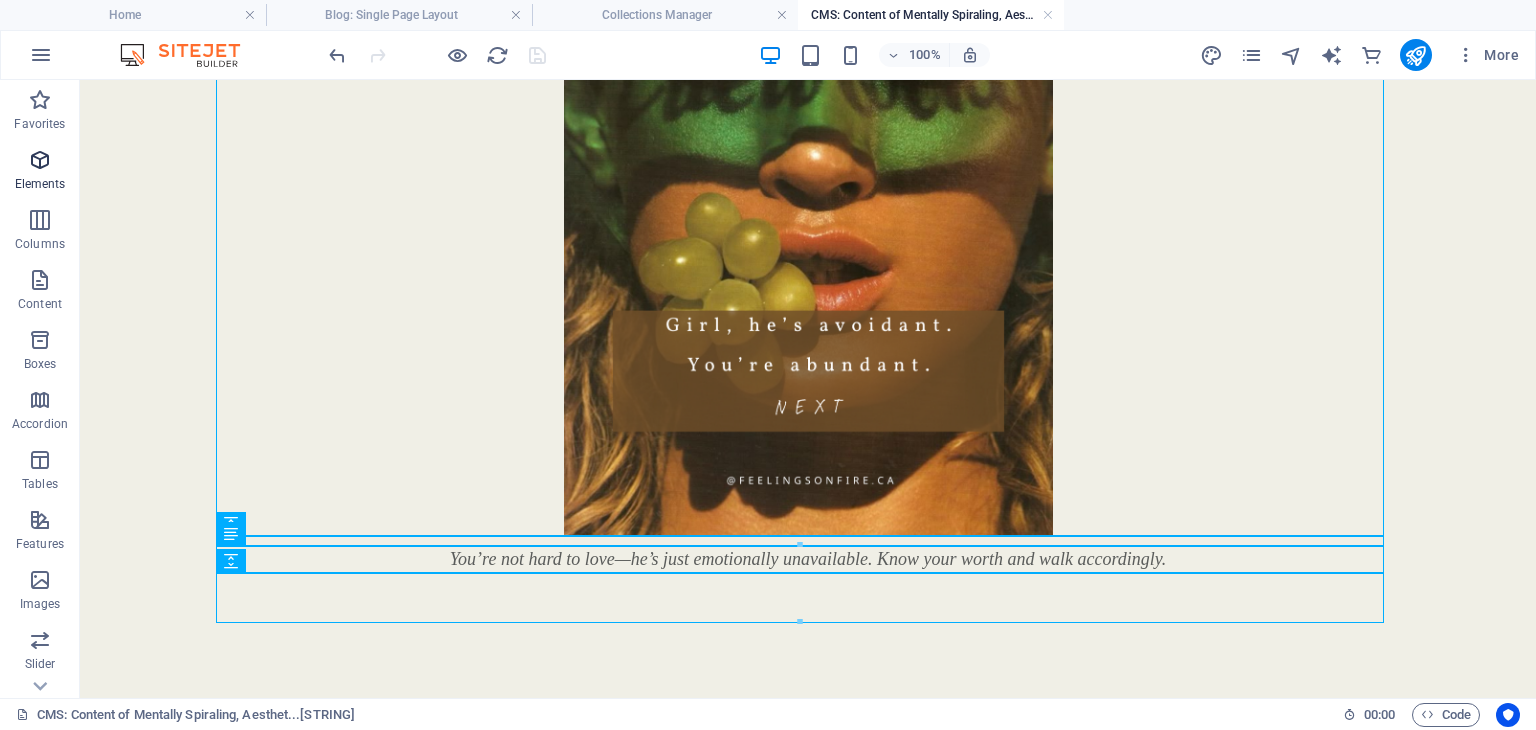 click on "Elements" at bounding box center (40, 172) 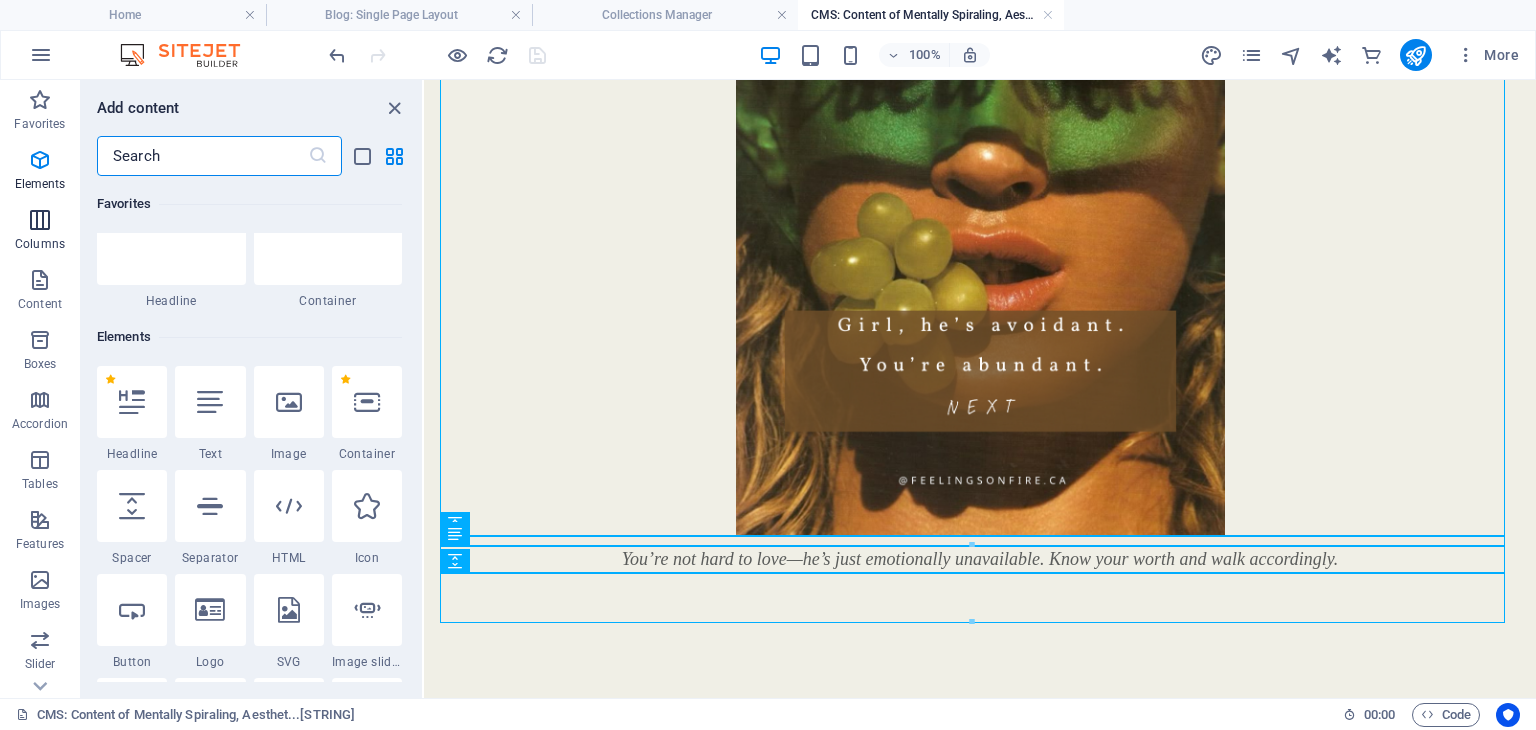 scroll, scrollTop: 212, scrollLeft: 0, axis: vertical 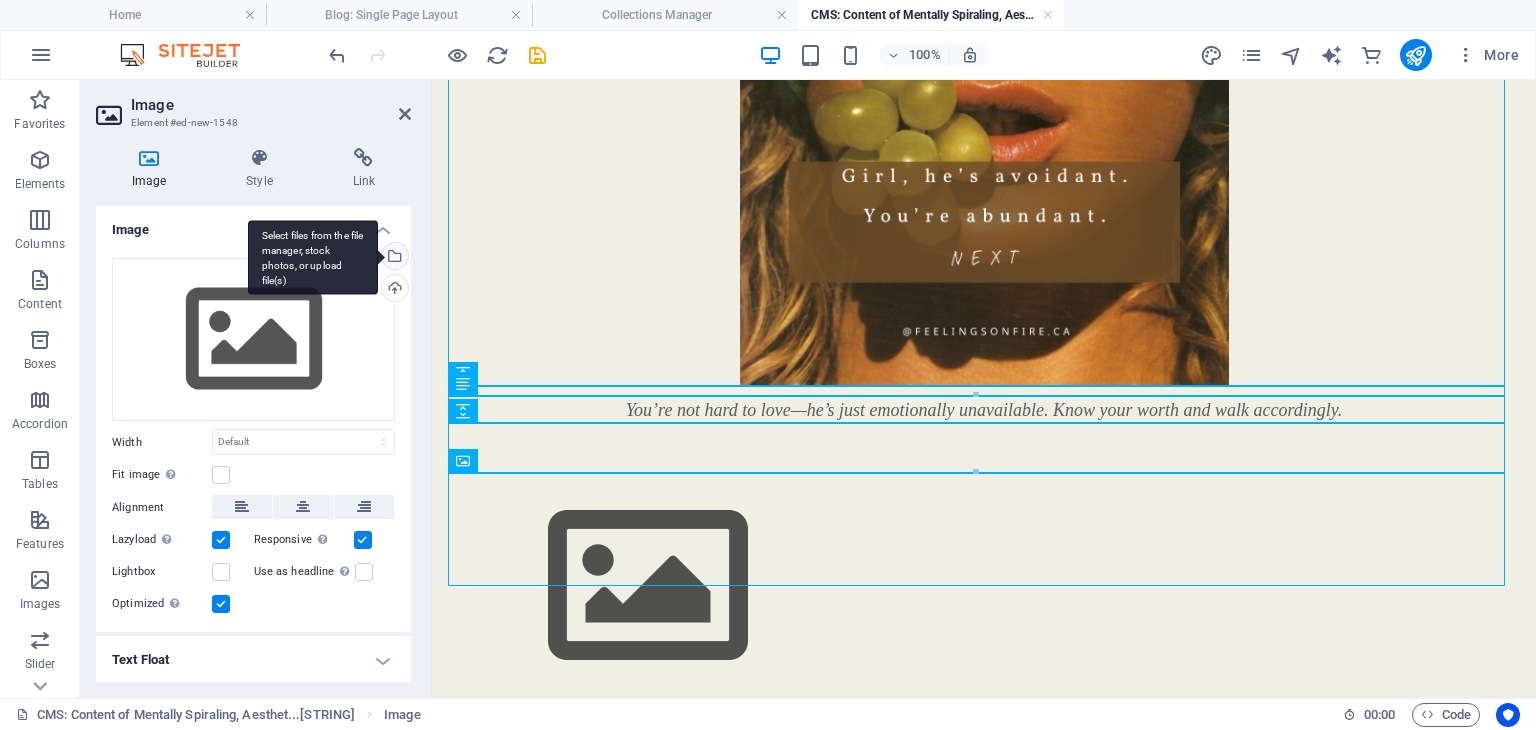 click on "Select files from the file manager, stock photos, or upload file(s)" at bounding box center (393, 258) 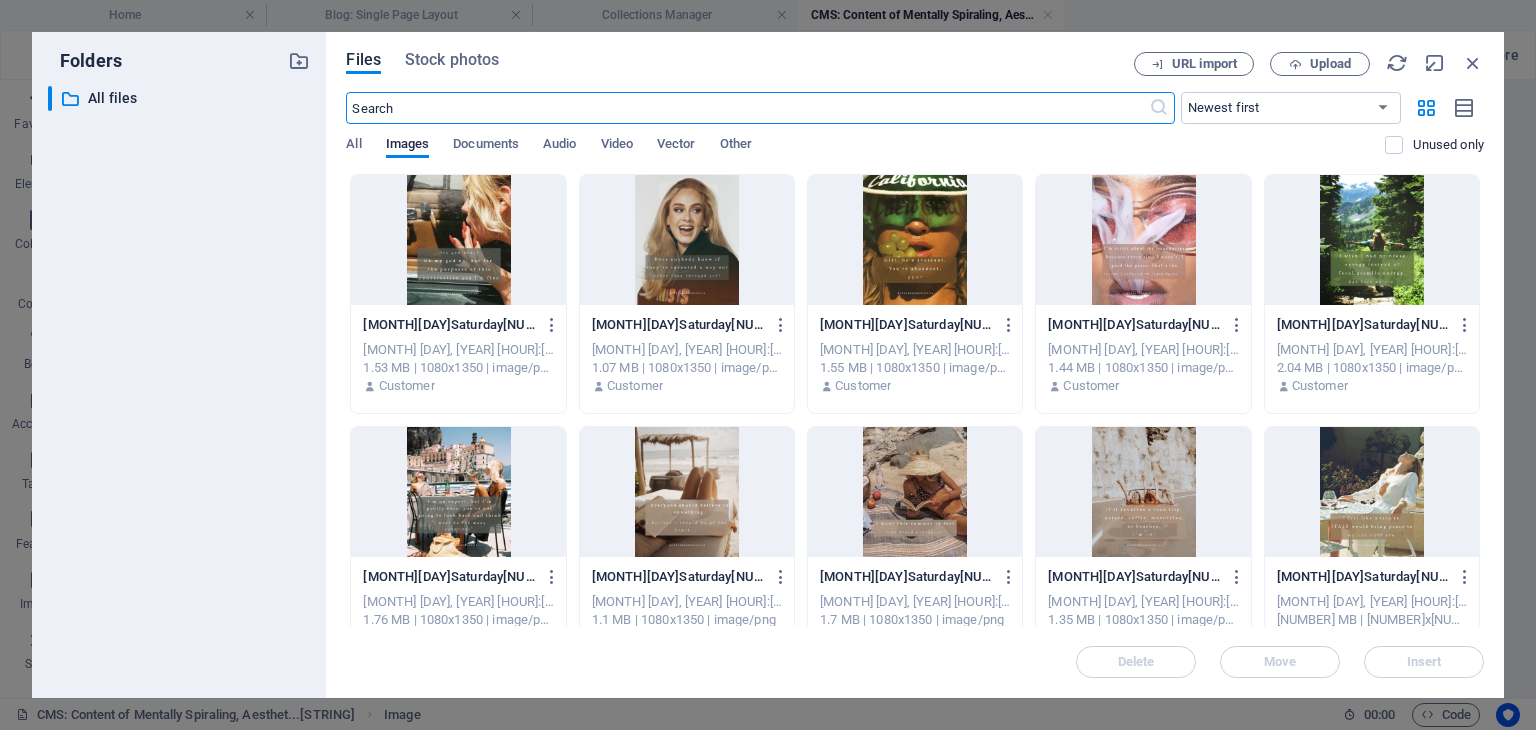 scroll, scrollTop: 1488, scrollLeft: 0, axis: vertical 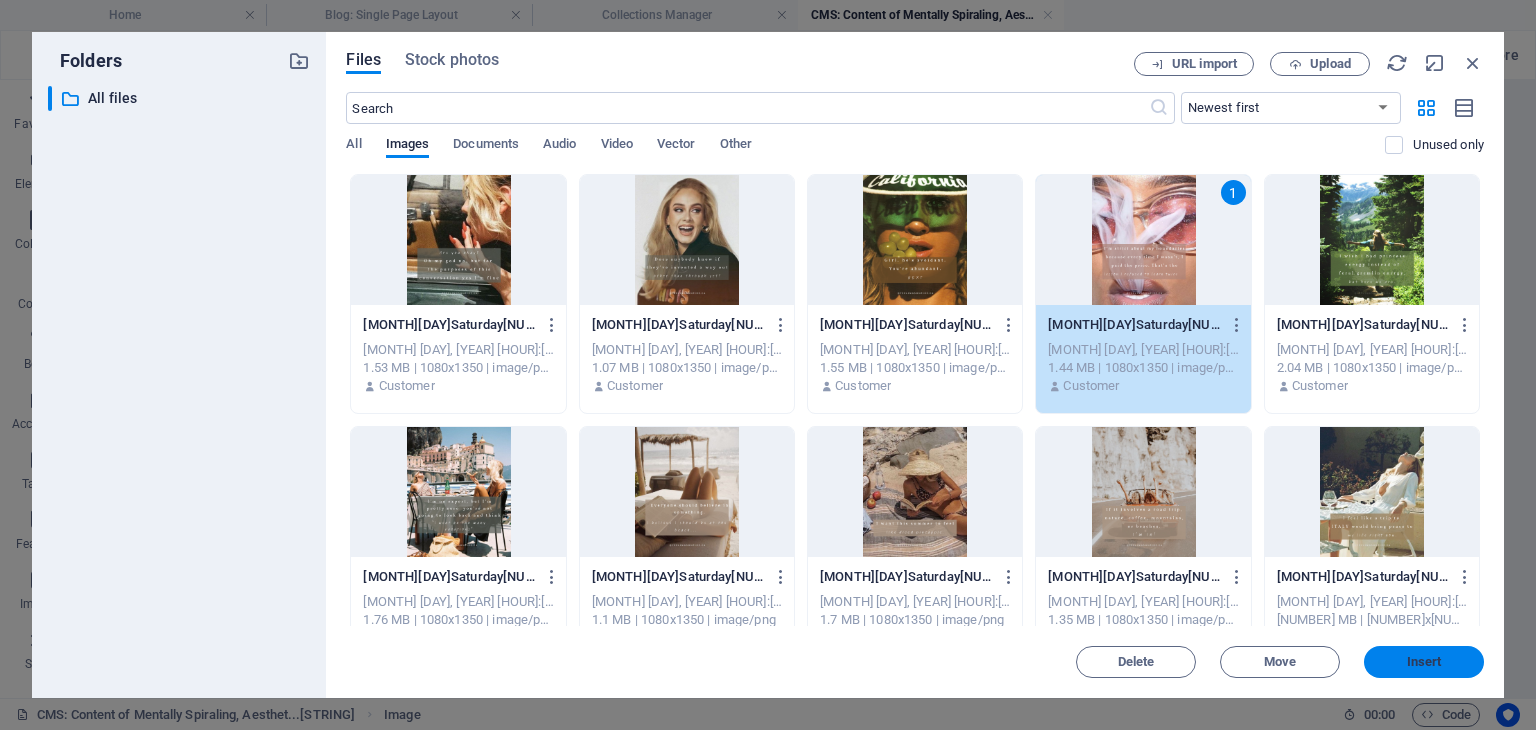 click on "Insert" at bounding box center (1424, 662) 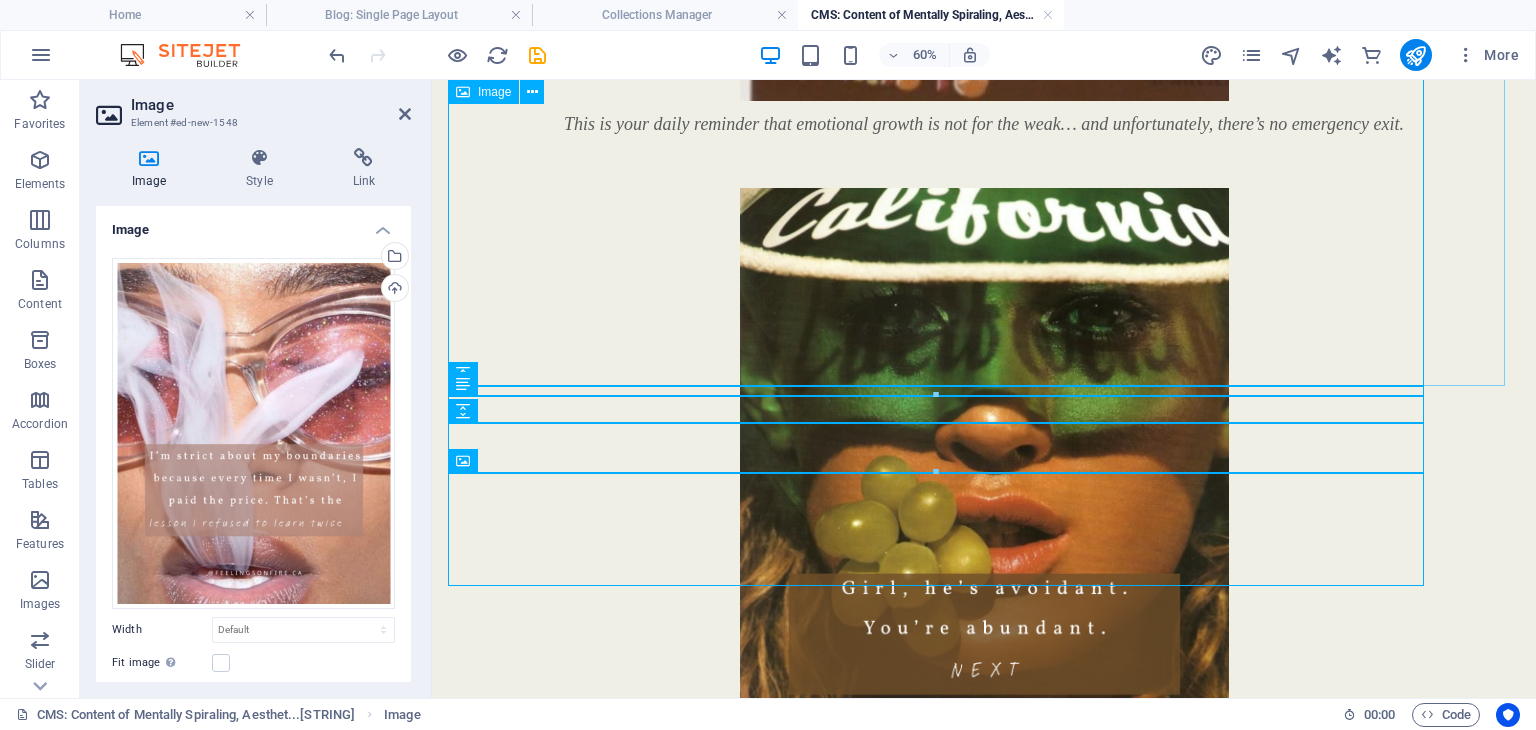scroll, scrollTop: 1900, scrollLeft: 0, axis: vertical 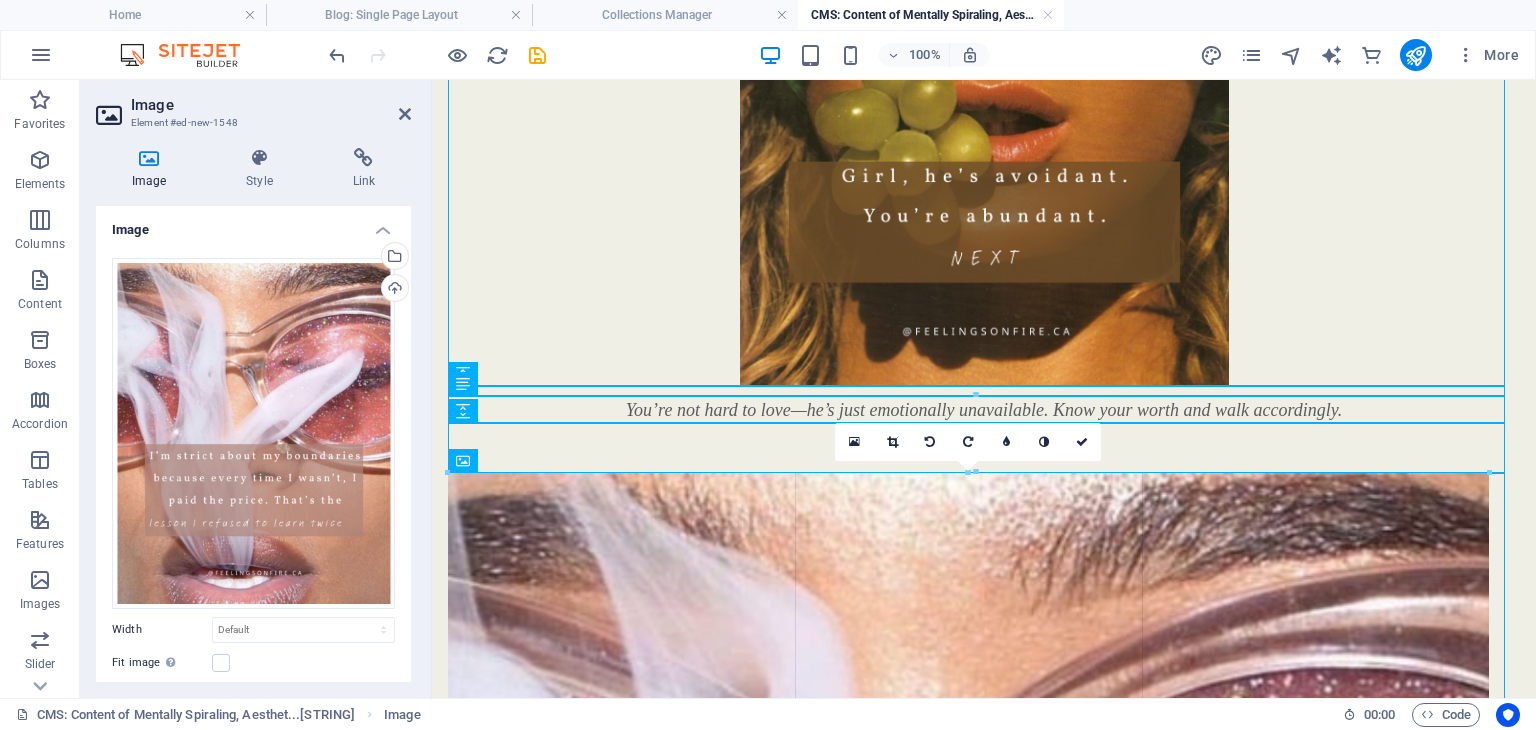 drag, startPoint x: 446, startPoint y: 473, endPoint x: 528, endPoint y: 513, distance: 91.235954 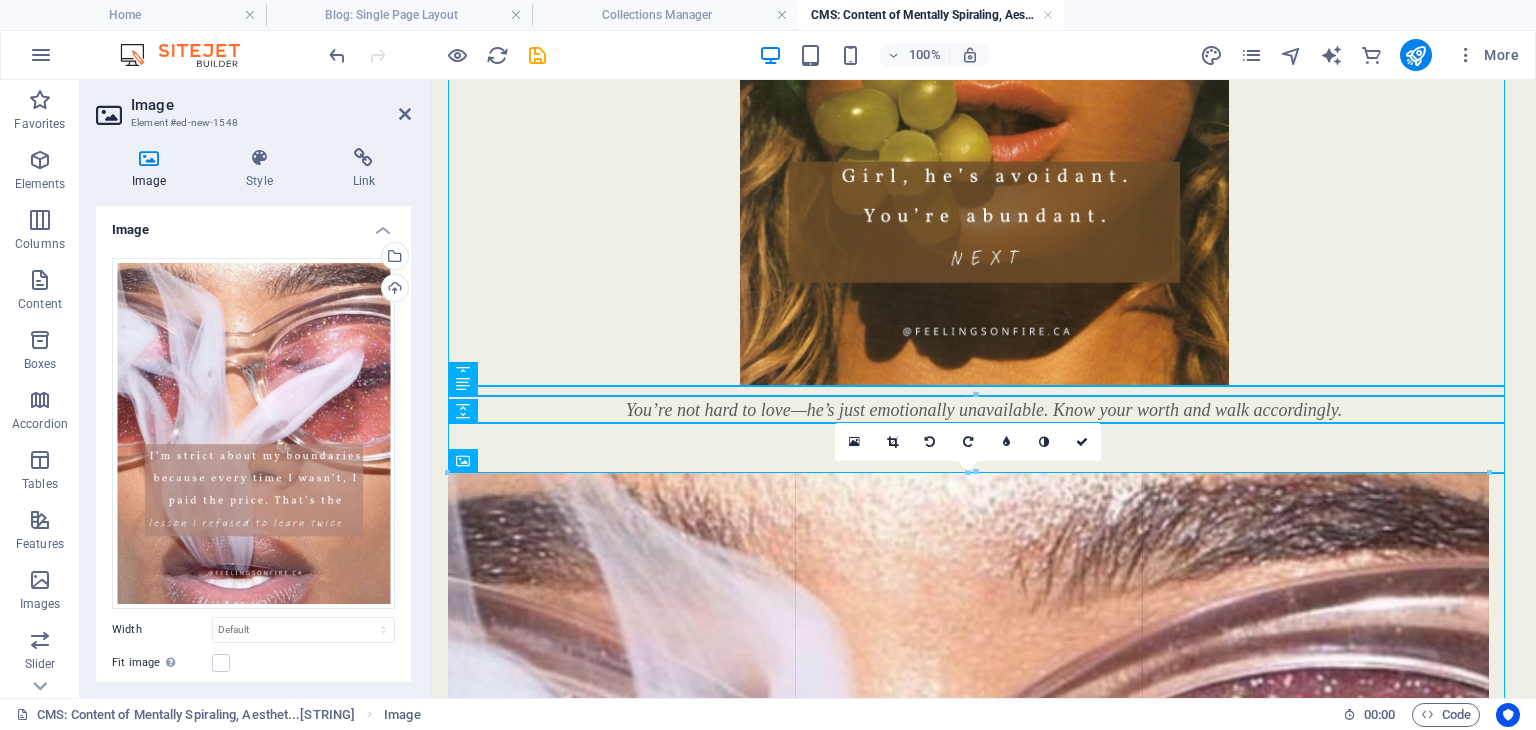 type on "1026" 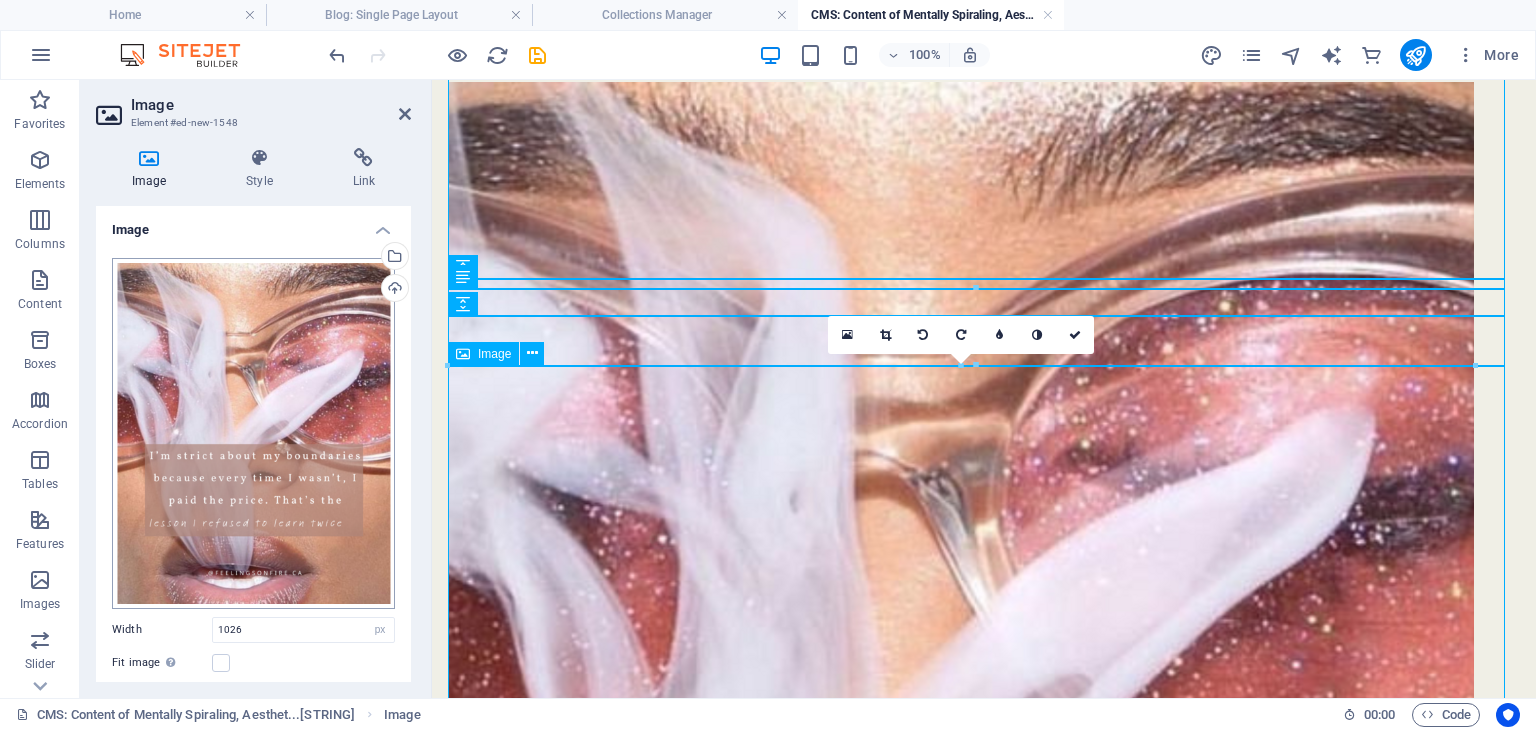 scroll, scrollTop: 2300, scrollLeft: 0, axis: vertical 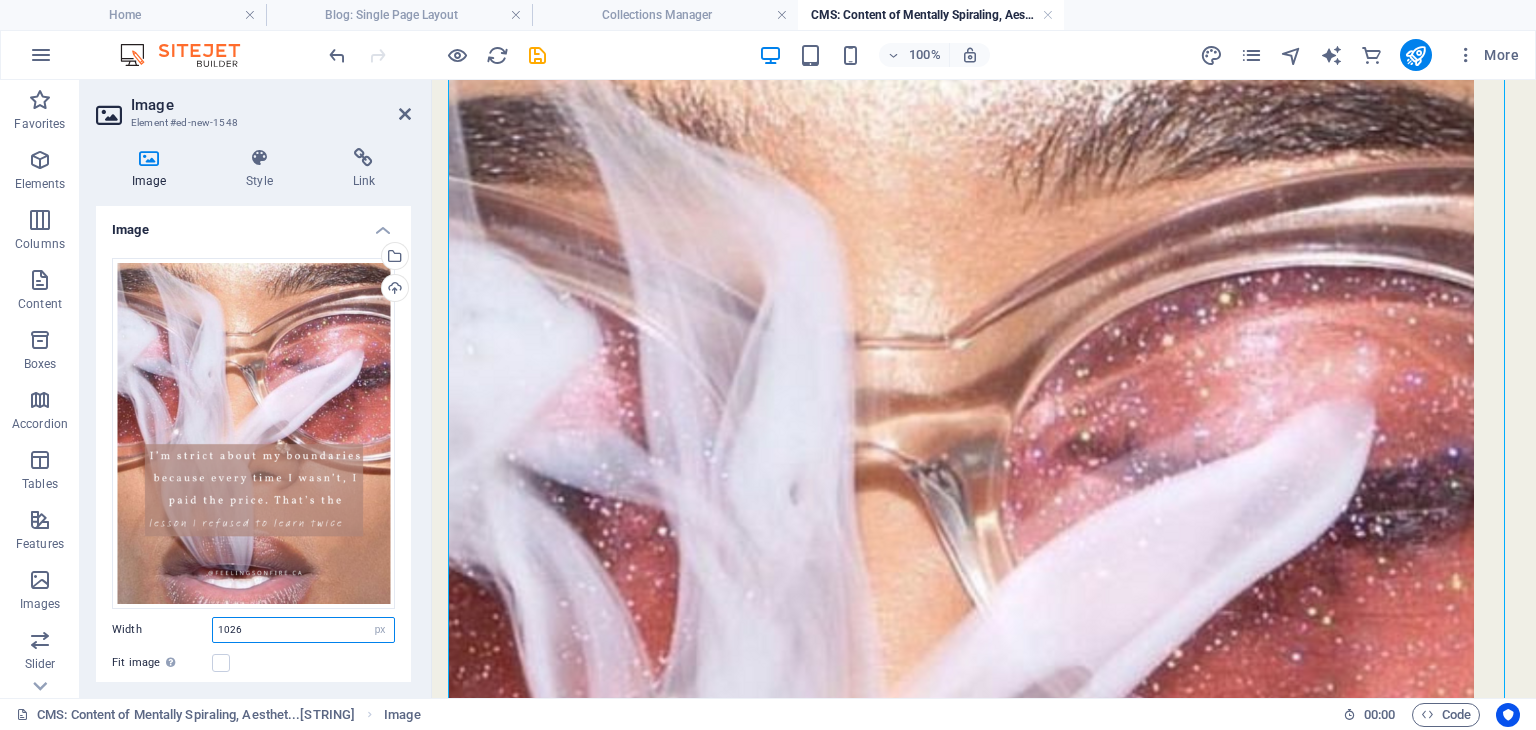 click on "1026" at bounding box center (303, 630) 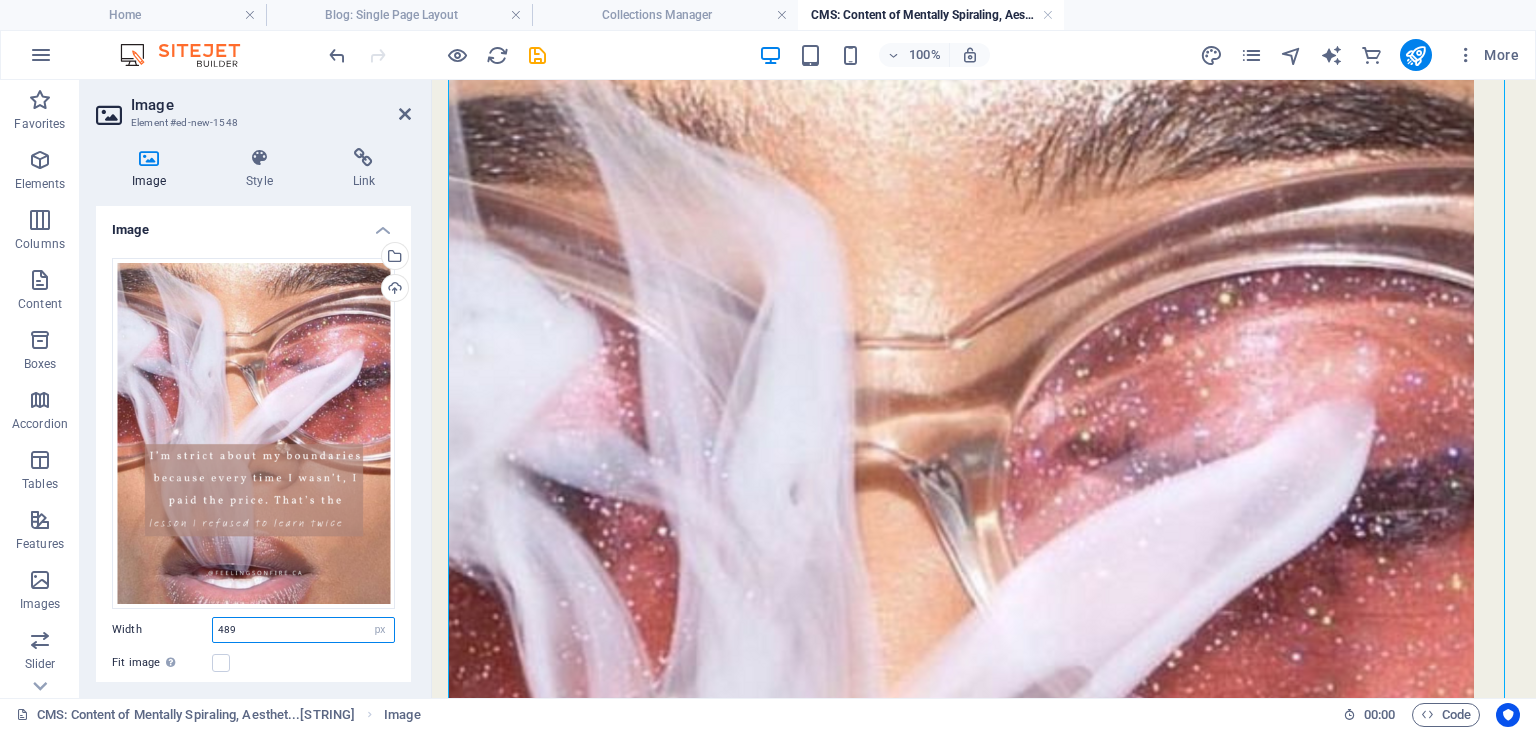 type on "489" 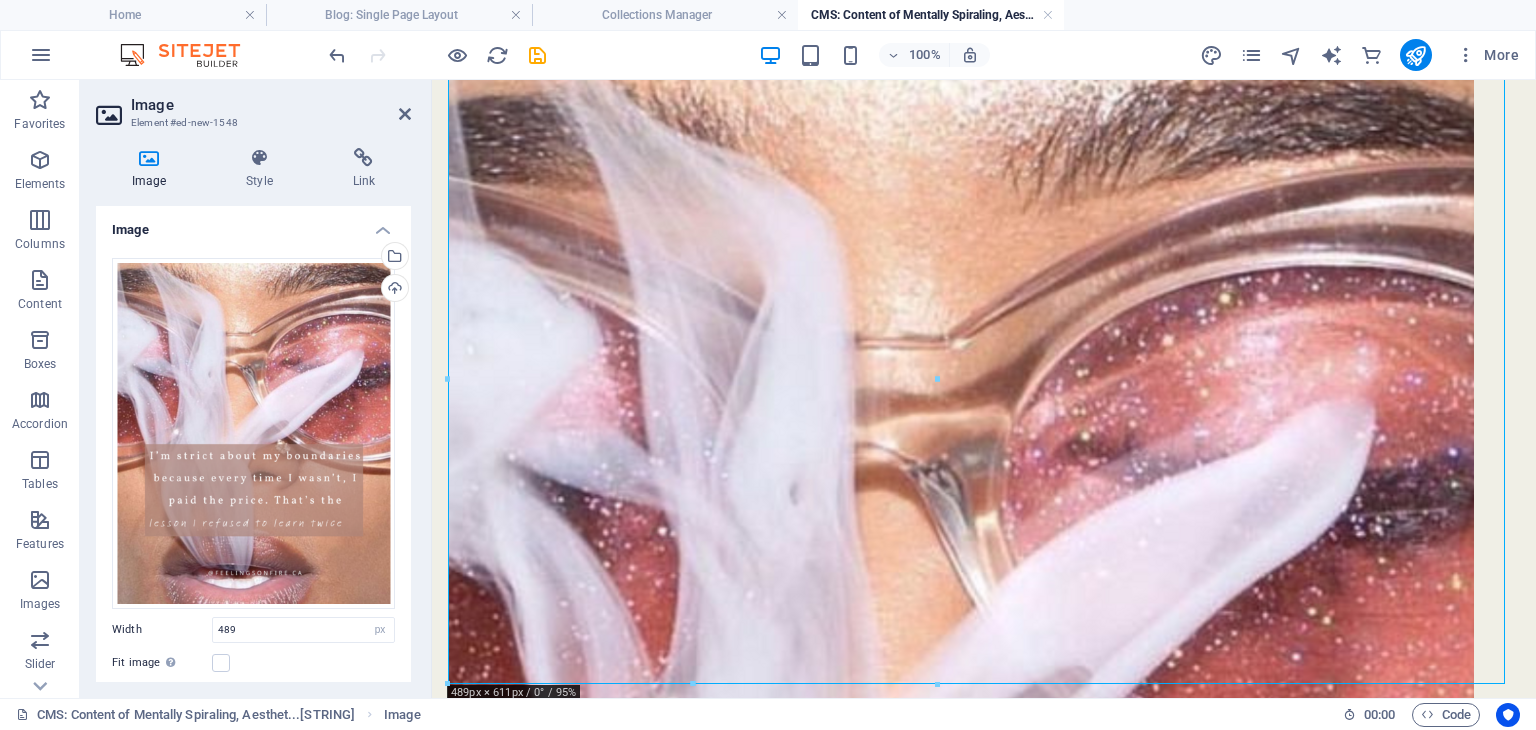 click on "Width" at bounding box center [162, 629] 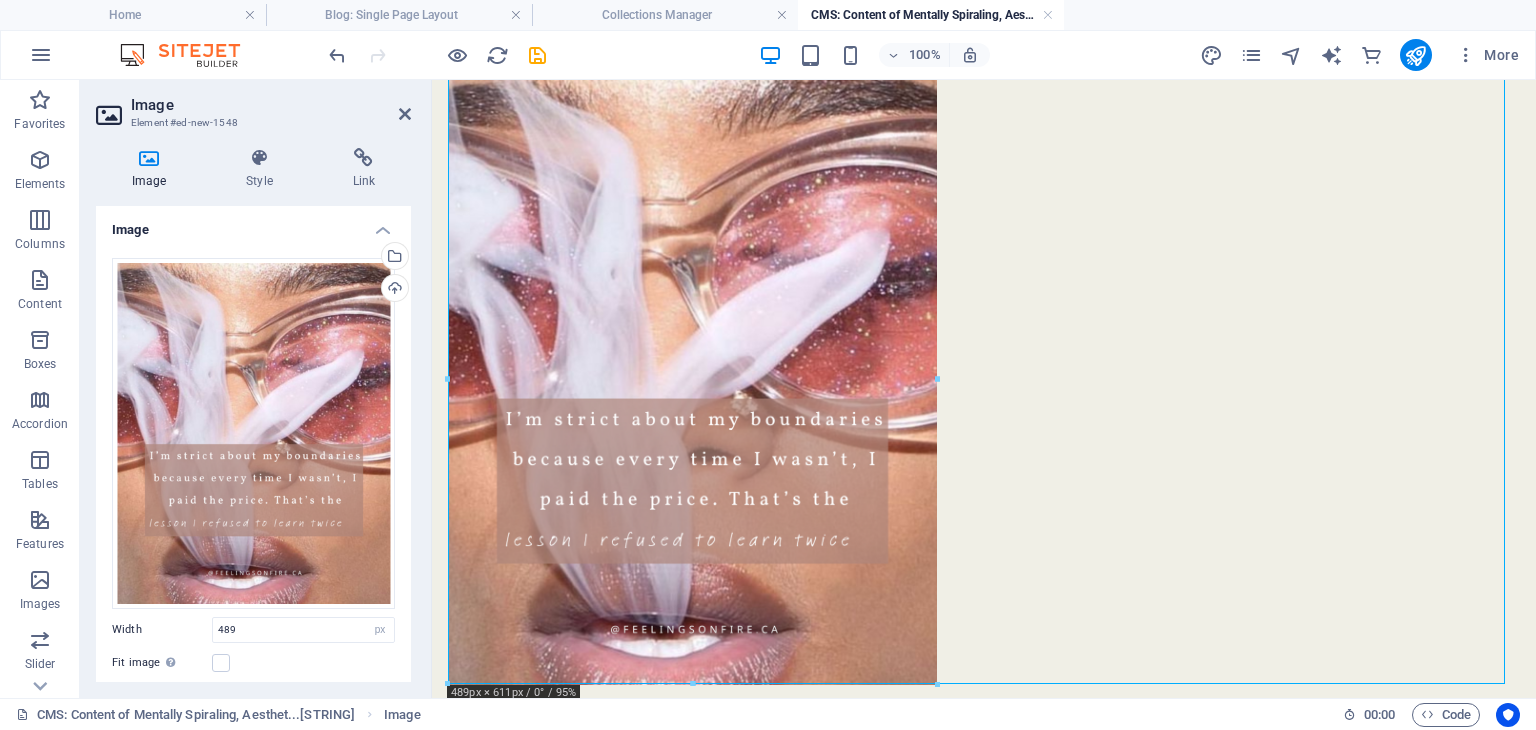 scroll, scrollTop: 200, scrollLeft: 0, axis: vertical 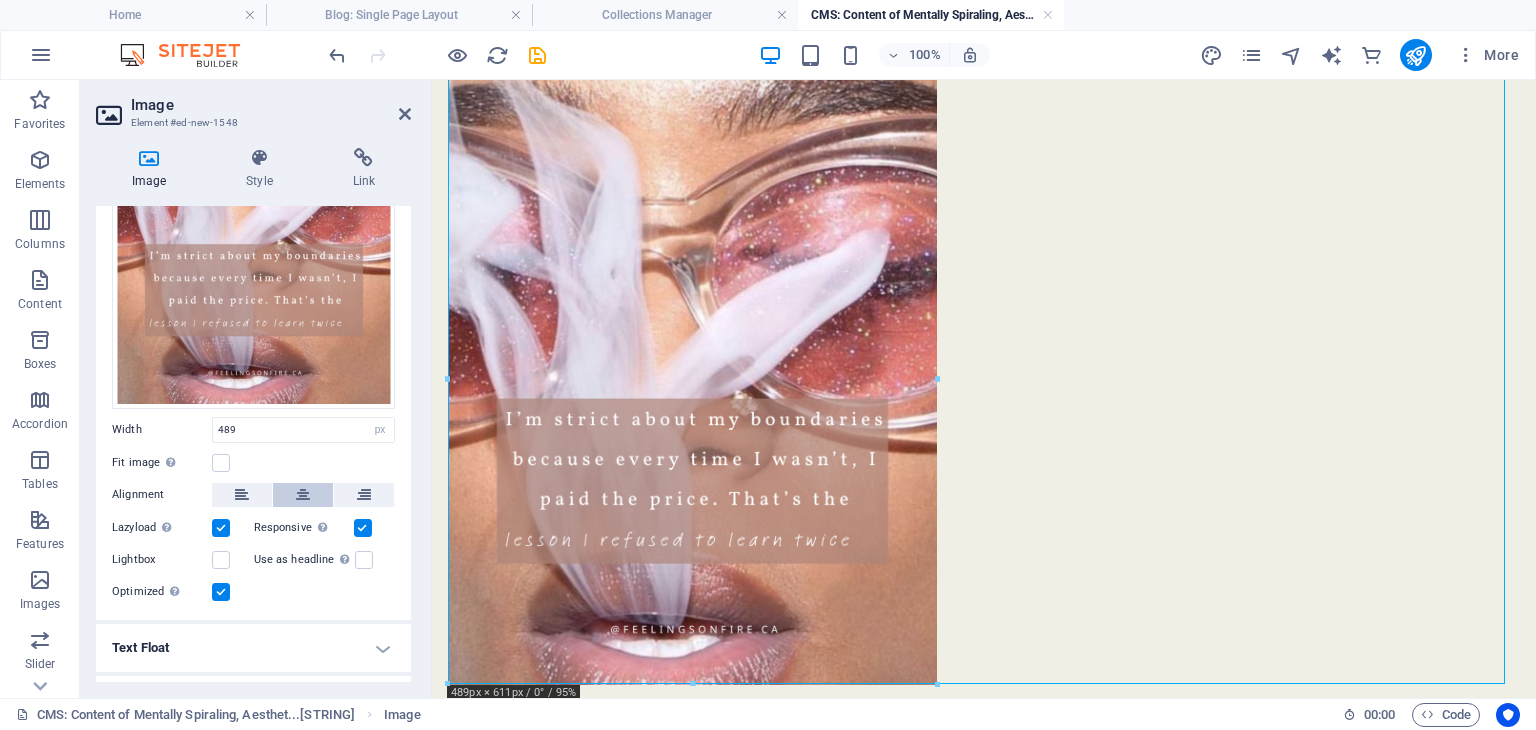 click at bounding box center [303, 495] 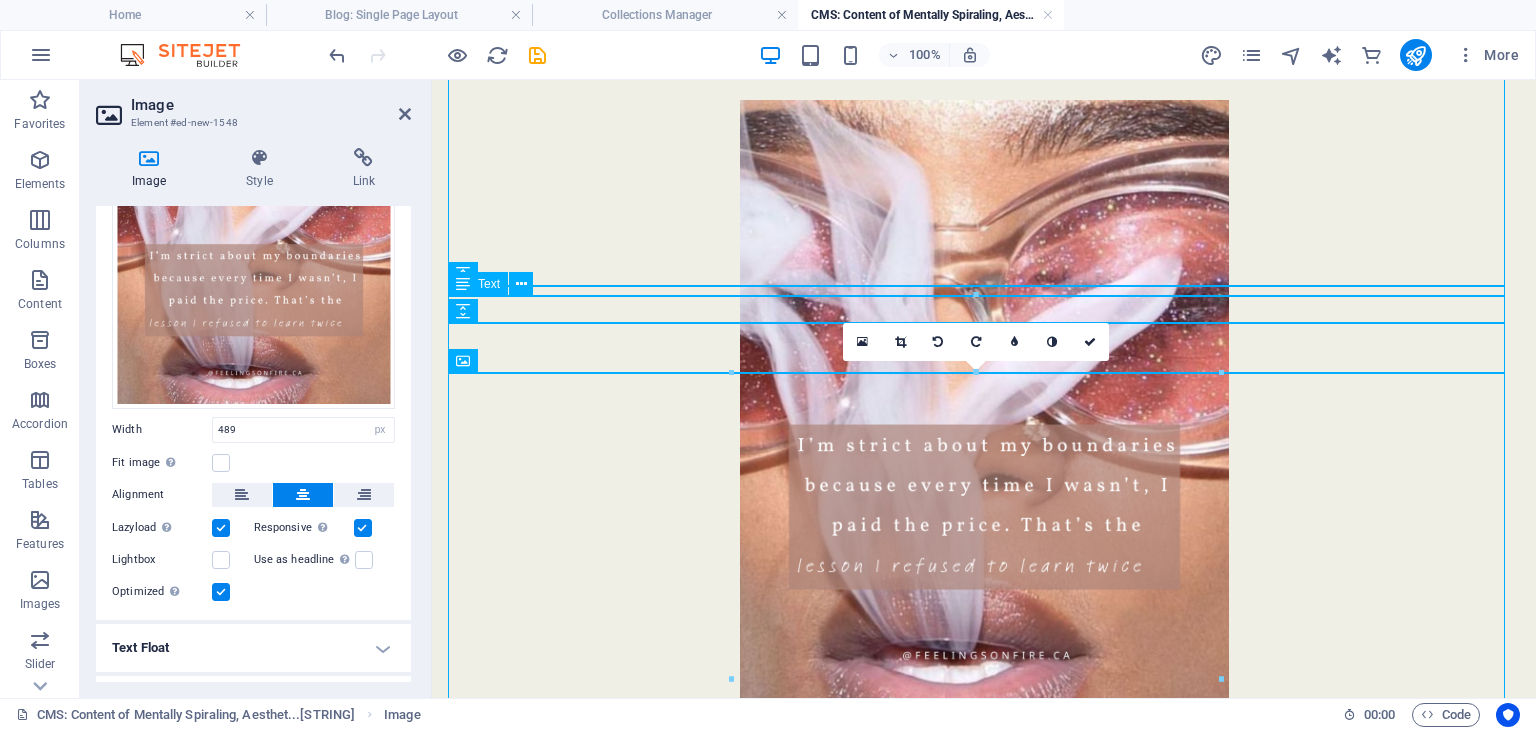 scroll, scrollTop: 2399, scrollLeft: 0, axis: vertical 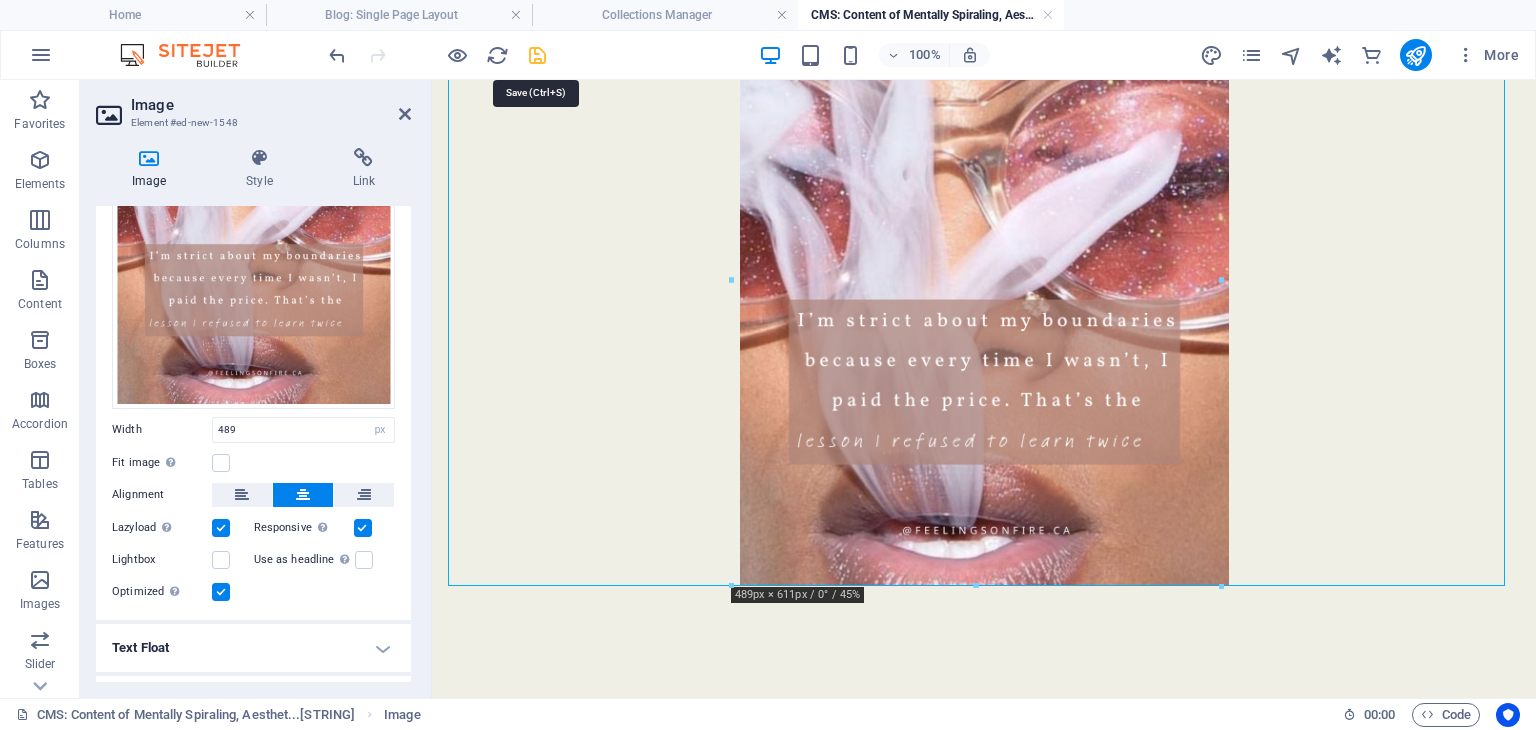 click at bounding box center (537, 55) 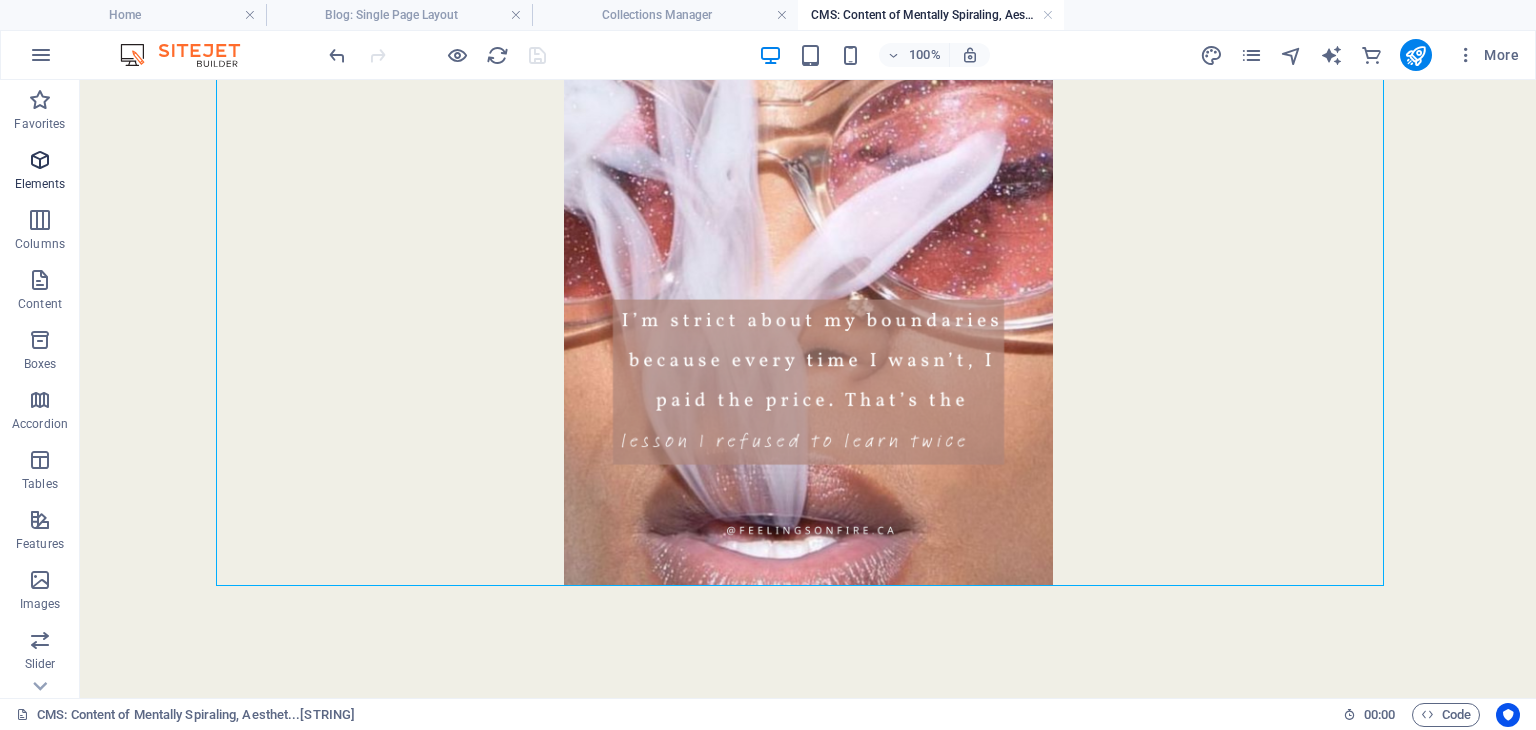 click on "Elements" at bounding box center (40, 184) 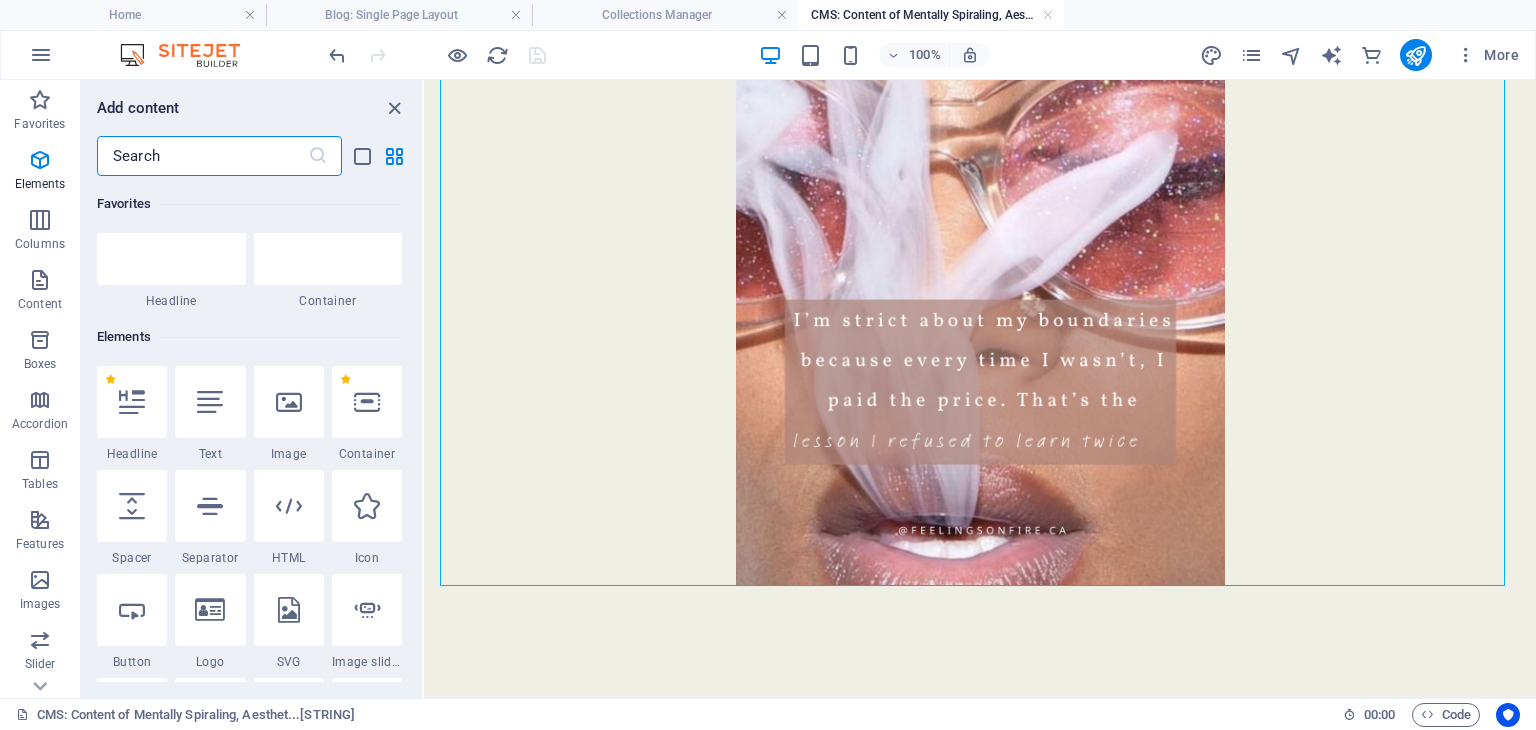 scroll, scrollTop: 212, scrollLeft: 0, axis: vertical 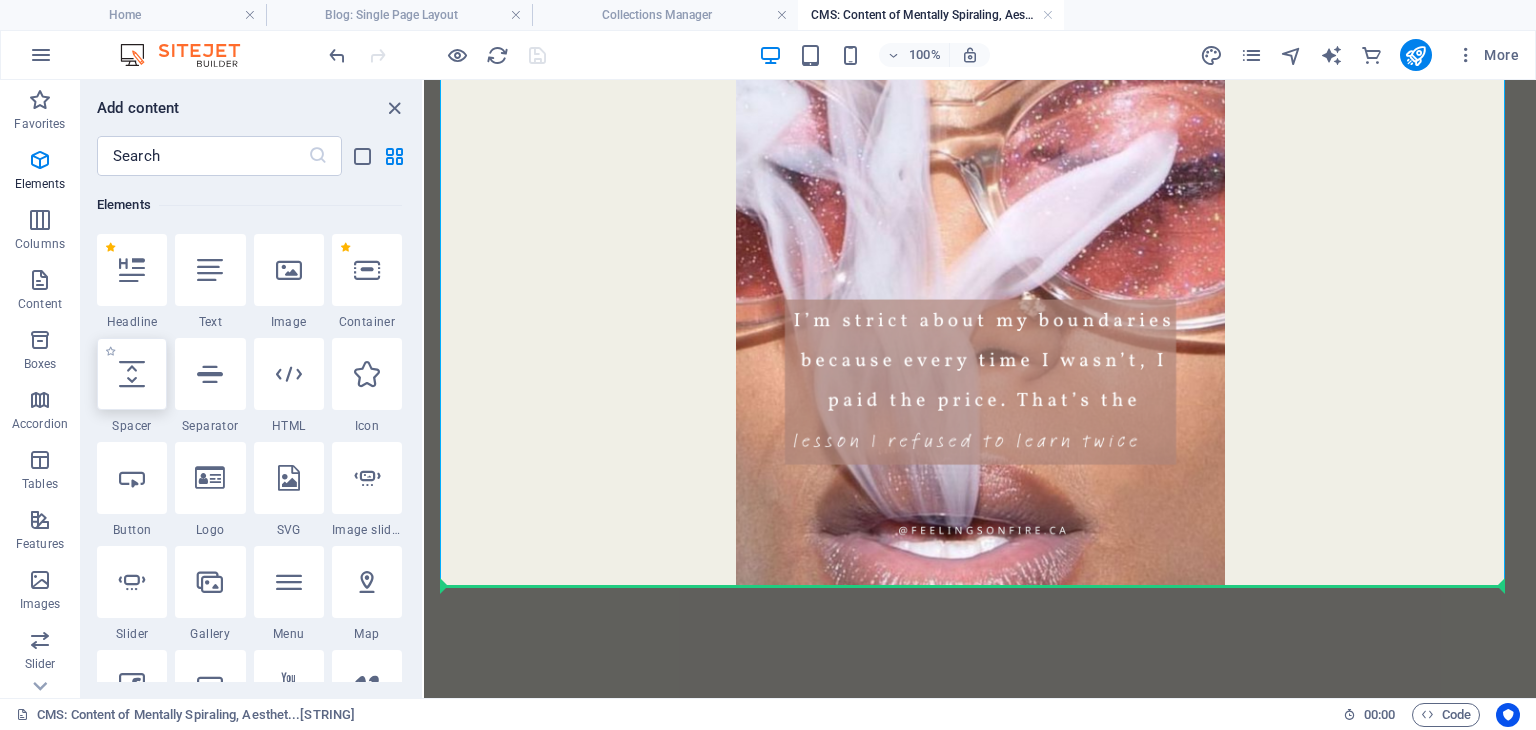 select on "px" 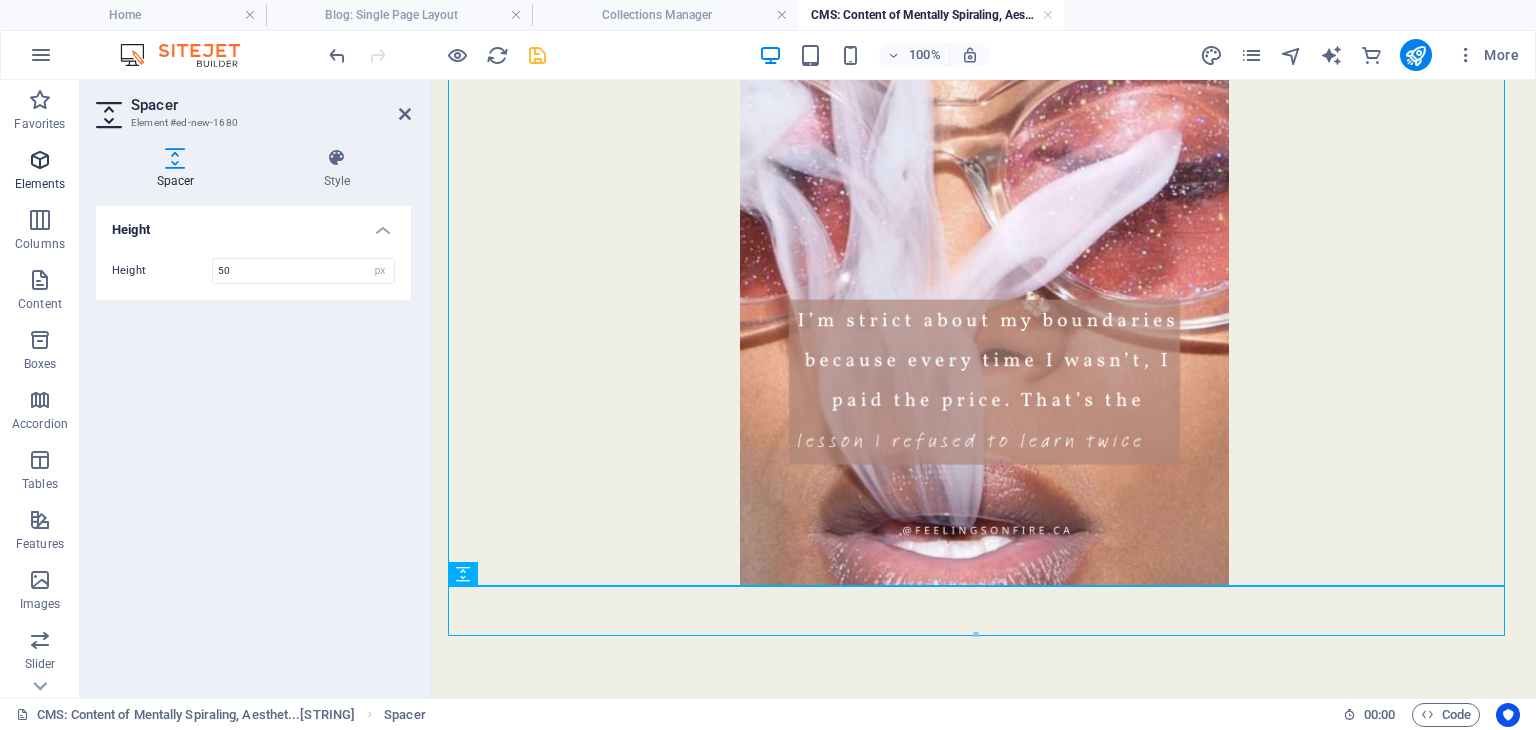 click at bounding box center (40, 160) 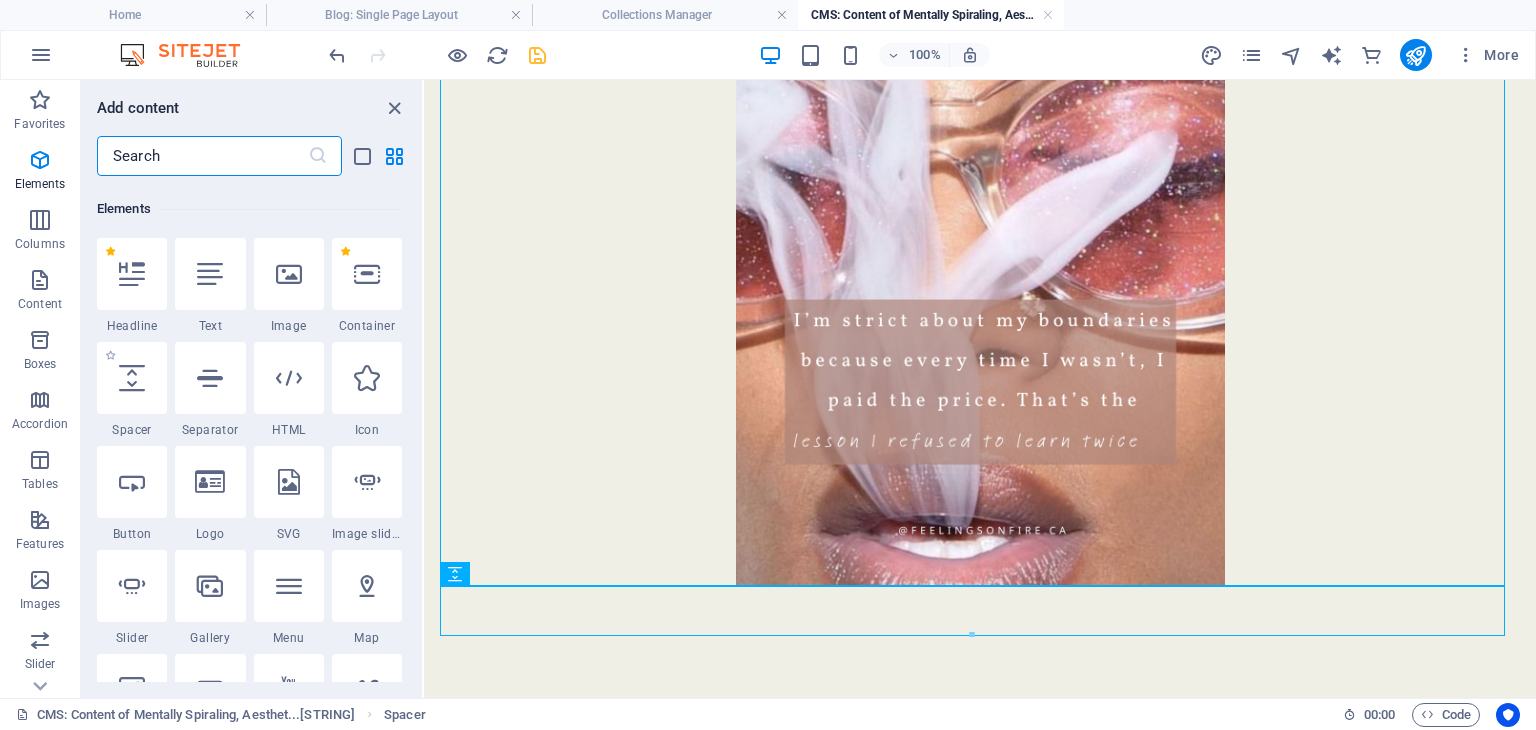 scroll, scrollTop: 212, scrollLeft: 0, axis: vertical 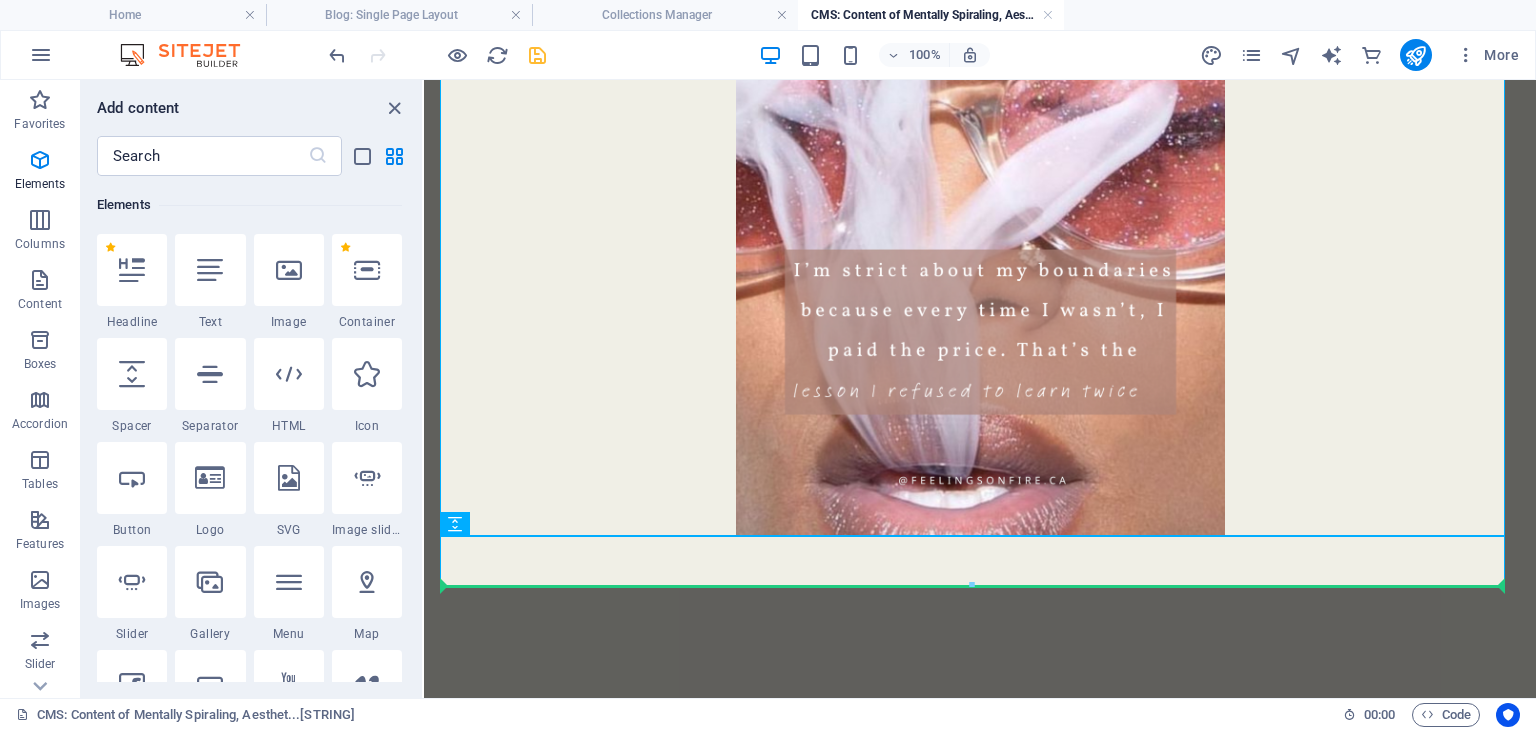 select on "px" 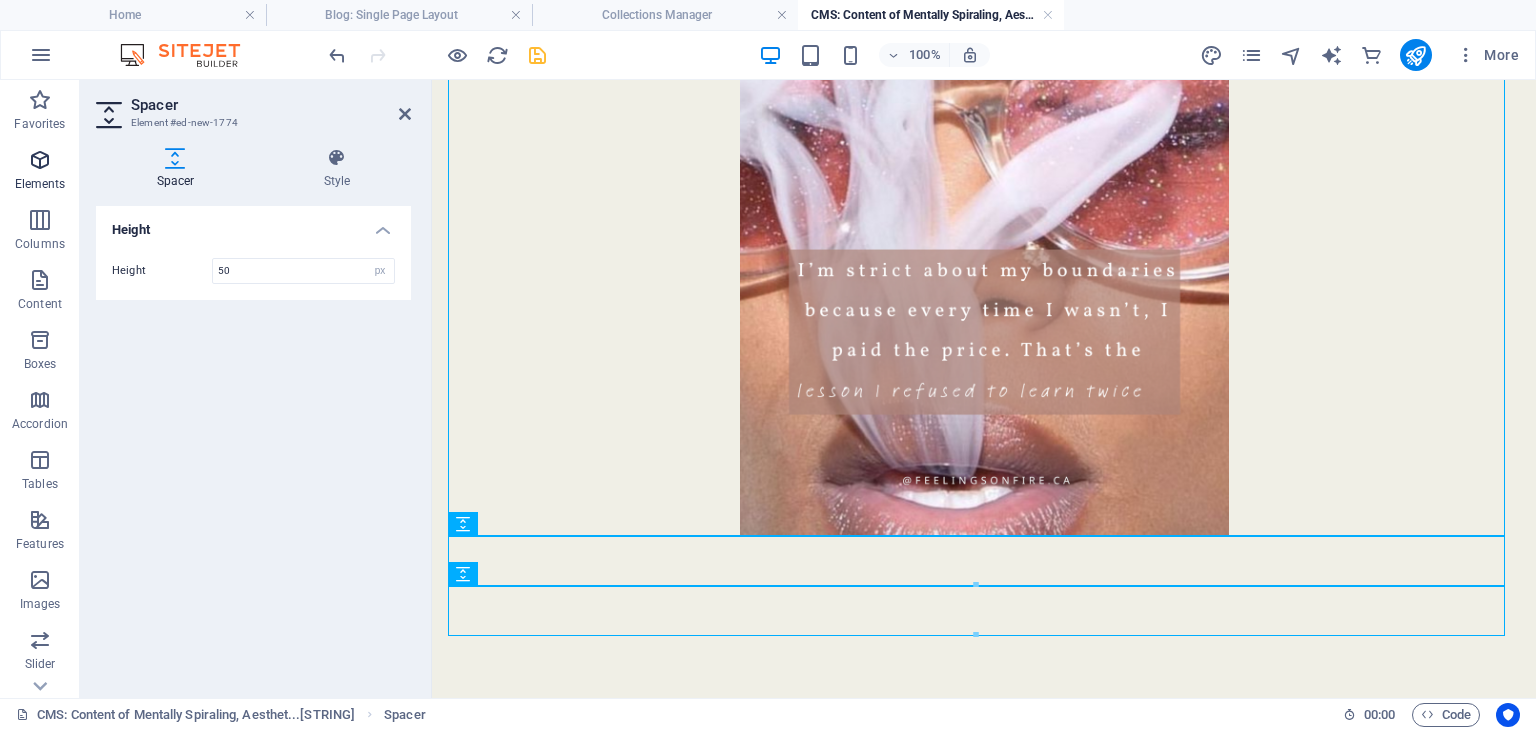 click at bounding box center [40, 160] 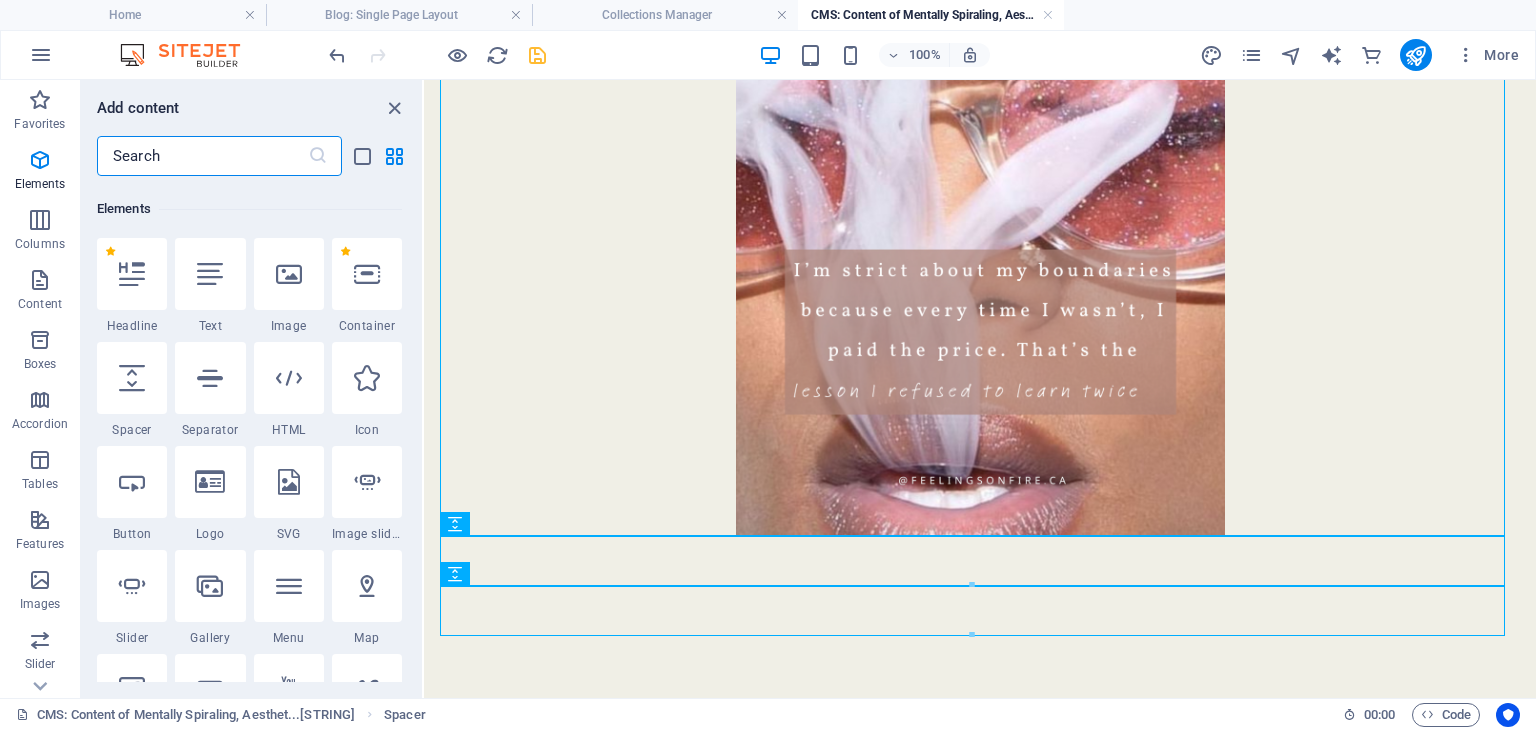 scroll, scrollTop: 212, scrollLeft: 0, axis: vertical 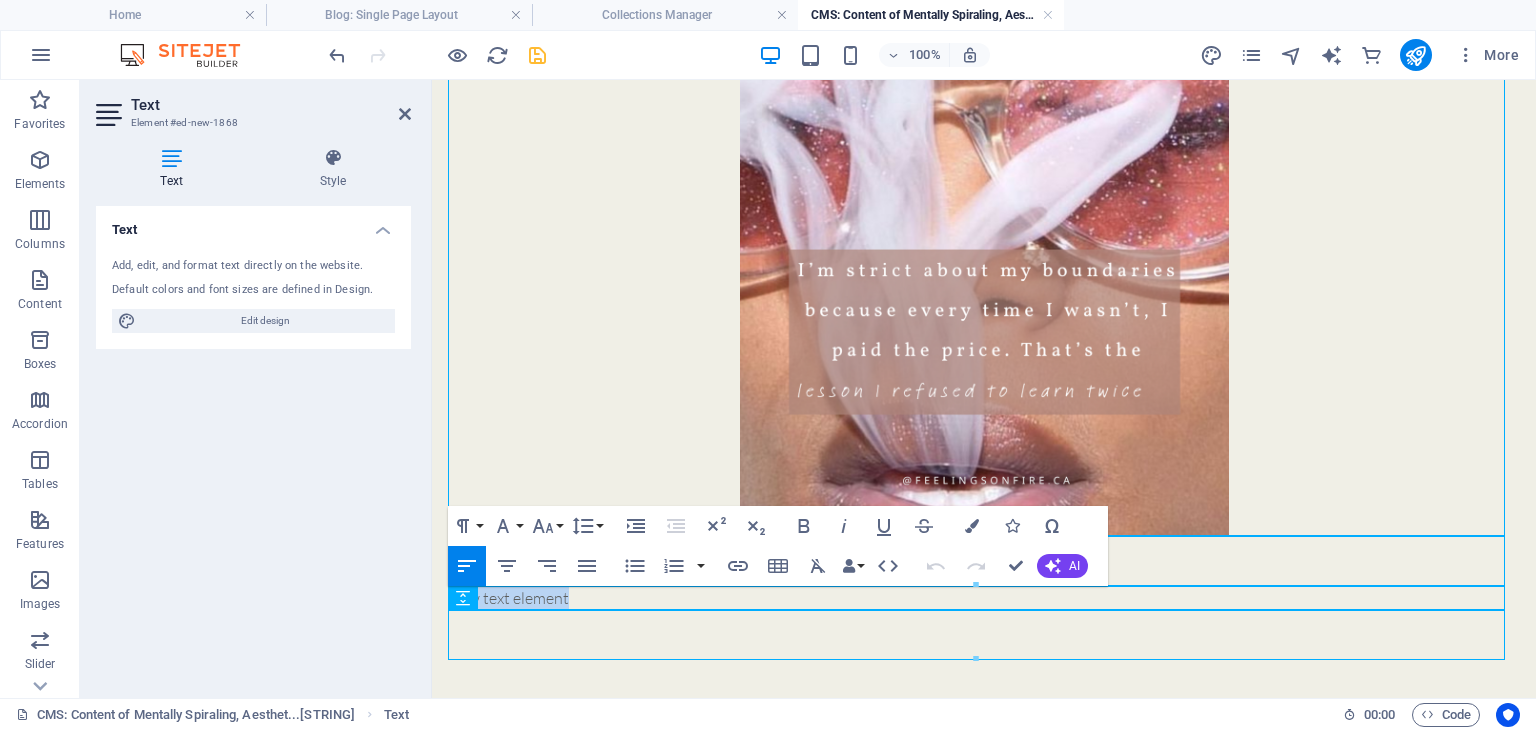 click at bounding box center (984, 561) 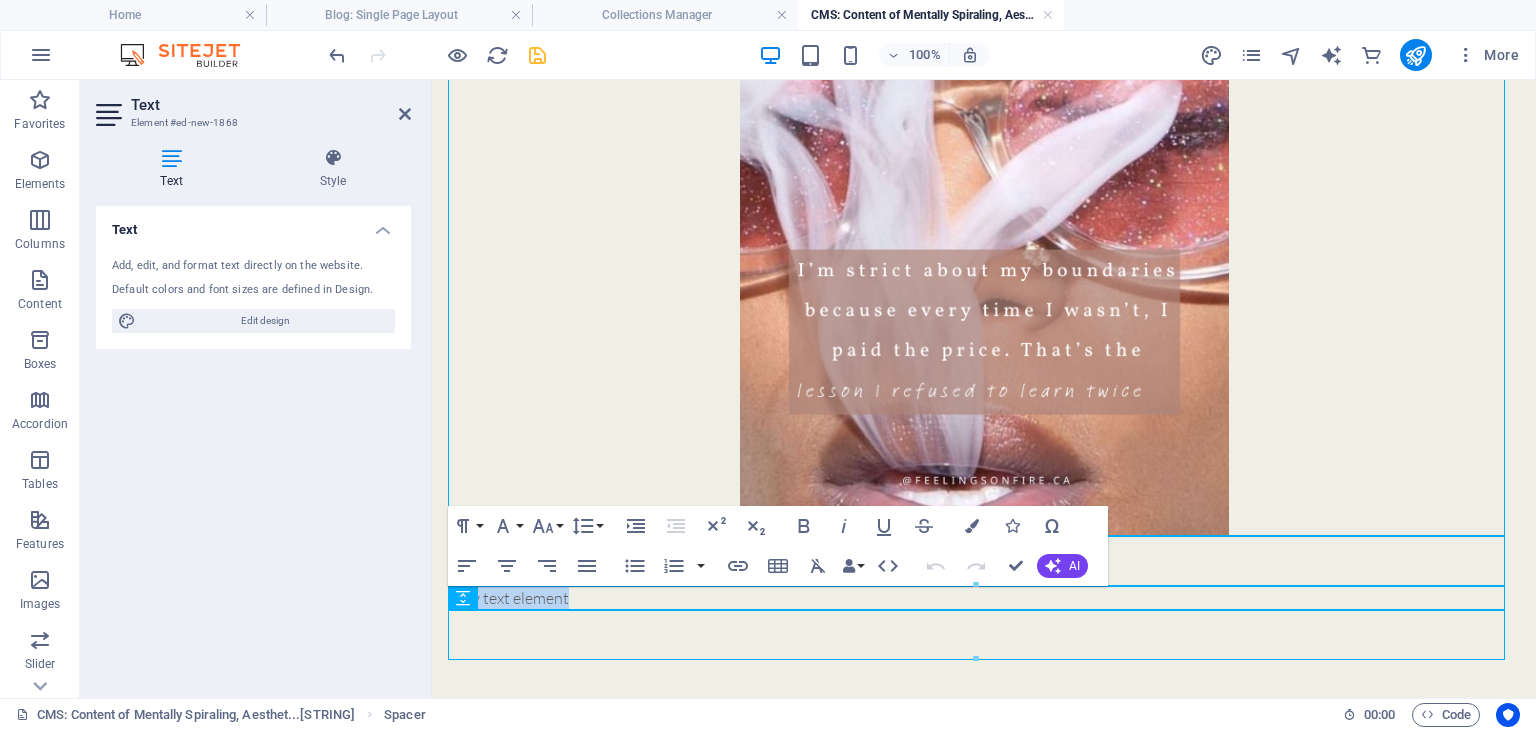 click at bounding box center (984, 561) 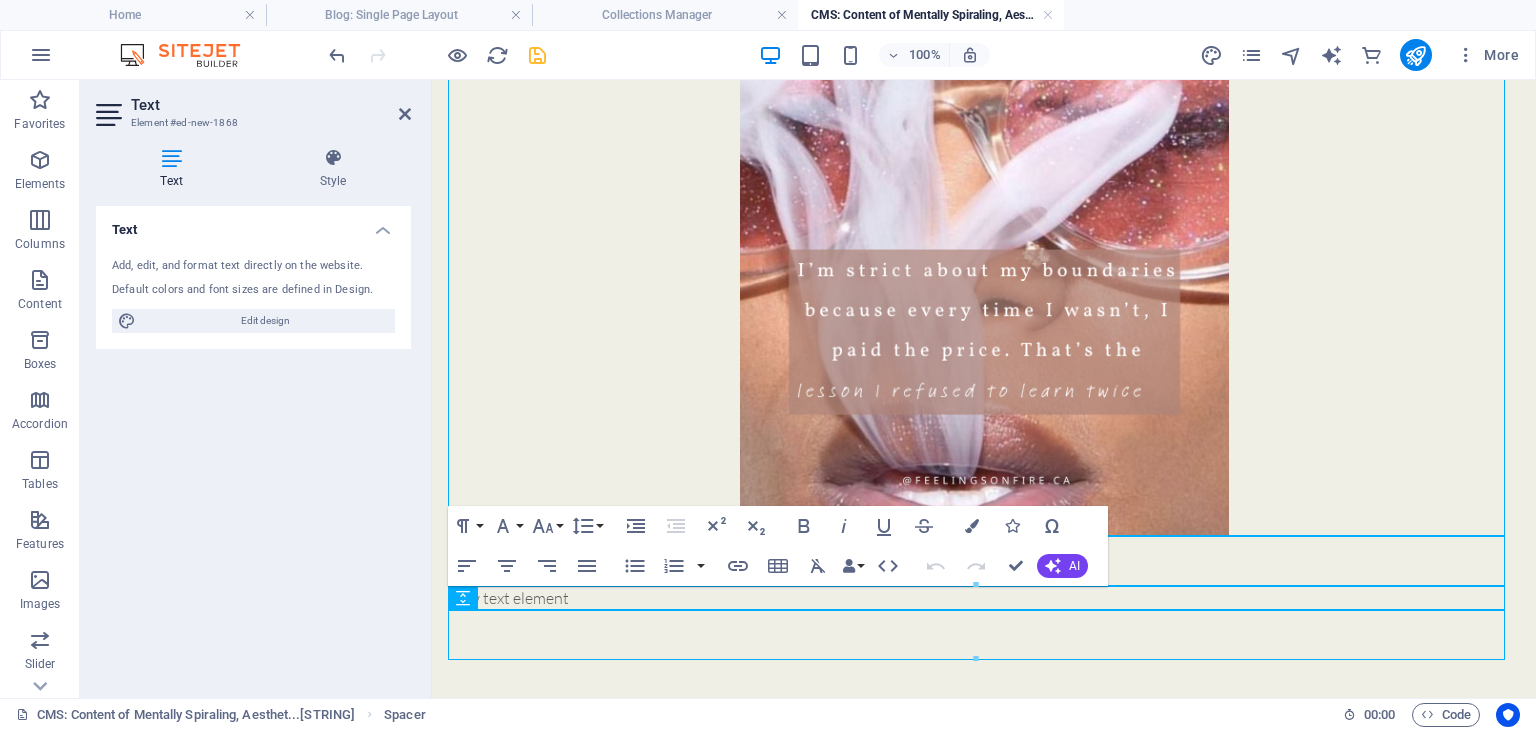 select on "px" 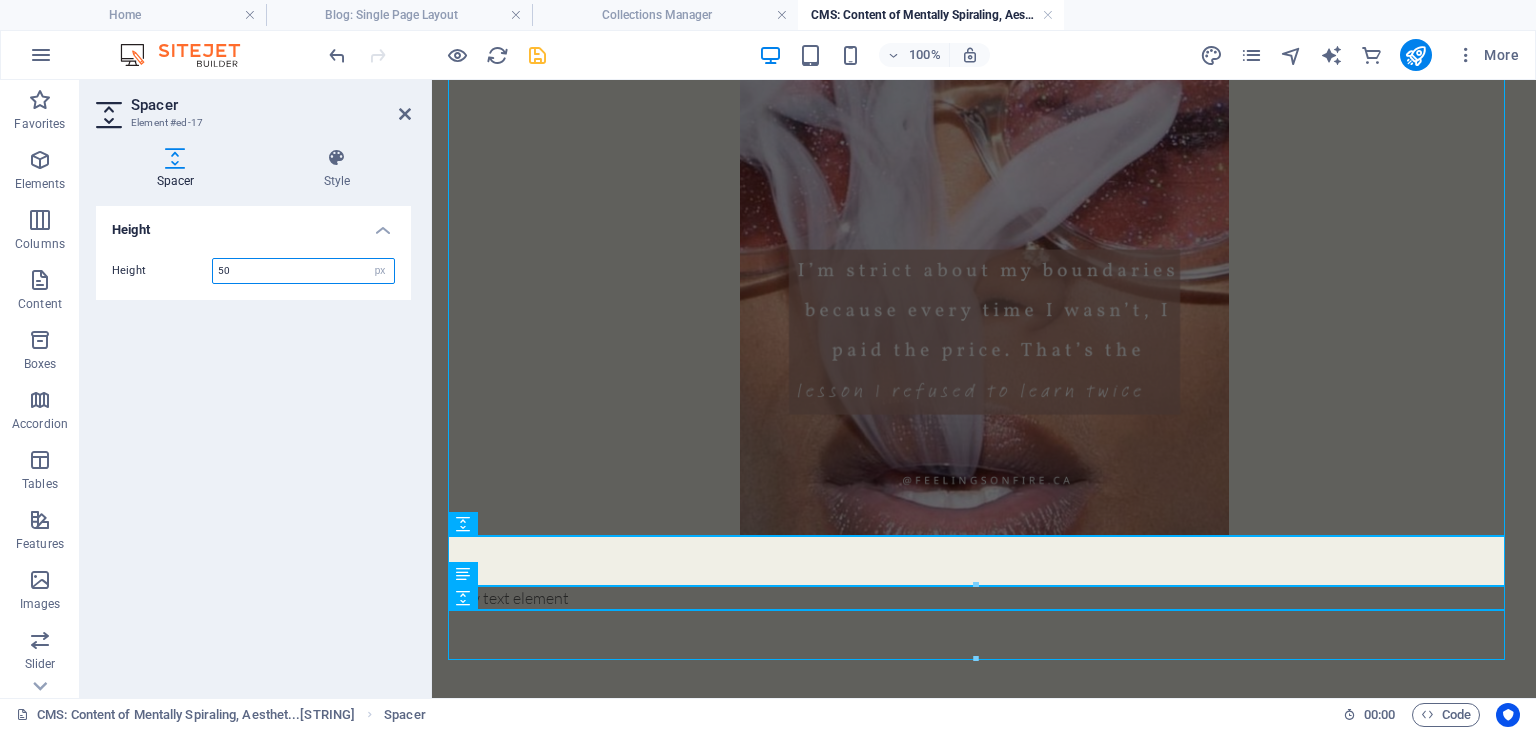 click on "50" at bounding box center [303, 271] 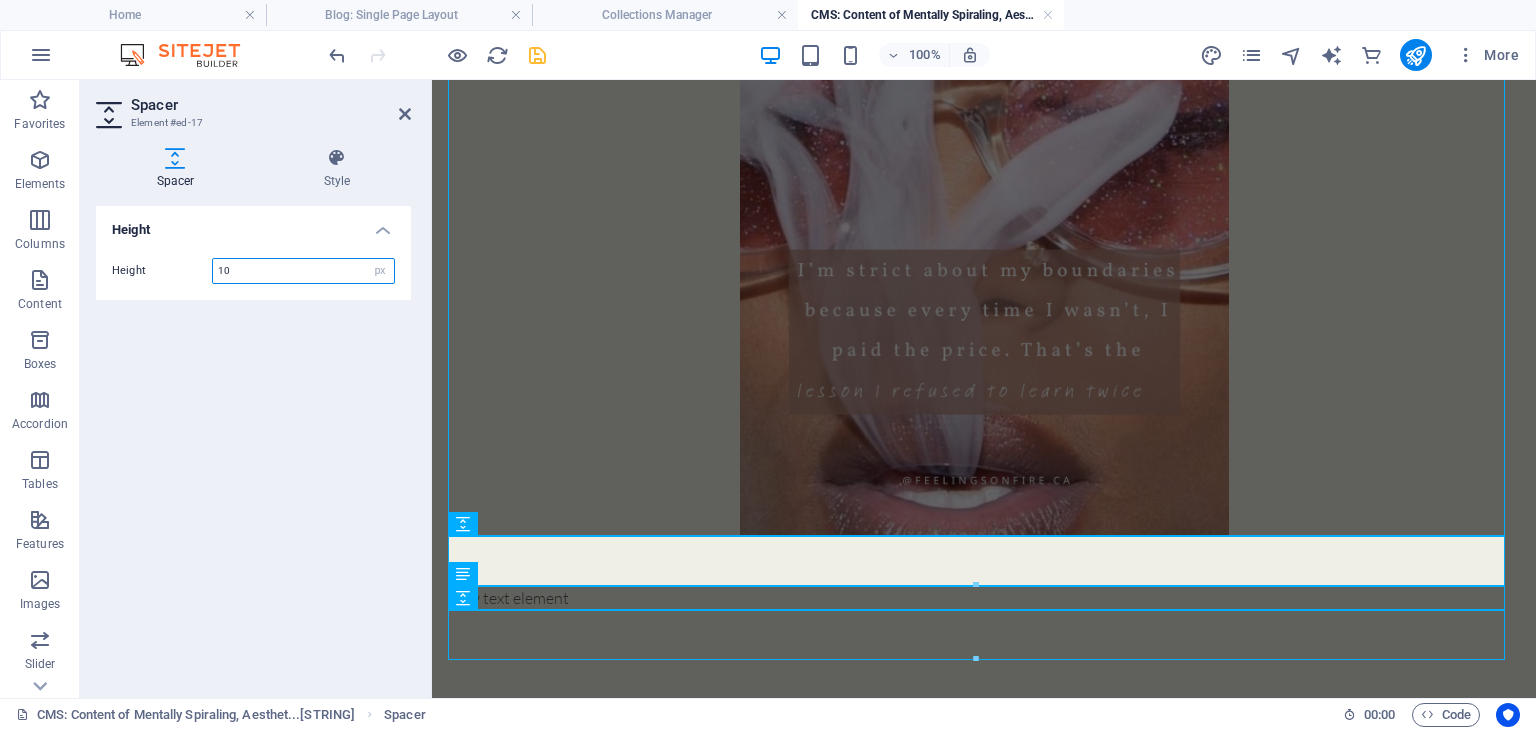 type on "10" 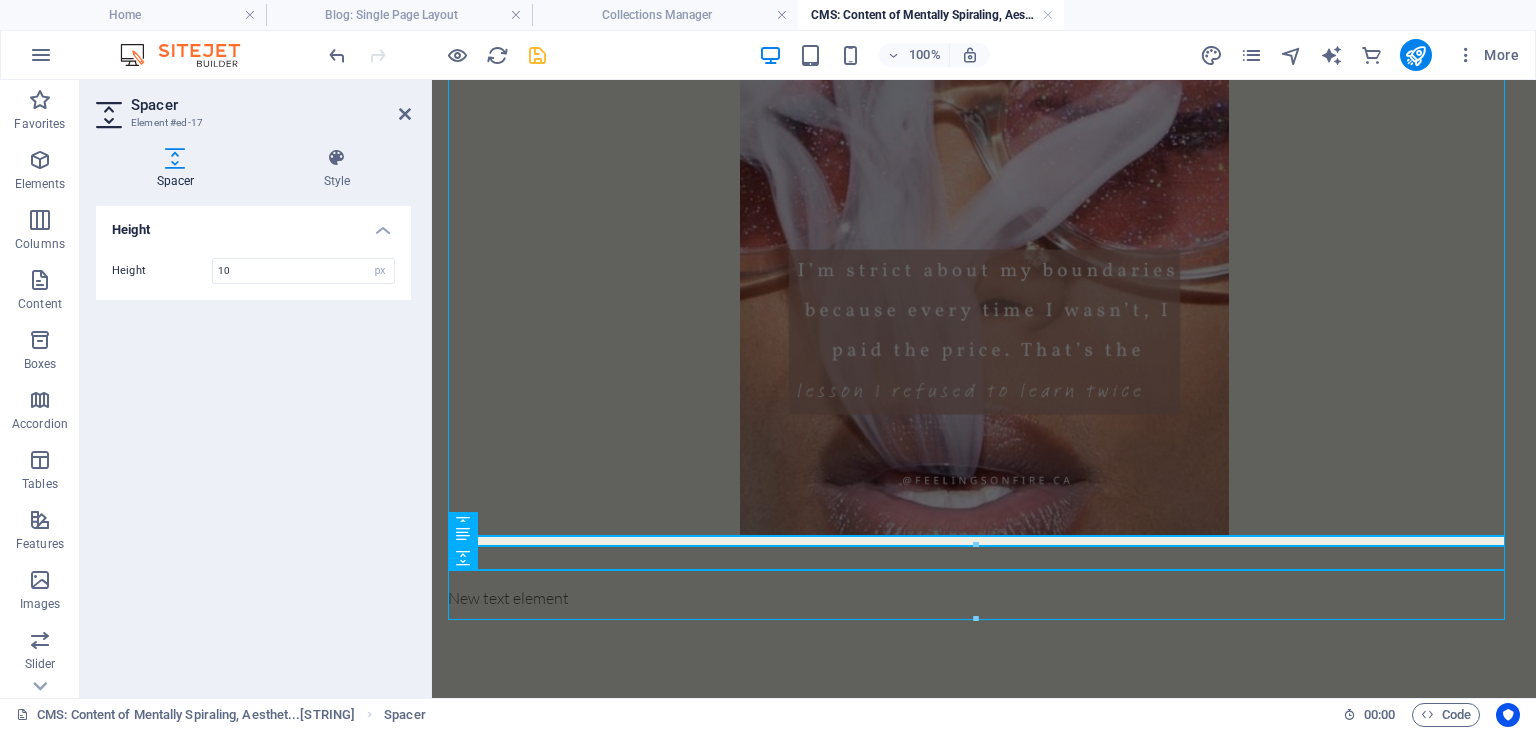 click on "Height Height 10 px rem vh vw" at bounding box center [253, 444] 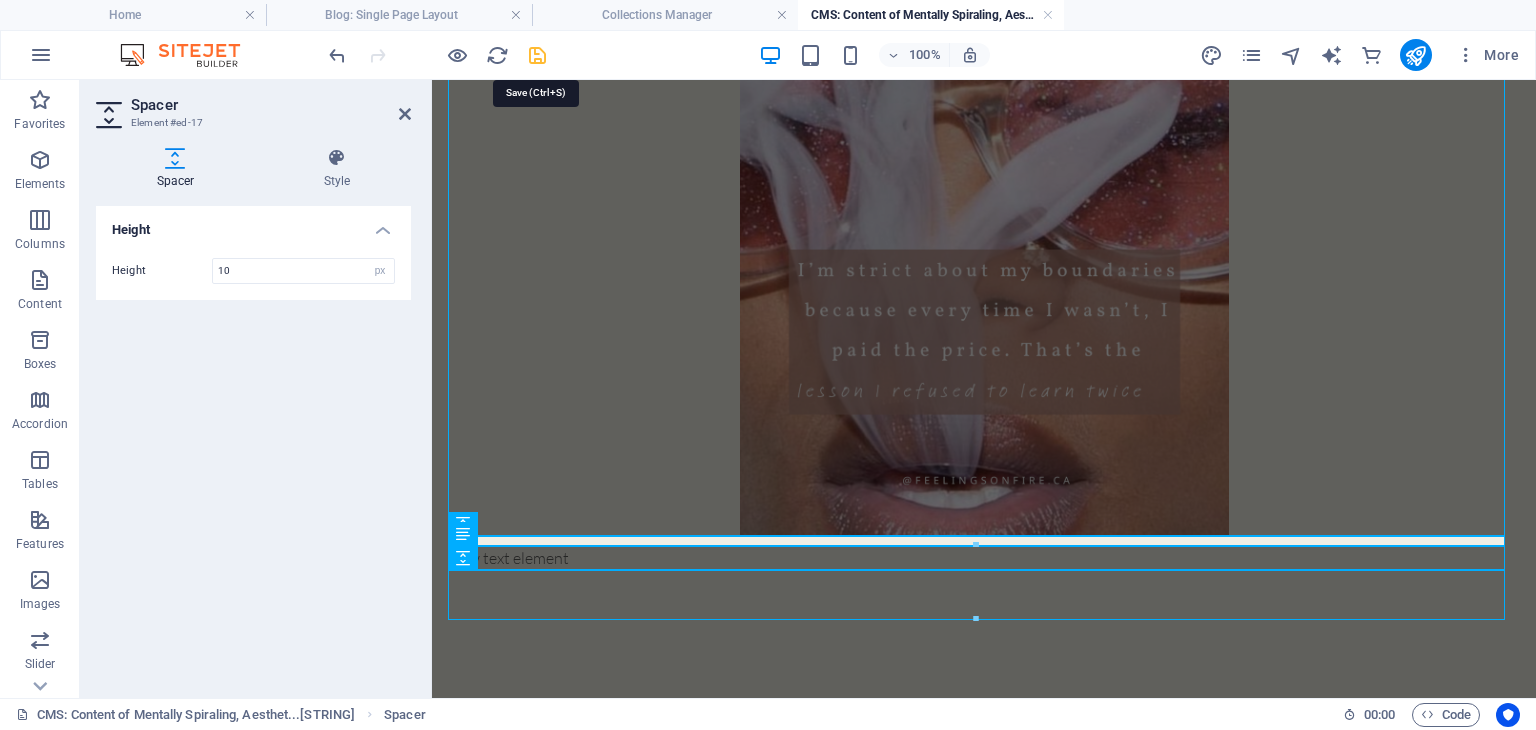 drag, startPoint x: 541, startPoint y: 53, endPoint x: 316, endPoint y: 576, distance: 569.3452 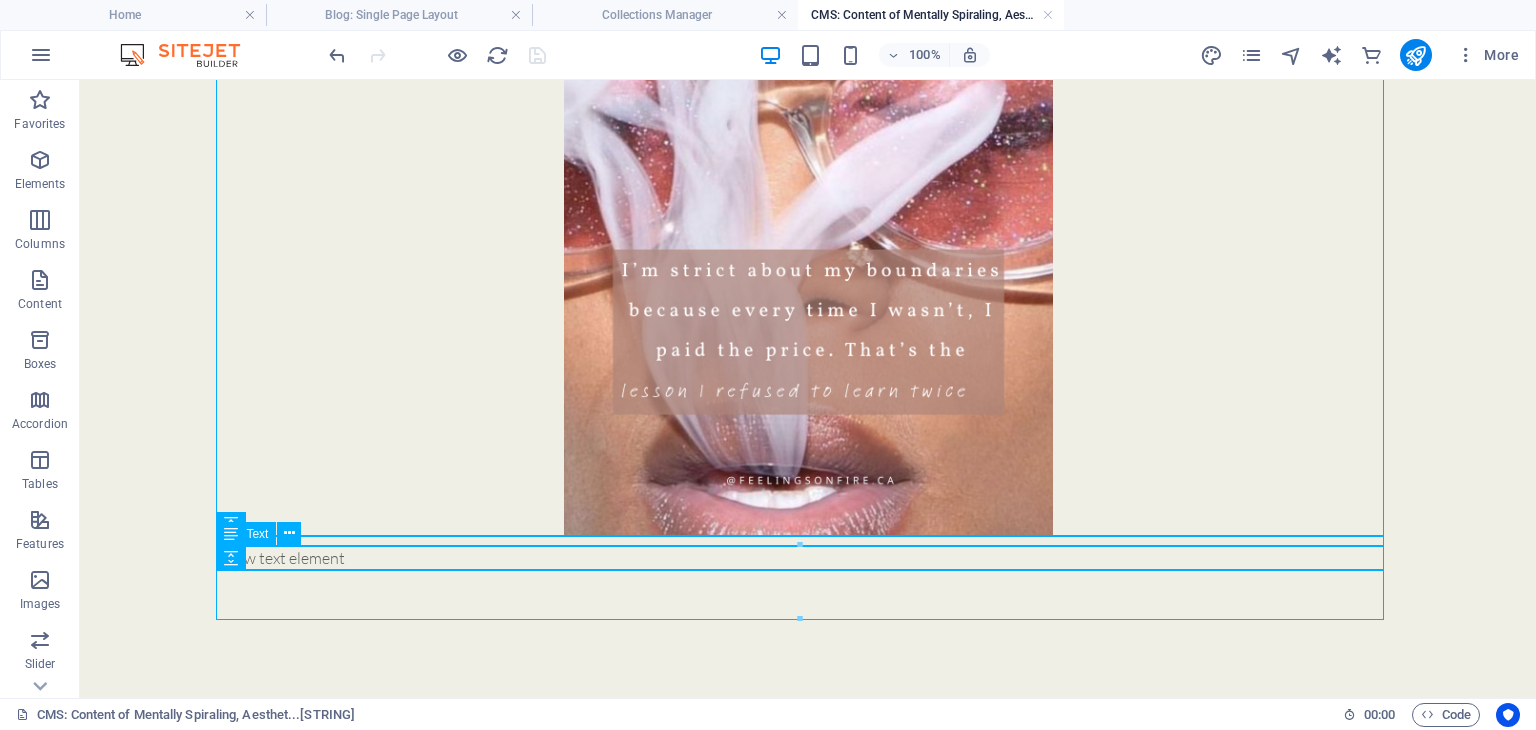 click on "New text element" at bounding box center [808, 558] 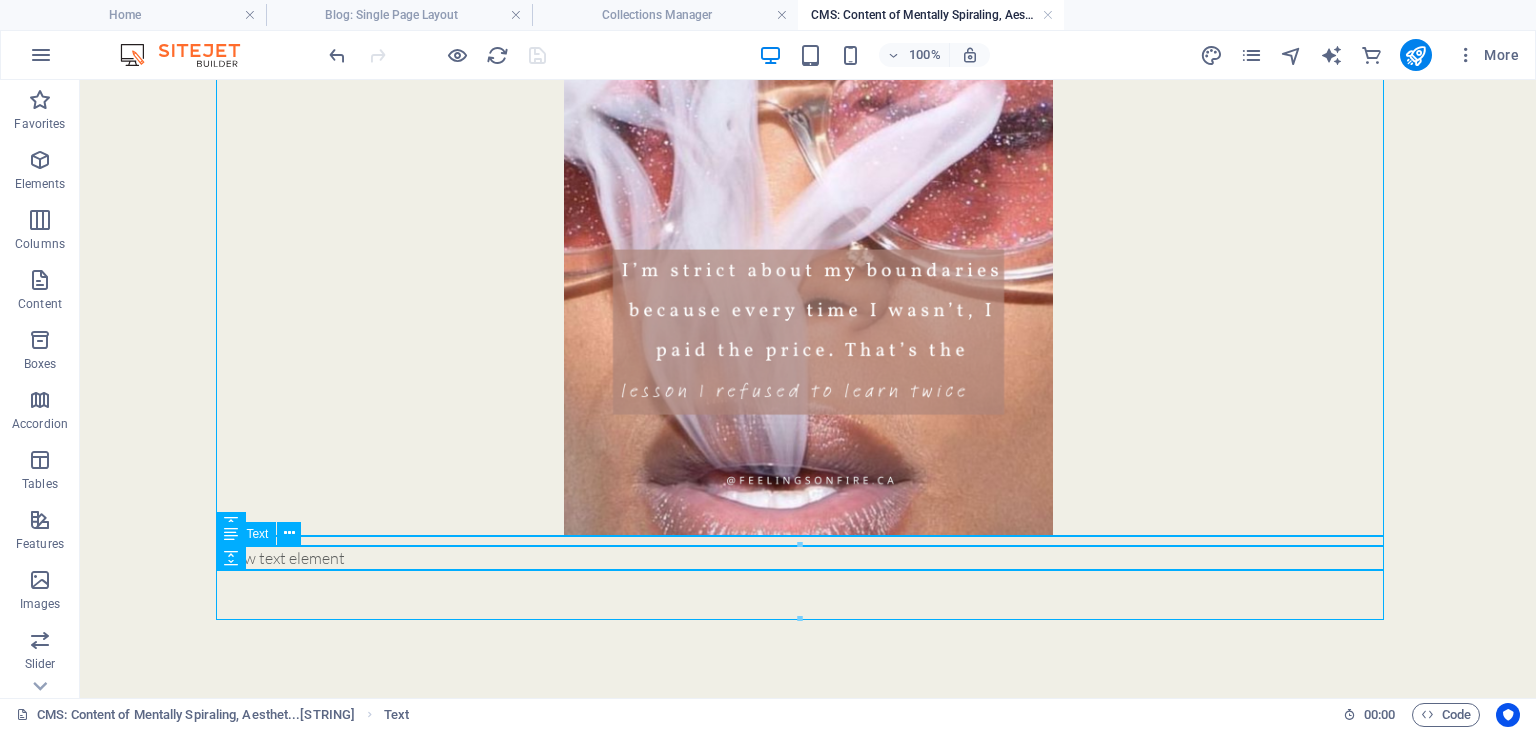 click on "New text element" at bounding box center [808, 558] 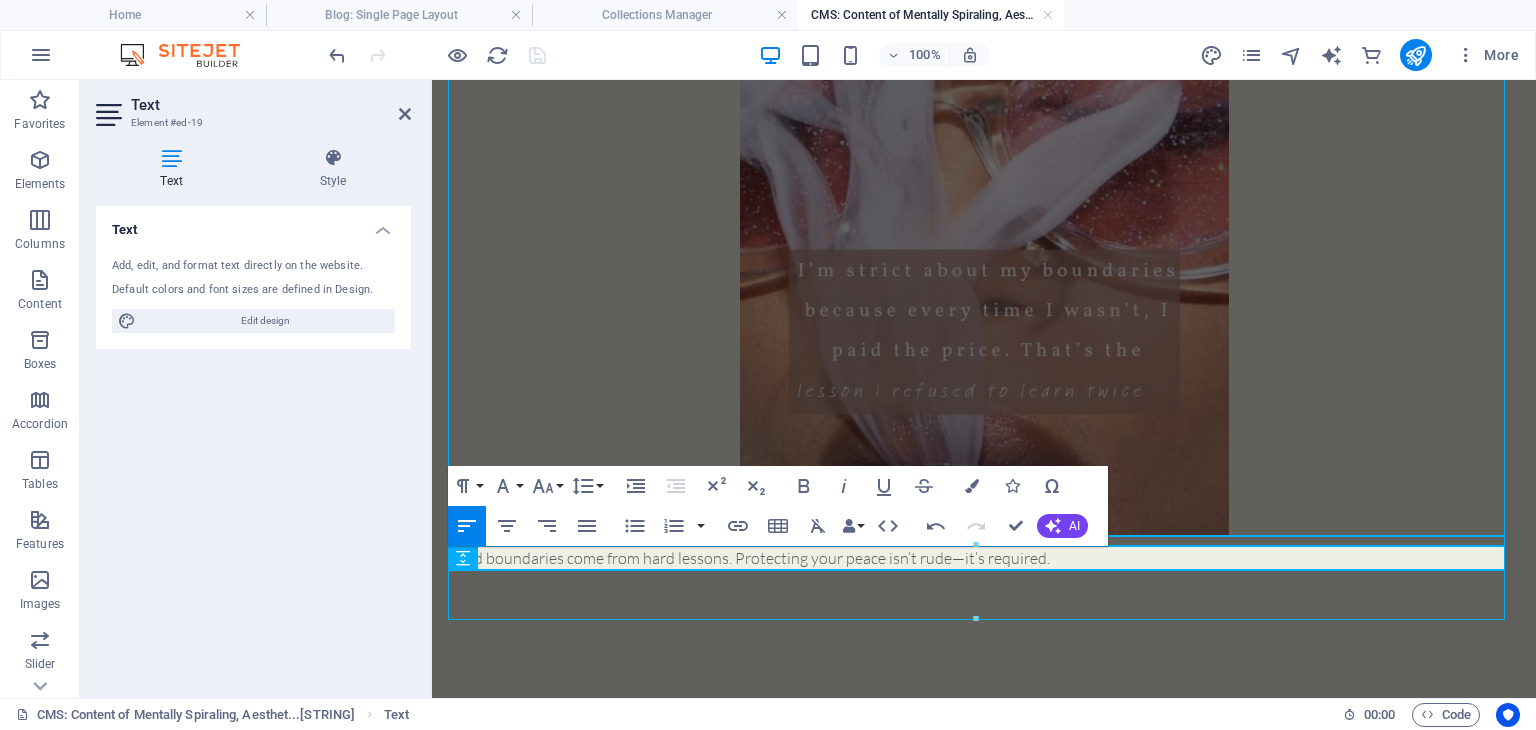 click on "Hard boundaries come from hard lessons. Protecting your peace isn’t rude—it’s required." at bounding box center [984, 558] 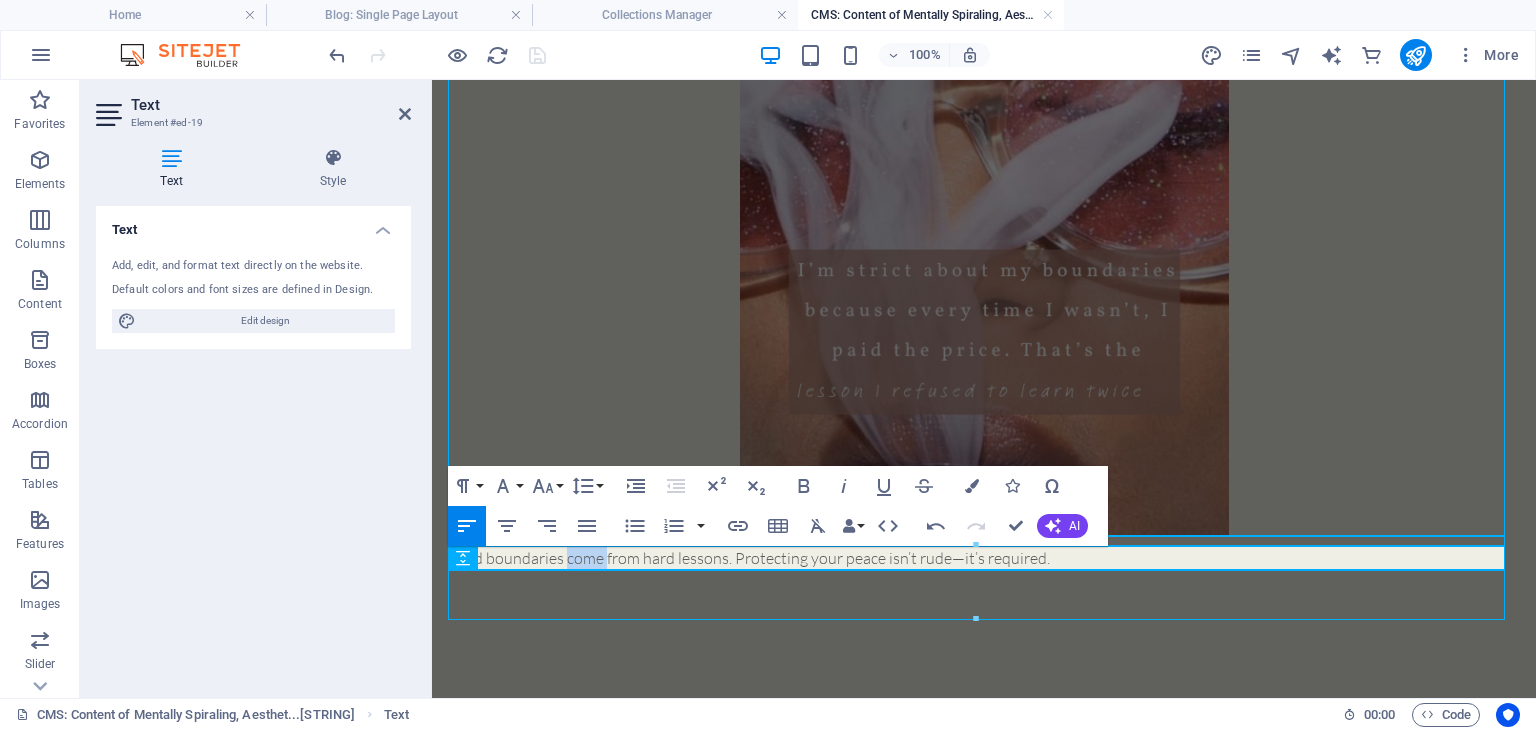 click on "Hard boundaries come from hard lessons. Protecting your peace isn’t rude—it’s required." at bounding box center (984, 558) 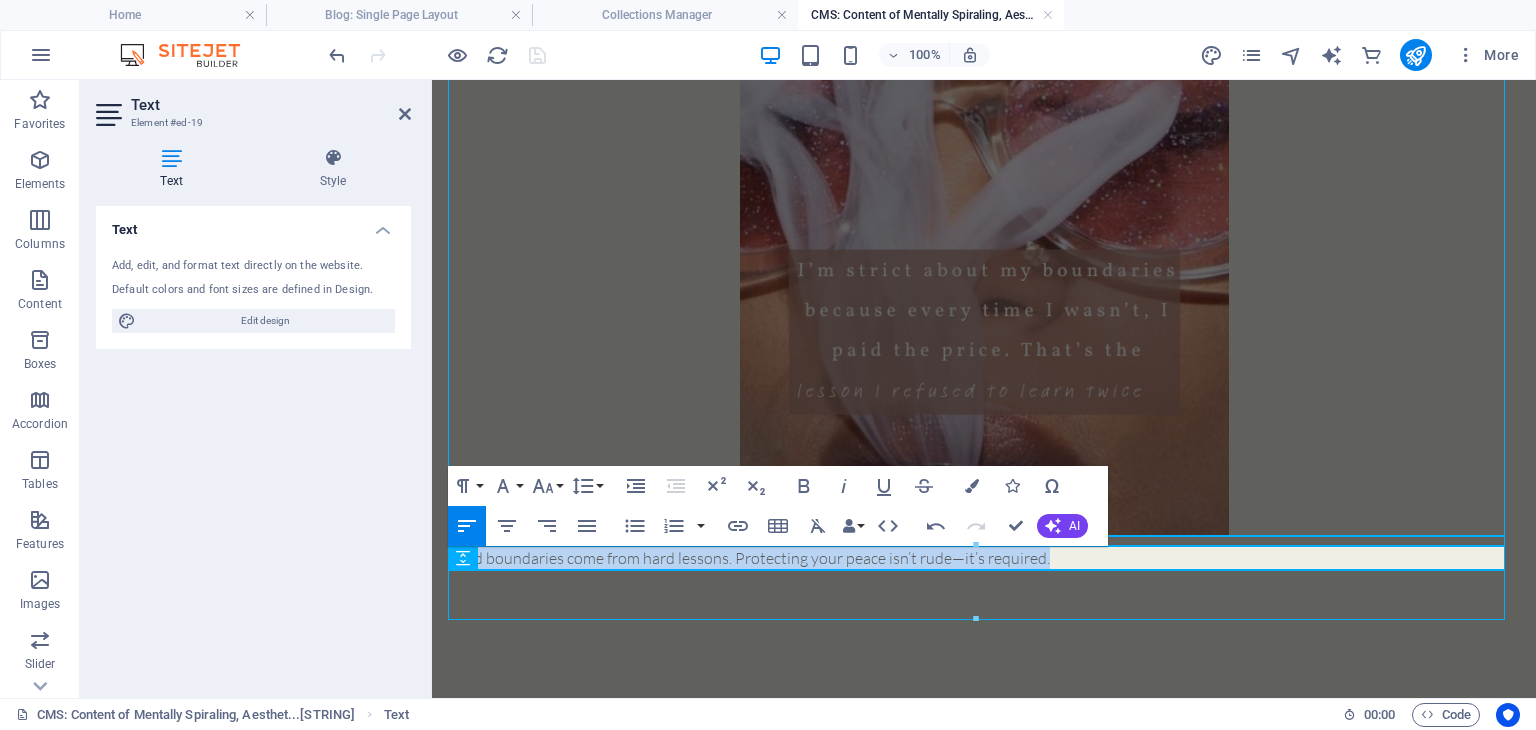 click on "Hard boundaries come from hard lessons. Protecting your peace isn’t rude—it’s required." at bounding box center (984, 558) 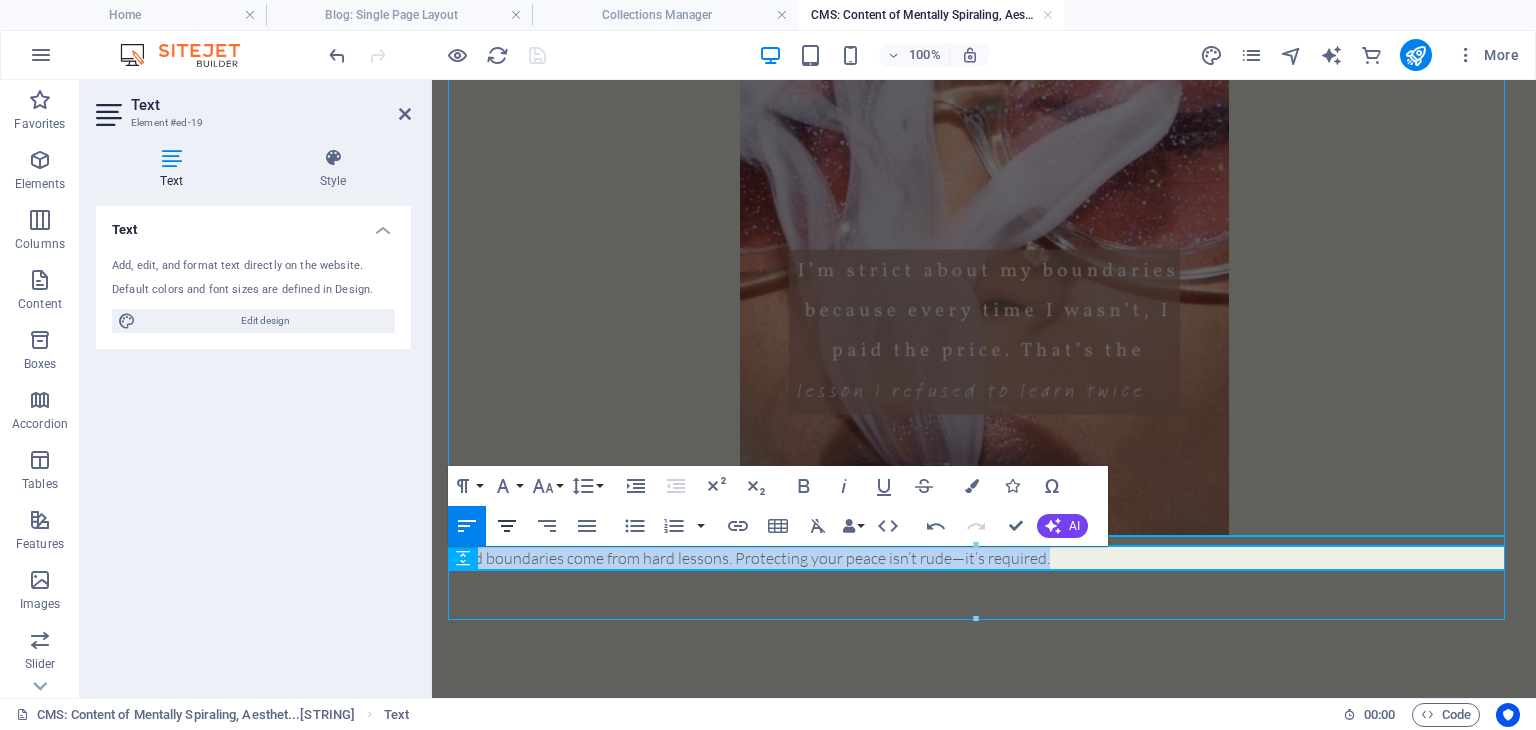 click 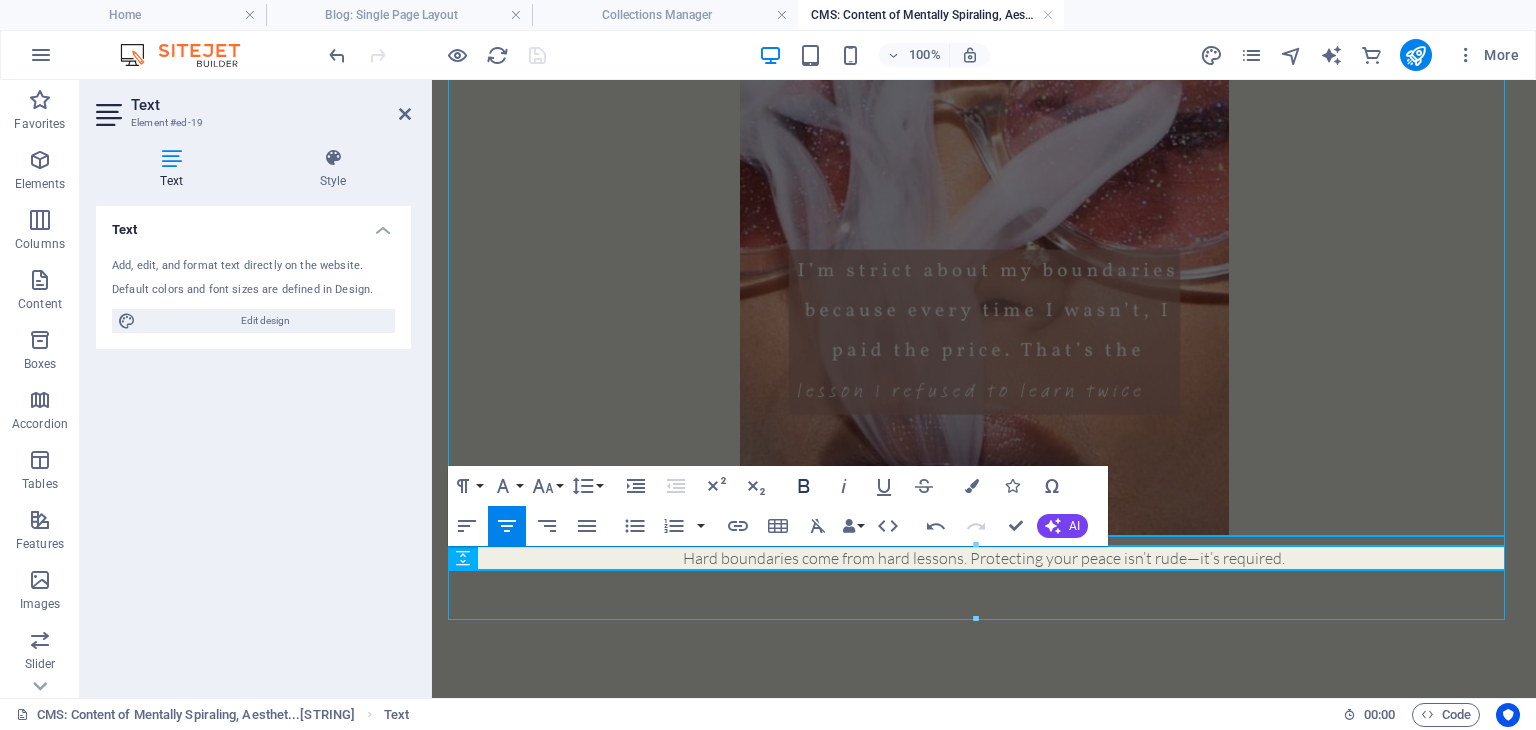 click on "Bold" at bounding box center [804, 486] 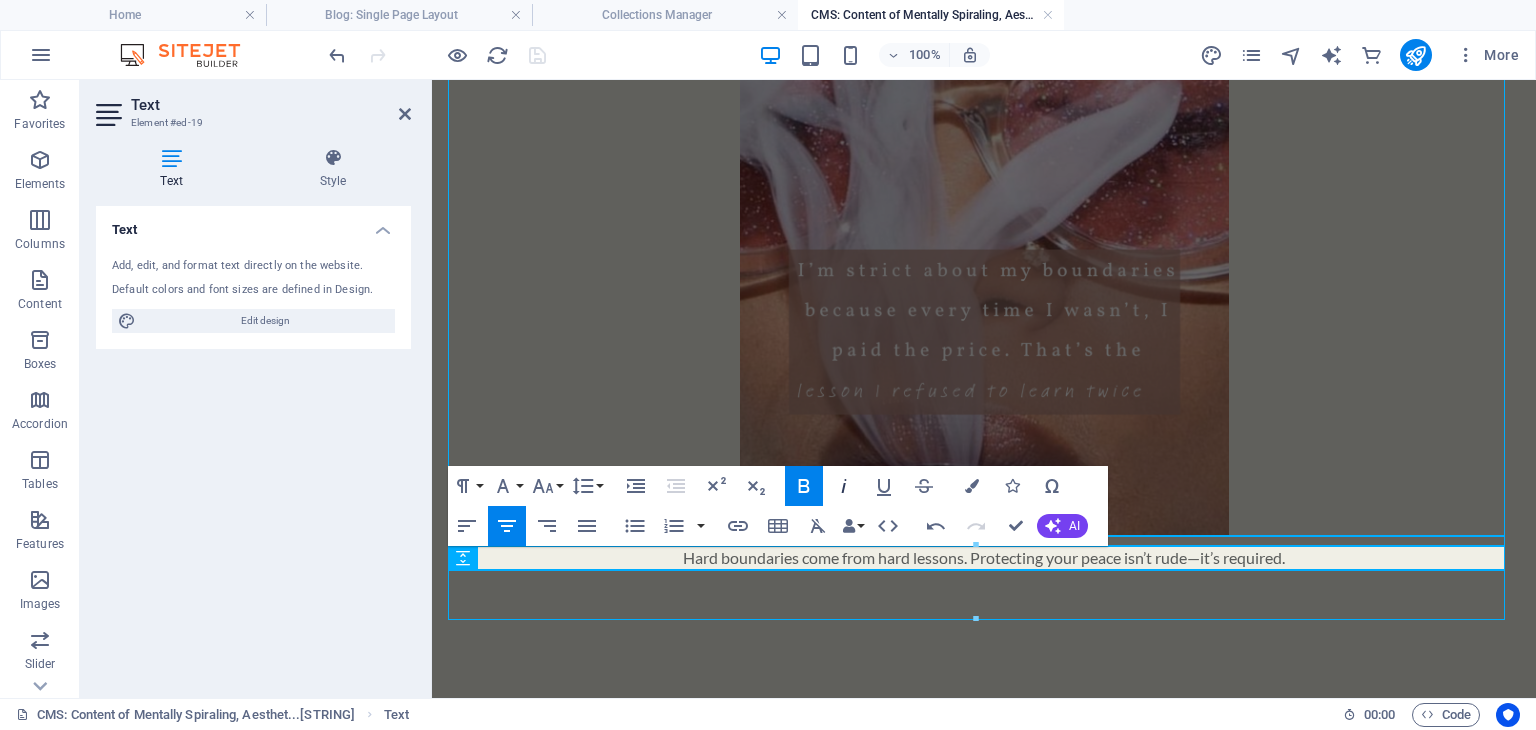 click 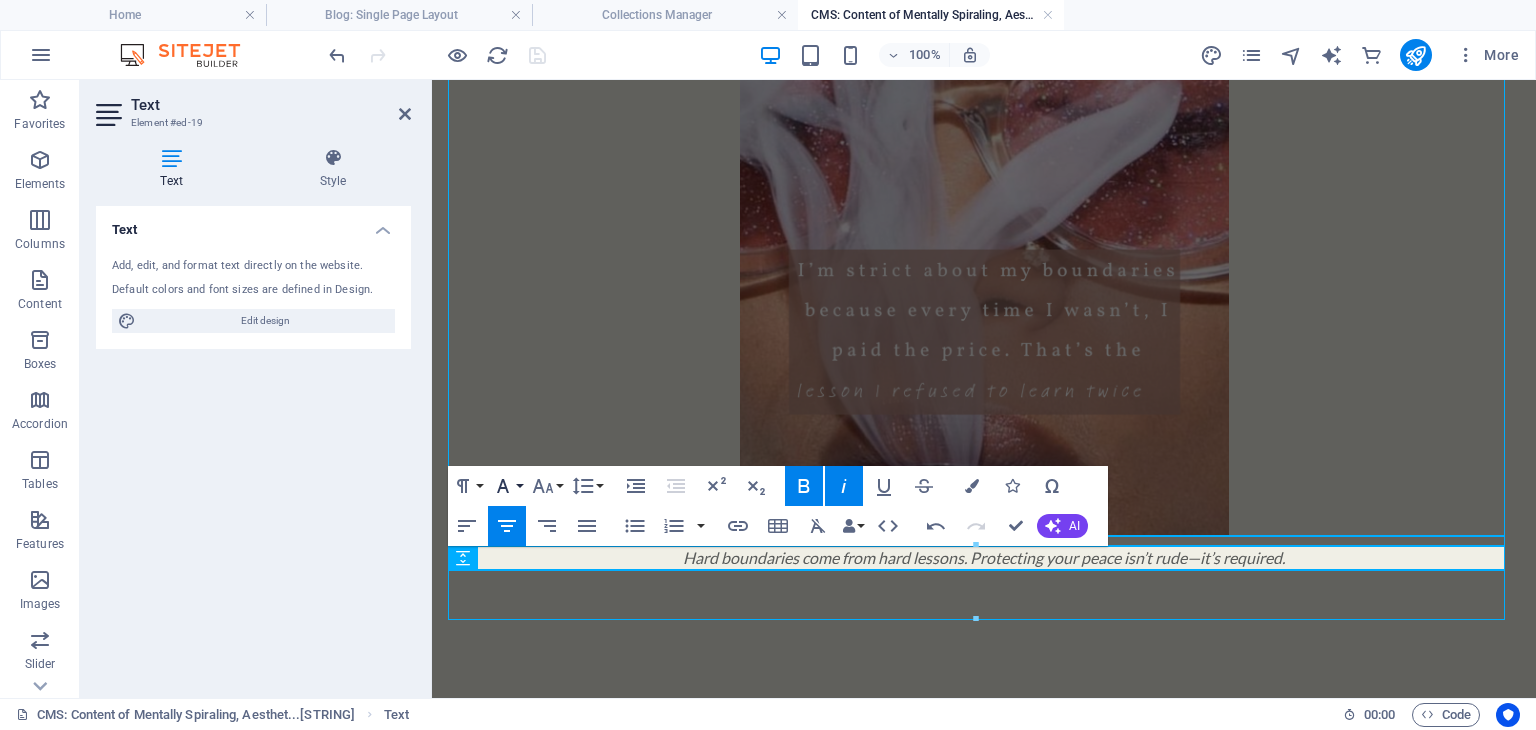 click on "Font Family" at bounding box center [507, 486] 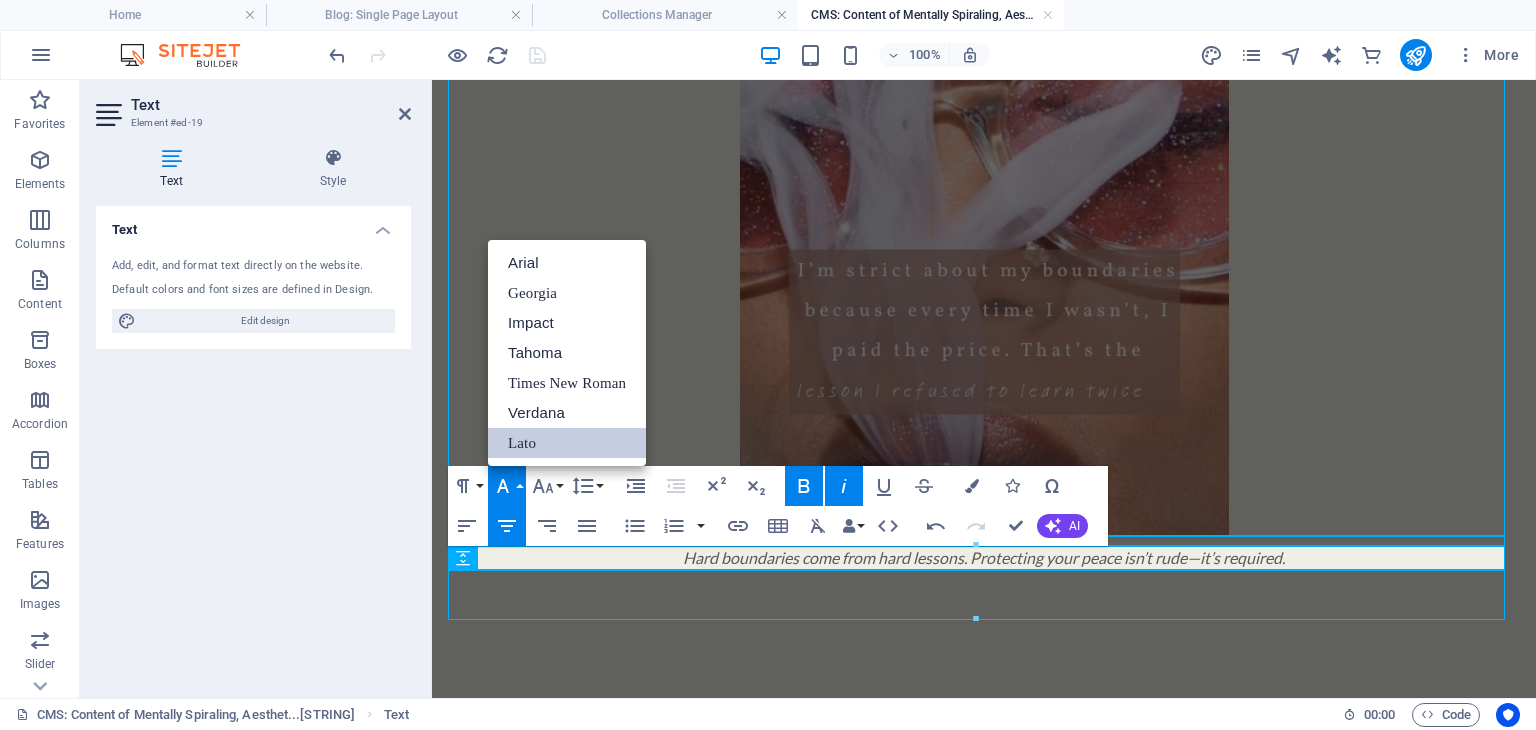 scroll, scrollTop: 0, scrollLeft: 0, axis: both 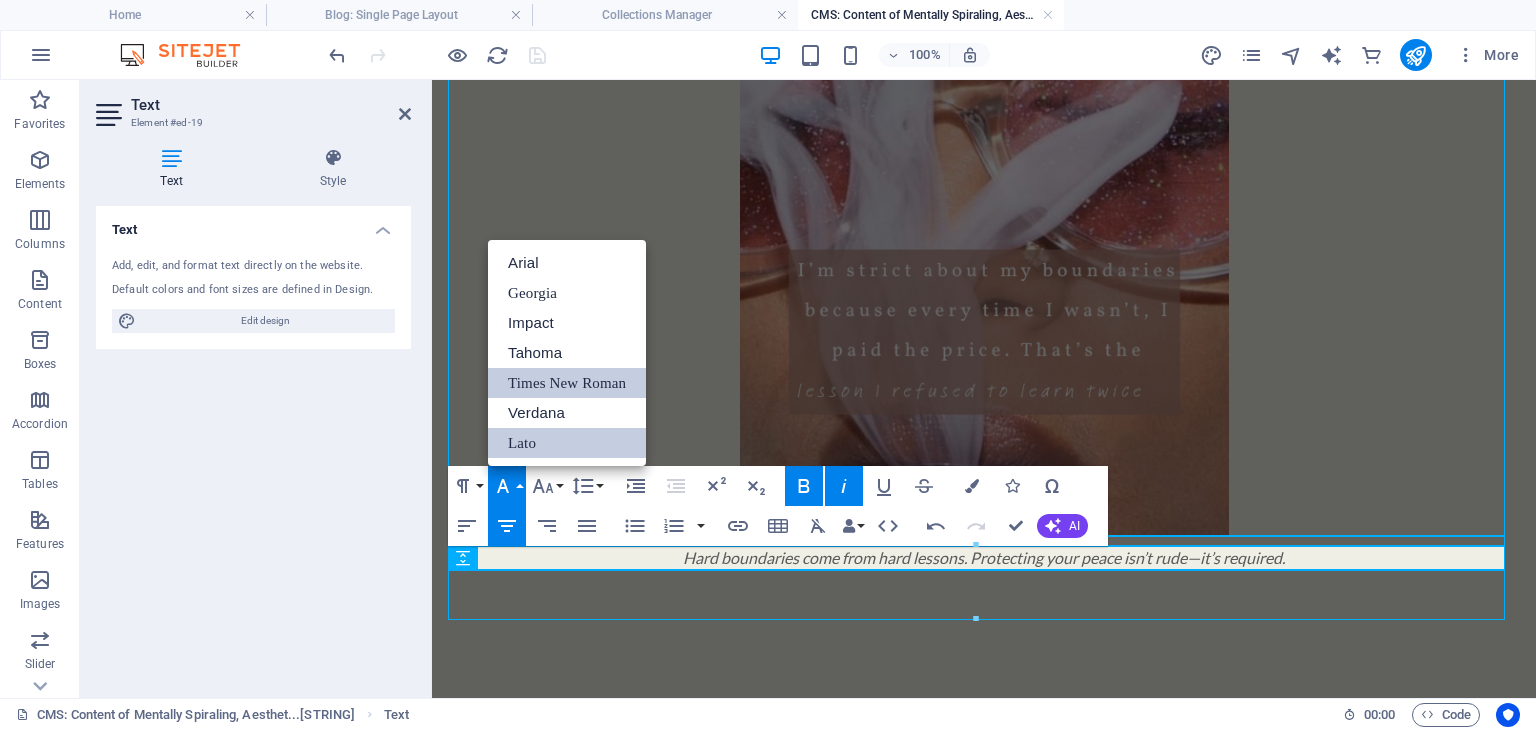 click on "Times New Roman" at bounding box center [567, 383] 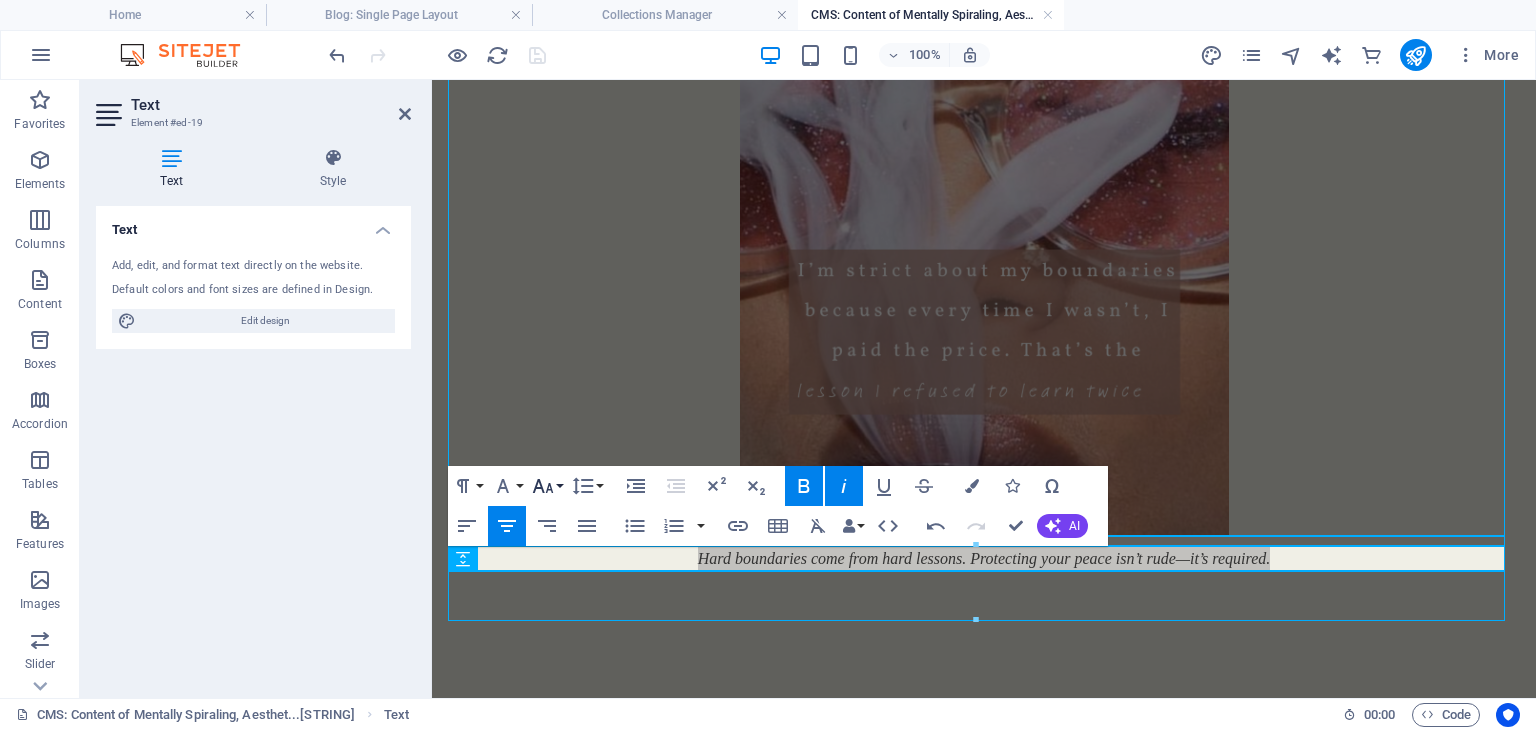 click 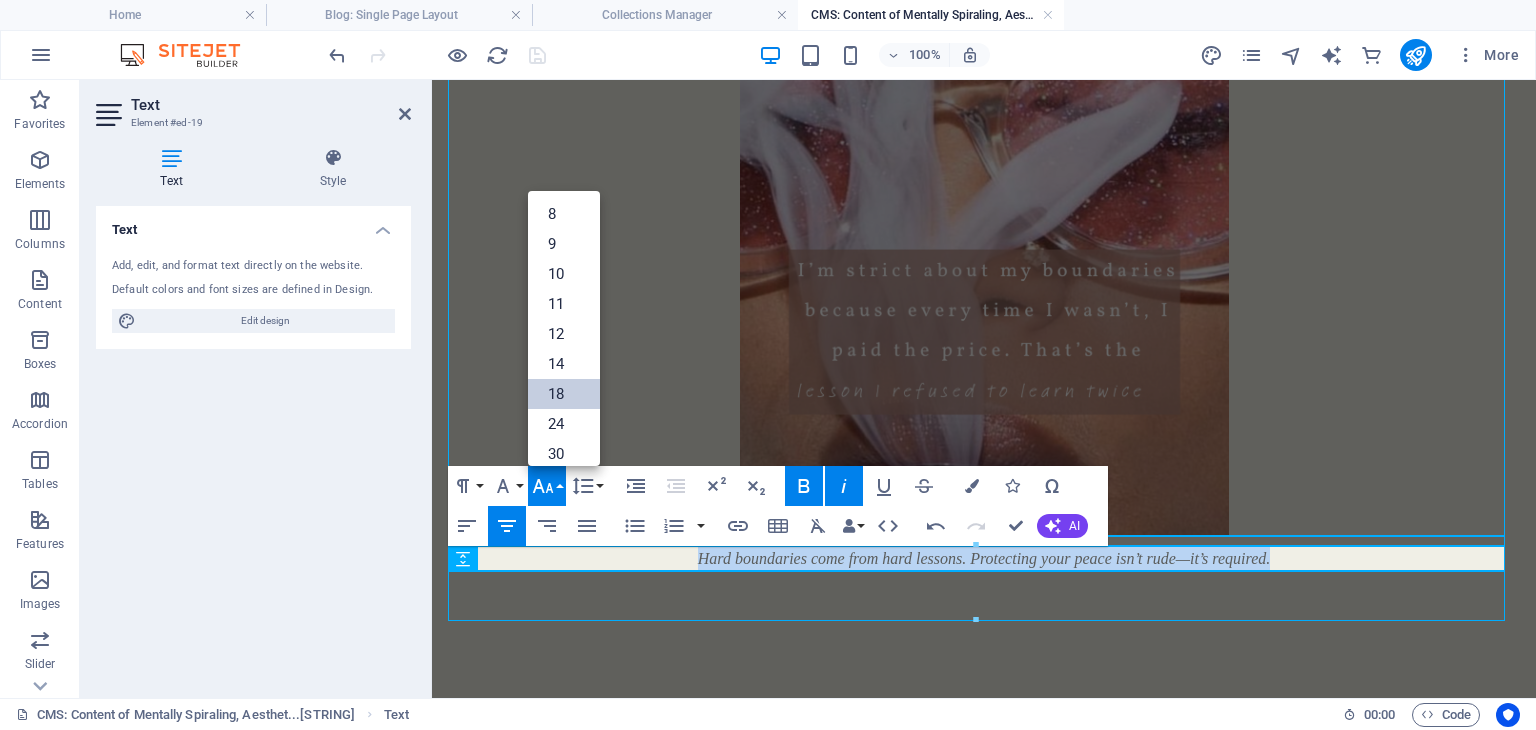 click on "18" at bounding box center [564, 394] 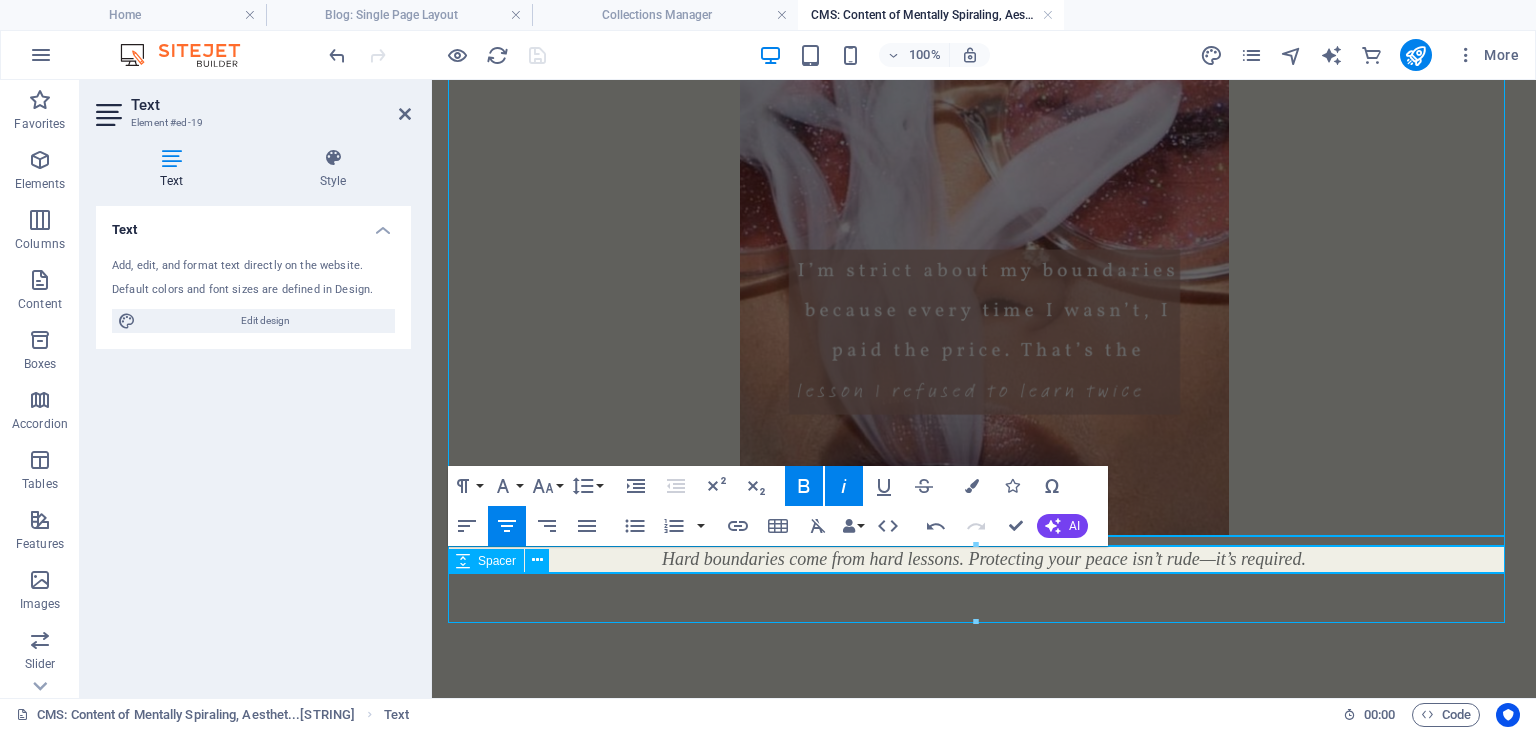click at bounding box center [984, 598] 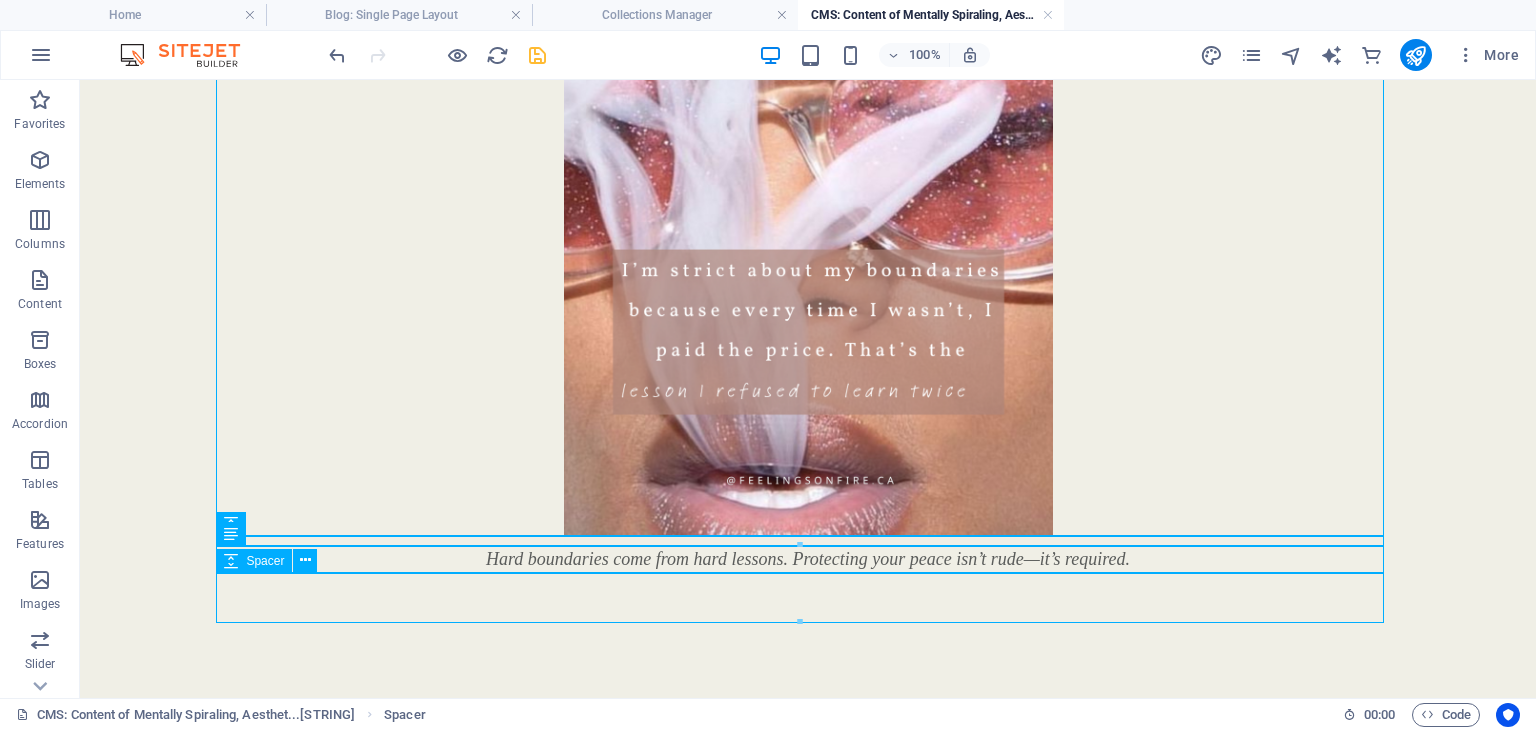 click at bounding box center (808, 598) 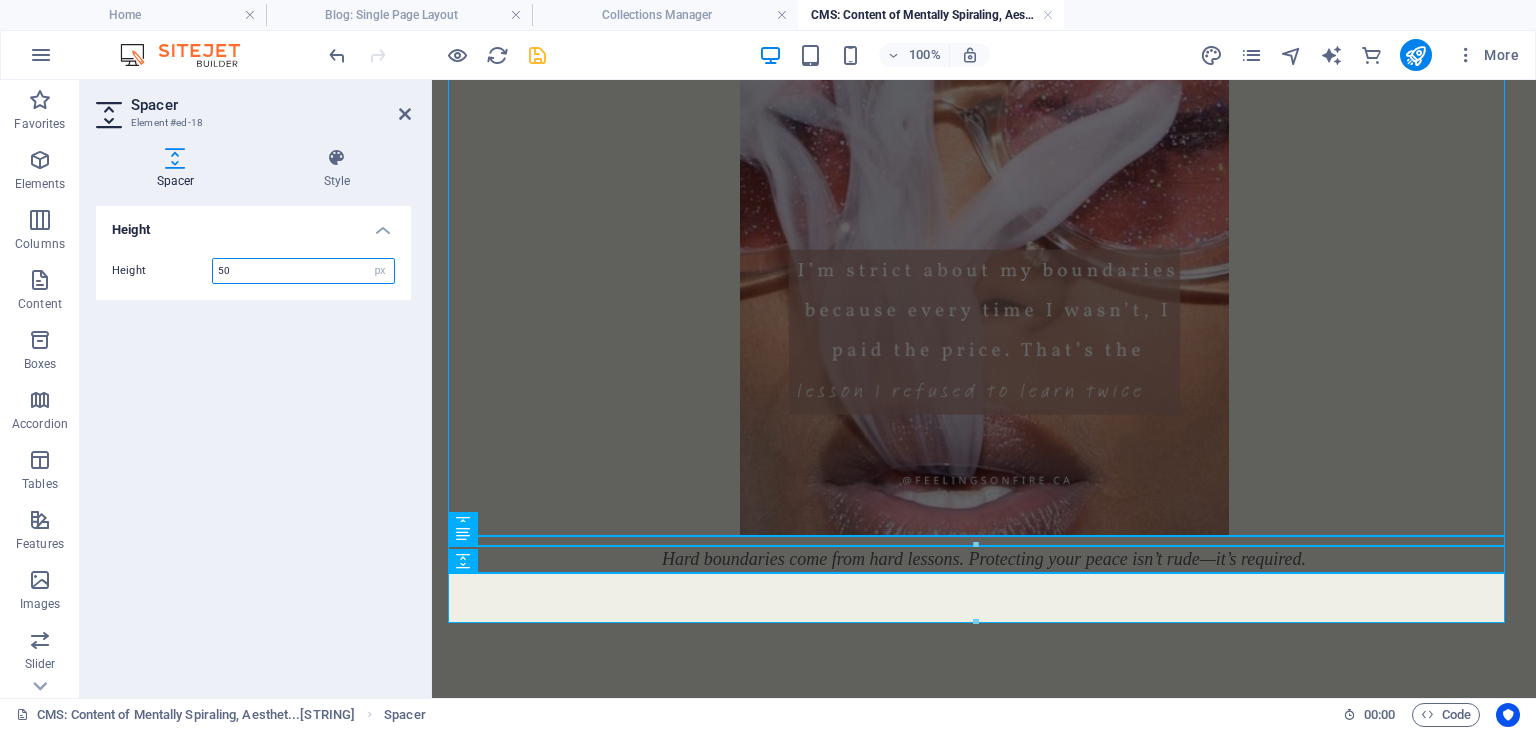 click on "50" at bounding box center (303, 271) 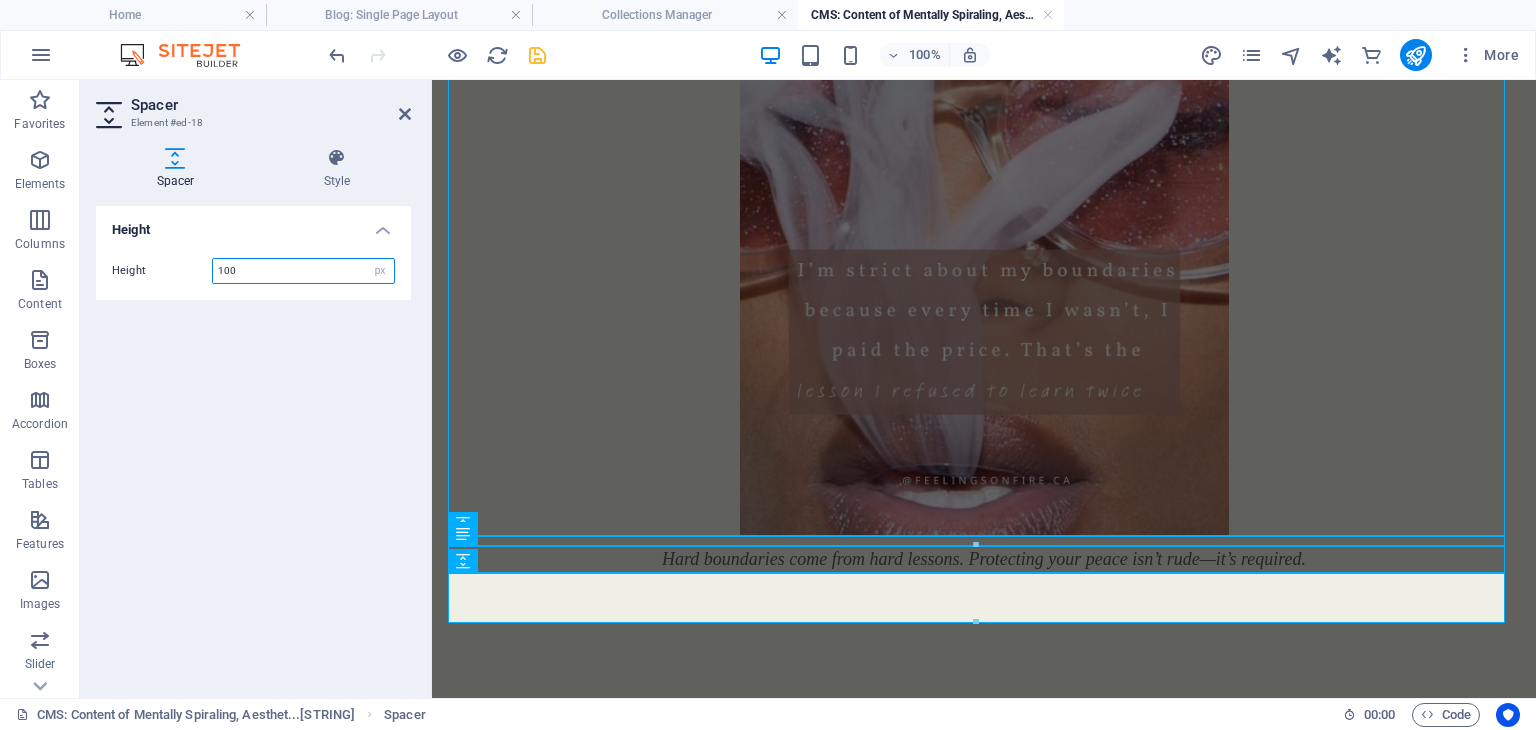 type on "100" 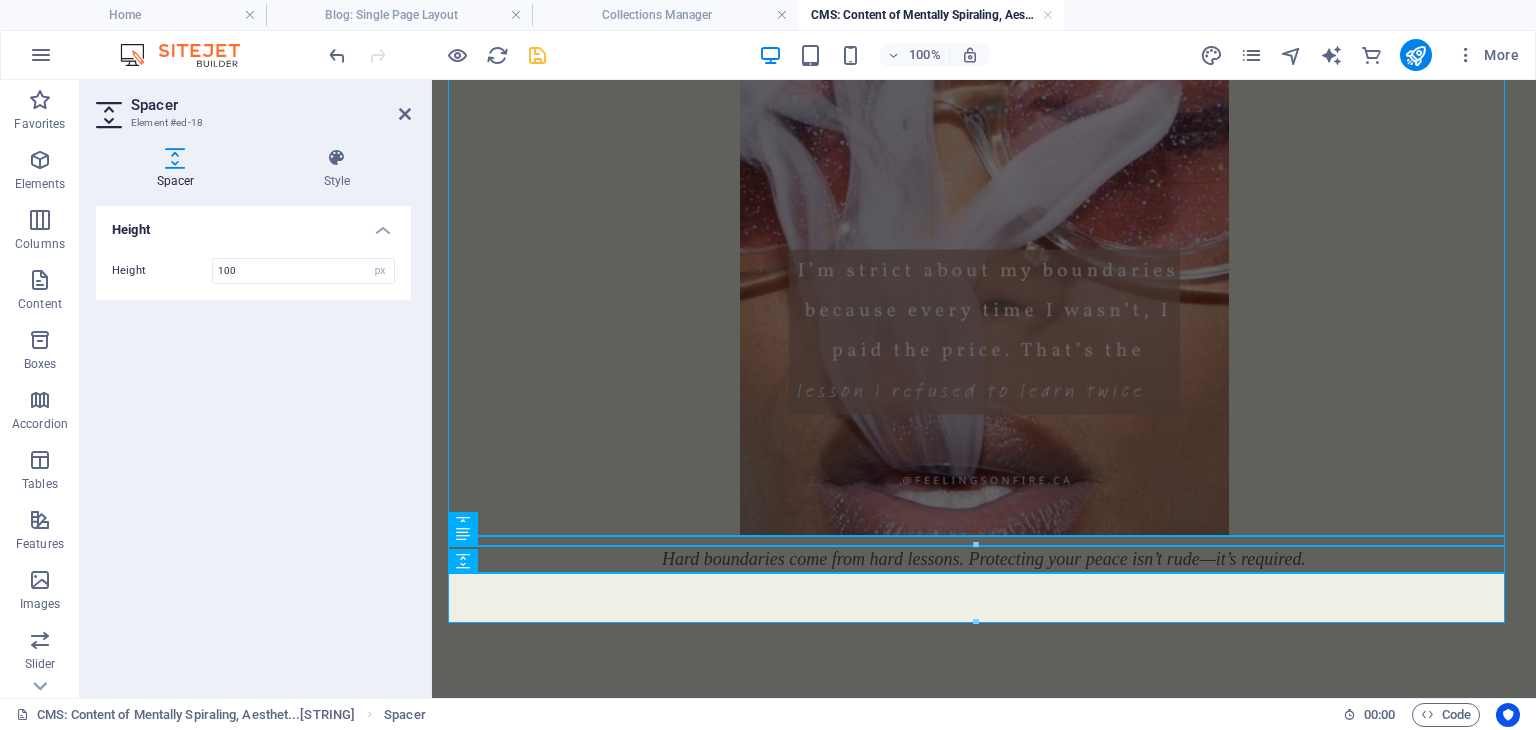 click on "Height Height 100 px rem vh vw" at bounding box center (253, 444) 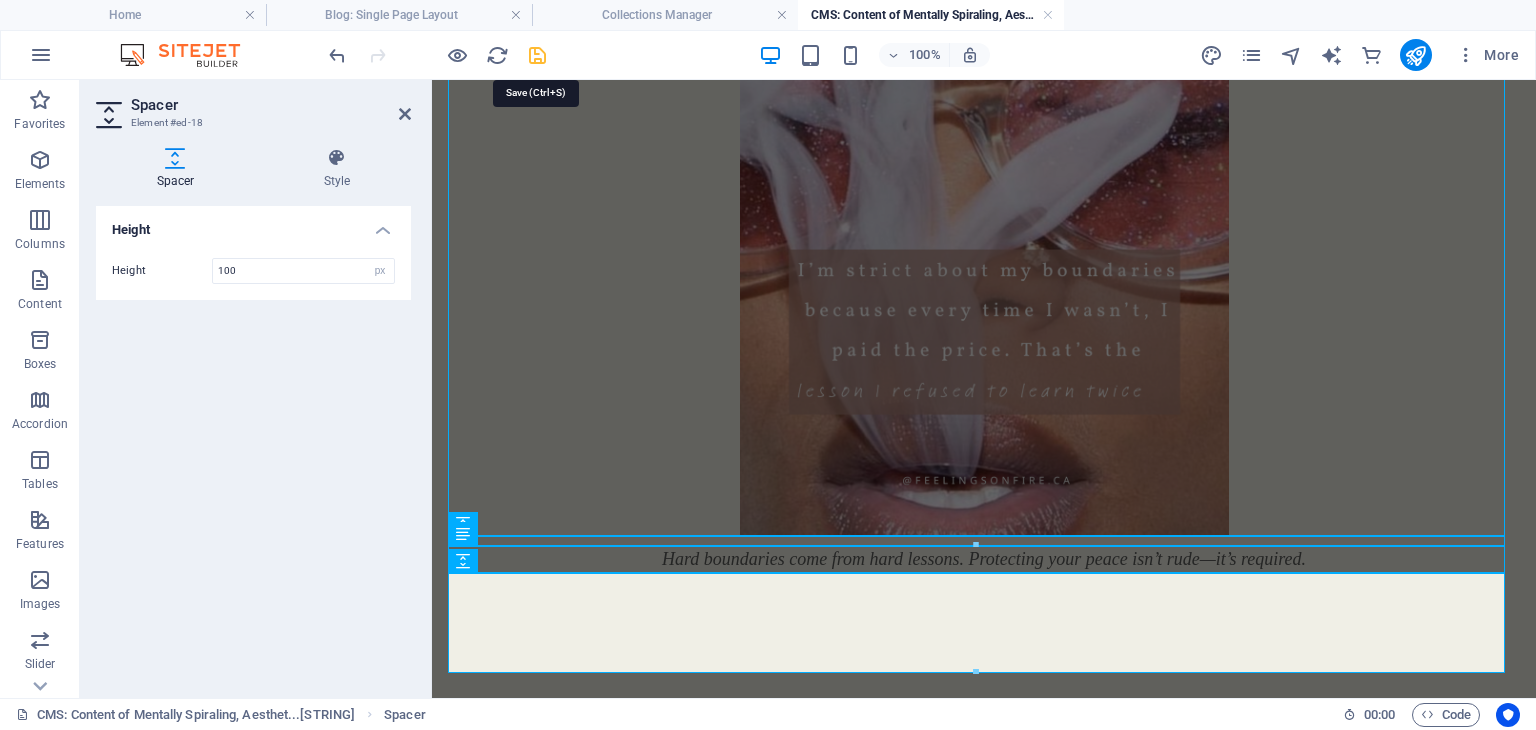 click at bounding box center (537, 55) 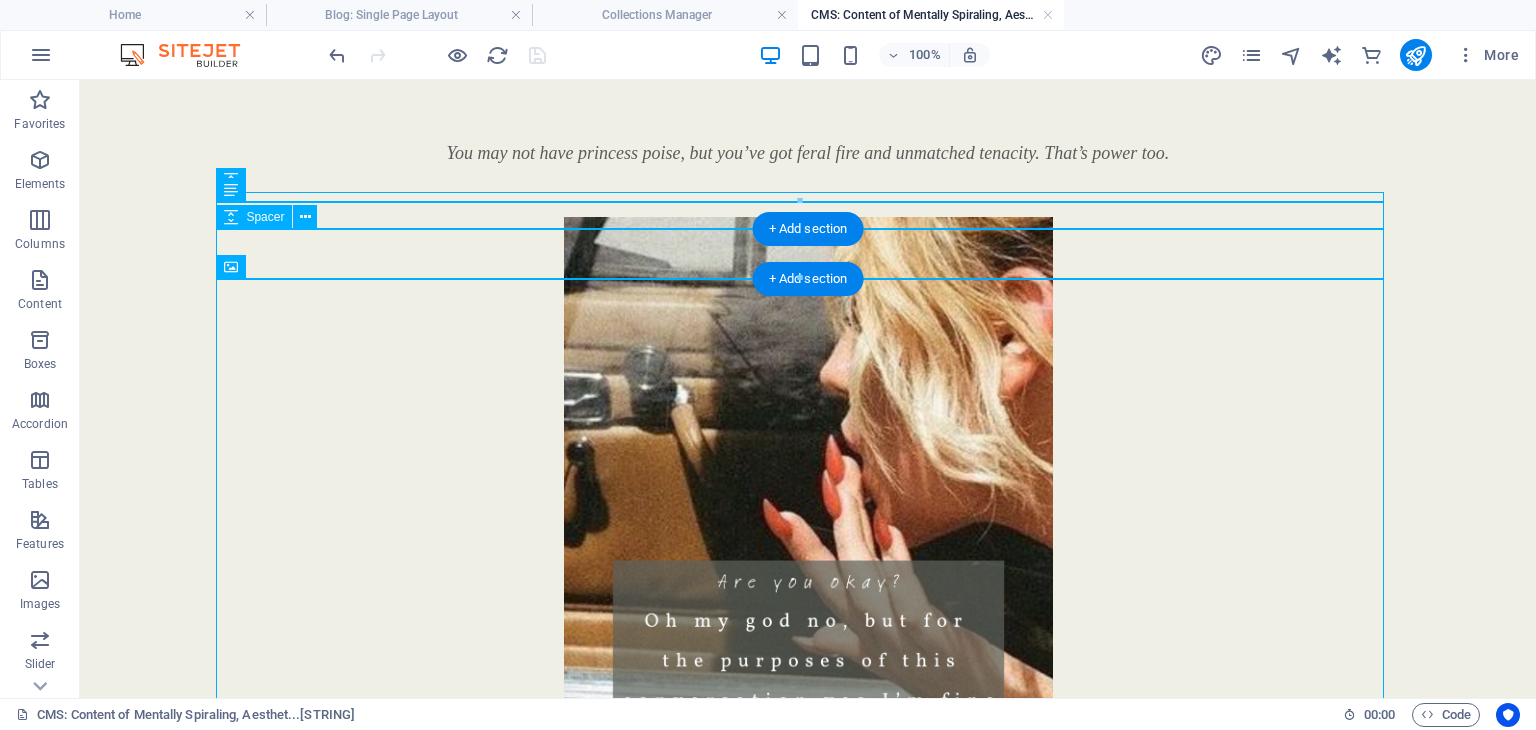 scroll, scrollTop: 0, scrollLeft: 0, axis: both 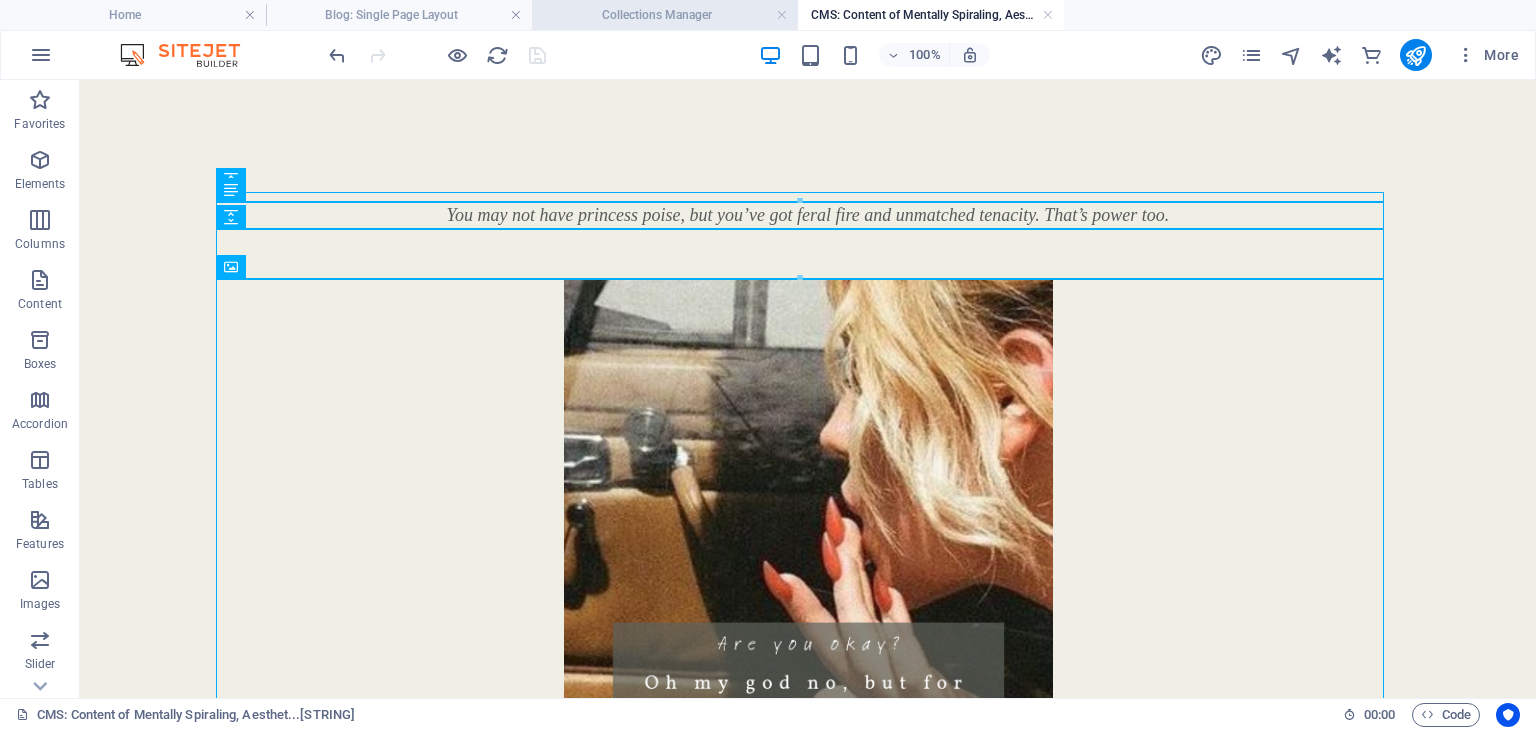 click on "Collections Manager" at bounding box center (665, 15) 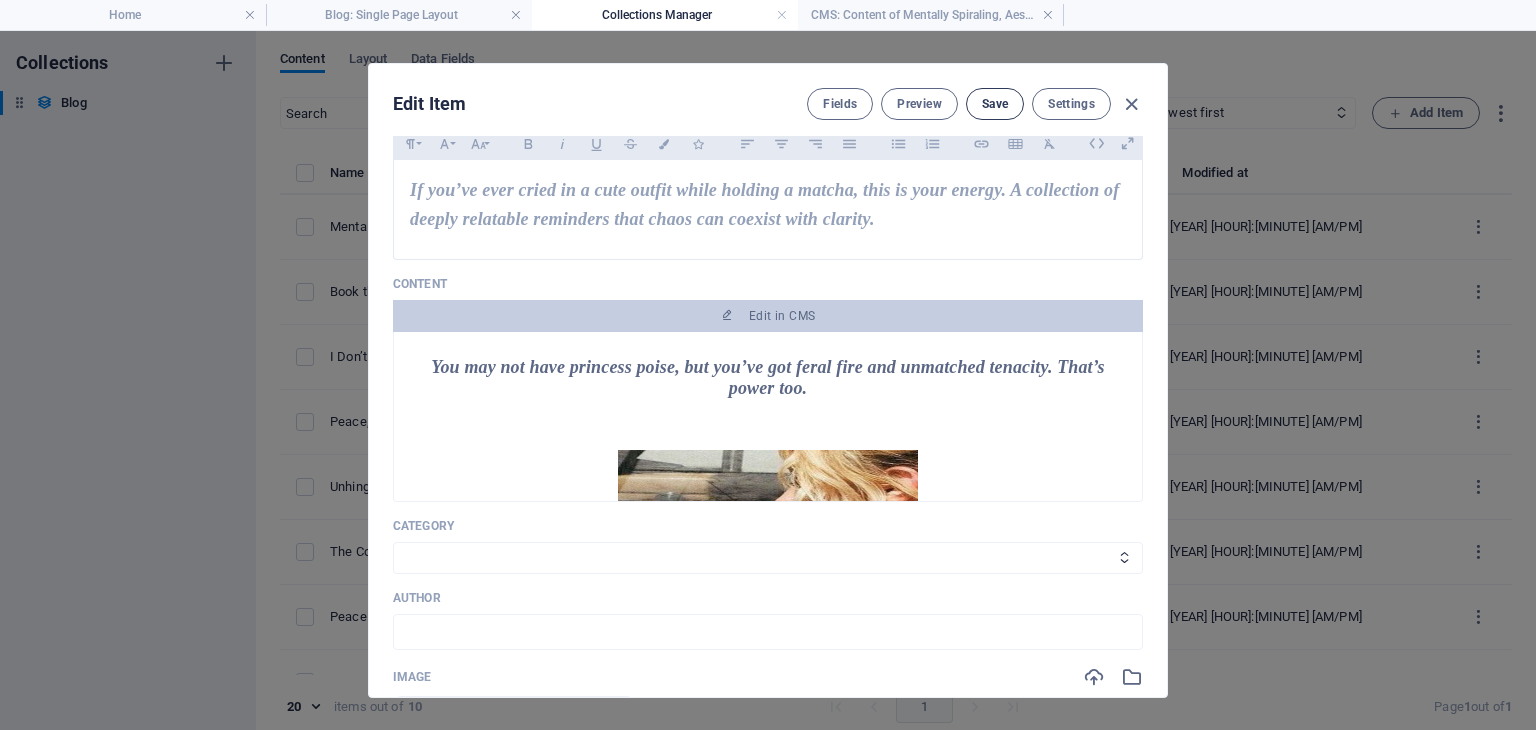 click on "Save" at bounding box center [995, 104] 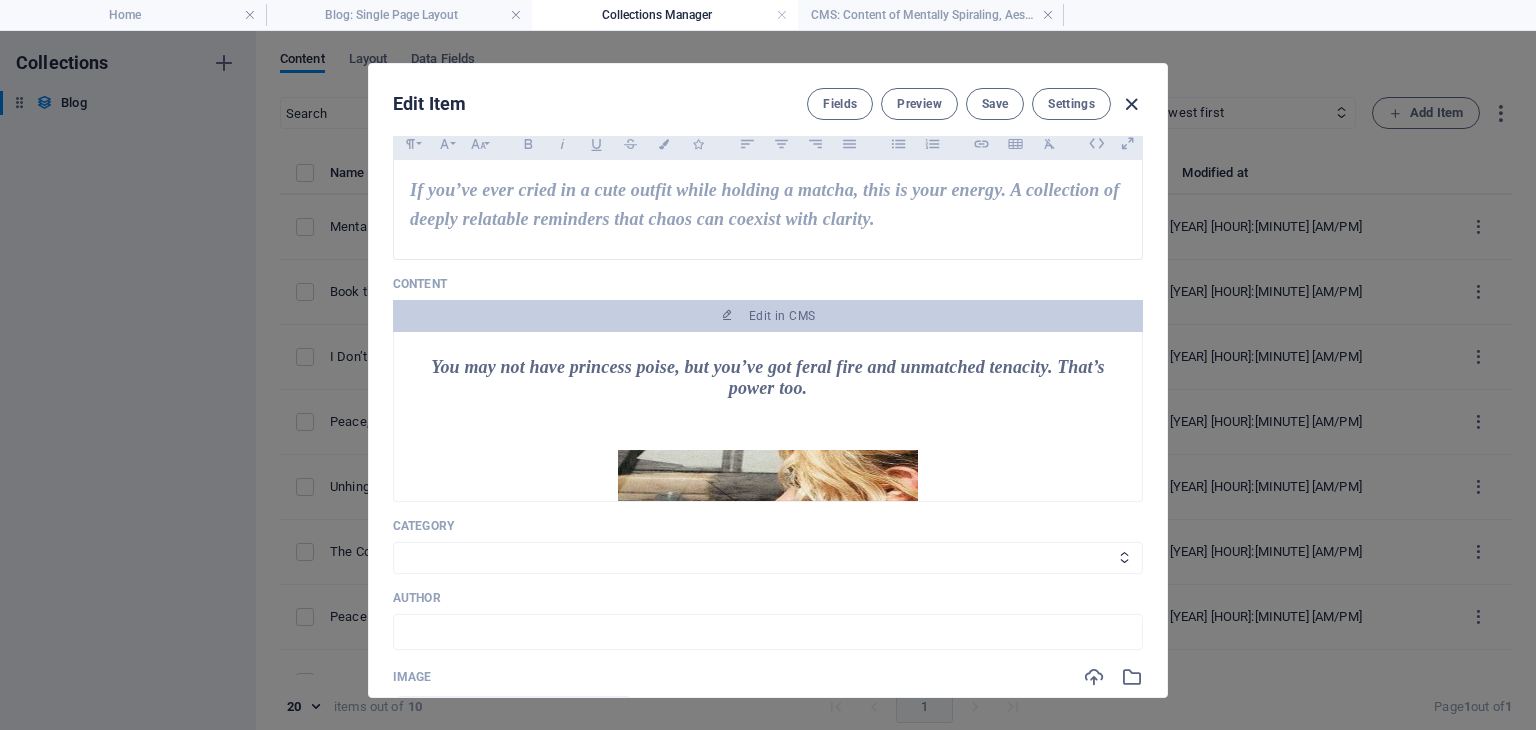 click at bounding box center (1131, 104) 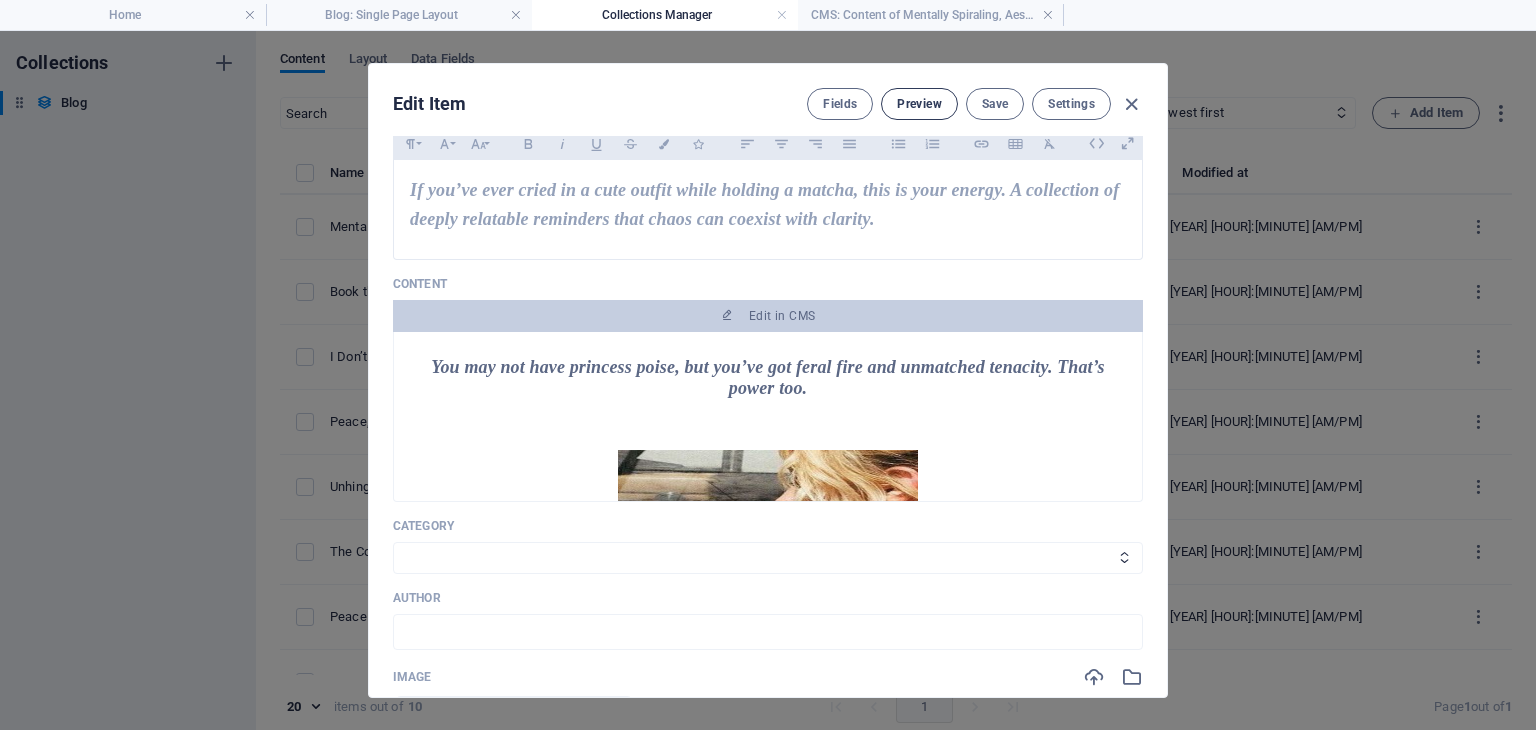 type on "mentally-spiraling-aesthetically-aligned" 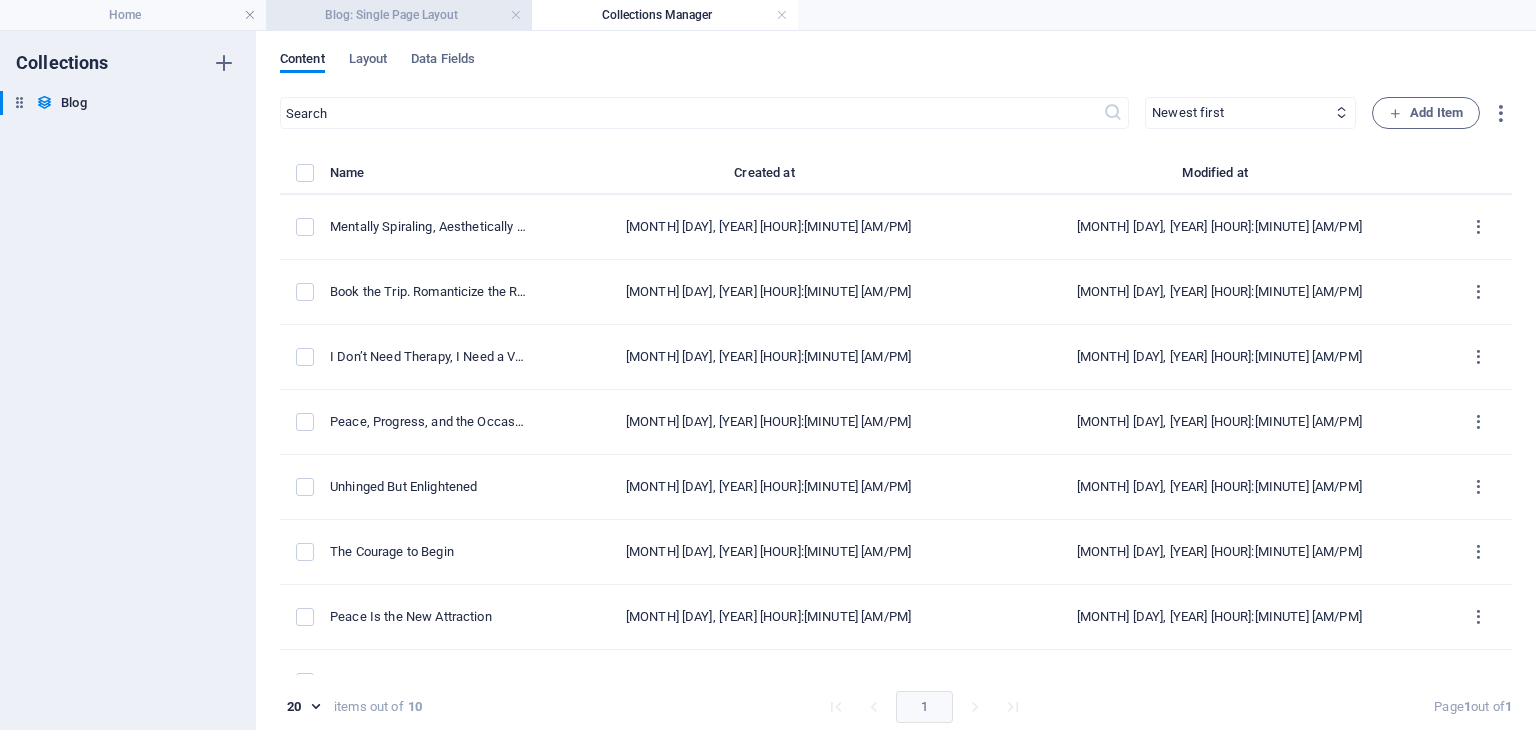 click on "Blog: Single Page Layout" at bounding box center [399, 15] 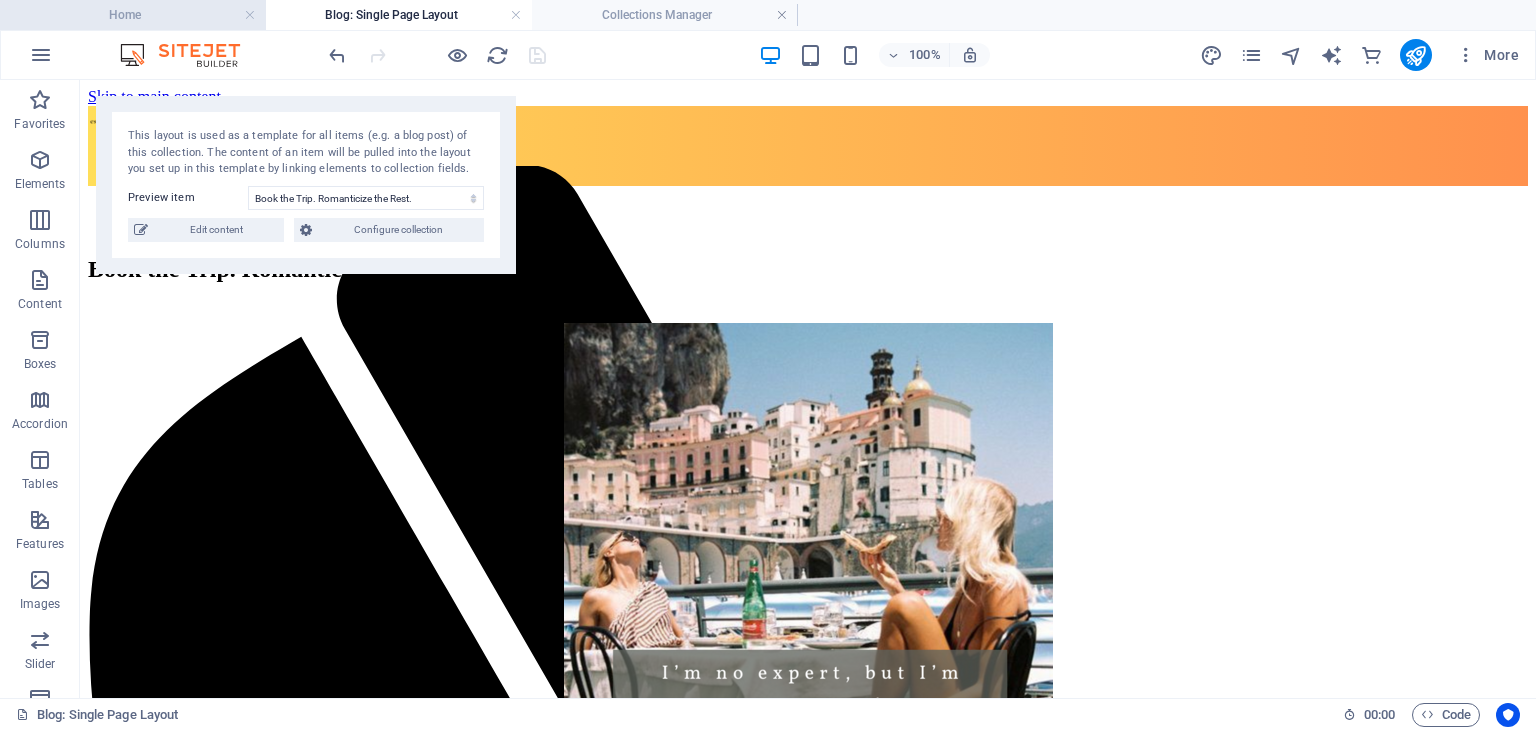 click on "Home" at bounding box center [133, 15] 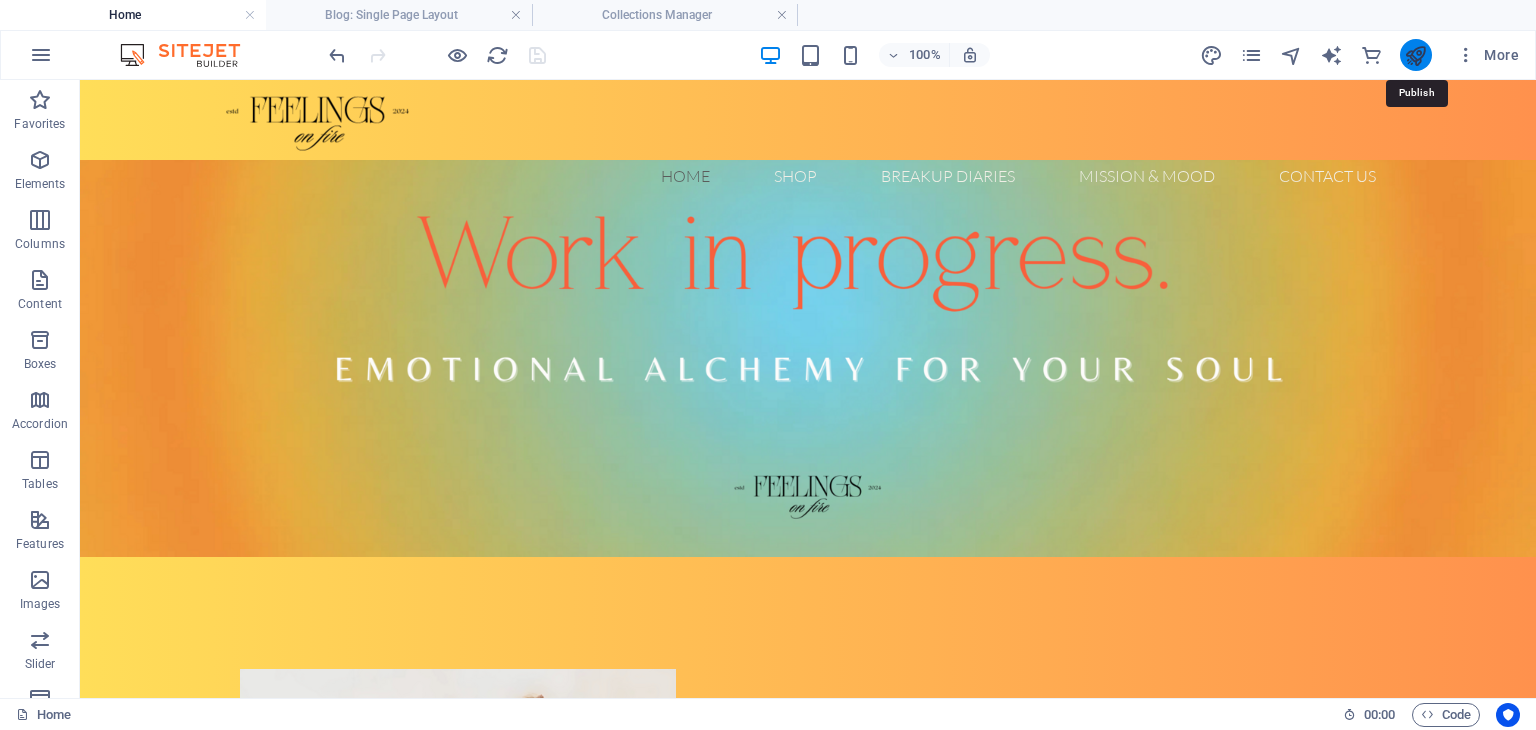 click at bounding box center (1415, 55) 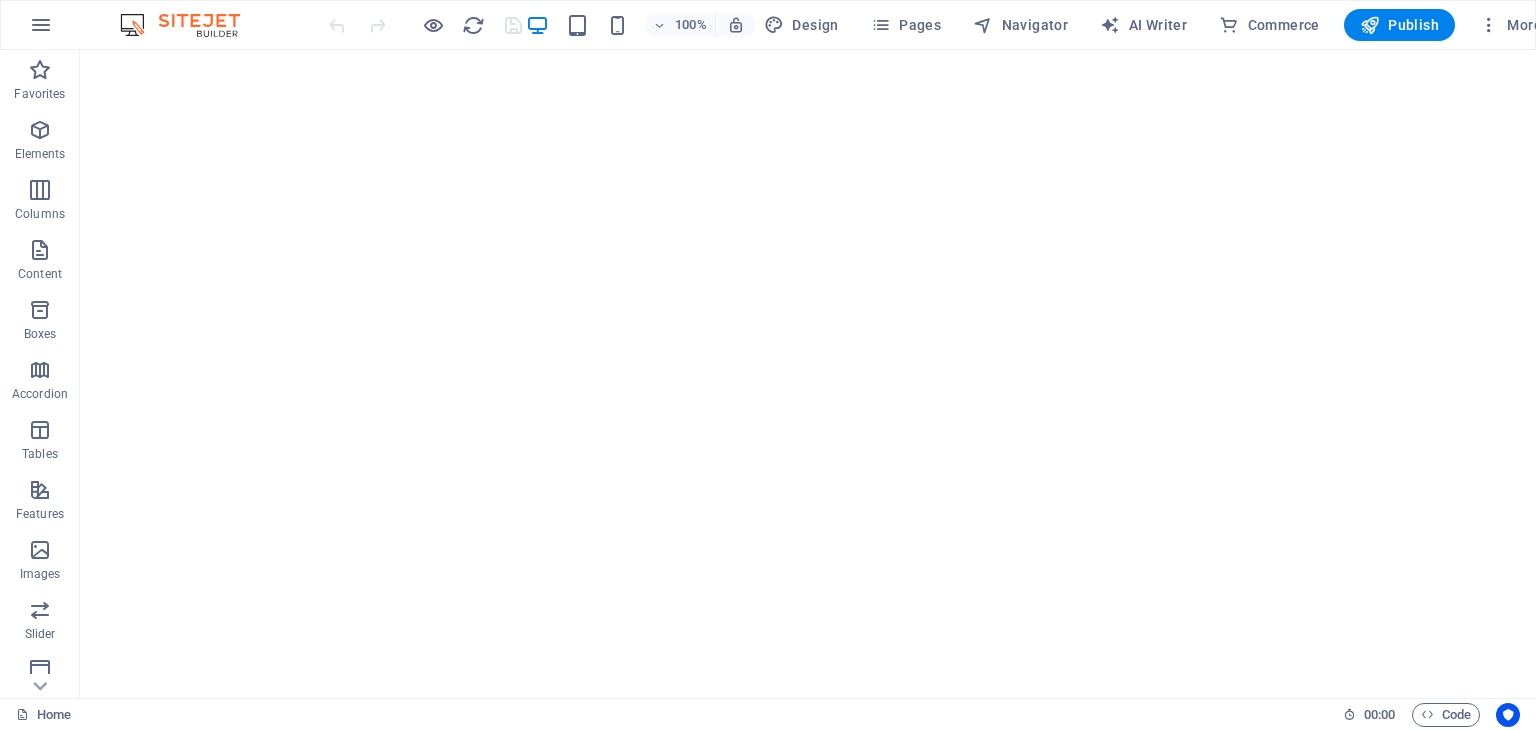 scroll, scrollTop: 0, scrollLeft: 0, axis: both 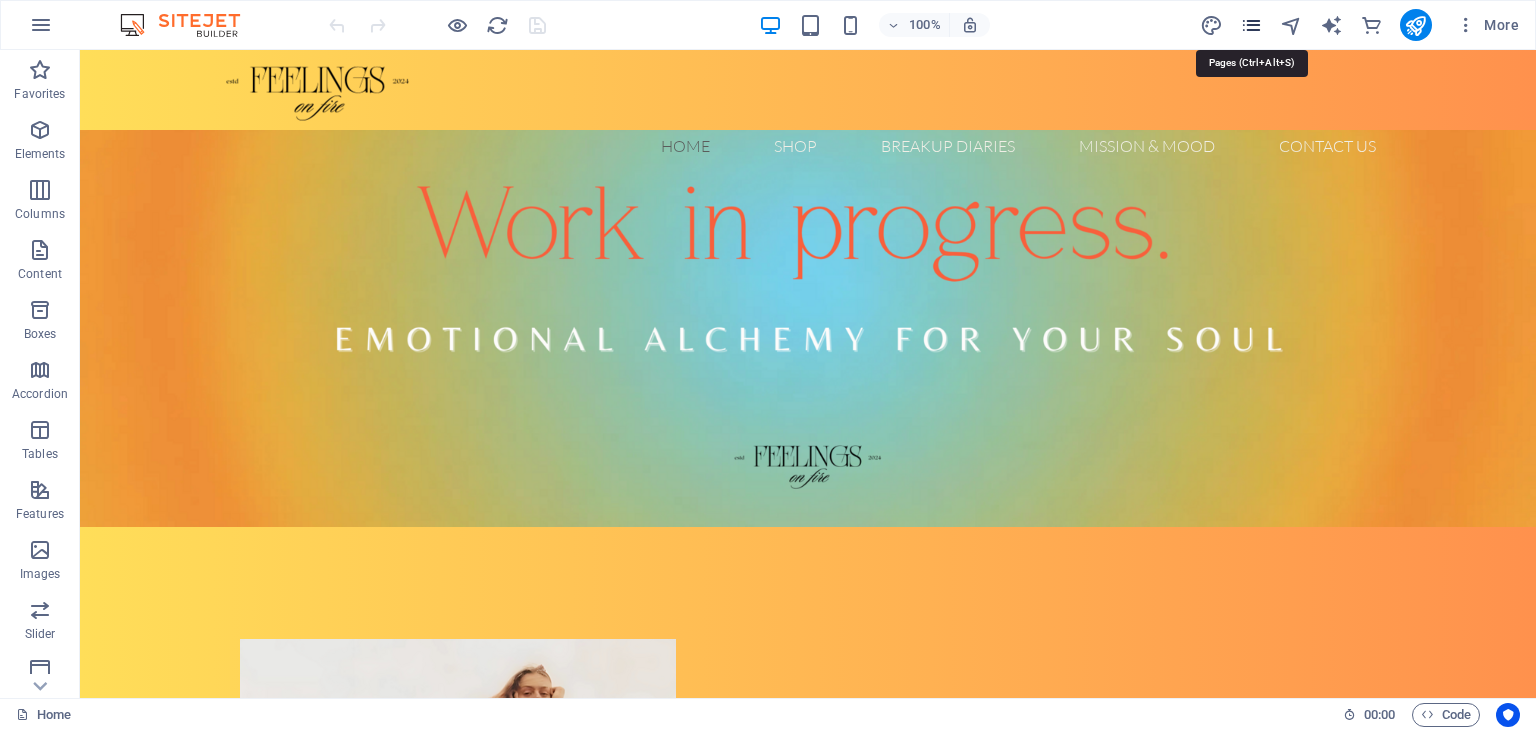 click at bounding box center [1251, 25] 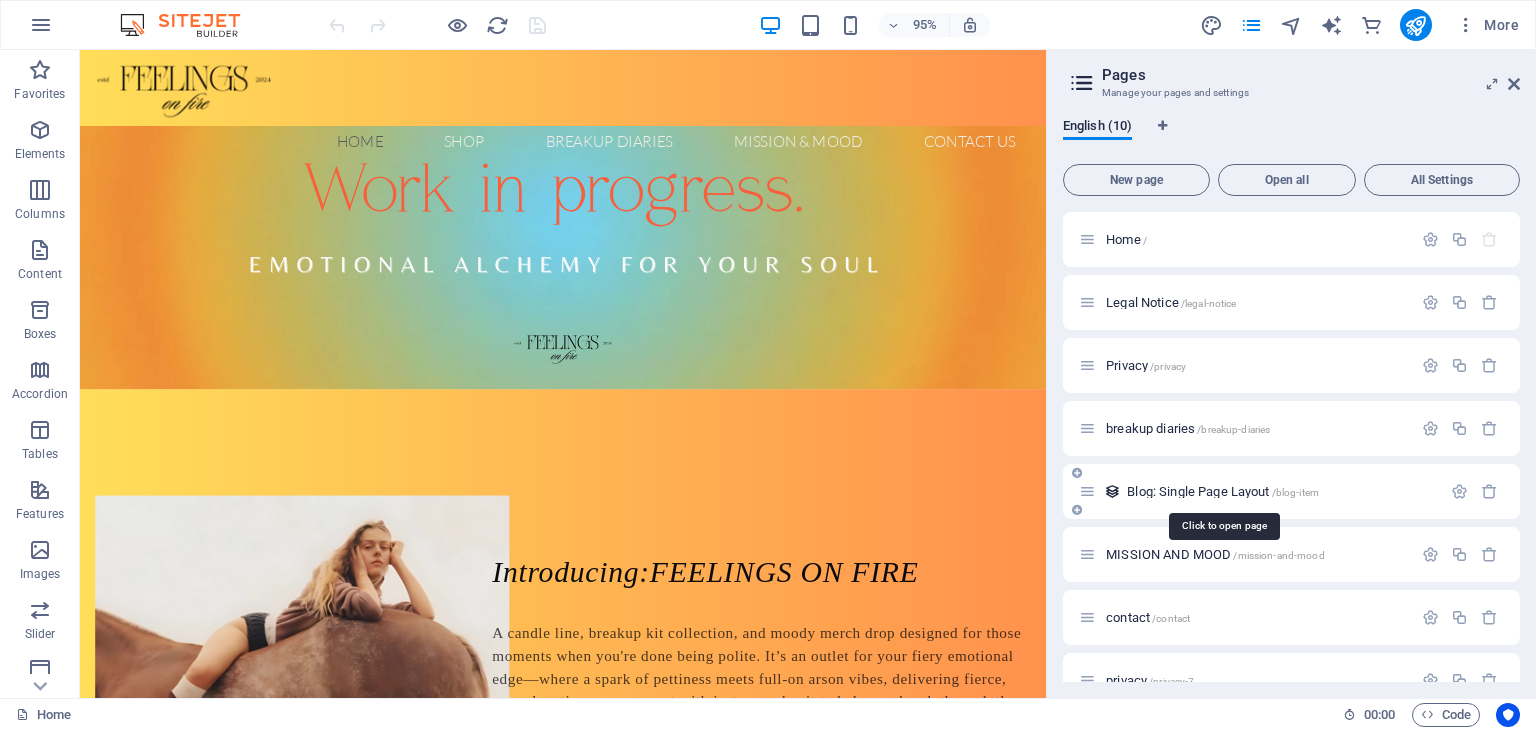 click on "Blog: Single Page Layout /blog-item" at bounding box center [1223, 491] 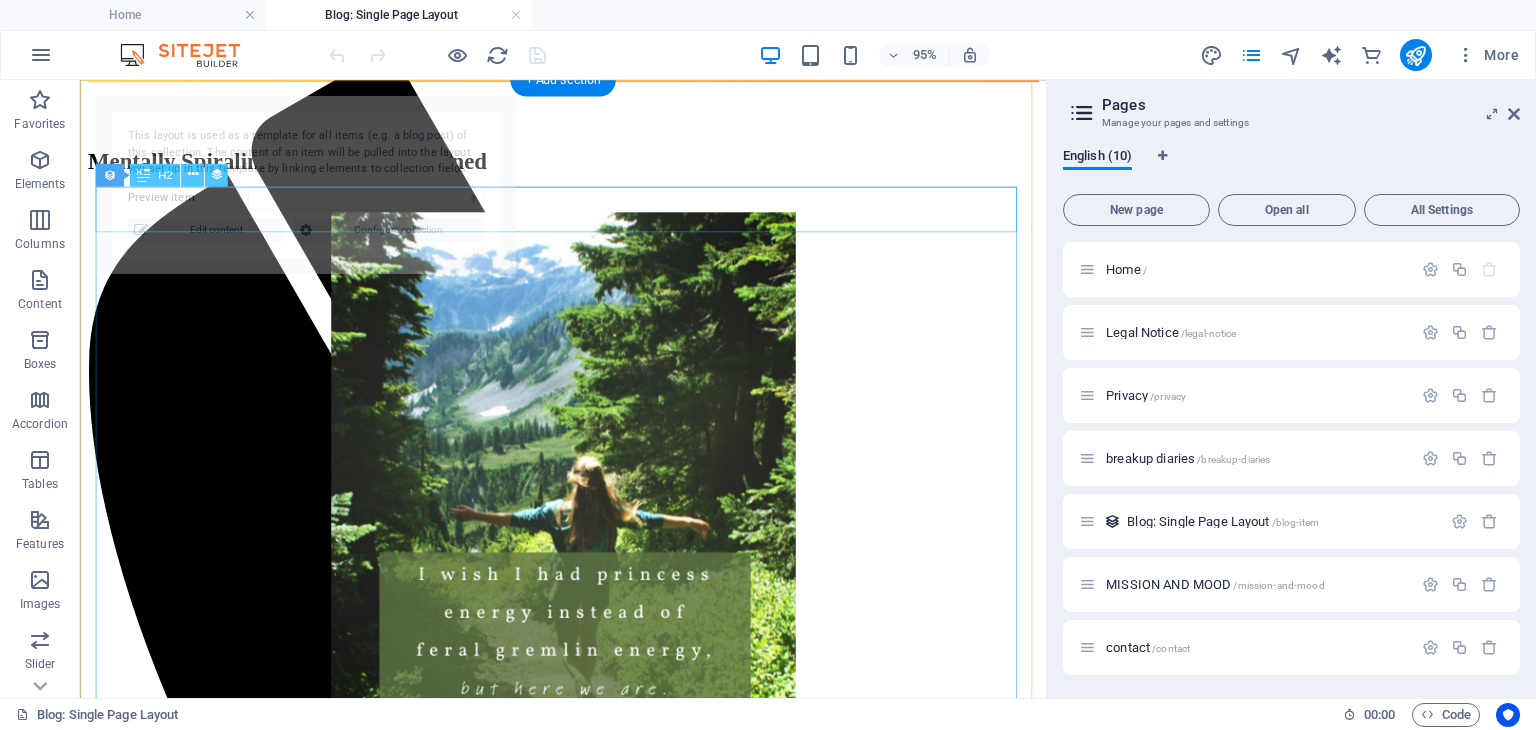 scroll, scrollTop: 100, scrollLeft: 0, axis: vertical 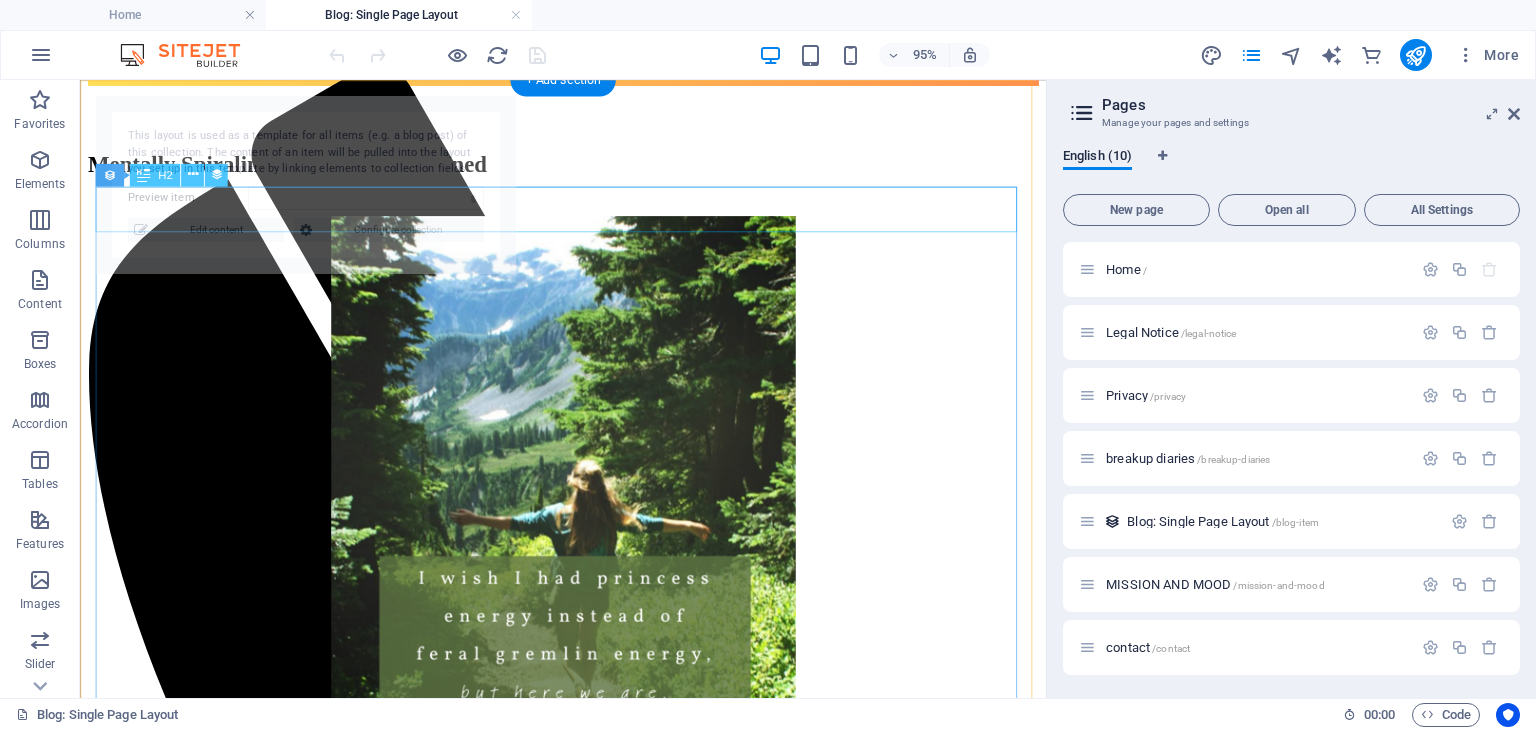 select on "6893c6a6f6f4679086047194" 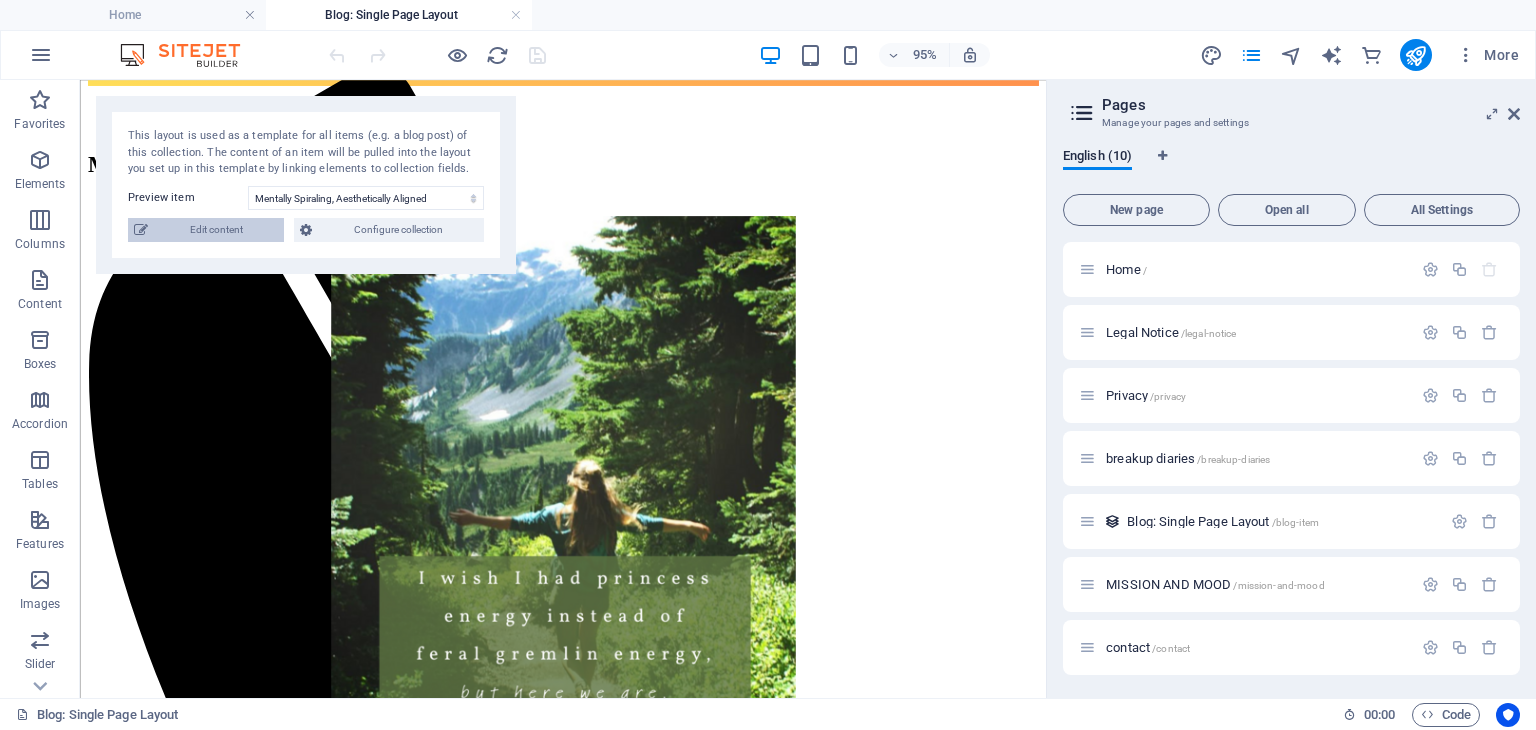 click on "Edit content" at bounding box center (216, 230) 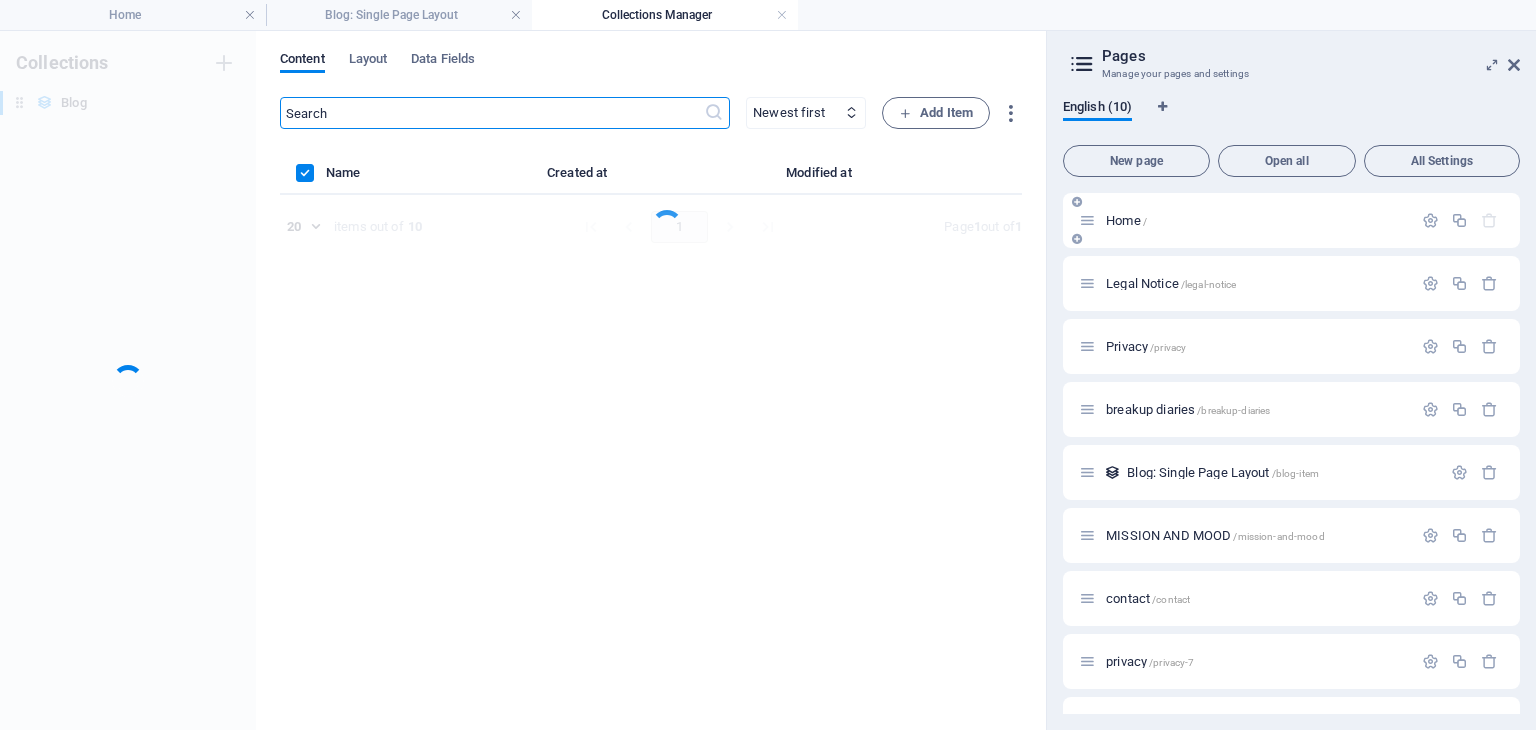 scroll, scrollTop: 0, scrollLeft: 0, axis: both 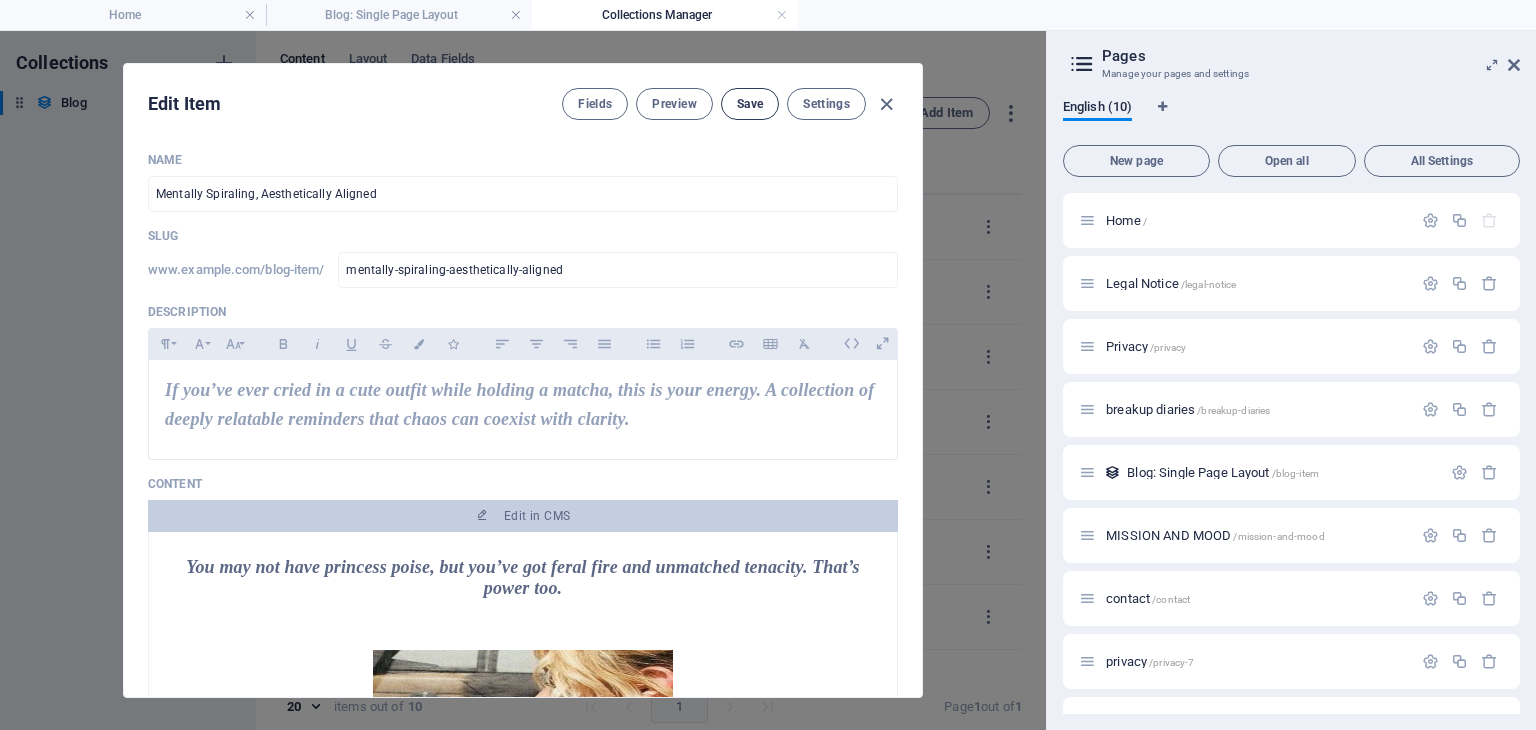 click on "Save" at bounding box center (750, 104) 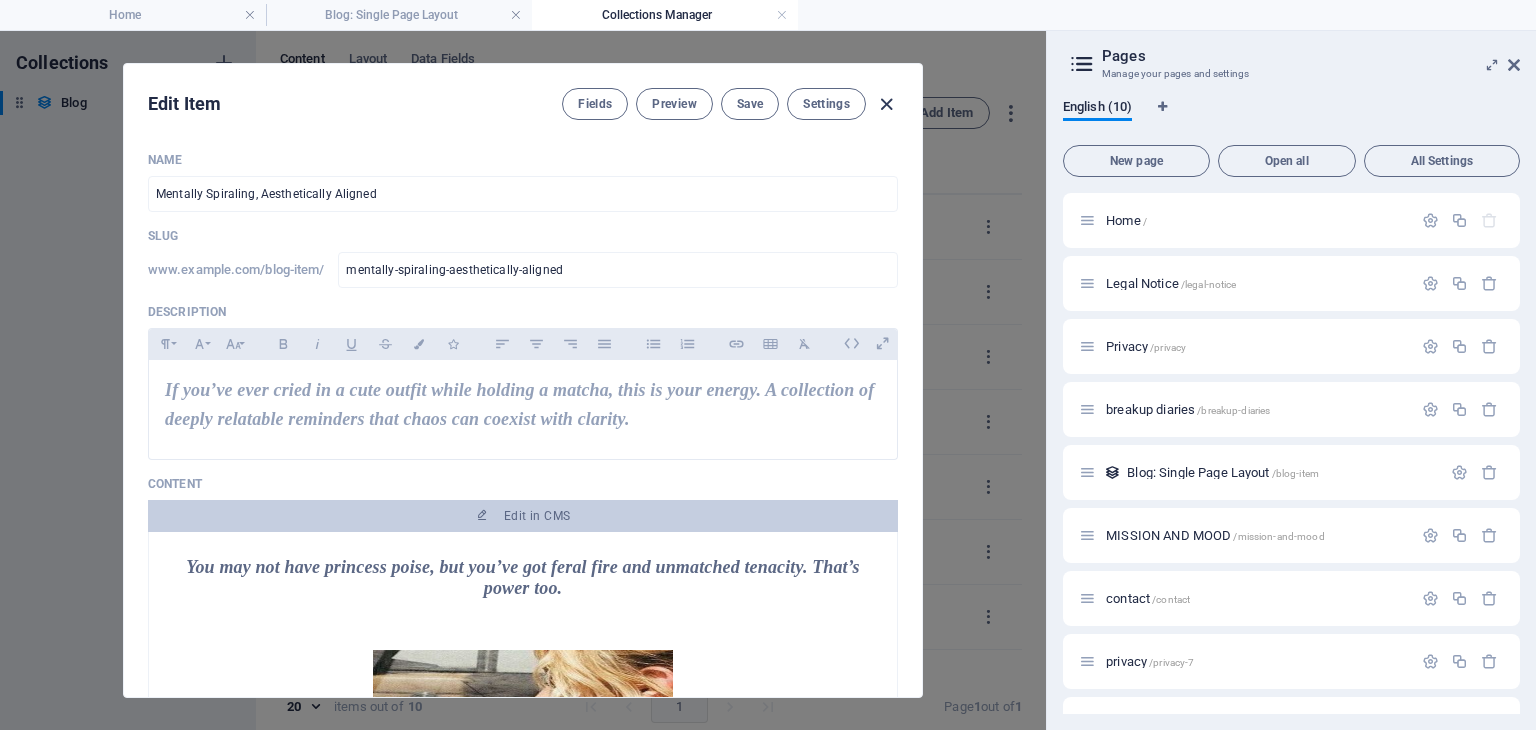click at bounding box center [886, 104] 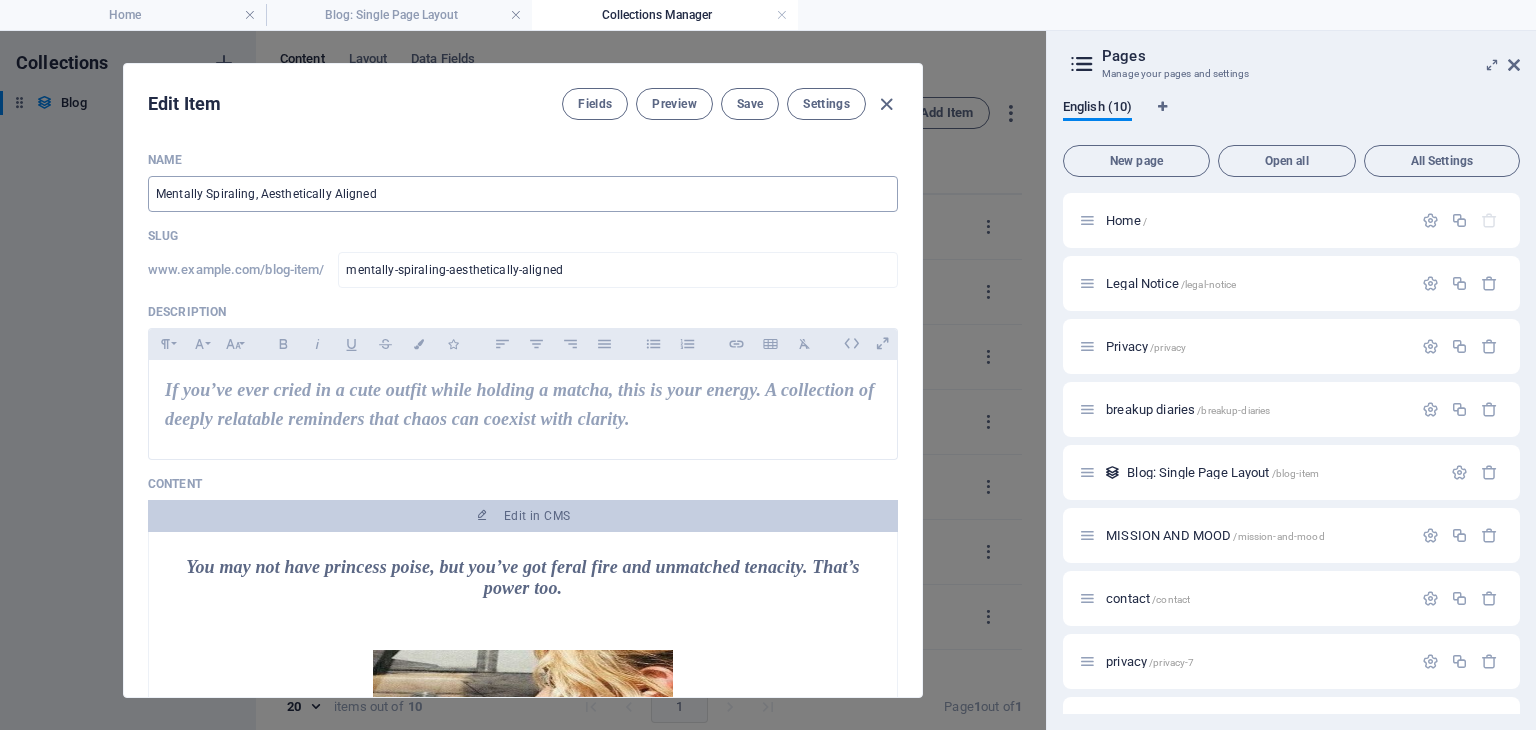 type on "mentally-spiraling-aesthetically-aligned" 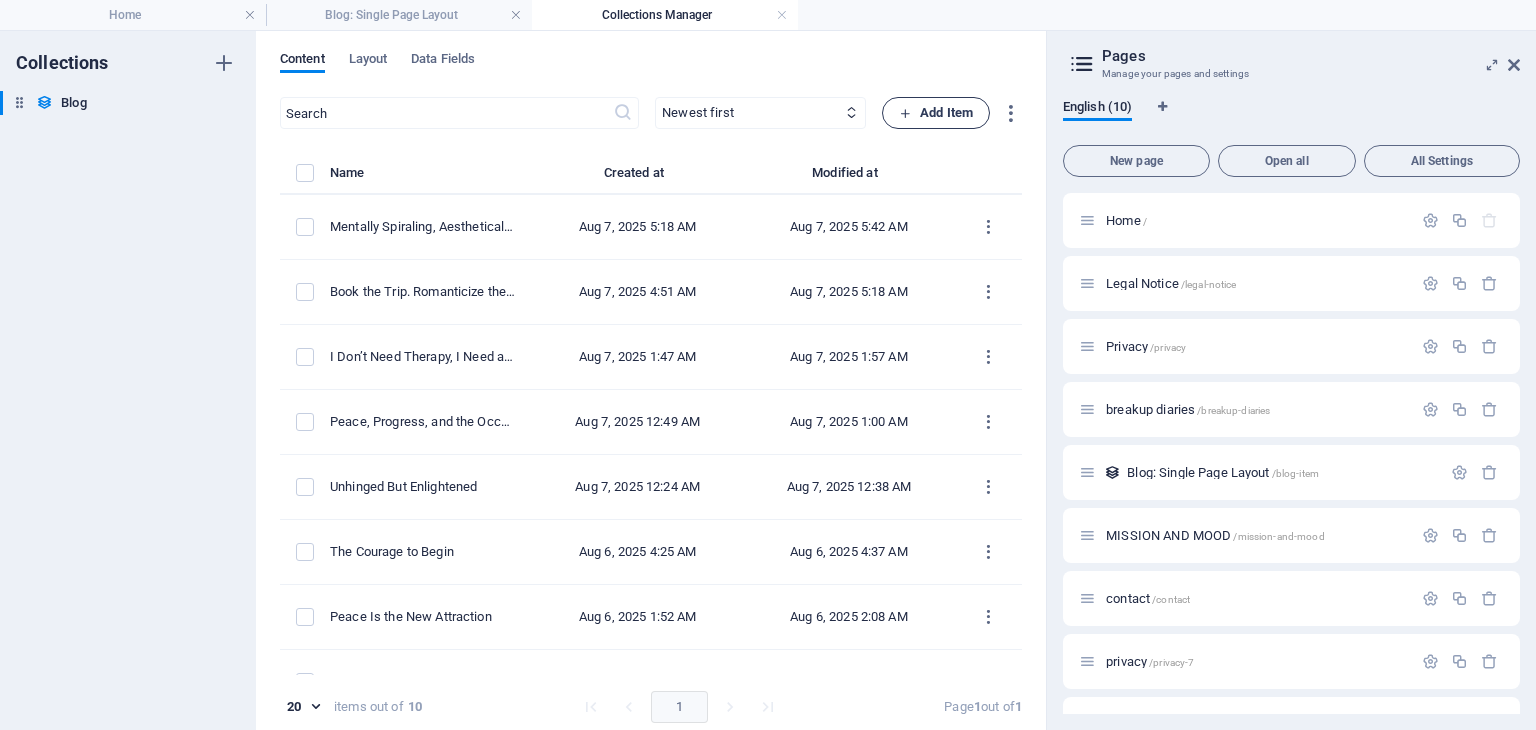 click on "Add Item" at bounding box center (936, 113) 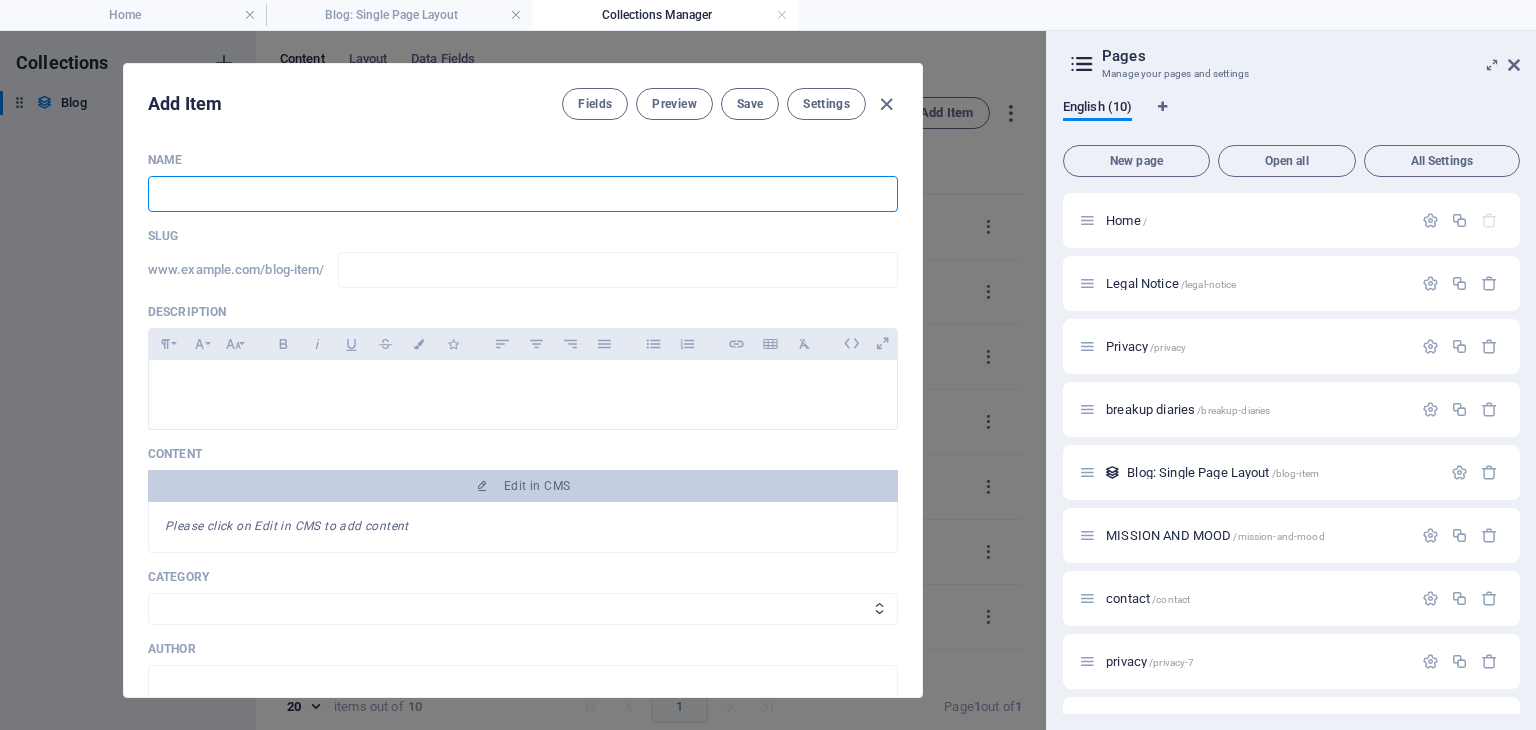 click at bounding box center [523, 194] 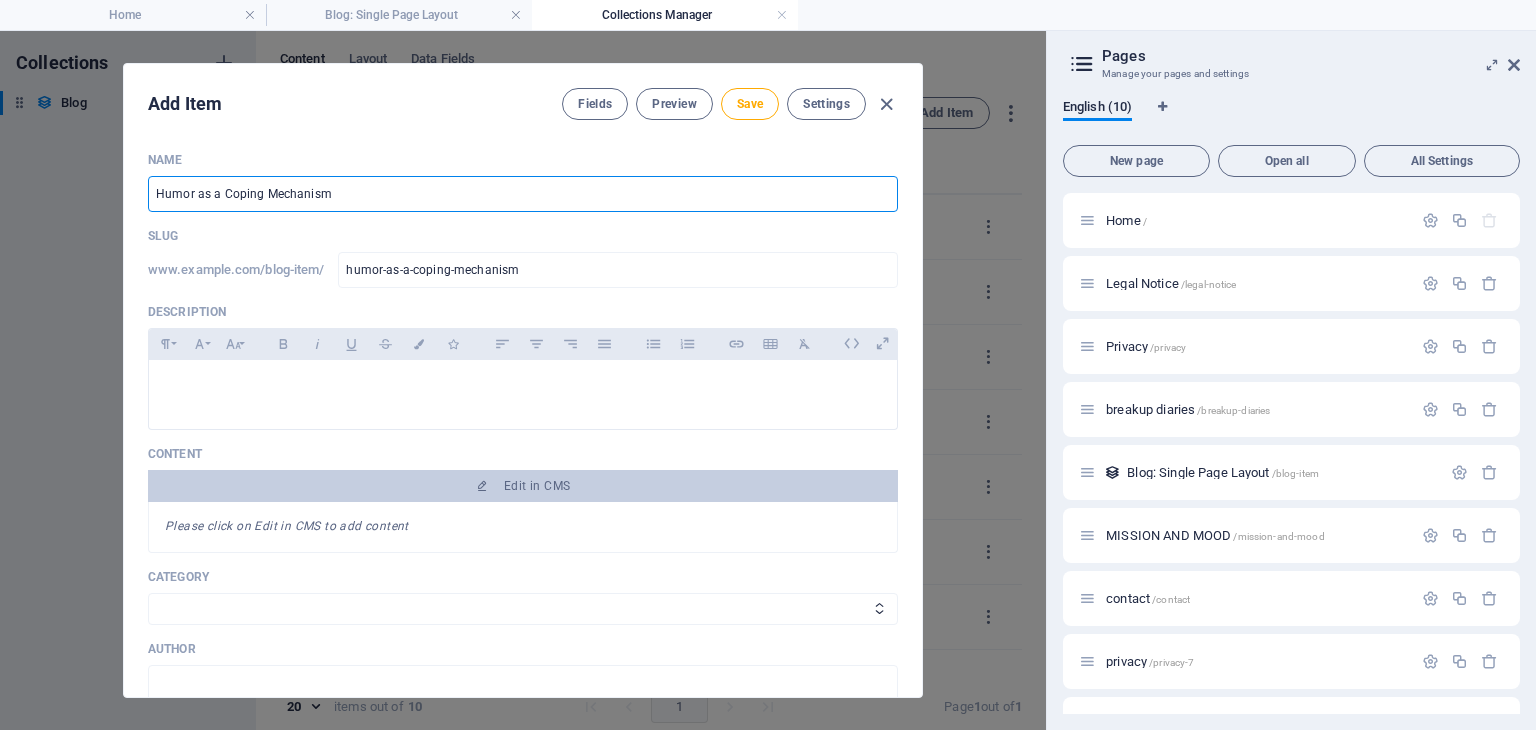 type on "Humor as a Coping Mechanism" 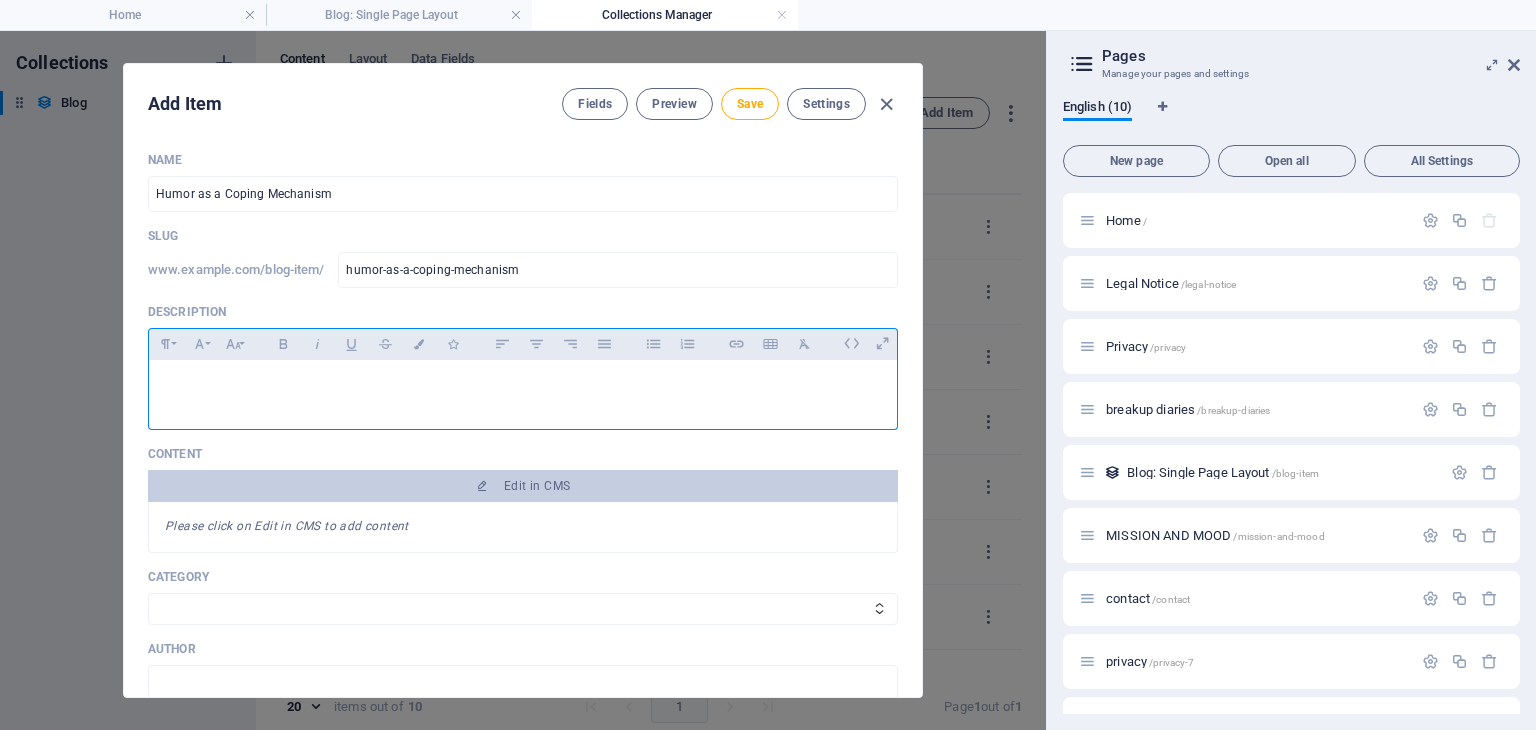 click at bounding box center [523, 390] 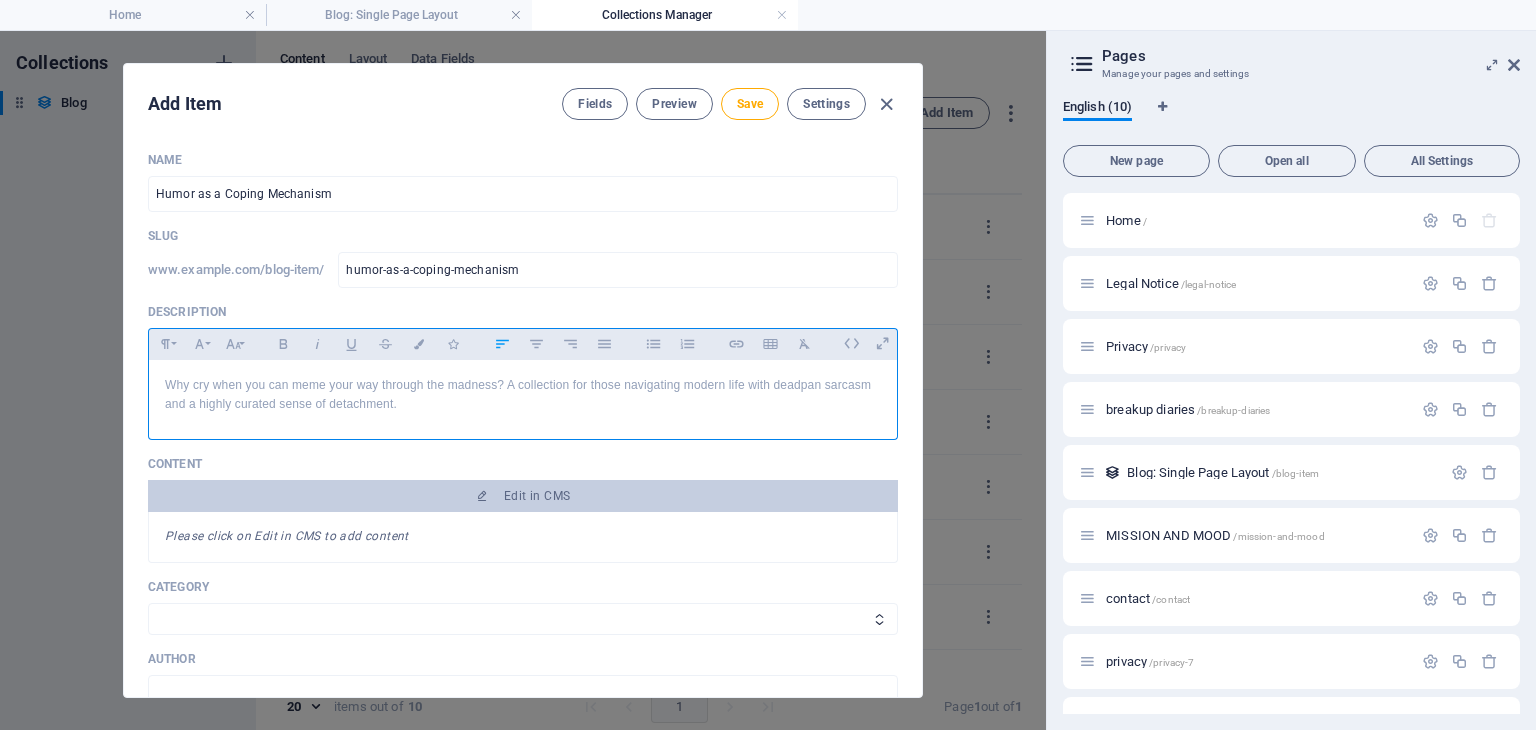 click on "Why cry when you can meme your way through the madness? A collection for those navigating modern life with deadpan sarcasm and a highly curated sense of detachment." at bounding box center (523, 395) 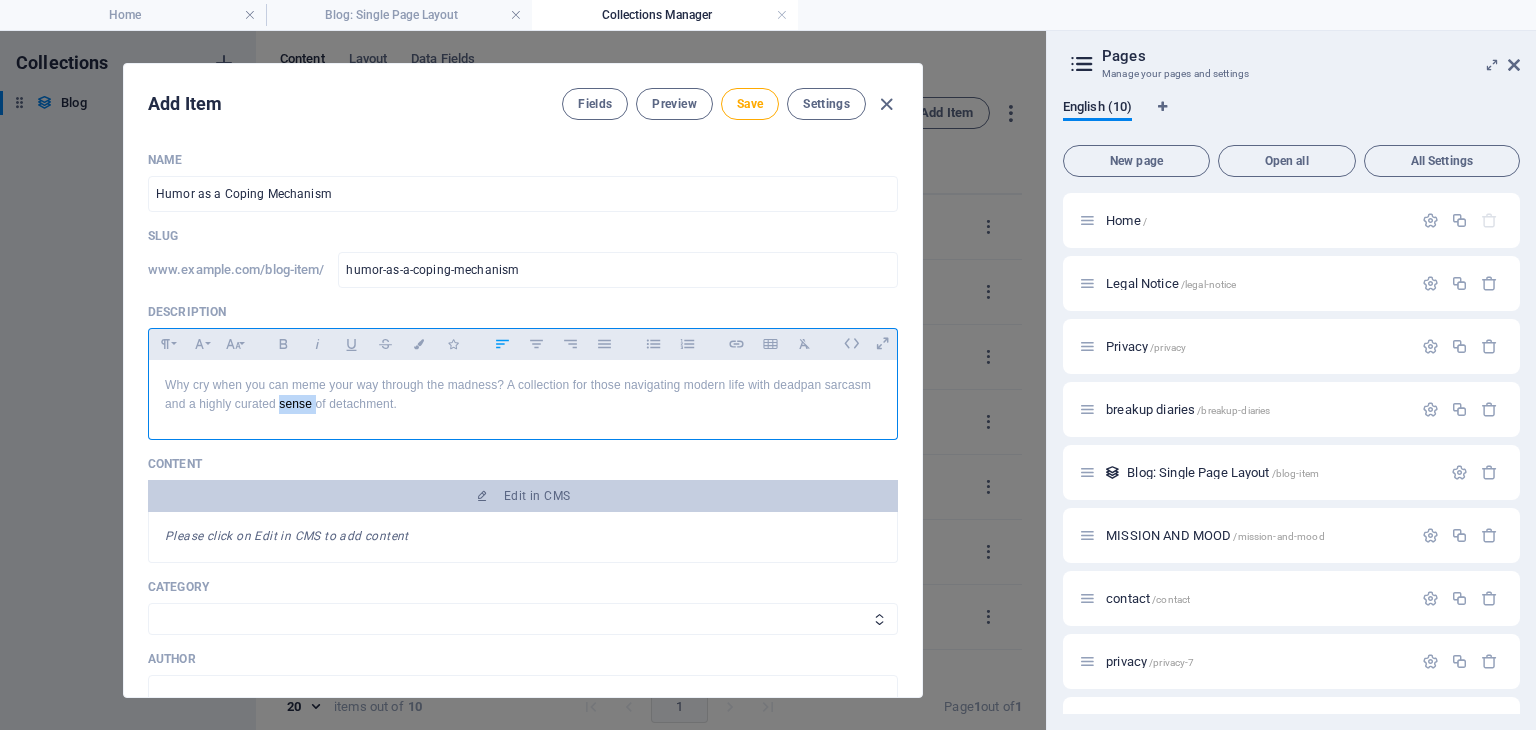 click on "Why cry when you can meme your way through the madness? A collection for those navigating modern life with deadpan sarcasm and a highly curated sense of detachment." at bounding box center [523, 395] 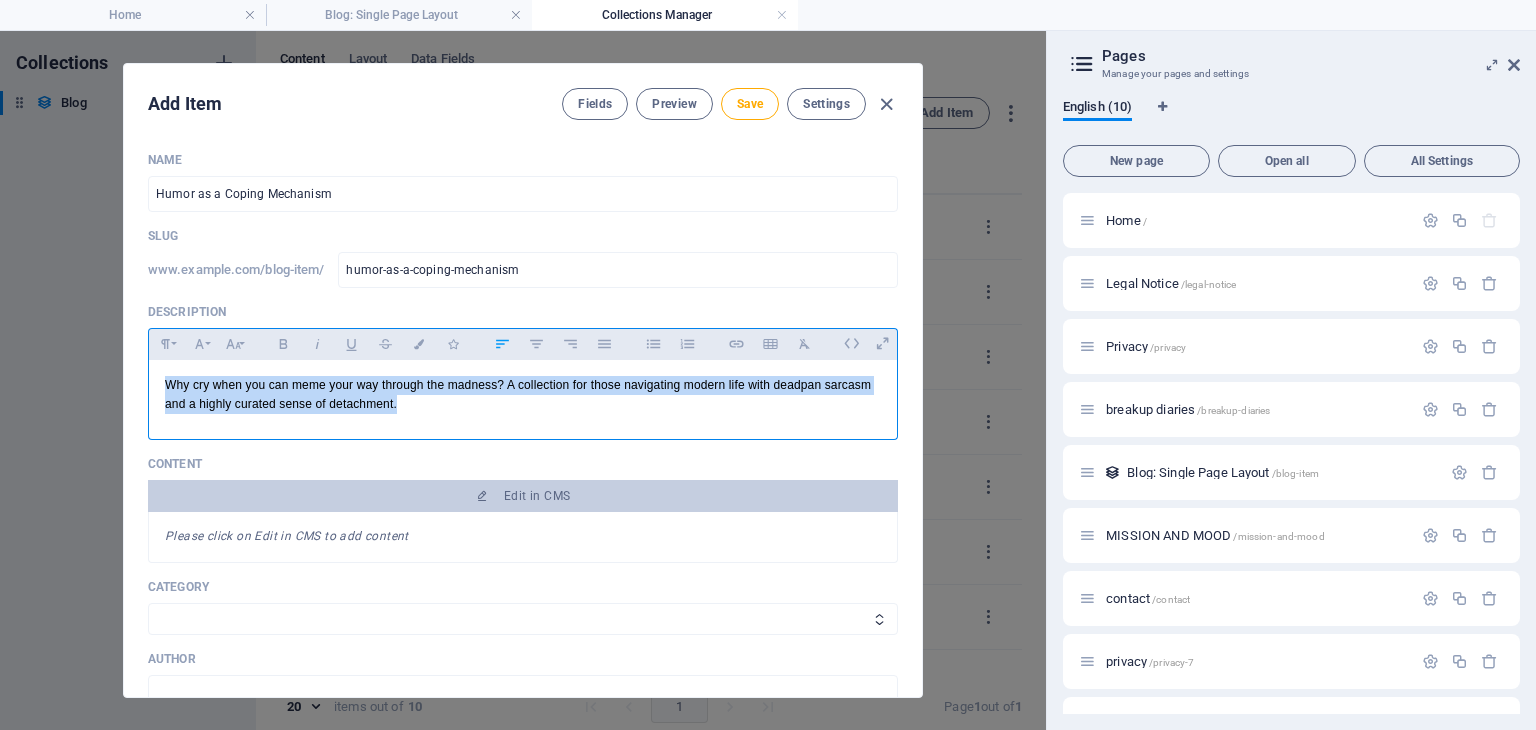 click on "Why cry when you can meme your way through the madness? A collection for those navigating modern life with deadpan sarcasm and a highly curated sense of detachment." at bounding box center (523, 395) 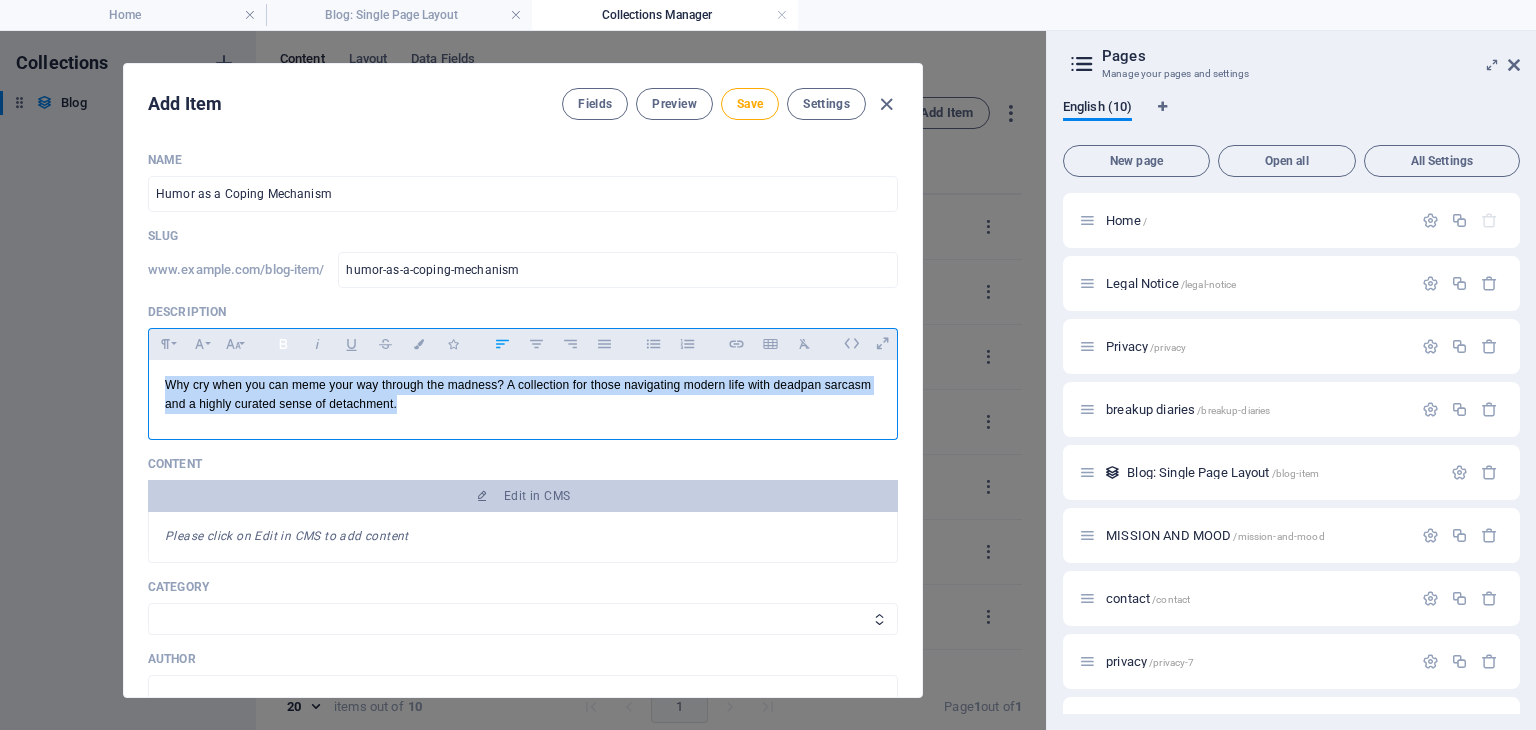 click 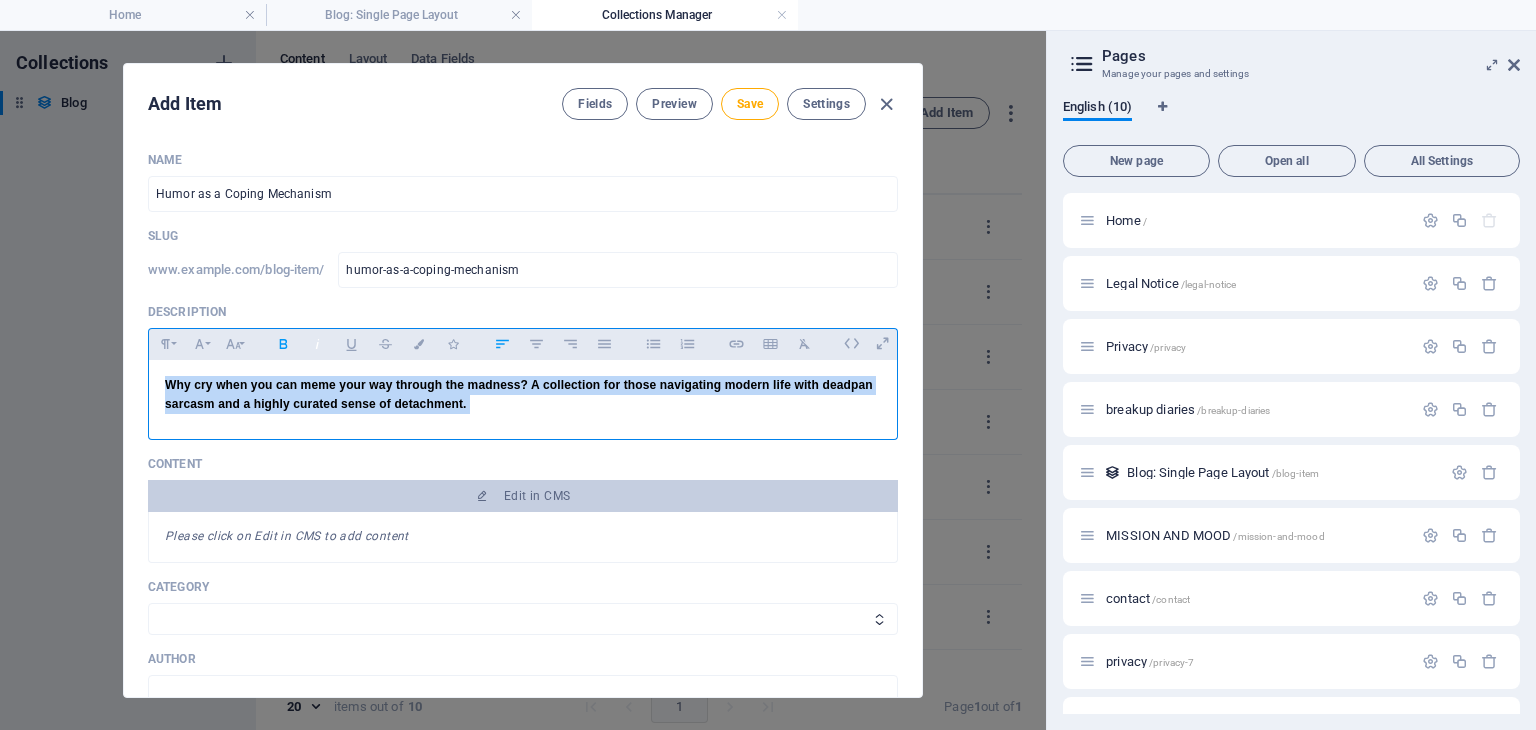 click 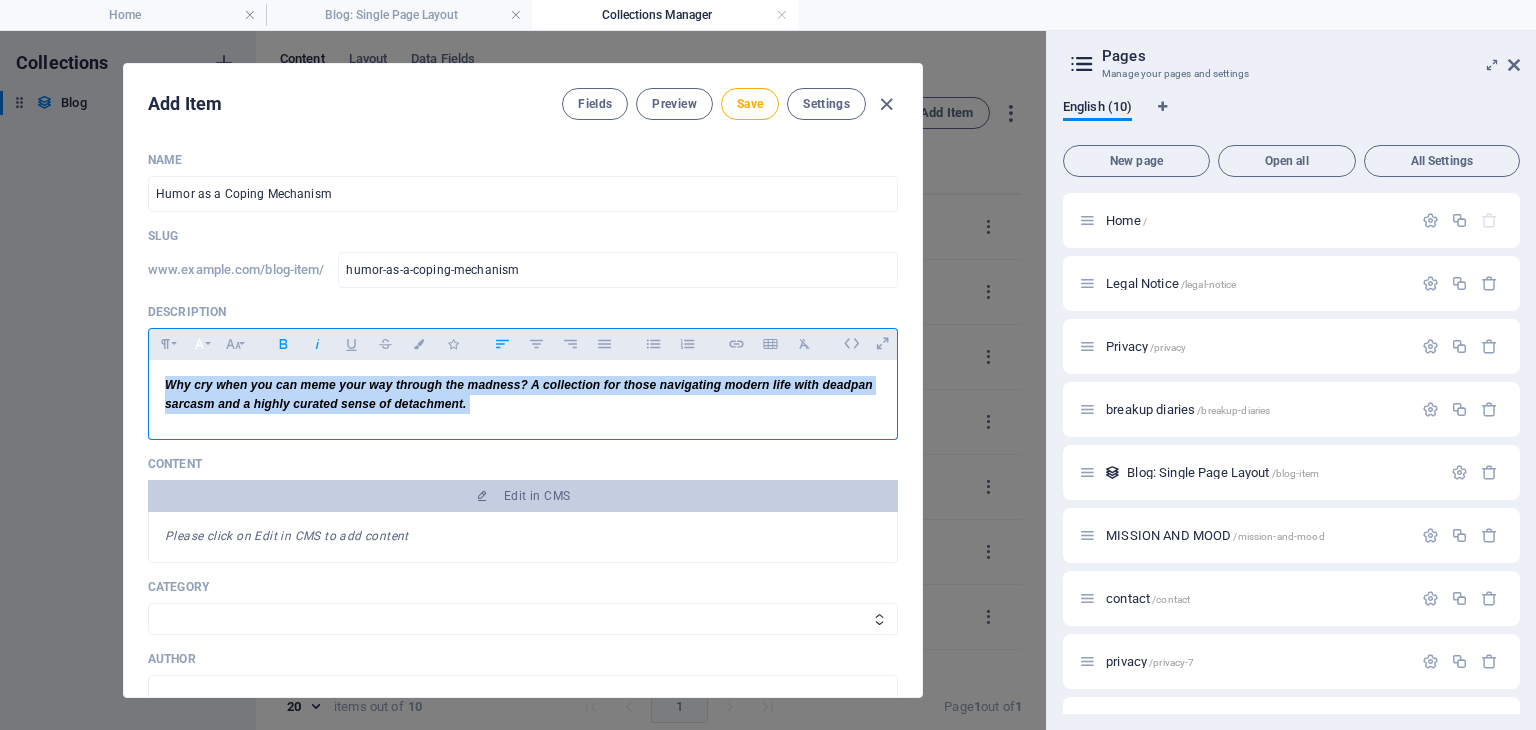 click 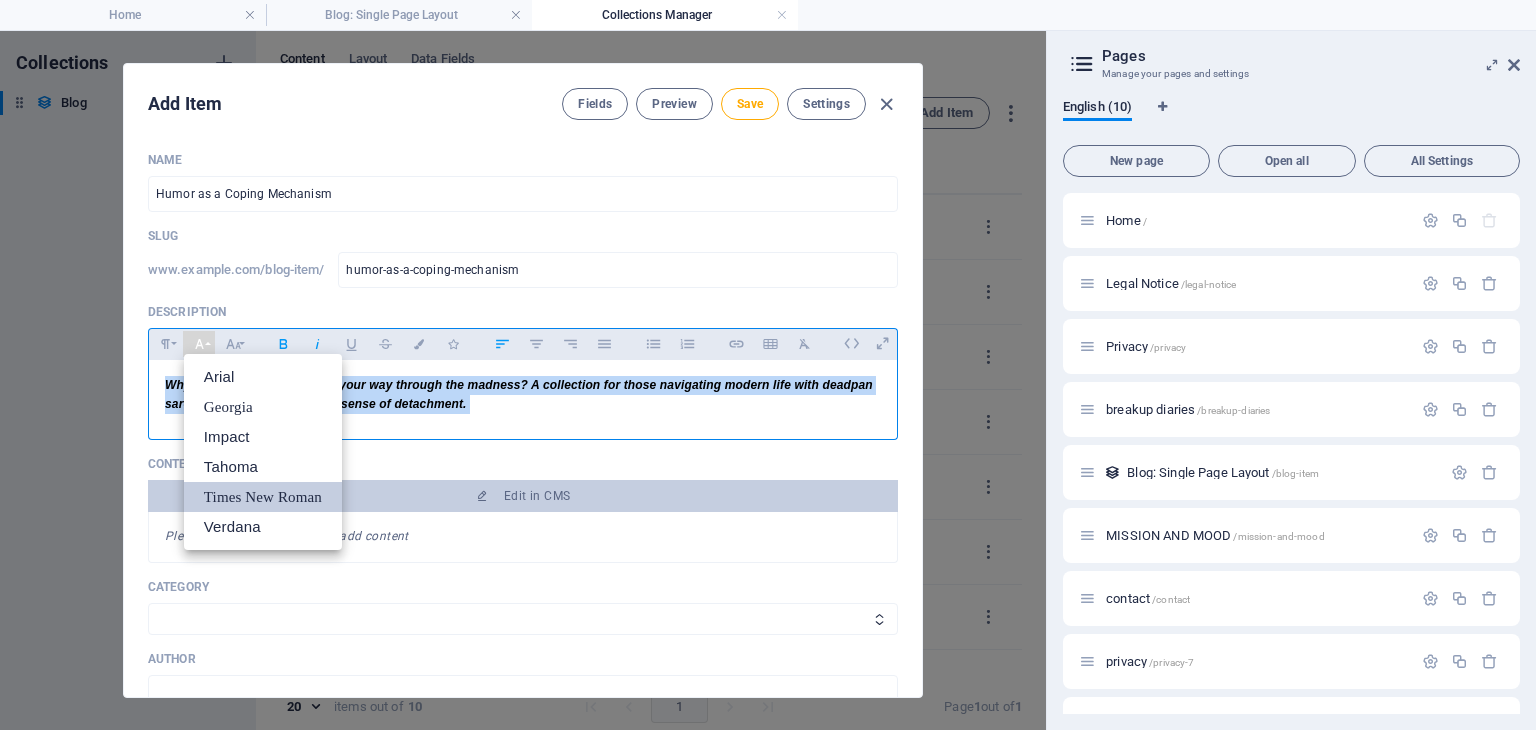 click on "Times New Roman" at bounding box center (263, 497) 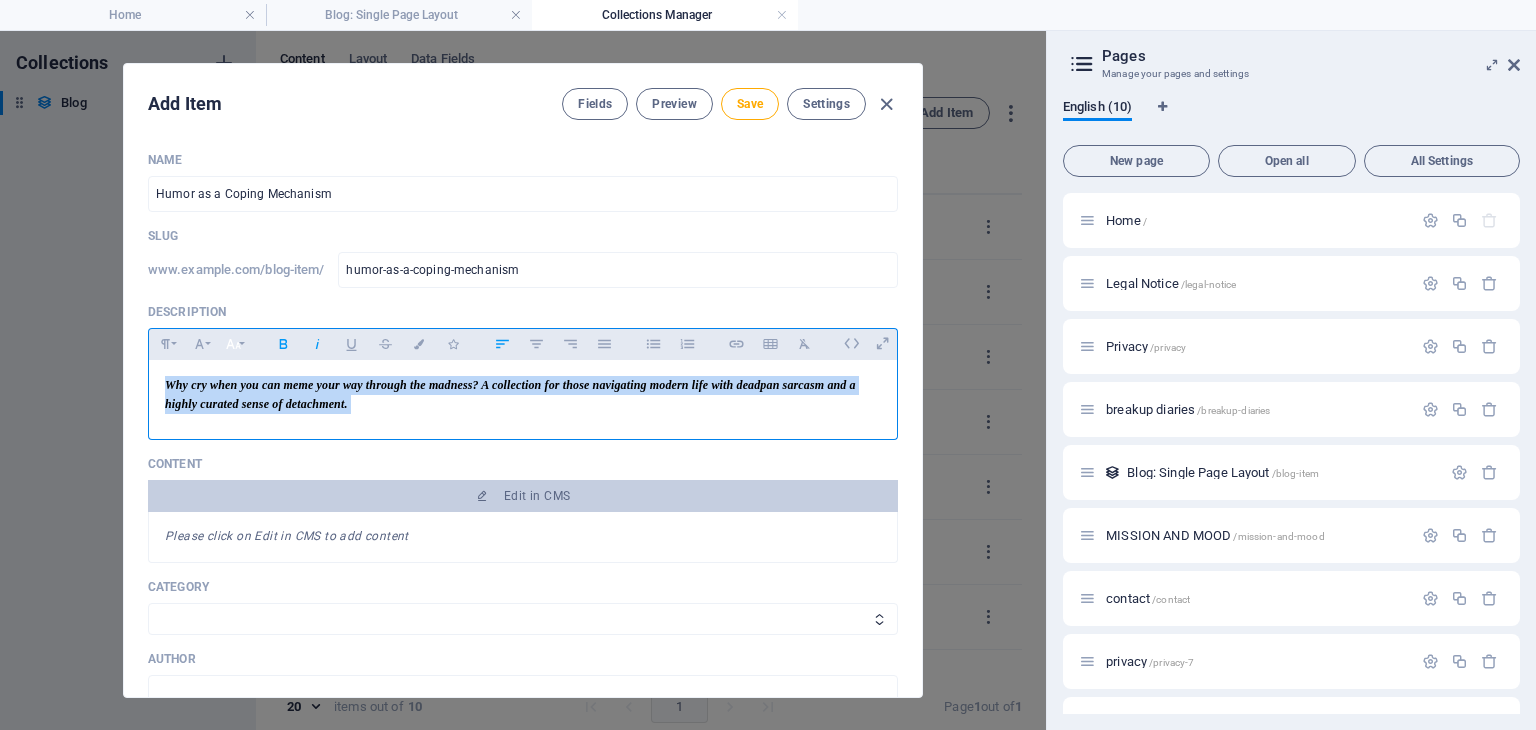 click 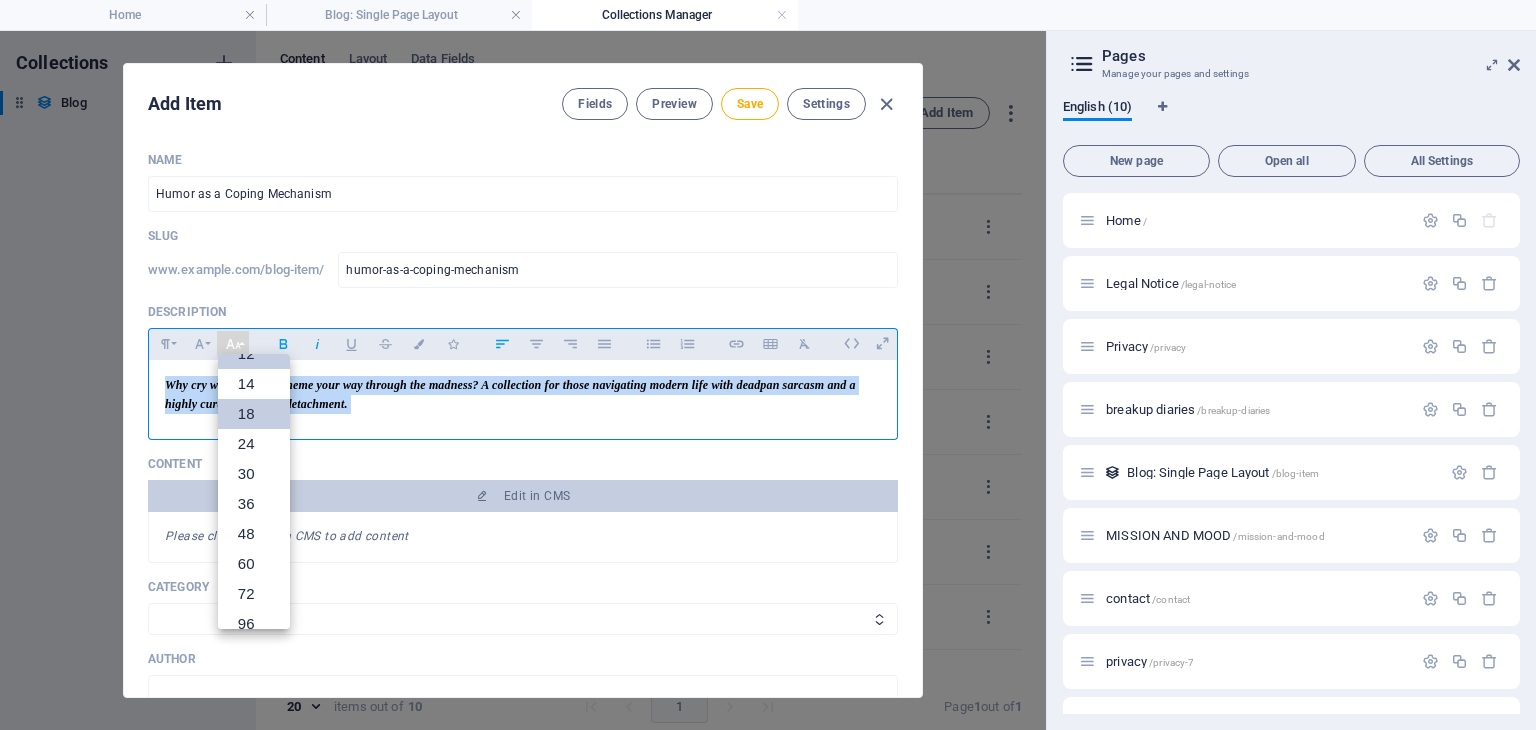 click on "18" at bounding box center (254, 414) 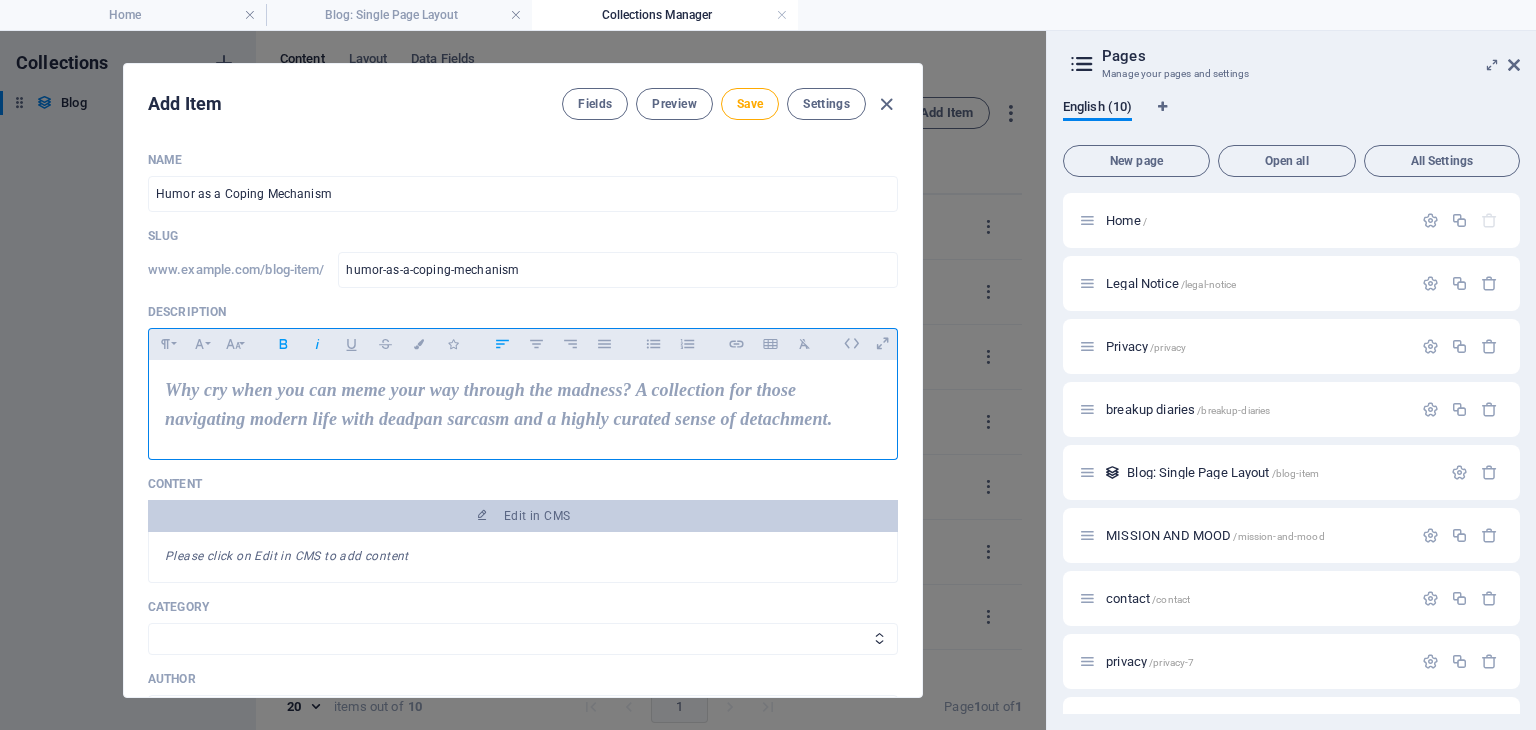 click on "Why cry when you can meme your way through the madness? A collection for those navigating modern life with deadpan sarcasm and a highly curated sense of detachment." at bounding box center [498, 404] 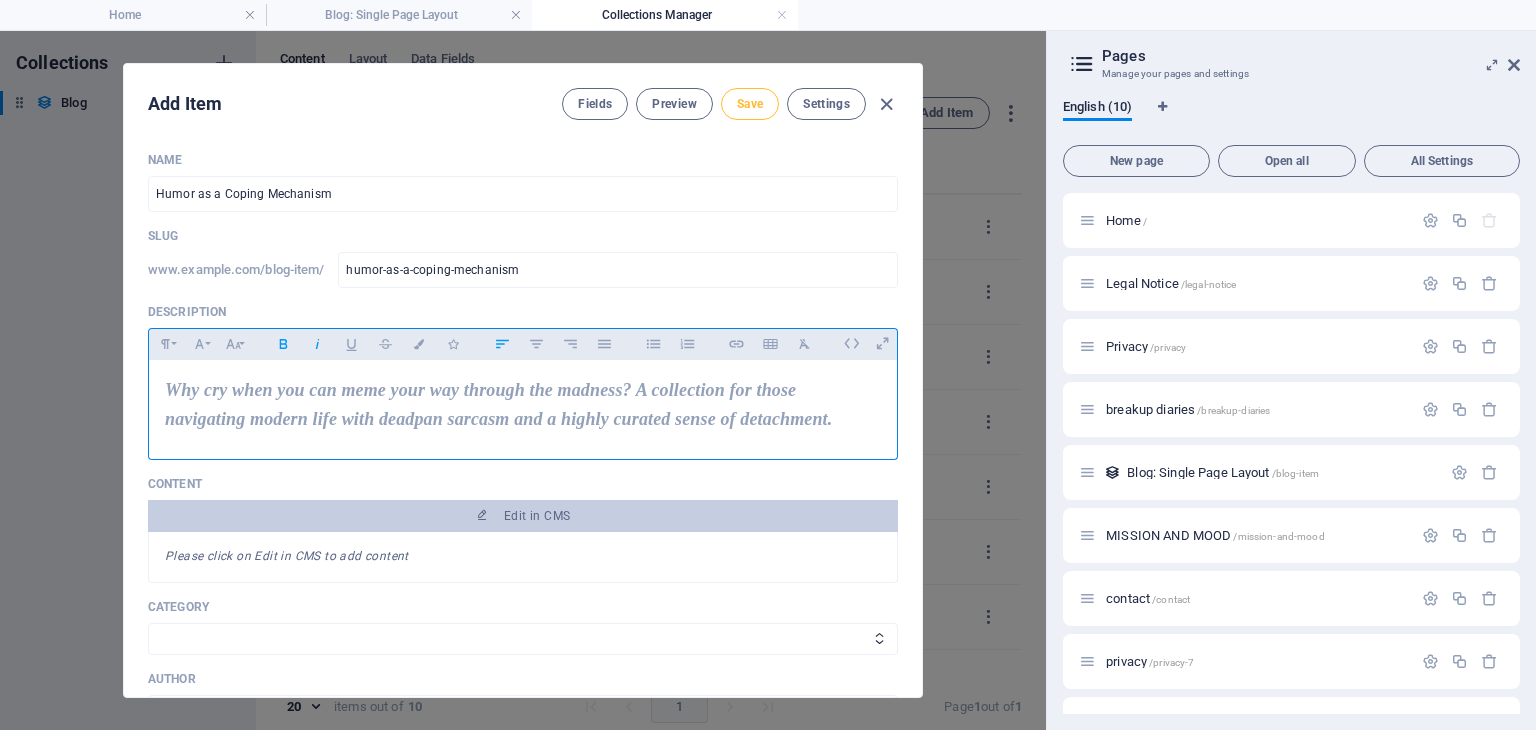 click on "Save" at bounding box center [750, 104] 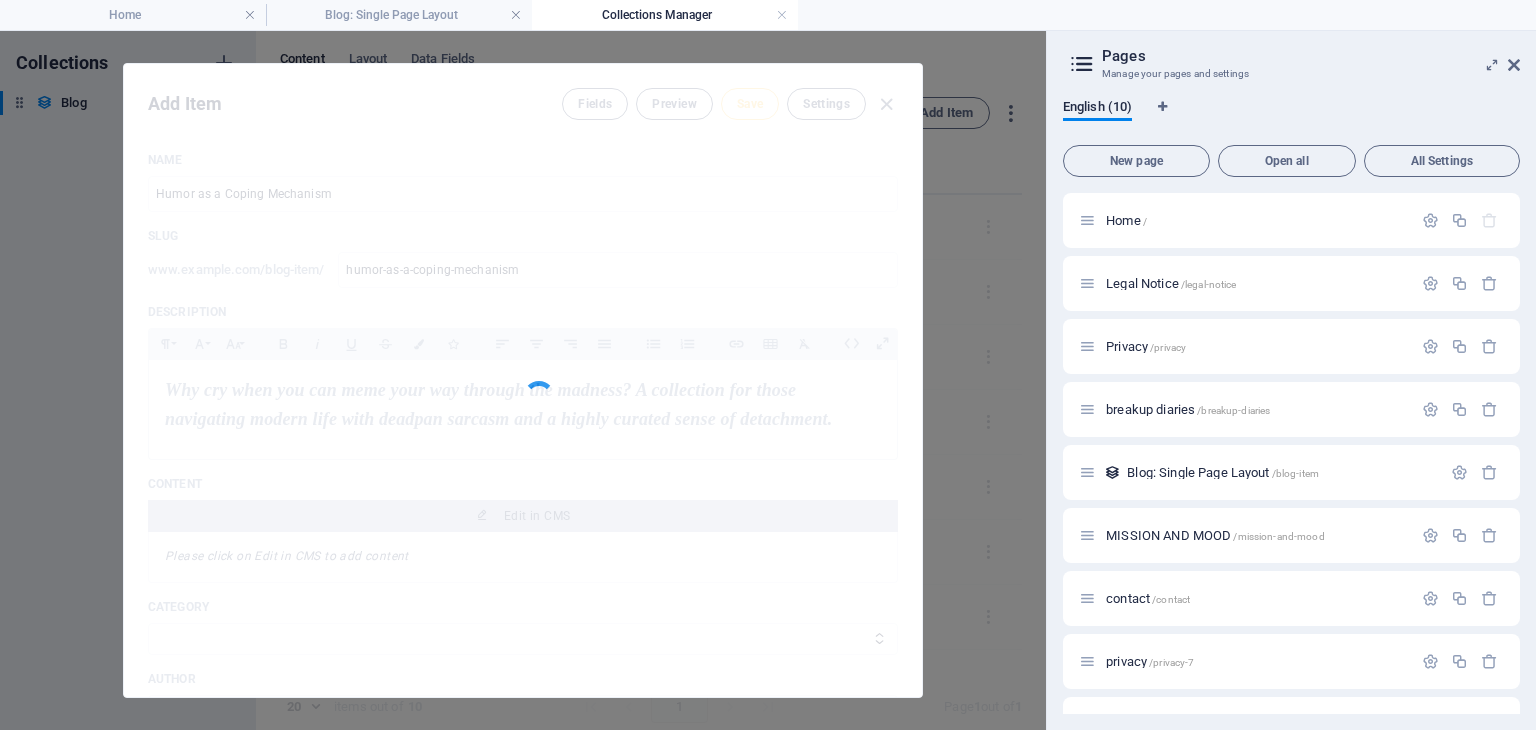 type on "humor-as-a-coping-mechanism" 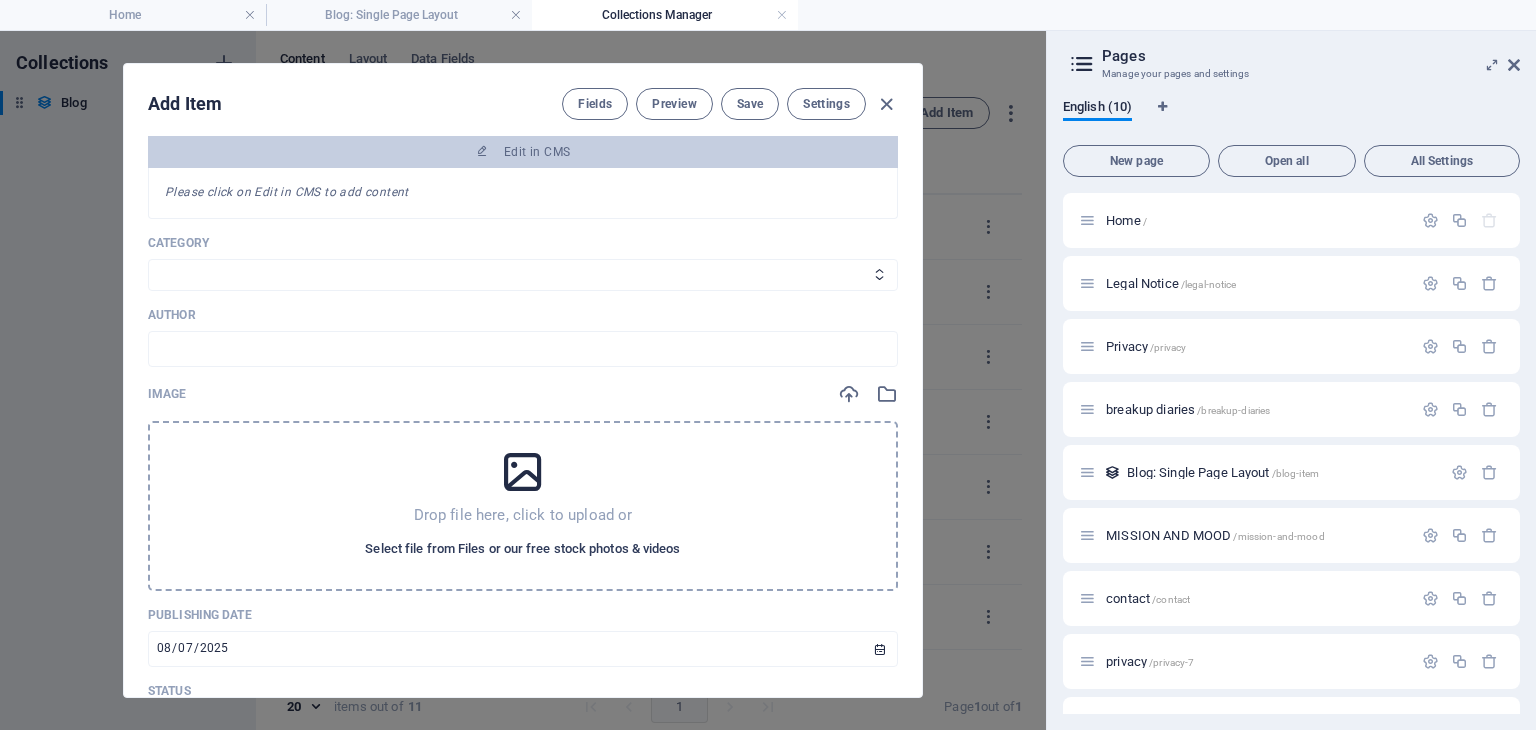 scroll, scrollTop: 400, scrollLeft: 0, axis: vertical 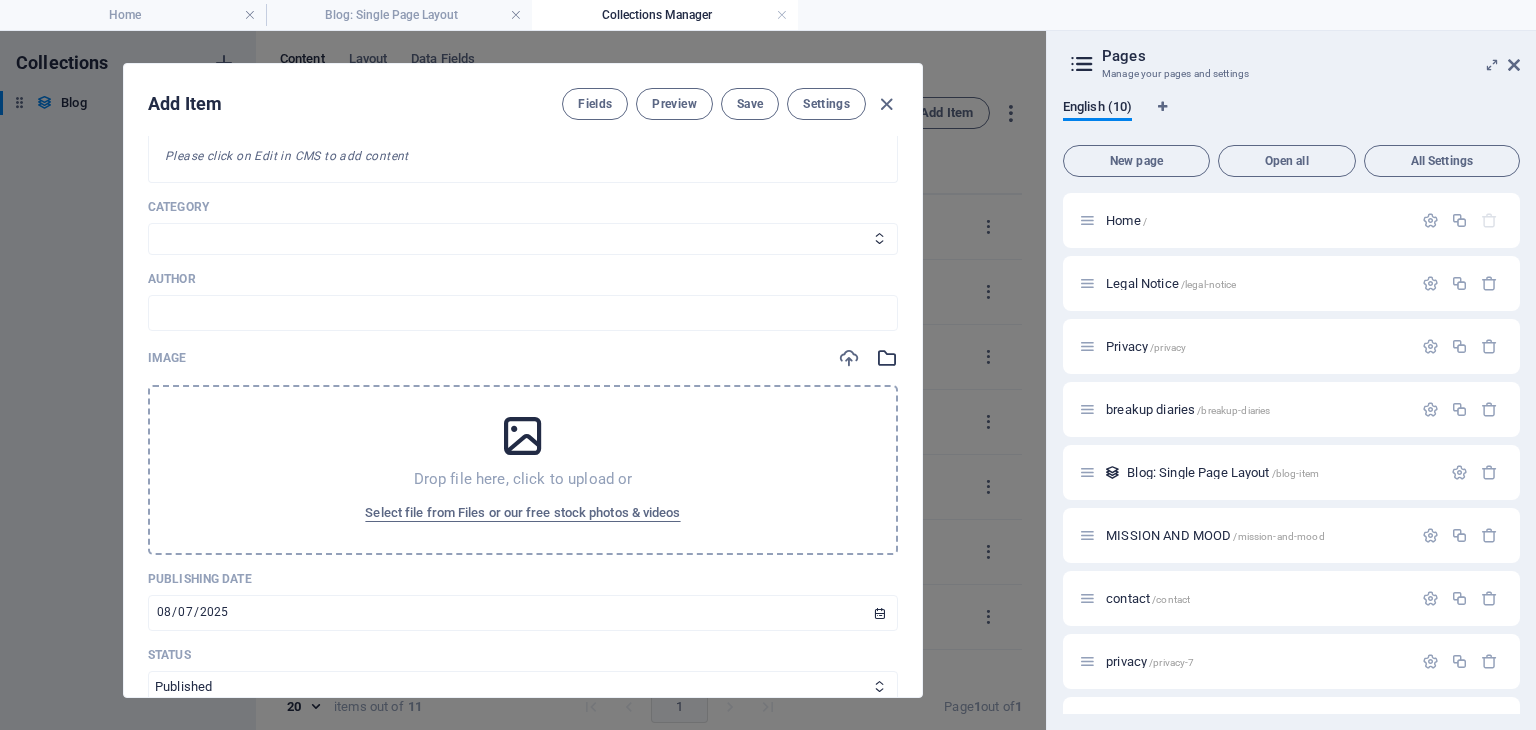 click at bounding box center (887, 358) 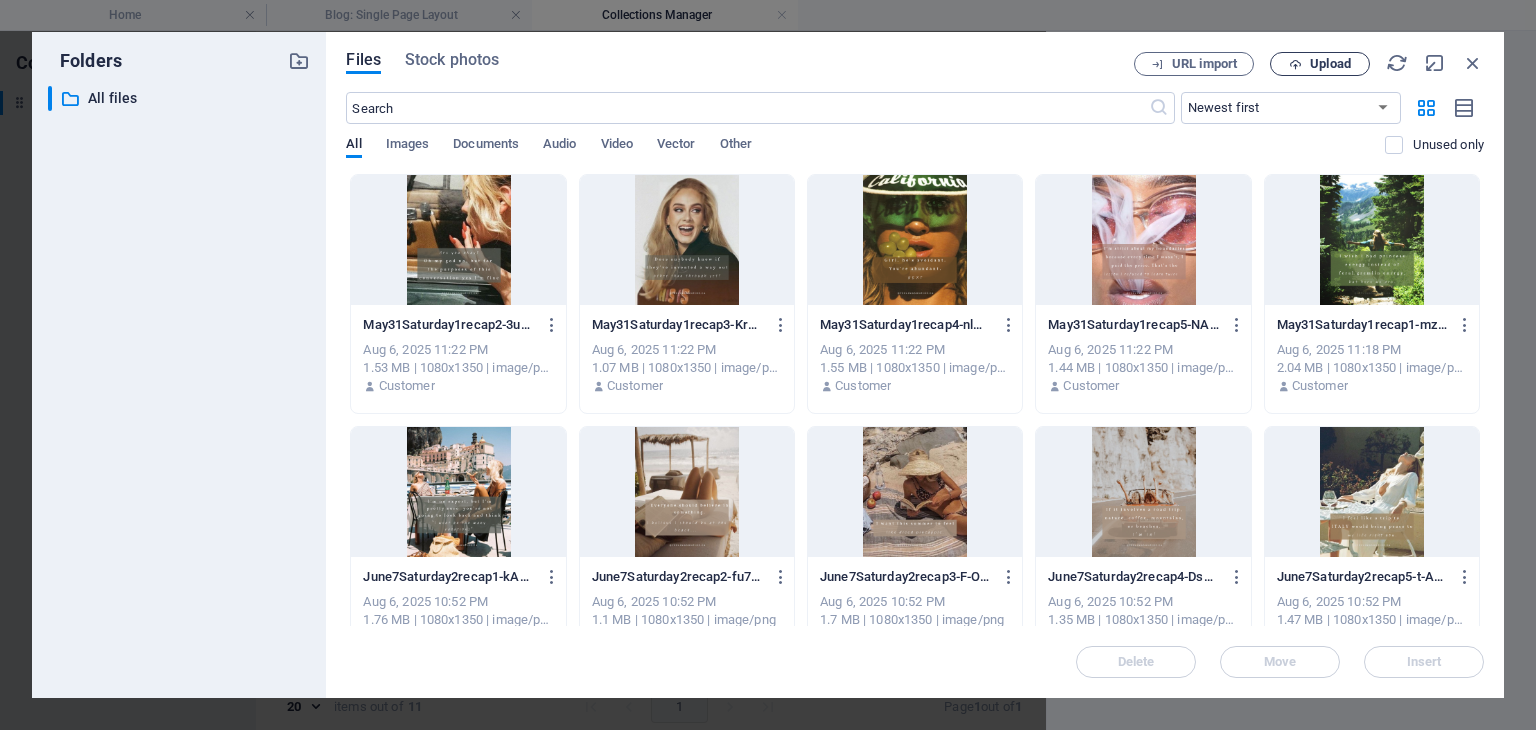 click on "Upload" at bounding box center [1330, 64] 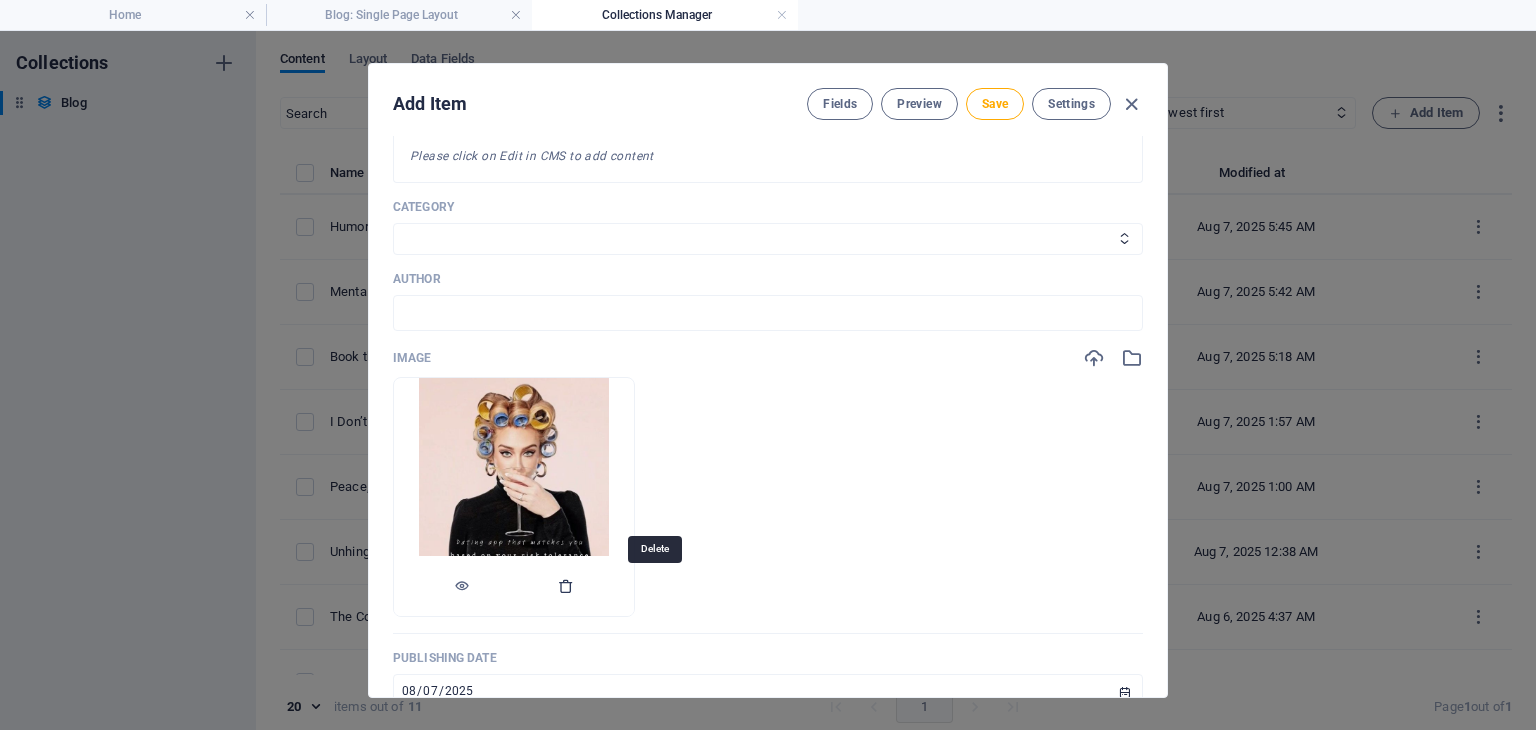 click at bounding box center [566, 586] 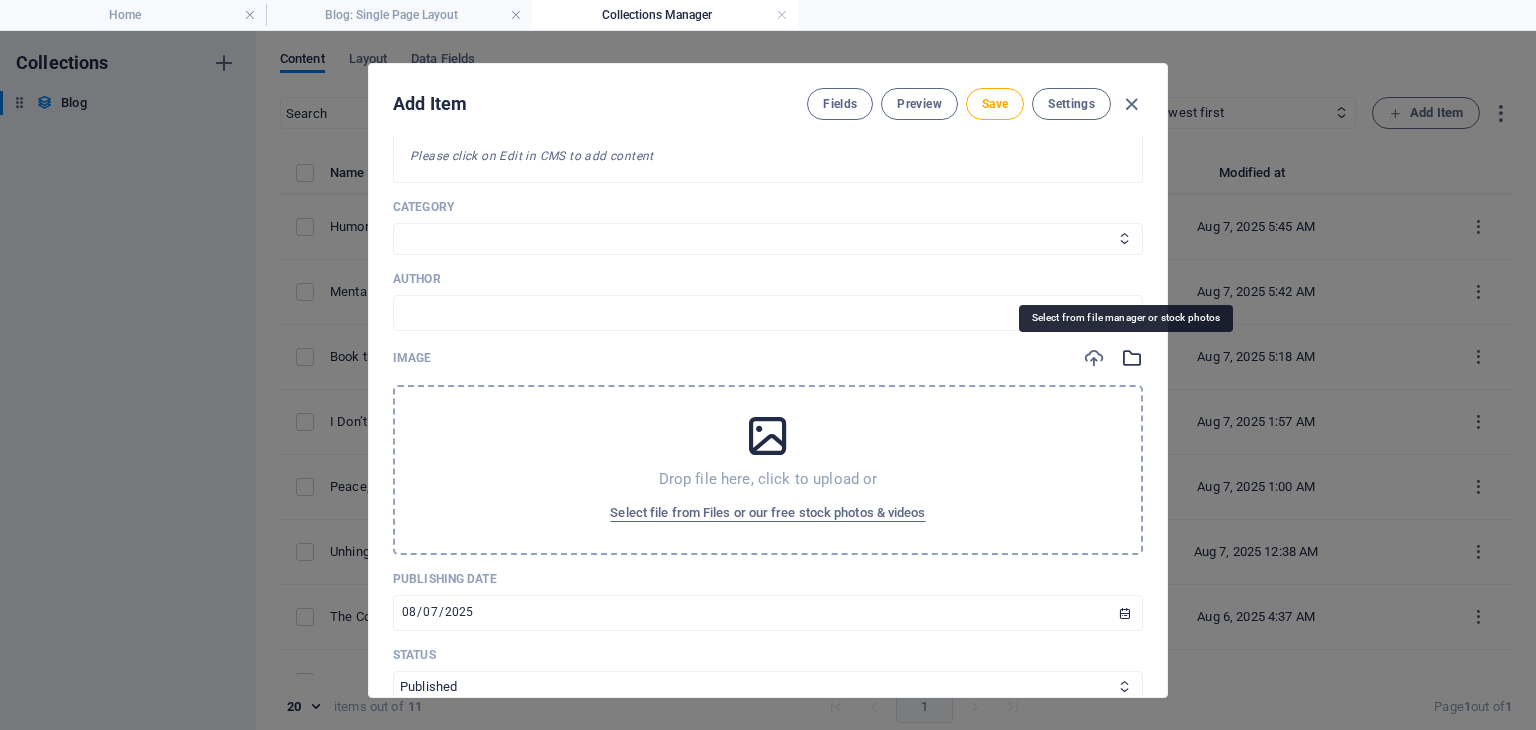 click at bounding box center [1132, 358] 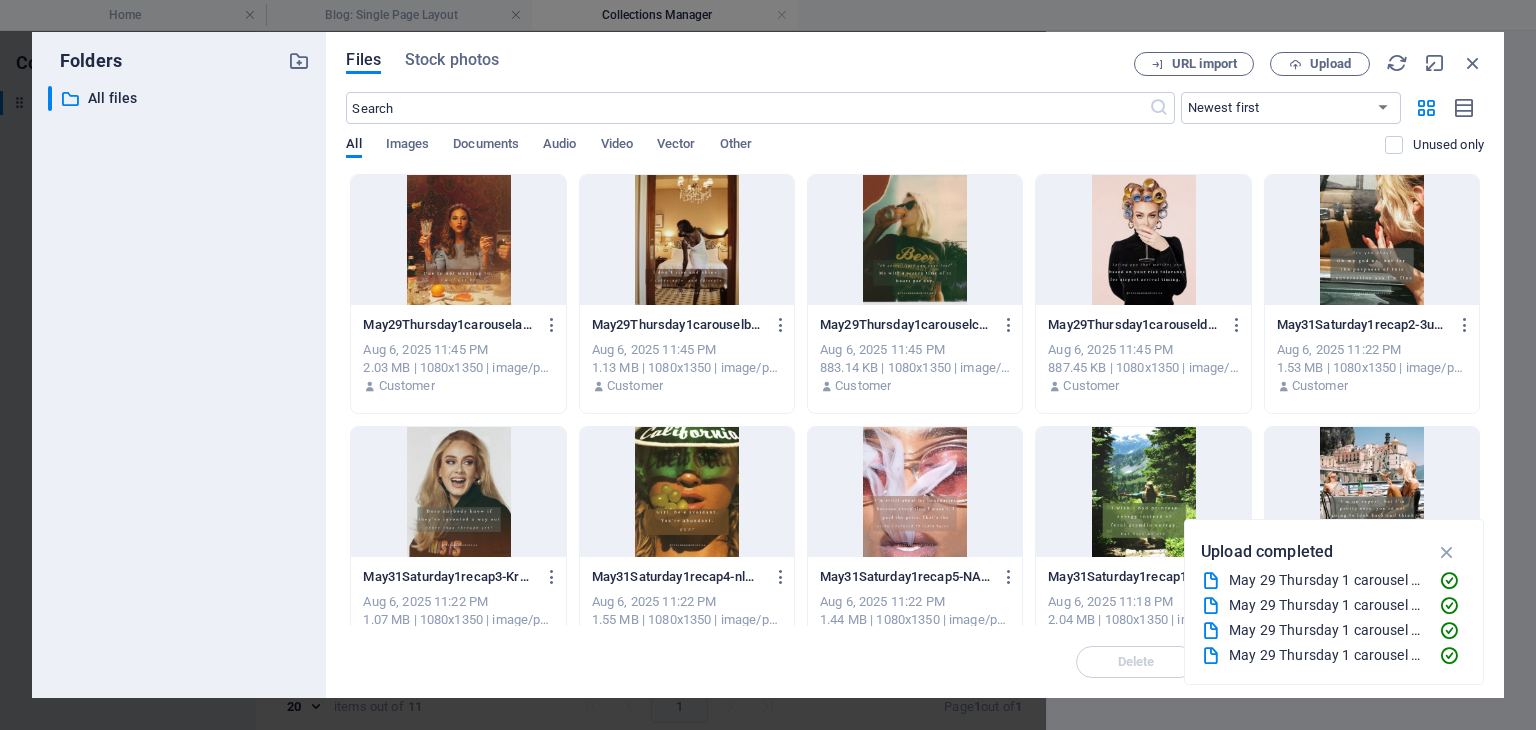 click at bounding box center [458, 240] 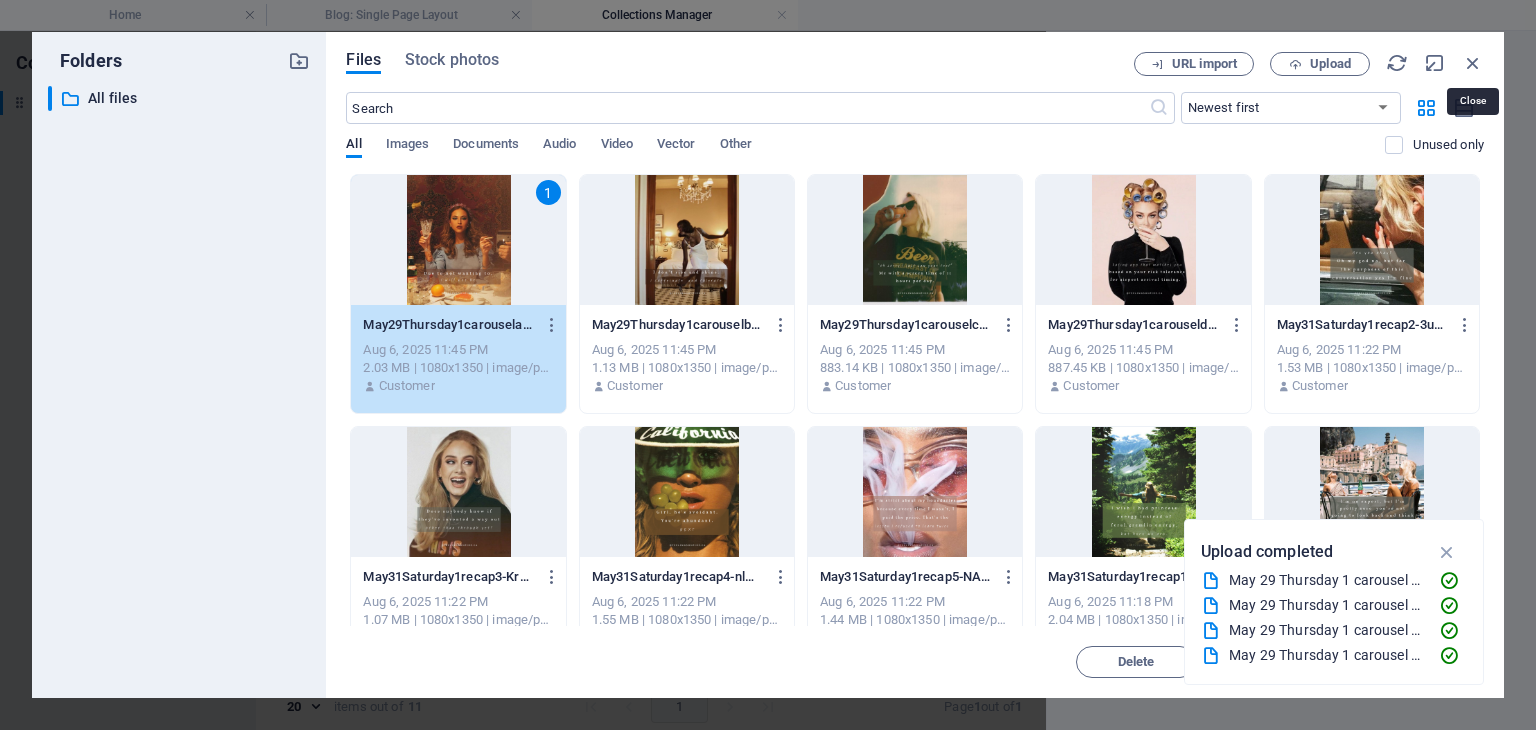 click at bounding box center [1473, 63] 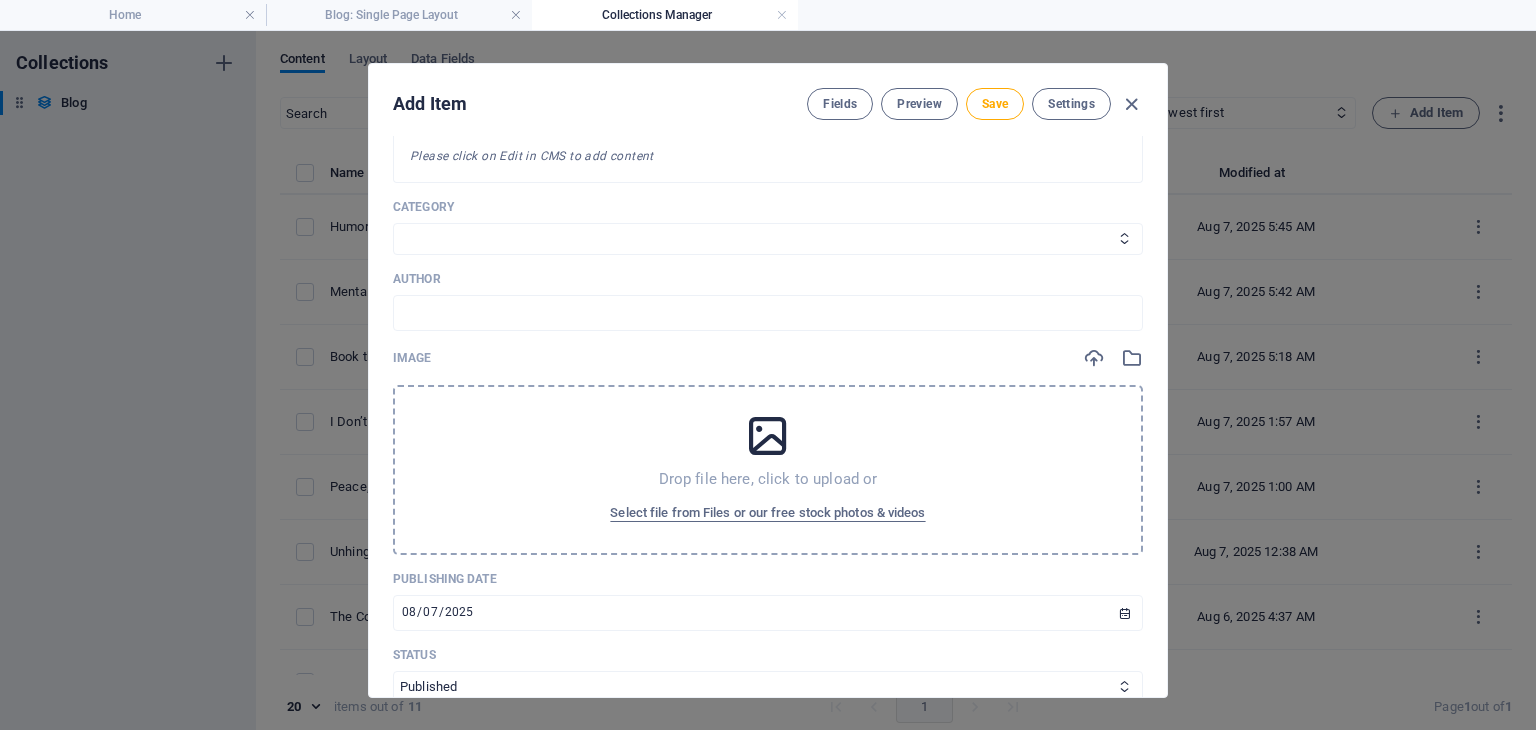 click on "Drop file here, click to upload or Select file from Files or our free stock photos & videos" at bounding box center (768, 470) 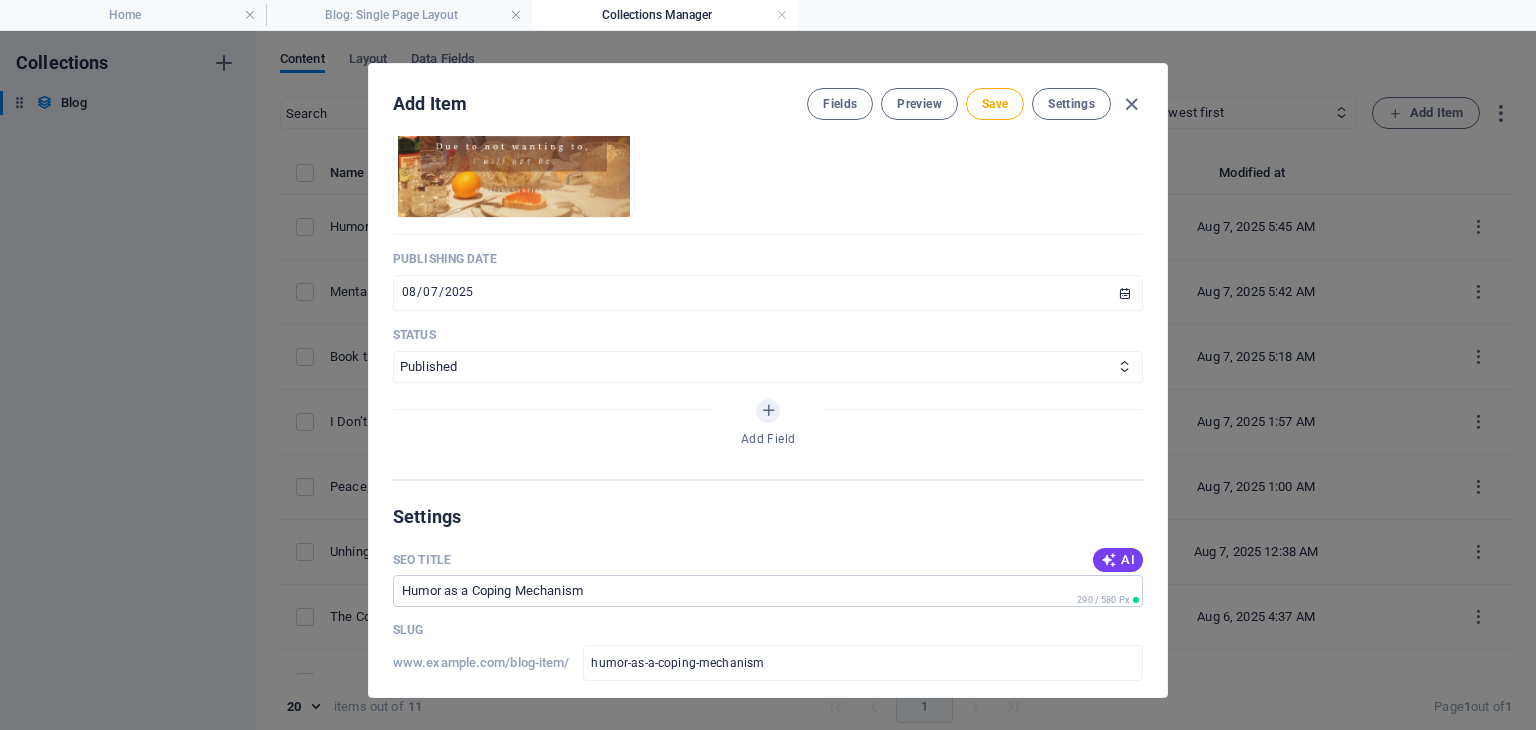 scroll, scrollTop: 800, scrollLeft: 0, axis: vertical 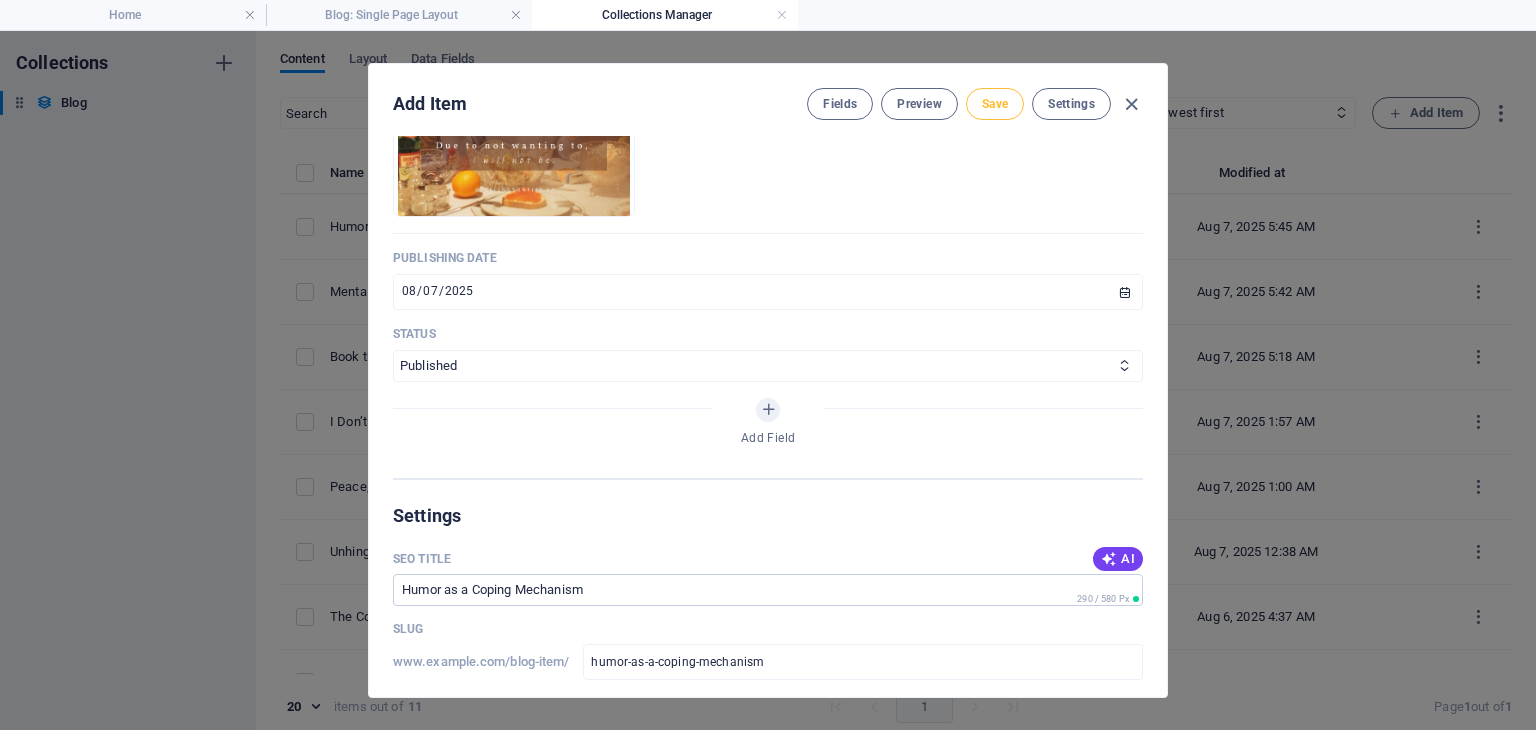 click on "Save" at bounding box center (995, 104) 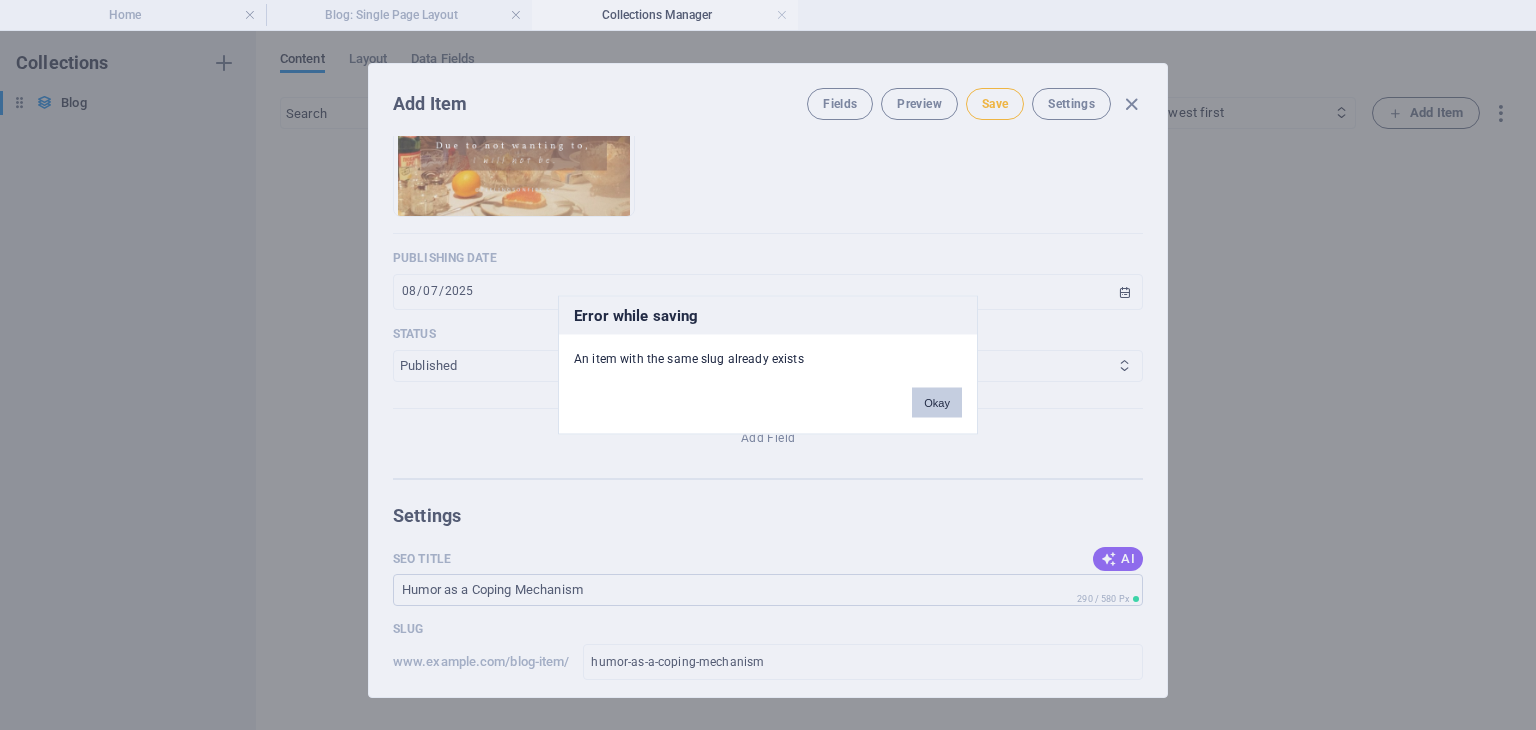 click on "Okay" at bounding box center [937, 403] 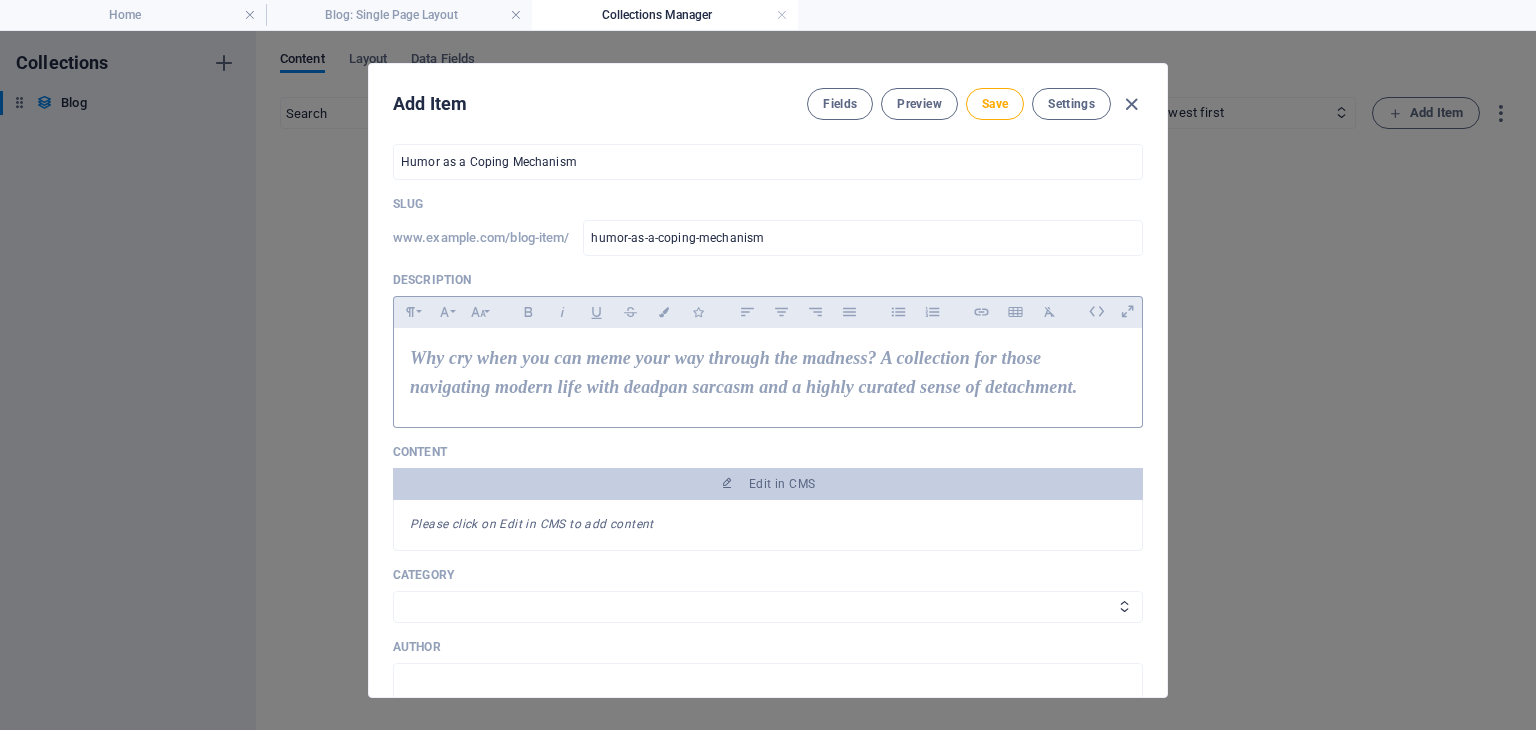 scroll, scrollTop: 0, scrollLeft: 0, axis: both 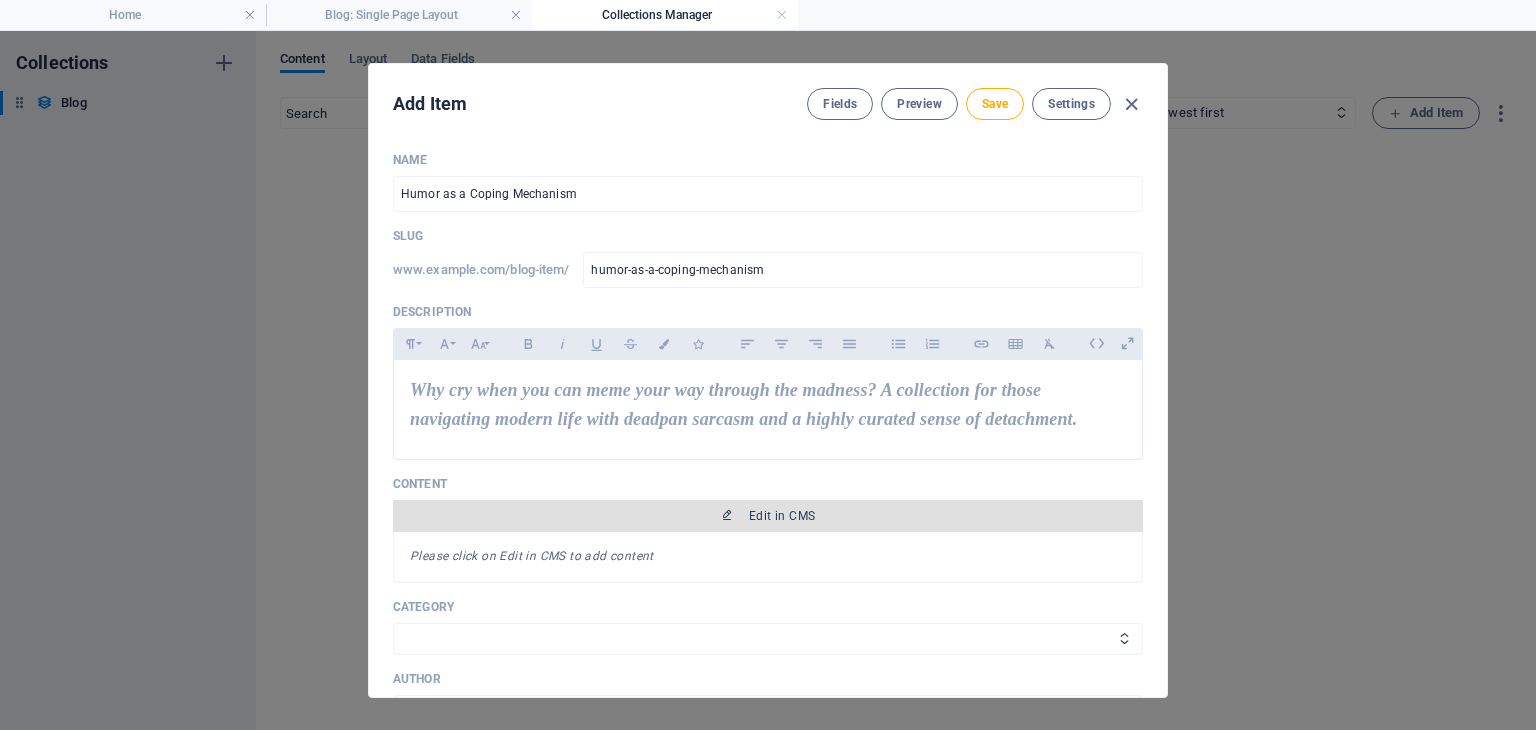 click on "Edit in CMS" at bounding box center (768, 516) 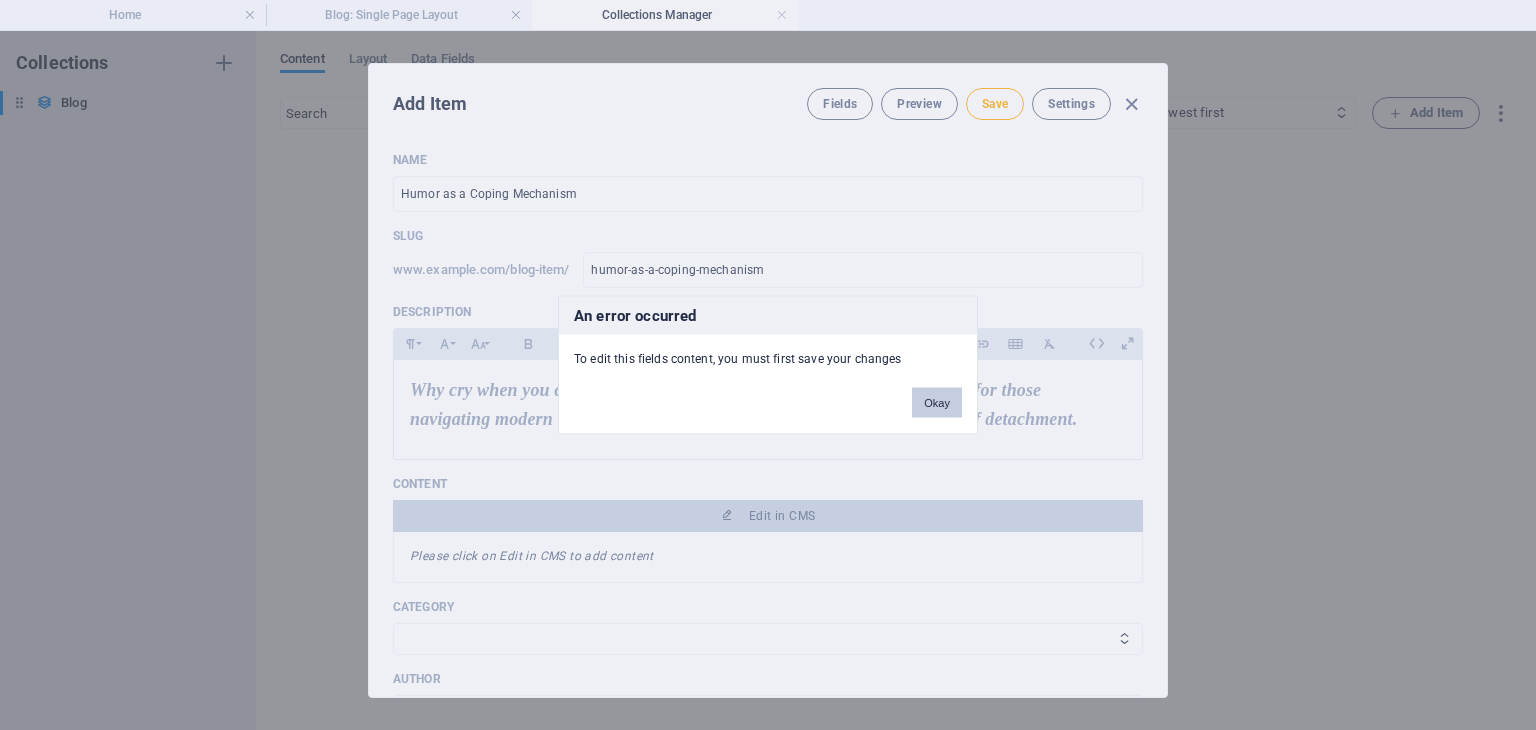 click on "Okay" at bounding box center [937, 403] 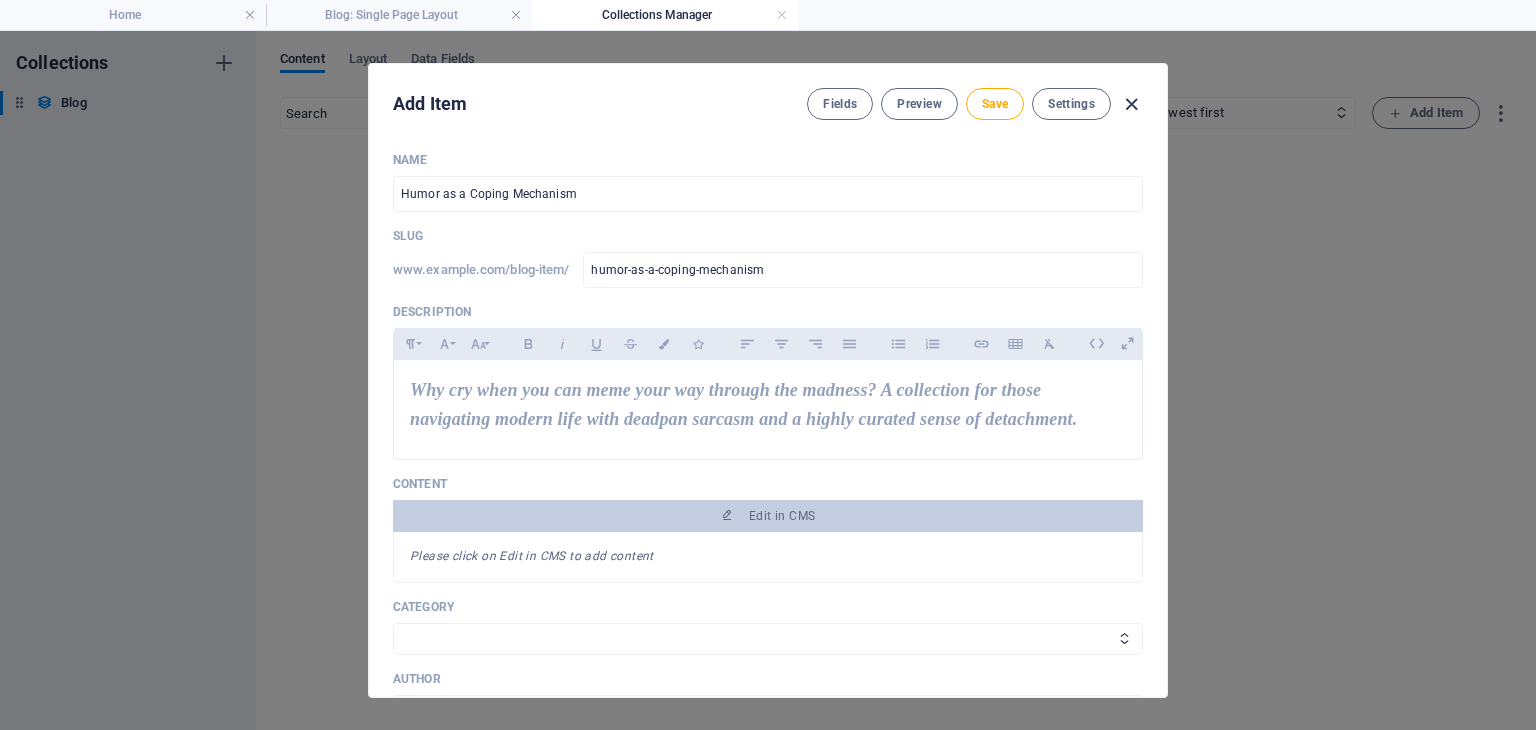 click at bounding box center [1131, 104] 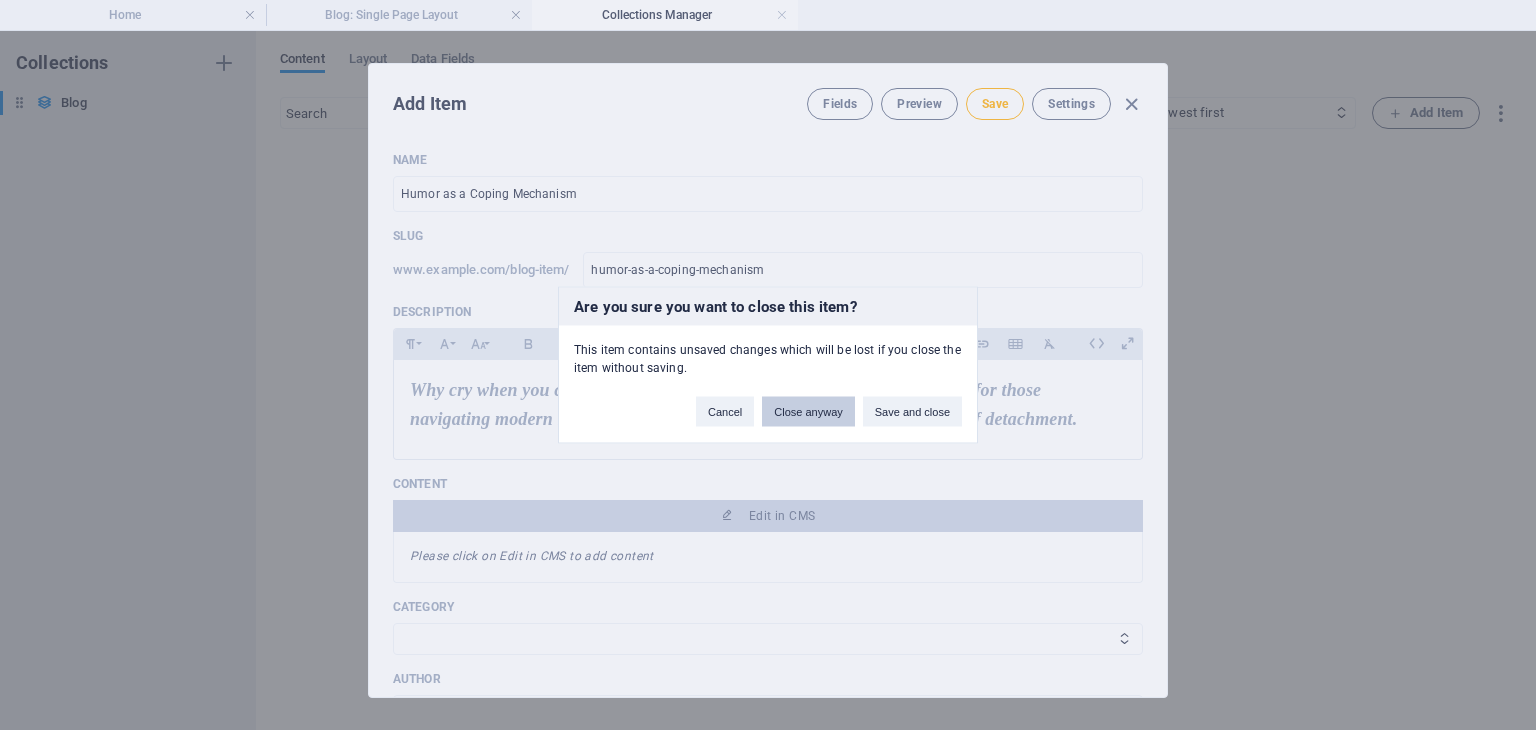 click on "Close anyway" at bounding box center [808, 412] 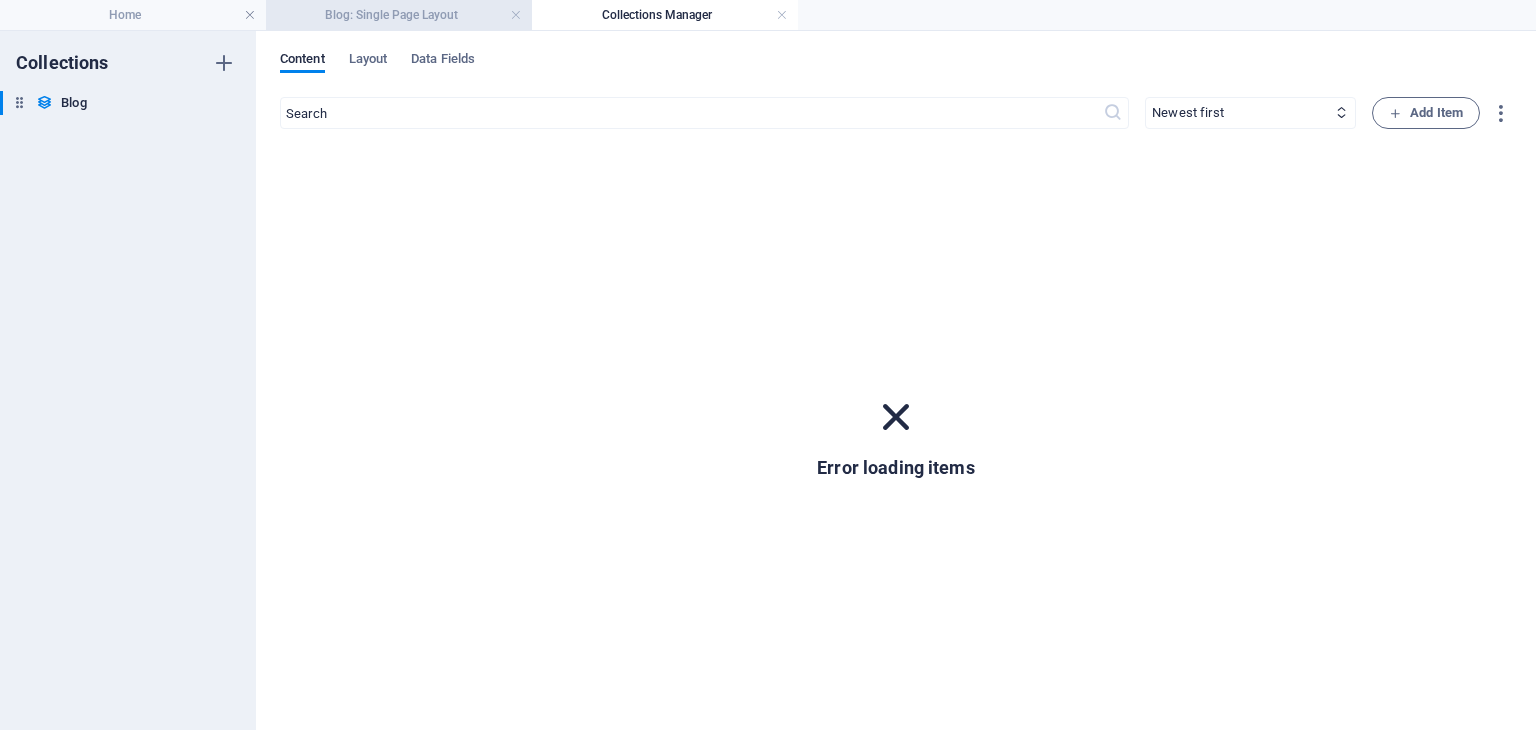 click on "Blog: Single Page Layout" at bounding box center (399, 15) 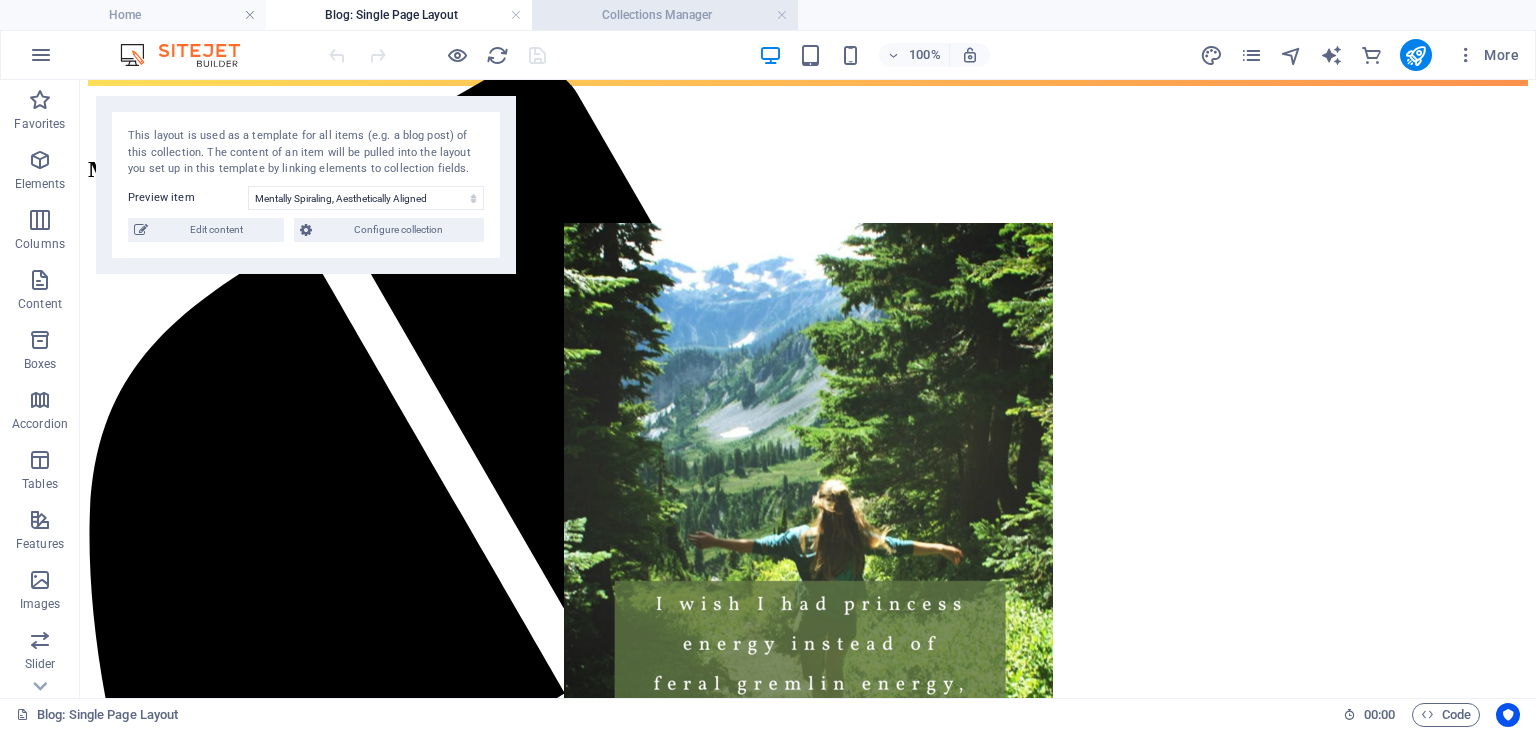 click on "Collections Manager" at bounding box center [665, 15] 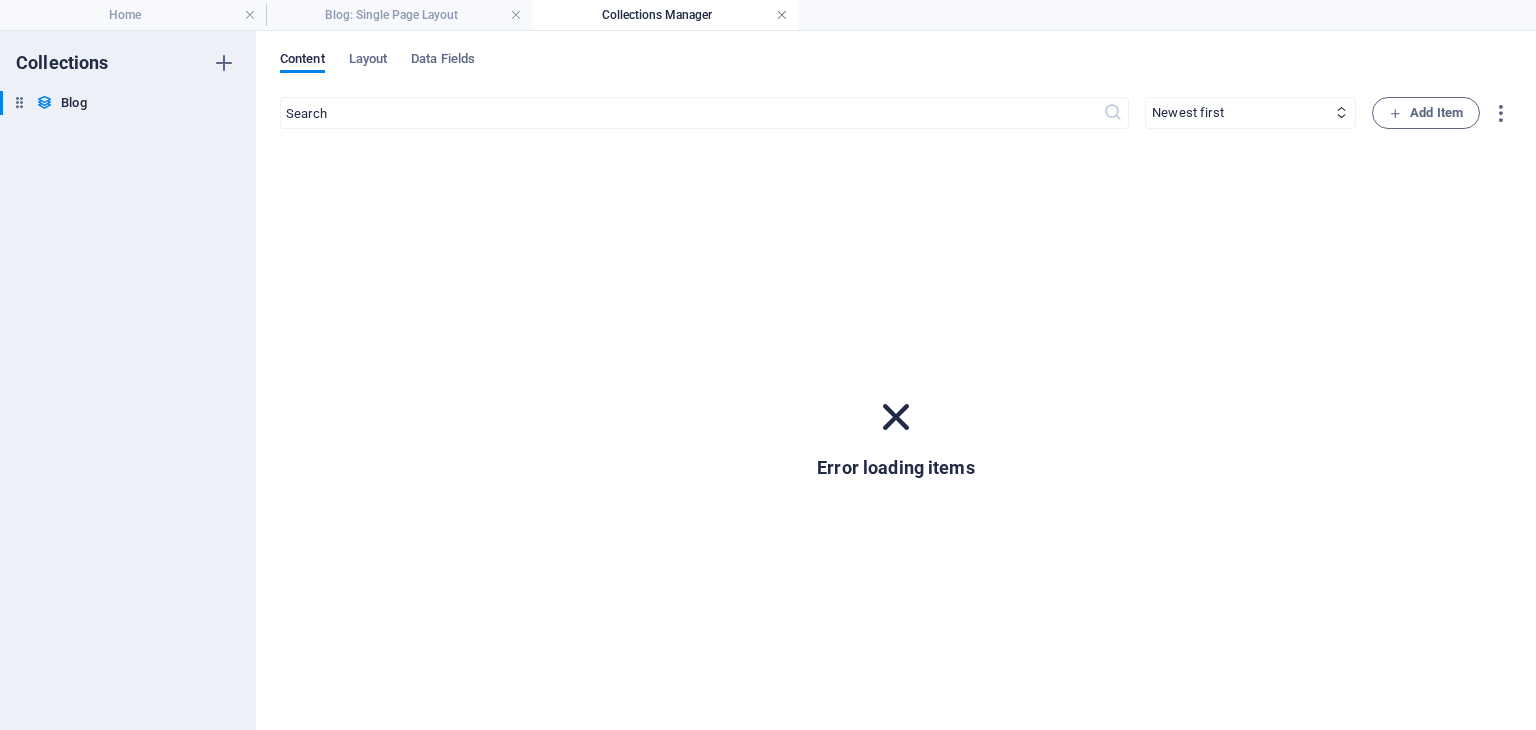 click at bounding box center (782, 15) 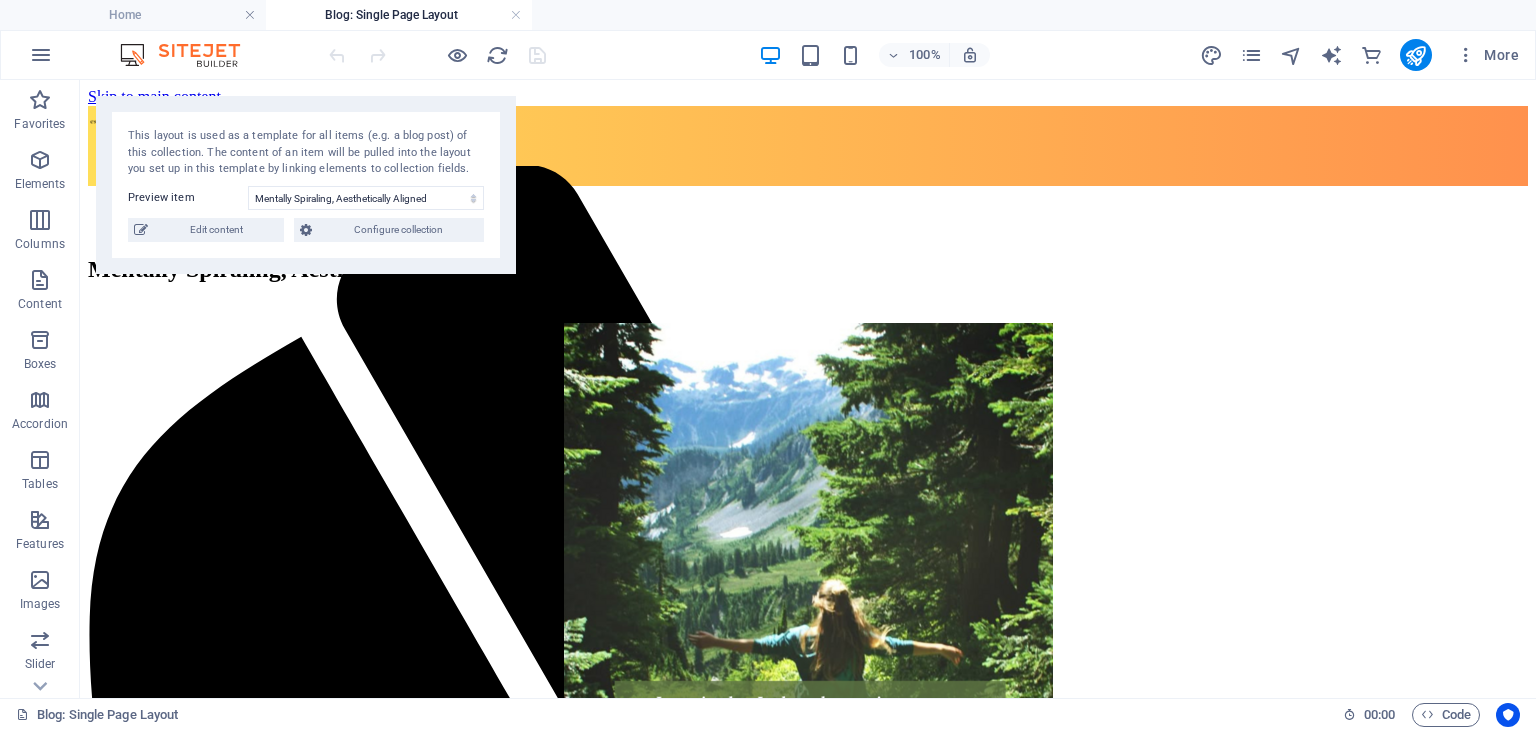 scroll, scrollTop: 100, scrollLeft: 0, axis: vertical 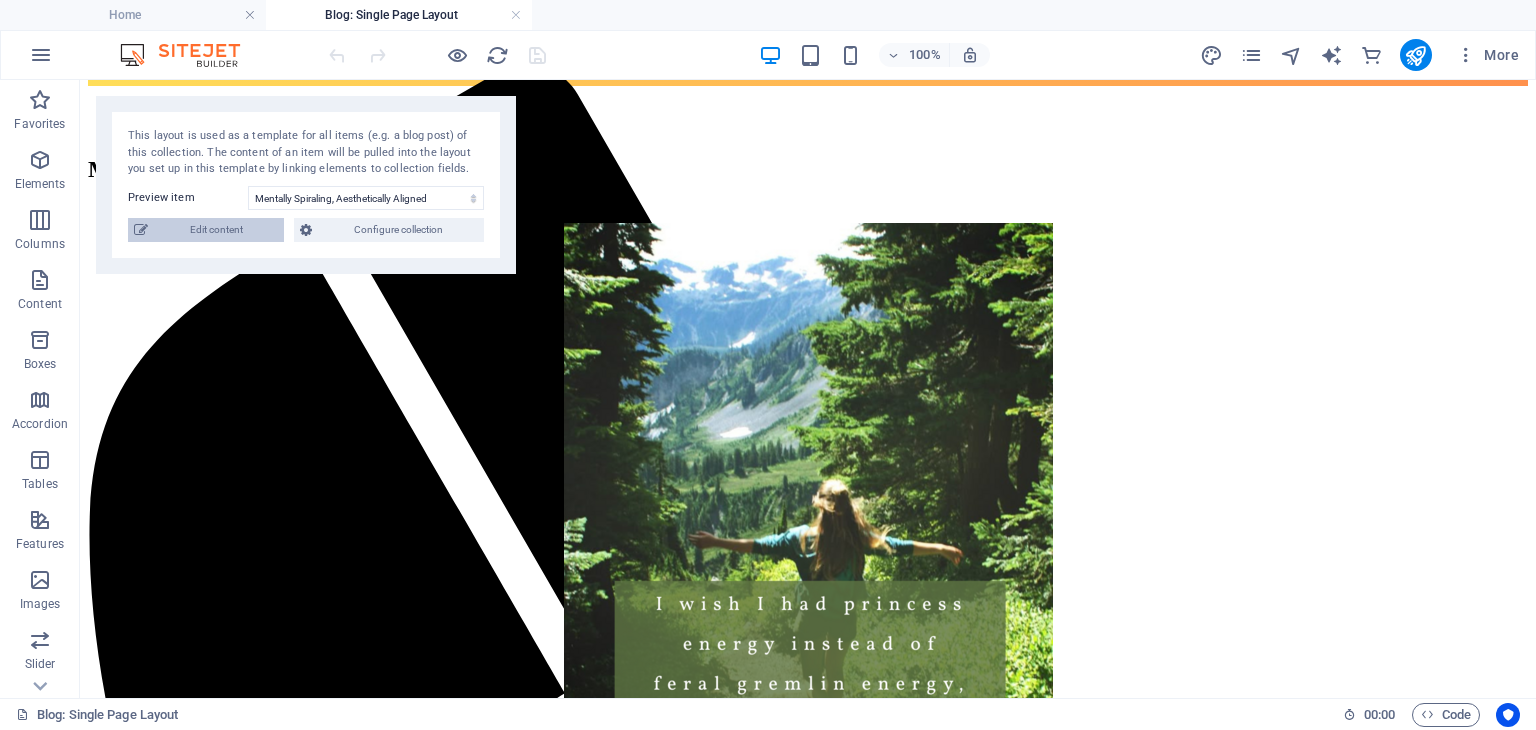 click on "Edit content" at bounding box center [216, 230] 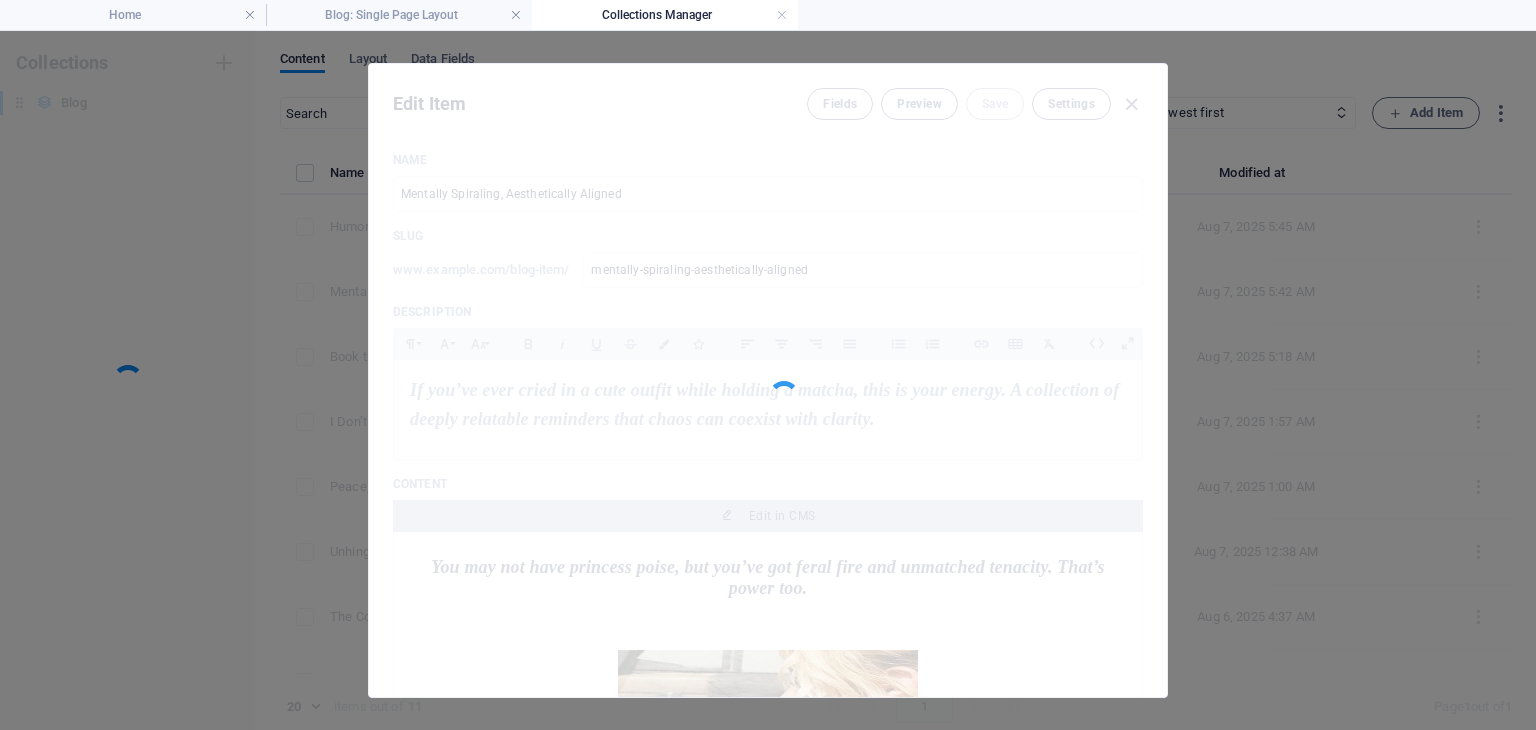 scroll, scrollTop: 0, scrollLeft: 0, axis: both 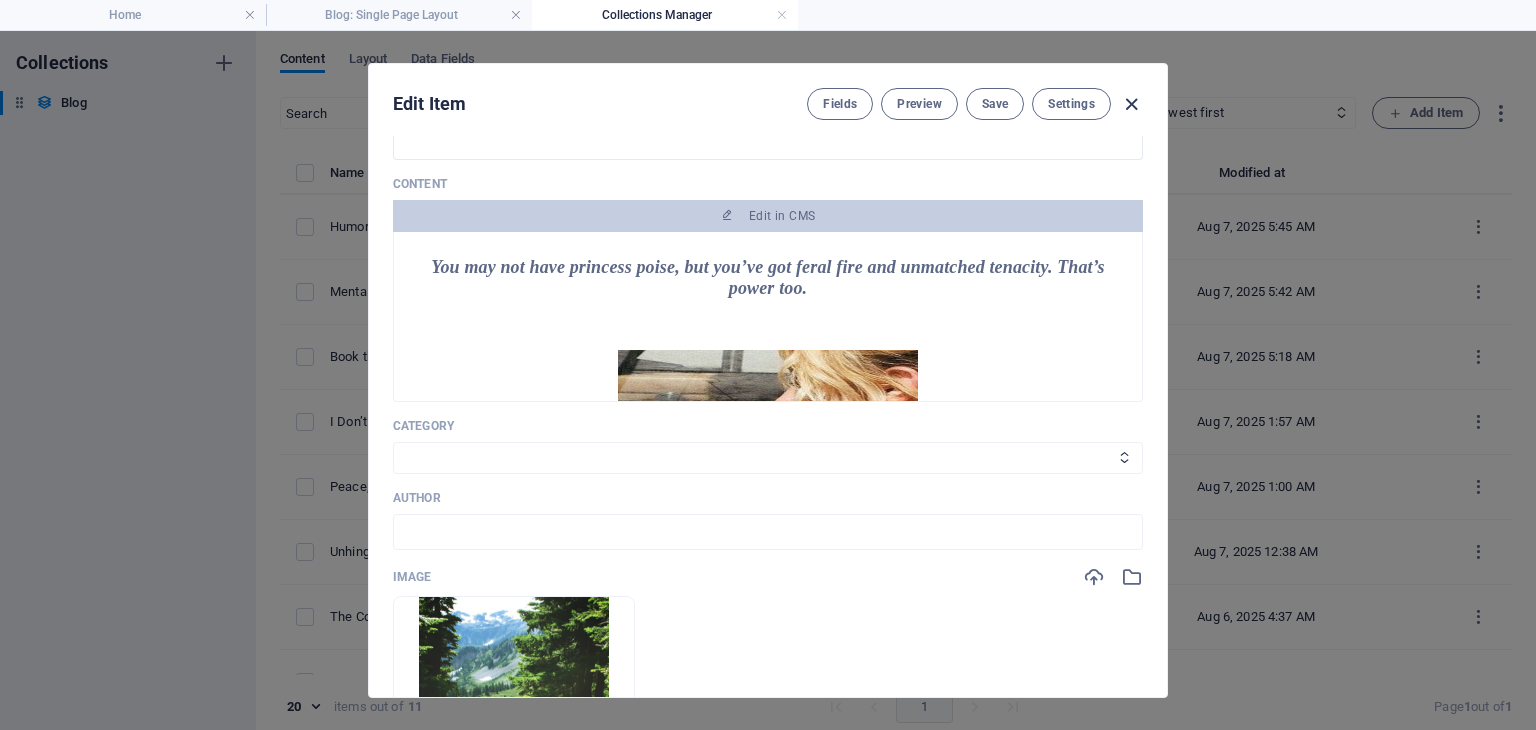 click at bounding box center [1131, 104] 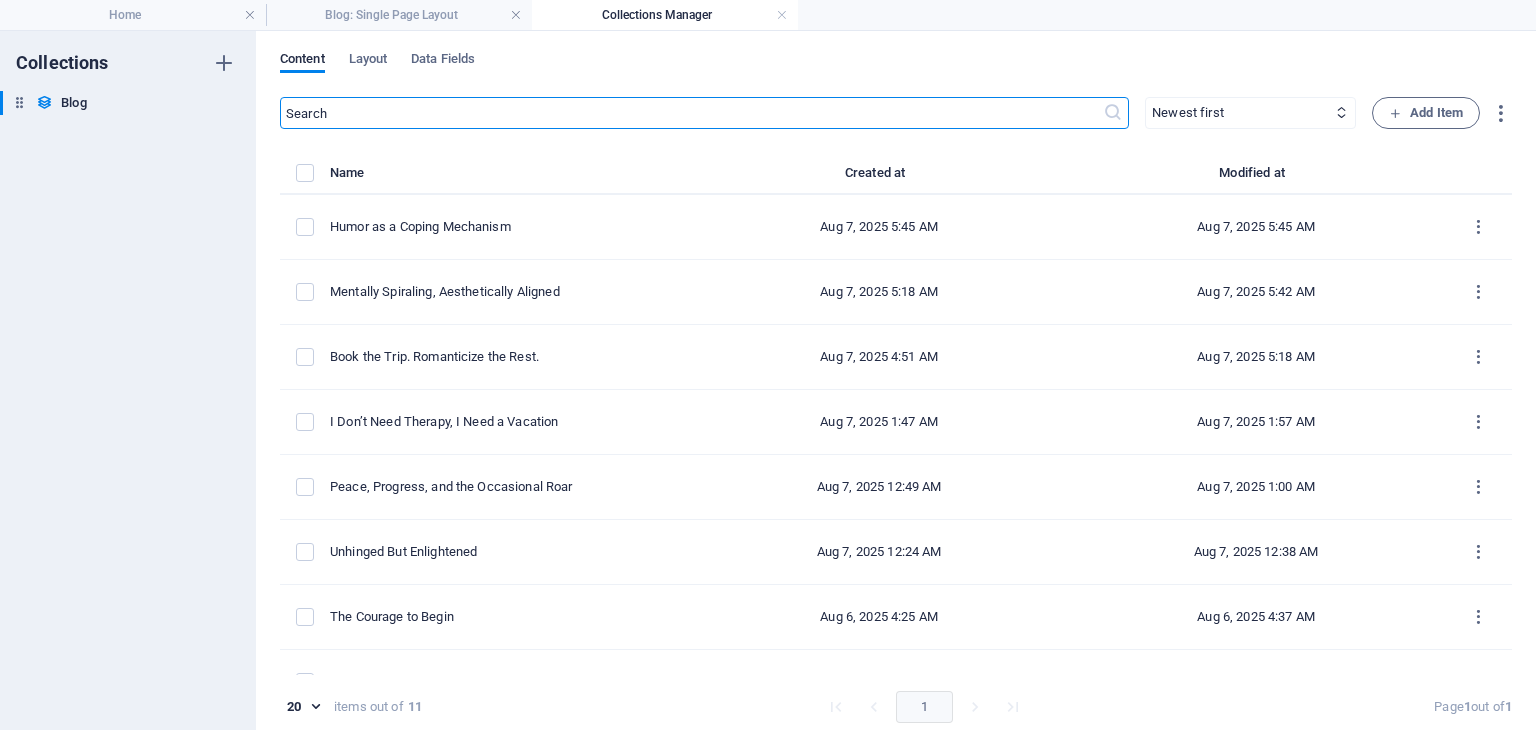 type on "mentally-spiraling-aesthetically-aligned" 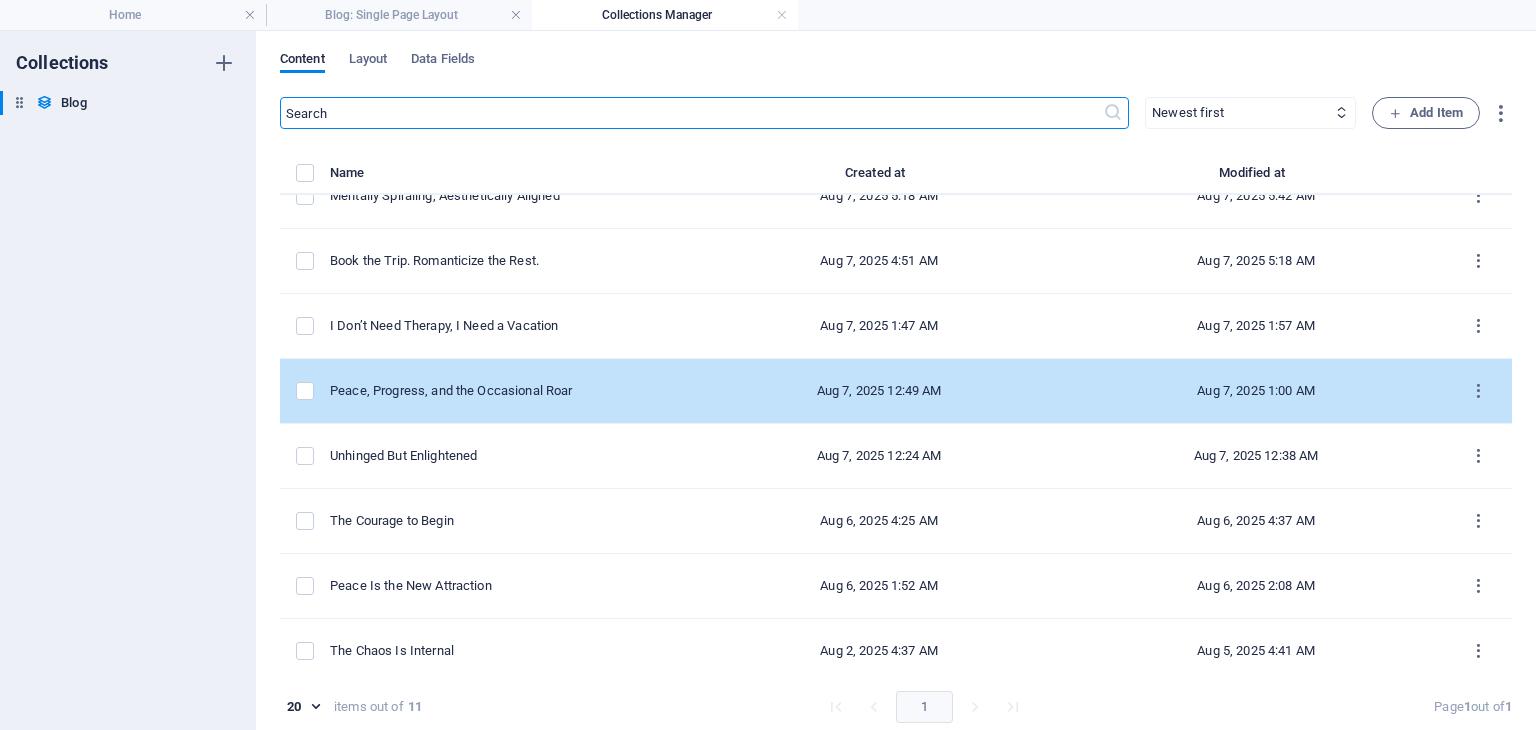 scroll, scrollTop: 232, scrollLeft: 0, axis: vertical 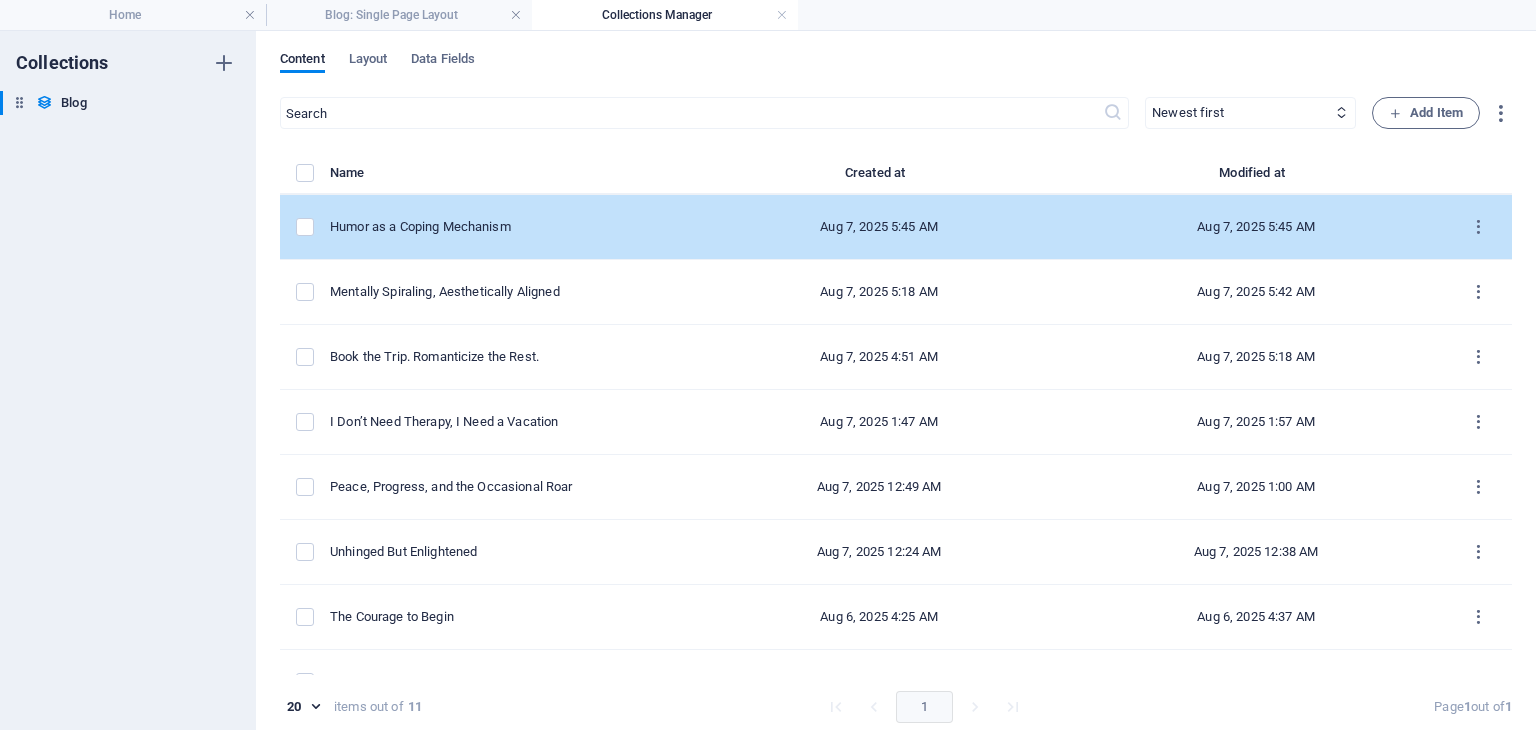 click on "Humor as a Coping Mechanism" at bounding box center (502, 227) 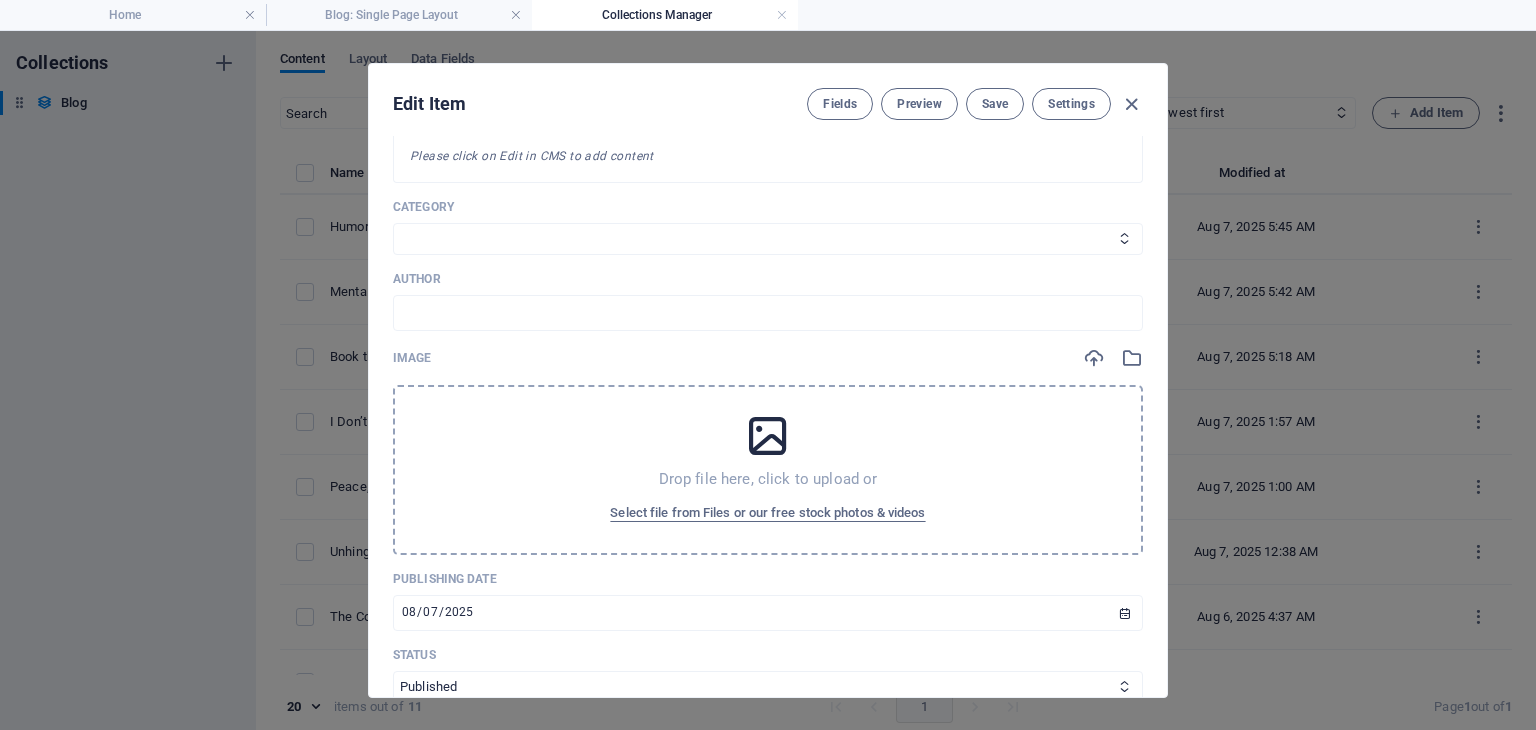 scroll, scrollTop: 400, scrollLeft: 0, axis: vertical 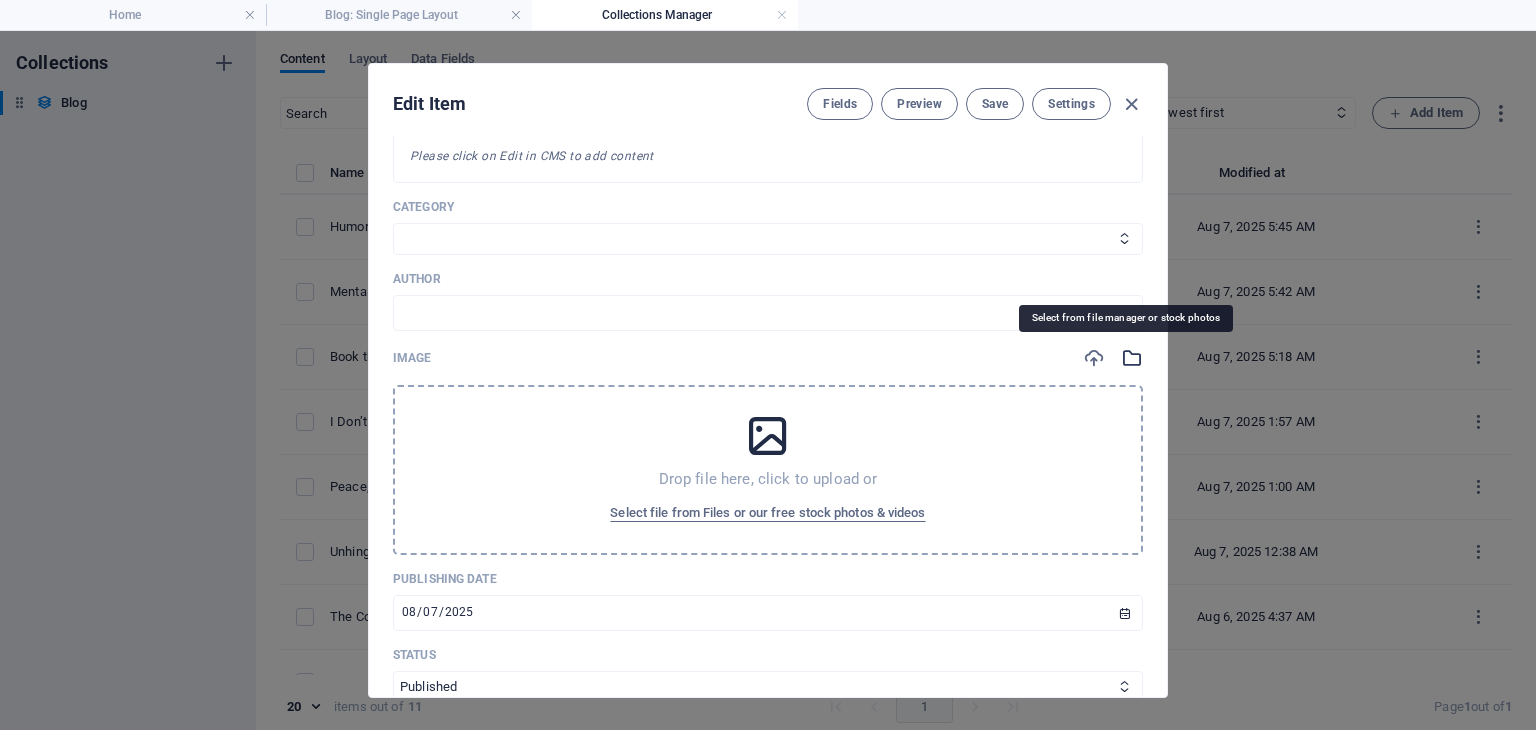 click at bounding box center (1132, 358) 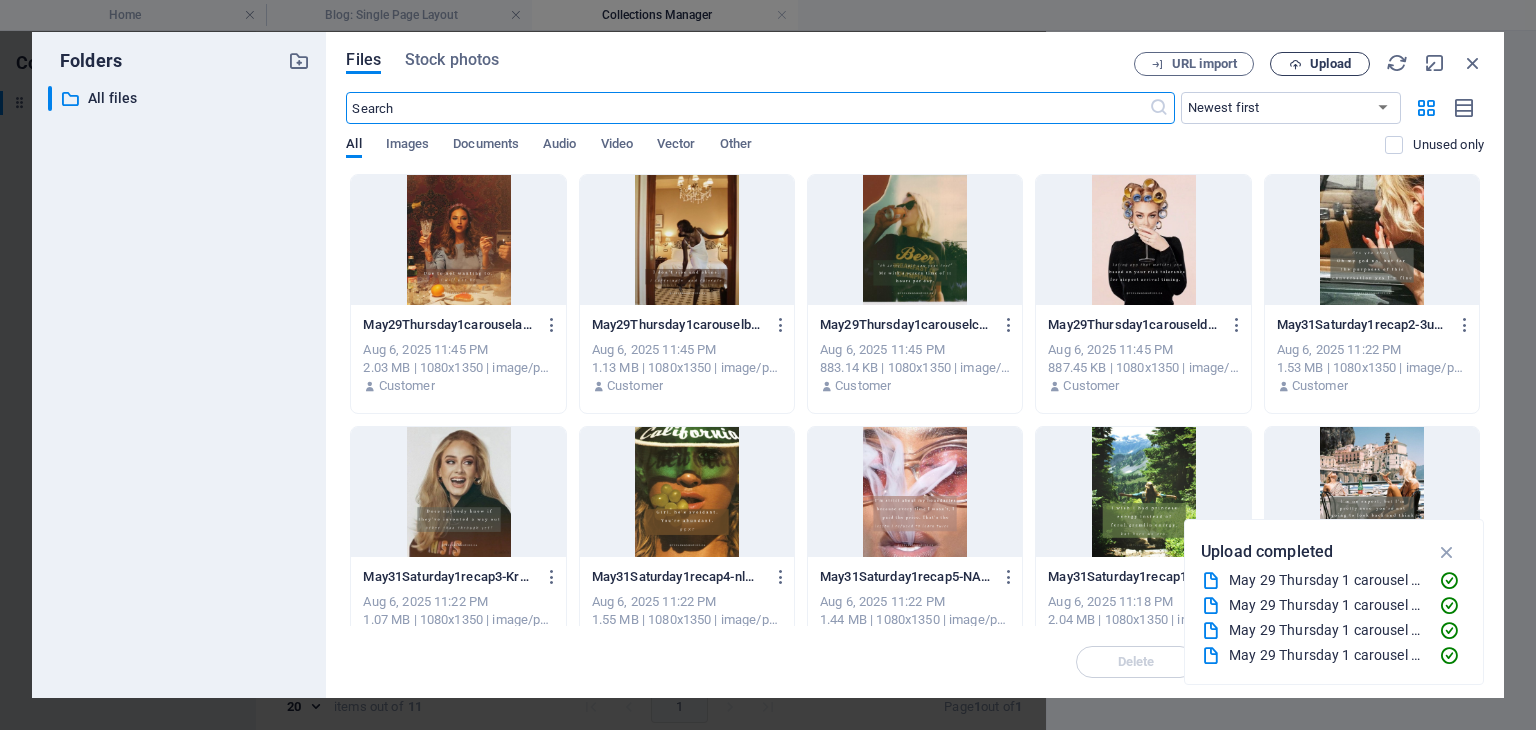 click on "Upload" at bounding box center (1330, 64) 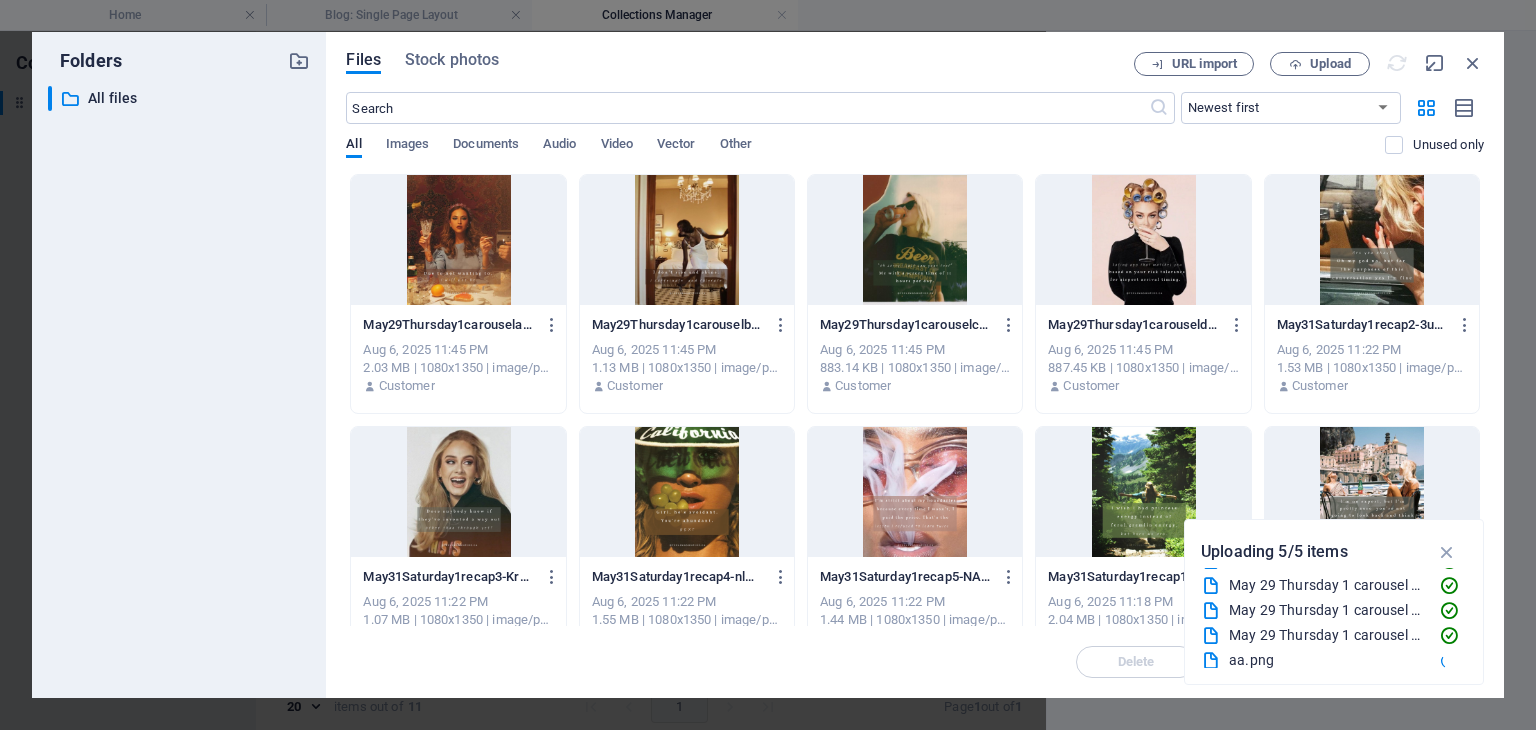 scroll, scrollTop: 24, scrollLeft: 0, axis: vertical 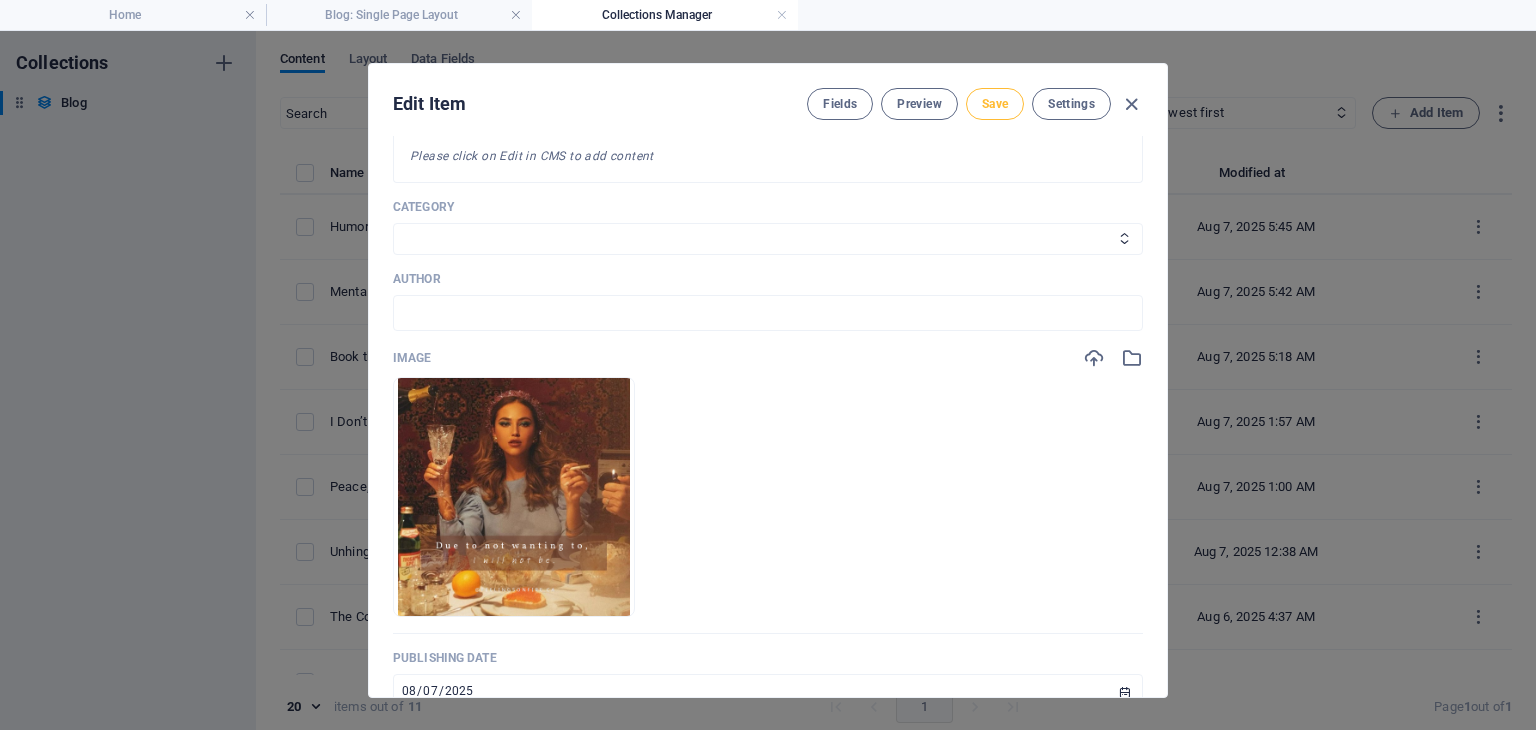 click on "Save" at bounding box center [995, 104] 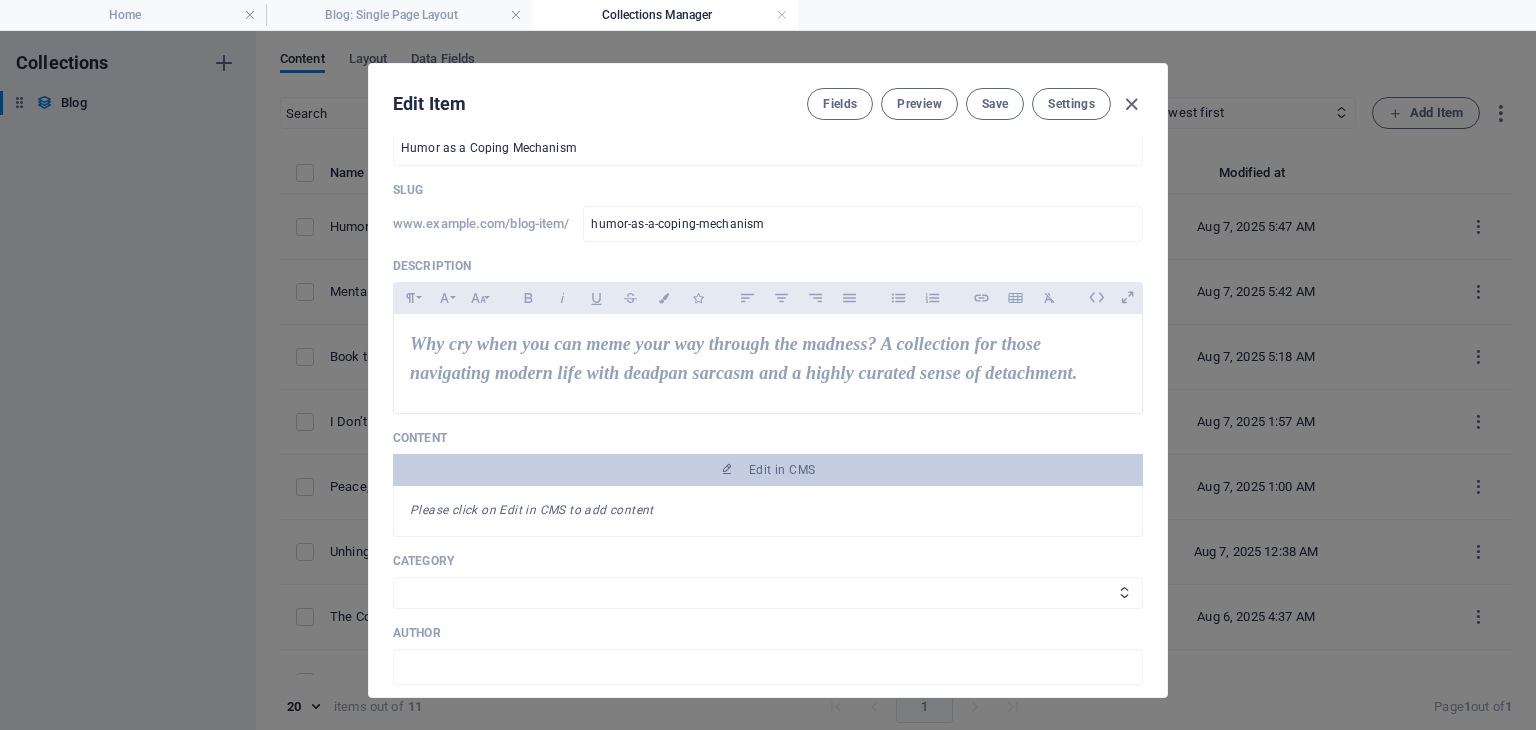 scroll, scrollTop: 0, scrollLeft: 0, axis: both 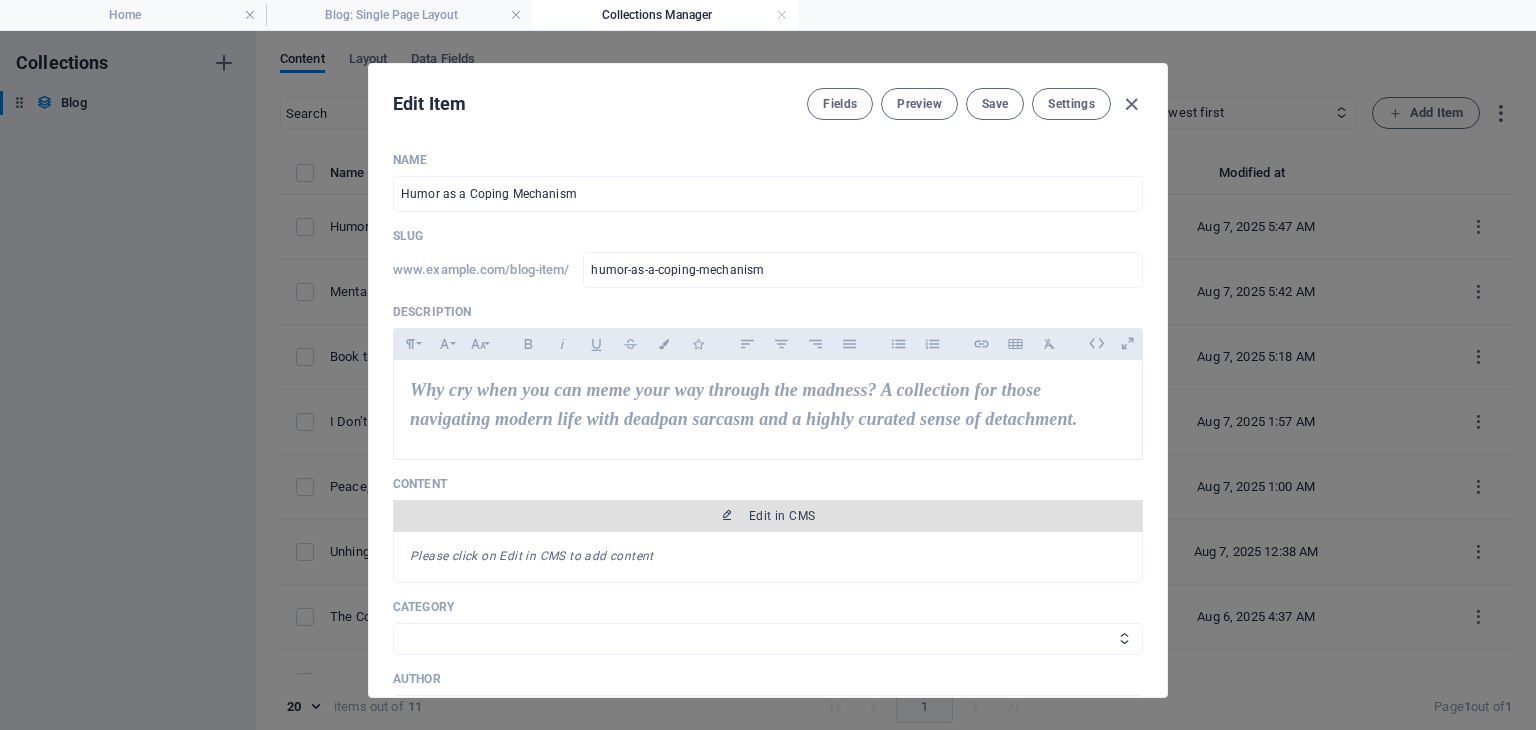 click on "Edit in CMS" at bounding box center [768, 516] 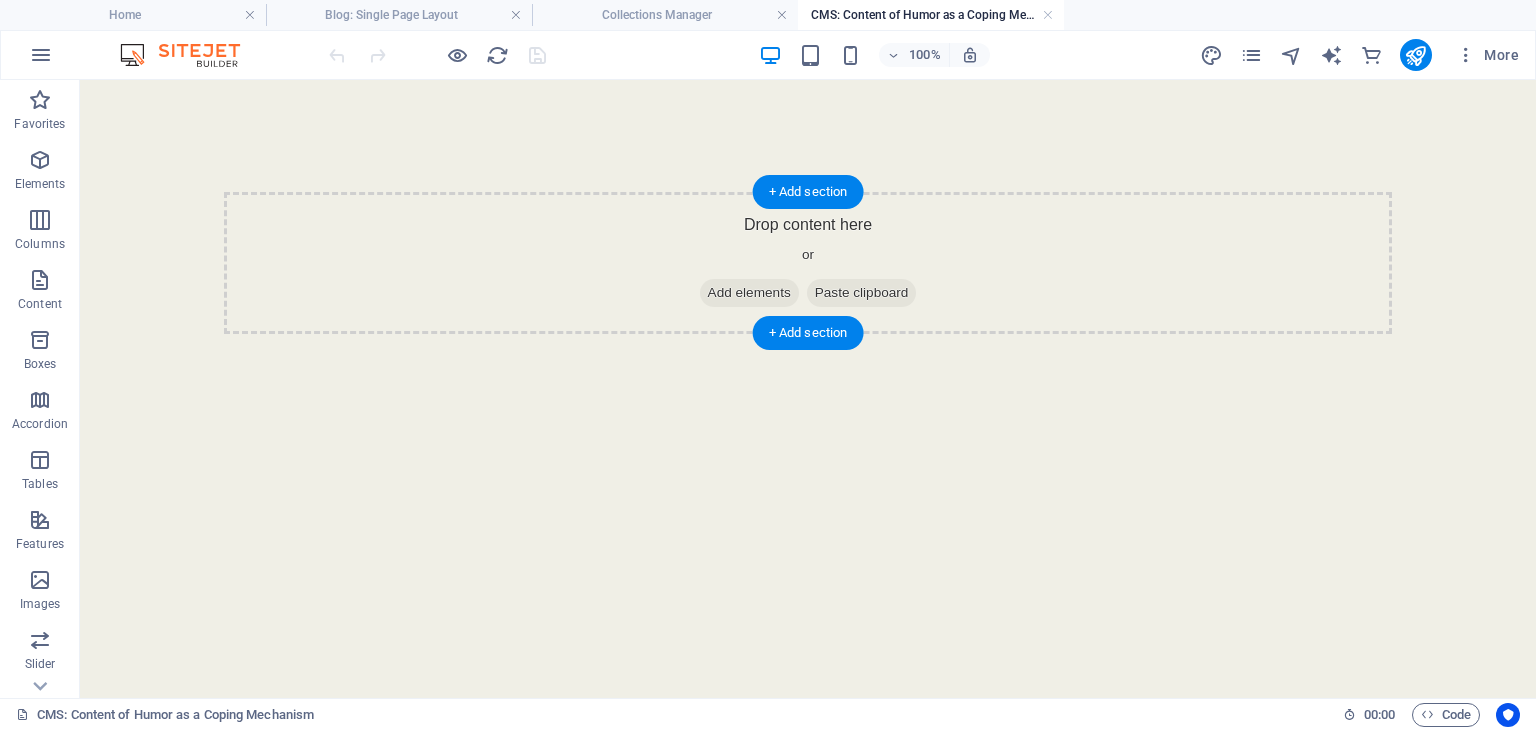 scroll, scrollTop: 0, scrollLeft: 0, axis: both 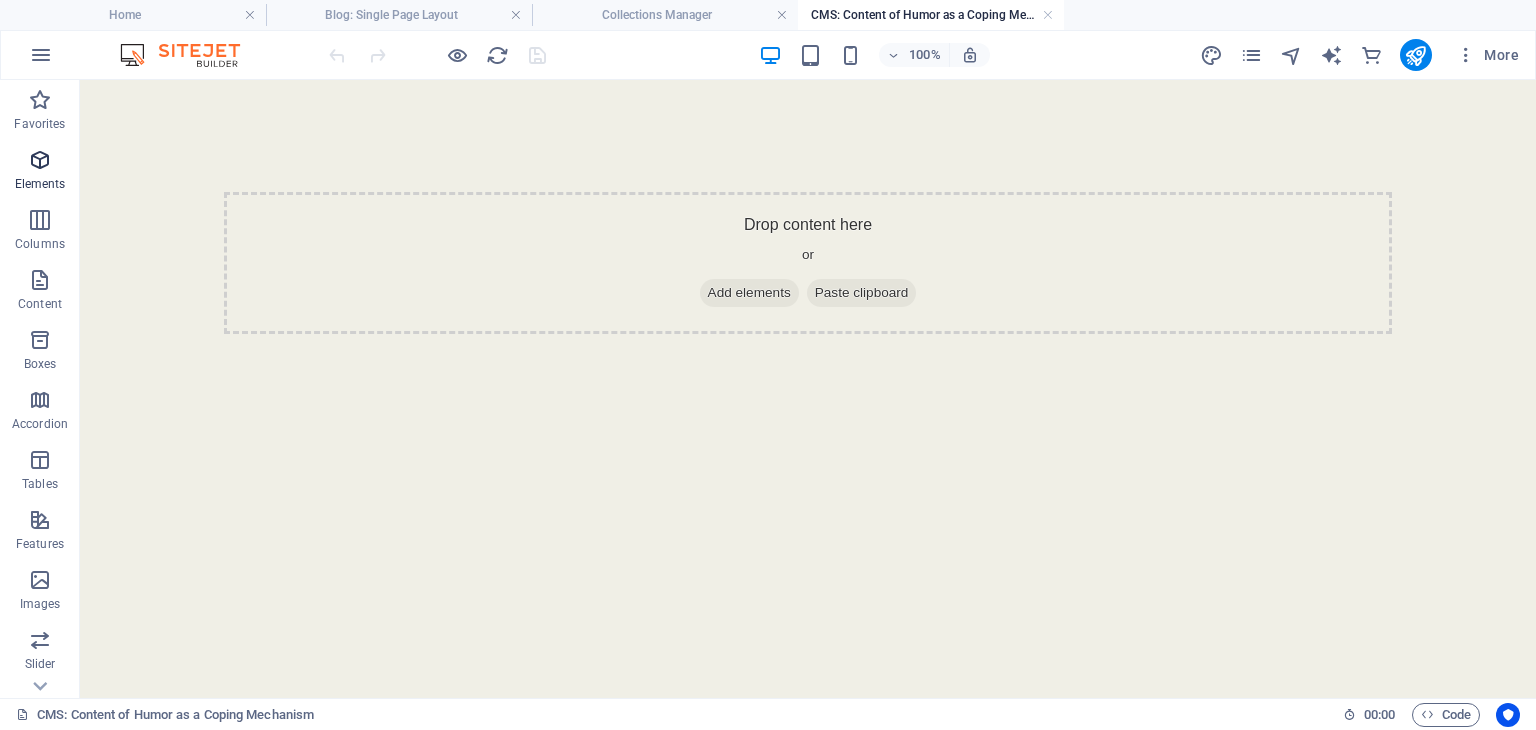 click on "Elements" at bounding box center [40, 172] 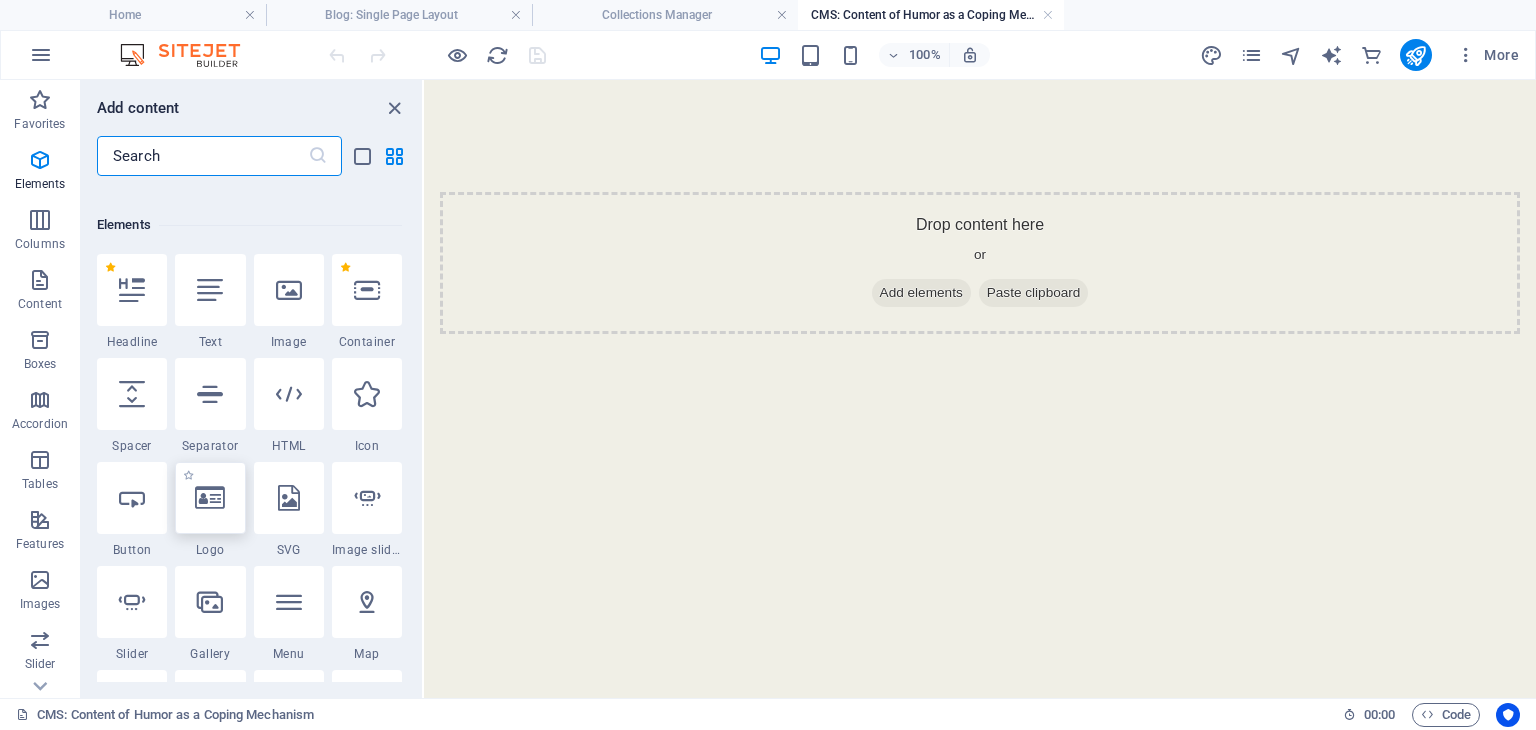 scroll, scrollTop: 212, scrollLeft: 0, axis: vertical 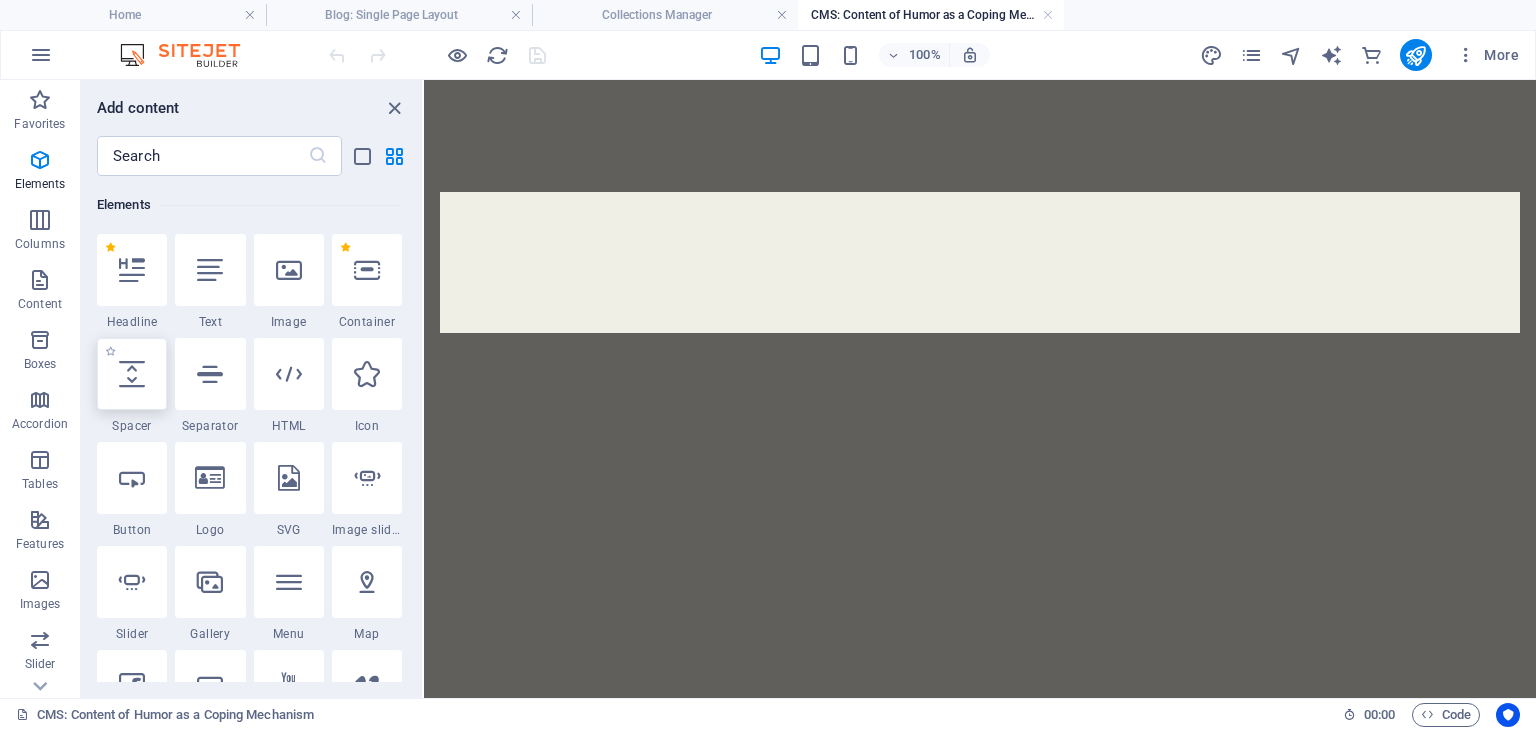 select on "px" 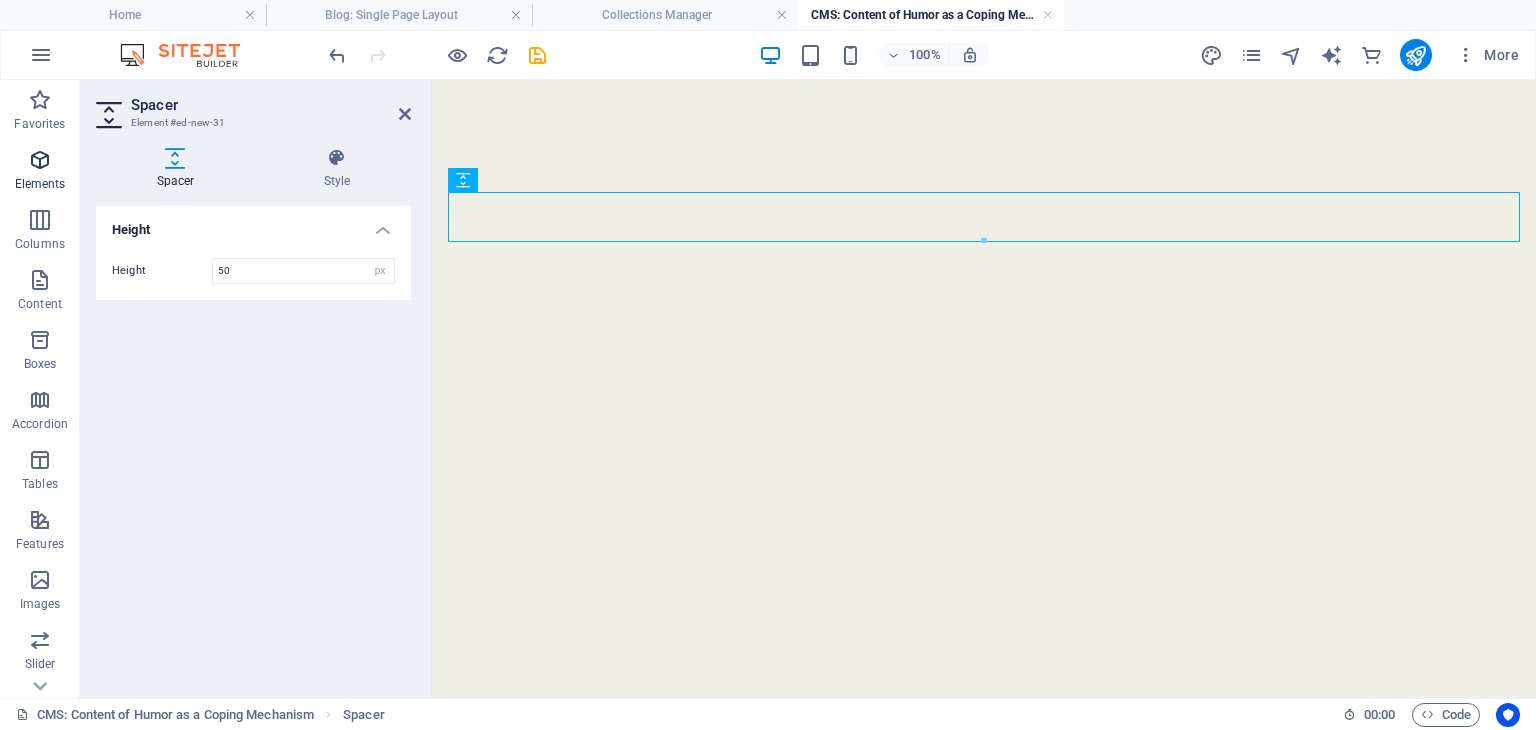 click at bounding box center (40, 160) 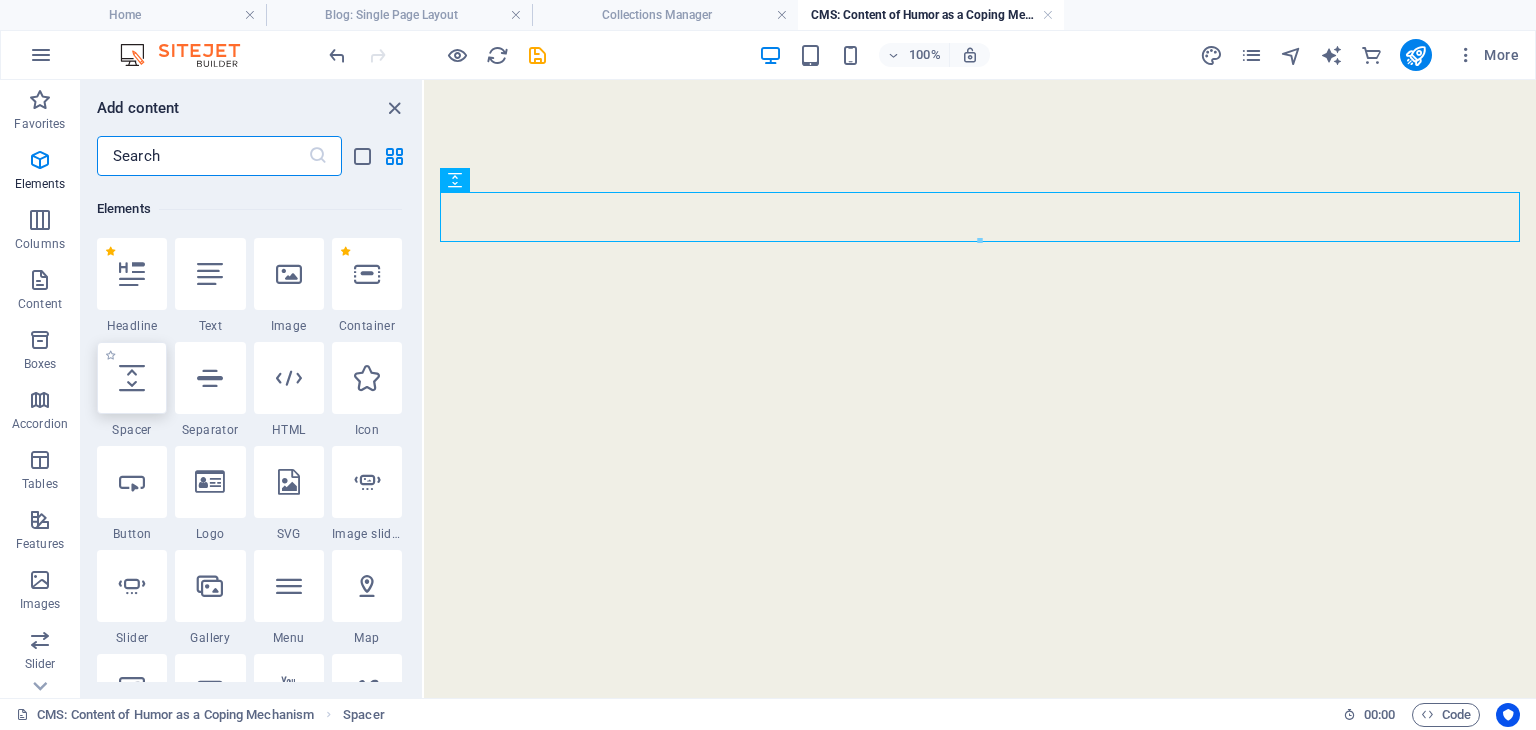 scroll, scrollTop: 212, scrollLeft: 0, axis: vertical 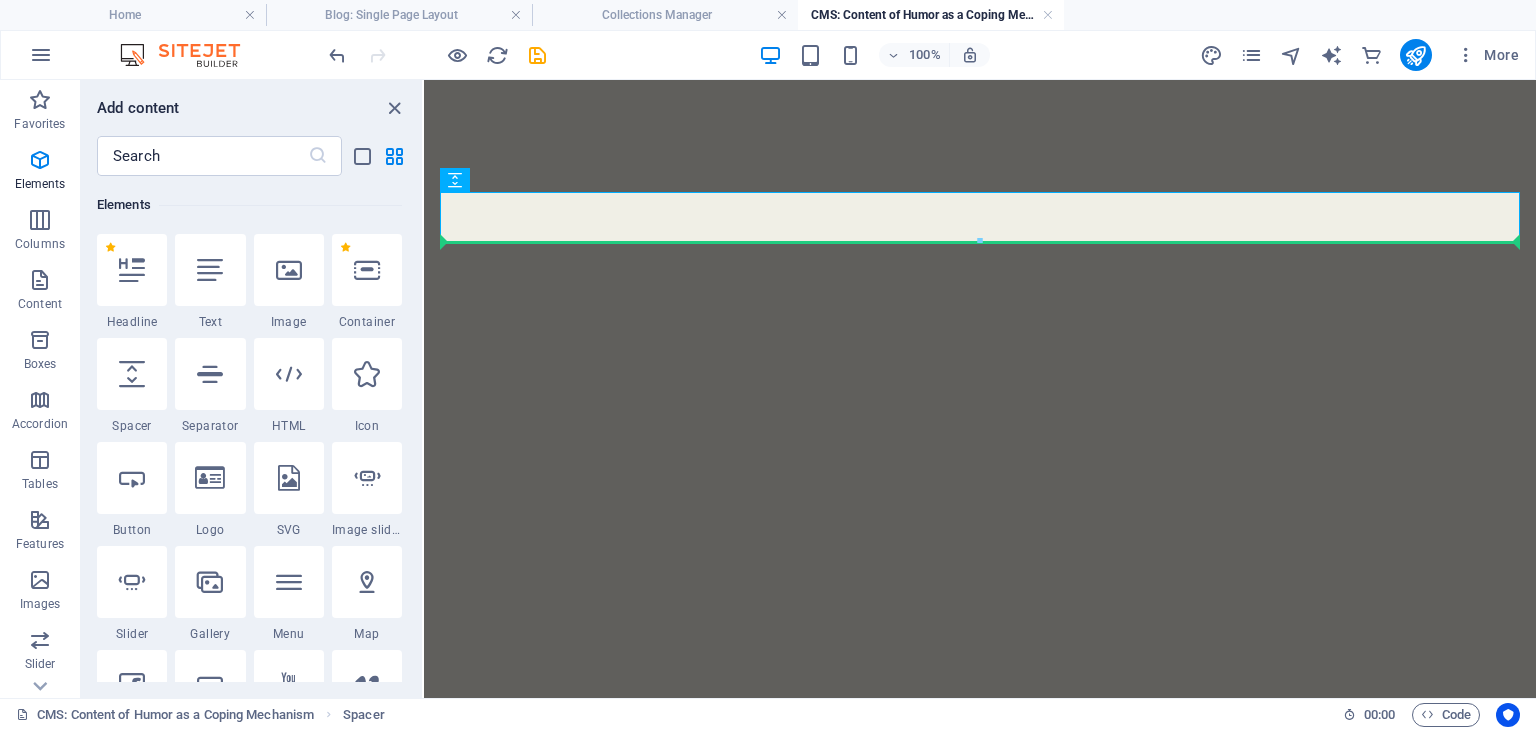 select on "px" 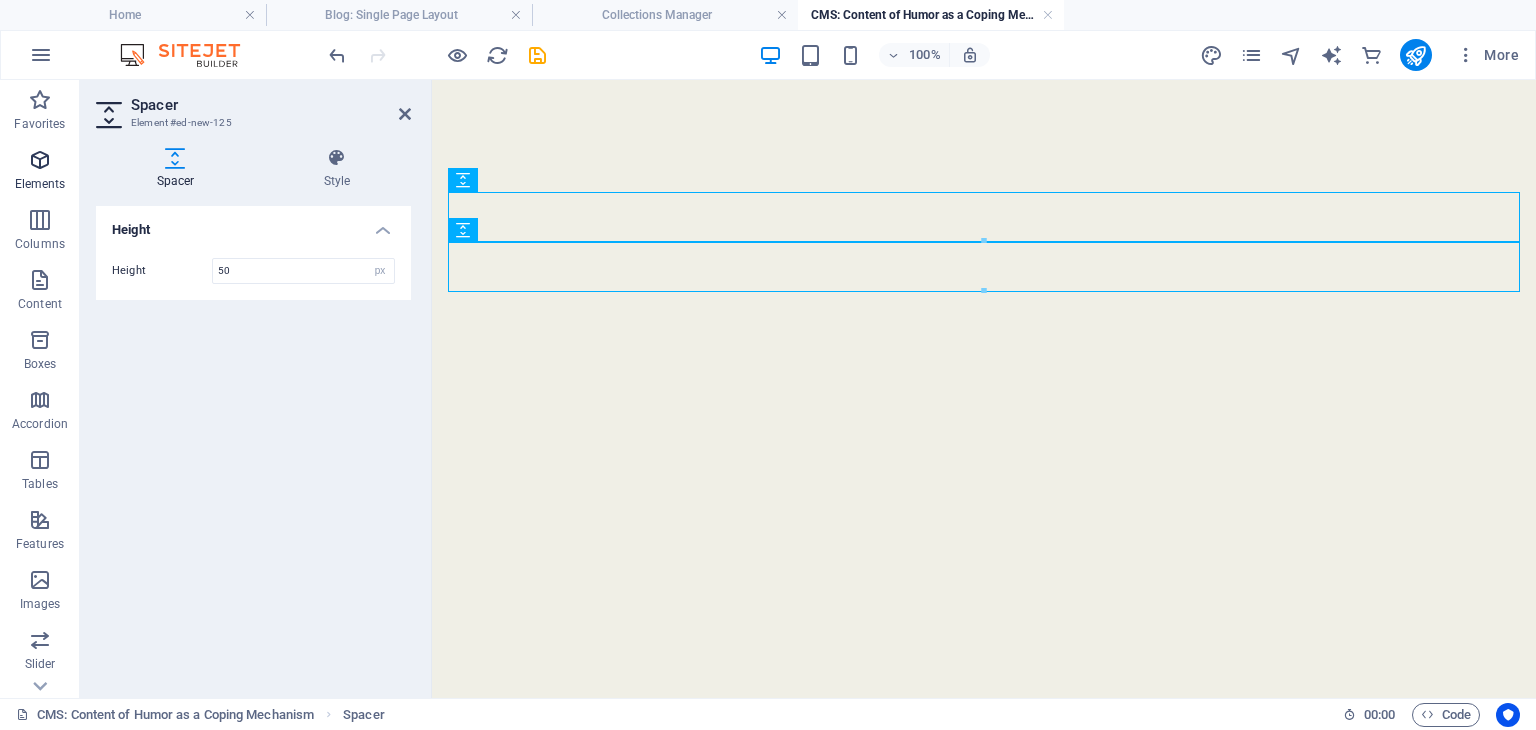 click at bounding box center (40, 160) 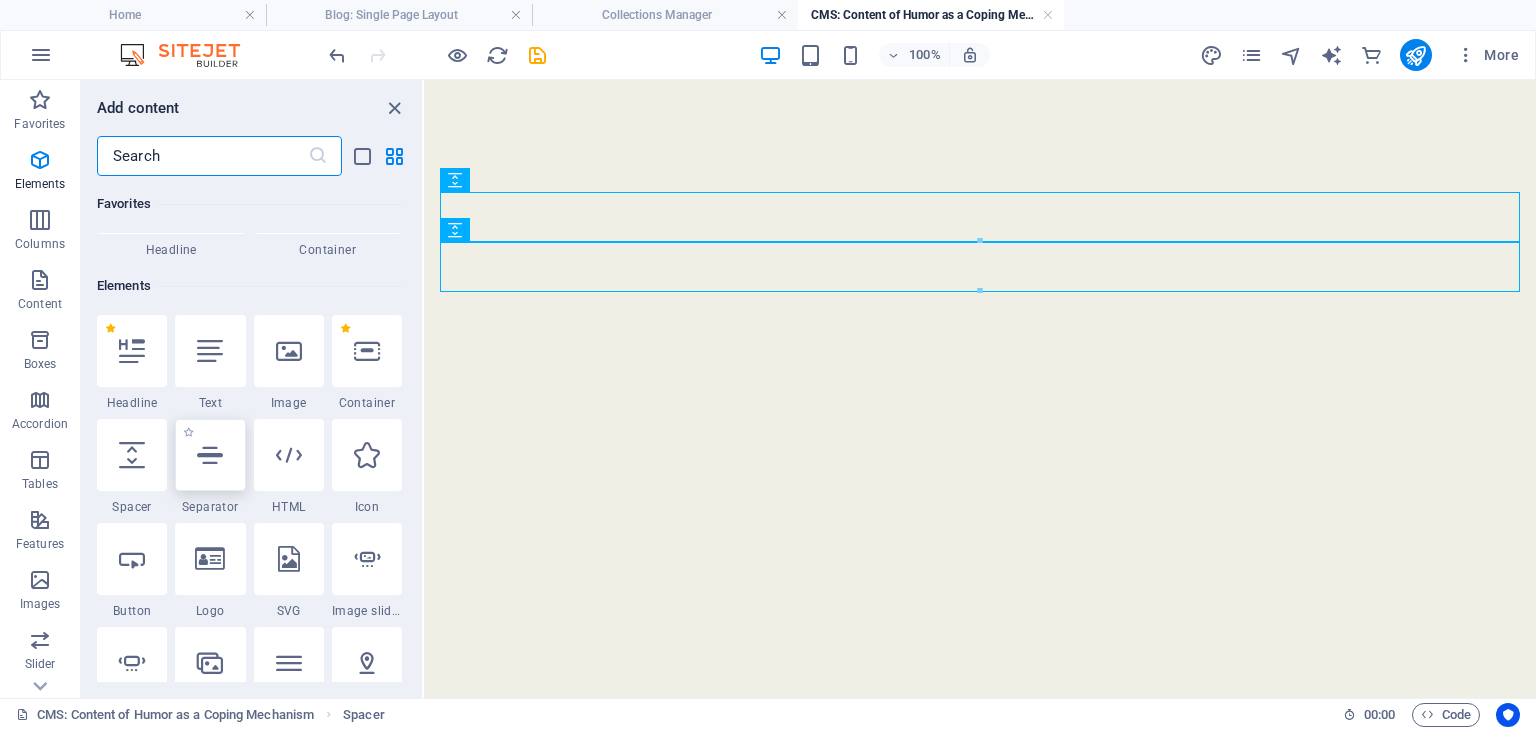 scroll, scrollTop: 212, scrollLeft: 0, axis: vertical 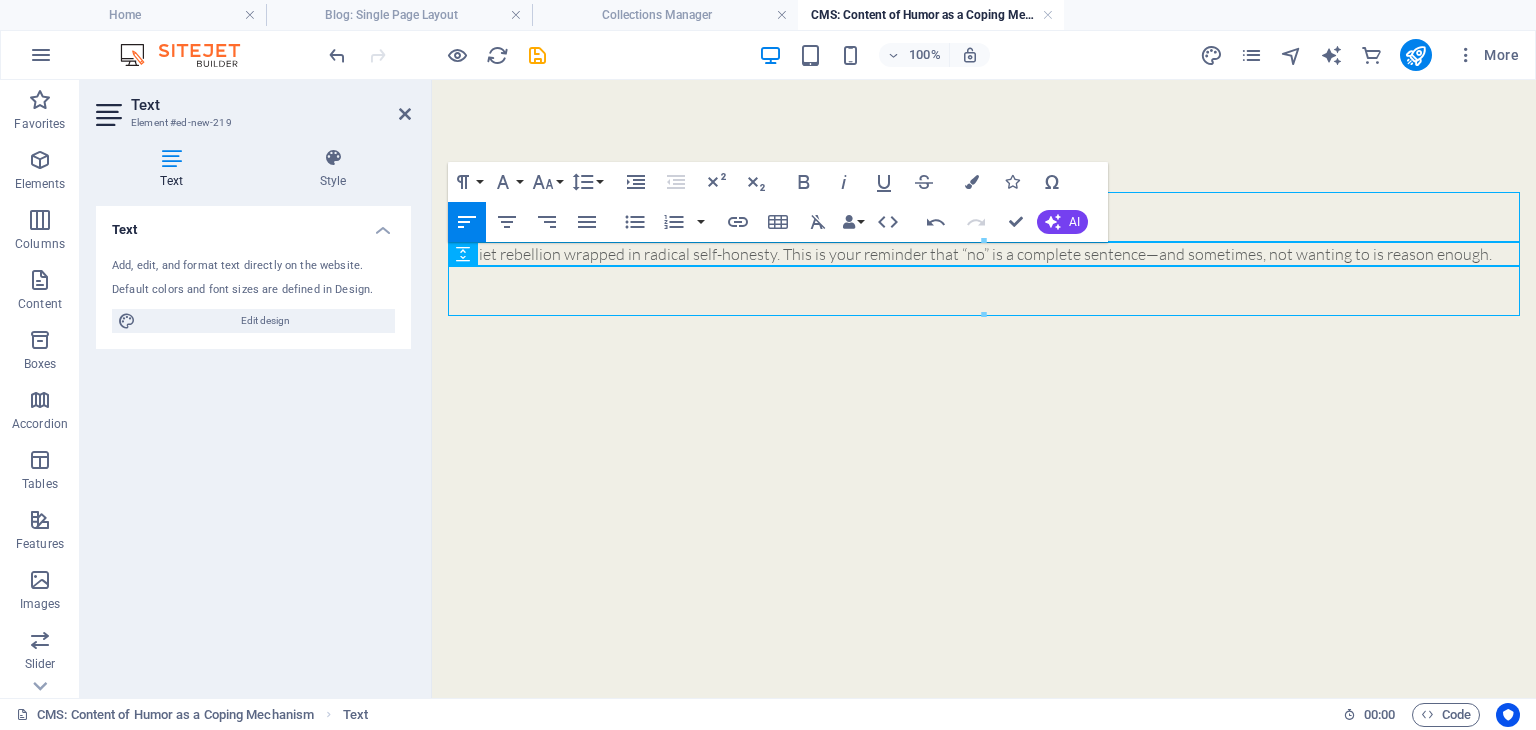 click on "A quiet rebellion wrapped in radical self-honesty. This is your reminder that “no” is a complete sentence—and sometimes, not wanting to is reason enough." at bounding box center [984, 254] 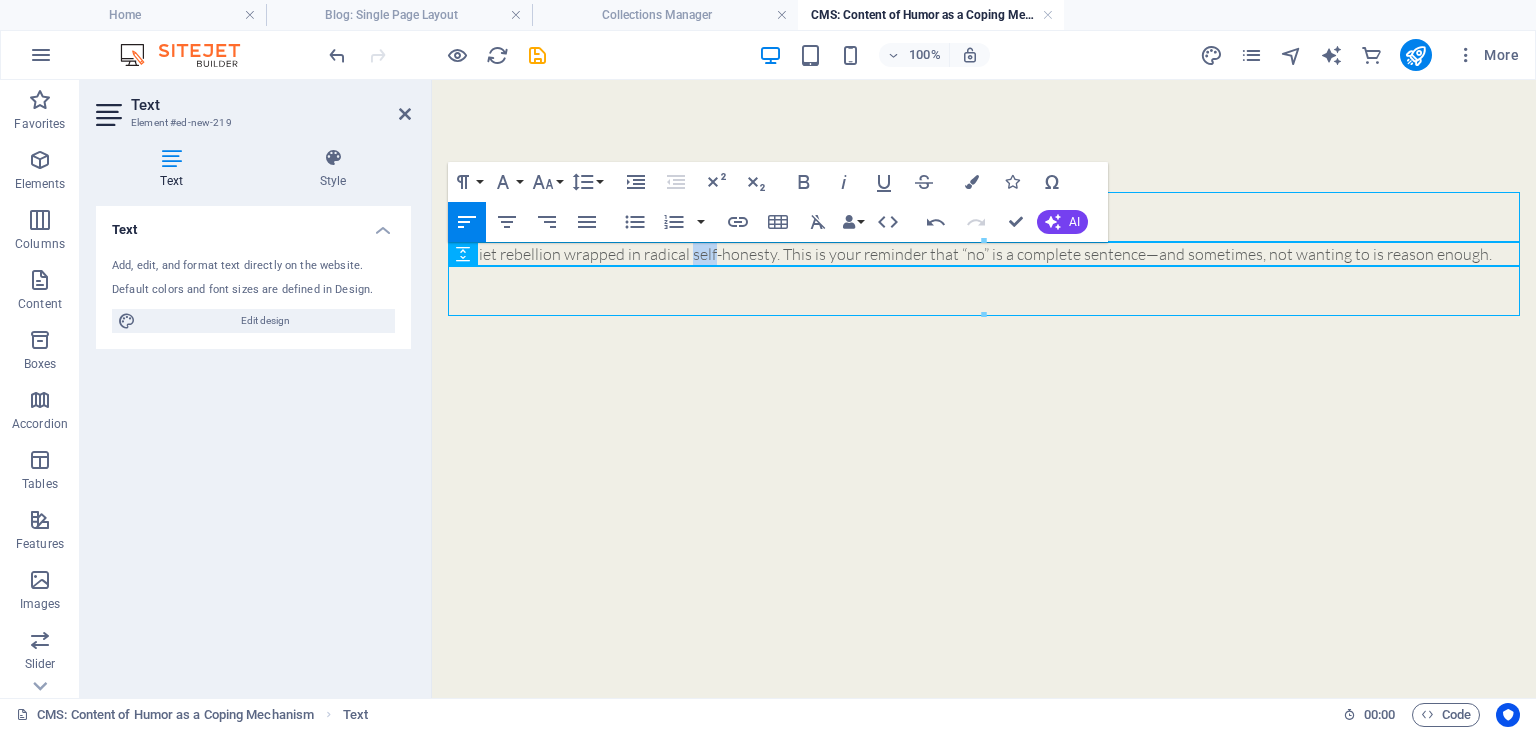 click on "A quiet rebellion wrapped in radical self-honesty. This is your reminder that “no” is a complete sentence—and sometimes, not wanting to is reason enough." at bounding box center [984, 254] 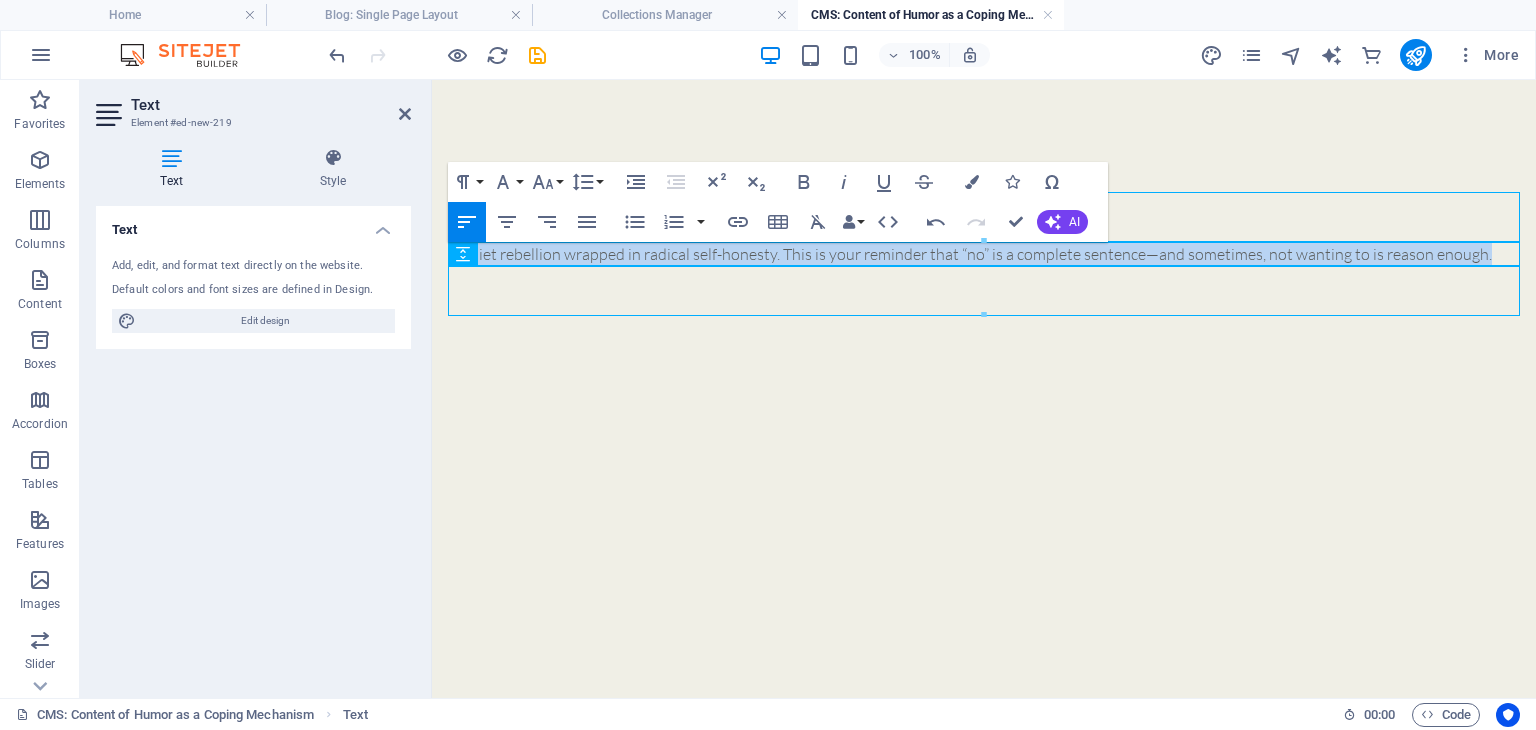 click on "A quiet rebellion wrapped in radical self-honesty. This is your reminder that “no” is a complete sentence—and sometimes, not wanting to is reason enough." at bounding box center [984, 254] 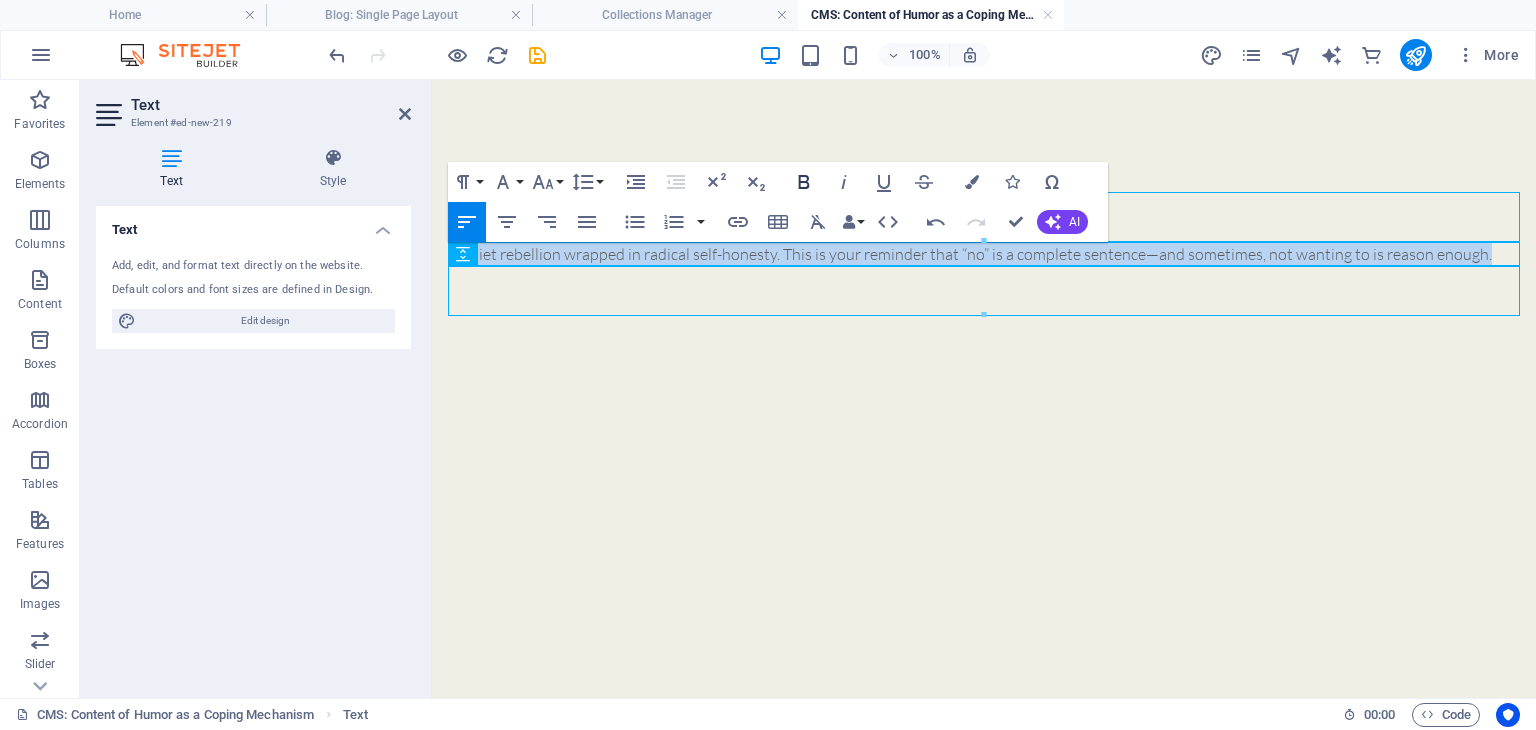 click 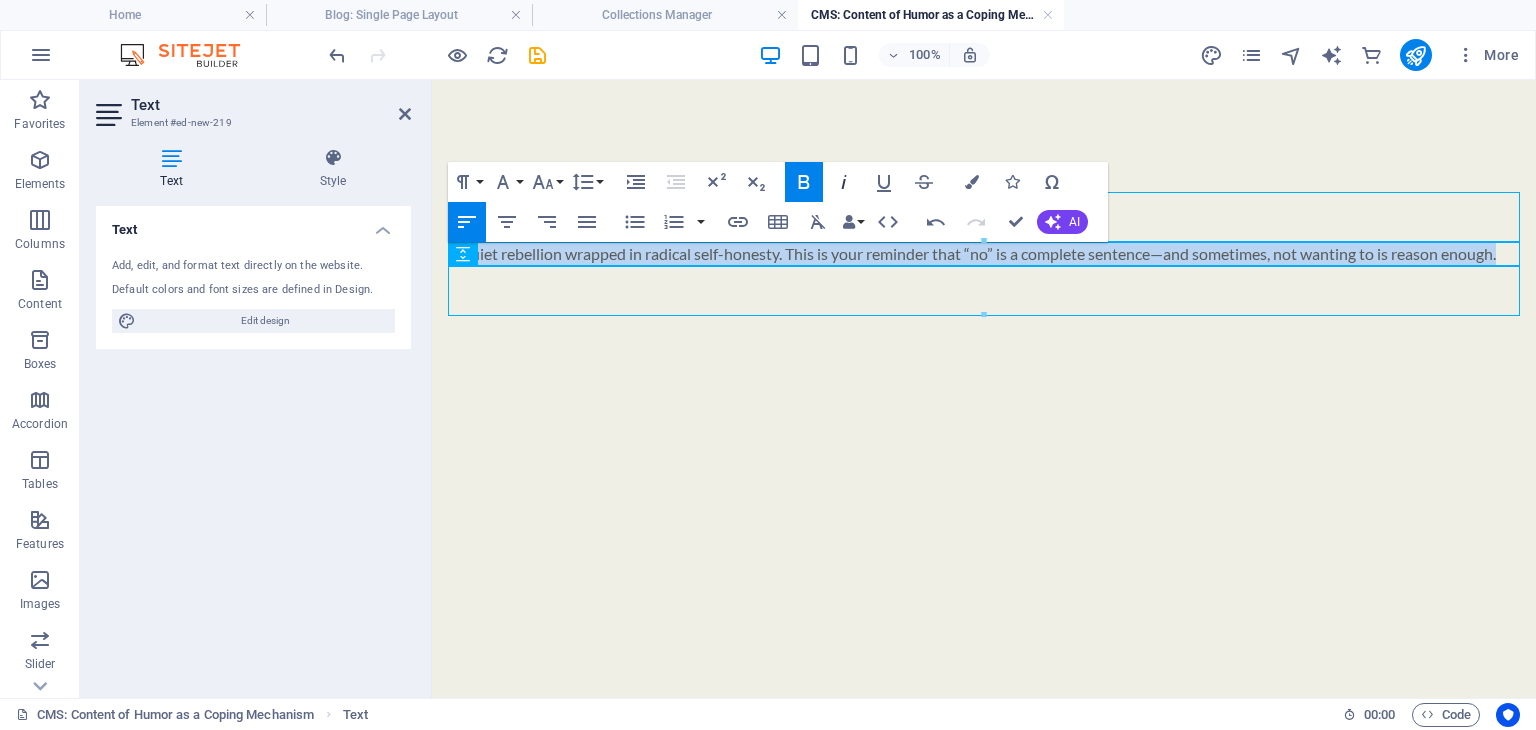 click 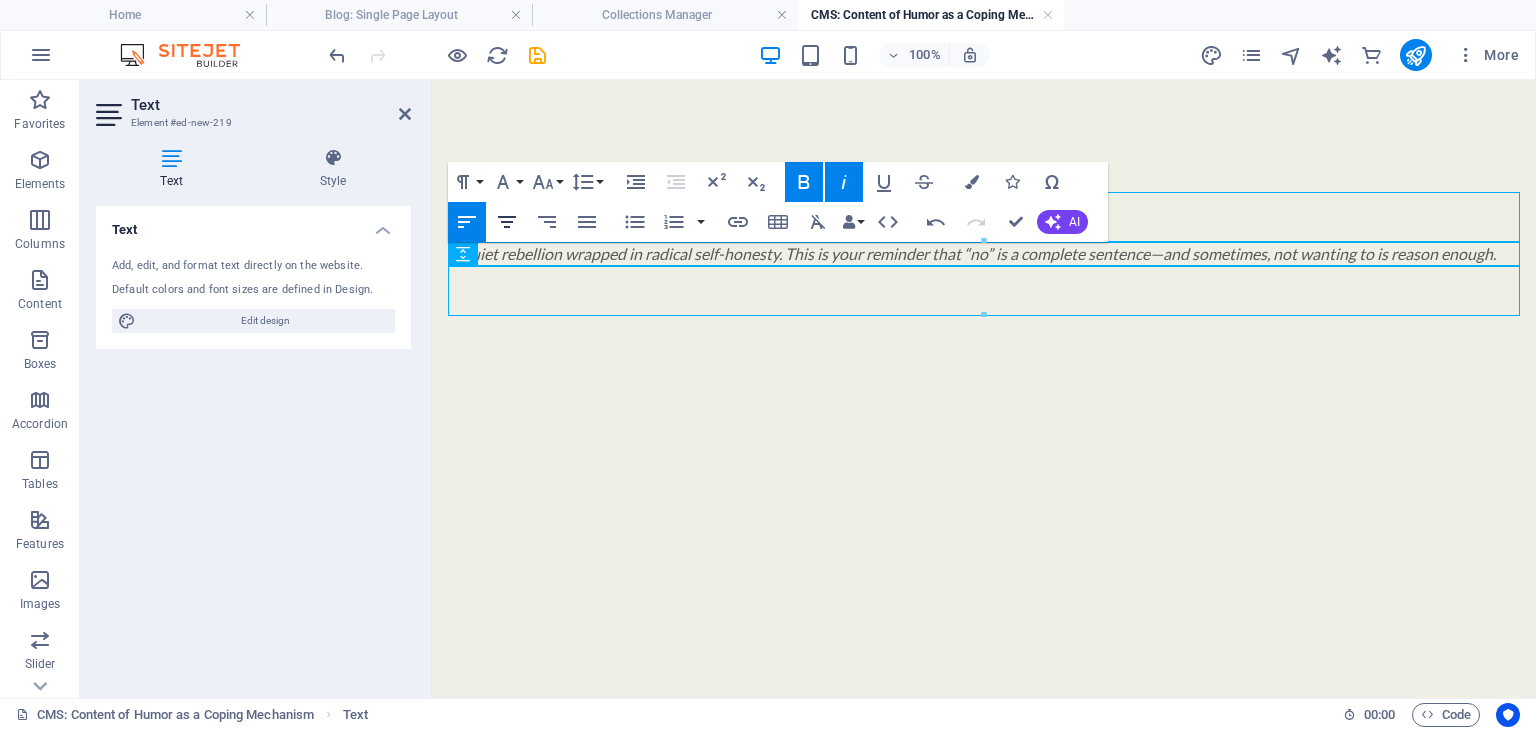 click 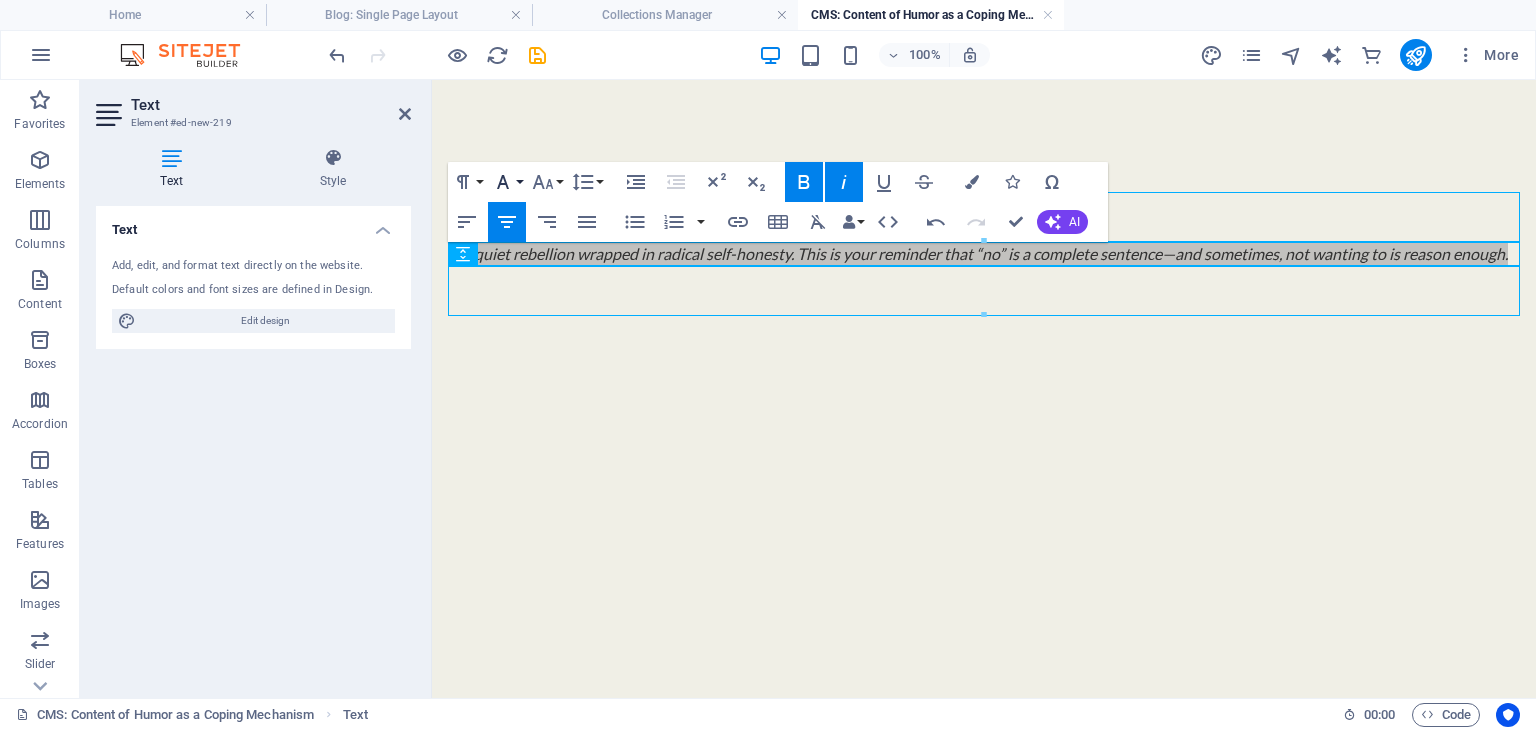 click 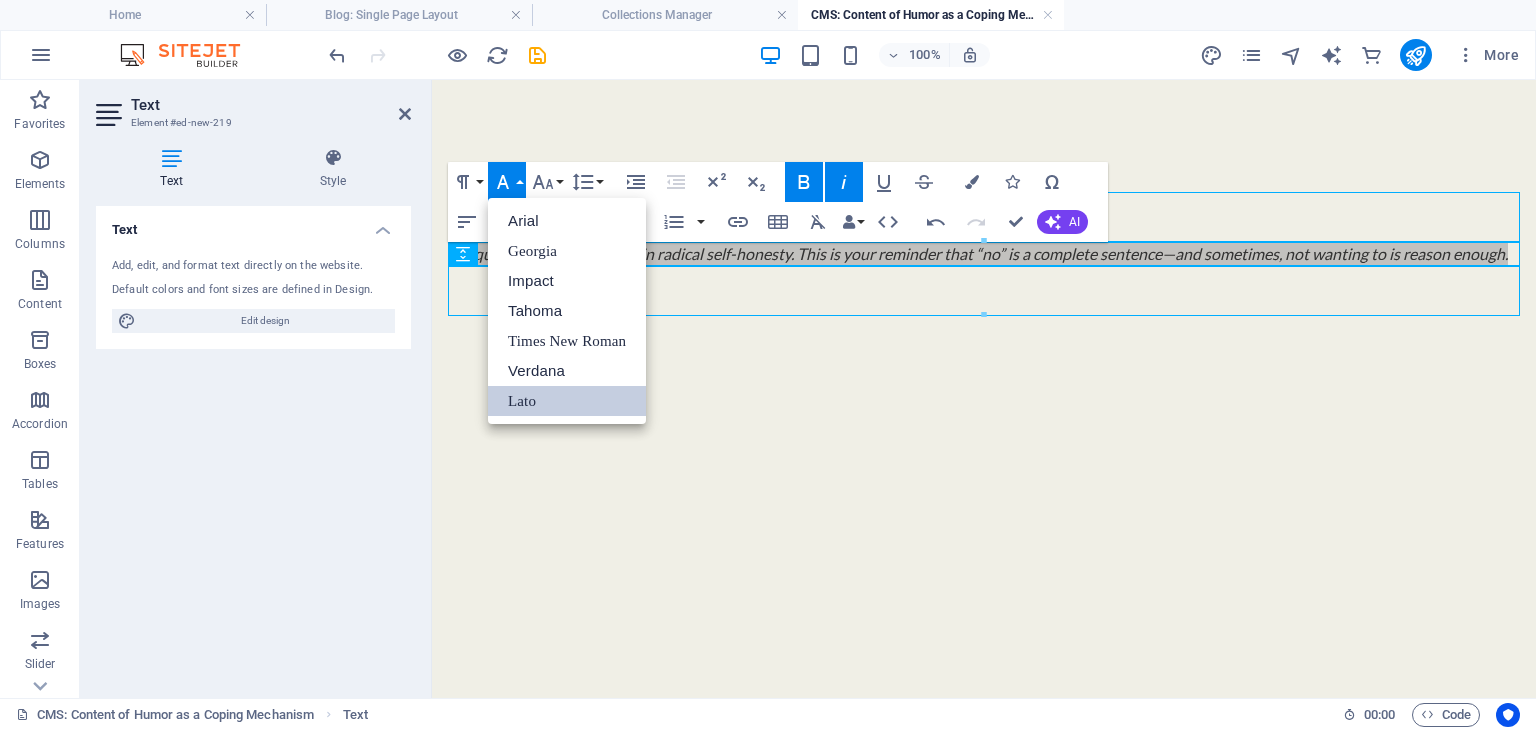 scroll, scrollTop: 0, scrollLeft: 0, axis: both 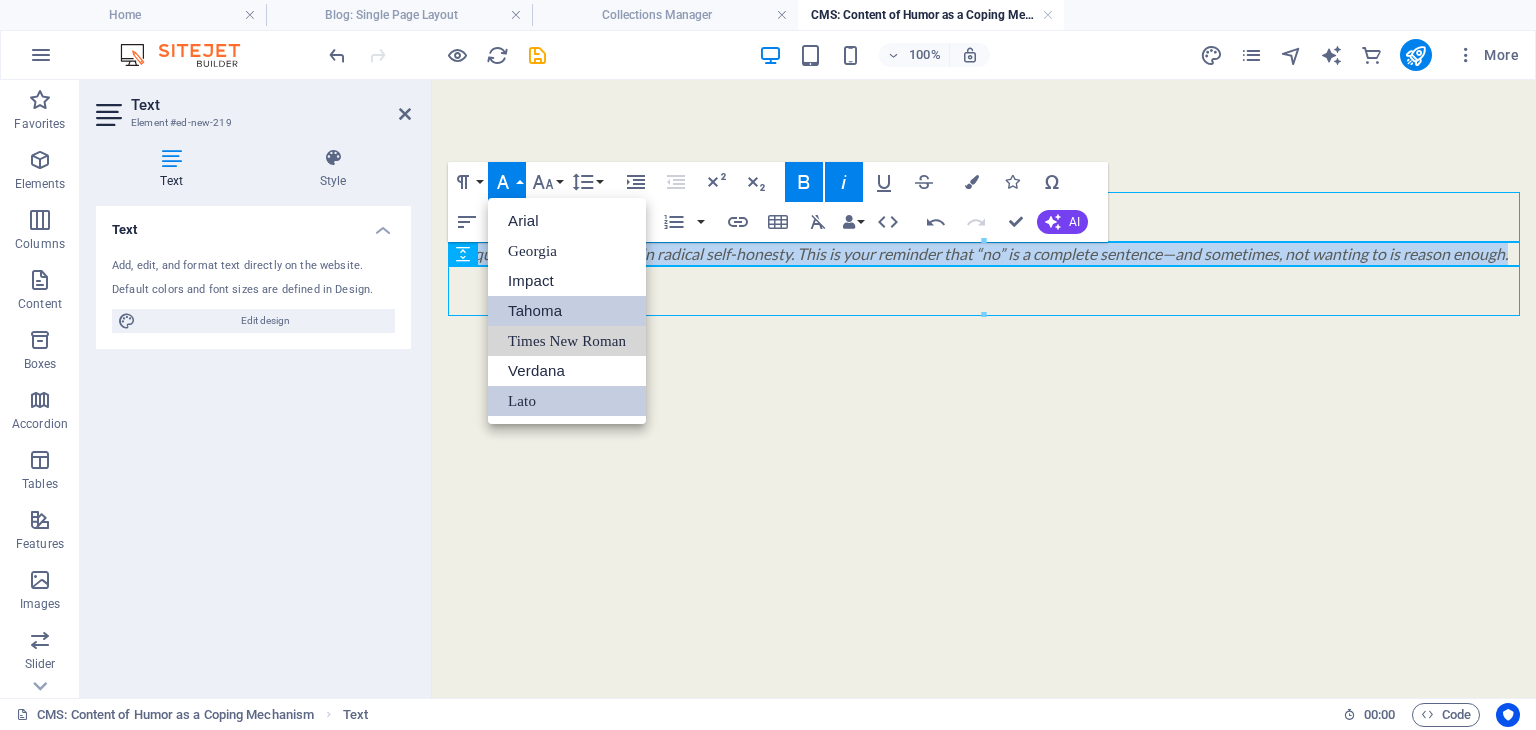 click on "Times New Roman" at bounding box center (567, 341) 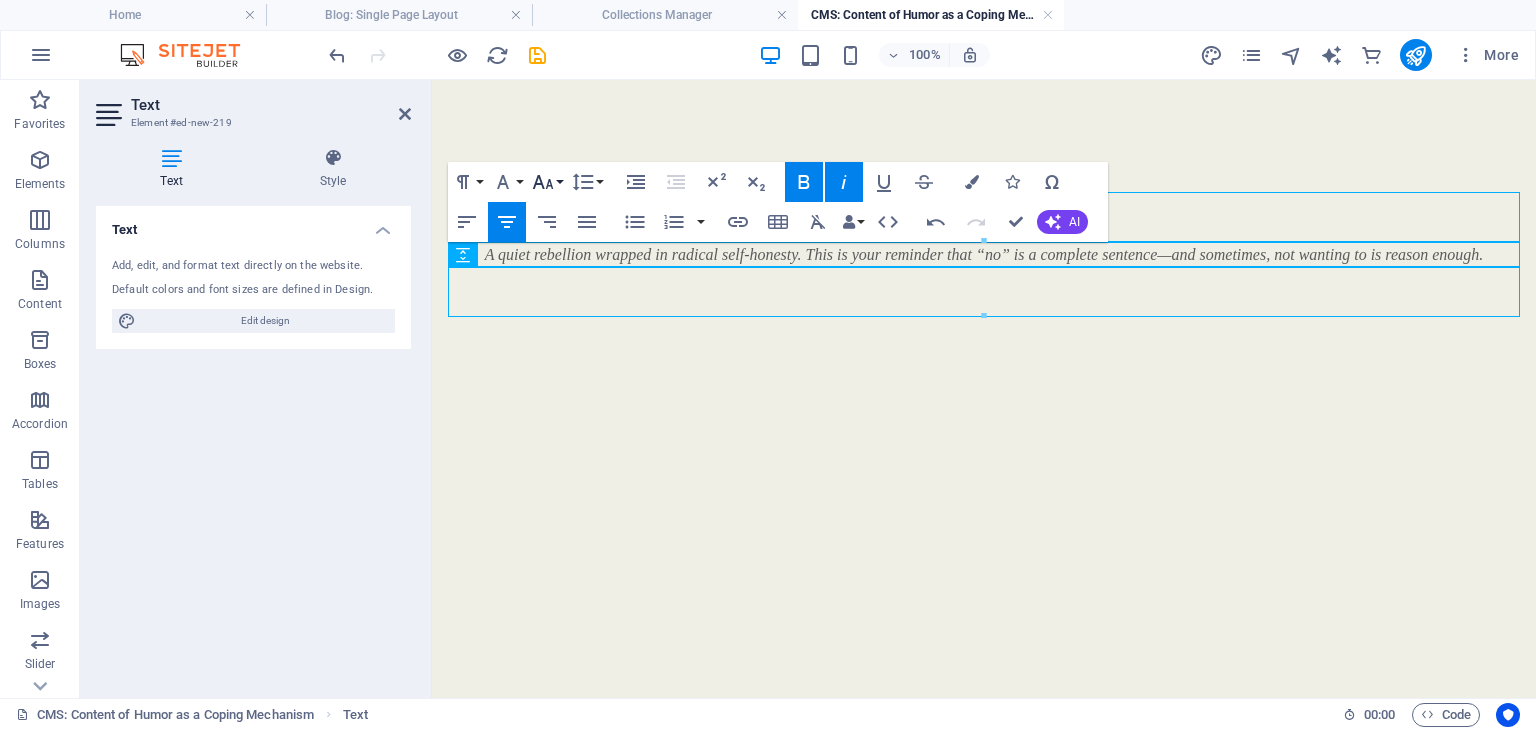 click 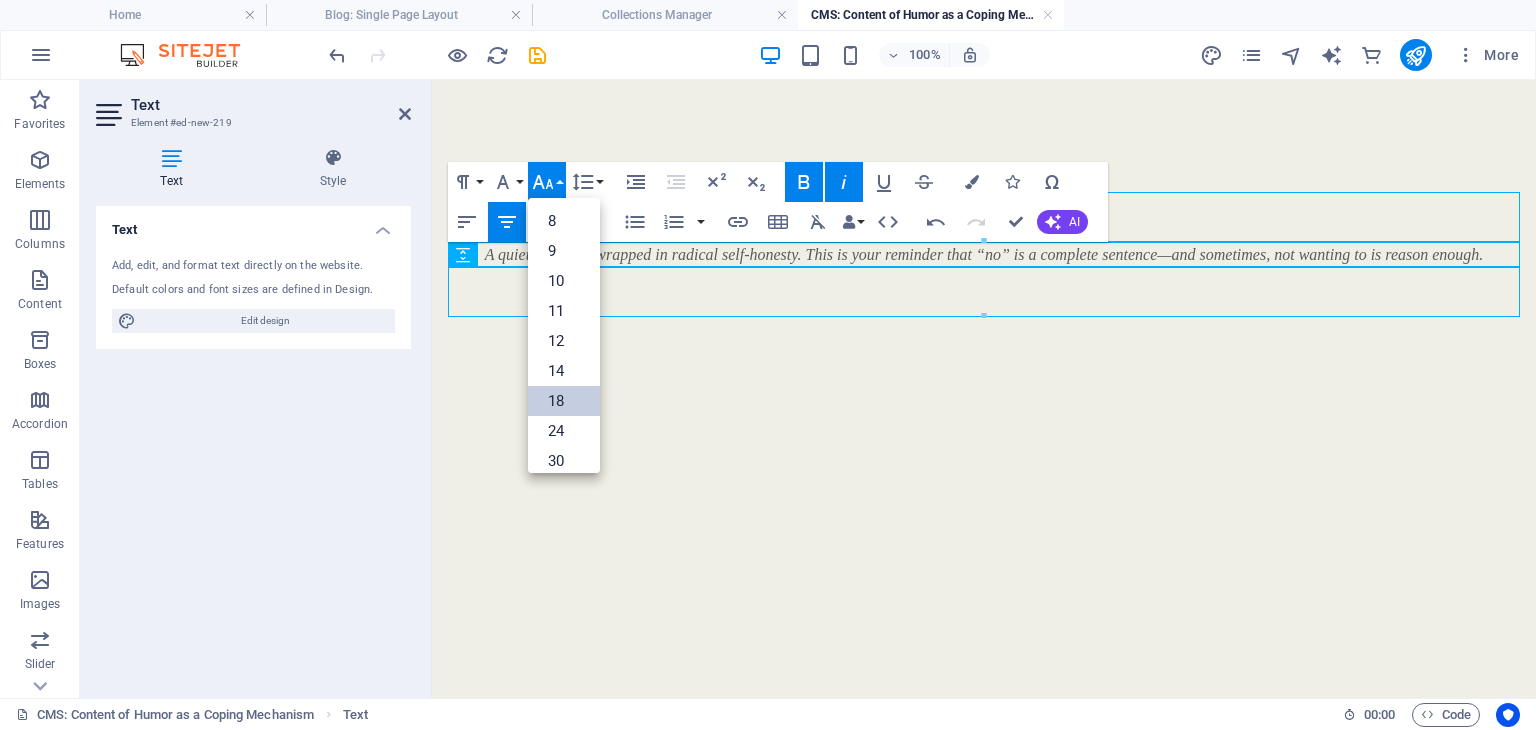 click on "18" at bounding box center (564, 401) 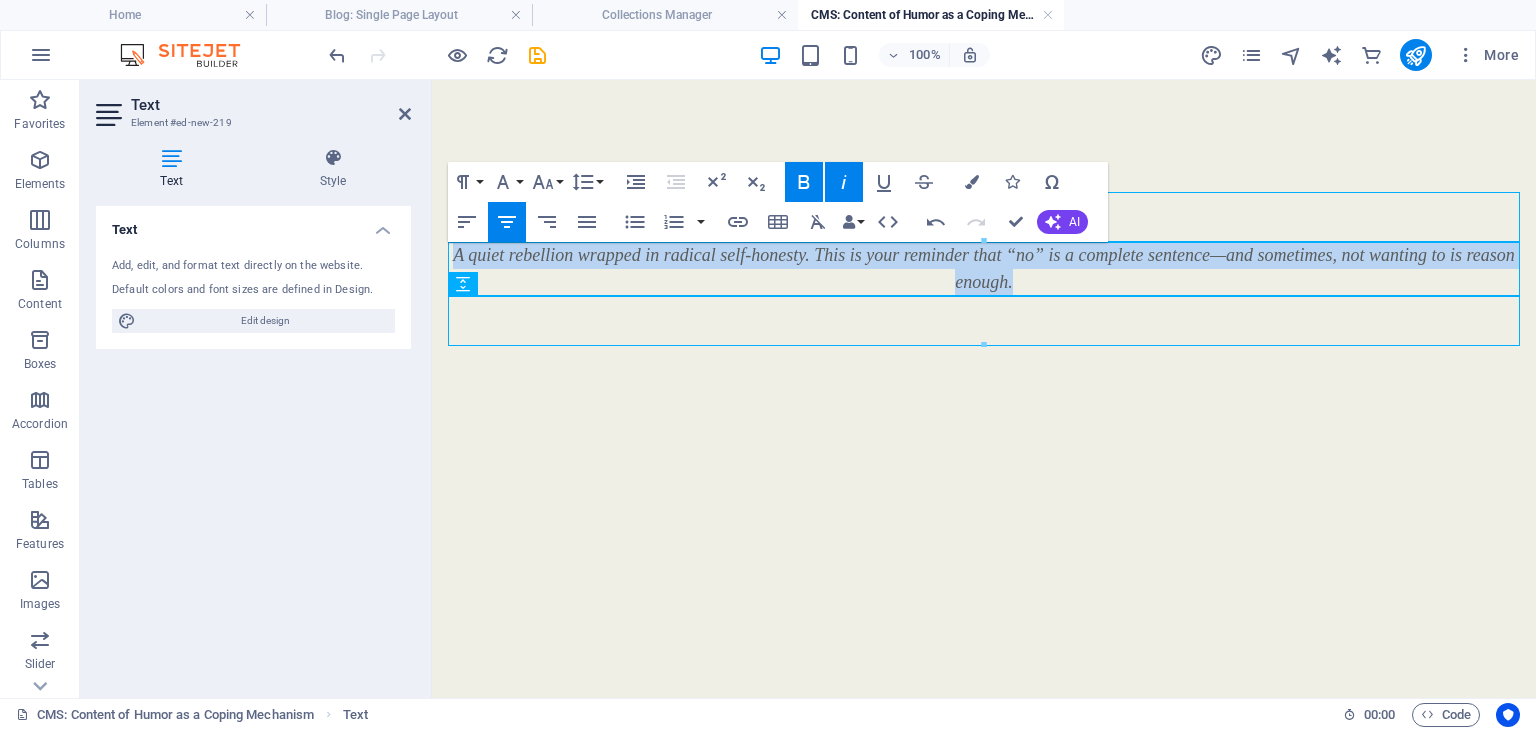 click on "A quiet rebellion wrapped in radical self-honesty. This is your reminder that “no” is a complete sentence—and sometimes, not wanting to is reason enough." at bounding box center [984, 268] 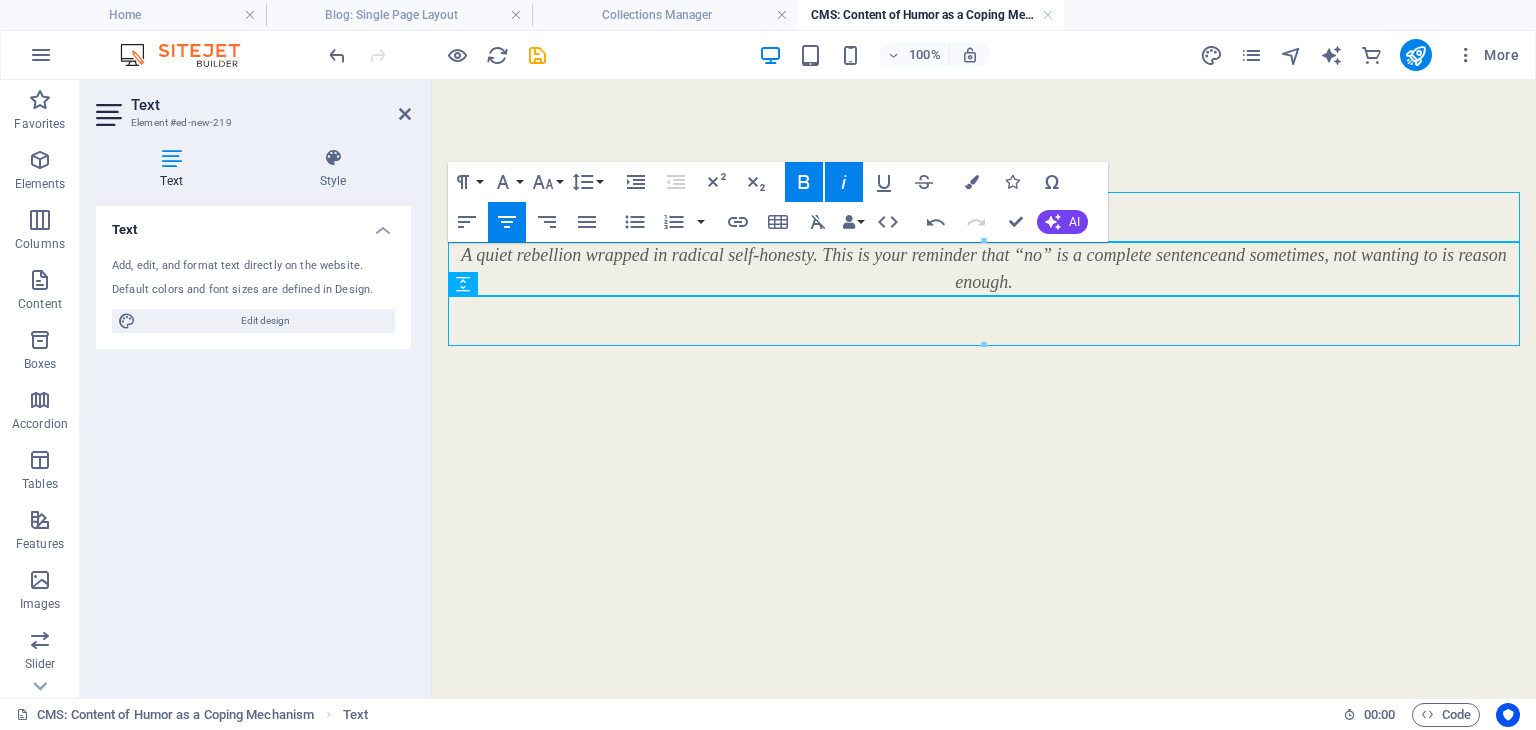 type 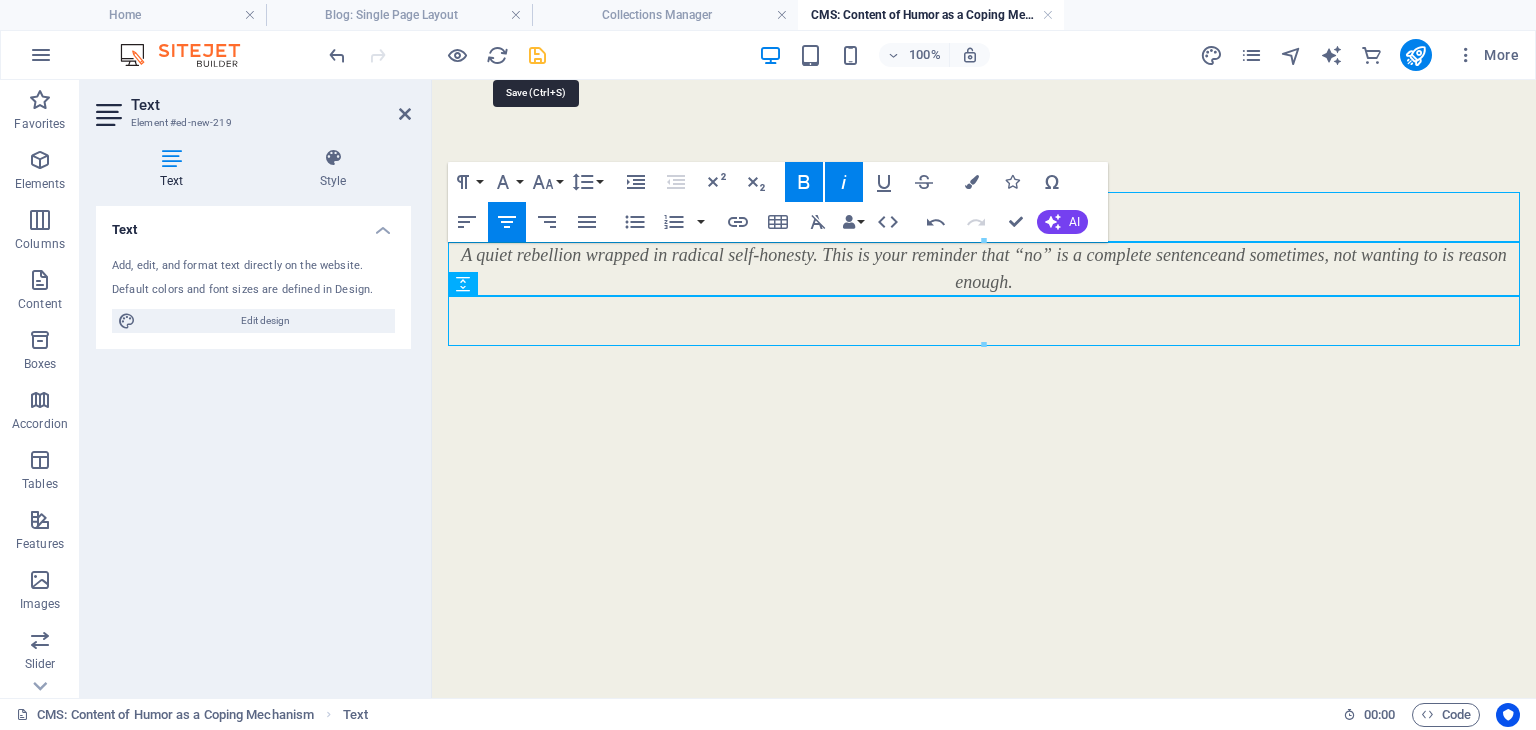 click at bounding box center [537, 55] 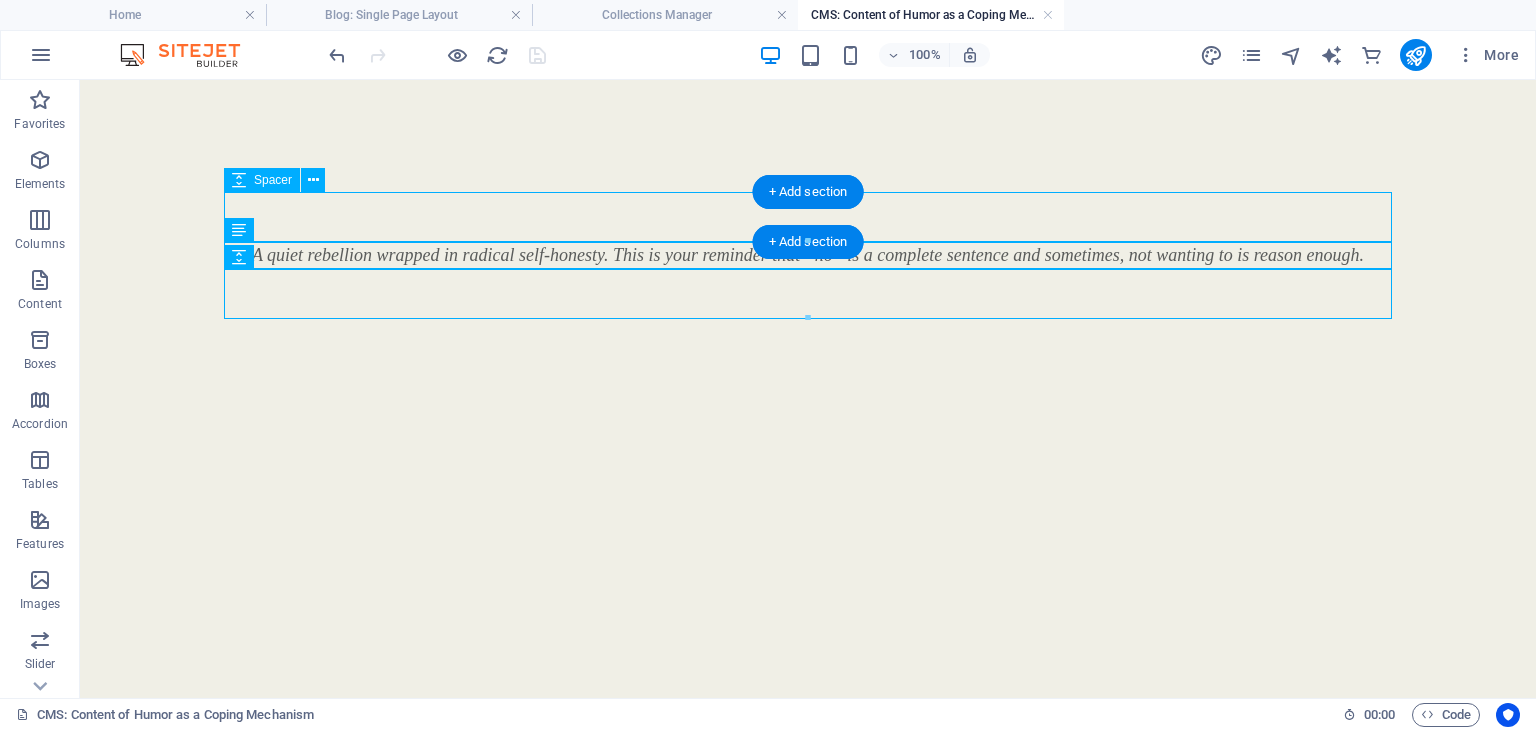 click at bounding box center (808, 217) 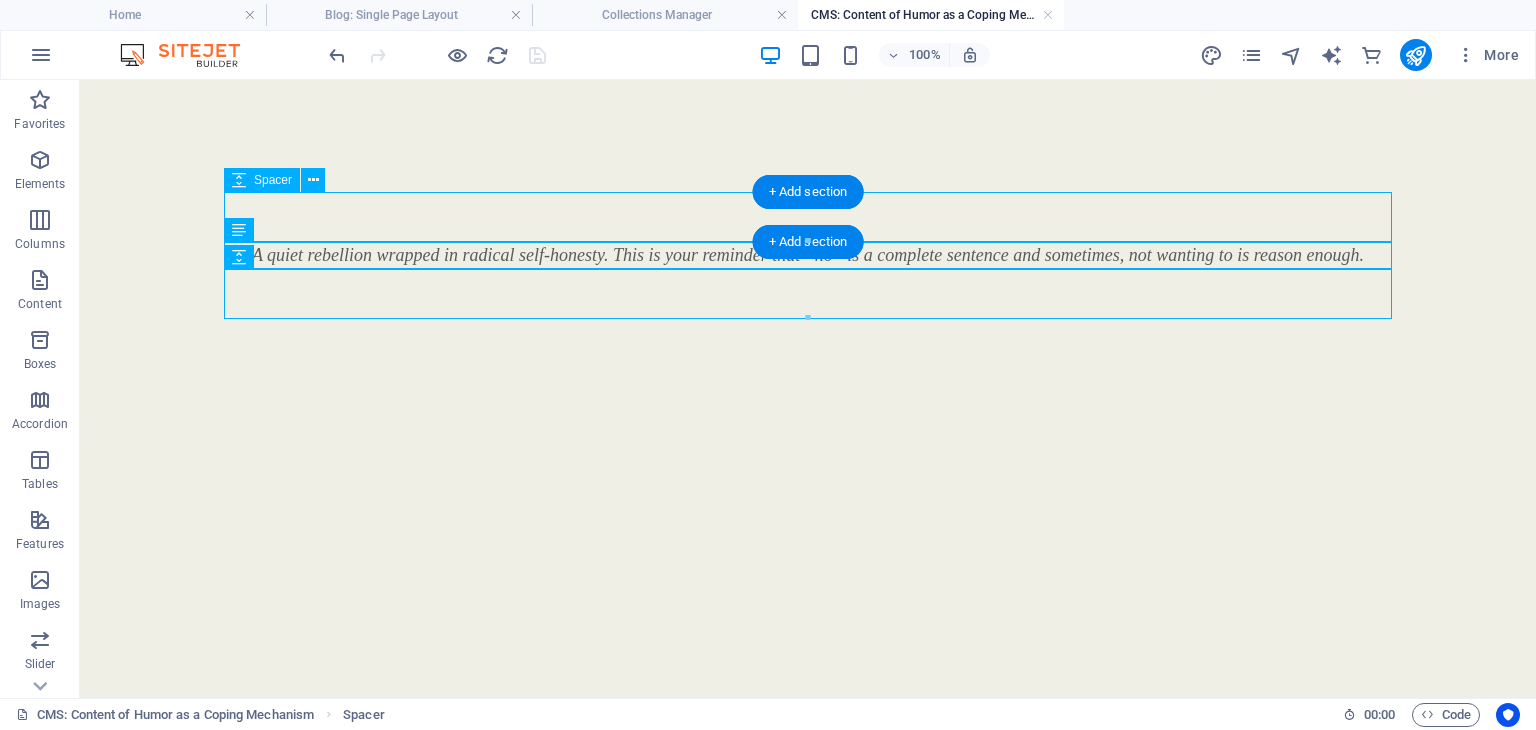 click at bounding box center (808, 217) 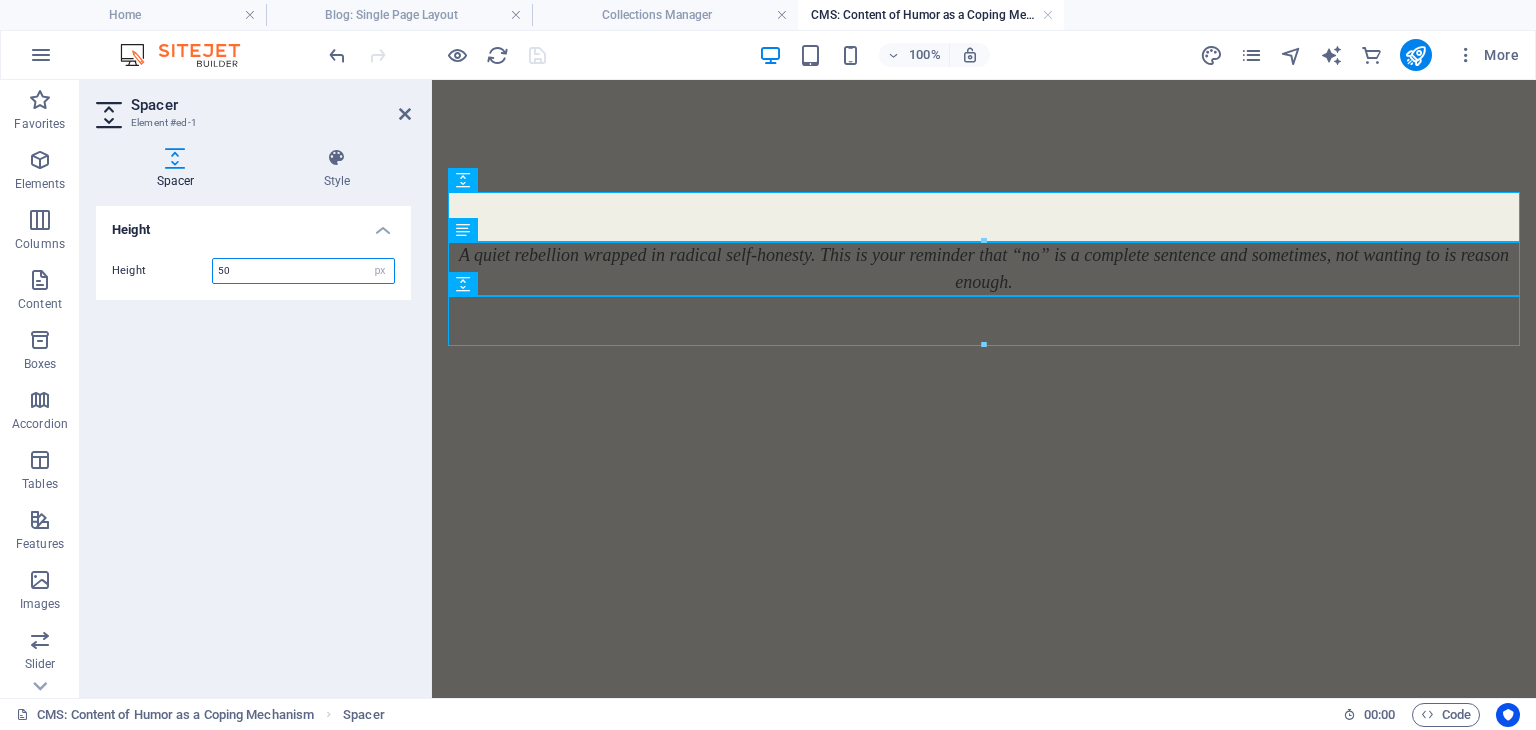 click on "50" at bounding box center [303, 271] 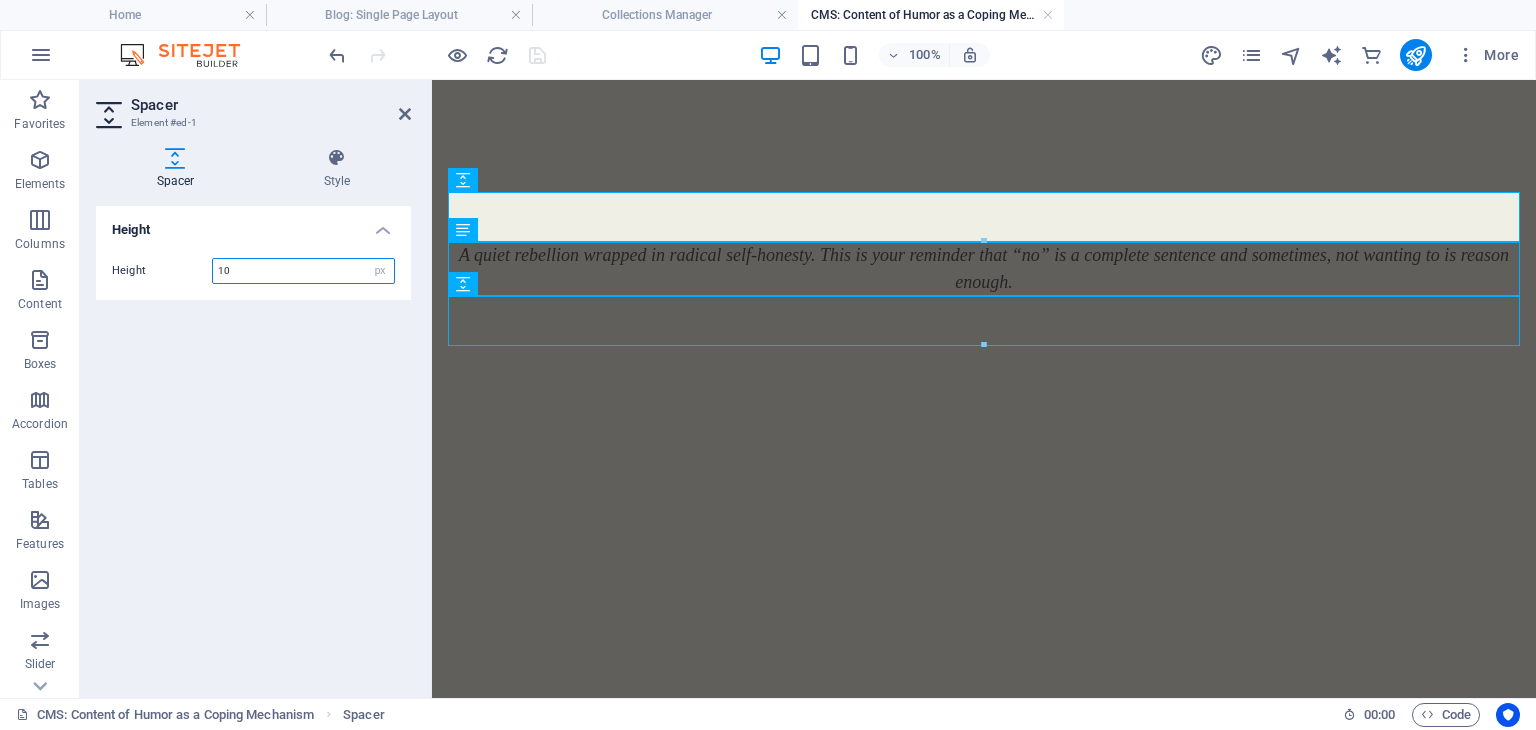 type on "10" 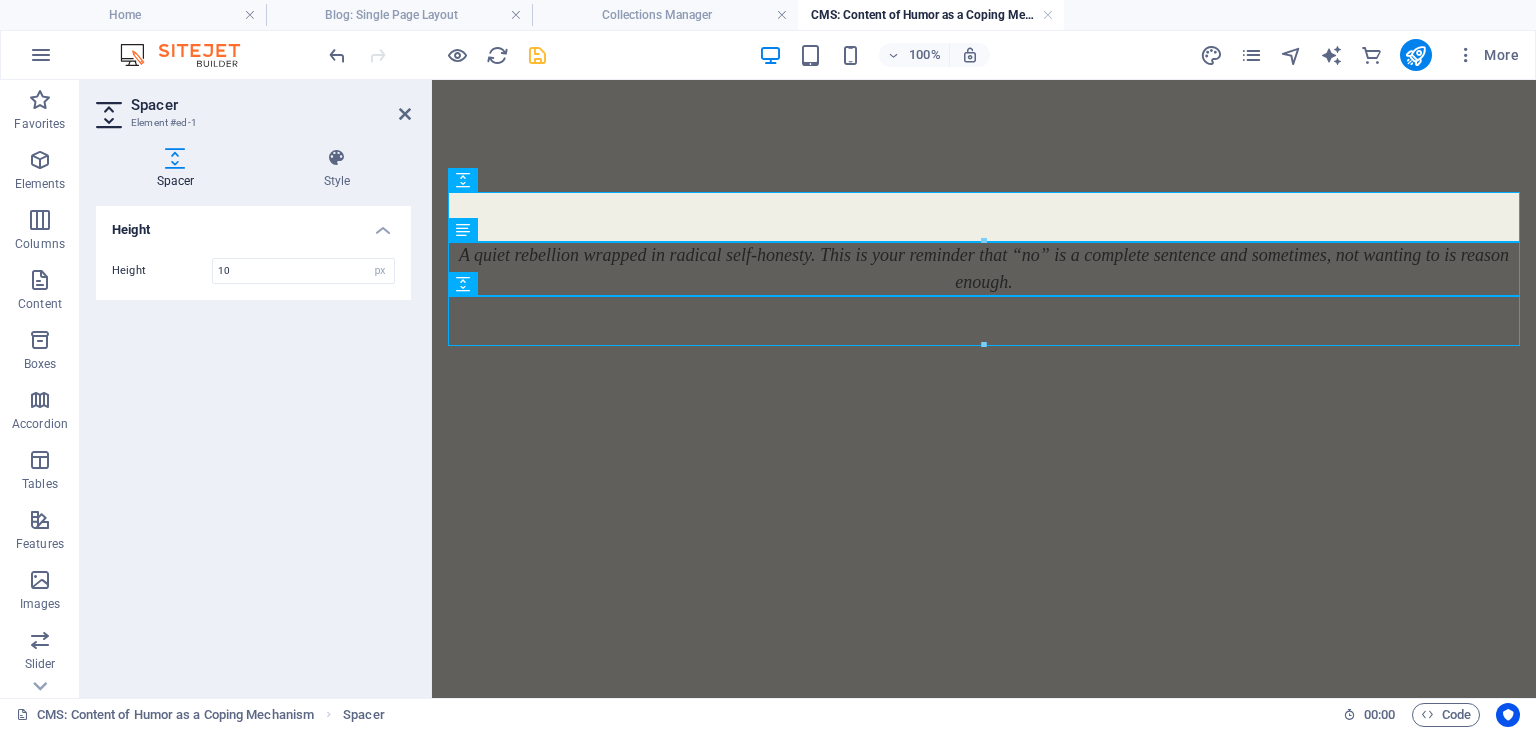 click on "Height Height 10 px rem vh vw" at bounding box center [253, 444] 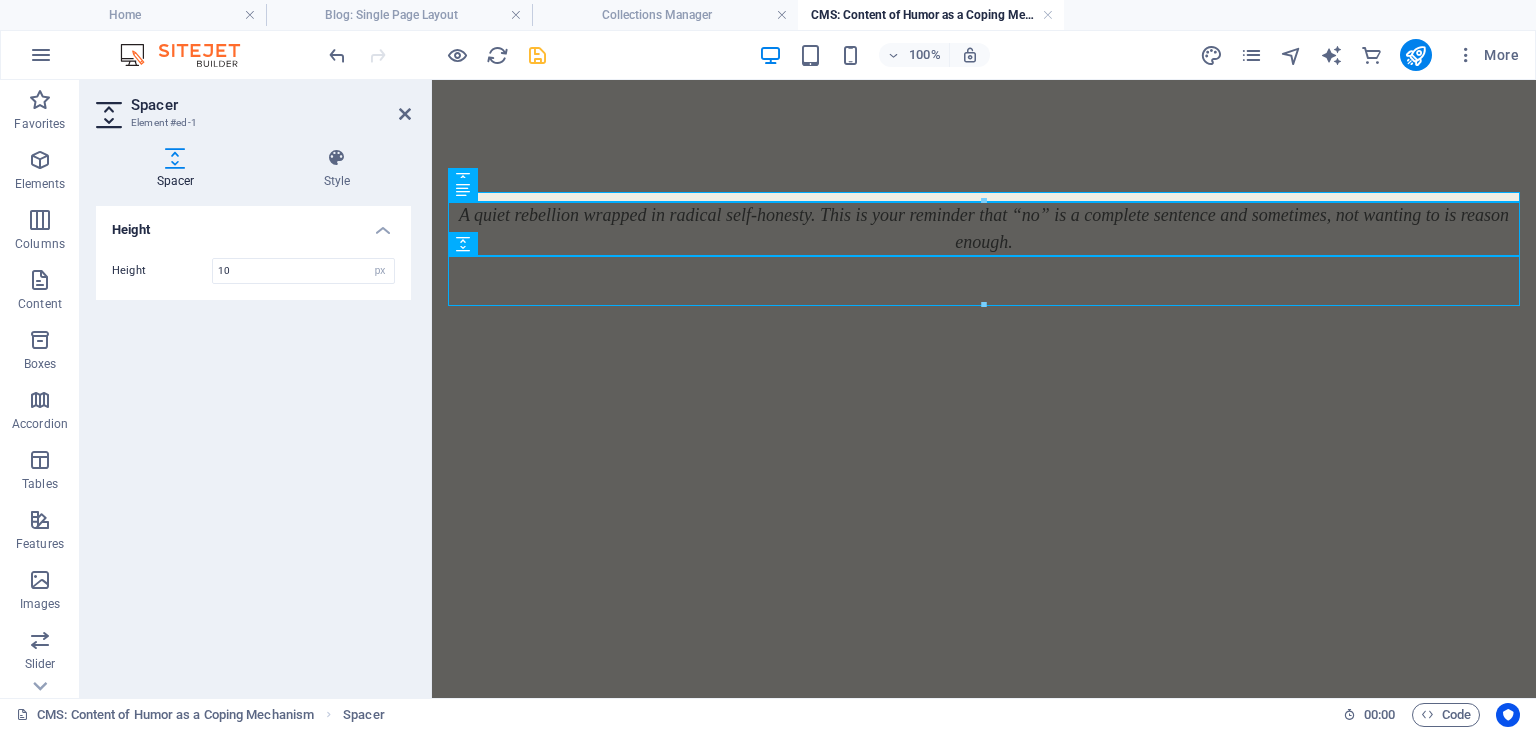 click on "A quiet rebellion wrapped in radical self-honesty. This is your reminder that “no” is a complete sentence and sometimes, not wanting to is reason enough." at bounding box center [984, 249] 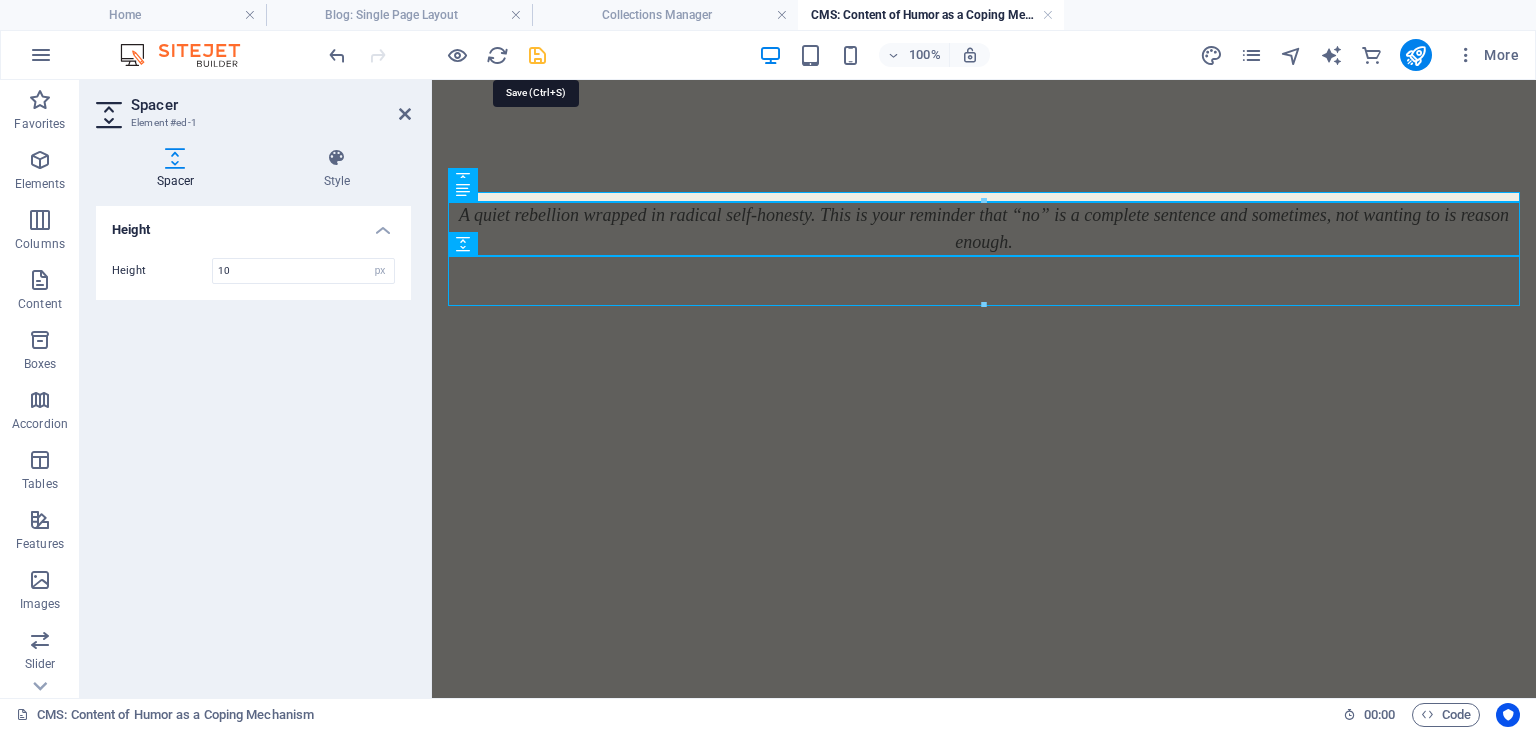 click at bounding box center (537, 55) 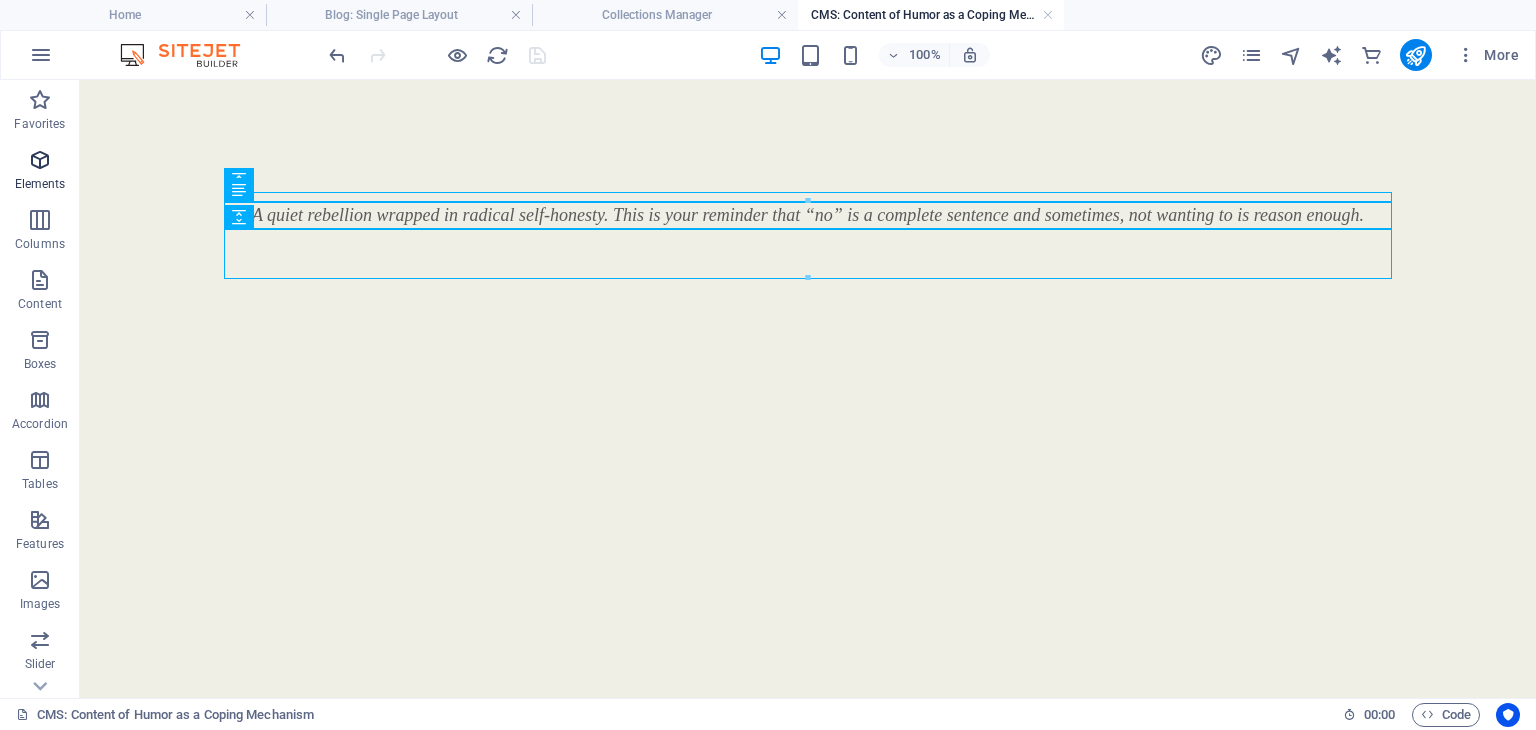 click on "Elements" at bounding box center [40, 184] 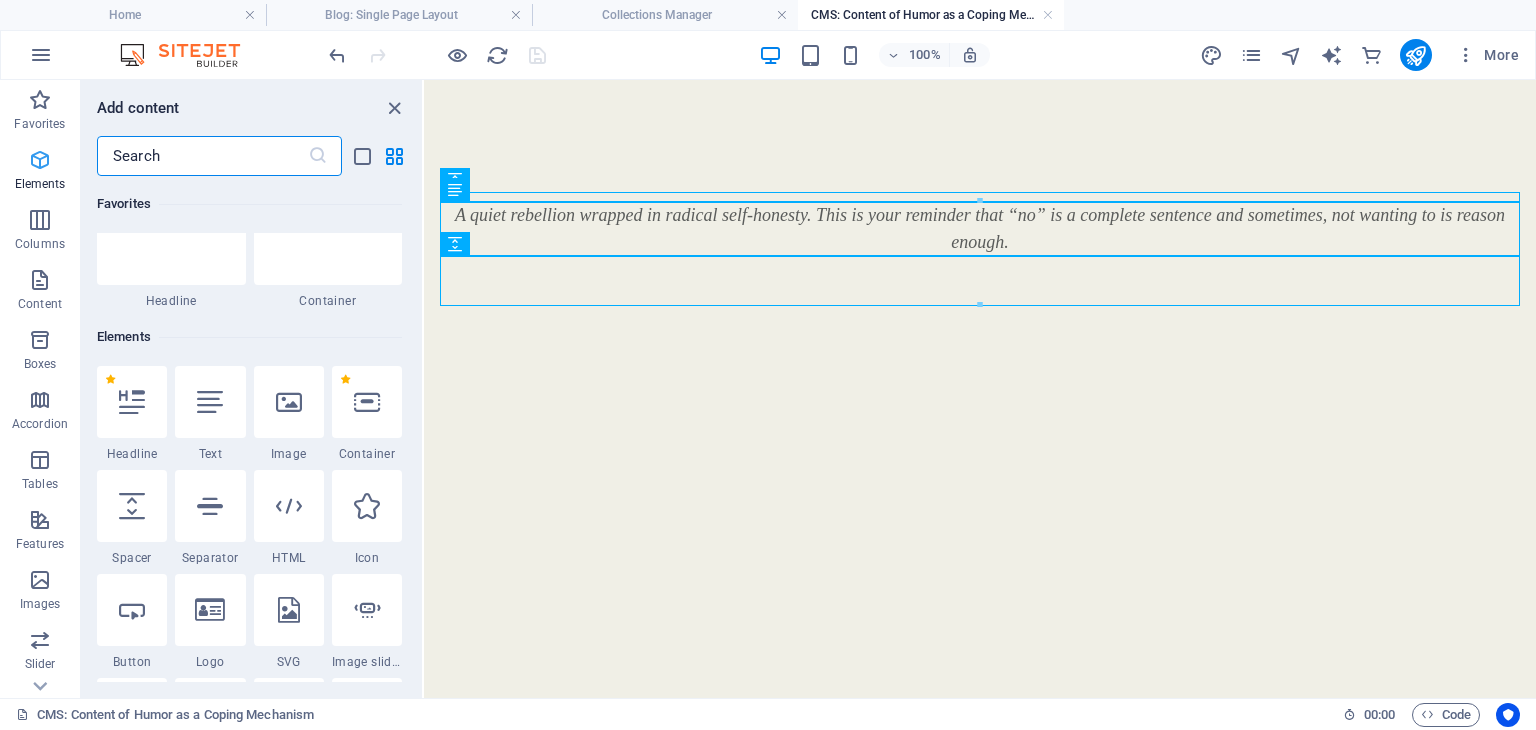 scroll, scrollTop: 212, scrollLeft: 0, axis: vertical 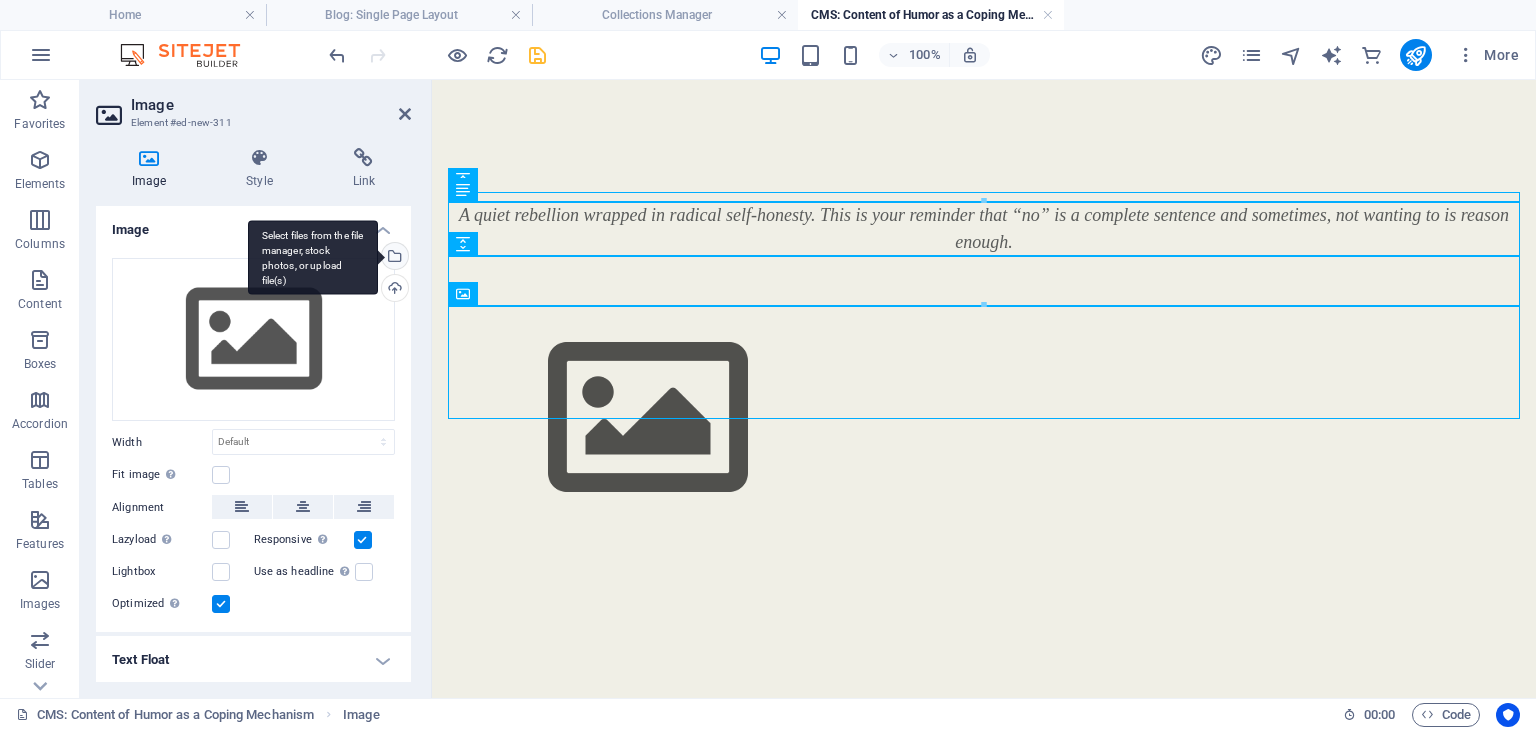 click on "Select files from the file manager, stock photos, or upload file(s)" at bounding box center [393, 258] 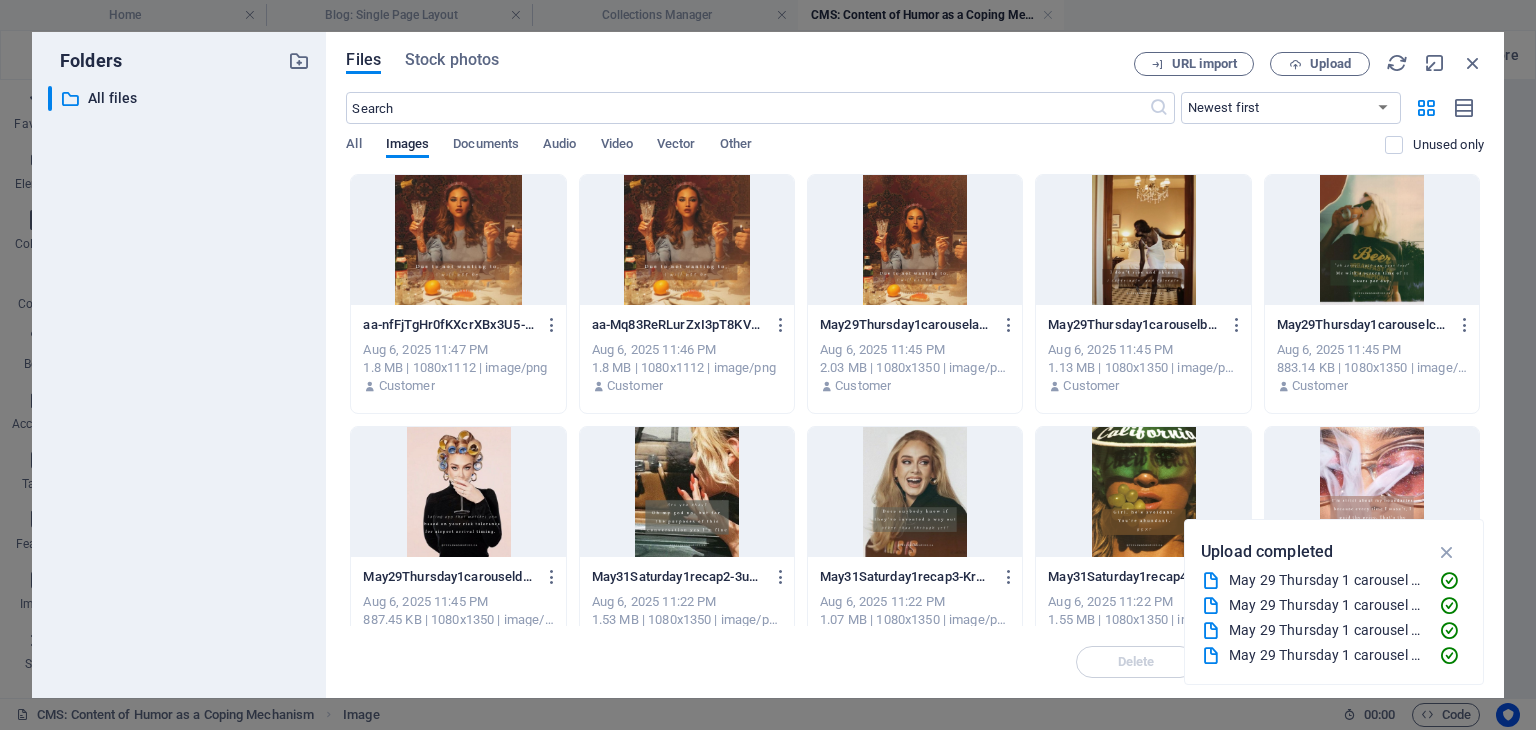 click at bounding box center [687, 240] 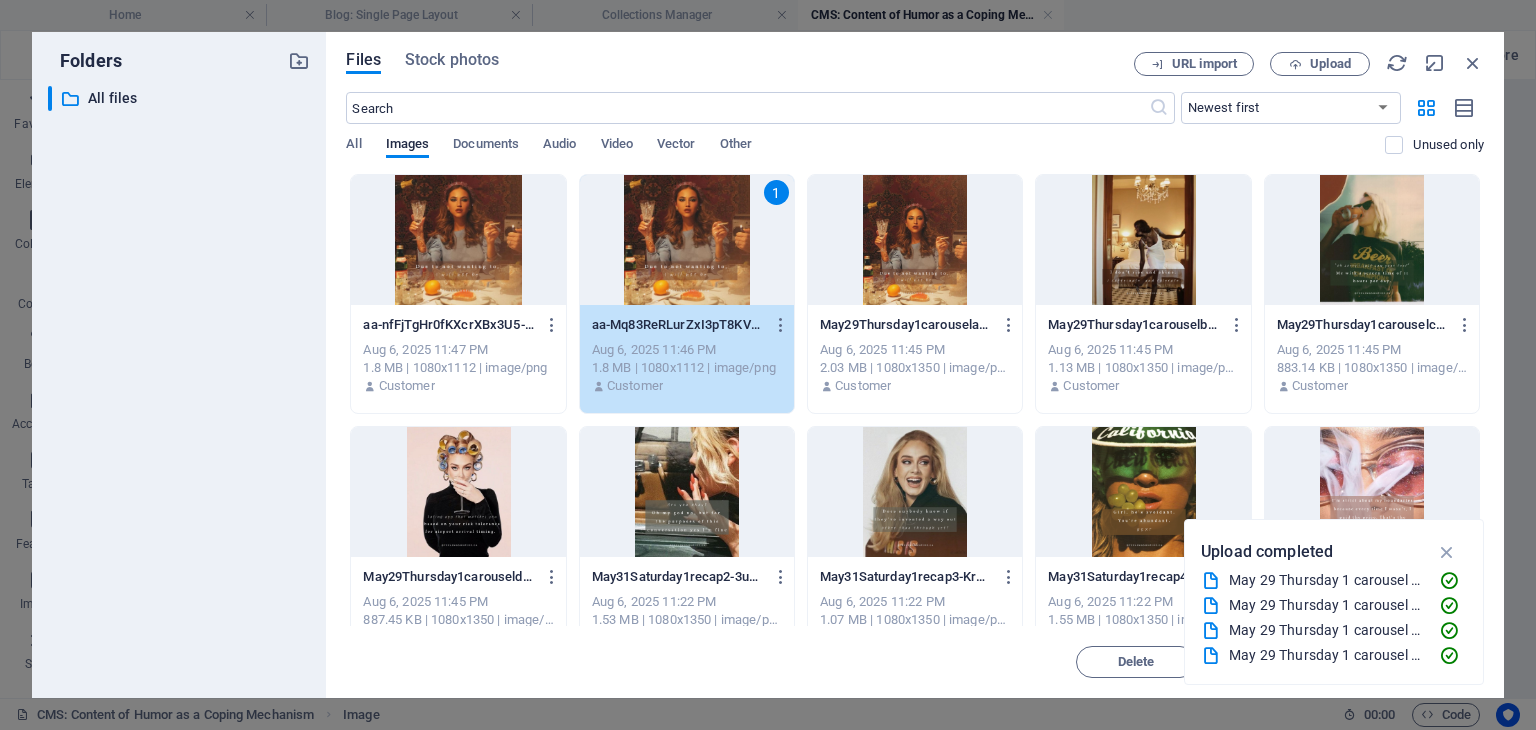 click at bounding box center (1143, 240) 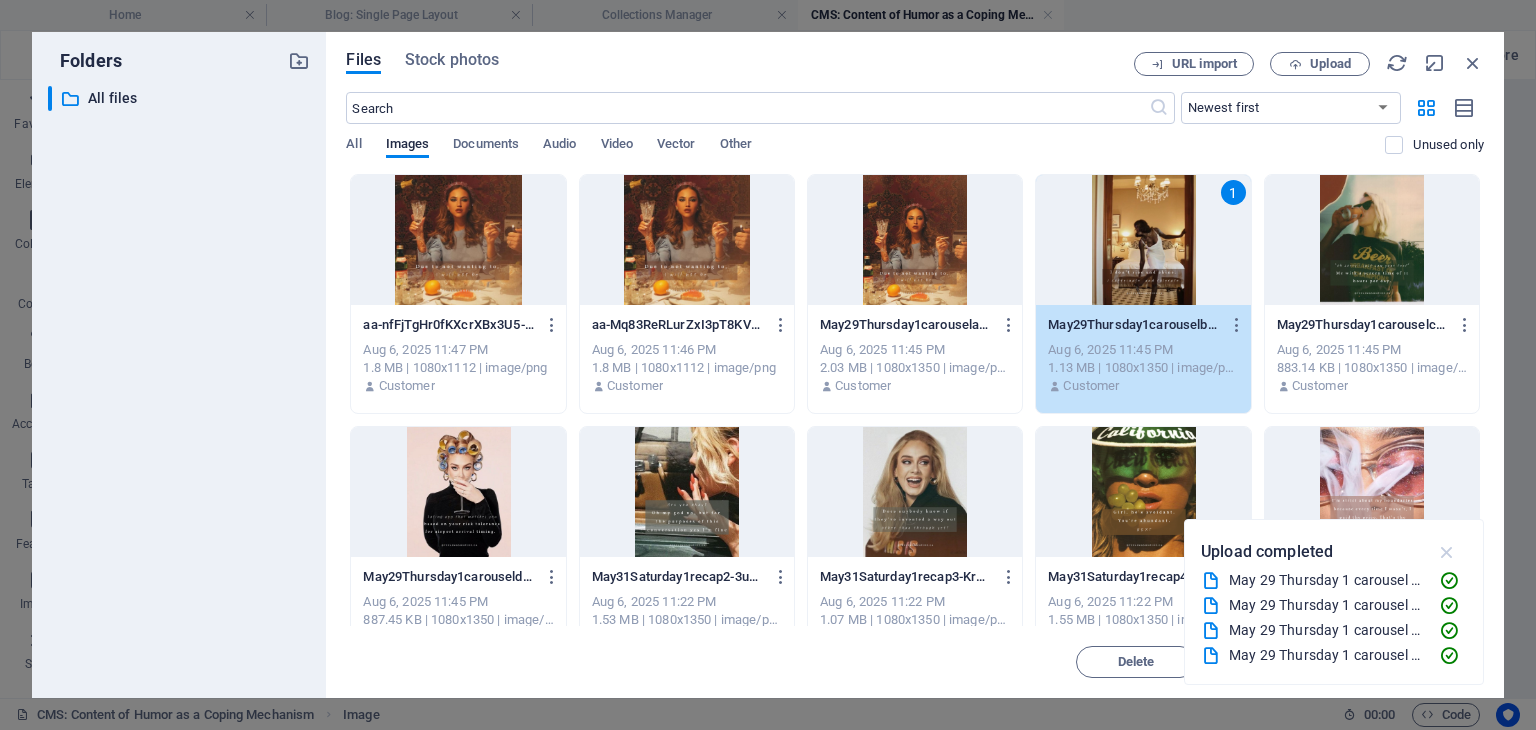 click at bounding box center [1447, 552] 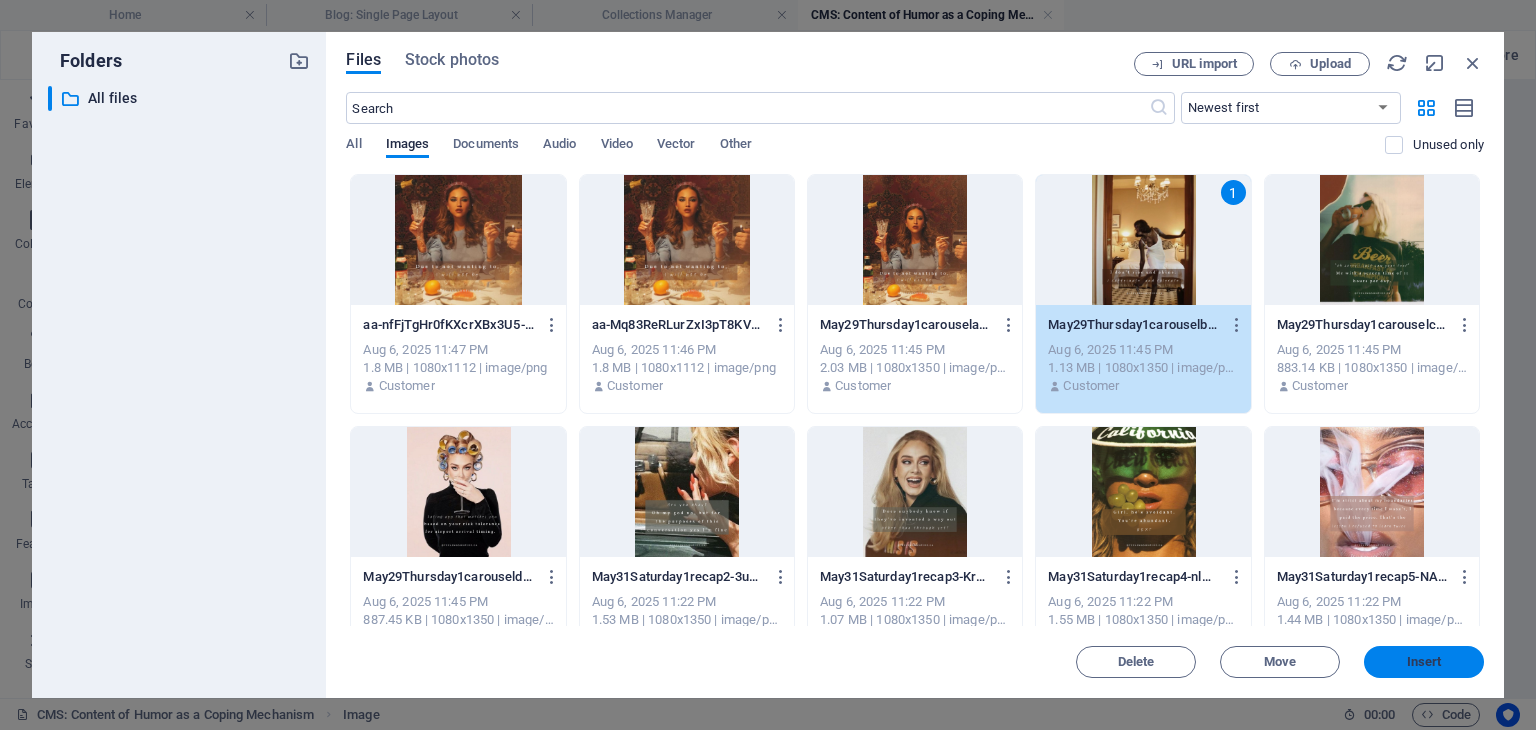 click on "Insert" at bounding box center (1424, 662) 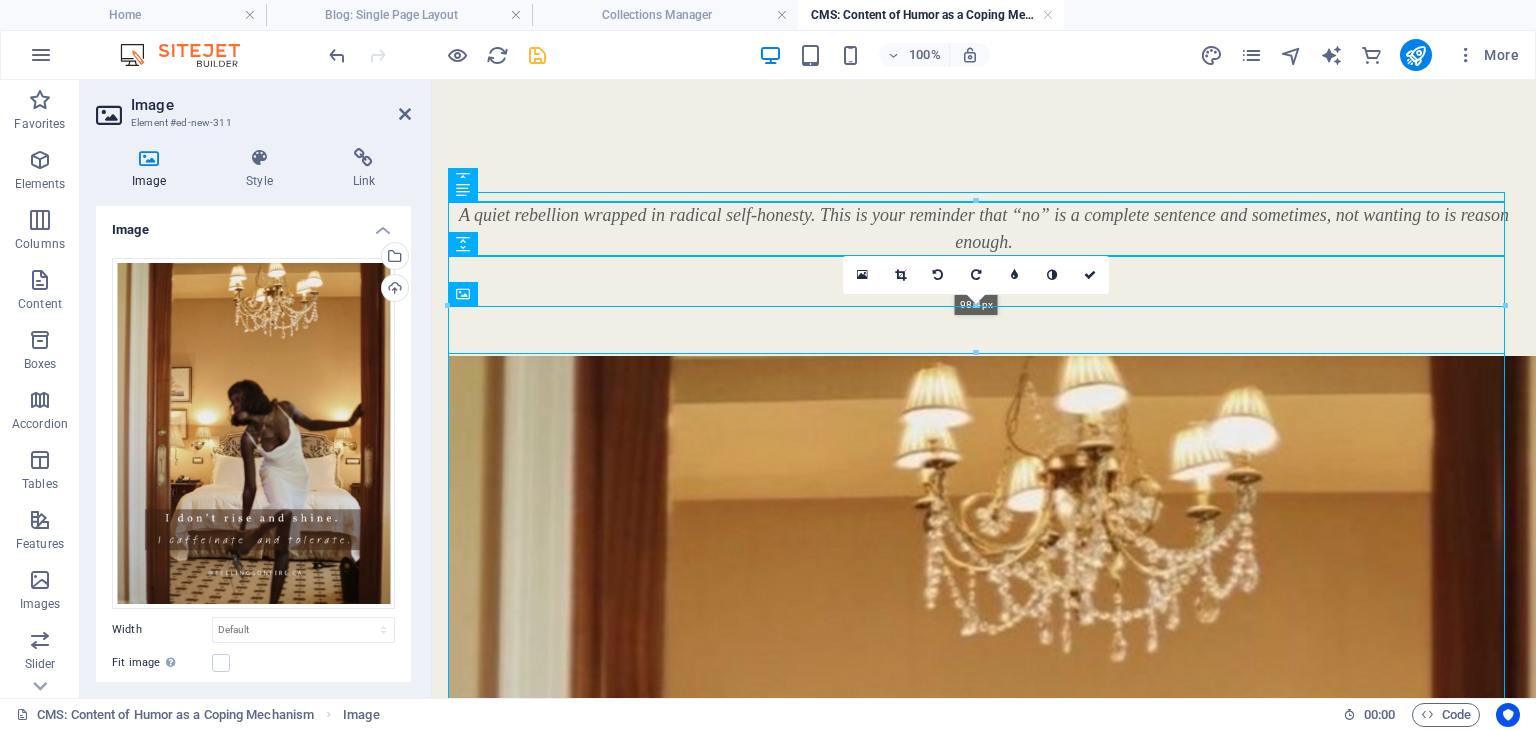 drag, startPoint x: 448, startPoint y: 305, endPoint x: 488, endPoint y: 353, distance: 62.482 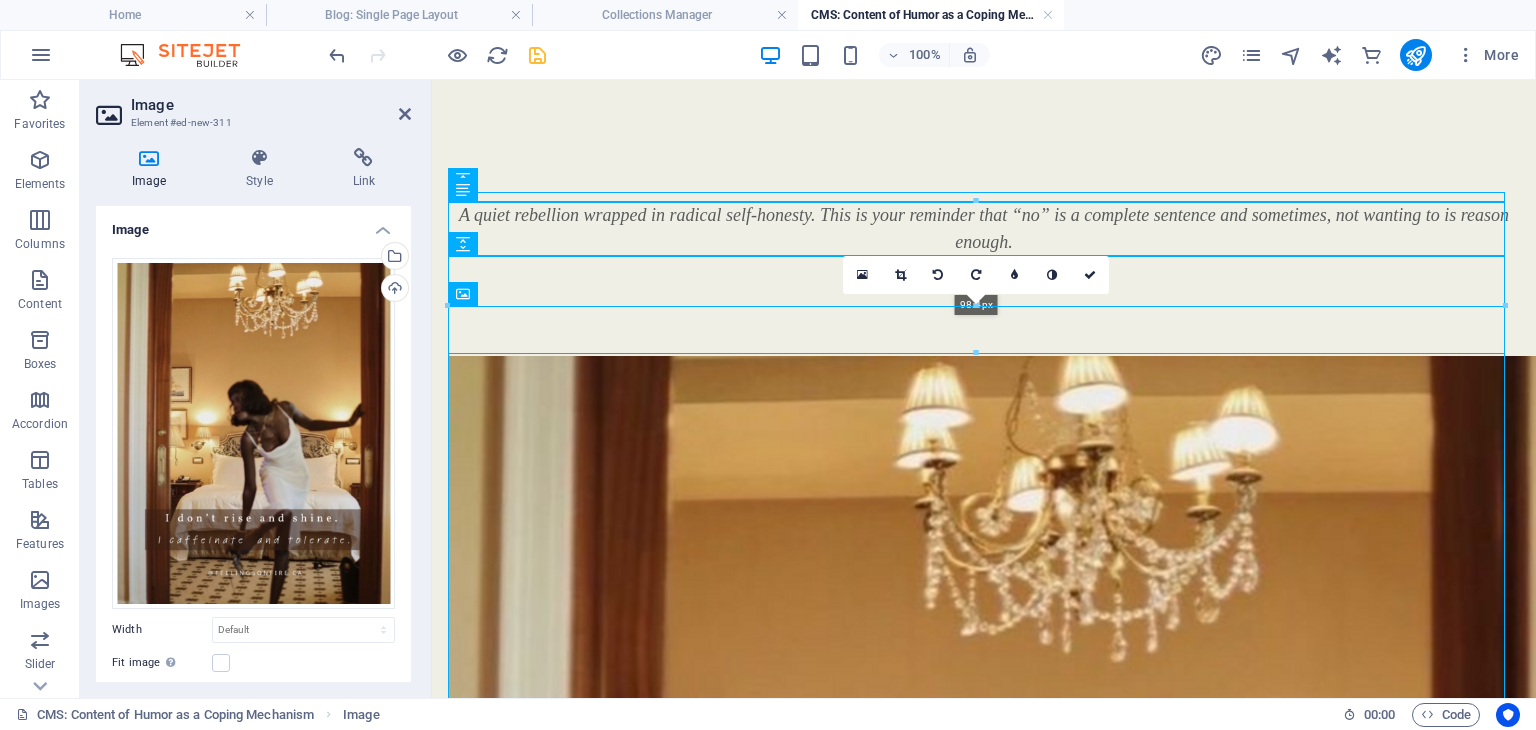 click at bounding box center (976, 353) 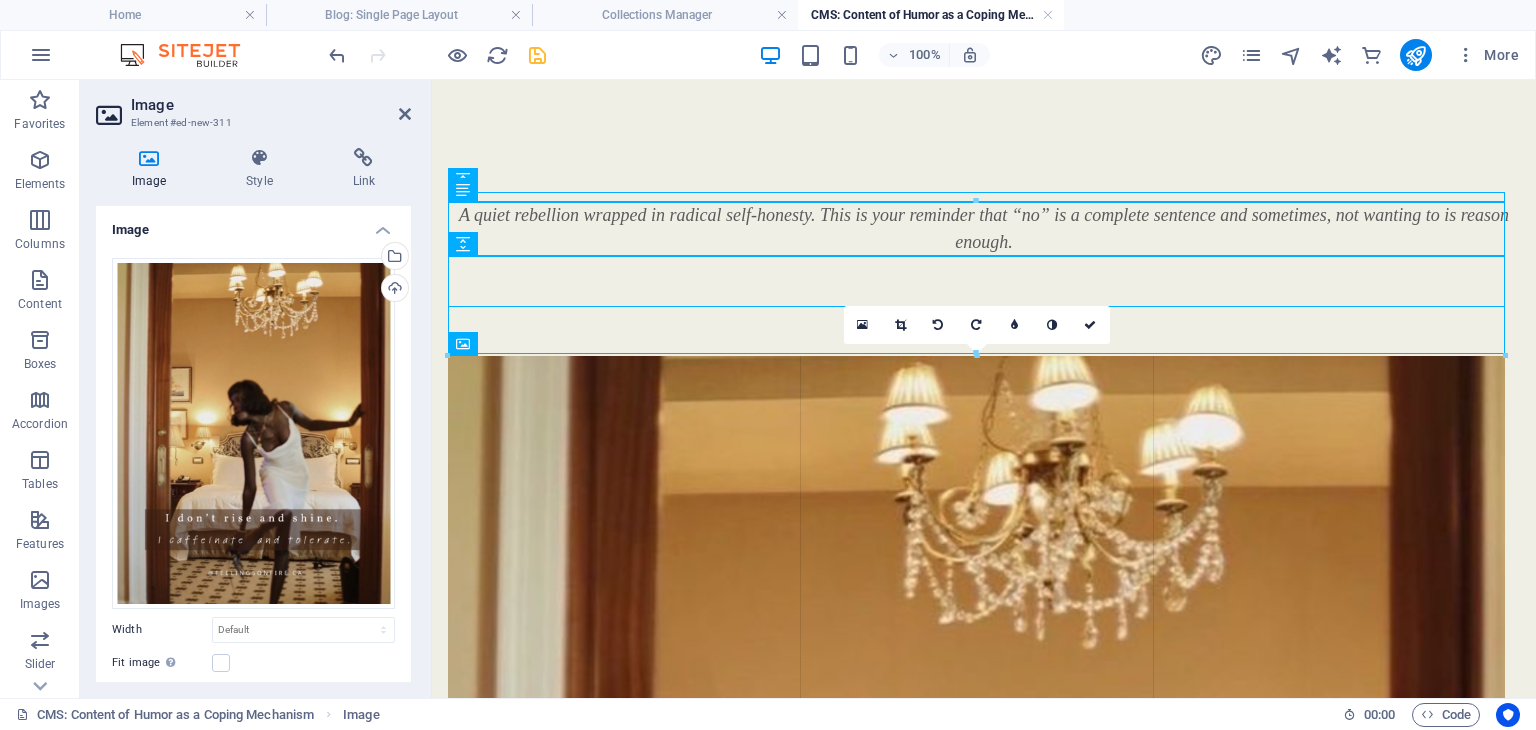 drag, startPoint x: 448, startPoint y: 308, endPoint x: 496, endPoint y: 361, distance: 71.50524 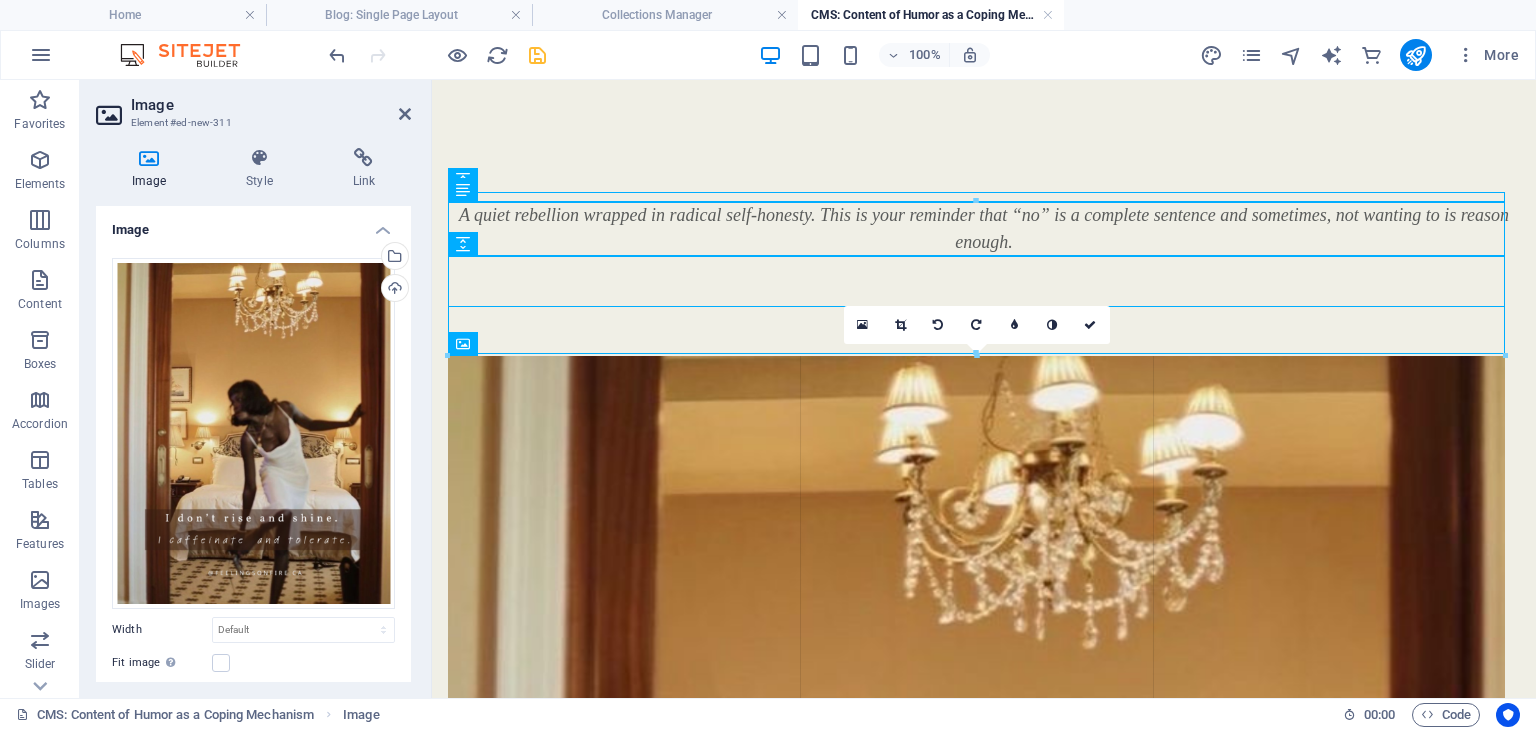 type on "1014" 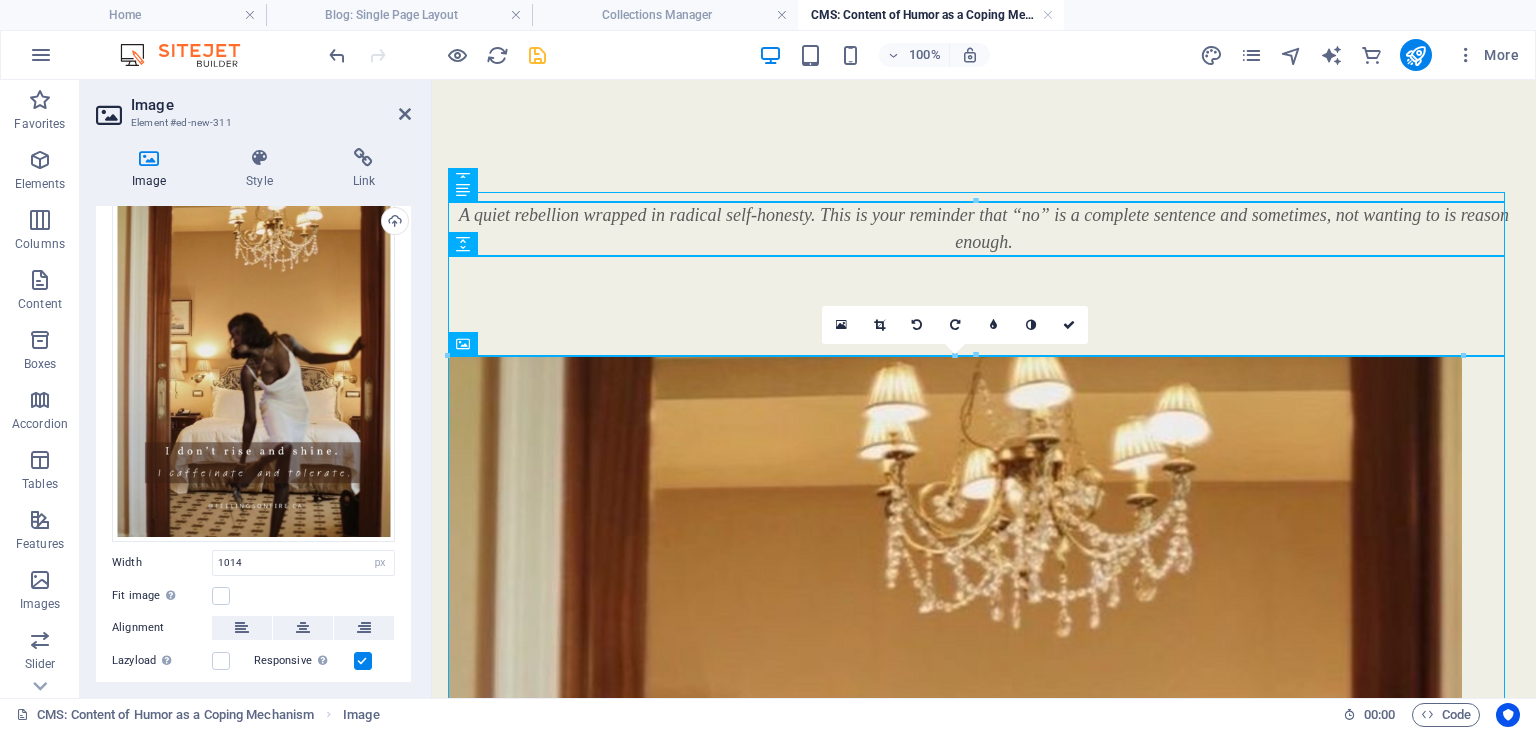 scroll, scrollTop: 236, scrollLeft: 0, axis: vertical 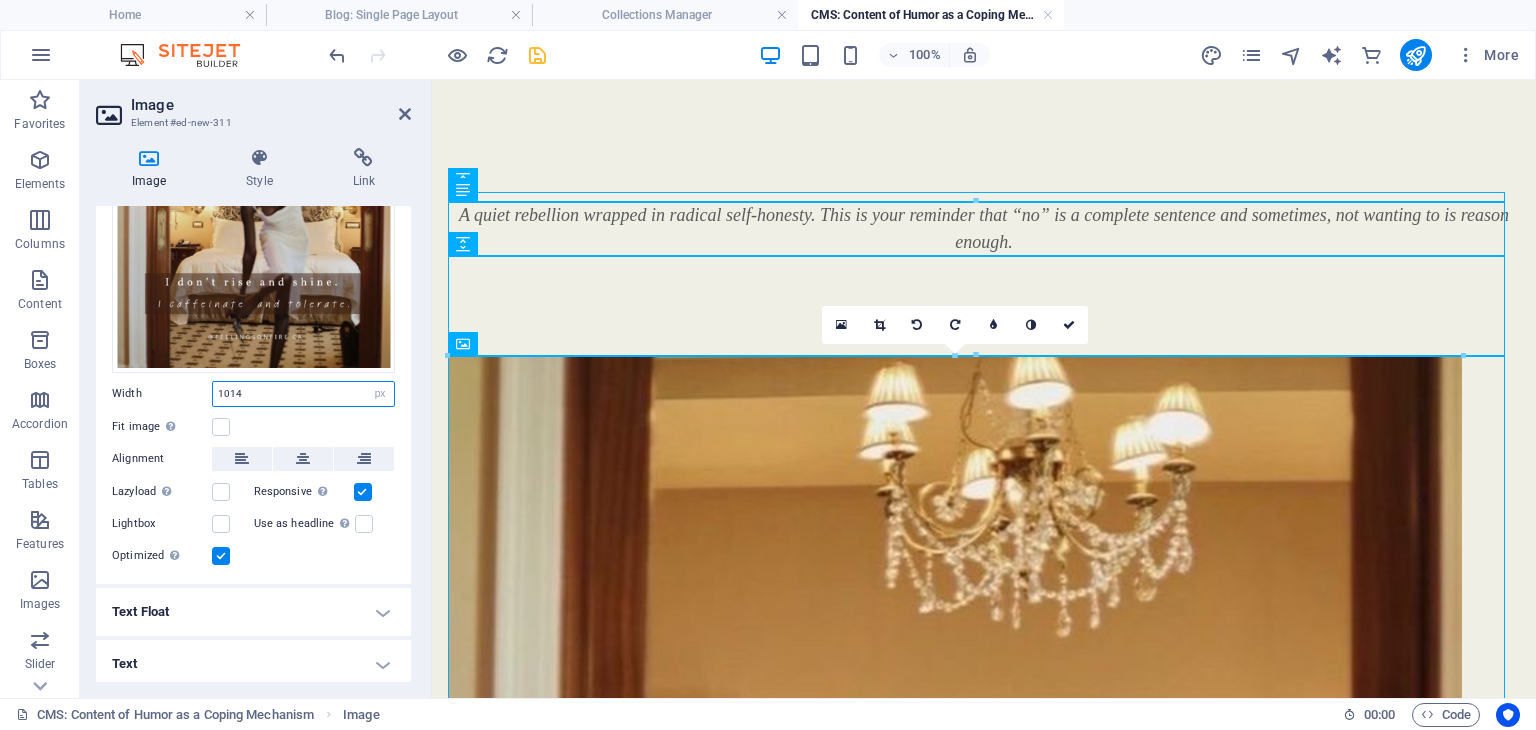 click on "1014" at bounding box center [303, 394] 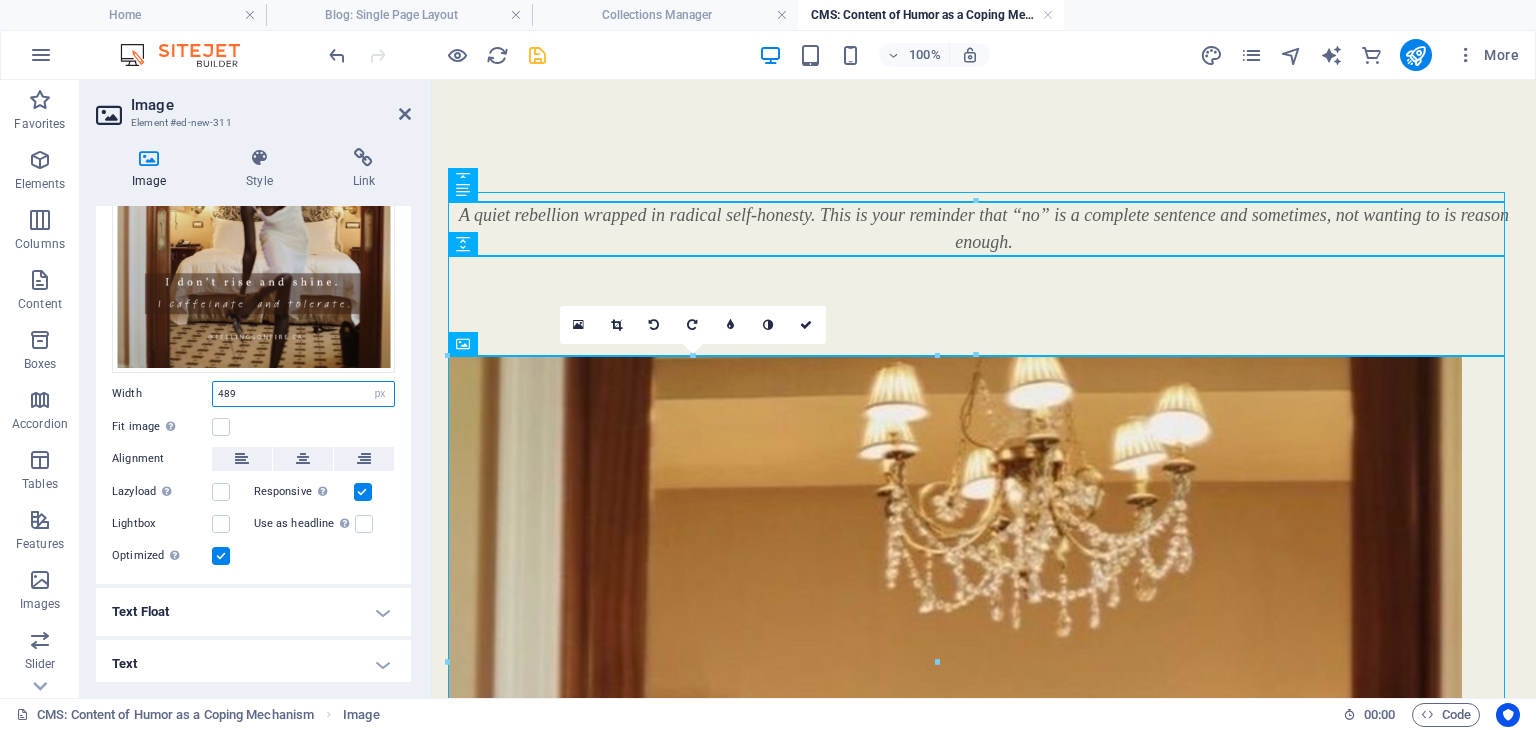 type on "489" 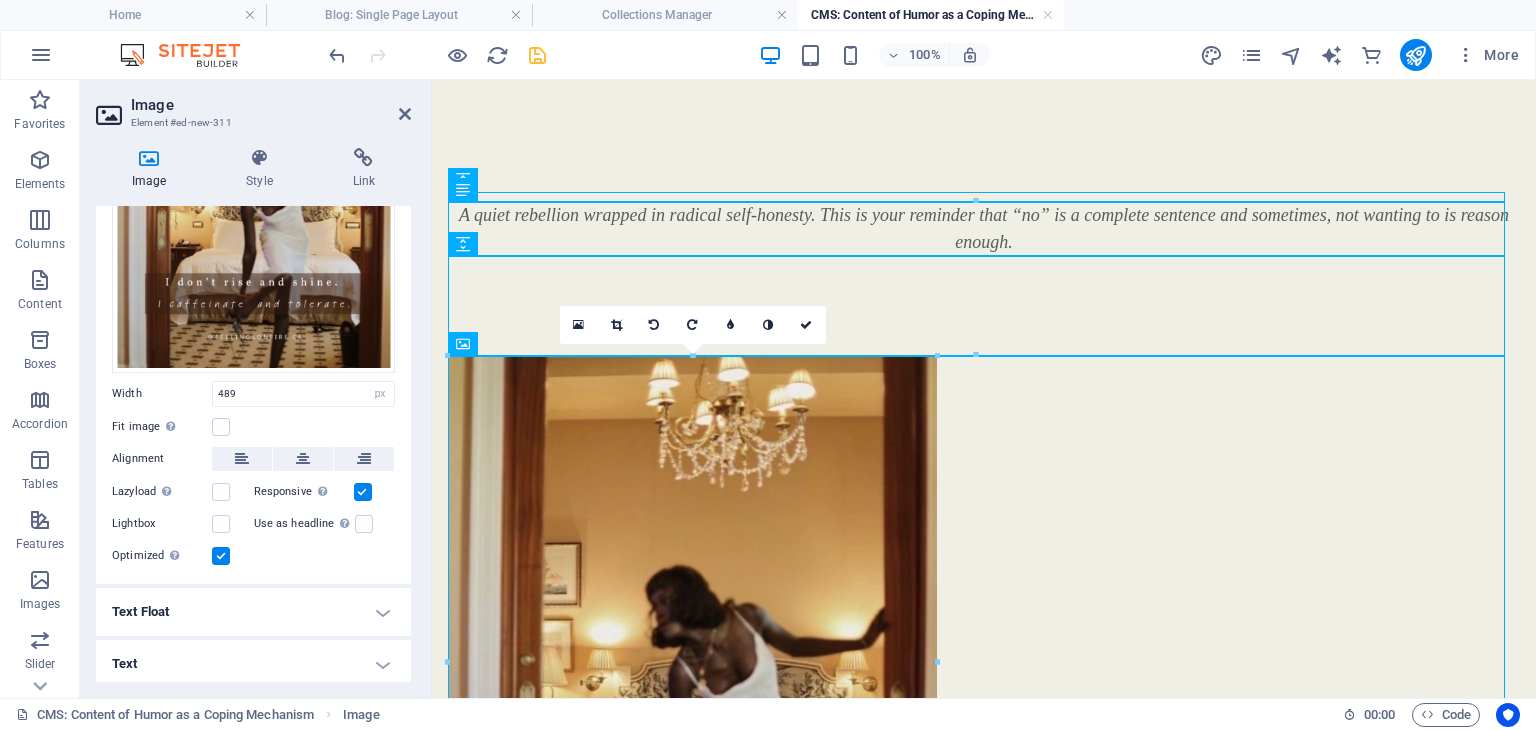 click on "Width" at bounding box center (162, 393) 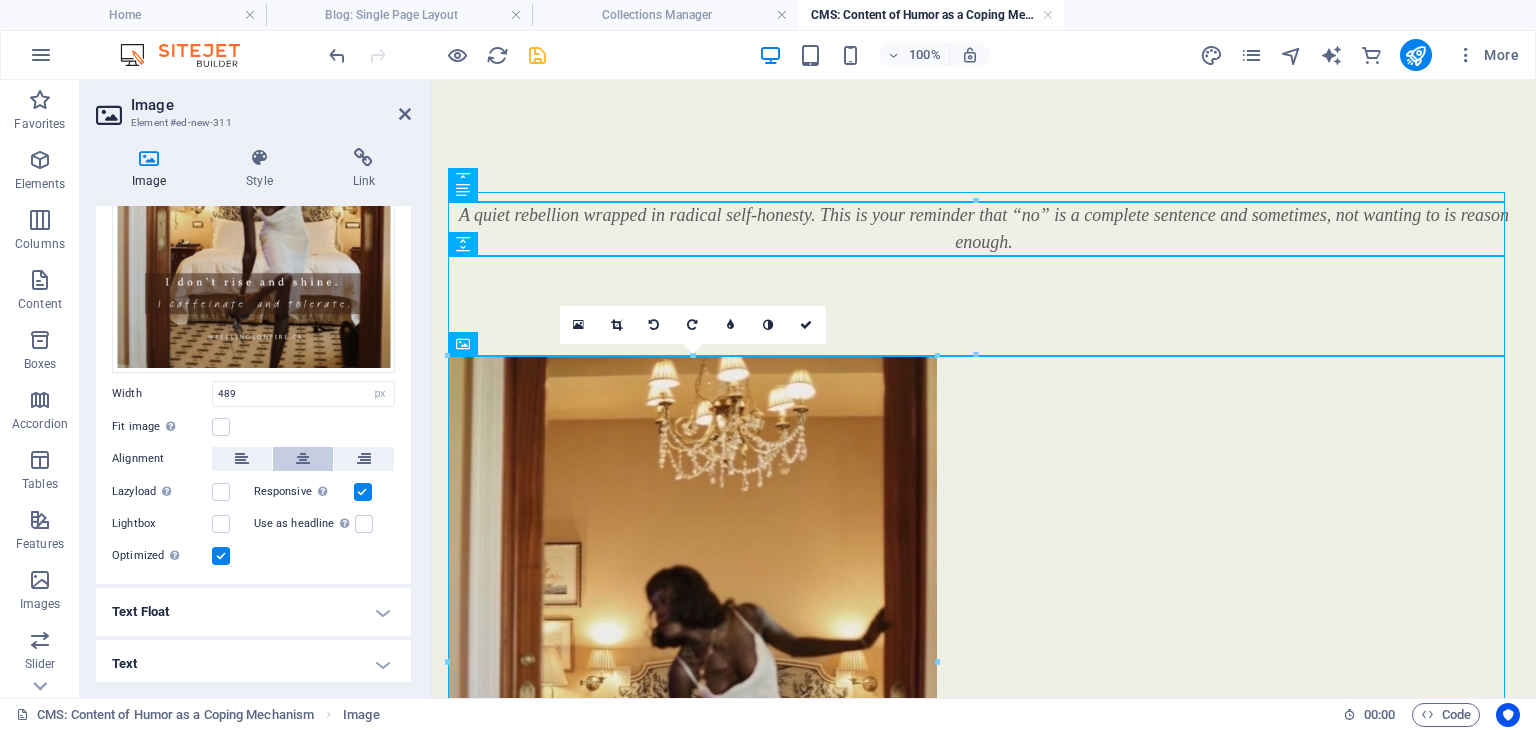 click at bounding box center [303, 459] 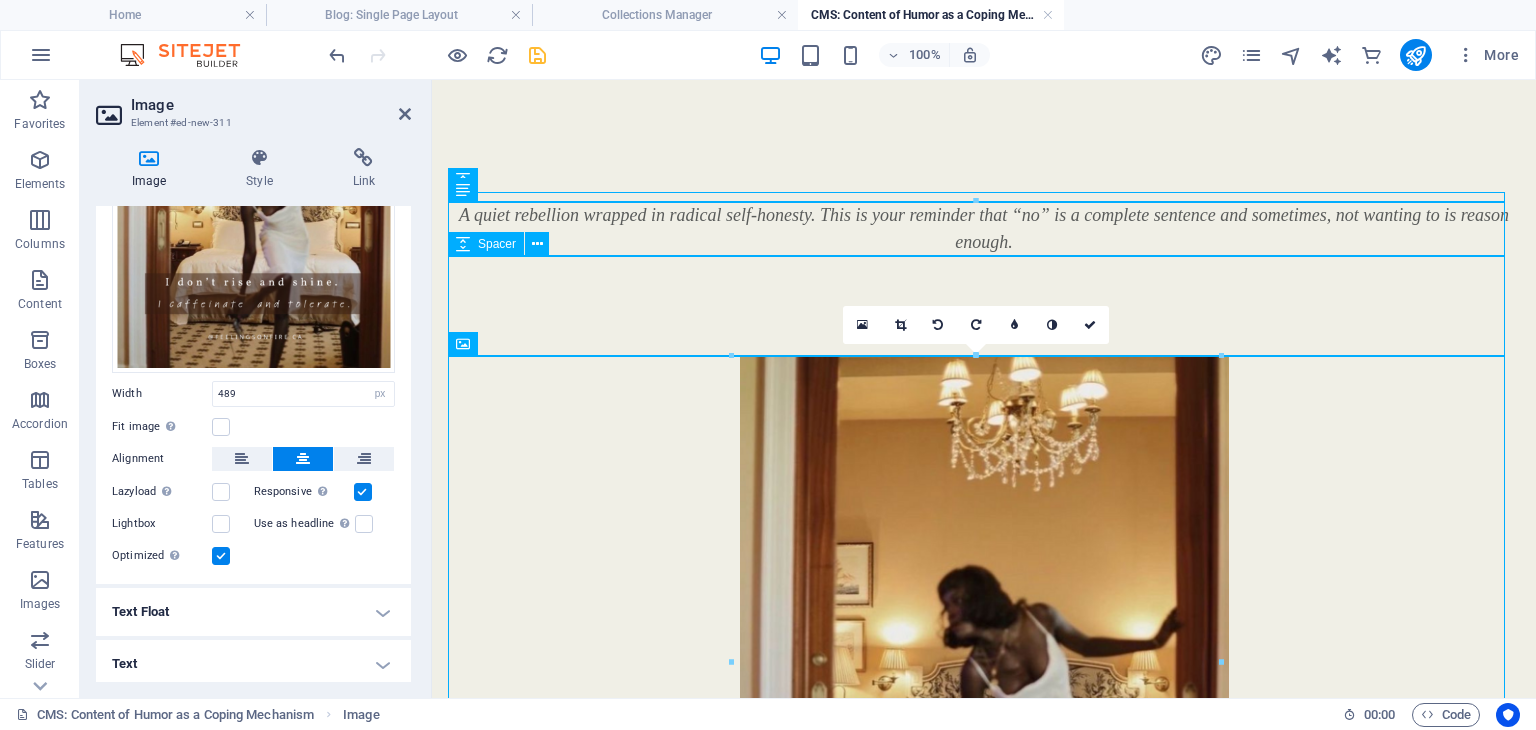 click at bounding box center (984, 306) 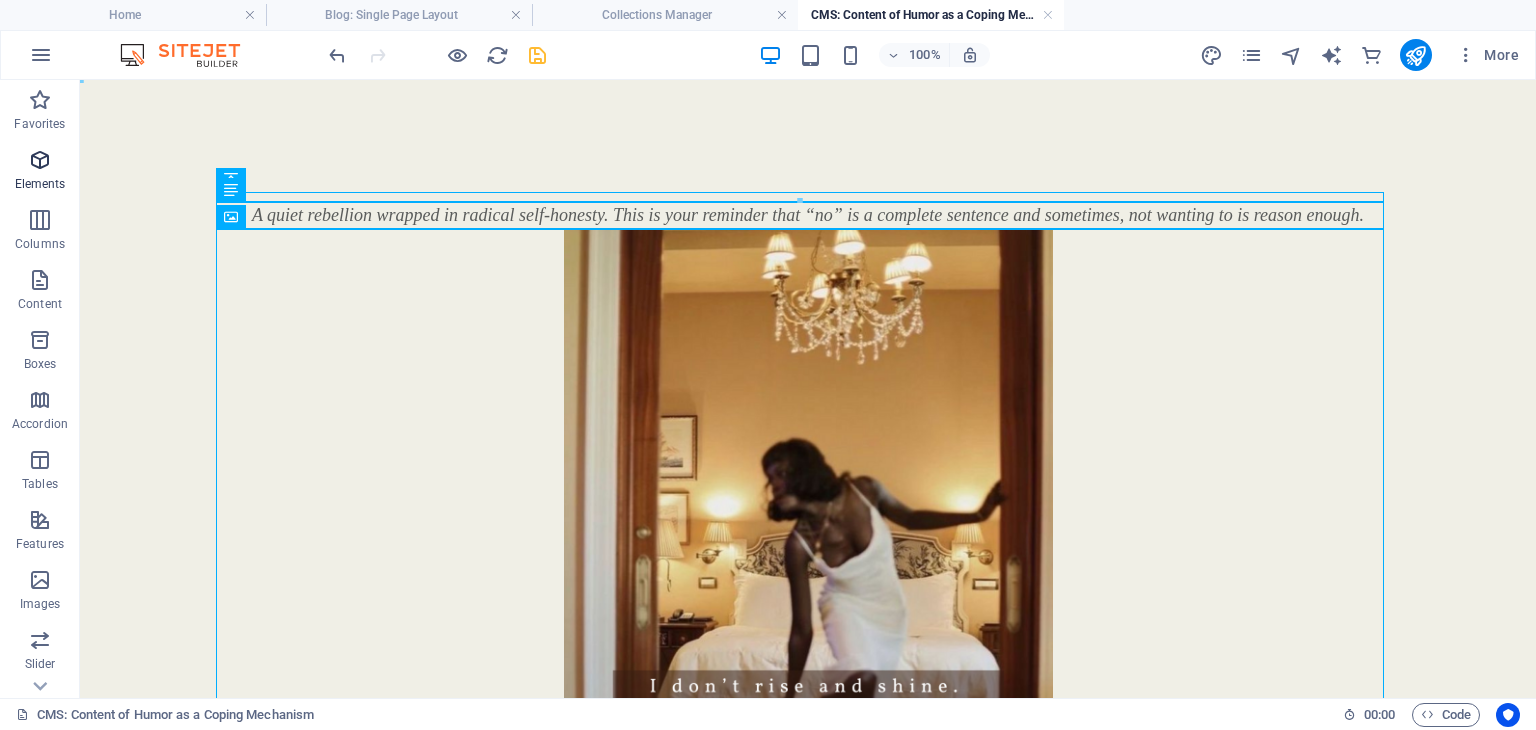 click at bounding box center (40, 160) 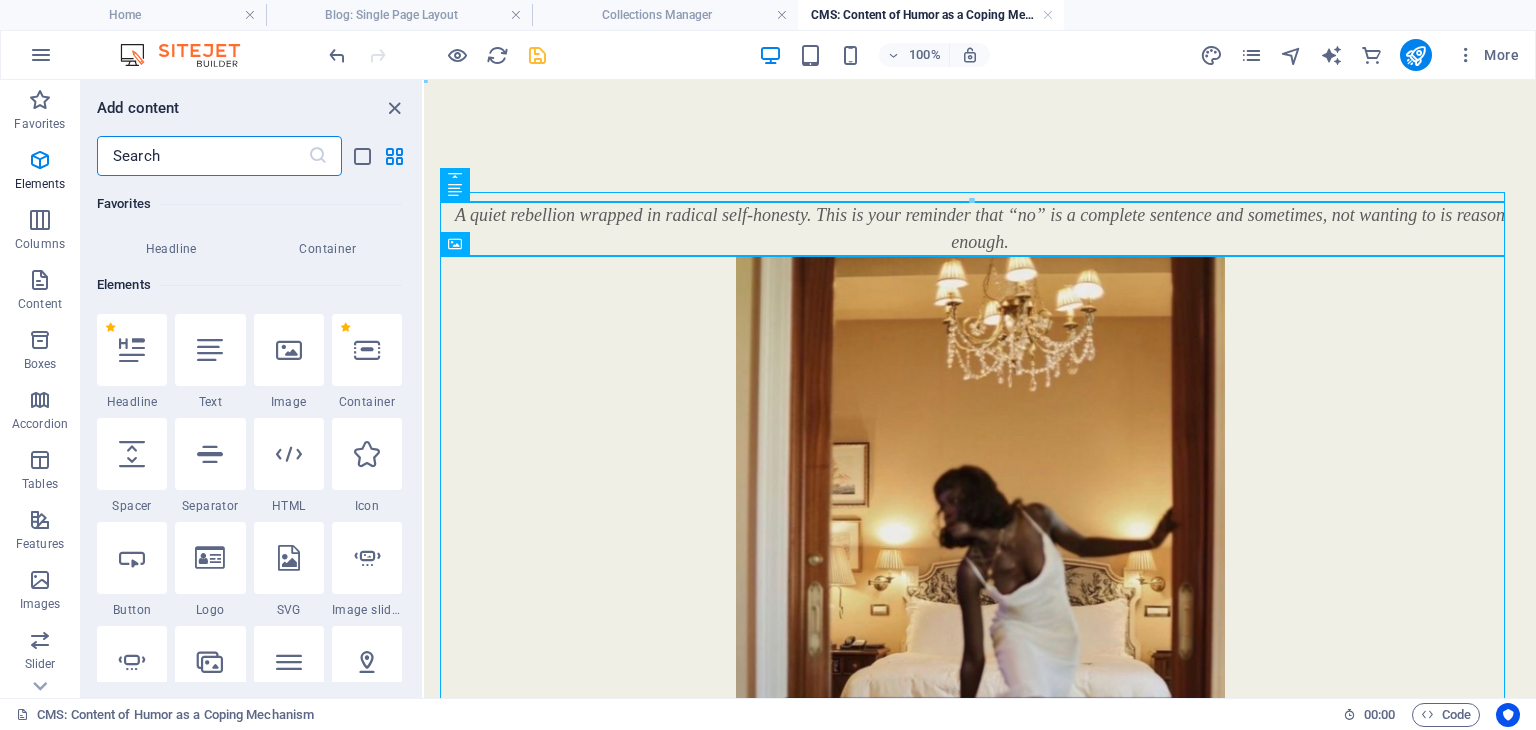 scroll, scrollTop: 212, scrollLeft: 0, axis: vertical 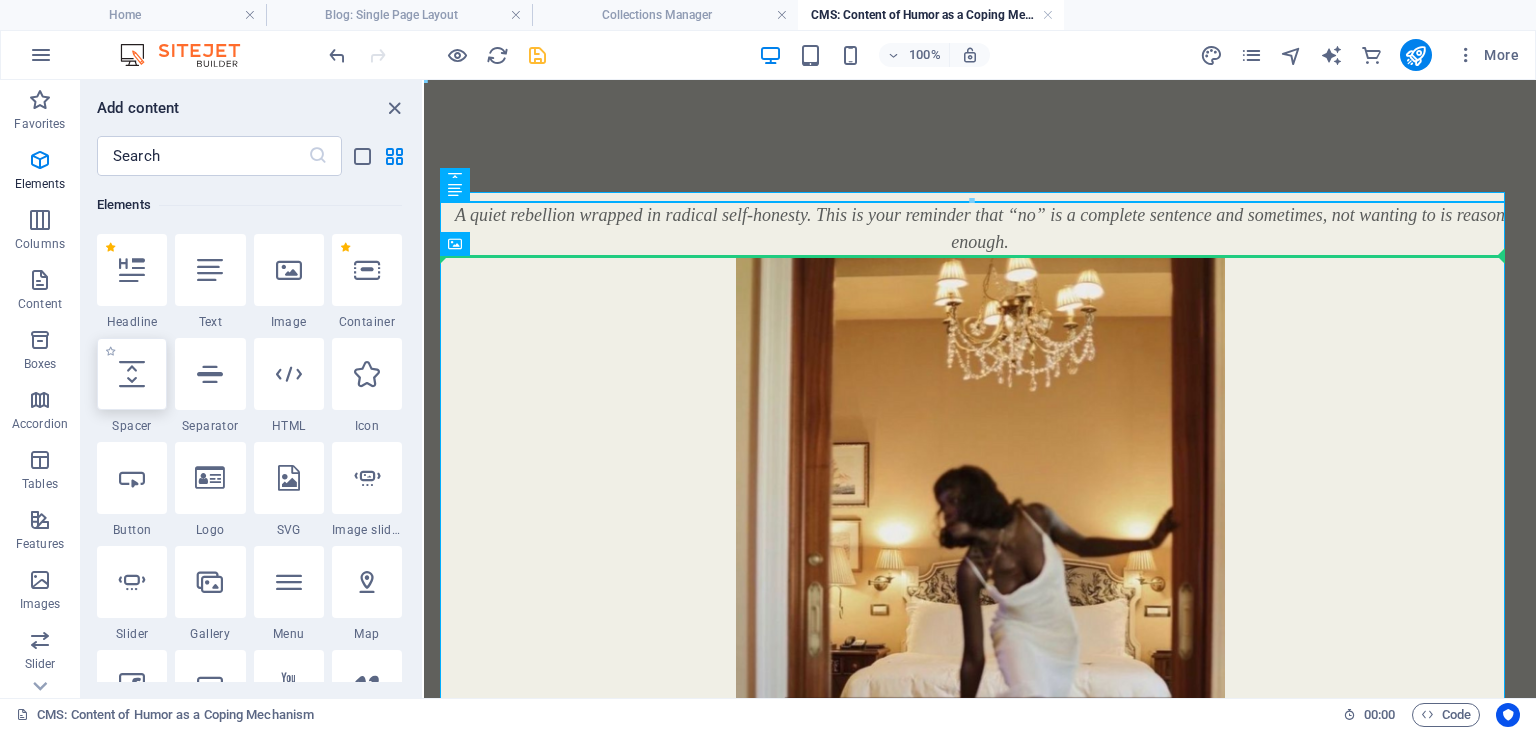 select on "px" 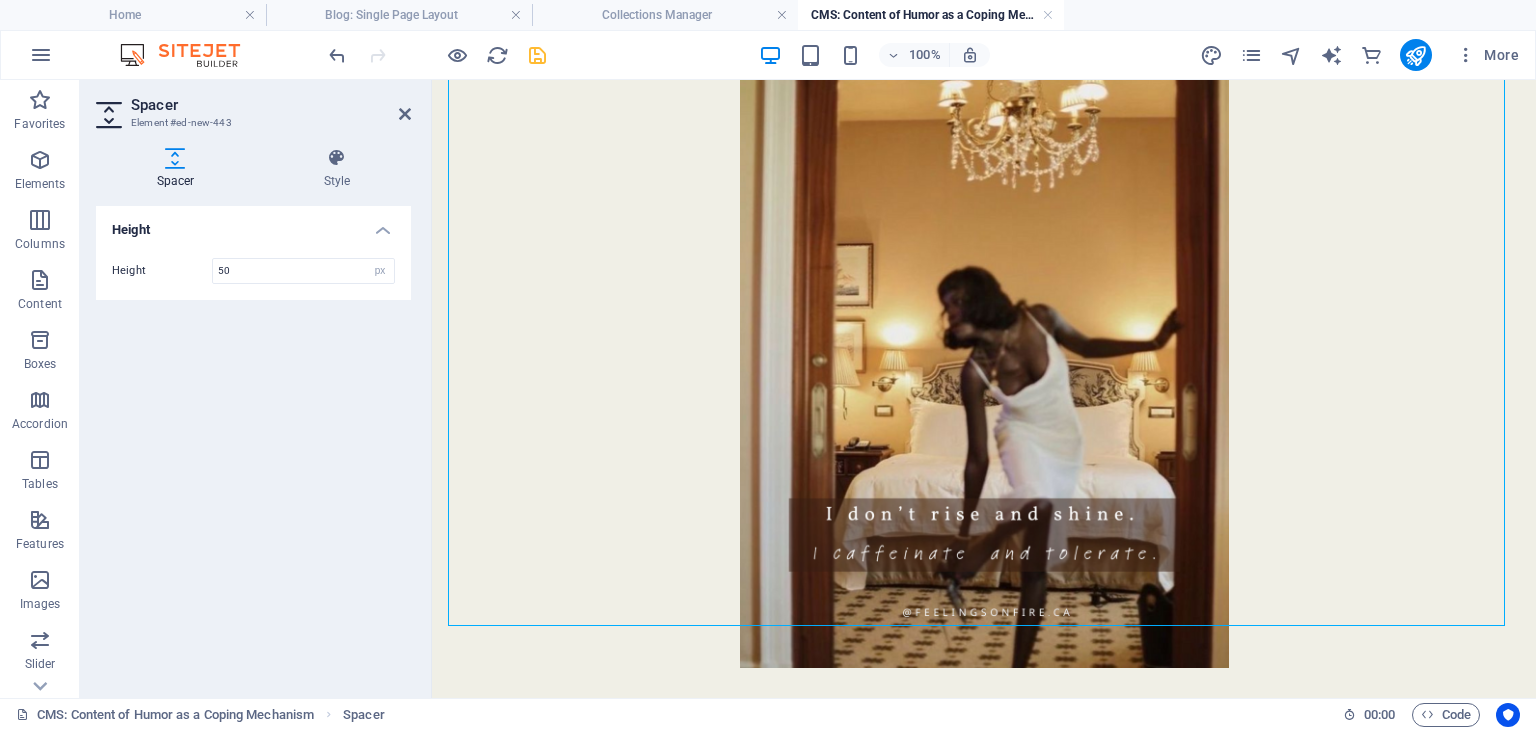 scroll, scrollTop: 332, scrollLeft: 0, axis: vertical 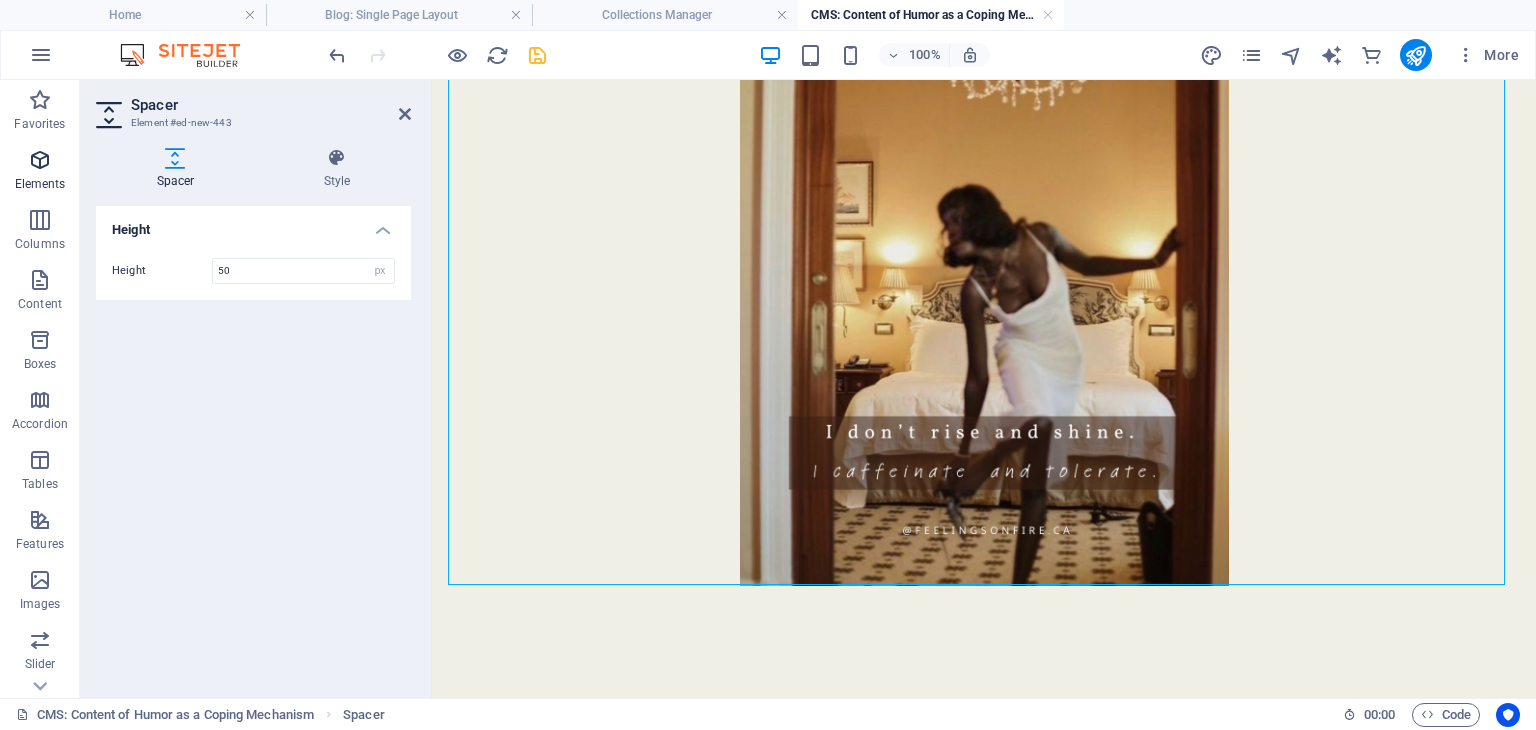 click at bounding box center [40, 160] 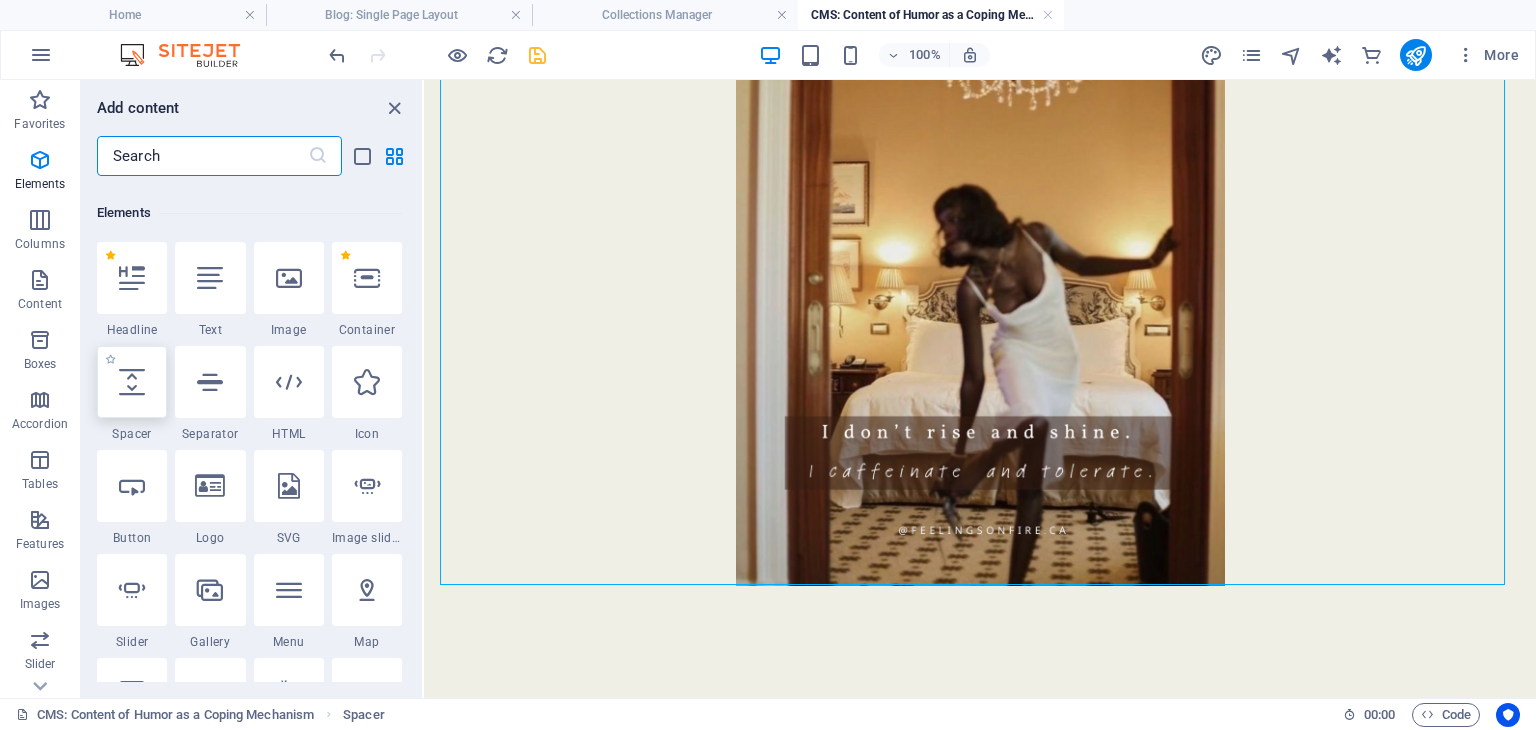scroll, scrollTop: 212, scrollLeft: 0, axis: vertical 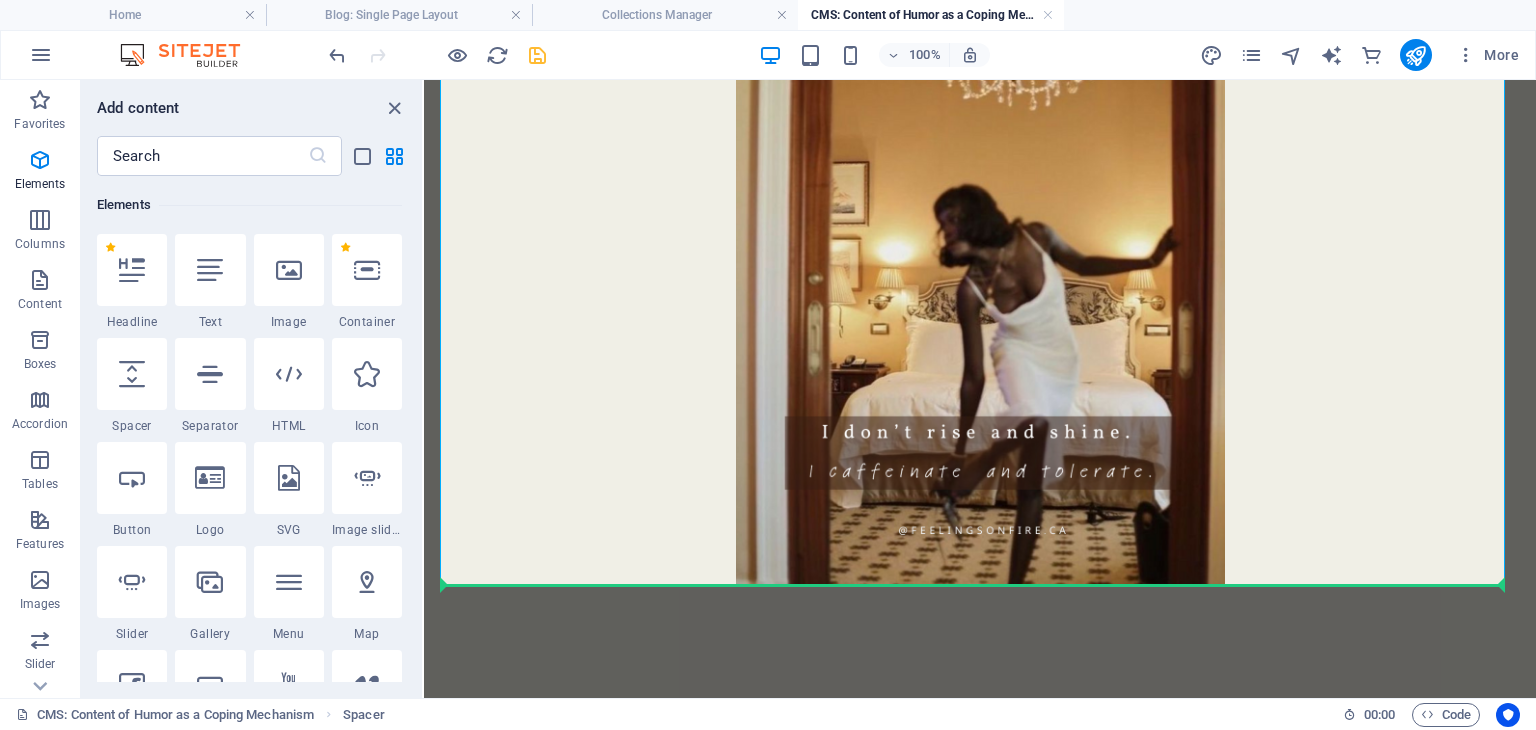 select on "px" 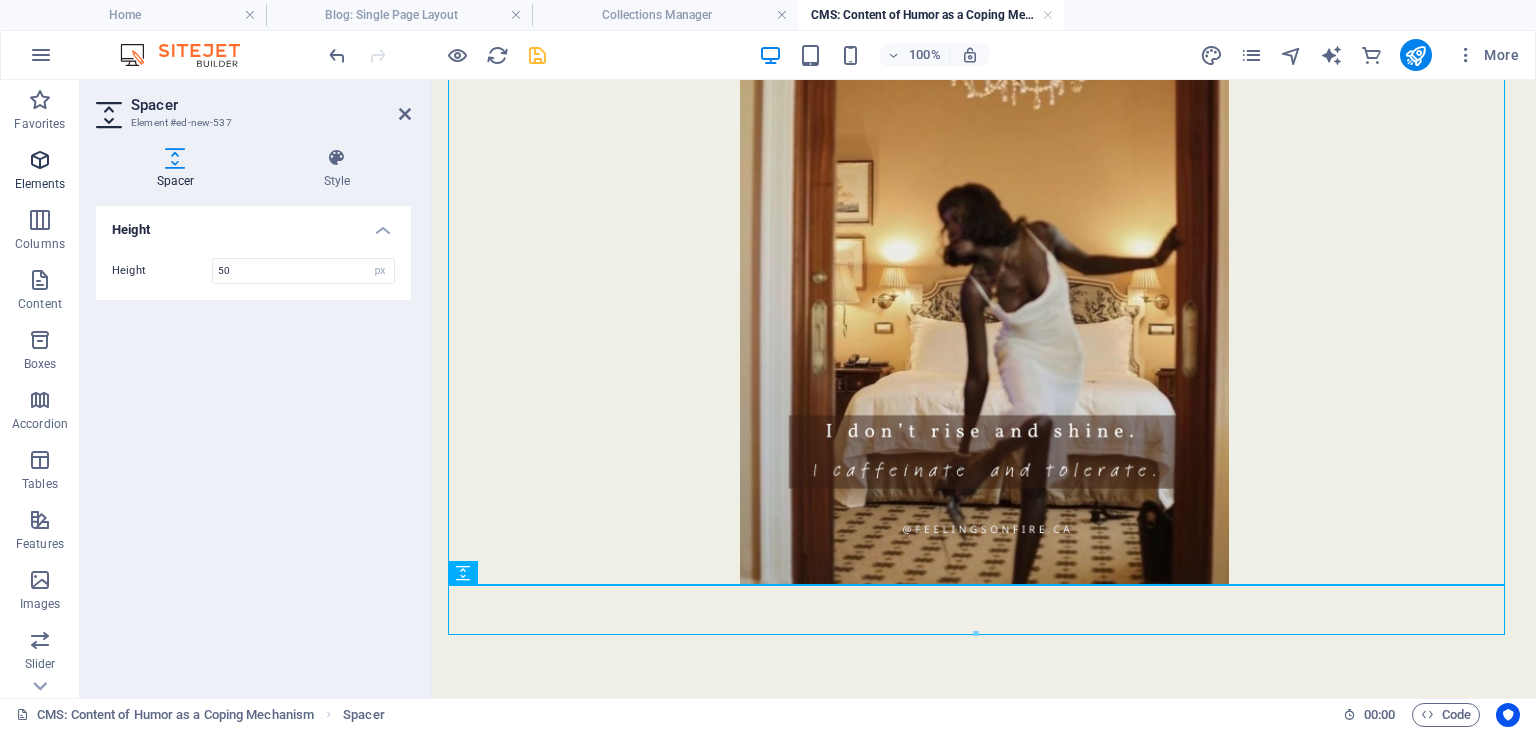click on "Elements" at bounding box center [40, 184] 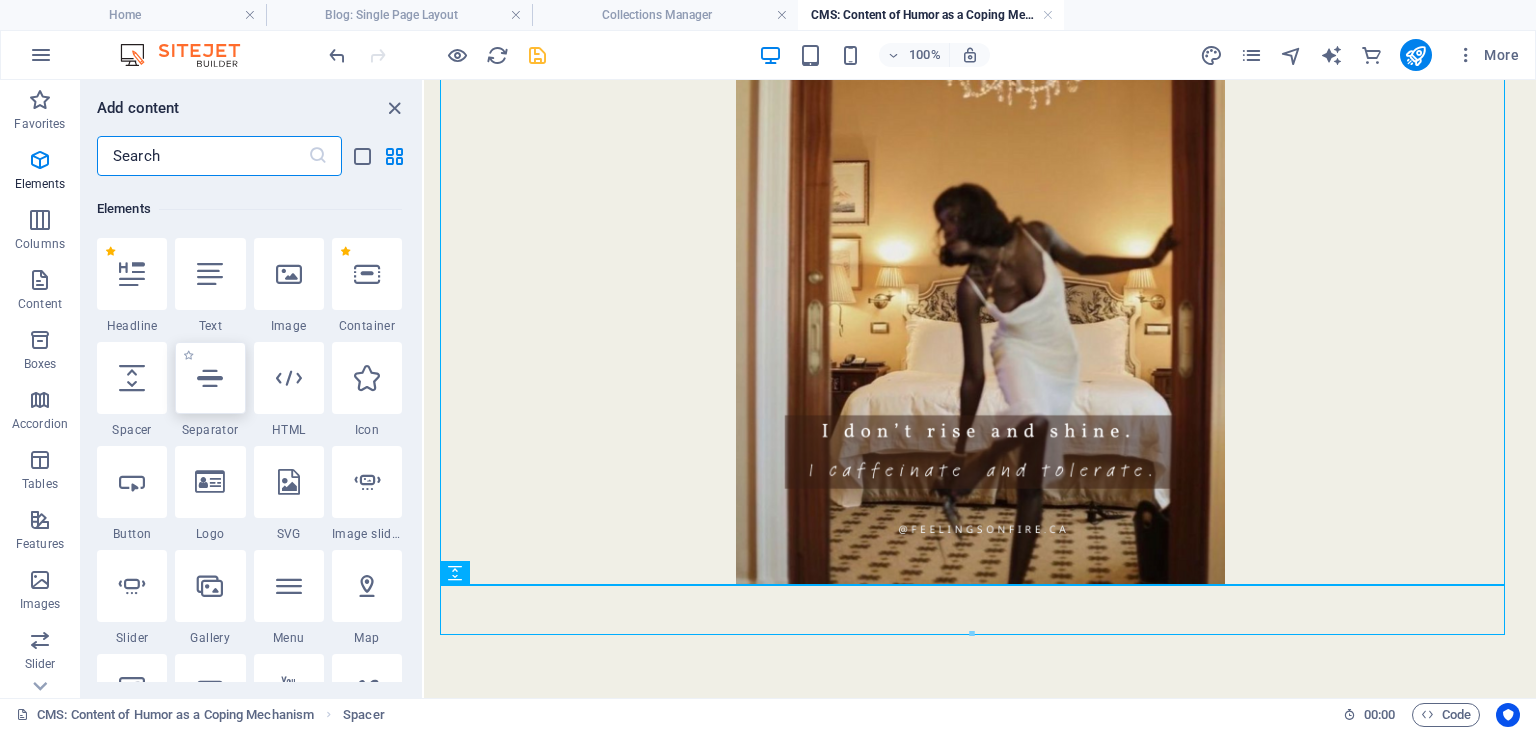 scroll, scrollTop: 212, scrollLeft: 0, axis: vertical 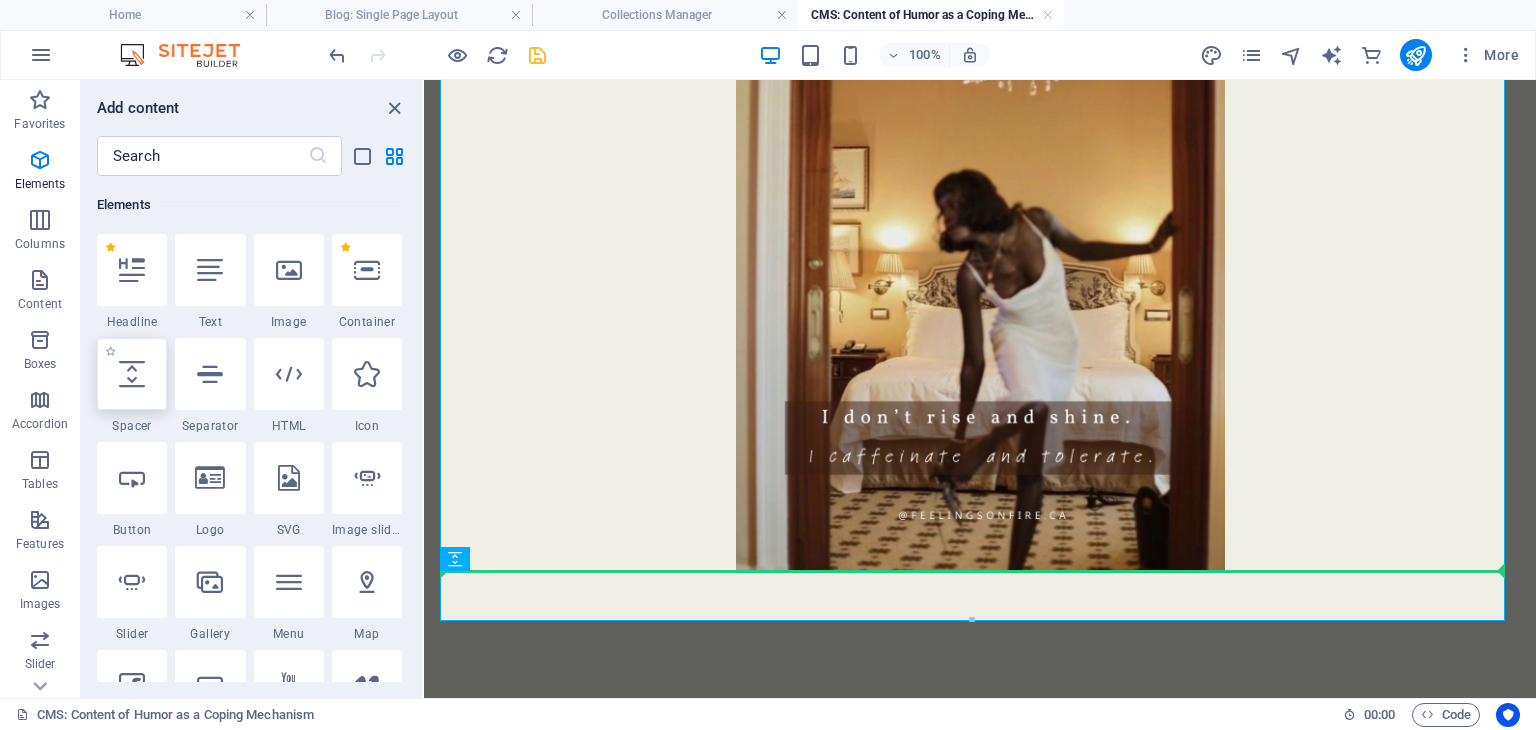 select on "px" 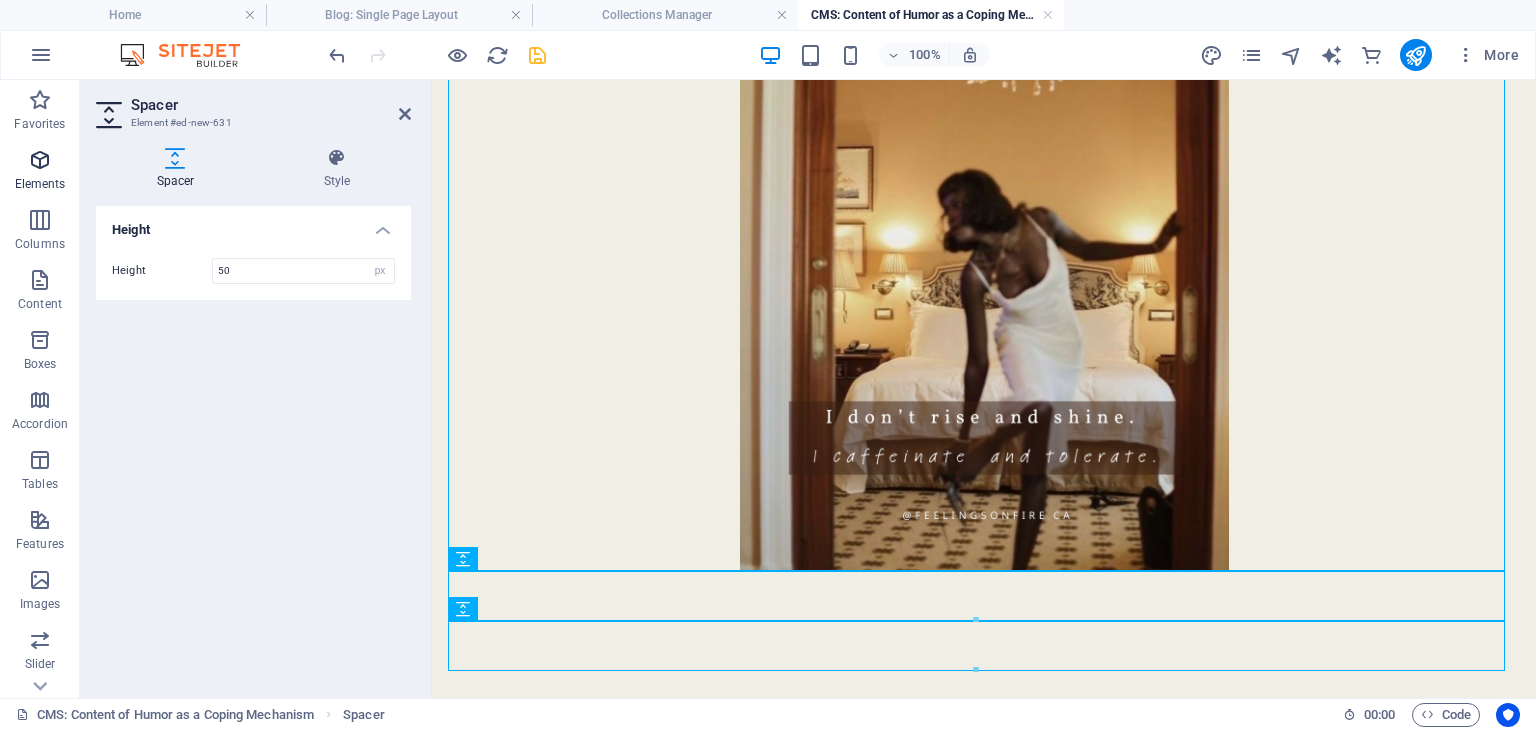 click on "Elements" at bounding box center (40, 172) 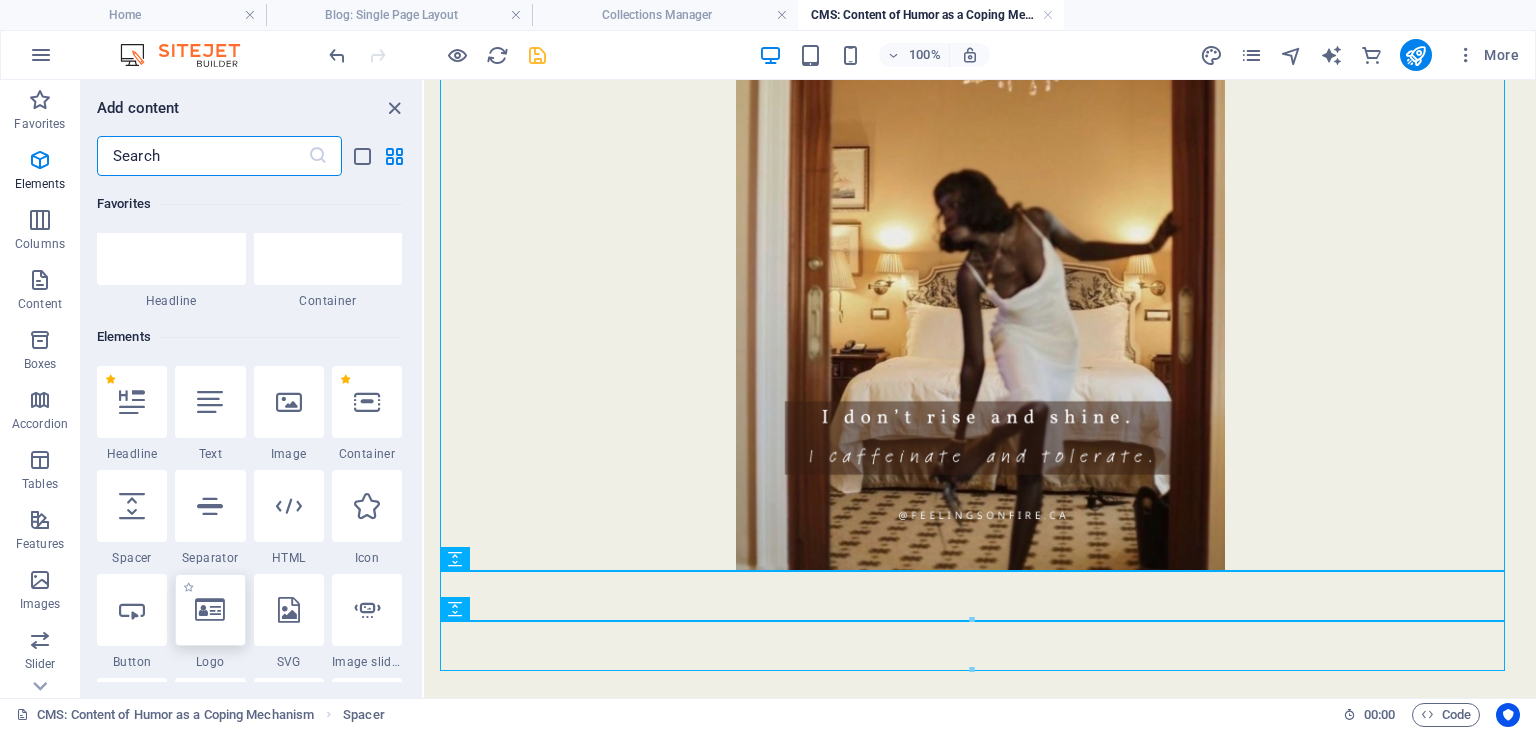 scroll, scrollTop: 212, scrollLeft: 0, axis: vertical 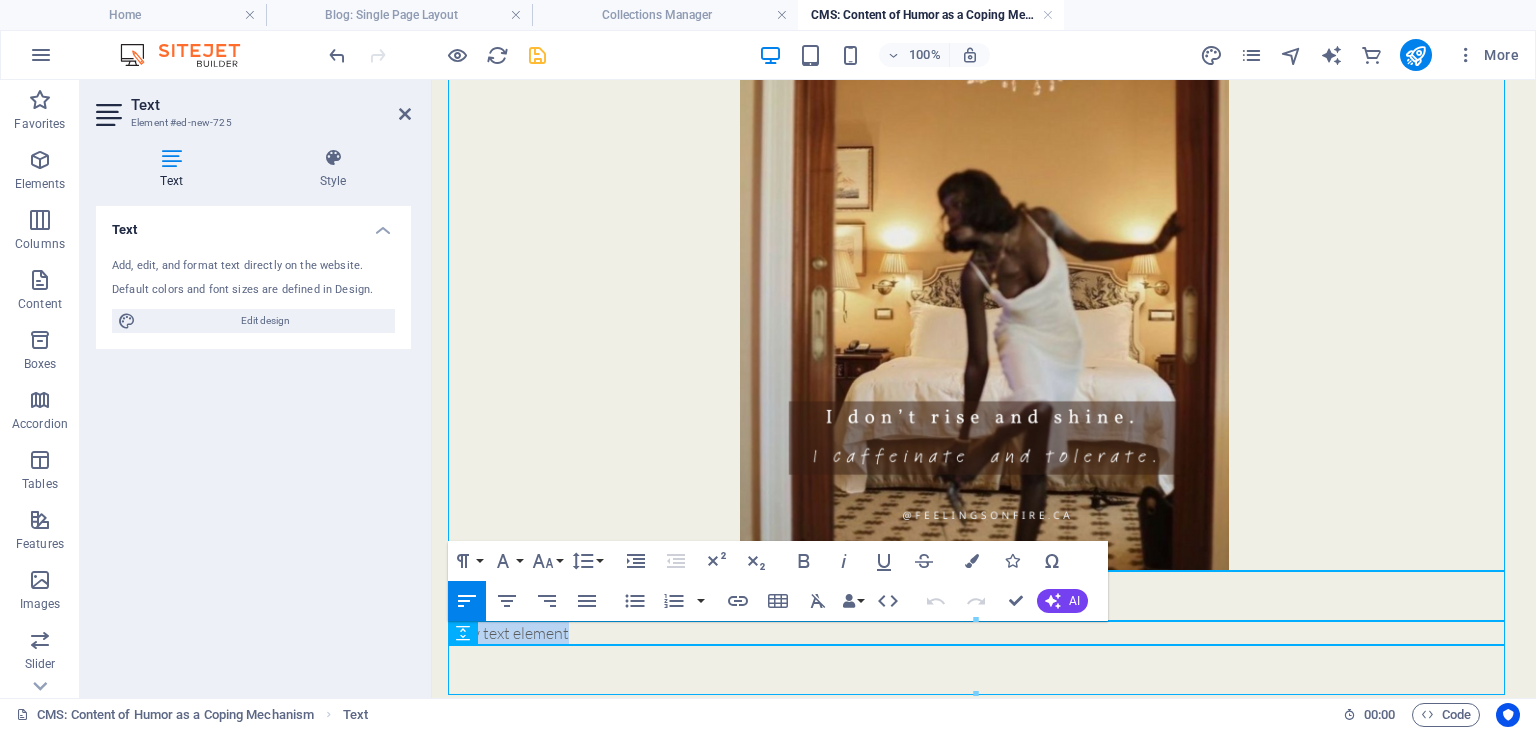 click at bounding box center [984, 596] 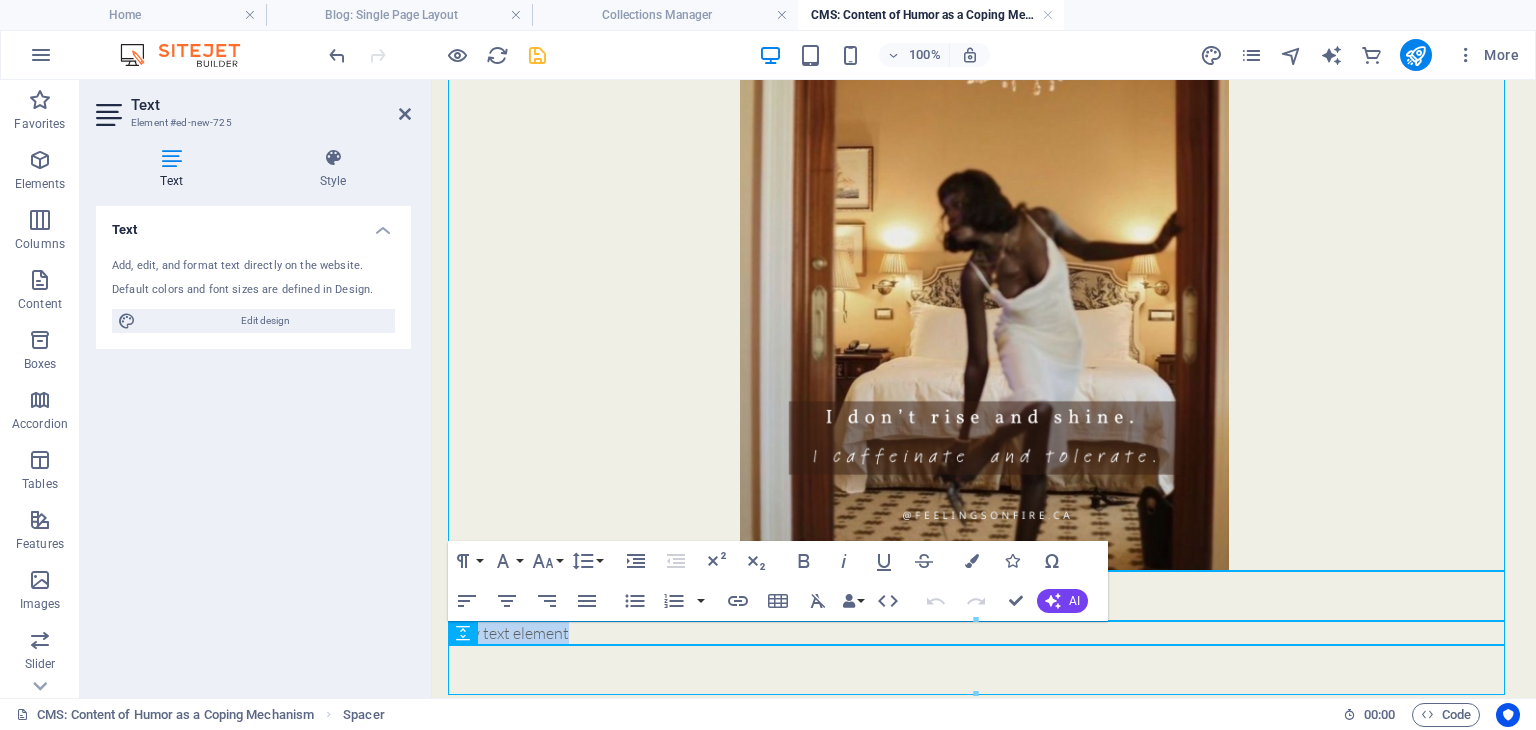 click at bounding box center (984, 596) 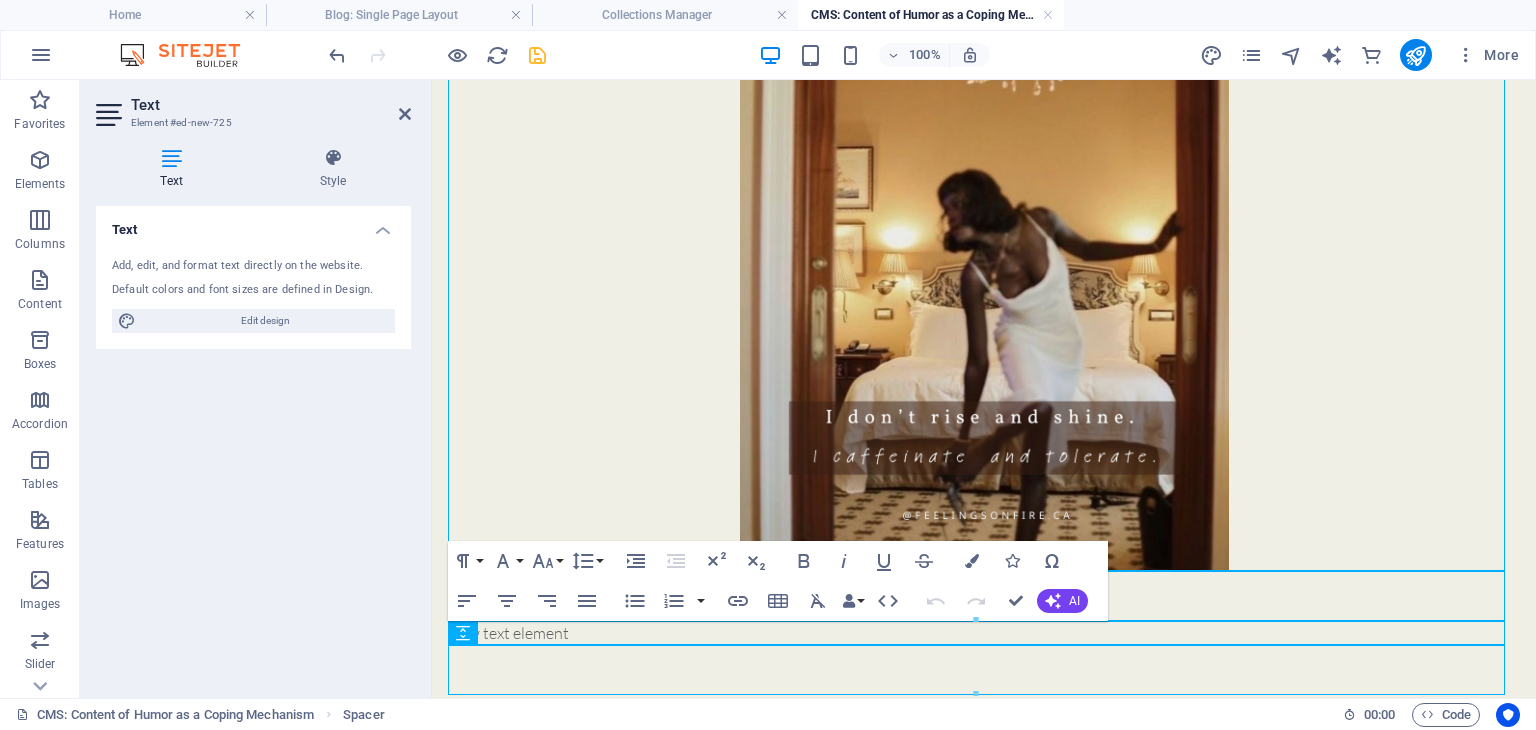 select on "px" 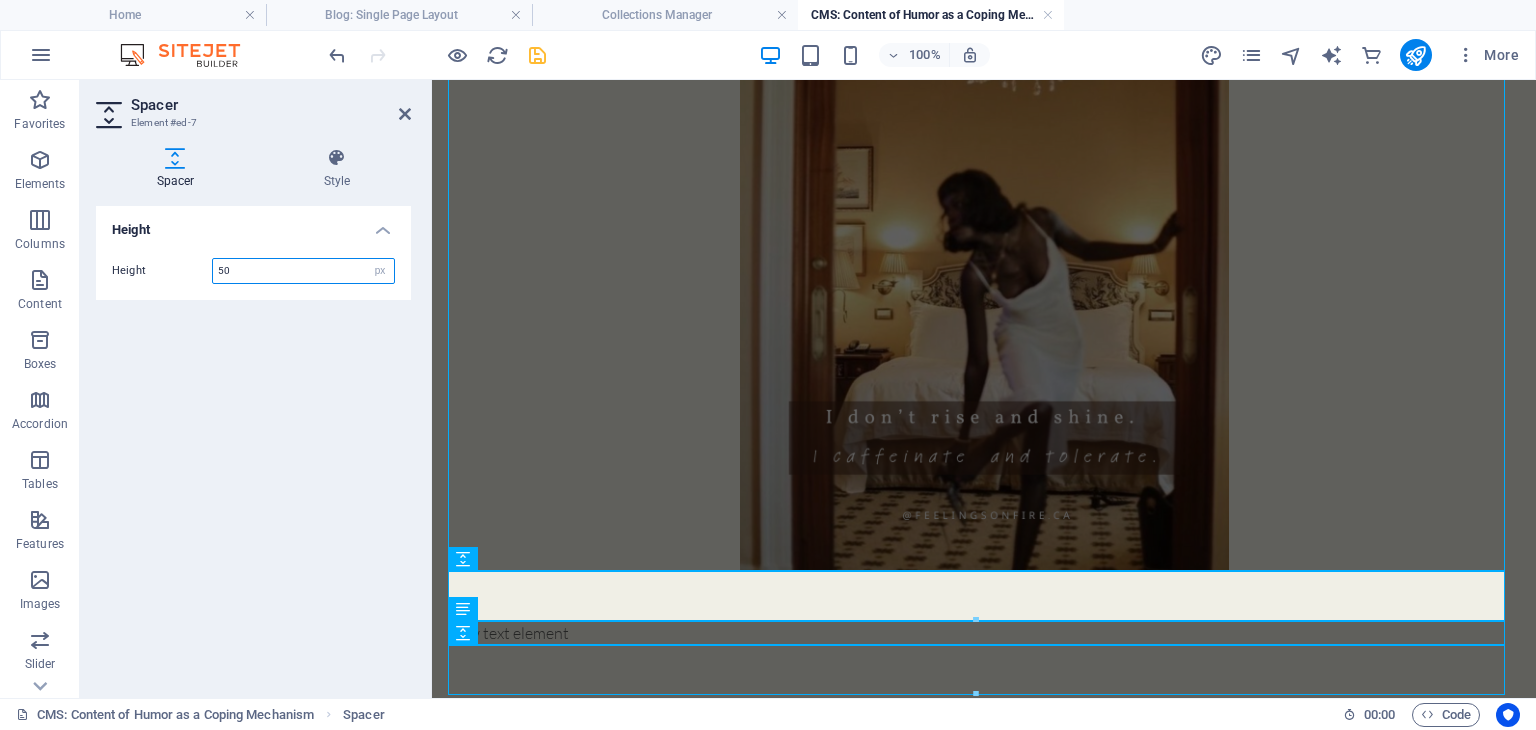click on "50" at bounding box center [303, 271] 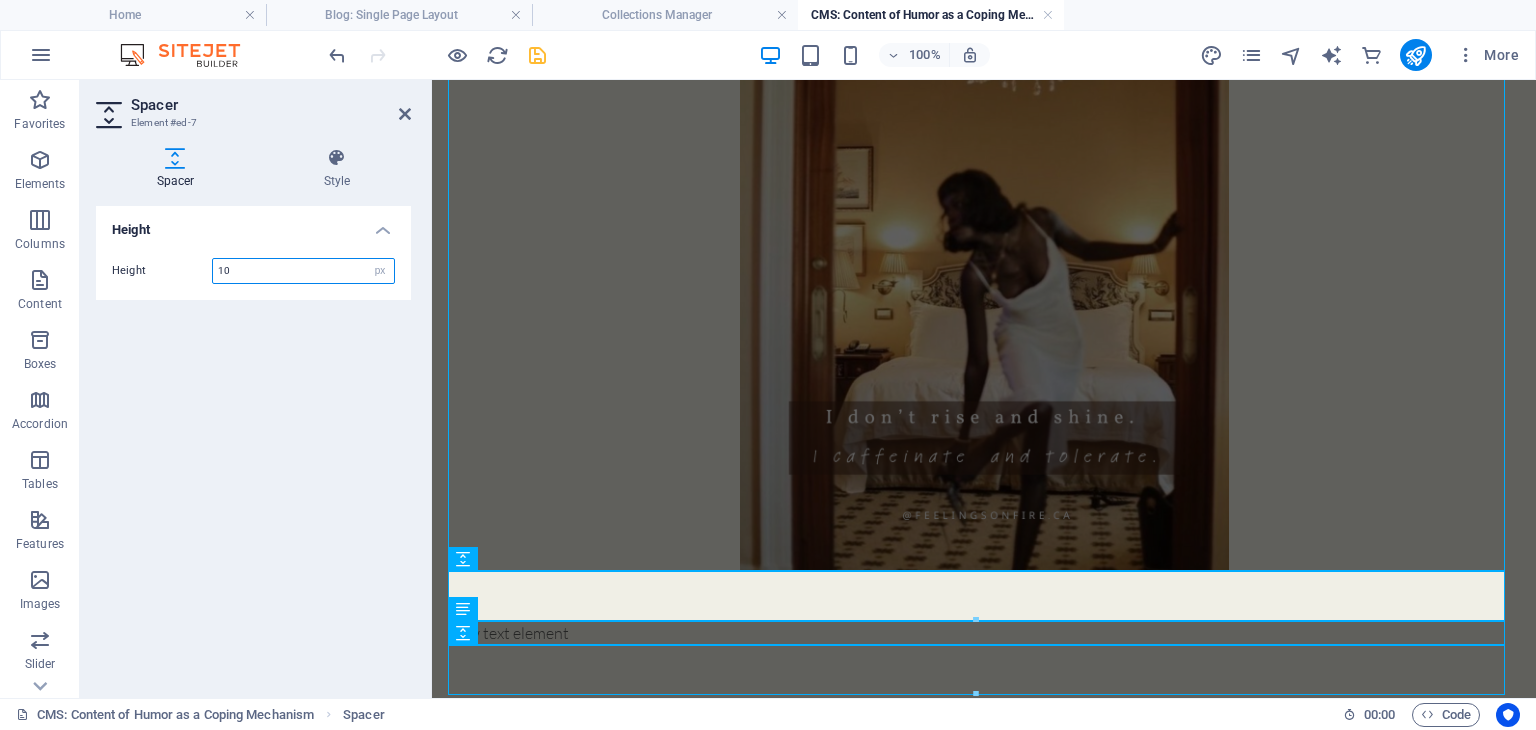 type on "10" 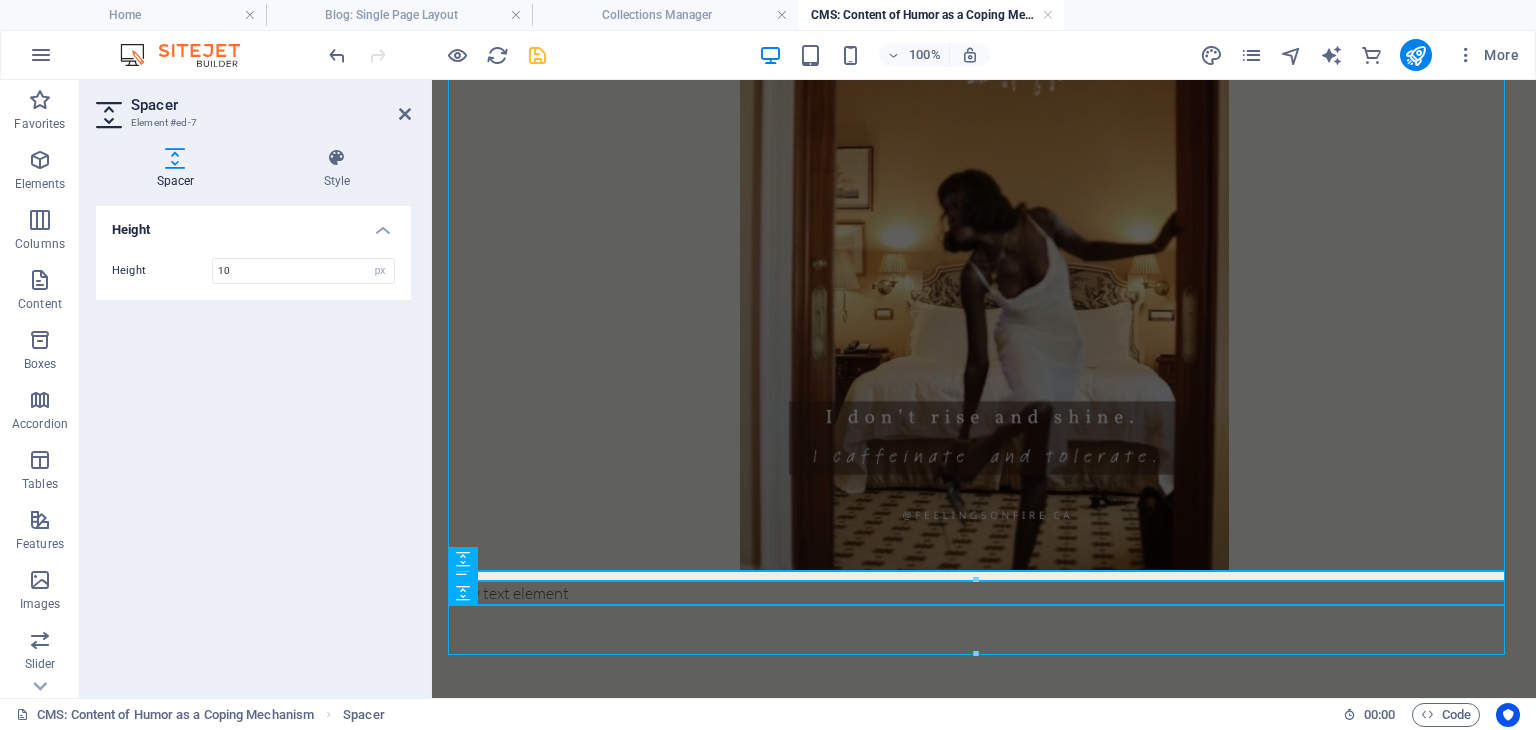 click on "Height Height 10 px rem vh vw" at bounding box center [253, 444] 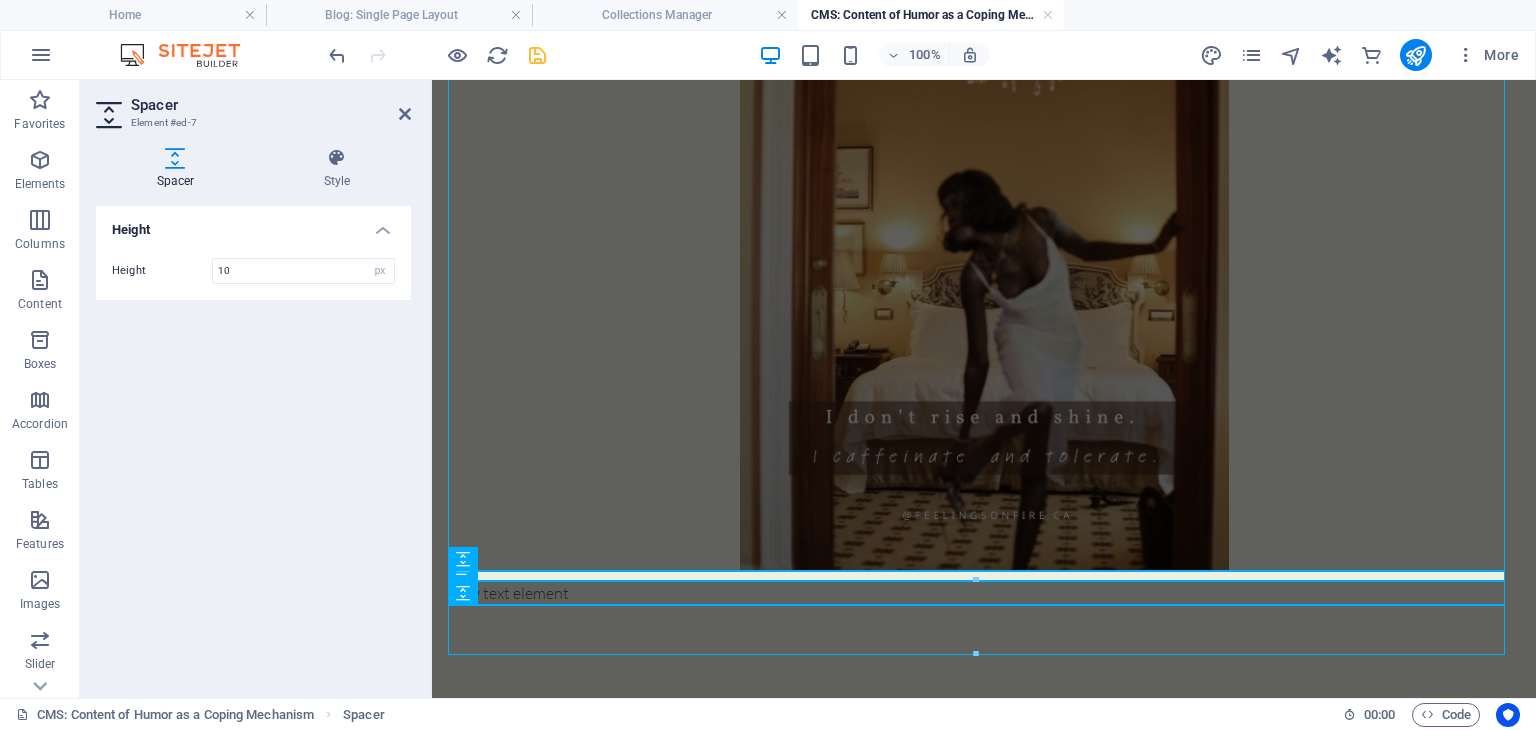 click at bounding box center (537, 55) 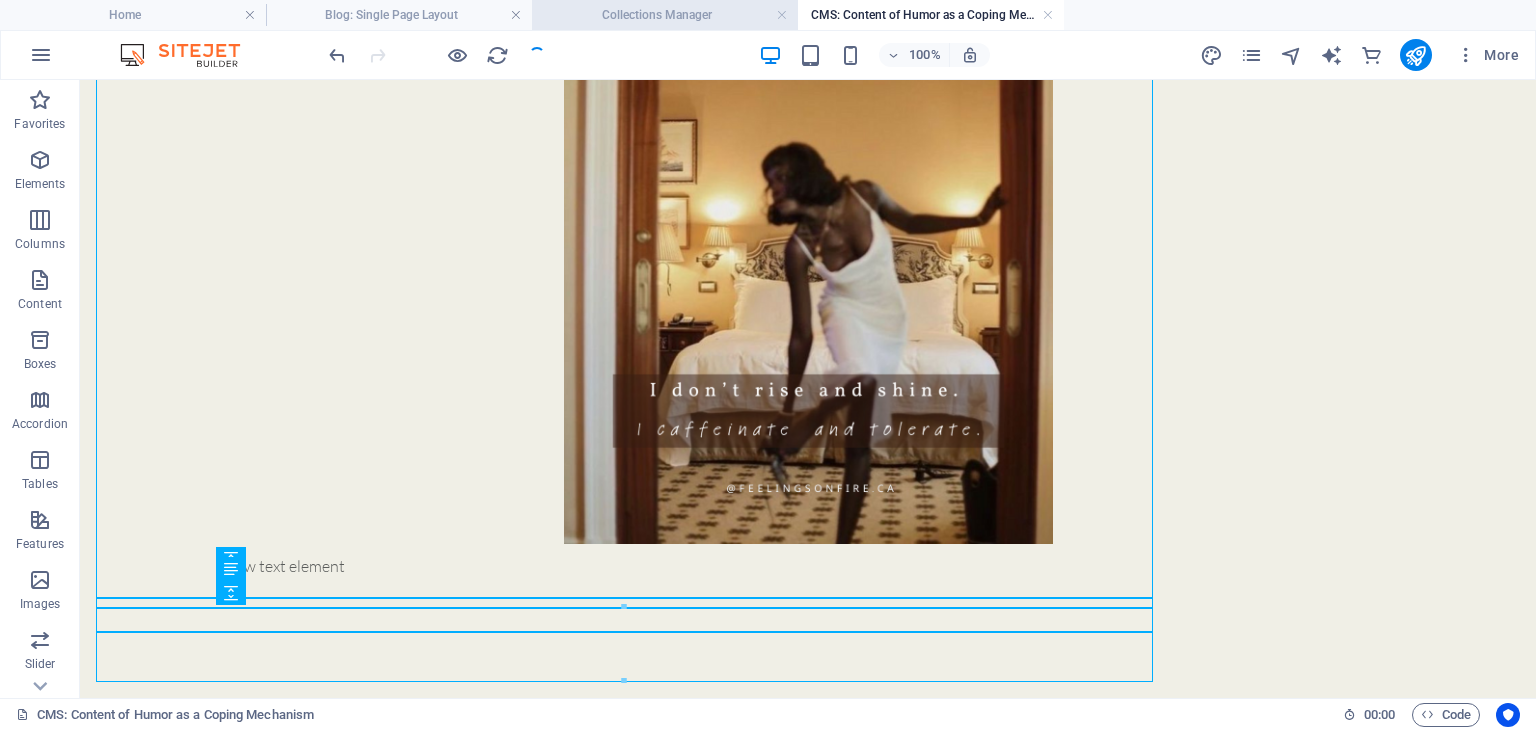 scroll, scrollTop: 319, scrollLeft: 0, axis: vertical 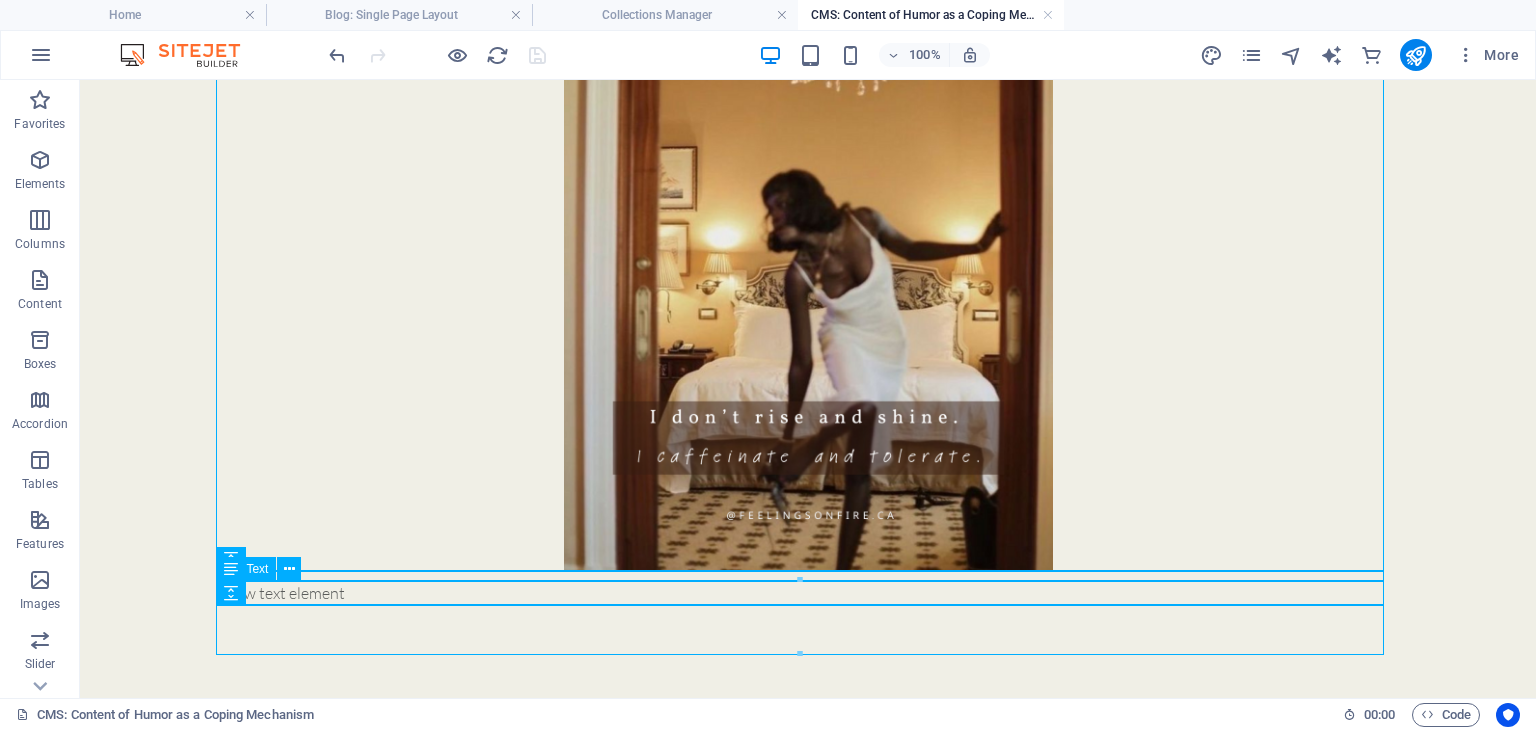 click on "New text element" at bounding box center (808, 593) 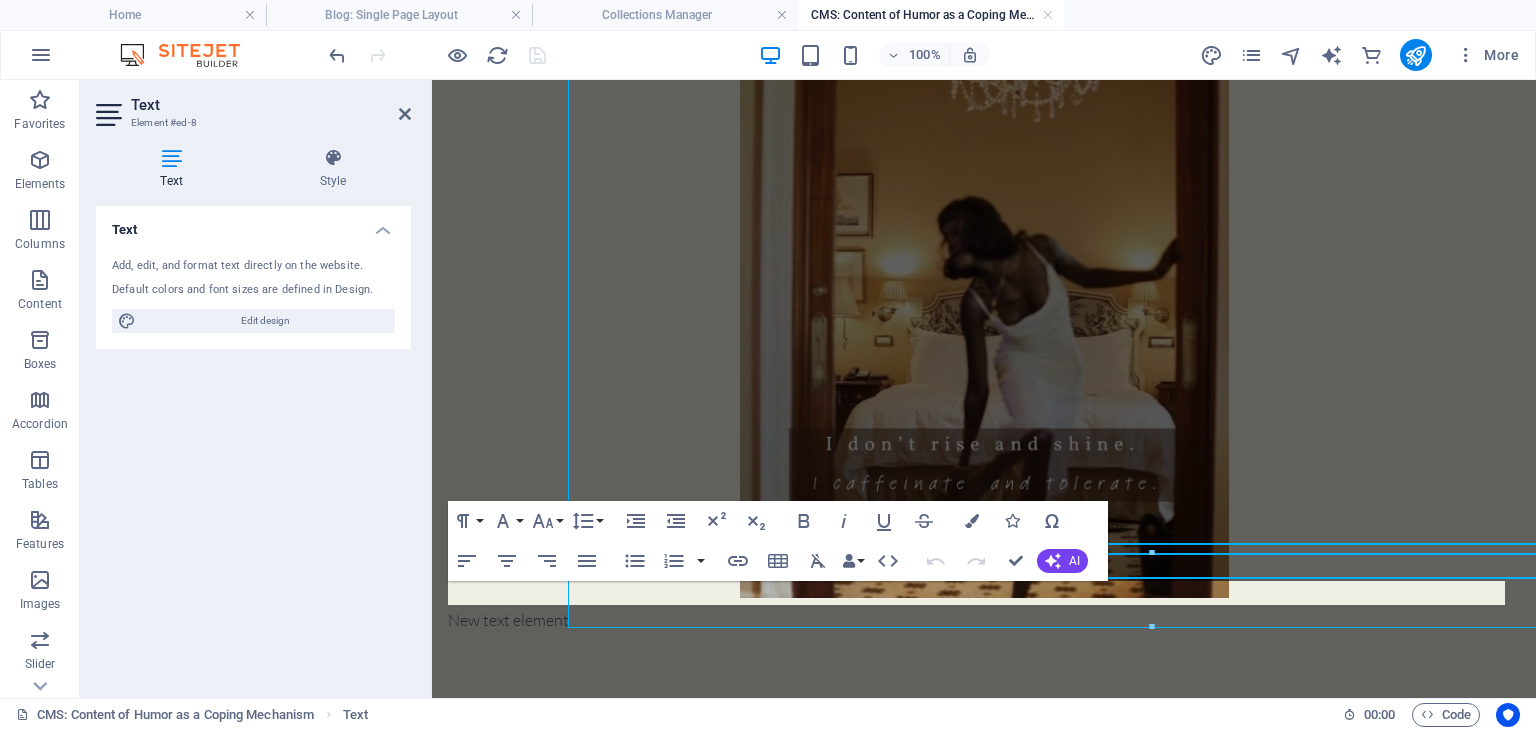 scroll, scrollTop: 346, scrollLeft: 0, axis: vertical 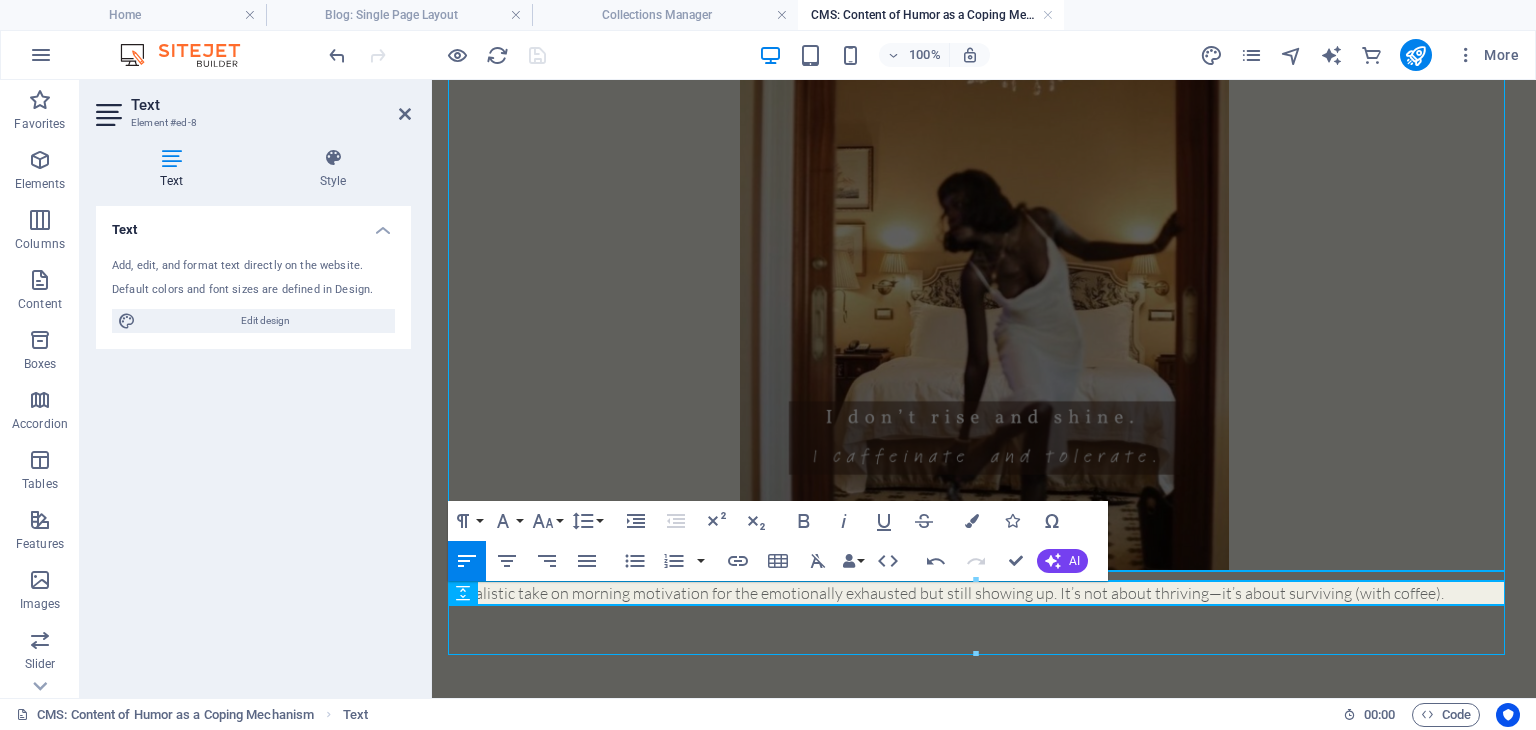 click on "A realistic take on morning motivation for the emotionally exhausted but still showing up. It’s not about thriving—it’s about surviving (with coffee)." at bounding box center (984, 593) 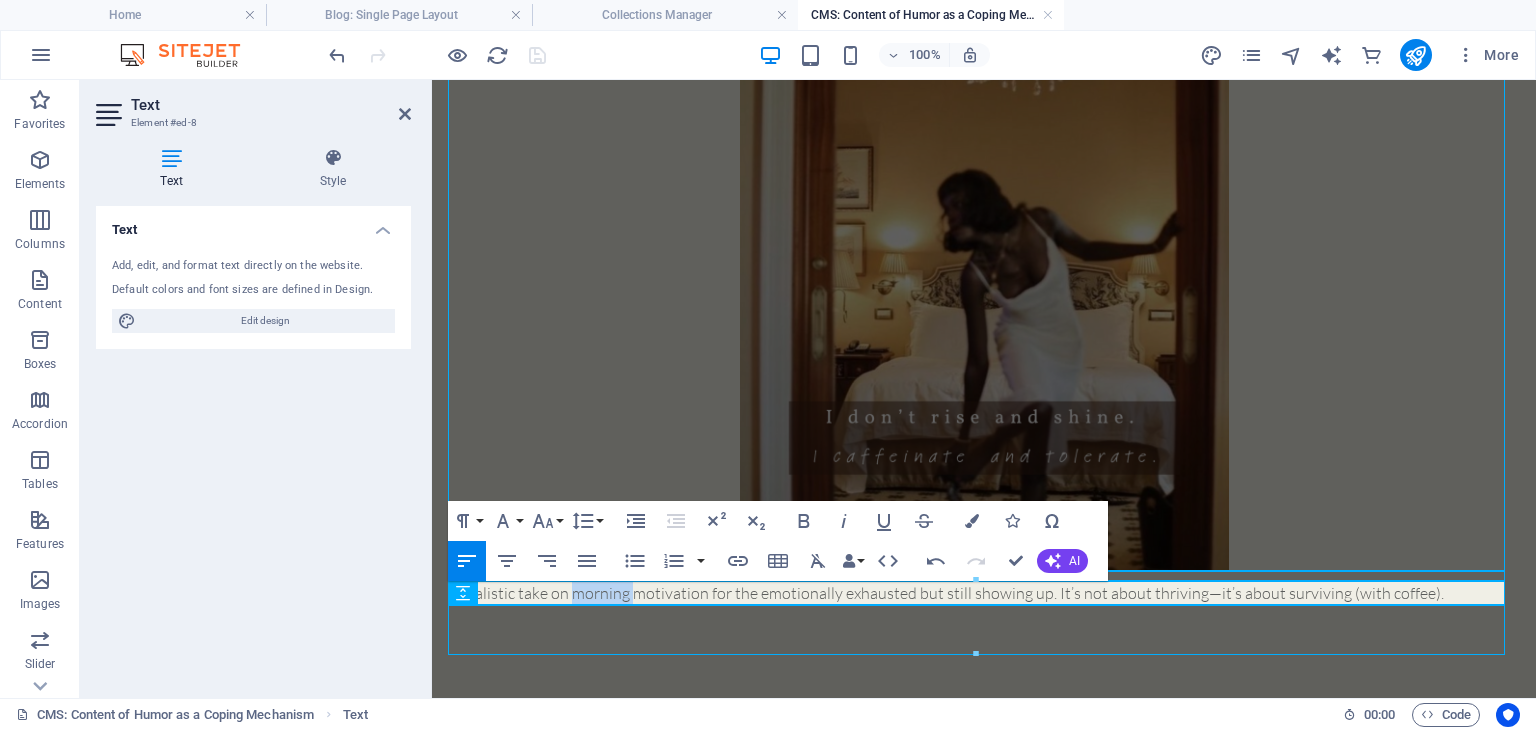 click on "A realistic take on morning motivation for the emotionally exhausted but still showing up. It’s not about thriving—it’s about surviving (with coffee)." at bounding box center (984, 593) 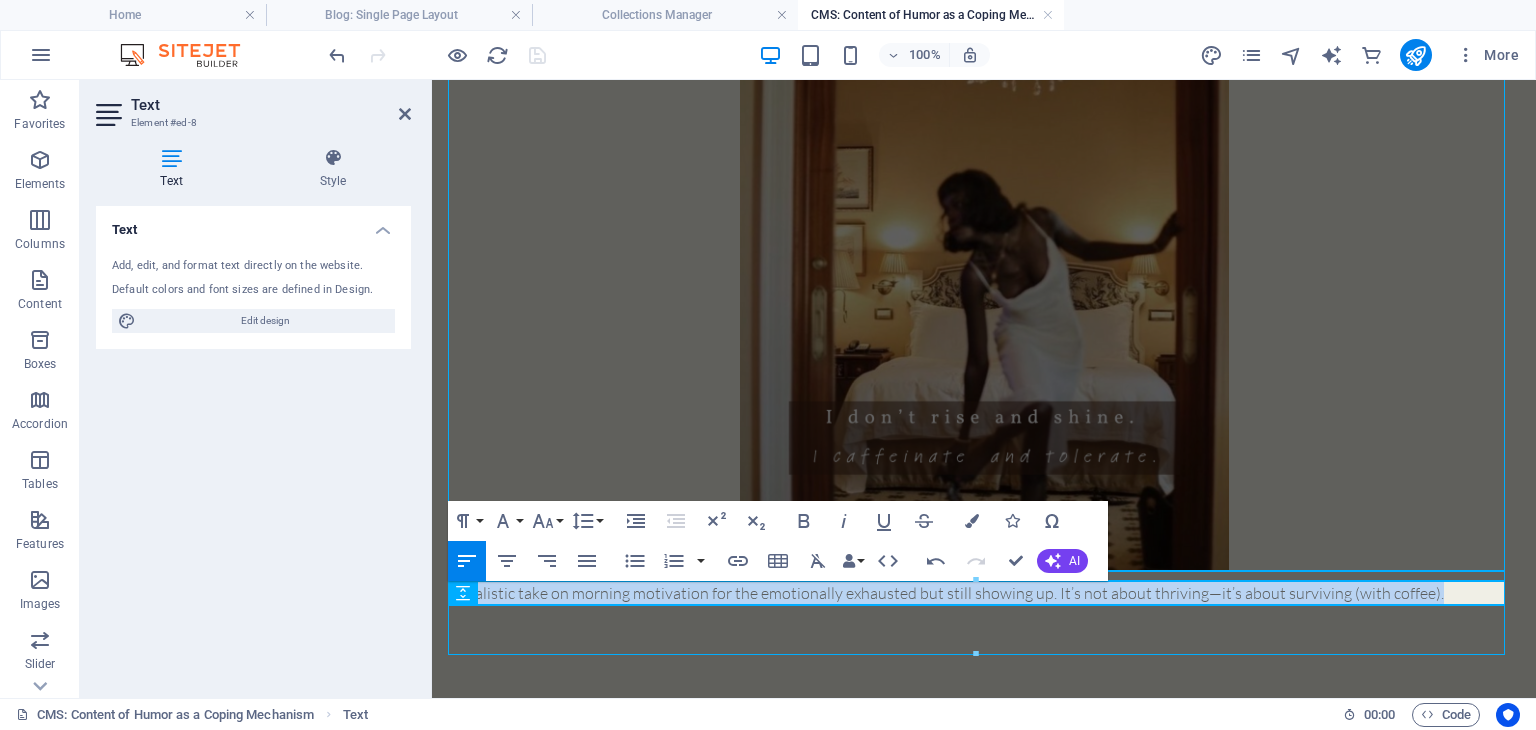 click on "A realistic take on morning motivation for the emotionally exhausted but still showing up. It’s not about thriving—it’s about surviving (with coffee)." at bounding box center [984, 593] 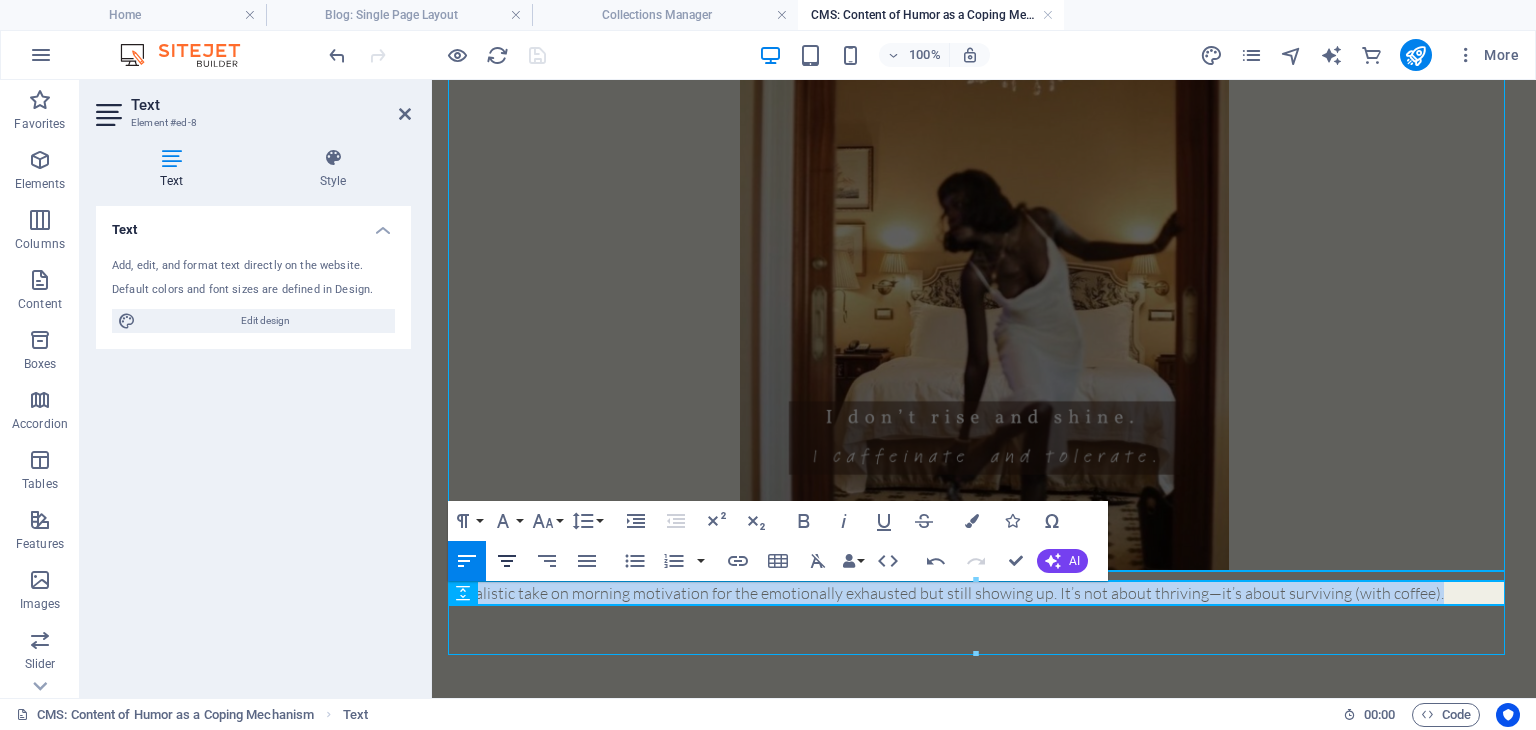 click 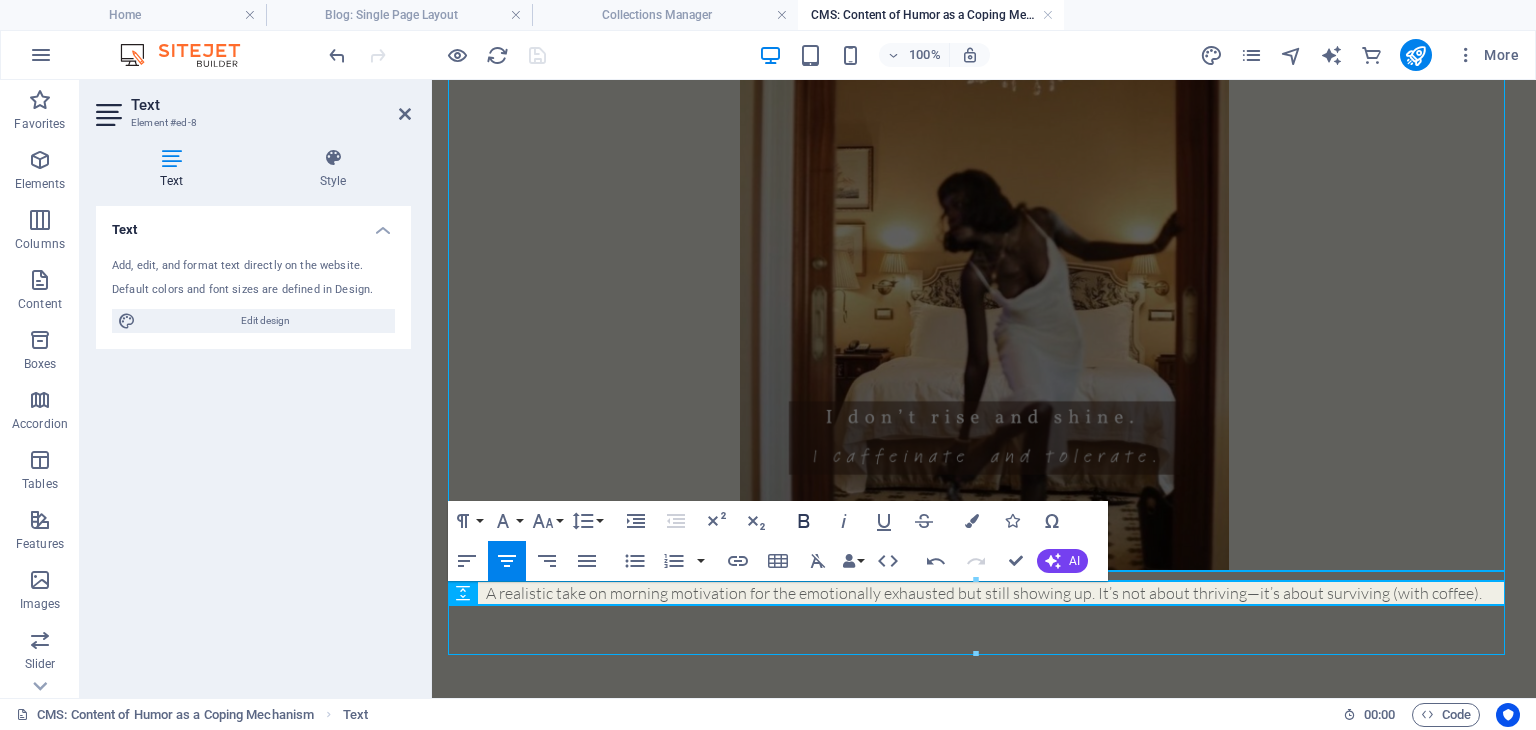 click 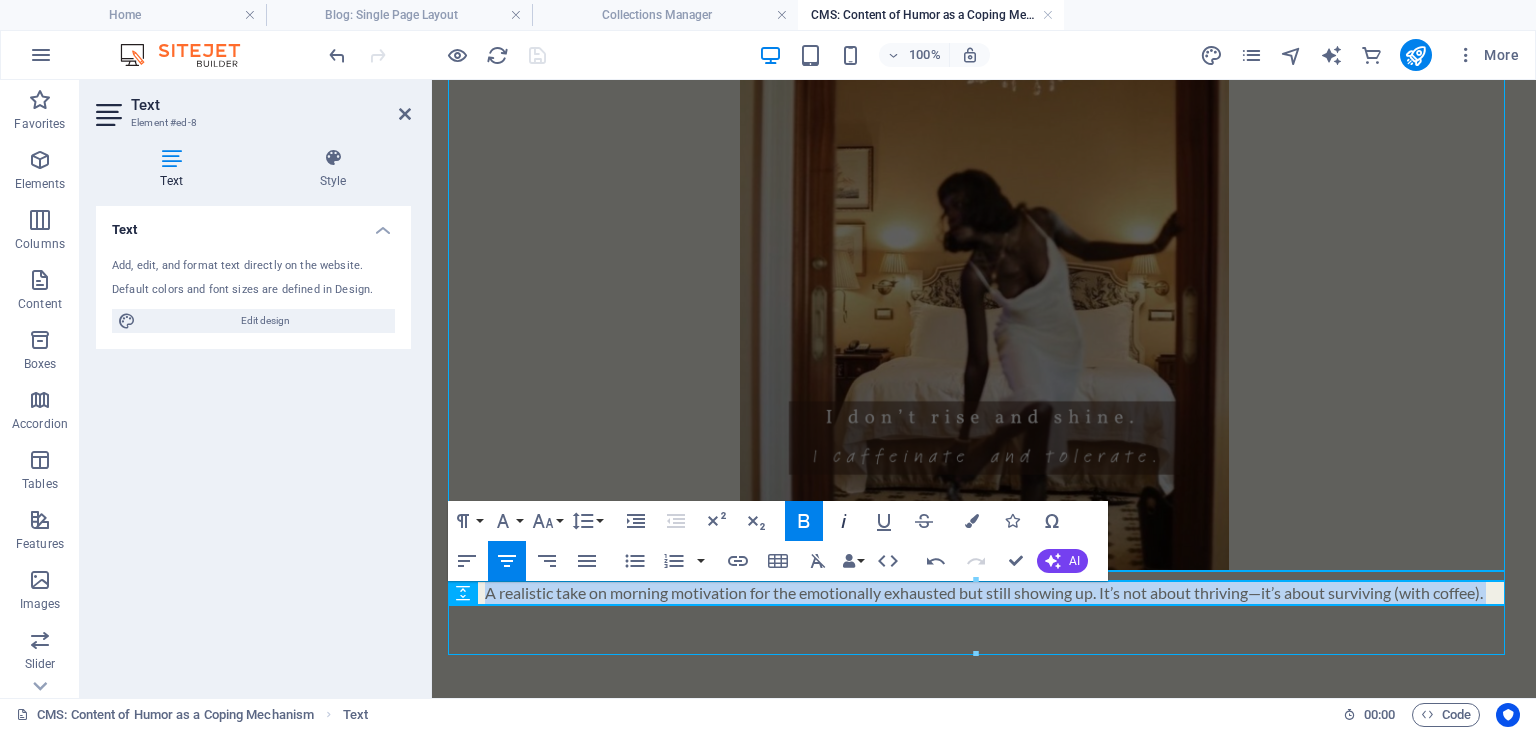 click 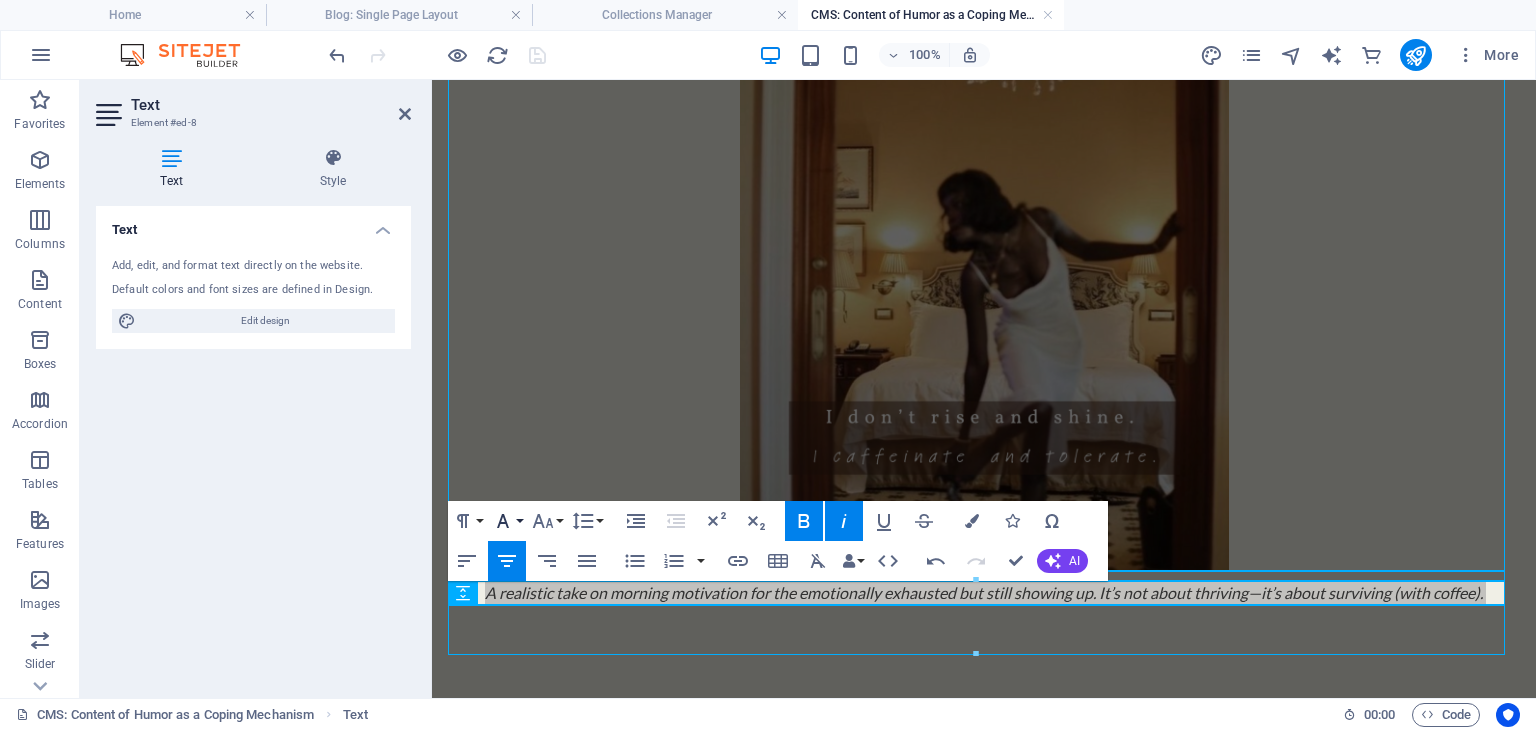 click 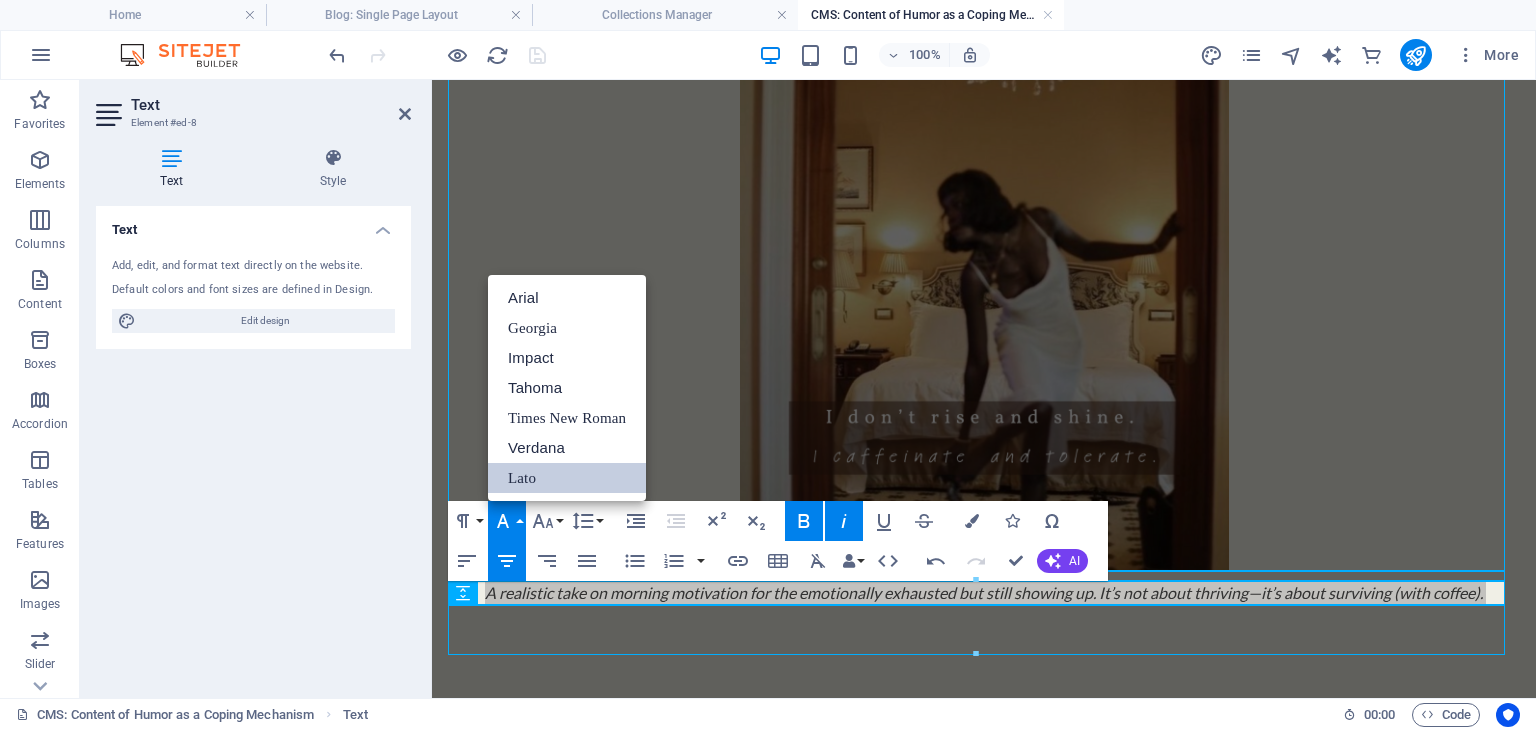 scroll, scrollTop: 0, scrollLeft: 0, axis: both 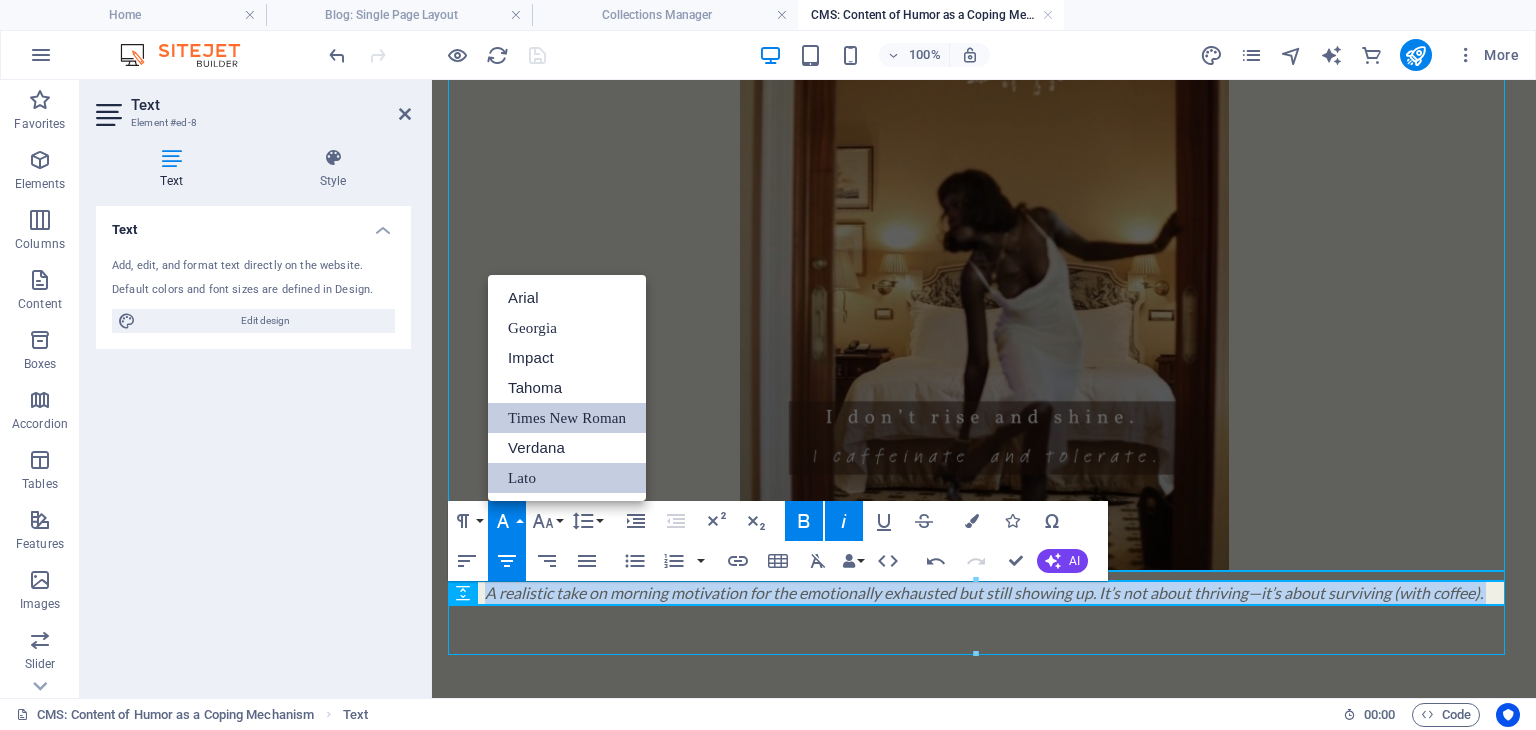 click on "Times New Roman" at bounding box center [567, 418] 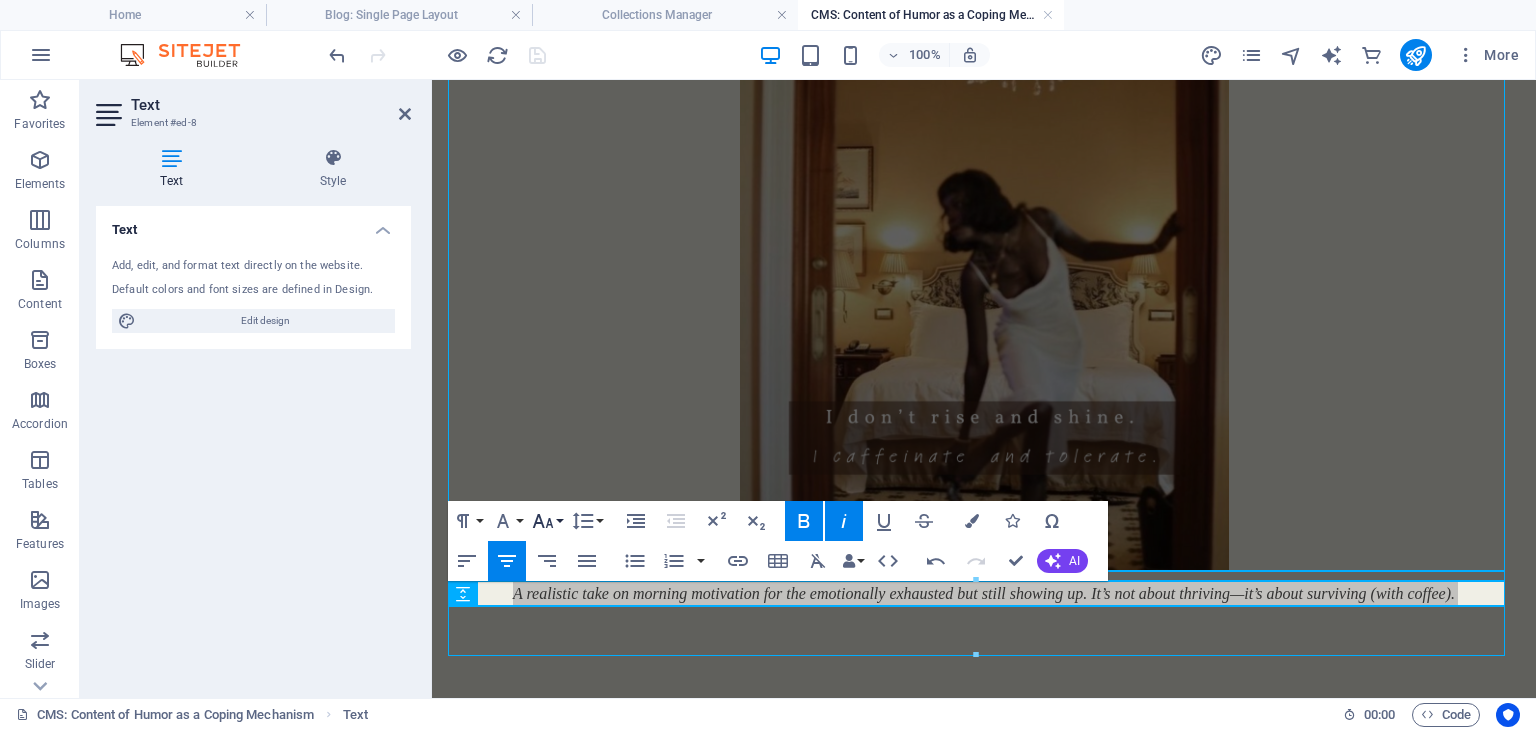click 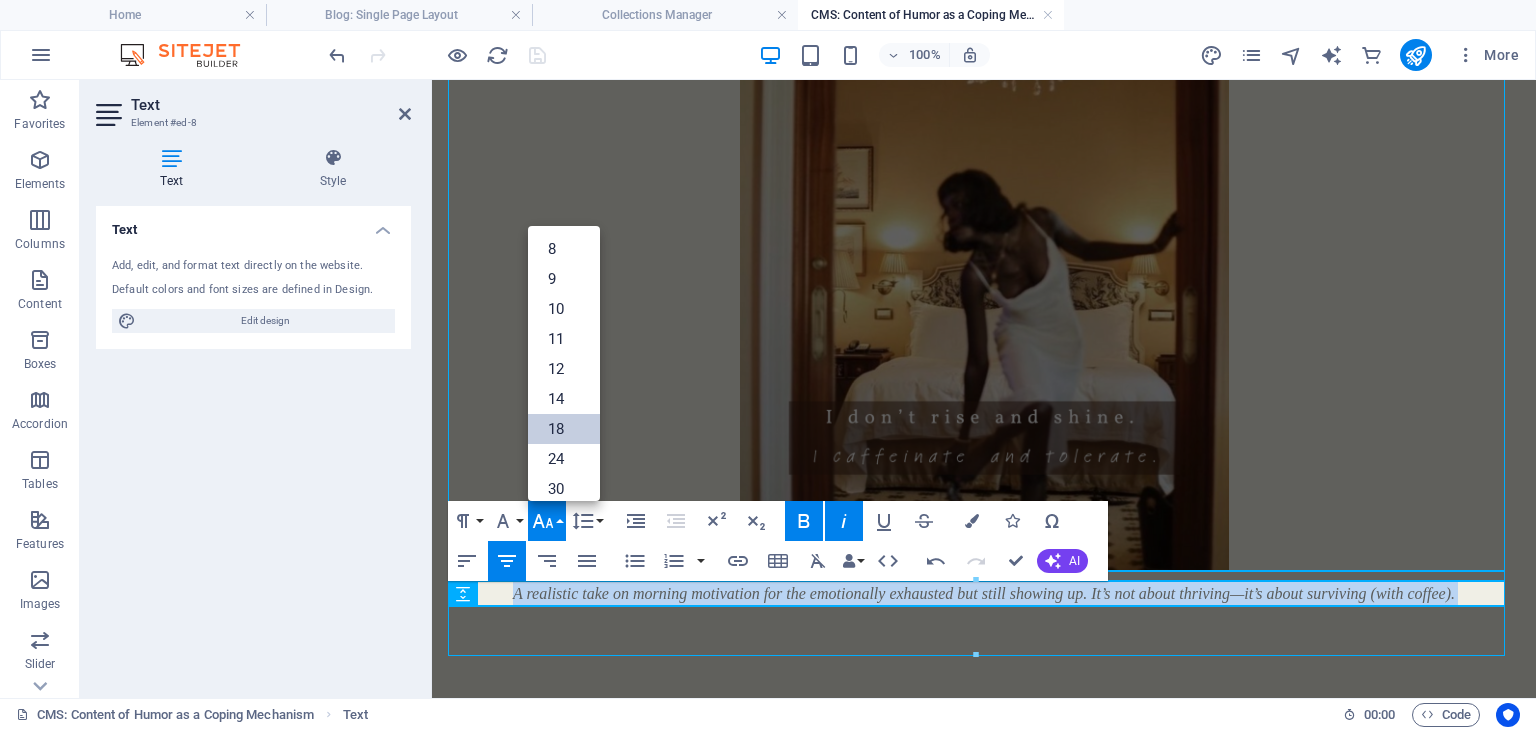 click on "18" at bounding box center (564, 429) 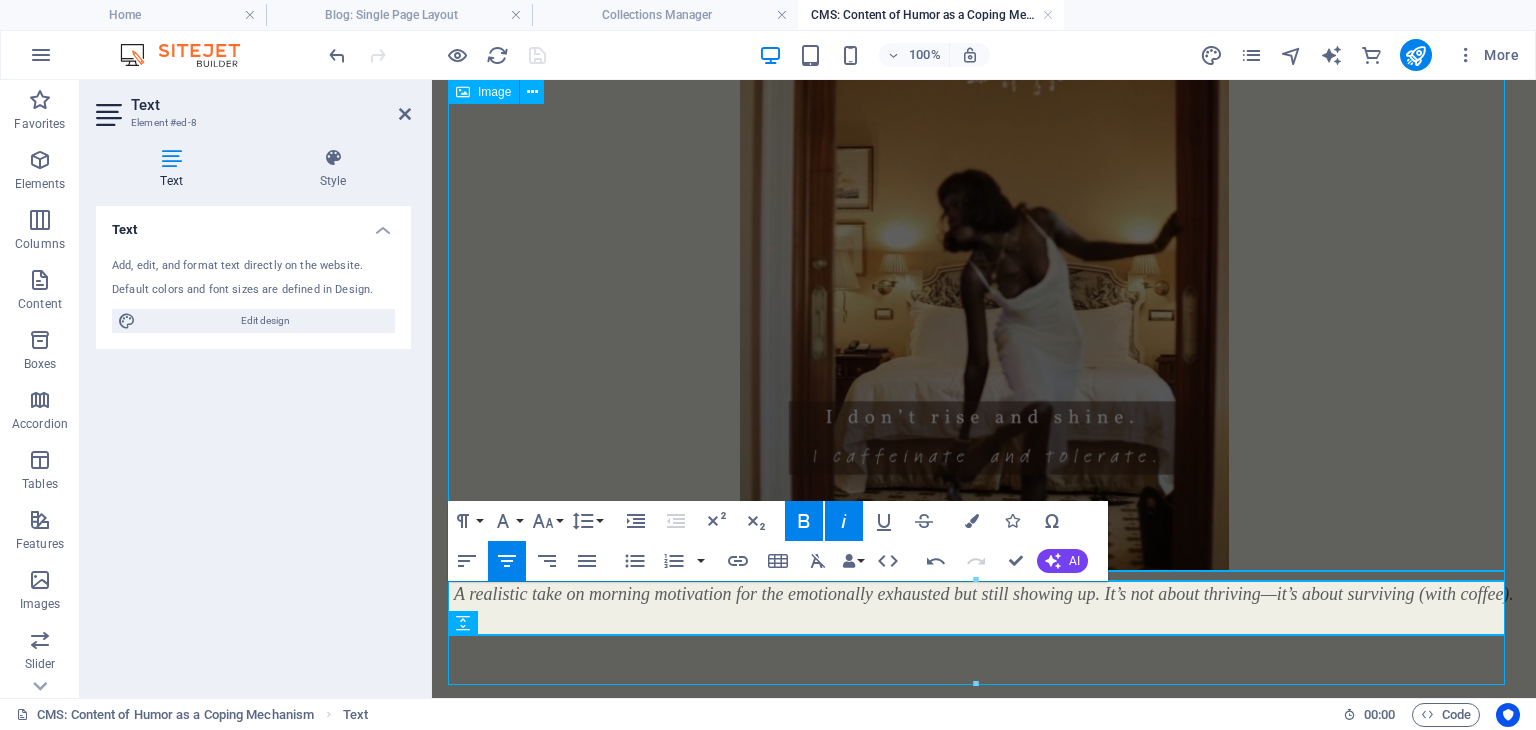 click at bounding box center (984, 265) 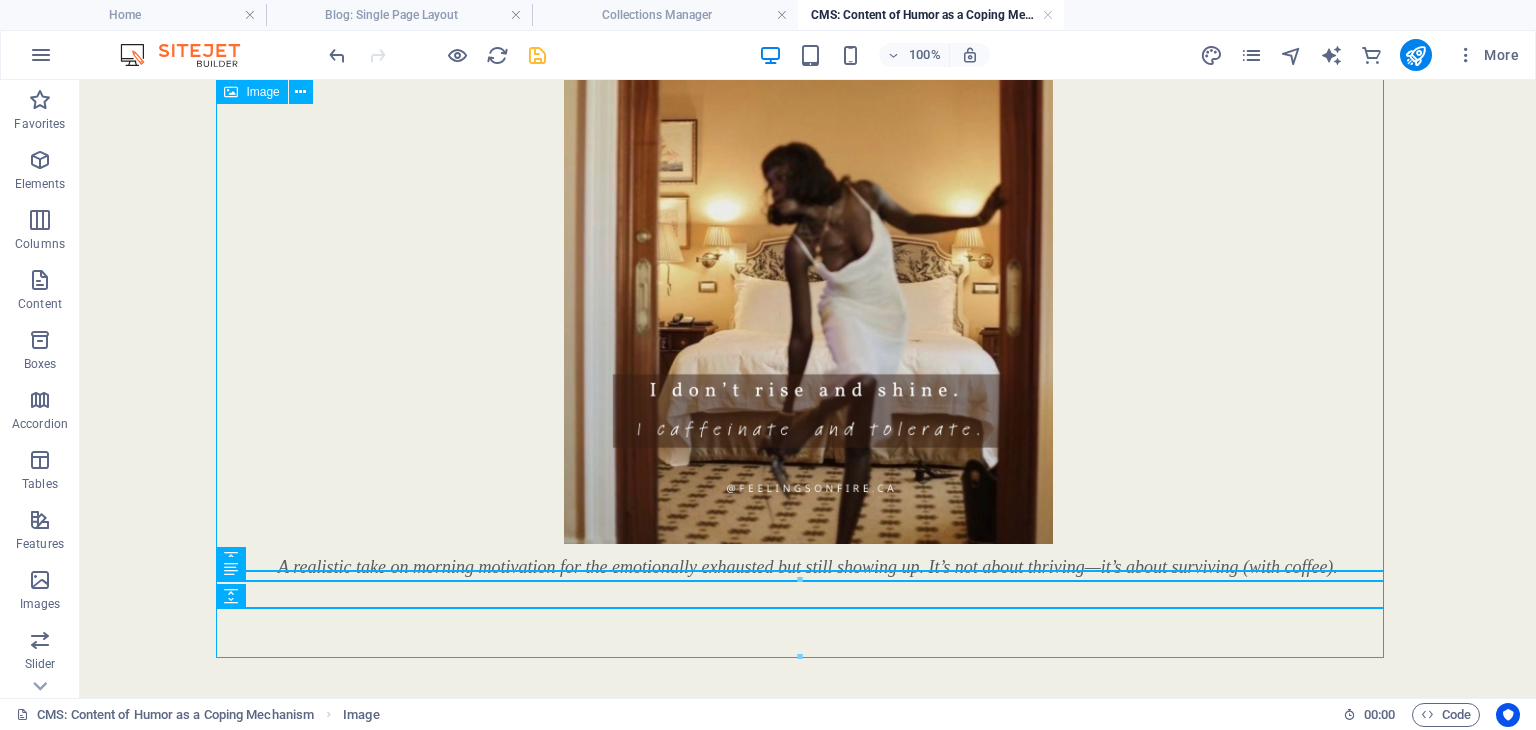 scroll, scrollTop: 319, scrollLeft: 0, axis: vertical 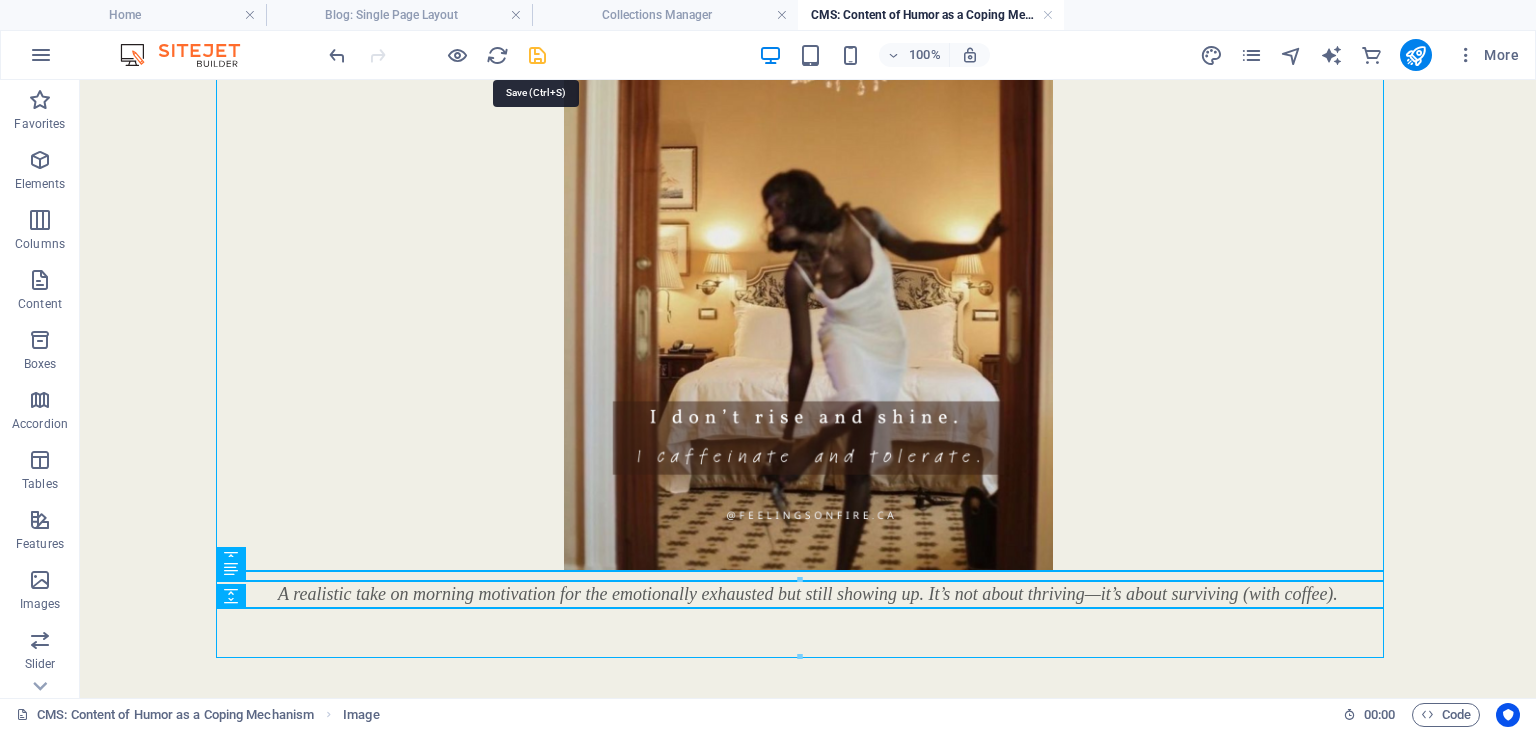 click at bounding box center (537, 55) 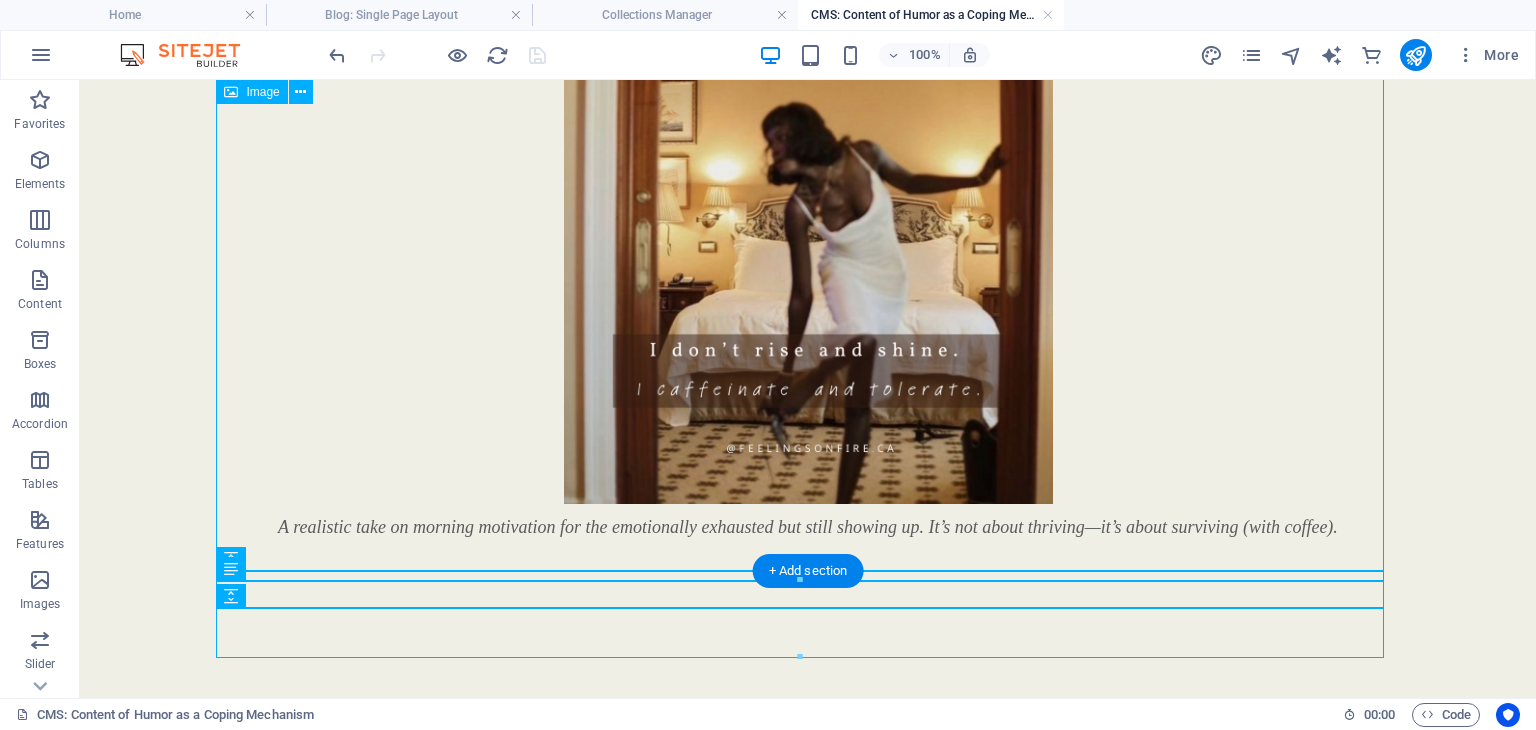 scroll, scrollTop: 392, scrollLeft: 0, axis: vertical 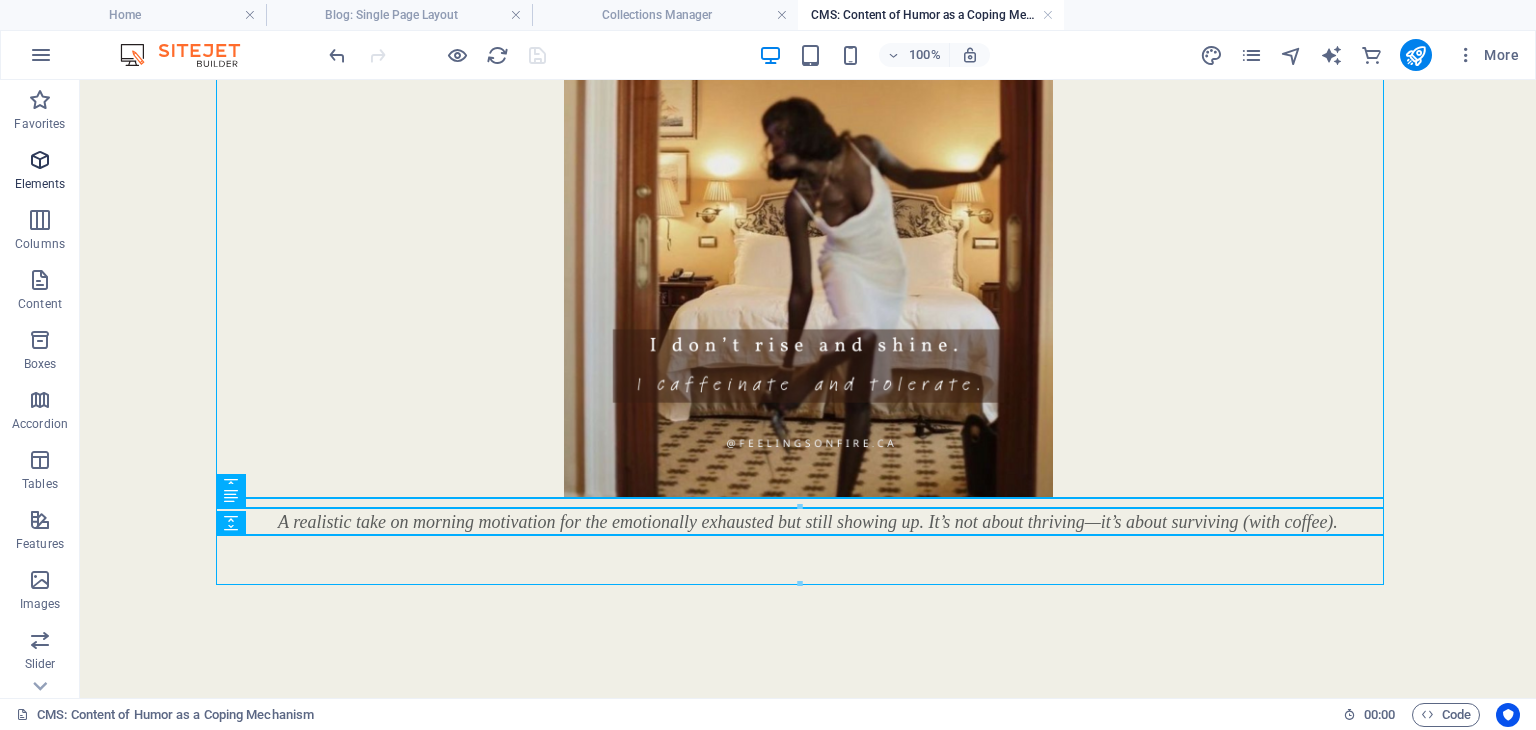 click at bounding box center [40, 160] 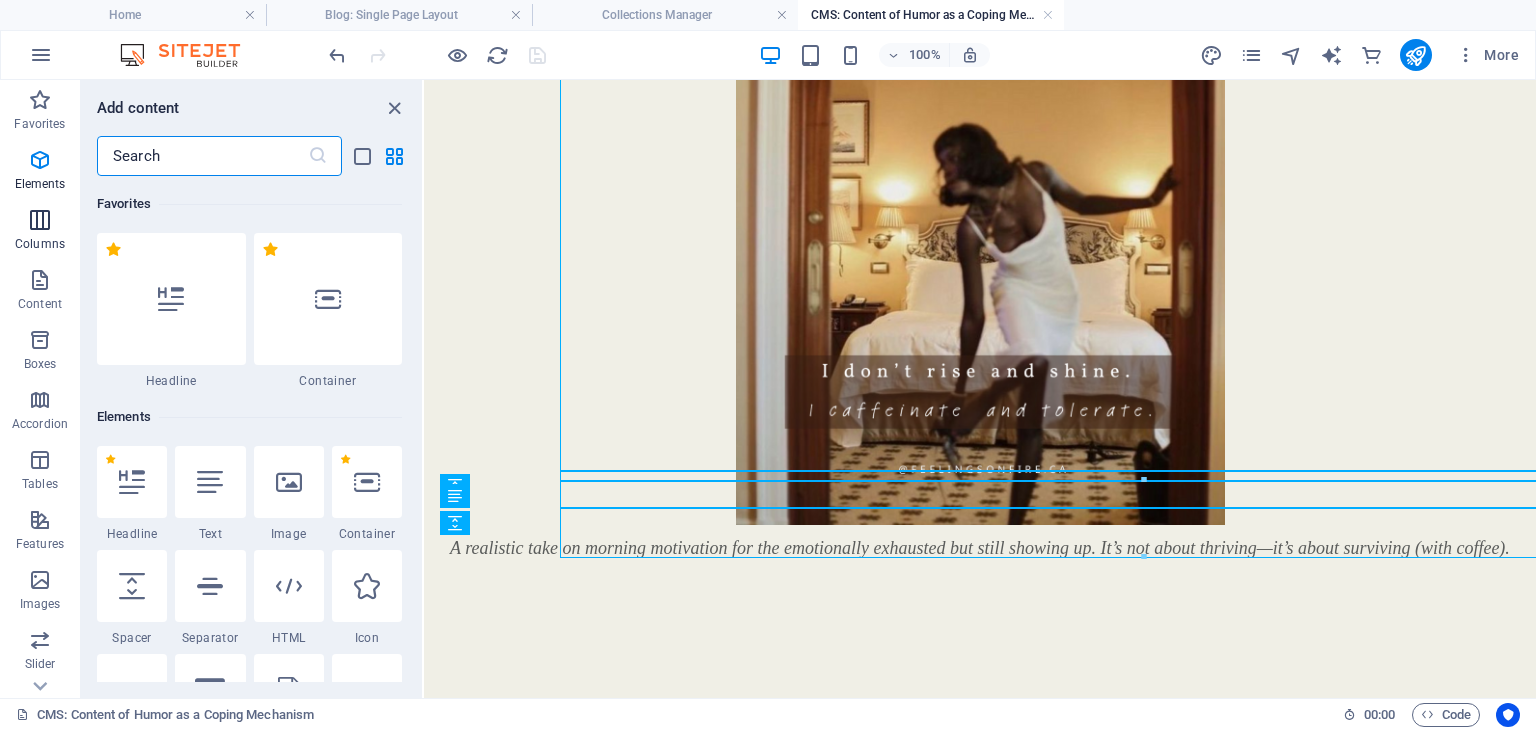 scroll, scrollTop: 419, scrollLeft: 0, axis: vertical 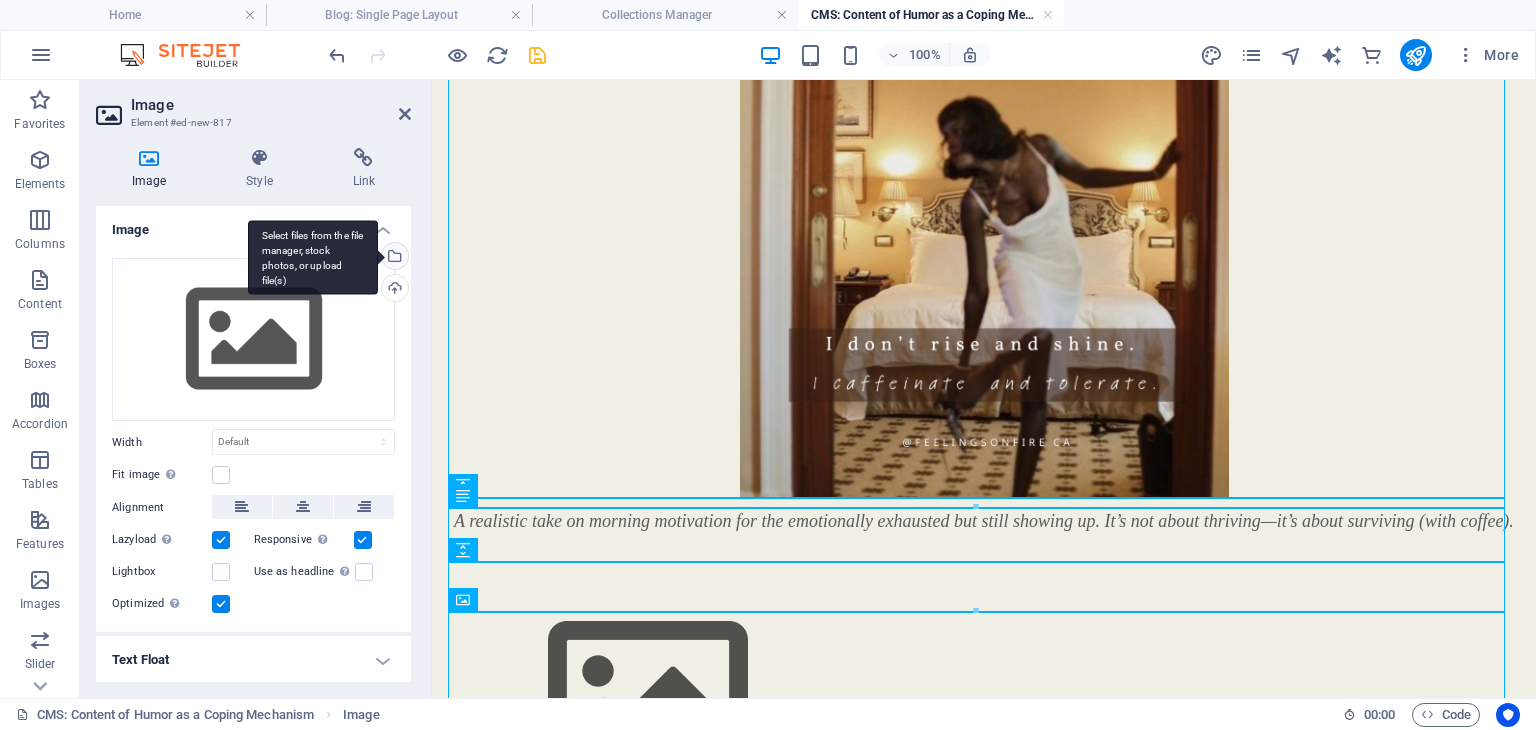 click on "Select files from the file manager, stock photos, or upload file(s)" at bounding box center [393, 258] 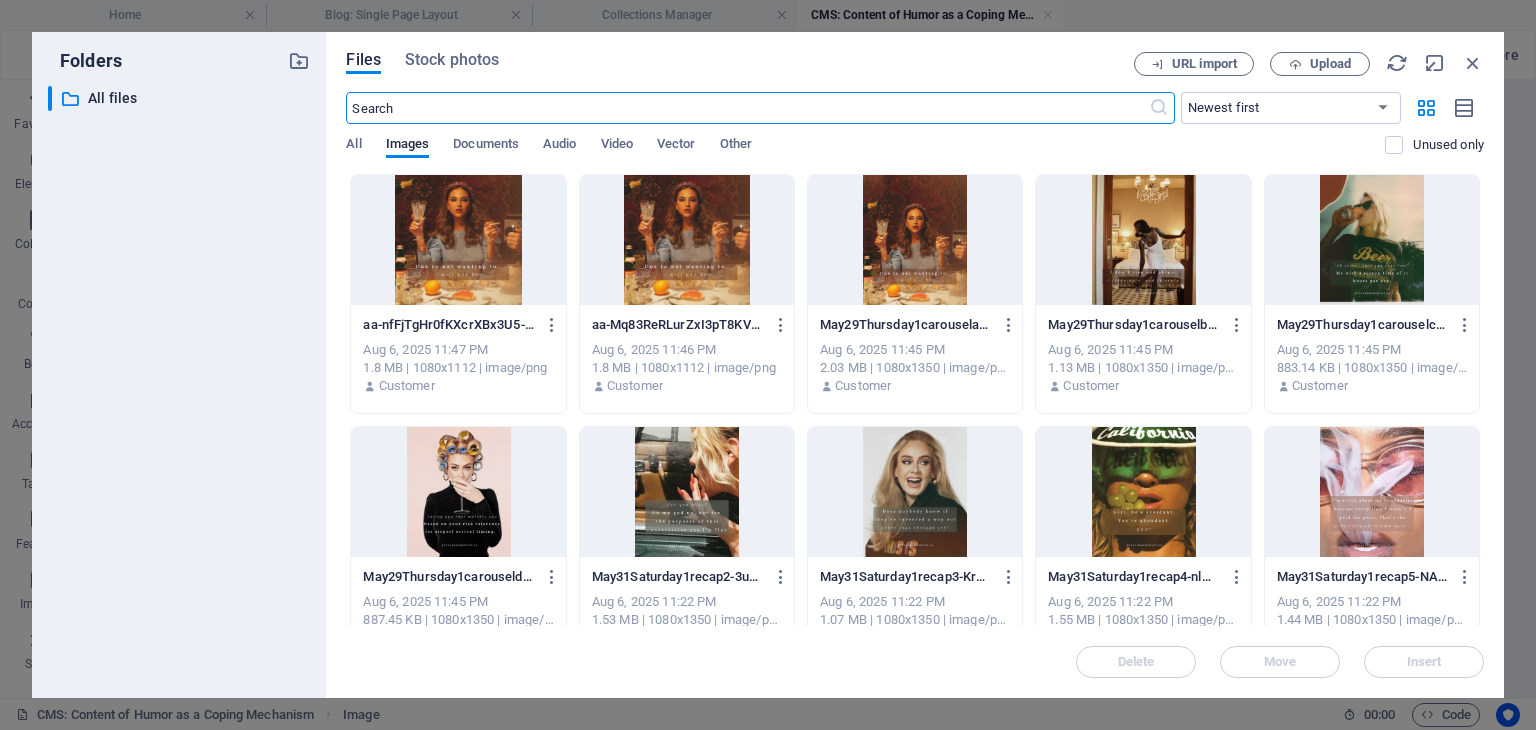 drag, startPoint x: 1336, startPoint y: 277, endPoint x: 1333, endPoint y: 298, distance: 21.213203 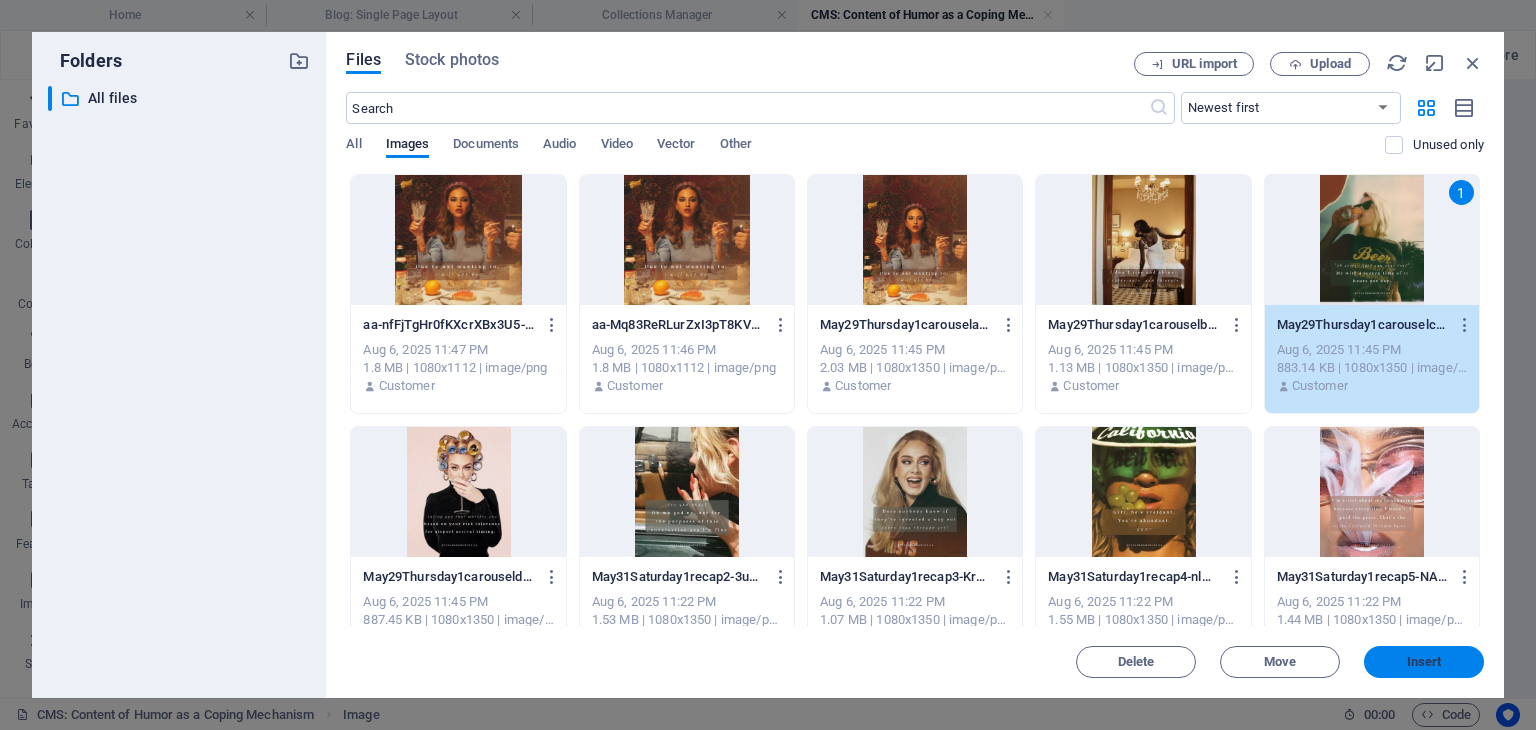 drag, startPoint x: 1425, startPoint y: 665, endPoint x: 900, endPoint y: 608, distance: 528.0852 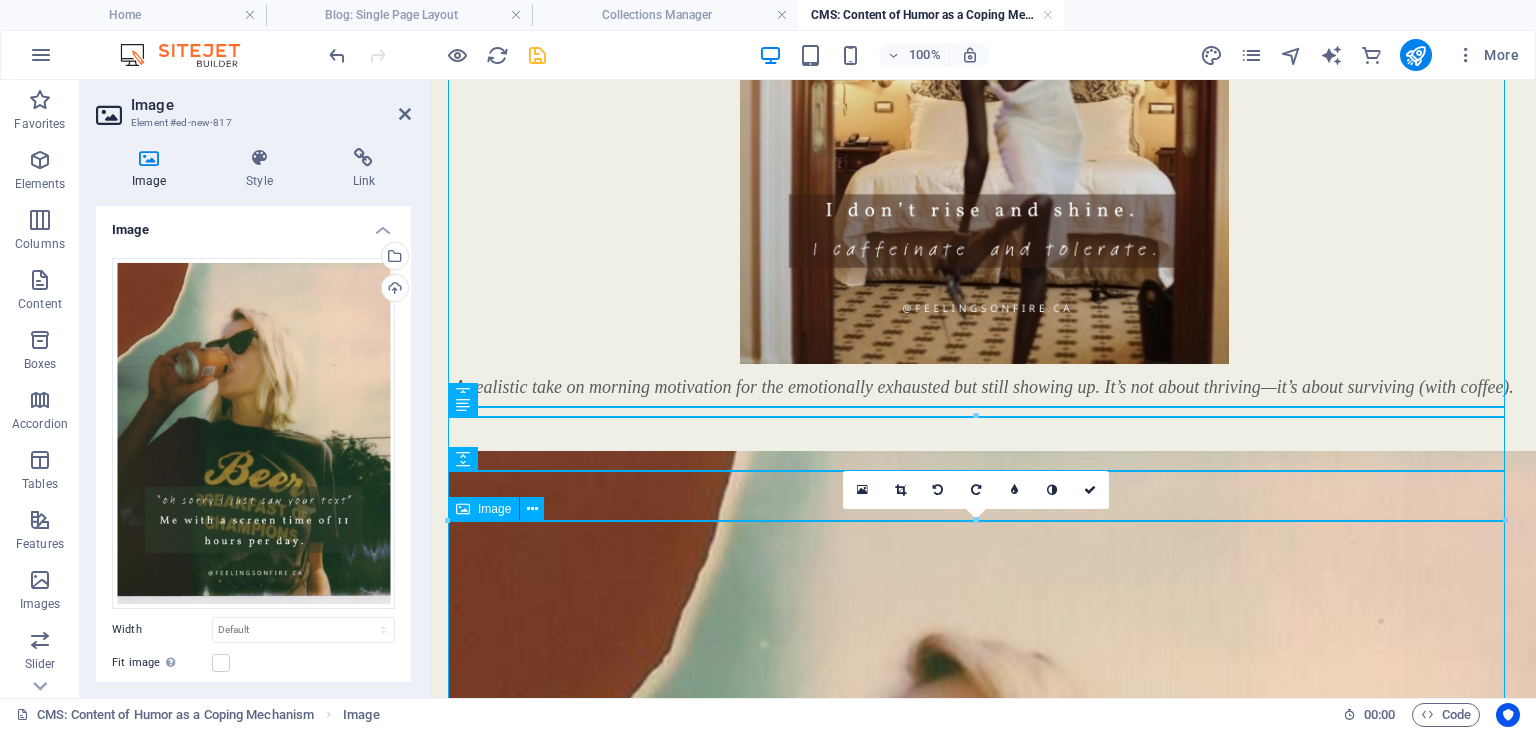 scroll, scrollTop: 719, scrollLeft: 0, axis: vertical 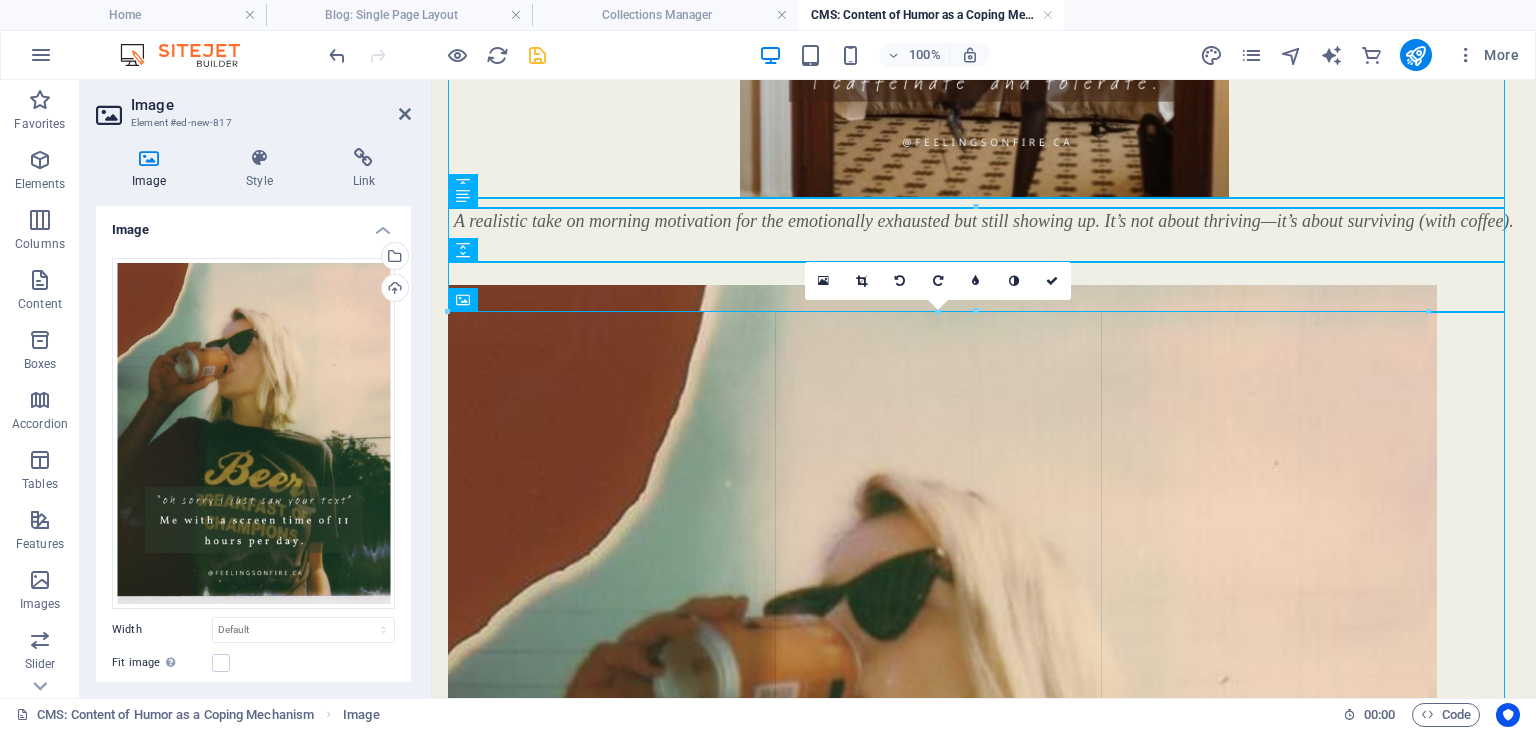 drag, startPoint x: 449, startPoint y: 316, endPoint x: 180, endPoint y: 333, distance: 269.53665 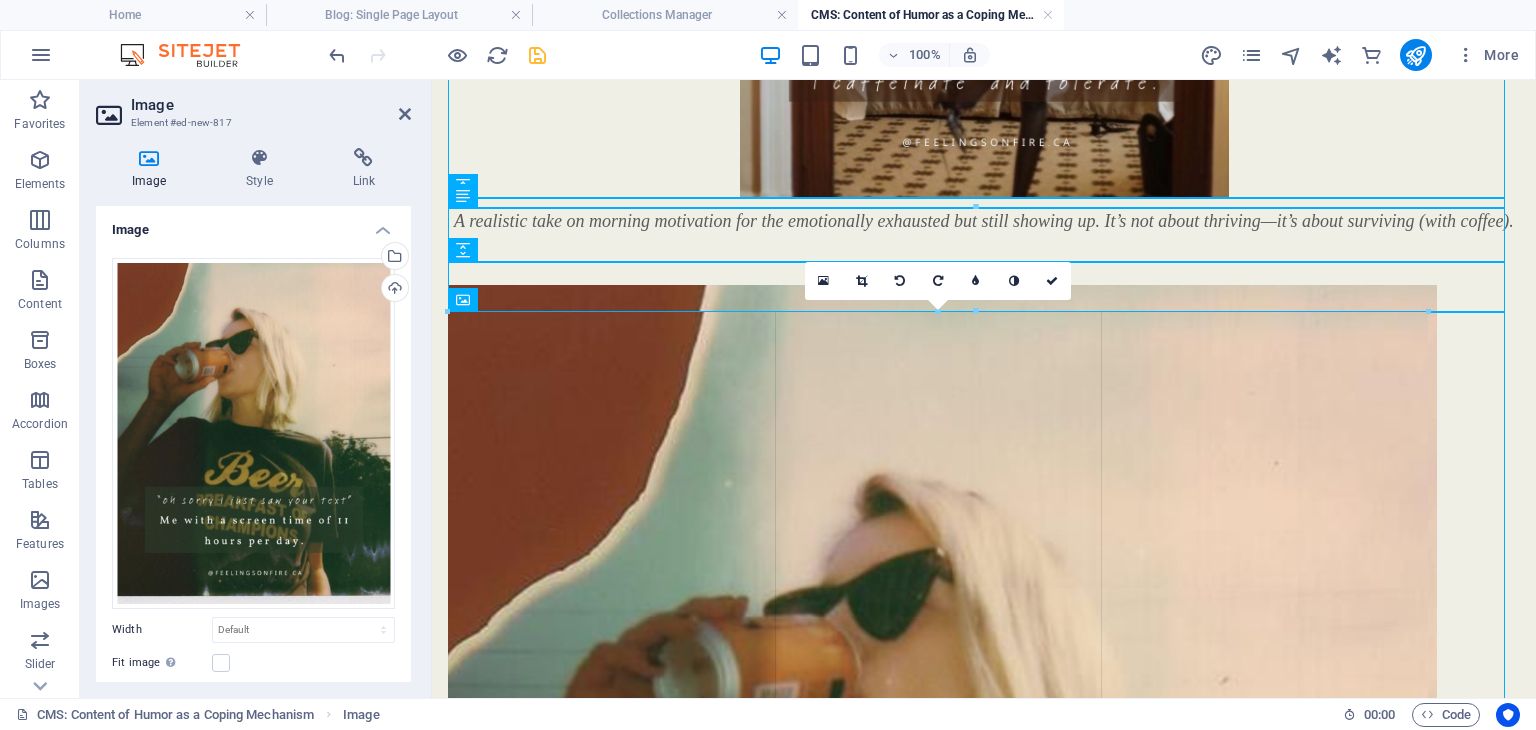 type on "980" 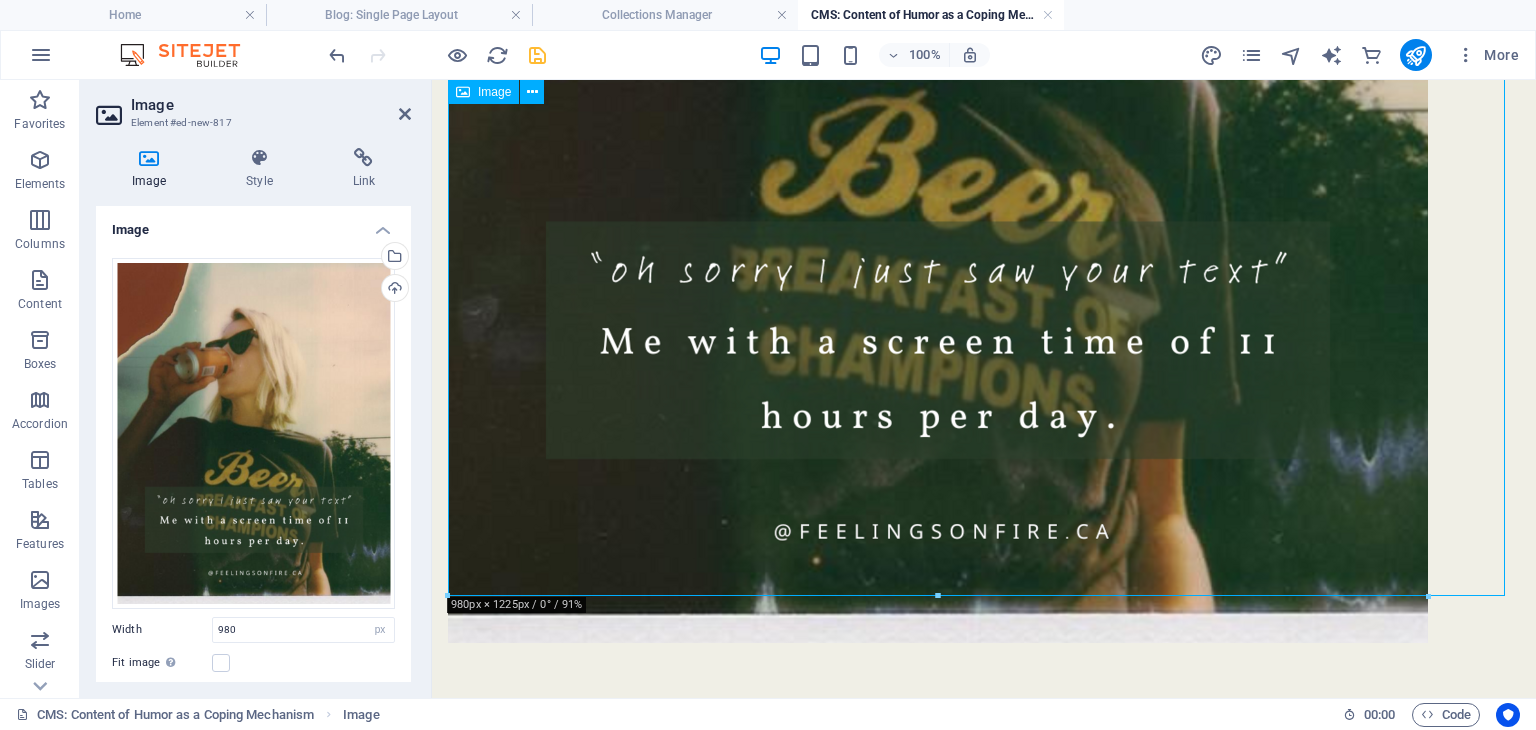 scroll, scrollTop: 1671, scrollLeft: 0, axis: vertical 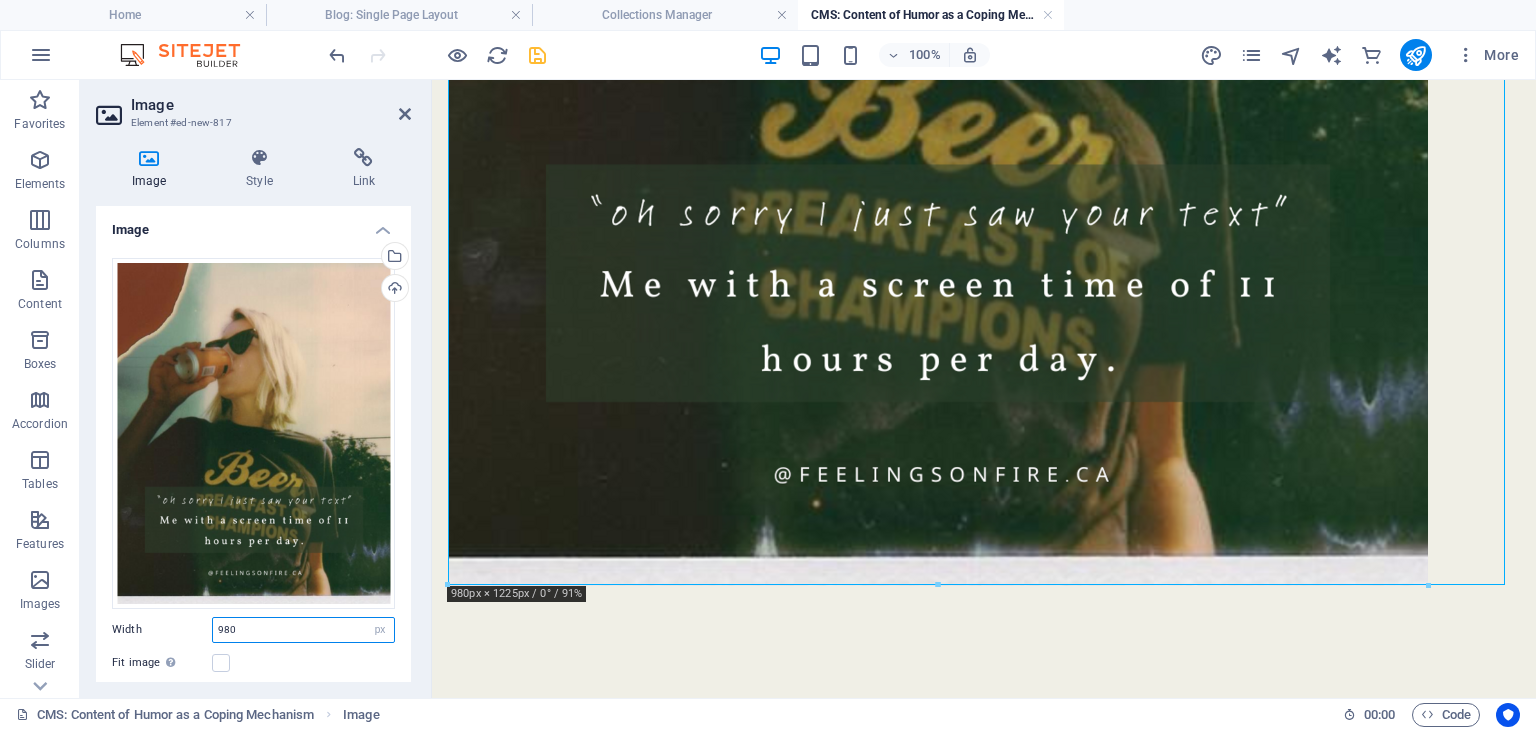 click on "980" at bounding box center [303, 630] 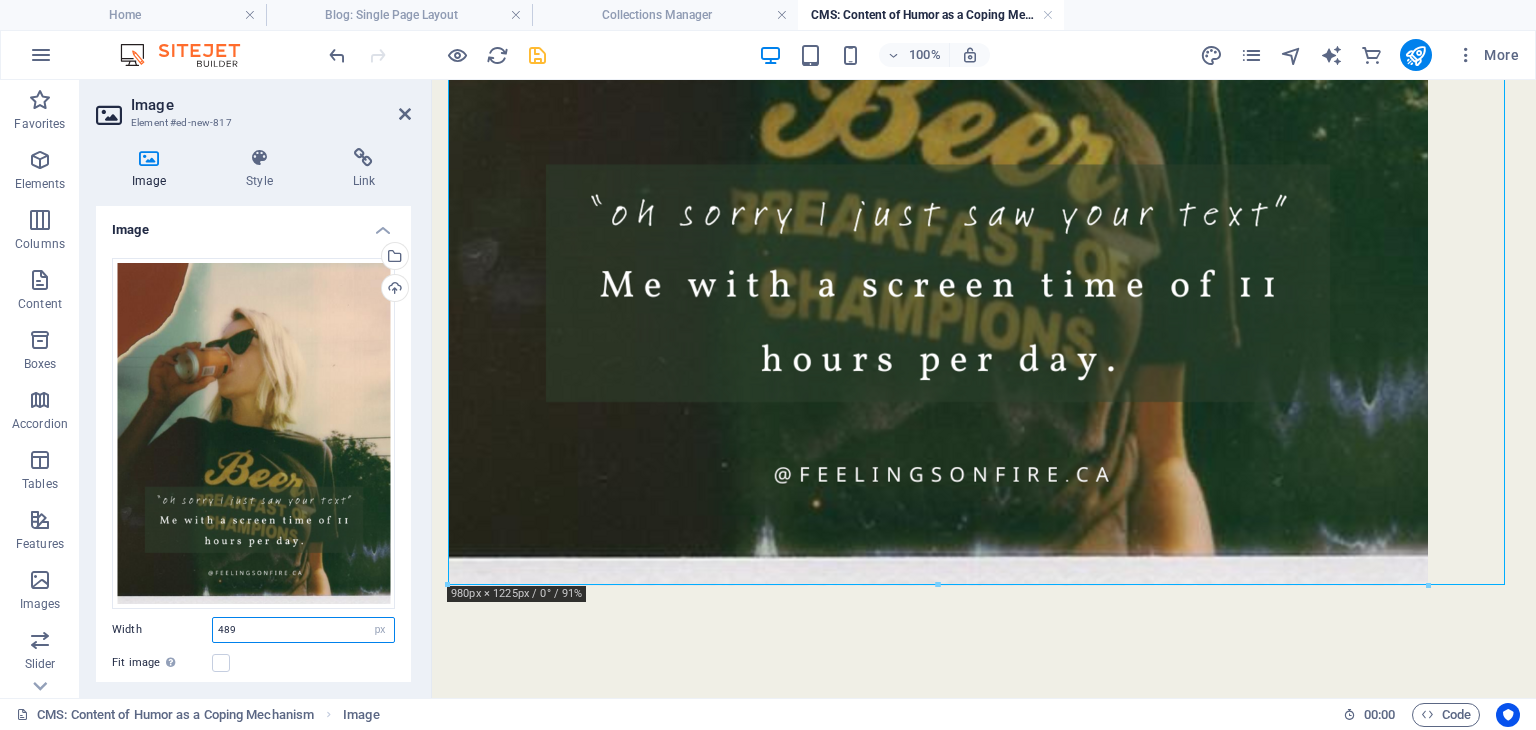 type on "489" 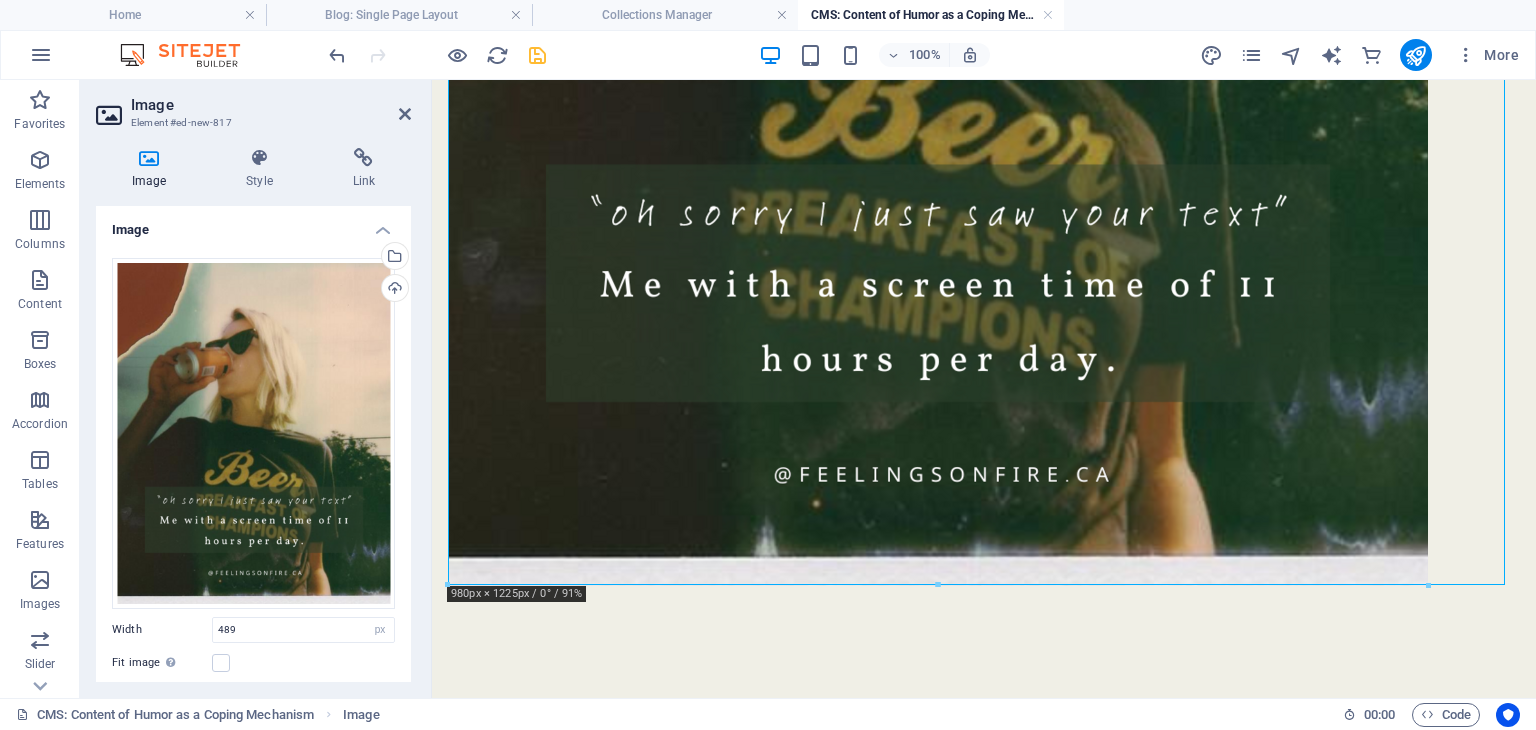 scroll, scrollTop: 1056, scrollLeft: 0, axis: vertical 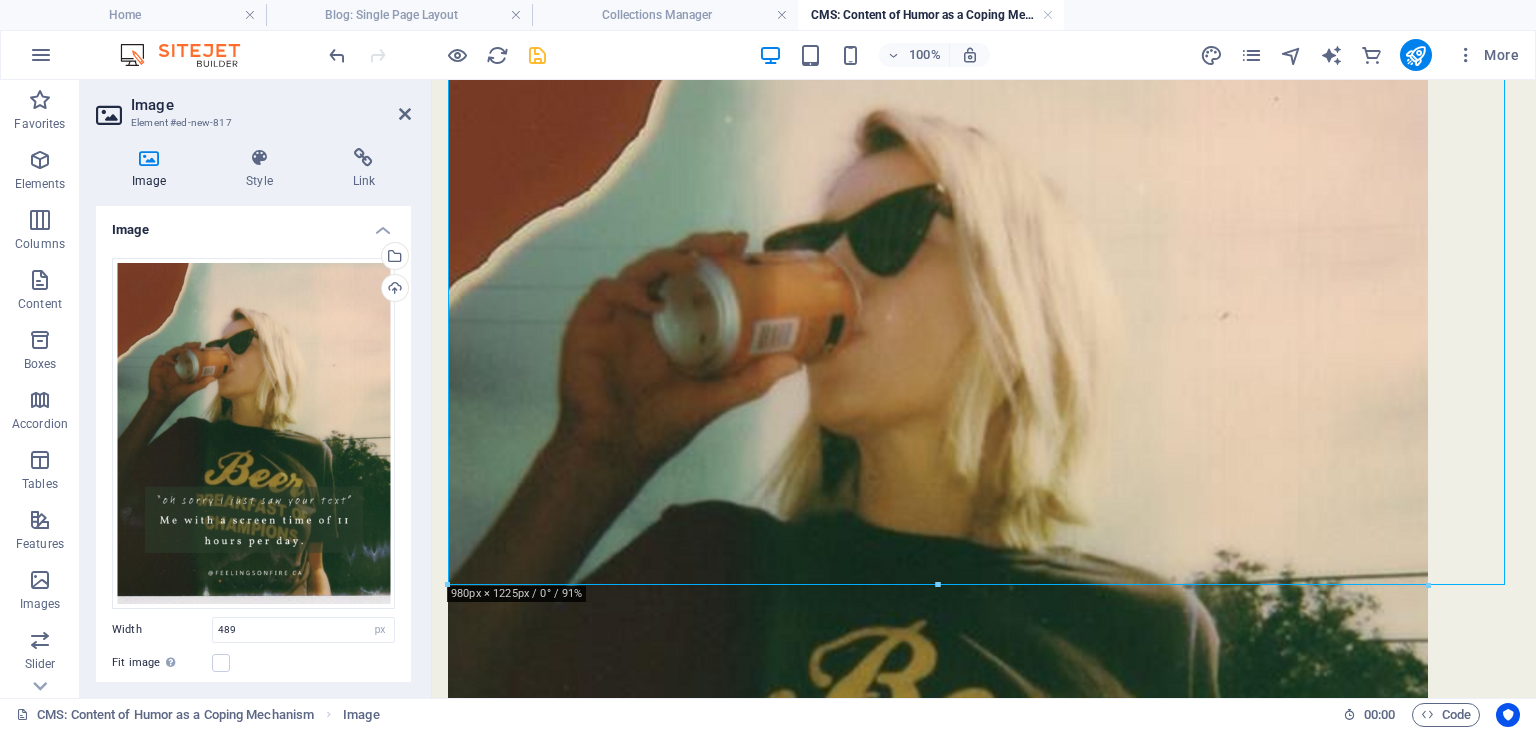 click on "Drag files here, click to choose files or select files from Files or our free stock photos & videos Select files from the file manager, stock photos, or upload file(s) Upload Width 489 Default auto px rem % em vh vw Fit image Automatically fit image to a fixed width and height Height Default auto px Alignment Lazyload Loading images after the page loads improves page speed. Responsive Automatically load retina image and smartphone optimized sizes. Lightbox Use as headline The image will be wrapped in an H1 headline tag. Useful for giving alternative text the weight of an H1 headline, e.g. for the logo. Leave unchecked if uncertain. Optimized Images are compressed to improve page speed. Position Direction Custom X offset 50 px rem % vh vw Y offset 50 px rem % vh vw" at bounding box center [253, 531] 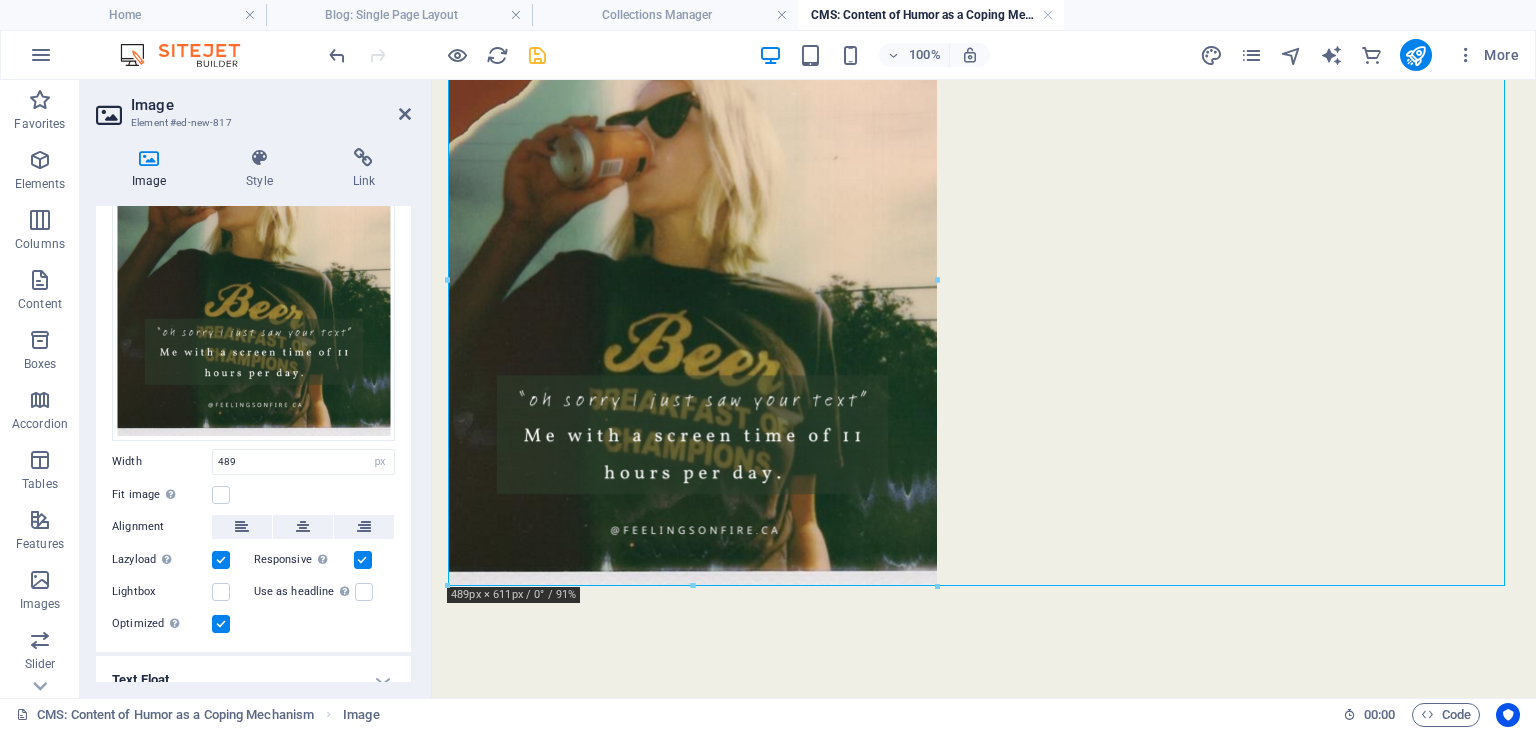 scroll, scrollTop: 236, scrollLeft: 0, axis: vertical 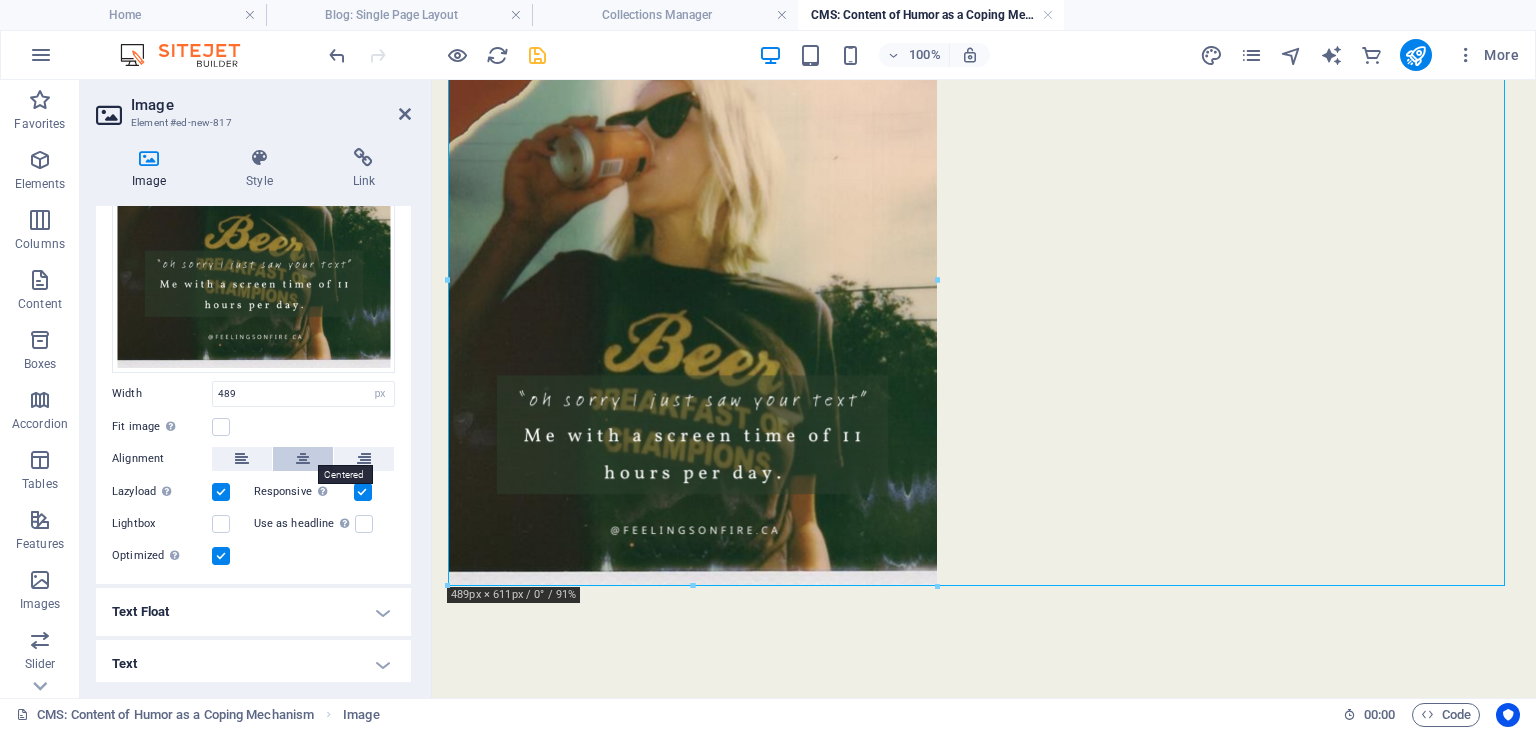 click at bounding box center [303, 459] 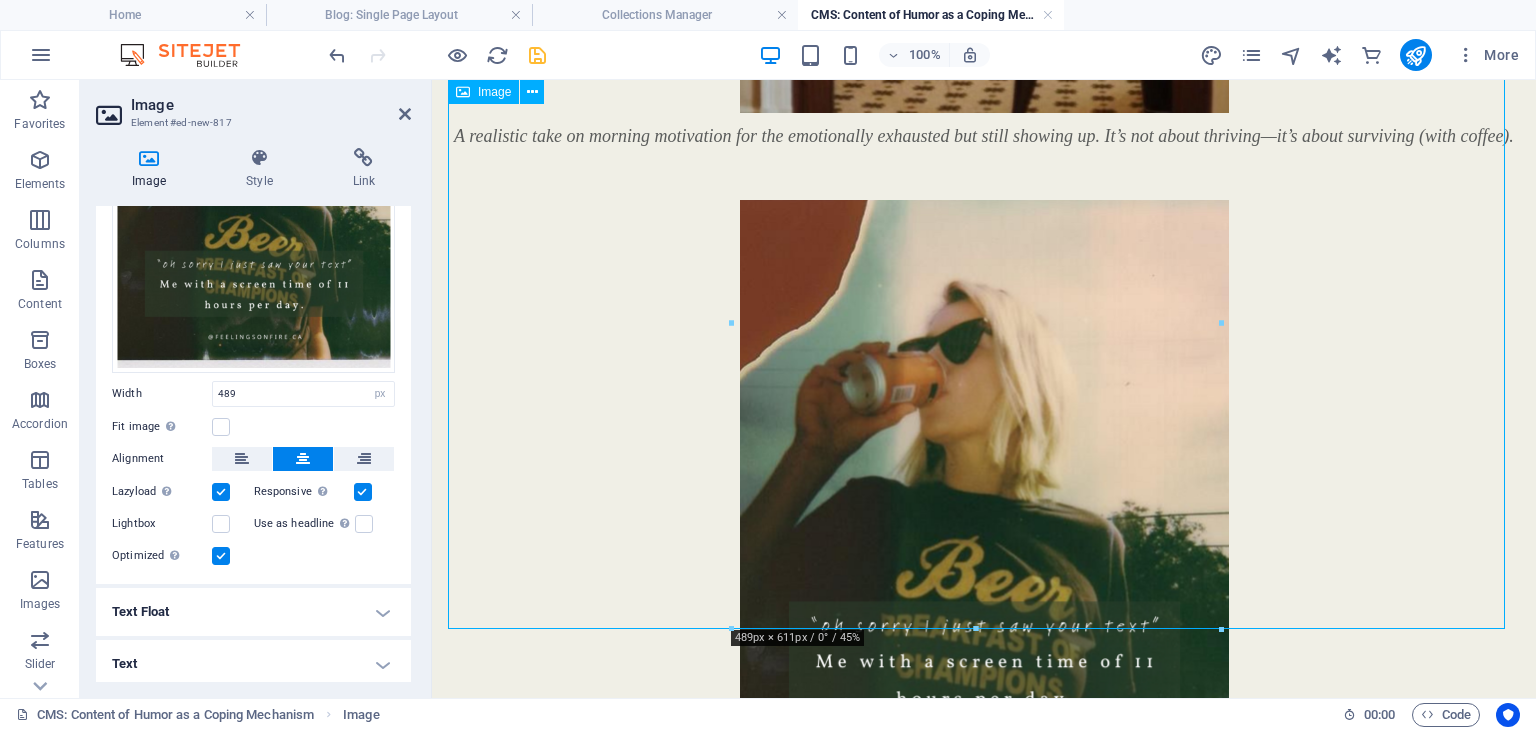 scroll, scrollTop: 656, scrollLeft: 0, axis: vertical 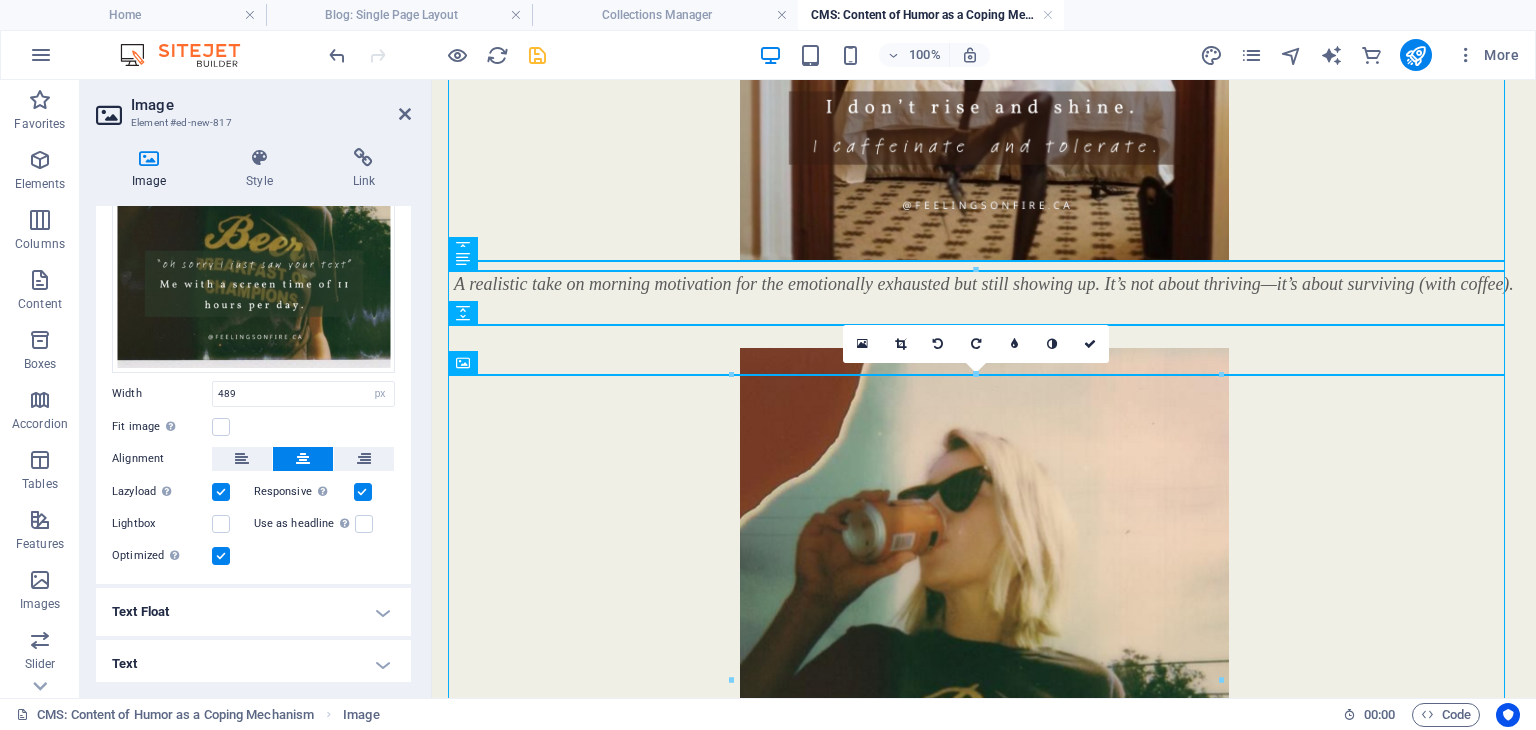 click at bounding box center [537, 55] 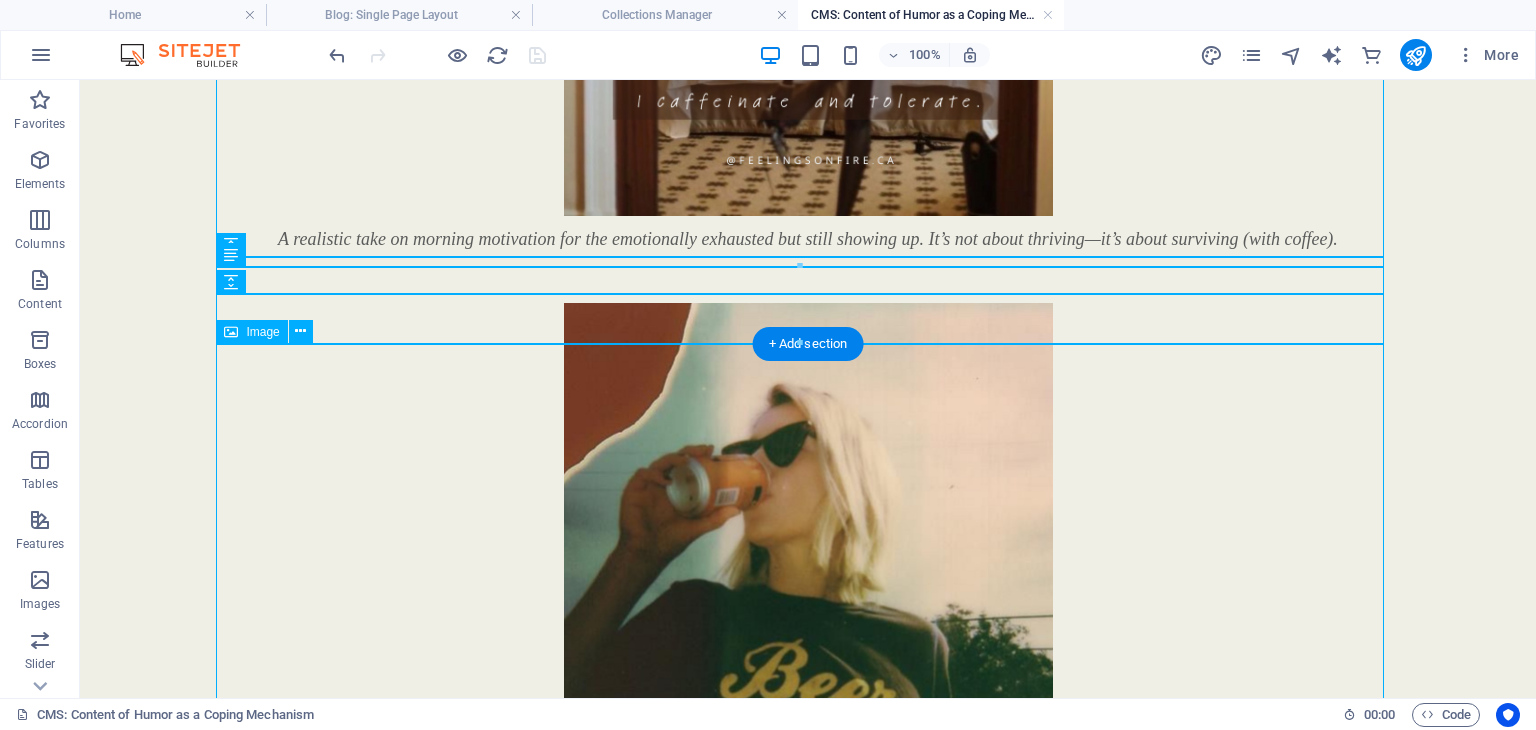 scroll, scrollTop: 1003, scrollLeft: 0, axis: vertical 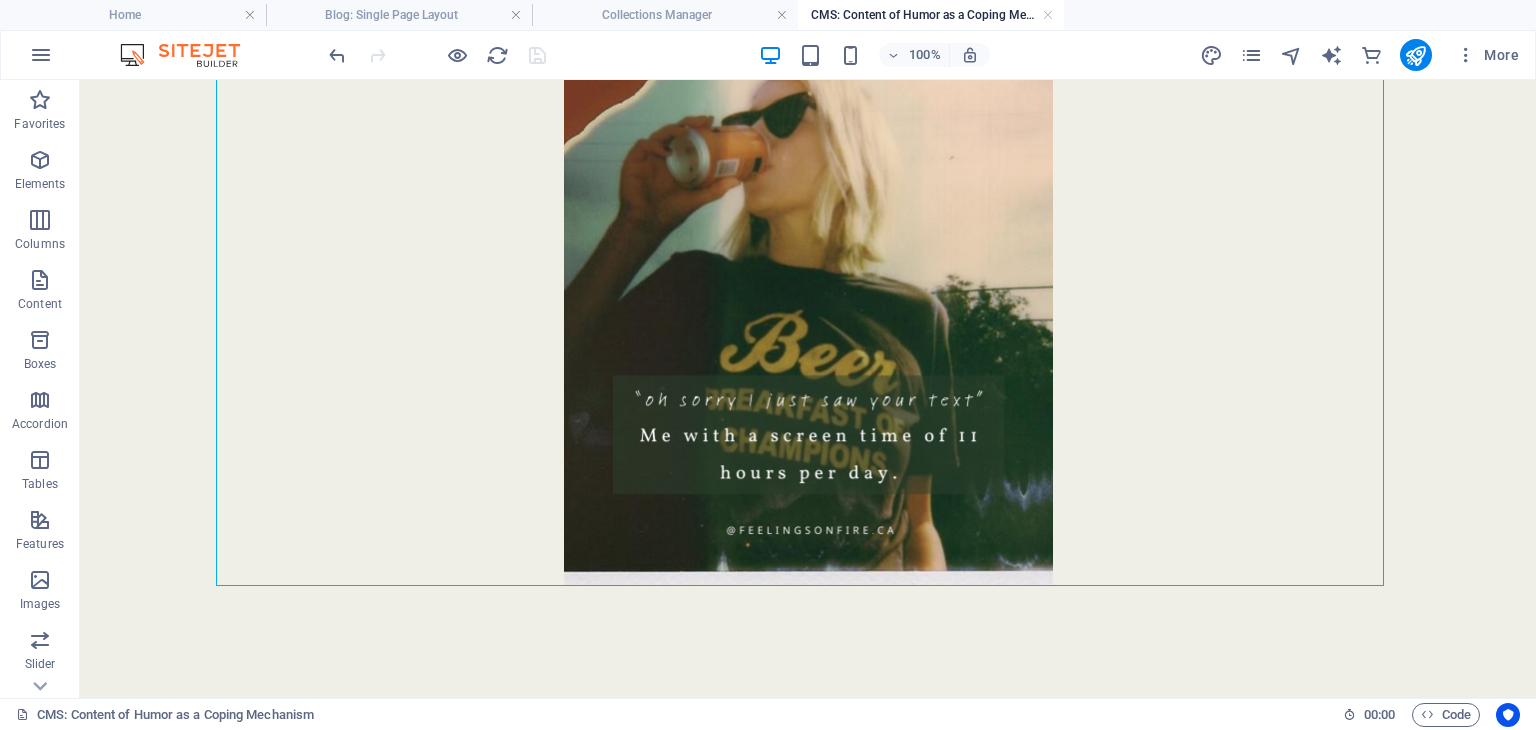click on "A quiet rebellion wrapped in radical self-honesty. This is your reminder that “no” is a complete sentence and sometimes, not wanting to is reason enough. A realistic take on morning motivation for the emotionally exhausted but still showing up. It’s not about thriving—it’s about surviving (with coffee)." at bounding box center [808, -113] 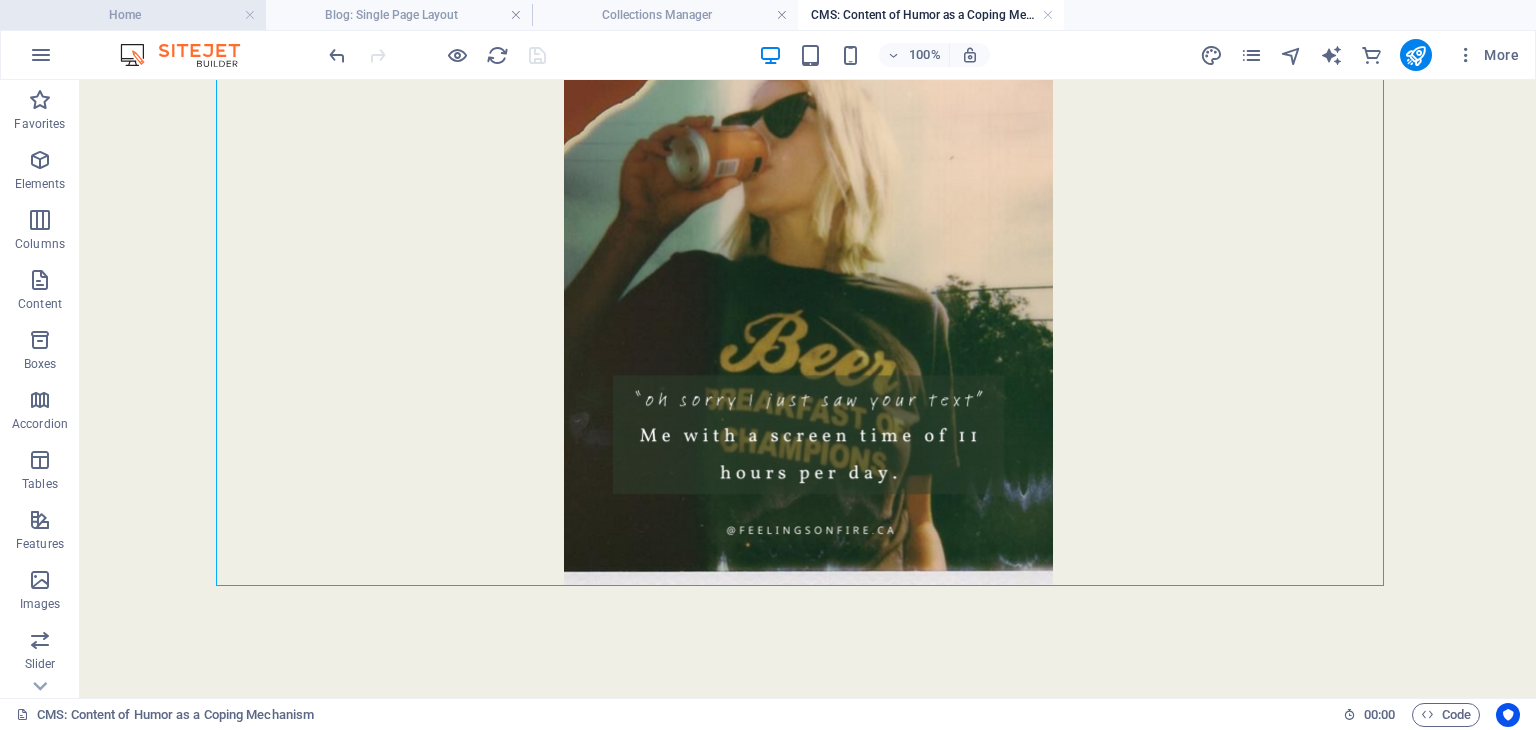 click on "Home" at bounding box center (133, 15) 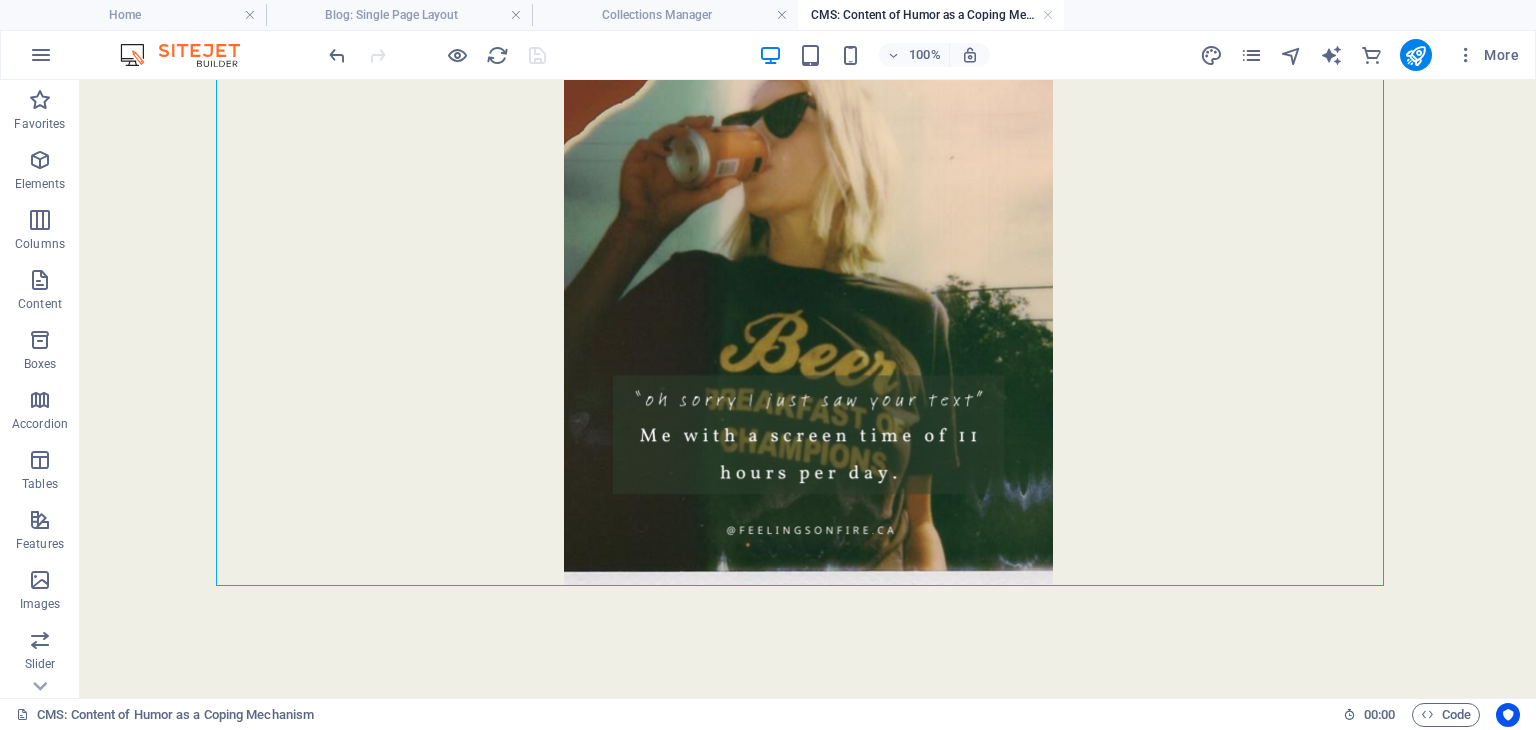 scroll, scrollTop: 0, scrollLeft: 0, axis: both 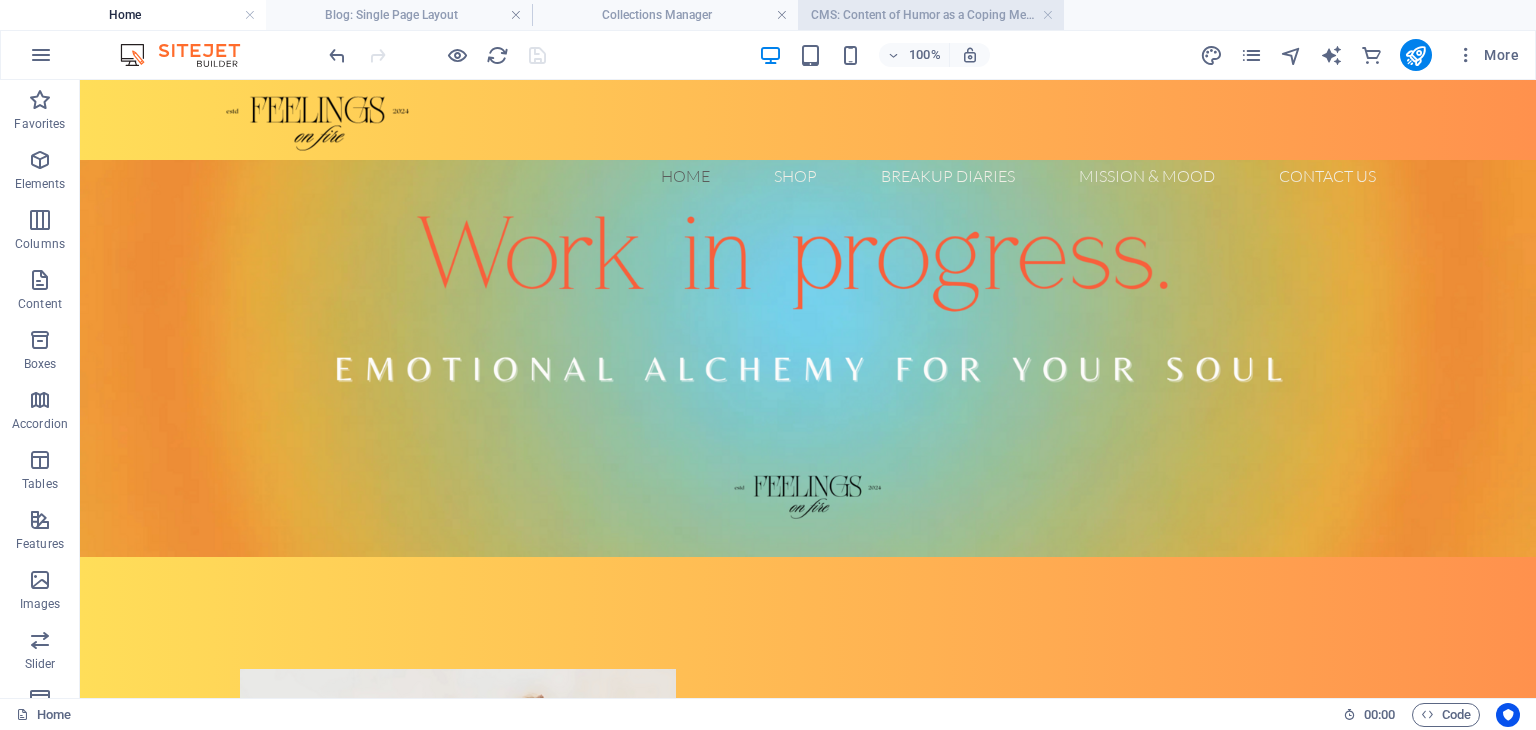 click on "CMS: Content of Humor as a Coping Mechanism" at bounding box center [931, 15] 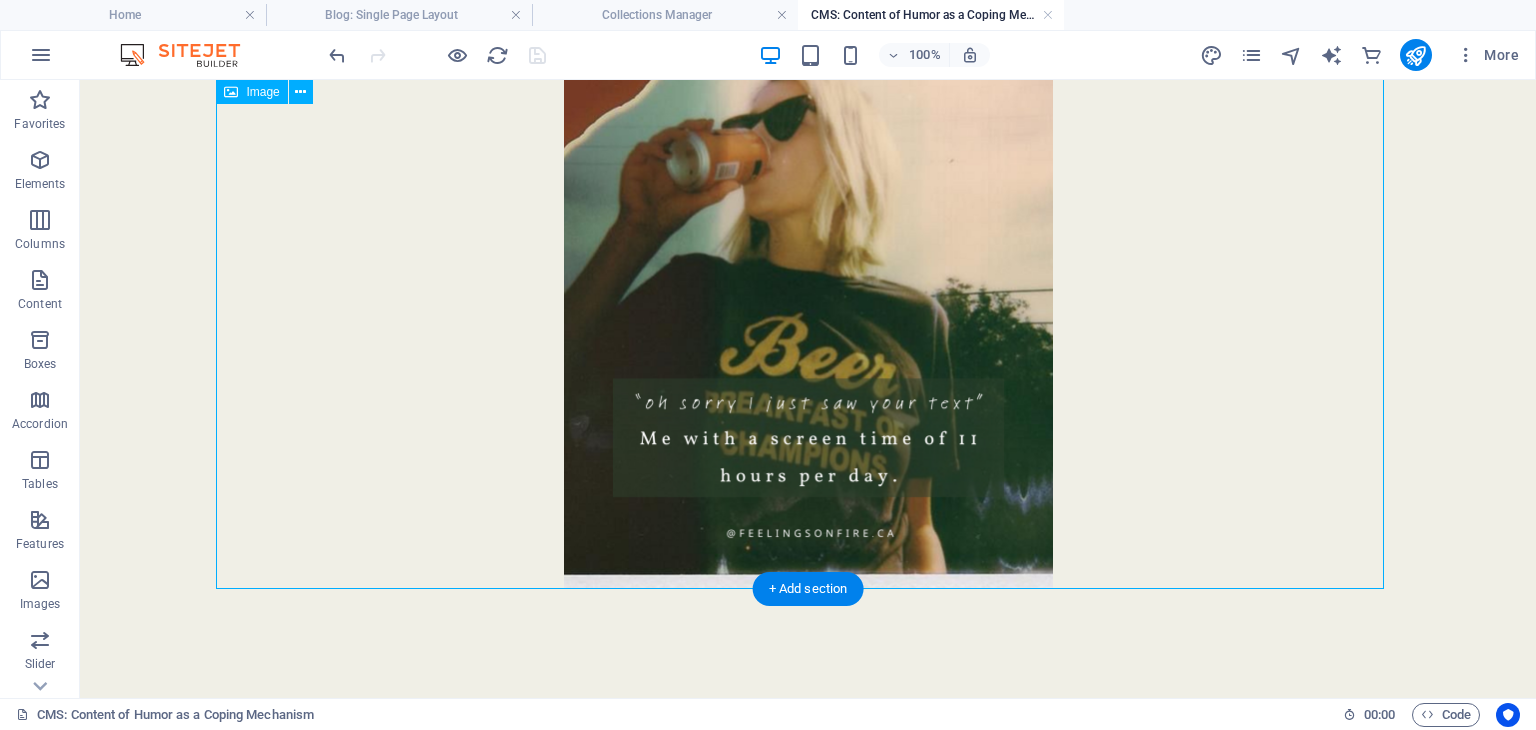 scroll, scrollTop: 1003, scrollLeft: 0, axis: vertical 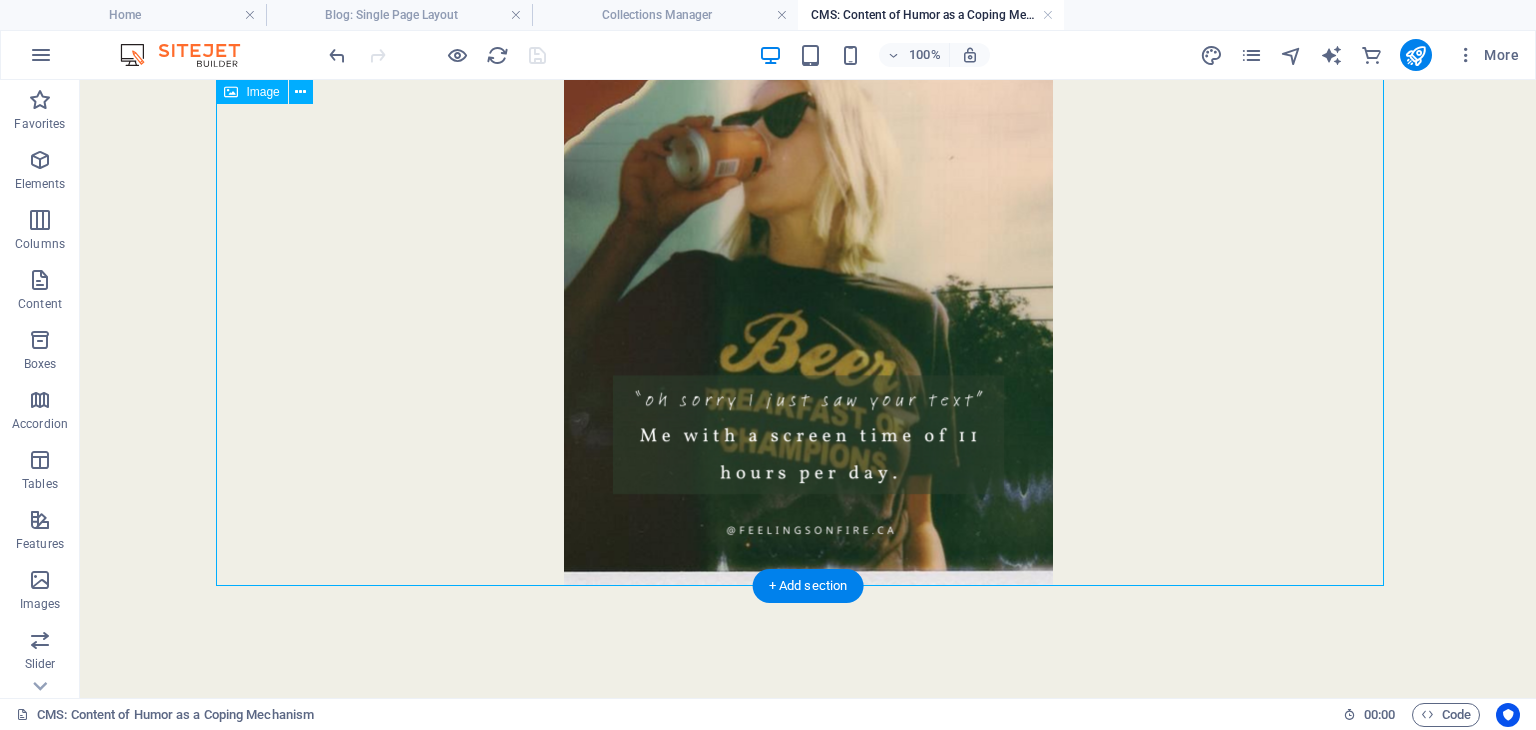 click at bounding box center [808, 279] 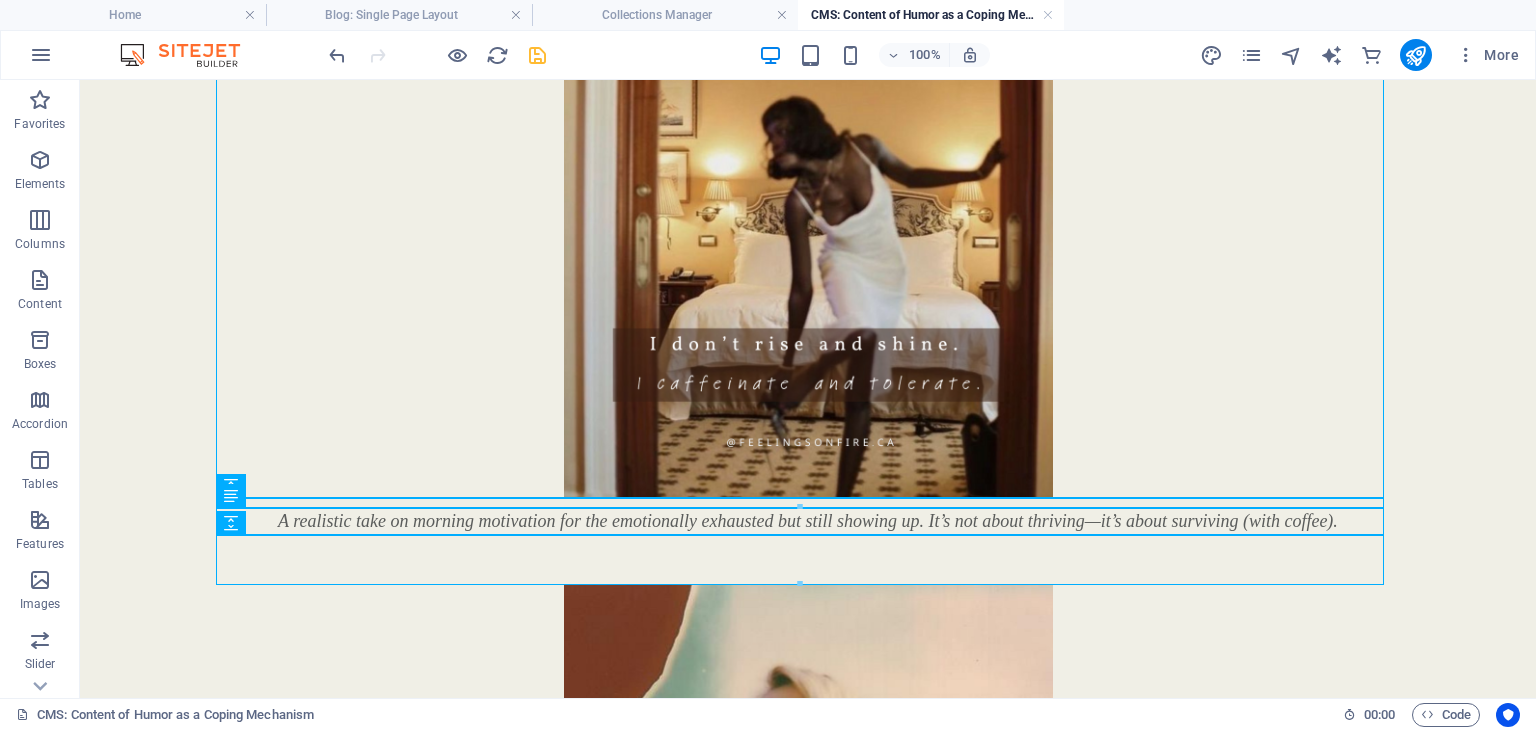 scroll, scrollTop: 1003, scrollLeft: 0, axis: vertical 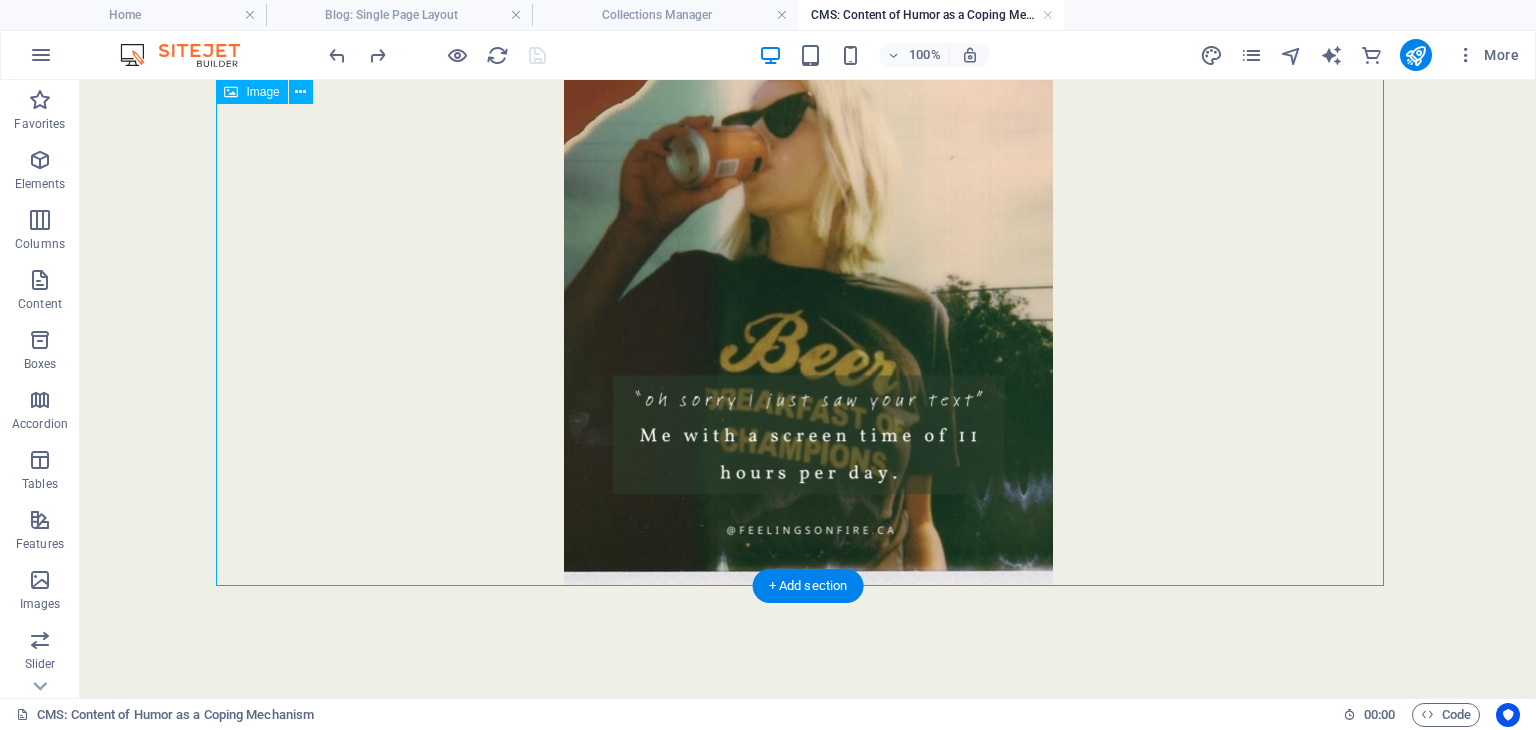 click at bounding box center (808, 279) 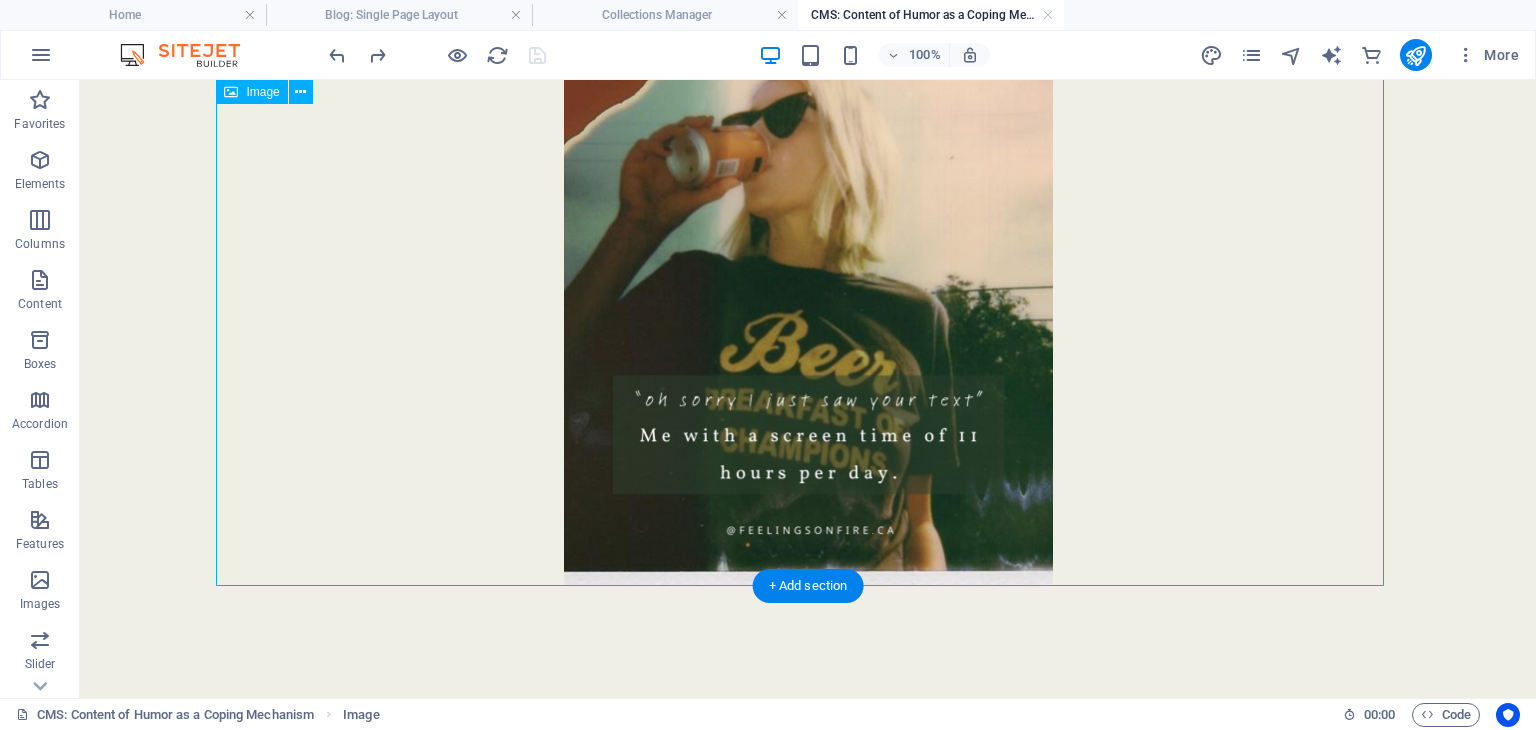 click at bounding box center [808, 279] 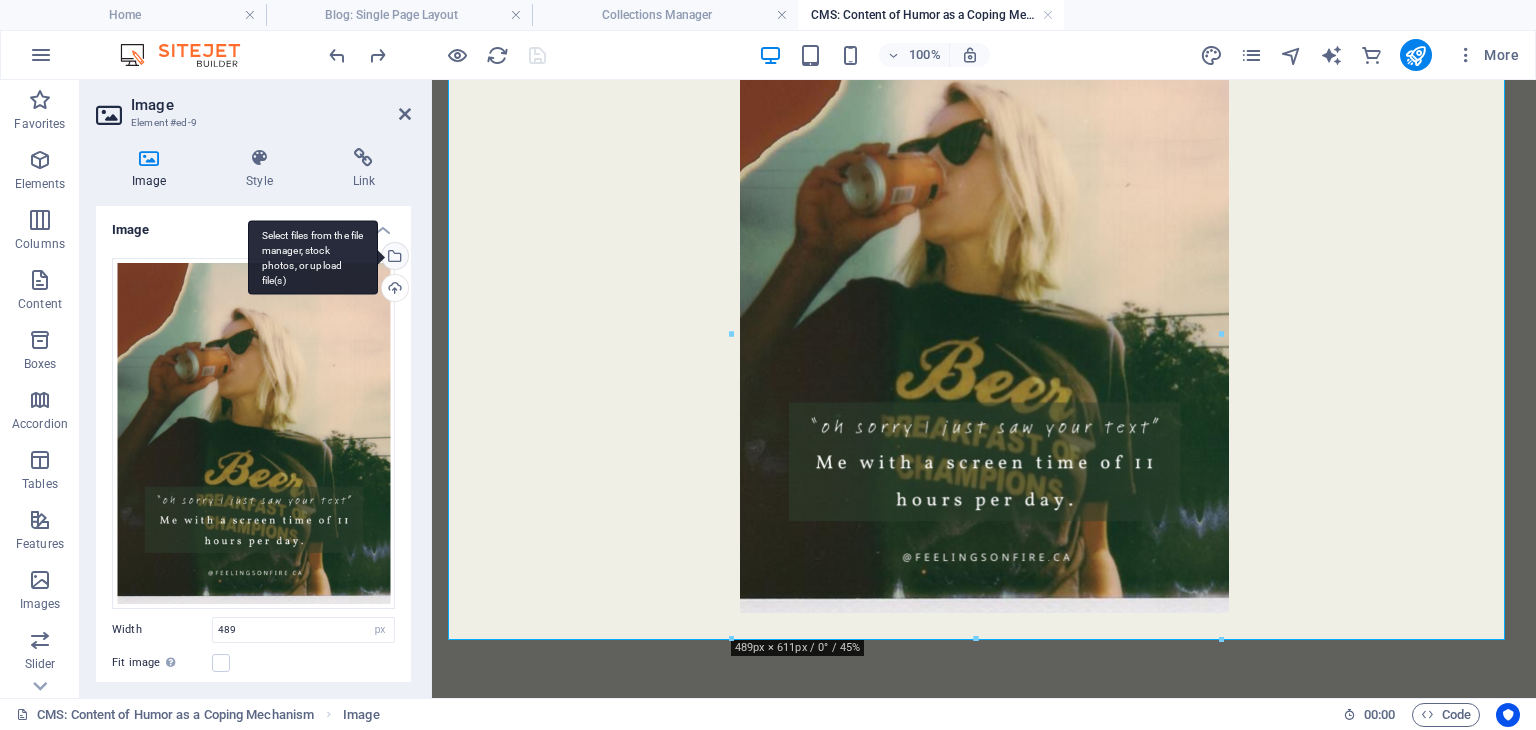 click on "Select files from the file manager, stock photos, or upload file(s)" at bounding box center [393, 258] 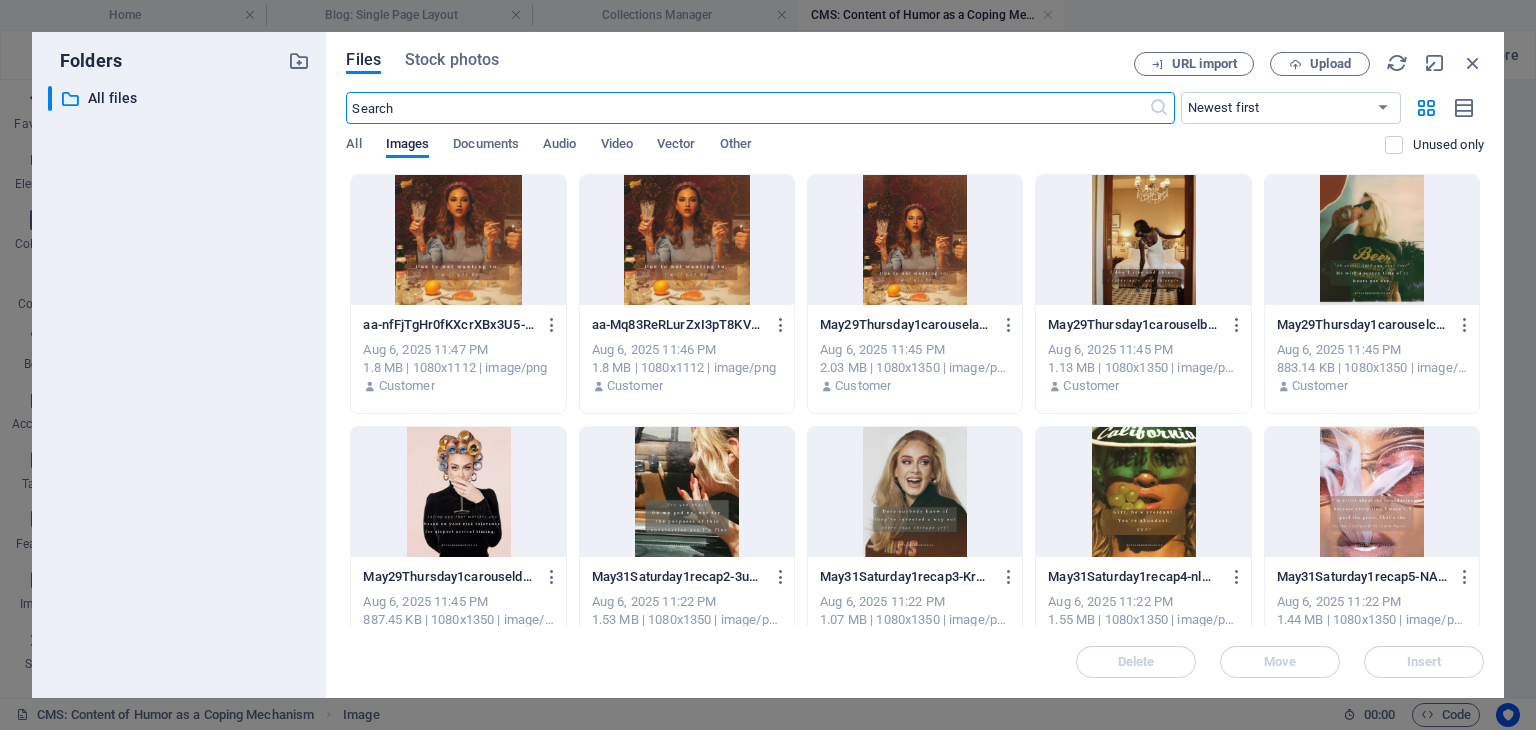 scroll, scrollTop: 644, scrollLeft: 0, axis: vertical 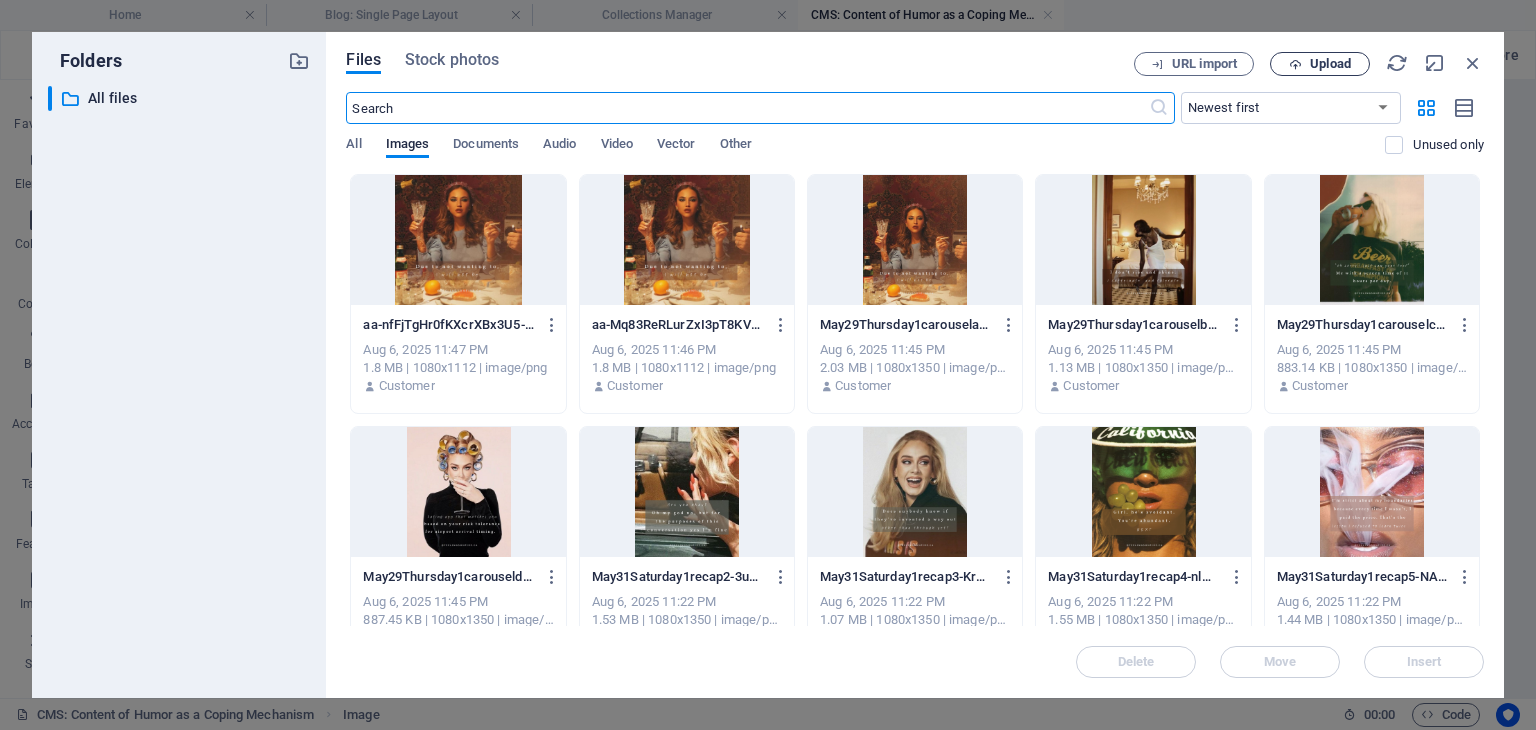 click on "Upload" at bounding box center [1330, 64] 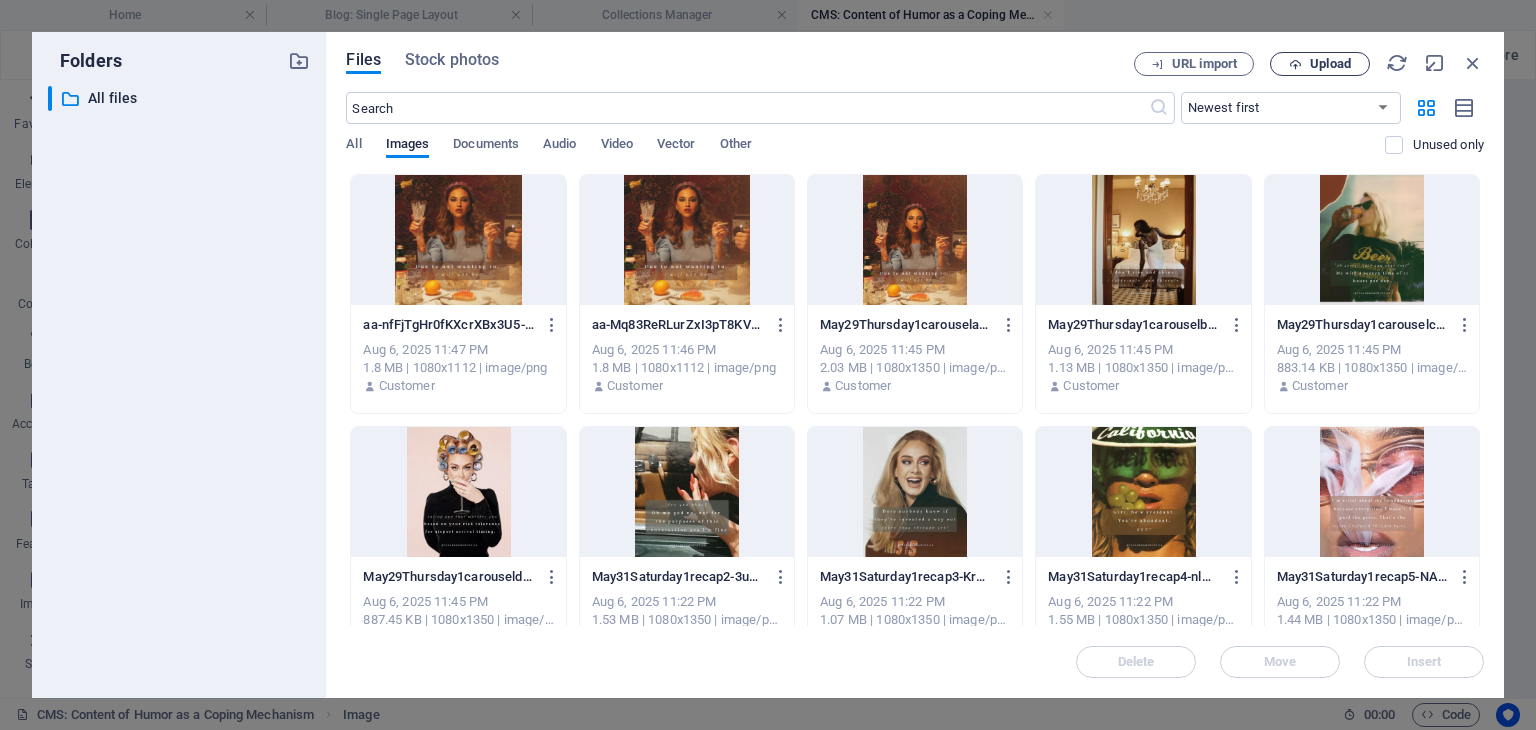 scroll, scrollTop: 645, scrollLeft: 0, axis: vertical 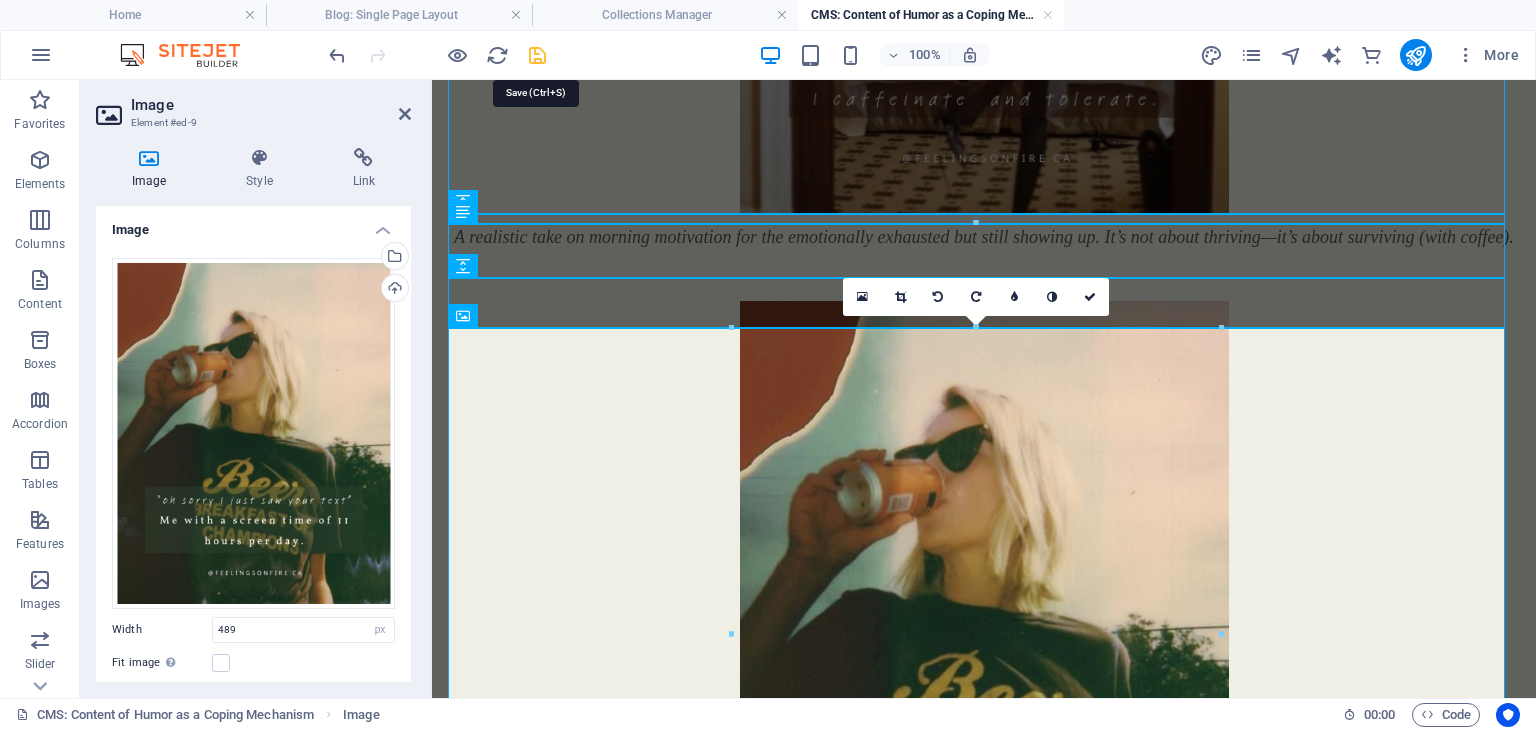 click at bounding box center [537, 55] 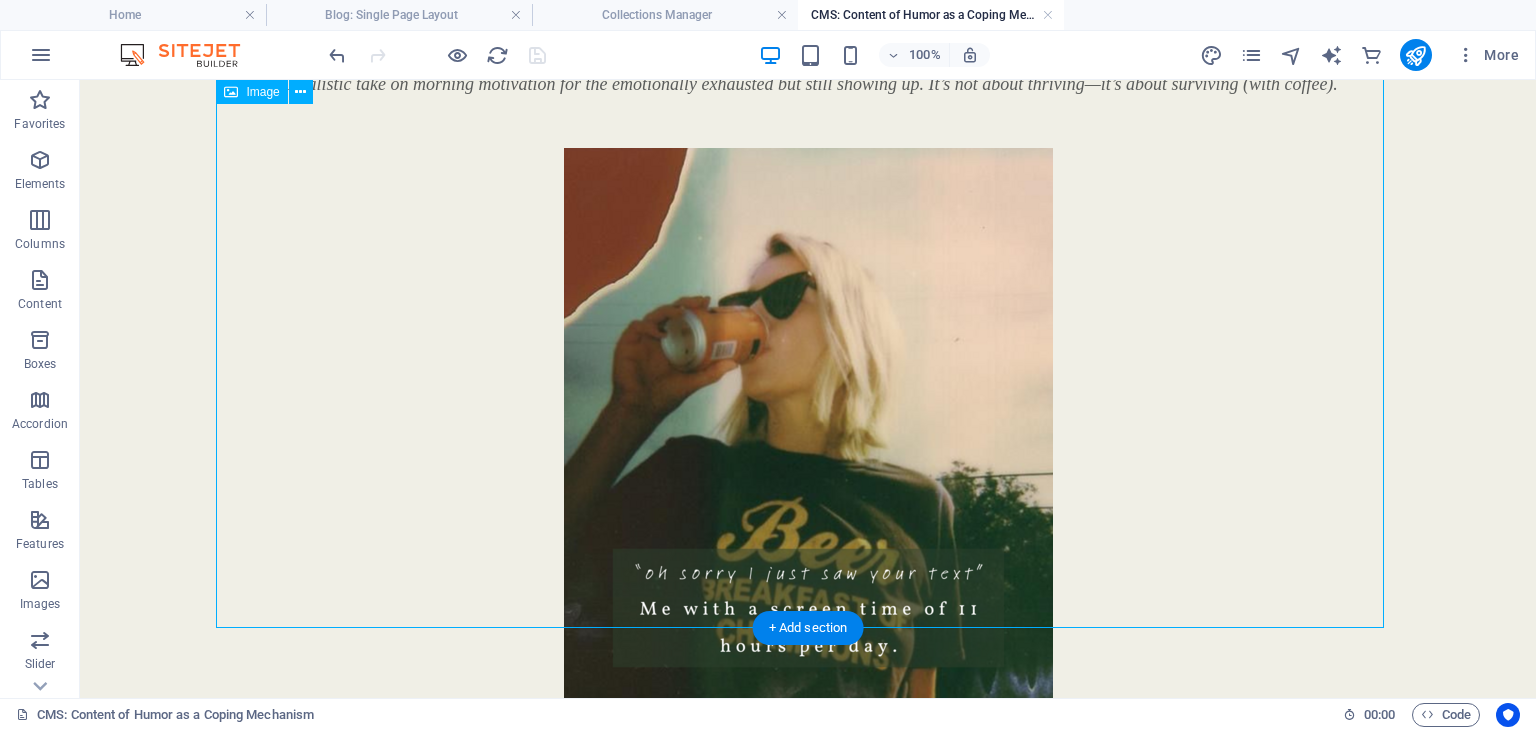 scroll, scrollTop: 803, scrollLeft: 0, axis: vertical 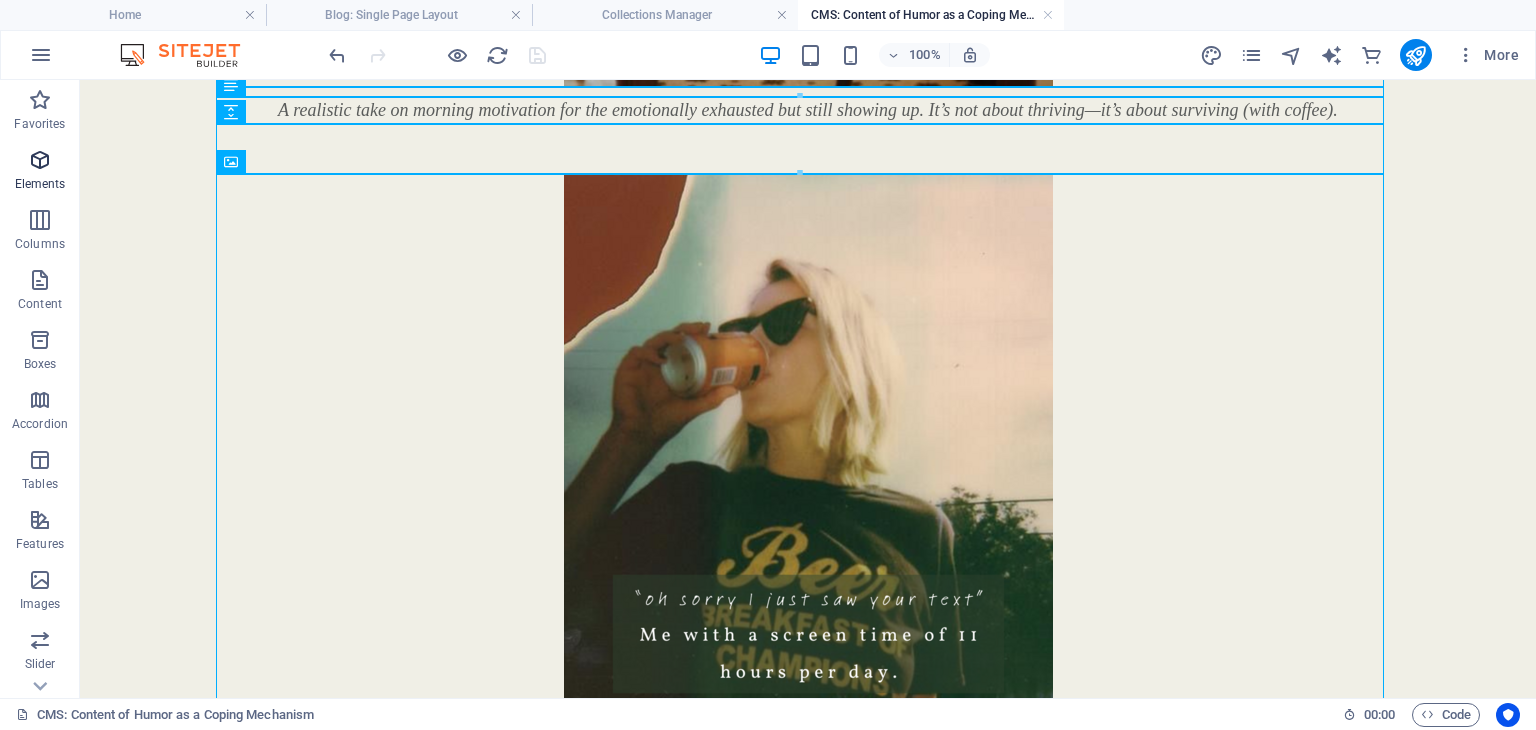 click at bounding box center (40, 160) 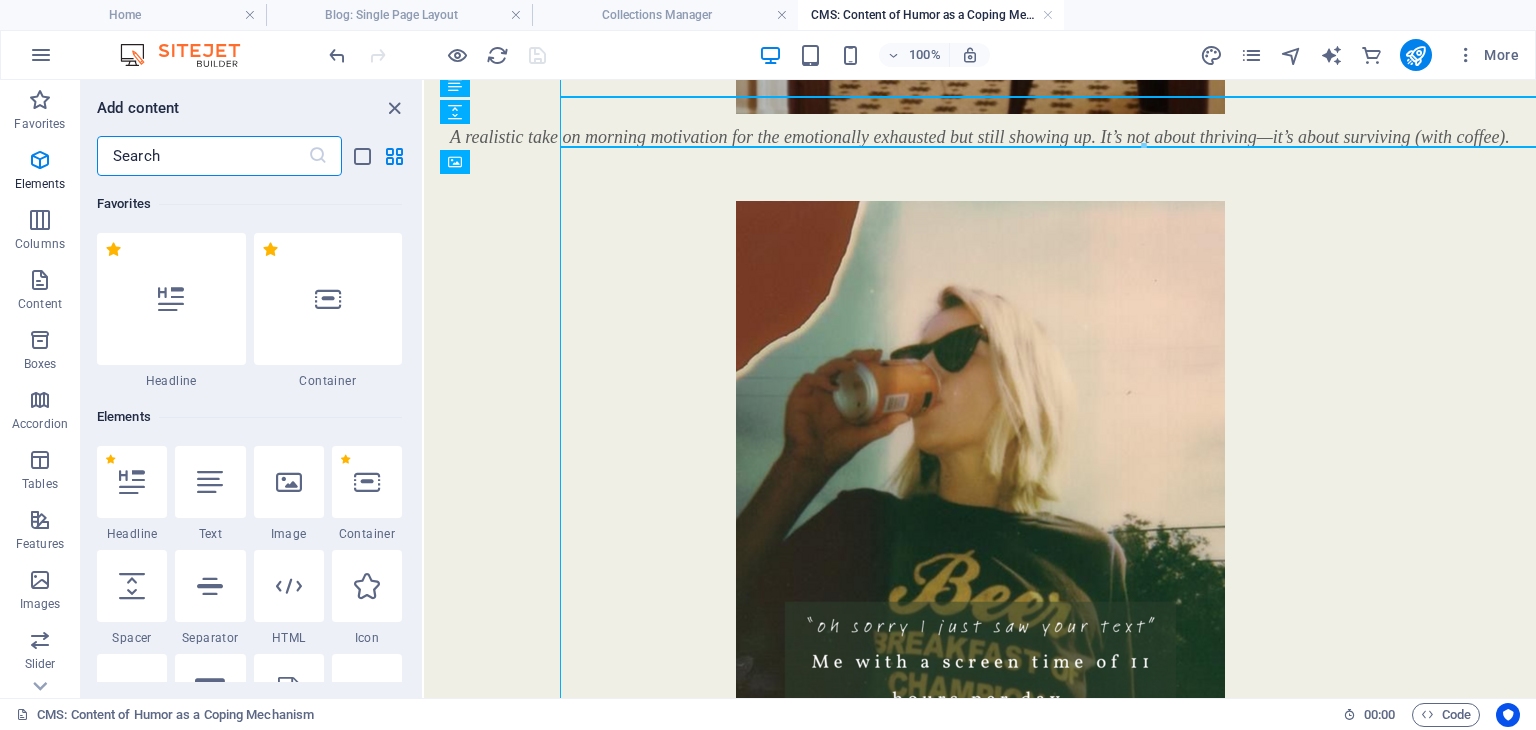 scroll, scrollTop: 830, scrollLeft: 0, axis: vertical 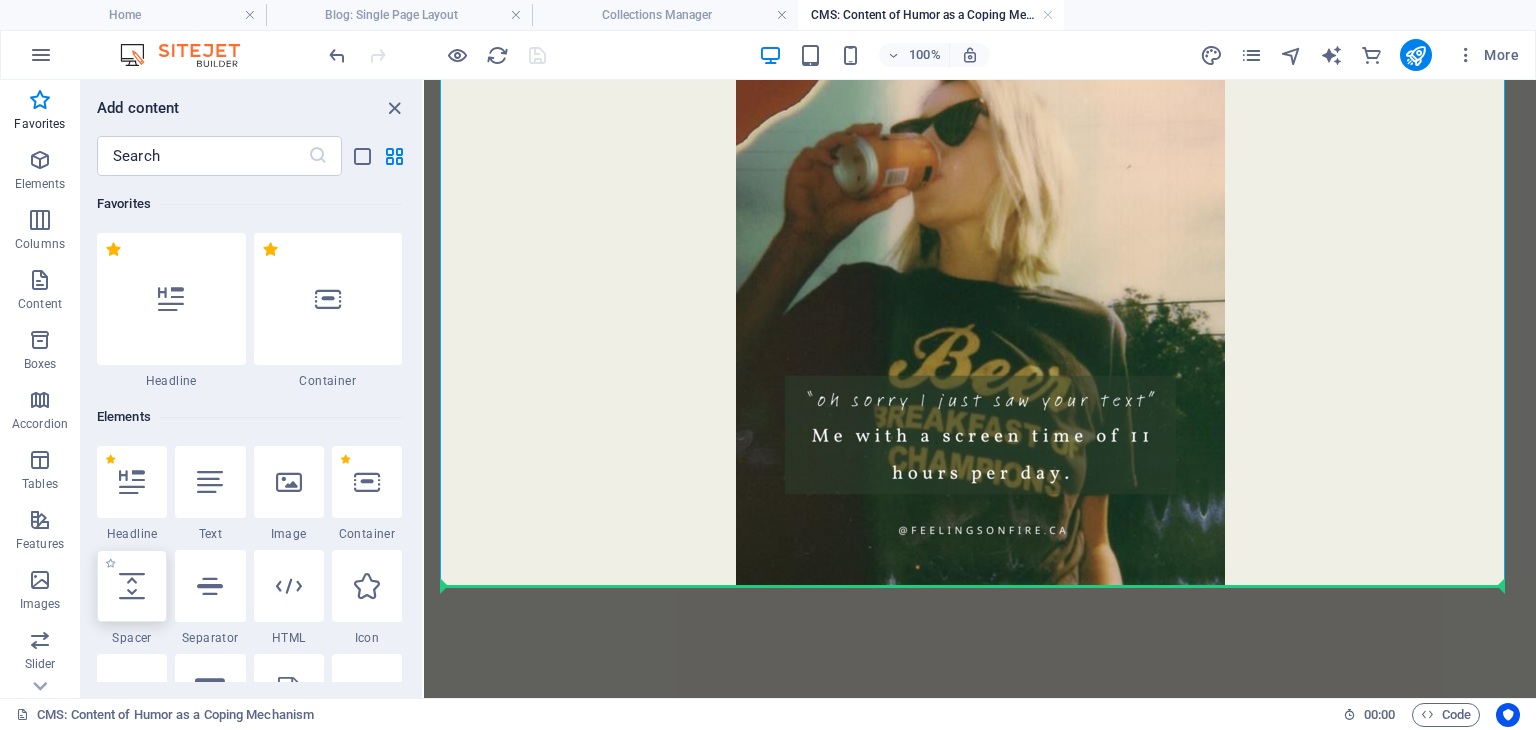 select on "px" 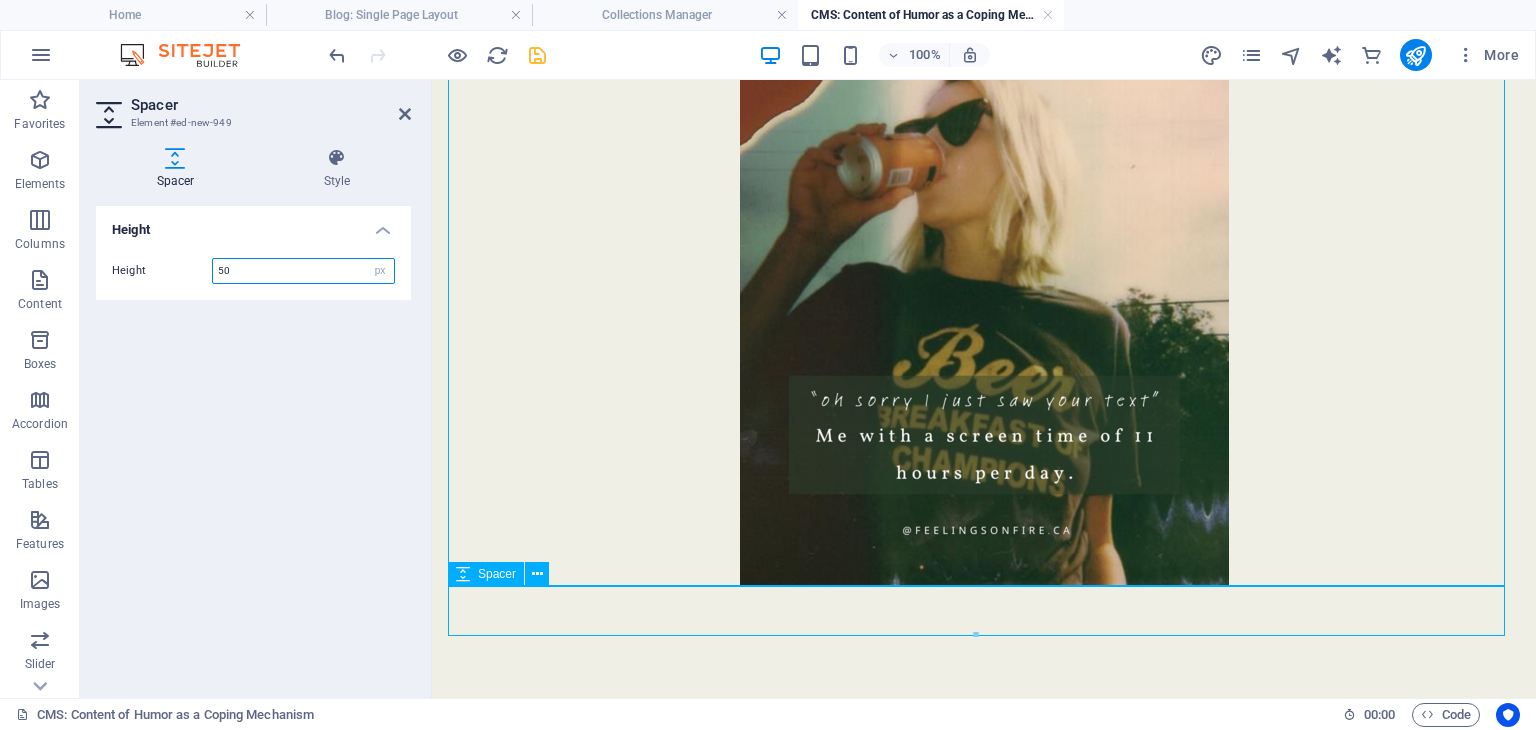 scroll, scrollTop: 1056, scrollLeft: 0, axis: vertical 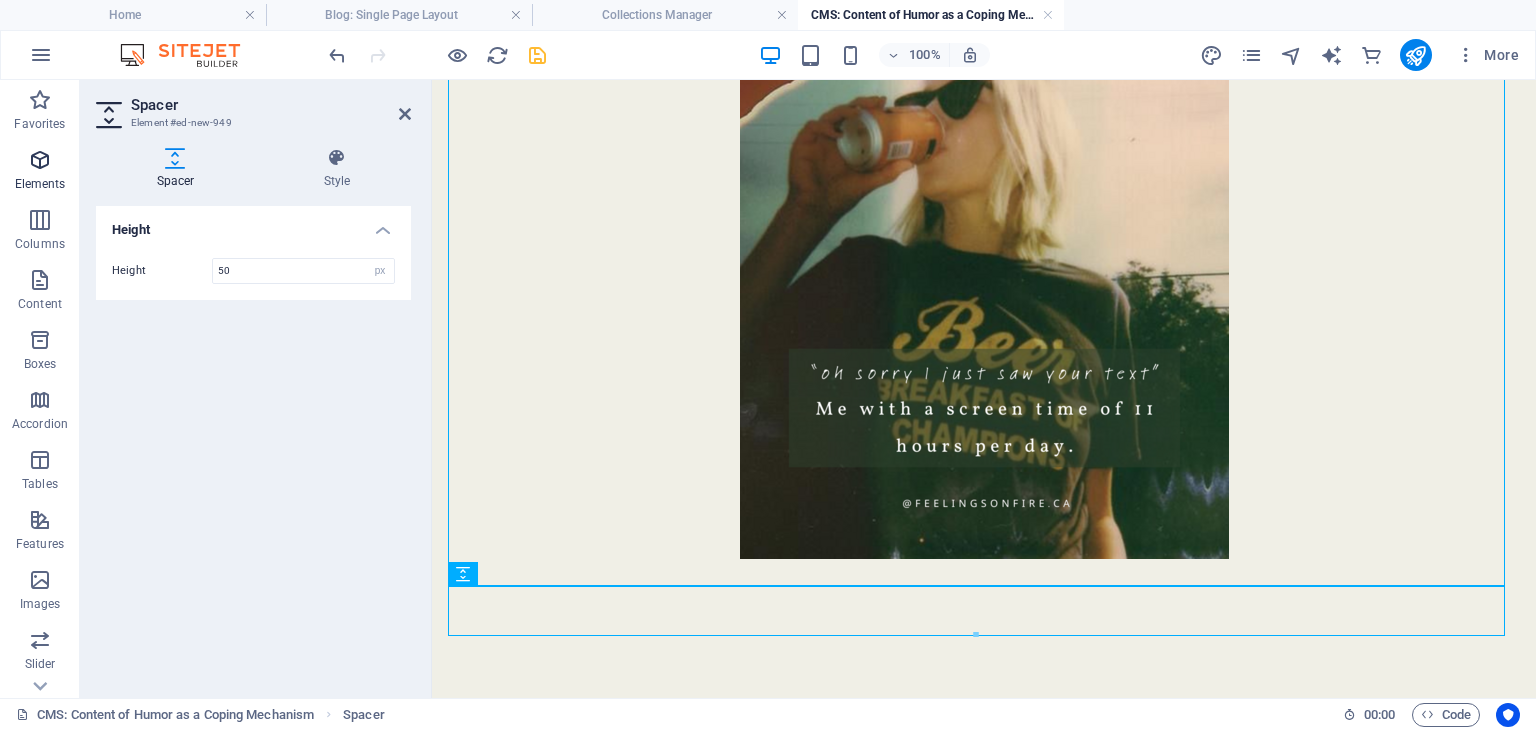 click at bounding box center [40, 160] 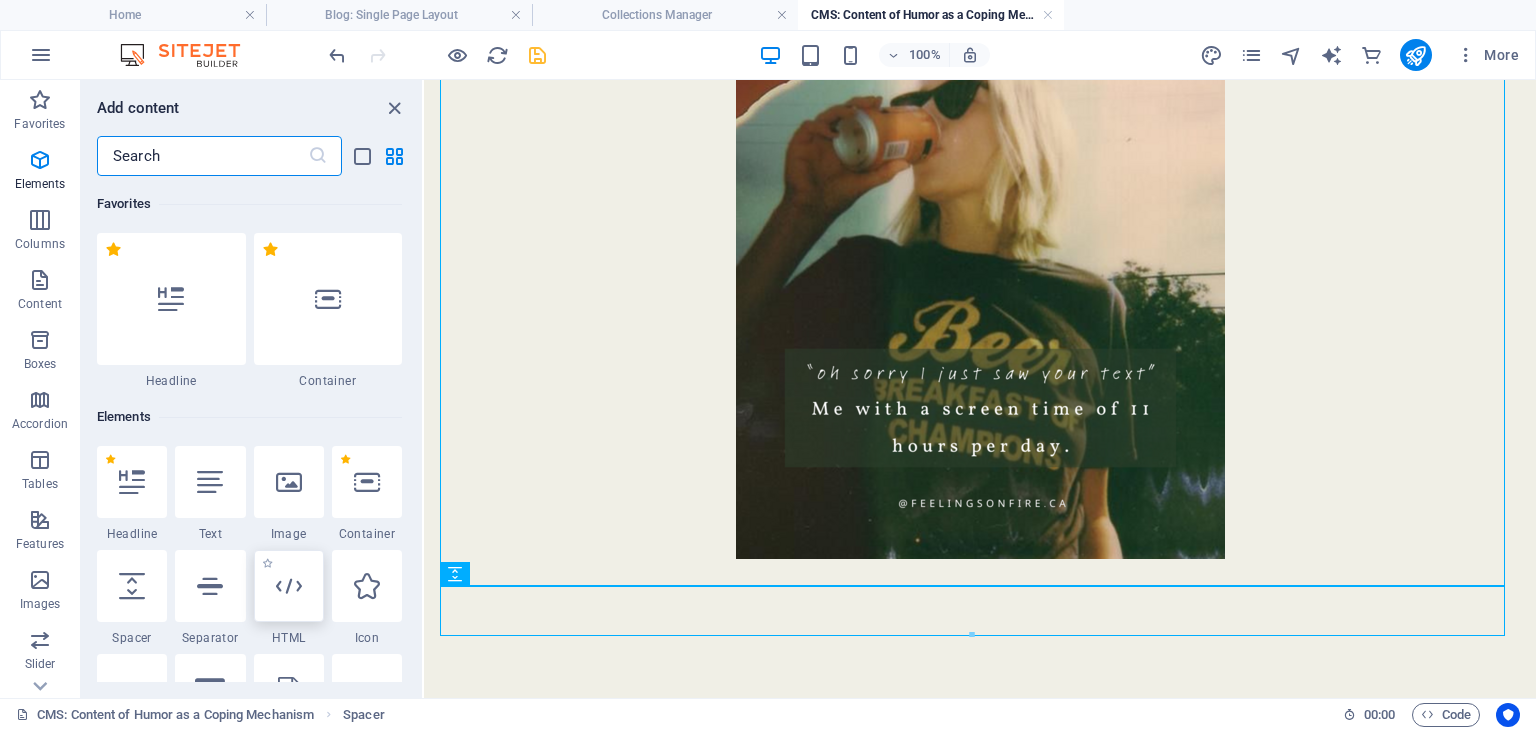 scroll, scrollTop: 1030, scrollLeft: 0, axis: vertical 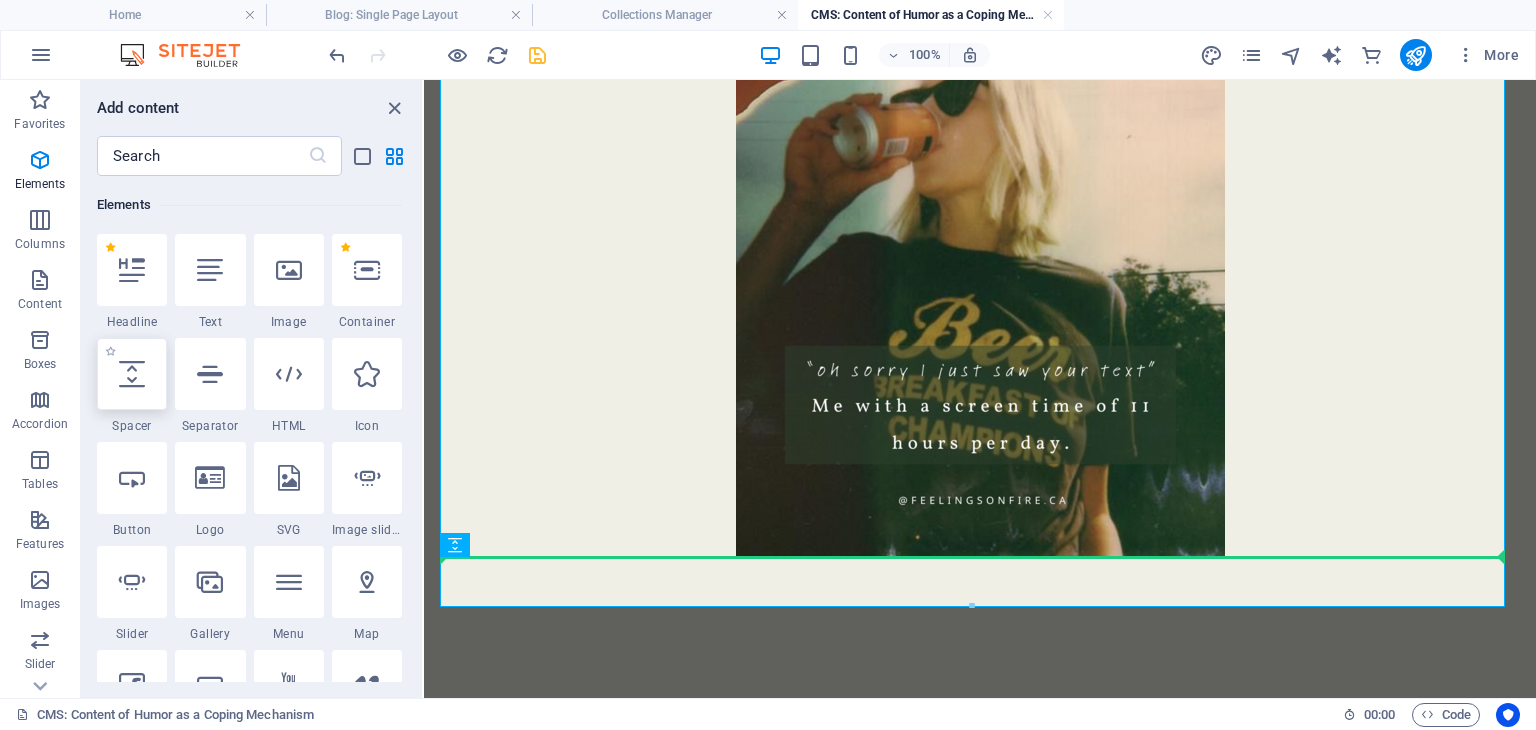 select on "px" 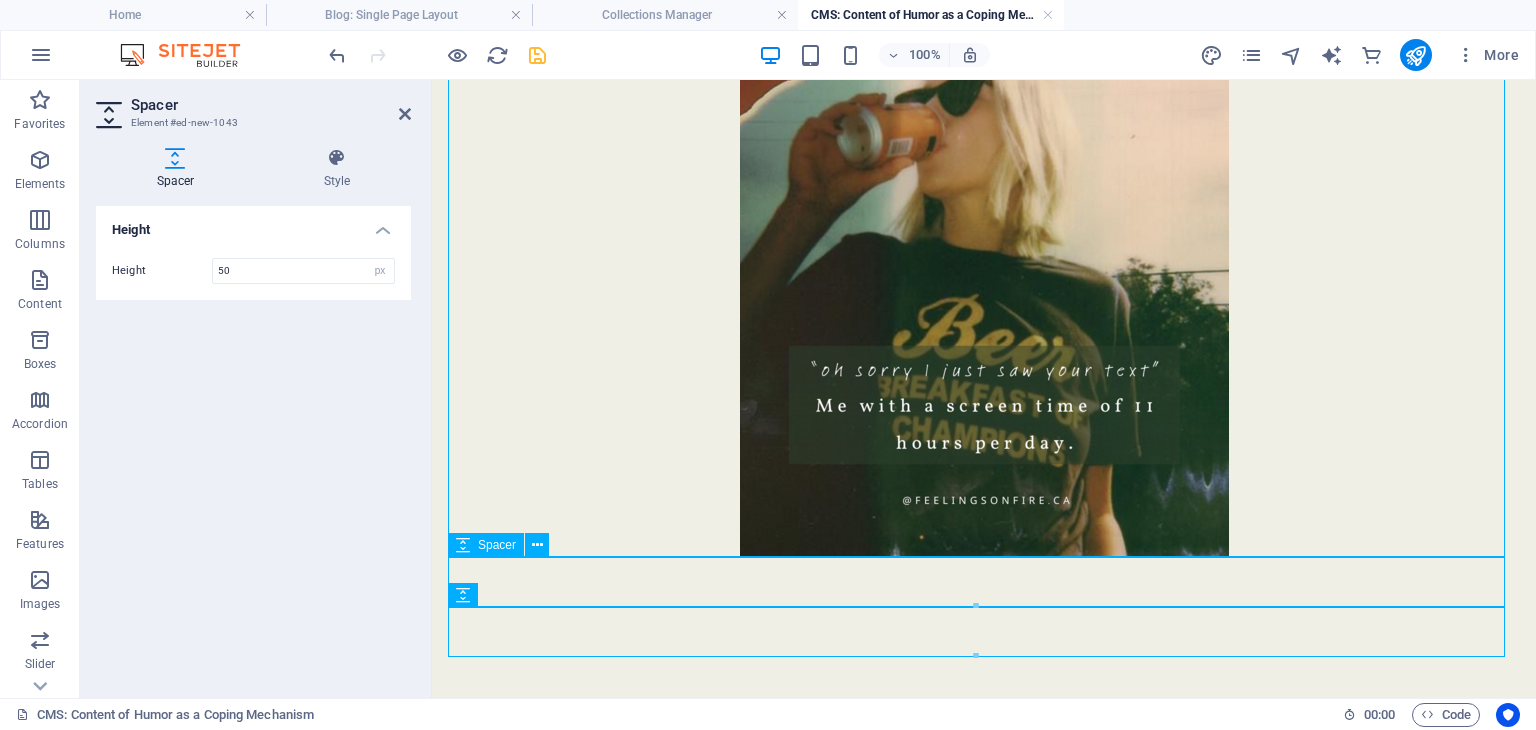 scroll, scrollTop: 1085, scrollLeft: 0, axis: vertical 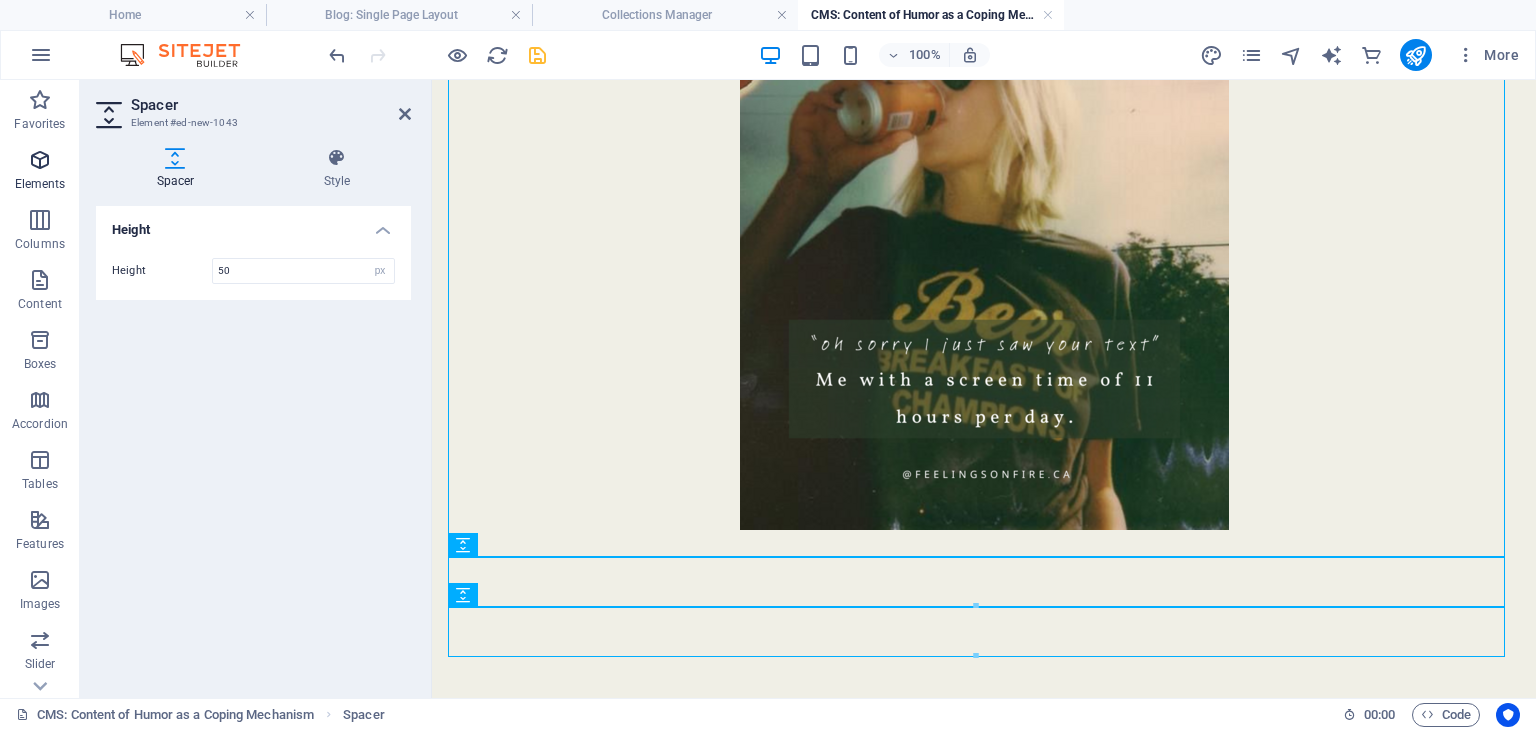 click at bounding box center [40, 160] 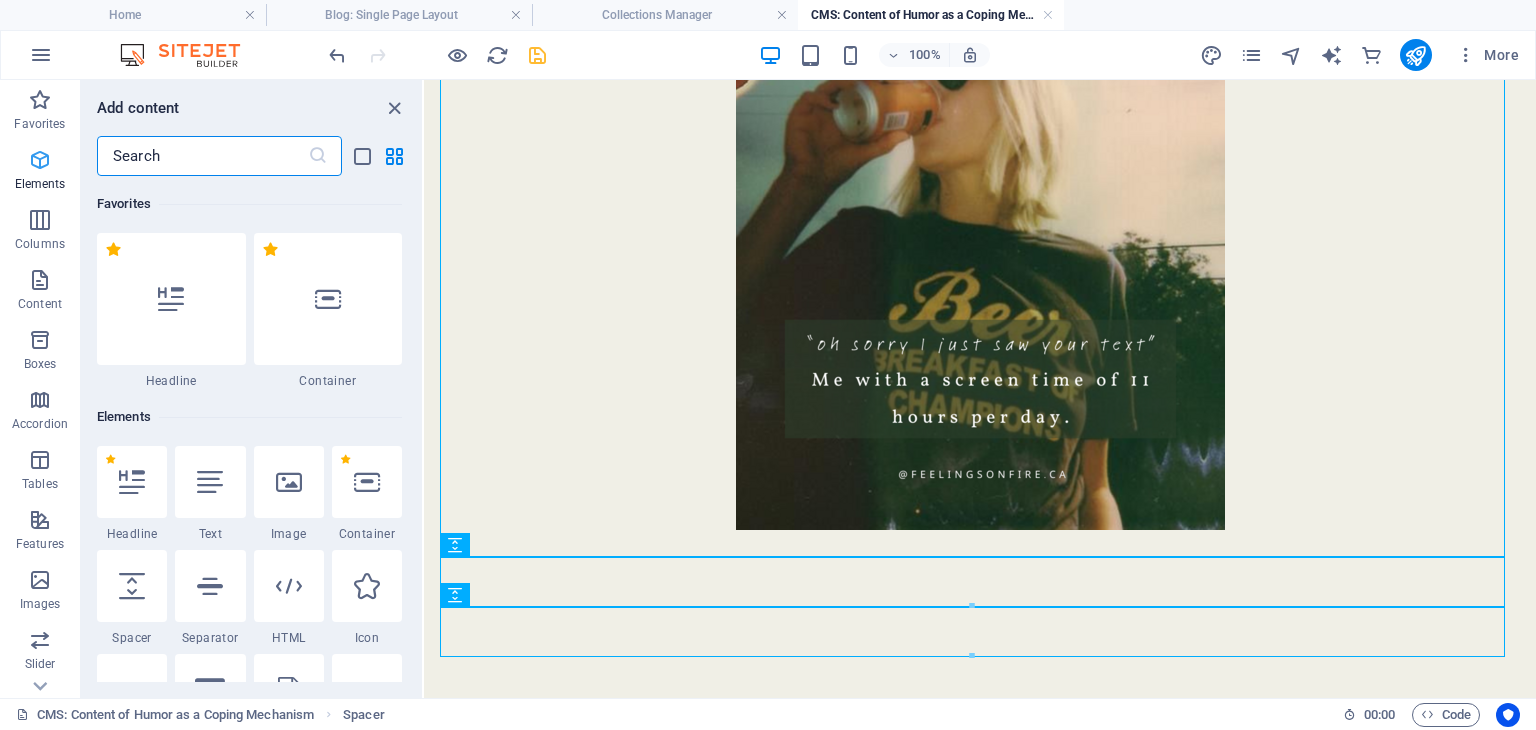 scroll, scrollTop: 1059, scrollLeft: 0, axis: vertical 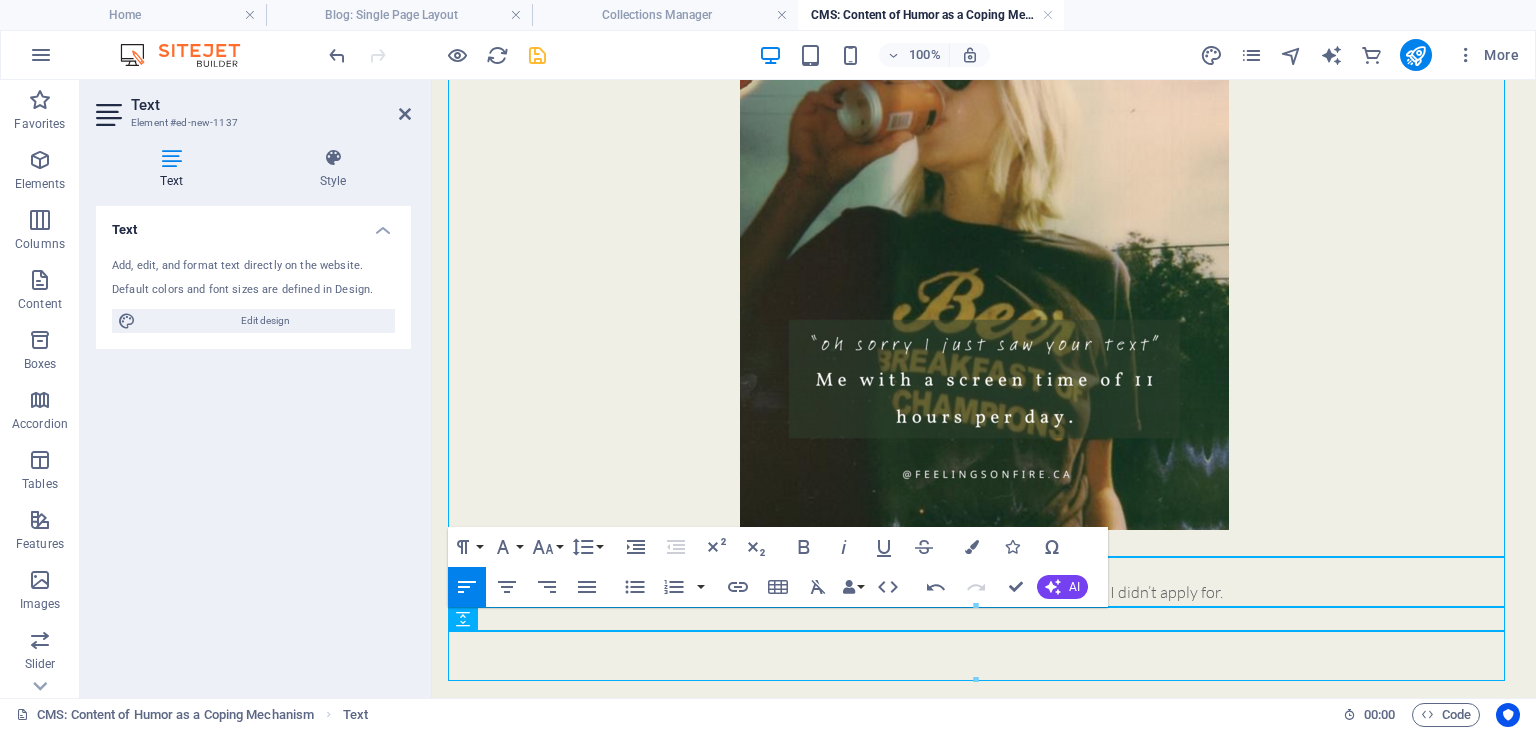 click on "Let’s call it what it is: socially acceptable avoidance. Sometimes answering feels like a full-time job I didn’t apply for." at bounding box center (984, 592) 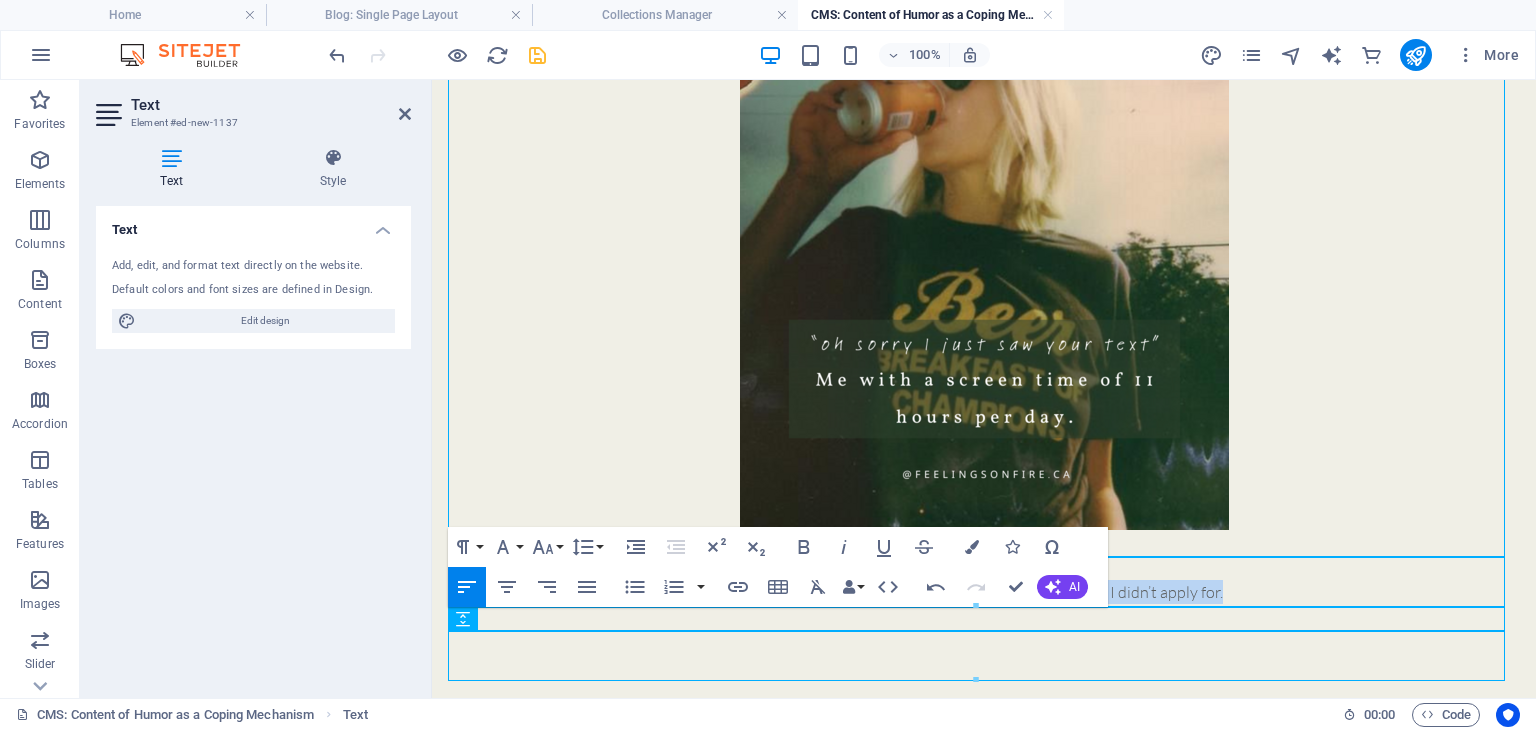 click on "Let’s call it what it is: socially acceptable avoidance. Sometimes answering feels like a full-time job I didn’t apply for." at bounding box center (984, 592) 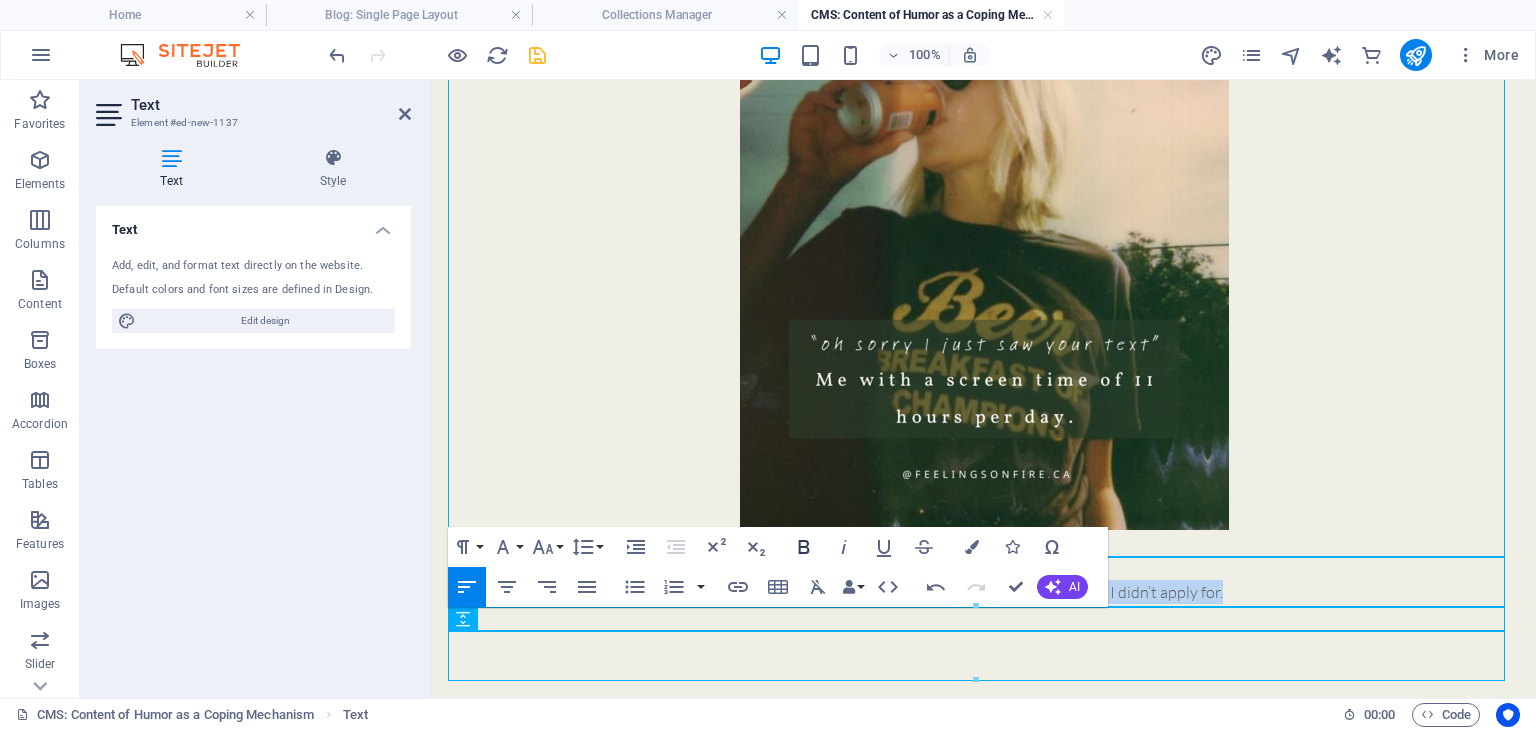 click 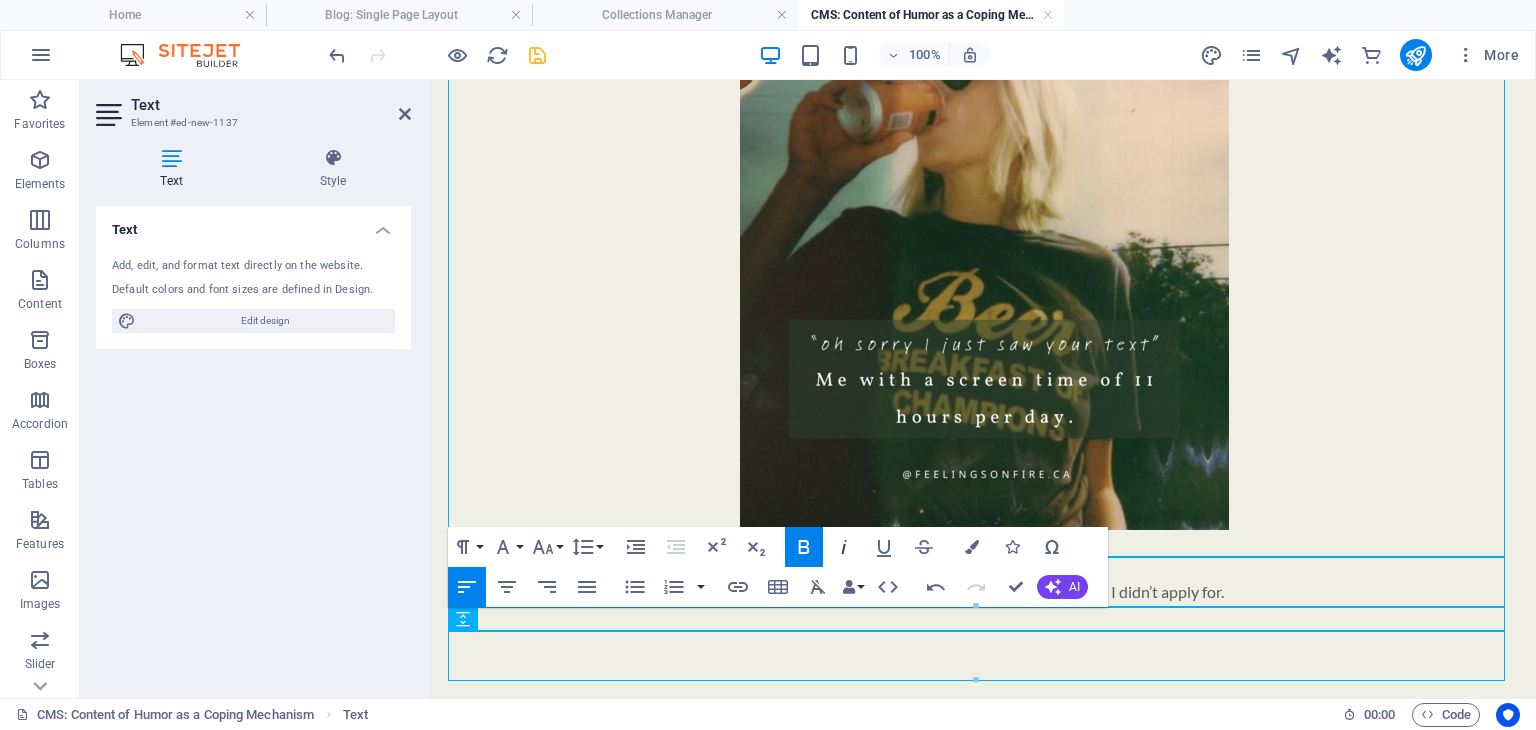click 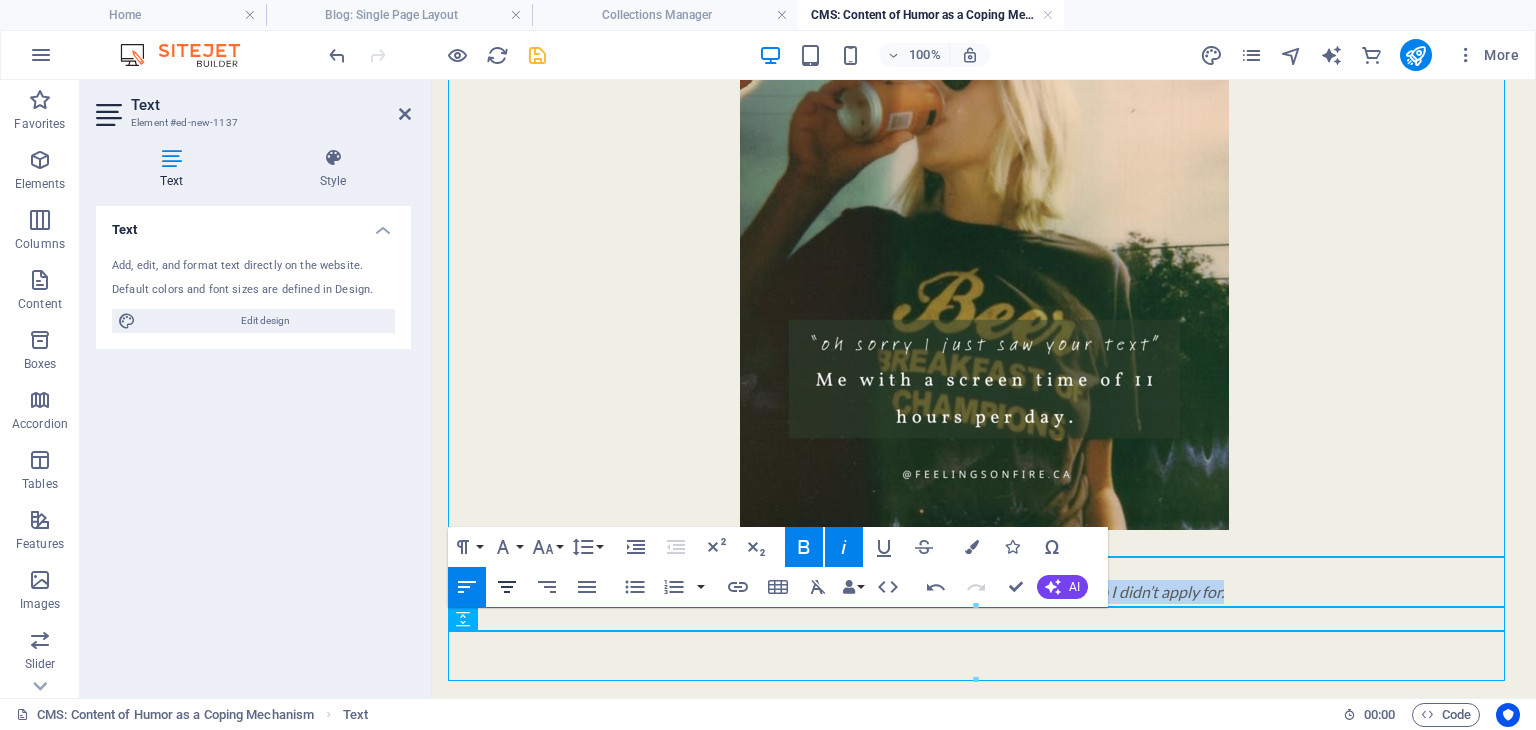 click 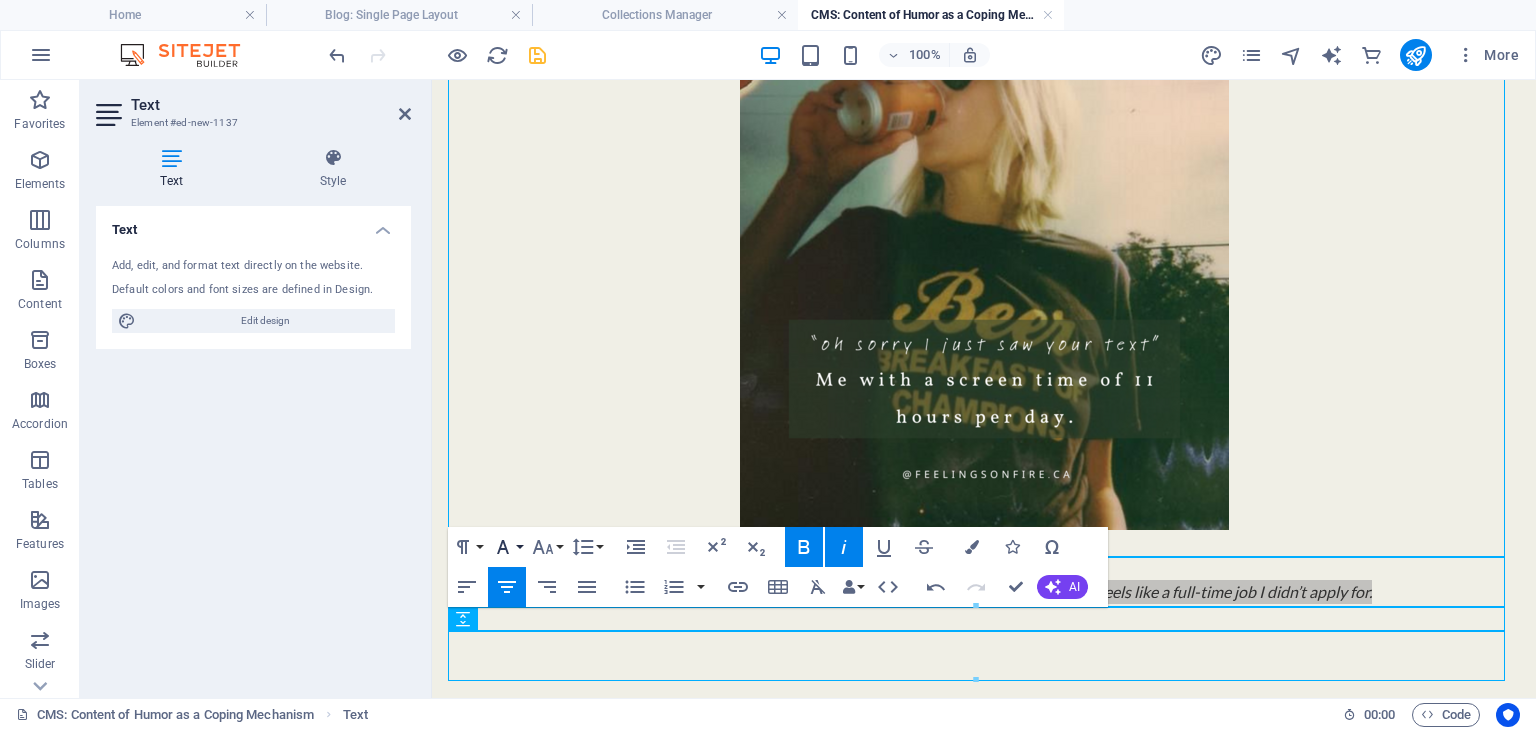 click 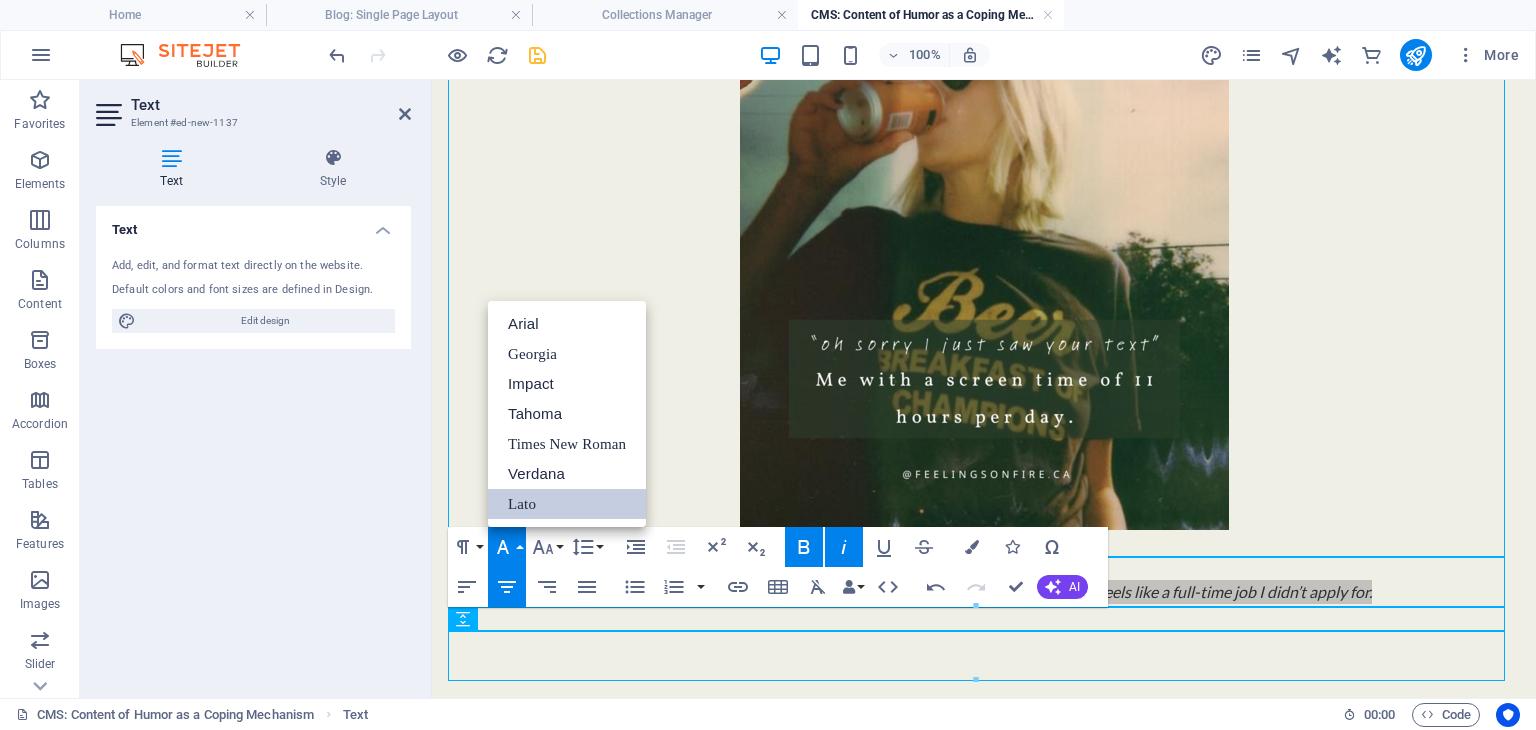 scroll, scrollTop: 0, scrollLeft: 0, axis: both 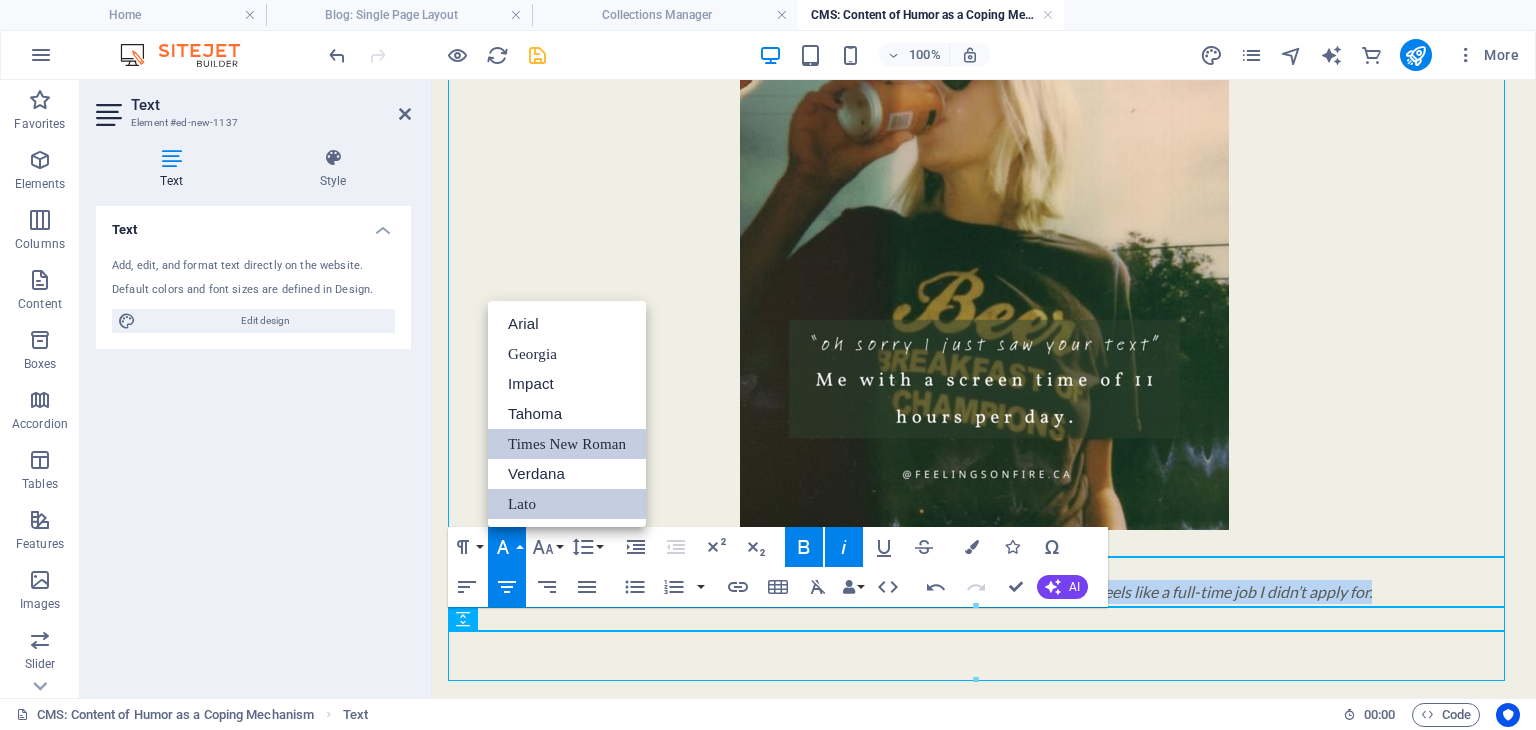 click on "Times New Roman" at bounding box center (567, 444) 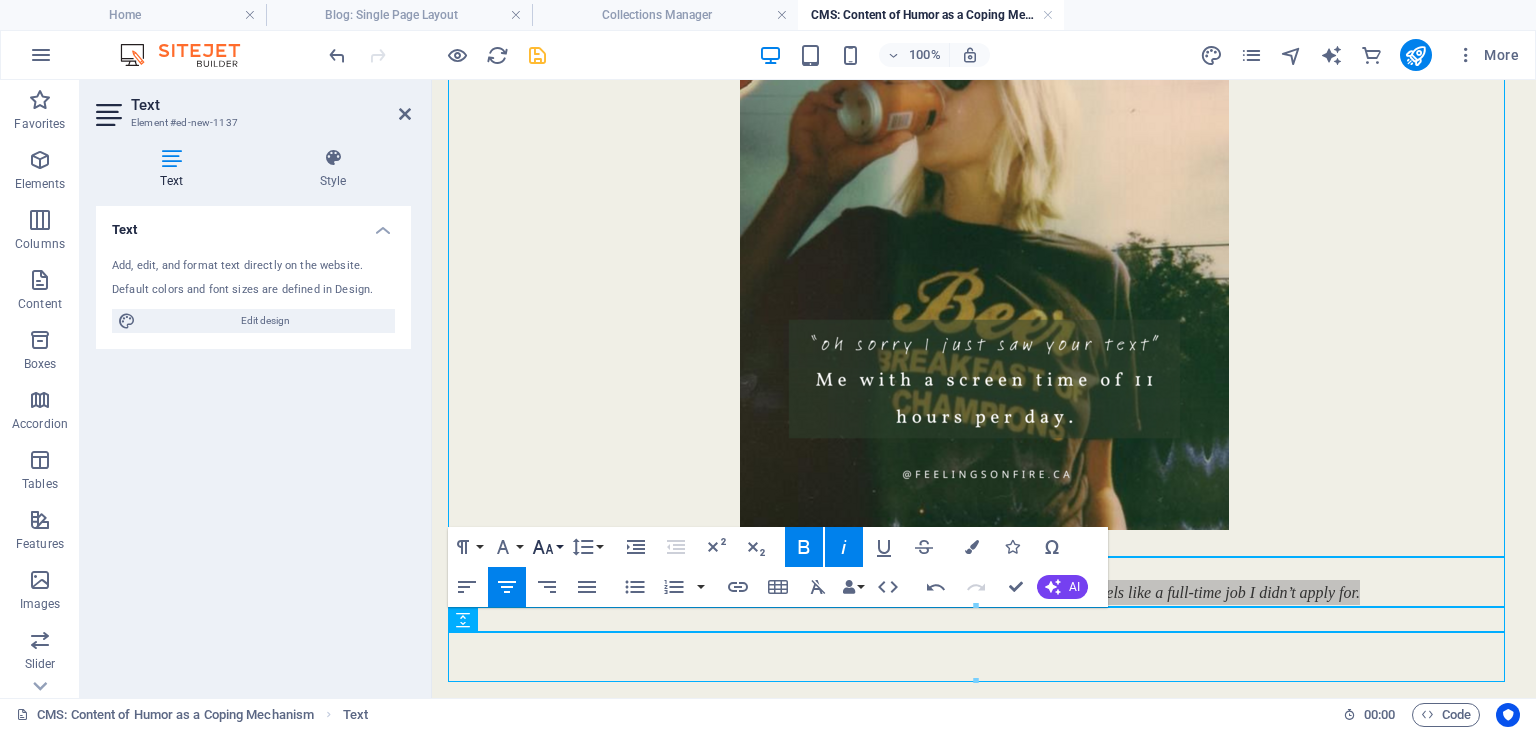 click 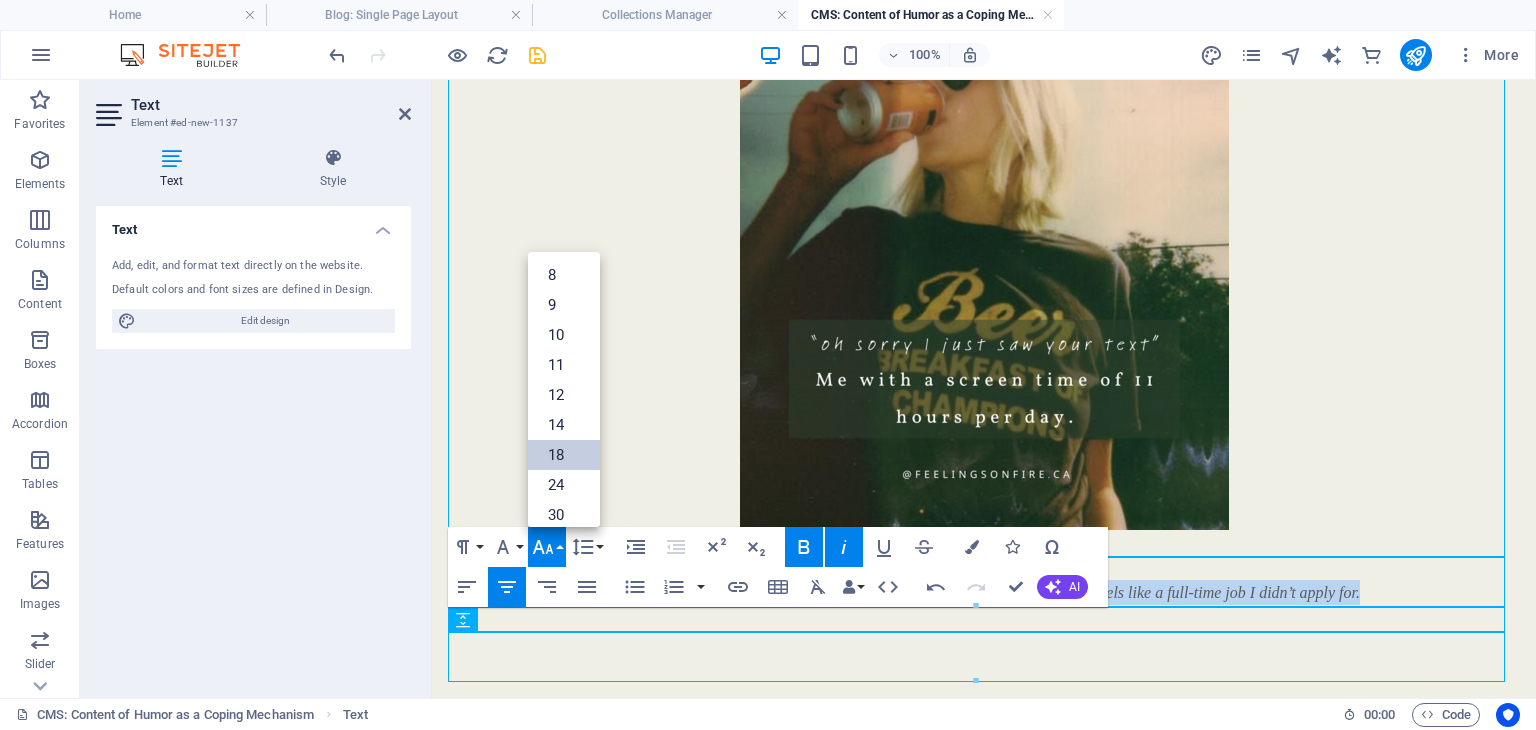 click on "18" at bounding box center [564, 455] 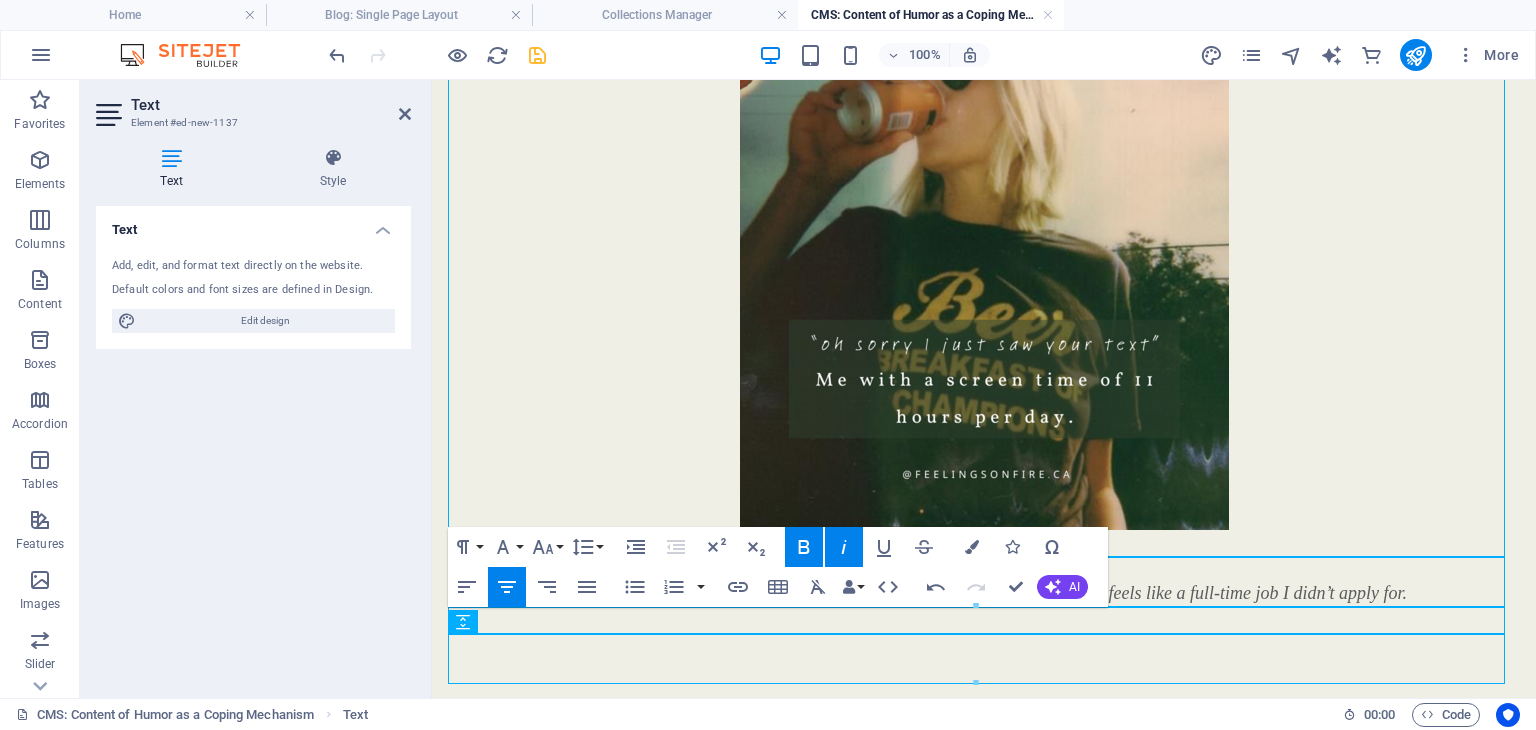 click at bounding box center (437, 55) 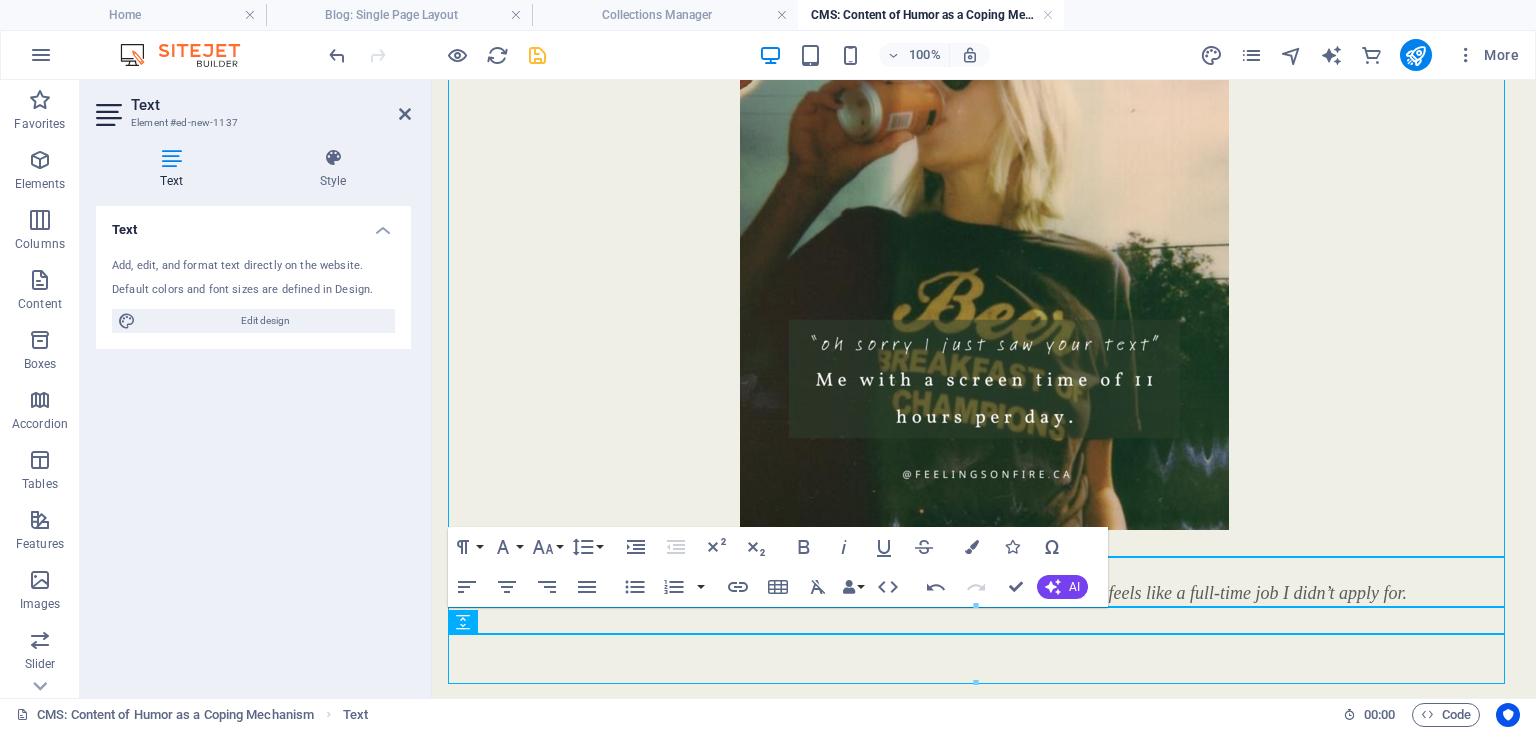 click at bounding box center (537, 55) 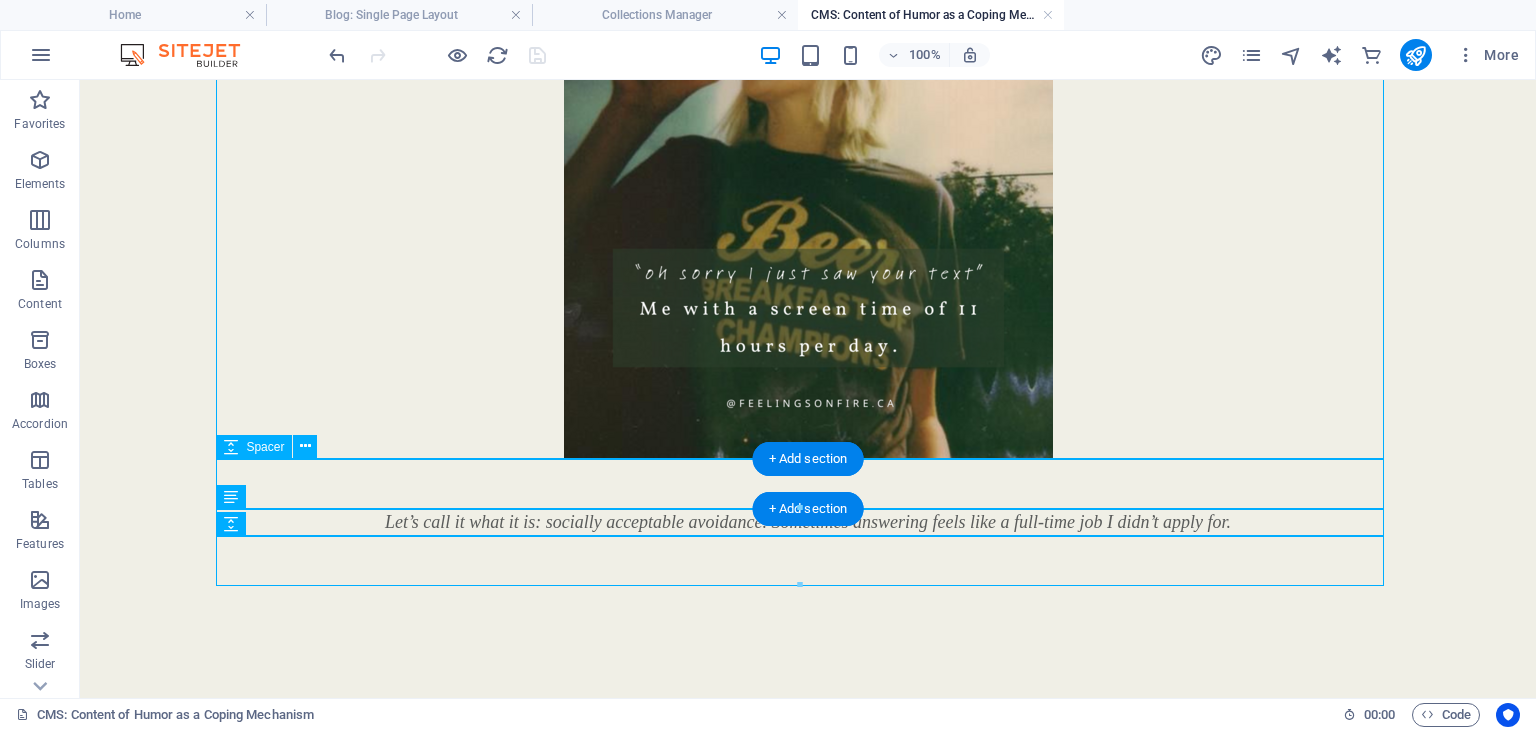 click at bounding box center [808, 484] 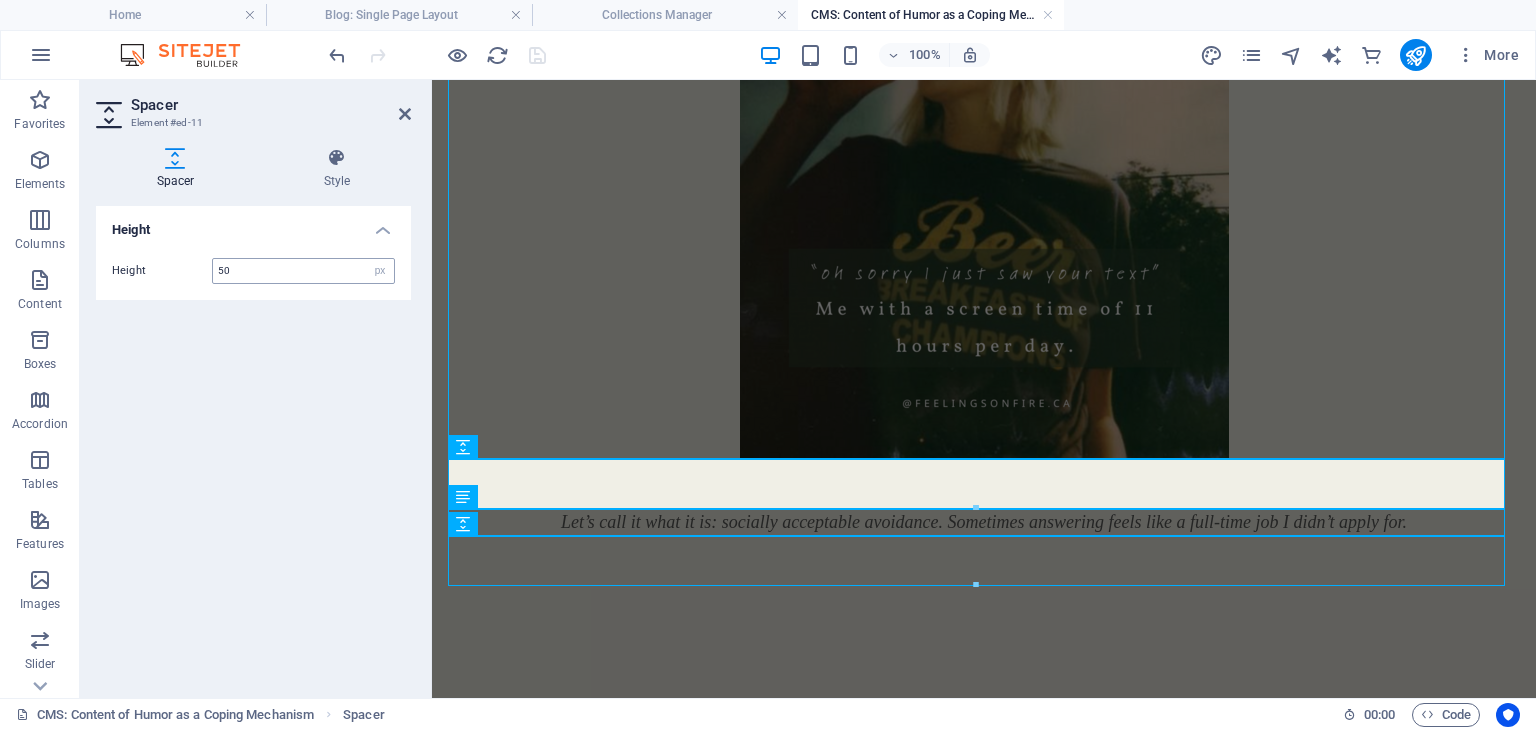 click on "50 px rem vh vw" at bounding box center [303, 271] 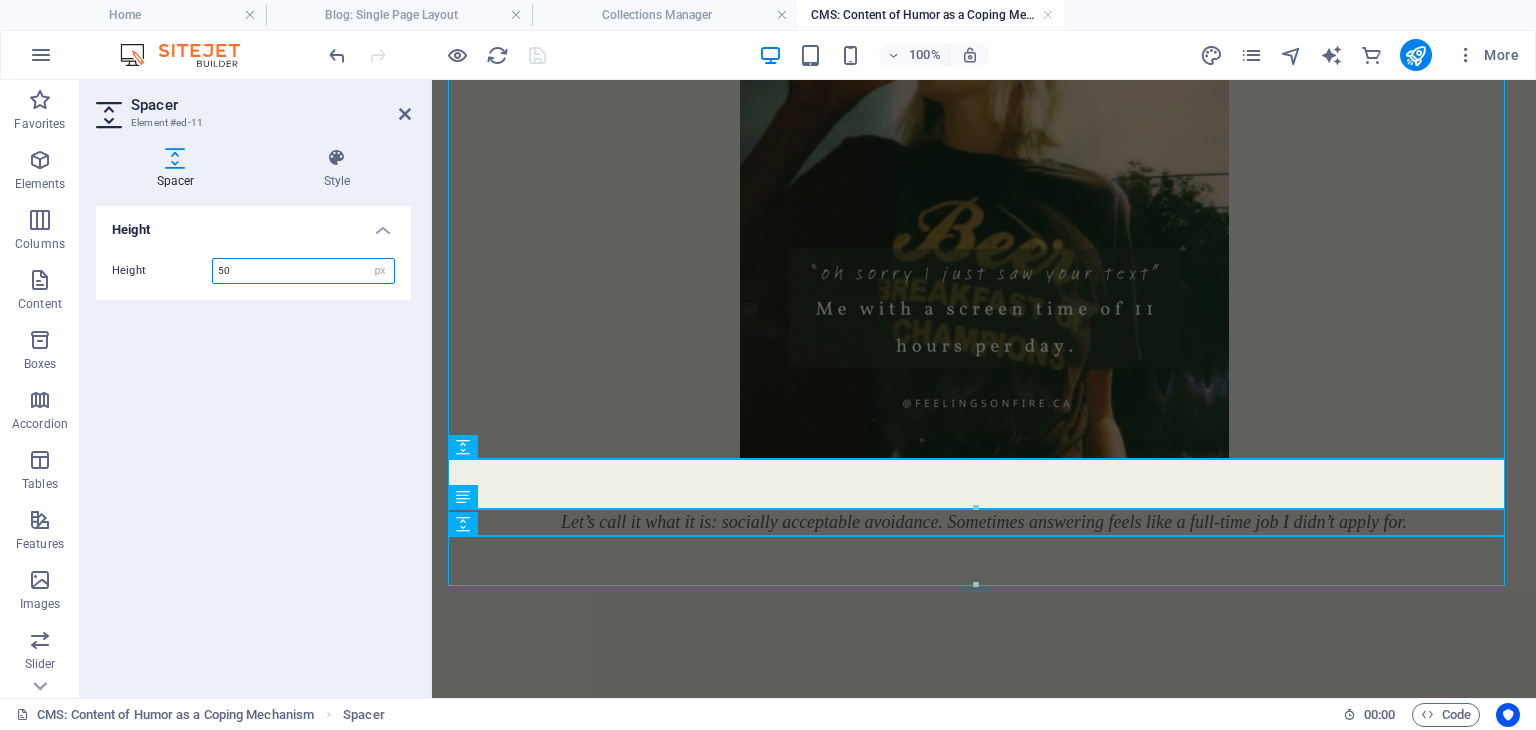 click on "50" at bounding box center (303, 271) 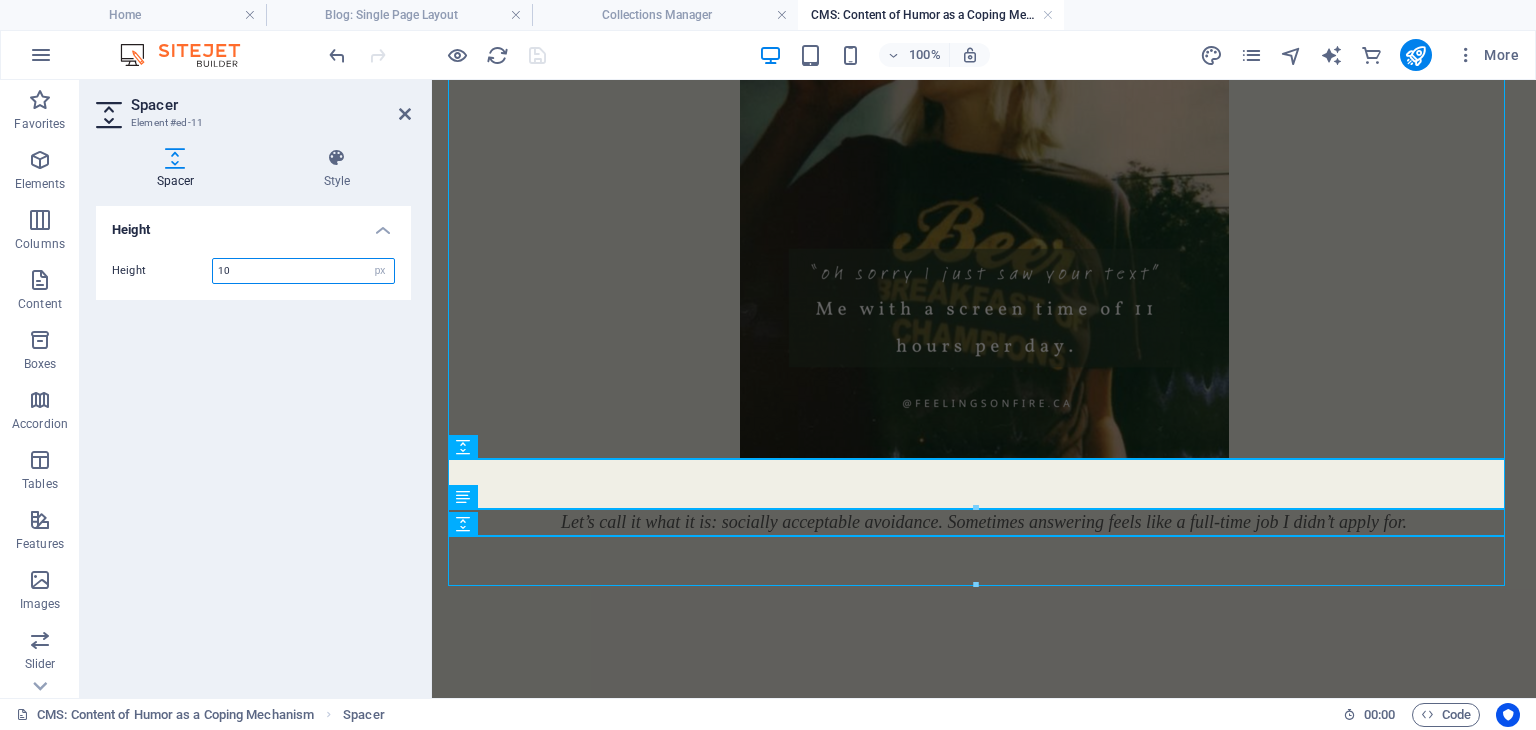 type on "10" 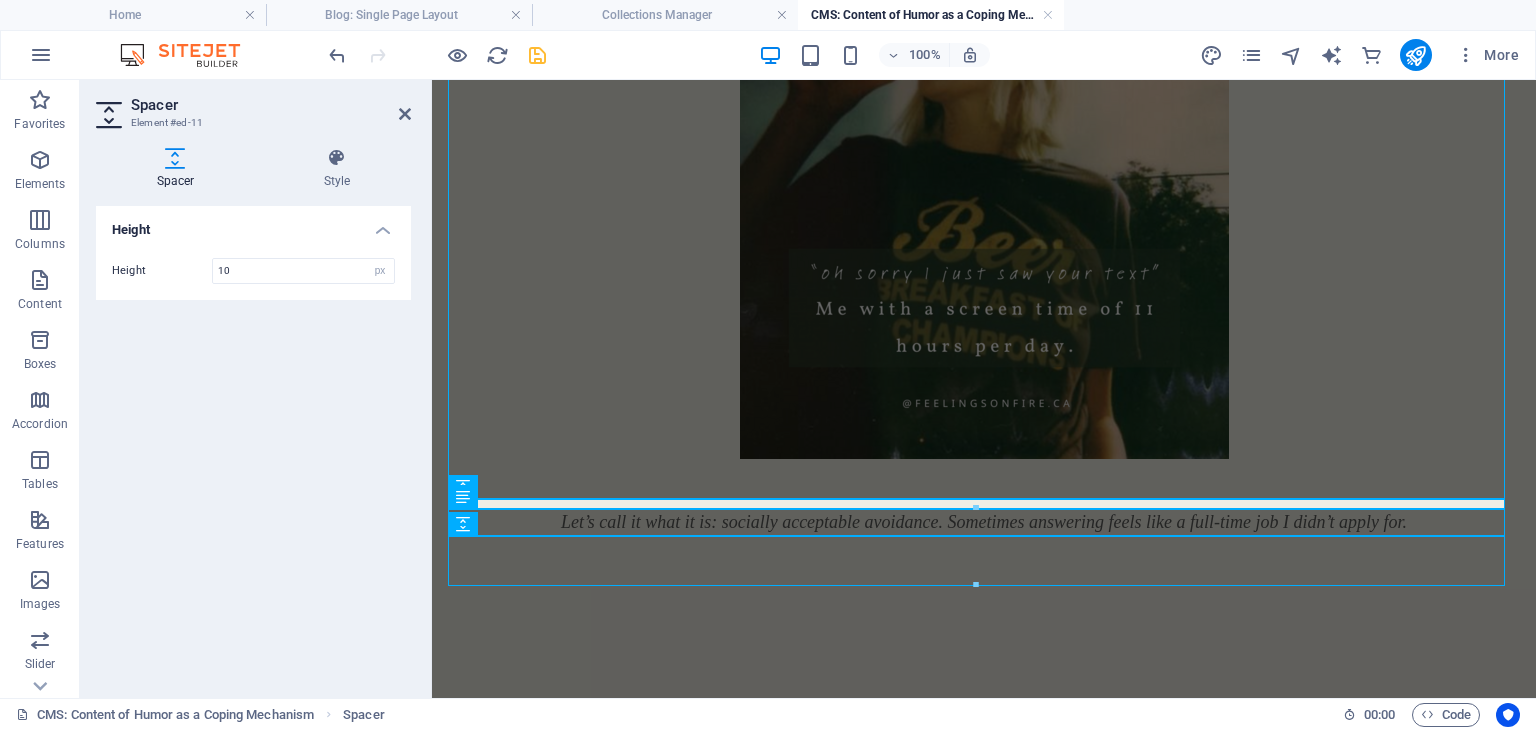 scroll, scrollTop: 1144, scrollLeft: 0, axis: vertical 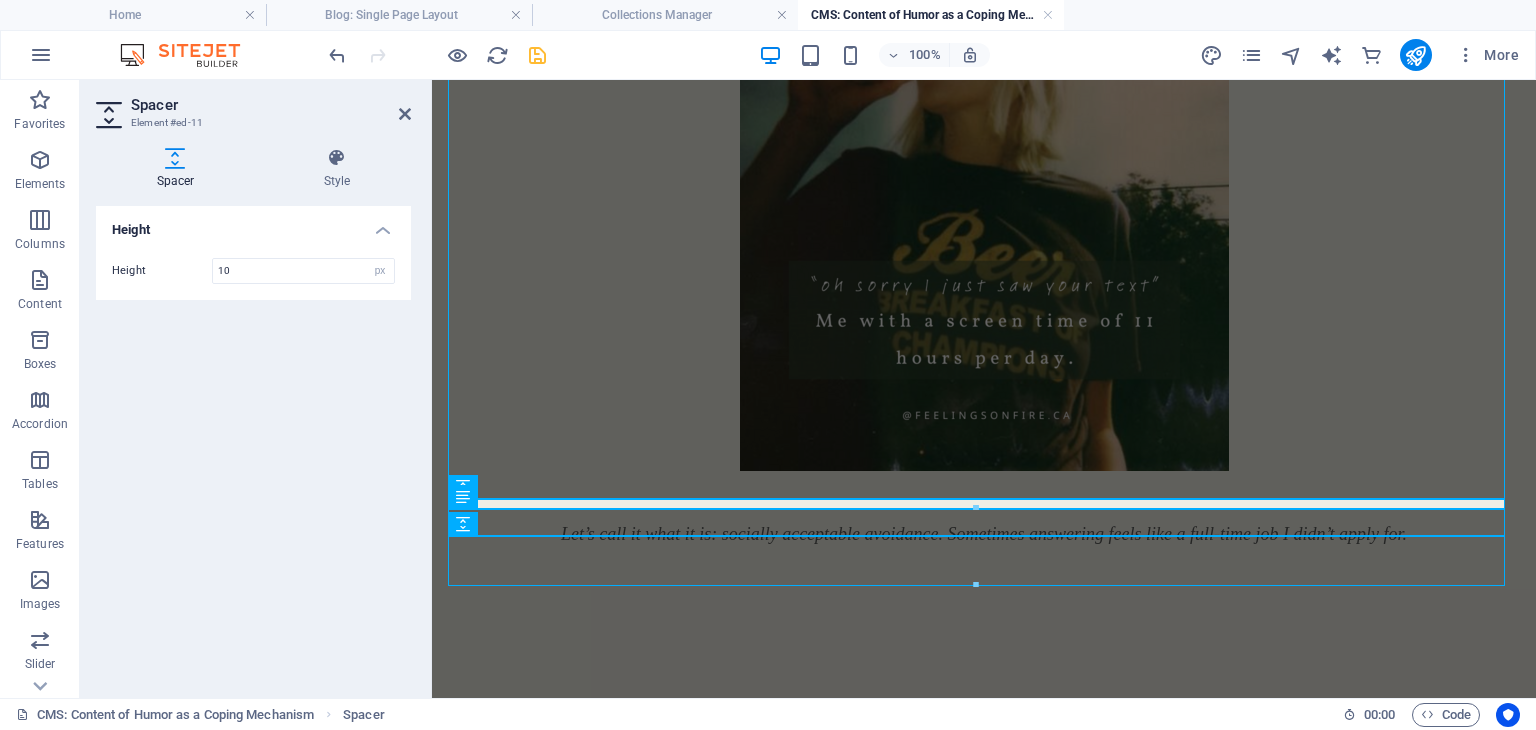 click on "Height Height 10 px rem vh vw" at bounding box center [253, 444] 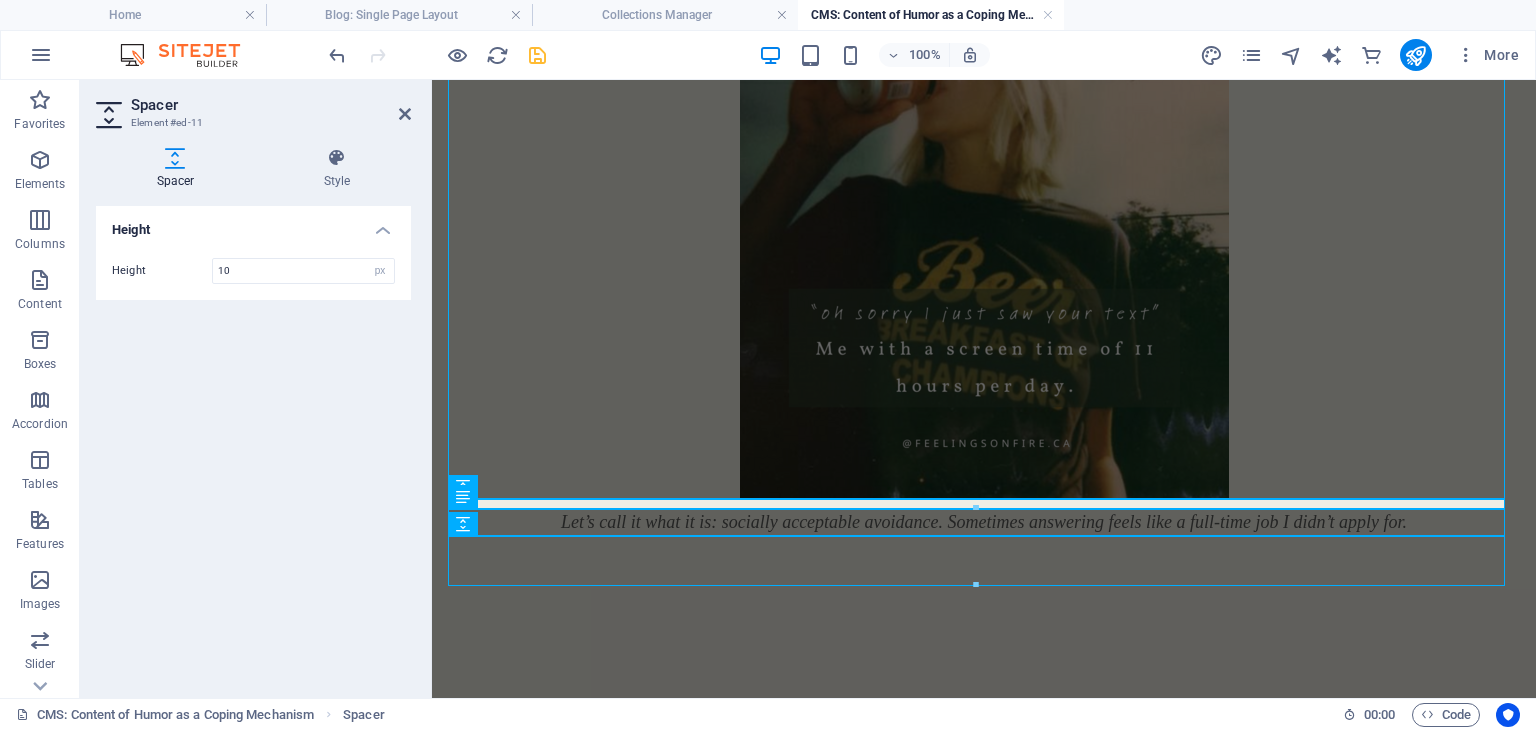 click on "100% More" at bounding box center (926, 55) 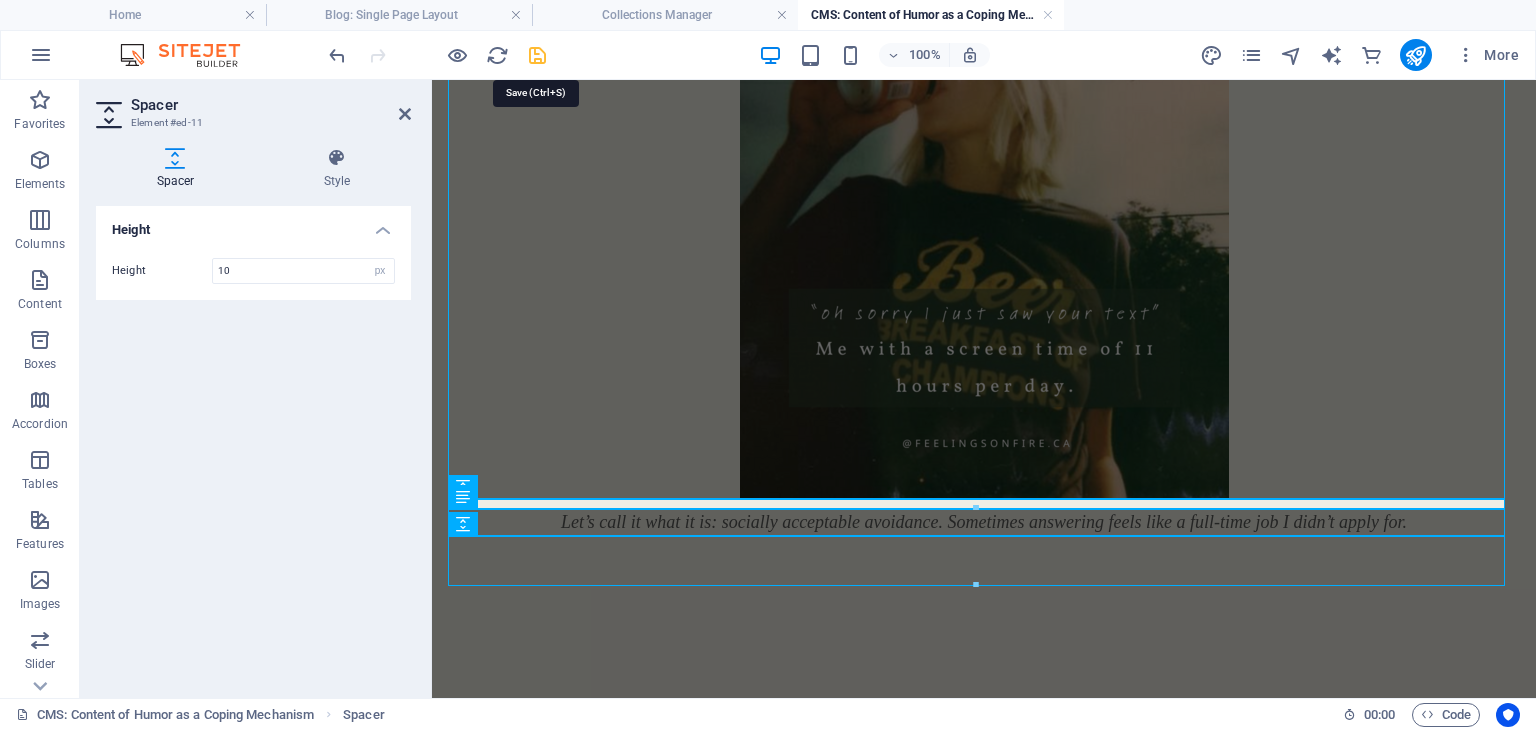 click at bounding box center [537, 55] 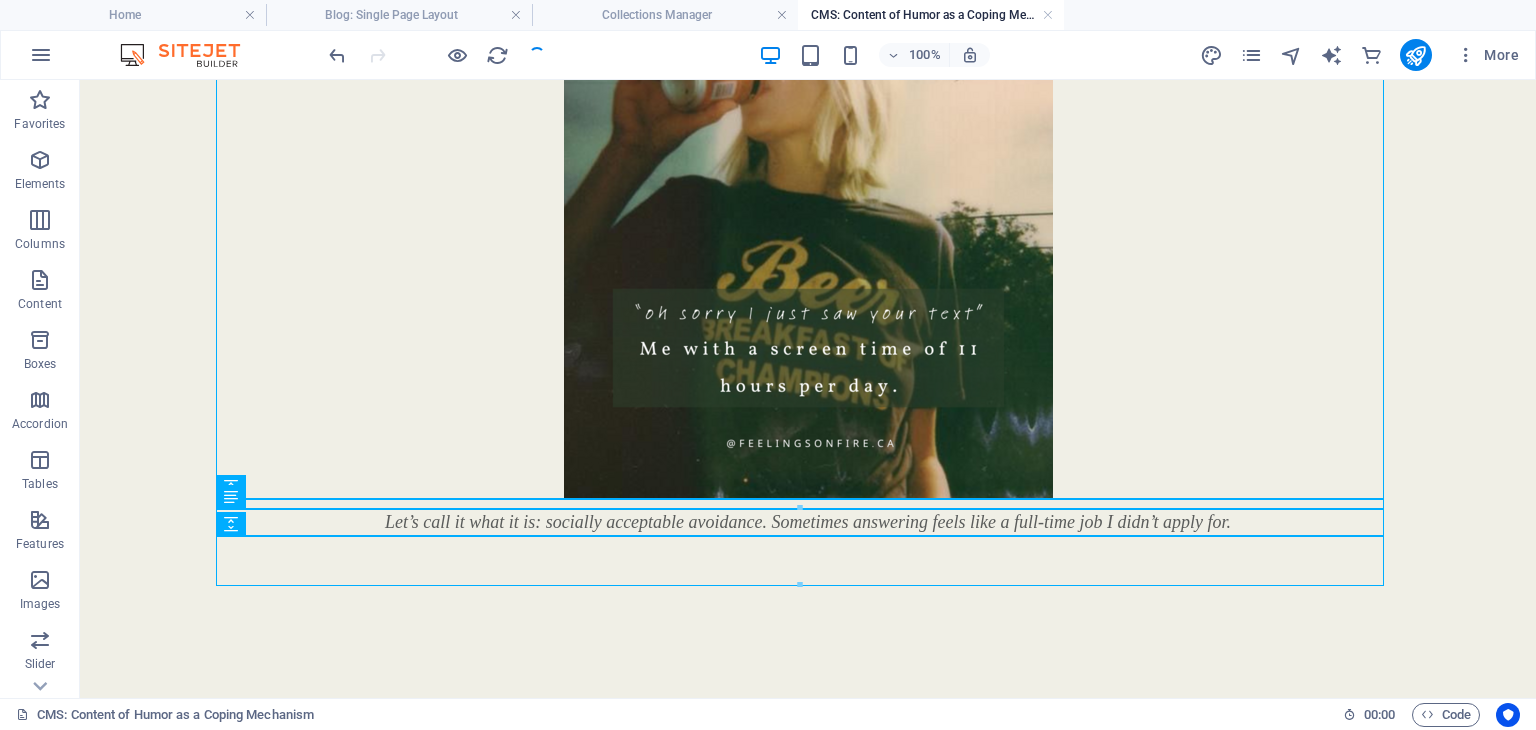 scroll, scrollTop: 1090, scrollLeft: 0, axis: vertical 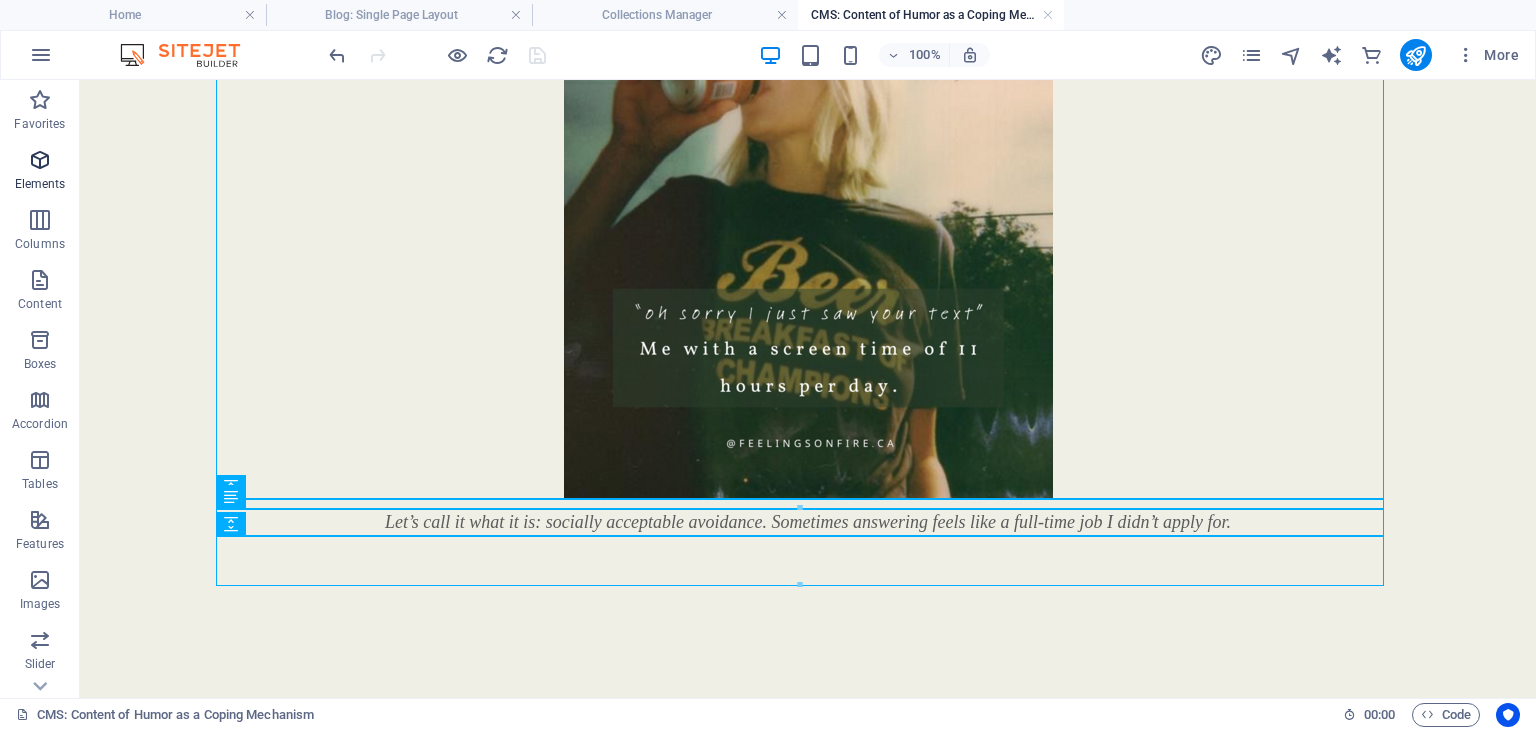 click at bounding box center (40, 160) 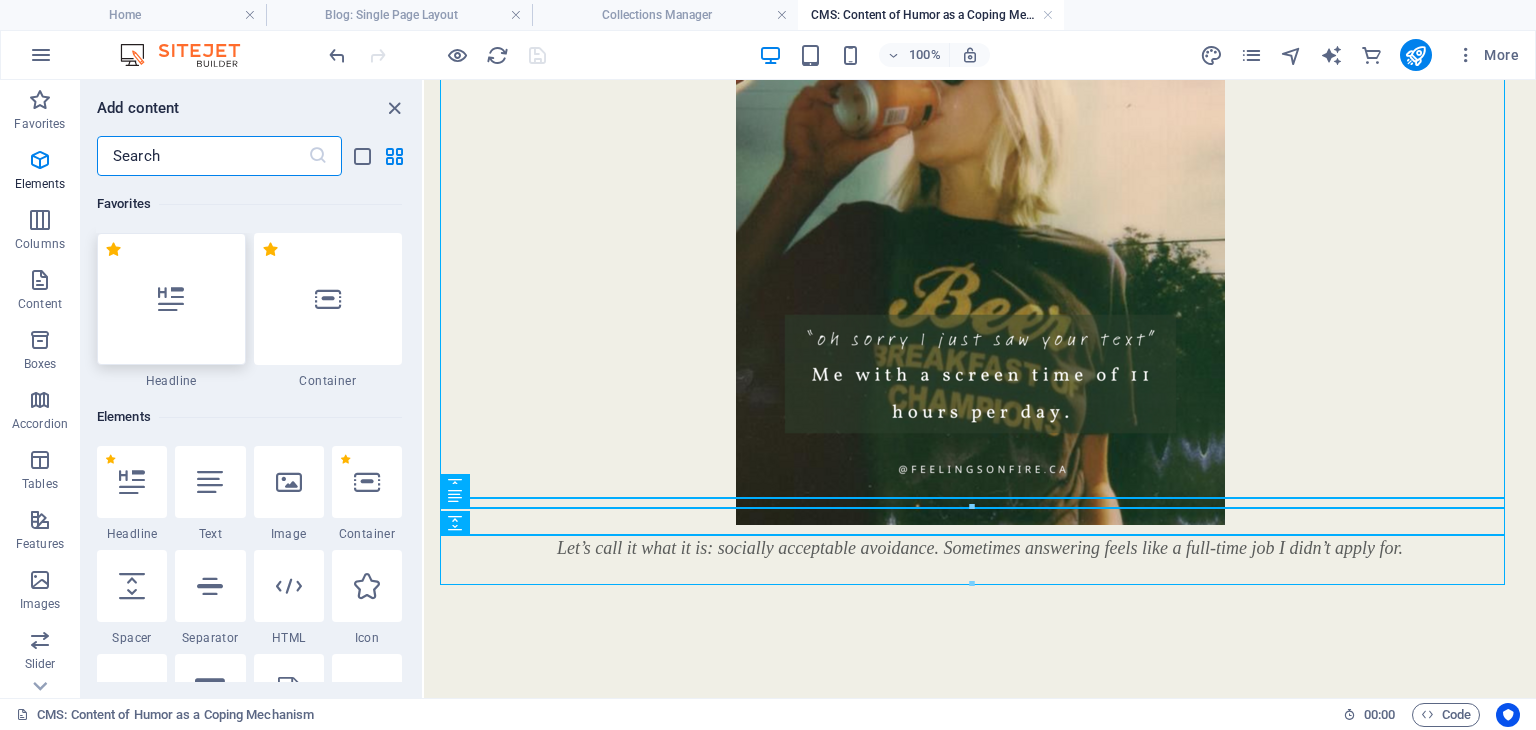 scroll, scrollTop: 1117, scrollLeft: 0, axis: vertical 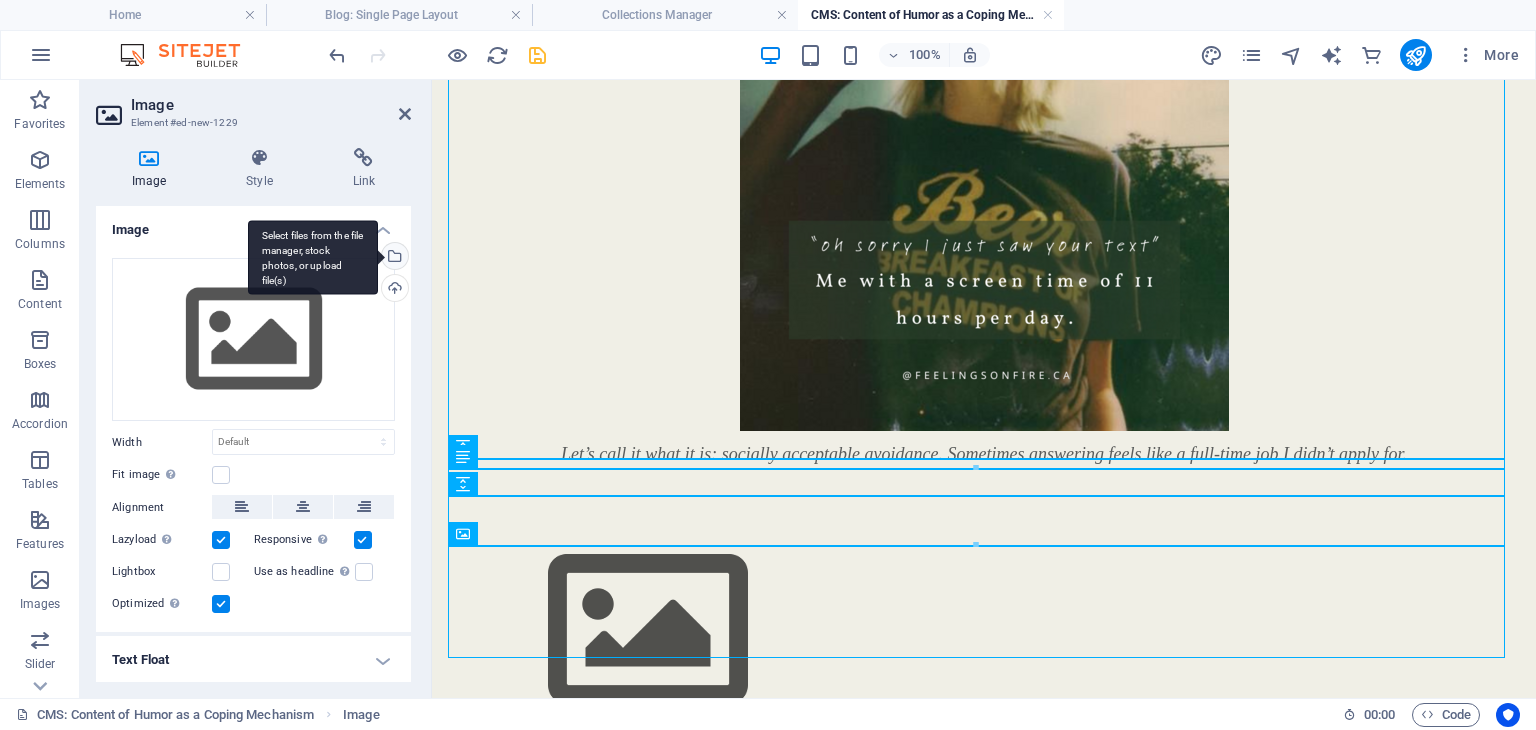 click on "Select files from the file manager, stock photos, or upload file(s)" at bounding box center [313, 257] 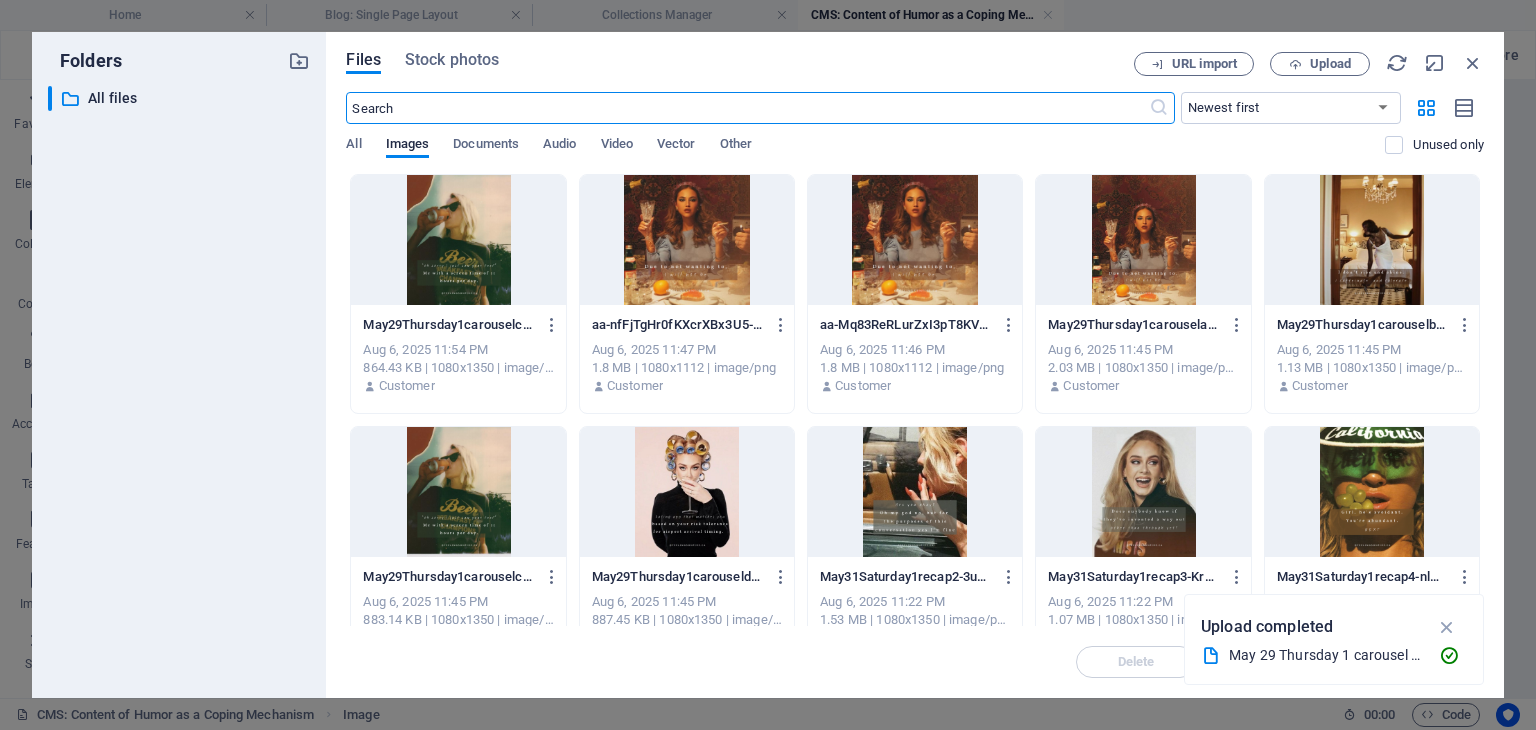 scroll, scrollTop: 844, scrollLeft: 0, axis: vertical 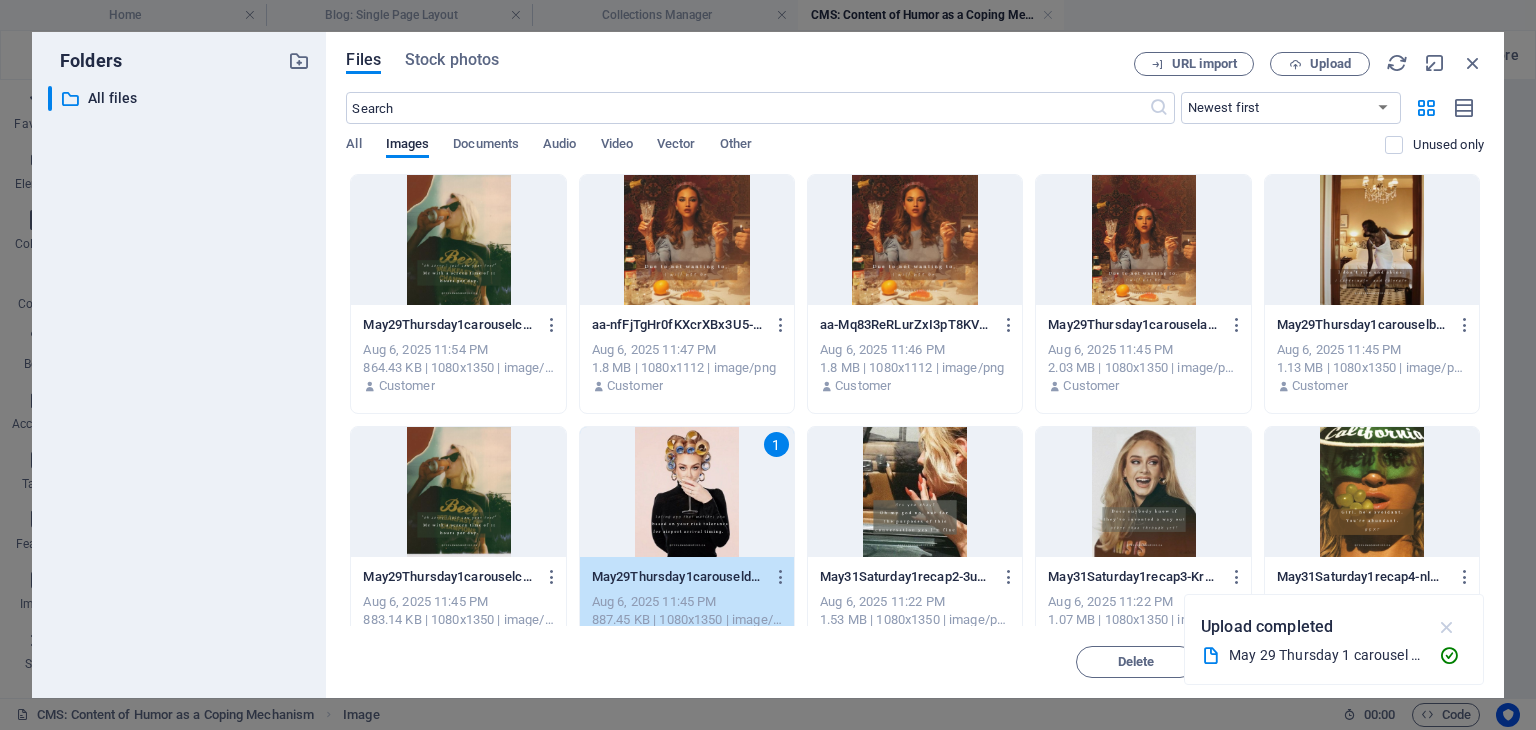 click at bounding box center [1447, 627] 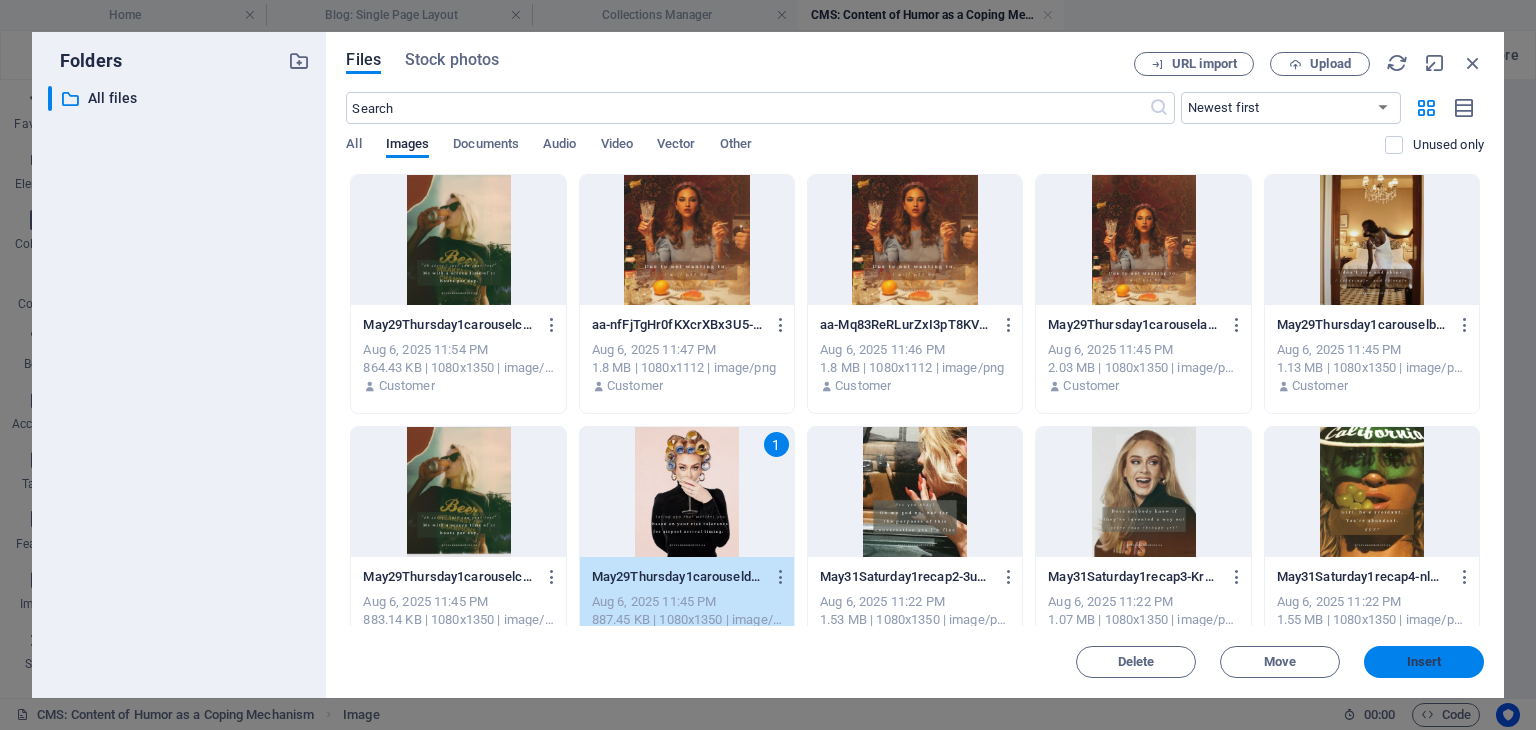 drag, startPoint x: 1434, startPoint y: 654, endPoint x: 998, endPoint y: 574, distance: 443.2787 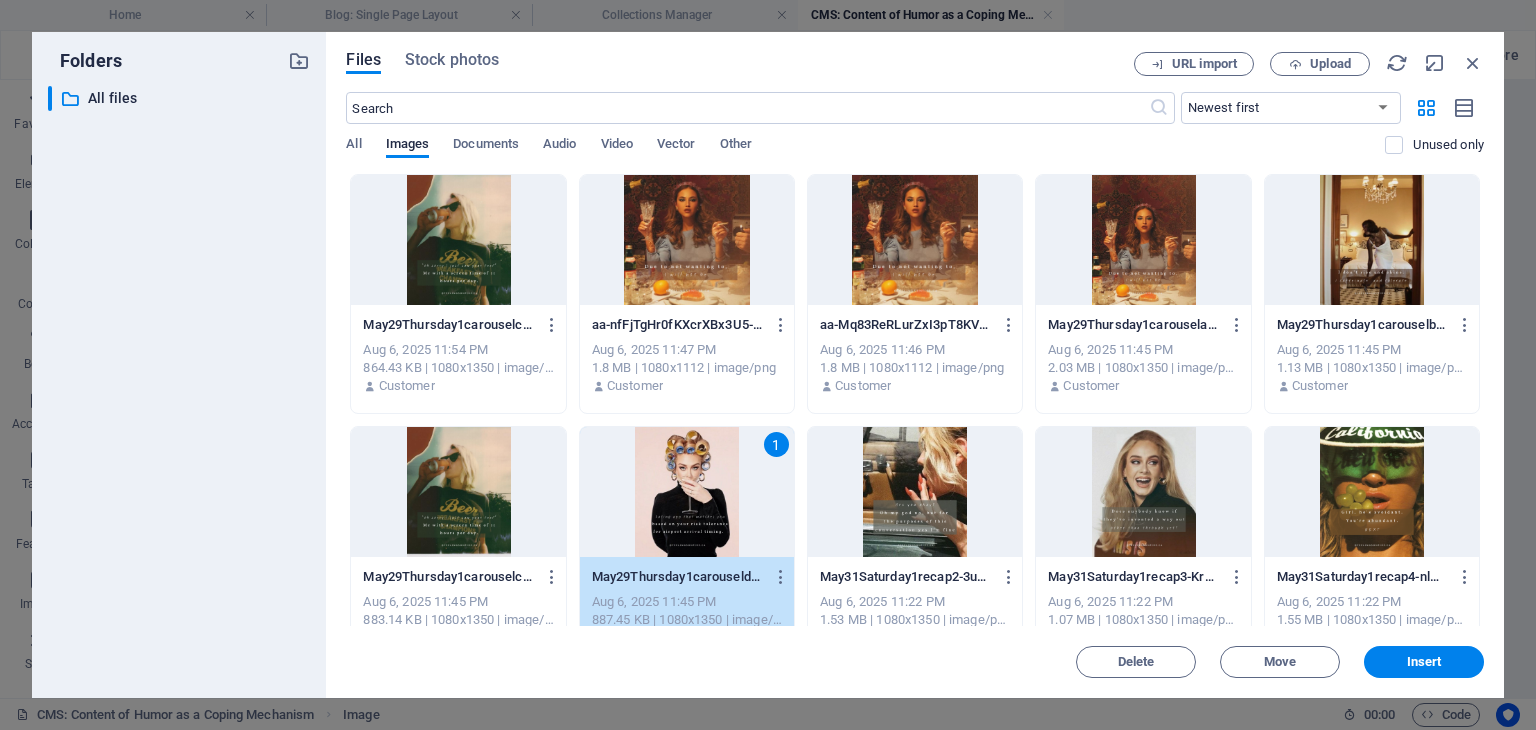 scroll, scrollTop: 1184, scrollLeft: 0, axis: vertical 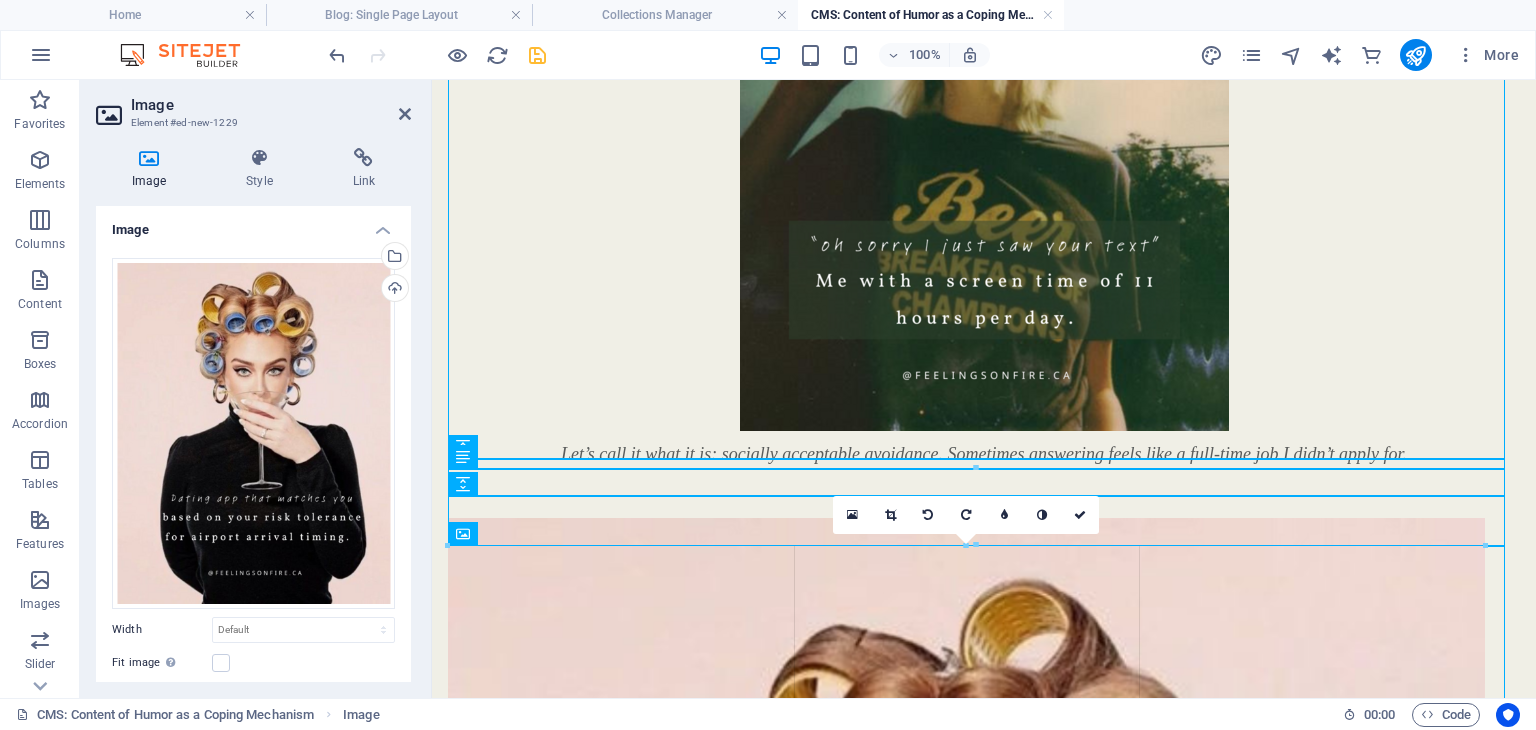 drag, startPoint x: 448, startPoint y: 547, endPoint x: 503, endPoint y: 577, distance: 62.649822 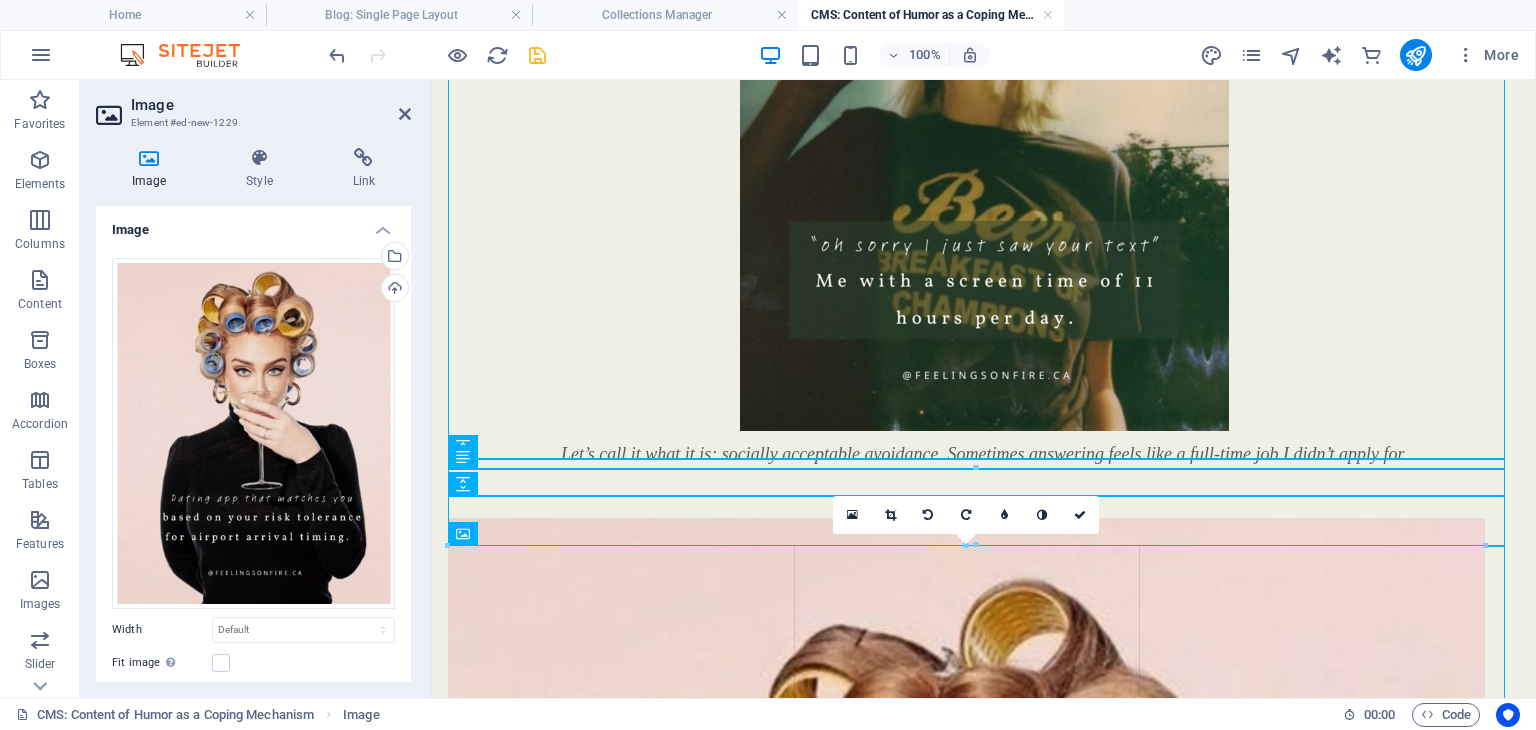 type on "1036" 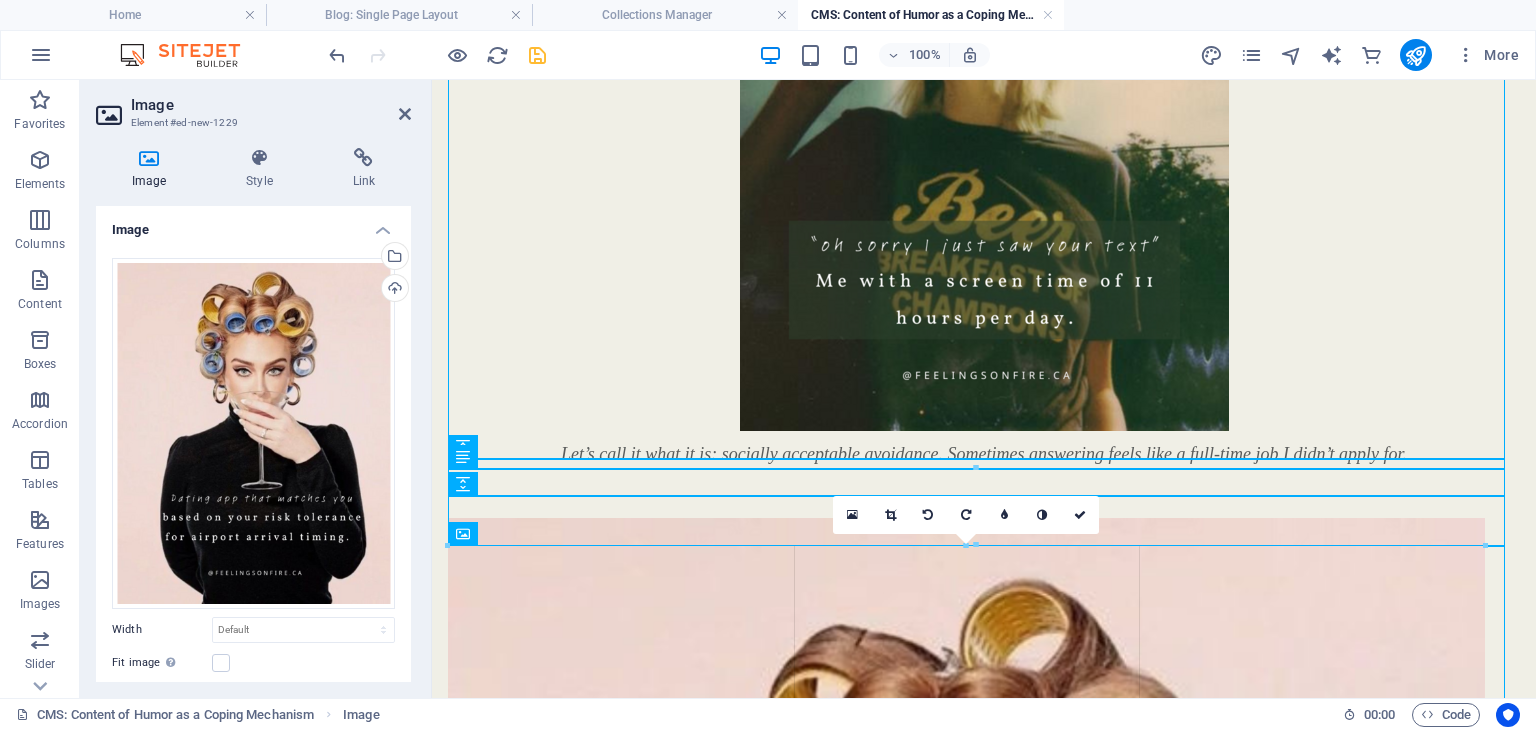 select on "px" 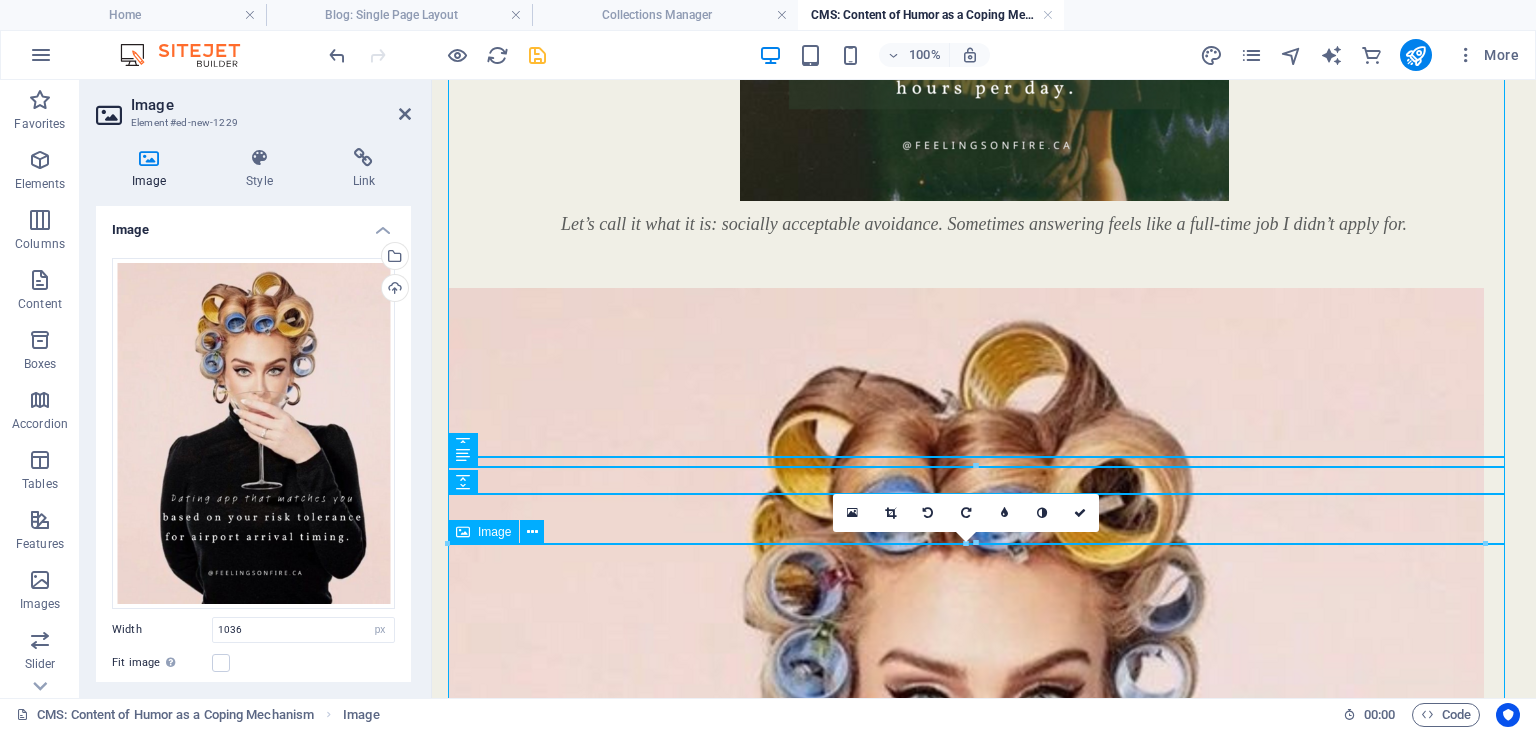 scroll, scrollTop: 1584, scrollLeft: 0, axis: vertical 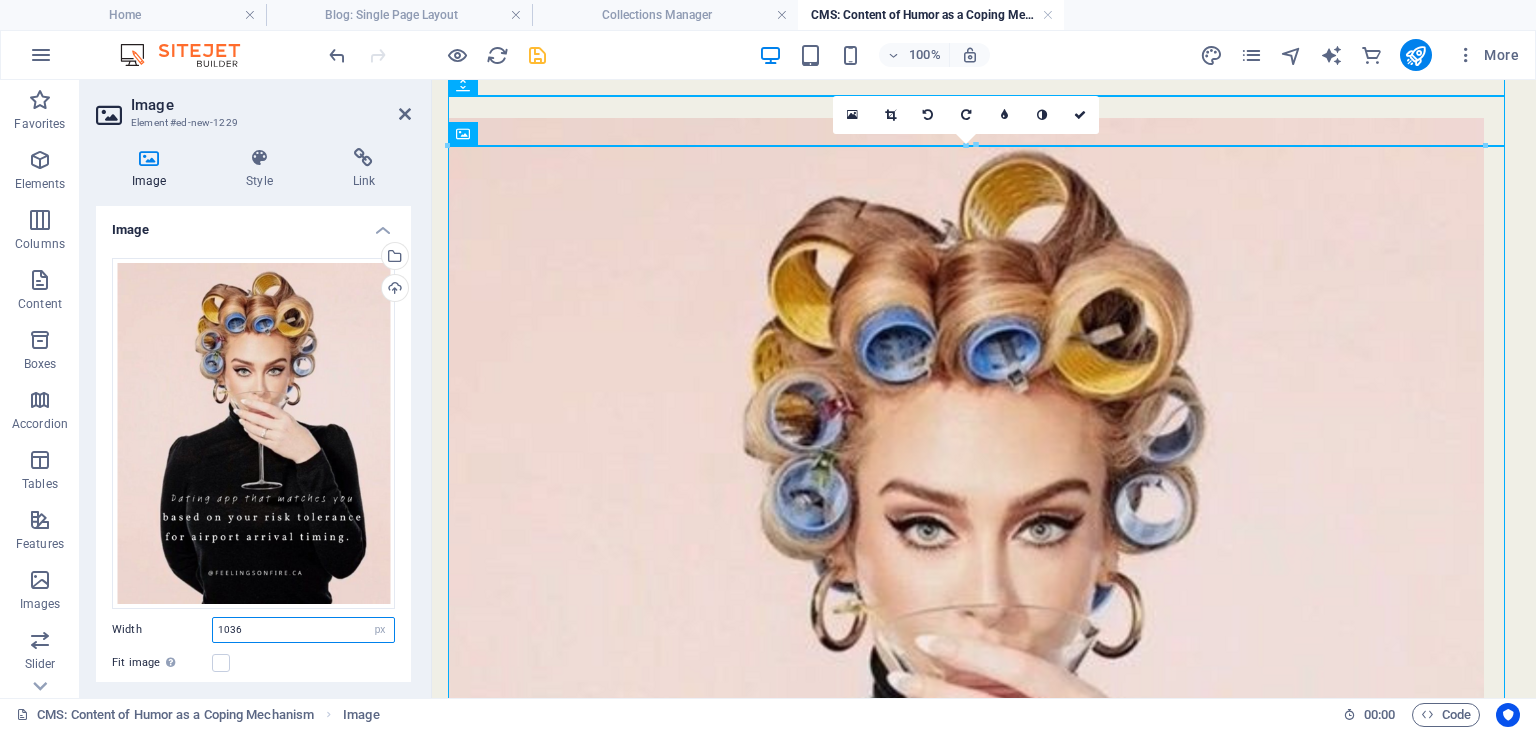 click on "1036" at bounding box center (303, 630) 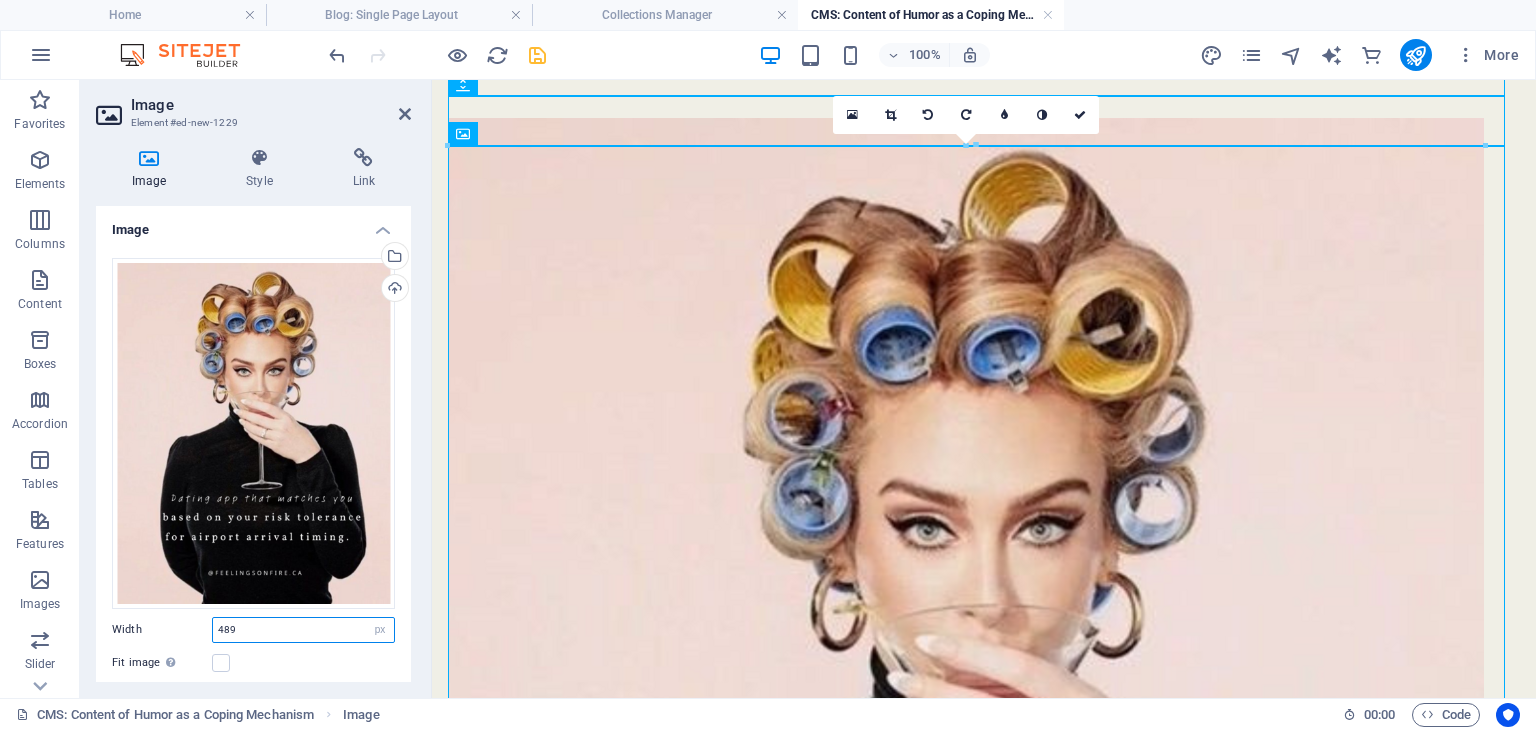 type on "489" 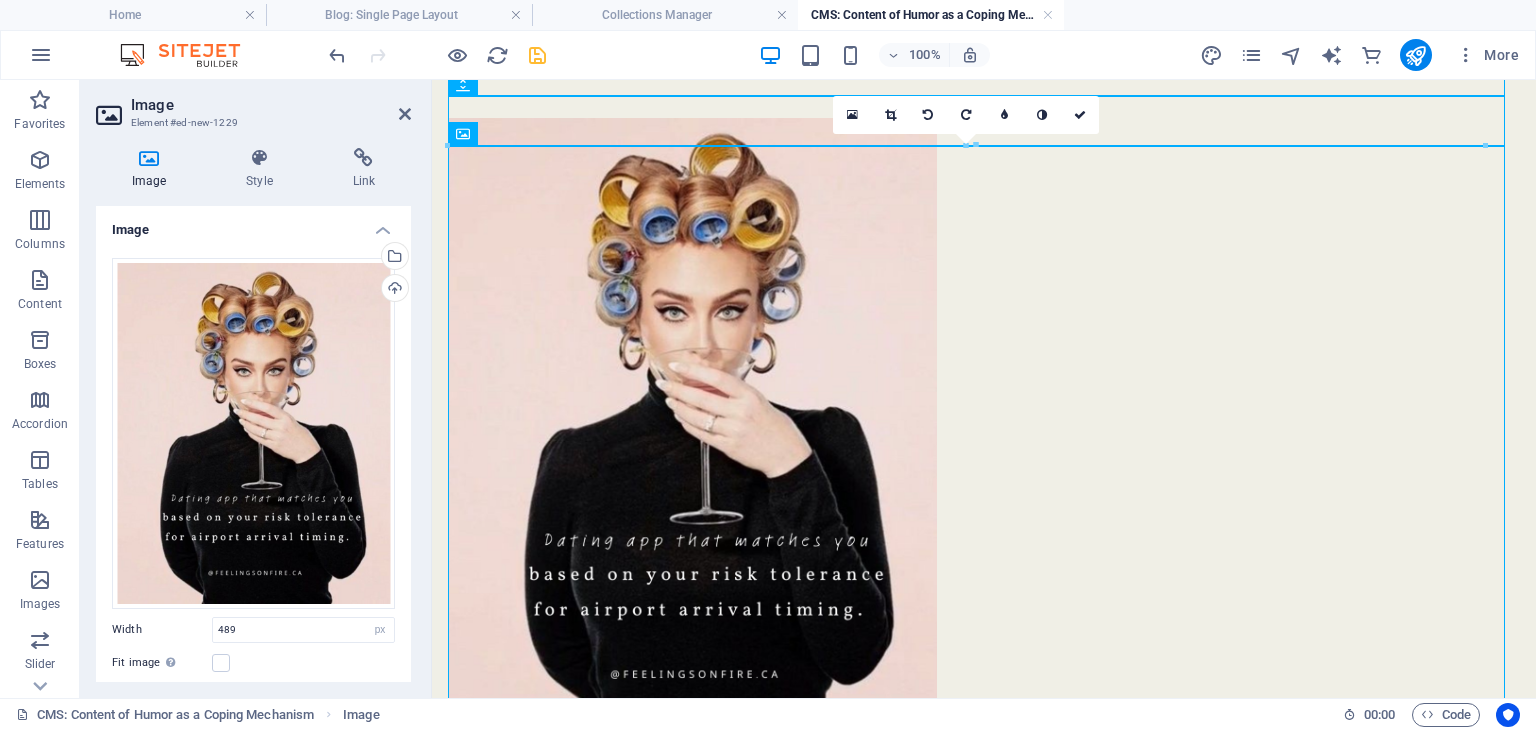 click on "Width" at bounding box center [162, 629] 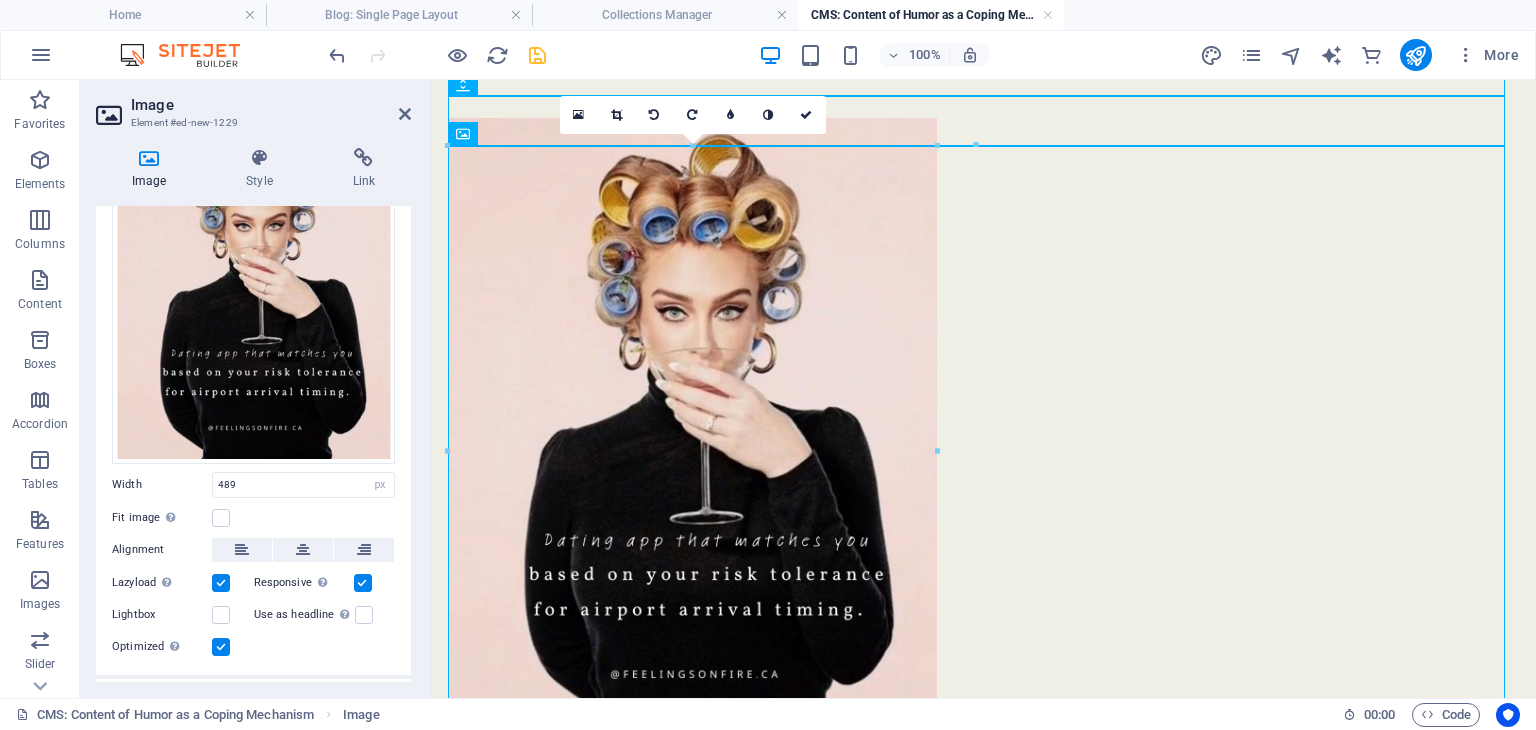 scroll, scrollTop: 200, scrollLeft: 0, axis: vertical 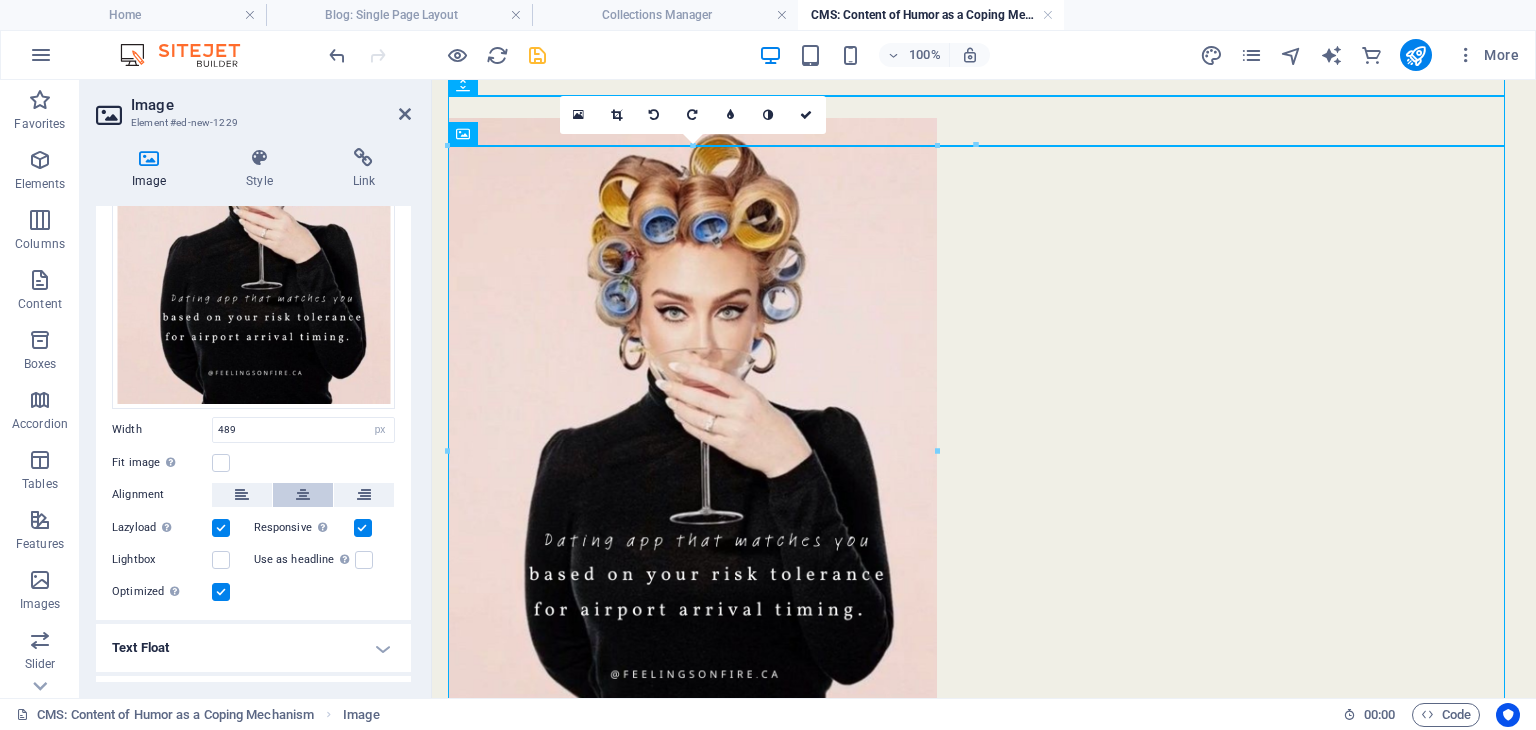 click at bounding box center (303, 495) 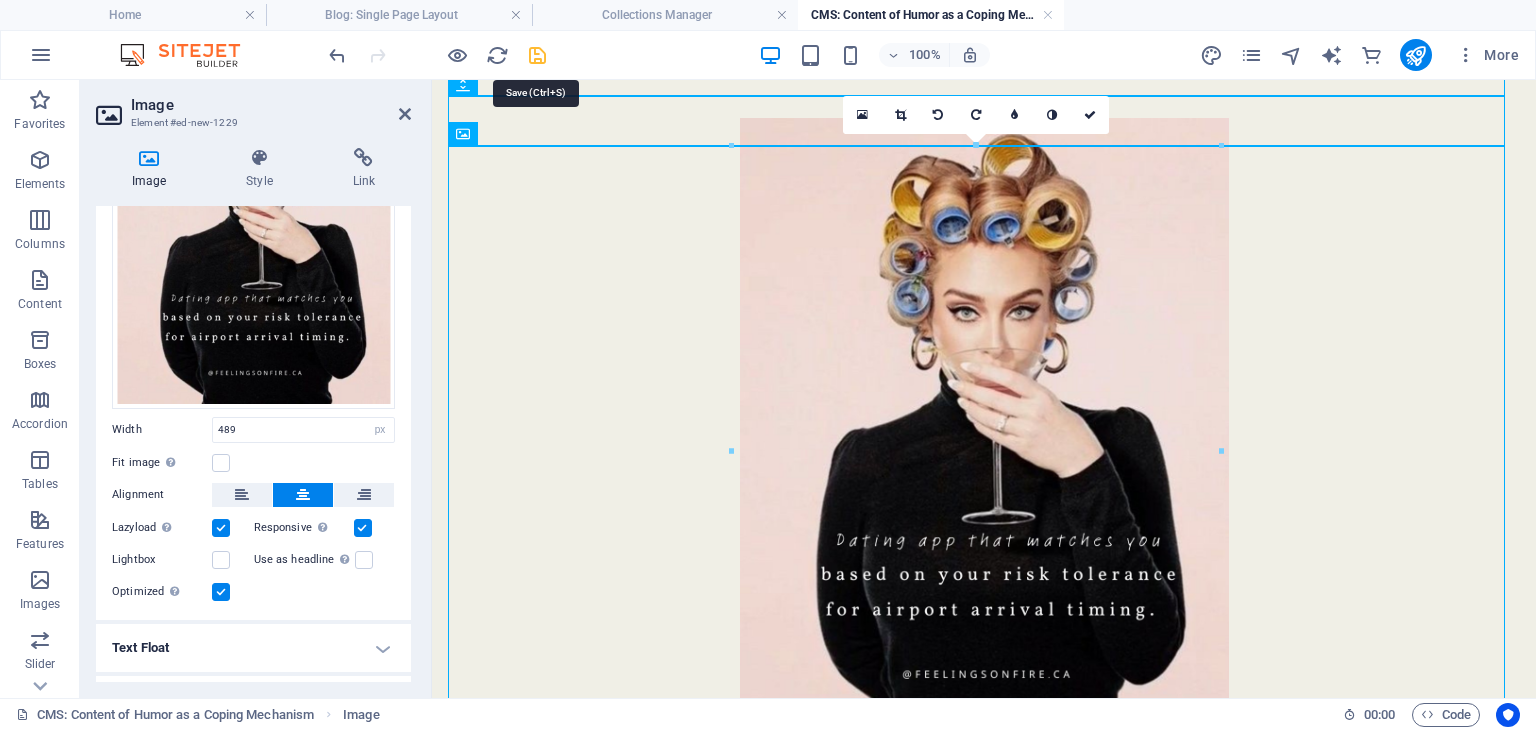 click at bounding box center [537, 55] 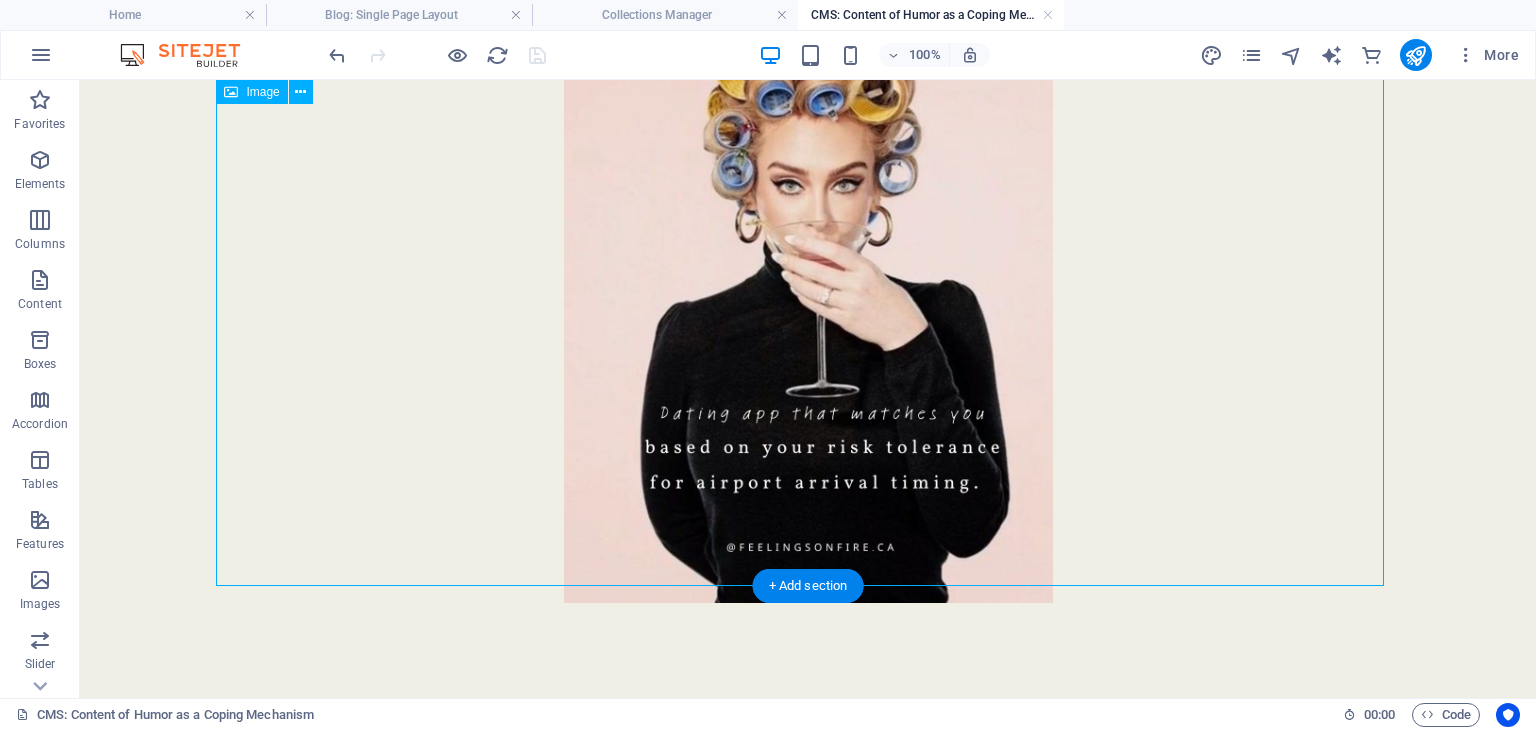 scroll, scrollTop: 1701, scrollLeft: 0, axis: vertical 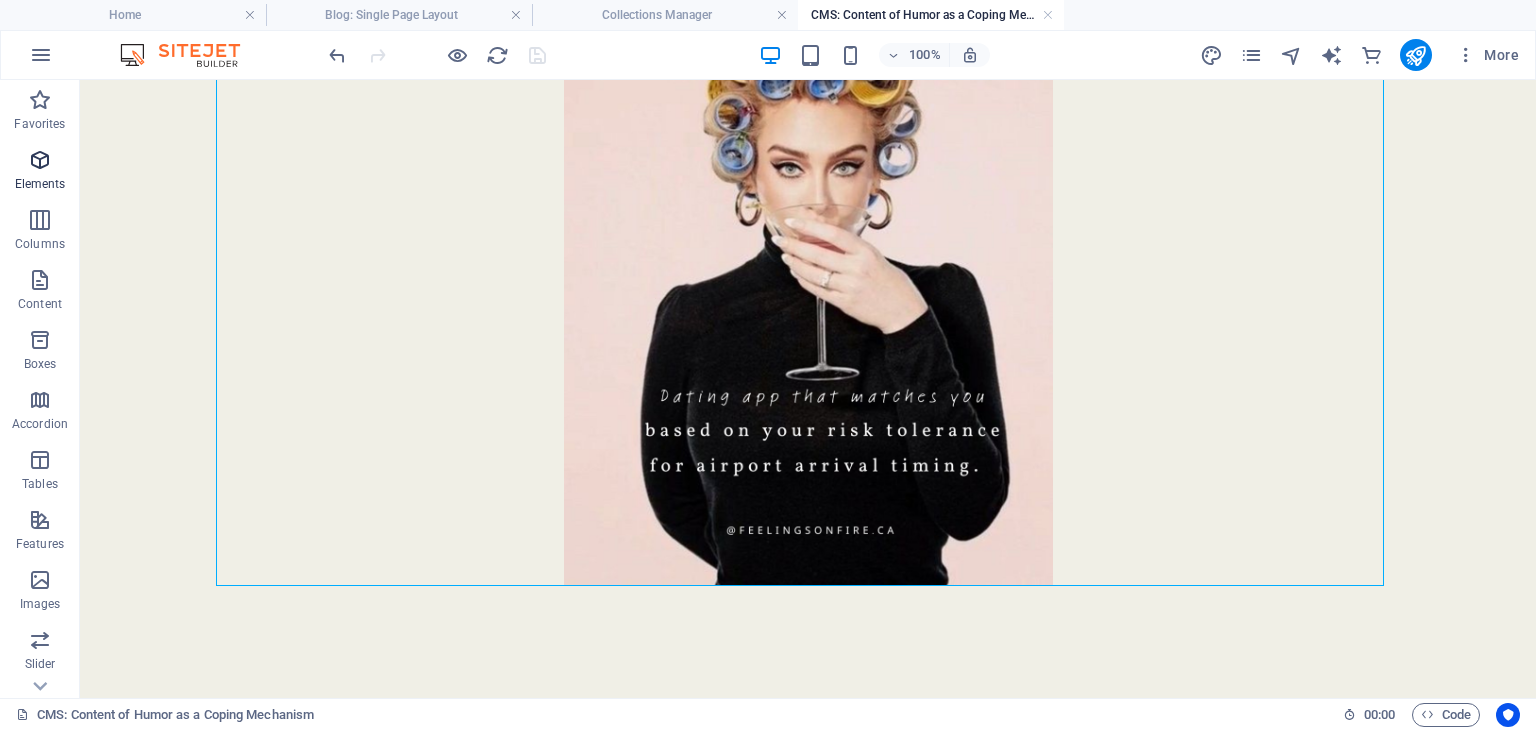 click on "Elements" at bounding box center (40, 184) 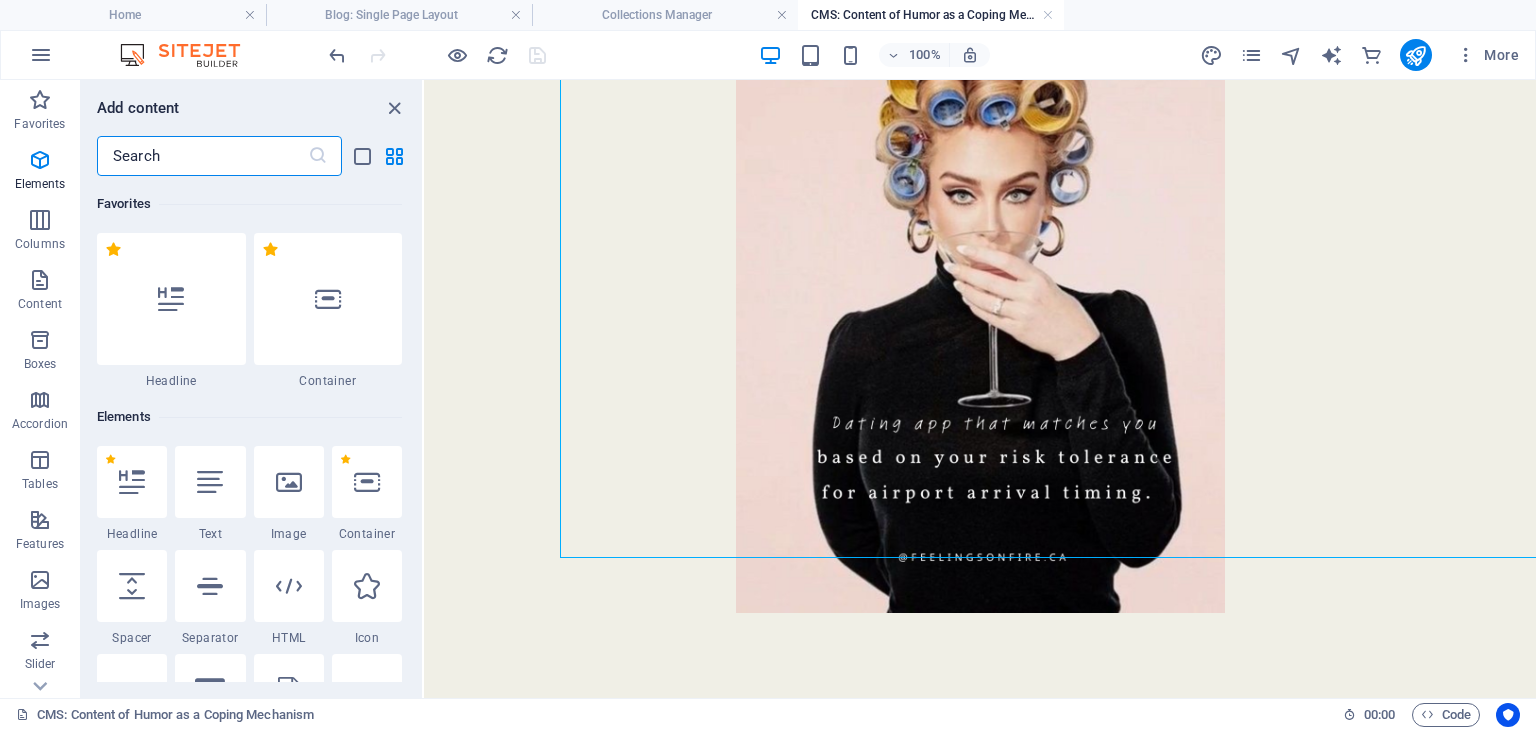 scroll, scrollTop: 1728, scrollLeft: 0, axis: vertical 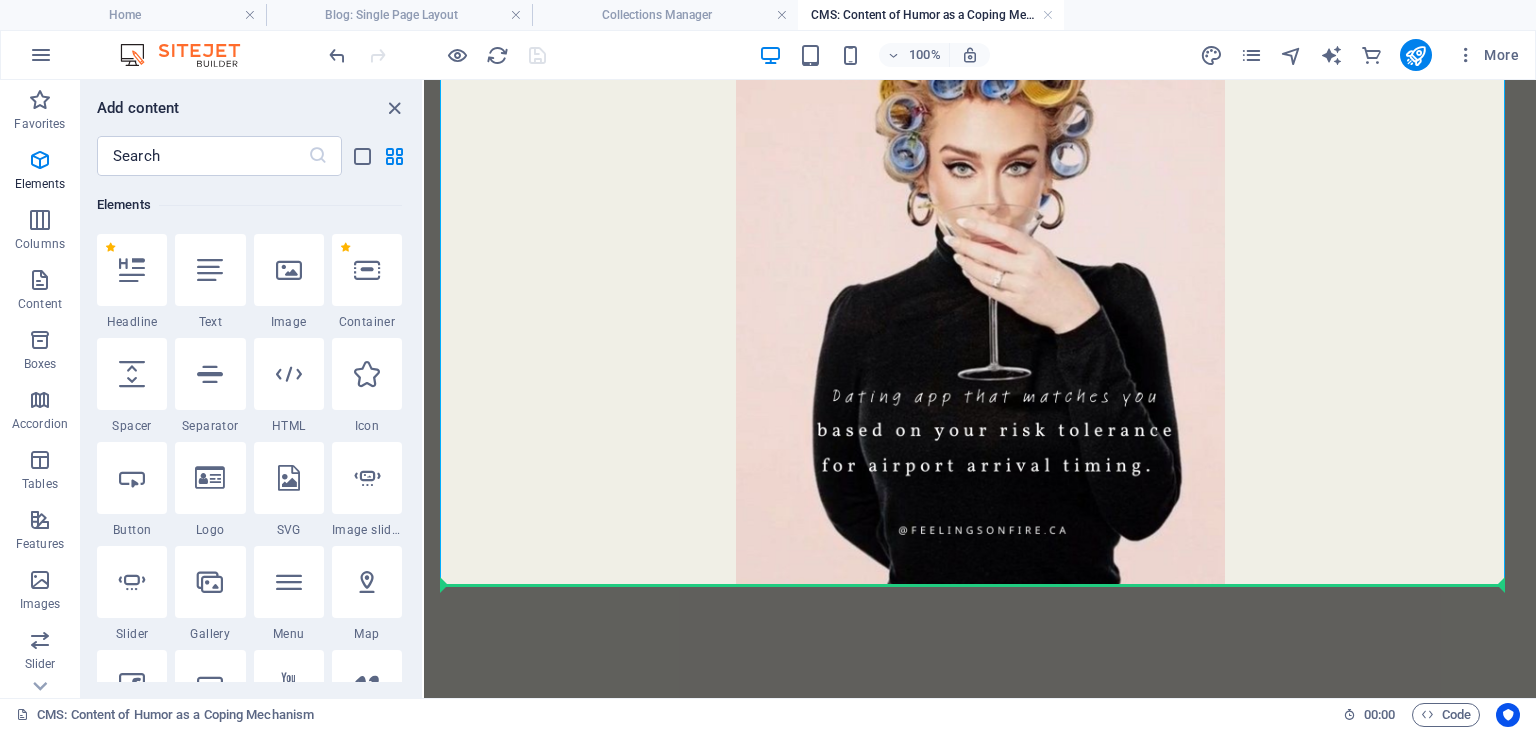 select on "px" 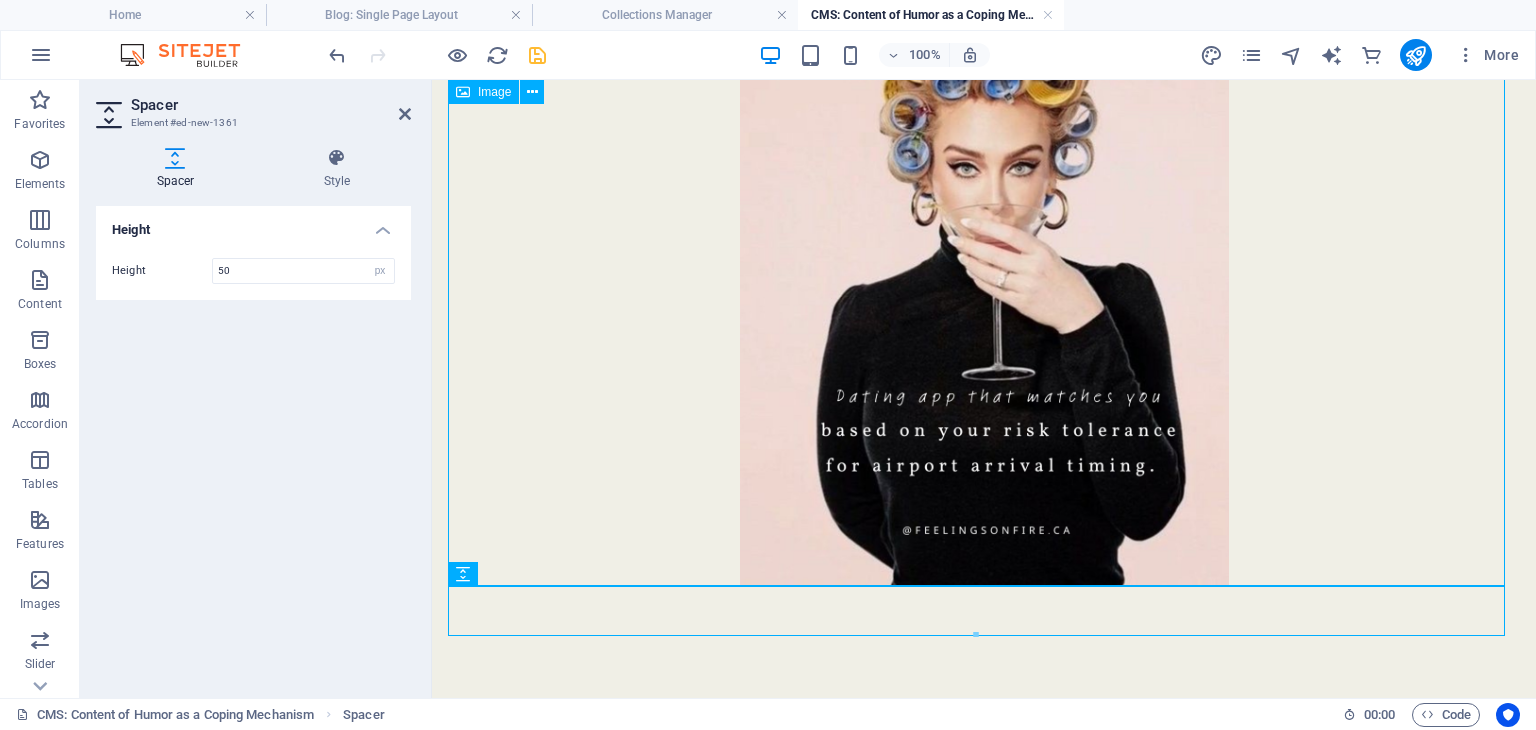 scroll, scrollTop: 1755, scrollLeft: 0, axis: vertical 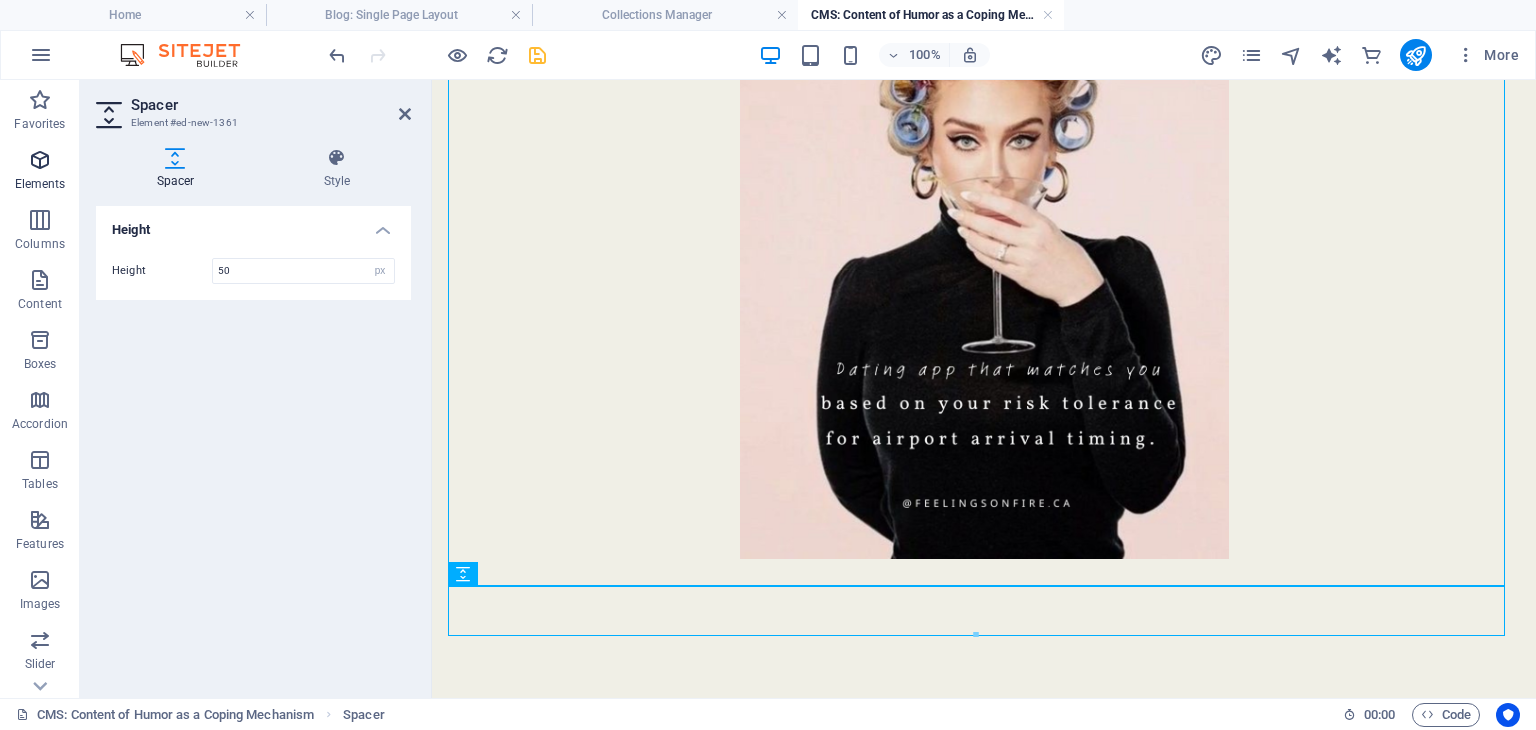 click at bounding box center [40, 160] 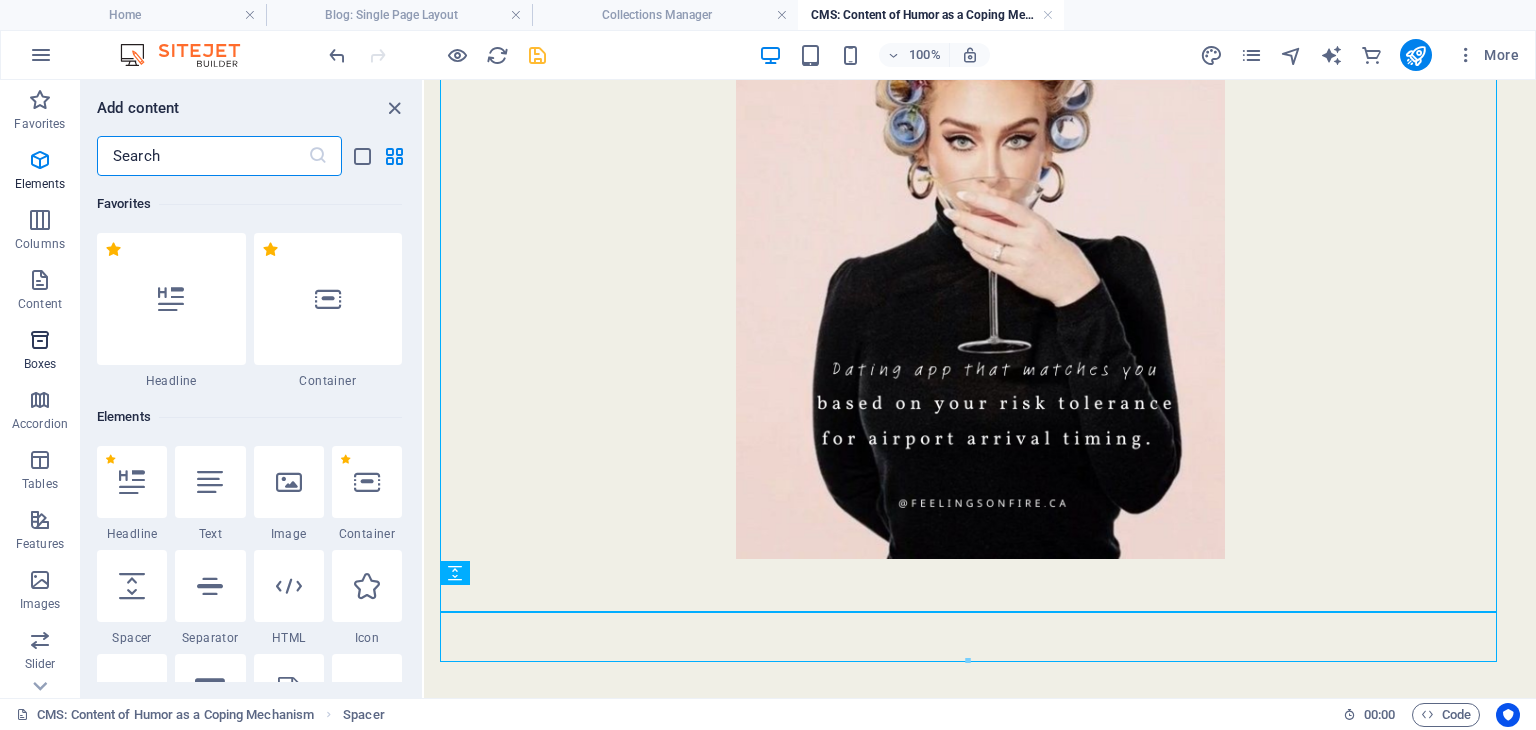 scroll, scrollTop: 1728, scrollLeft: 0, axis: vertical 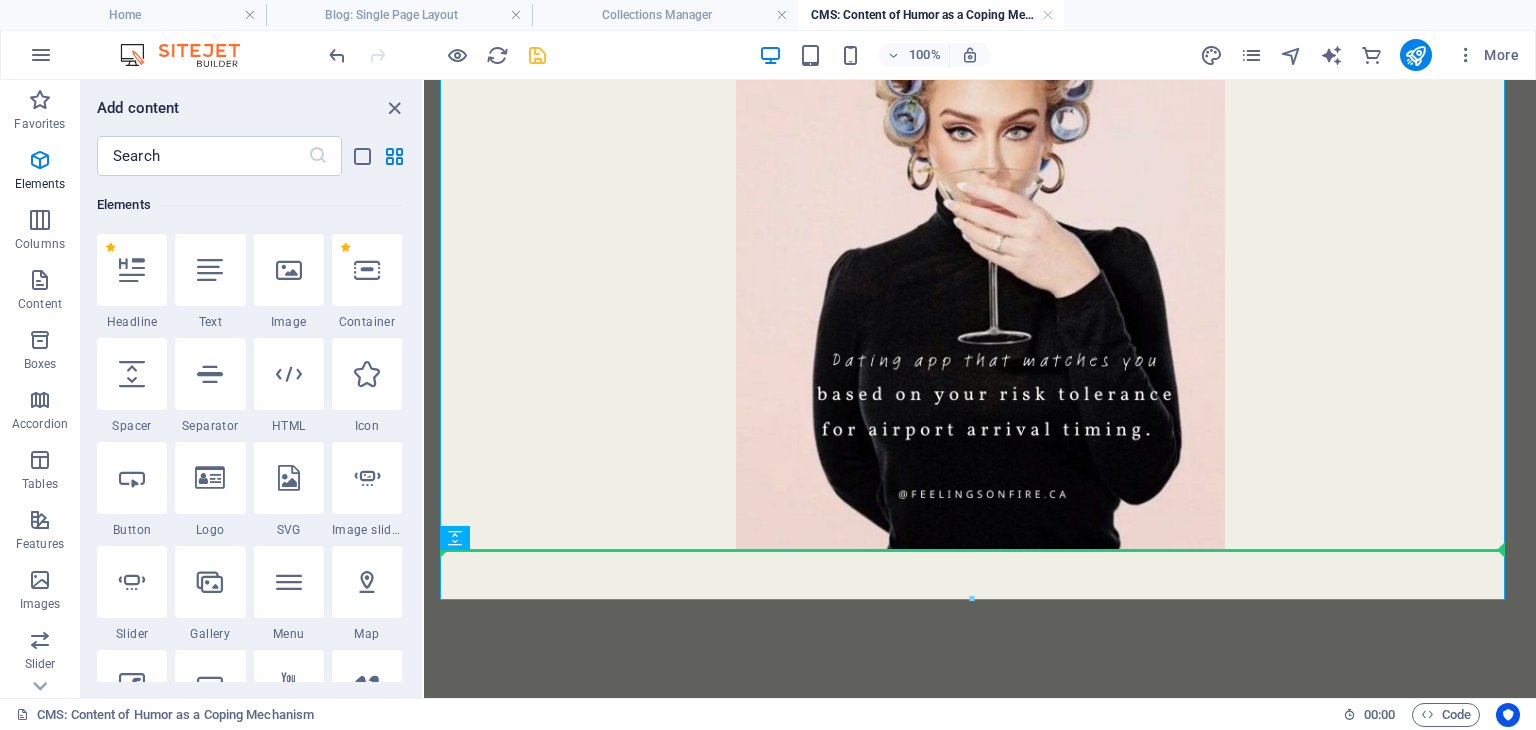 select on "px" 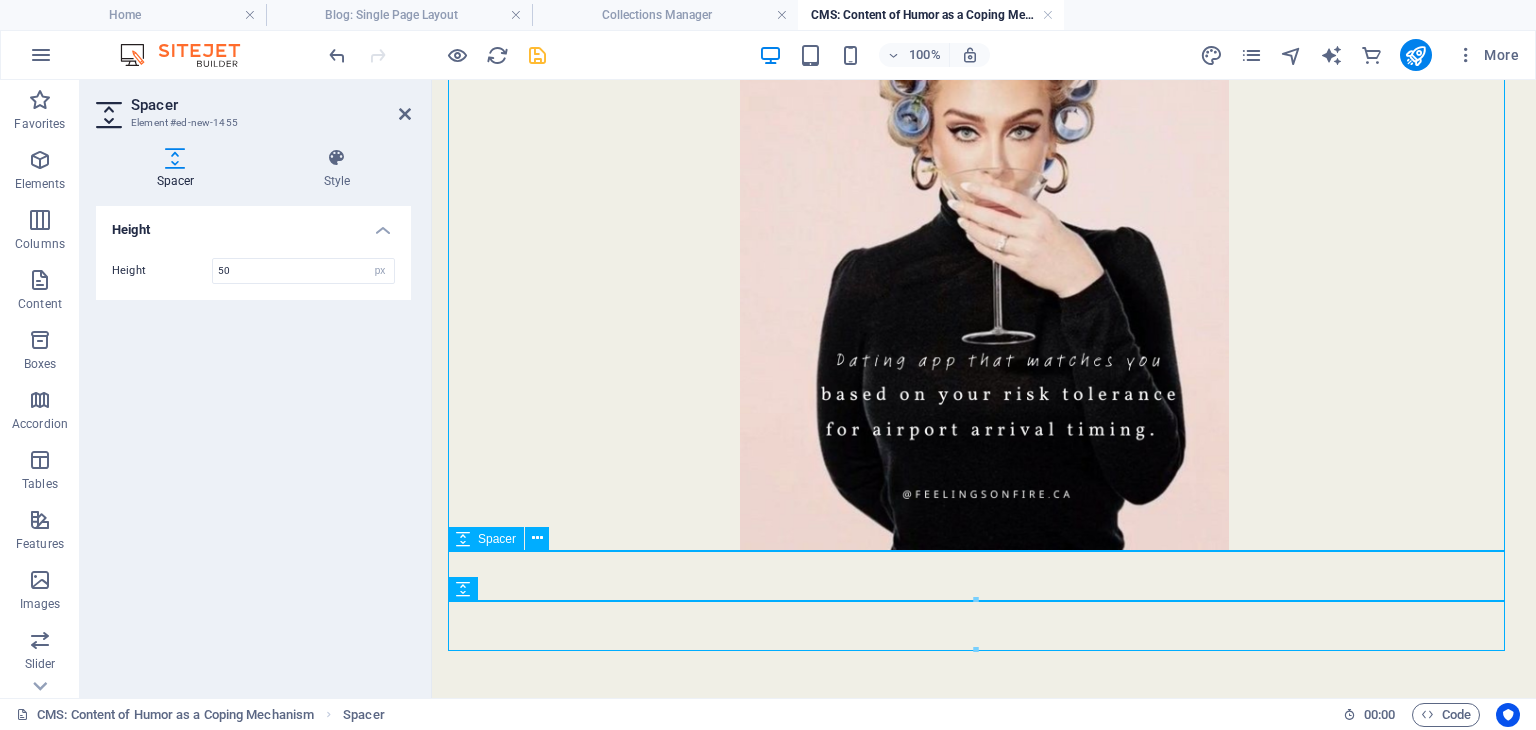 scroll, scrollTop: 1790, scrollLeft: 0, axis: vertical 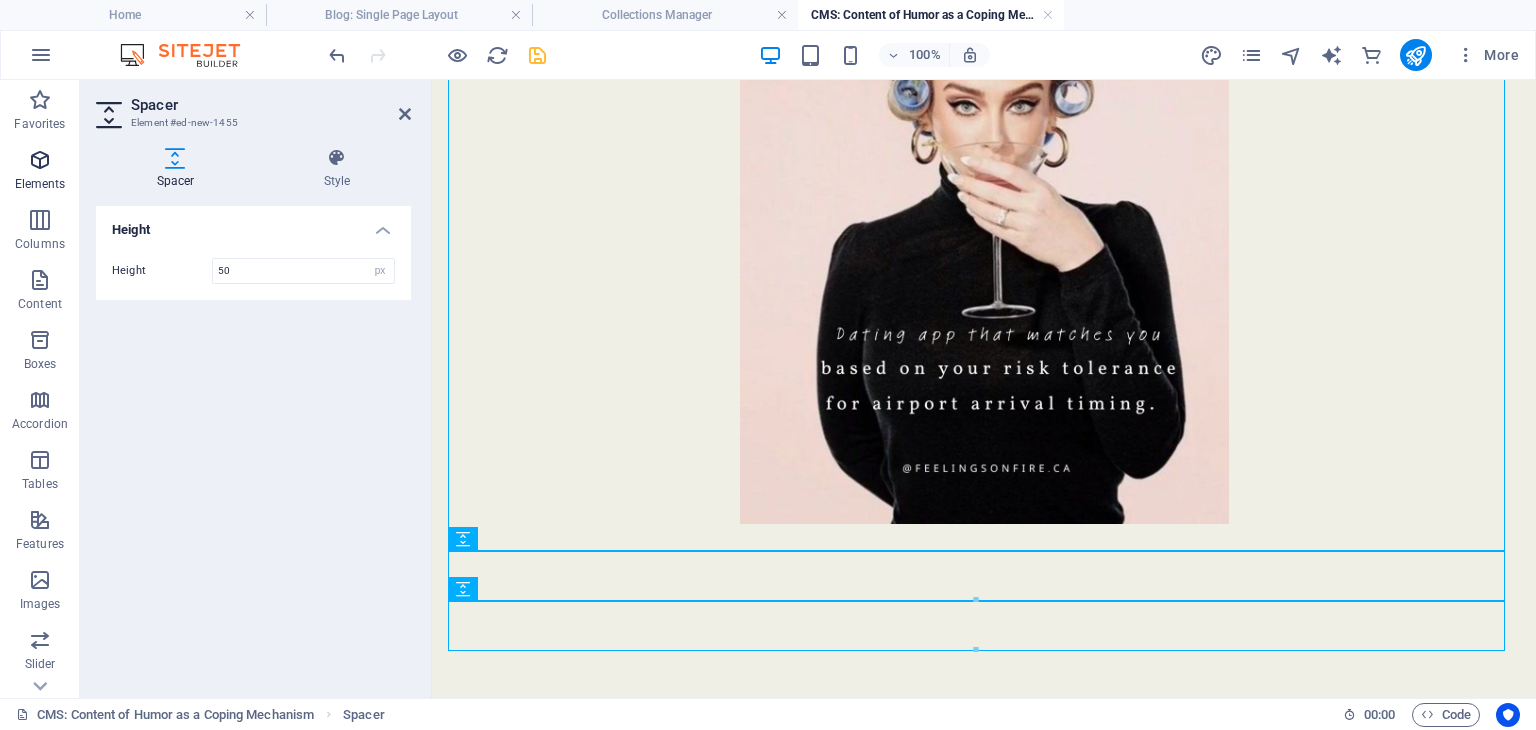 click at bounding box center (40, 160) 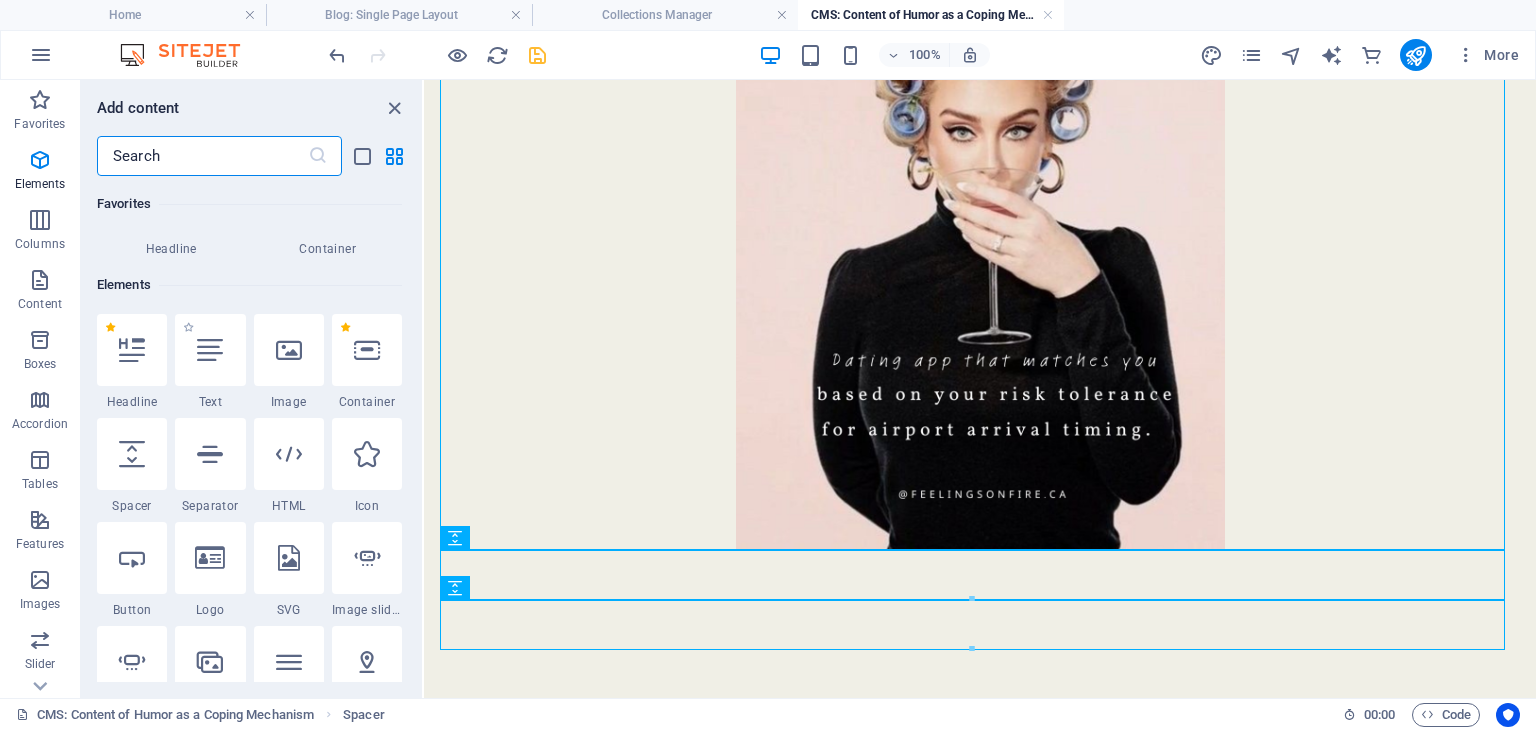 scroll, scrollTop: 212, scrollLeft: 0, axis: vertical 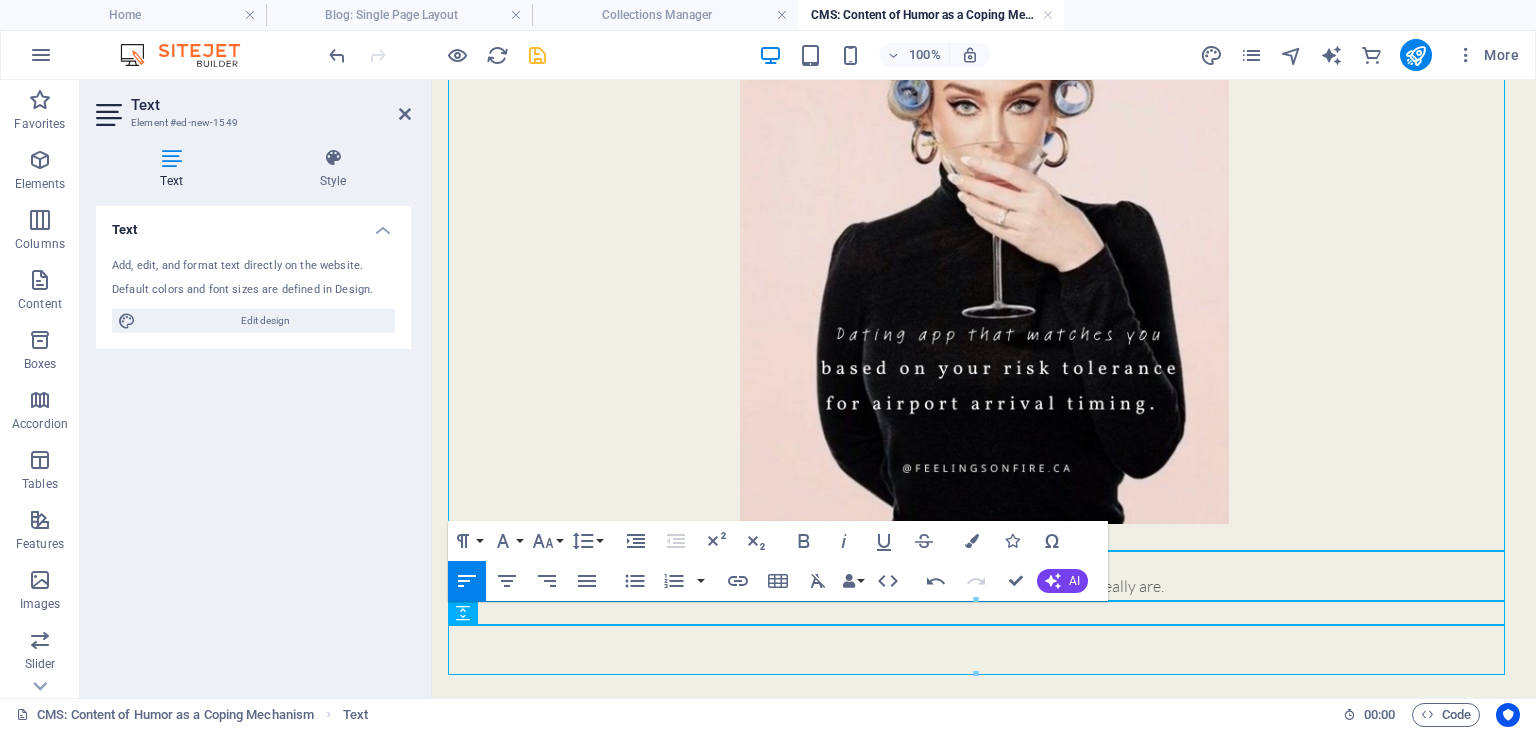 click on "Some people pack early. Some people pack during boarding. This app gets to the core of who we really are." at bounding box center (984, 586) 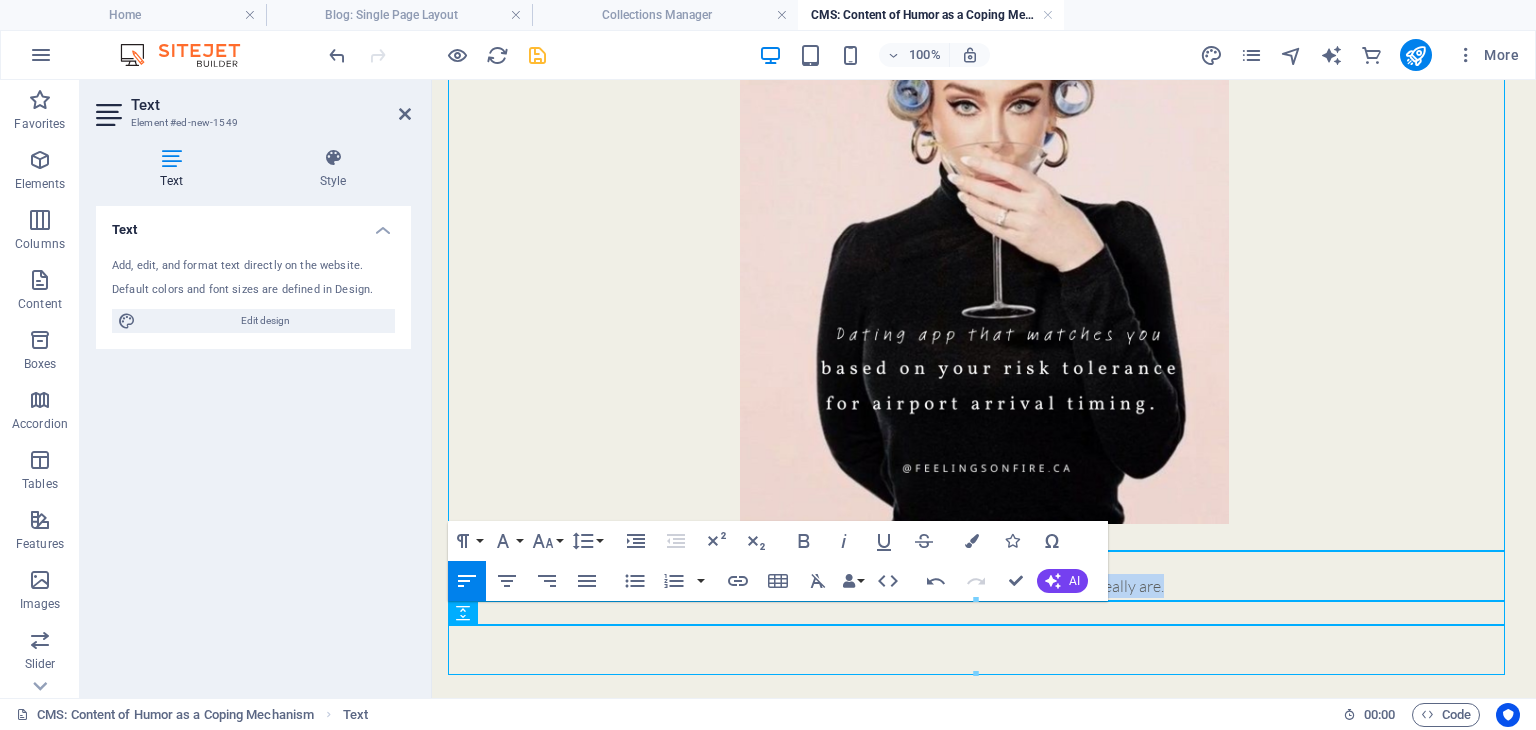 click on "Some people pack early. Some people pack during boarding. This app gets to the core of who we really are." at bounding box center [984, 586] 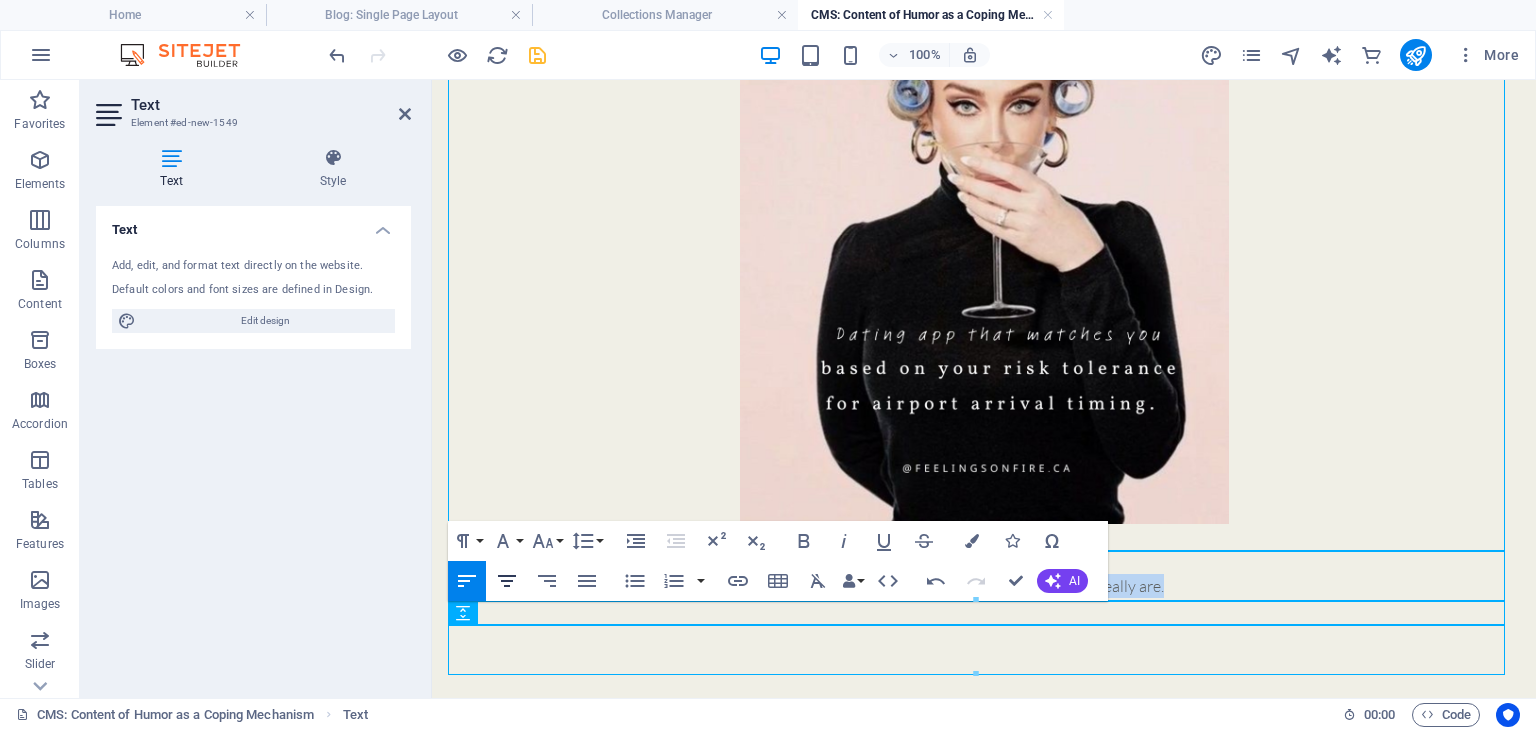 click 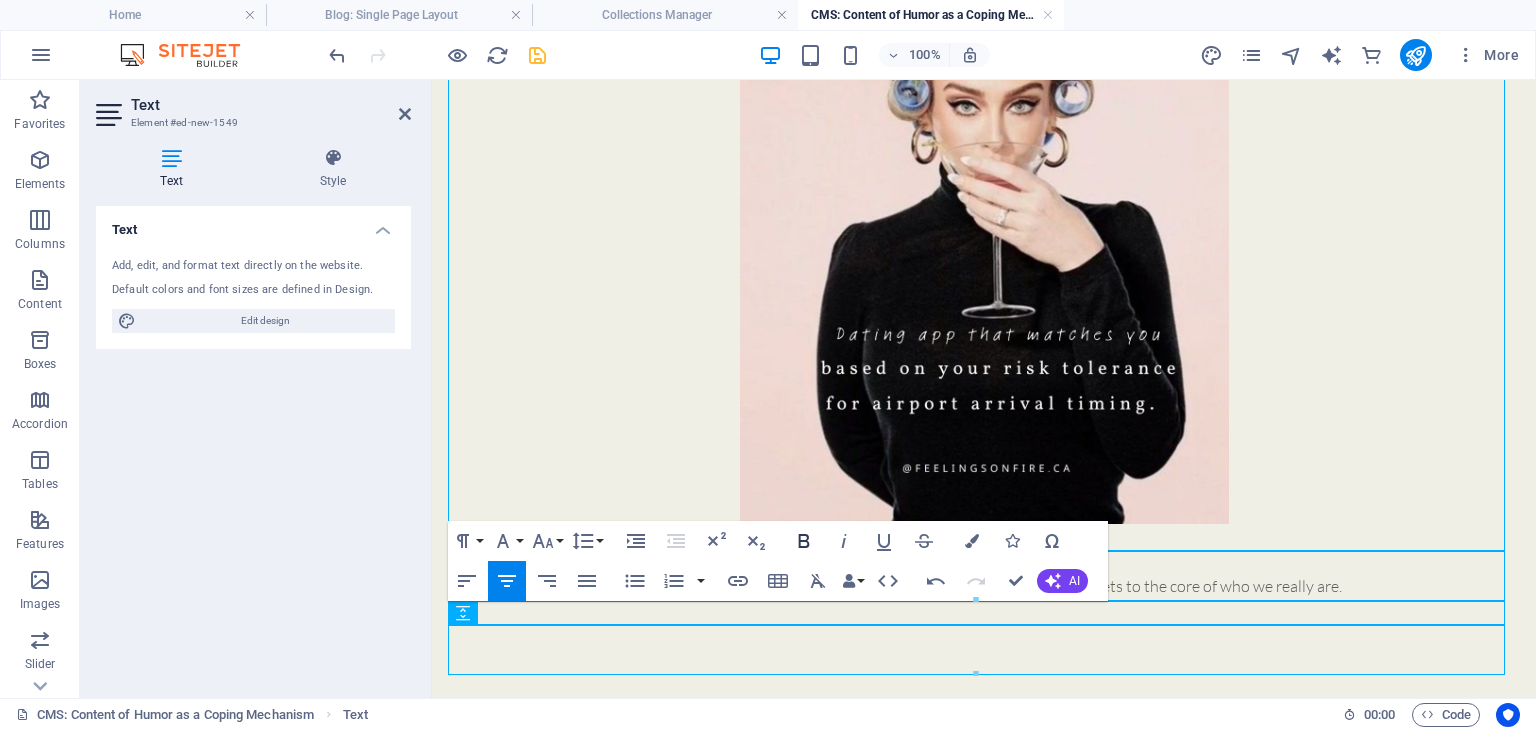 click 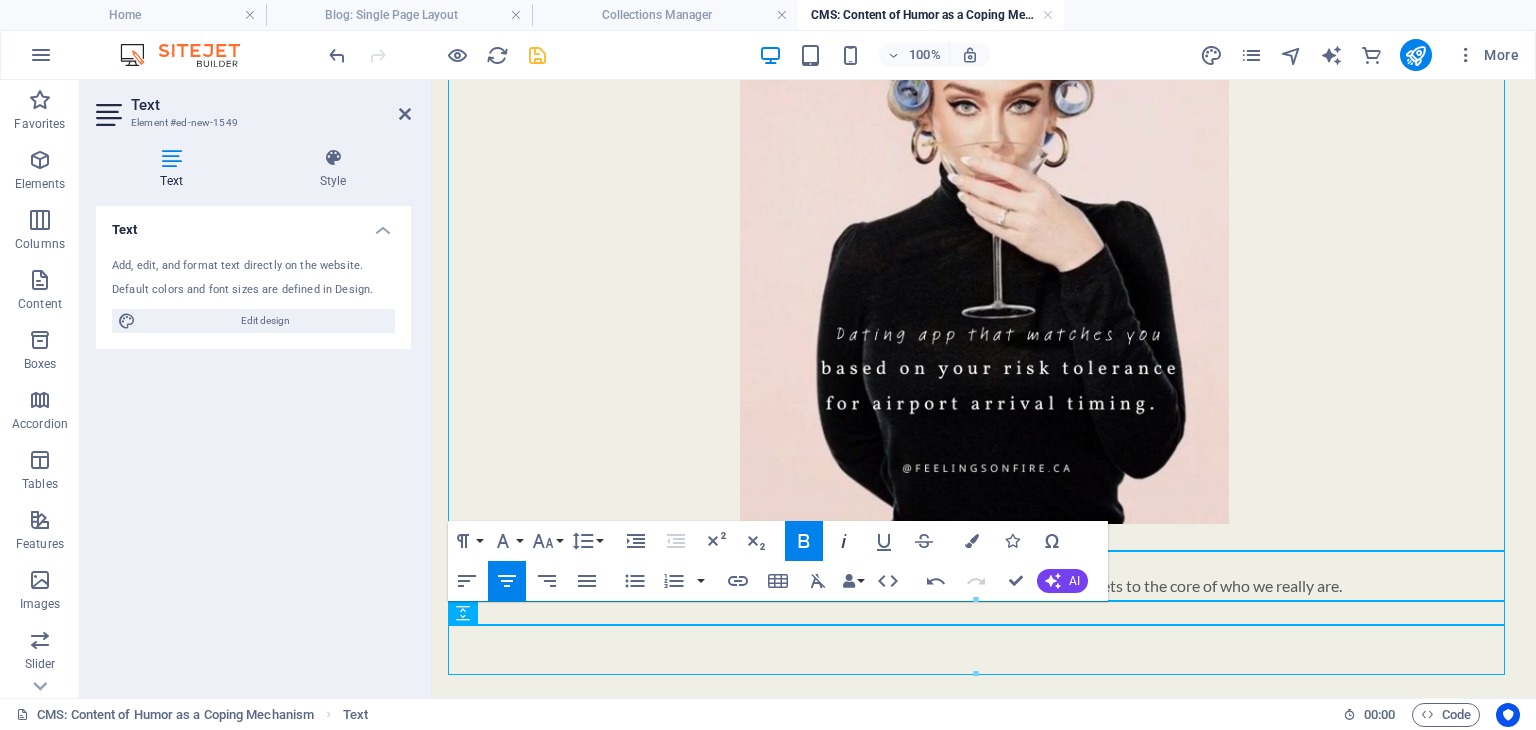 click 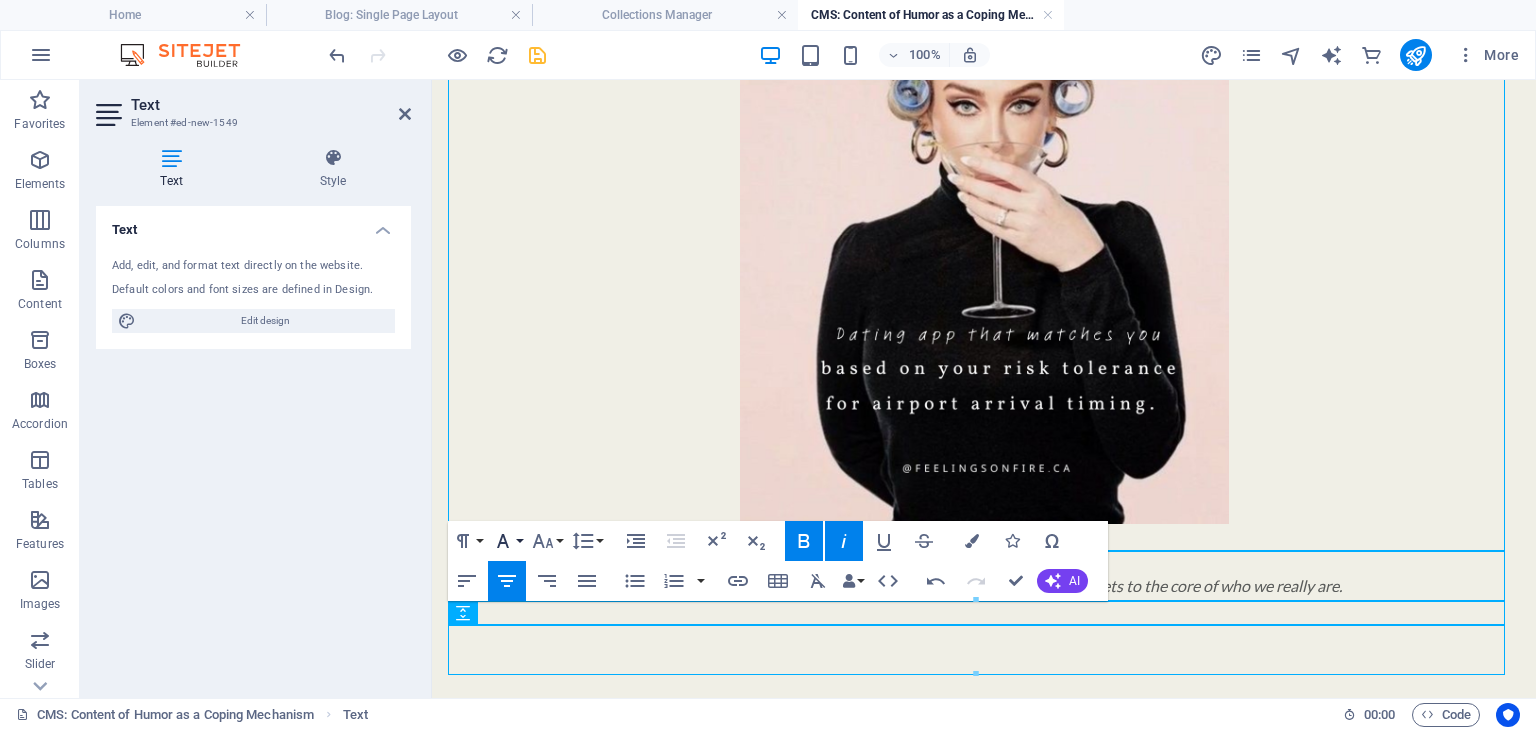 click 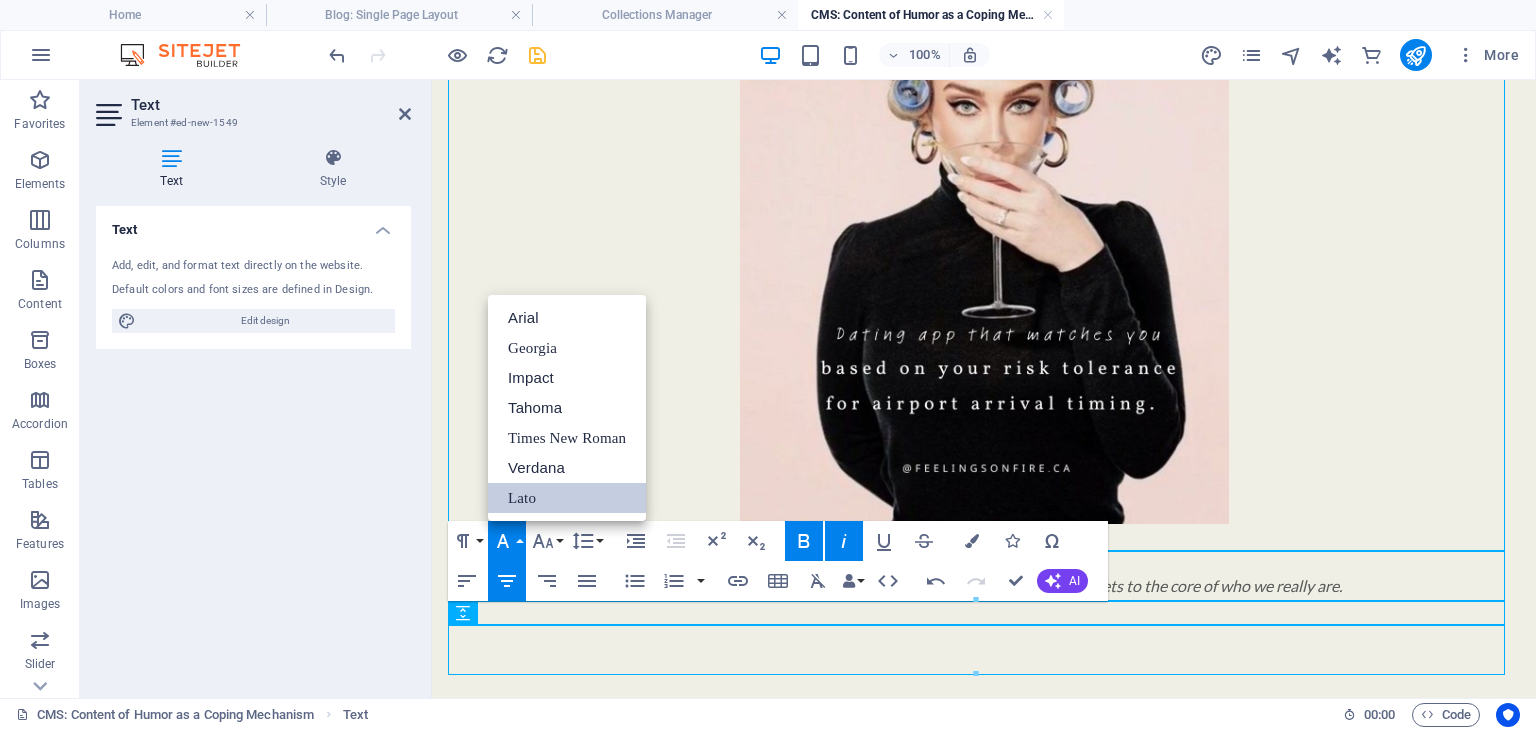 scroll, scrollTop: 0, scrollLeft: 0, axis: both 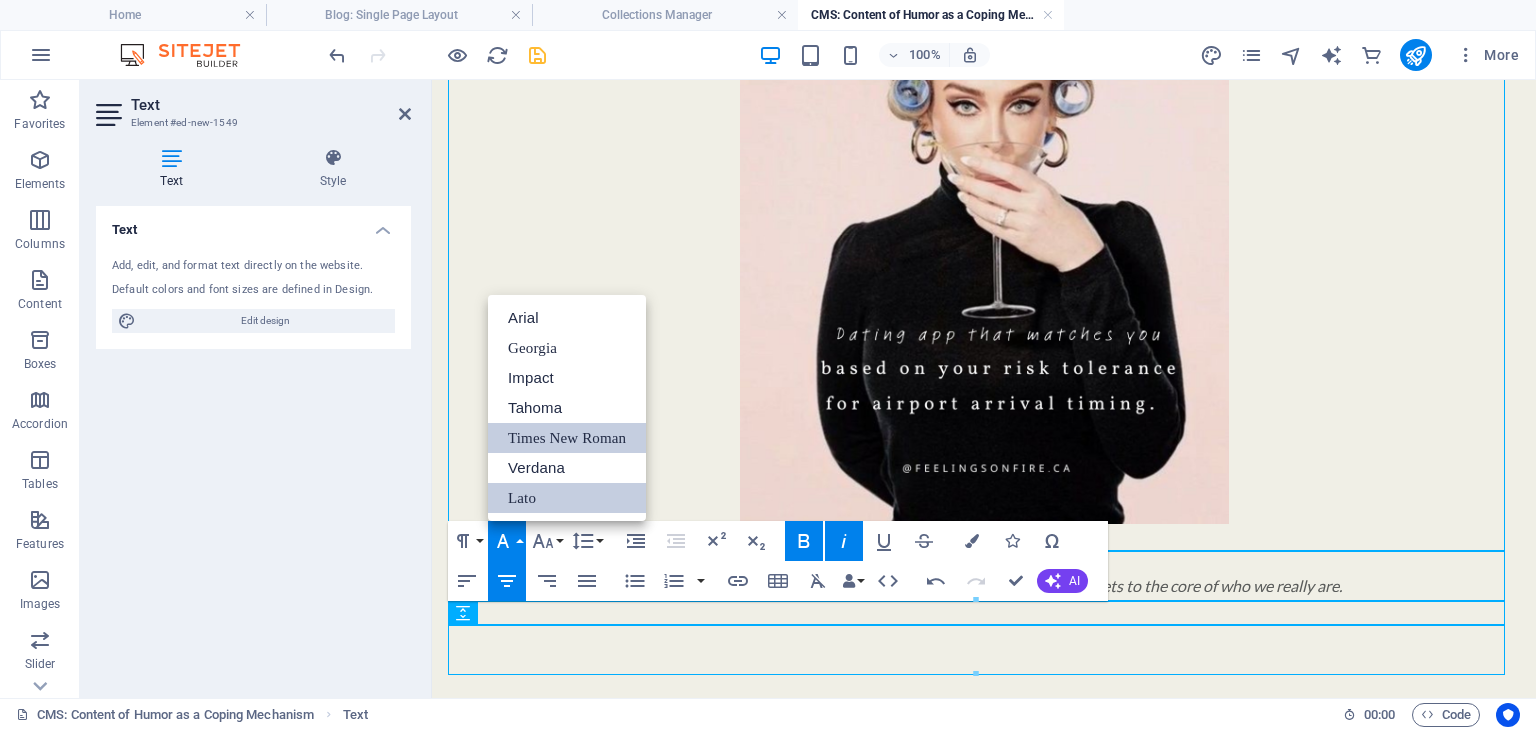 click on "Times New Roman" at bounding box center (567, 438) 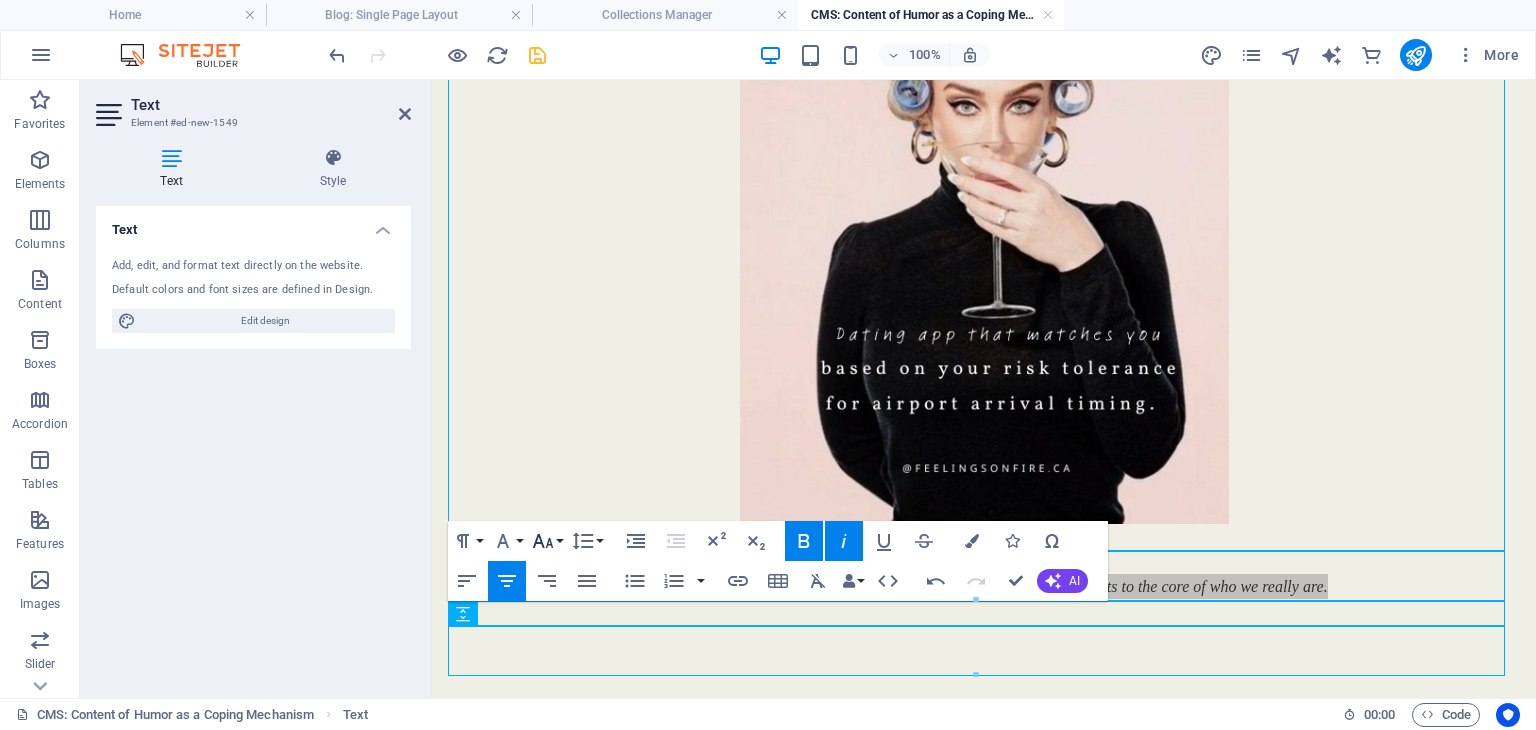 click on "Font Size" at bounding box center [547, 541] 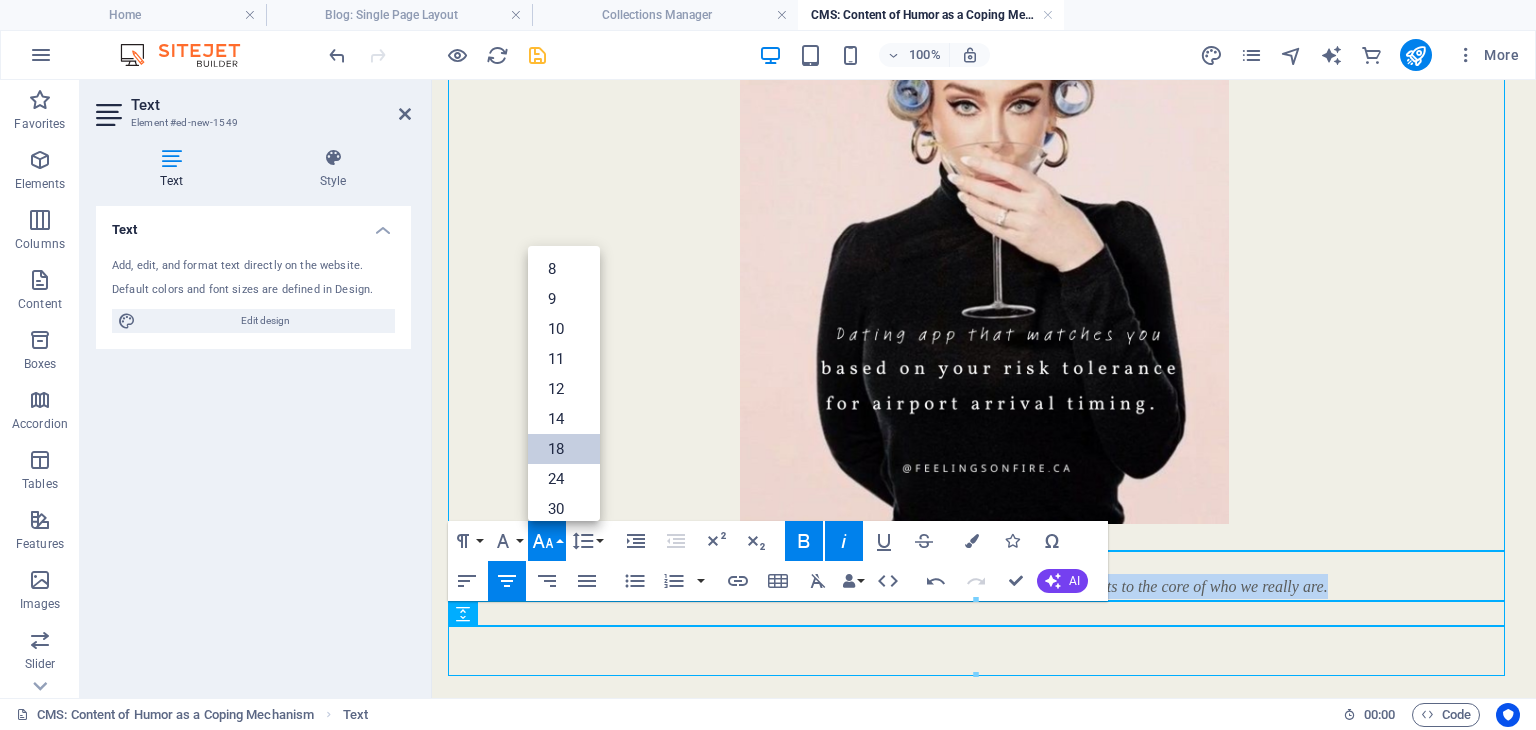click on "18" at bounding box center (564, 449) 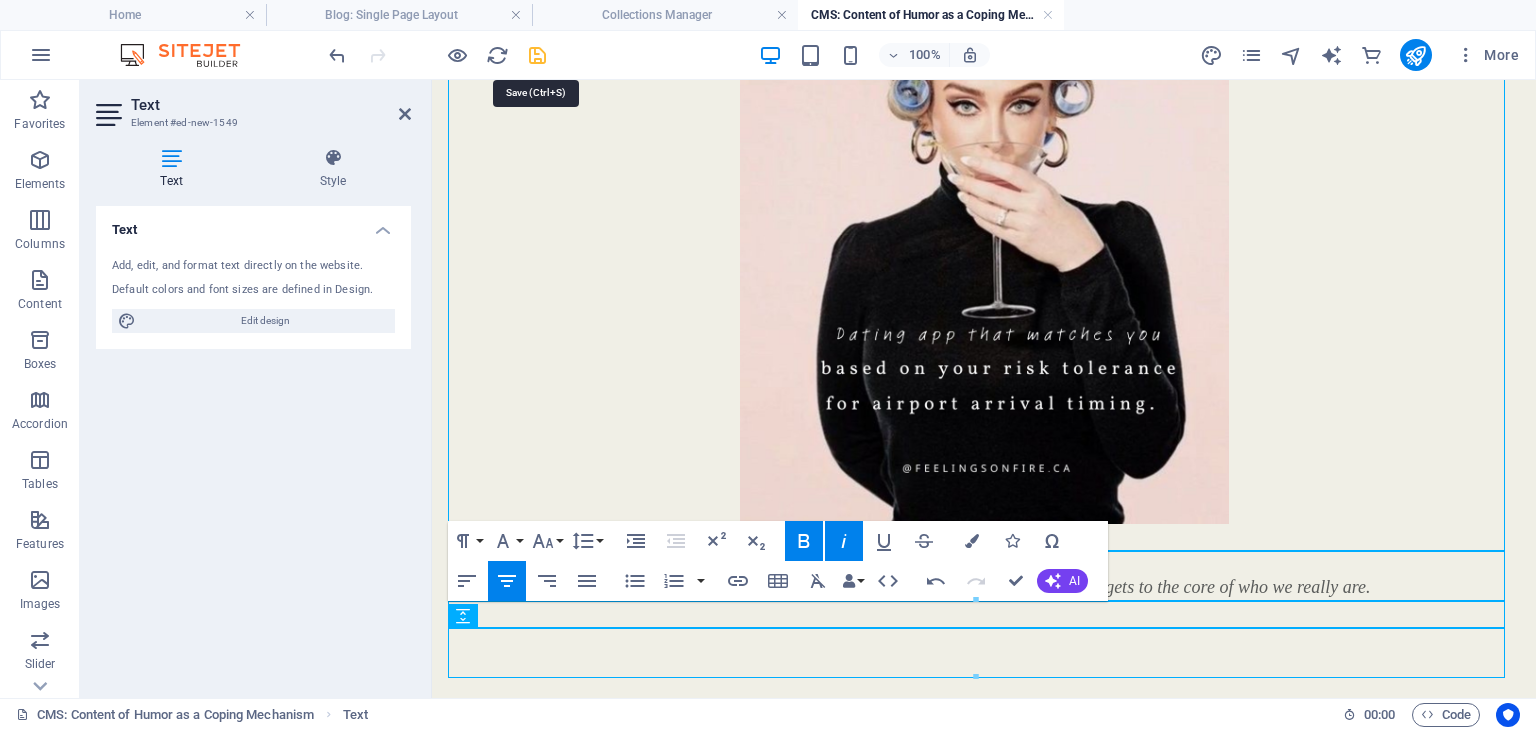 click at bounding box center (537, 55) 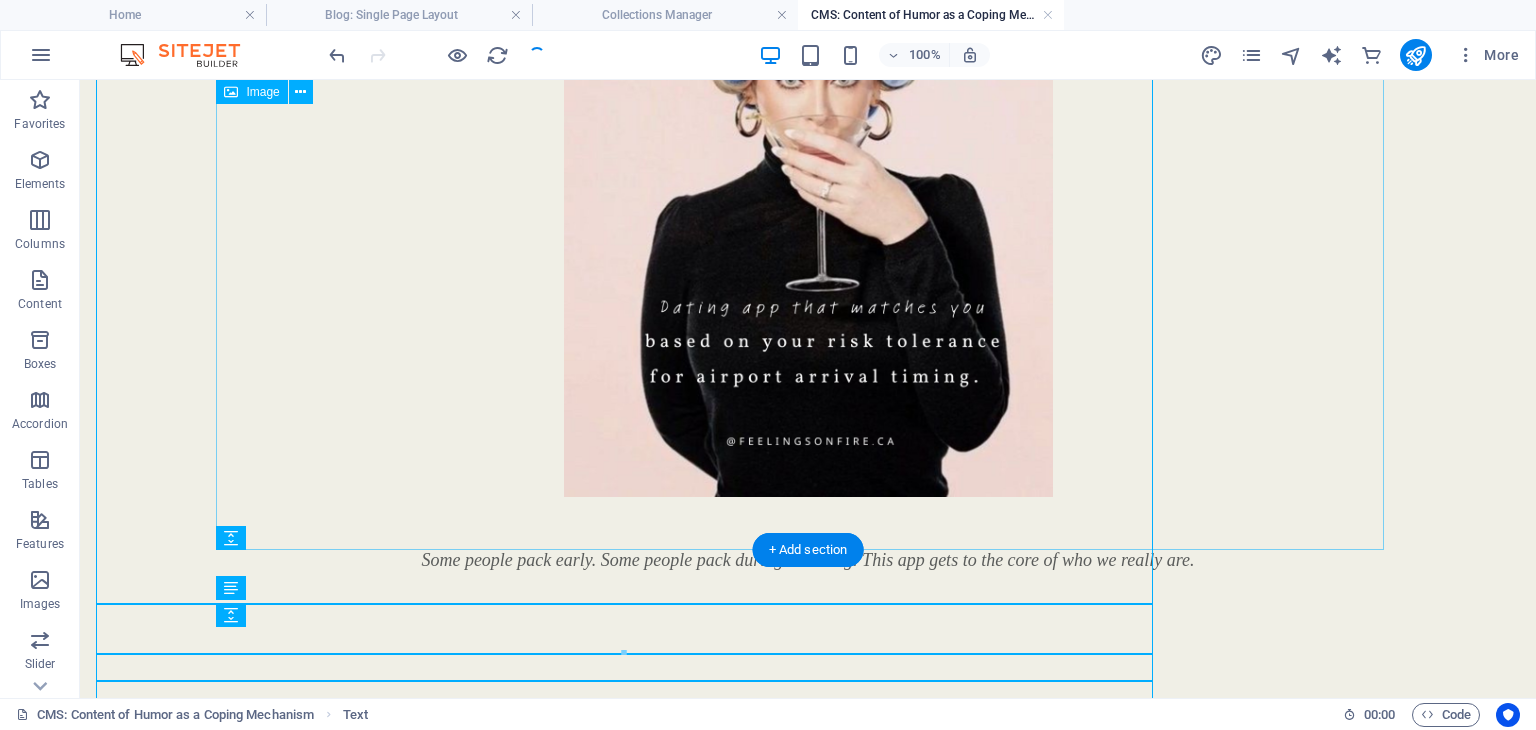 scroll, scrollTop: 1736, scrollLeft: 0, axis: vertical 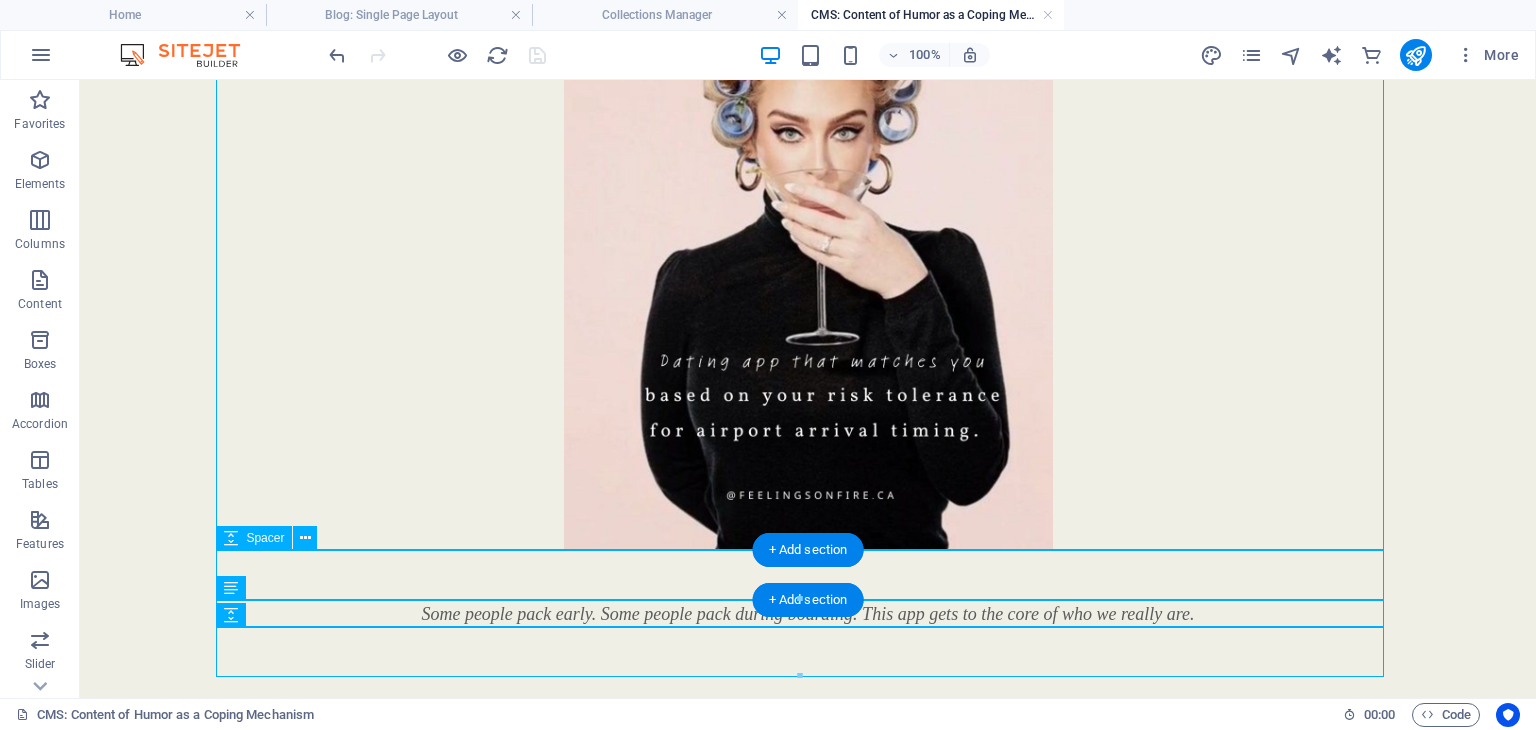 click at bounding box center [808, 576] 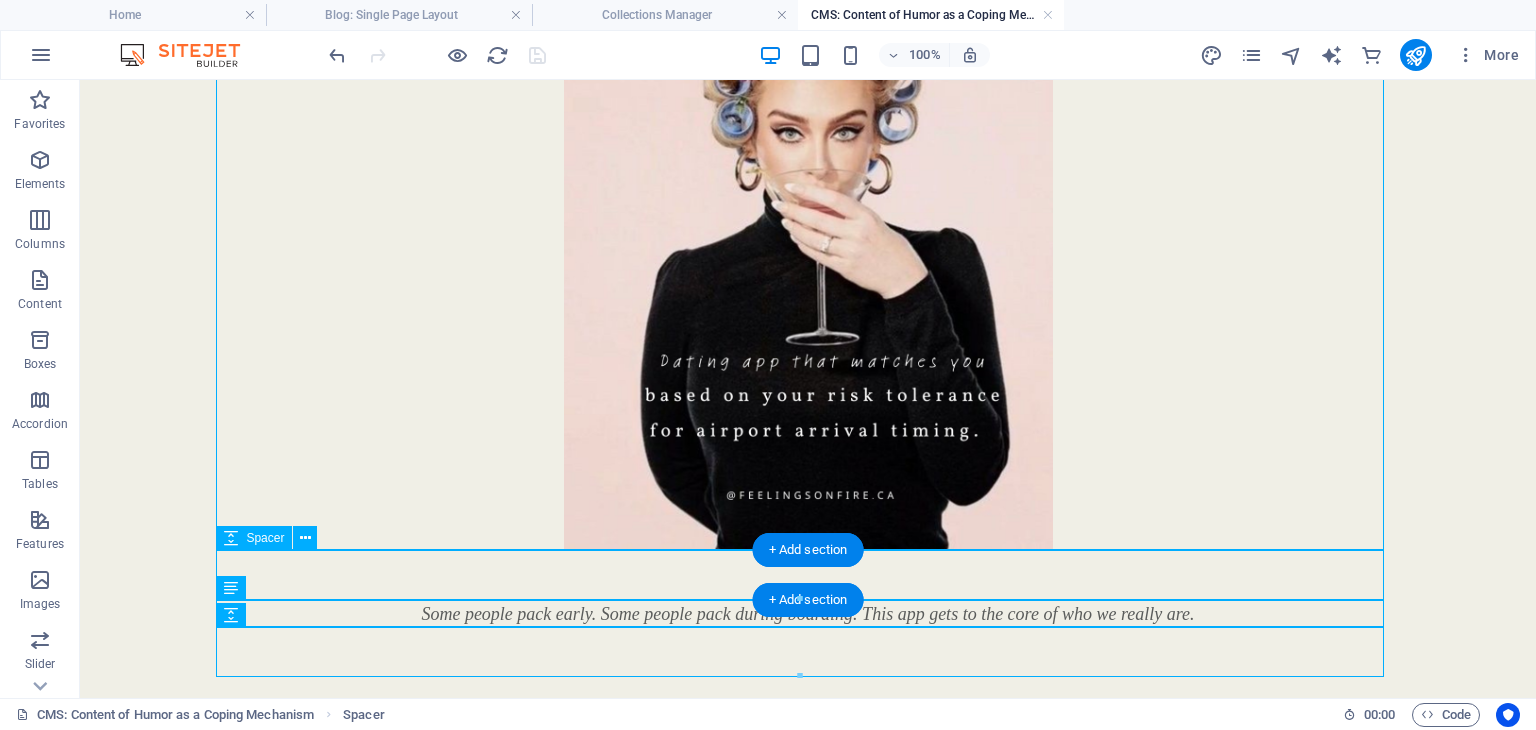 click at bounding box center (808, 576) 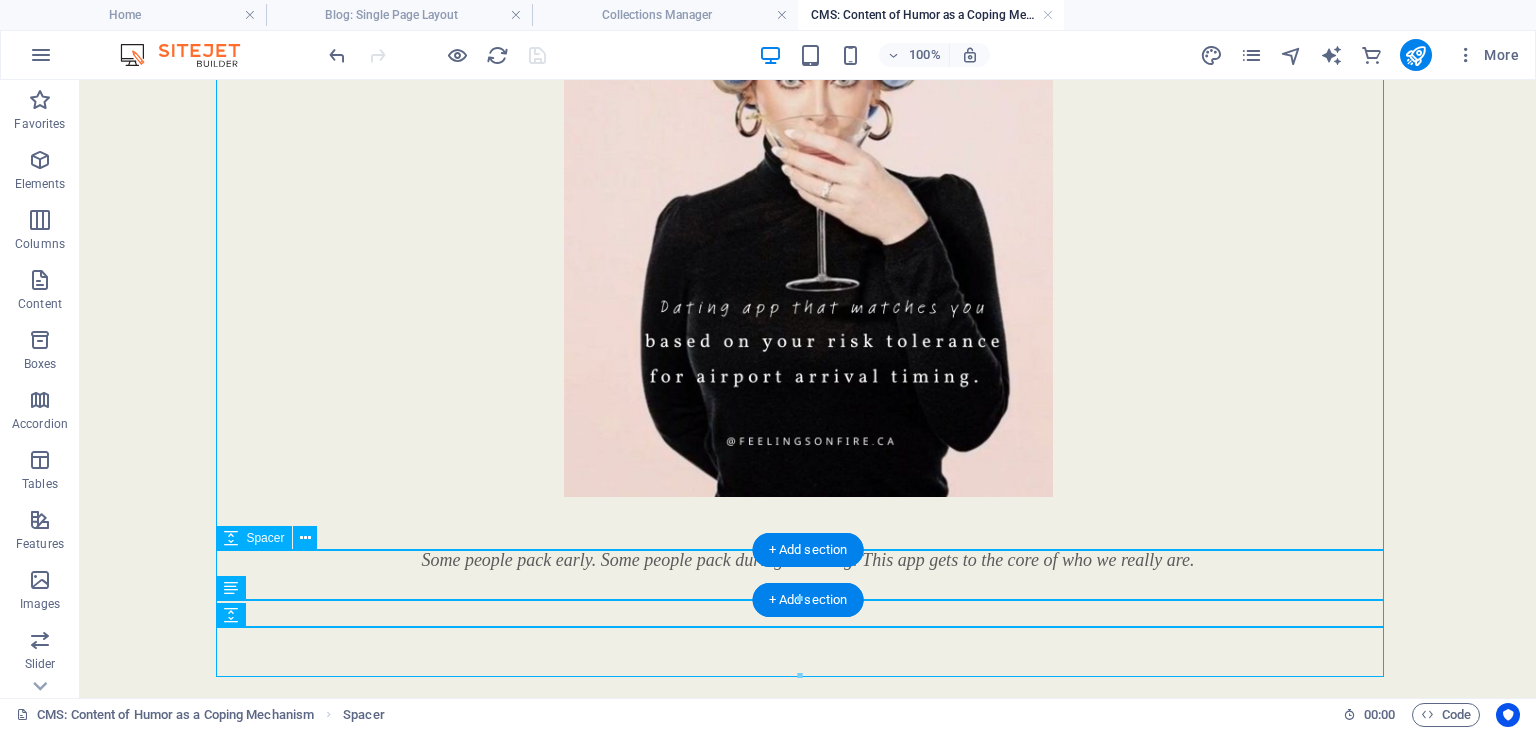 select on "px" 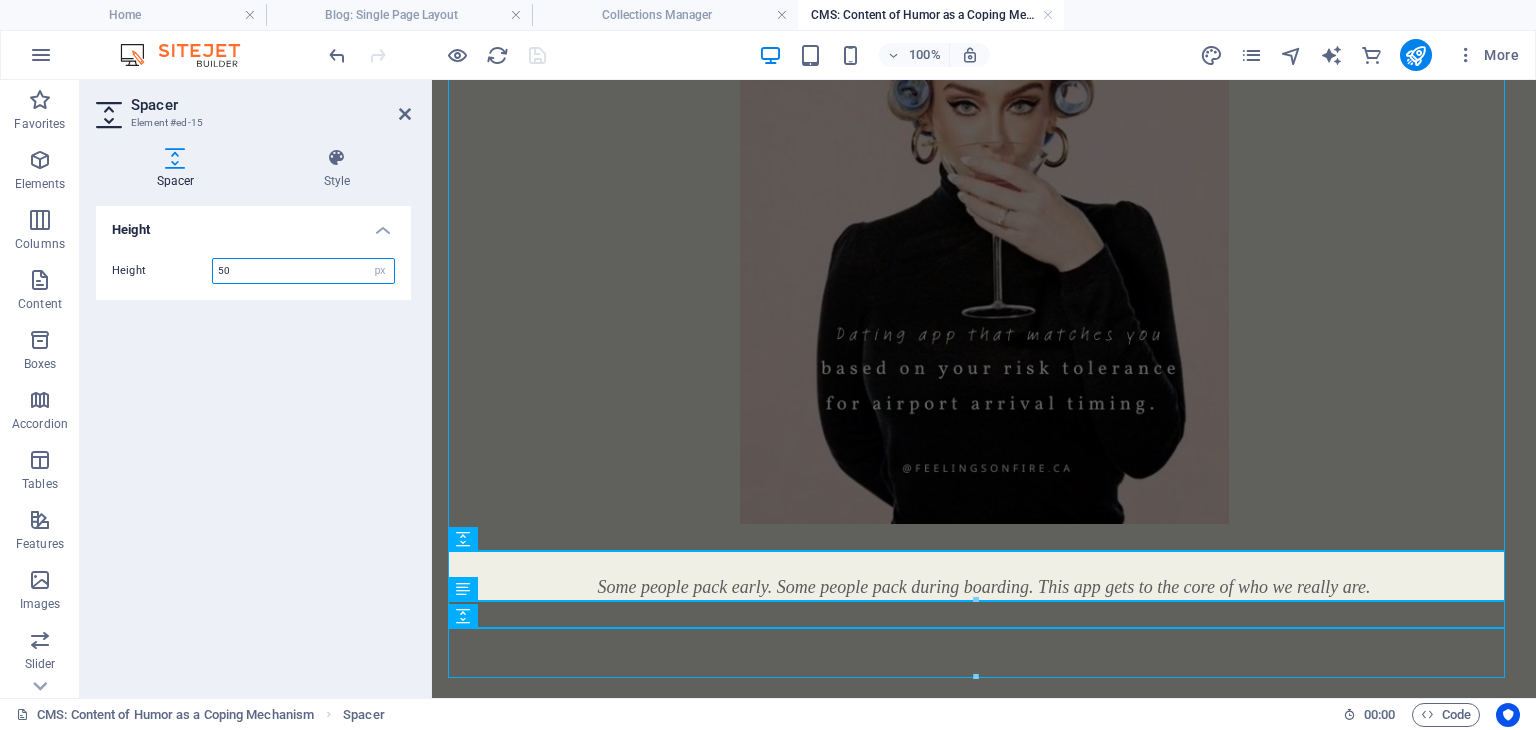 click on "50" at bounding box center (303, 271) 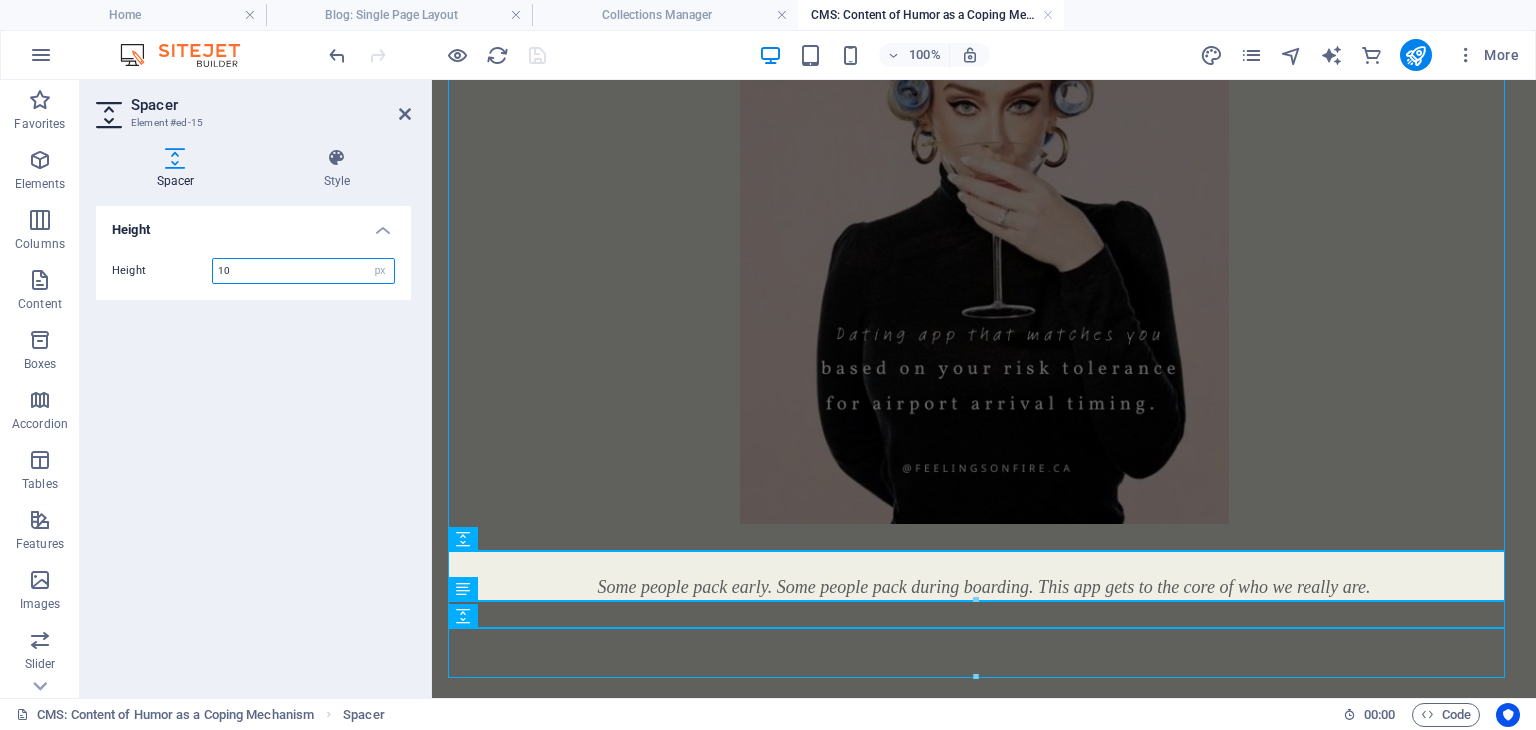type on "10" 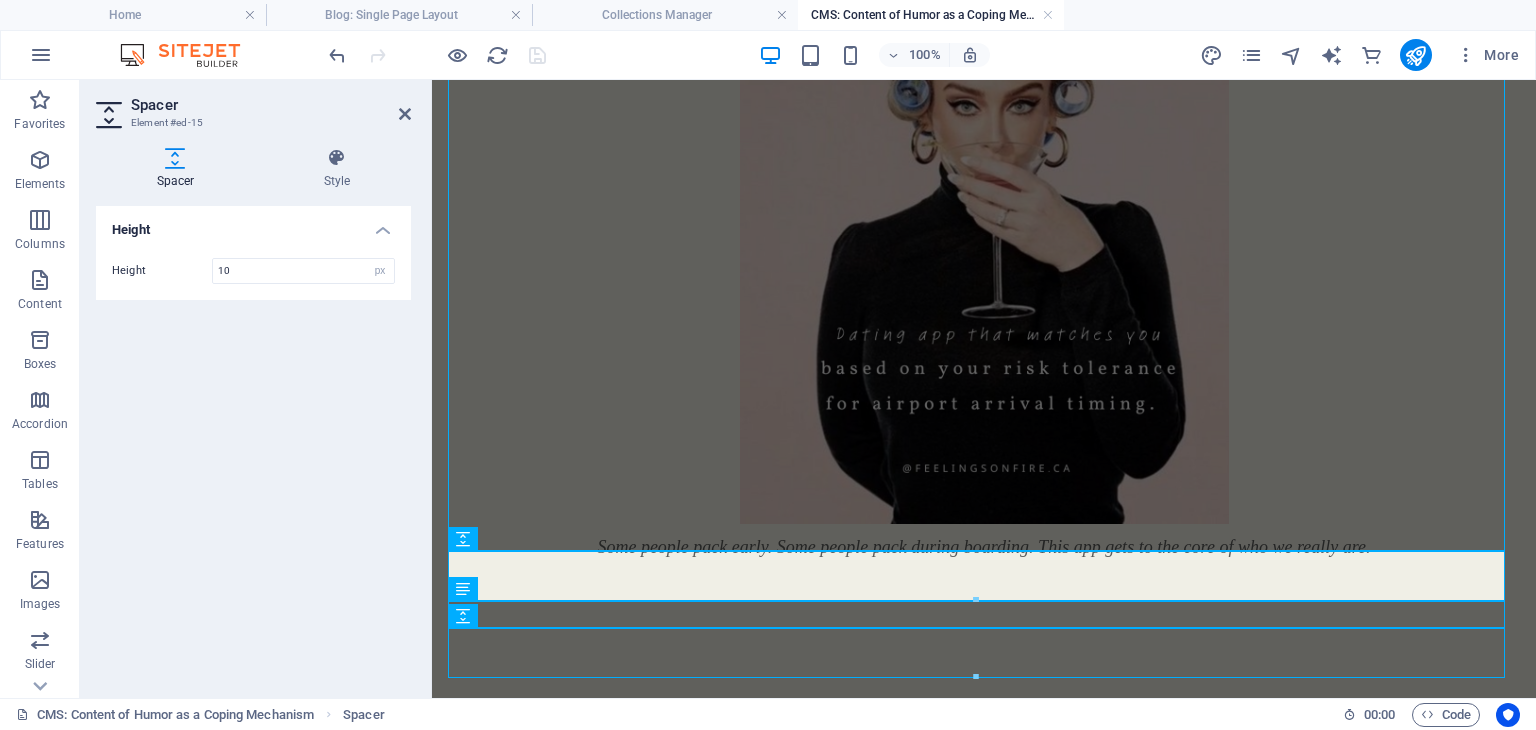 click on "Height Height 10 px rem vh vw" at bounding box center [253, 444] 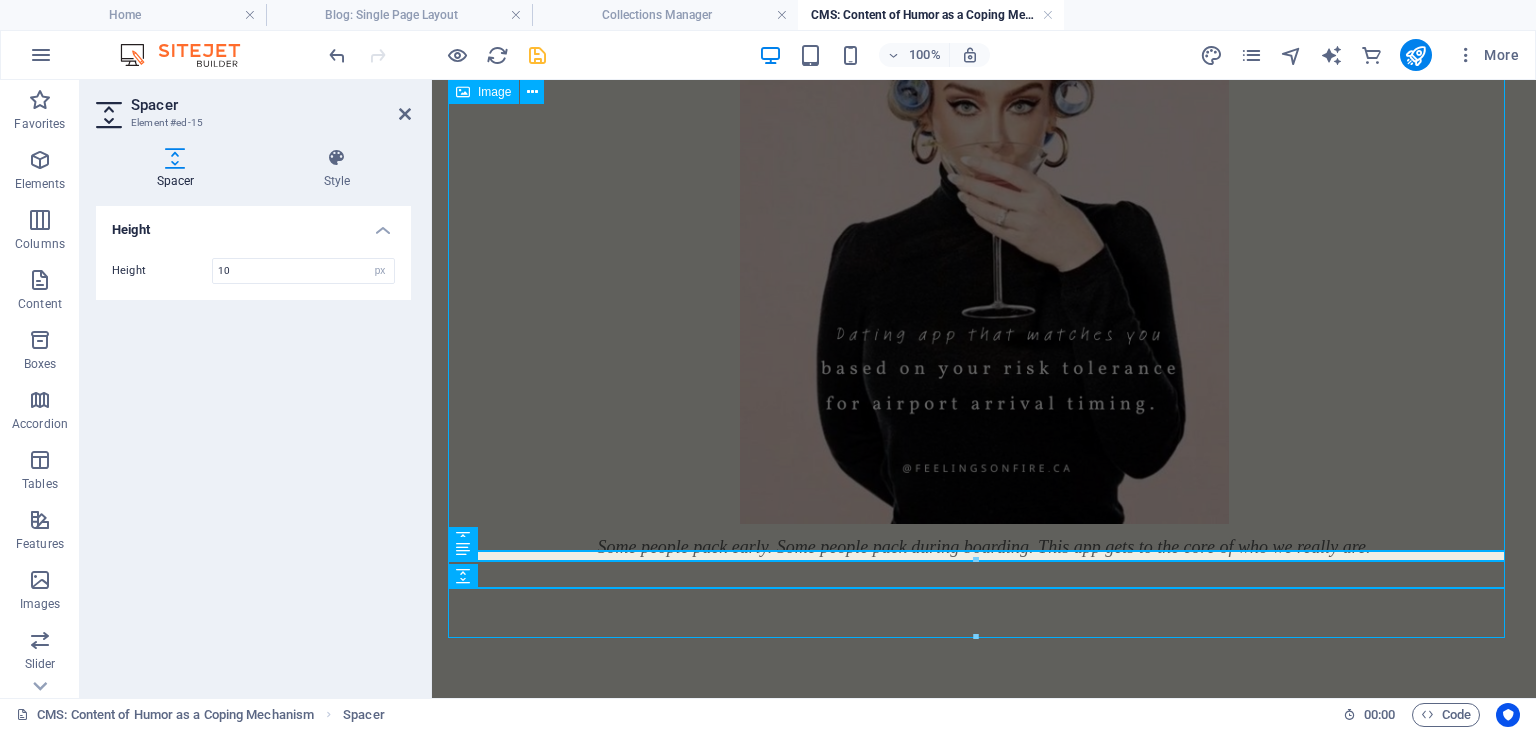 click at bounding box center [984, 217] 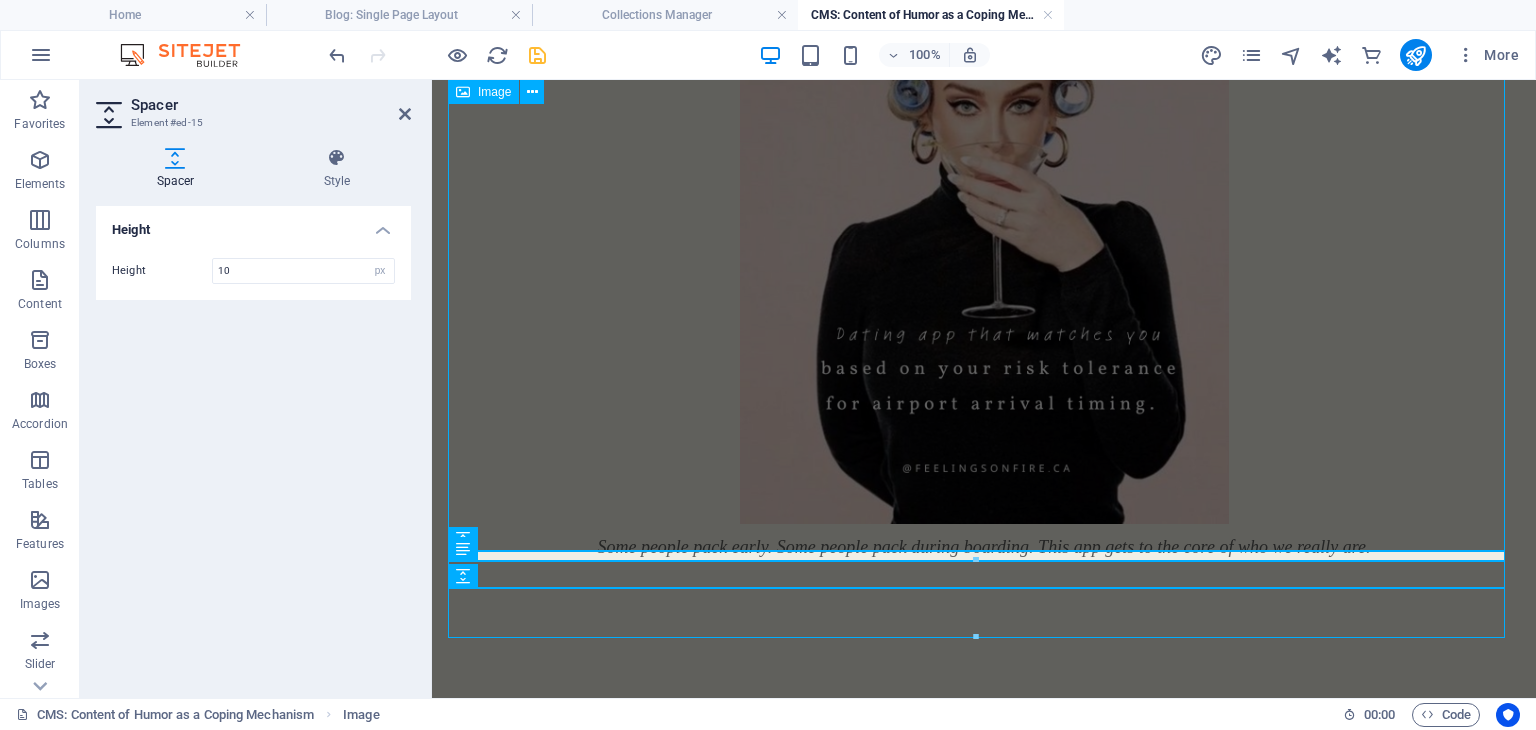 scroll, scrollTop: 1736, scrollLeft: 0, axis: vertical 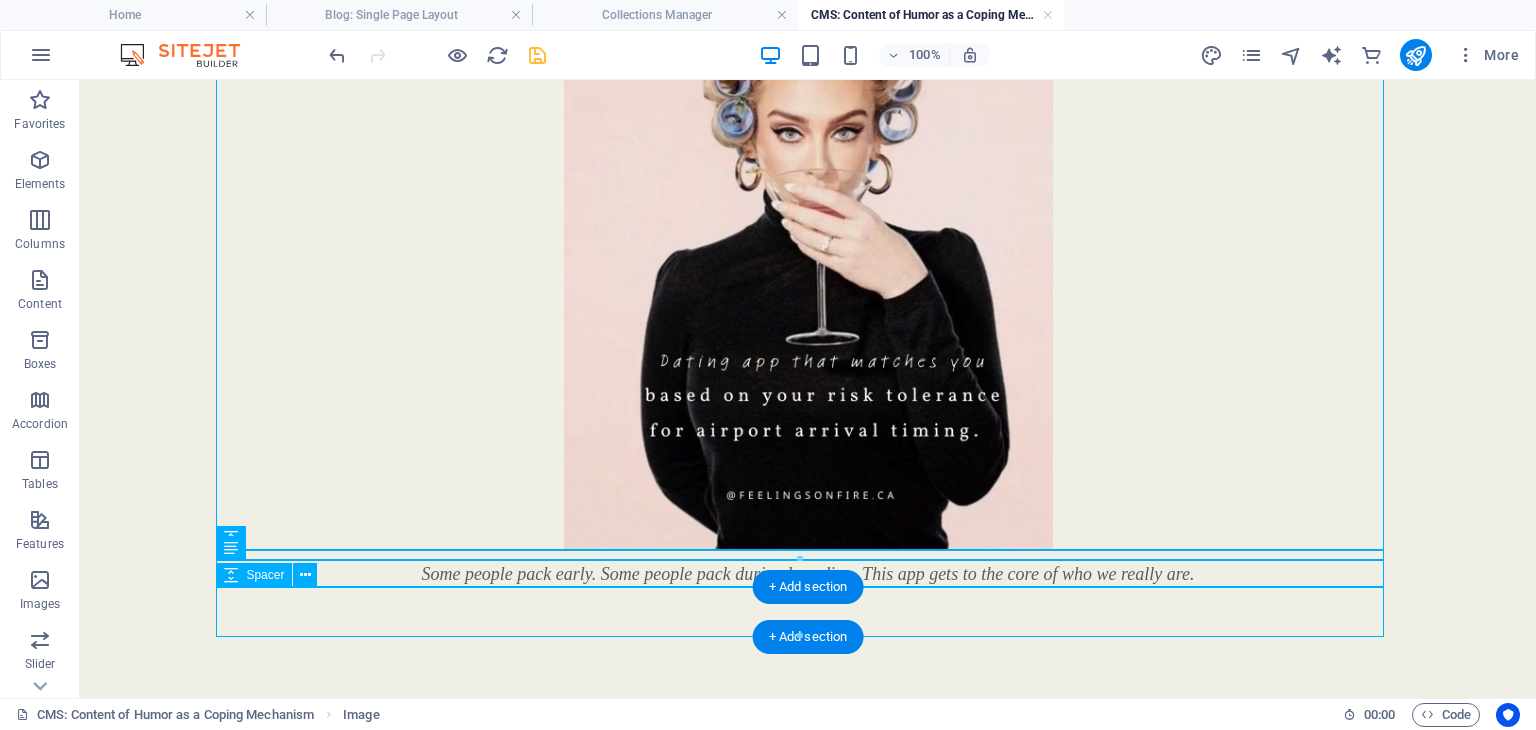 click at bounding box center (808, 613) 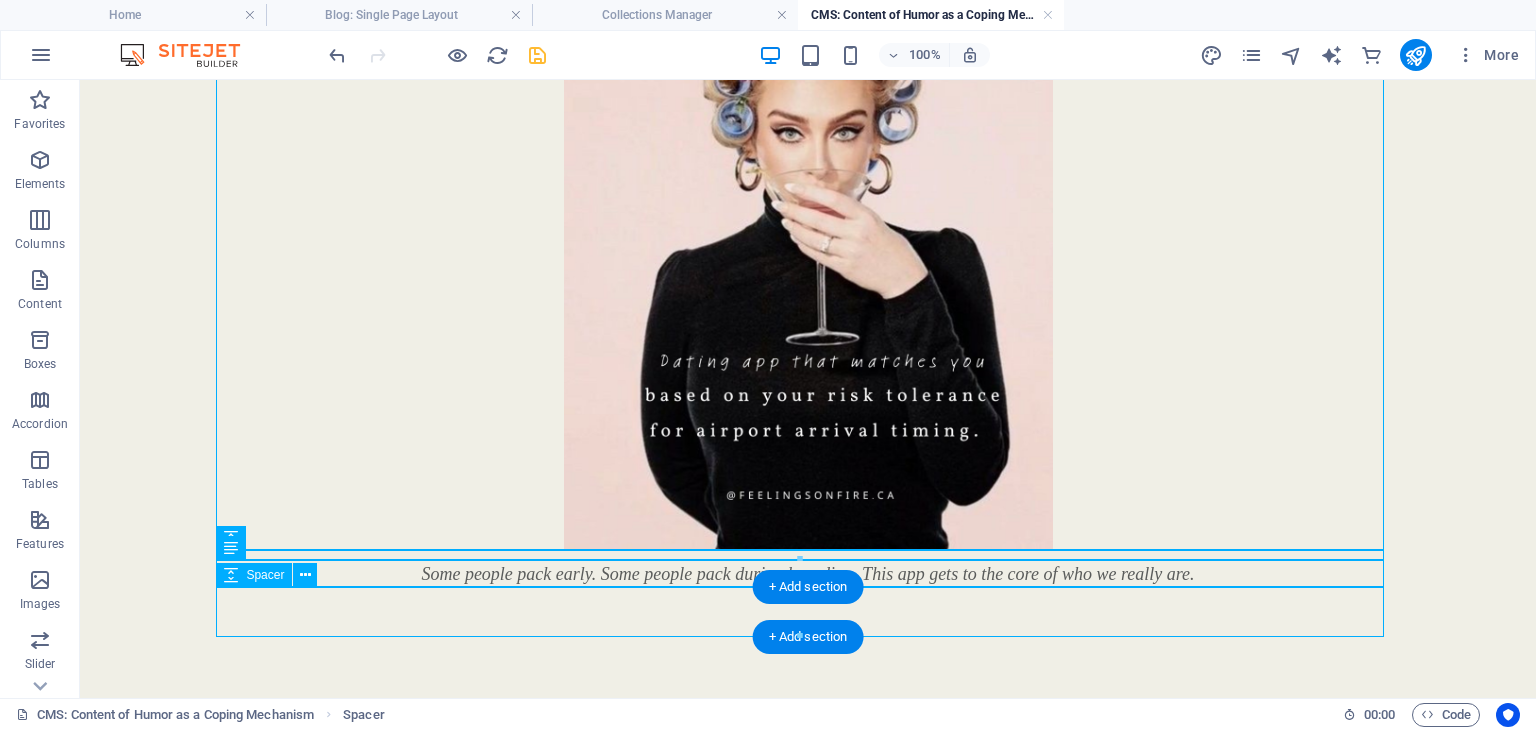 click at bounding box center (808, 613) 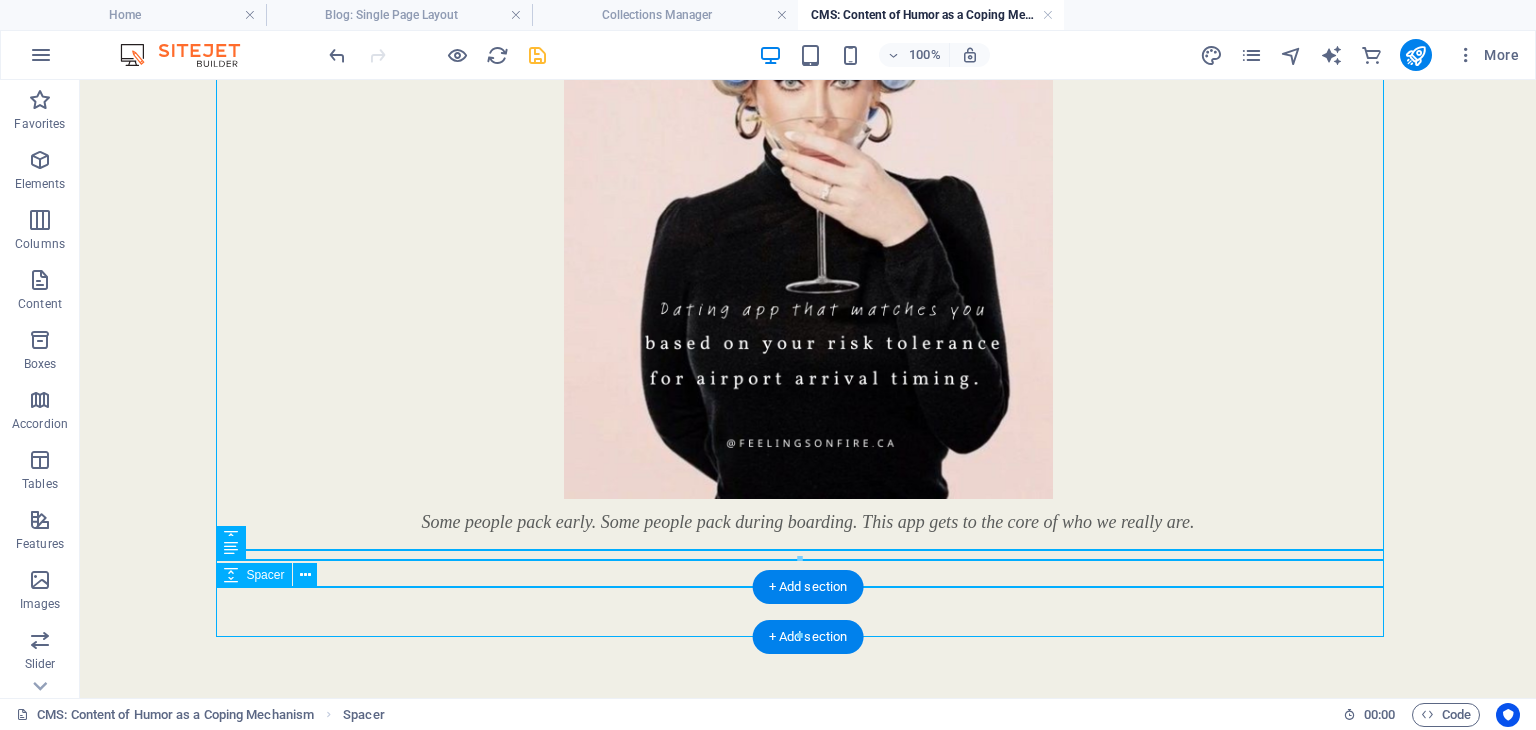 select on "px" 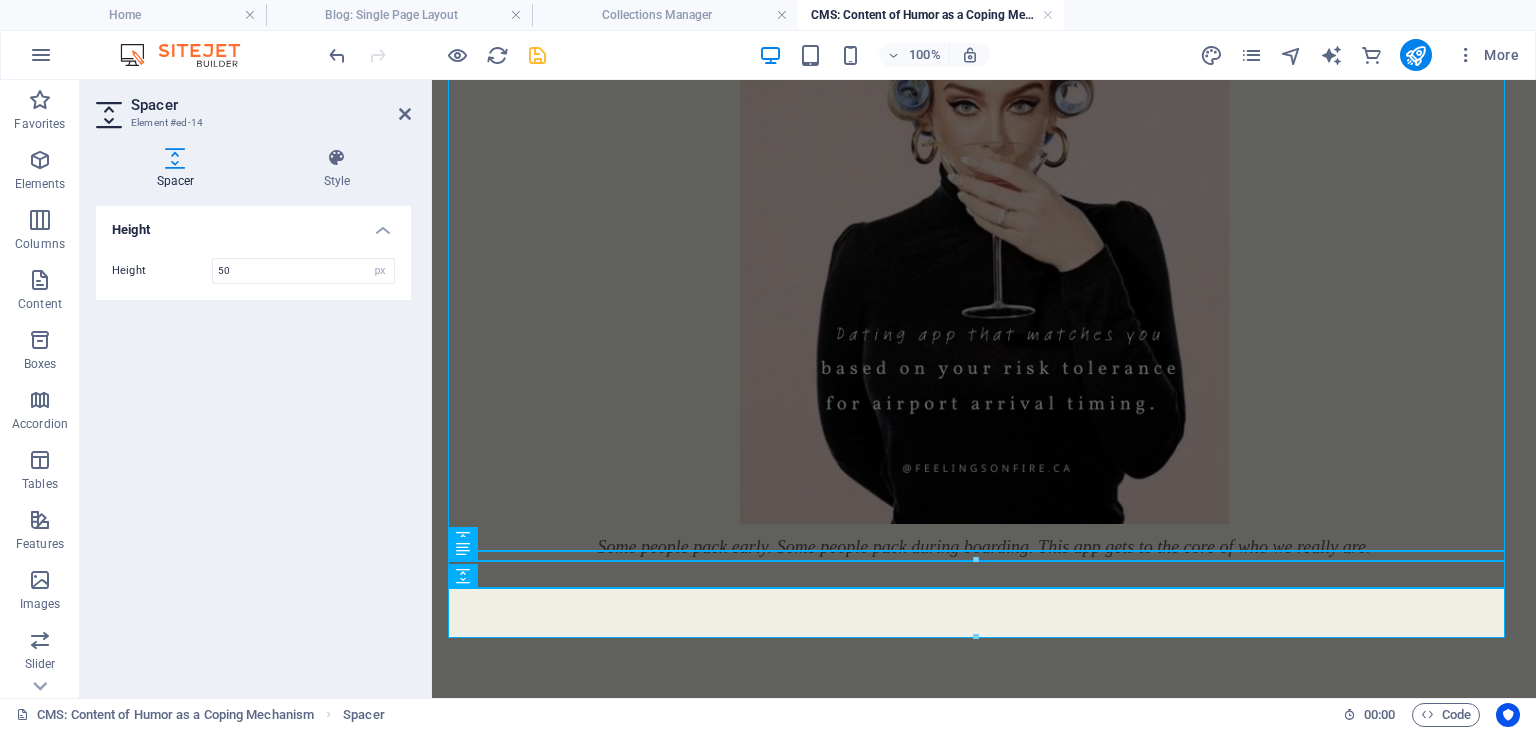 click on "Height 50 px rem vh vw" at bounding box center (253, 271) 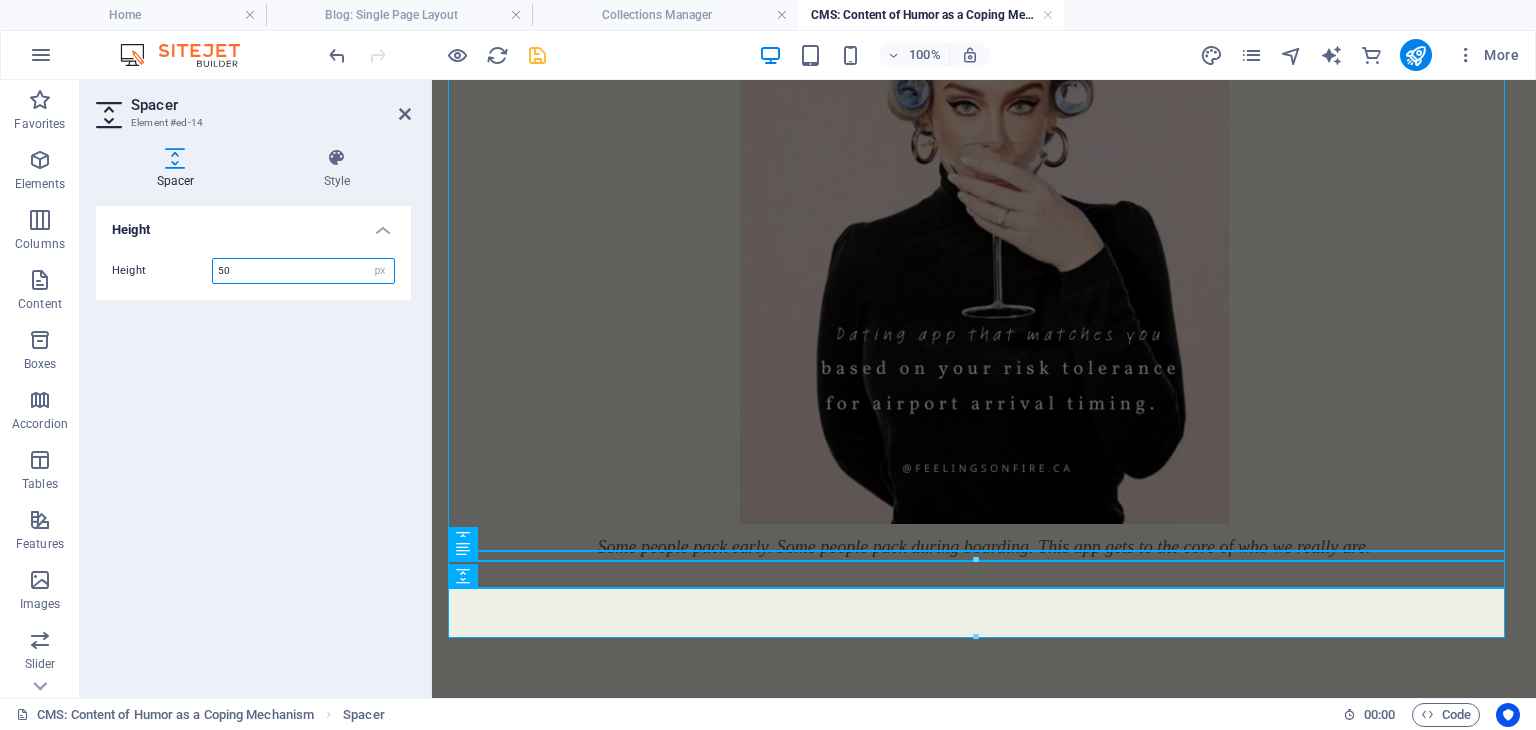 click on "50" at bounding box center [303, 271] 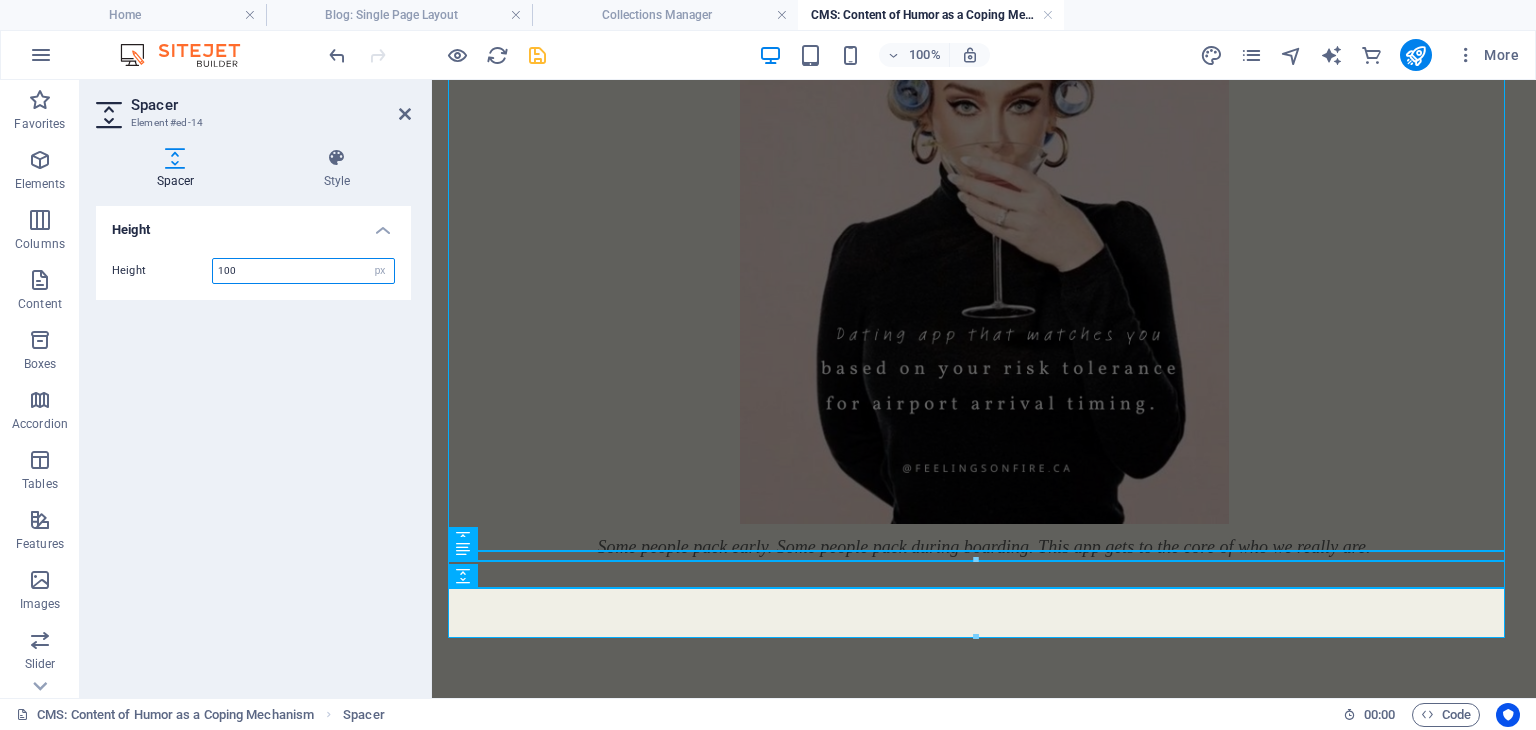type on "100" 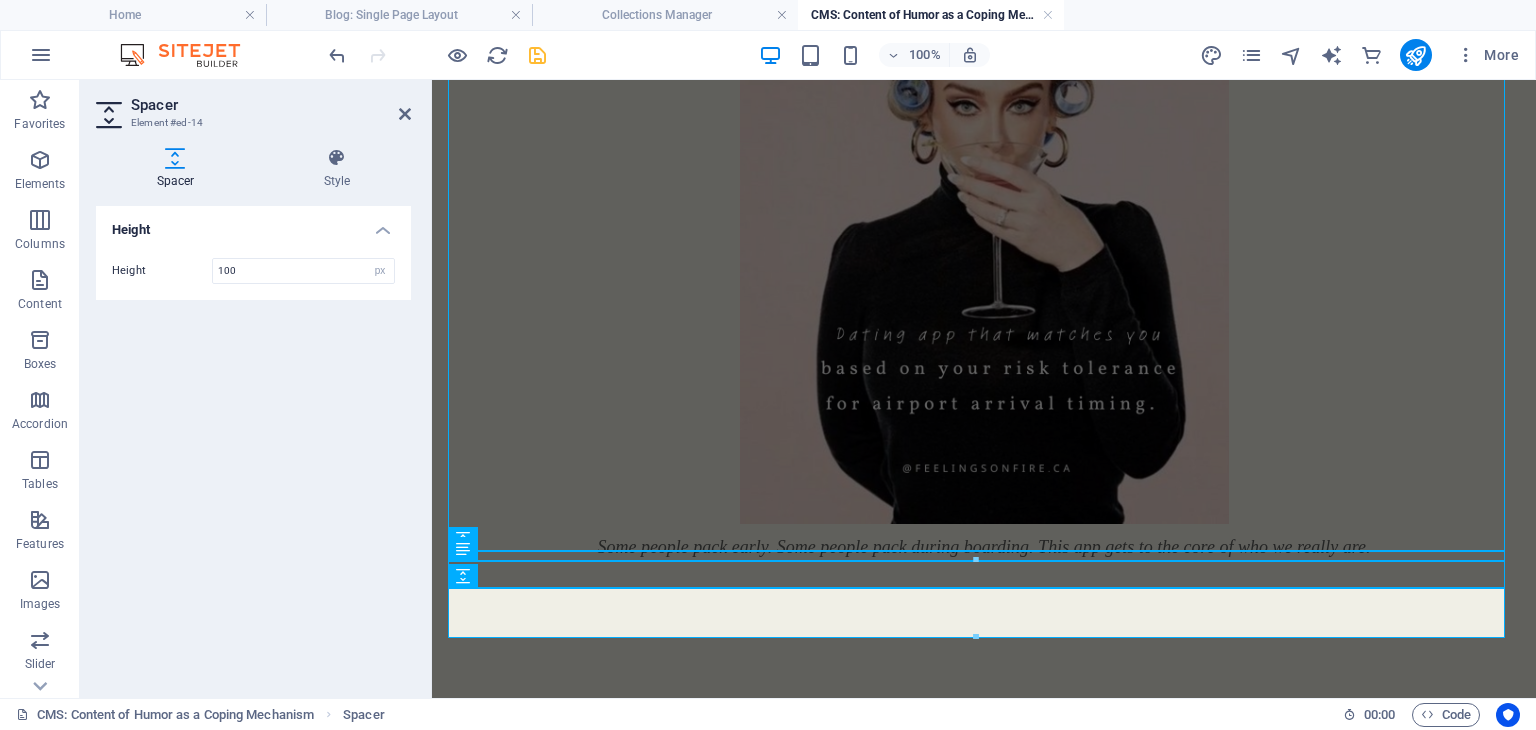 click on "Height Height 100 px rem vh vw" at bounding box center (253, 444) 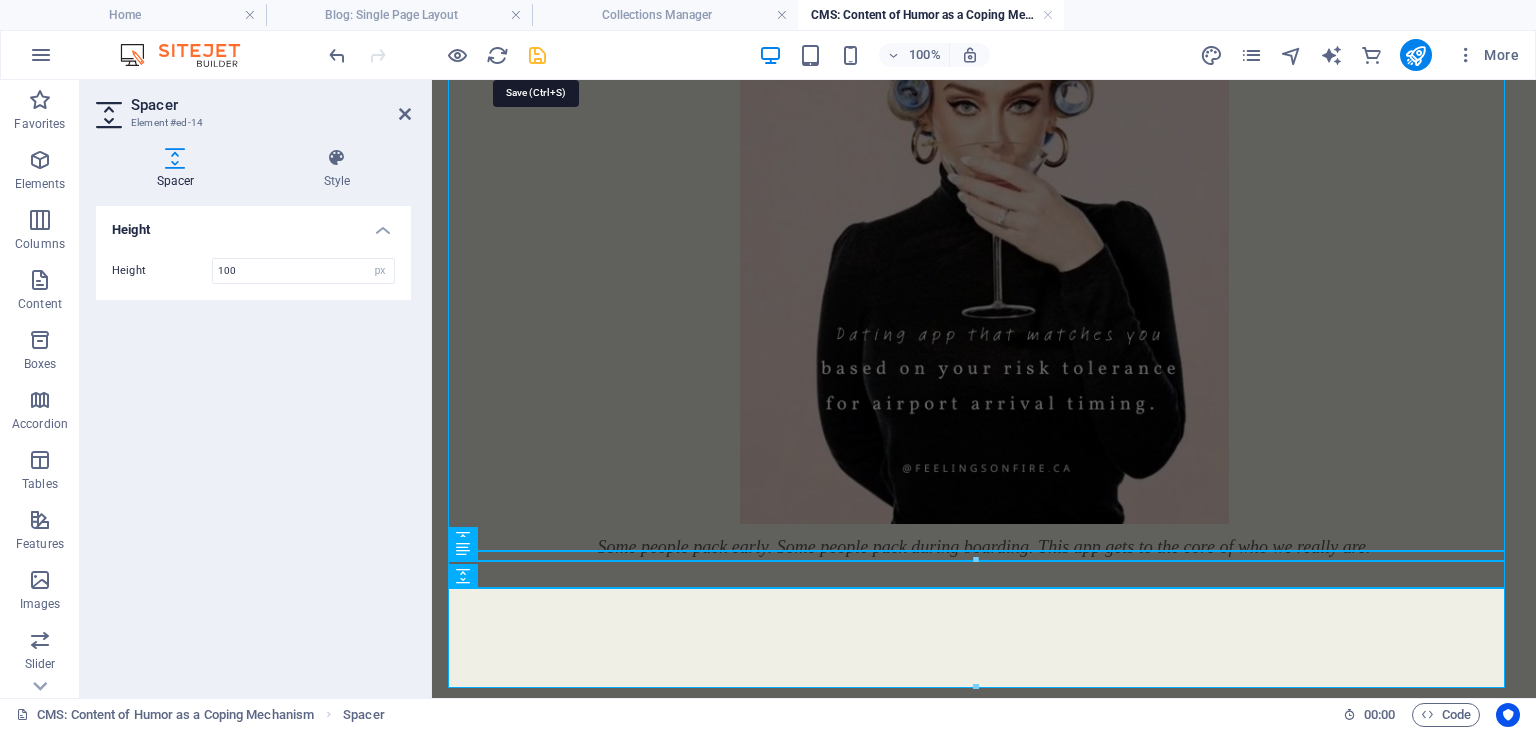 drag, startPoint x: 536, startPoint y: 53, endPoint x: 556, endPoint y: 233, distance: 181.1077 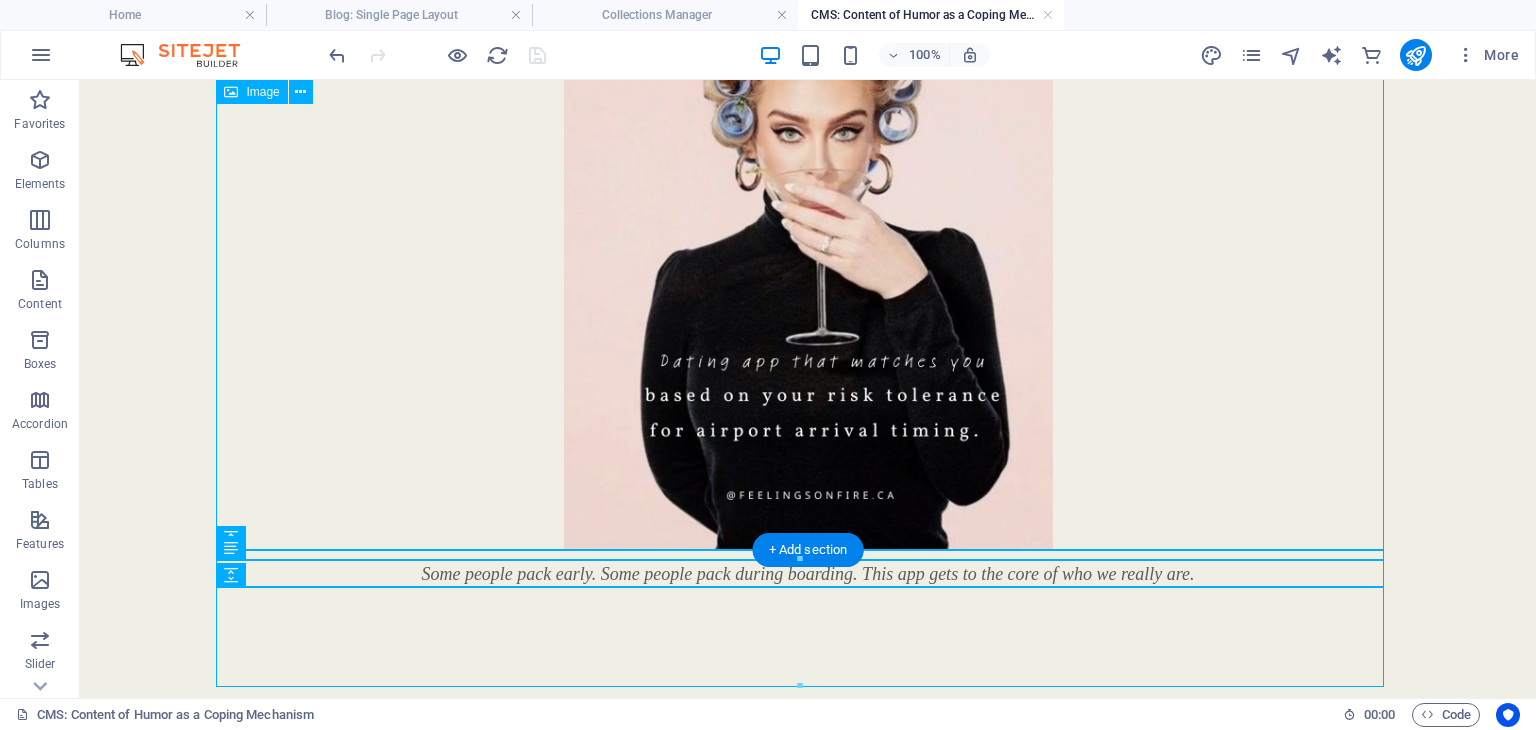 click at bounding box center [808, 244] 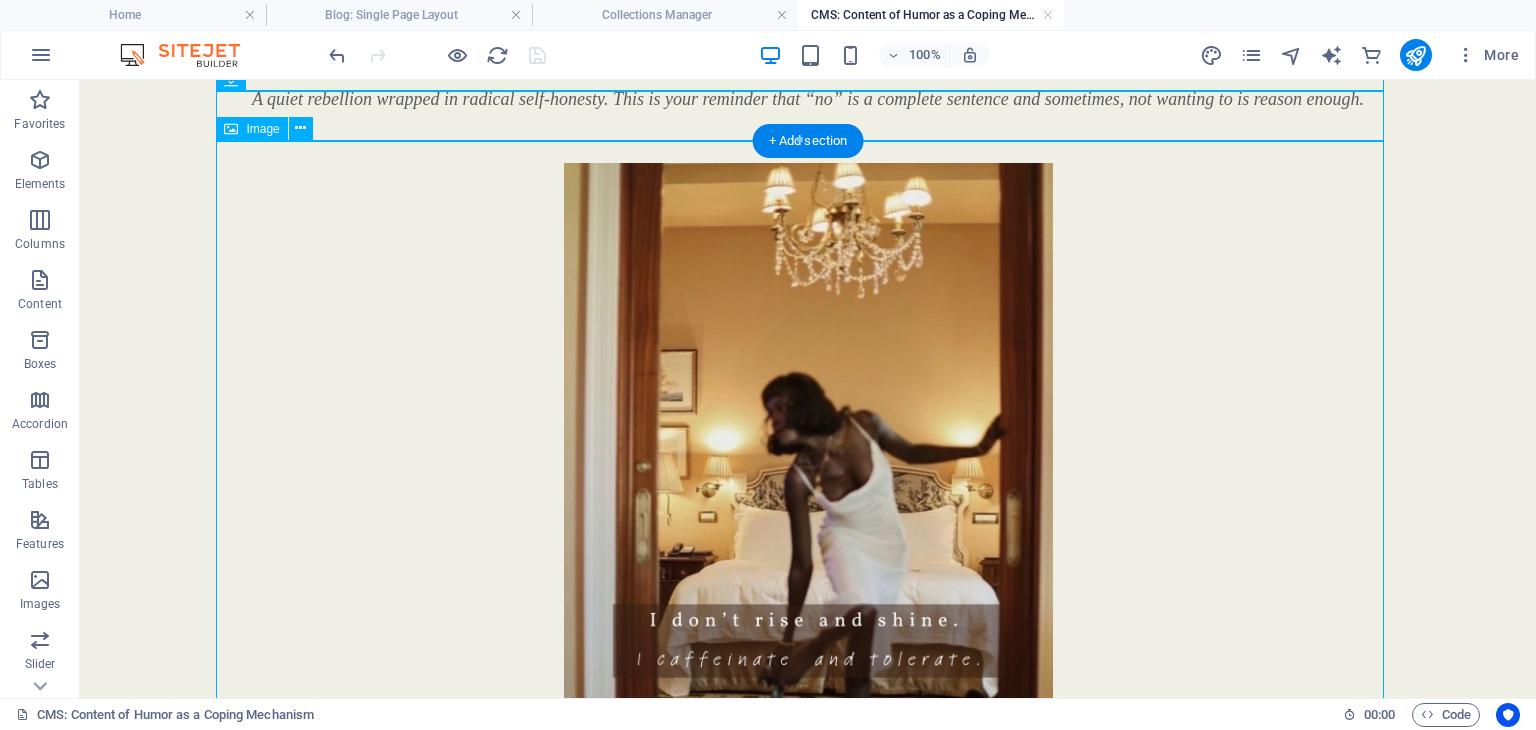 scroll, scrollTop: 0, scrollLeft: 0, axis: both 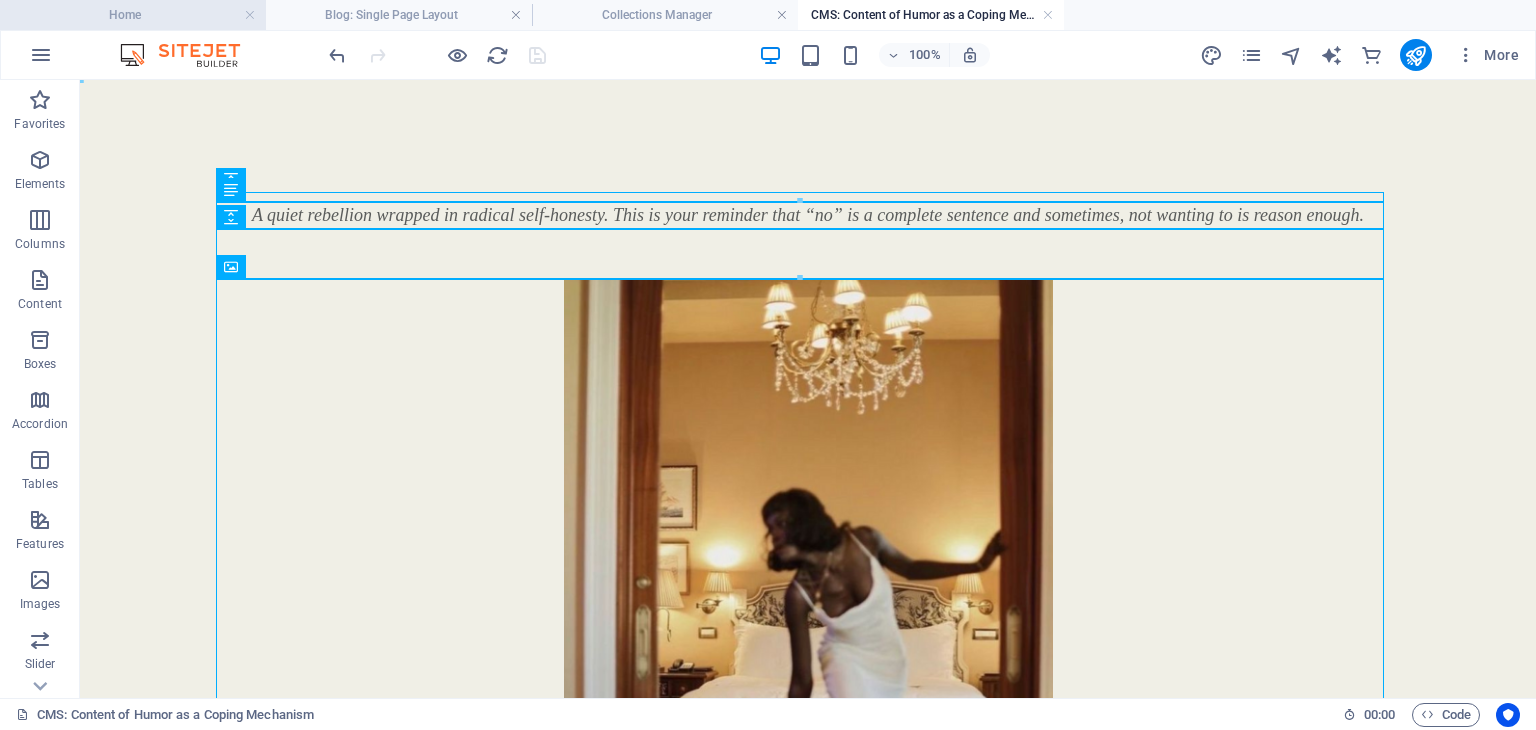click on "Home" at bounding box center [133, 15] 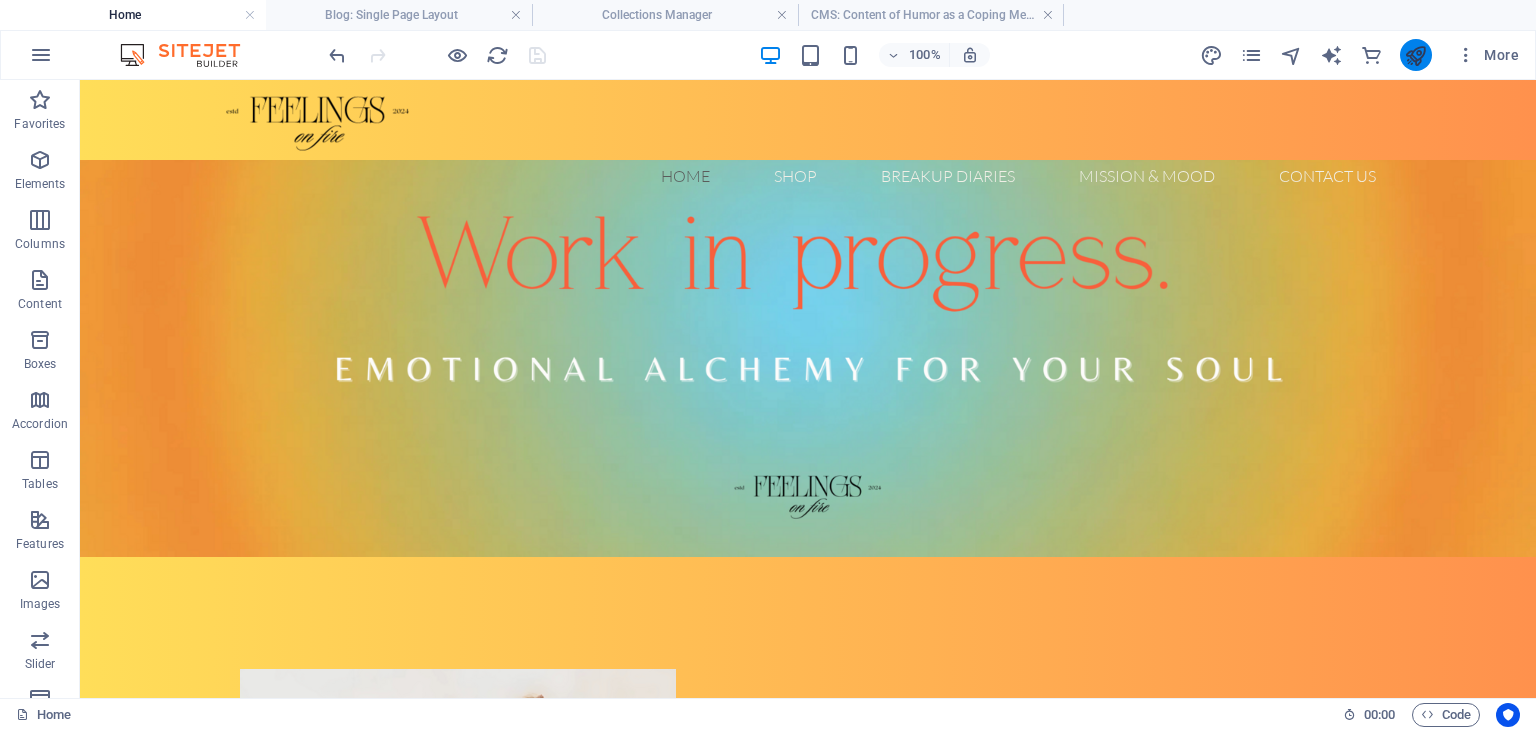 click at bounding box center [1416, 55] 